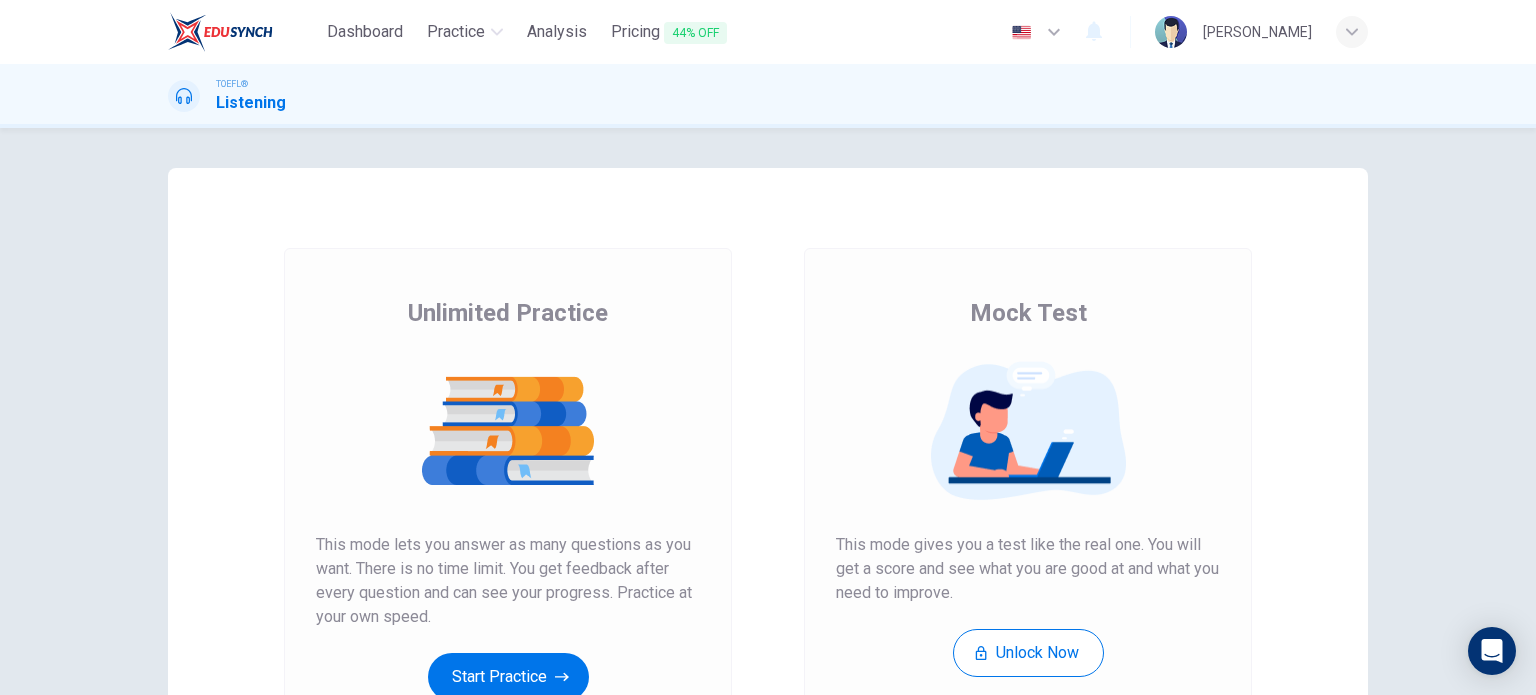 scroll, scrollTop: 0, scrollLeft: 0, axis: both 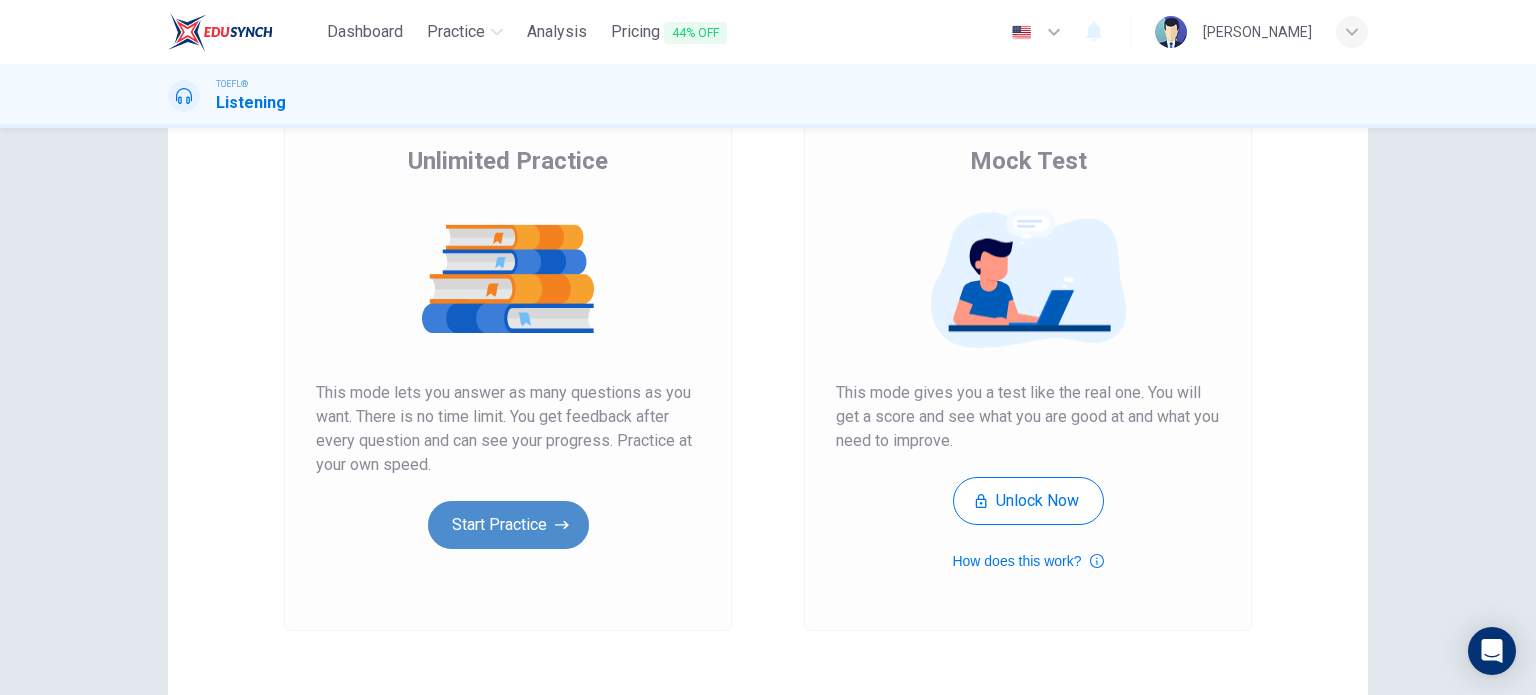 click on "Start Practice" at bounding box center (508, 525) 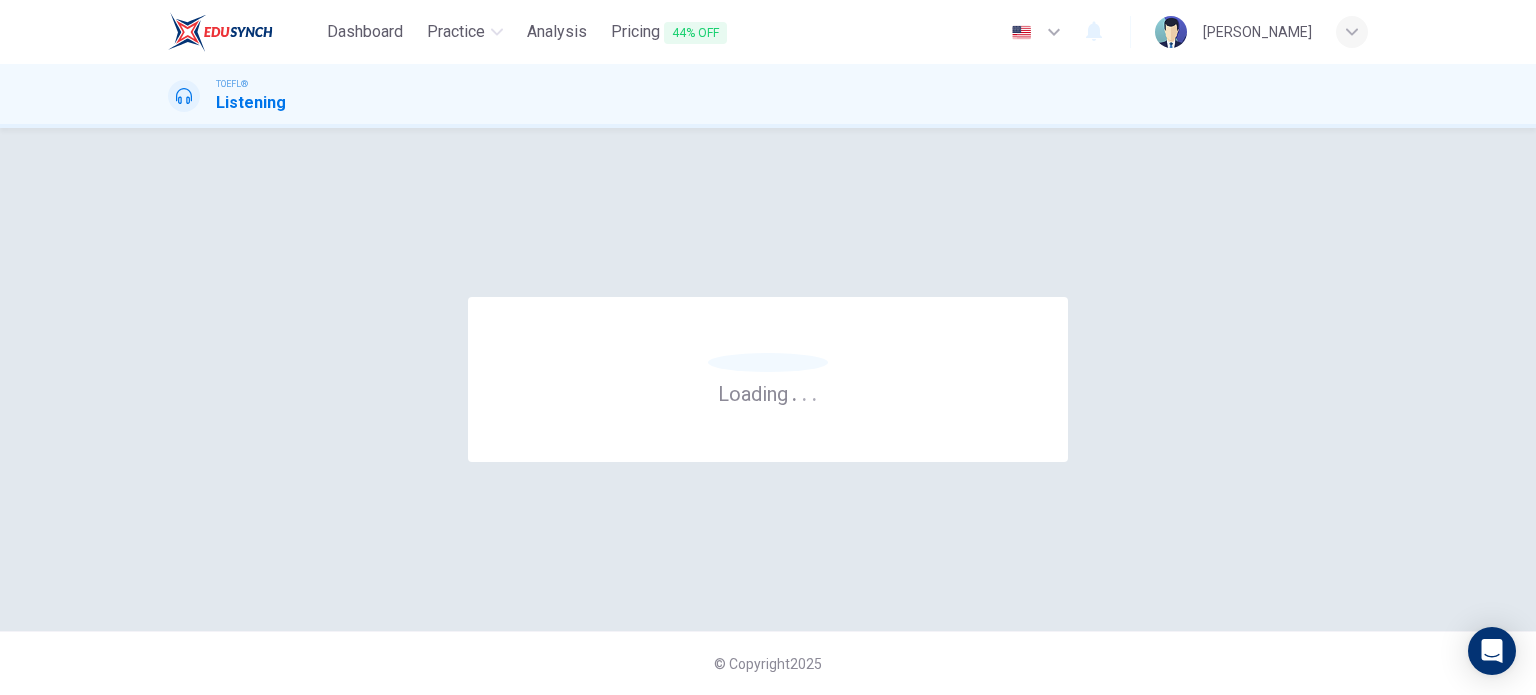 scroll, scrollTop: 0, scrollLeft: 0, axis: both 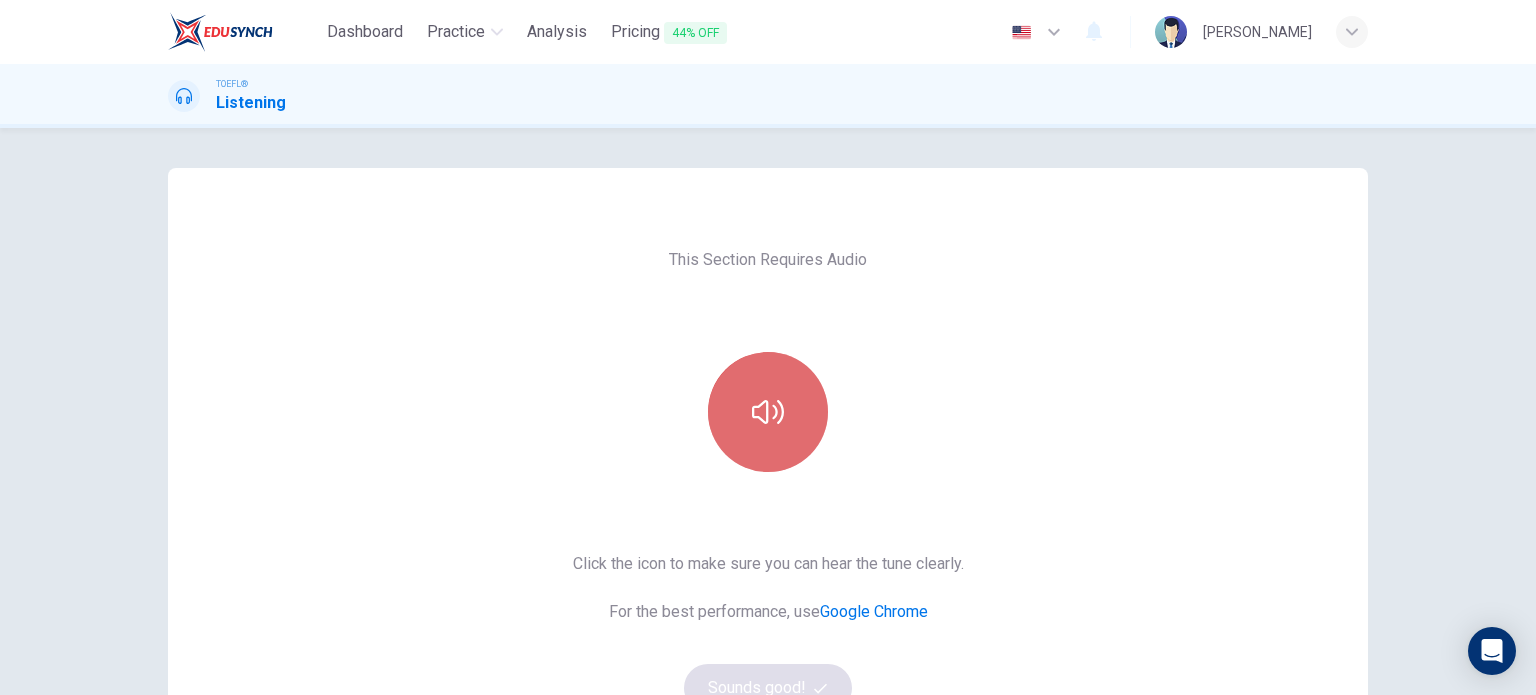 click at bounding box center (768, 412) 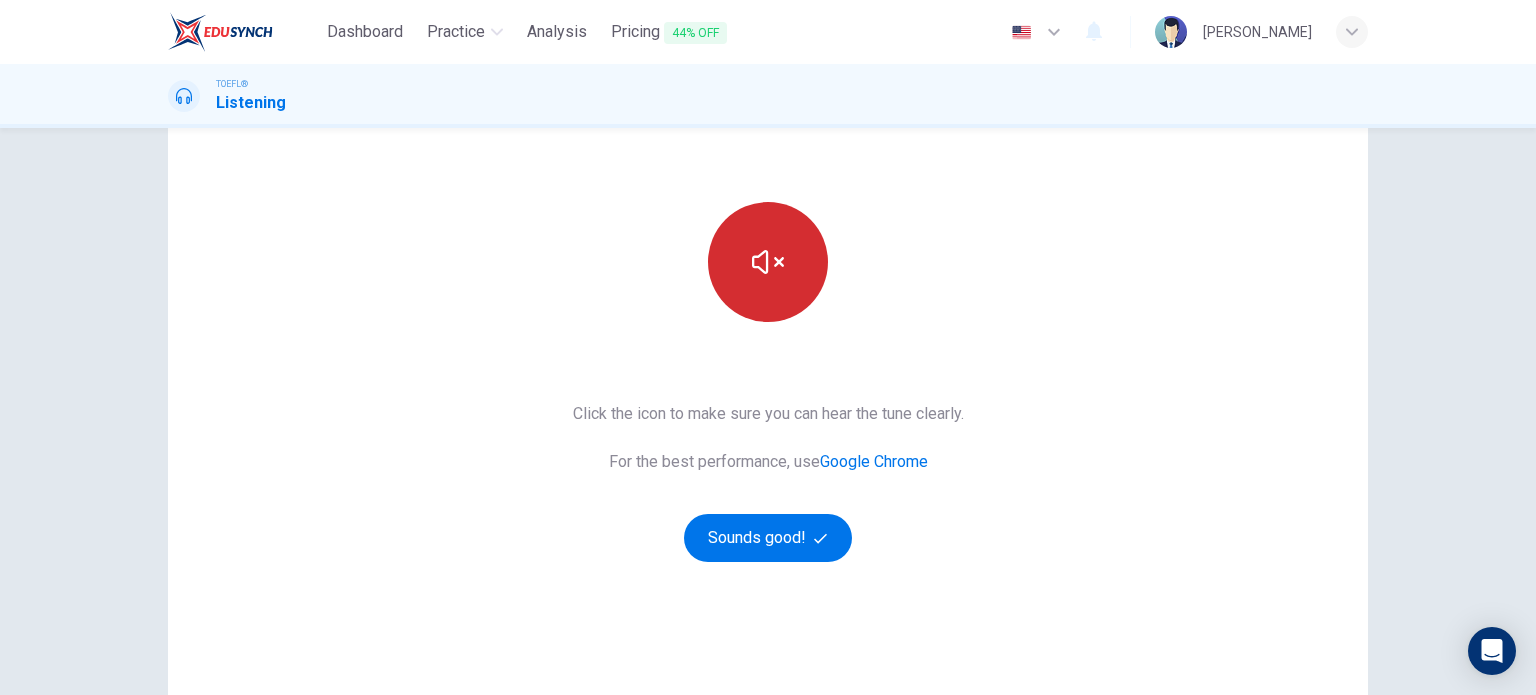 scroll, scrollTop: 151, scrollLeft: 0, axis: vertical 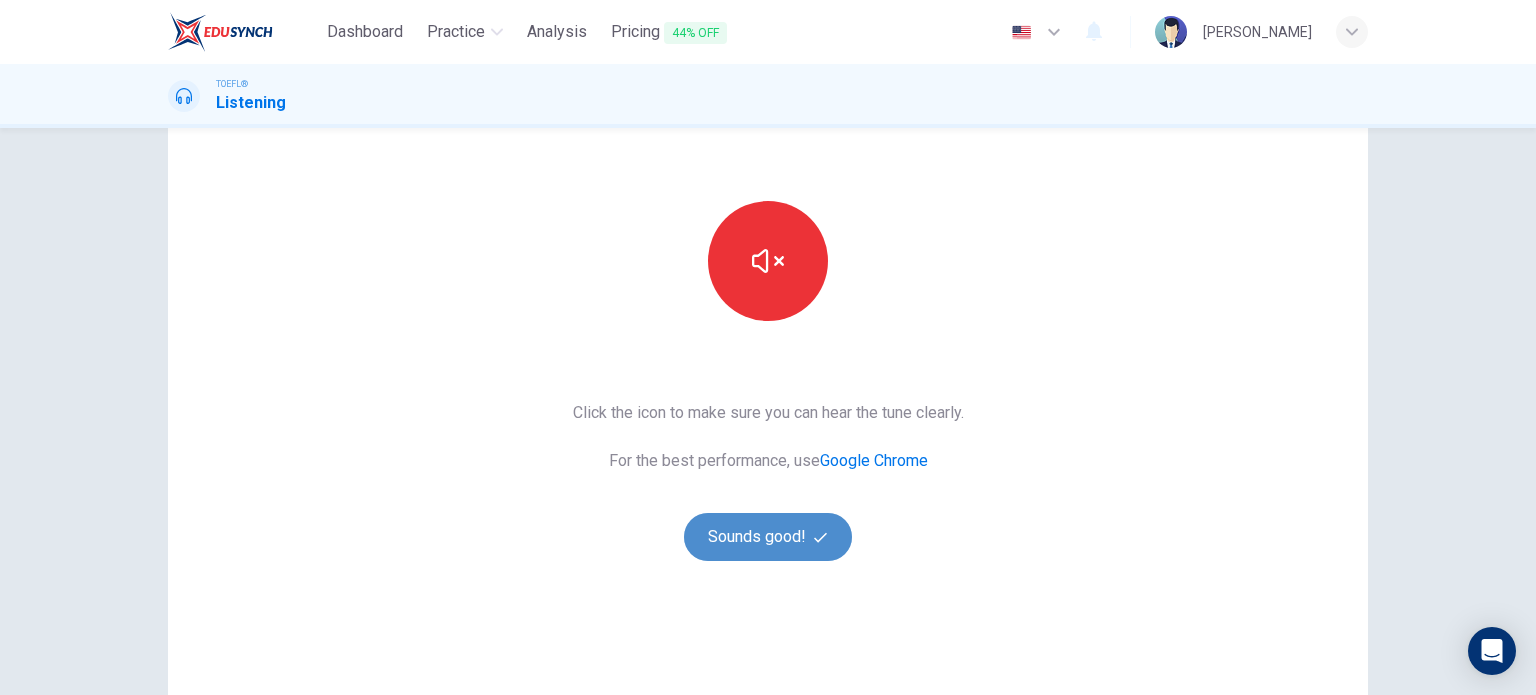 click on "Sounds good!" at bounding box center (768, 537) 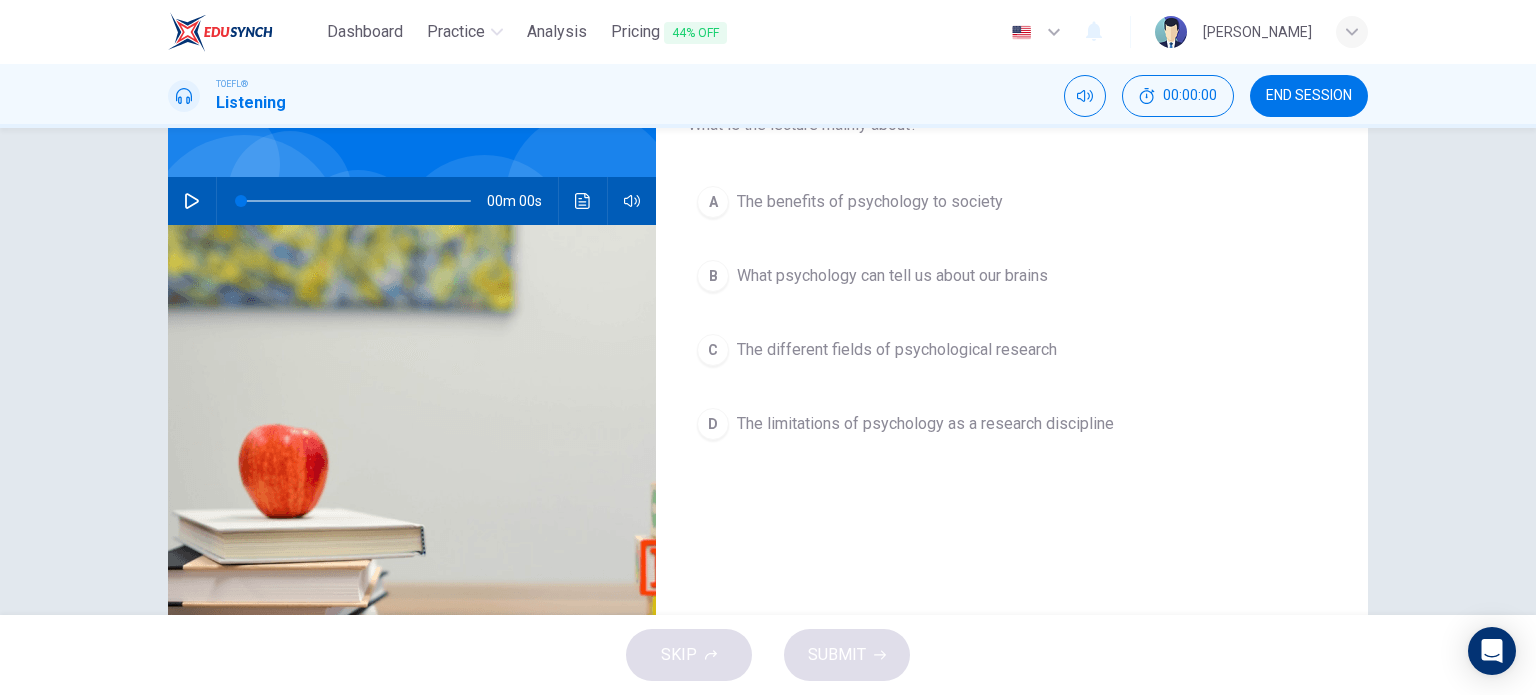 scroll, scrollTop: 0, scrollLeft: 0, axis: both 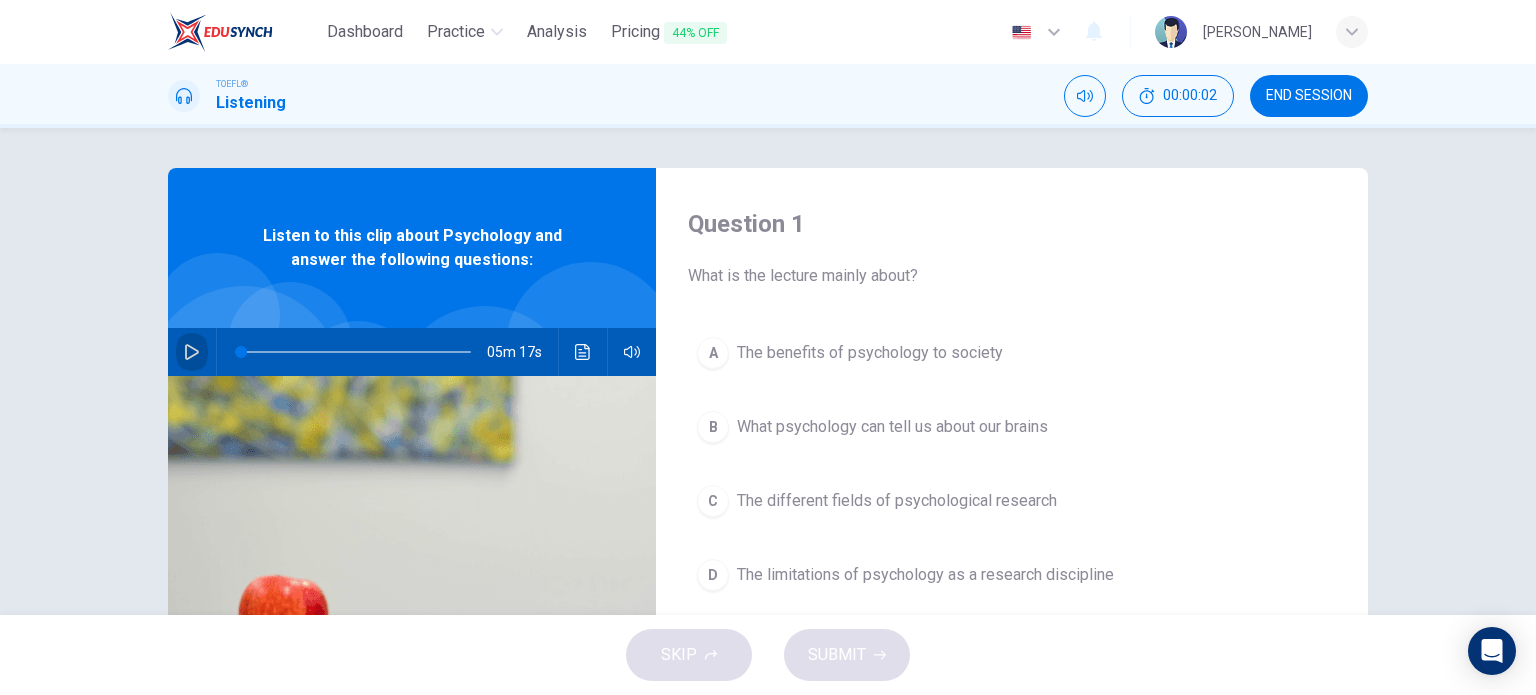 click at bounding box center [192, 352] 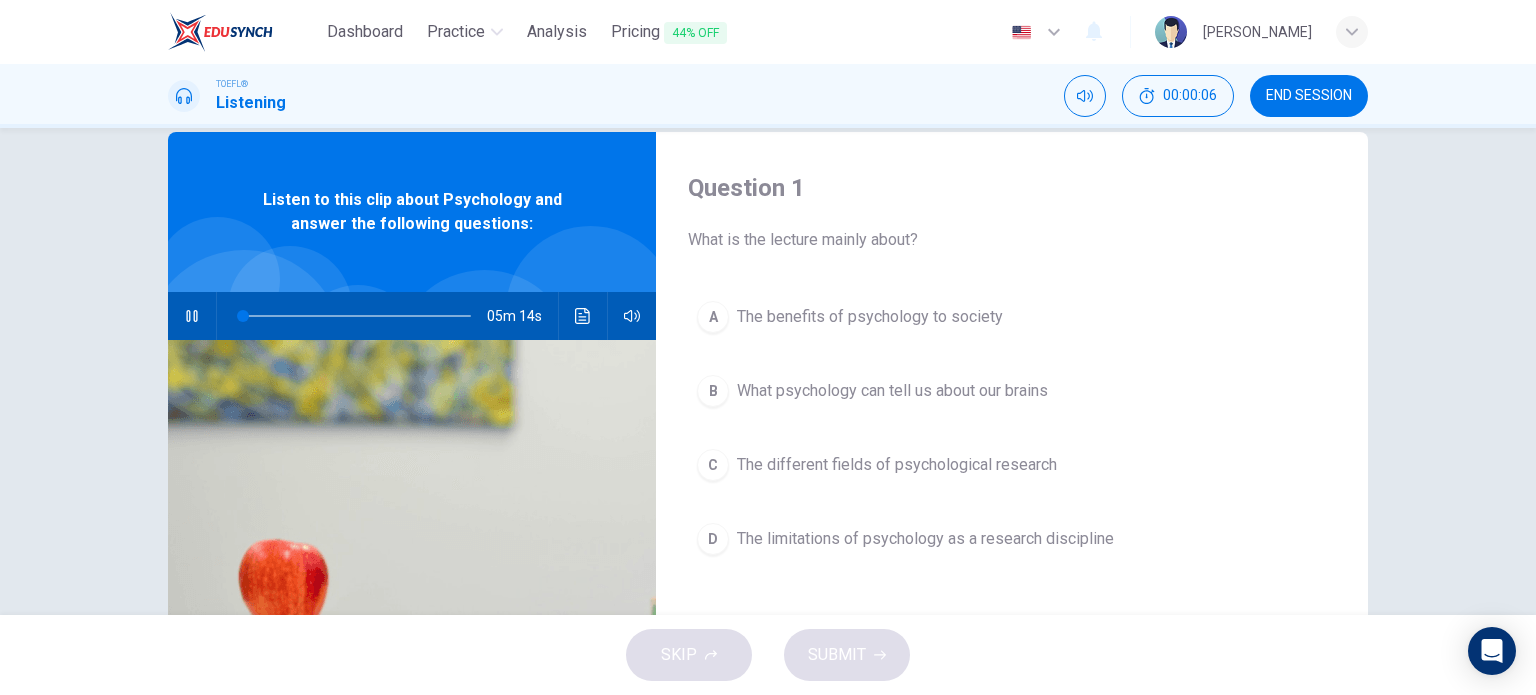 scroll, scrollTop: 36, scrollLeft: 0, axis: vertical 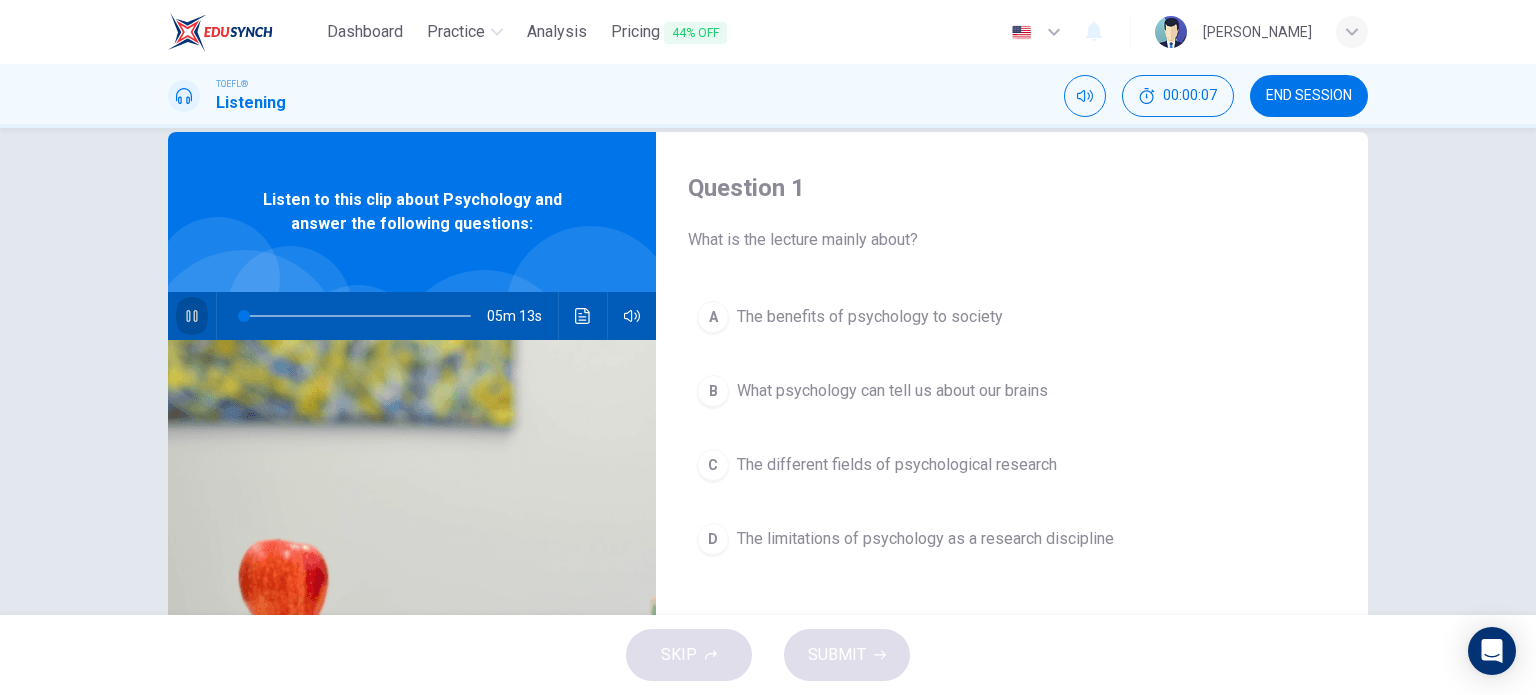 click 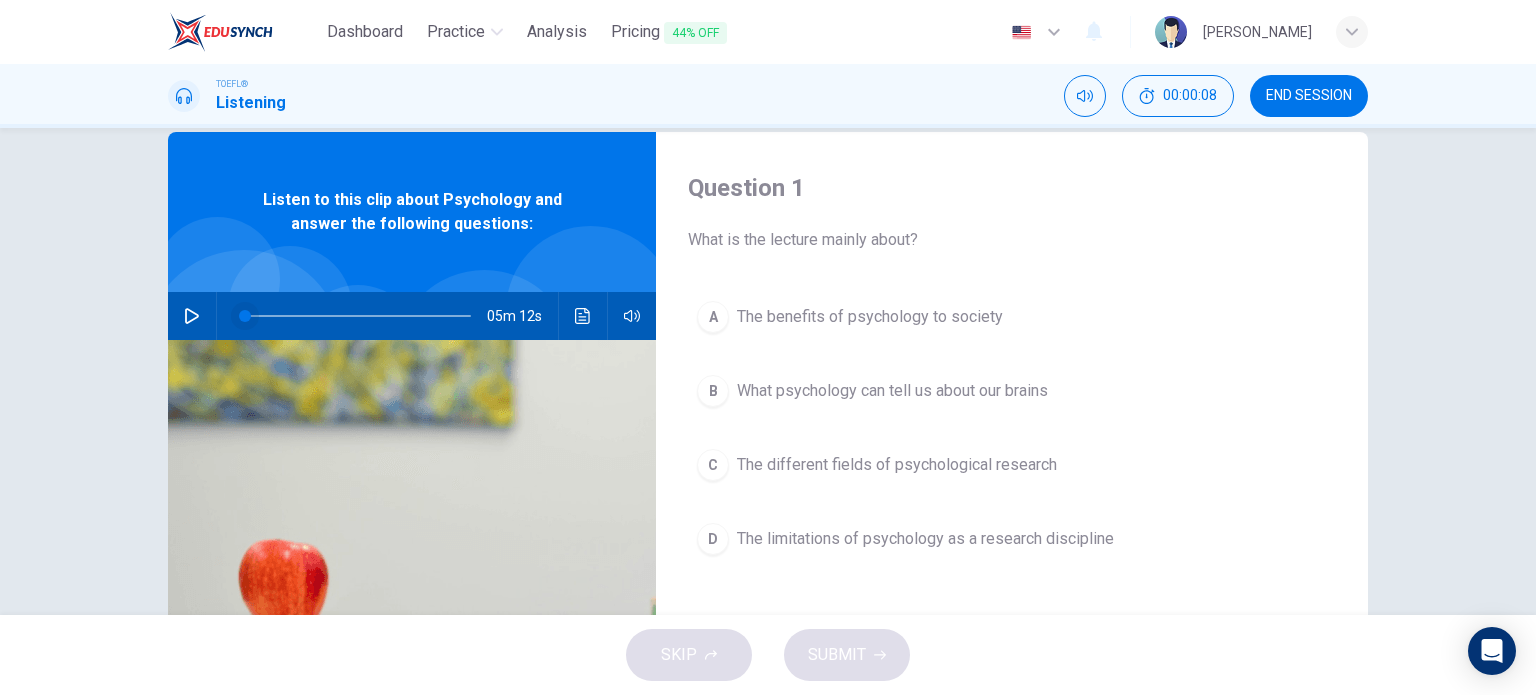 type on "0" 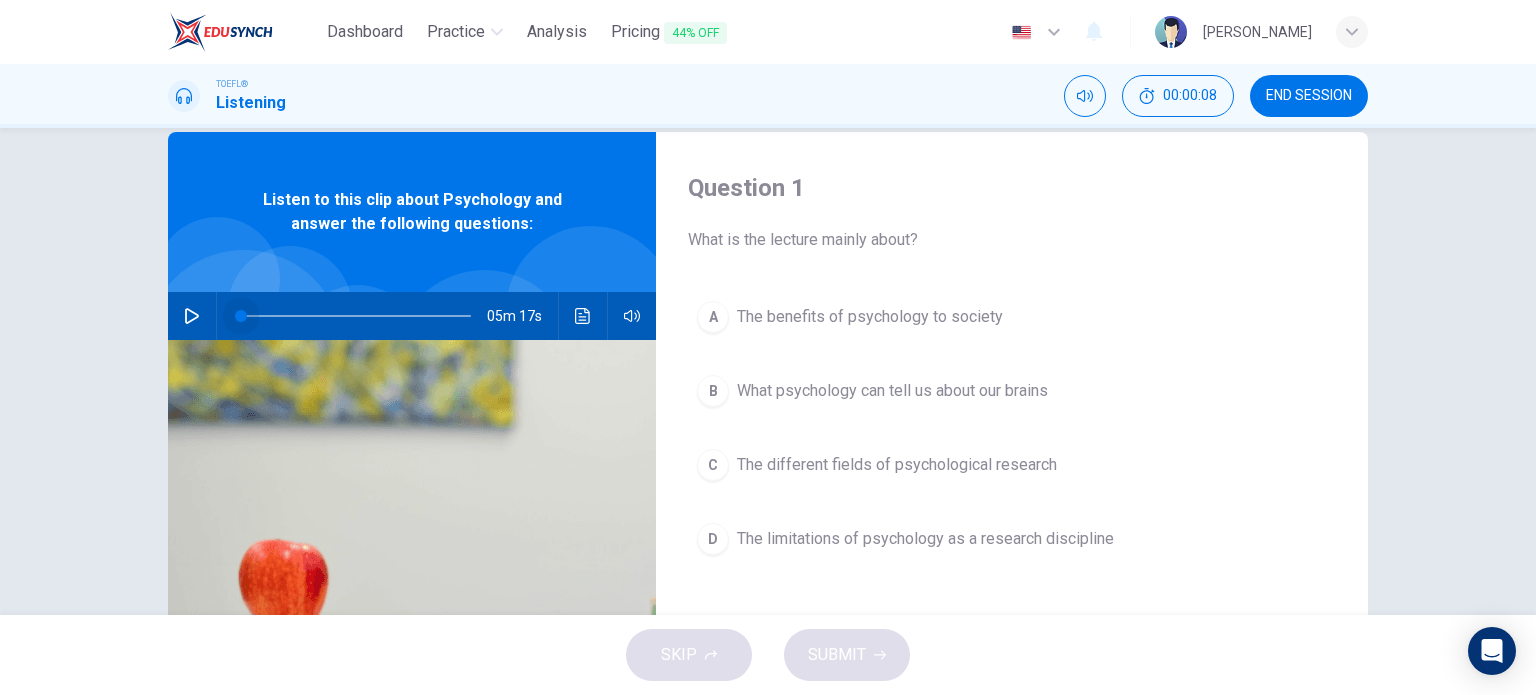 click at bounding box center (241, 316) 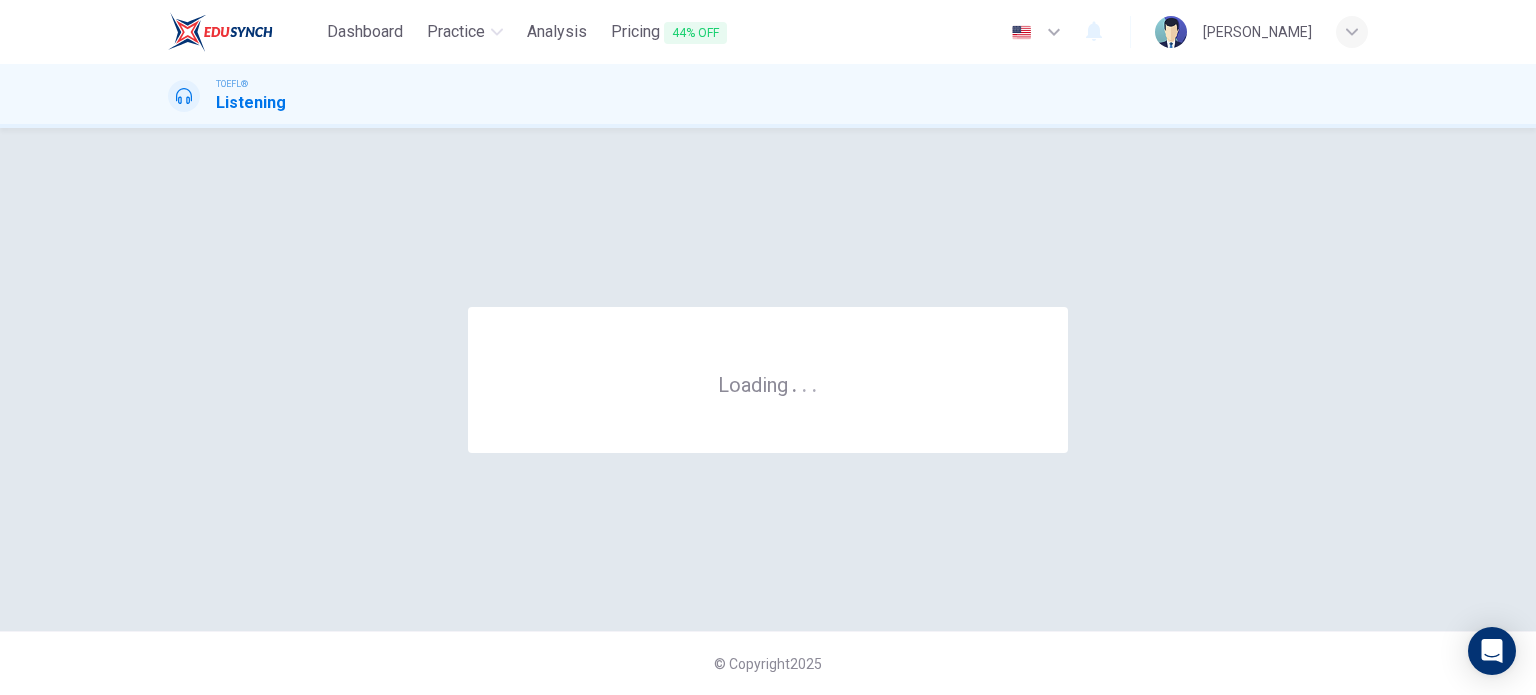 scroll, scrollTop: 0, scrollLeft: 0, axis: both 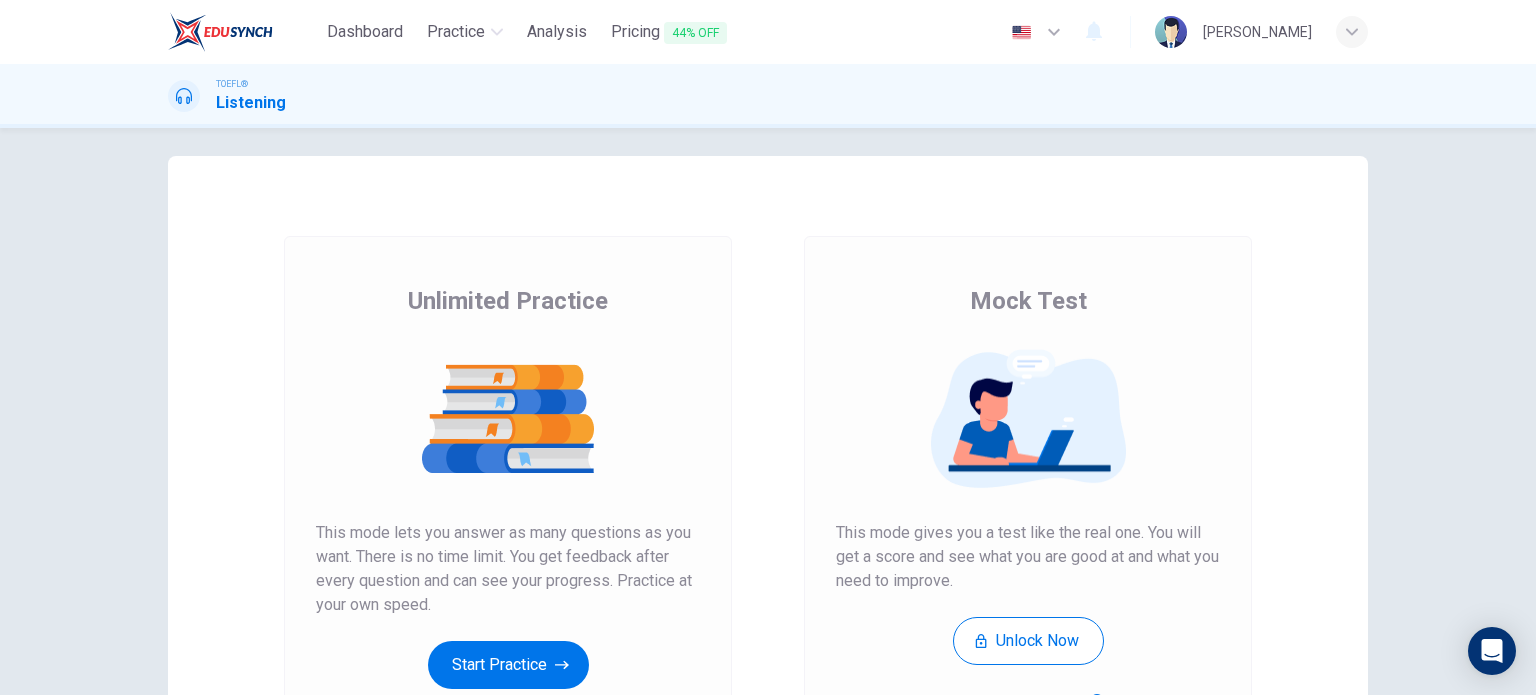 click on "This mode lets you answer as many questions as you want. There is no time limit. You get feedback after every question and can see your progress. Practice at your own speed." at bounding box center [508, 569] 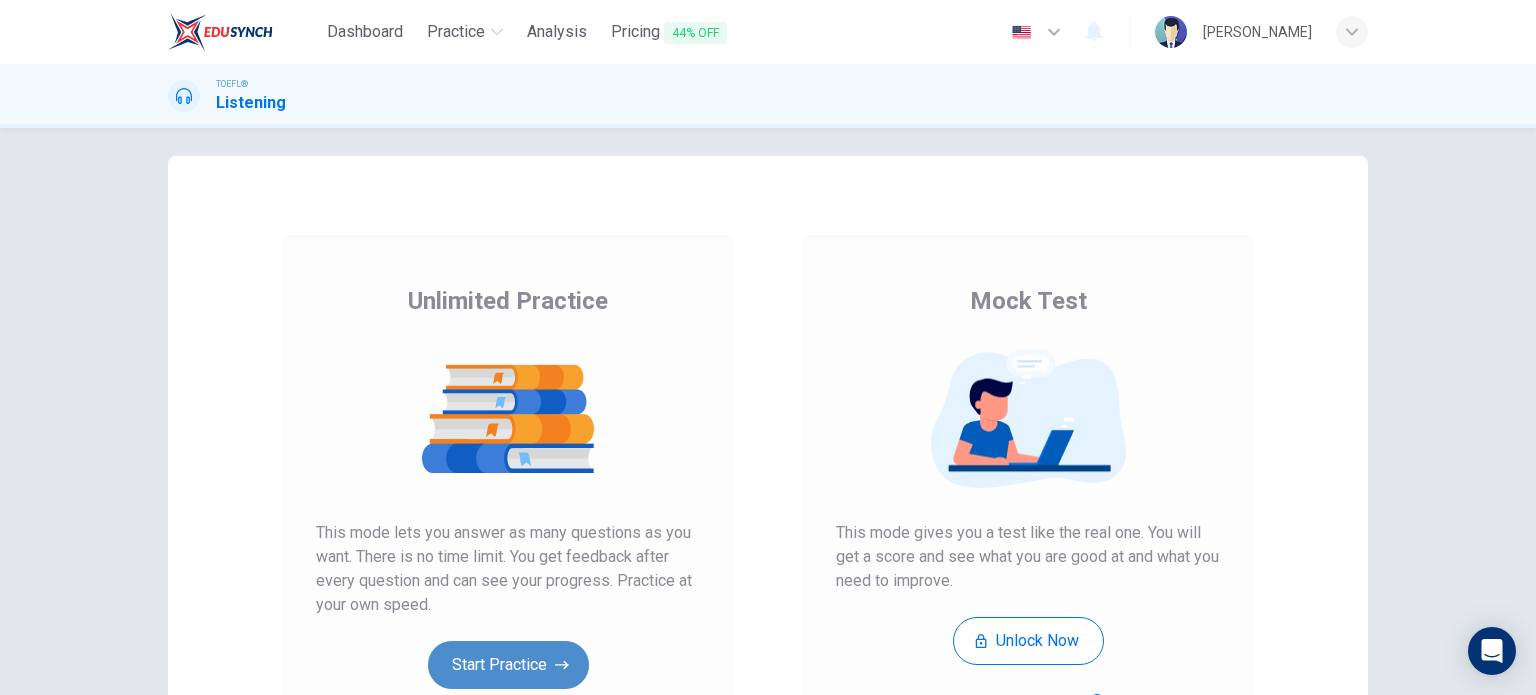 click on "Start Practice" at bounding box center (508, 665) 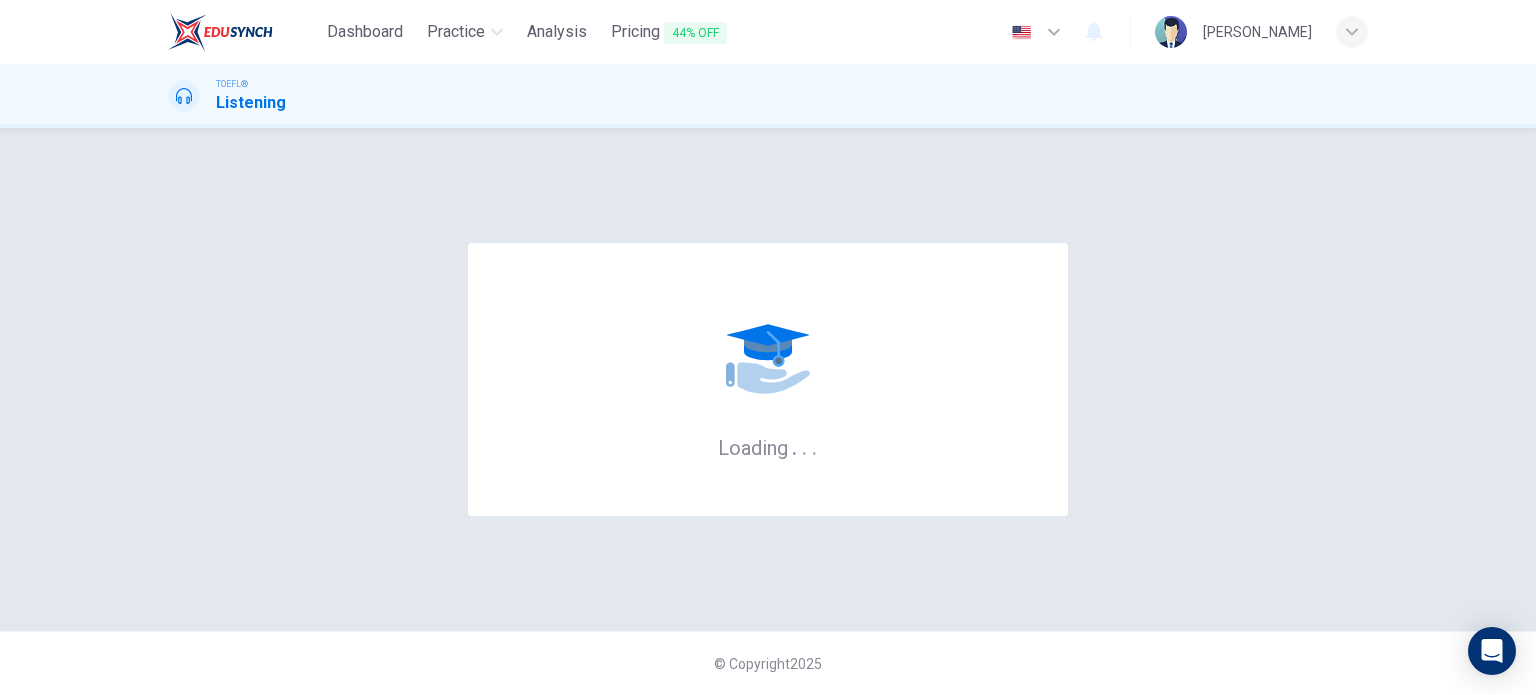 scroll, scrollTop: 0, scrollLeft: 0, axis: both 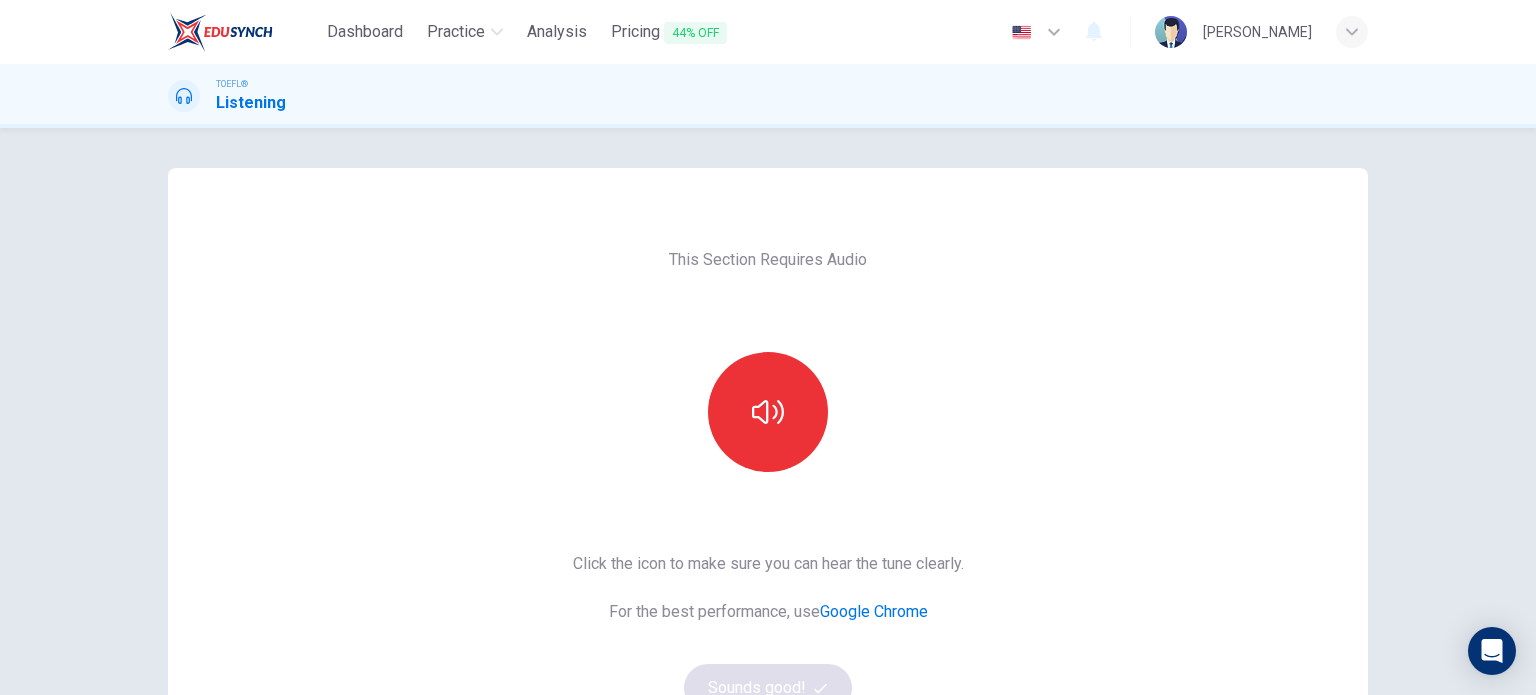 click on "This Section Requires Audio Click the icon to make sure you can hear the tune clearly. For the best performance, use  Google Chrome Sounds good!" at bounding box center [768, 515] 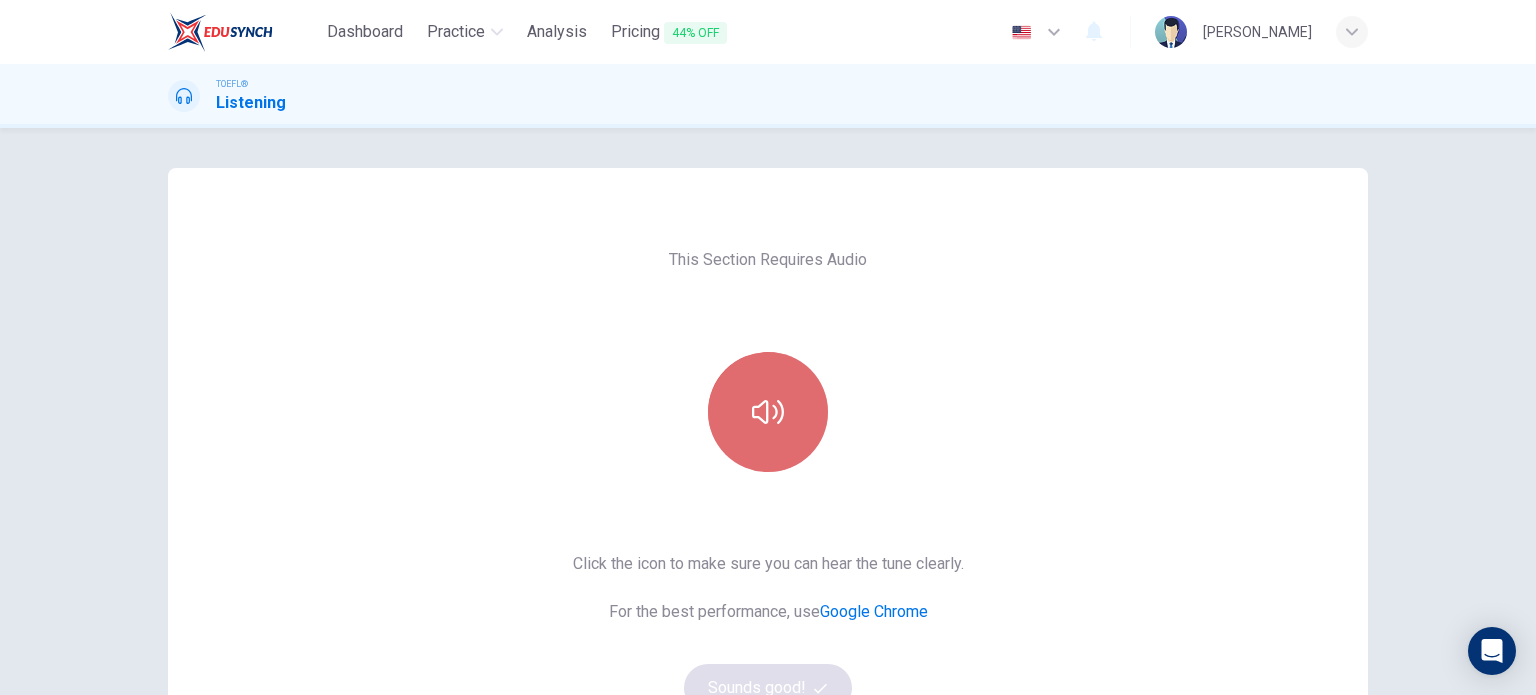 click at bounding box center (768, 412) 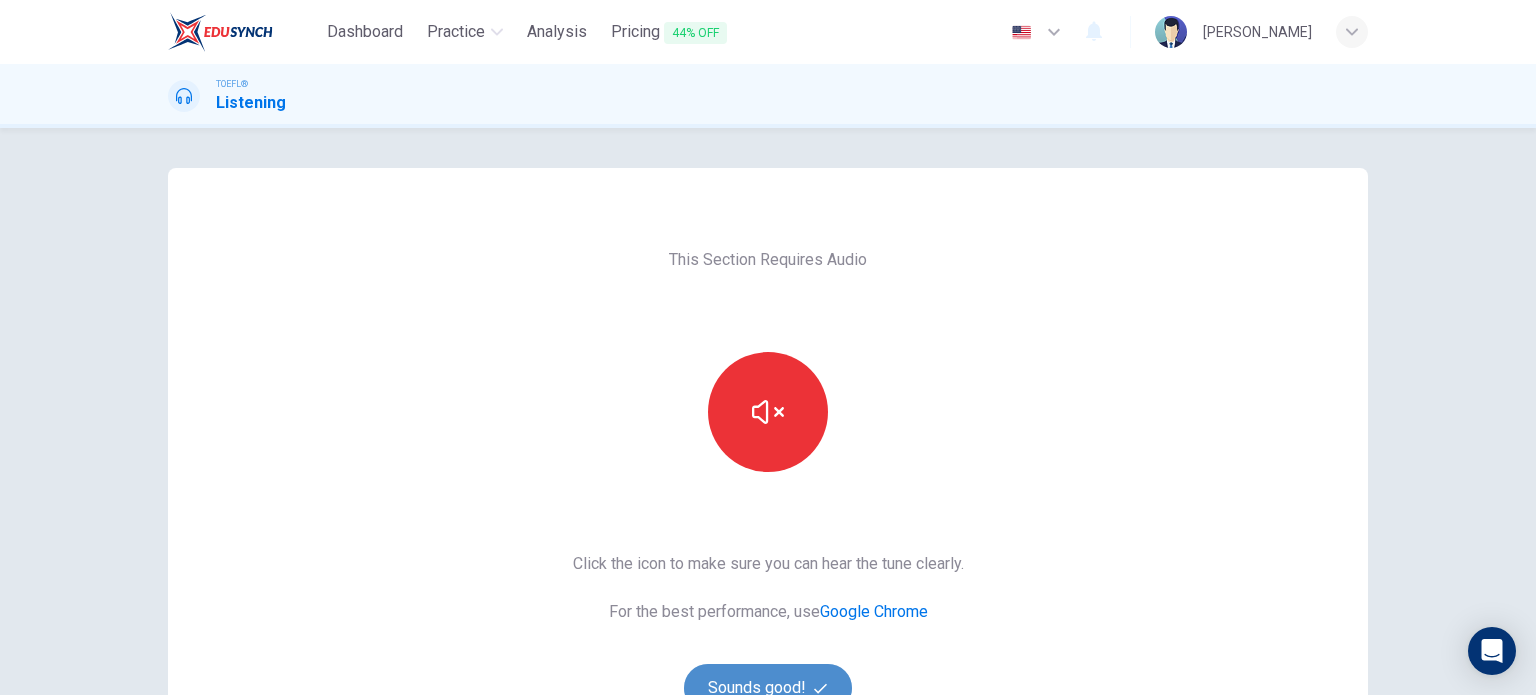 click on "Sounds good!" at bounding box center [768, 688] 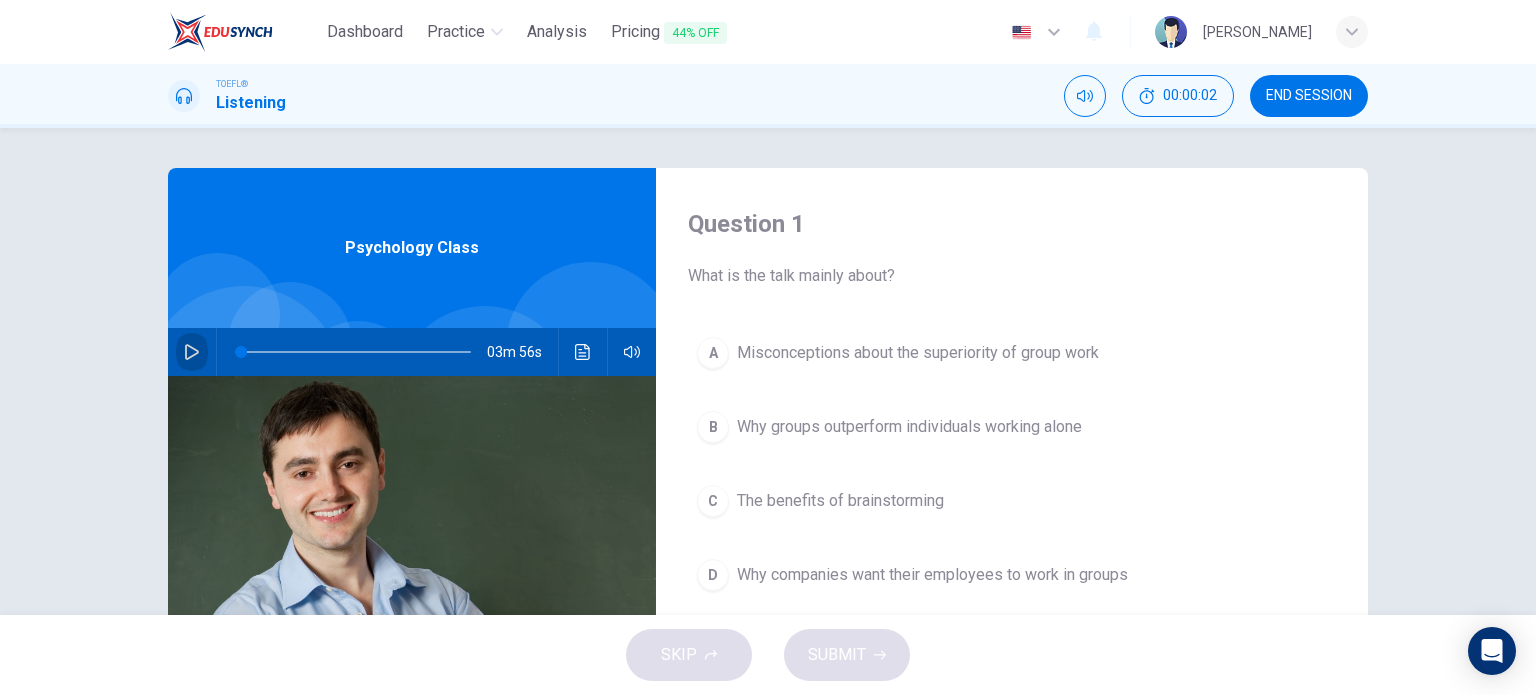 click 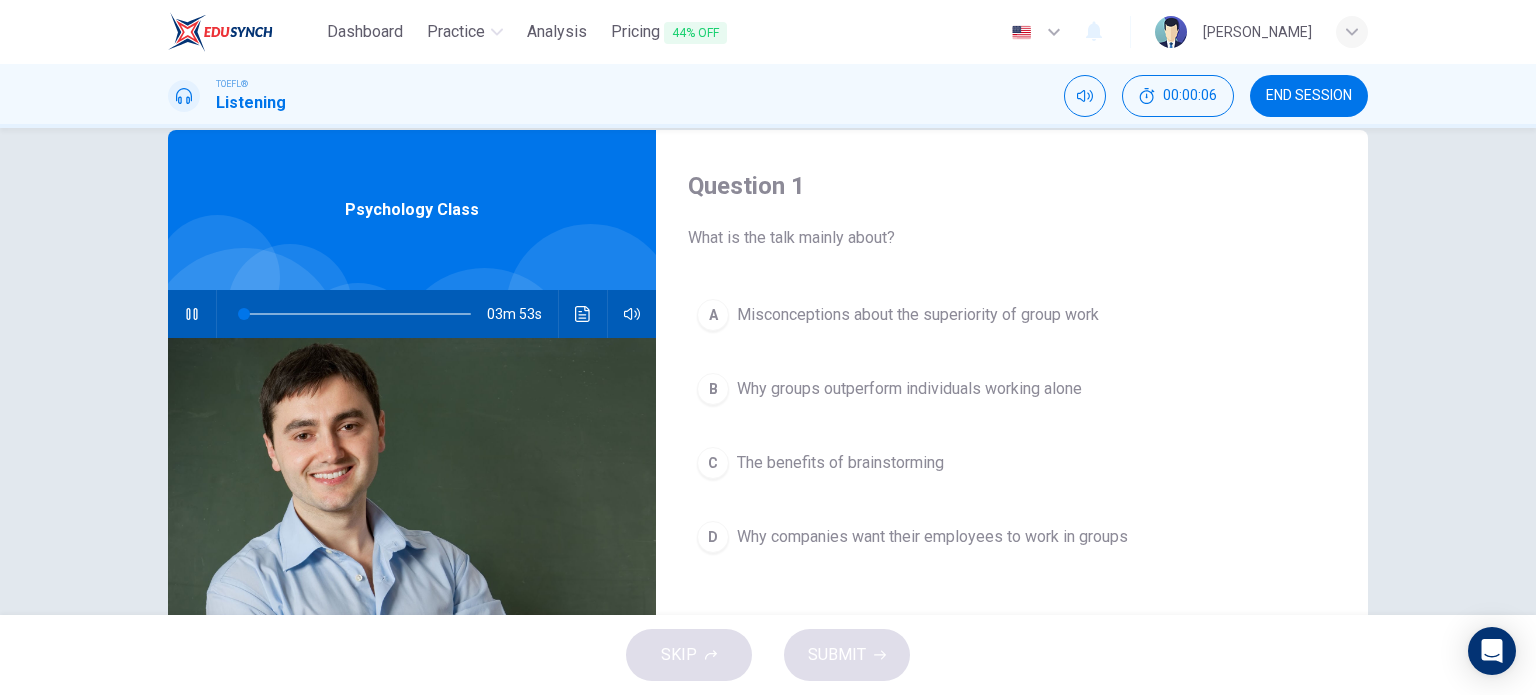 scroll, scrollTop: 36, scrollLeft: 0, axis: vertical 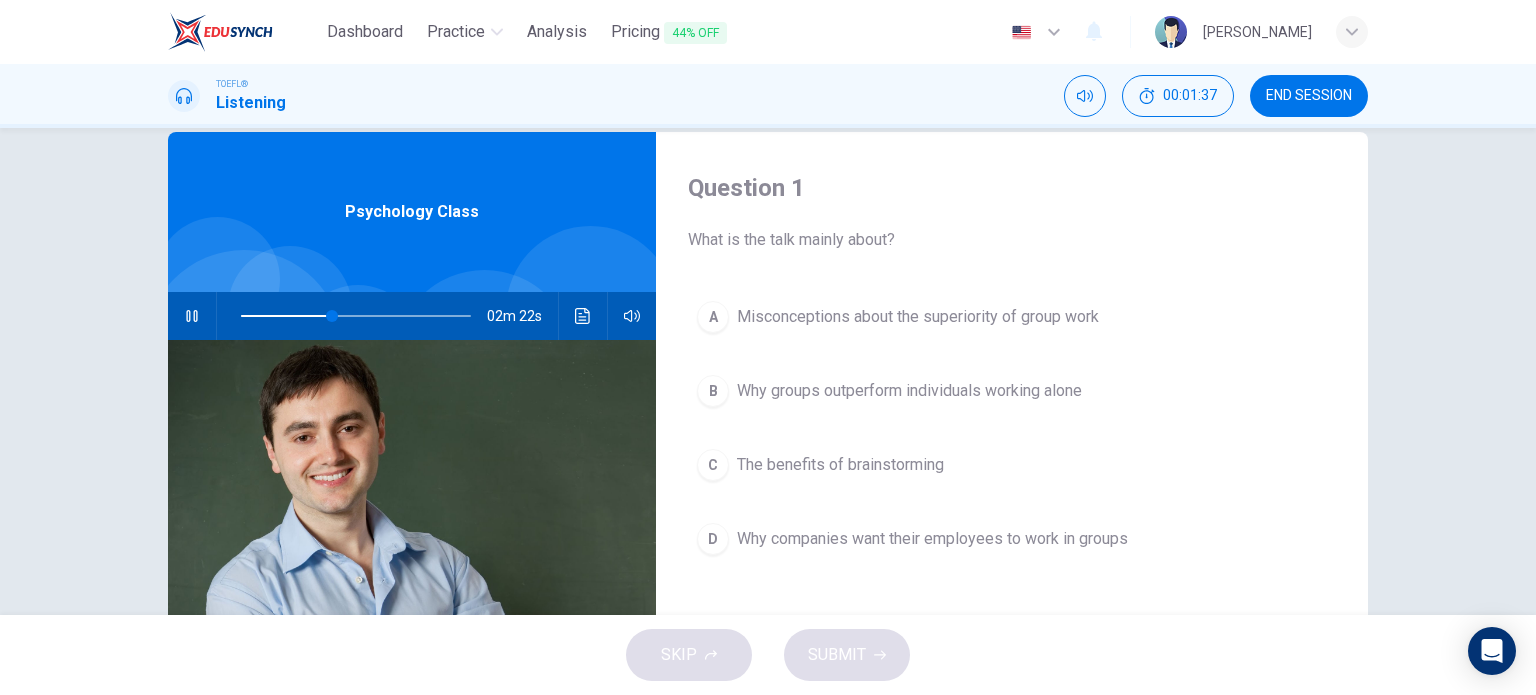 type on "40" 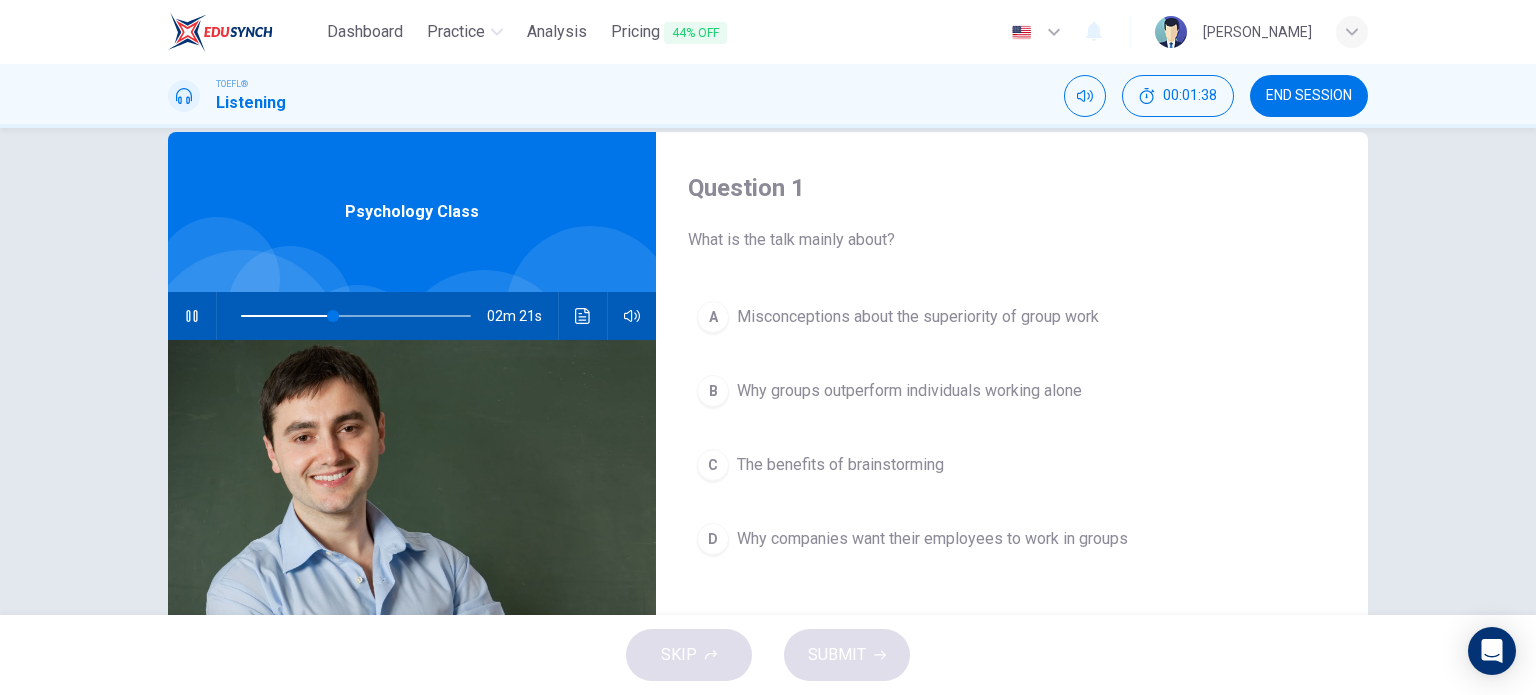 type 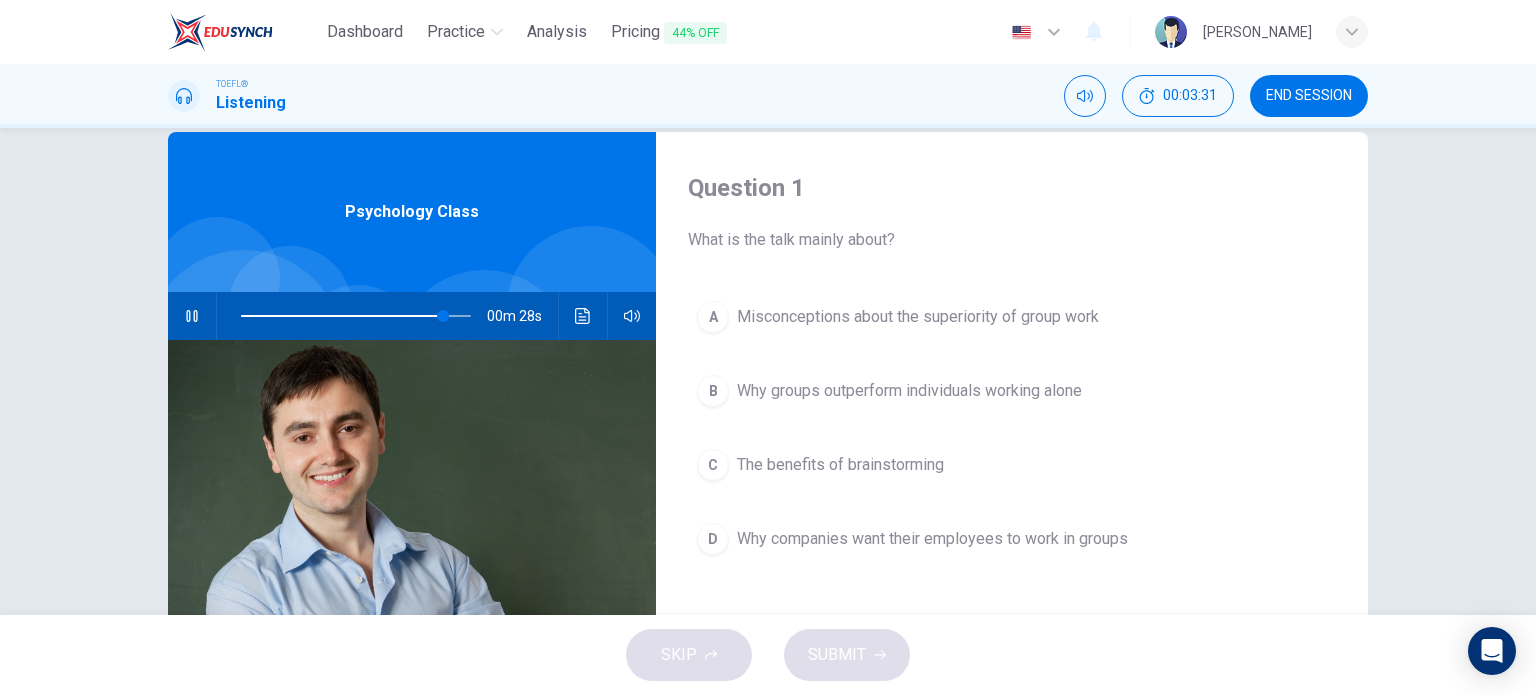 click at bounding box center (192, 316) 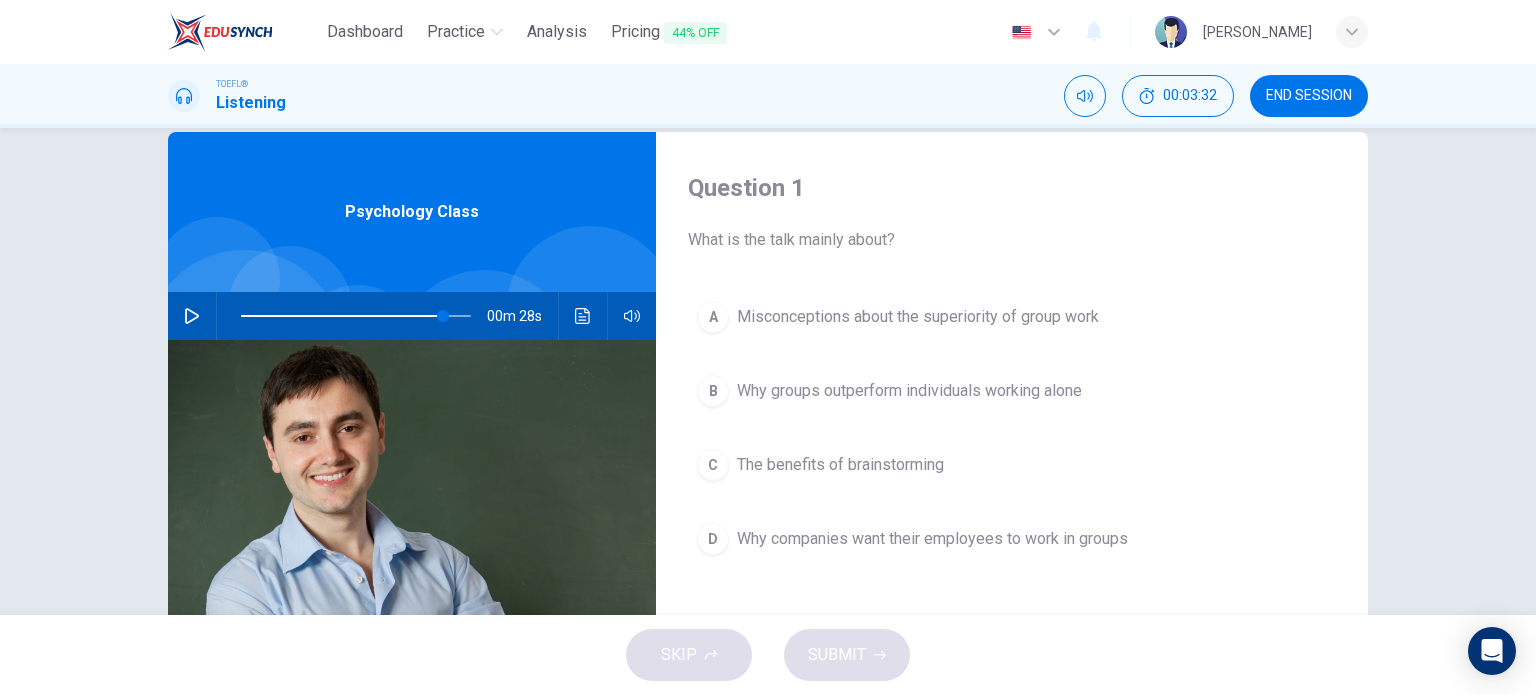click at bounding box center (192, 316) 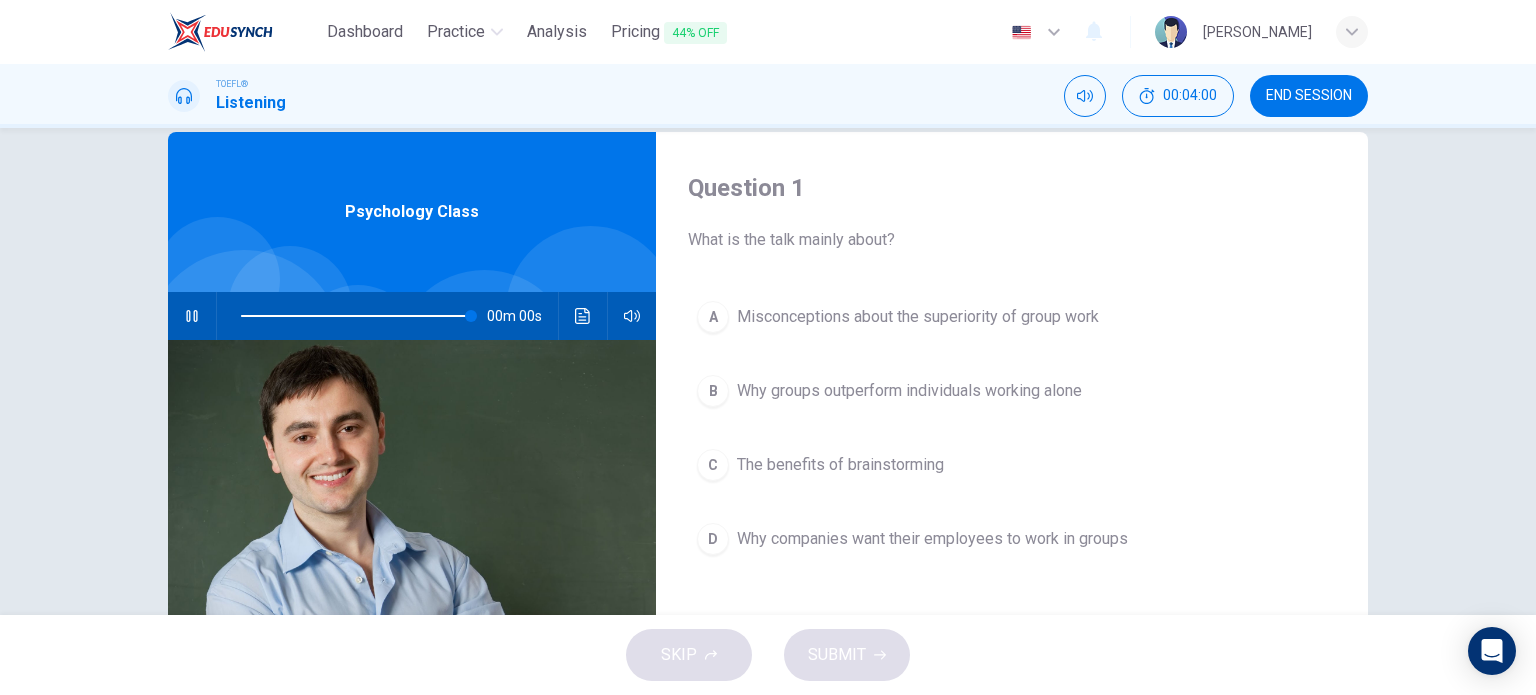 type on "0" 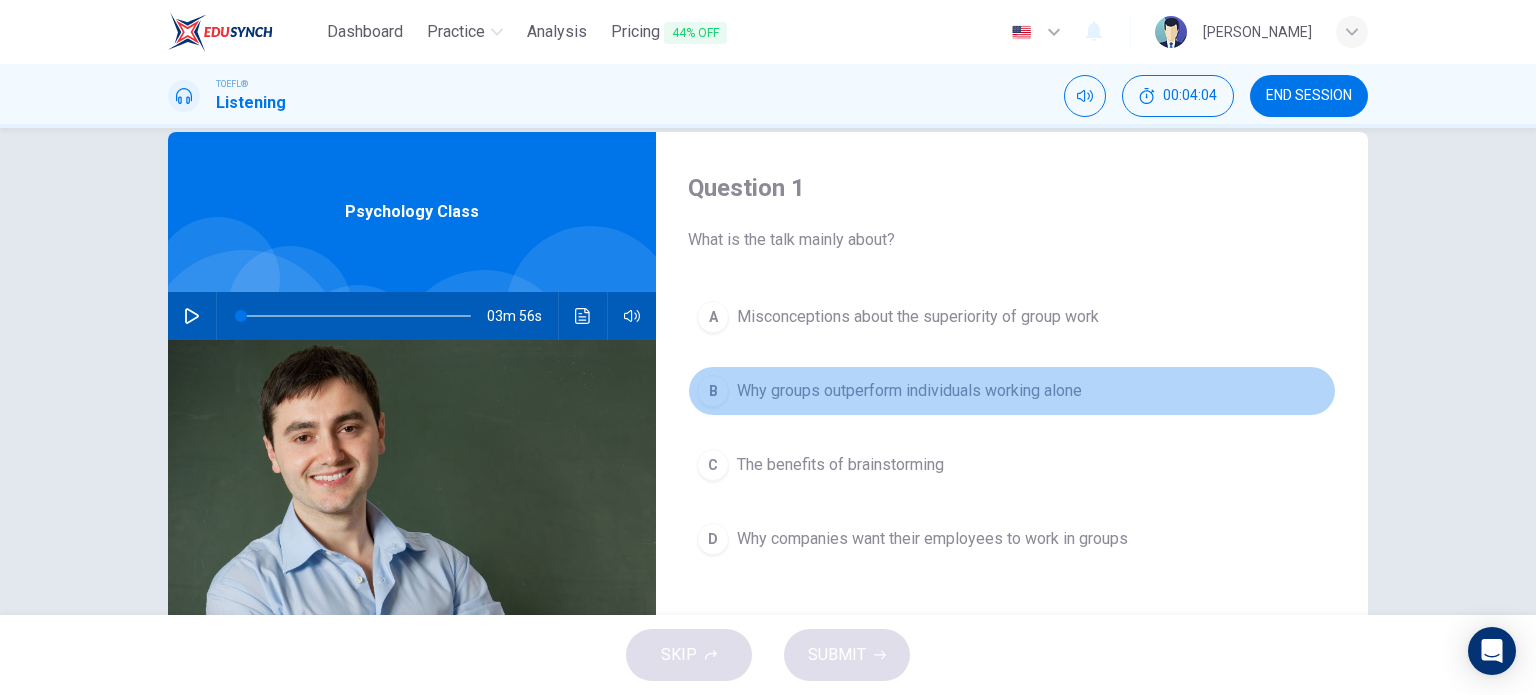 click on "B Why groups outperform individuals working alone" at bounding box center (1012, 391) 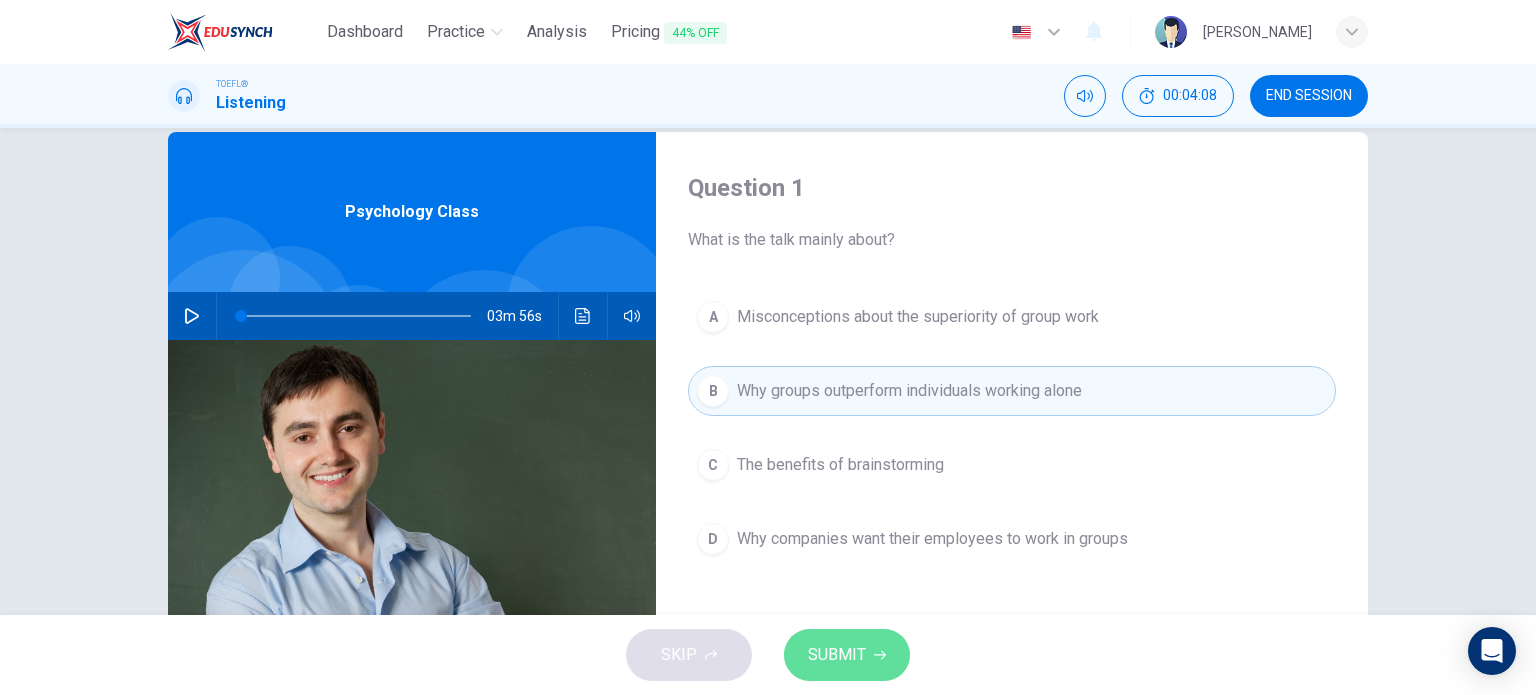 click on "SUBMIT" at bounding box center [837, 655] 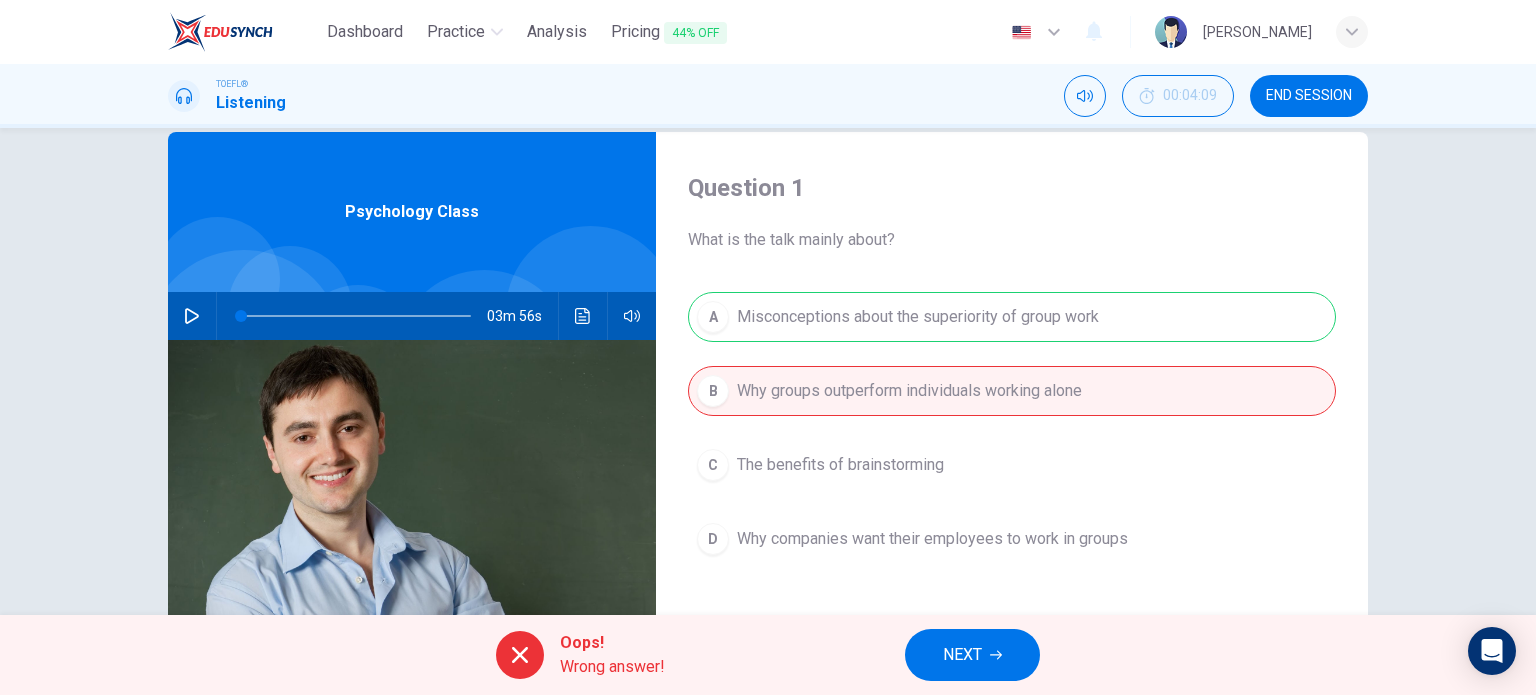 click on "NEXT" at bounding box center [962, 655] 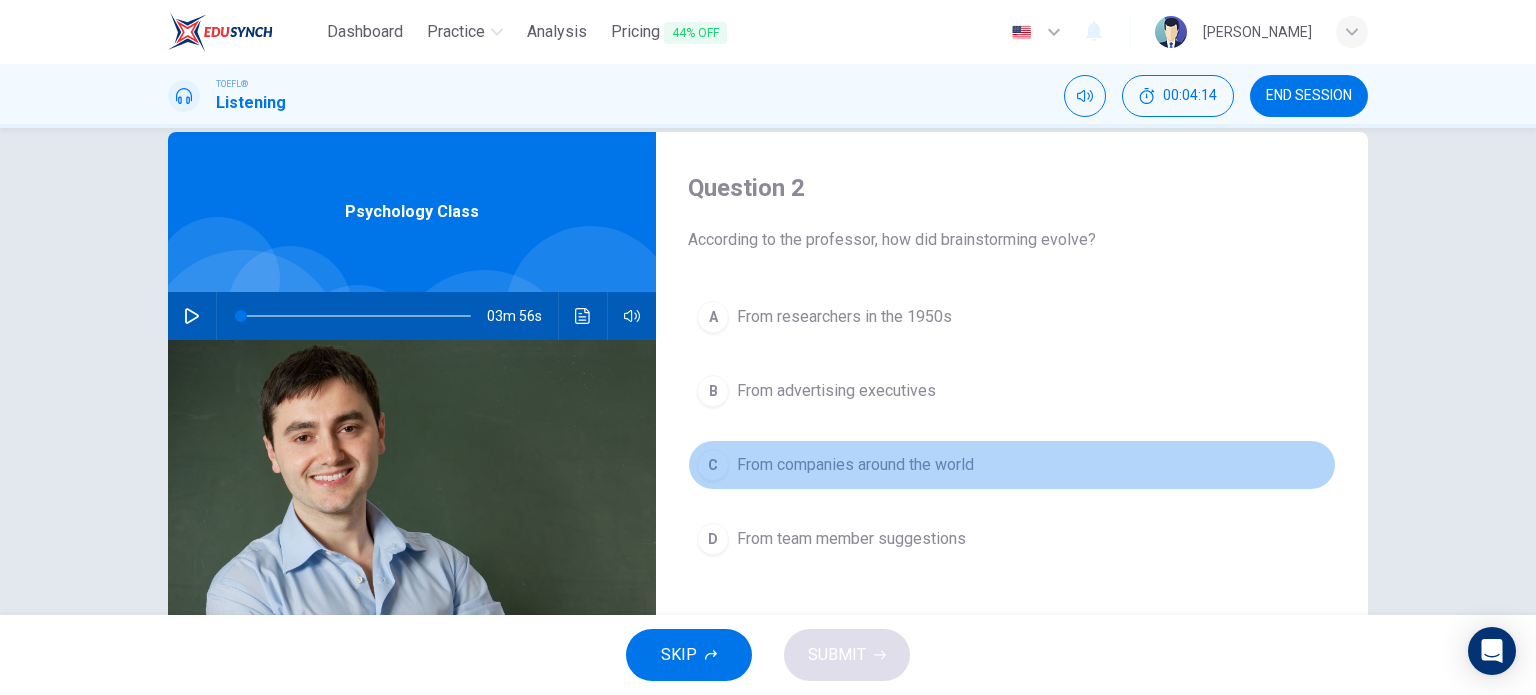 click on "From companies around the world" at bounding box center [855, 465] 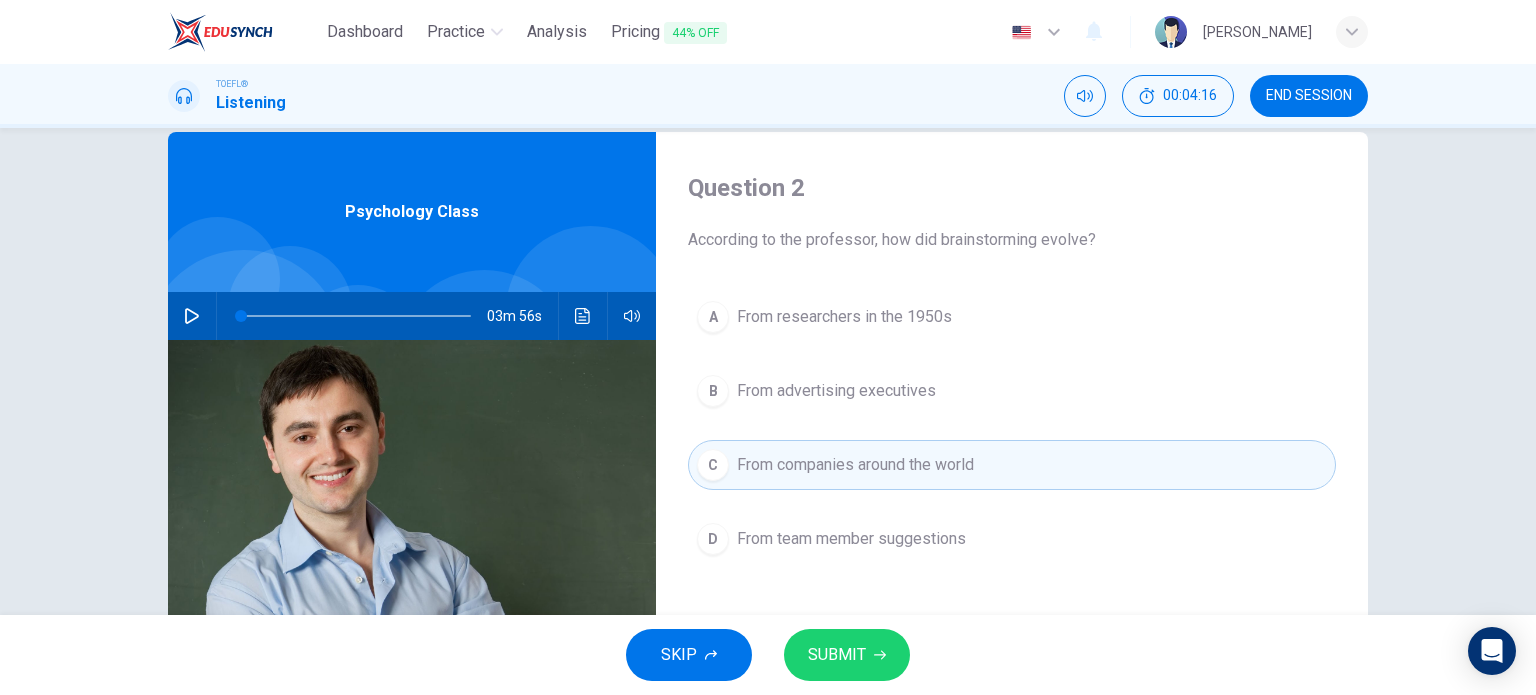 click on "D From team member suggestions" at bounding box center [1012, 539] 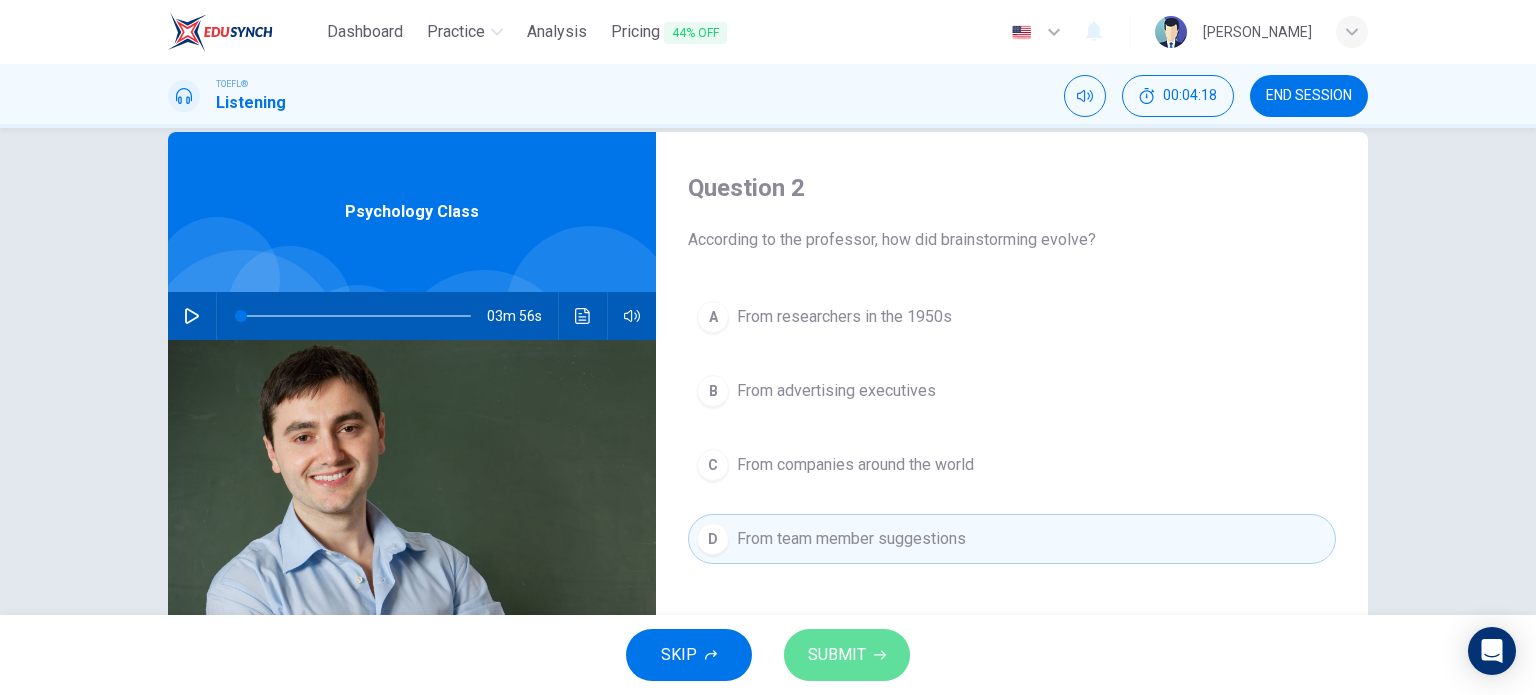 click on "SUBMIT" at bounding box center [847, 655] 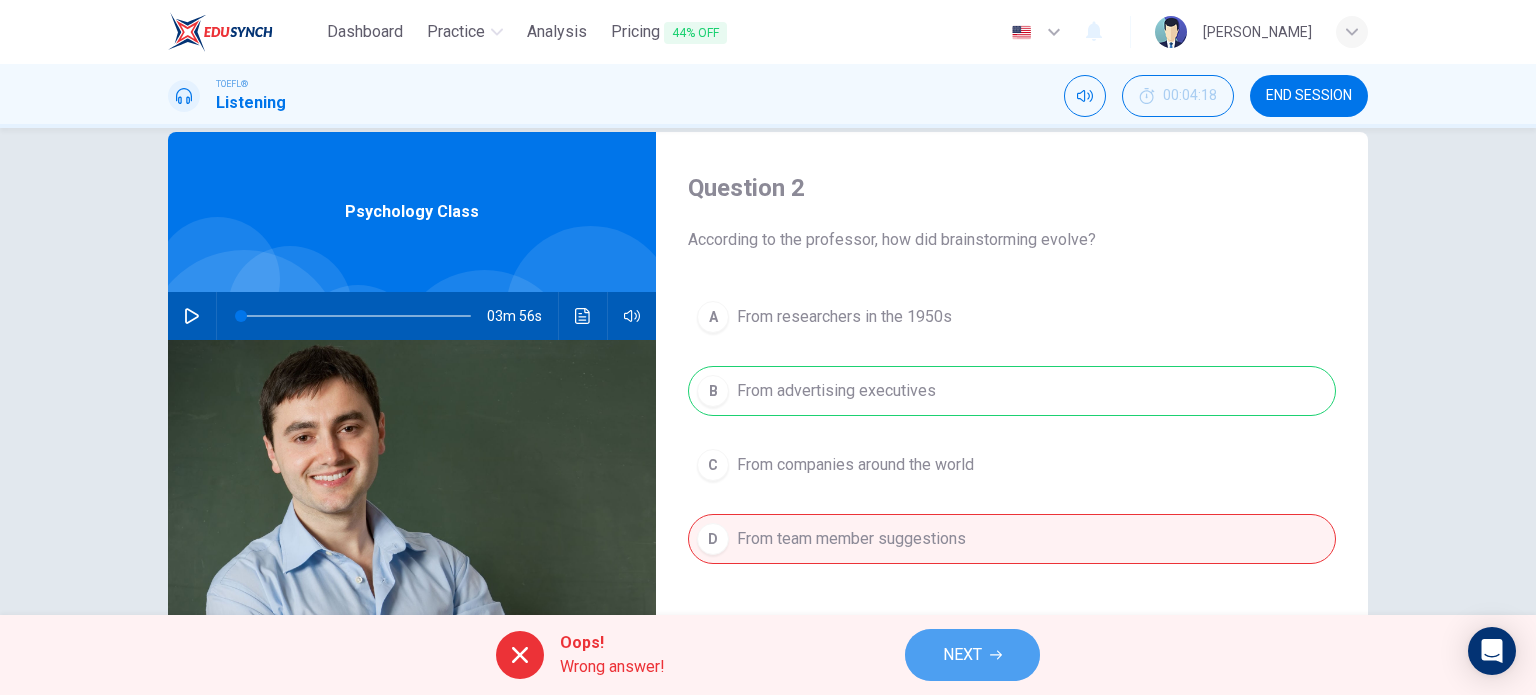 click on "NEXT" at bounding box center (962, 655) 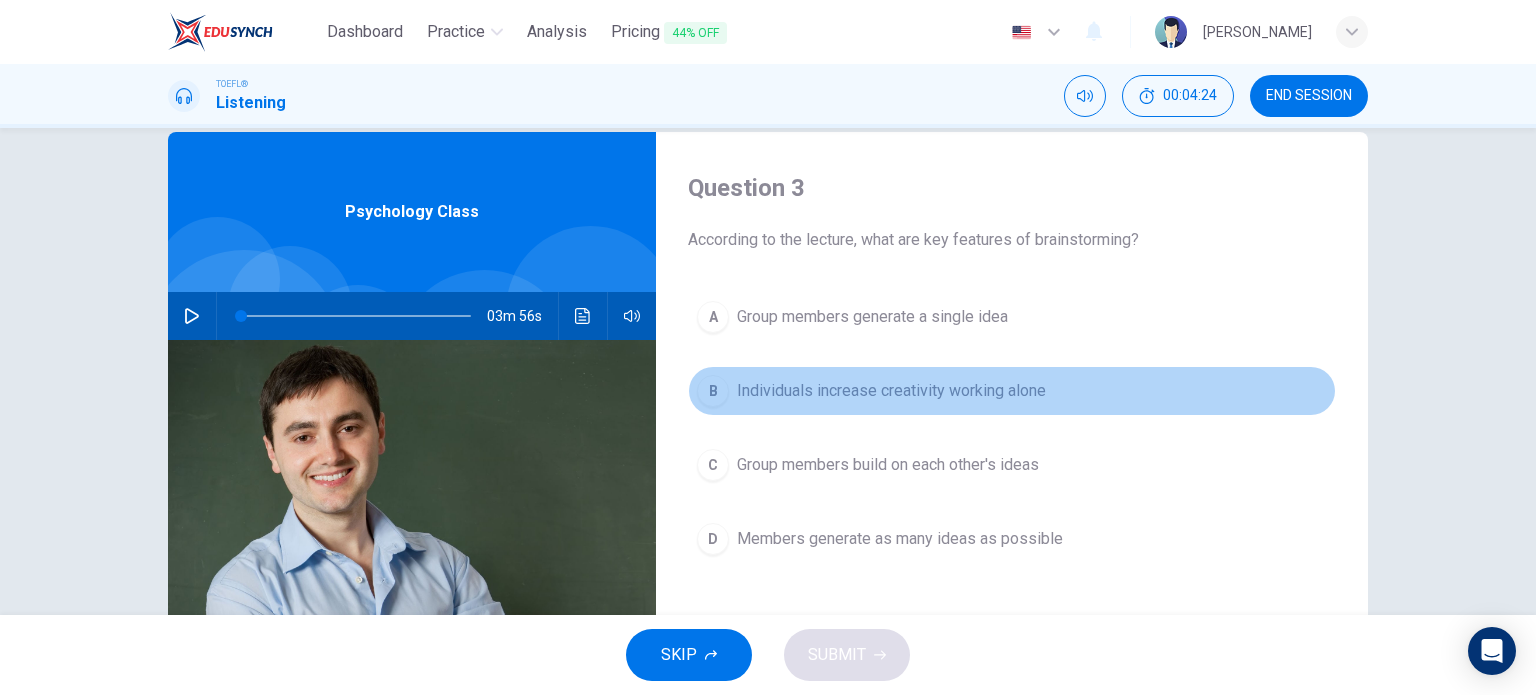 click on "B Individuals increase creativity working alone" at bounding box center (1012, 391) 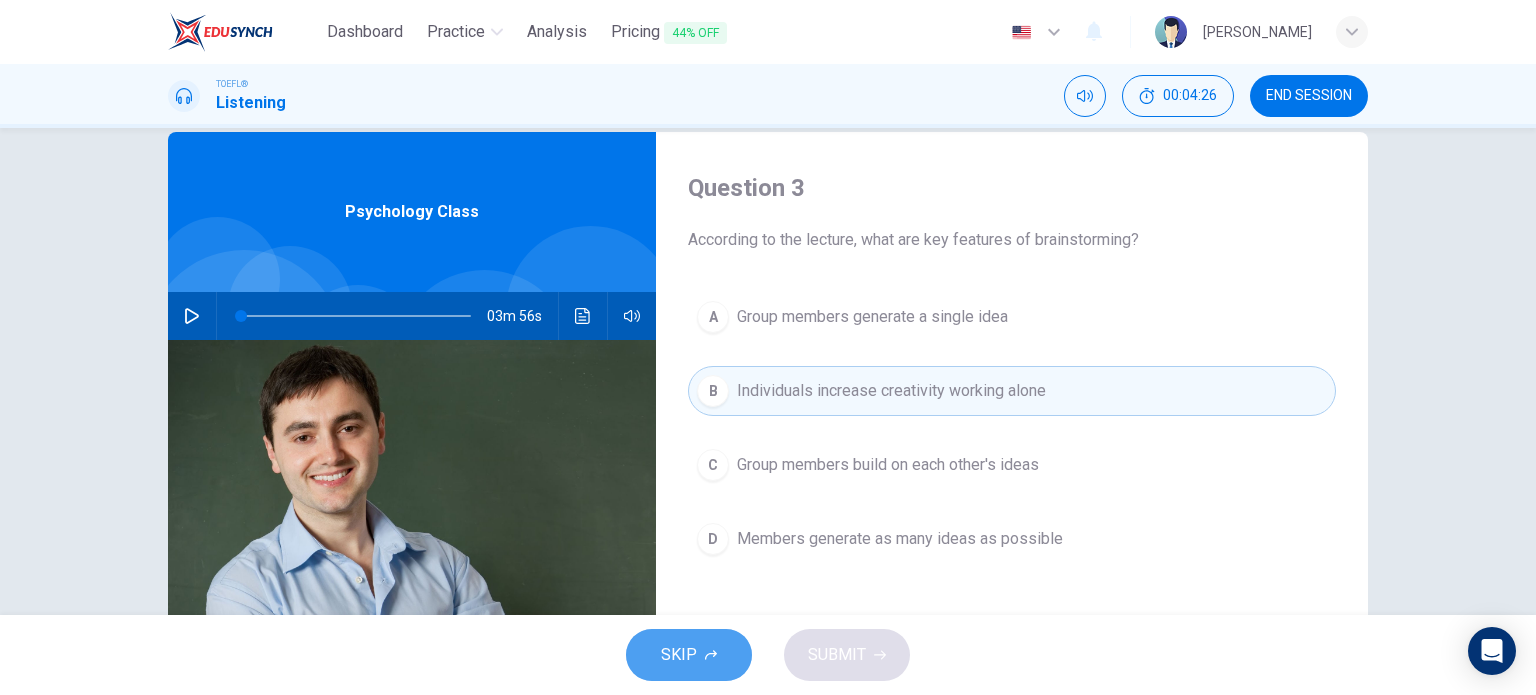click on "SKIP" at bounding box center (689, 655) 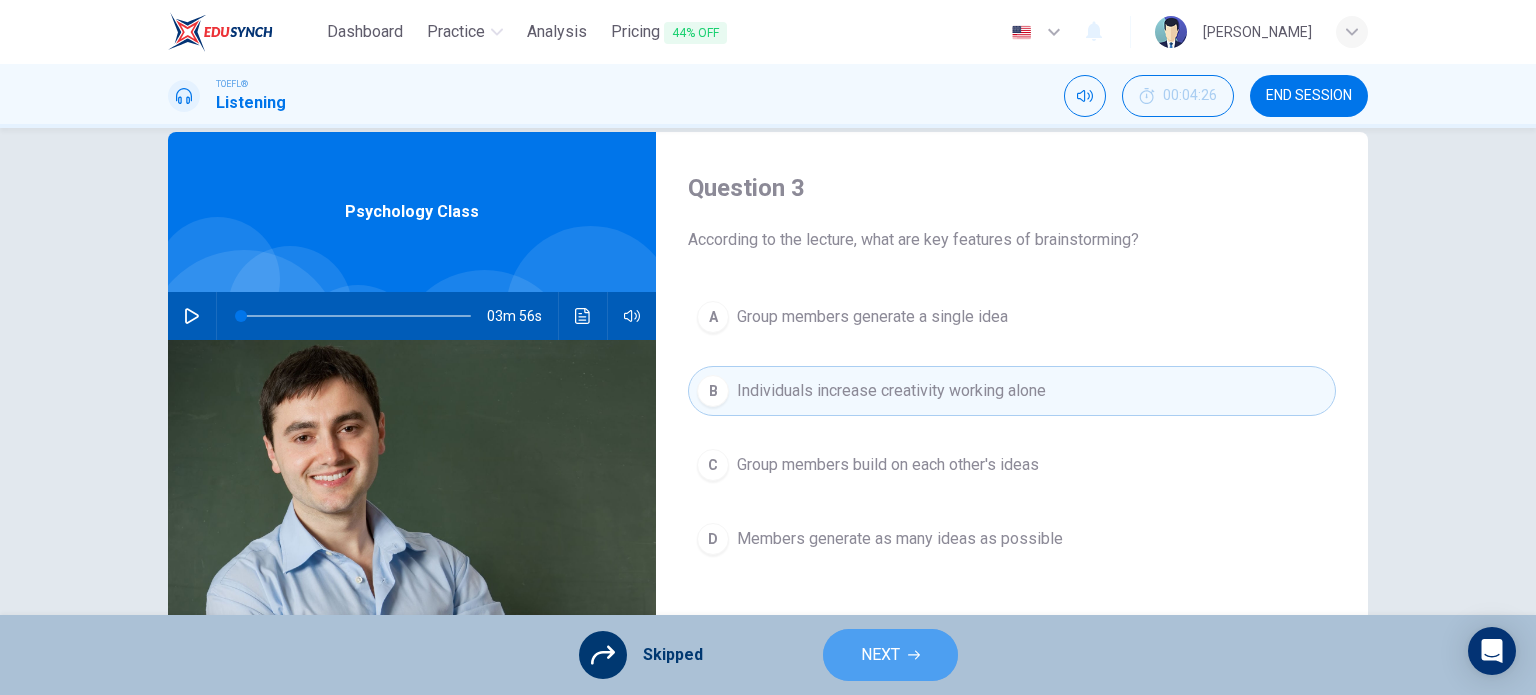 click on "NEXT" at bounding box center (880, 655) 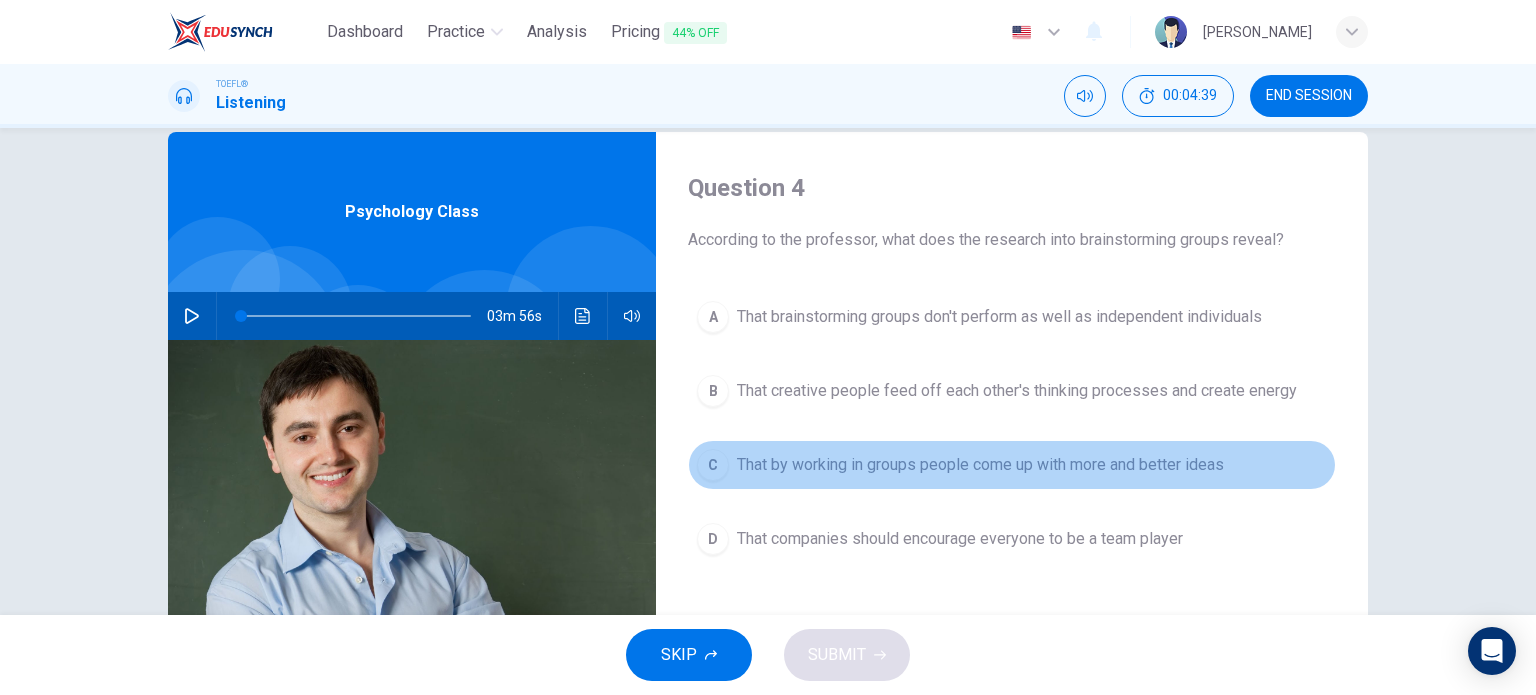 click on "That by working in groups people come up with more and better ideas" at bounding box center [980, 465] 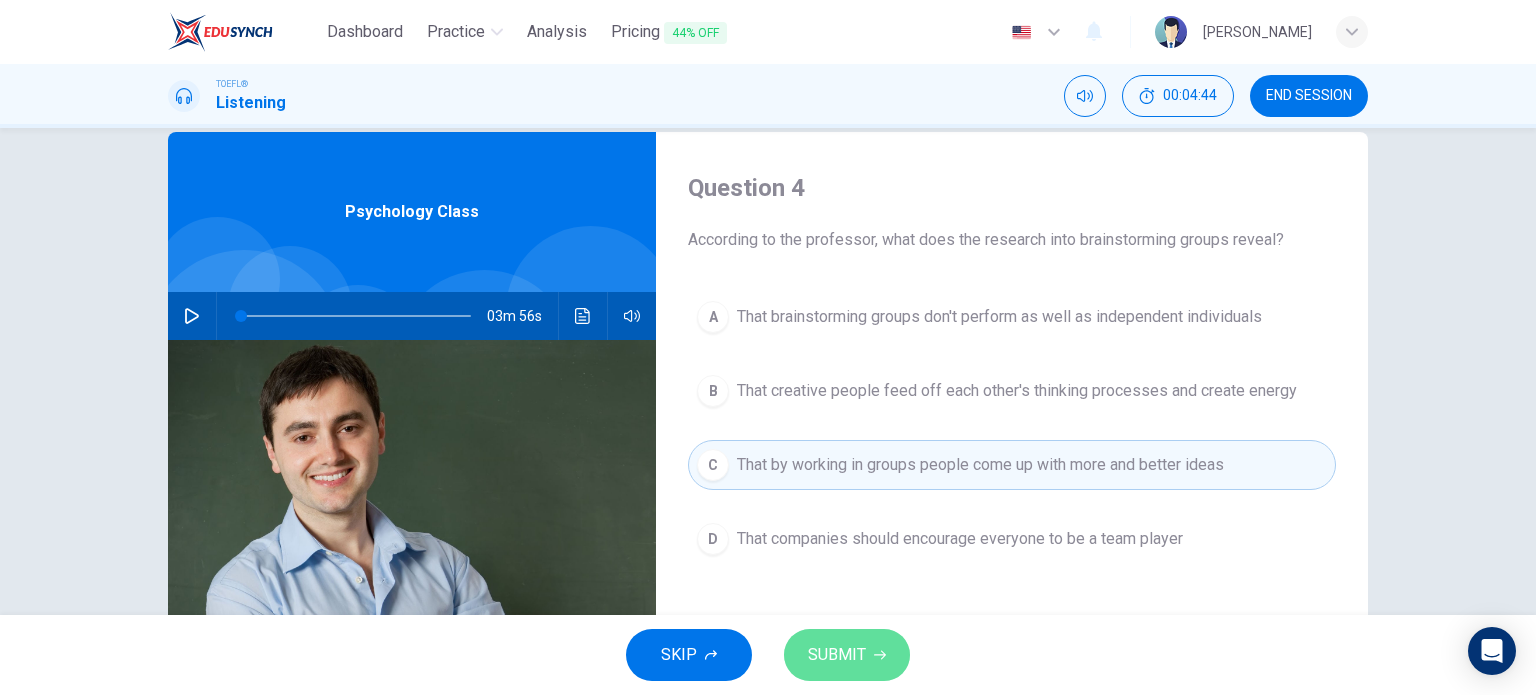 click on "SUBMIT" at bounding box center (847, 655) 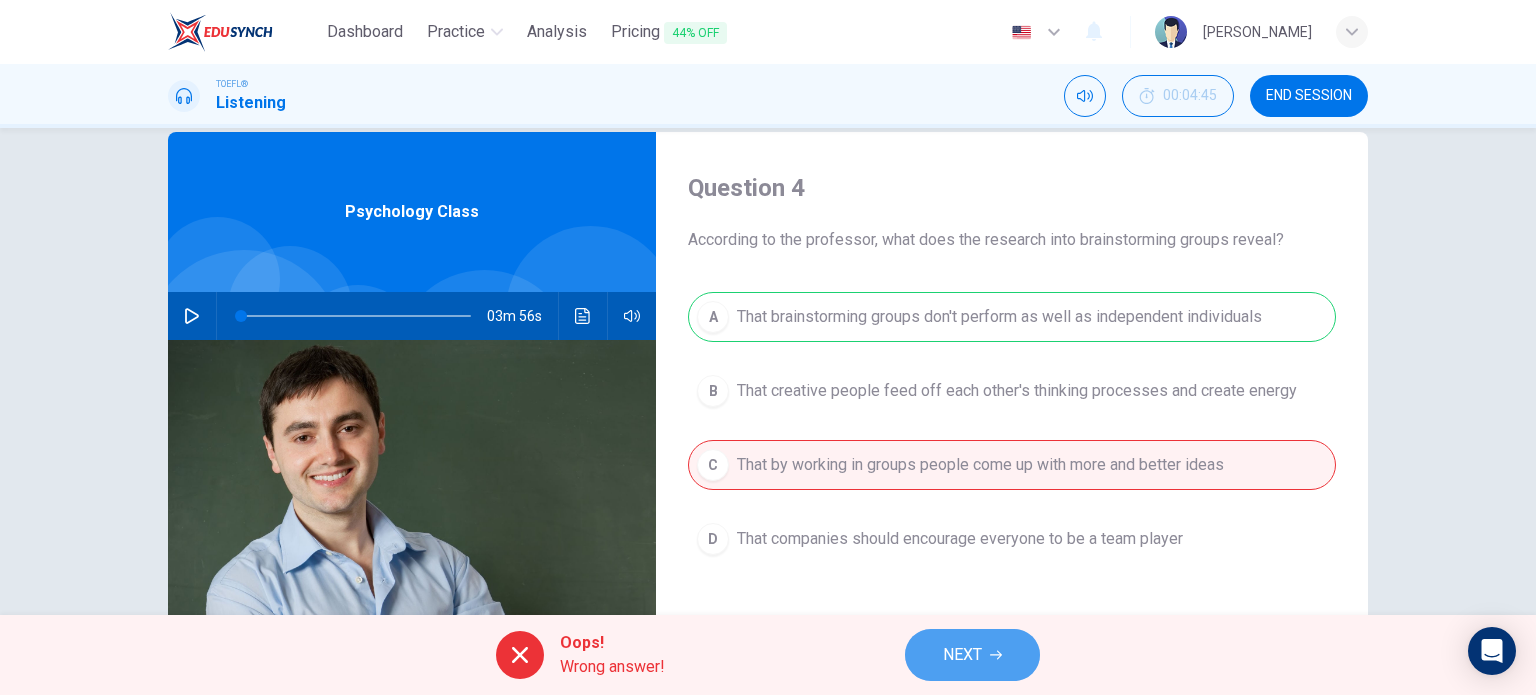 click on "NEXT" at bounding box center (972, 655) 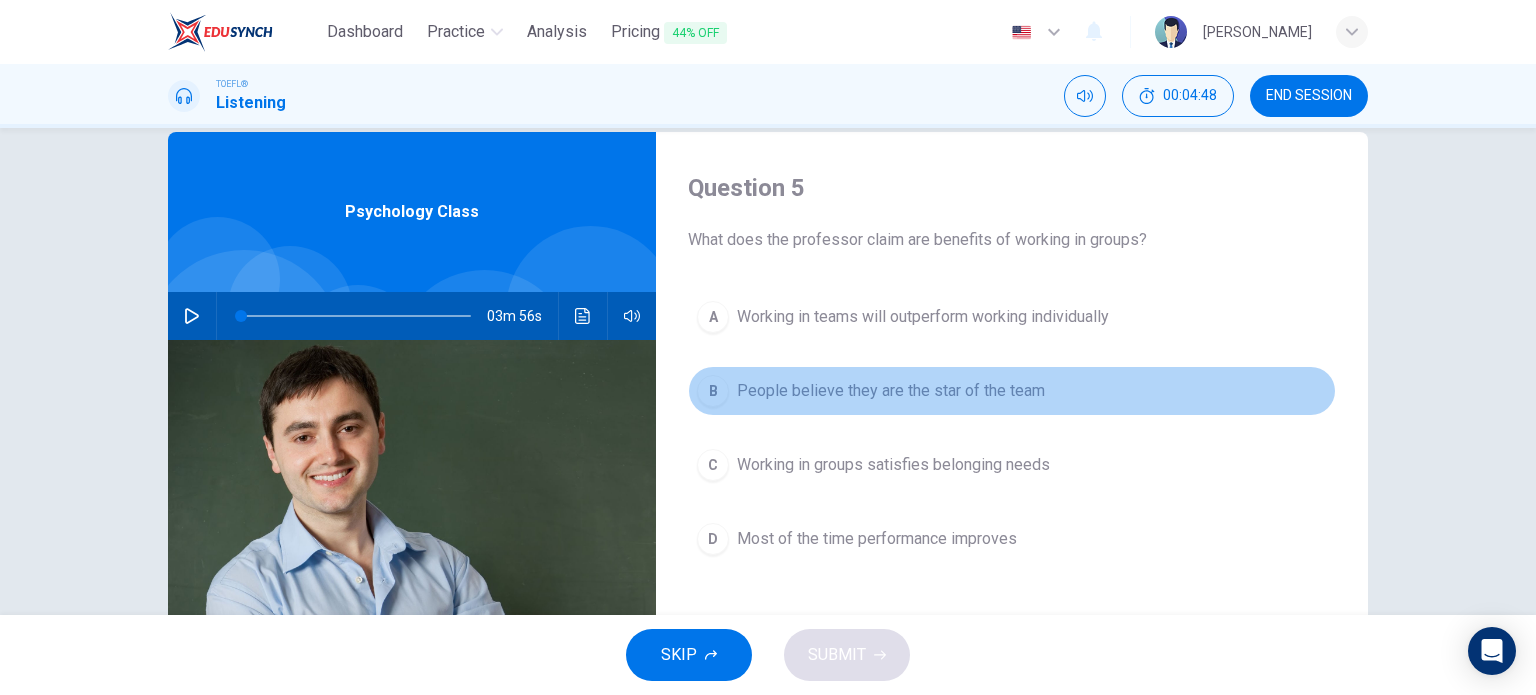 click on "People believe they are the star of the team" at bounding box center [891, 391] 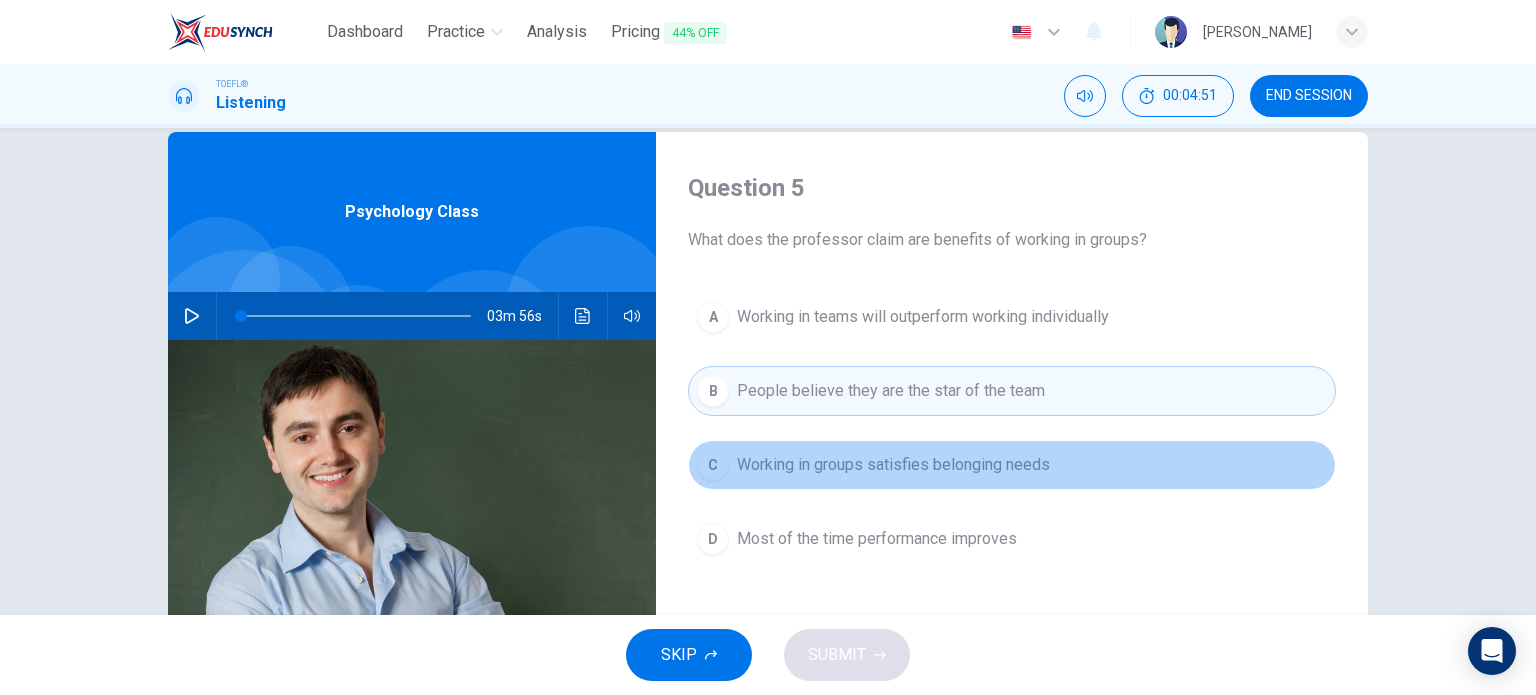 click on "Working in groups satisfies belonging needs" at bounding box center [893, 465] 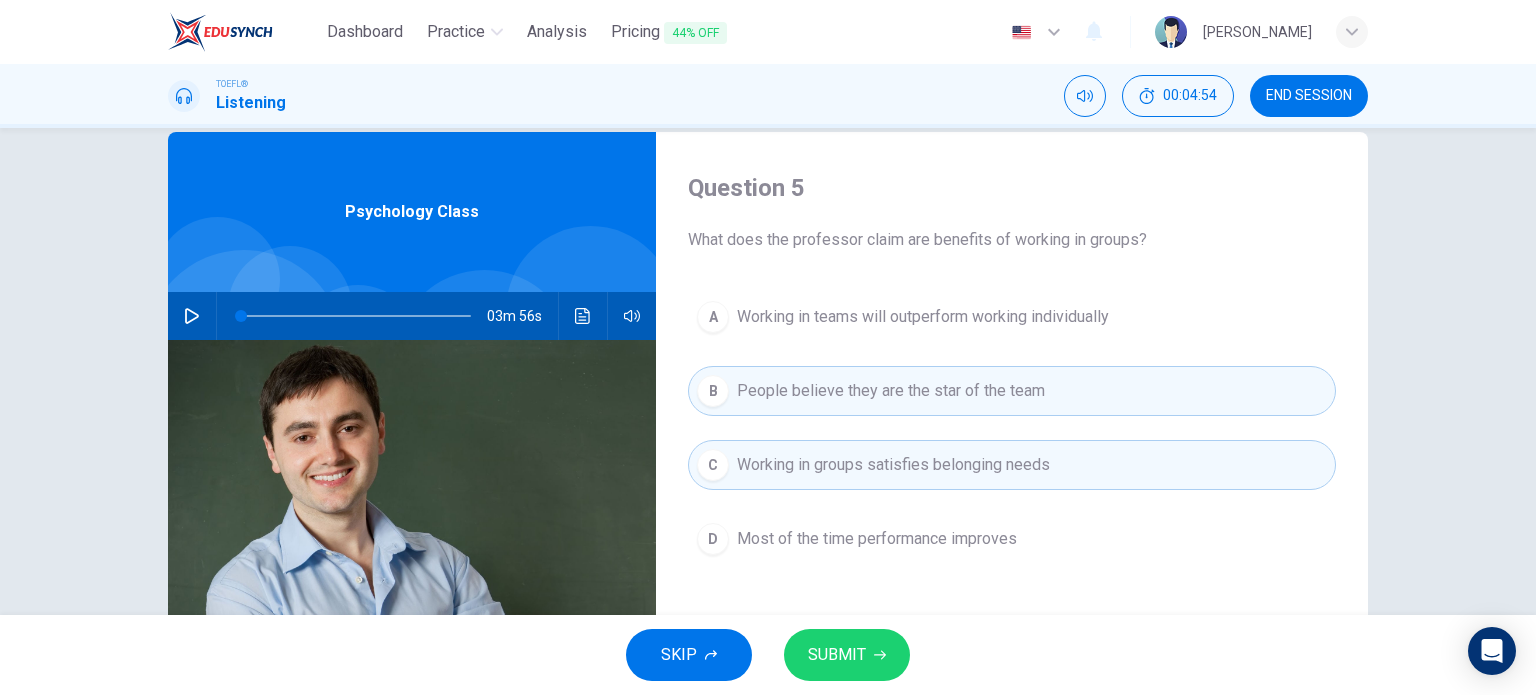 click on "A Working in teams will outperform working individually B People believe they are the star of the team C Working in groups satisfies belonging needs D Most of the time performance improves" at bounding box center [1012, 448] 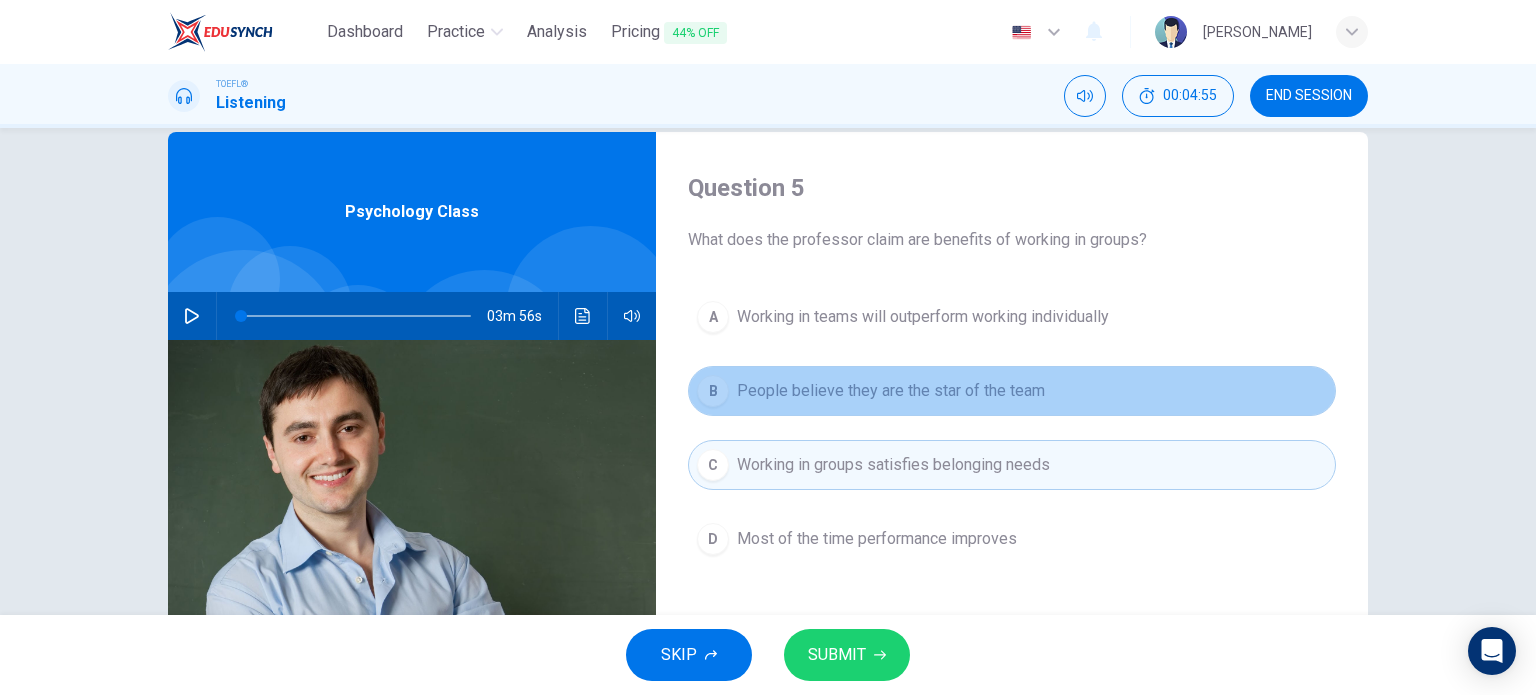 click on "B People believe they are the star of the team" at bounding box center (1012, 391) 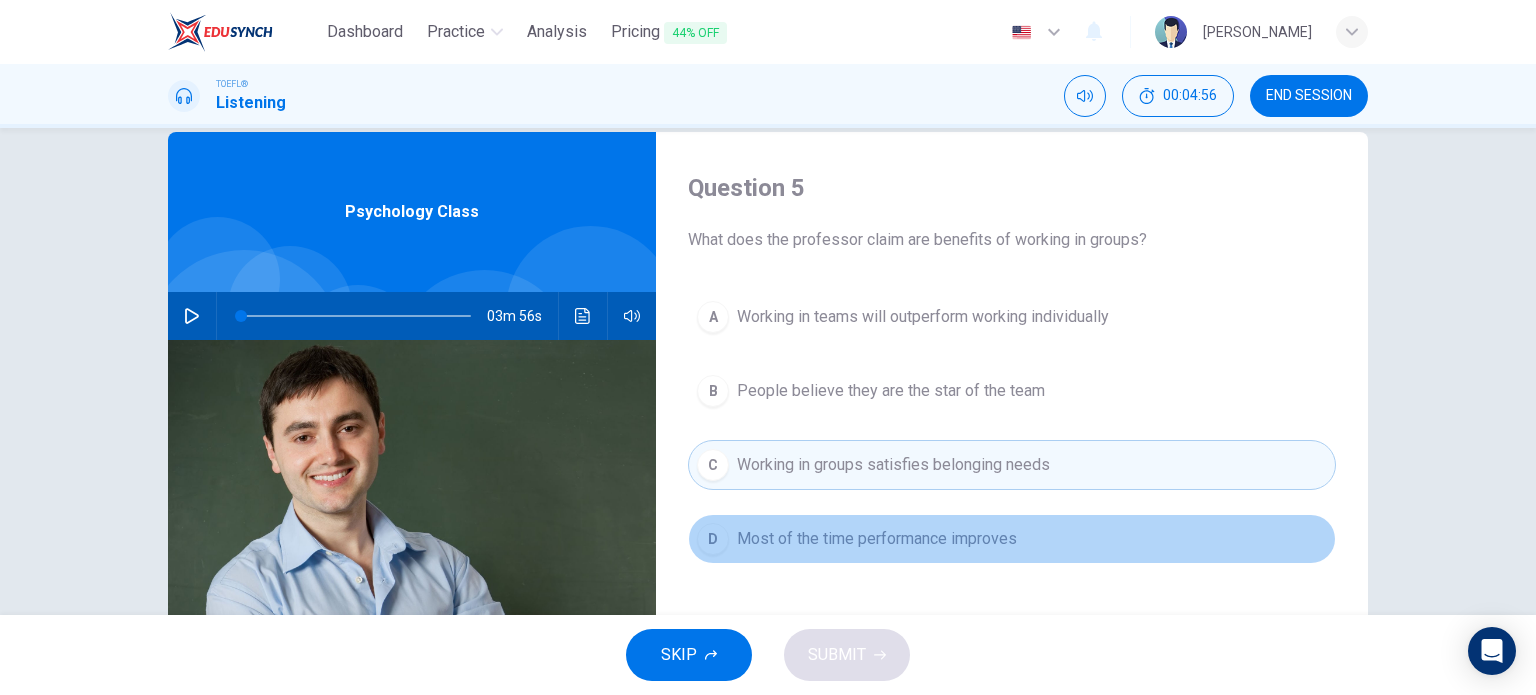 click on "Most of the time performance improves" at bounding box center (877, 539) 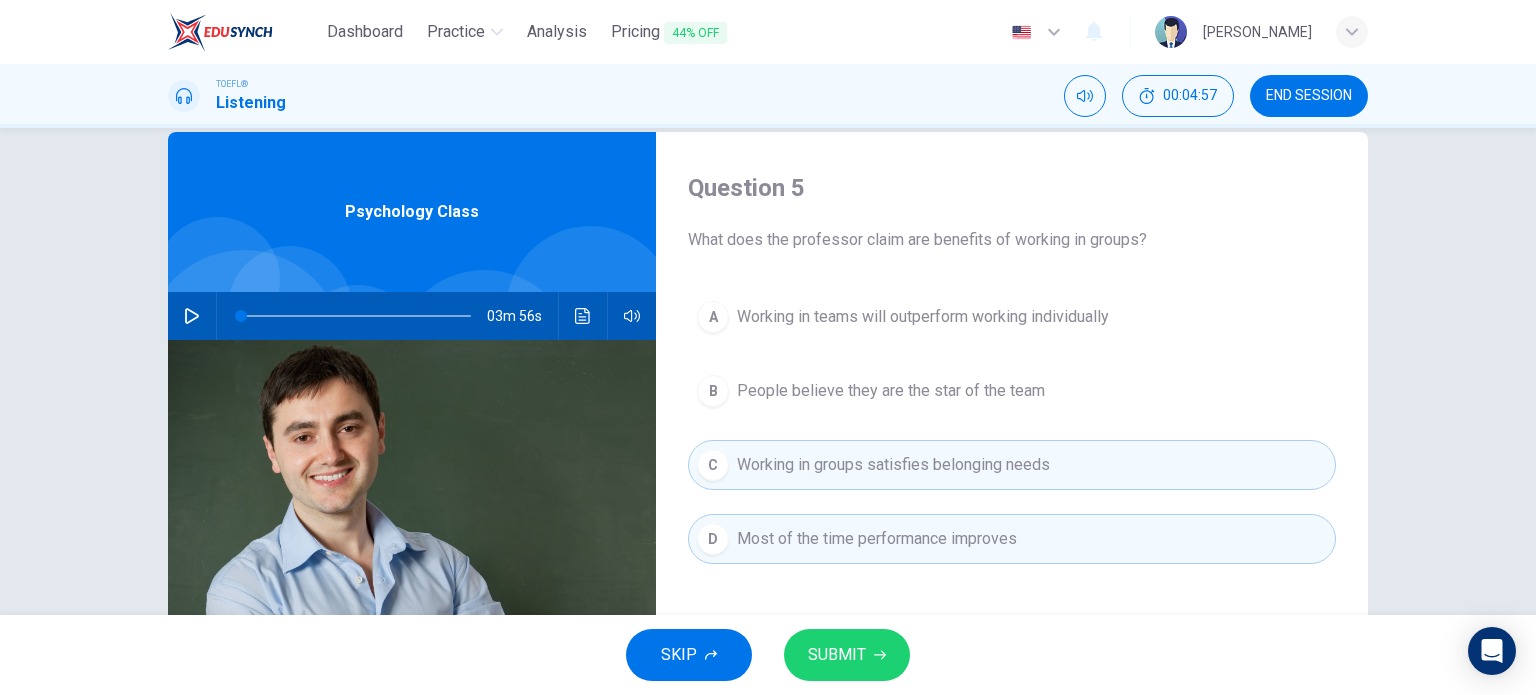 click on "A Working in teams will outperform working individually B People believe they are the star of the team C Working in groups satisfies belonging needs D Most of the time performance improves" at bounding box center (1012, 448) 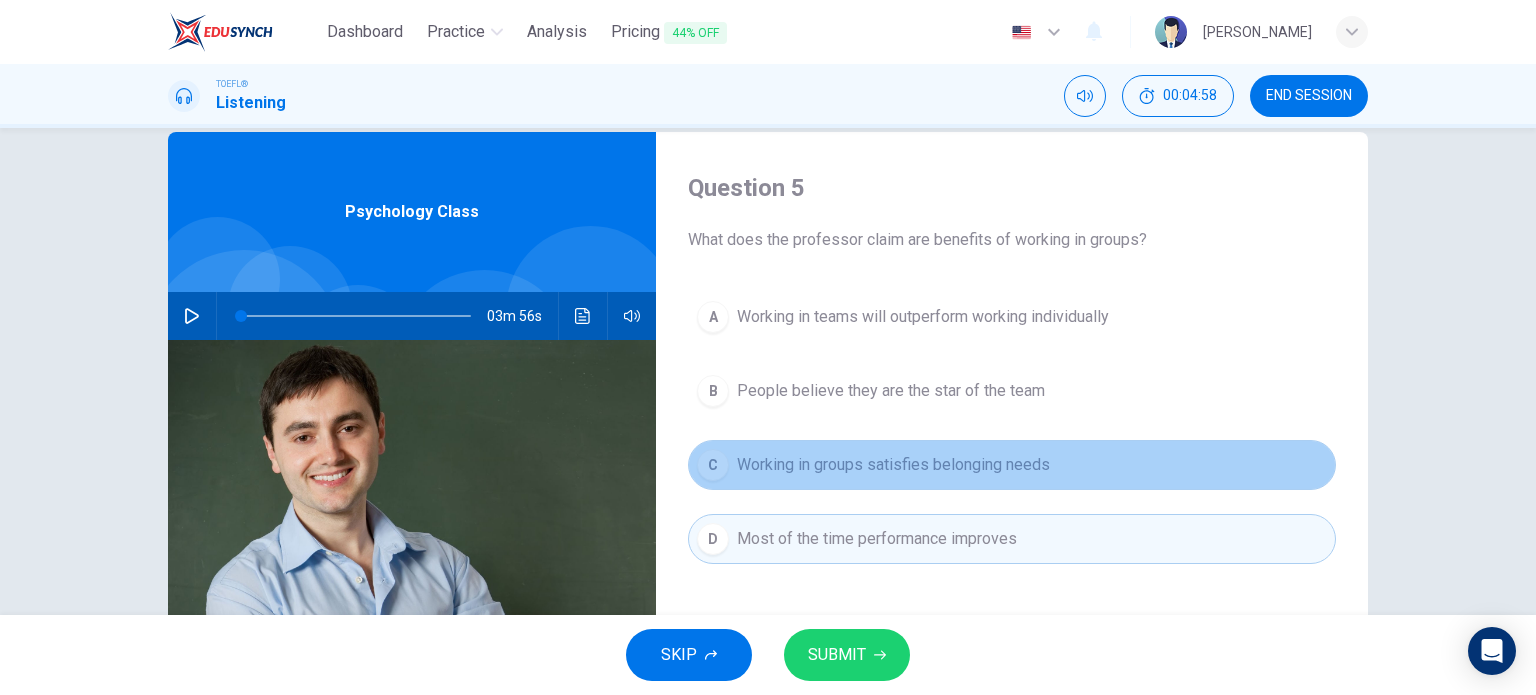 click on "C Working in groups satisfies belonging needs" at bounding box center (1012, 465) 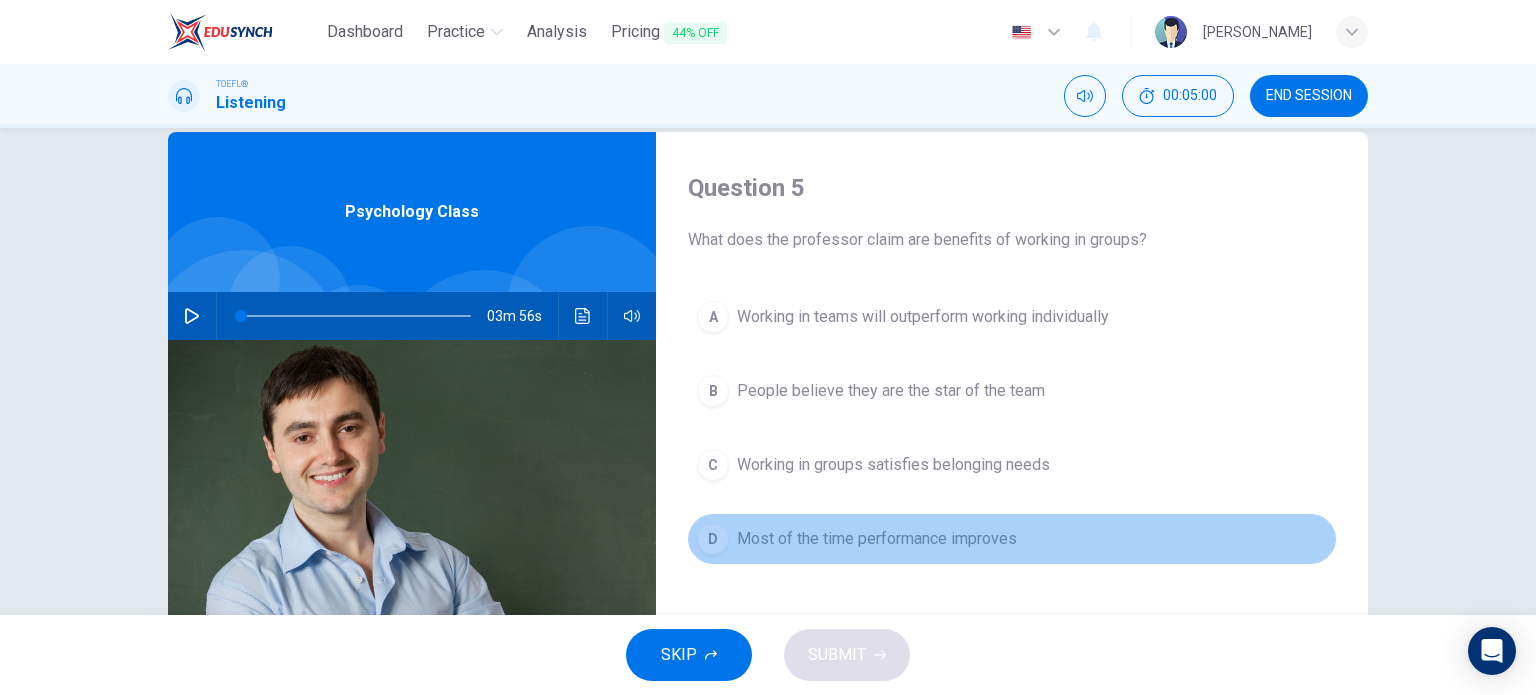 click on "Most of the time performance improves" at bounding box center (877, 539) 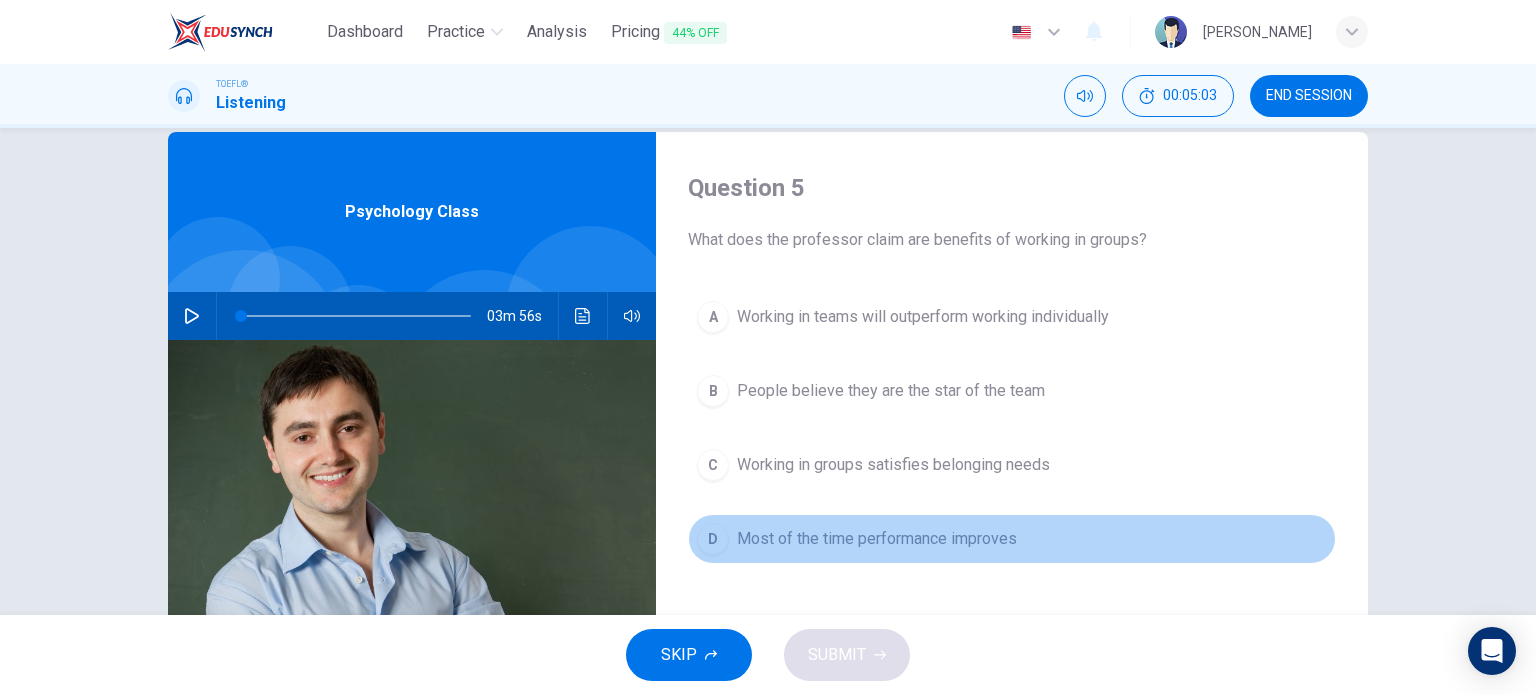 click on "D Most of the time performance improves" at bounding box center [1012, 539] 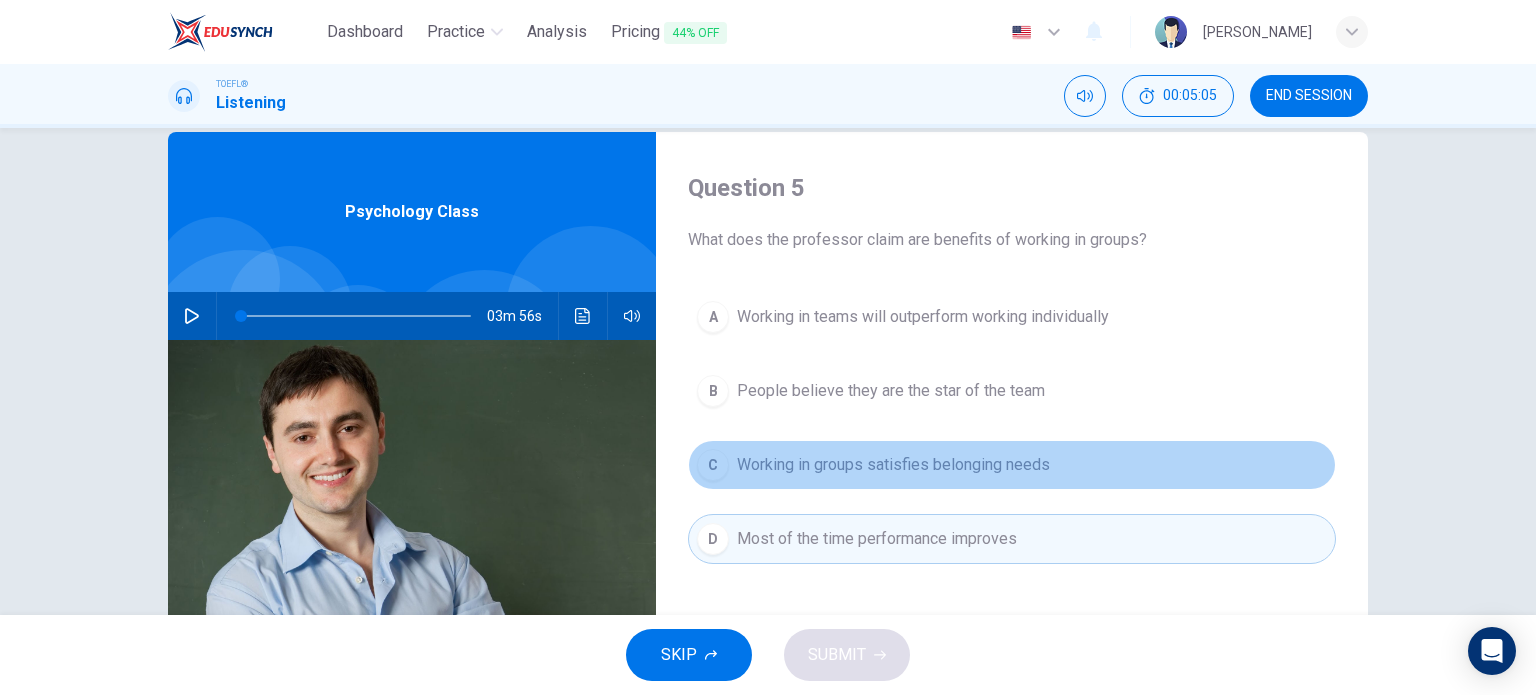 click on "C Working in groups satisfies belonging needs" at bounding box center [1012, 465] 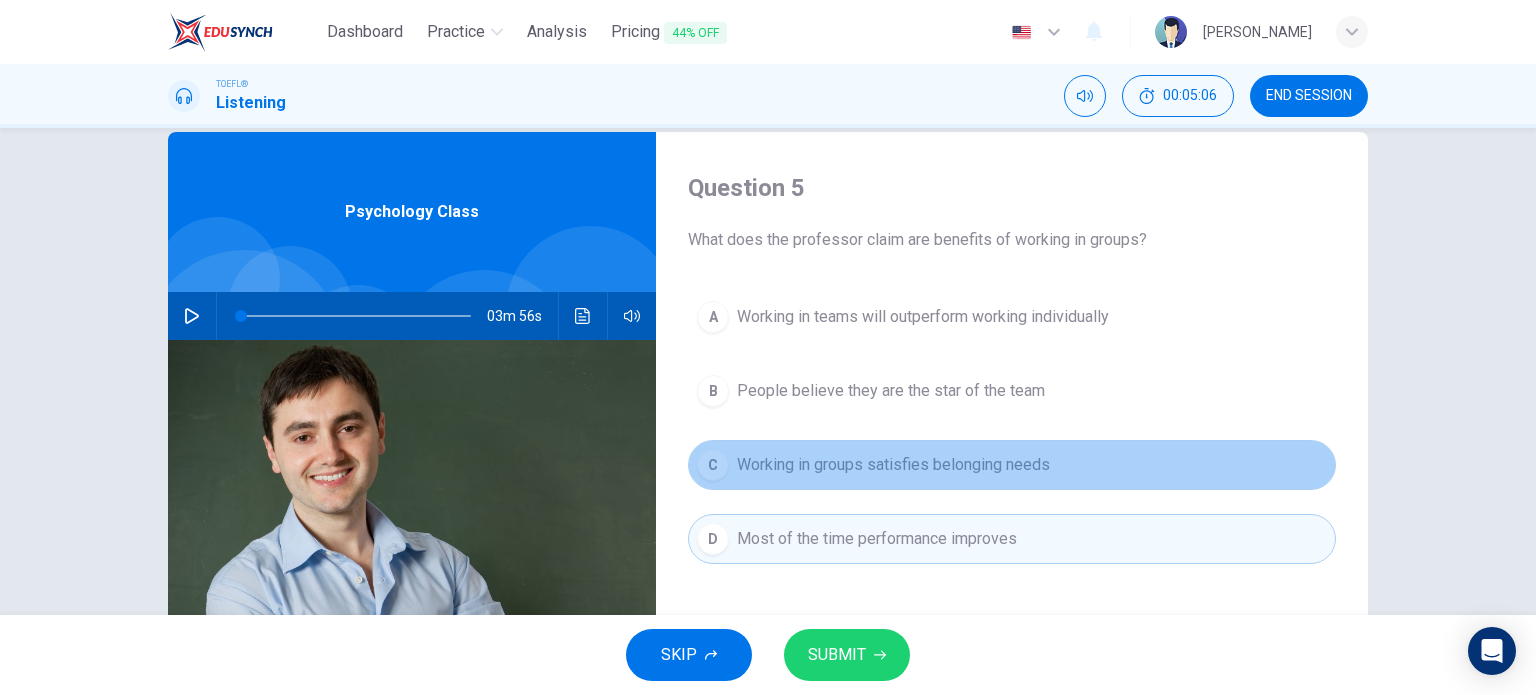 click on "C Working in groups satisfies belonging needs" at bounding box center (1012, 465) 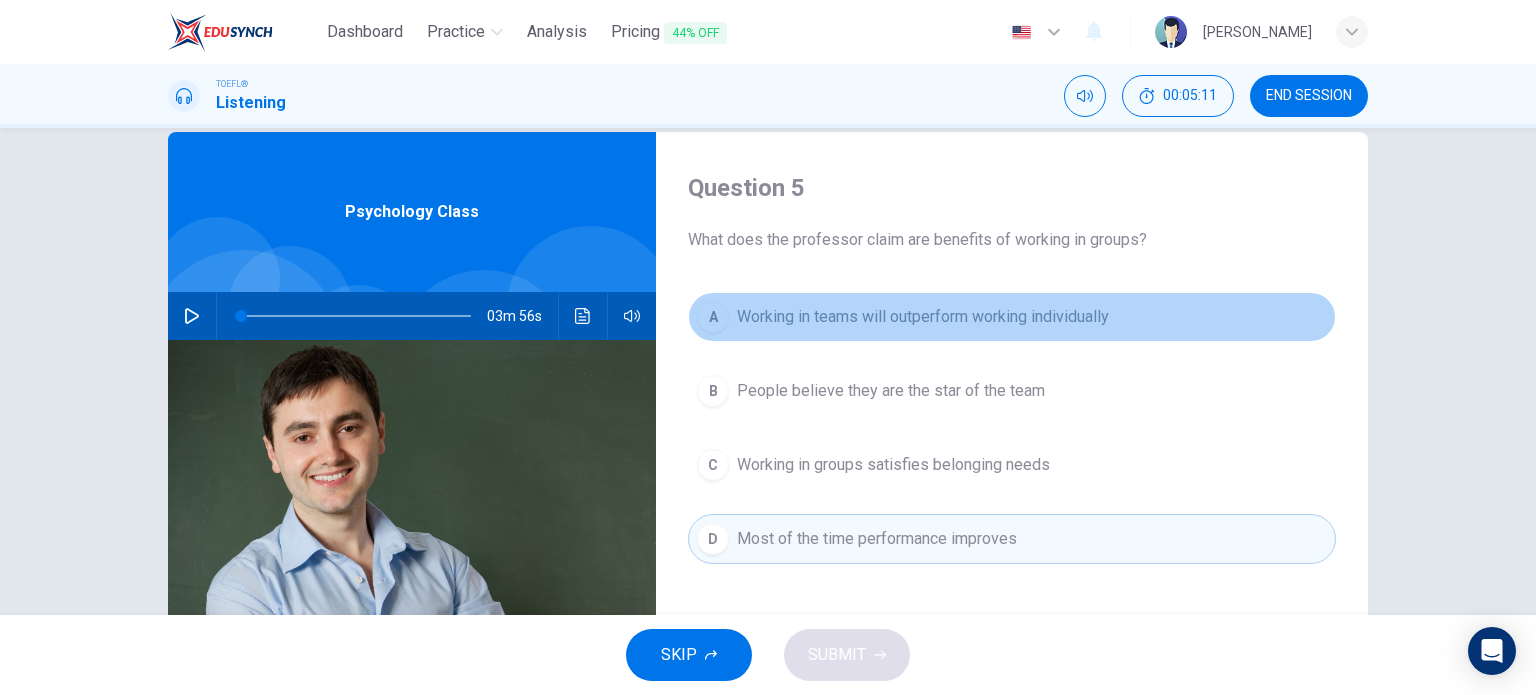 click on "A Working in teams will outperform working individually" at bounding box center [1012, 317] 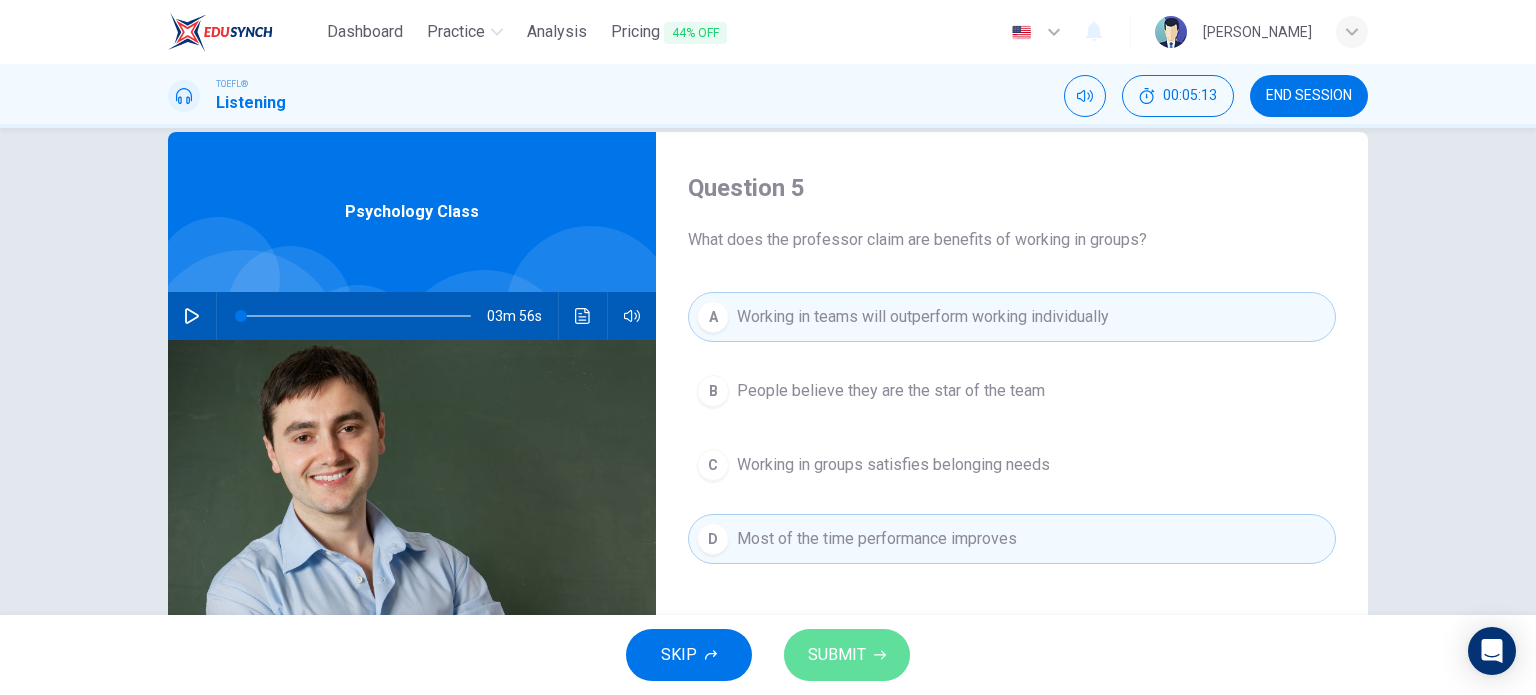 click on "SUBMIT" at bounding box center [847, 655] 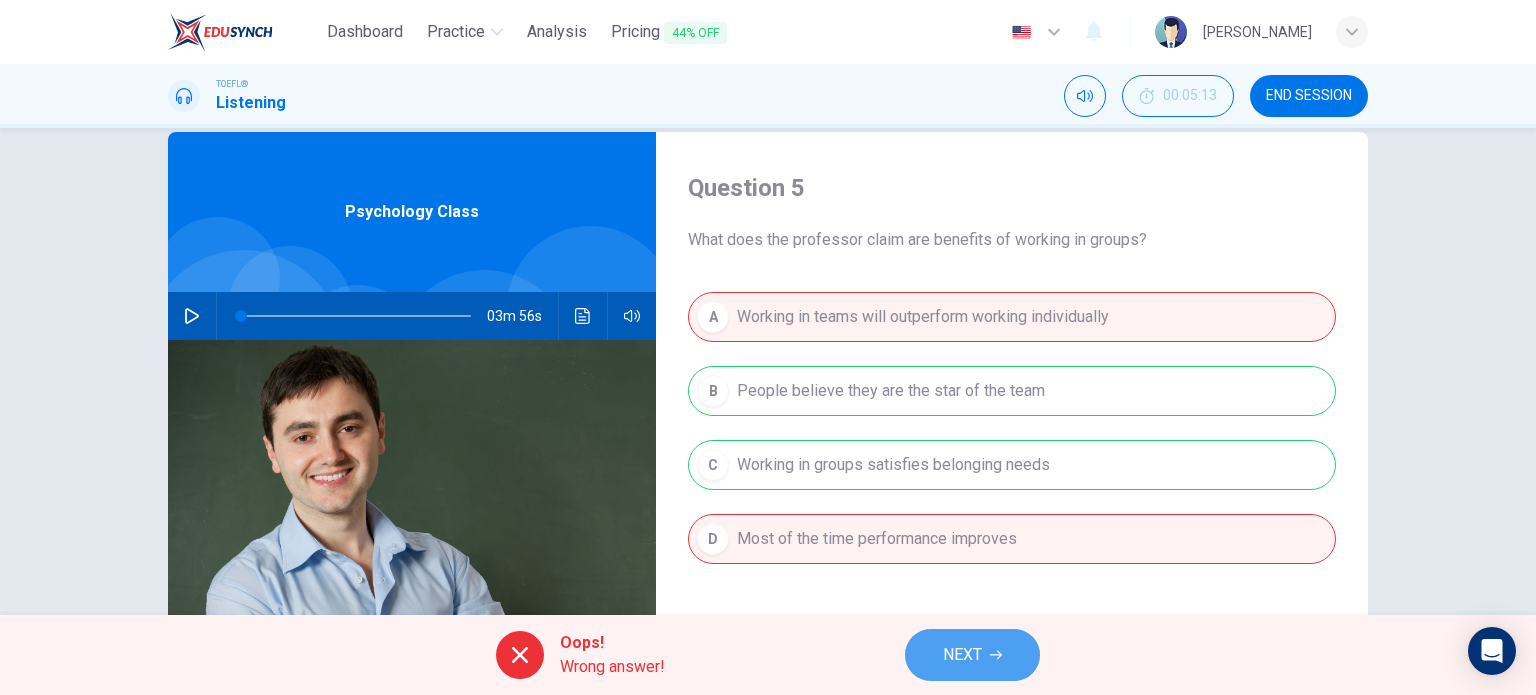 click on "NEXT" at bounding box center [962, 655] 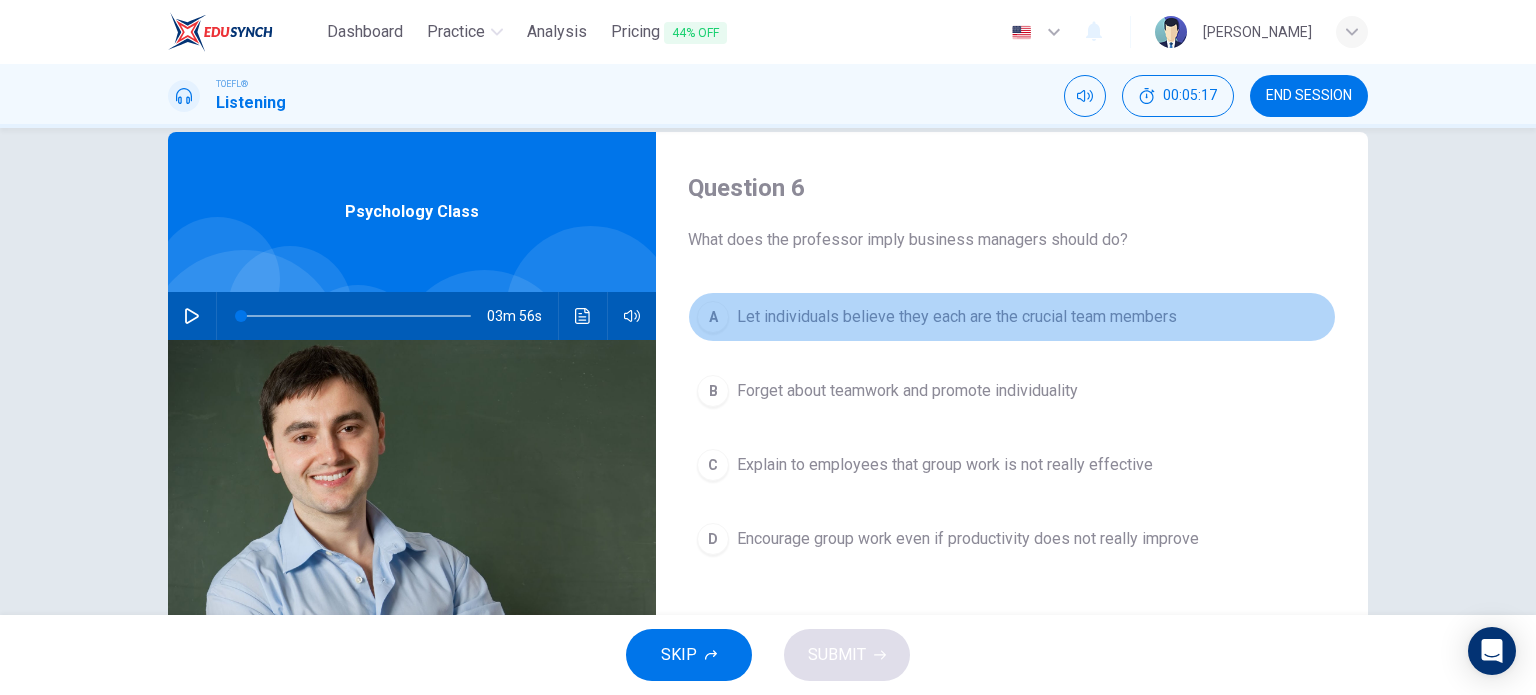 click on "Let individuals believe they each are the crucial team members" at bounding box center (957, 317) 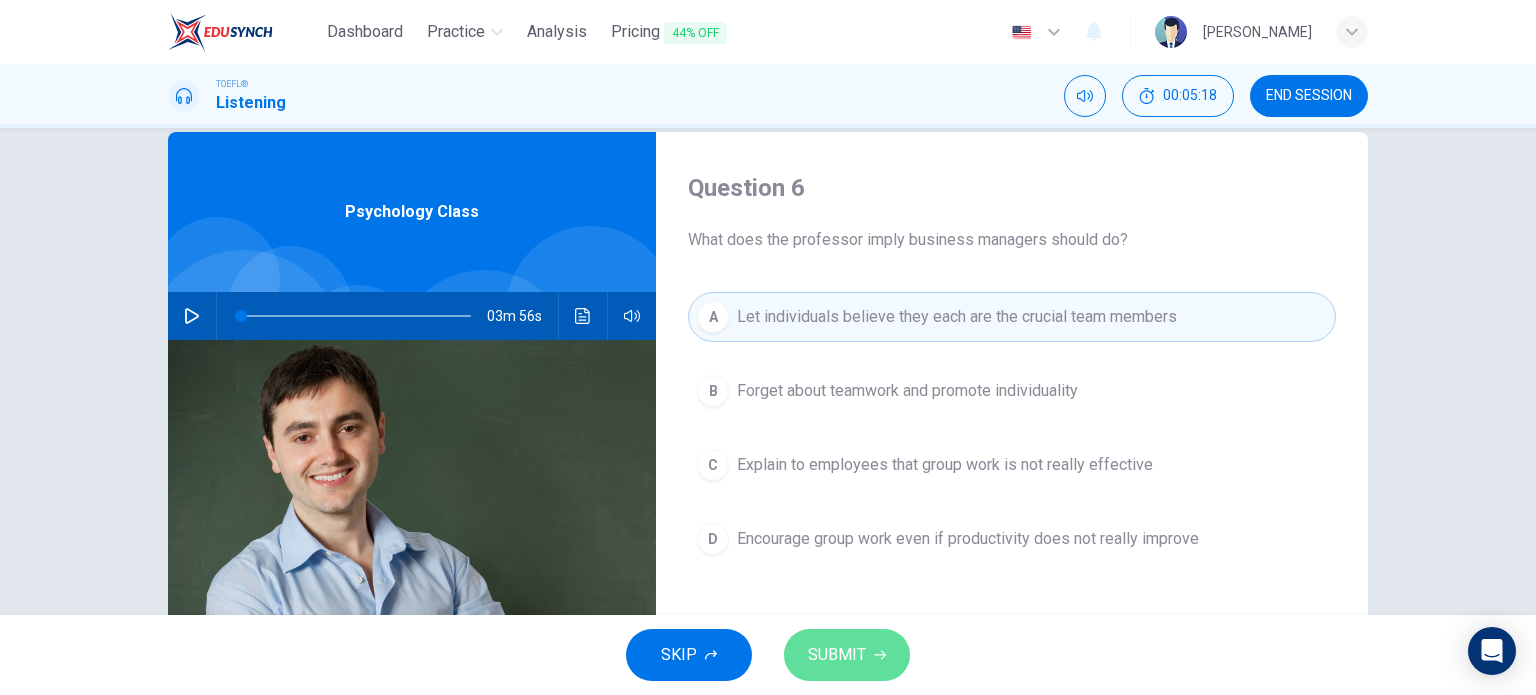 click 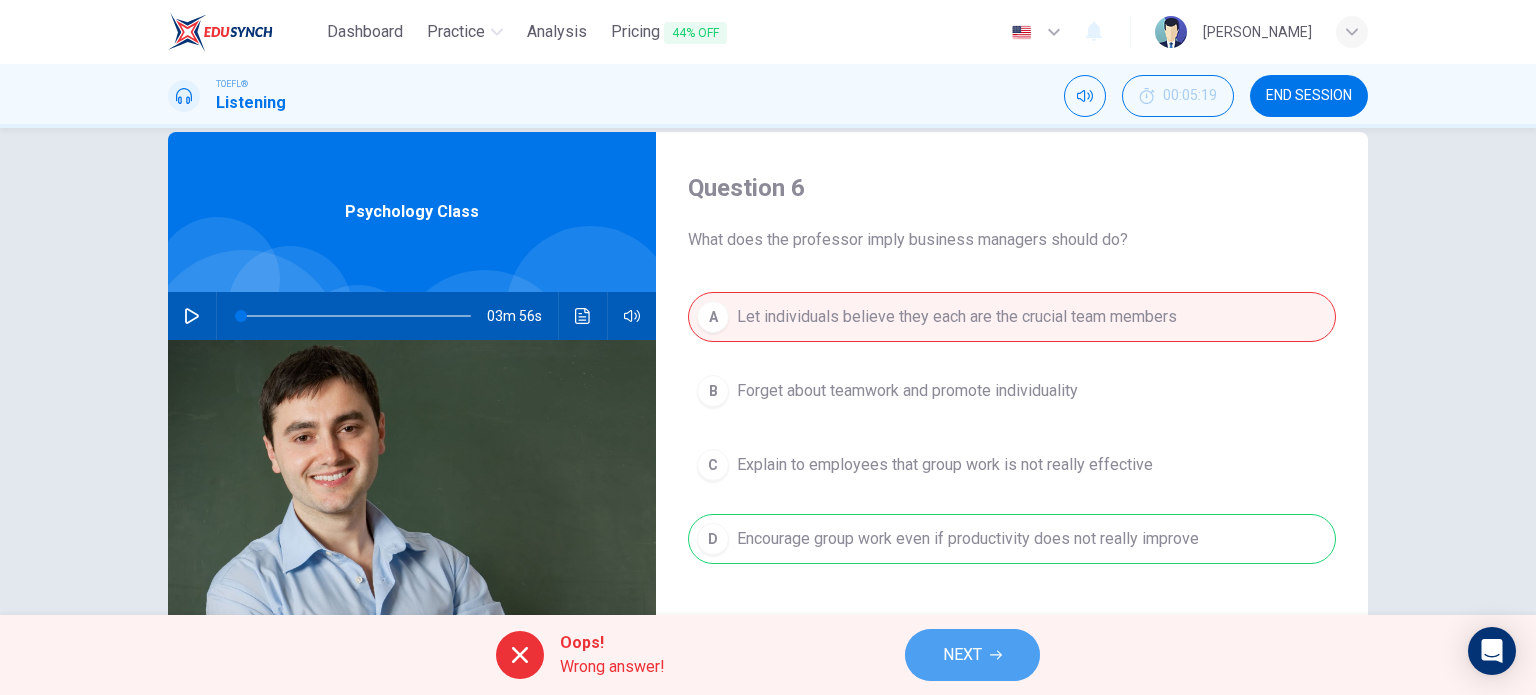 click on "NEXT" at bounding box center (962, 655) 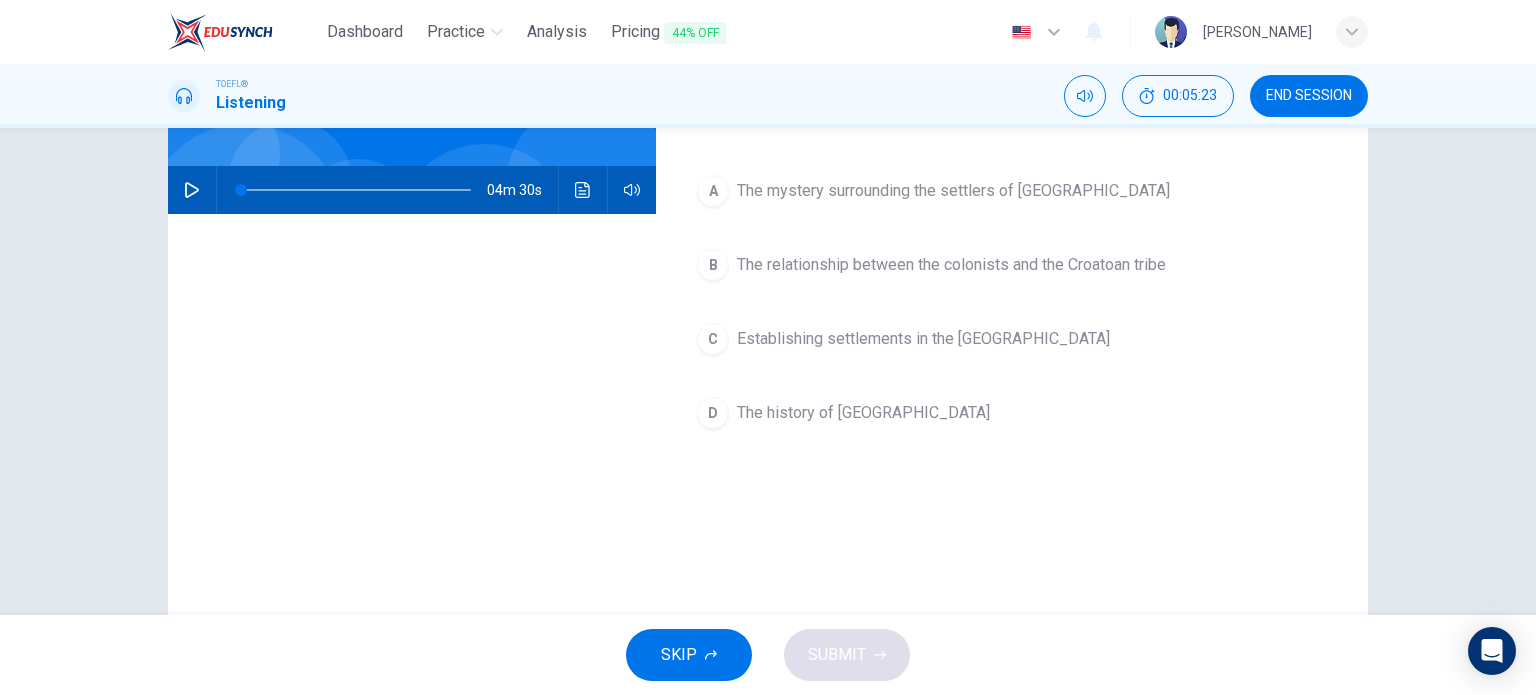scroll, scrollTop: 160, scrollLeft: 0, axis: vertical 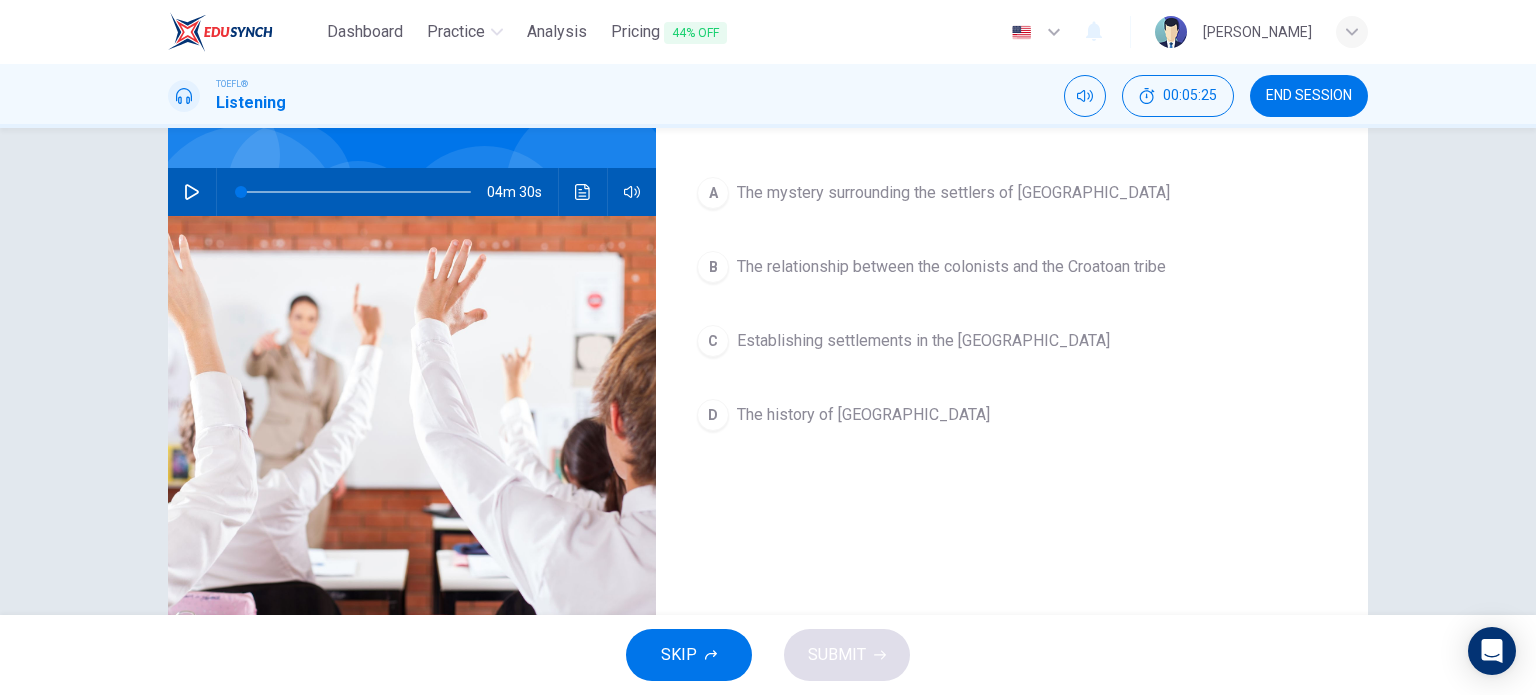 drag, startPoint x: 166, startPoint y: 194, endPoint x: 176, endPoint y: 191, distance: 10.440307 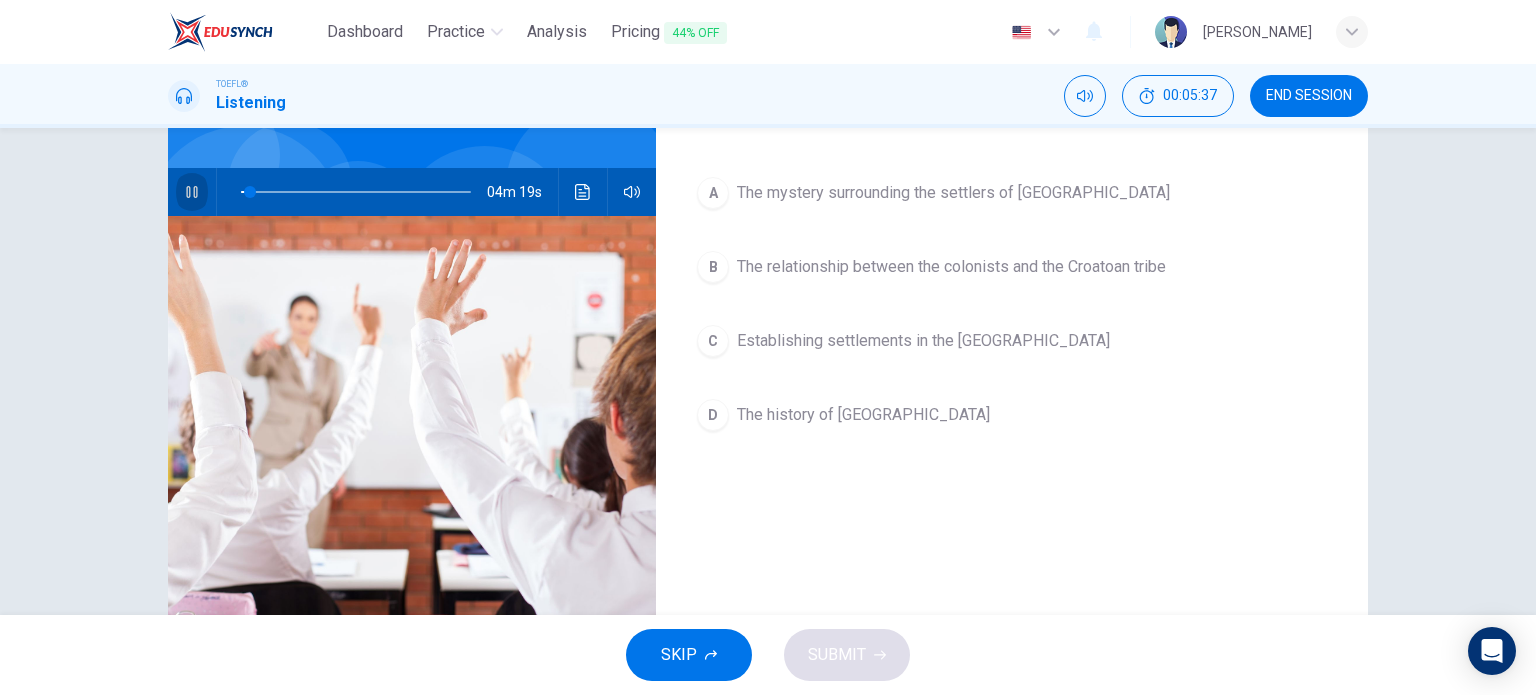 click 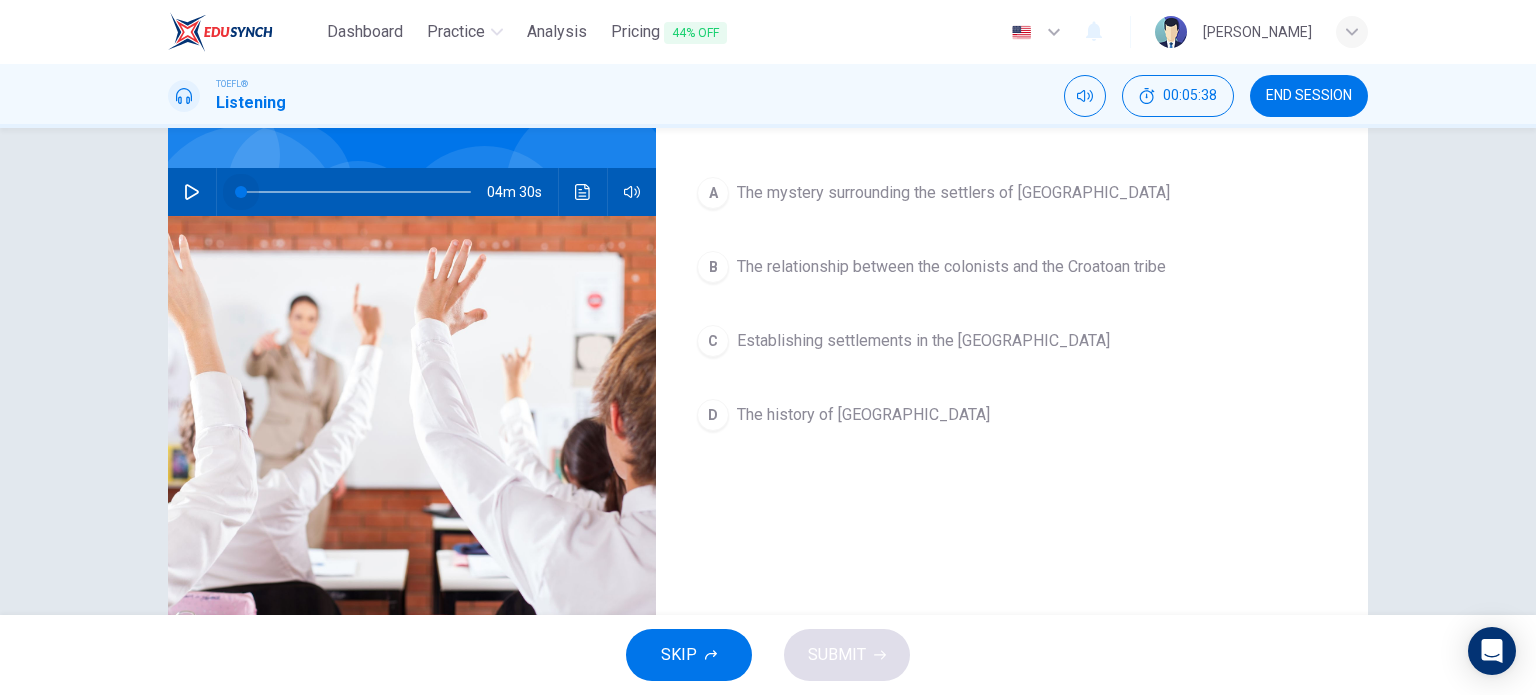 click at bounding box center (241, 192) 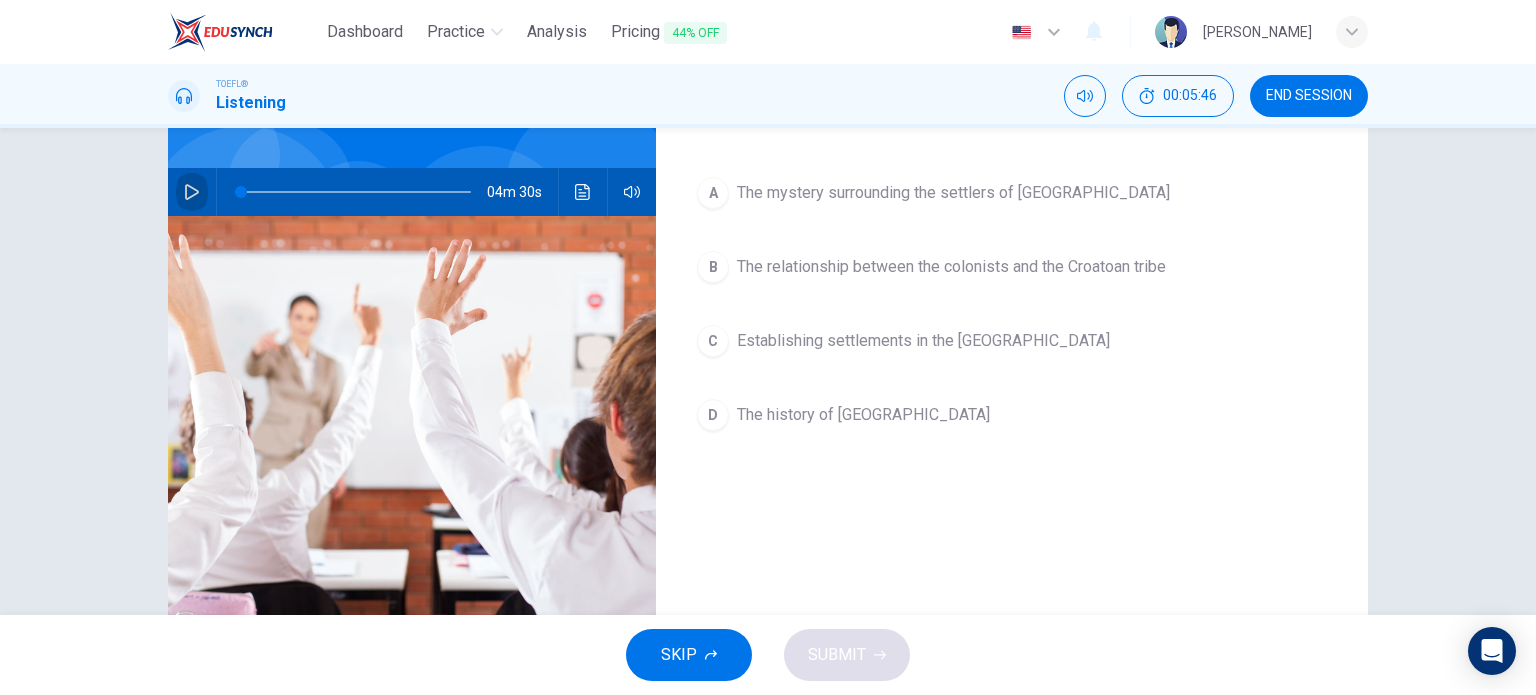 click at bounding box center (192, 192) 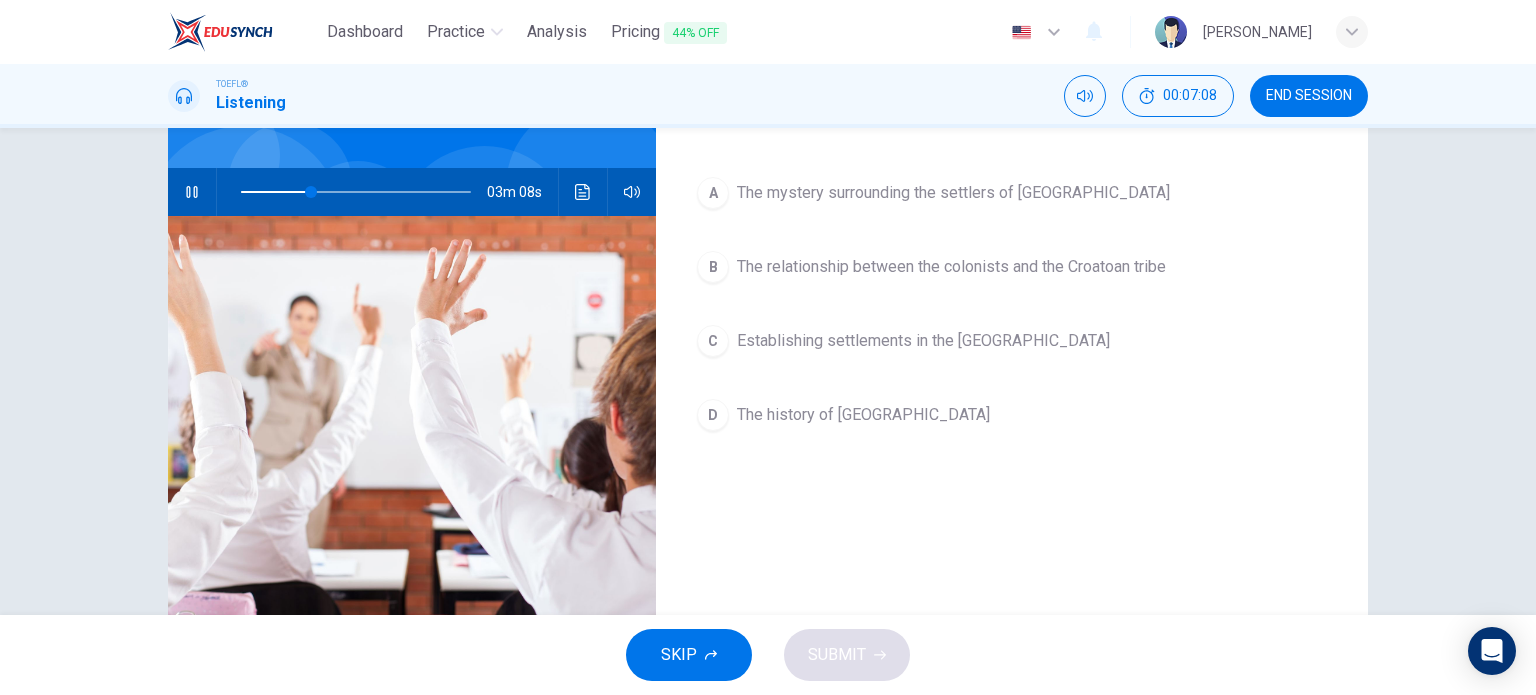 type on "30" 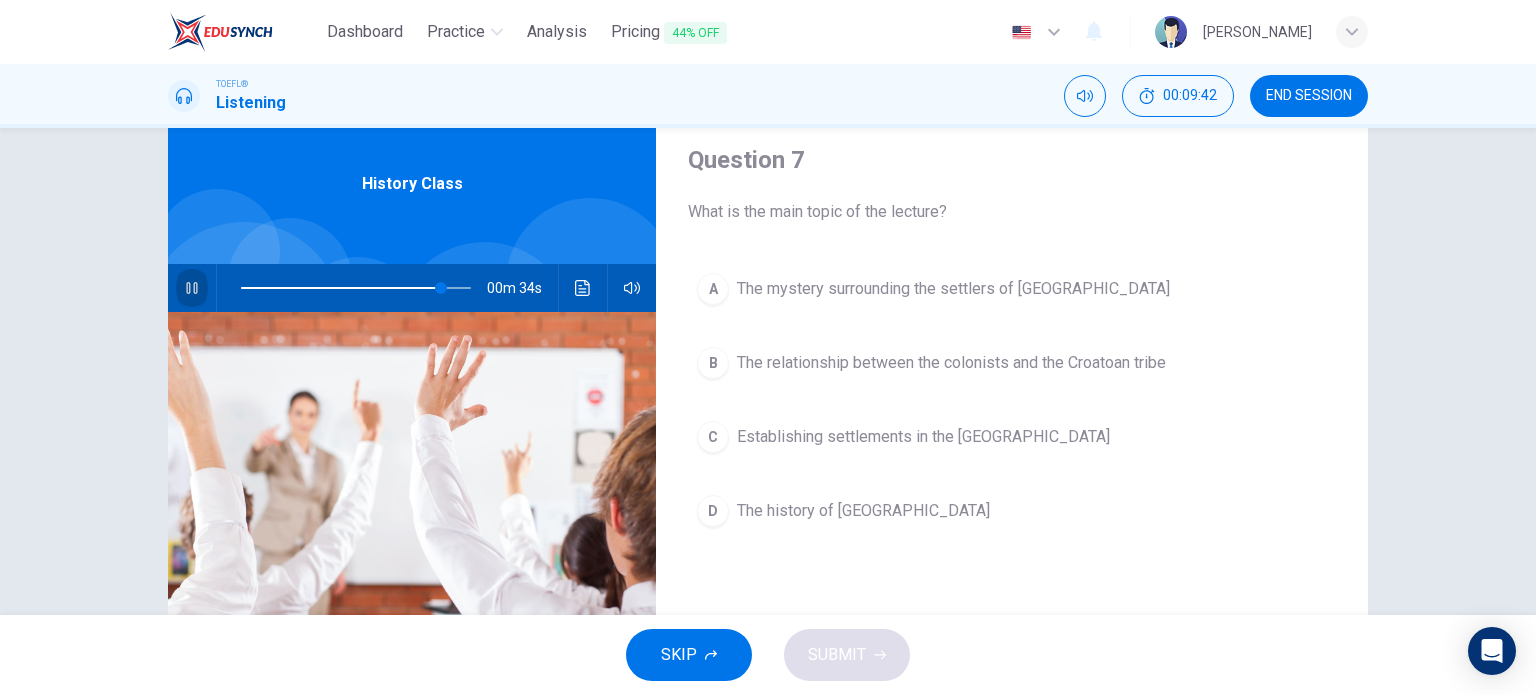 scroll, scrollTop: 66, scrollLeft: 0, axis: vertical 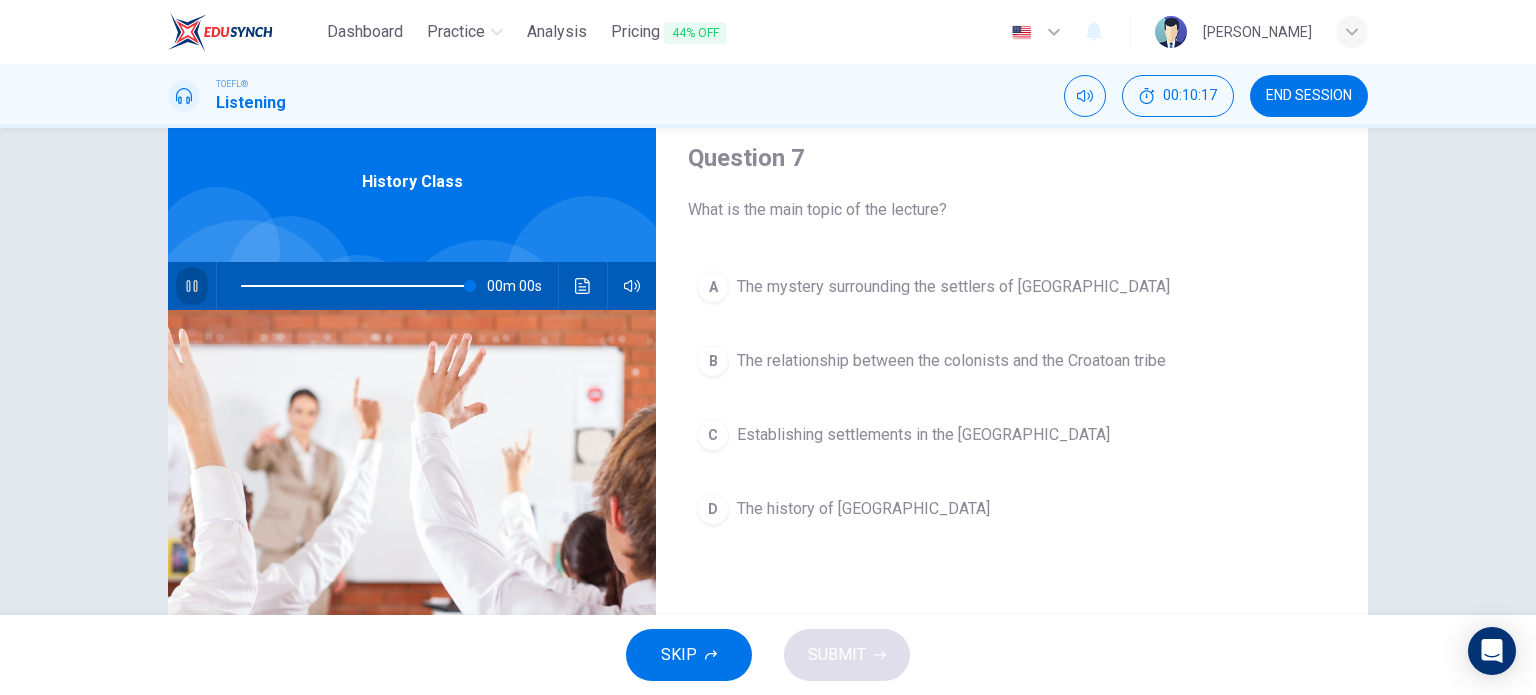 type on "0" 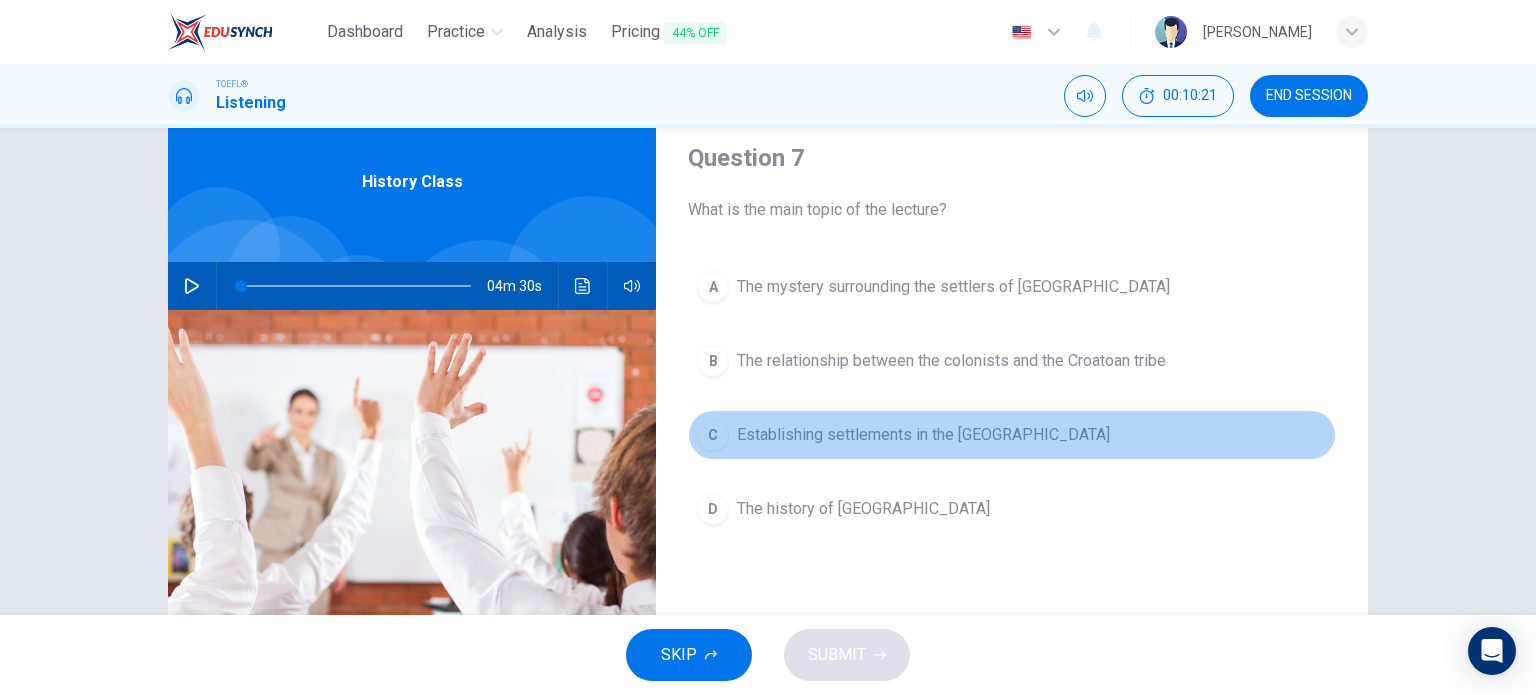 click on "Establishing settlements in the New World" at bounding box center [923, 435] 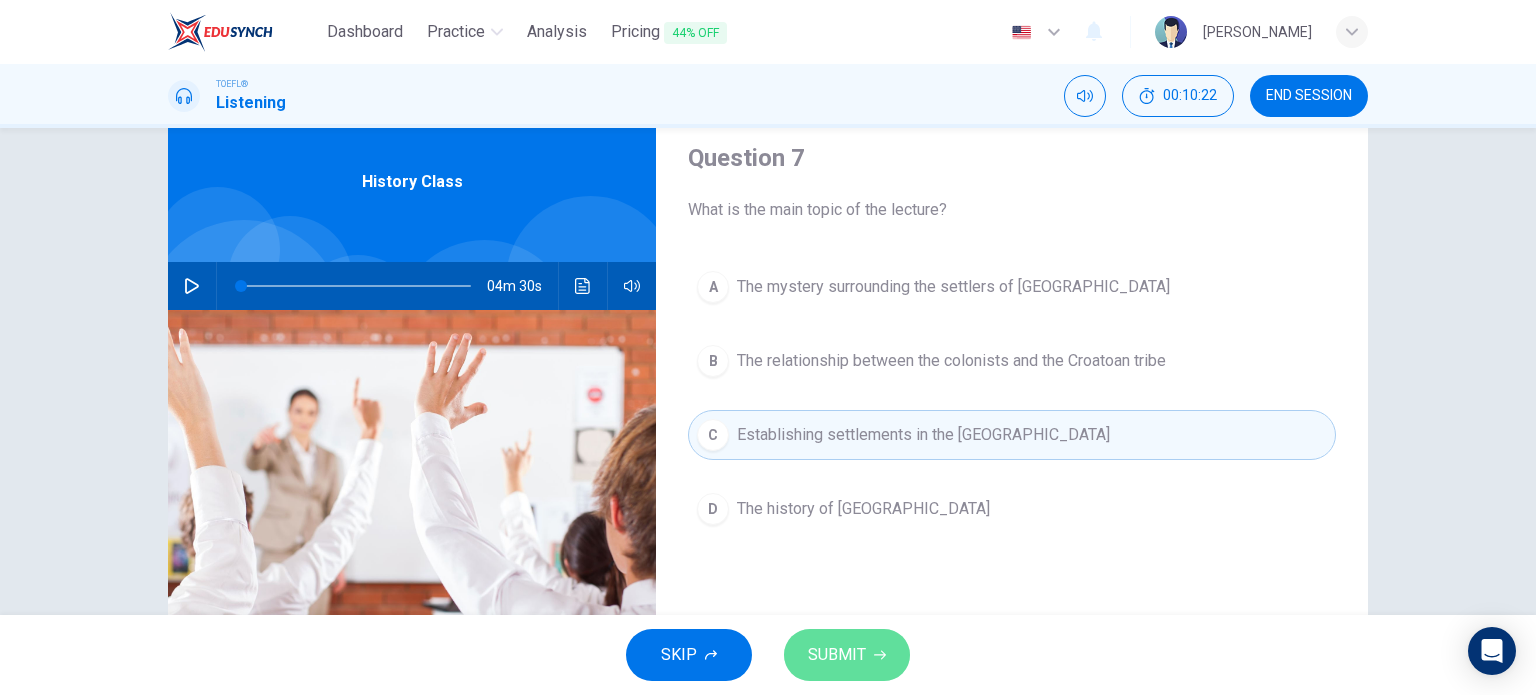 click on "SUBMIT" at bounding box center (847, 655) 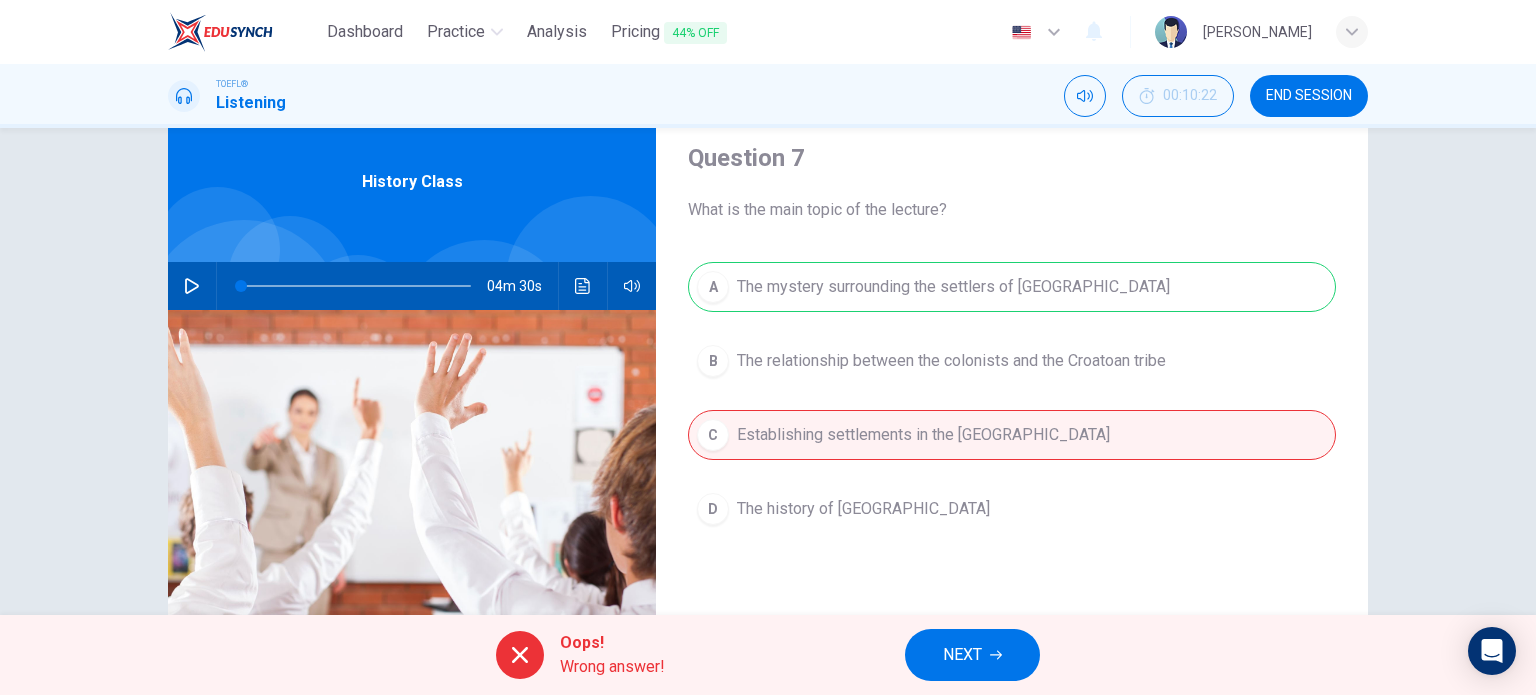 click on "Oops! Wrong answer! NEXT" at bounding box center [768, 655] 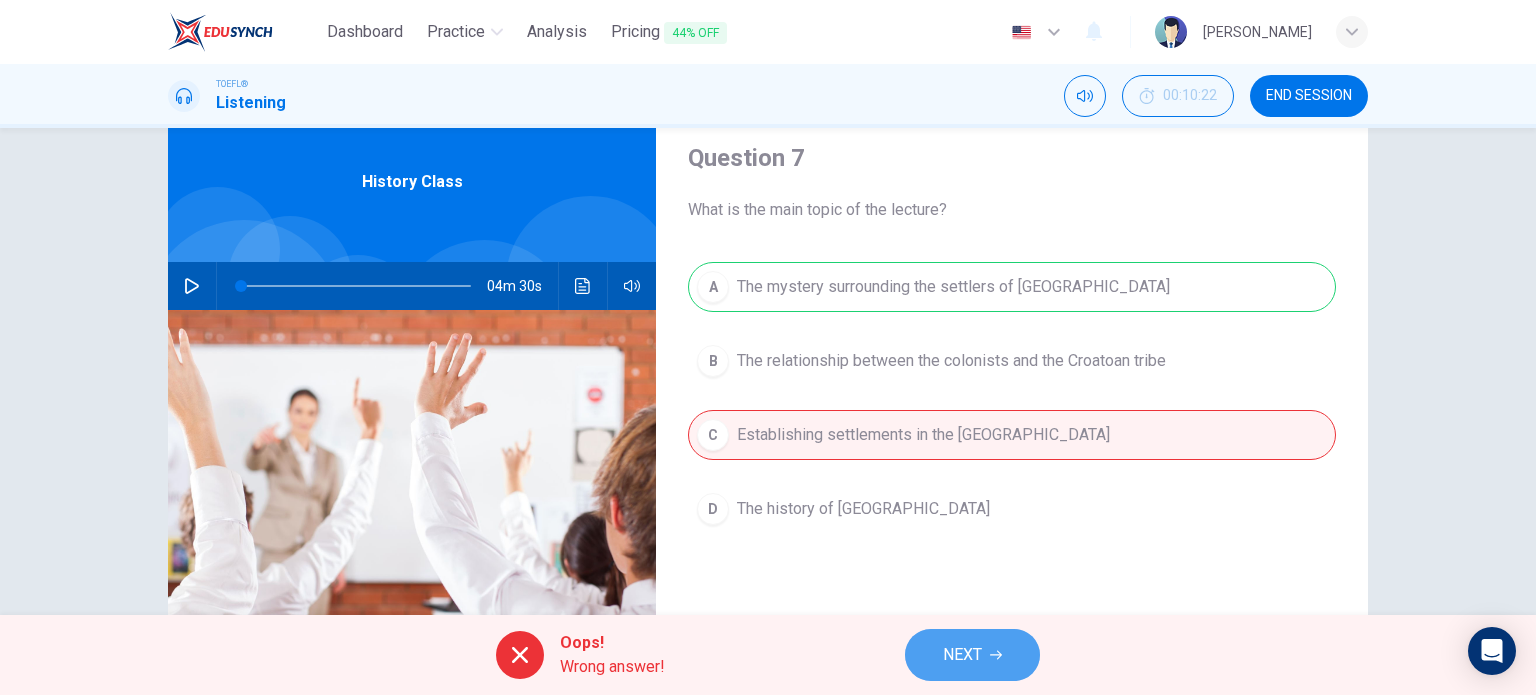 click on "NEXT" at bounding box center (962, 655) 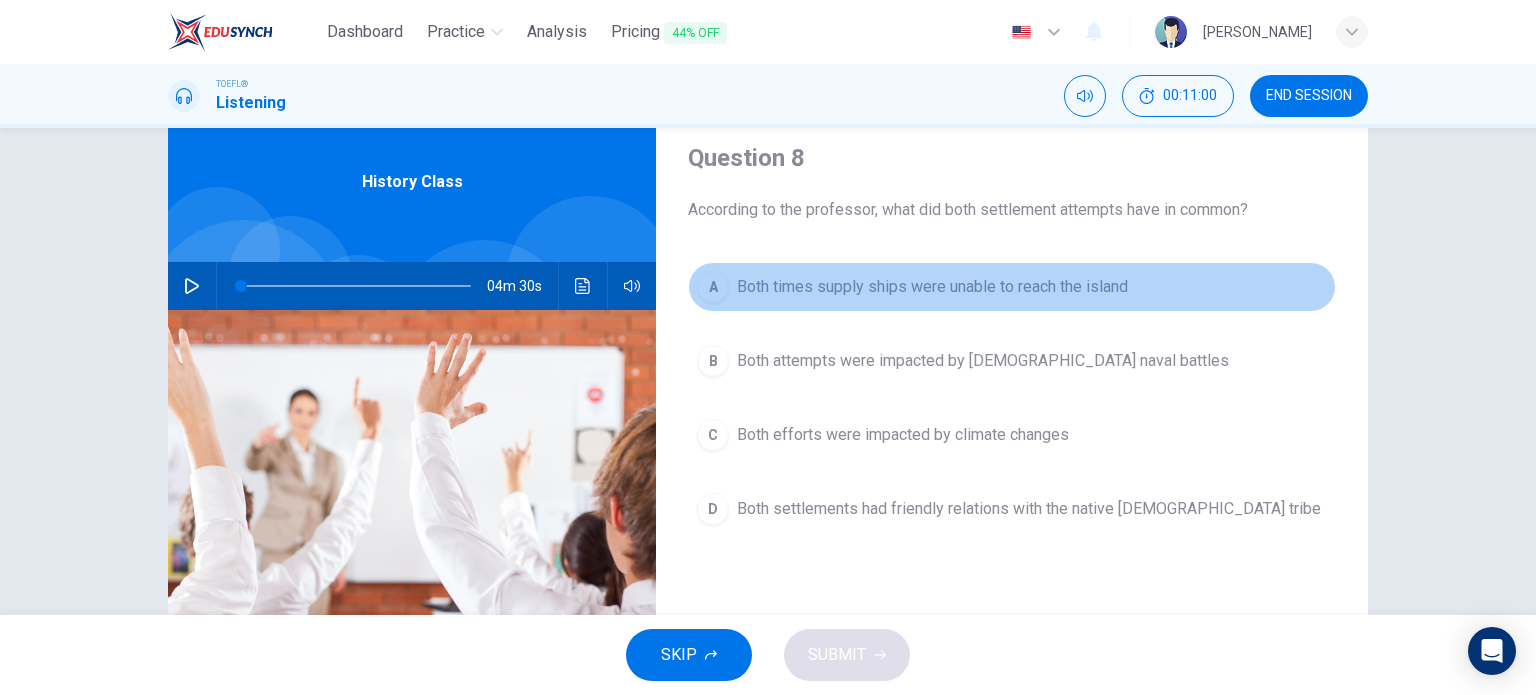 click on "Both times supply ships were unable to reach the island" at bounding box center [932, 287] 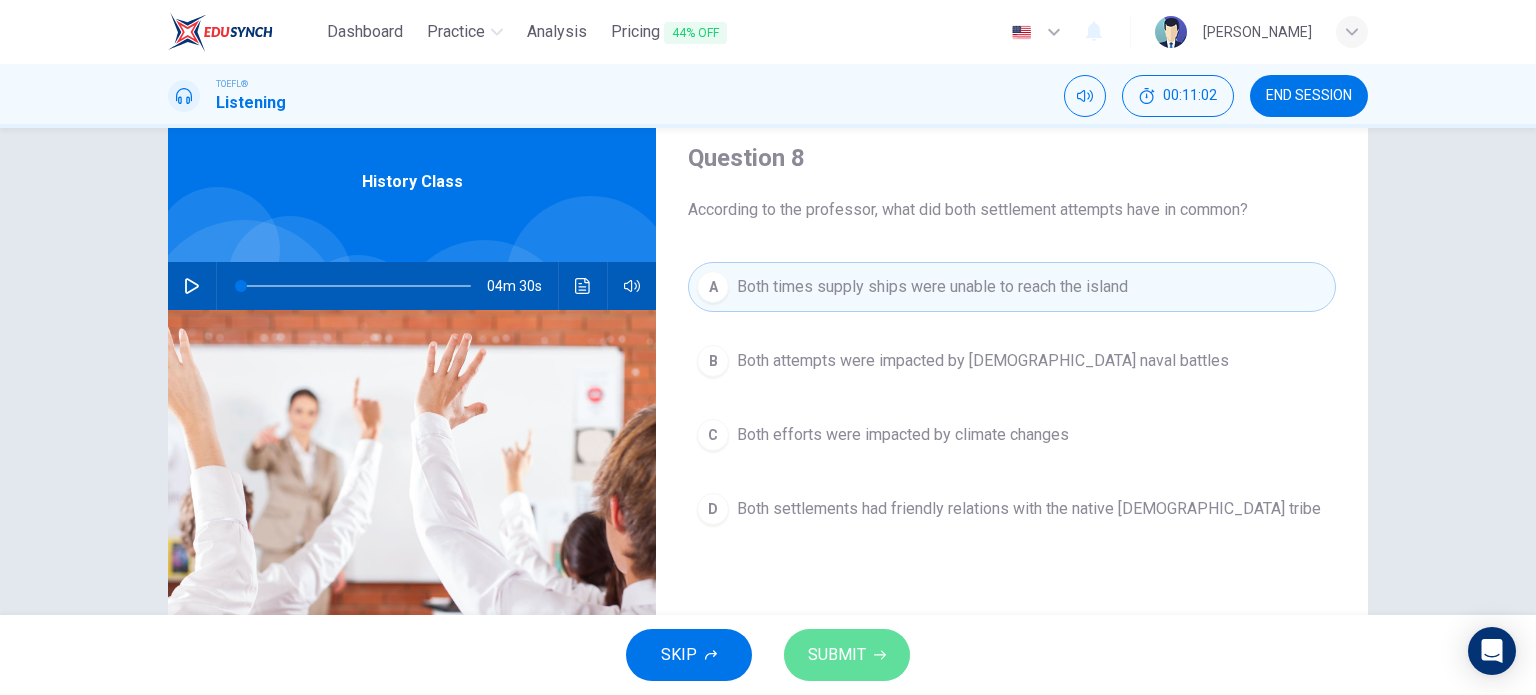 click on "SUBMIT" at bounding box center (837, 655) 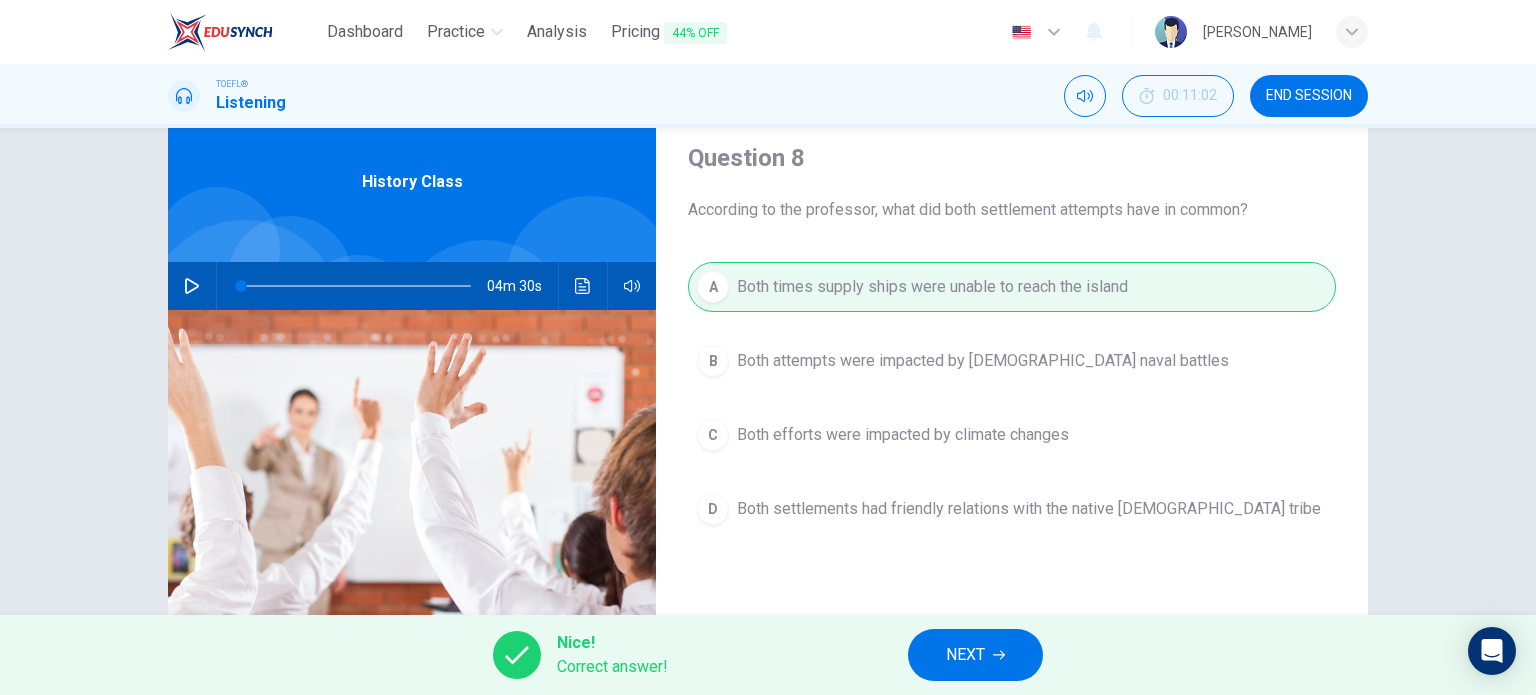 click on "NEXT" at bounding box center [965, 655] 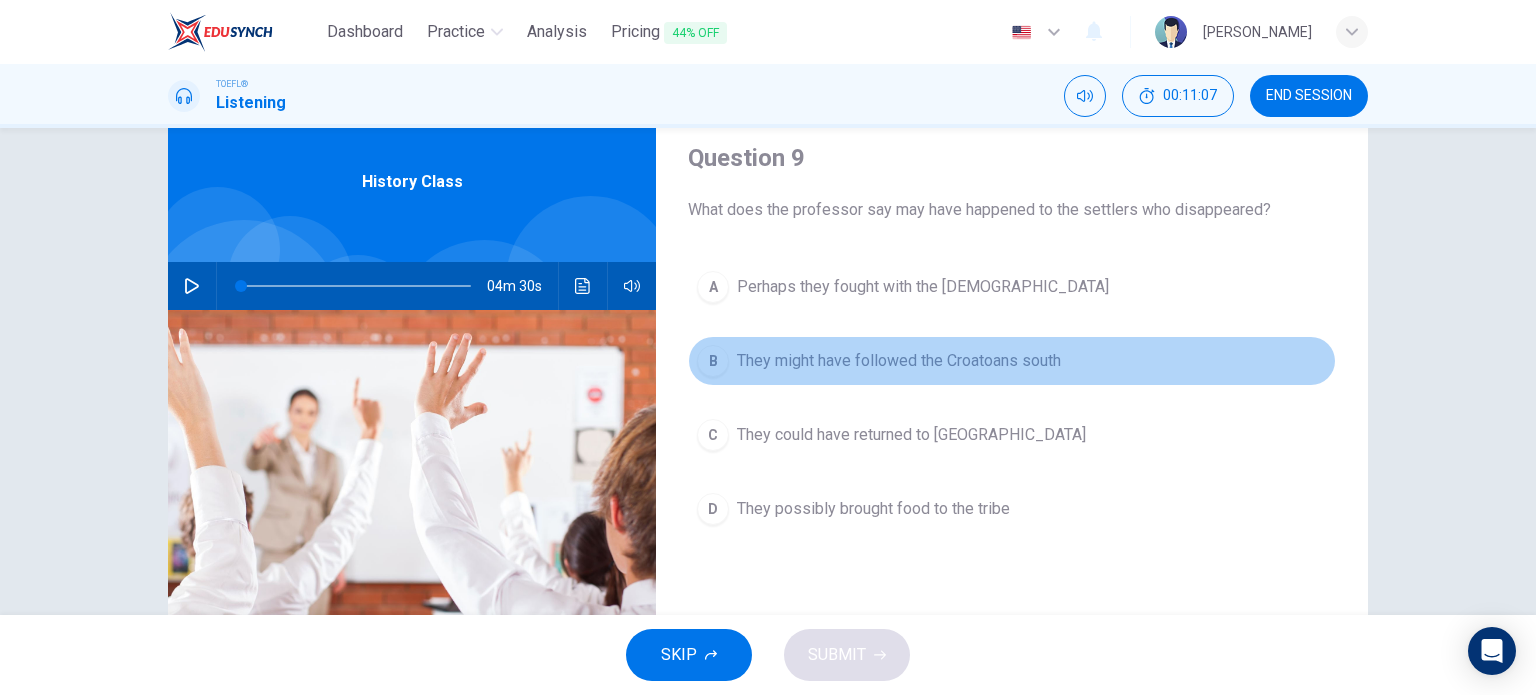 click on "They might have followed the Croatoans south" at bounding box center [899, 361] 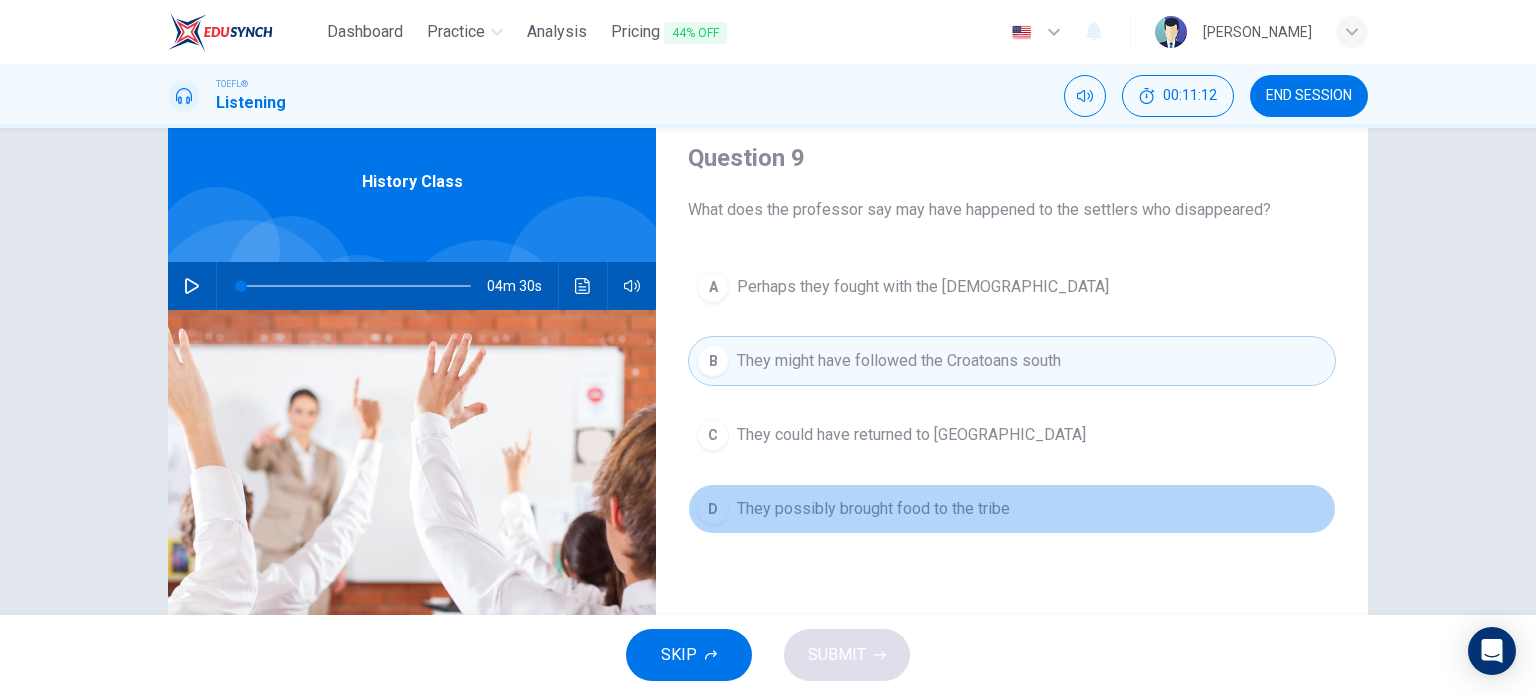 click on "They possibly brought food to the tribe" at bounding box center (873, 509) 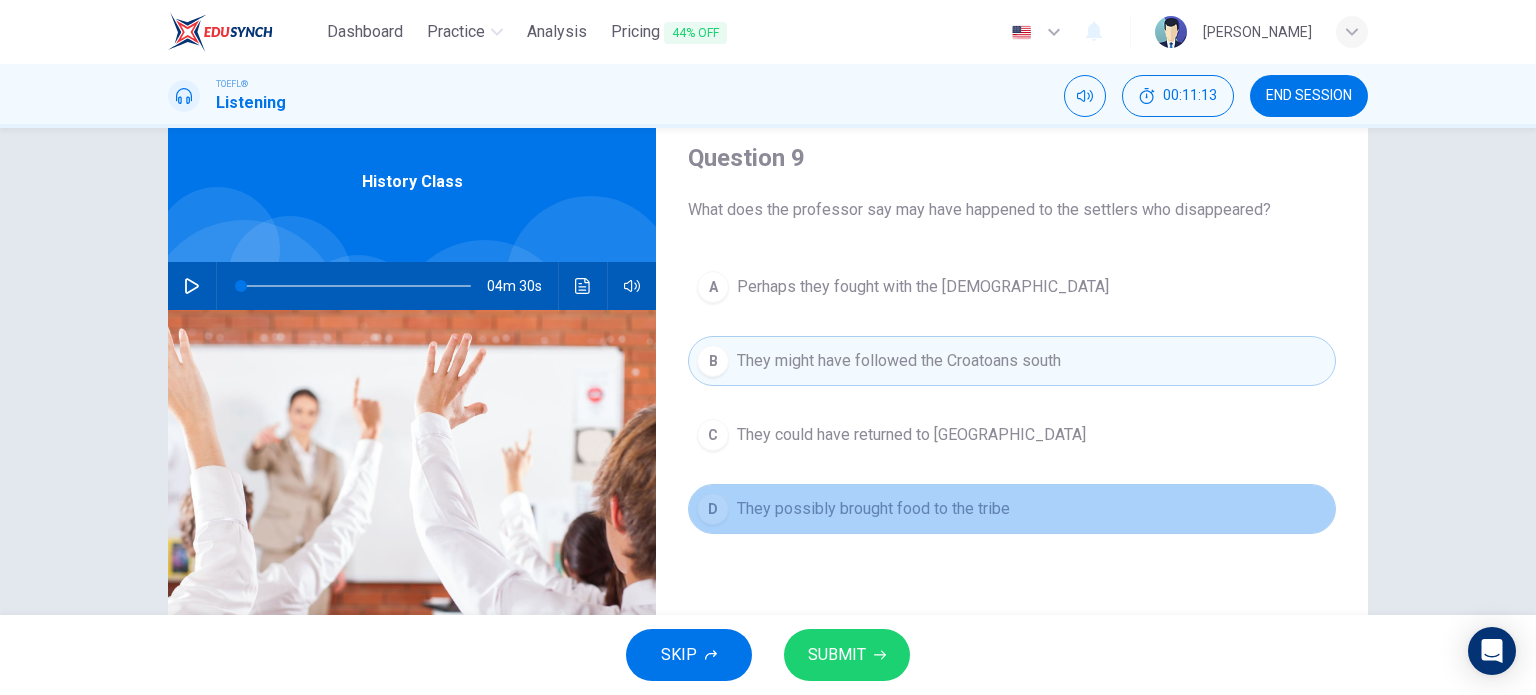 click on "They possibly brought food to the tribe" at bounding box center [873, 509] 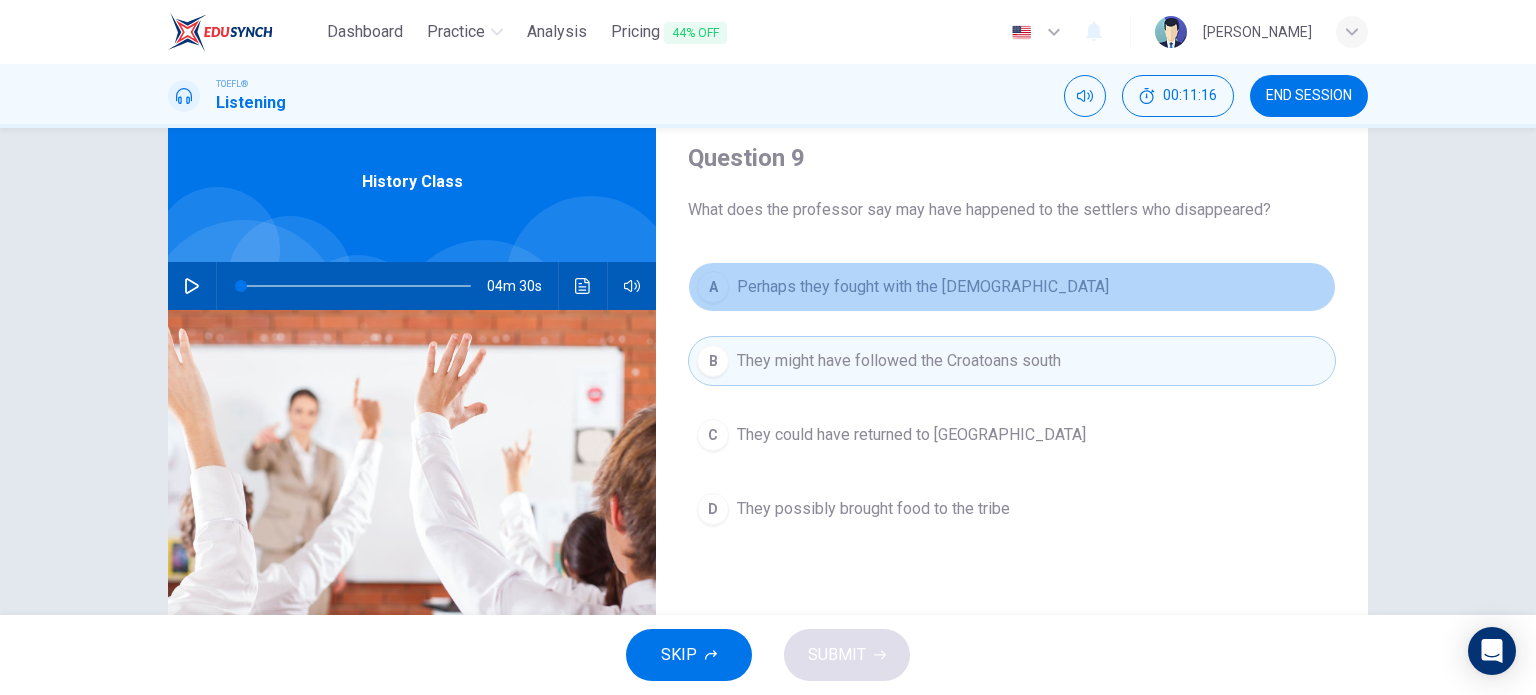 click on "Perhaps they fought with the Croatoans" at bounding box center (923, 287) 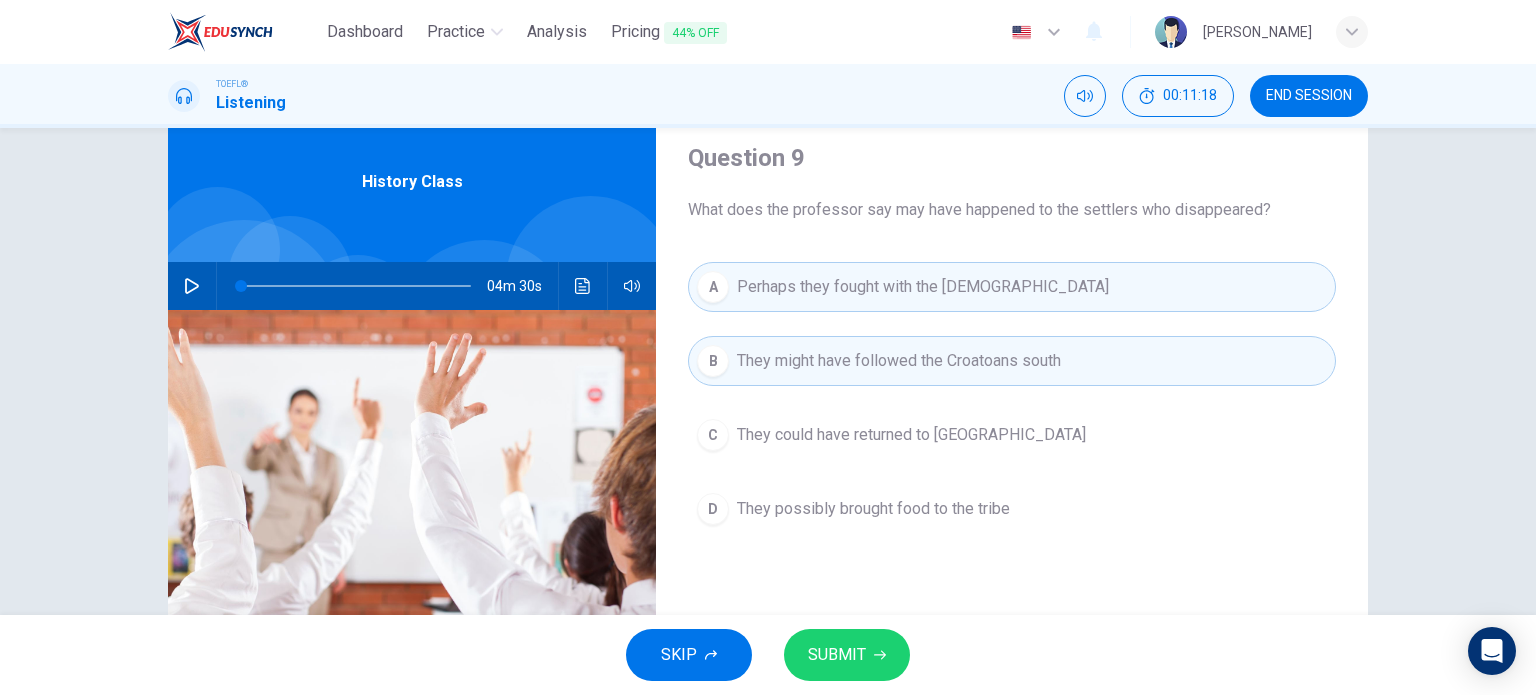 click on "Question 9 What does the professor say may have happened to the settlers who disappeared? A Perhaps they fought with the Croatoans B They might have followed the Croatoans south C They could have returned to England D They possibly brought food to the tribe" at bounding box center (1012, 449) 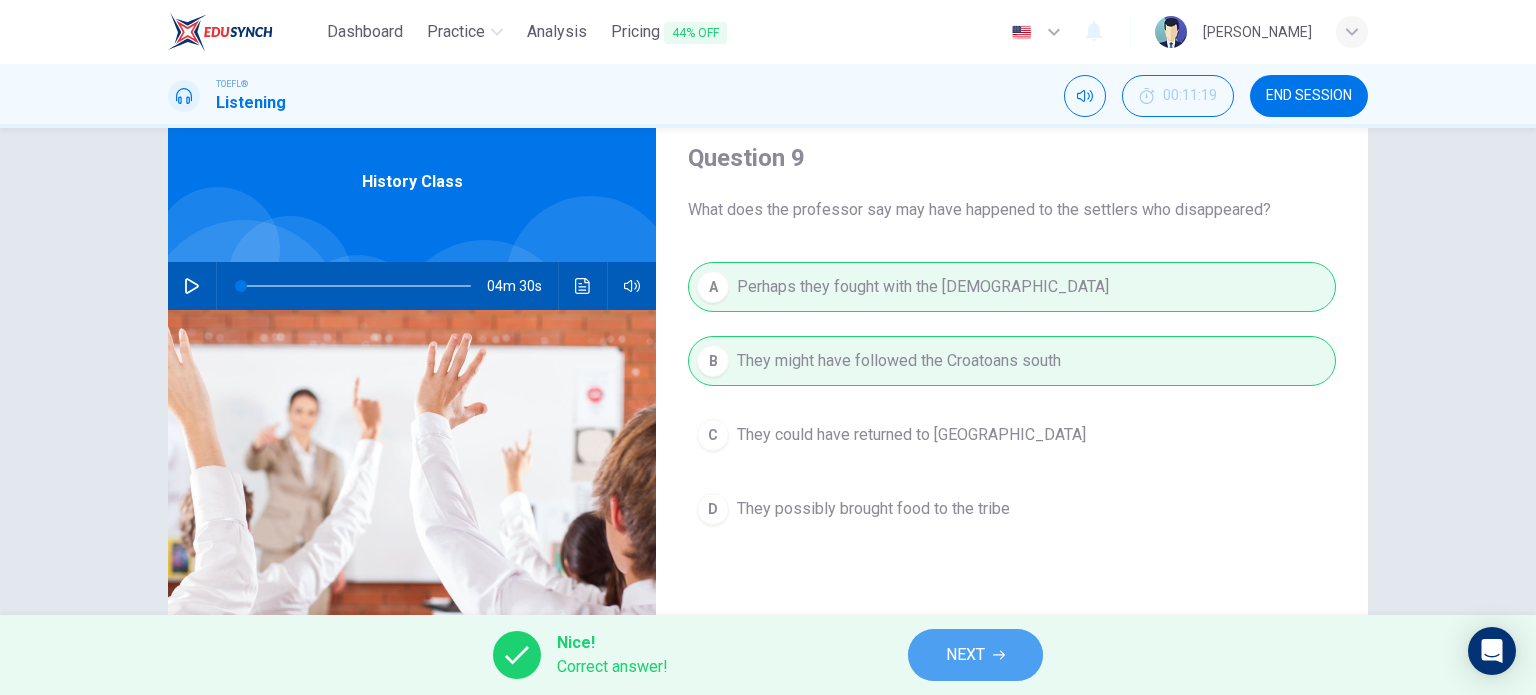 click on "NEXT" at bounding box center [975, 655] 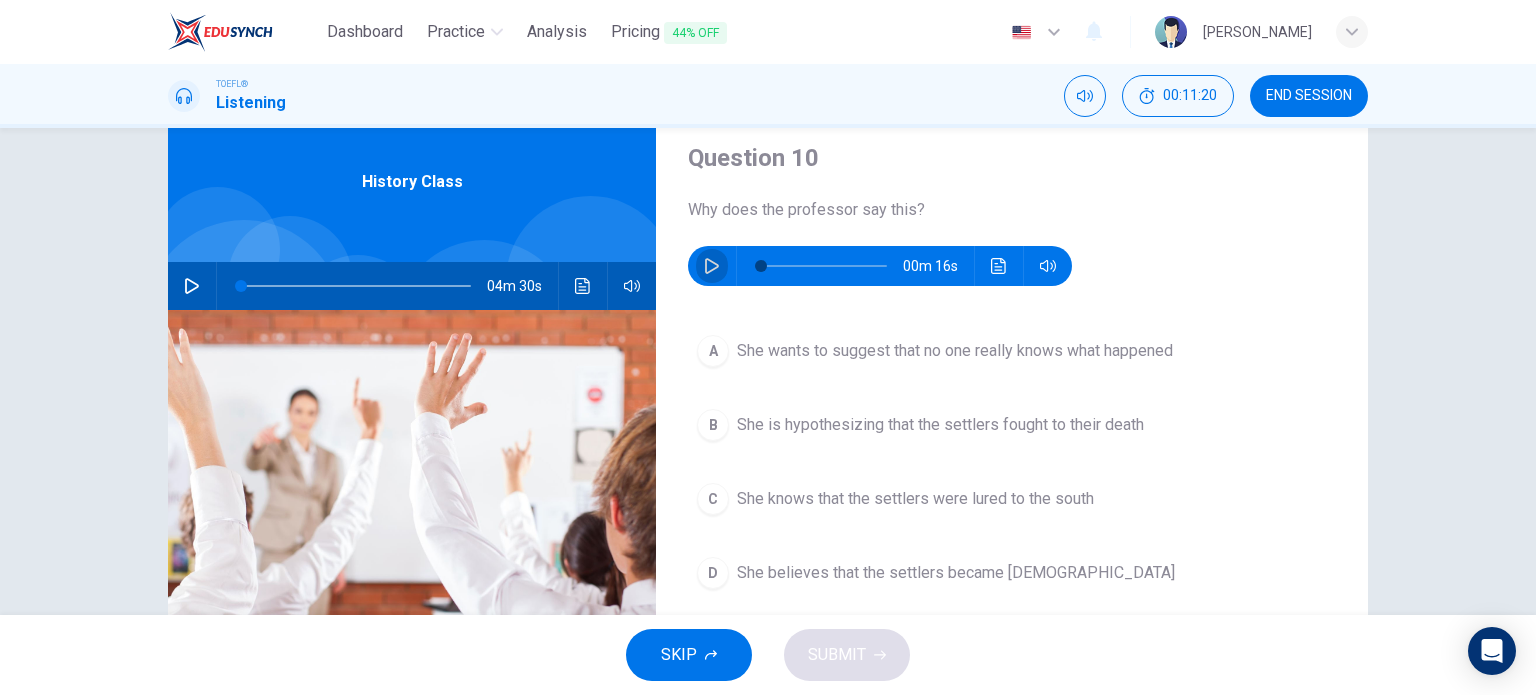 click 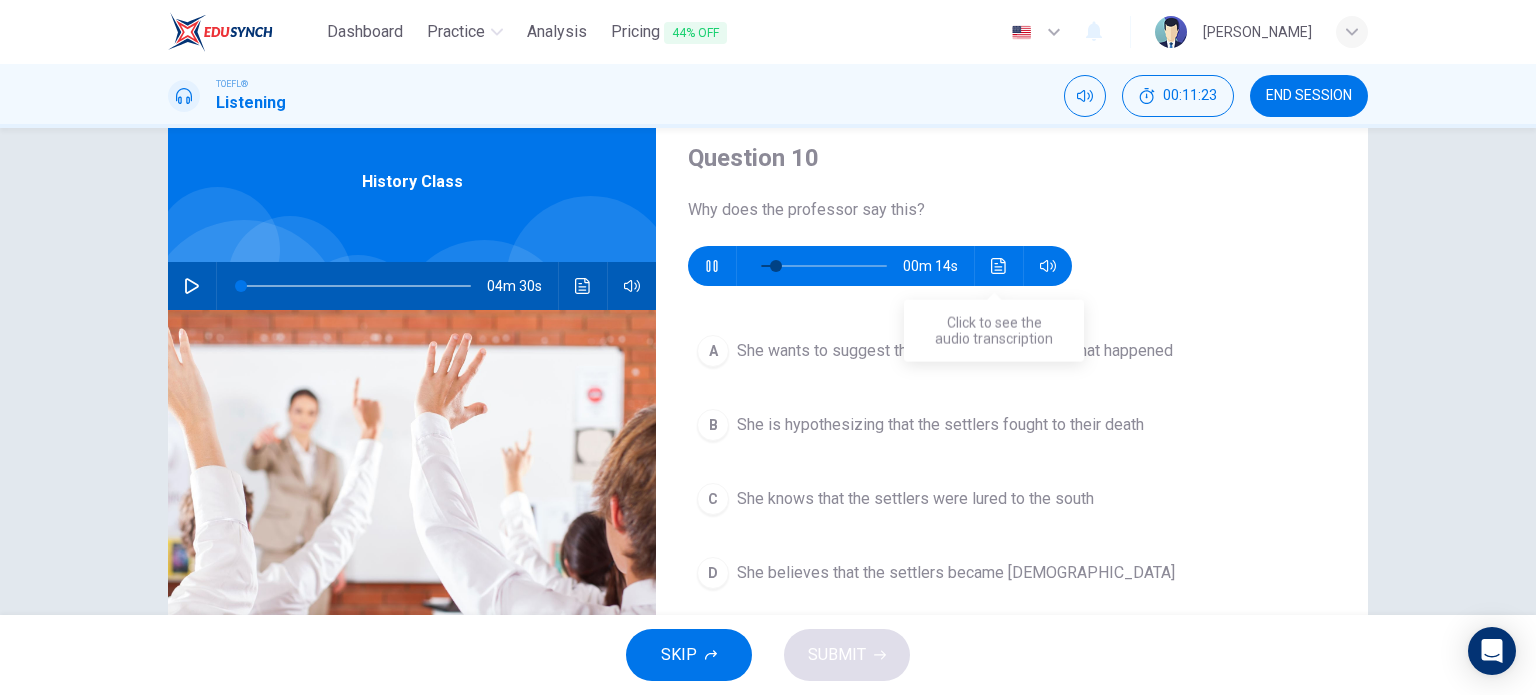 type on "18" 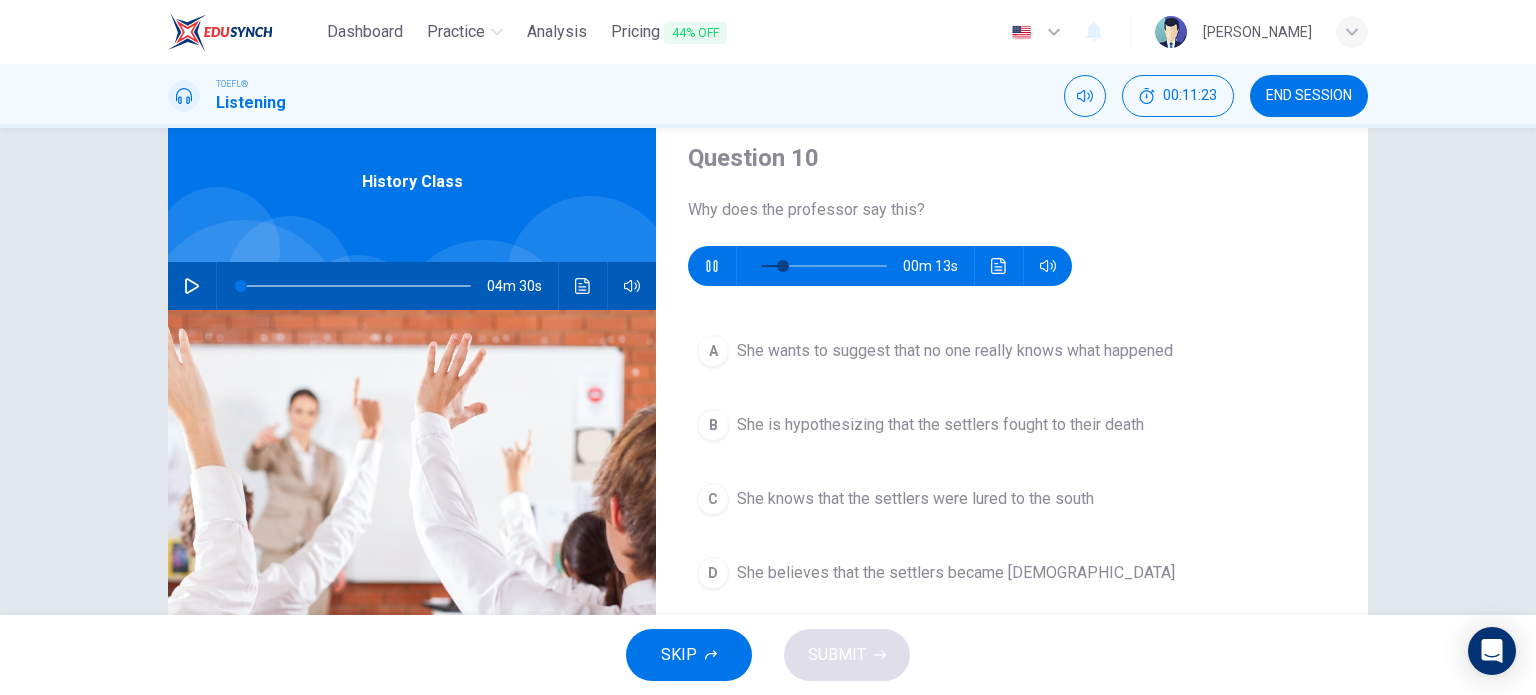 type 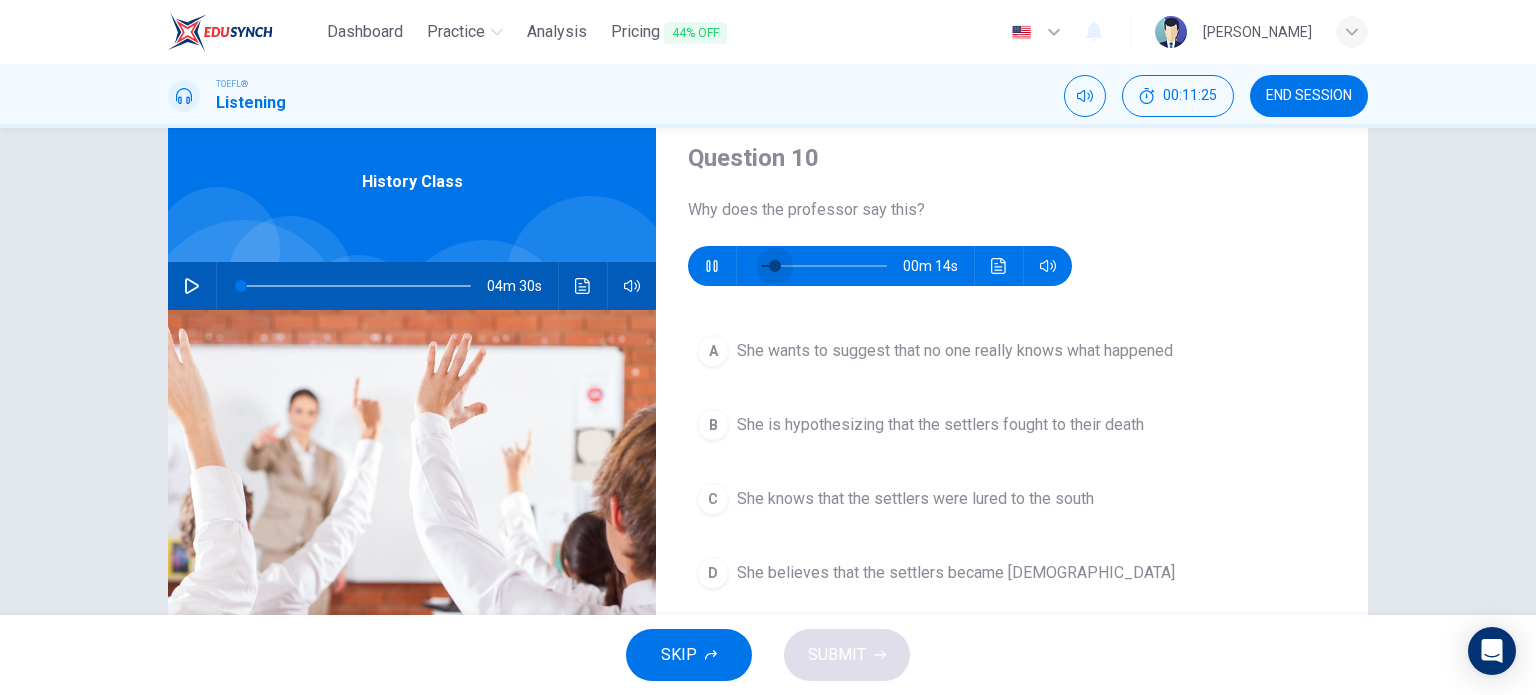 click at bounding box center [775, 266] 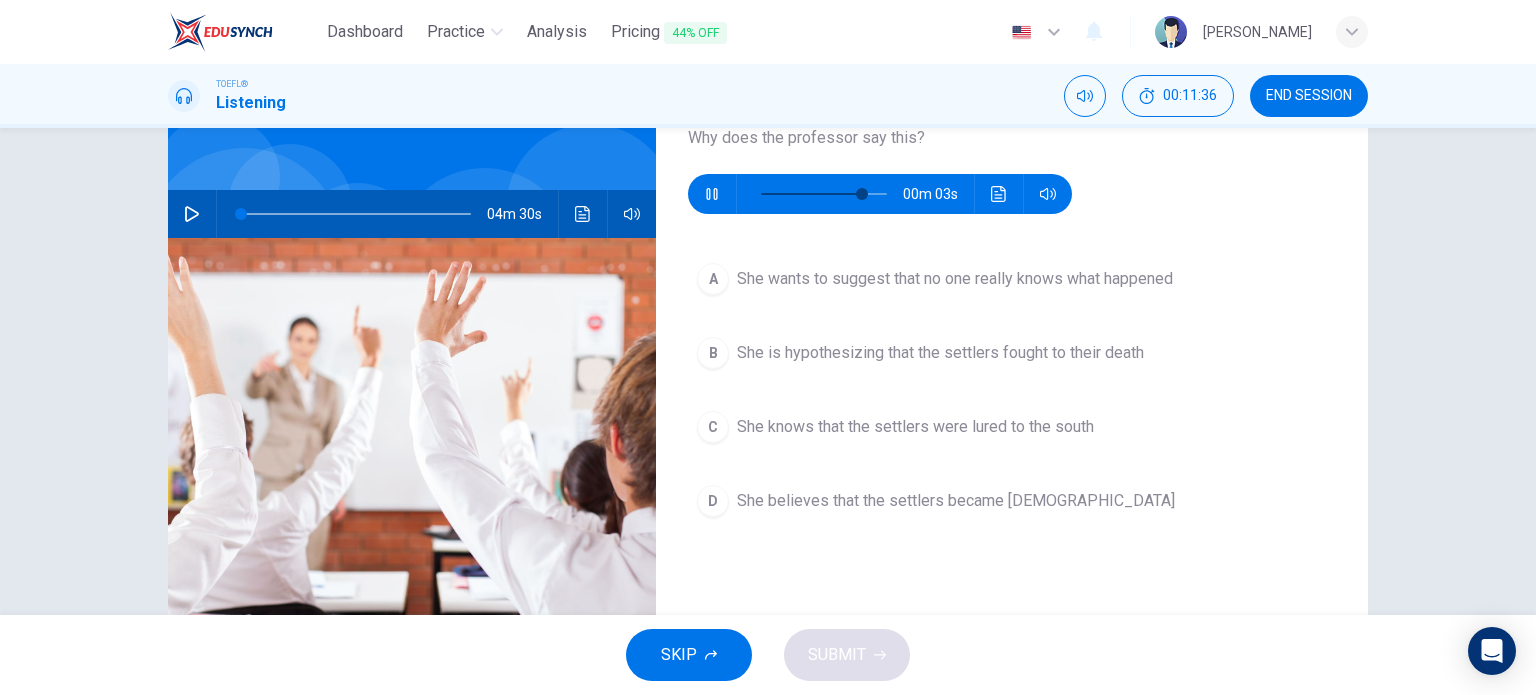 scroll, scrollTop: 140, scrollLeft: 0, axis: vertical 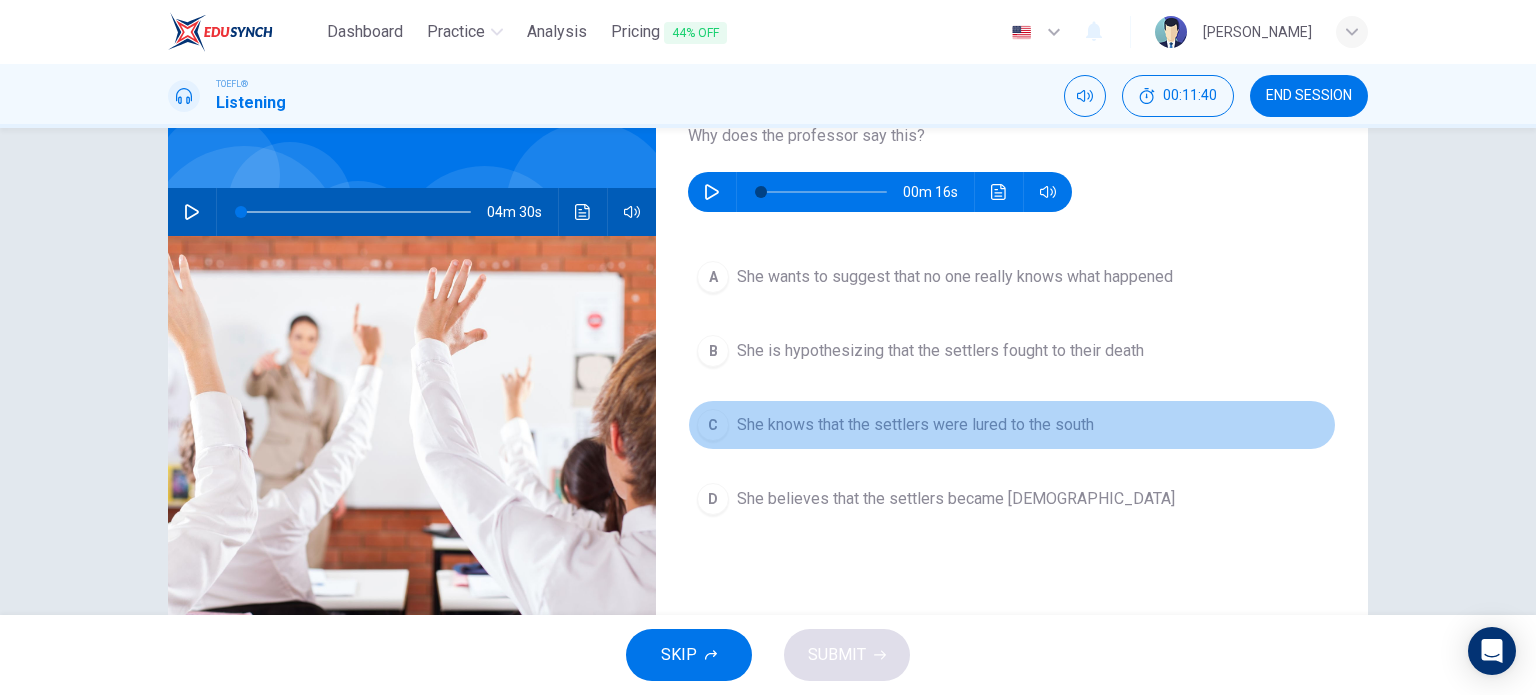 click on "She knows that the settlers were lured to the south" at bounding box center [915, 425] 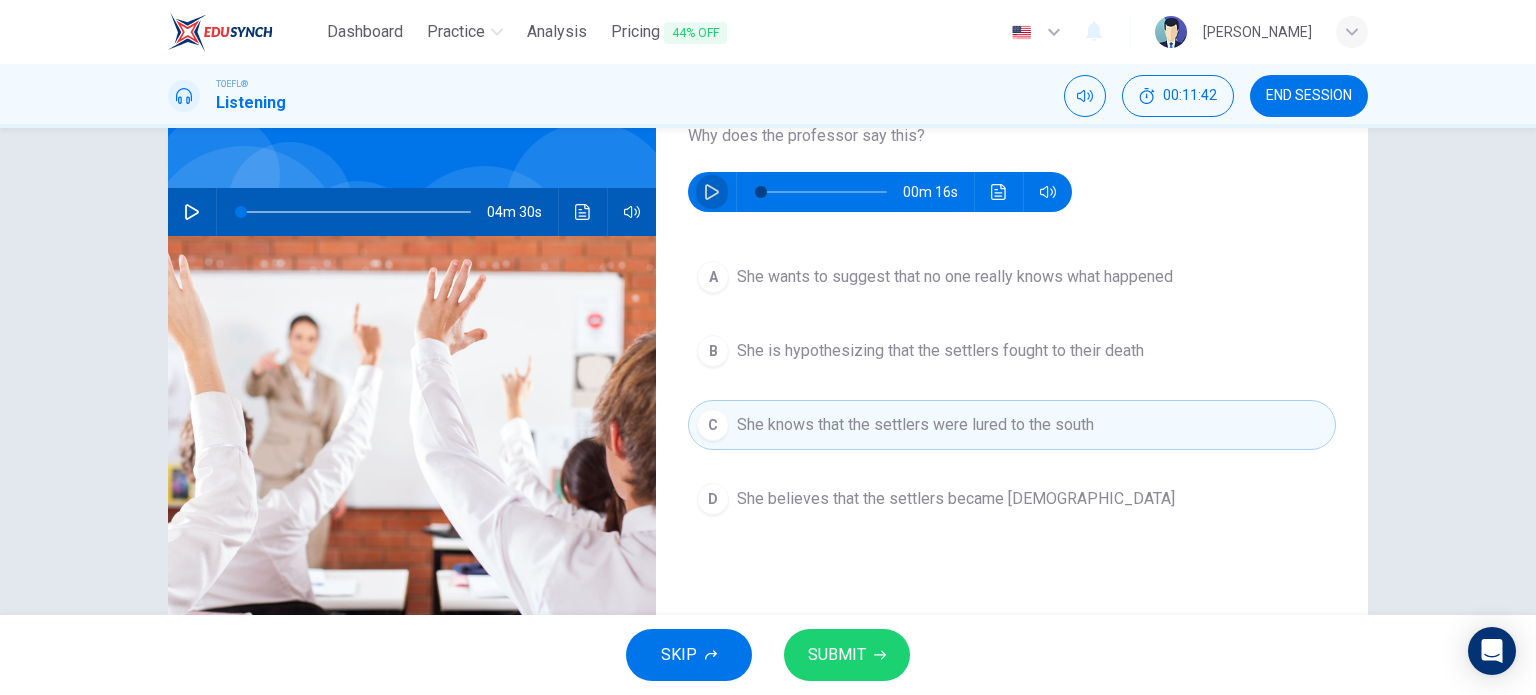 click 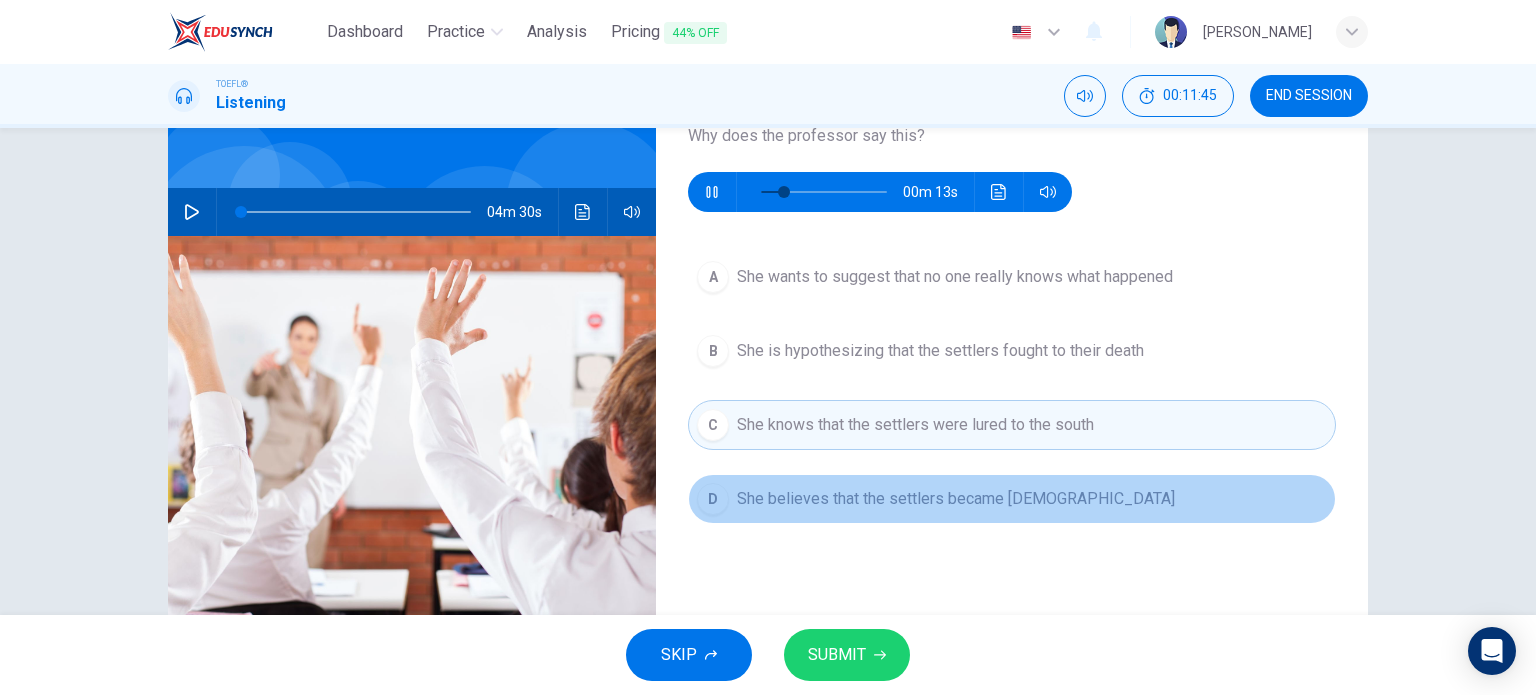 click on "She believes that the settlers became Native Americans" at bounding box center (956, 499) 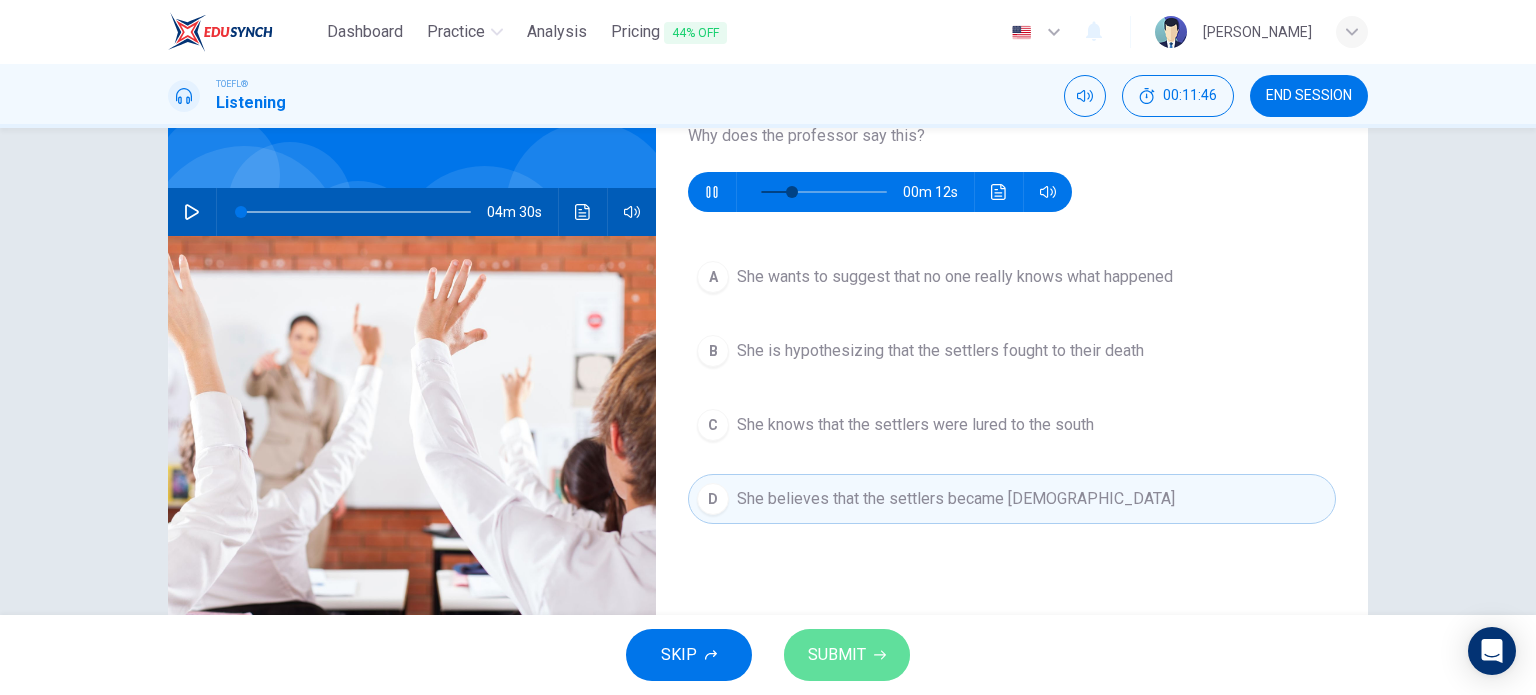 click on "SUBMIT" at bounding box center (837, 655) 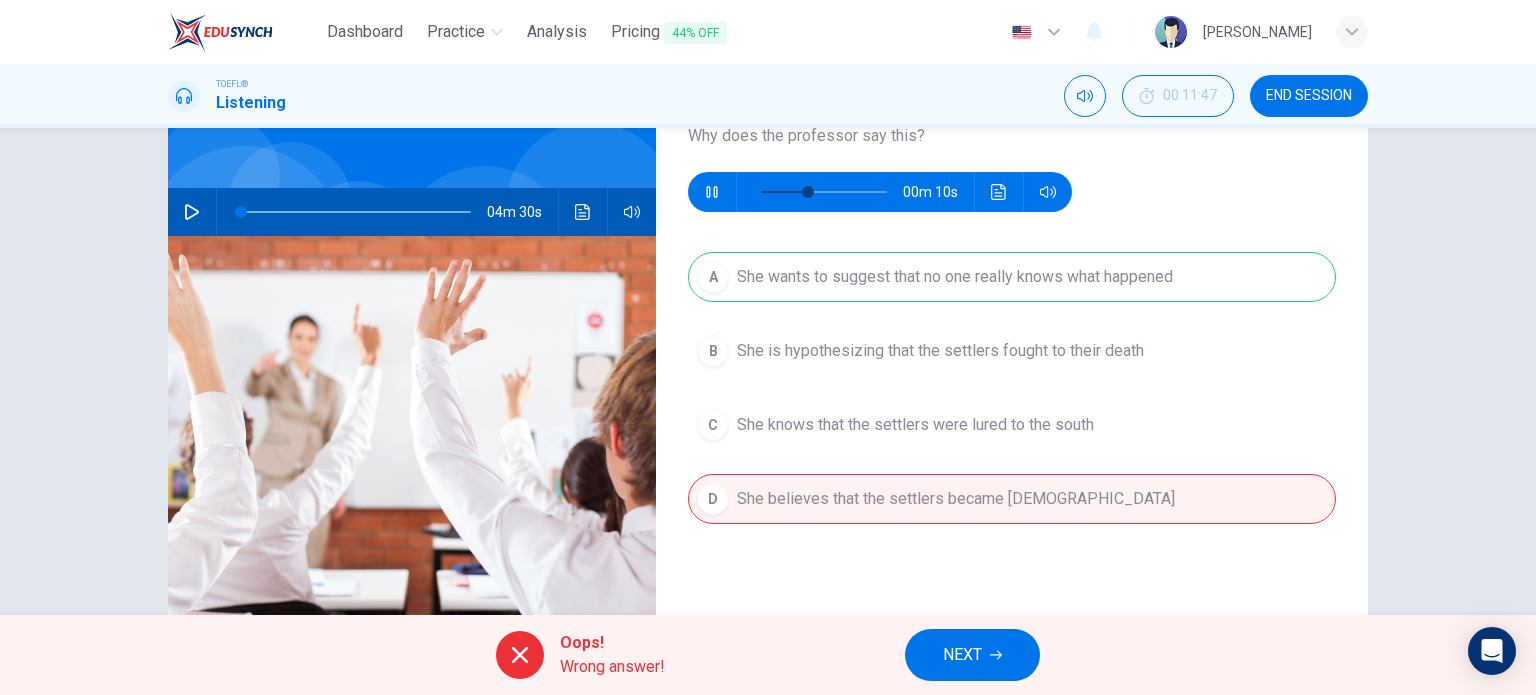 type on "43" 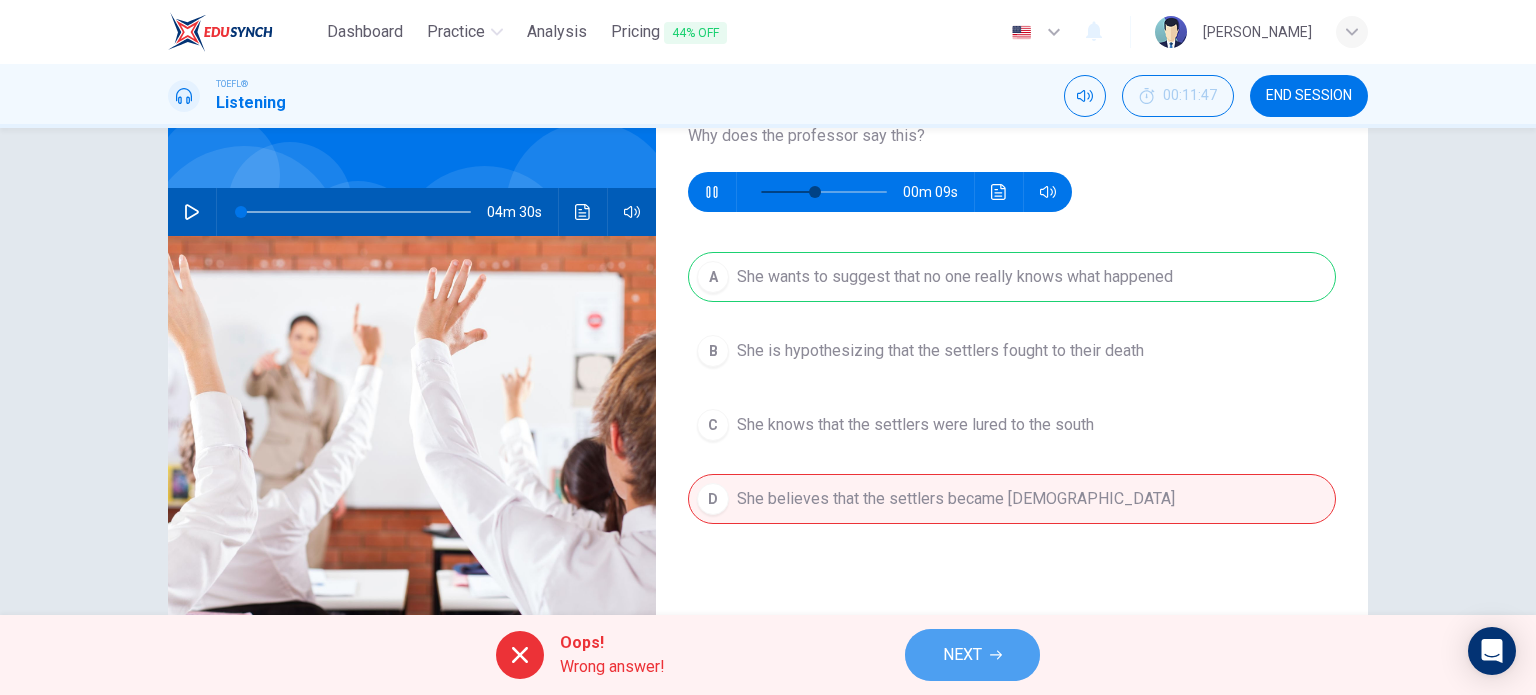 click on "NEXT" at bounding box center [962, 655] 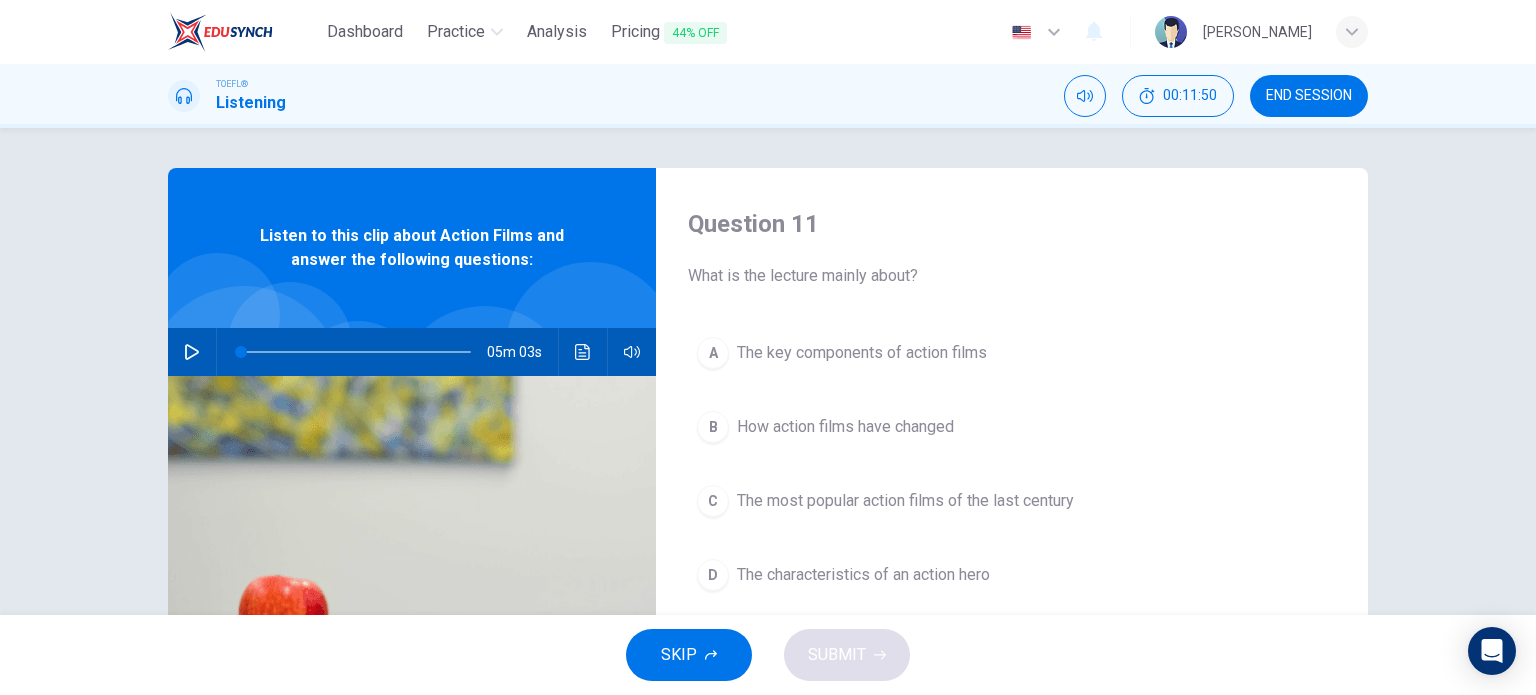 scroll, scrollTop: 0, scrollLeft: 0, axis: both 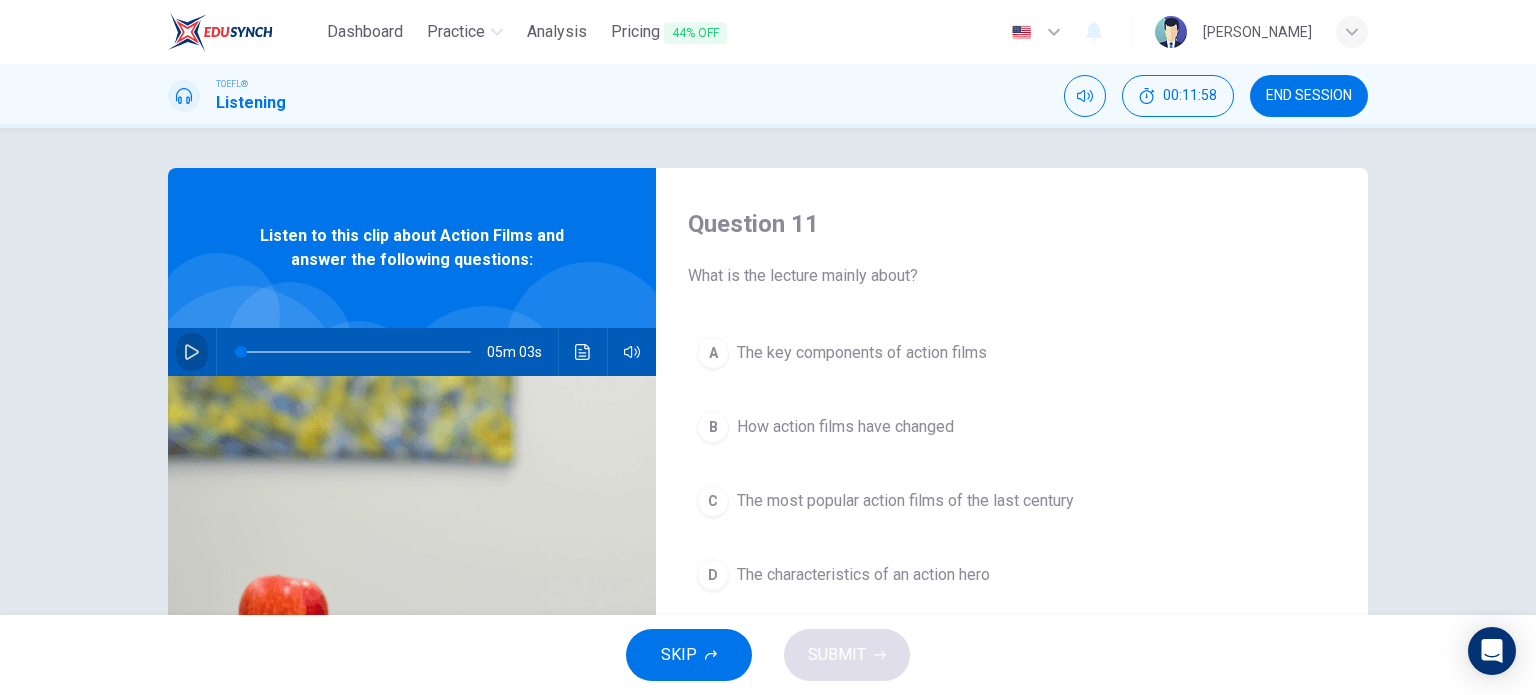 click 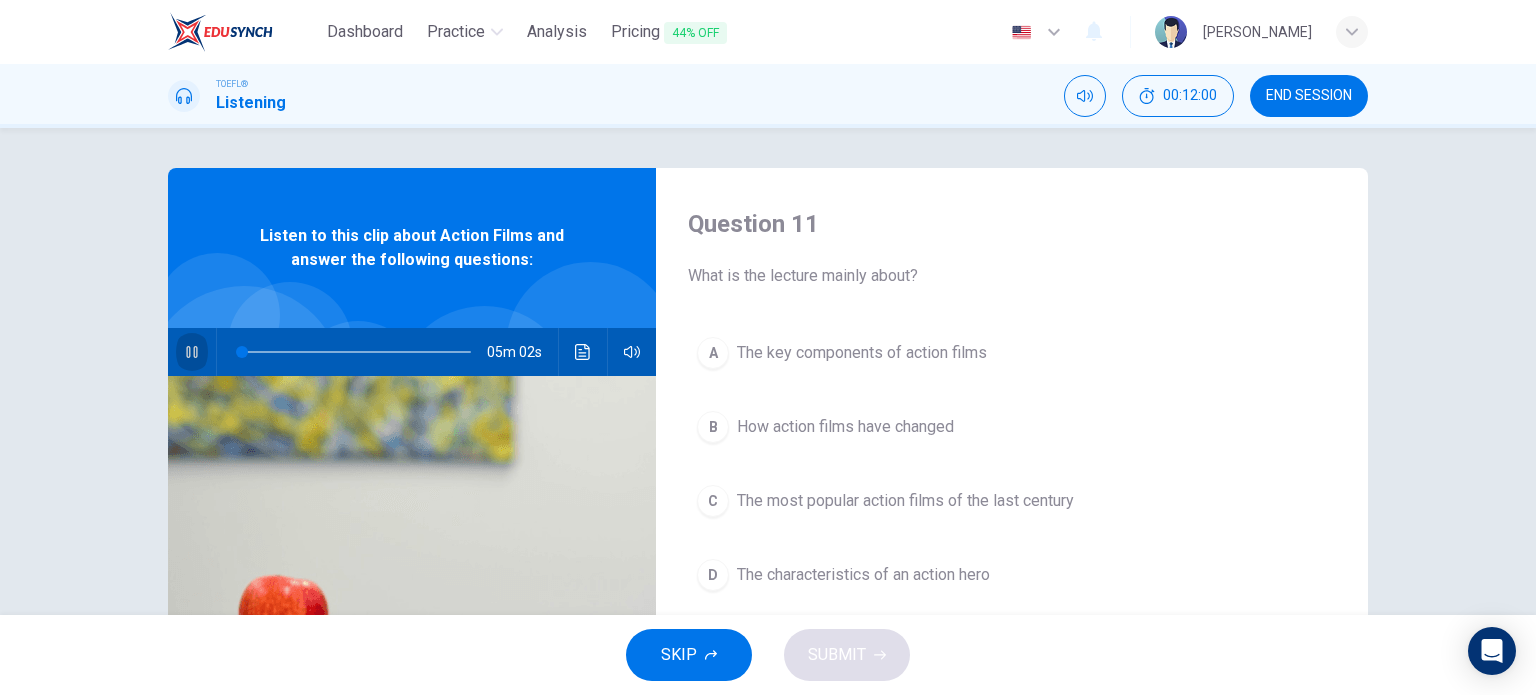 click 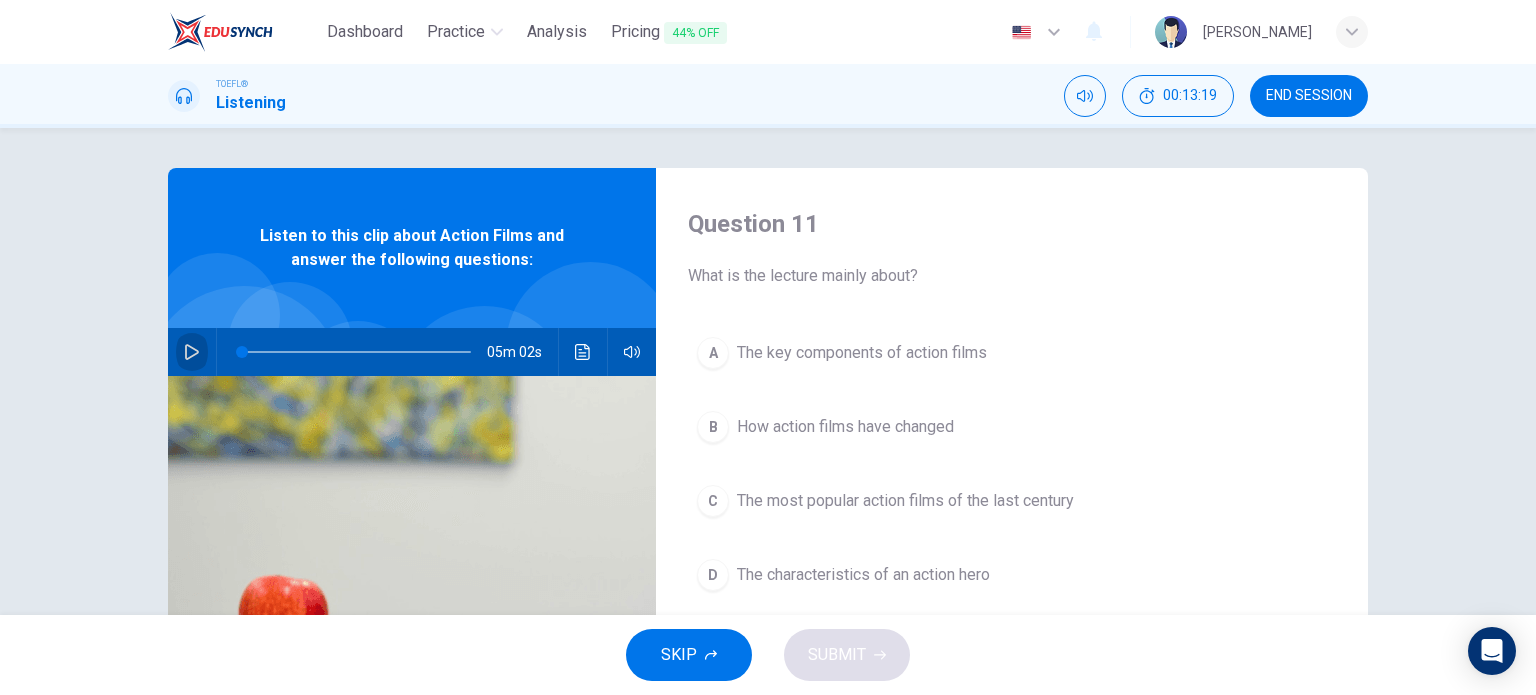 click 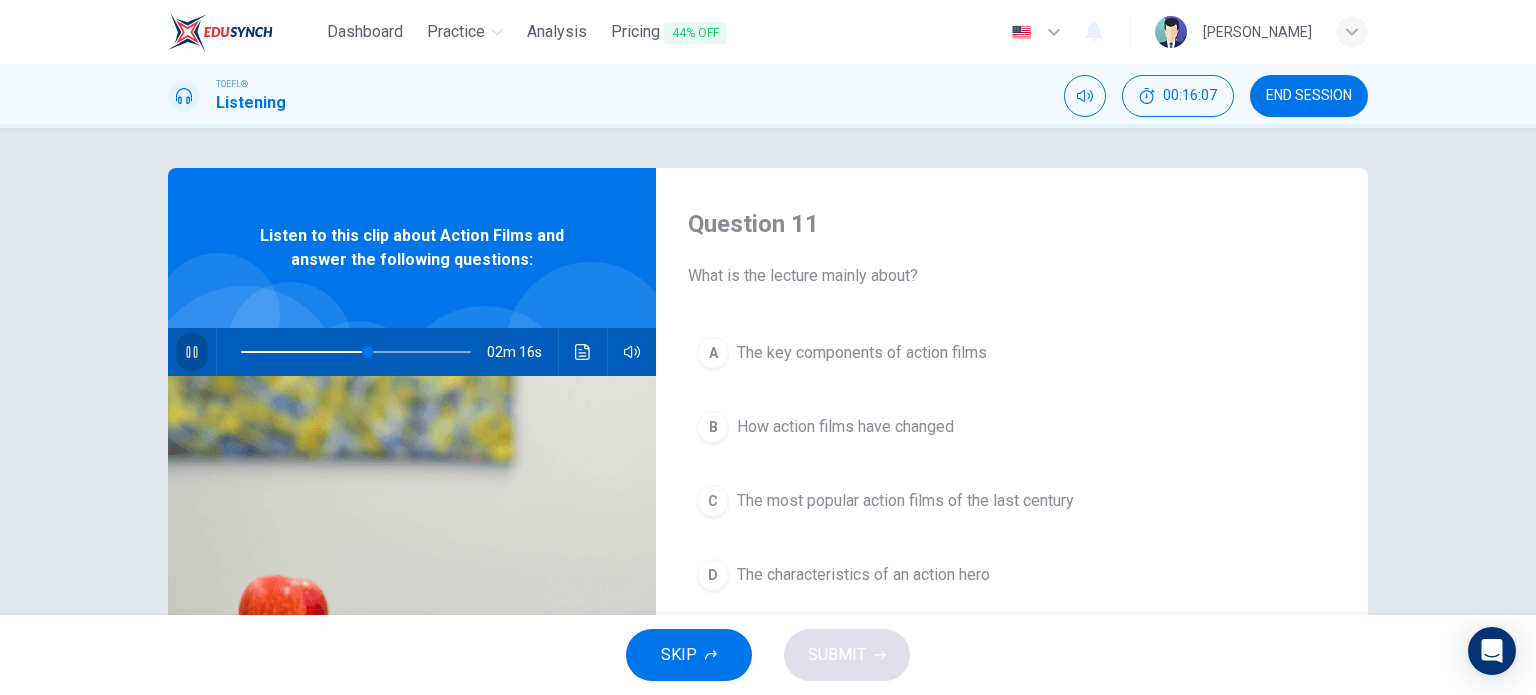 click 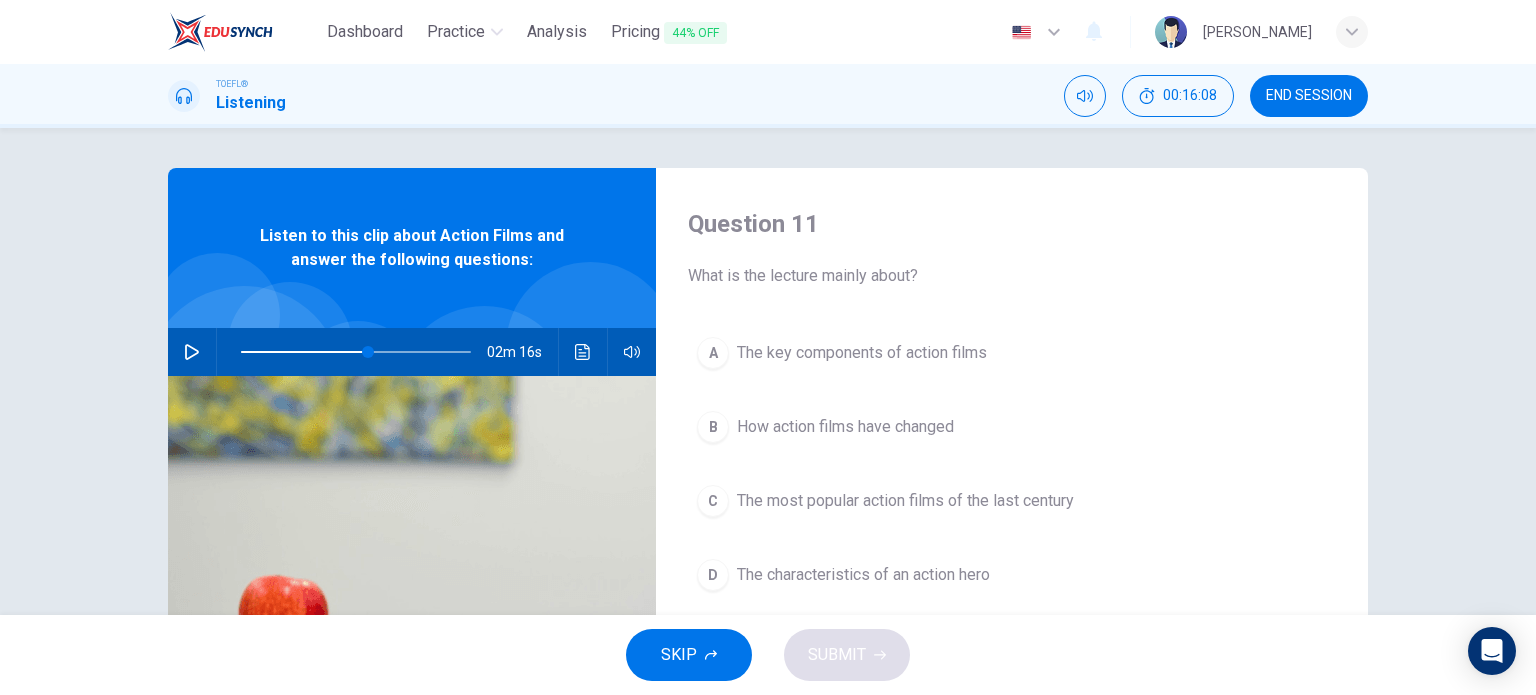 type 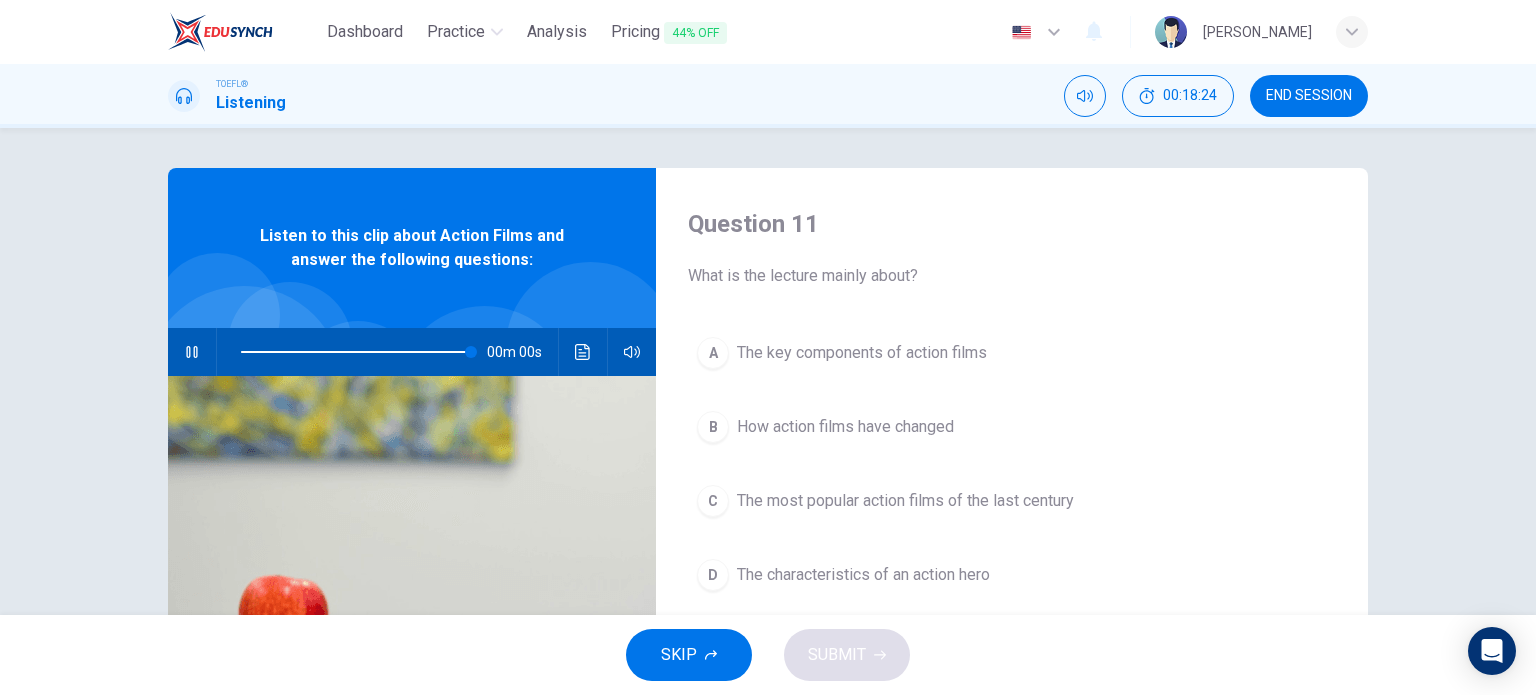 type on "0" 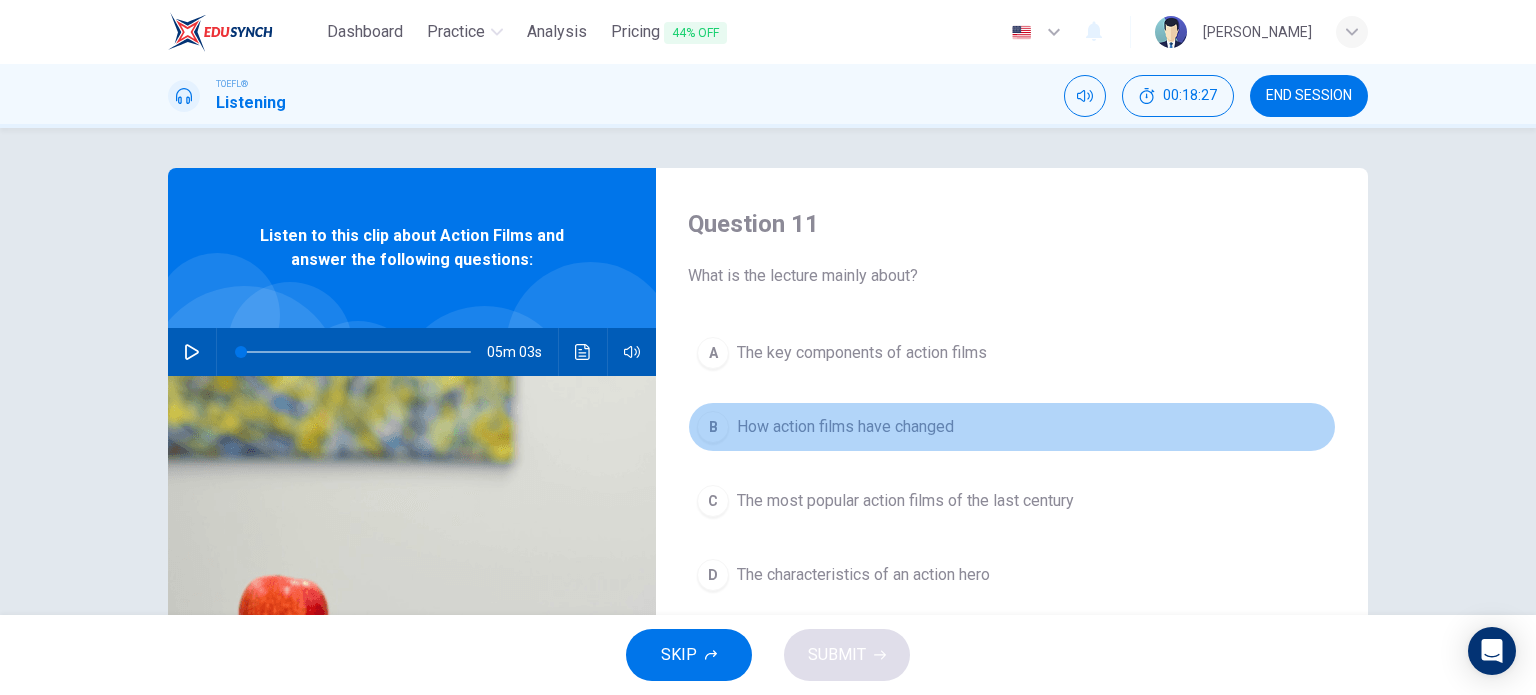 click on "How action films have changed" at bounding box center (845, 427) 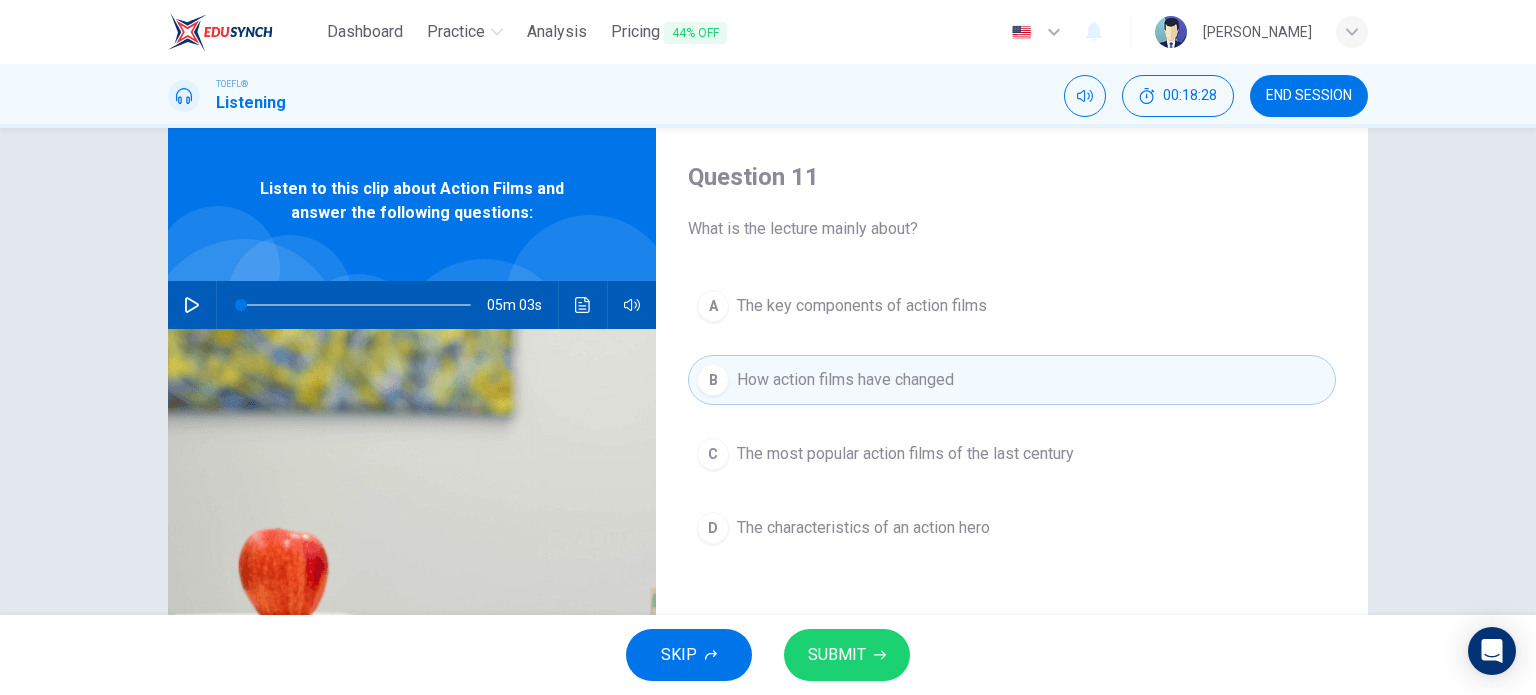 scroll, scrollTop: 56, scrollLeft: 0, axis: vertical 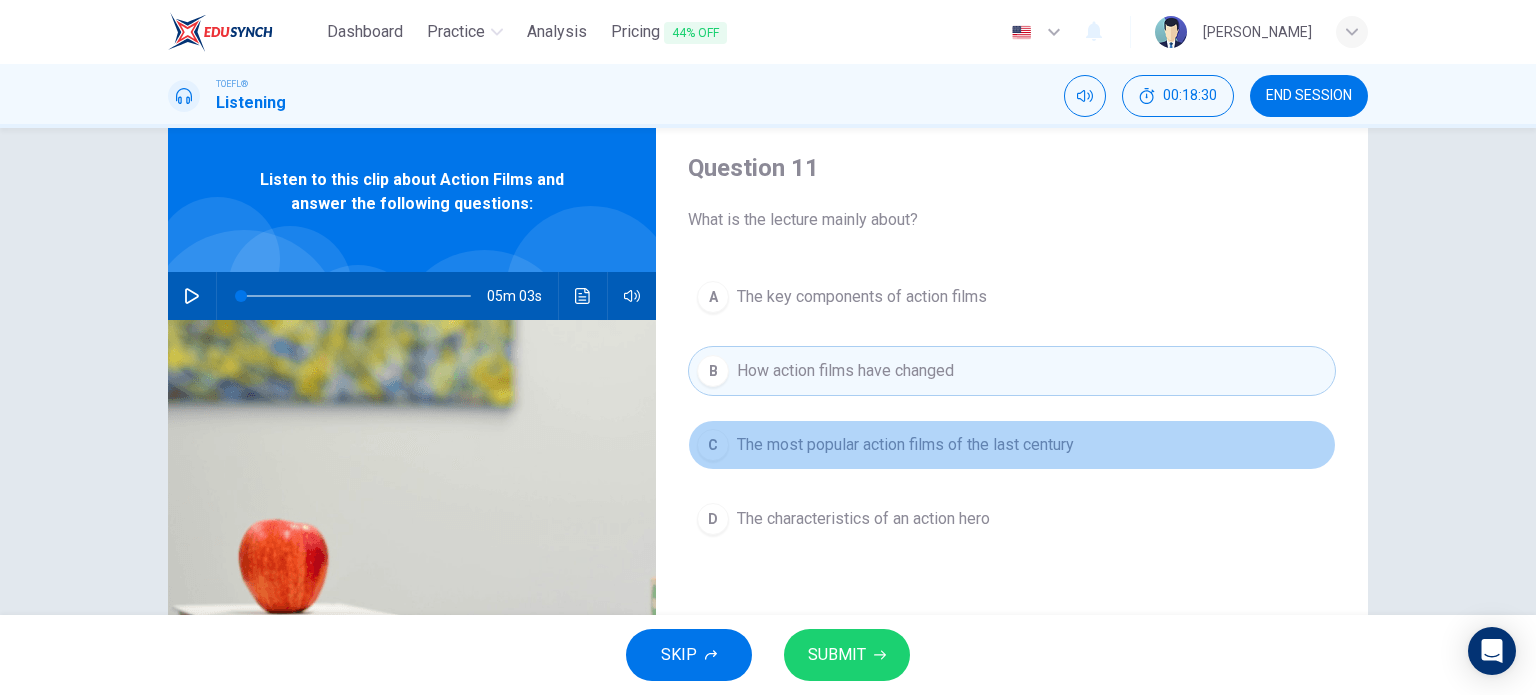 click on "The most popular action films of the last century" at bounding box center [905, 445] 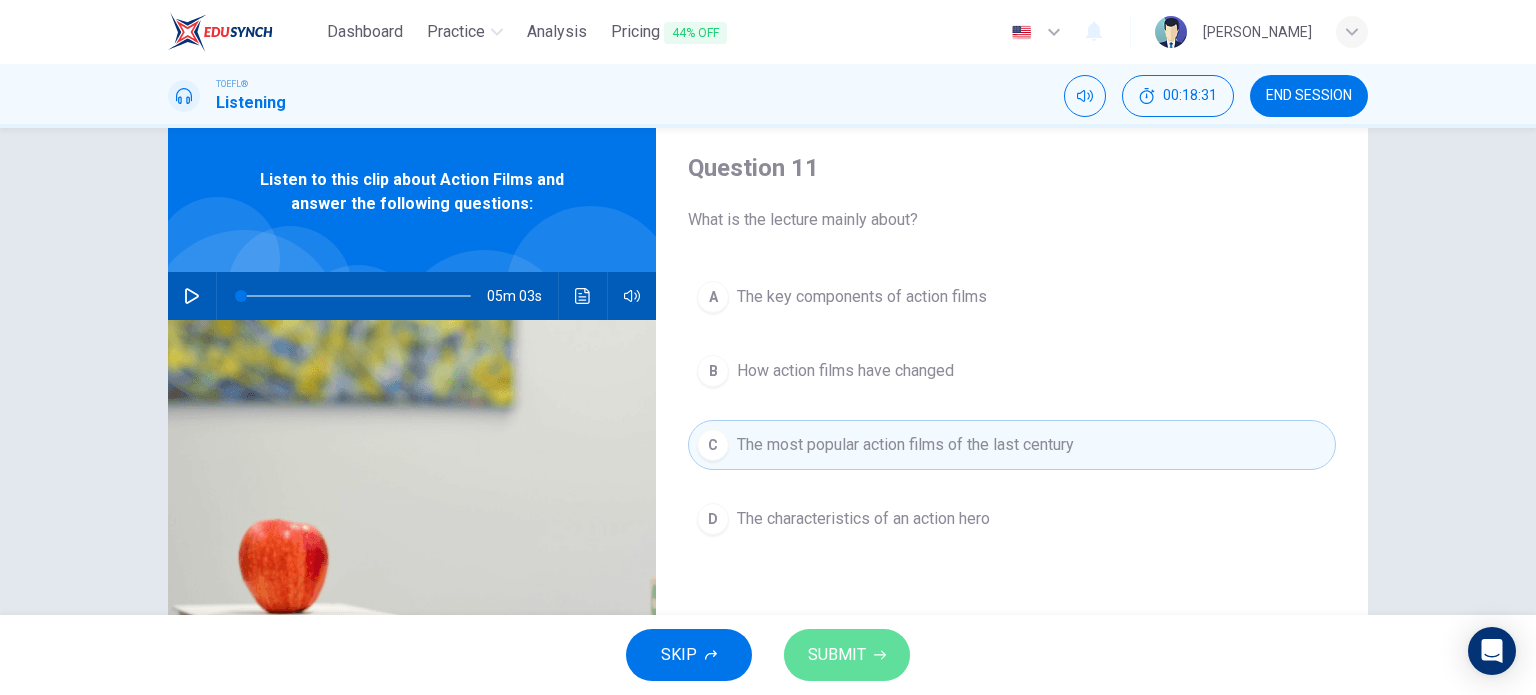 click on "SUBMIT" at bounding box center (847, 655) 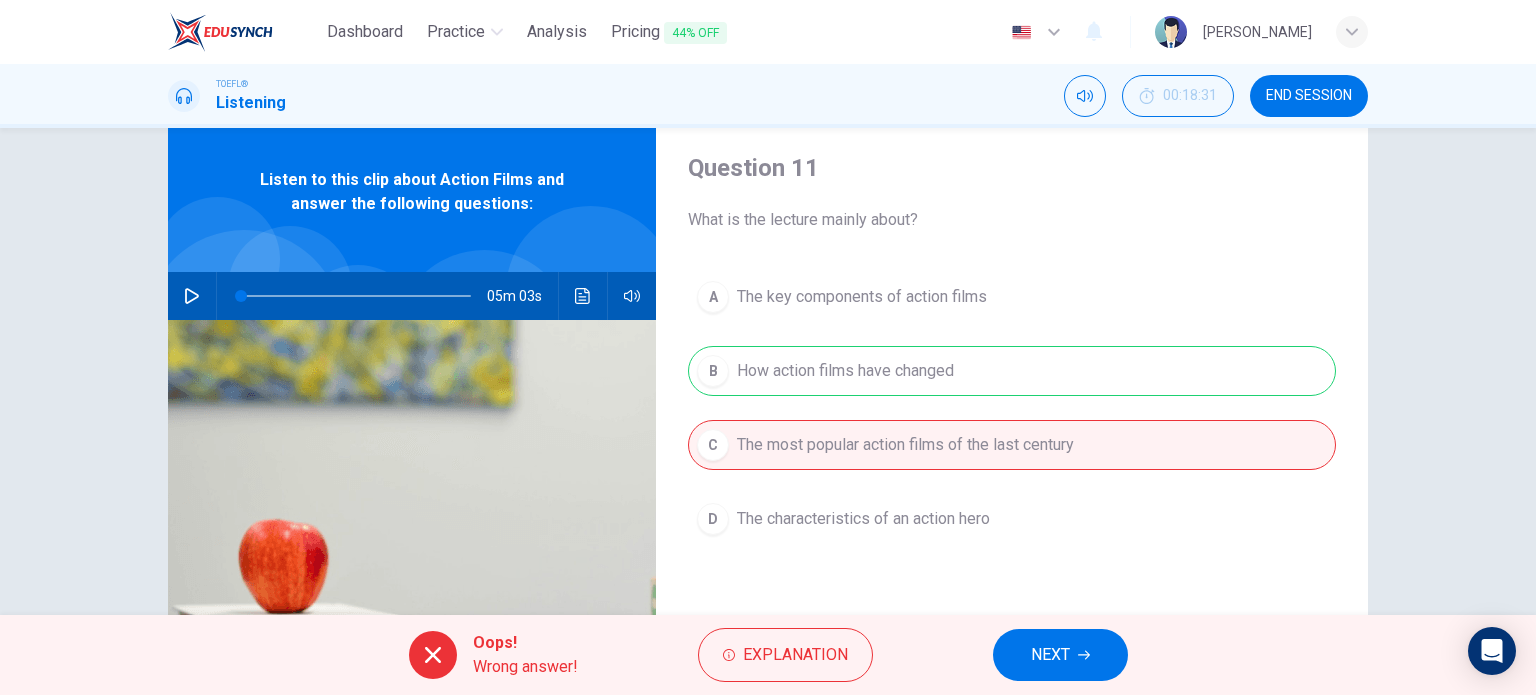 click on "NEXT" at bounding box center [1060, 655] 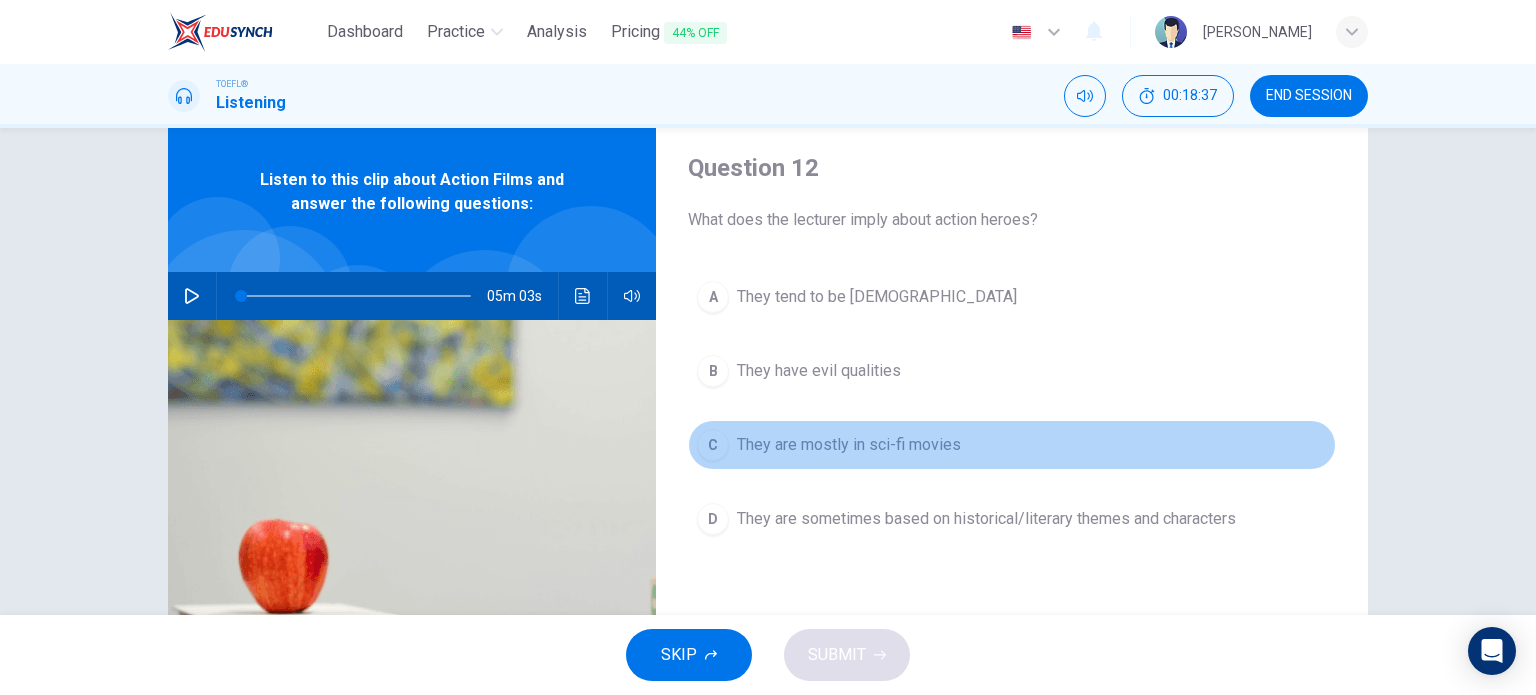 click on "They are mostly in sci-fi movies" at bounding box center [849, 445] 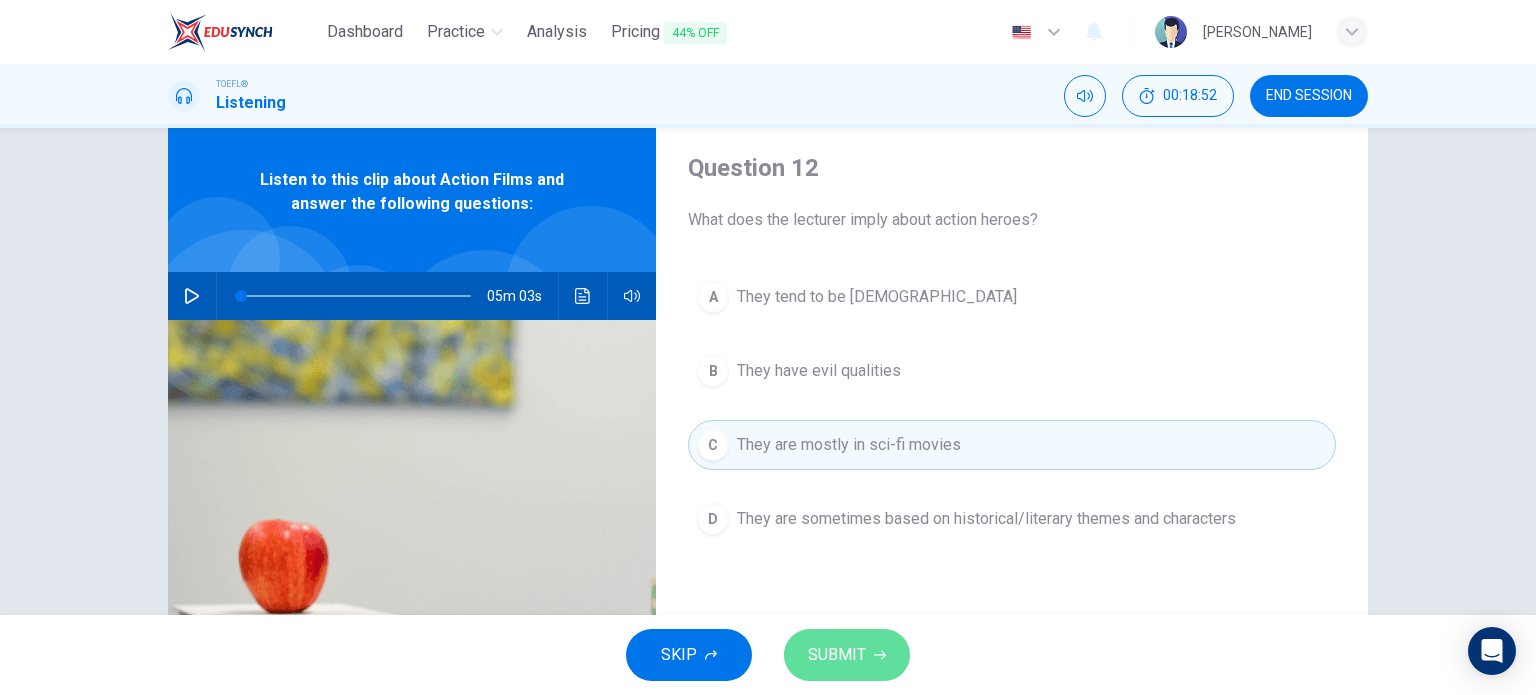 click on "SUBMIT" at bounding box center (837, 655) 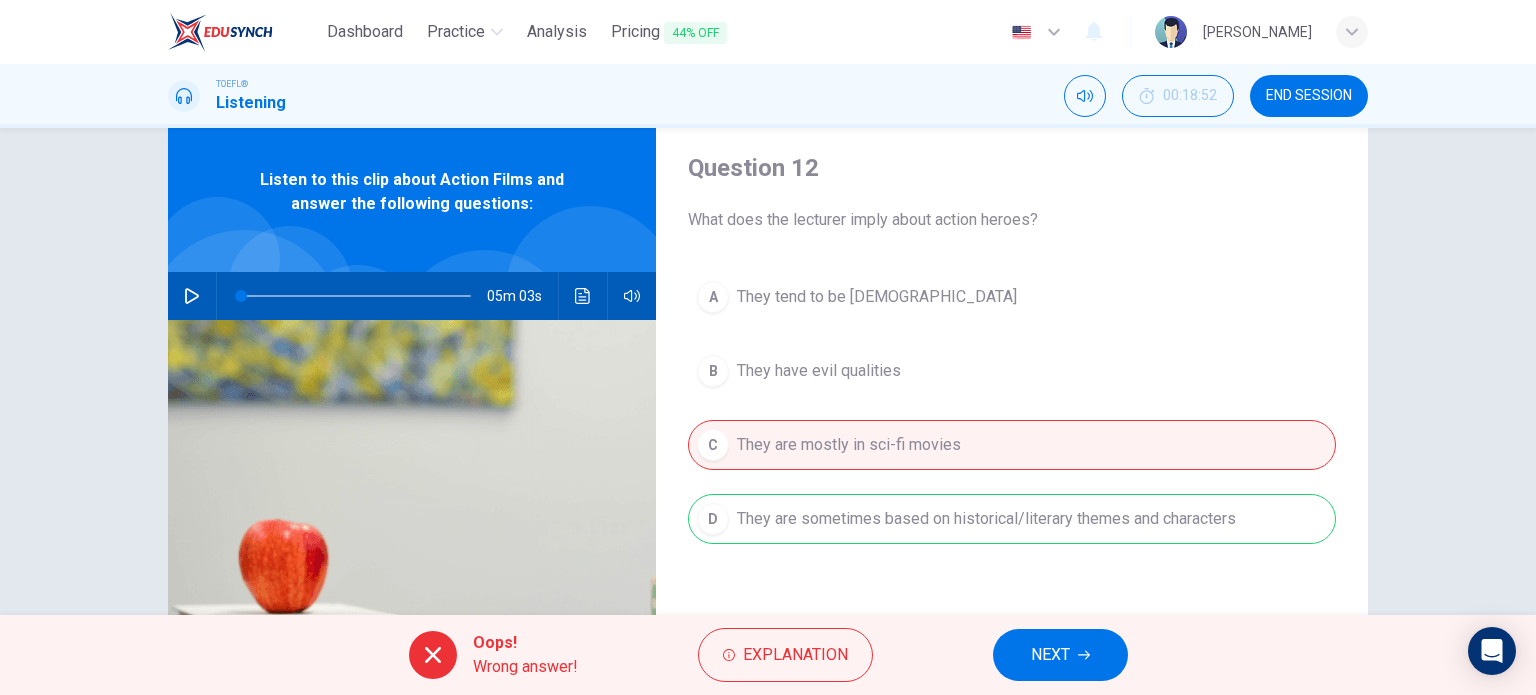 click on "NEXT" at bounding box center [1060, 655] 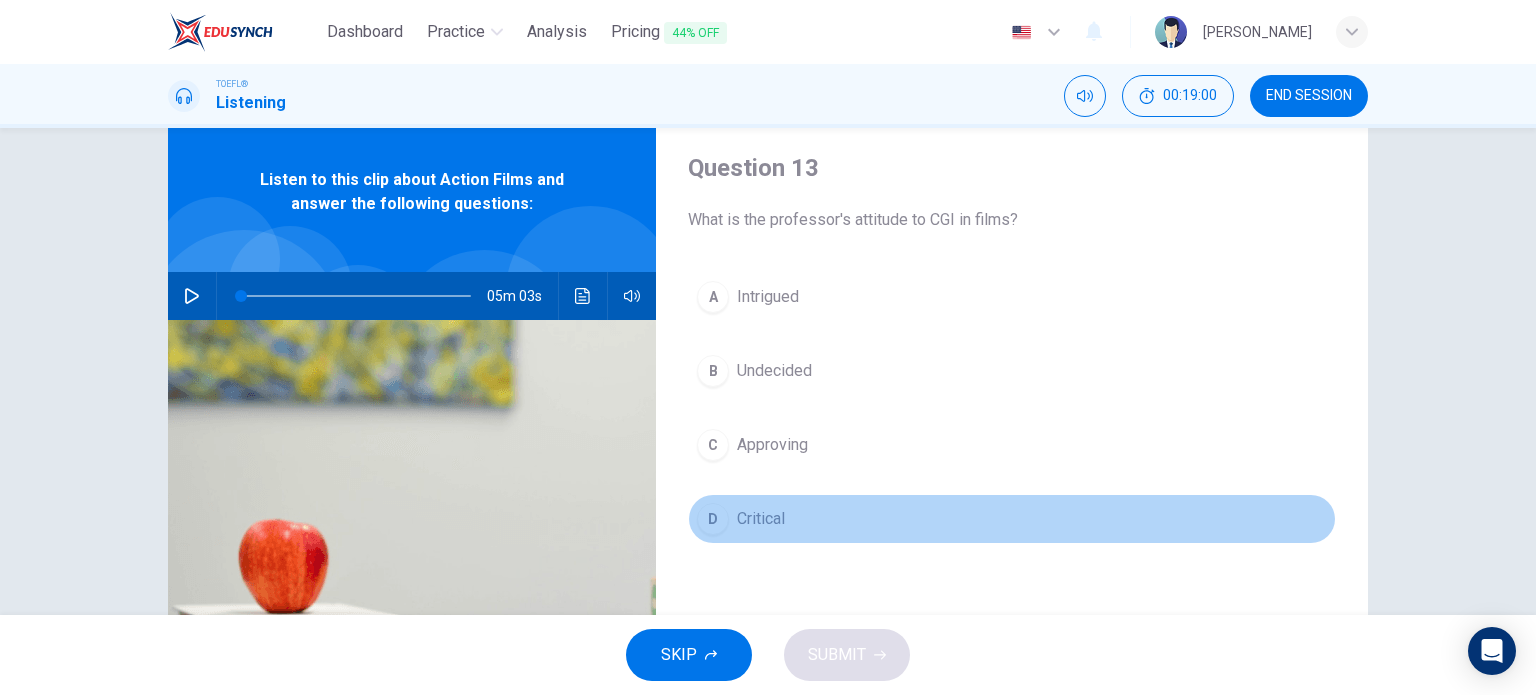 click on "Critical" at bounding box center (761, 519) 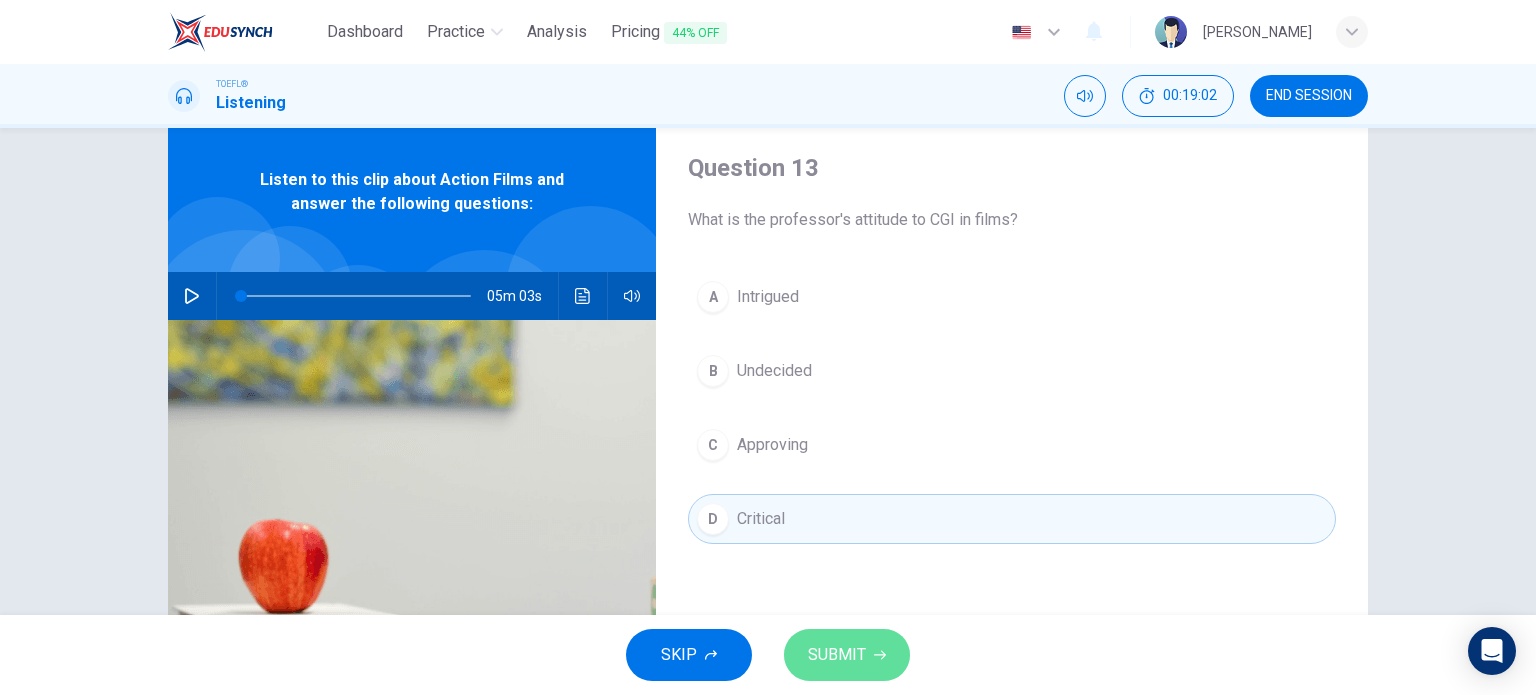 click on "SUBMIT" at bounding box center (847, 655) 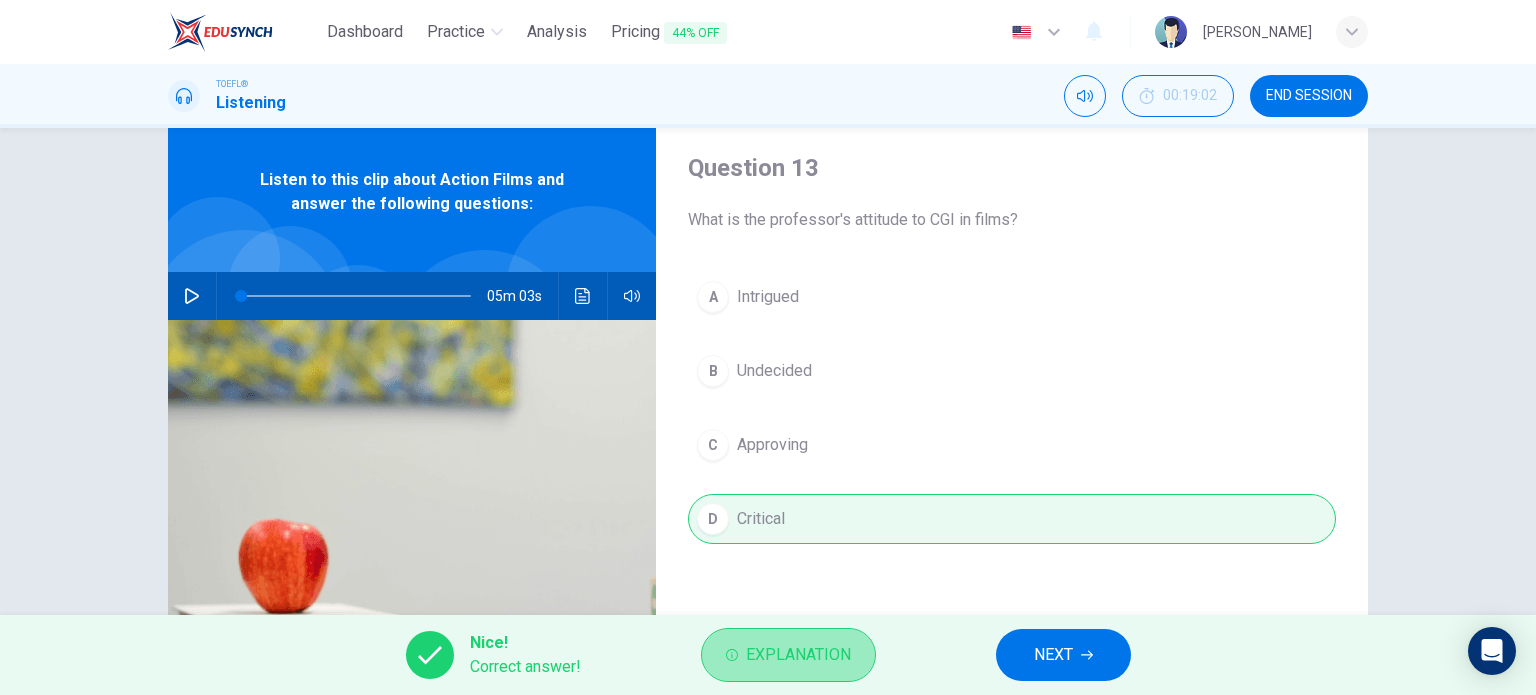 click on "Explanation" at bounding box center (798, 655) 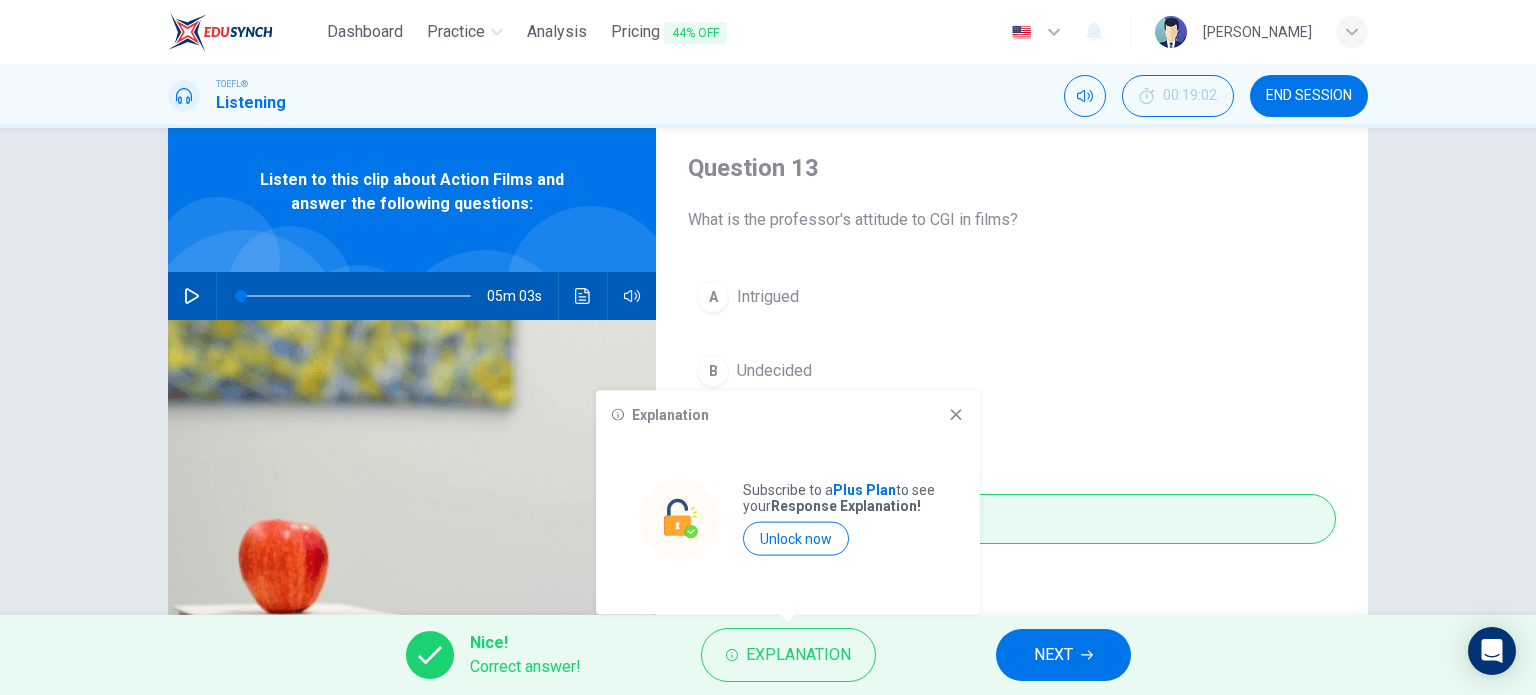 click 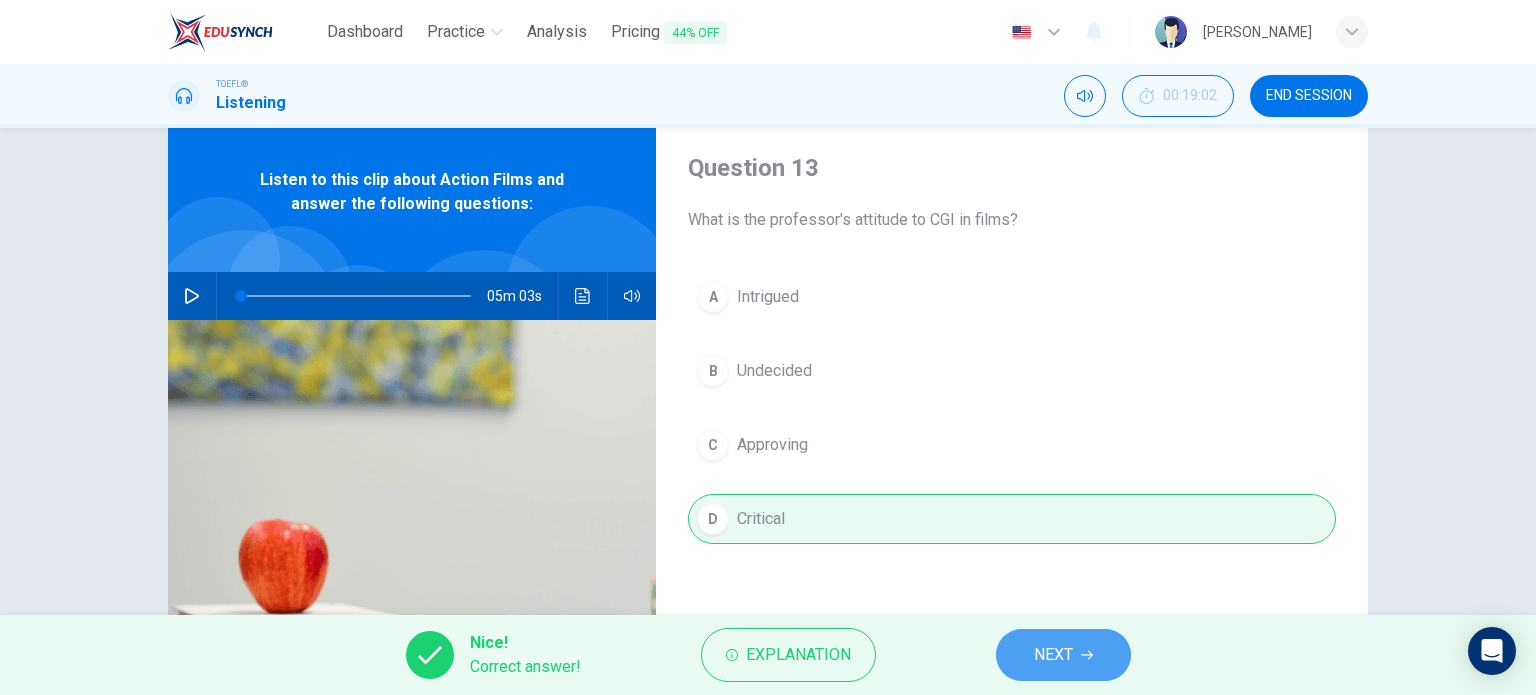 click on "NEXT" at bounding box center [1063, 655] 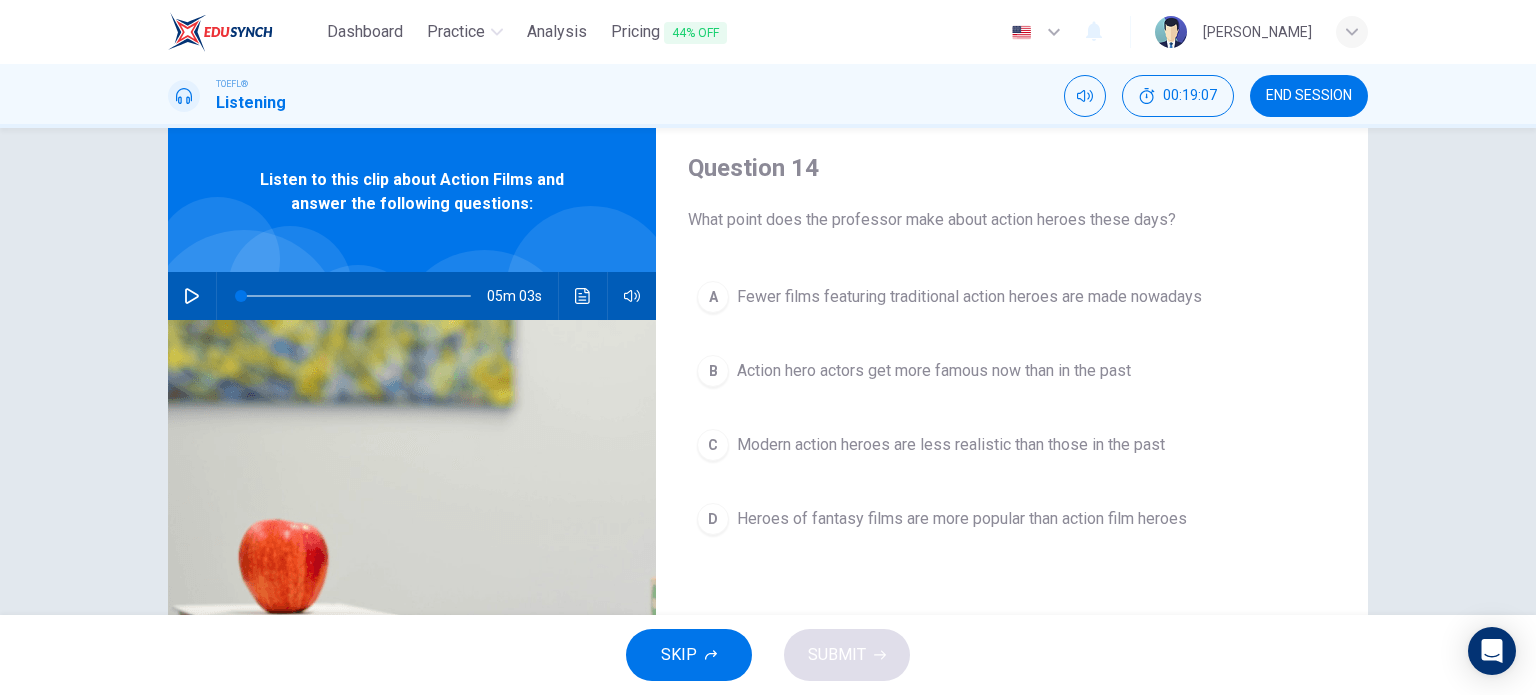 click on "Fewer films featuring traditional action heroes are made nowadays" at bounding box center (969, 297) 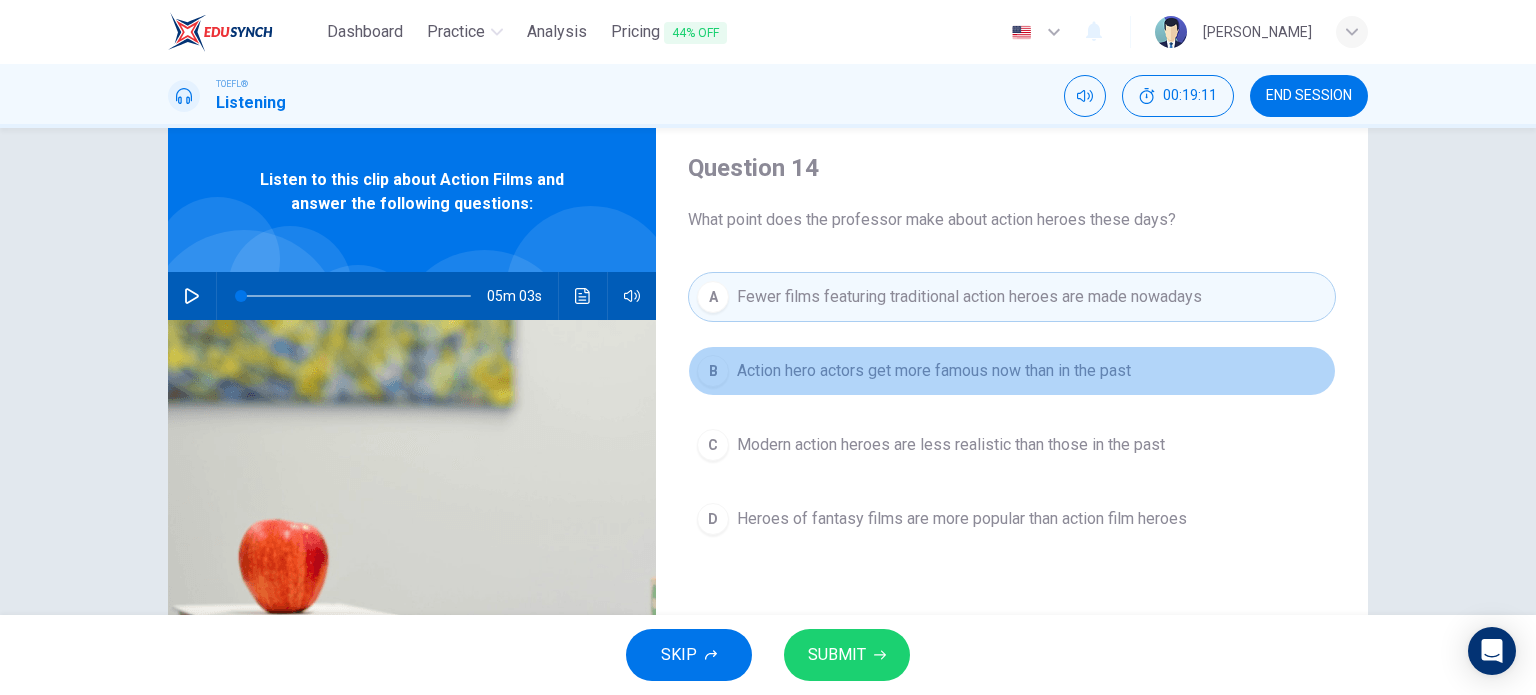 click on "Action hero actors get more famous now than in the past" at bounding box center (934, 371) 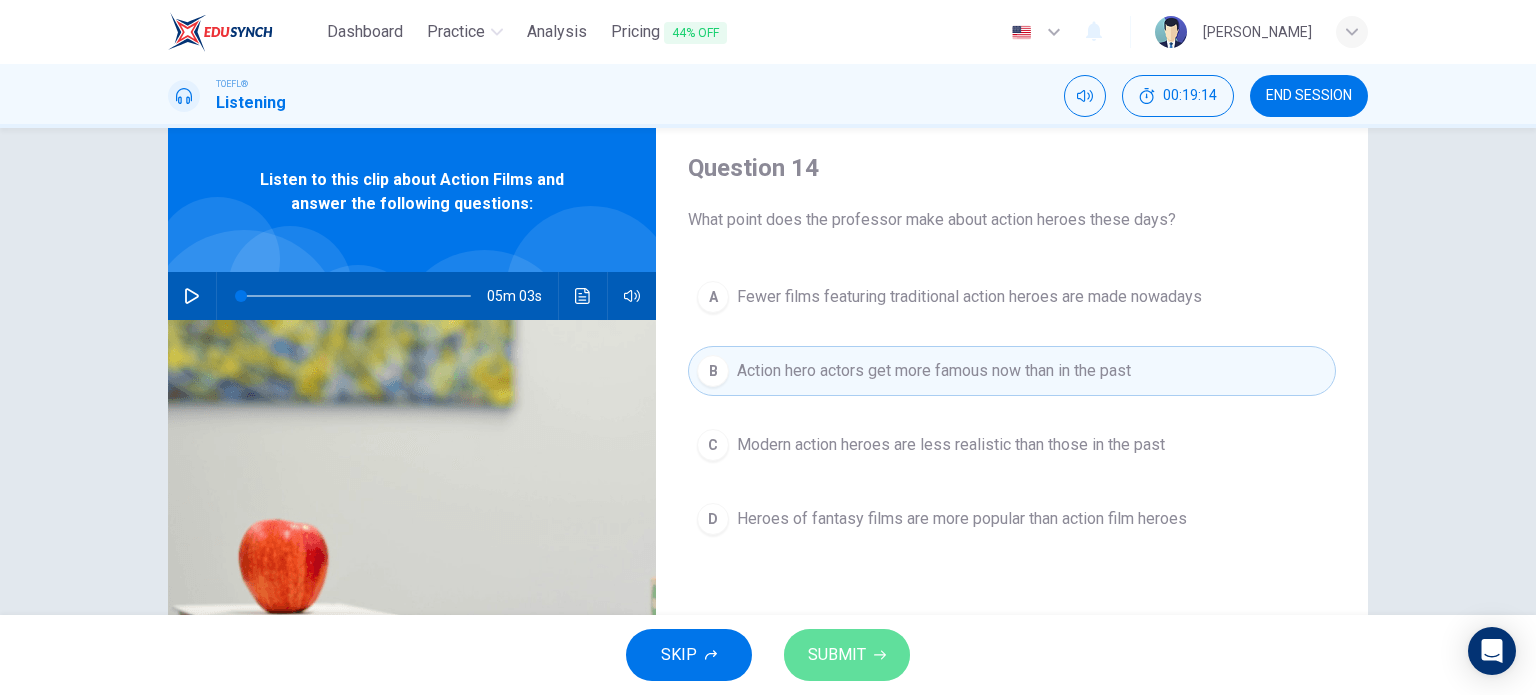 click on "SUBMIT" at bounding box center [837, 655] 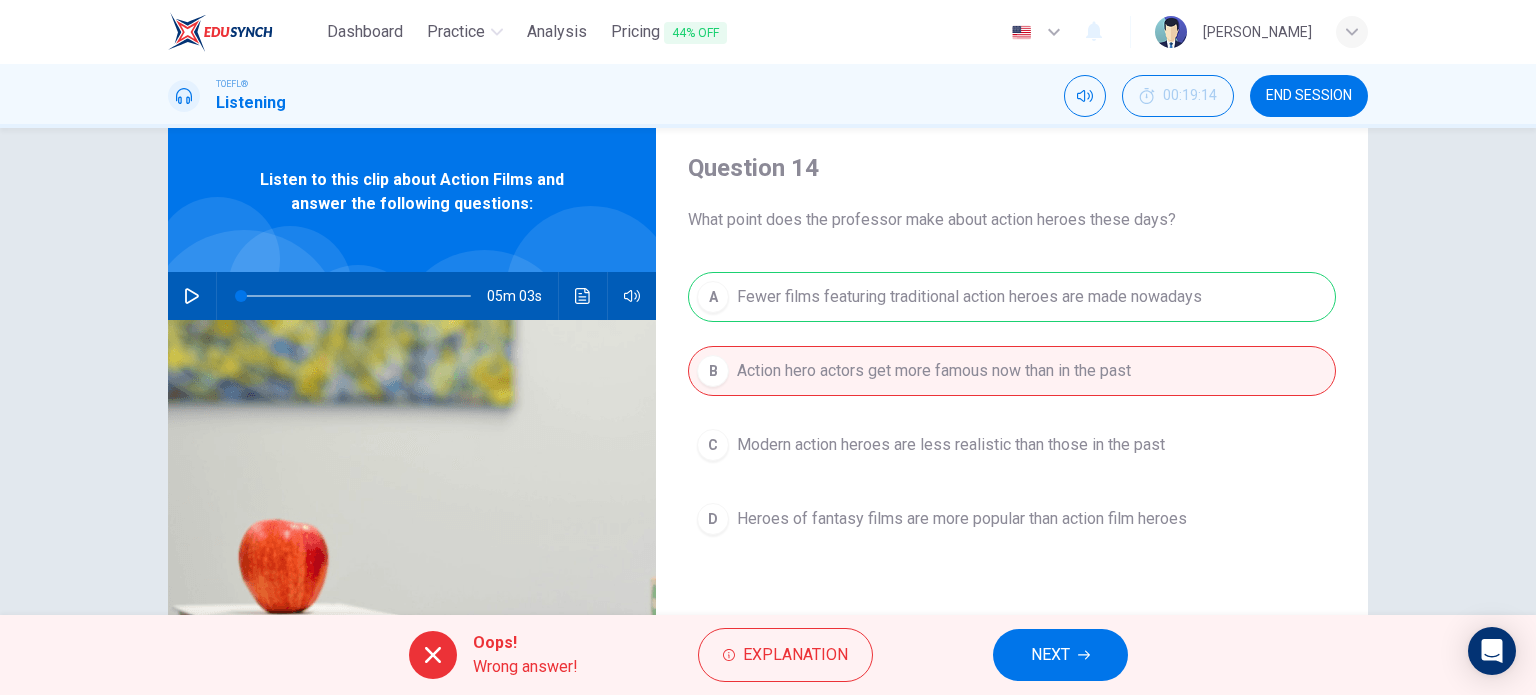 click on "NEXT" at bounding box center [1050, 655] 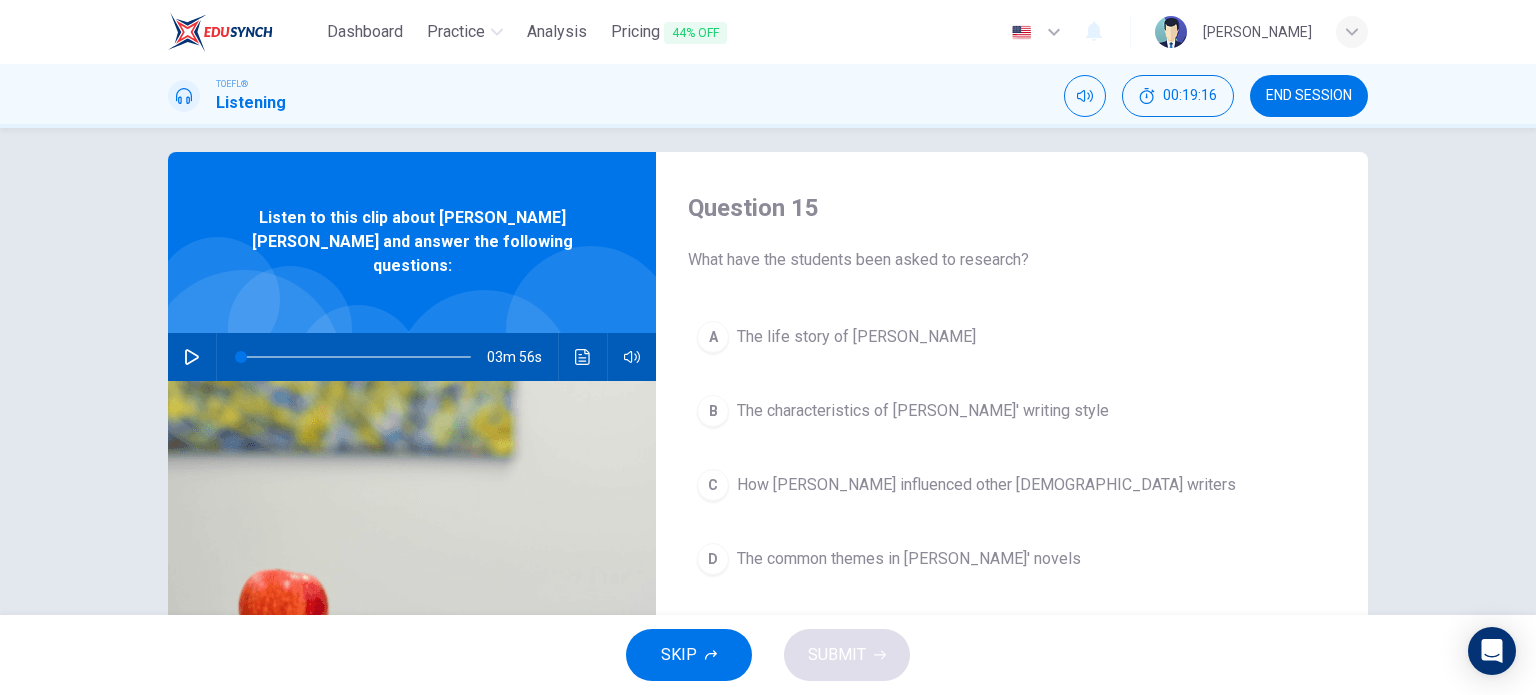 scroll, scrollTop: 16, scrollLeft: 0, axis: vertical 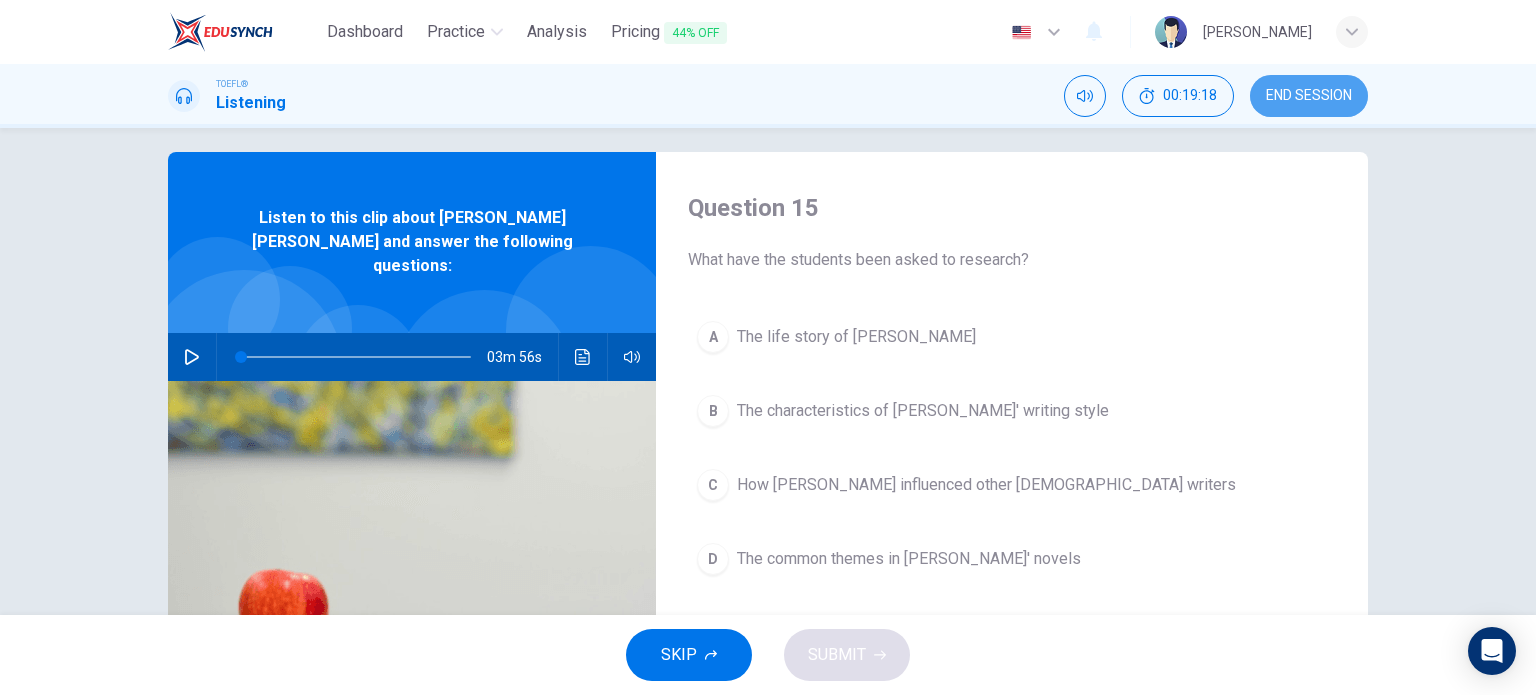 click on "END SESSION" at bounding box center [1309, 96] 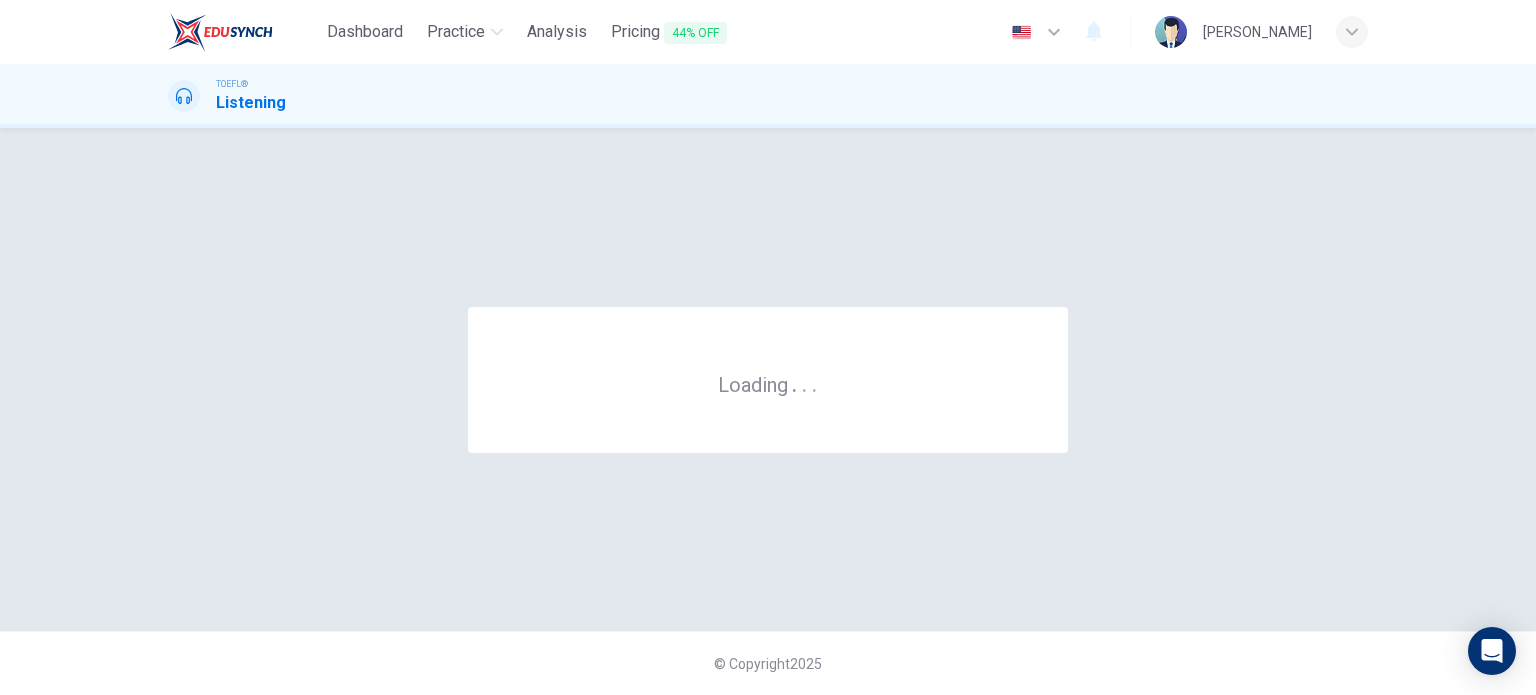 scroll, scrollTop: 0, scrollLeft: 0, axis: both 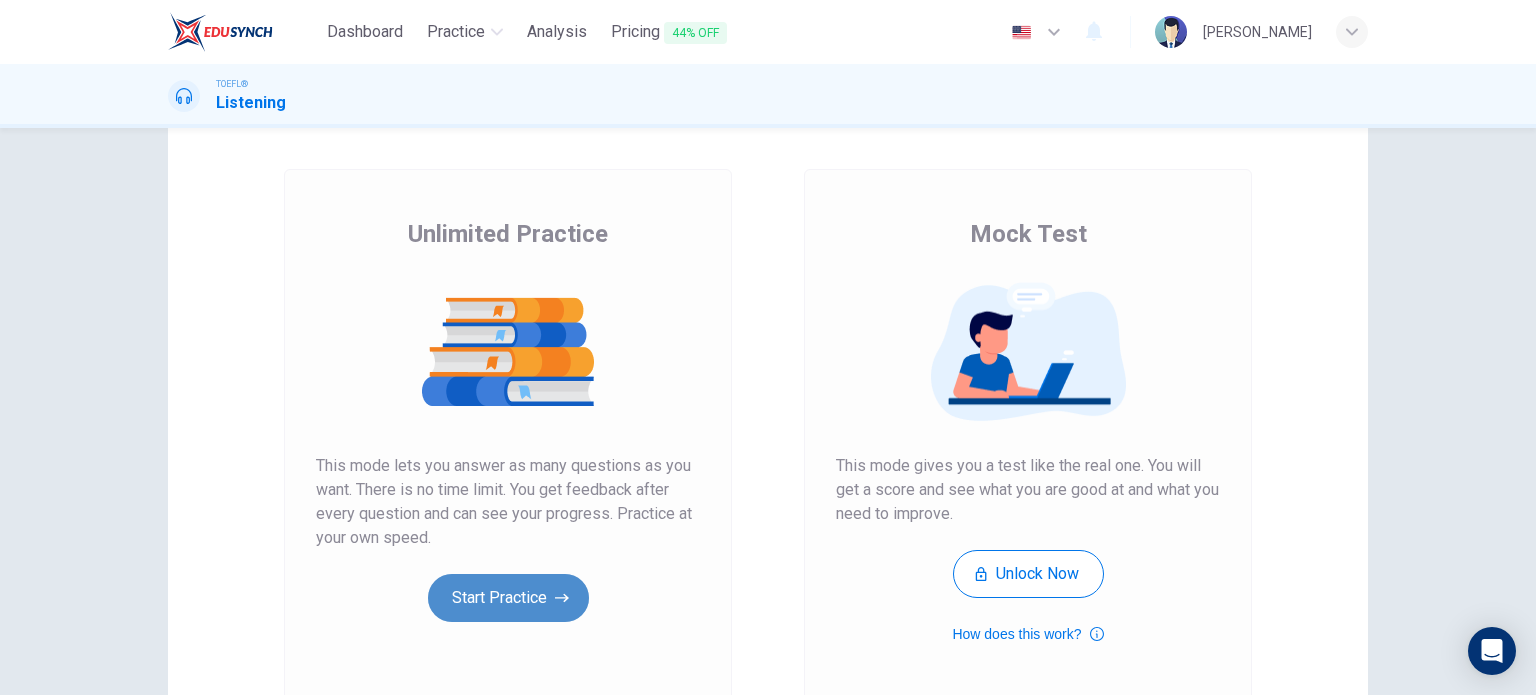 click on "Start Practice" at bounding box center [508, 598] 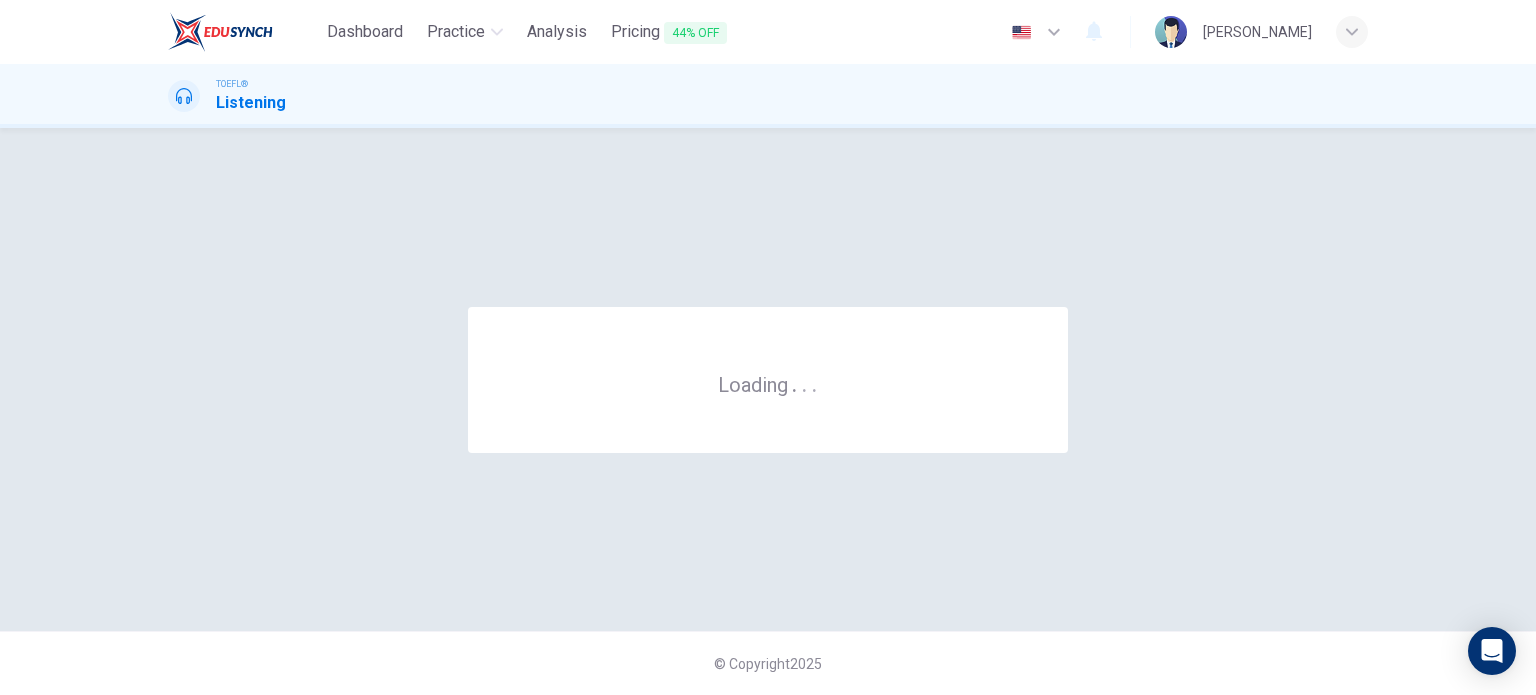 scroll, scrollTop: 0, scrollLeft: 0, axis: both 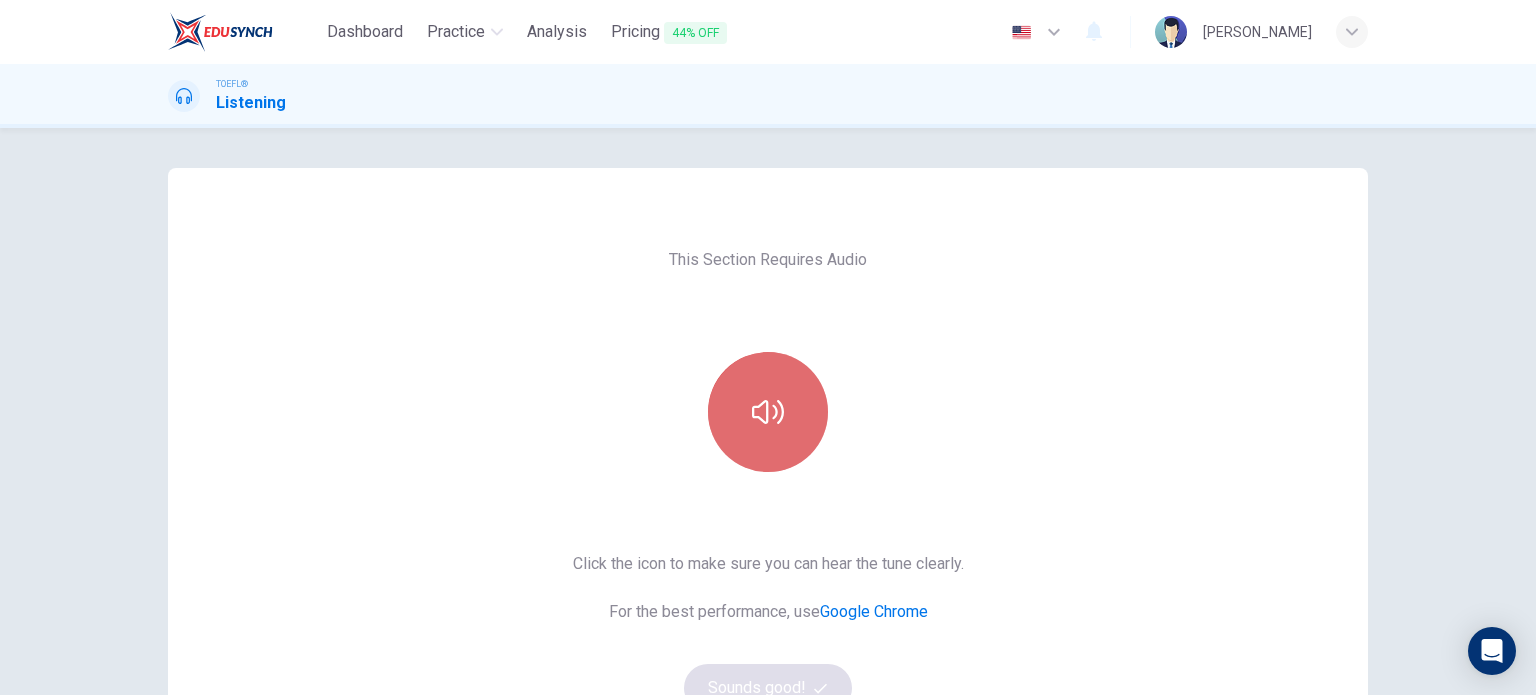 click at bounding box center [768, 412] 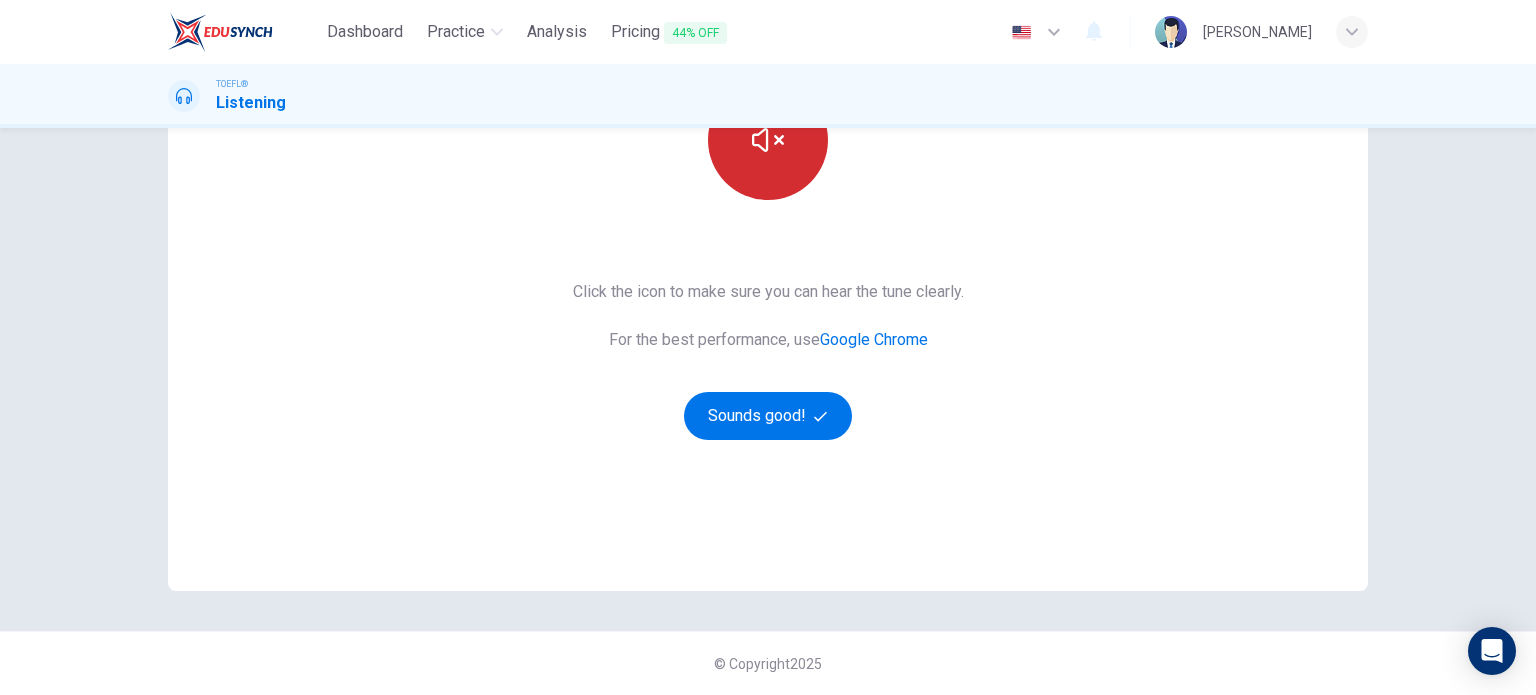 scroll, scrollTop: 271, scrollLeft: 0, axis: vertical 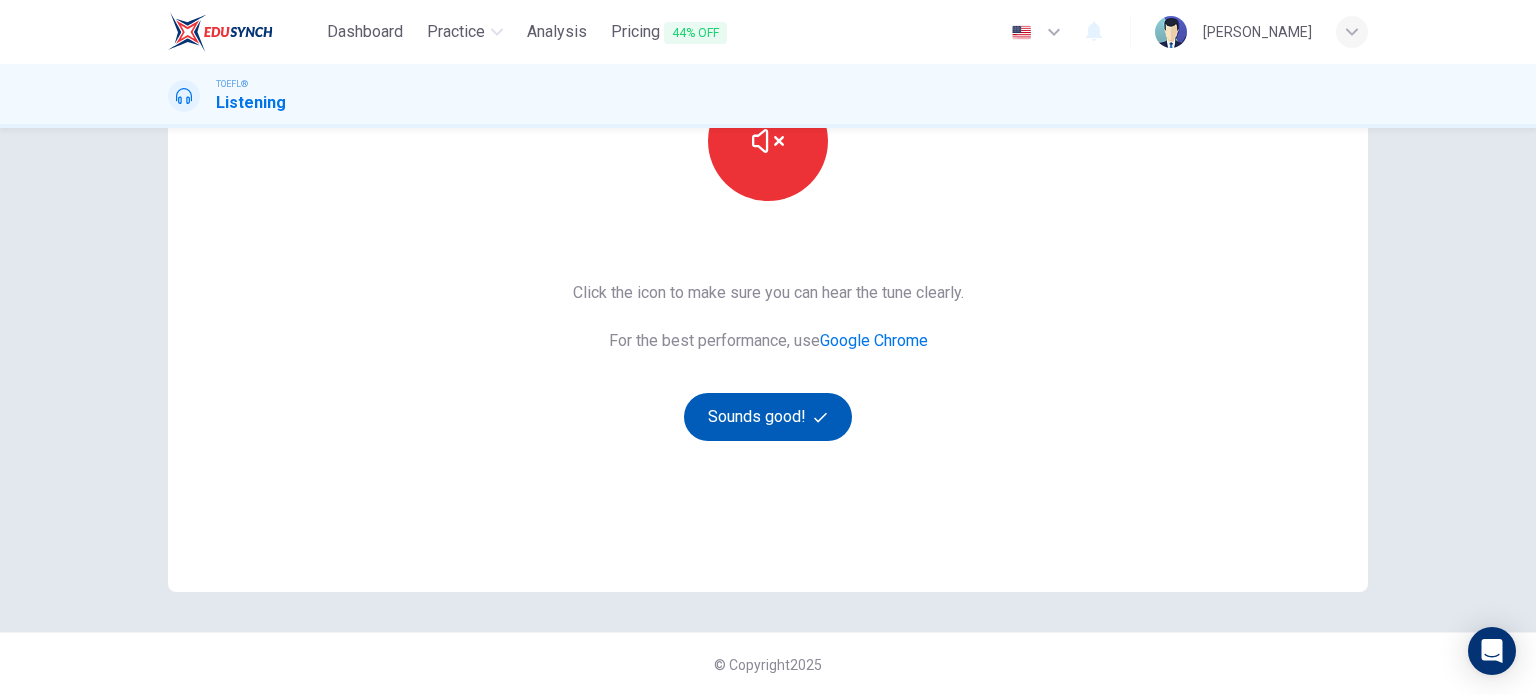 click on "Sounds good!" at bounding box center (768, 417) 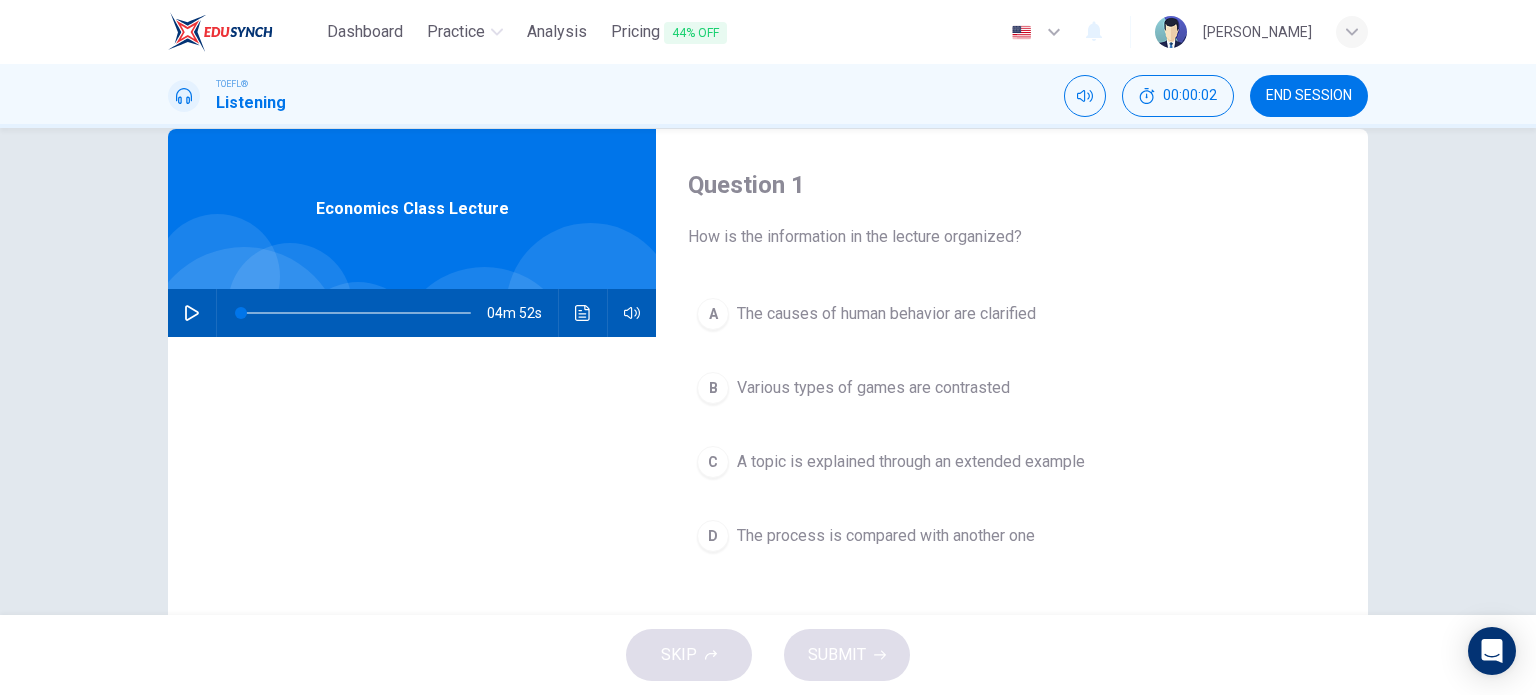 scroll, scrollTop: 38, scrollLeft: 0, axis: vertical 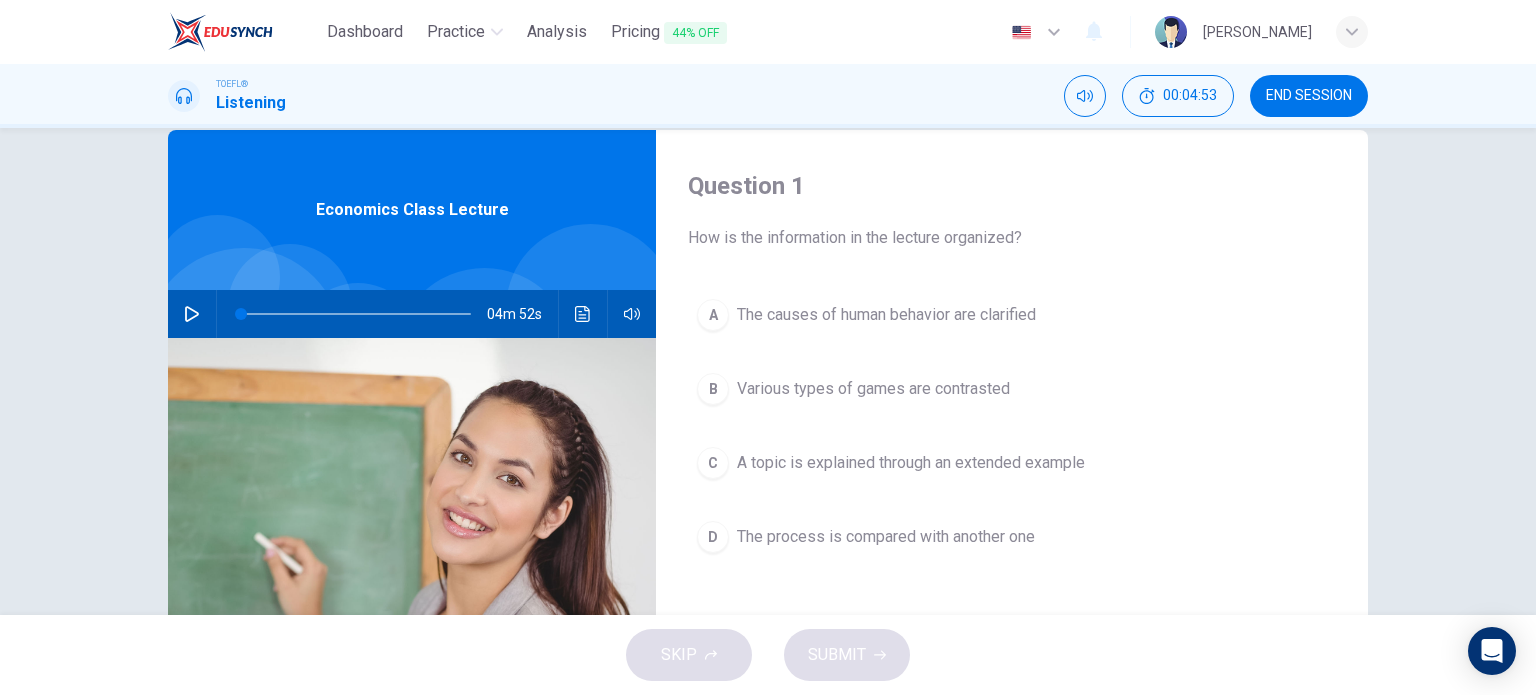 click 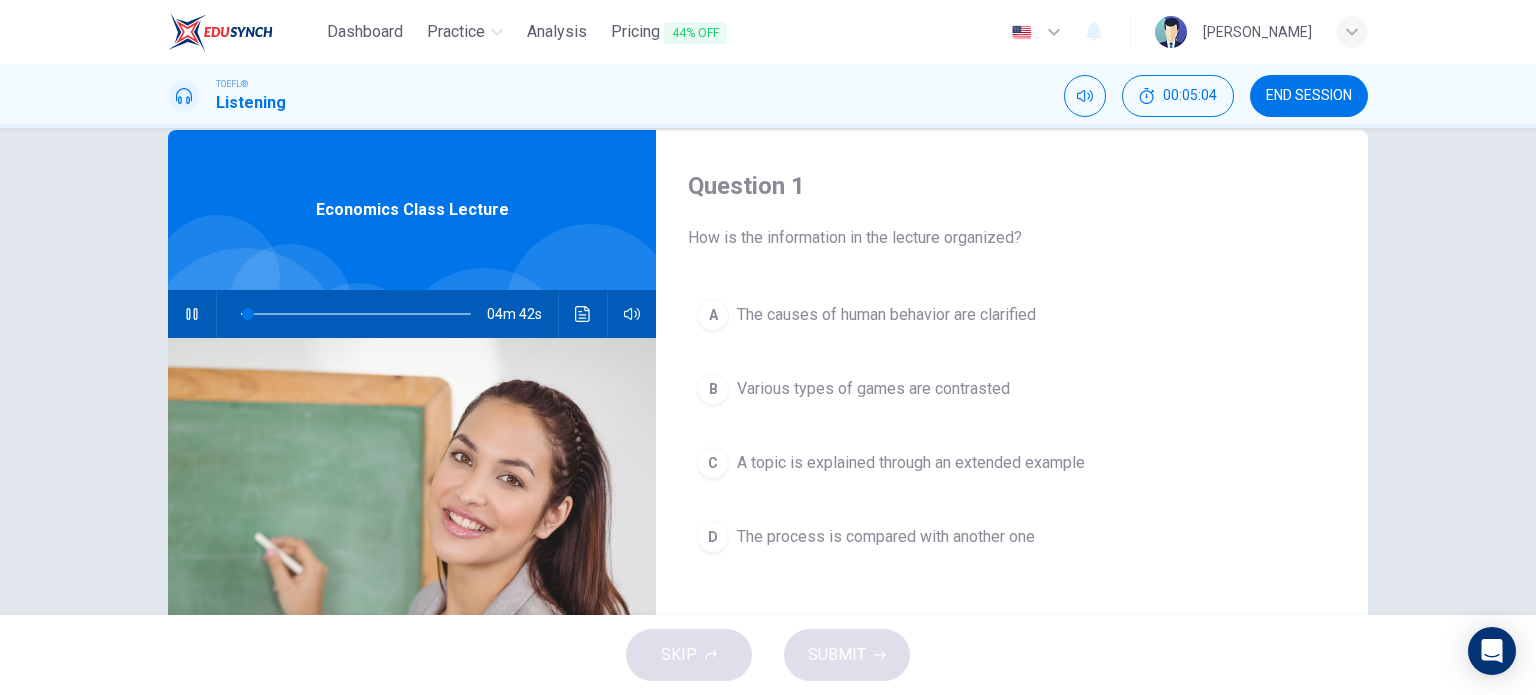 click at bounding box center [290, 306] 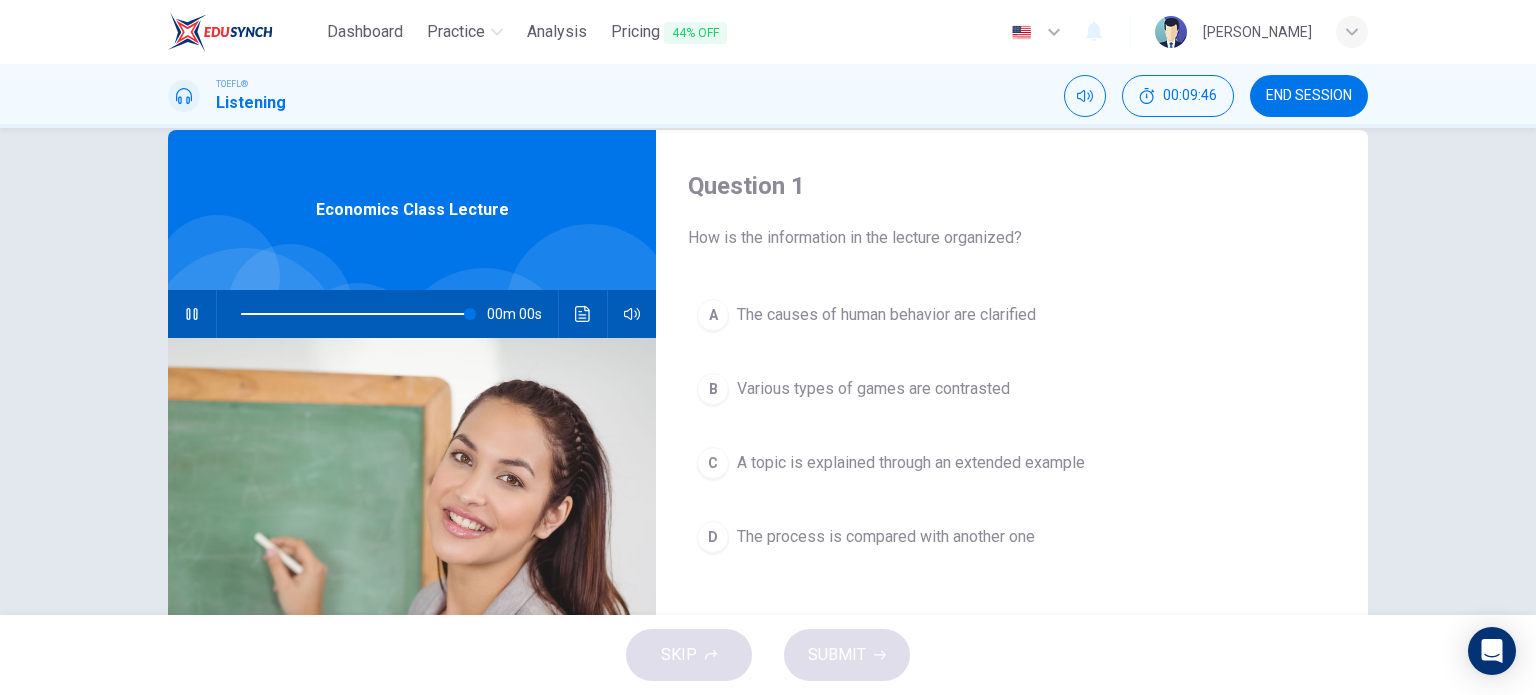 type on "0" 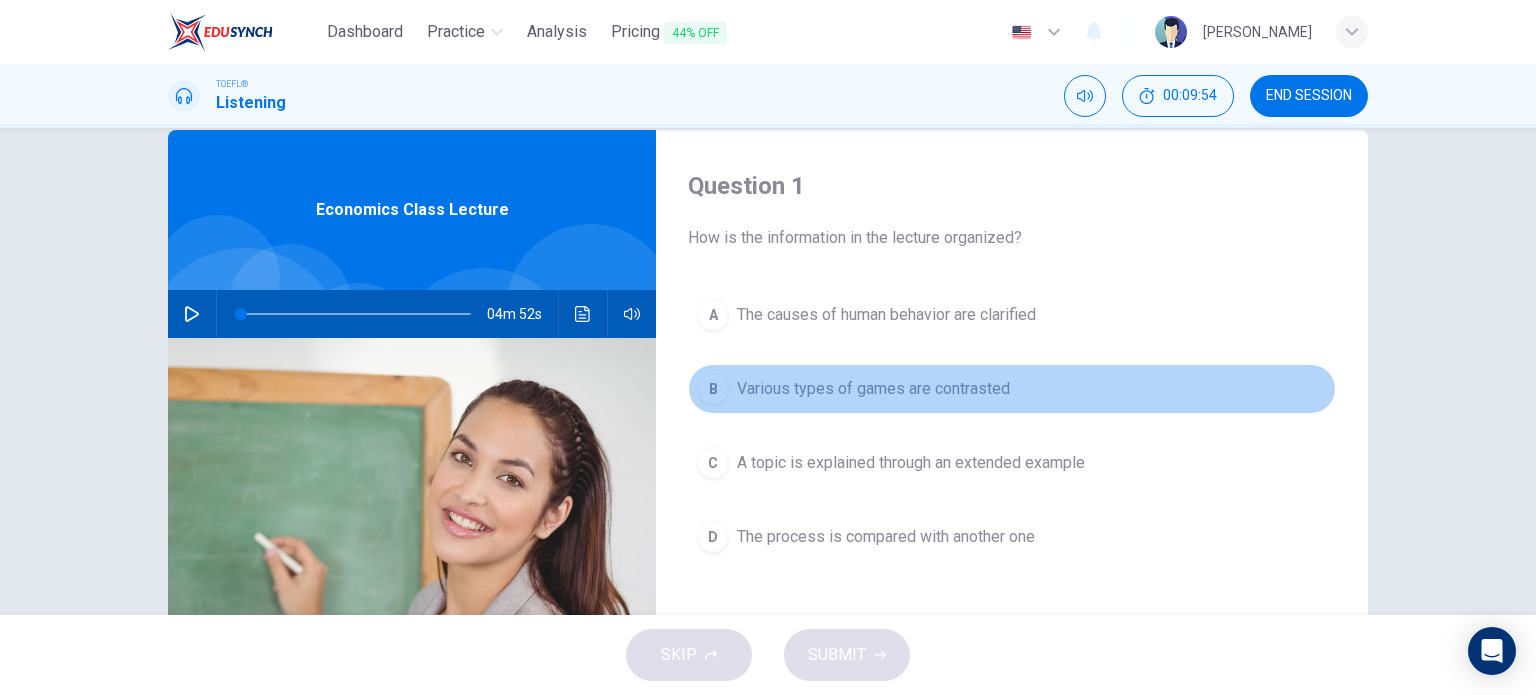 click on "Various types of games are contrasted" at bounding box center [873, 389] 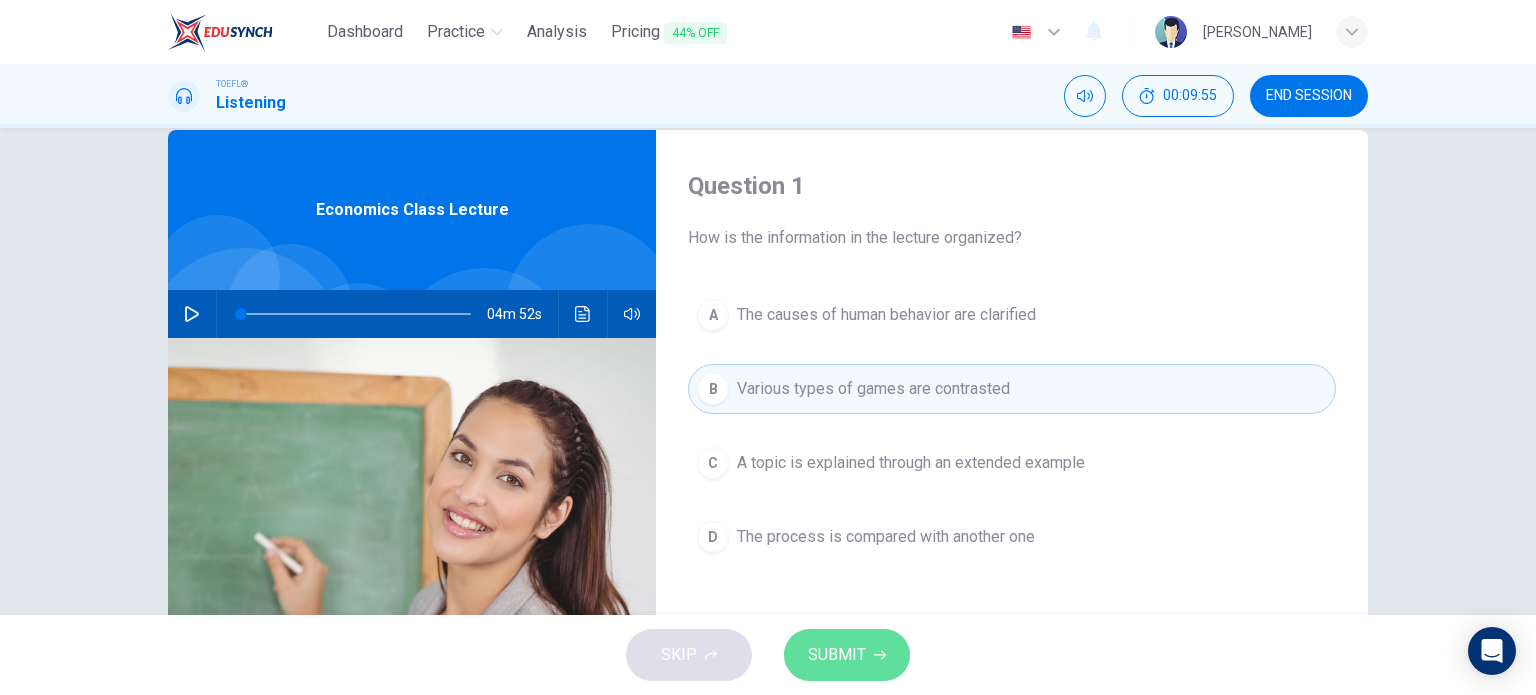 click on "SUBMIT" at bounding box center [837, 655] 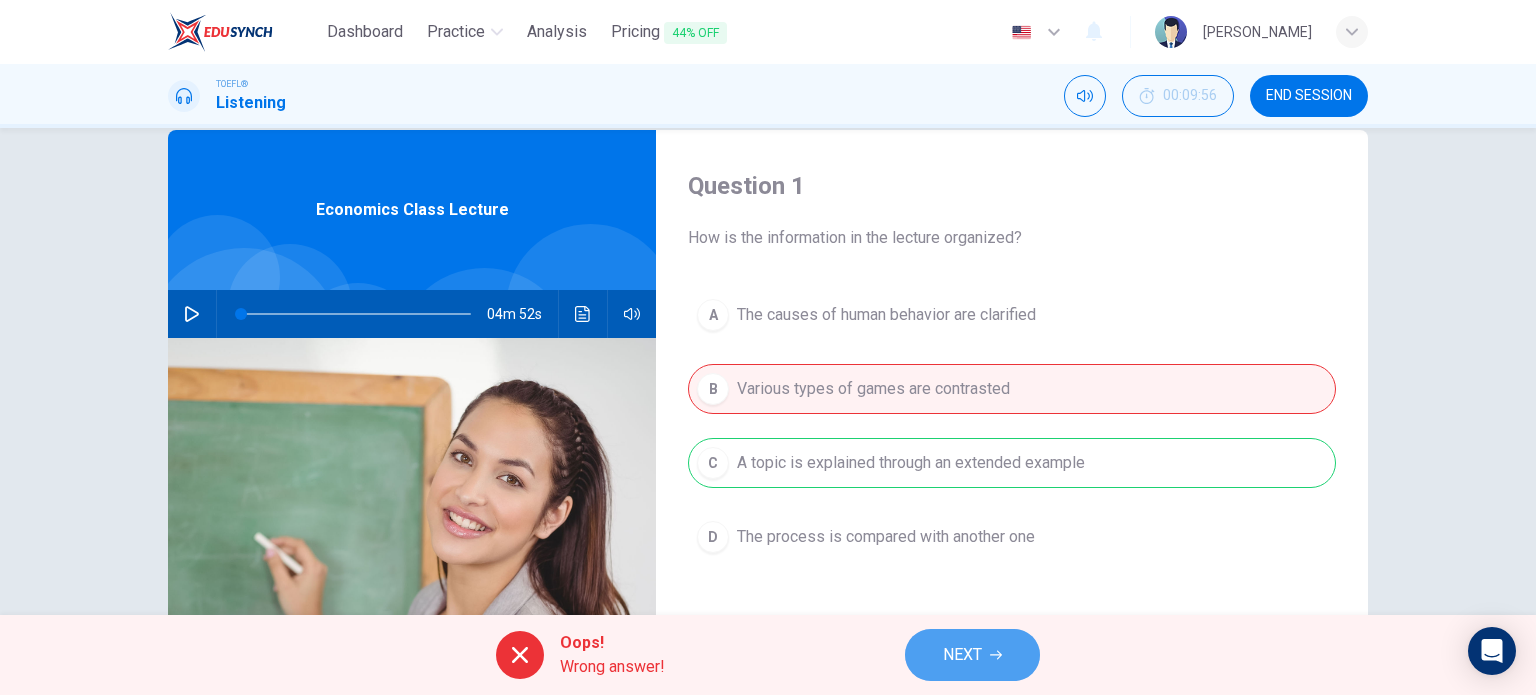 click on "NEXT" at bounding box center [962, 655] 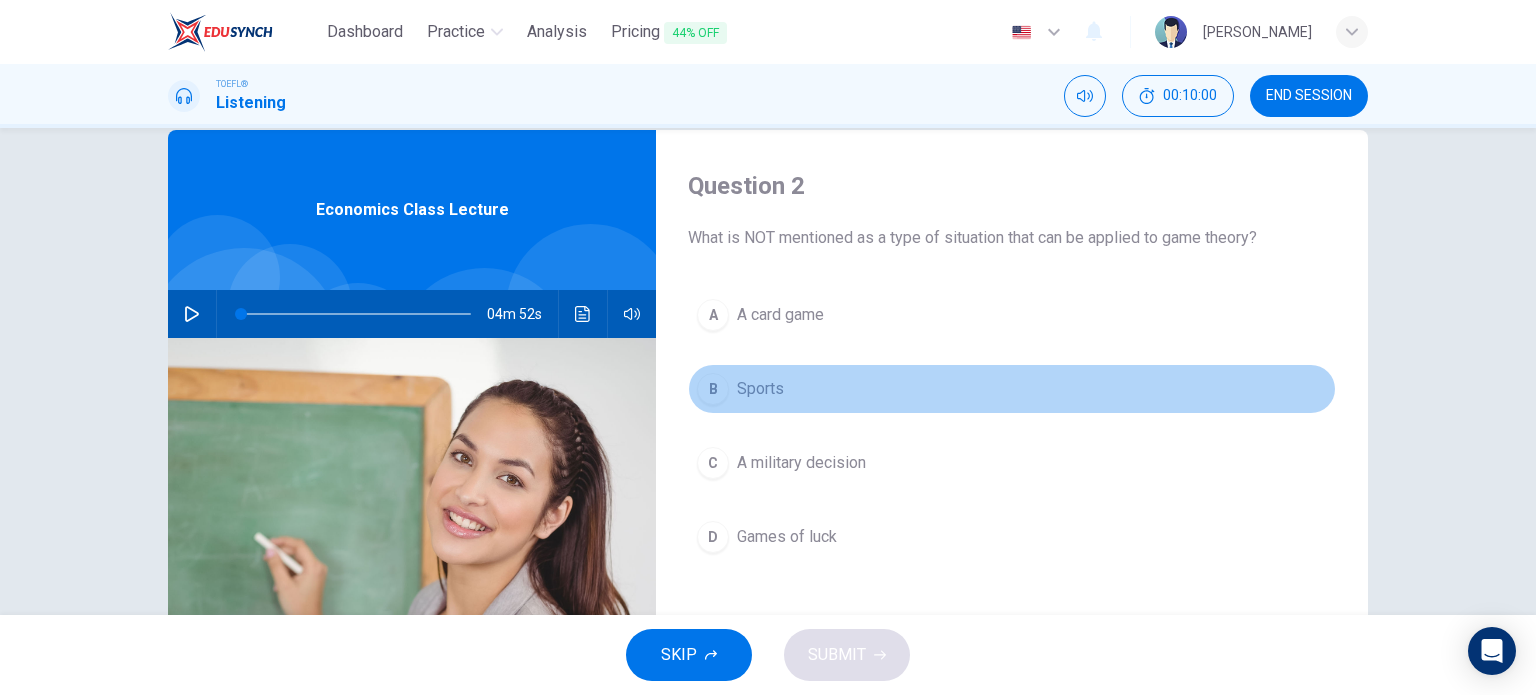 click on "Sports" at bounding box center [760, 389] 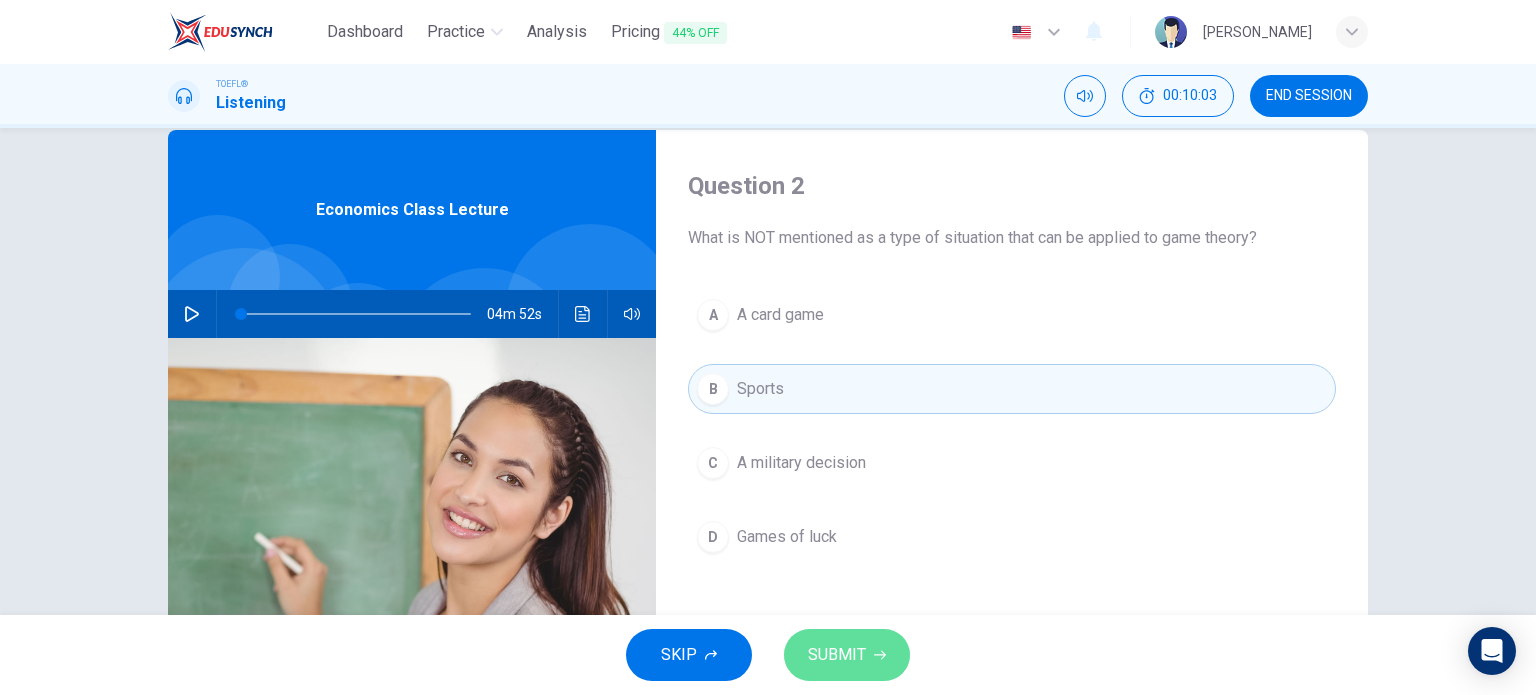 click on "SUBMIT" at bounding box center [837, 655] 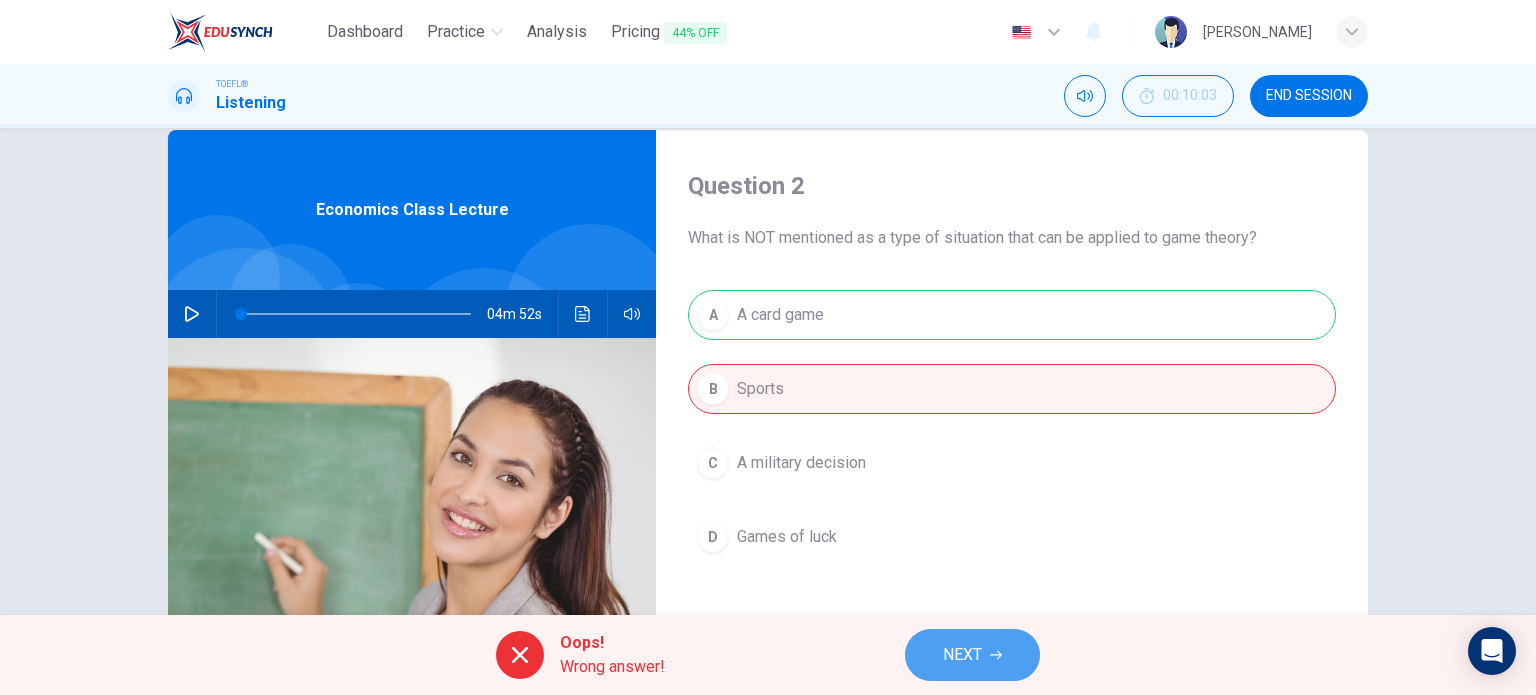 click on "NEXT" at bounding box center [962, 655] 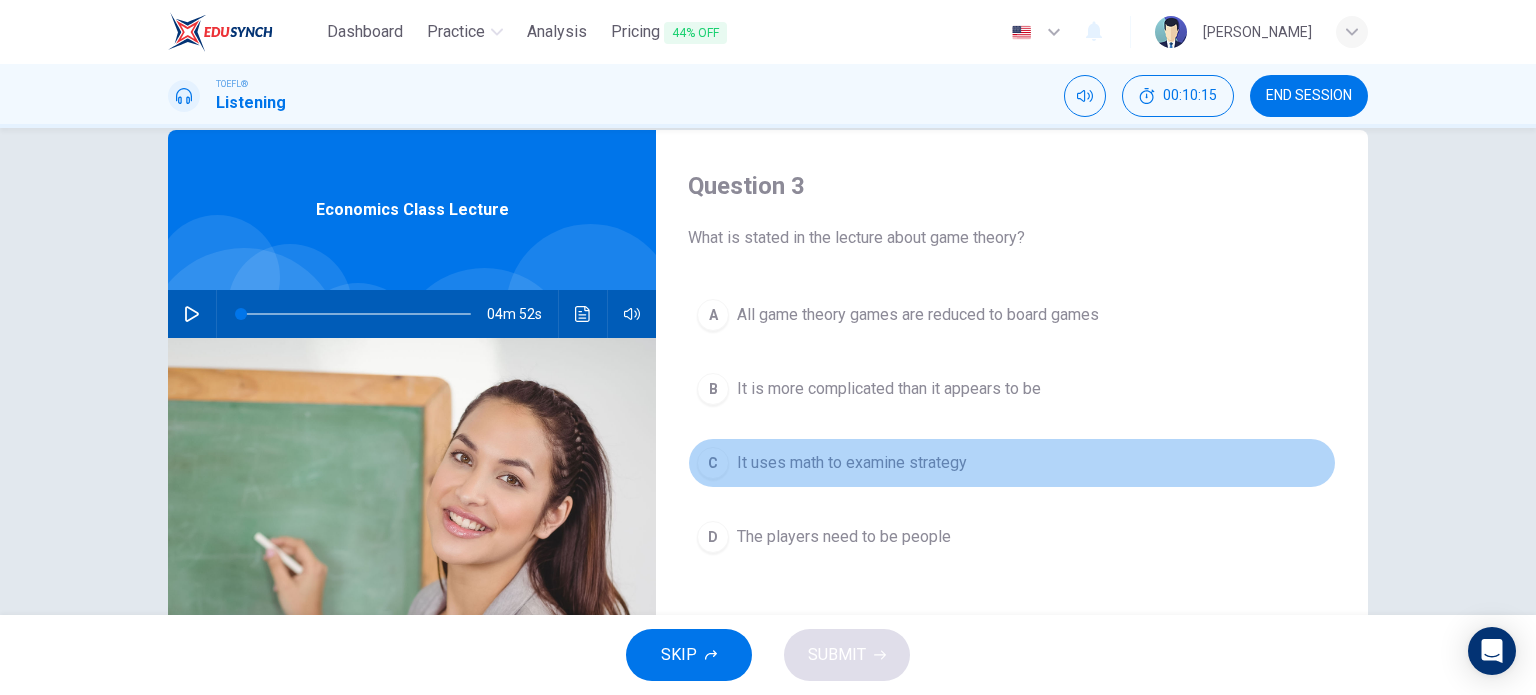 click on "It uses math to examine strategy" at bounding box center (852, 463) 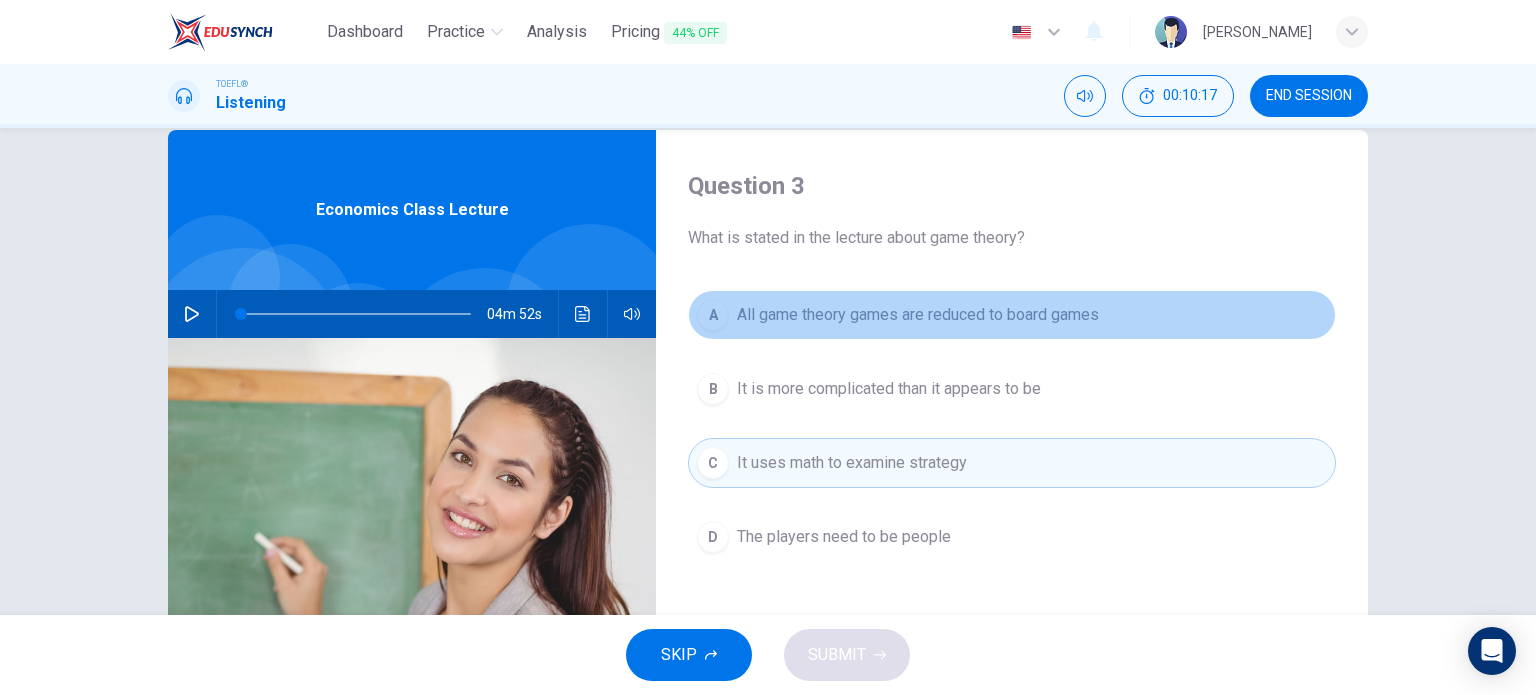 click on "All game theory games are reduced to board games" at bounding box center (918, 315) 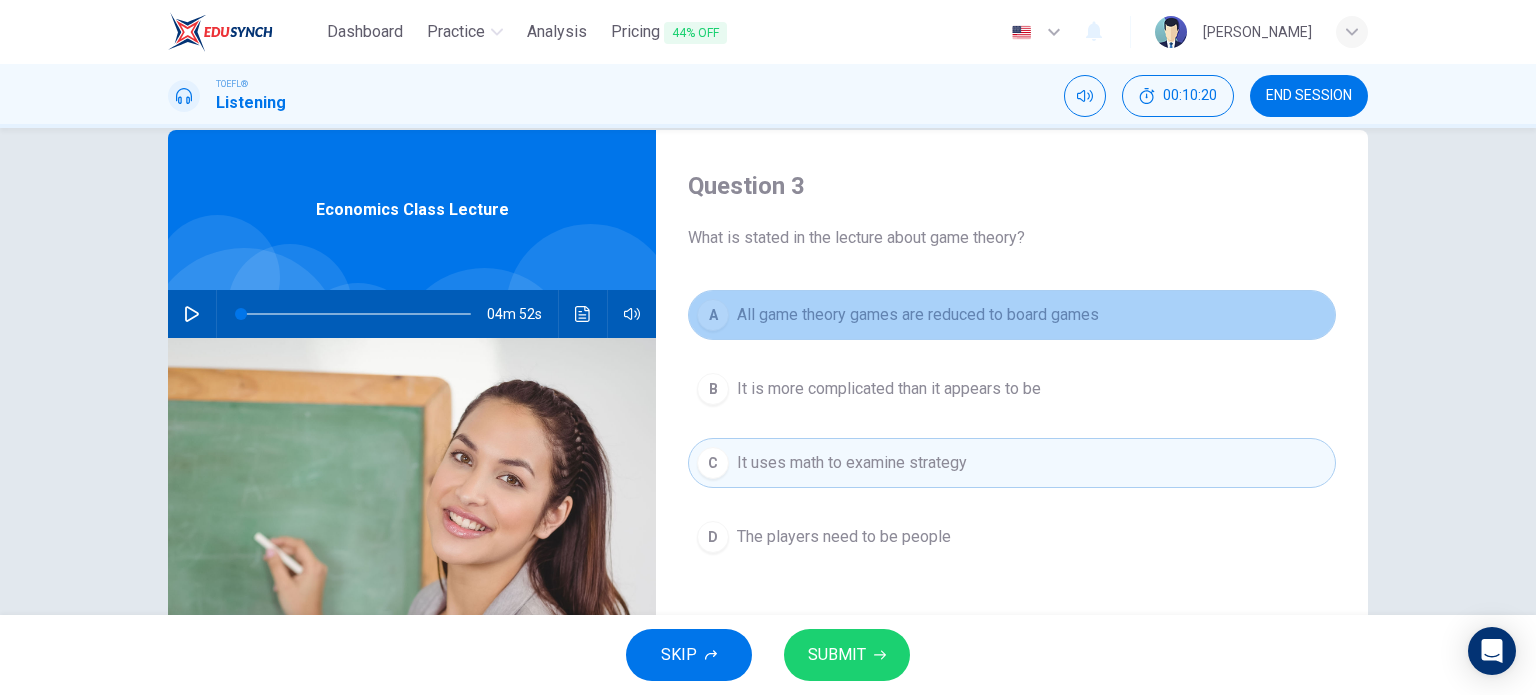 click on "All game theory games are reduced to board games" at bounding box center [918, 315] 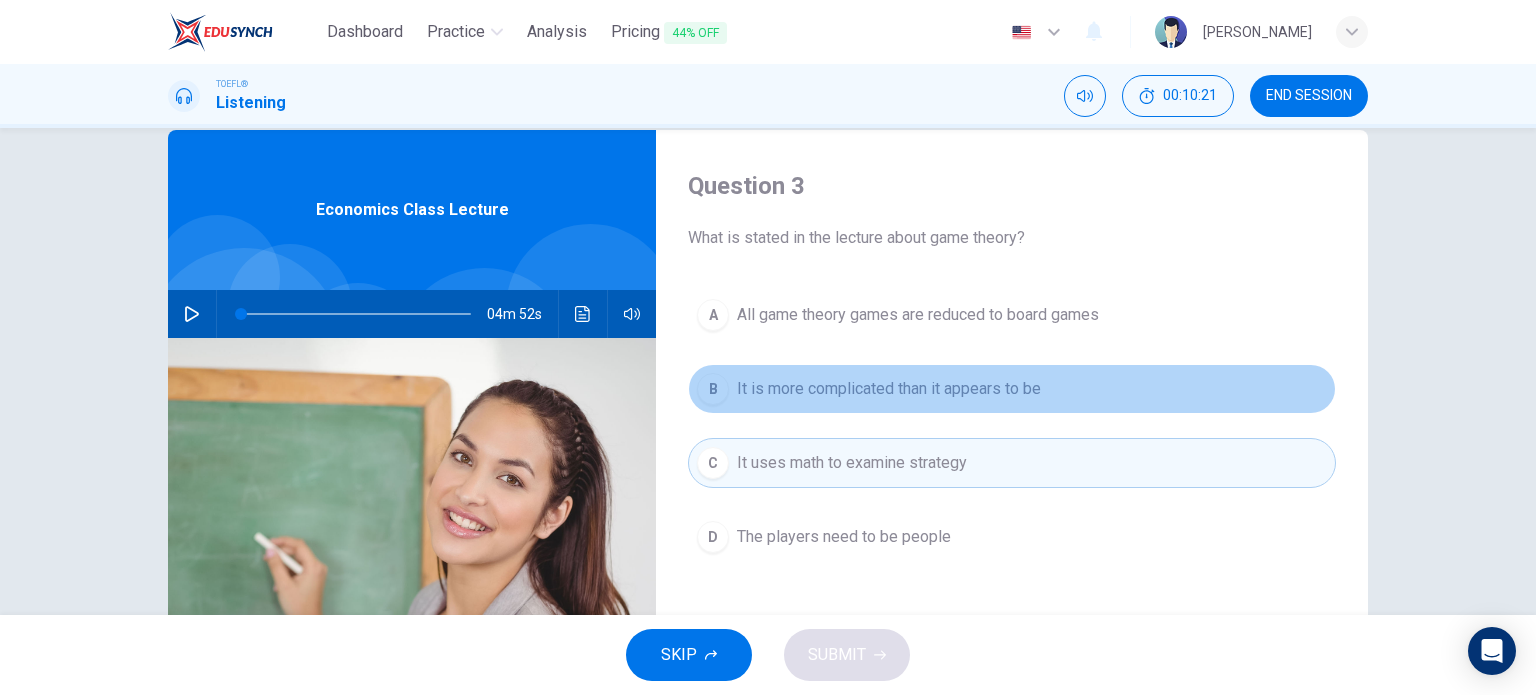 click on "It is more complicated than it appears to be" at bounding box center (889, 389) 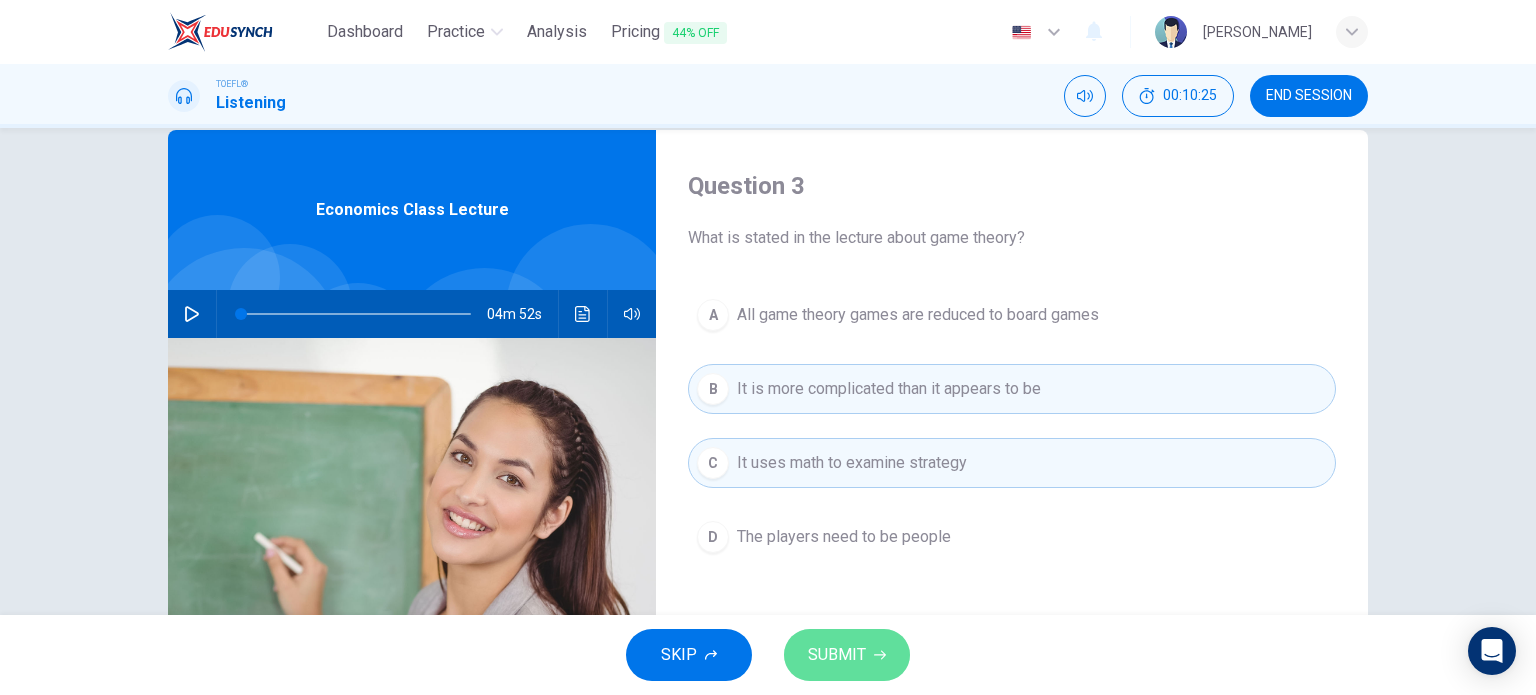 click on "SUBMIT" at bounding box center (837, 655) 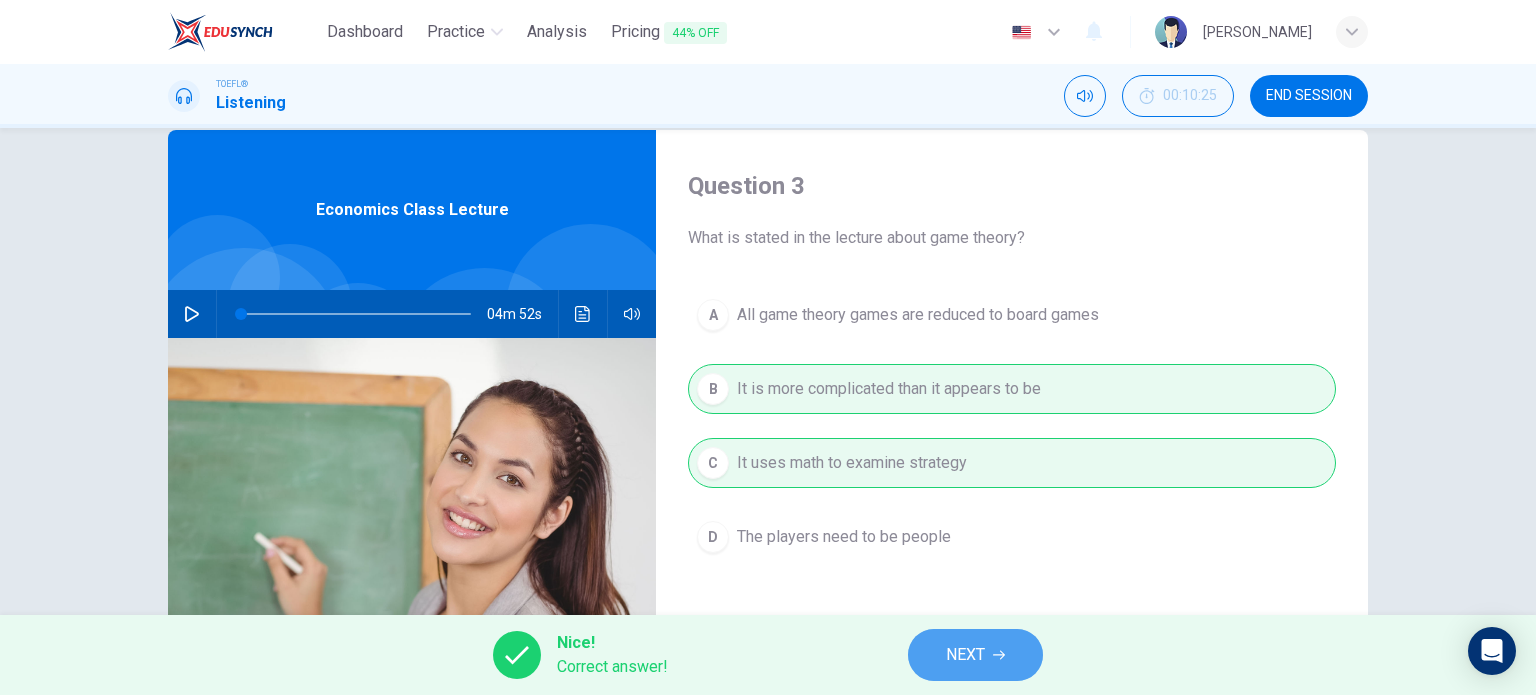 click on "NEXT" at bounding box center [965, 655] 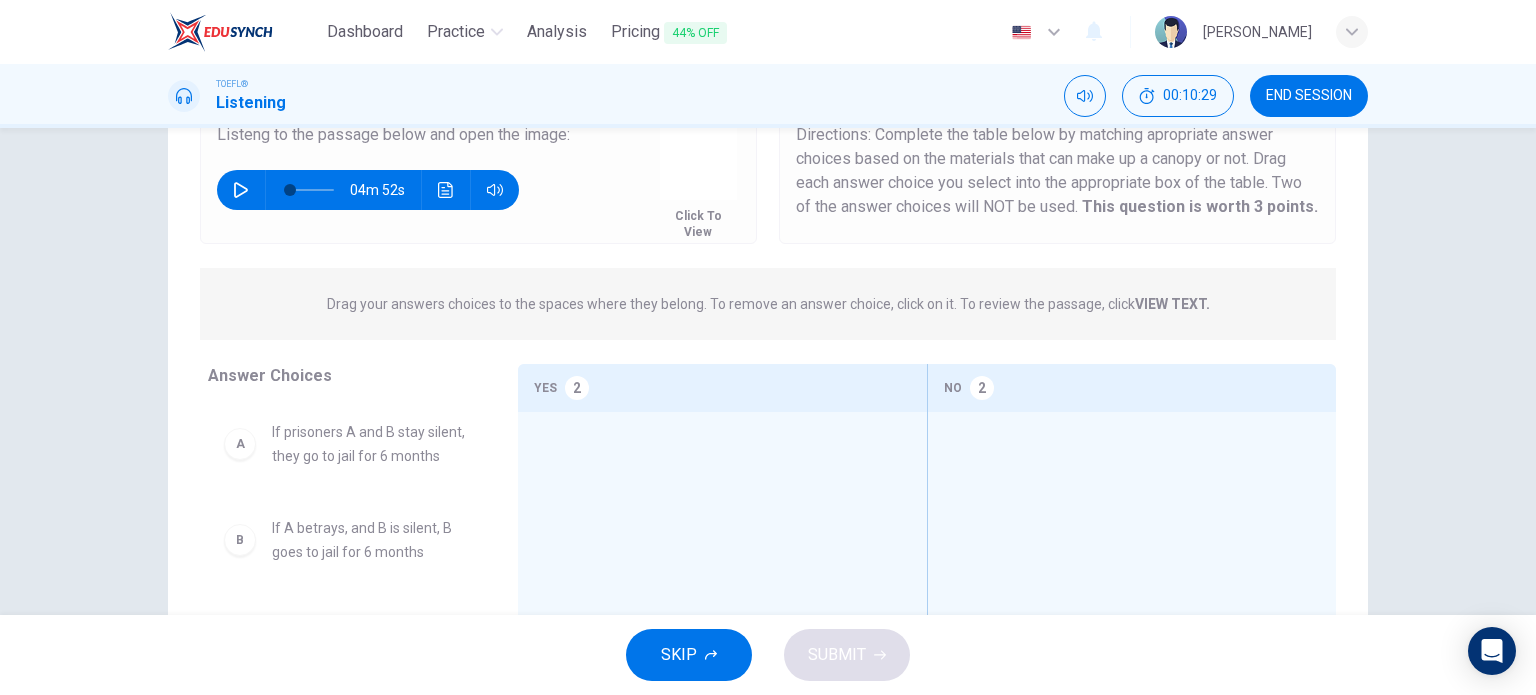 scroll, scrollTop: 167, scrollLeft: 0, axis: vertical 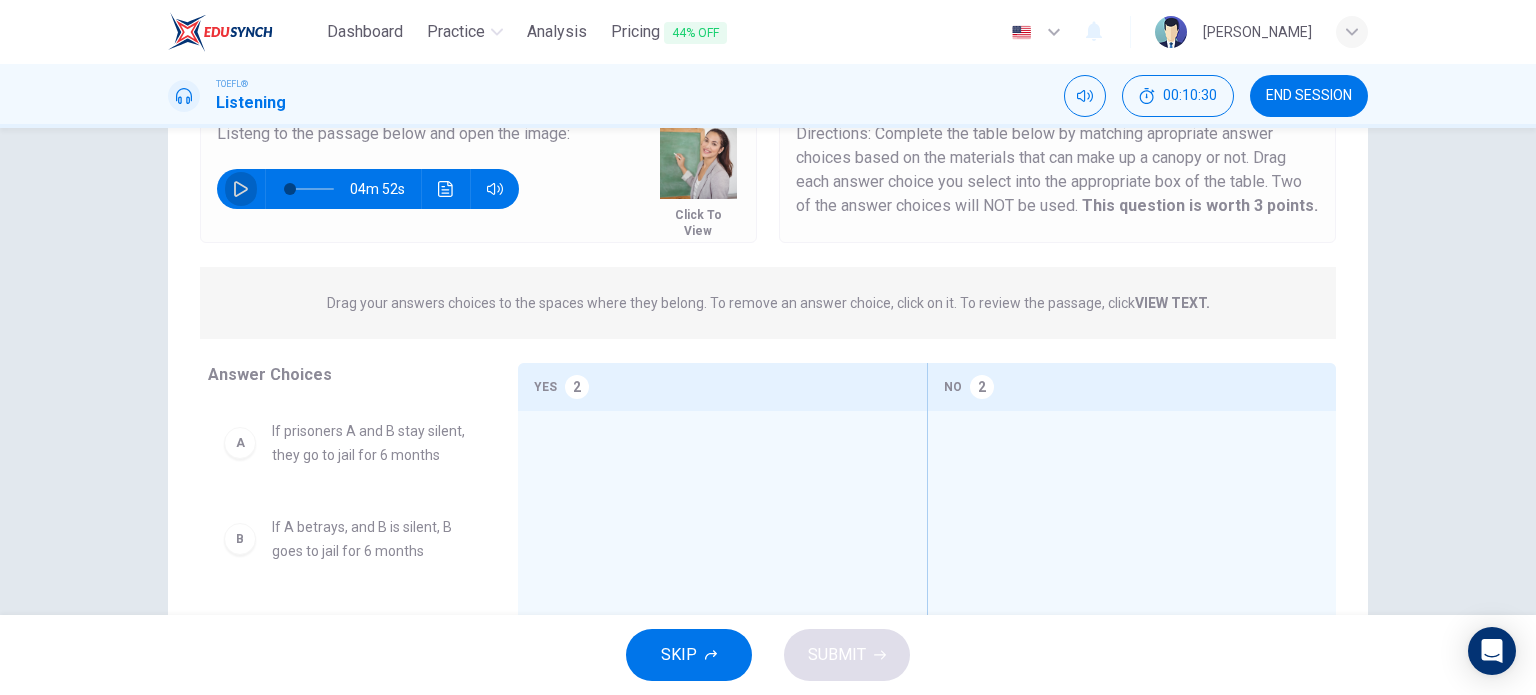 click at bounding box center (241, 189) 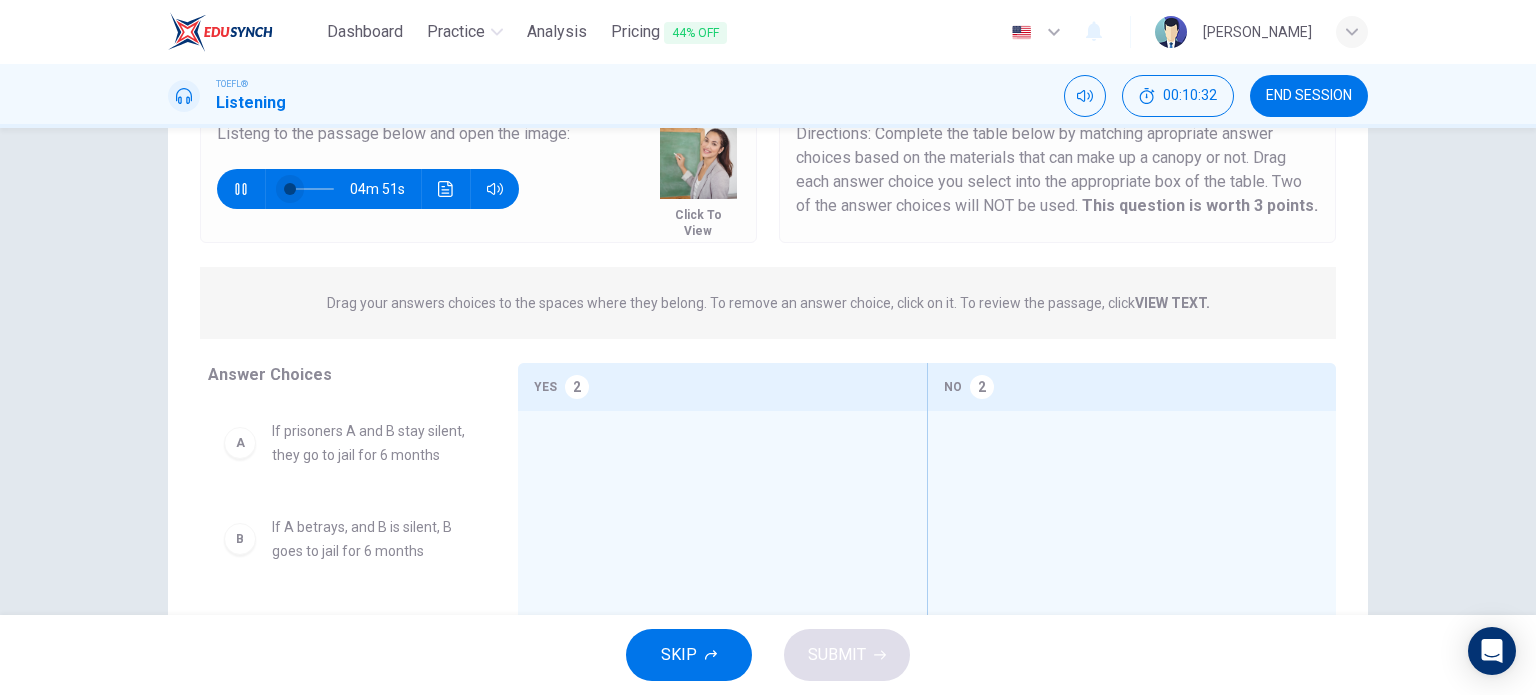 click at bounding box center [290, 189] 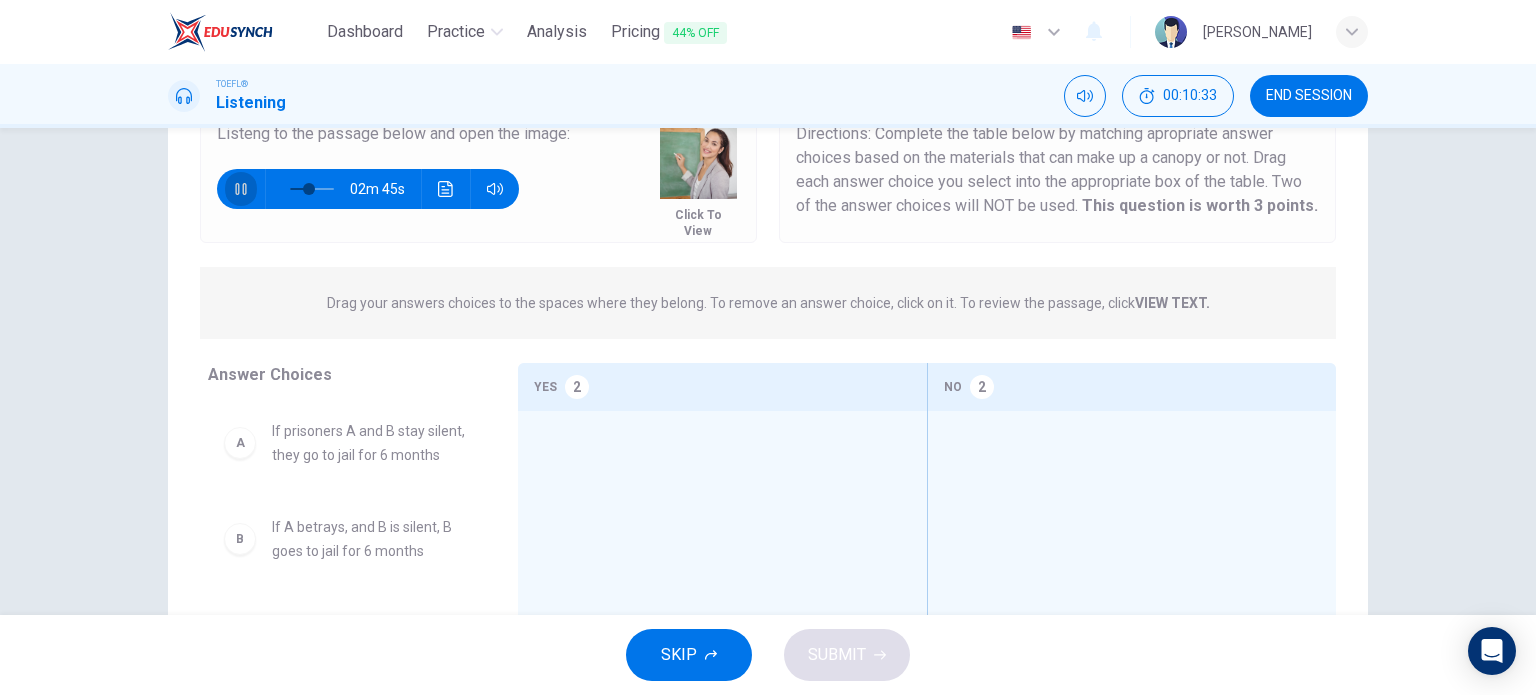 click 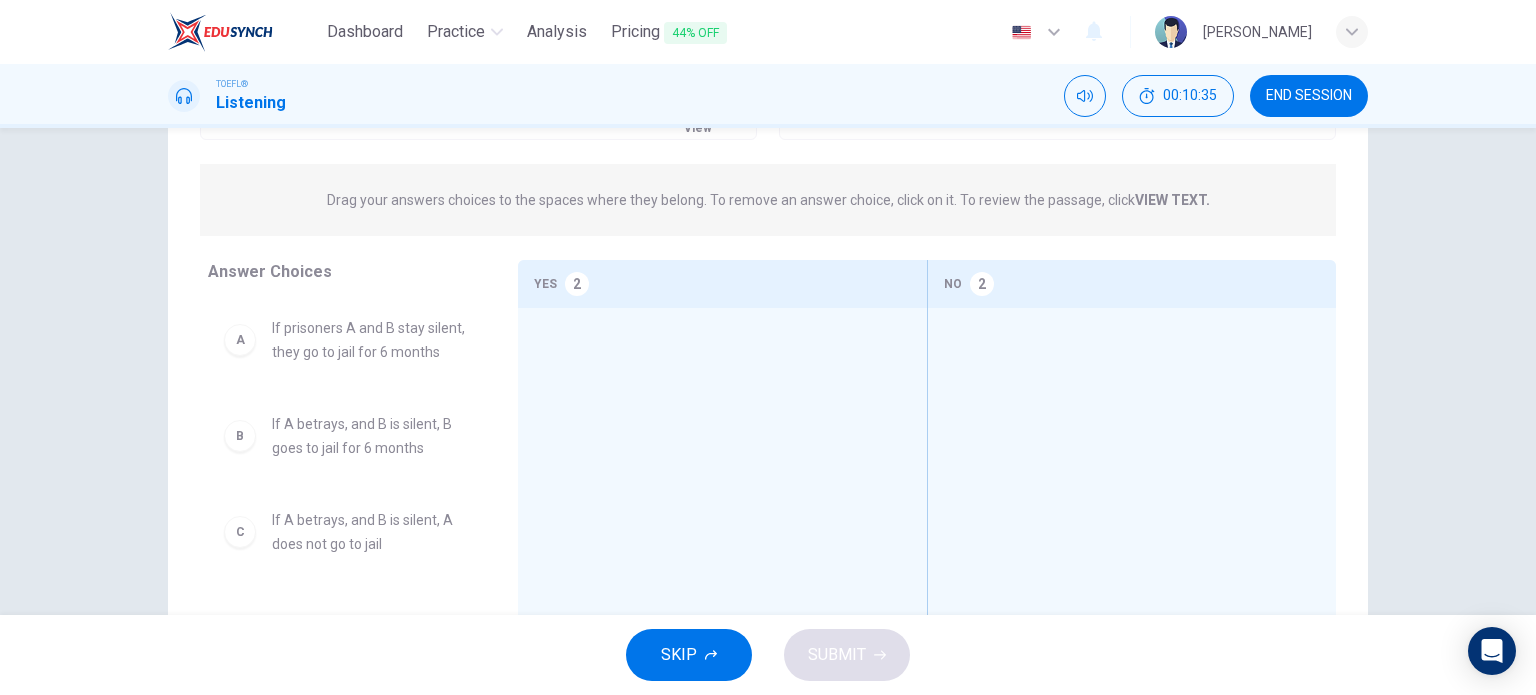 scroll, scrollTop: 266, scrollLeft: 0, axis: vertical 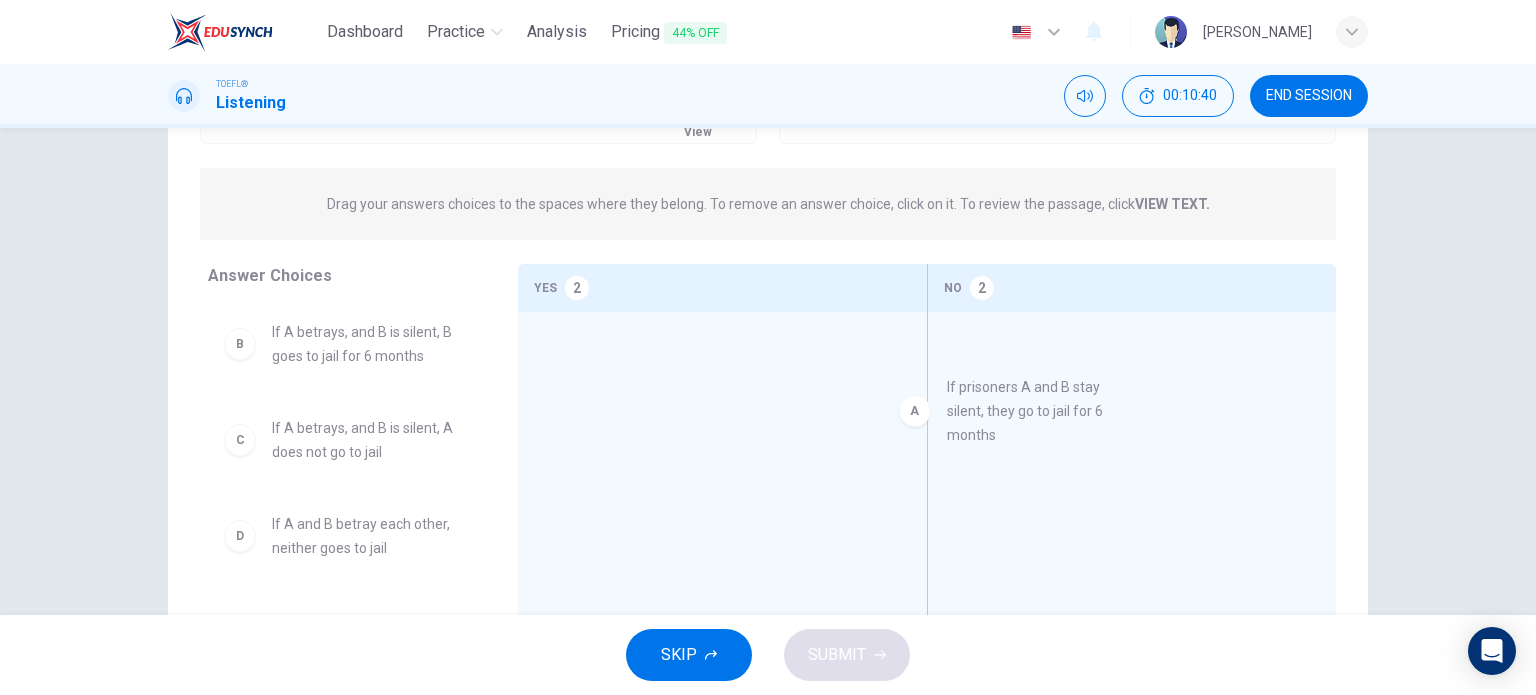drag, startPoint x: 368, startPoint y: 354, endPoint x: 1056, endPoint y: 410, distance: 690.2753 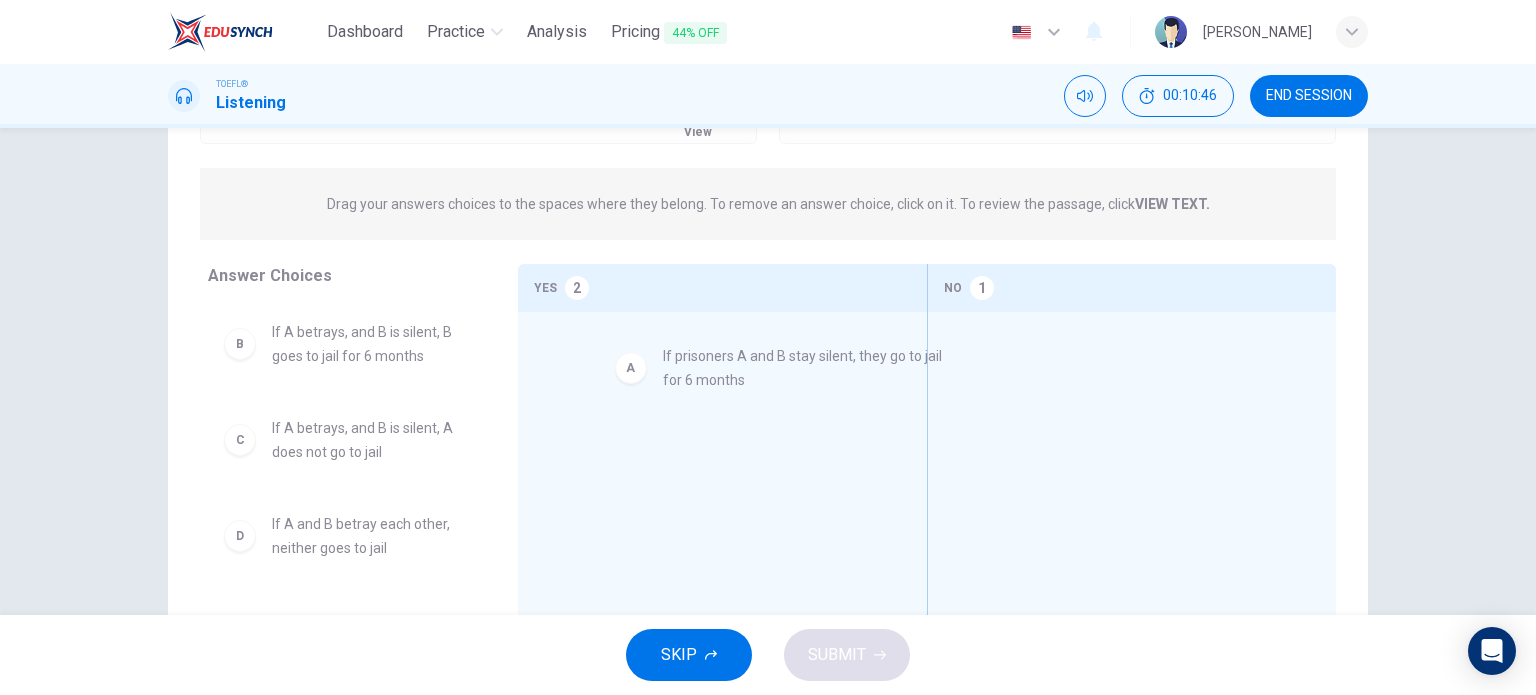 drag, startPoint x: 1094, startPoint y: 384, endPoint x: 710, endPoint y: 384, distance: 384 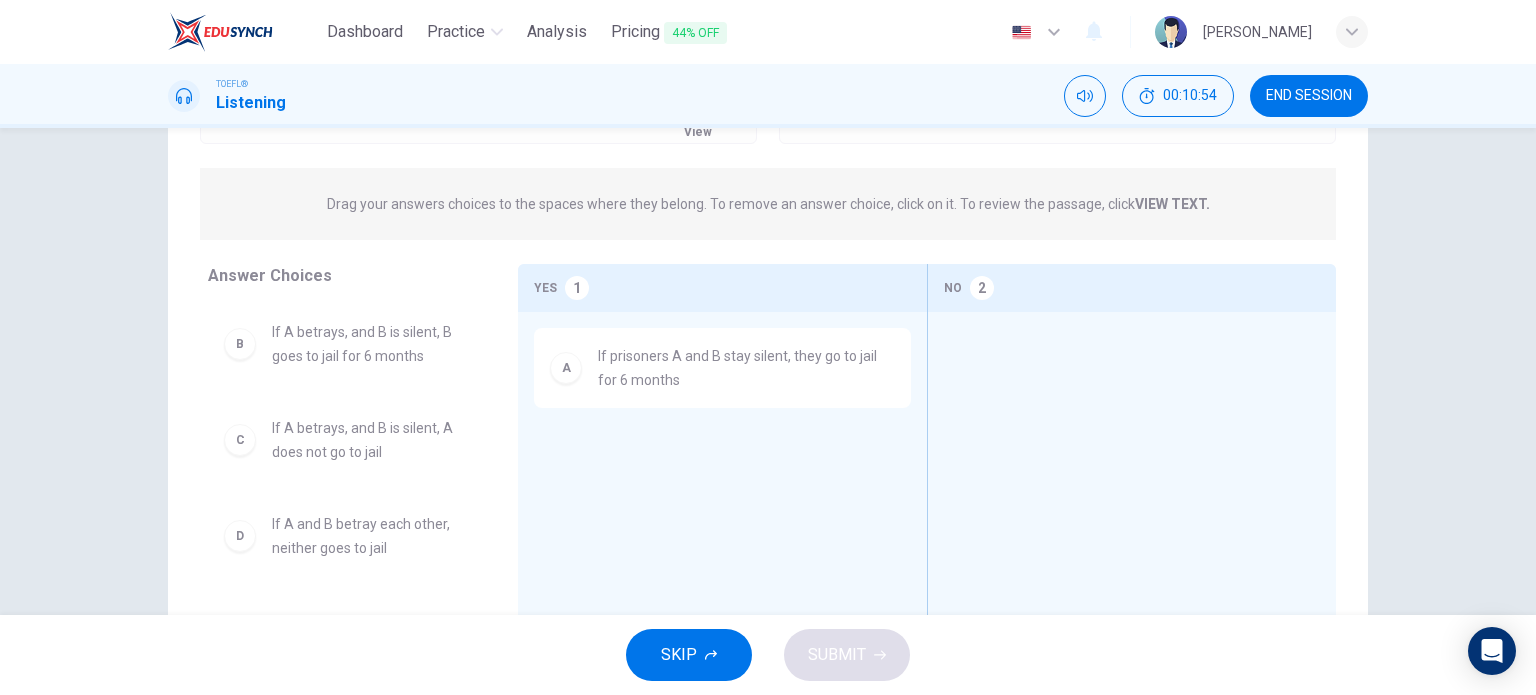 click on "If A betrays, and B is silent, B goes to jail for 6 months" at bounding box center [371, 344] 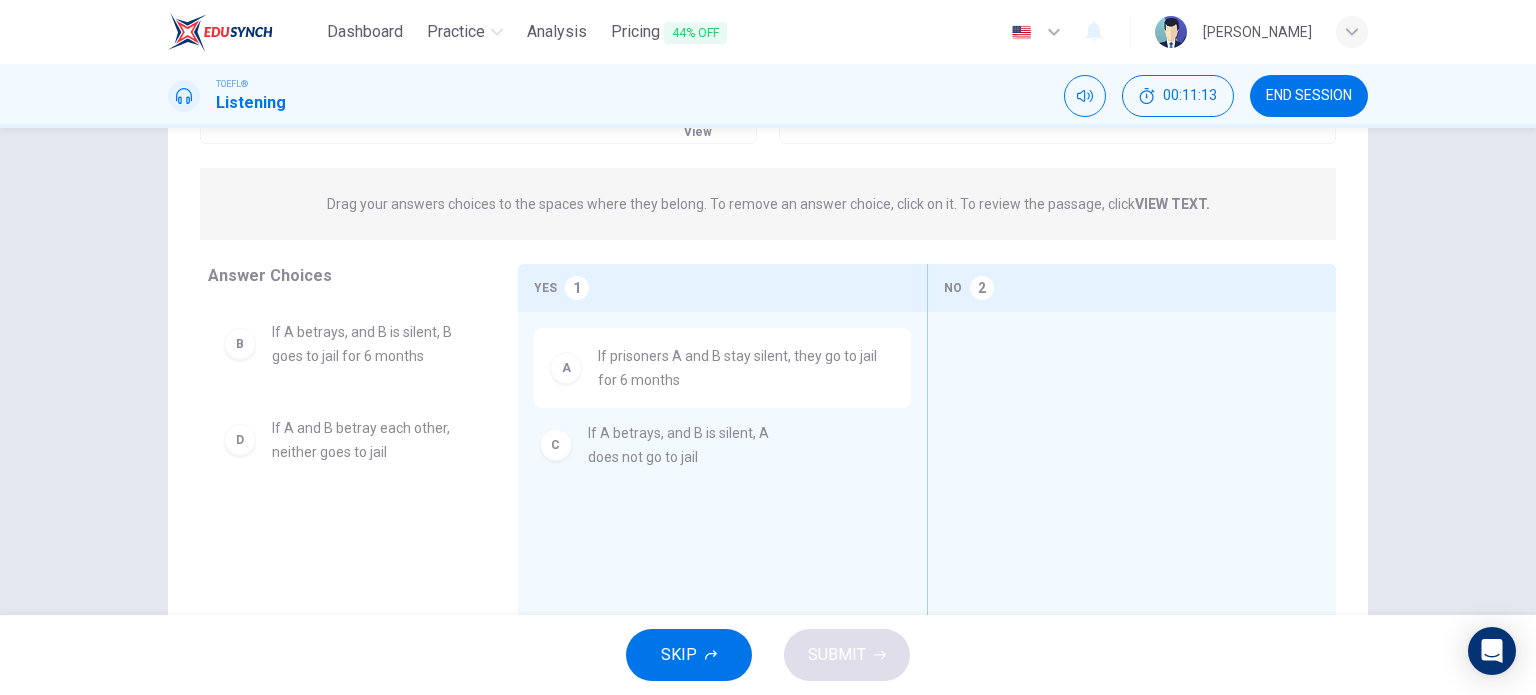 drag, startPoint x: 404, startPoint y: 451, endPoint x: 740, endPoint y: 466, distance: 336.33466 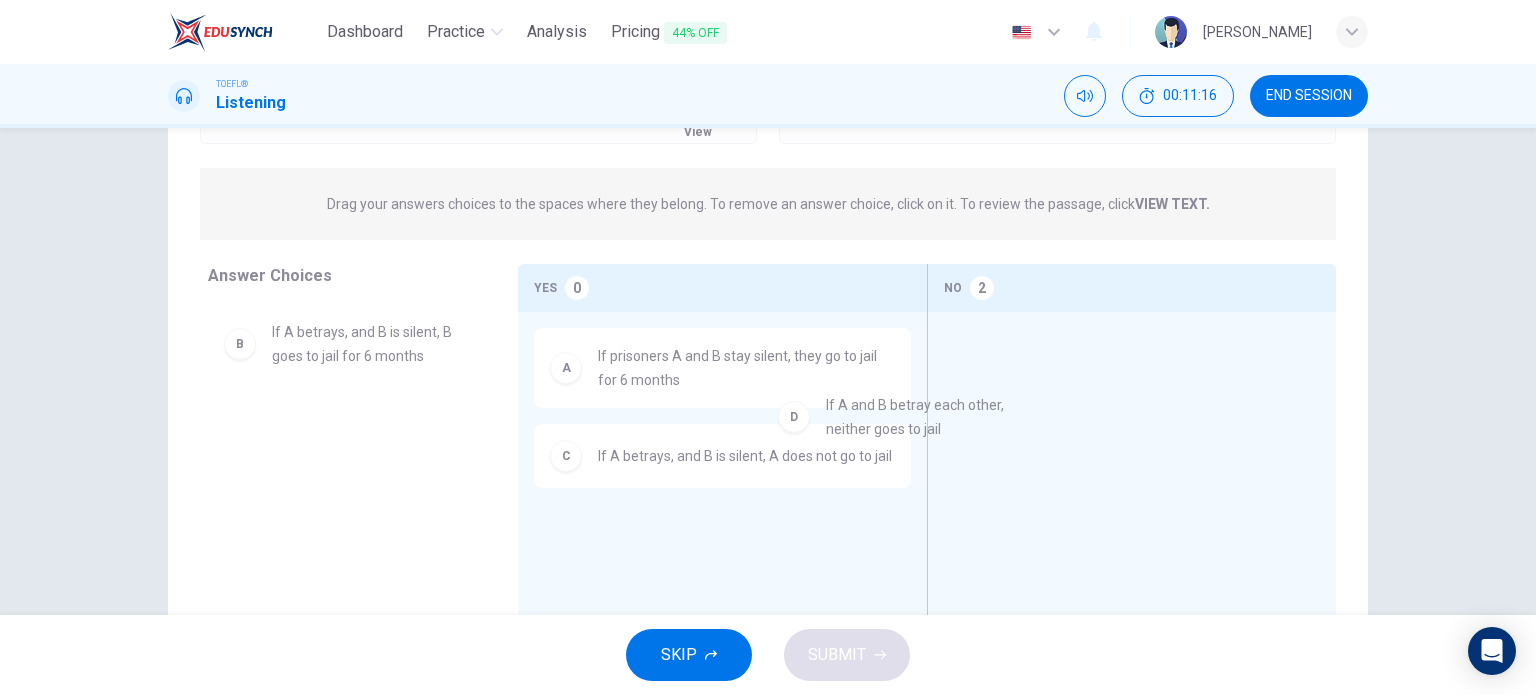 drag, startPoint x: 398, startPoint y: 450, endPoint x: 1100, endPoint y: 419, distance: 702.68414 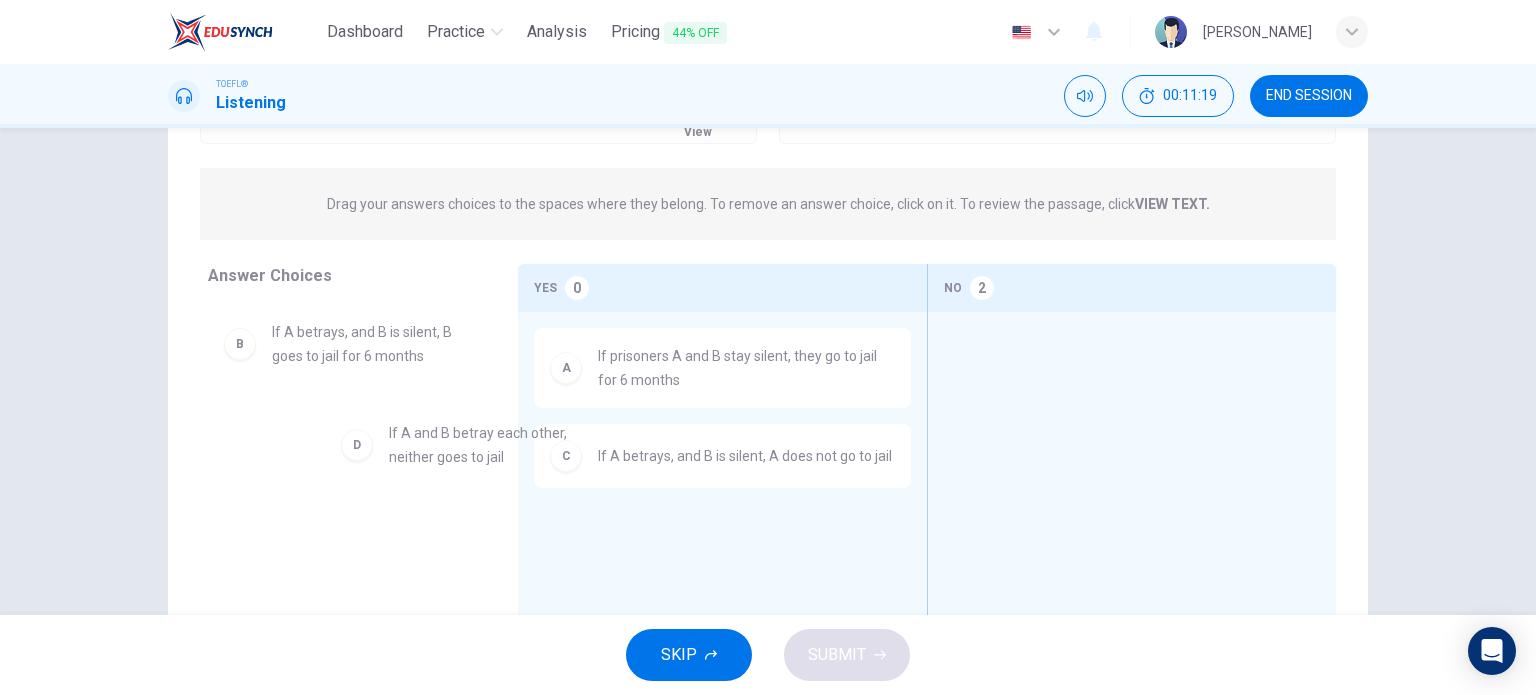 drag, startPoint x: 357, startPoint y: 452, endPoint x: 1260, endPoint y: 427, distance: 903.346 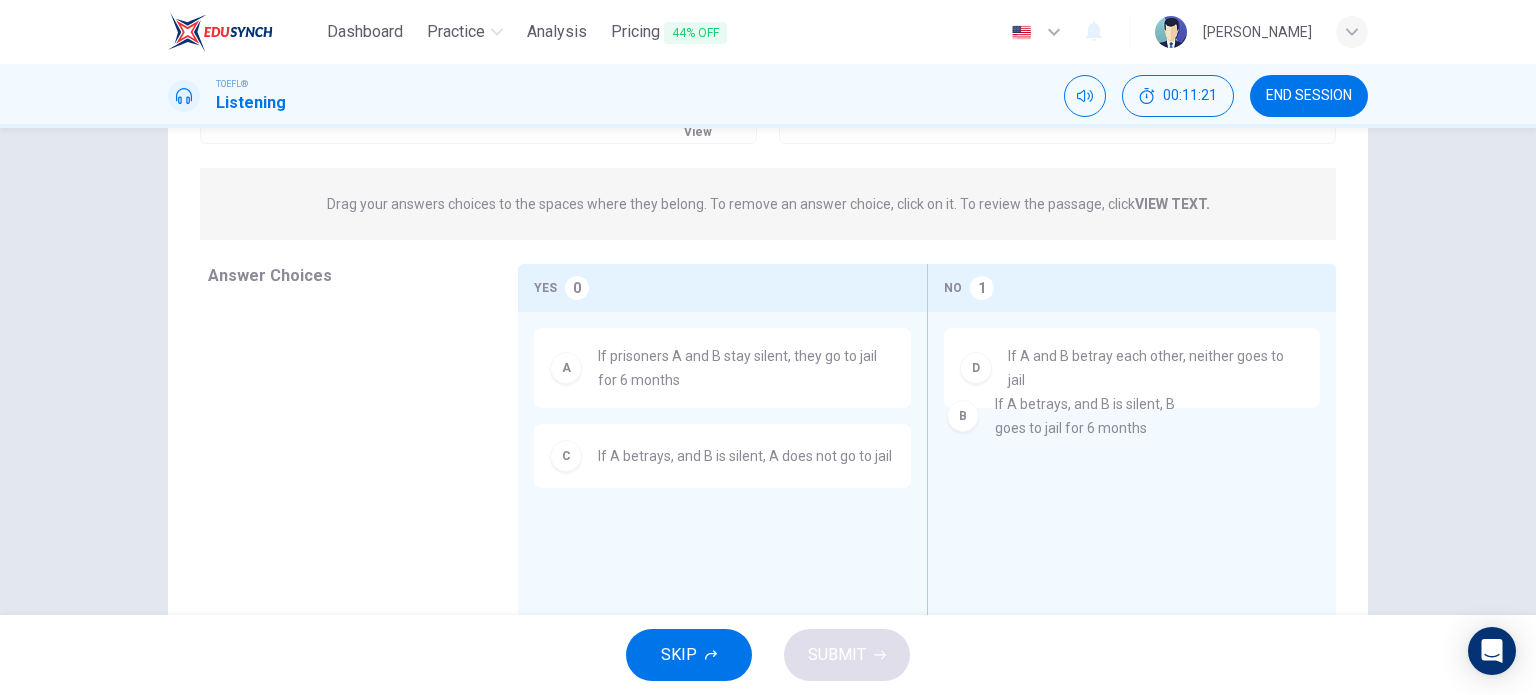 drag, startPoint x: 370, startPoint y: 359, endPoint x: 1186, endPoint y: 439, distance: 819.9122 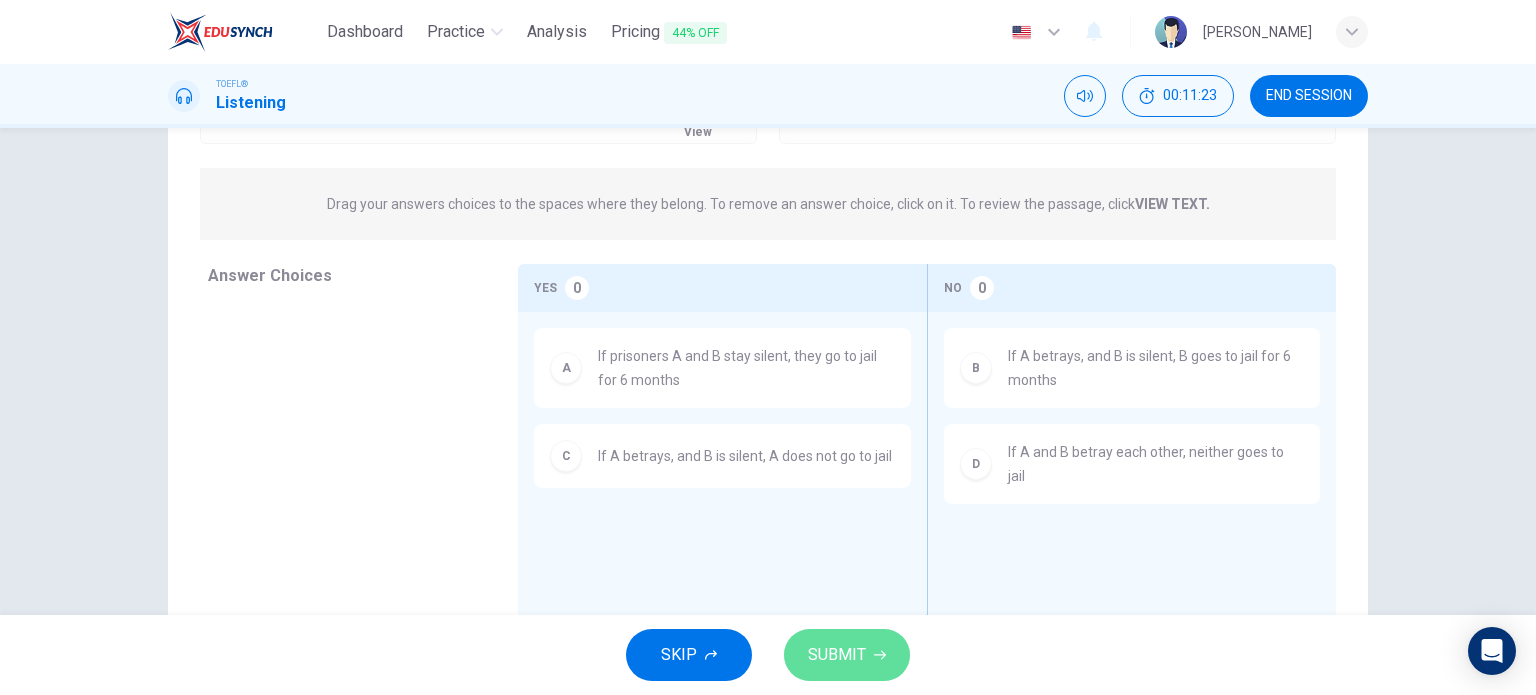 click on "SUBMIT" at bounding box center [837, 655] 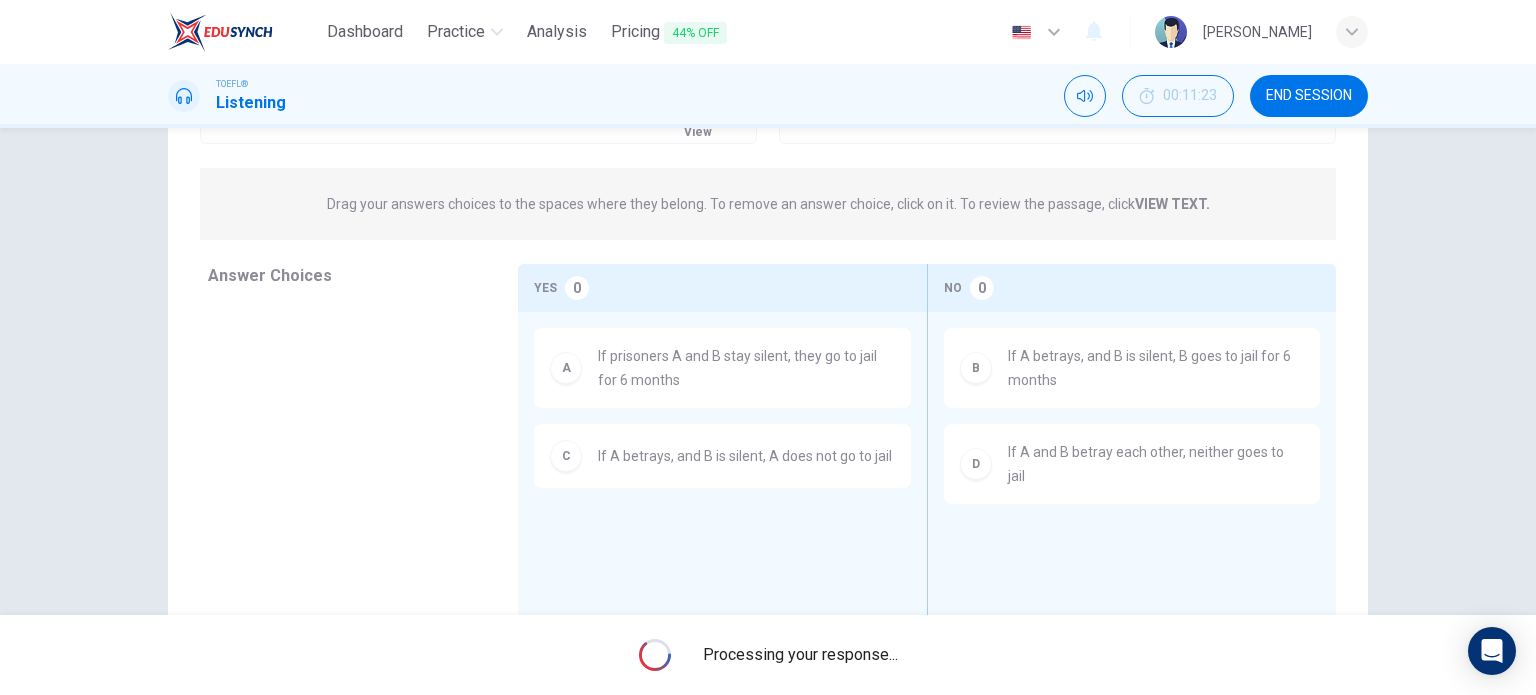 type on "43" 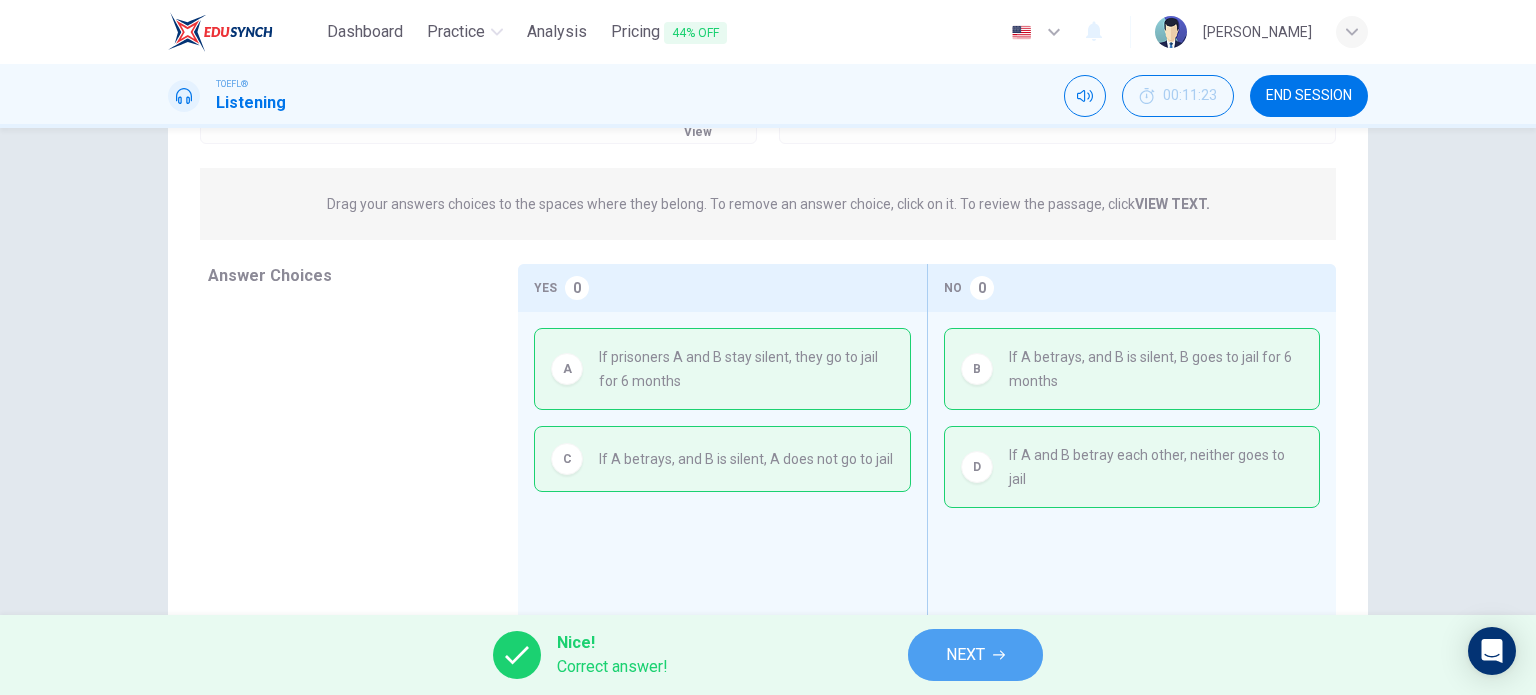 click on "NEXT" at bounding box center (975, 655) 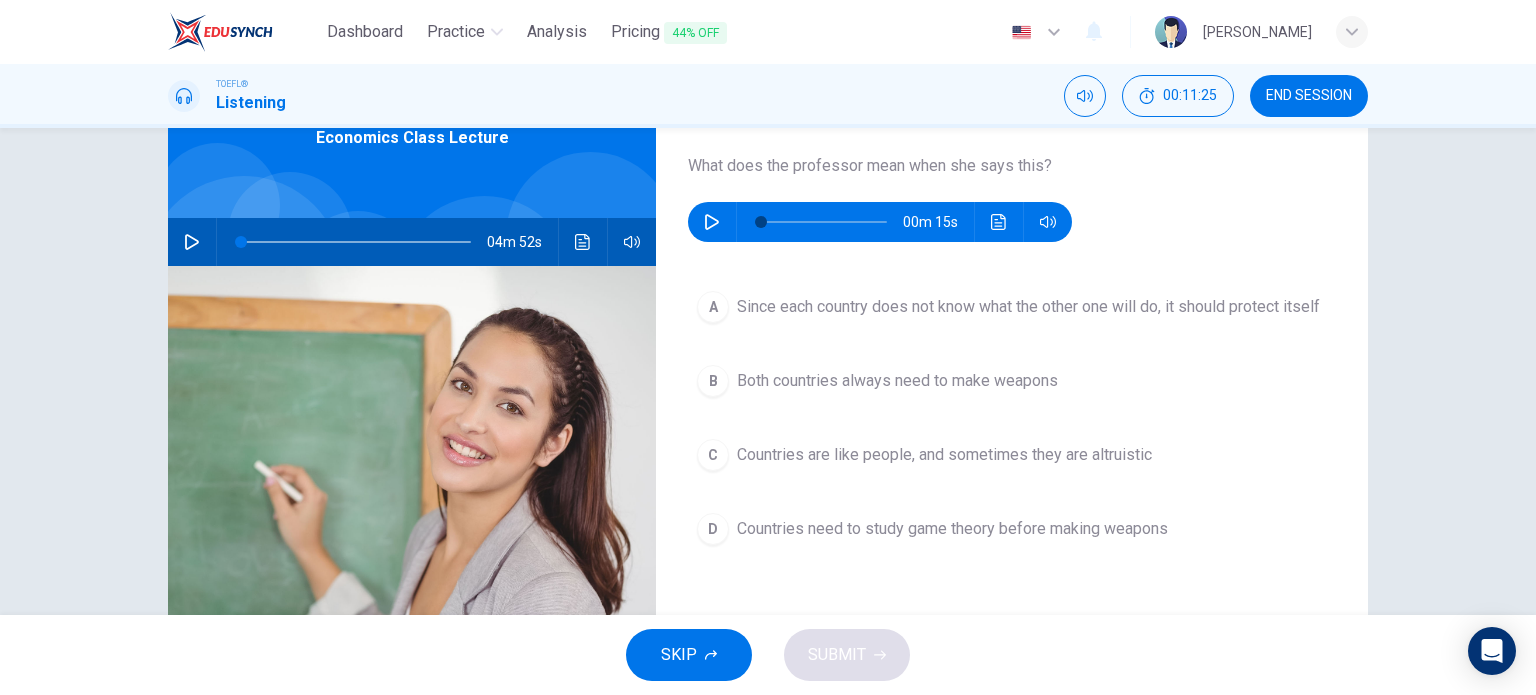 scroll, scrollTop: 0, scrollLeft: 0, axis: both 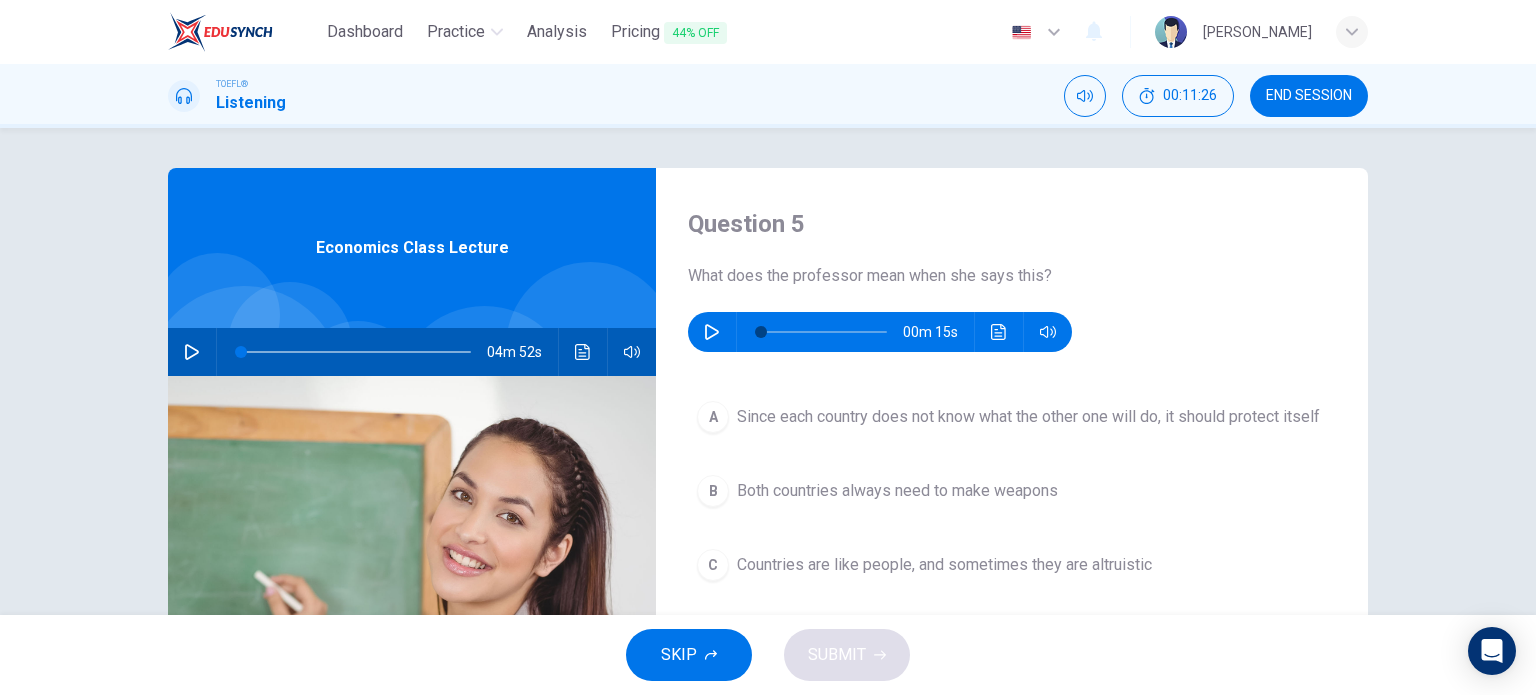 click 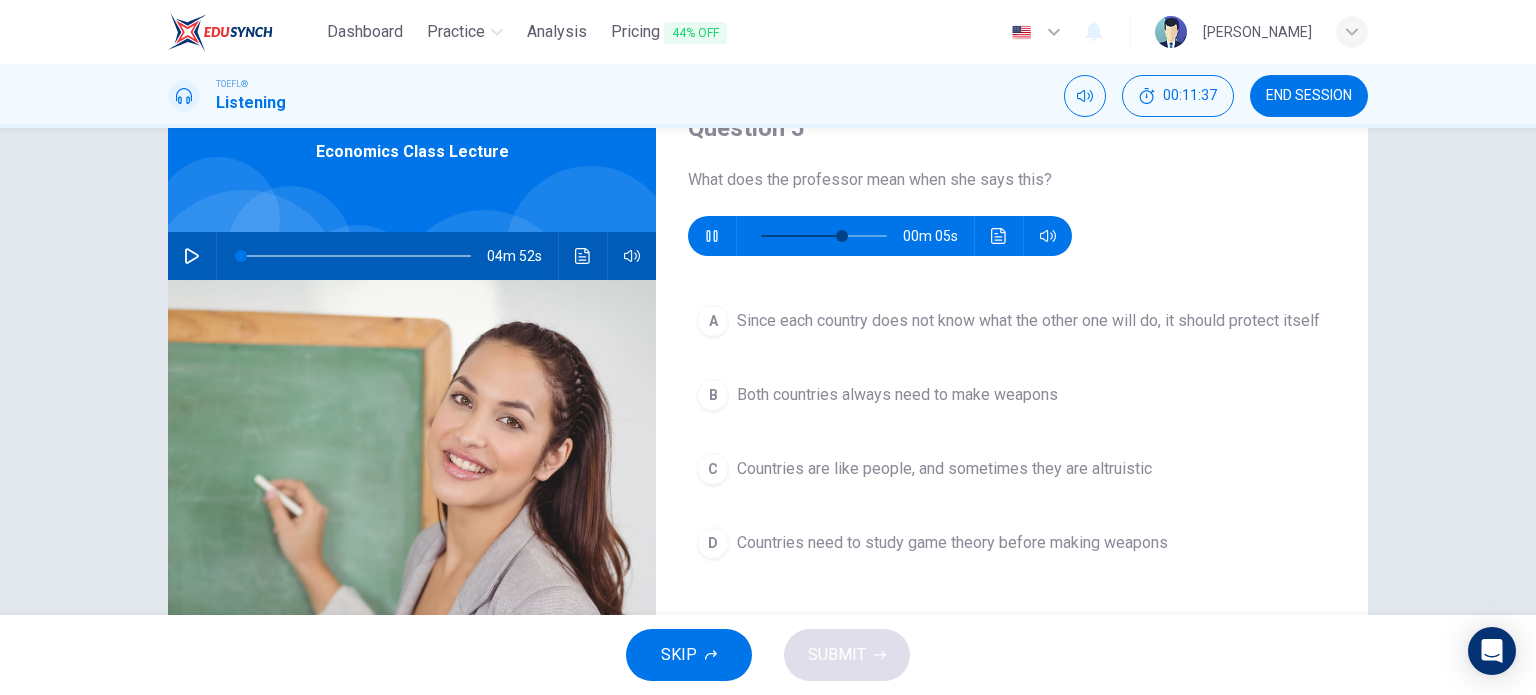 scroll, scrollTop: 96, scrollLeft: 0, axis: vertical 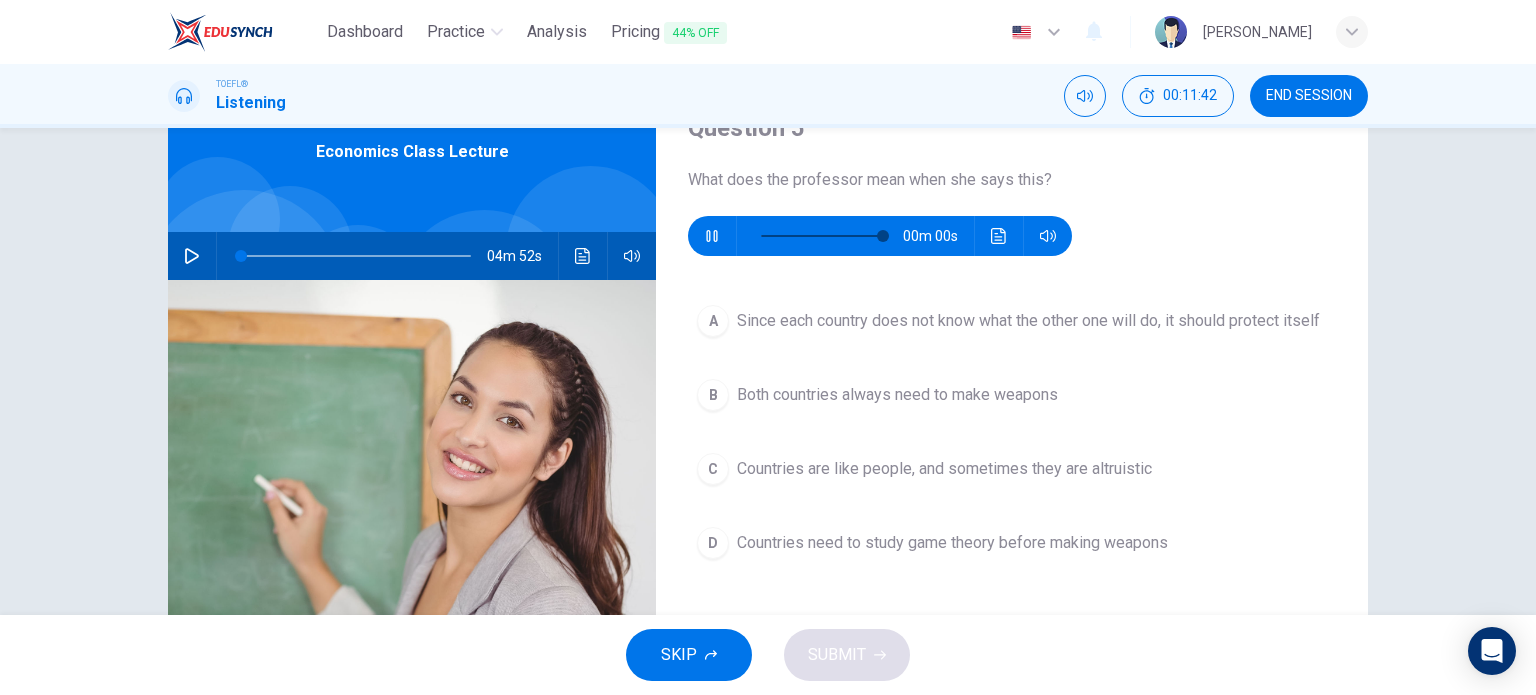 type on "0" 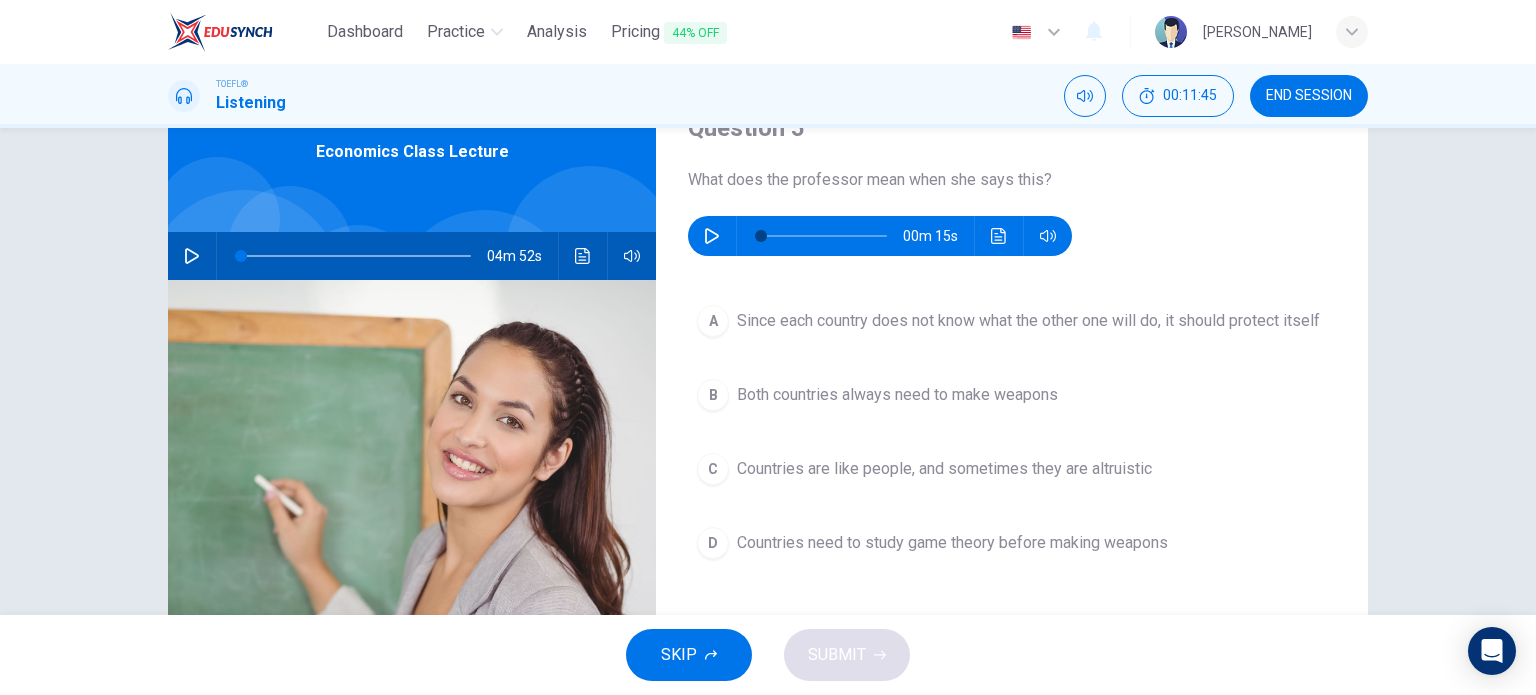 click on "Countries are like people, and sometimes they are altruistic" at bounding box center (944, 469) 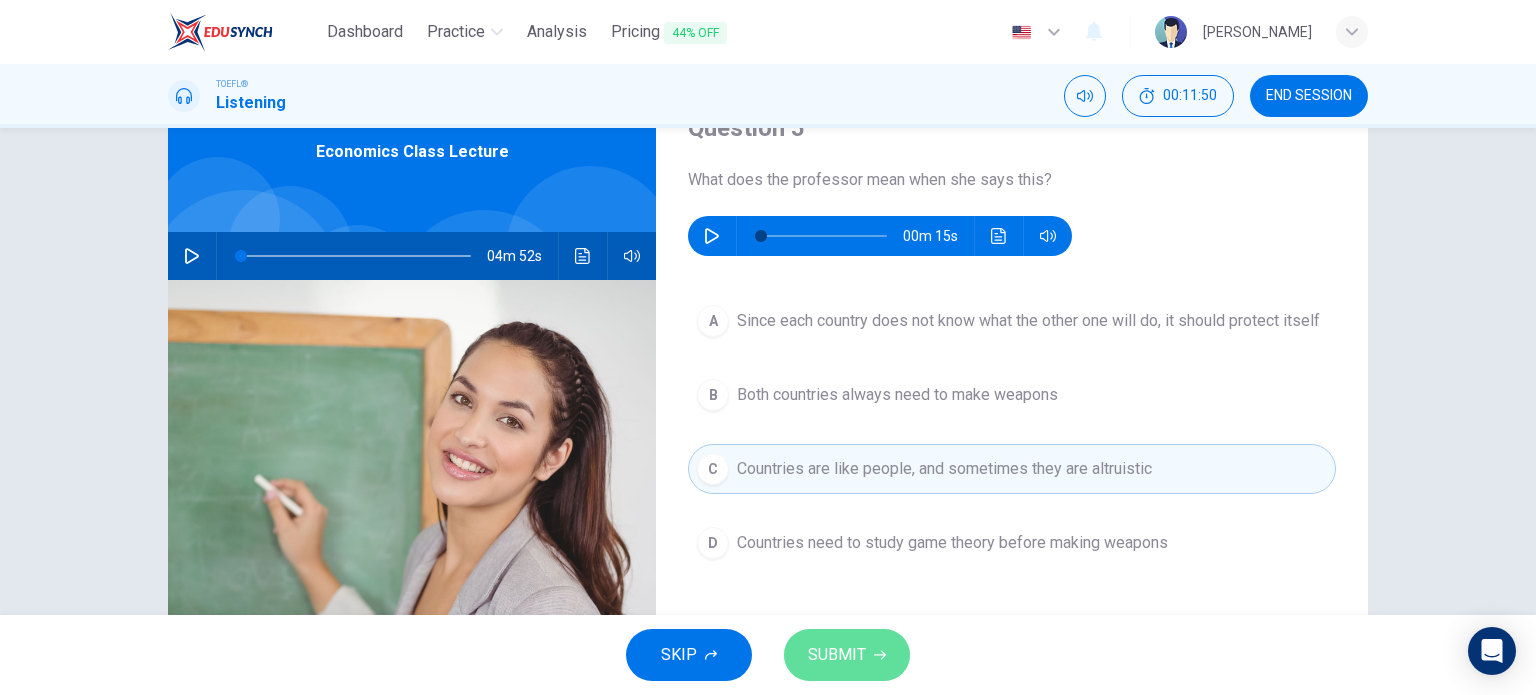 click on "SUBMIT" at bounding box center [837, 655] 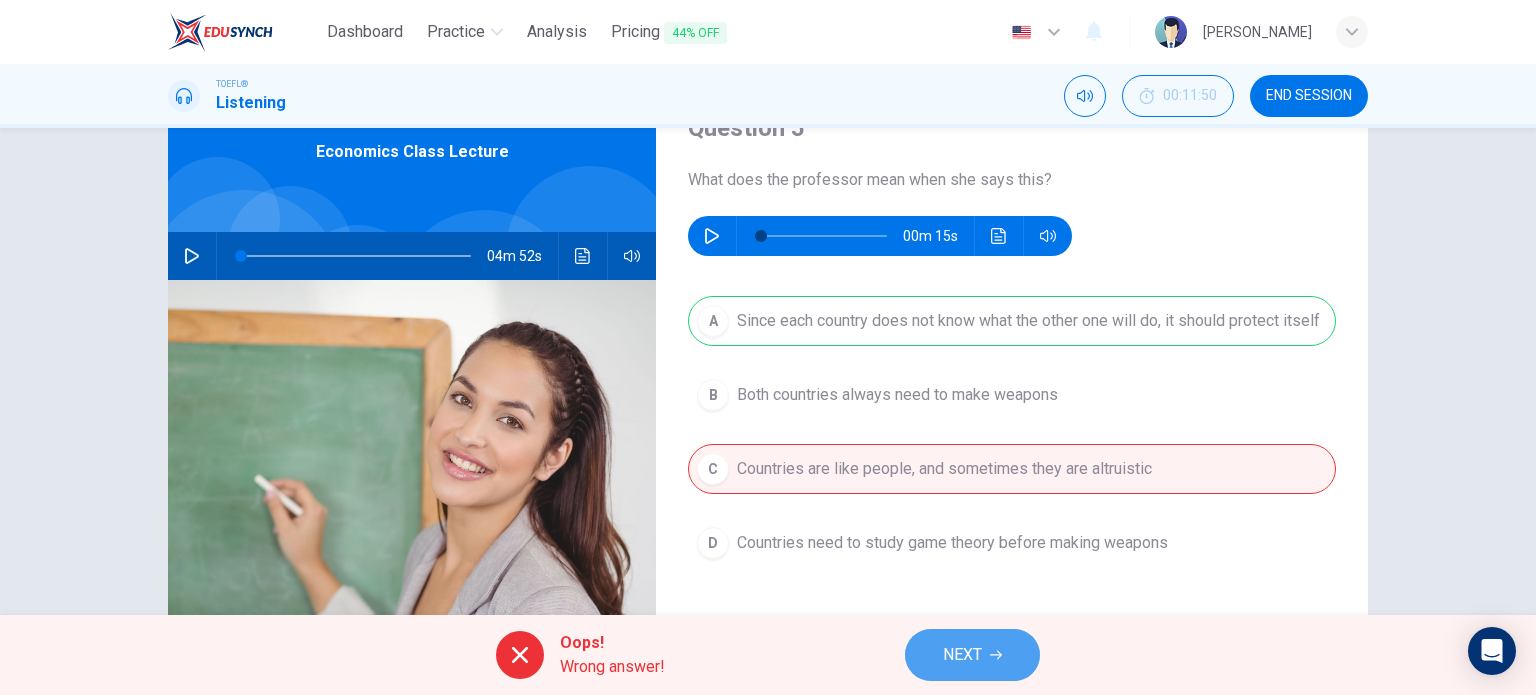 click on "NEXT" at bounding box center (972, 655) 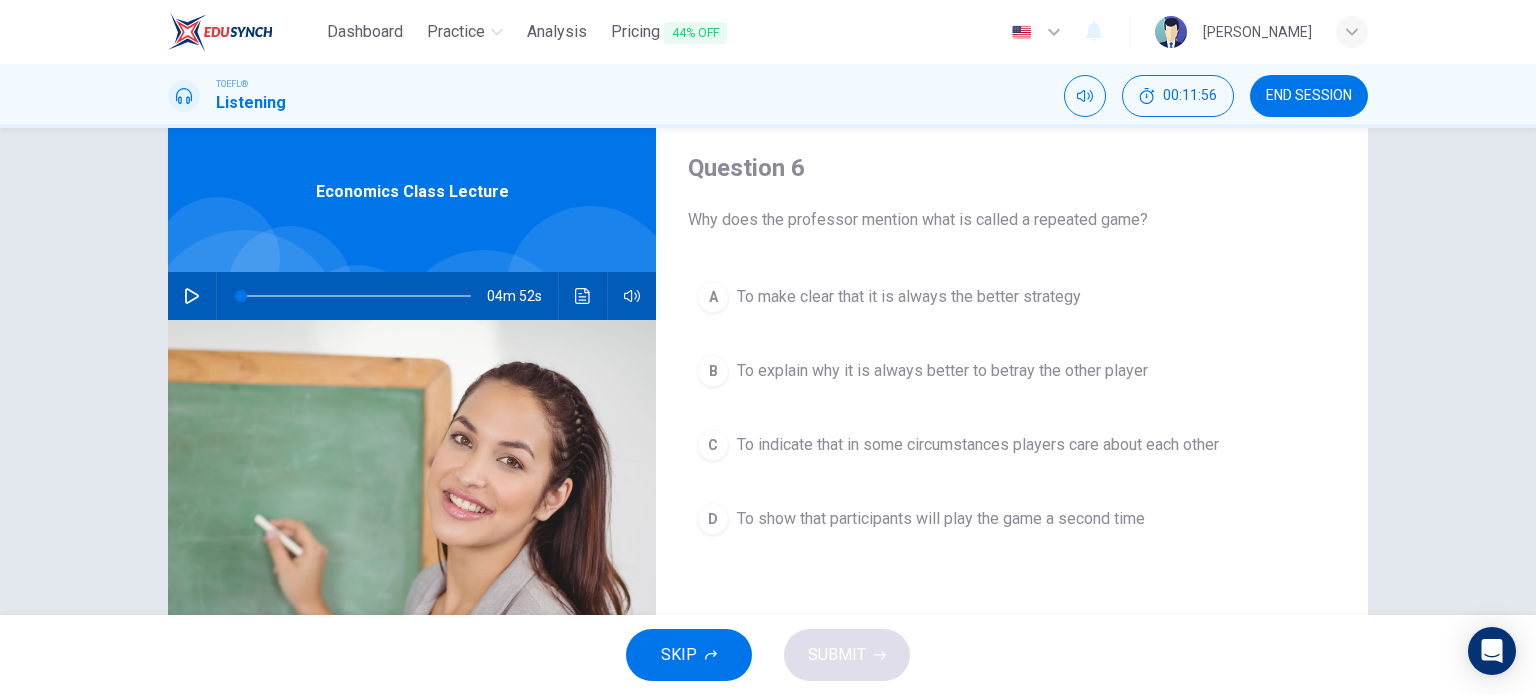 scroll, scrollTop: 56, scrollLeft: 0, axis: vertical 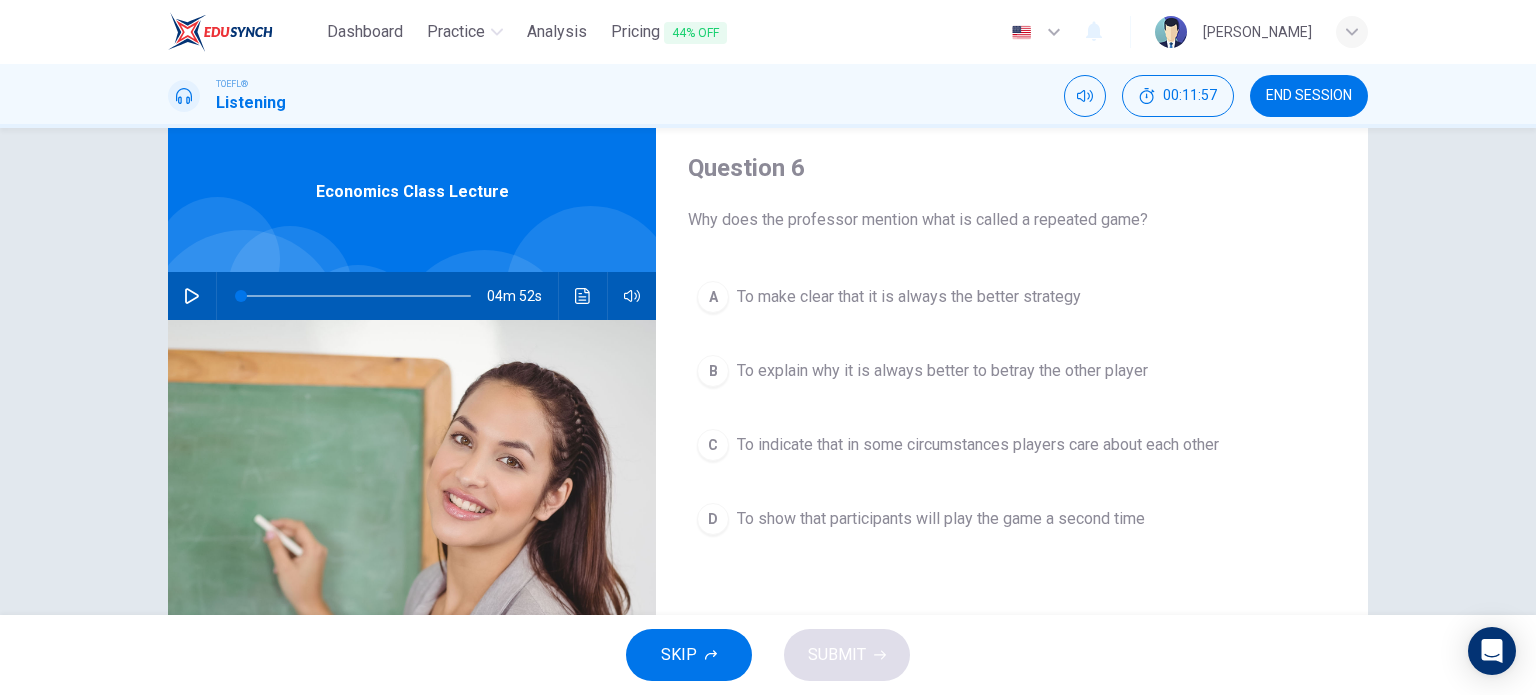 click on "To explain why it is always better to betray the other player" at bounding box center (942, 371) 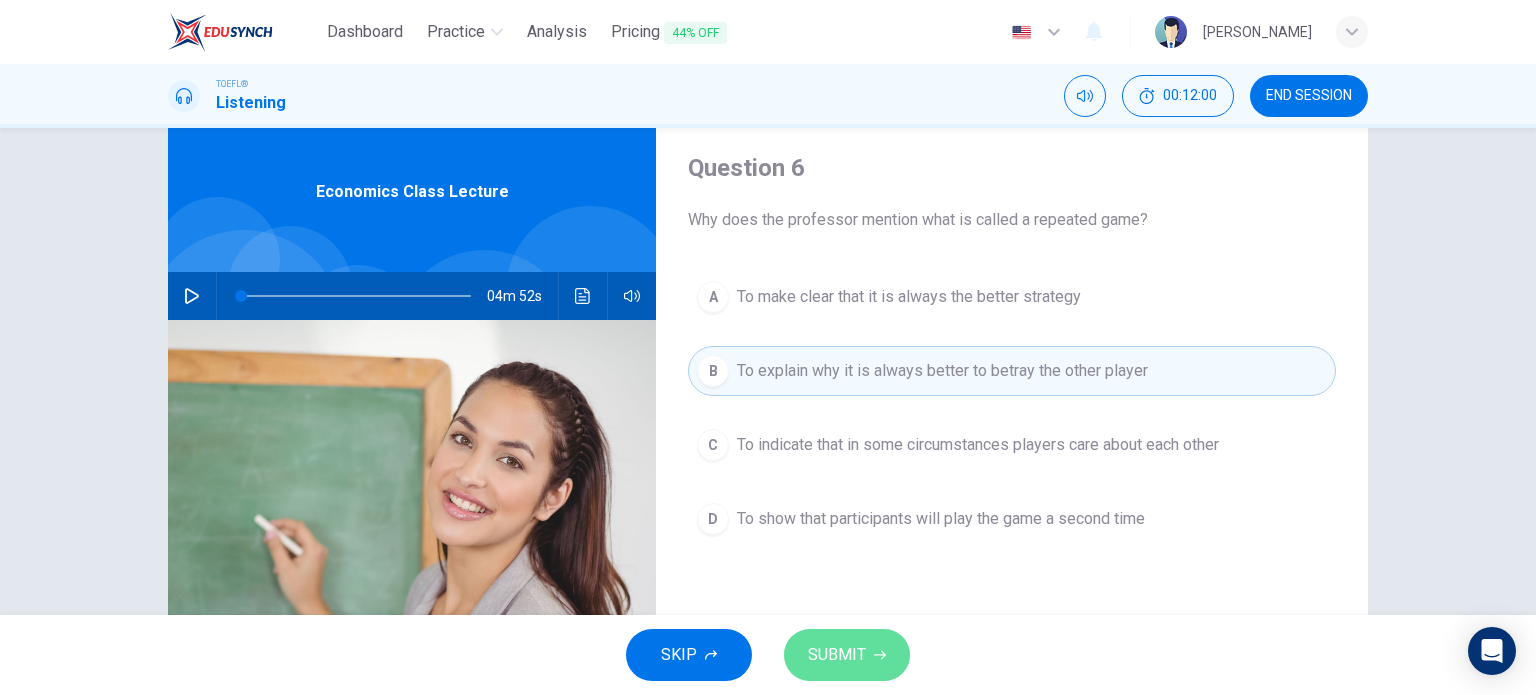 click on "SUBMIT" at bounding box center (847, 655) 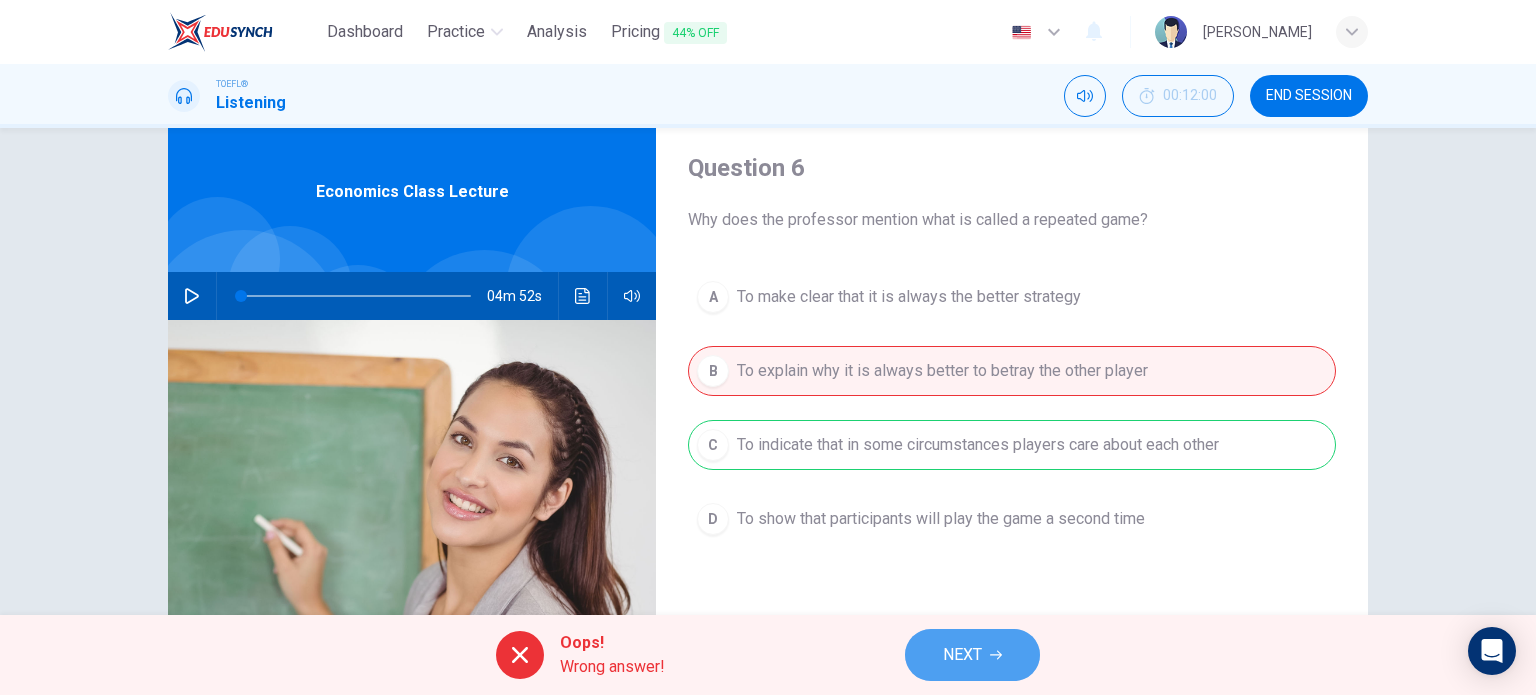 click on "NEXT" at bounding box center (962, 655) 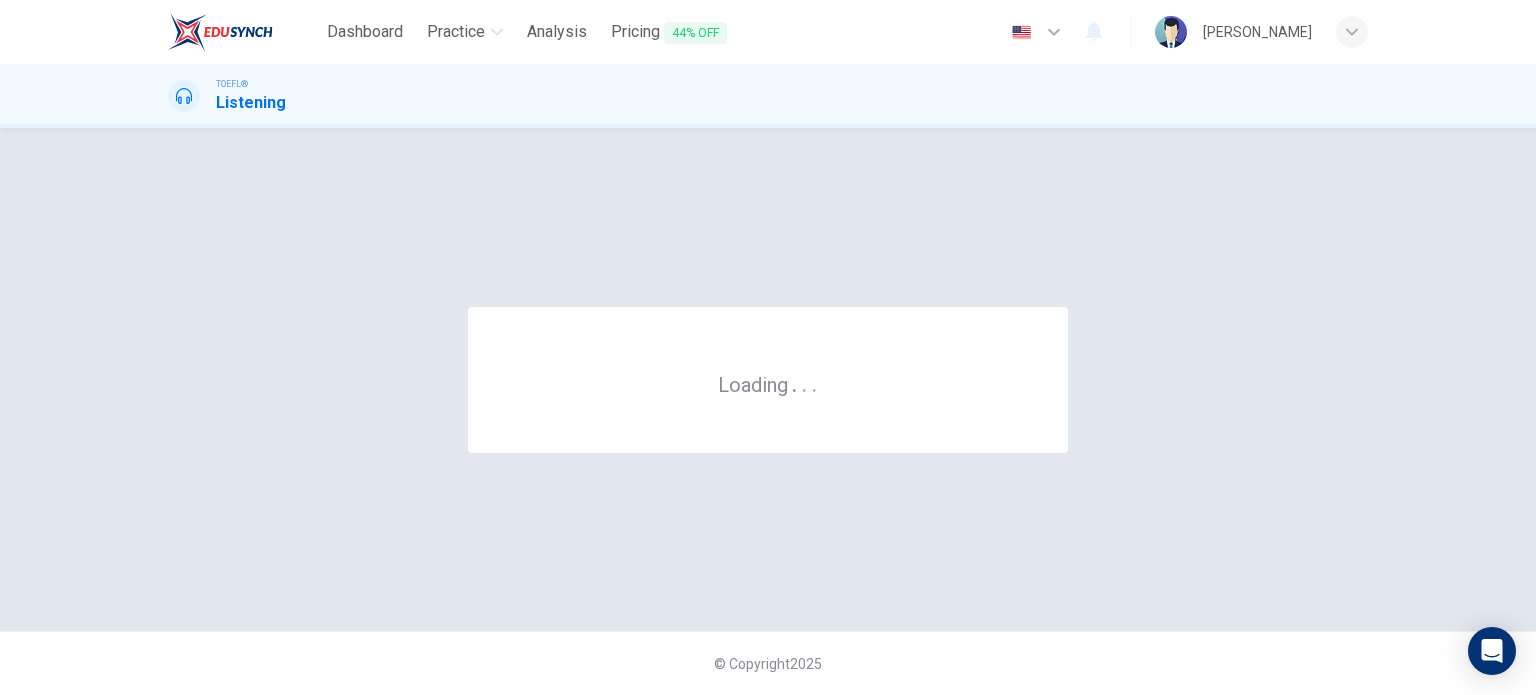 scroll, scrollTop: 0, scrollLeft: 0, axis: both 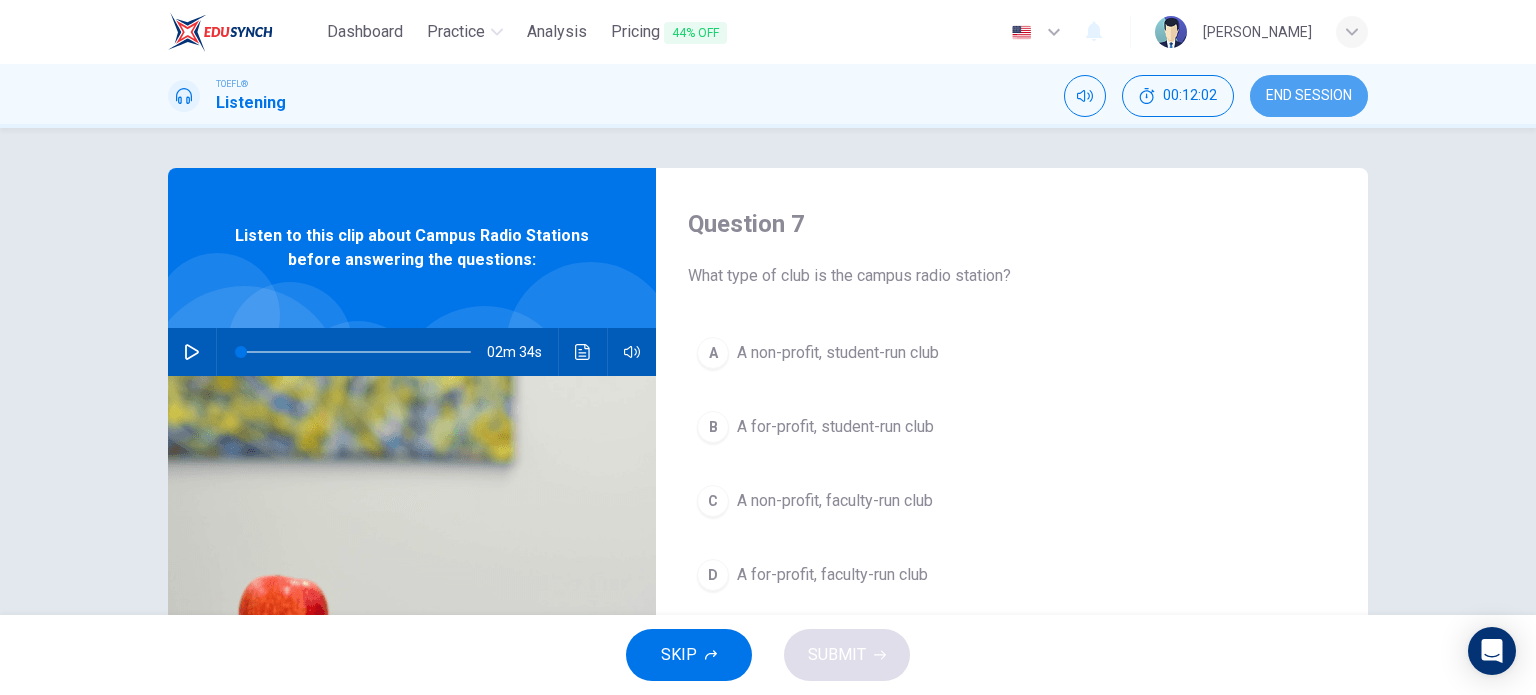 click on "END SESSION" at bounding box center (1309, 96) 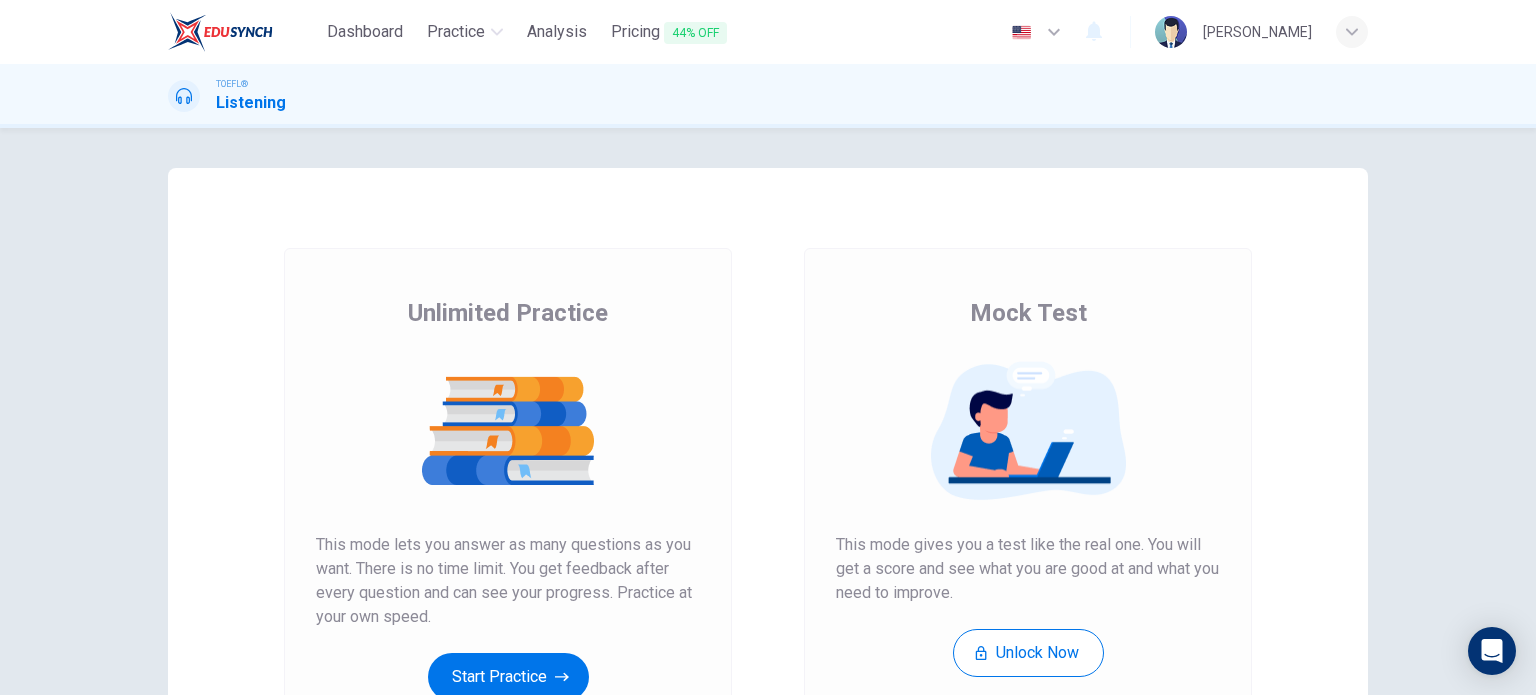 scroll, scrollTop: 0, scrollLeft: 0, axis: both 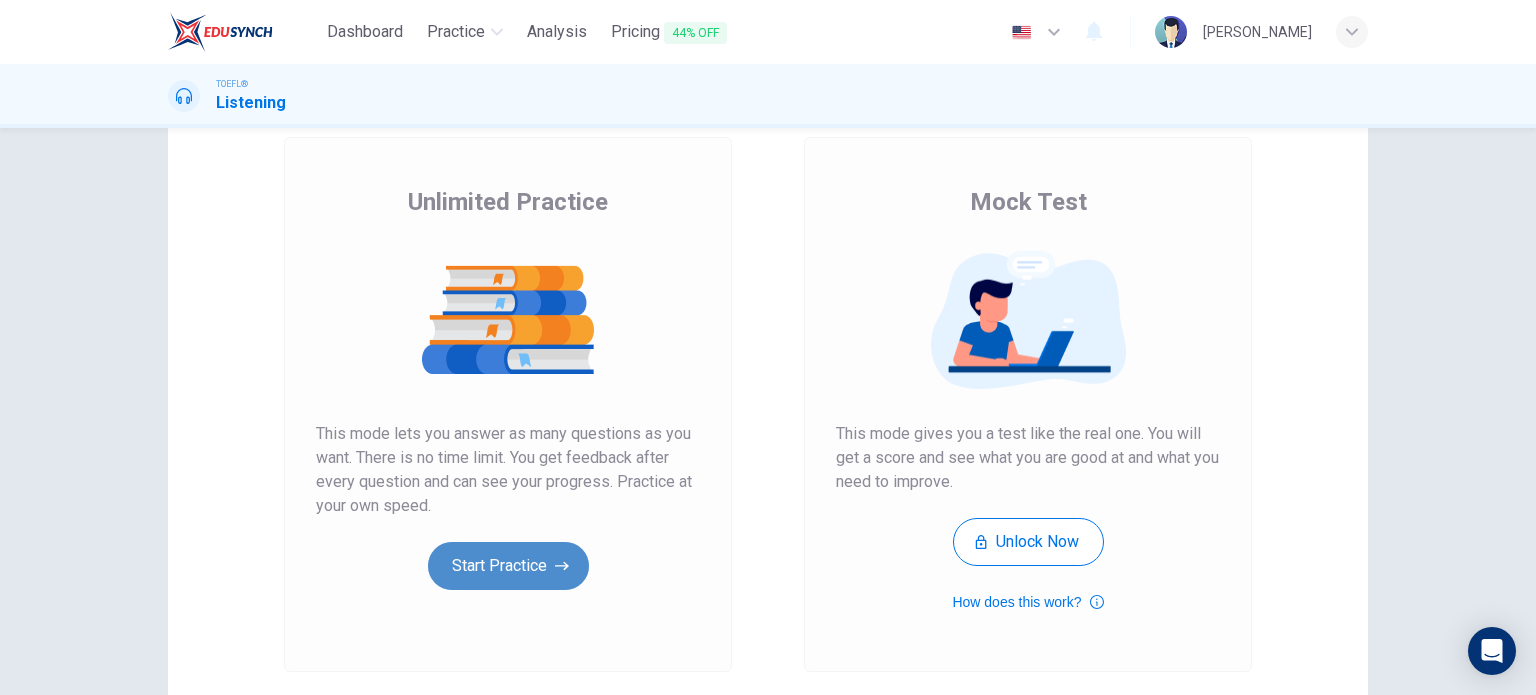 click on "Start Practice" at bounding box center (508, 566) 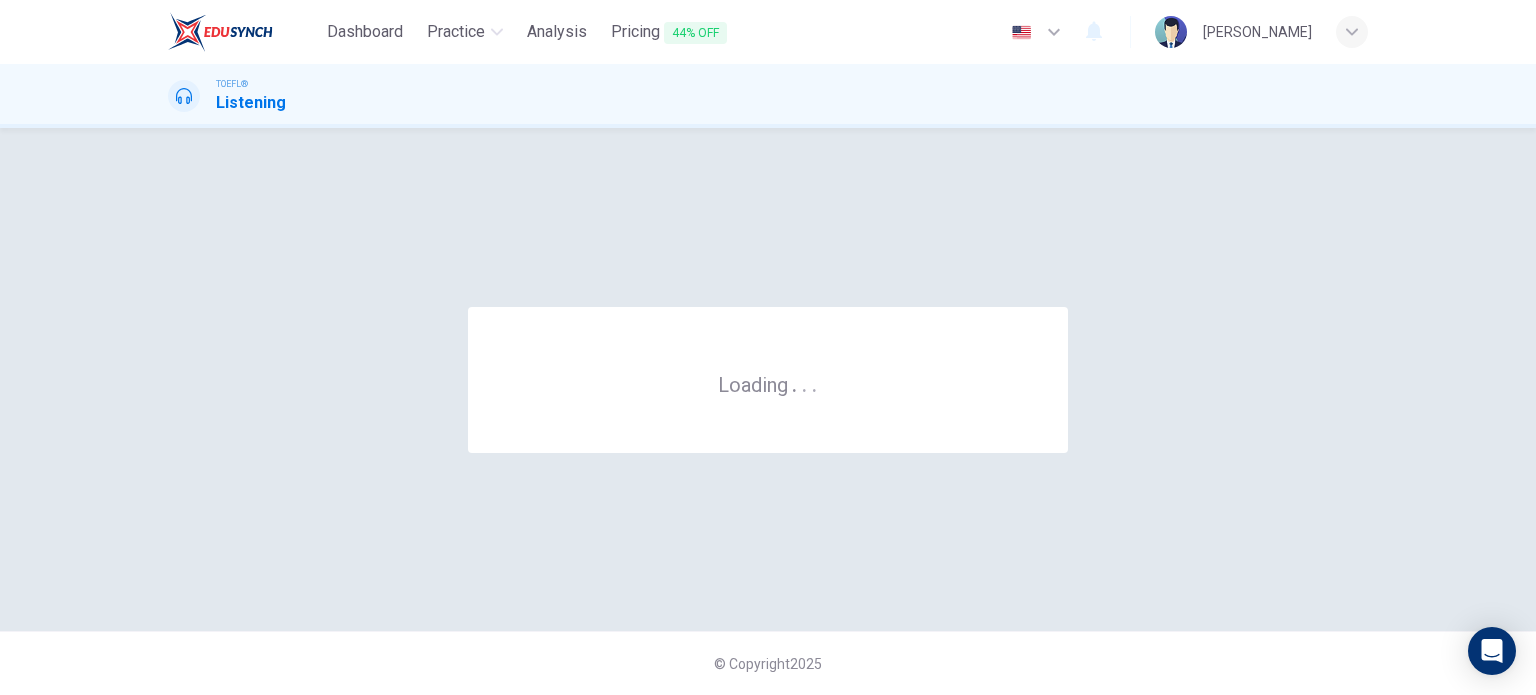 scroll, scrollTop: 0, scrollLeft: 0, axis: both 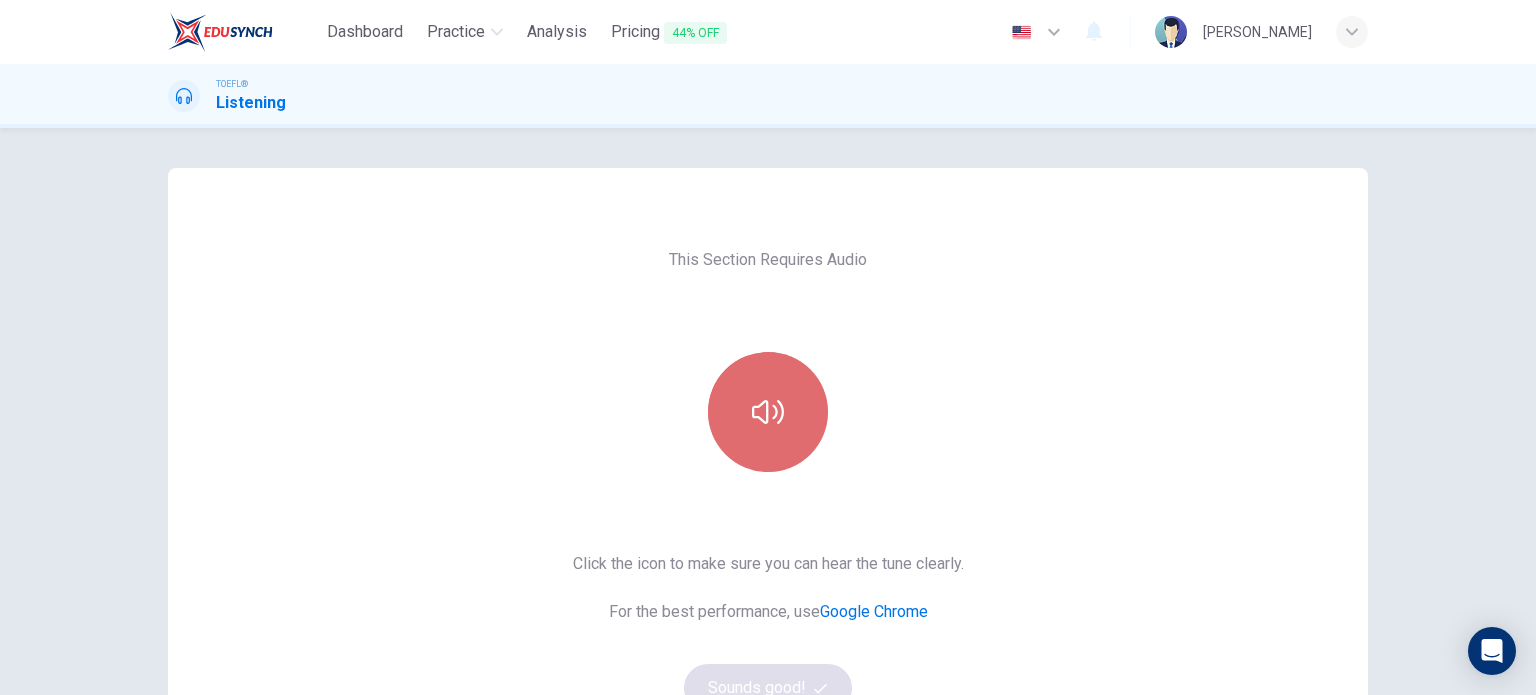 click at bounding box center [768, 412] 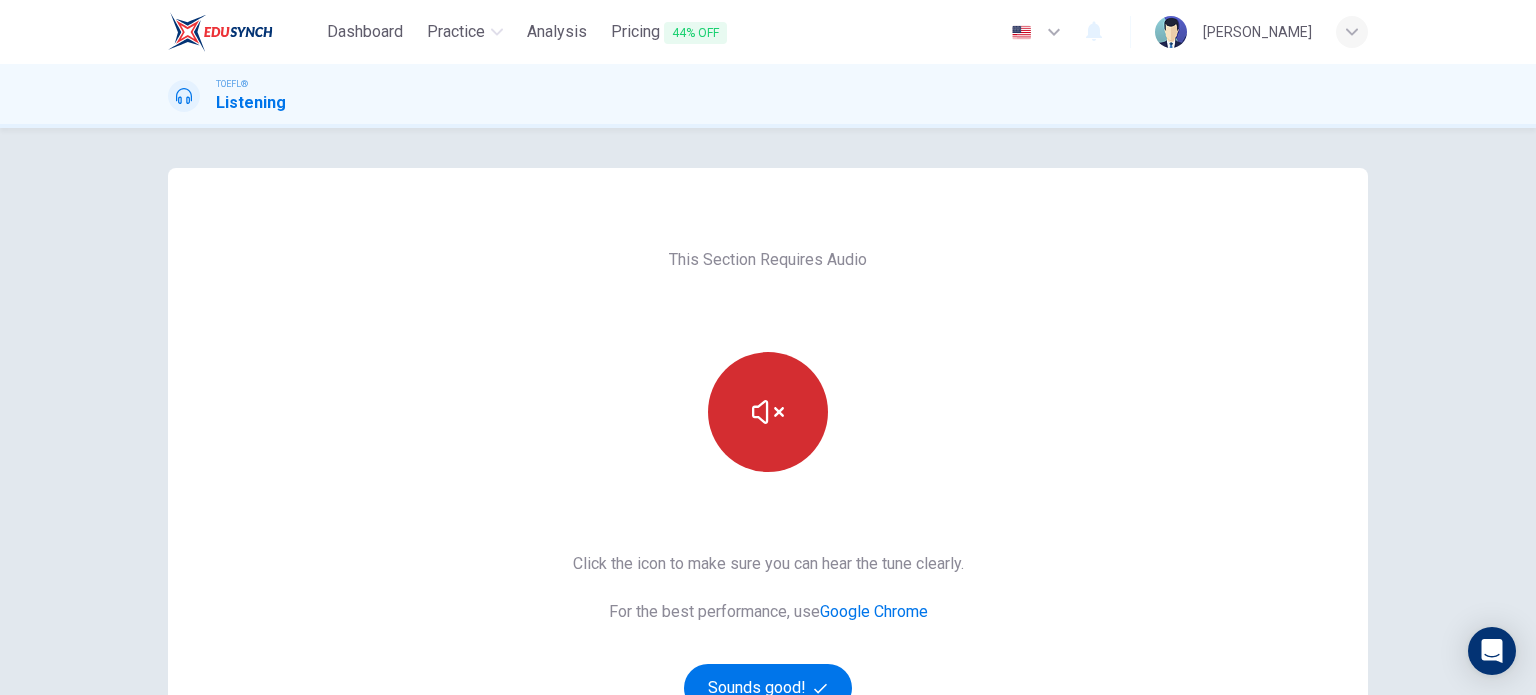 scroll, scrollTop: 272, scrollLeft: 0, axis: vertical 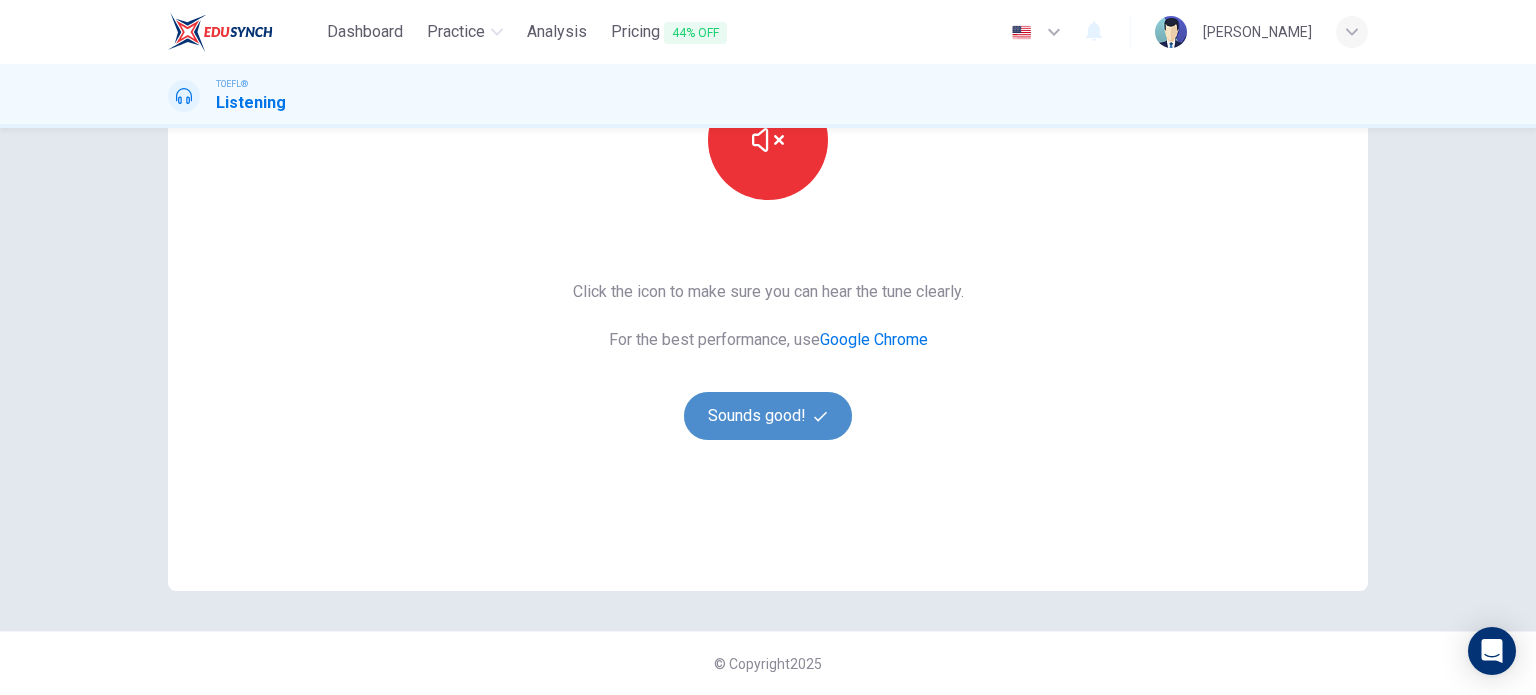 click on "Sounds good!" at bounding box center [768, 416] 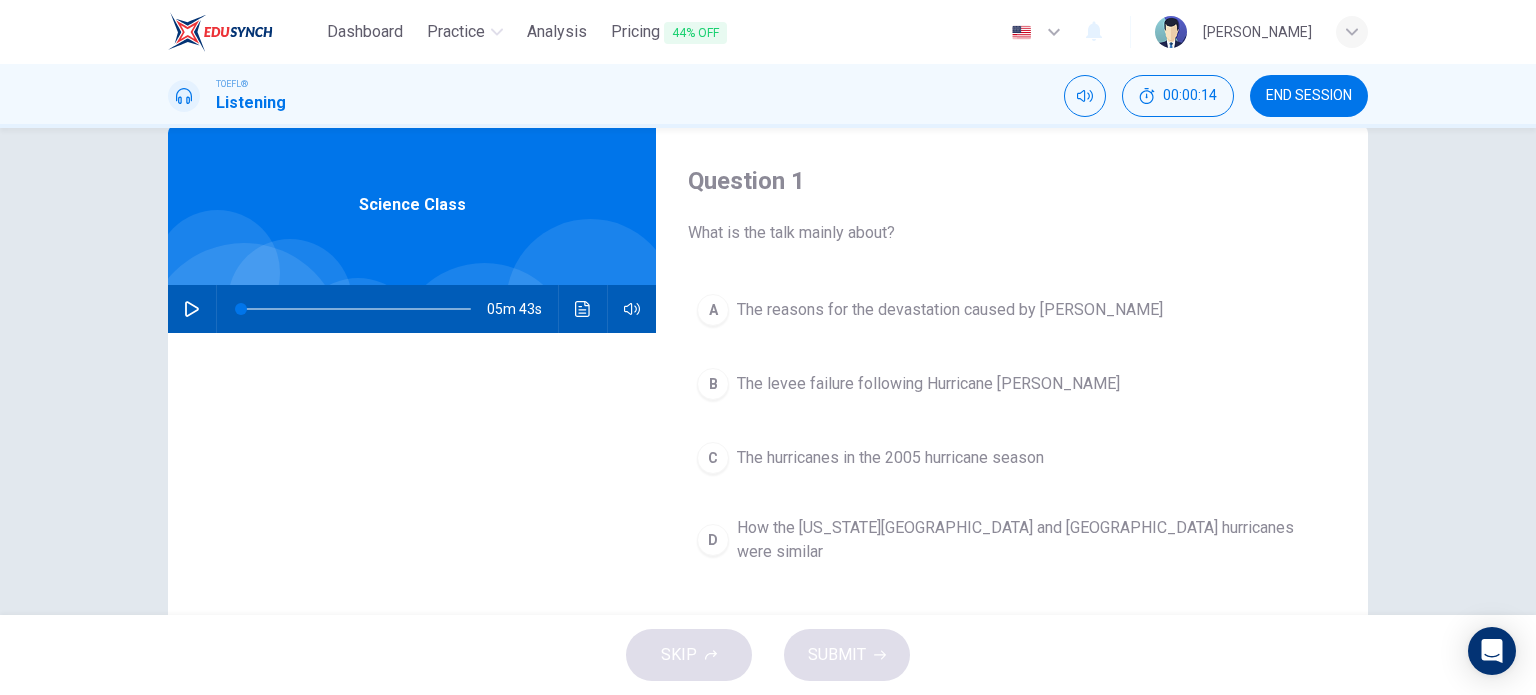 scroll, scrollTop: 0, scrollLeft: 0, axis: both 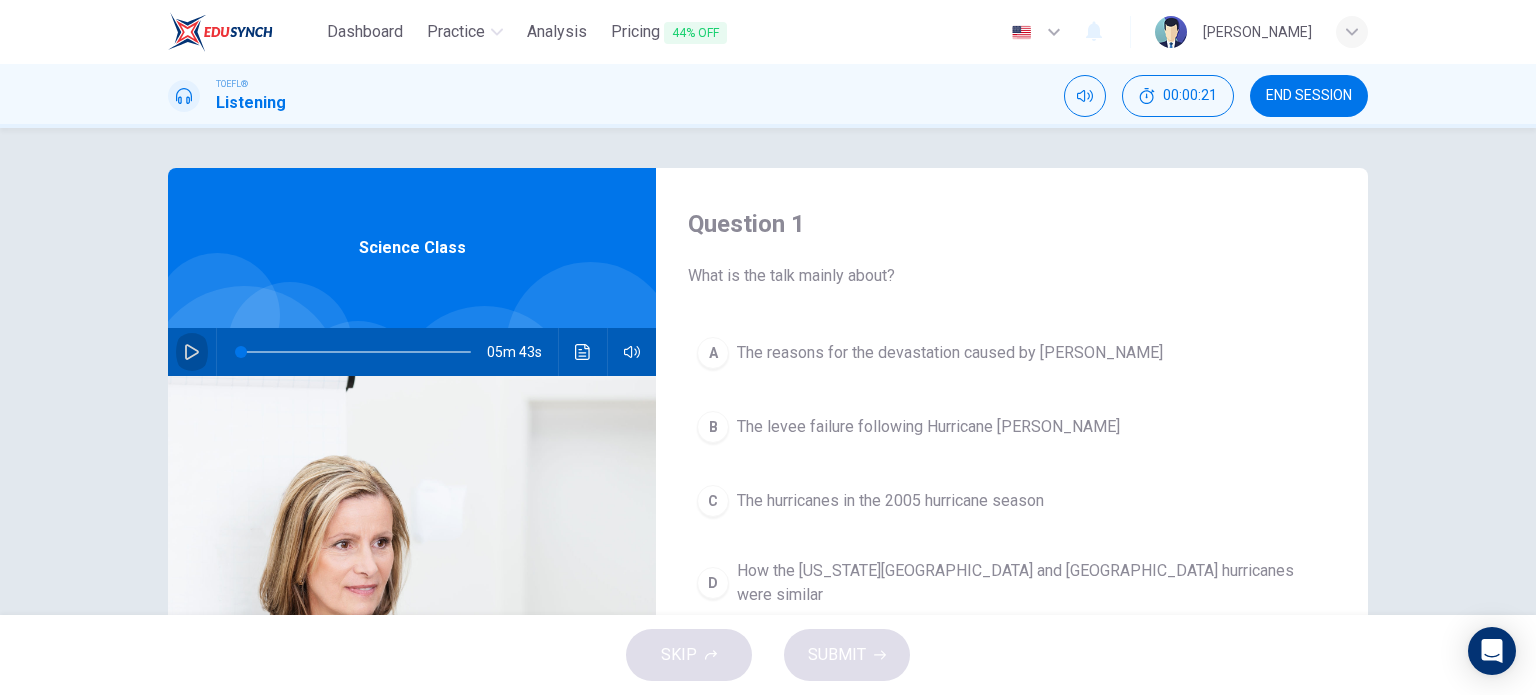 click 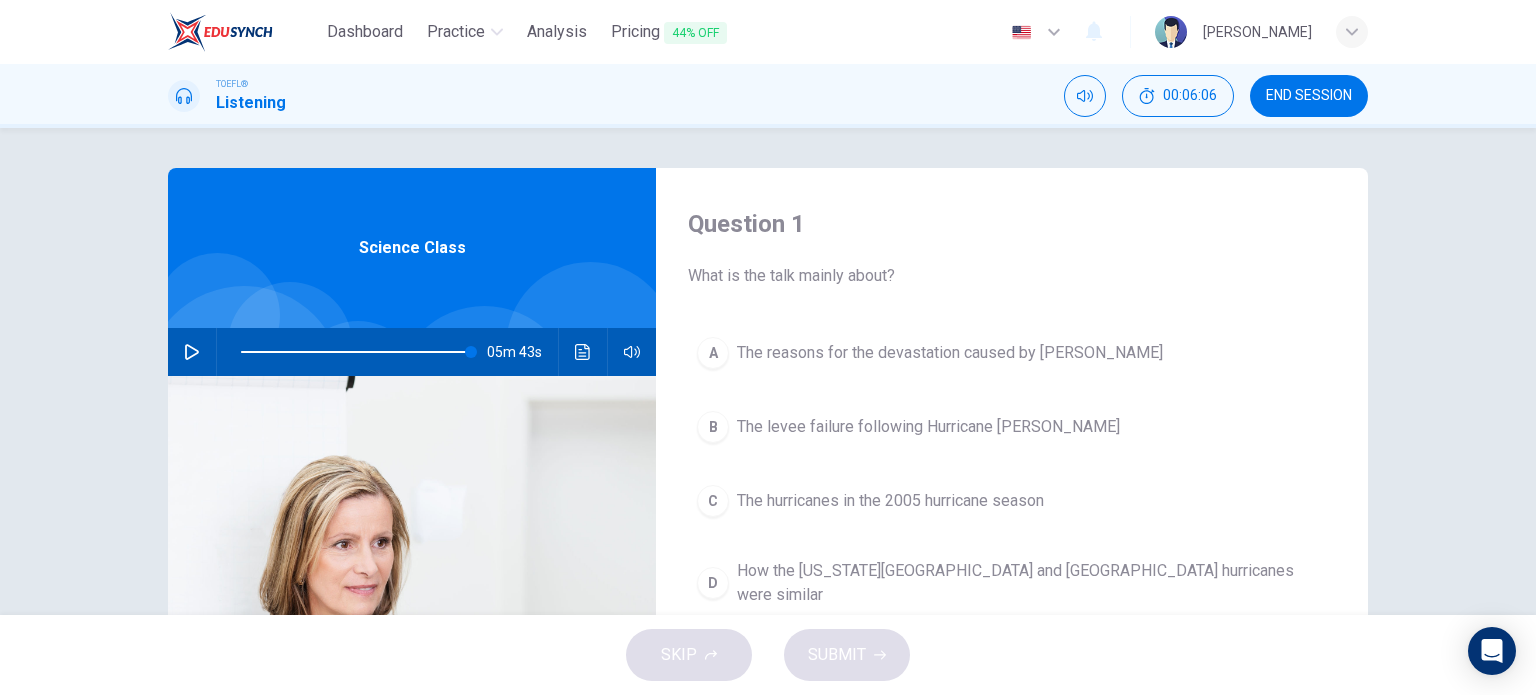 type on "0" 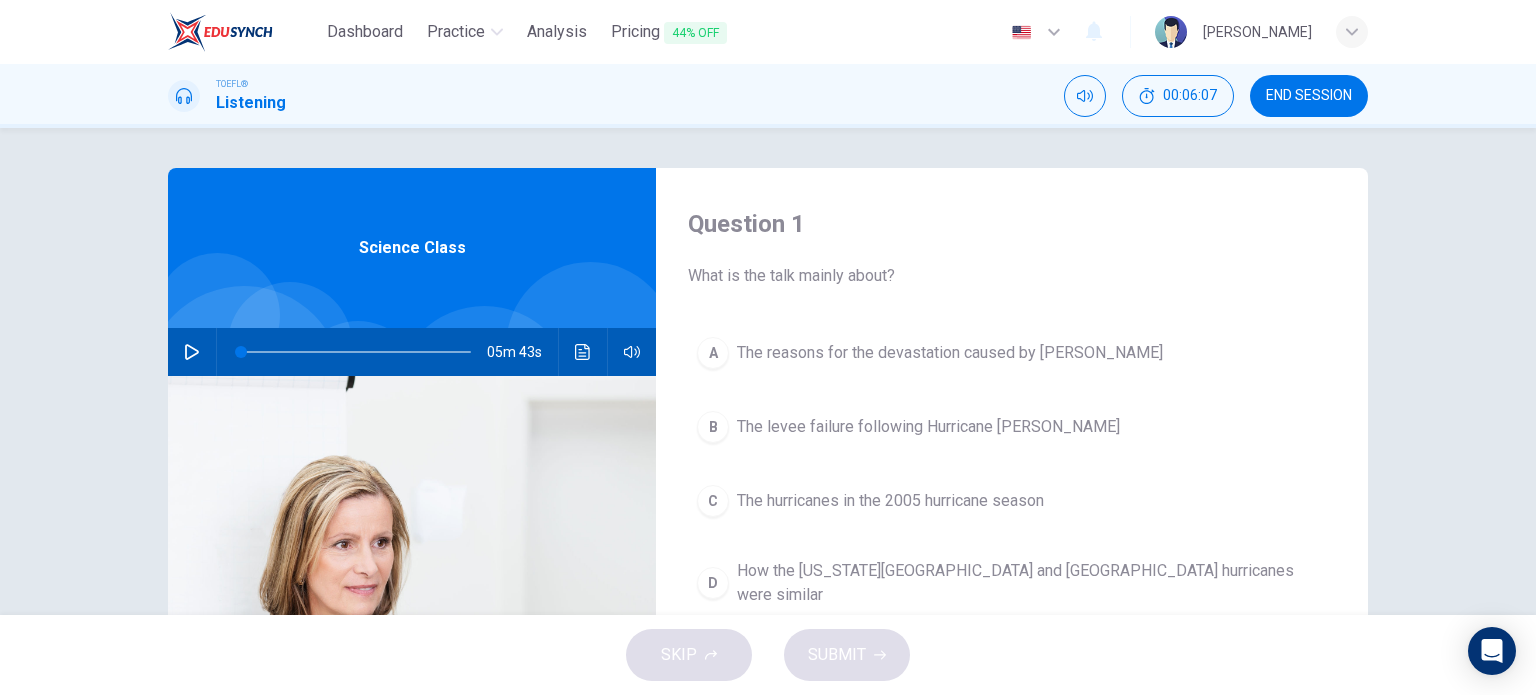 click on "Question 1" at bounding box center (1012, 224) 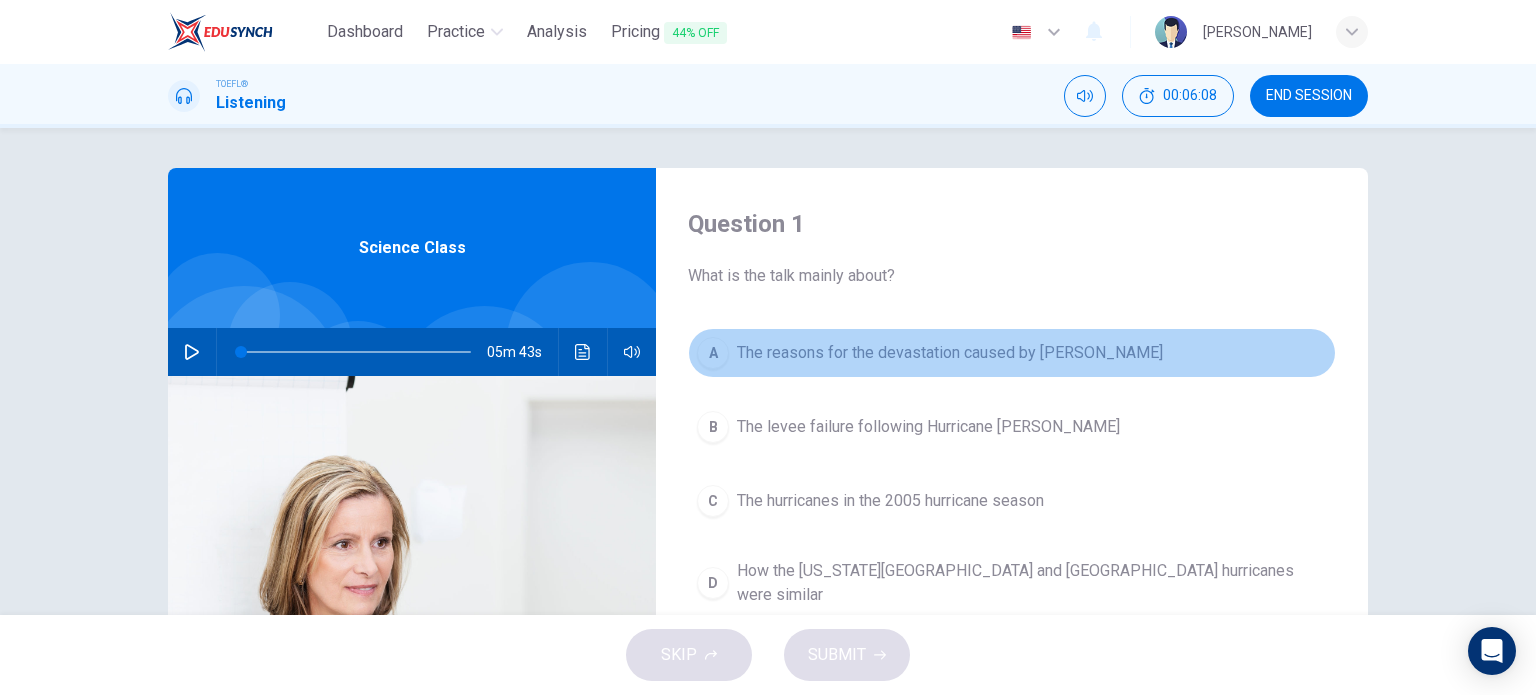 click on "The reasons for the devastation caused by Katrina" at bounding box center [950, 353] 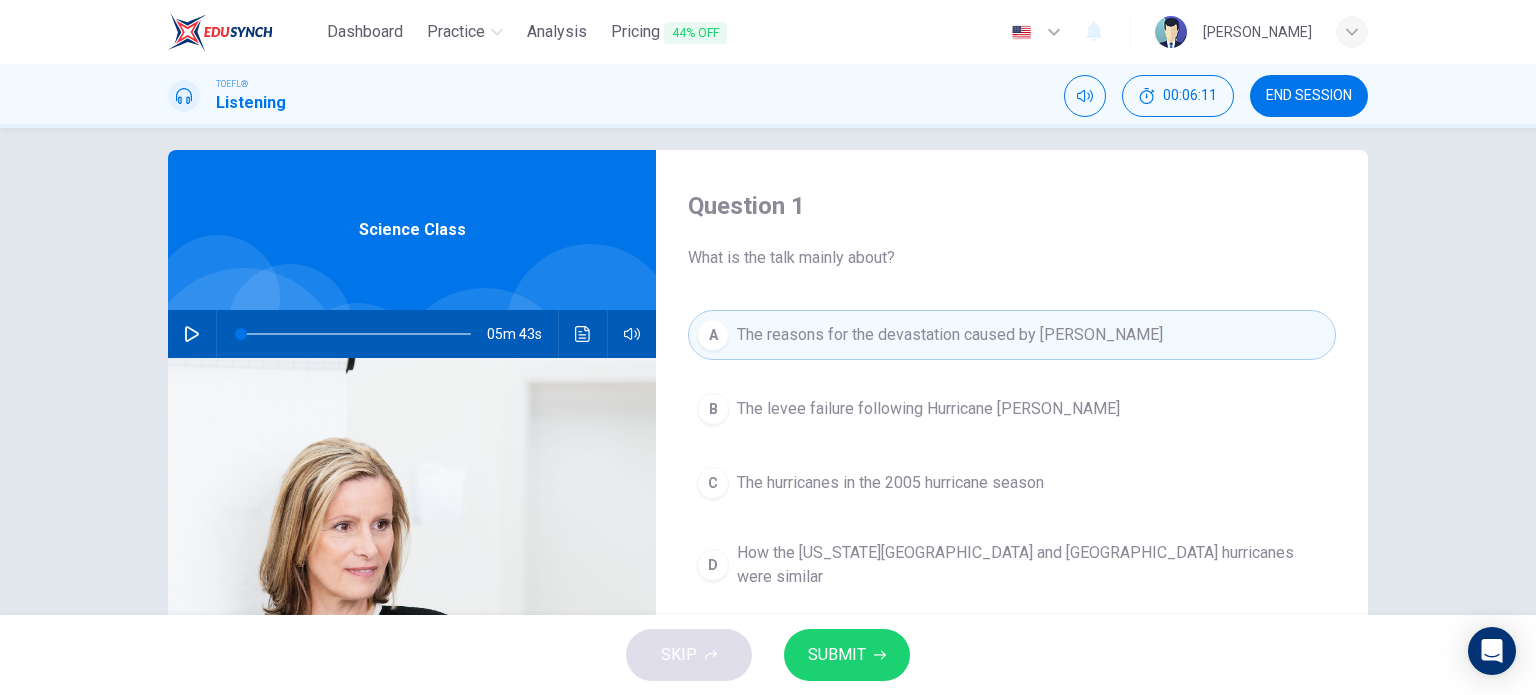 scroll, scrollTop: 22, scrollLeft: 0, axis: vertical 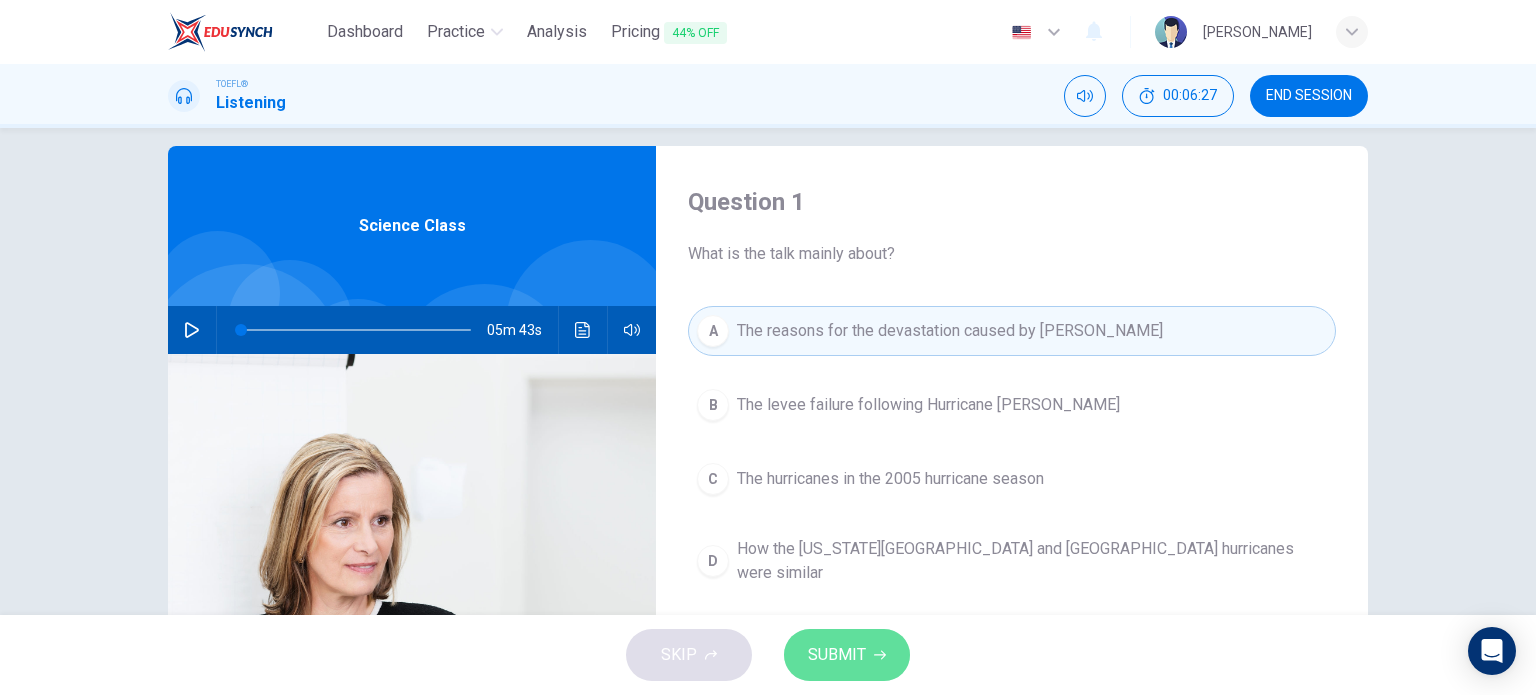 click on "SUBMIT" at bounding box center (847, 655) 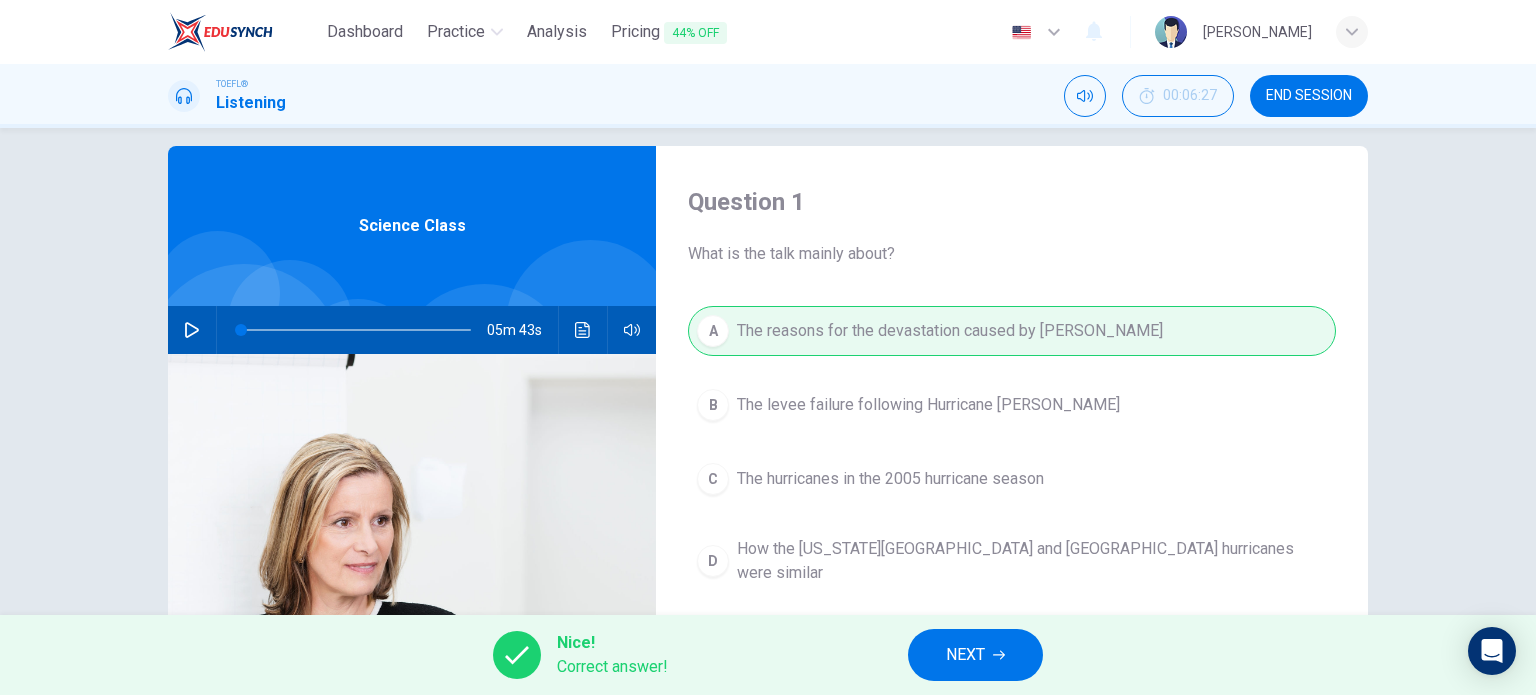 click on "Nice! Correct answer! NEXT" at bounding box center [768, 655] 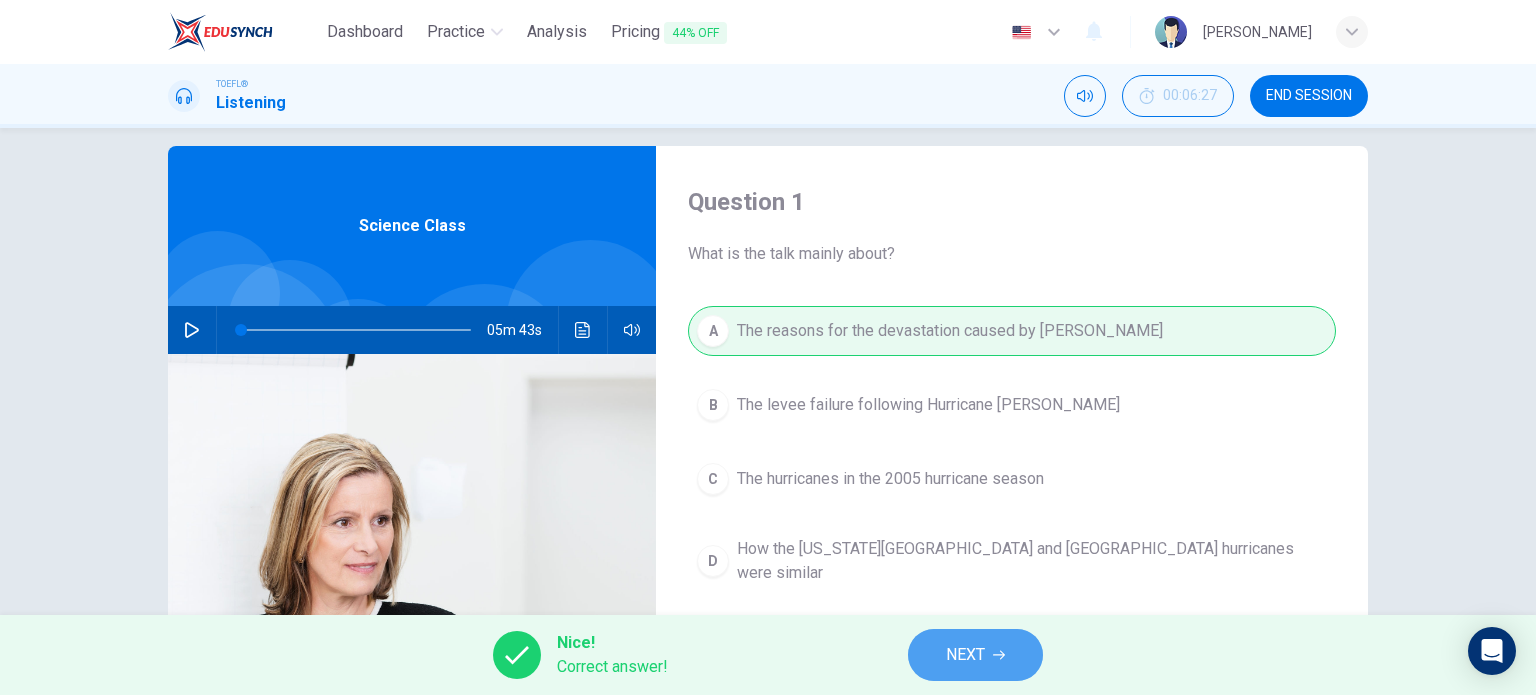 click on "NEXT" at bounding box center (975, 655) 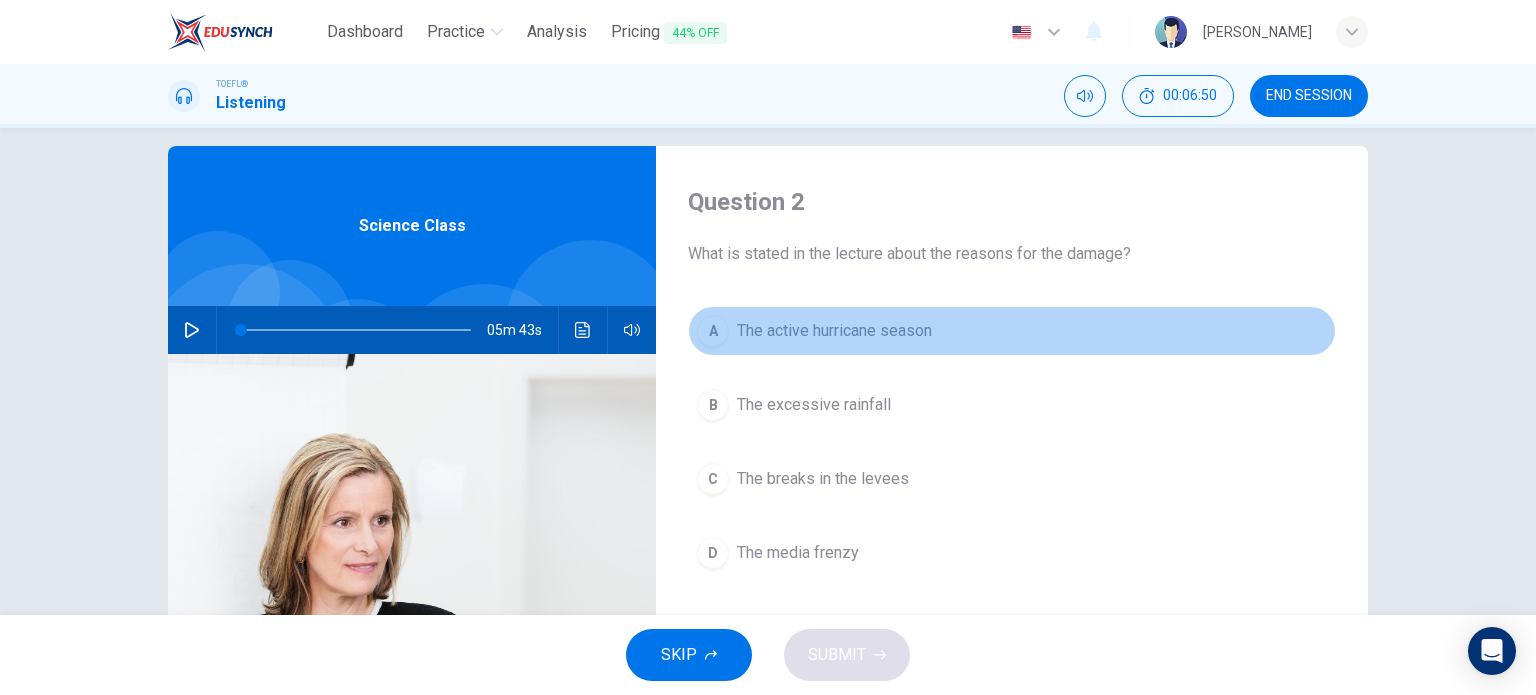 click on "The active hurricane season" at bounding box center (834, 331) 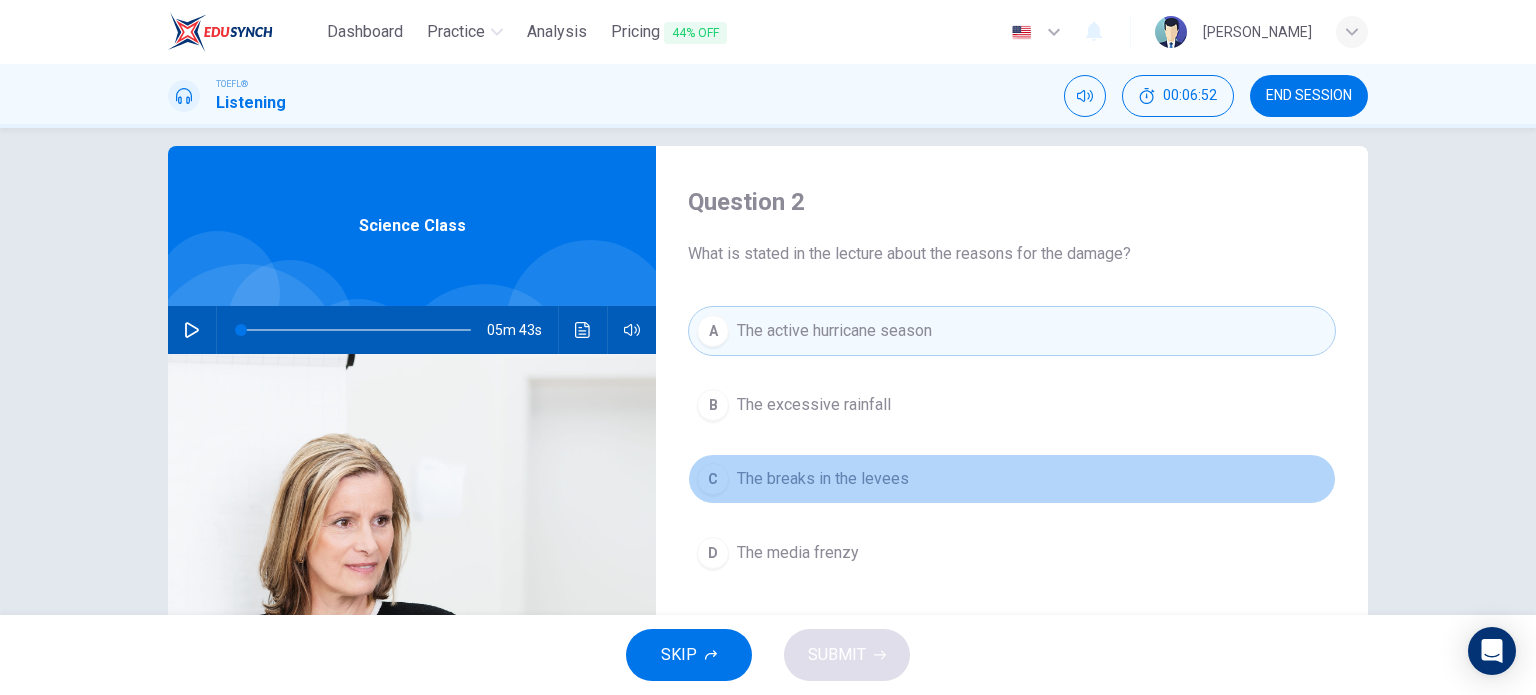click on "The breaks in the levees" at bounding box center [823, 479] 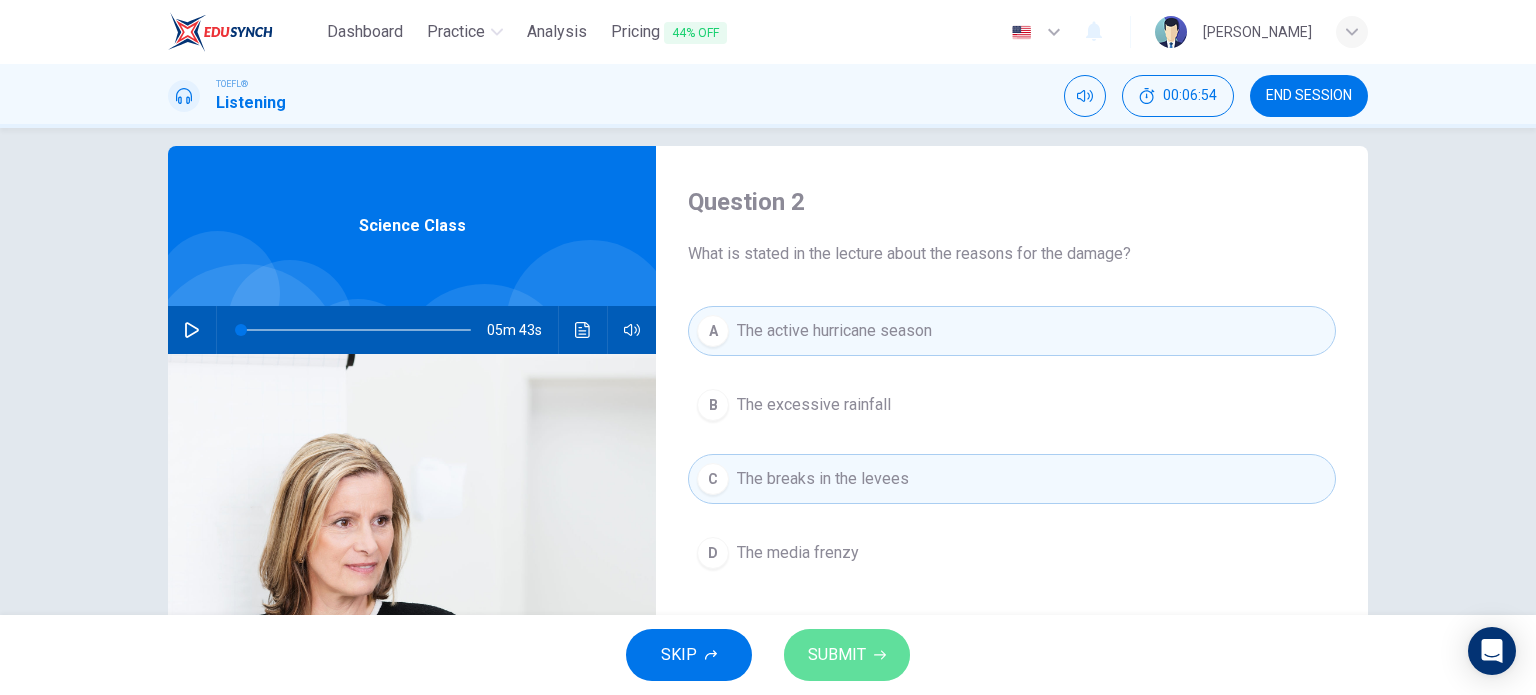 click on "SUBMIT" at bounding box center (837, 655) 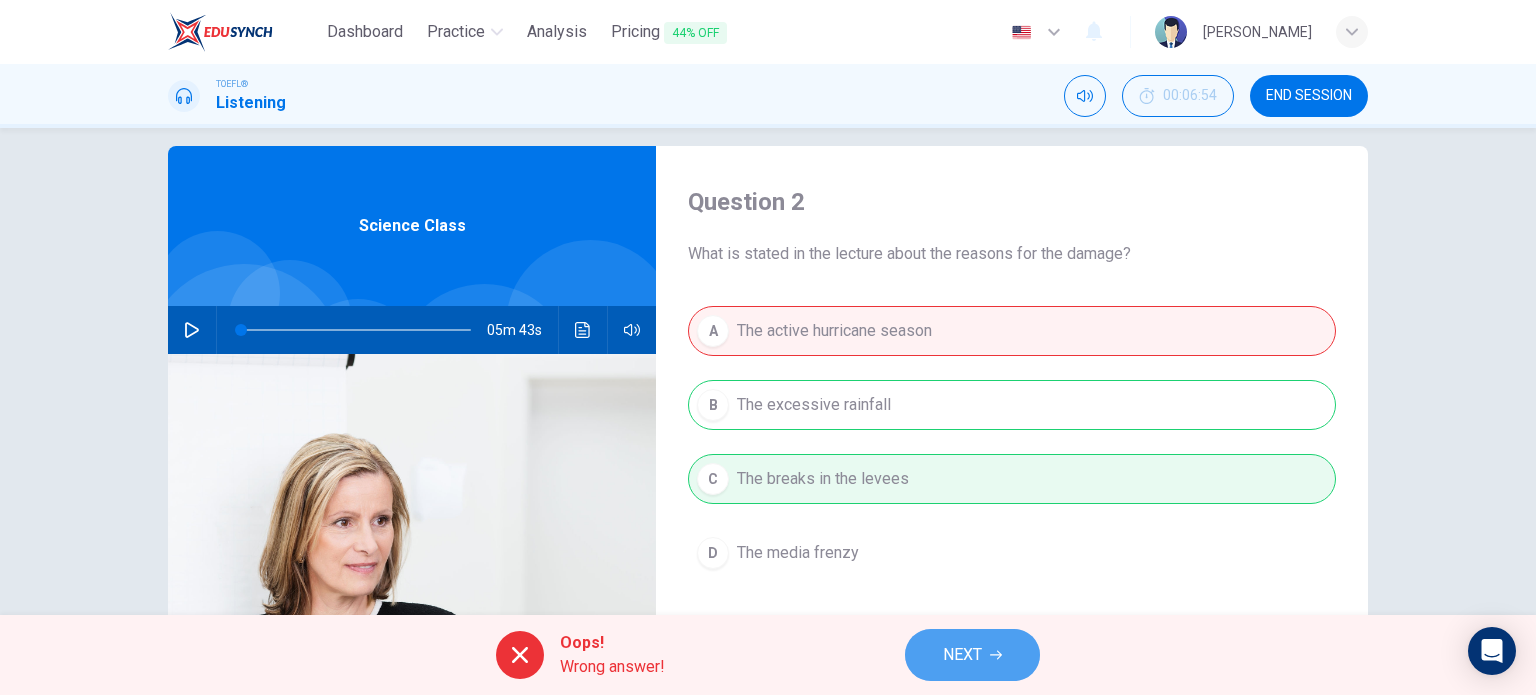click on "NEXT" at bounding box center [962, 655] 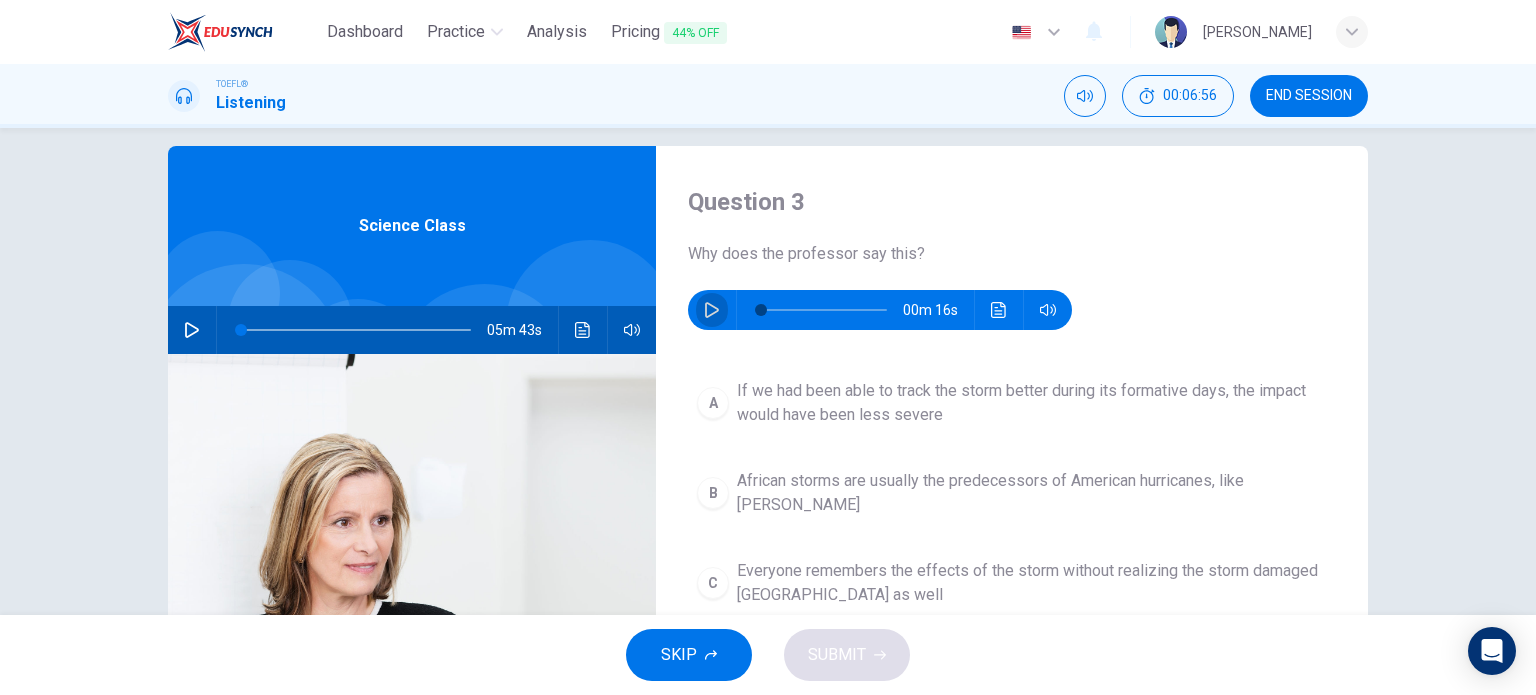 click 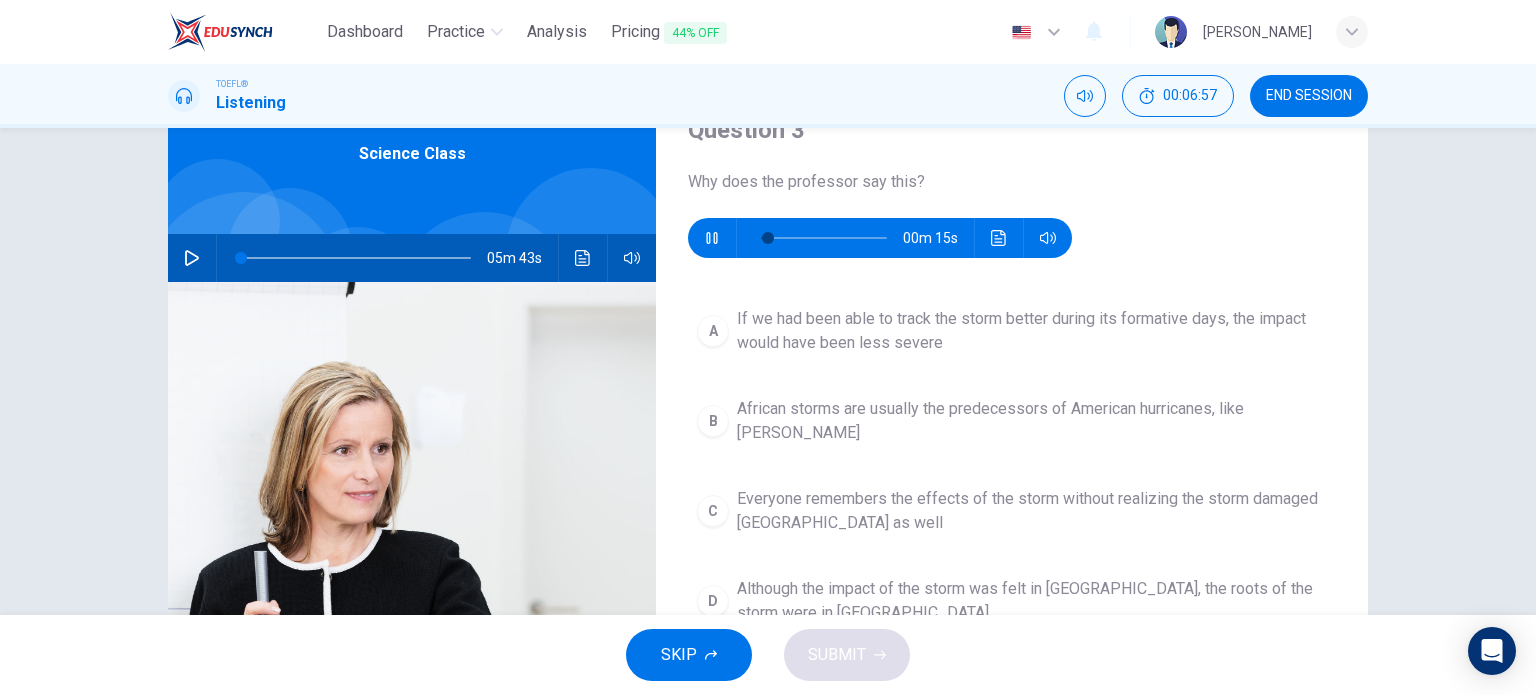 scroll, scrollTop: 95, scrollLeft: 0, axis: vertical 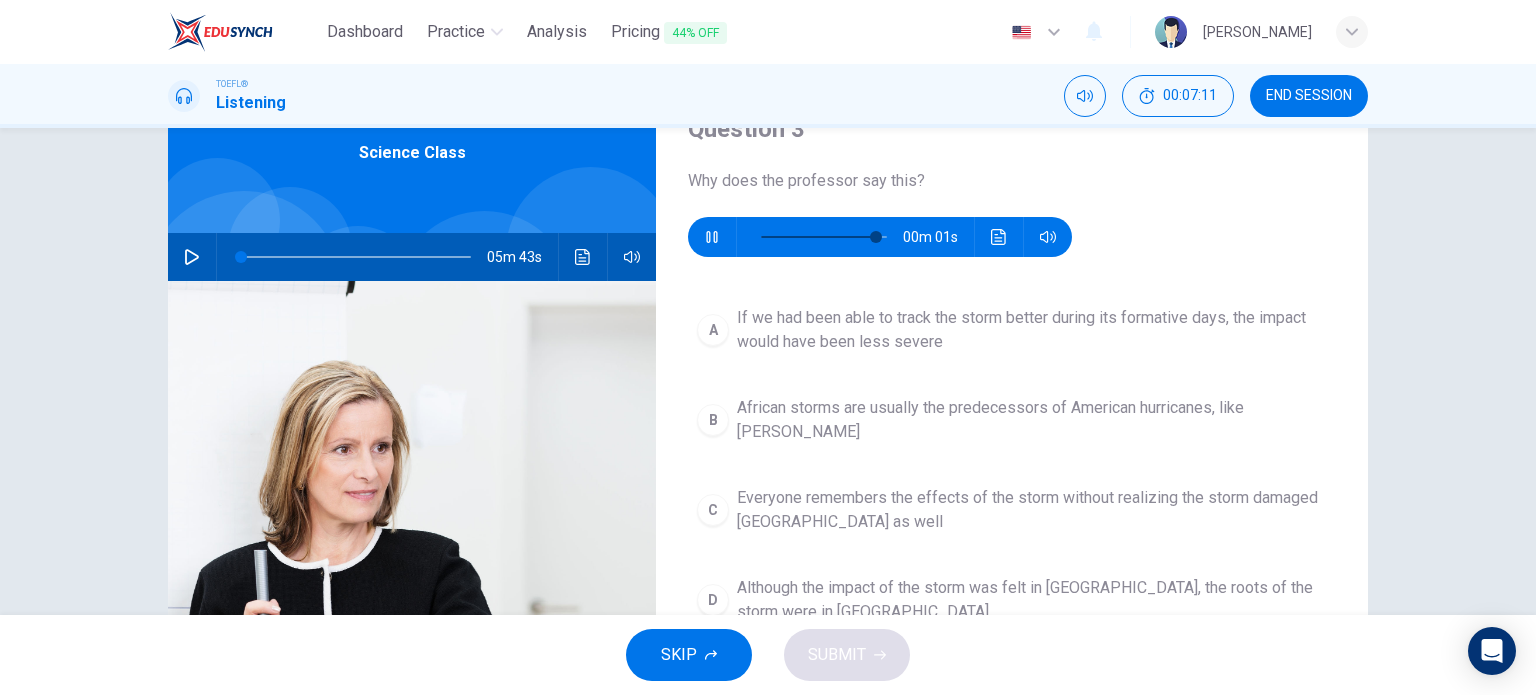 click on "A If we had been able to track the storm better during its formative days, the impact would have been less severe B African storms are usually the predecessors of American hurricanes, like Katrina C Everyone remembers the effects of the storm without realizing the storm damaged Africa as well D Although the impact of the storm was felt in New Orleans, the roots of the storm were in Africa" at bounding box center [1012, 485] 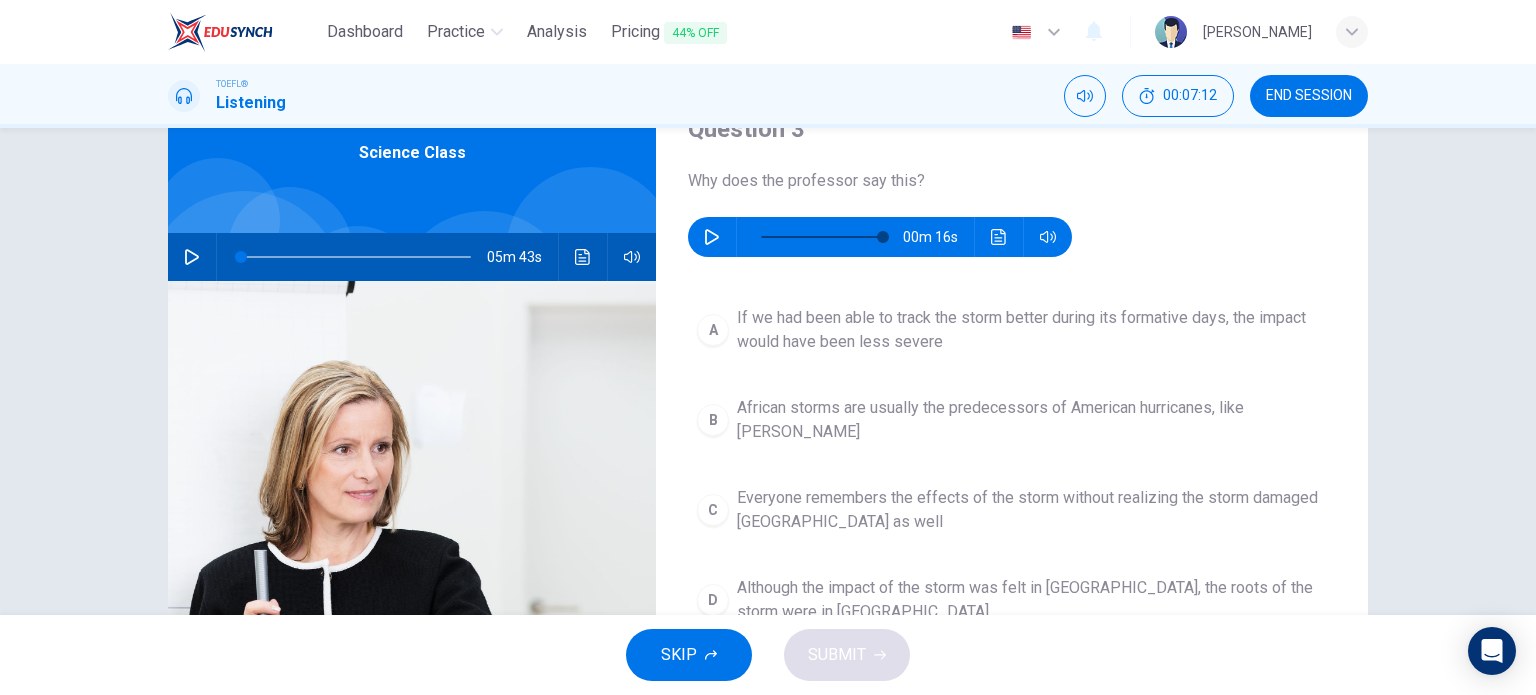 type on "0" 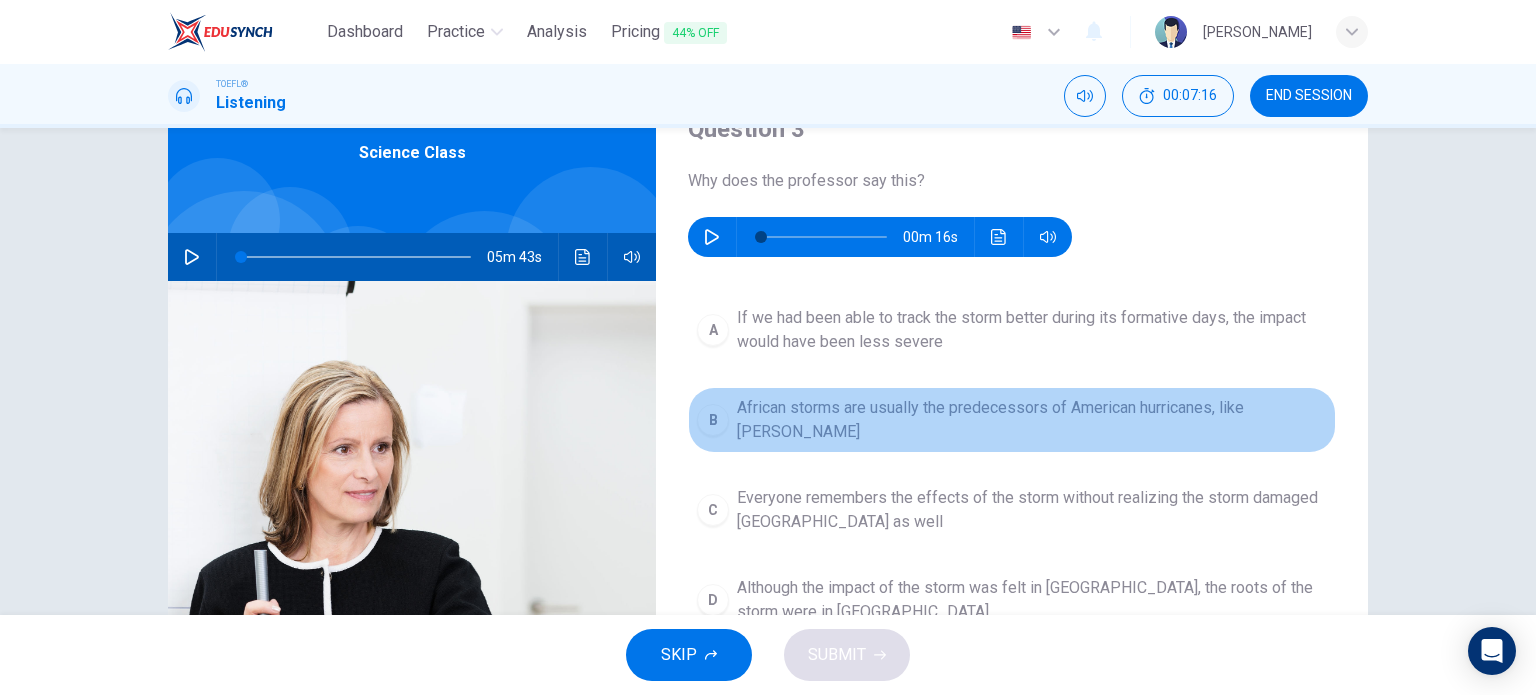 click on "African storms are usually the predecessors of American hurricanes, like Katrina" at bounding box center [1032, 420] 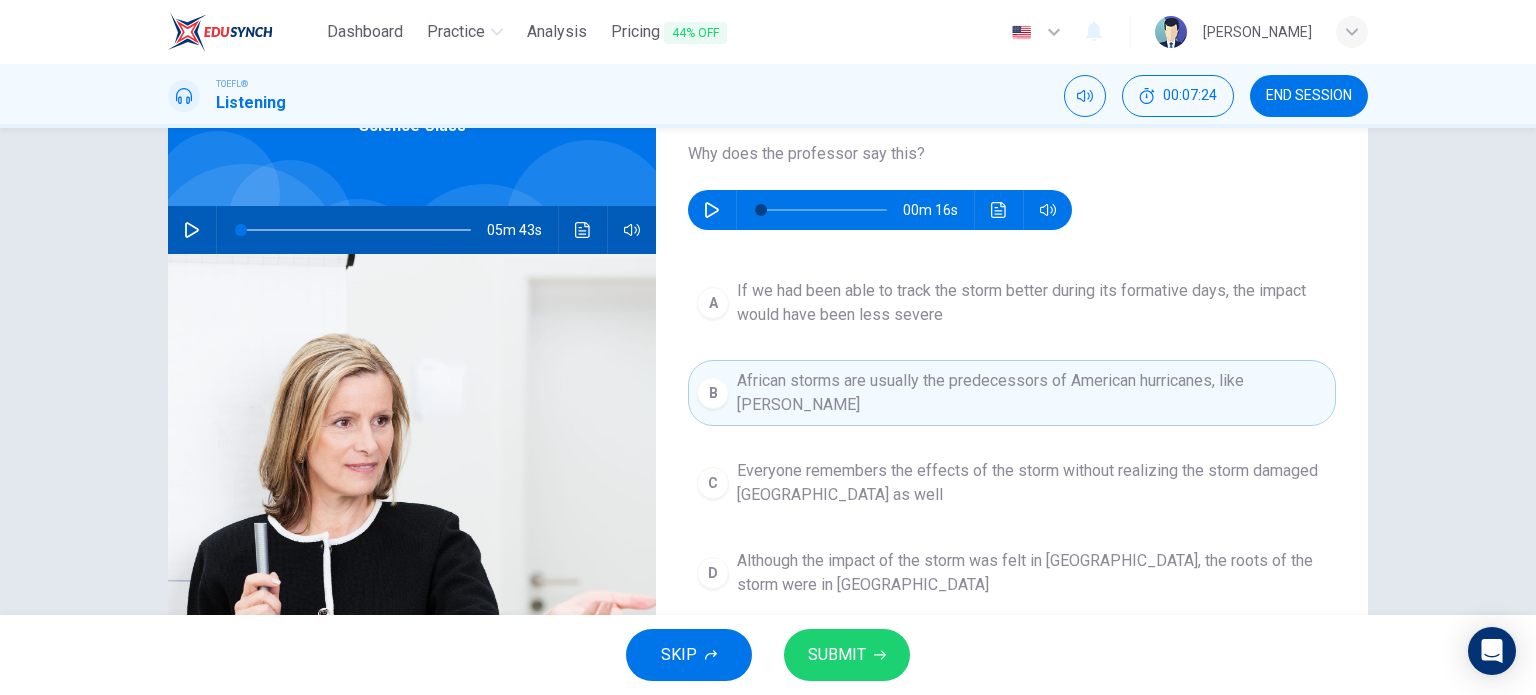 scroll, scrollTop: 123, scrollLeft: 0, axis: vertical 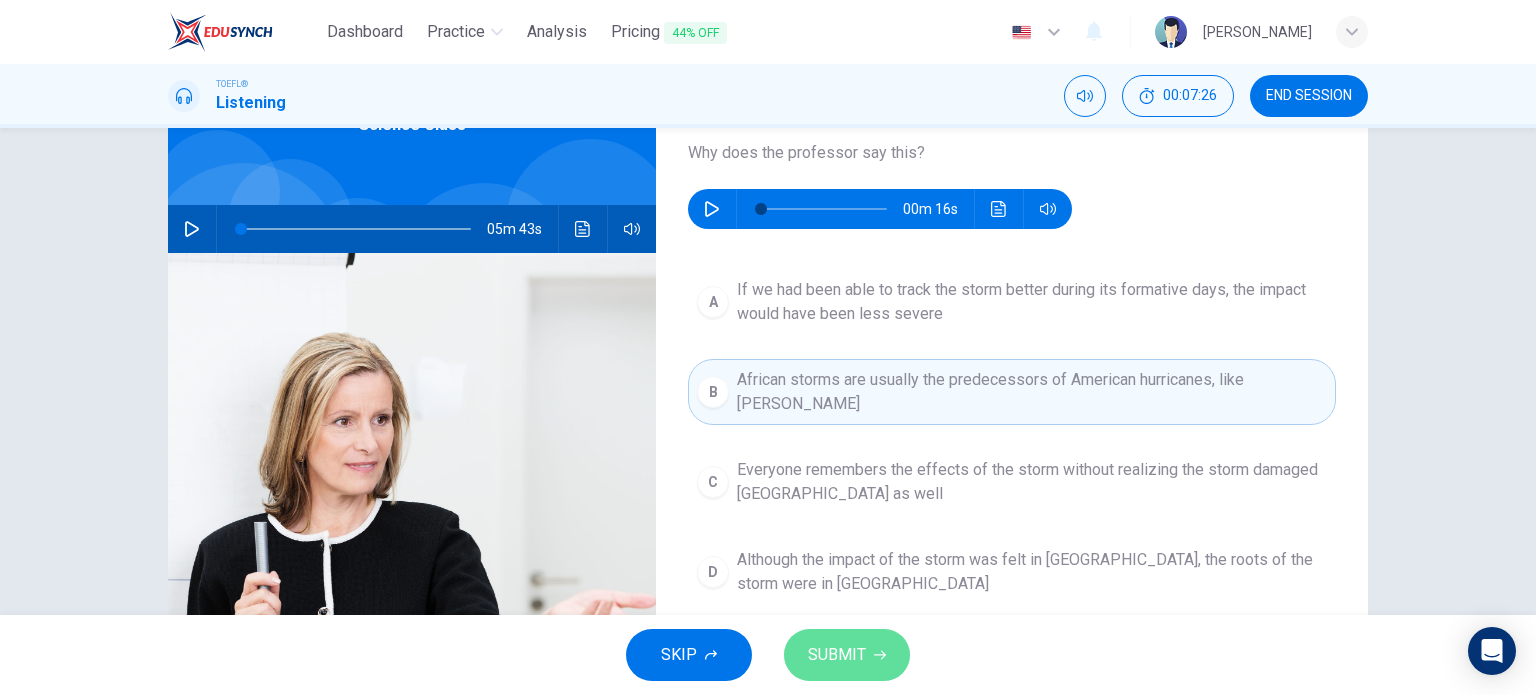 click on "SUBMIT" at bounding box center (837, 655) 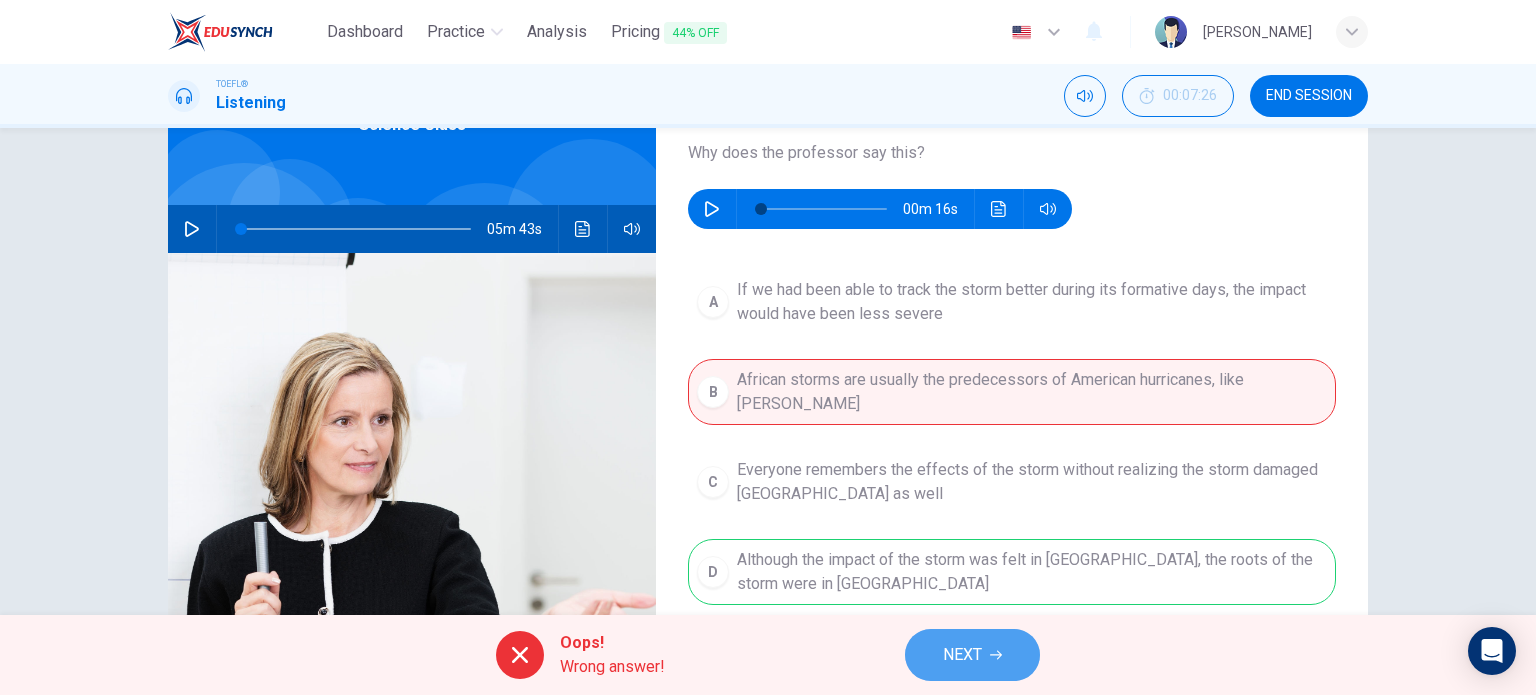 click on "NEXT" at bounding box center [972, 655] 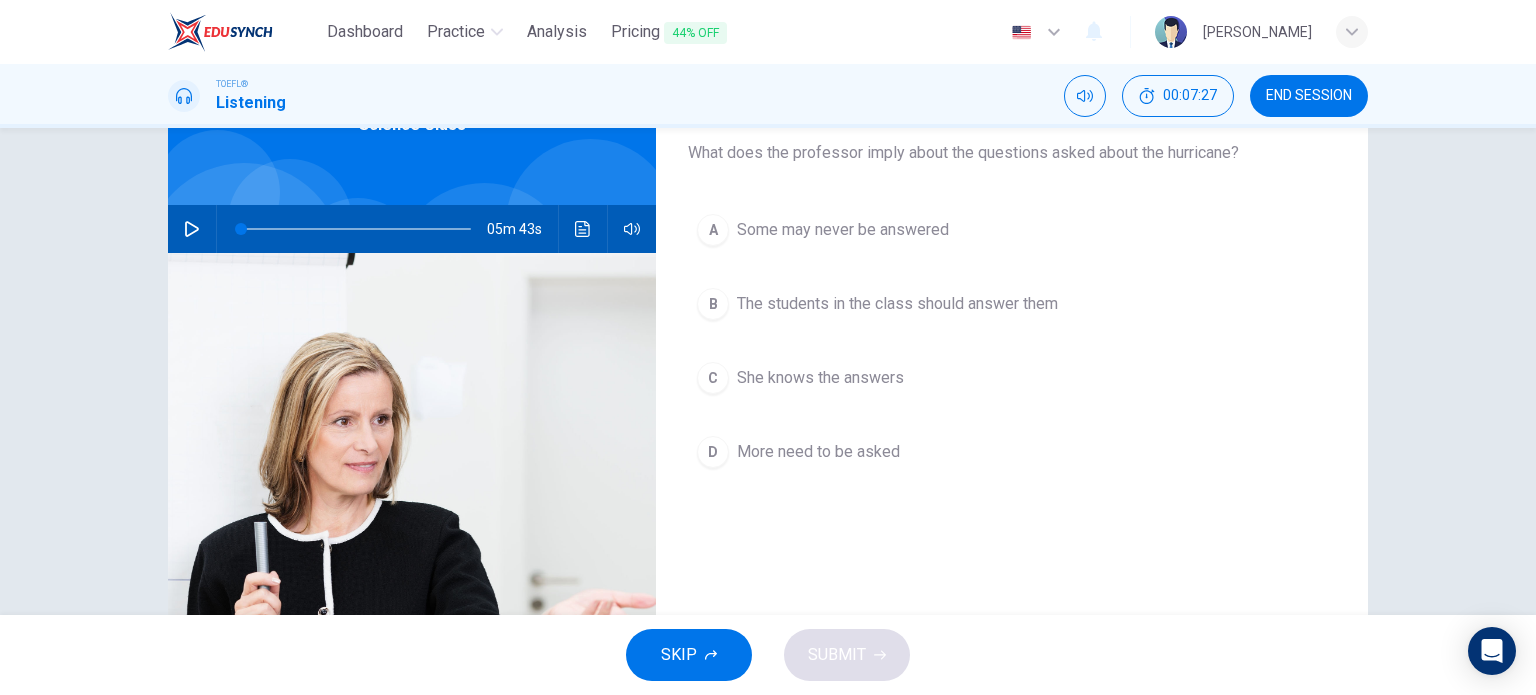 scroll, scrollTop: 0, scrollLeft: 0, axis: both 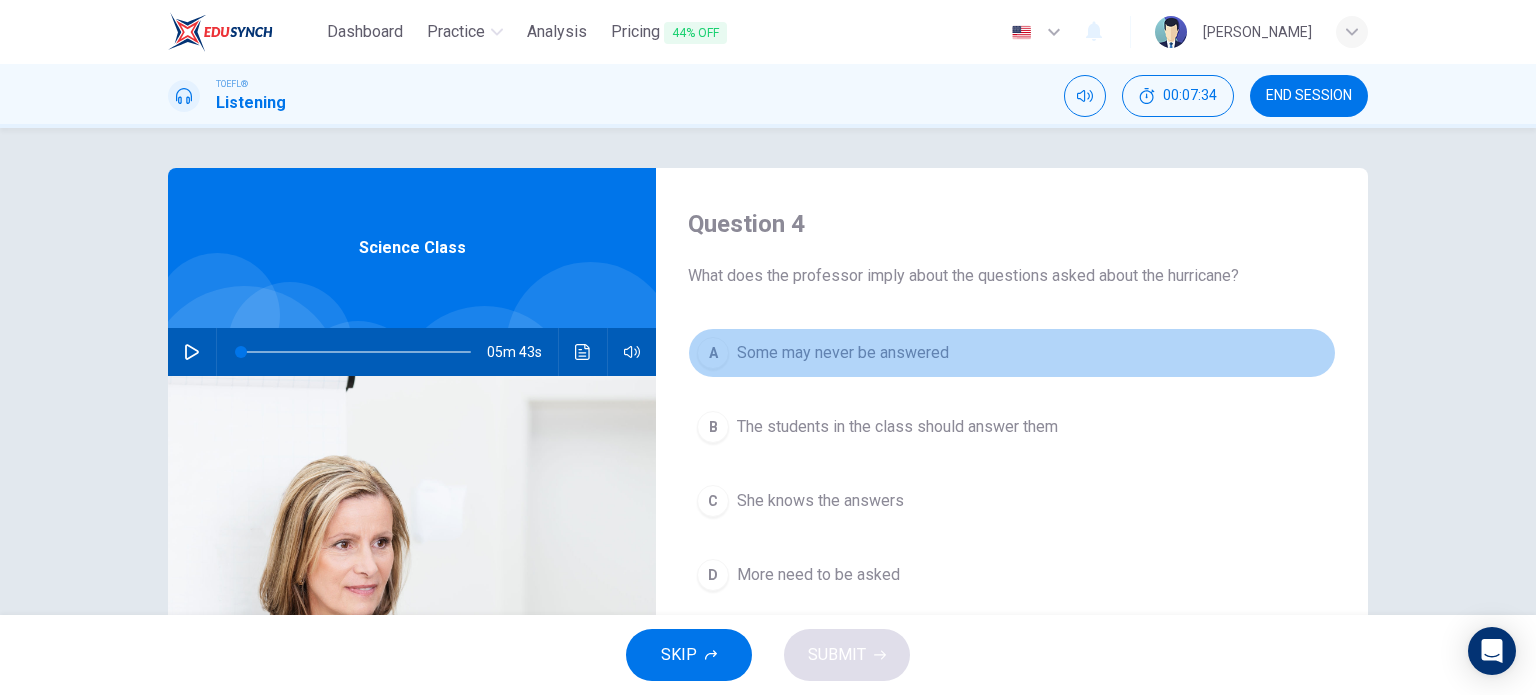 click on "Some may never be answered" at bounding box center (843, 353) 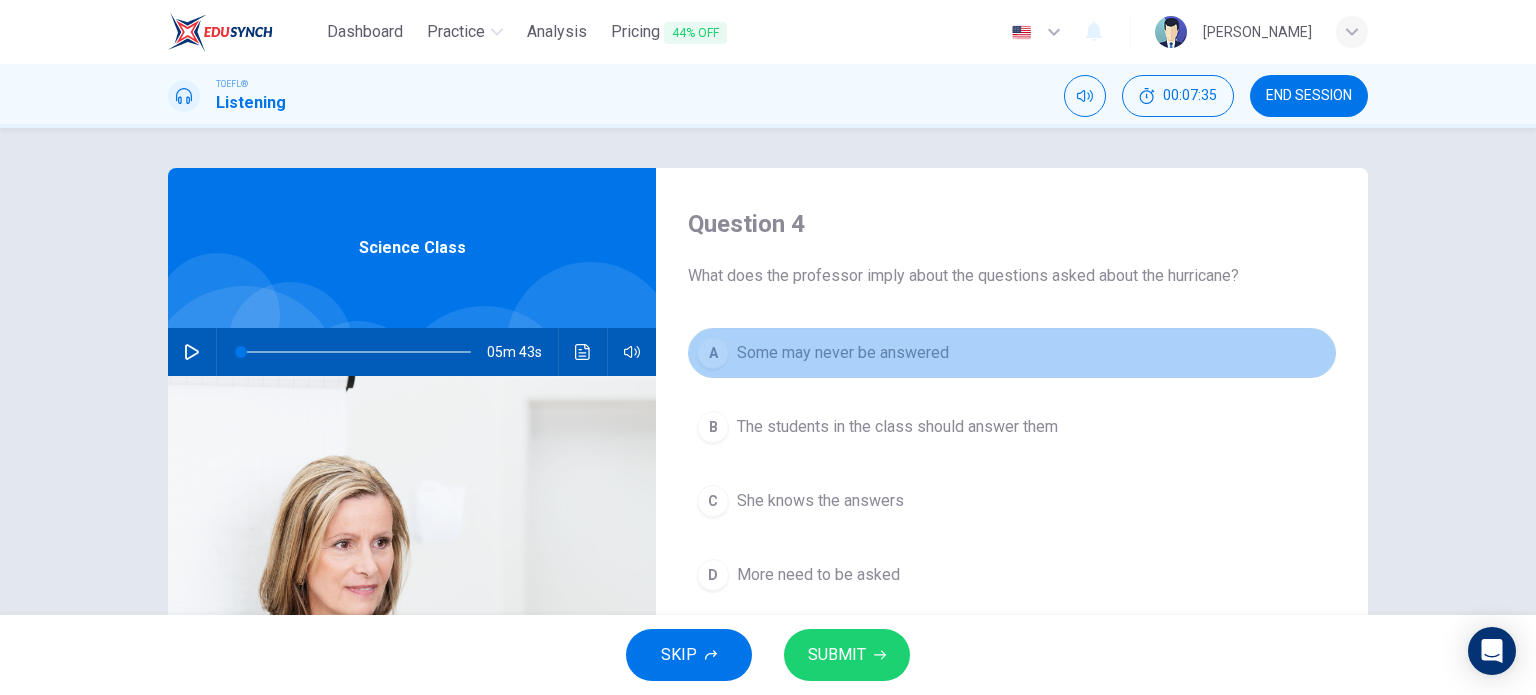 click on "Some may never be answered" at bounding box center (843, 353) 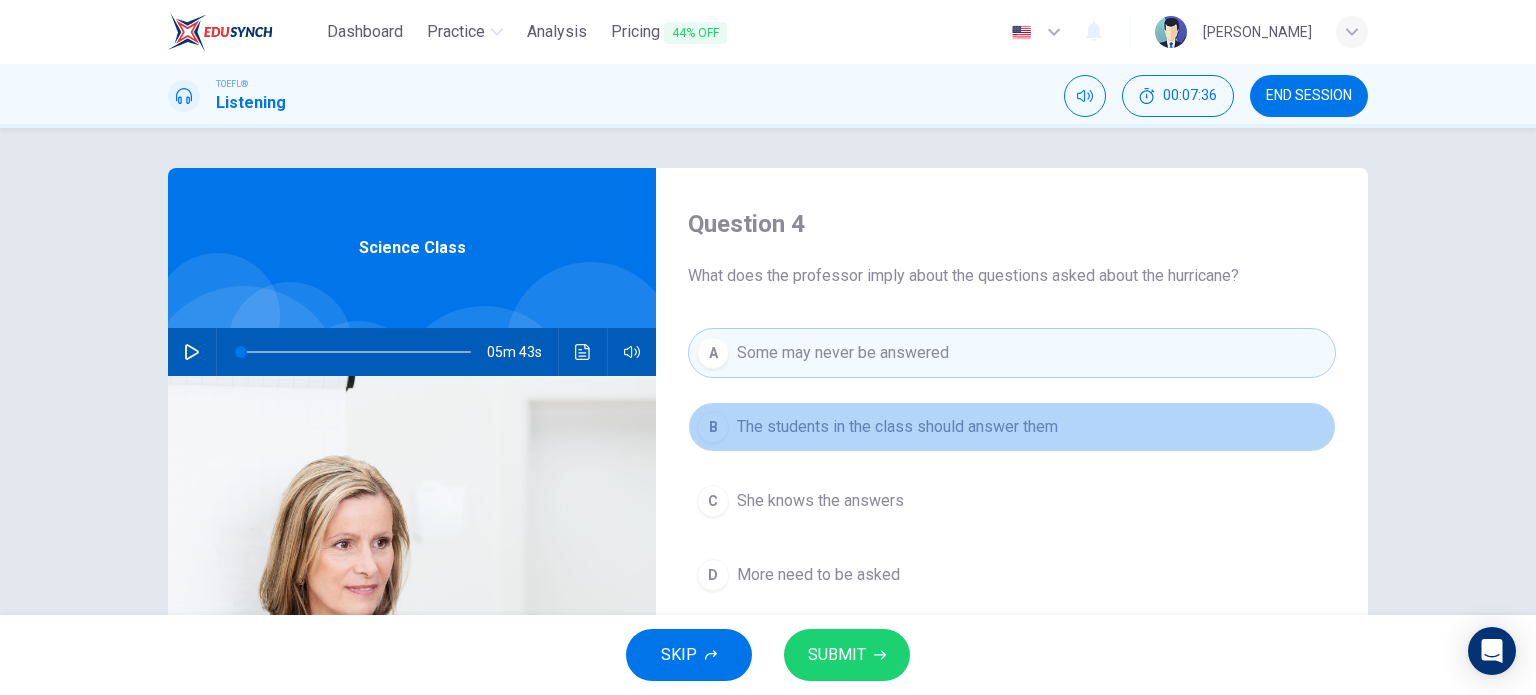 click on "The students in the class should answer them" at bounding box center [897, 427] 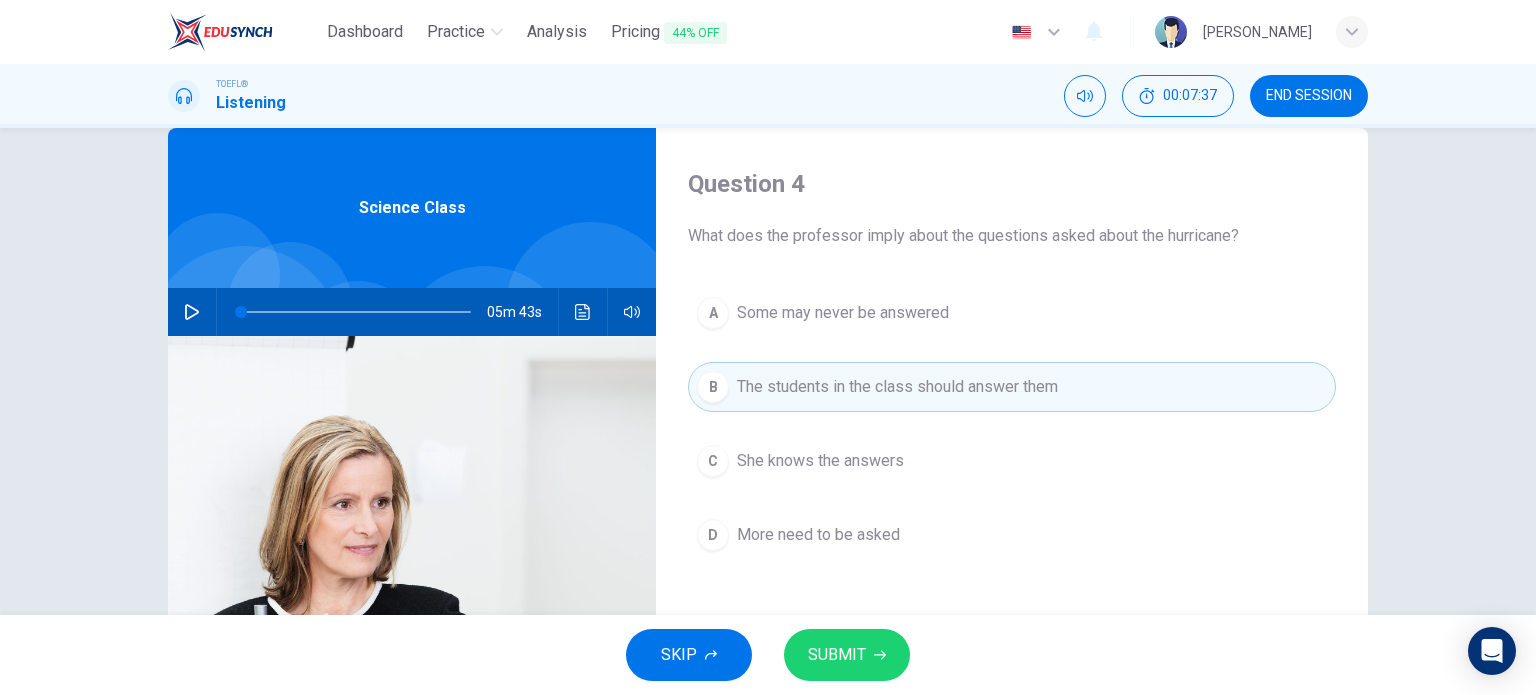 scroll, scrollTop: 40, scrollLeft: 0, axis: vertical 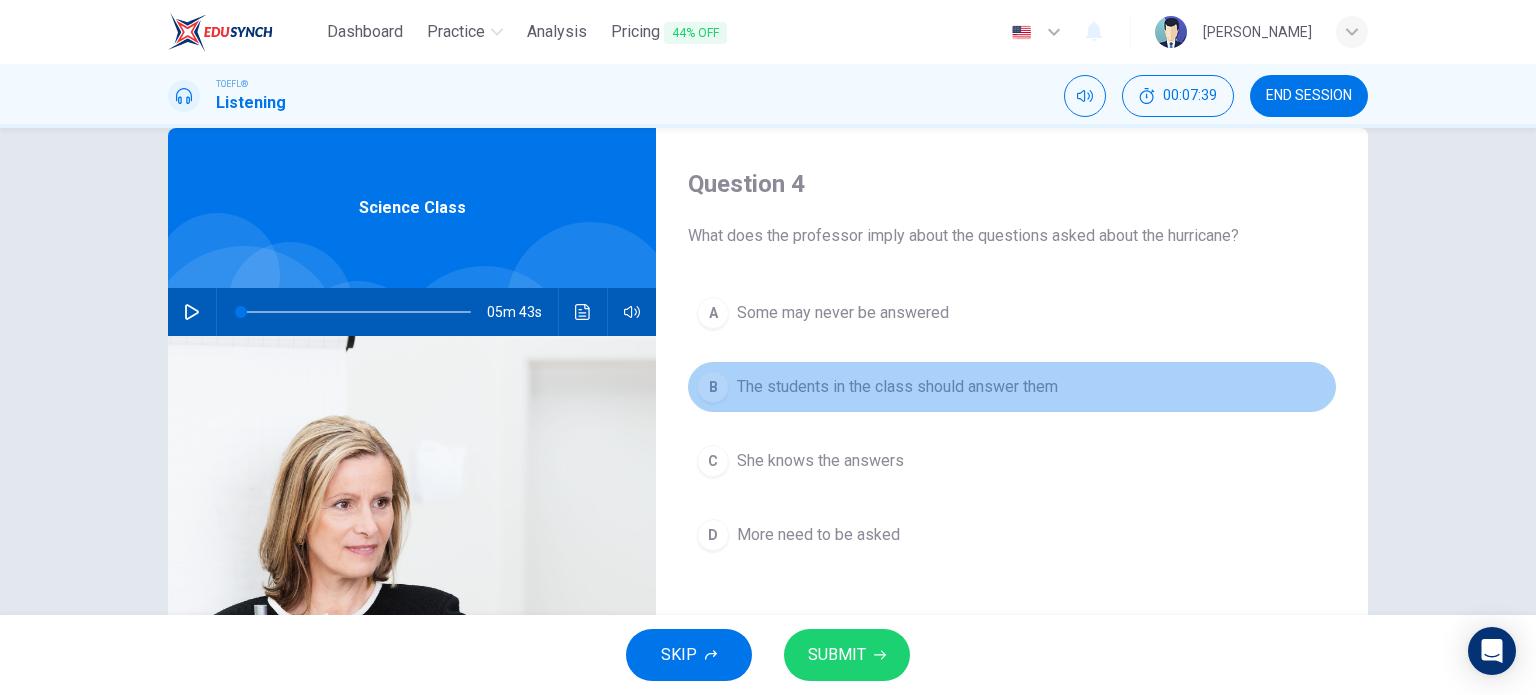 click on "The students in the class should answer them" at bounding box center (897, 387) 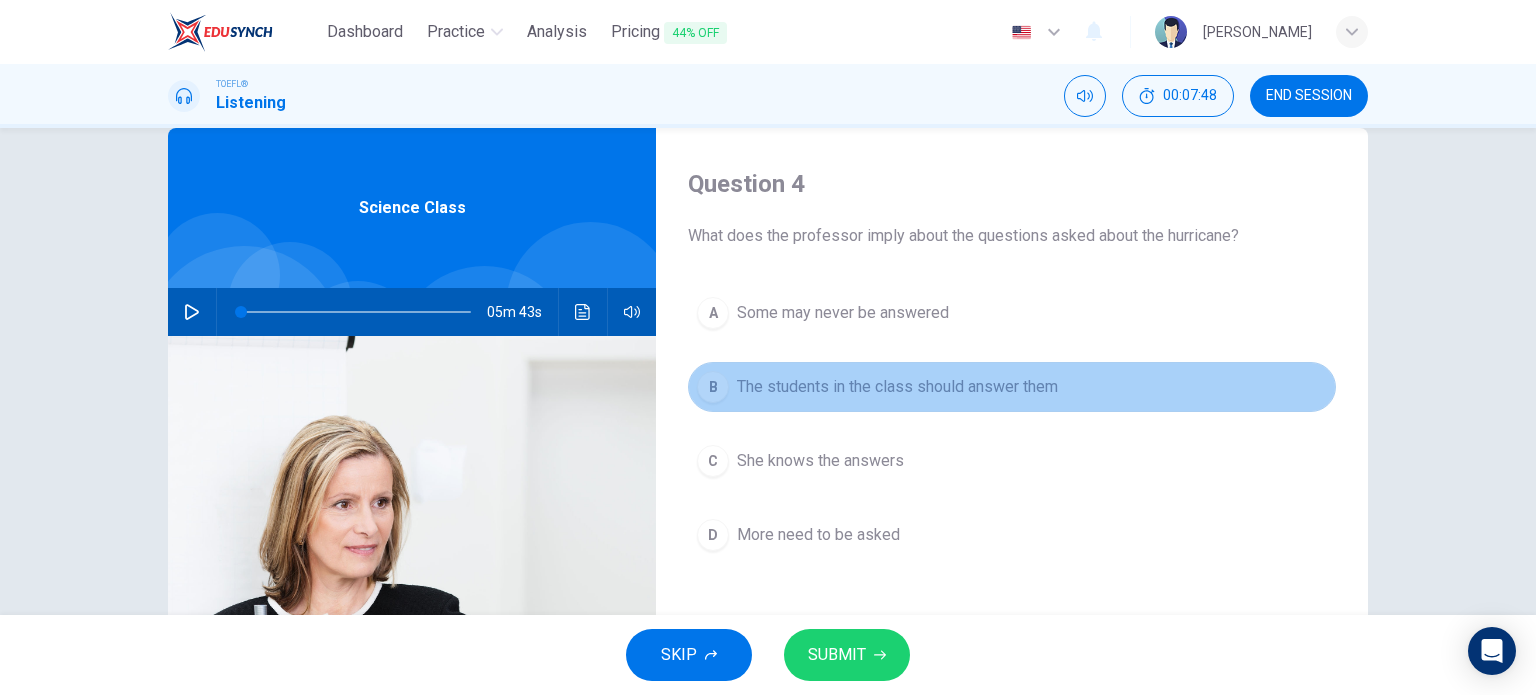 click on "The students in the class should answer them" at bounding box center (897, 387) 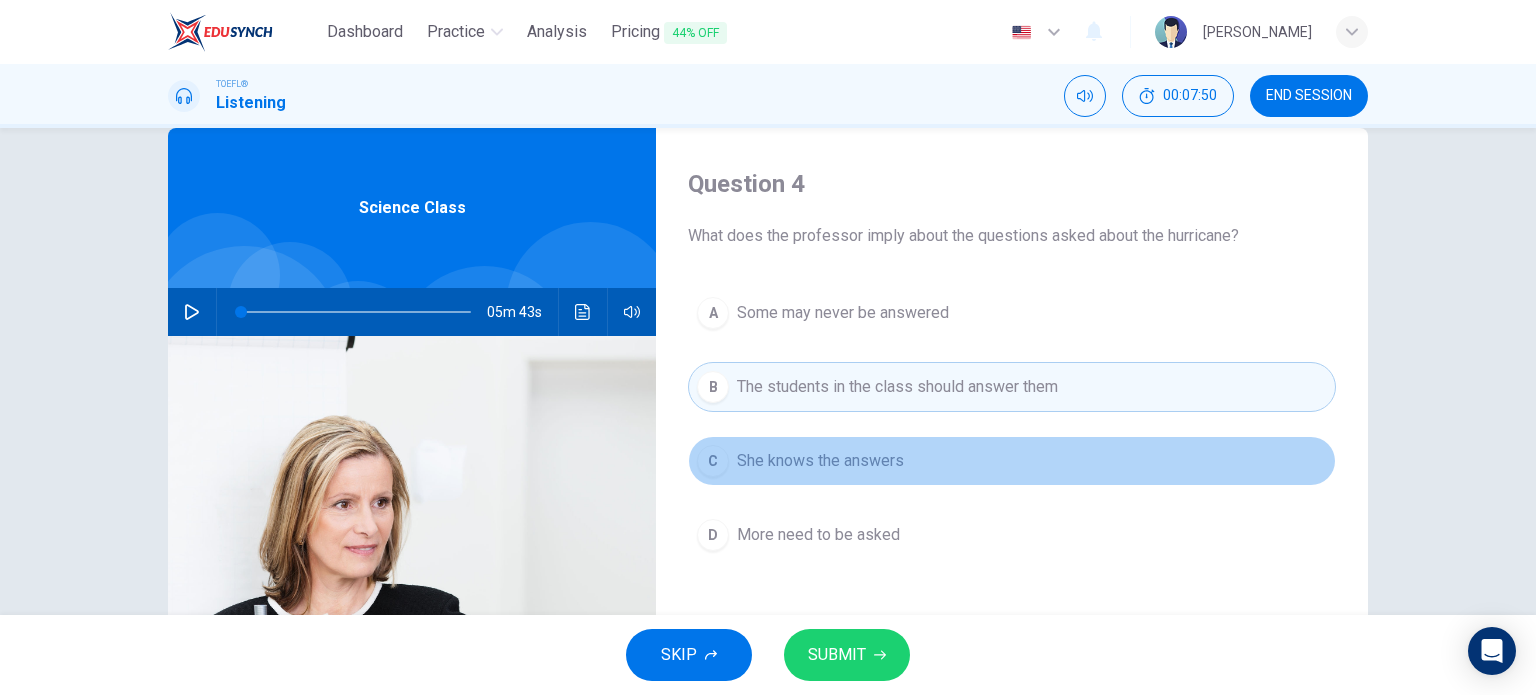 click on "C She knows the answers" at bounding box center (1012, 461) 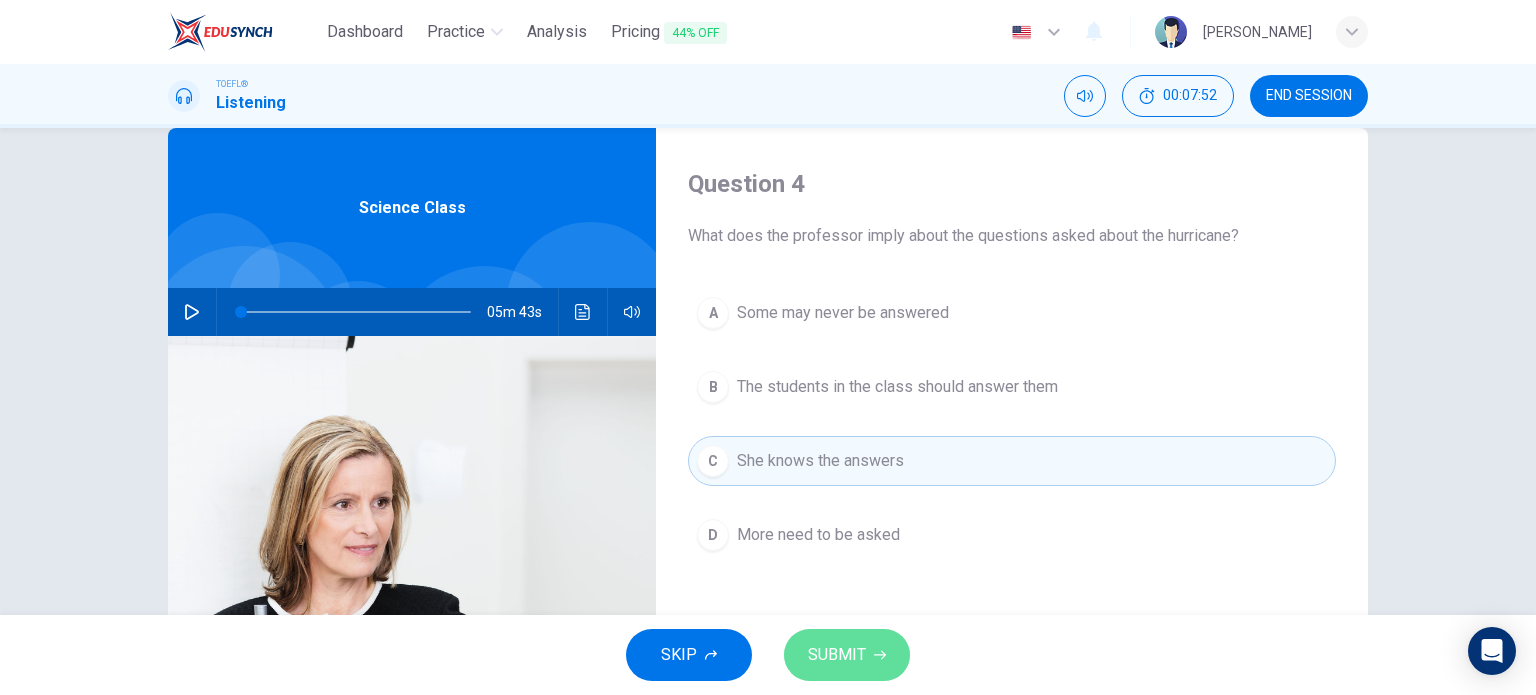 click on "SUBMIT" at bounding box center (847, 655) 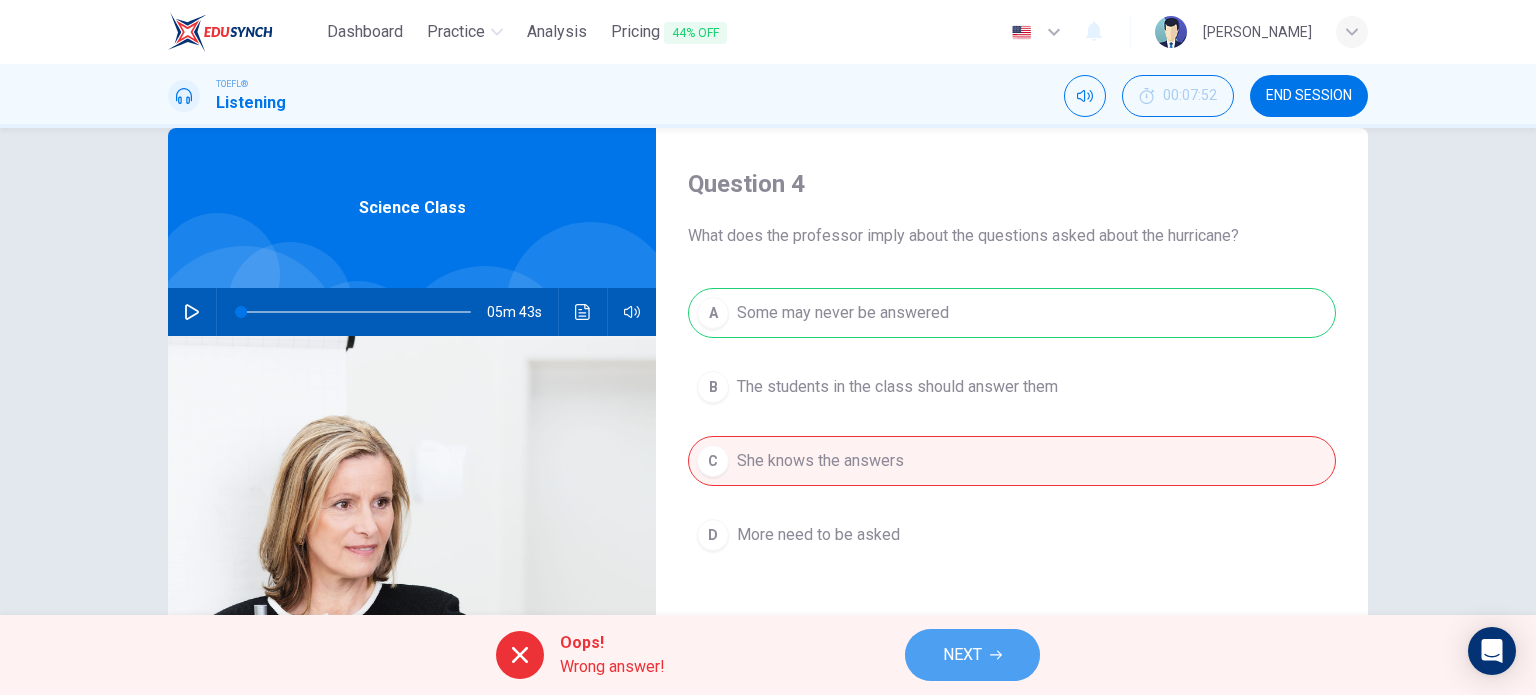 click on "NEXT" at bounding box center (962, 655) 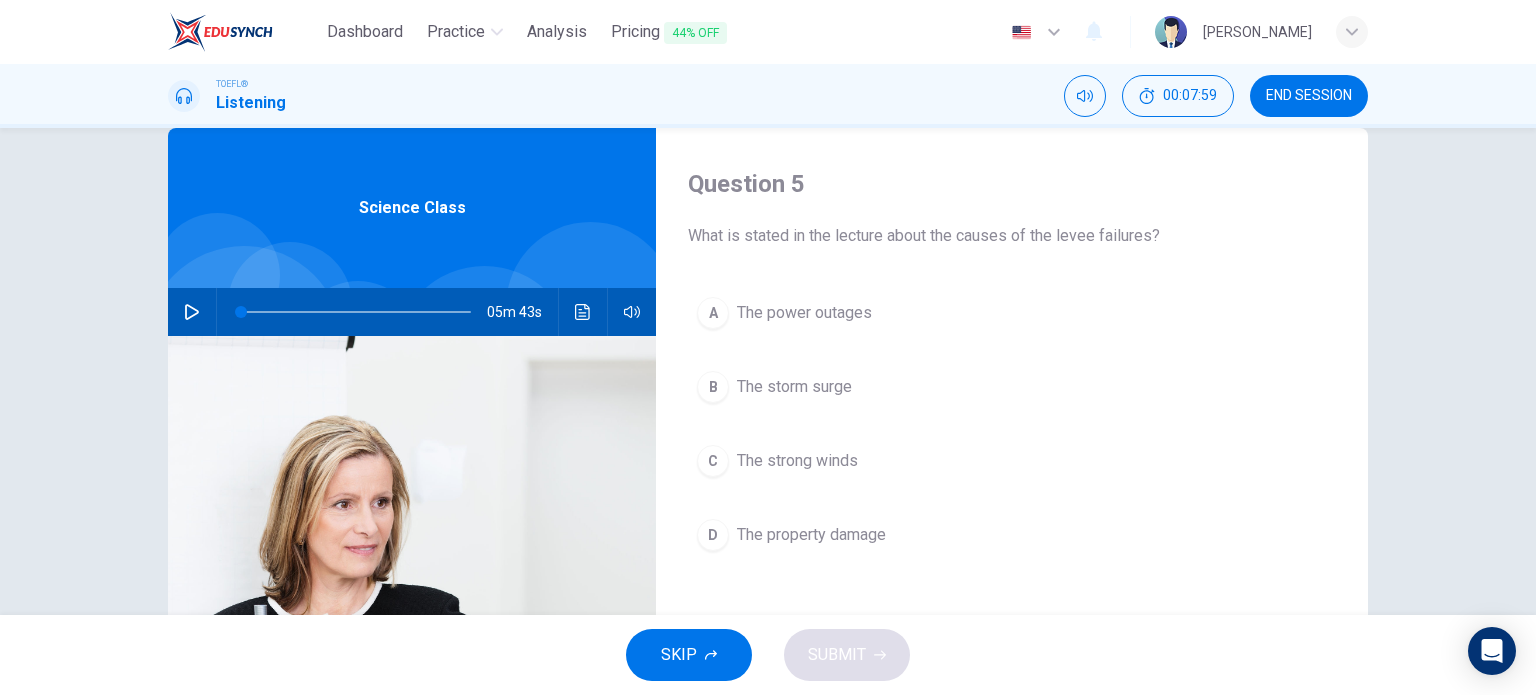 click on "The storm surge" at bounding box center [794, 387] 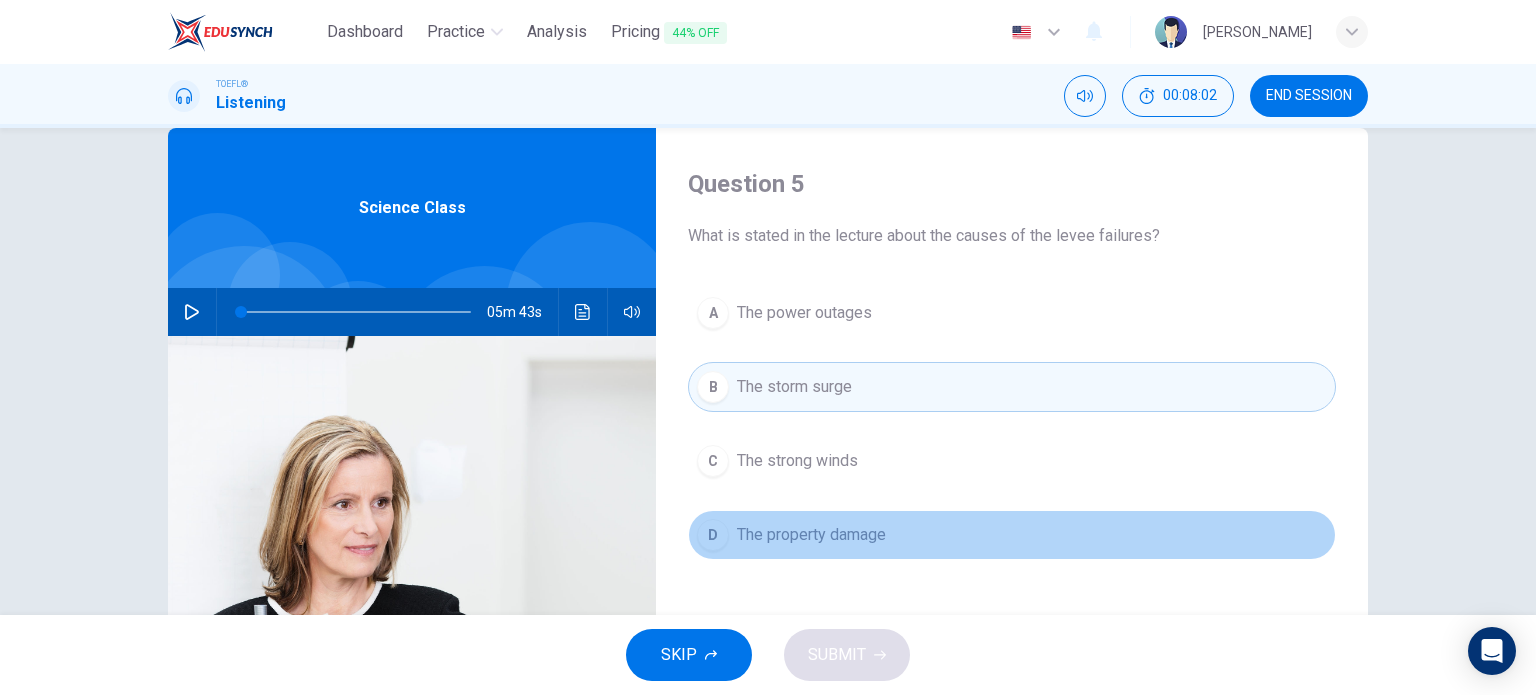 click on "The property damage" at bounding box center [811, 535] 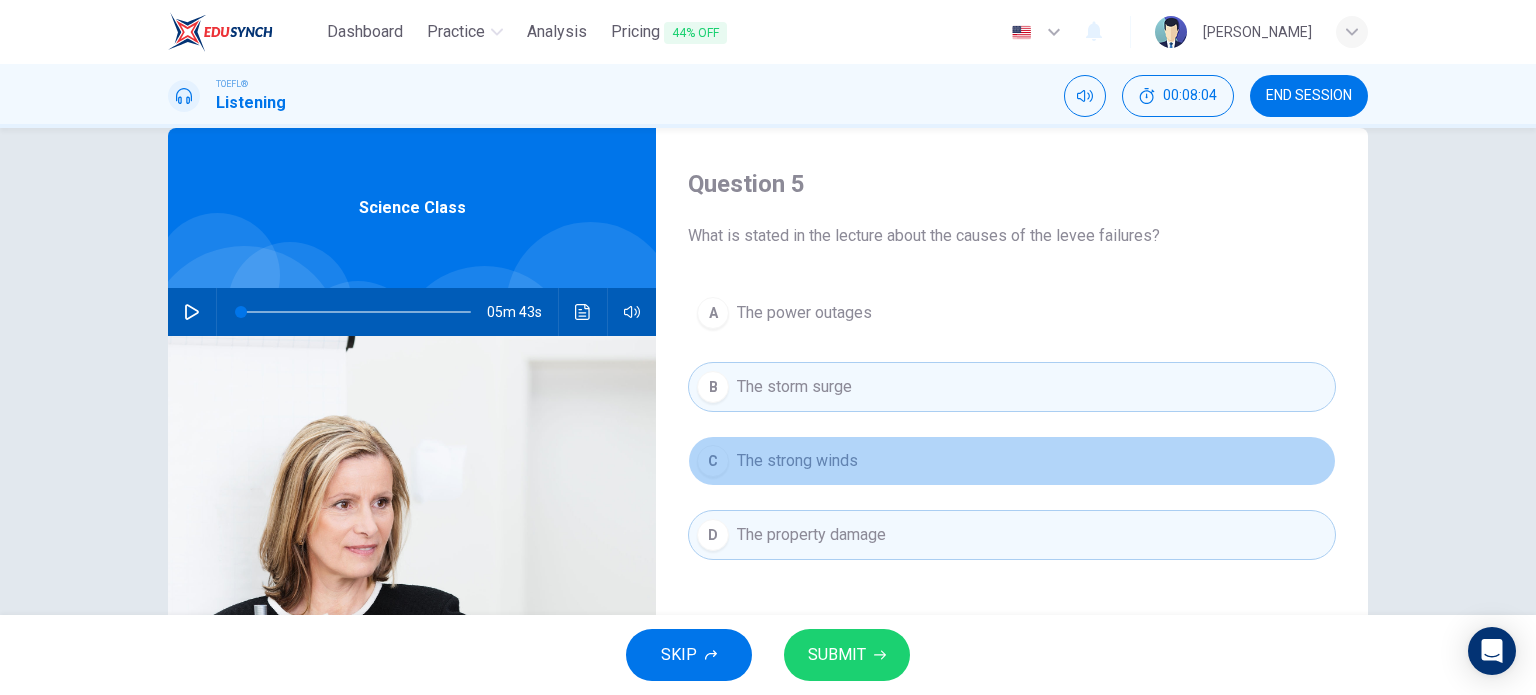 click on "The strong winds" at bounding box center (797, 461) 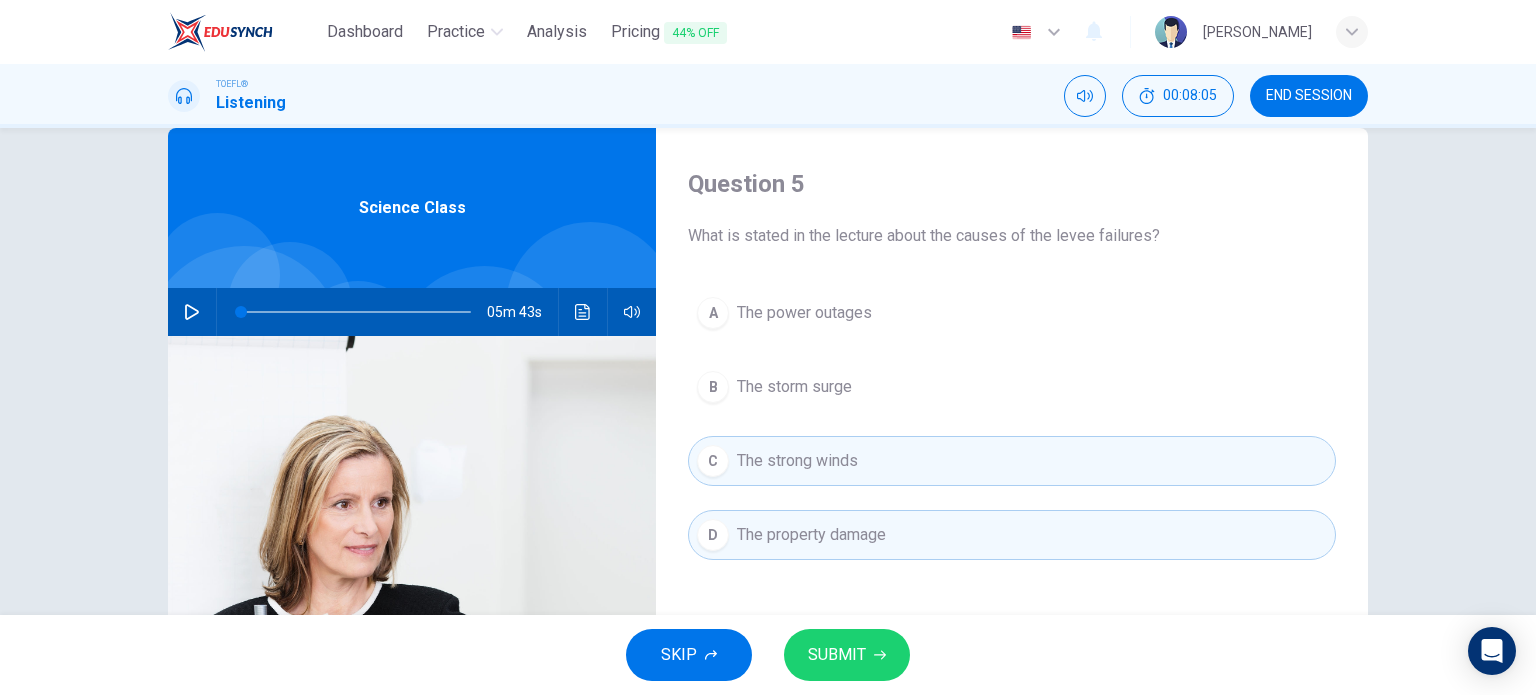 click on "The storm surge" at bounding box center [794, 387] 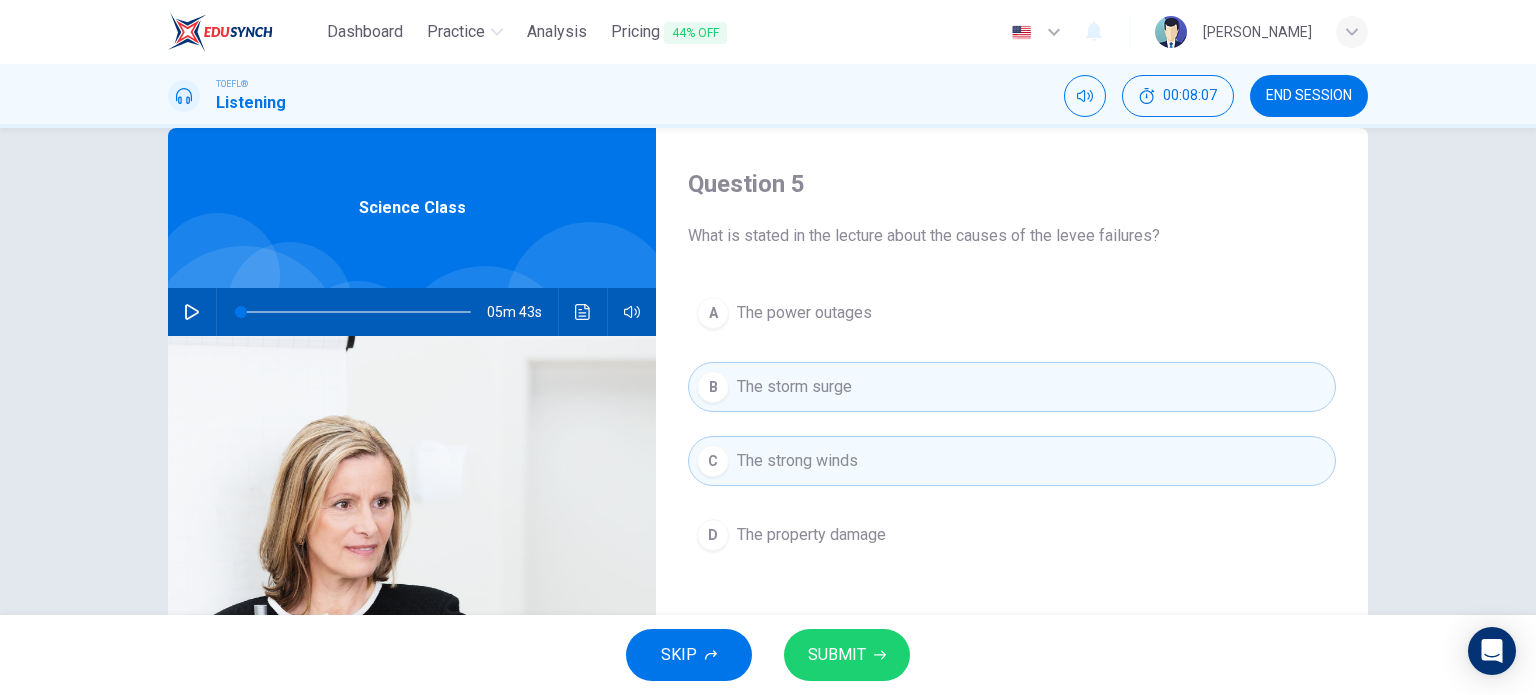 drag, startPoint x: 875, startPoint y: 406, endPoint x: 837, endPoint y: 523, distance: 123.01626 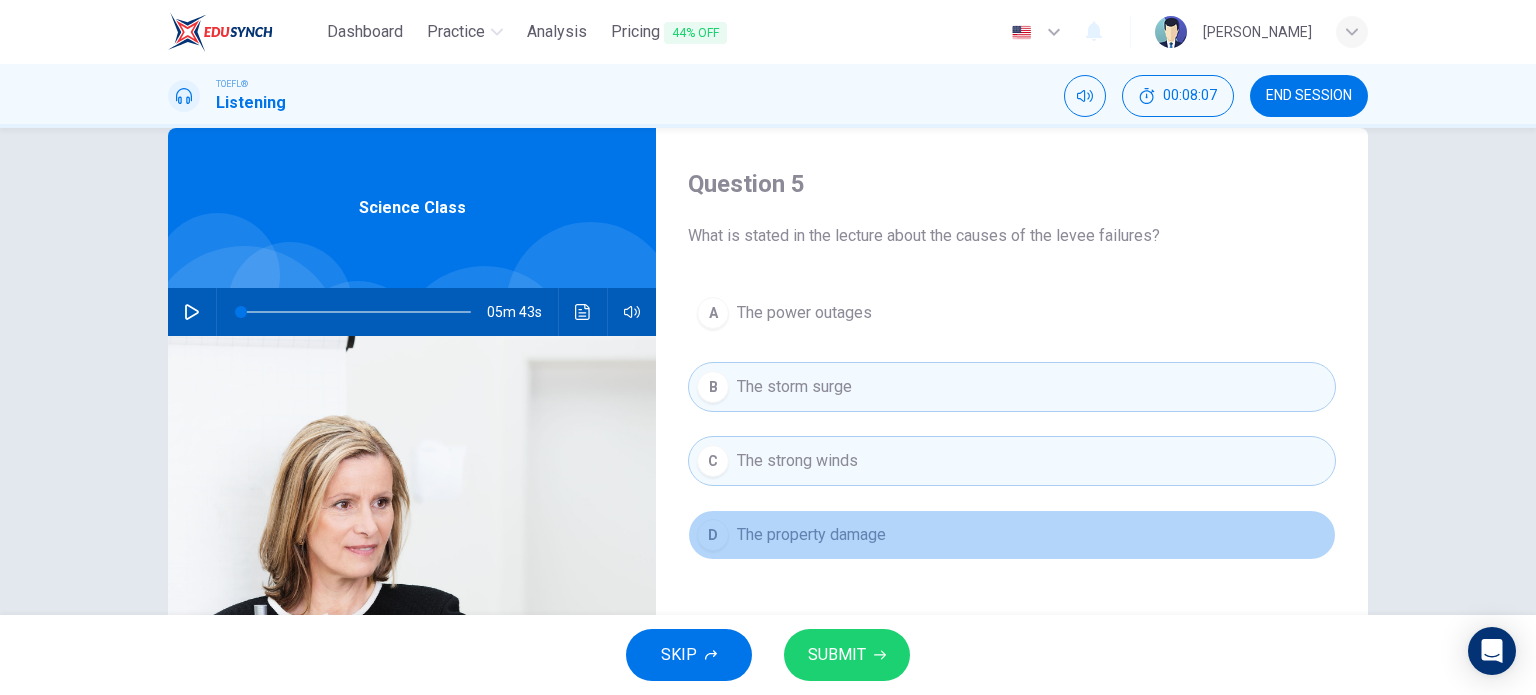 click on "The property damage" at bounding box center (811, 535) 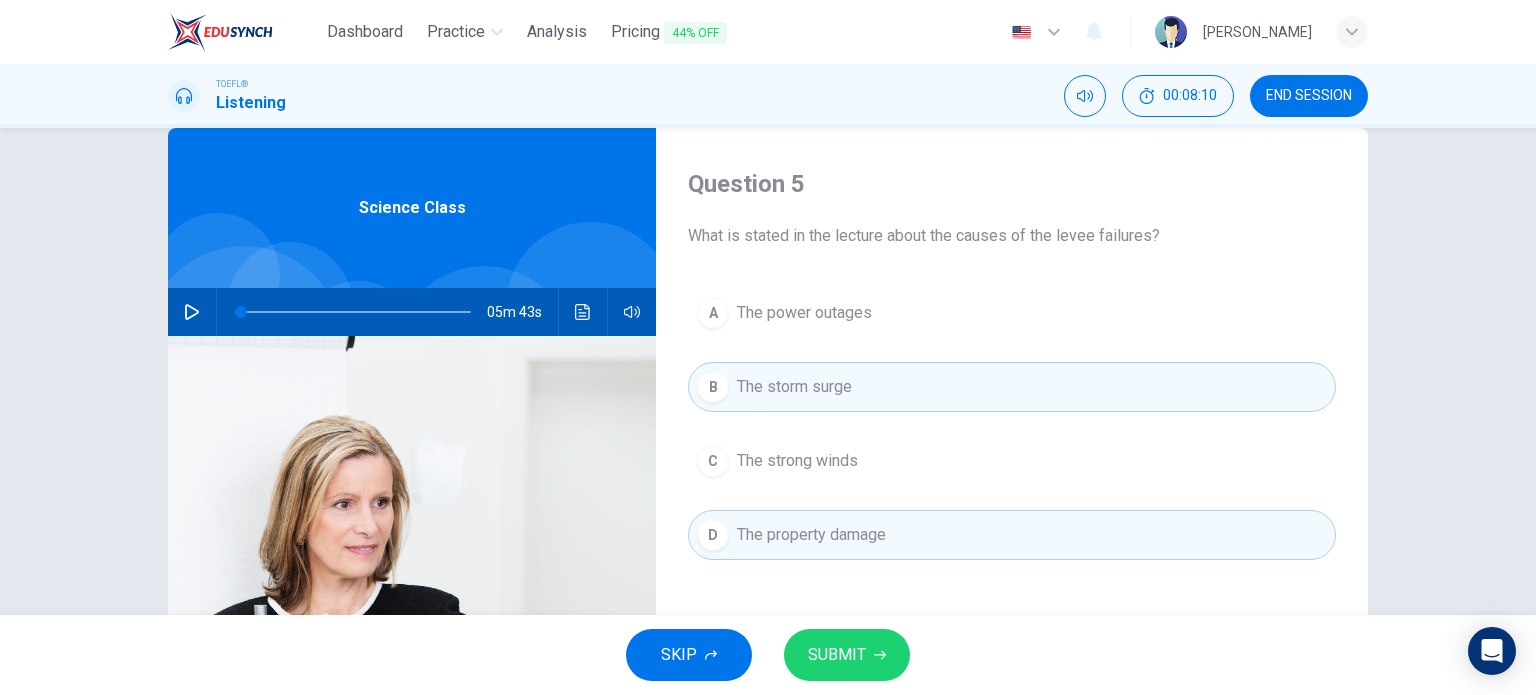 click on "A The power outages B The storm surge C The strong winds D The property damage" at bounding box center [1012, 444] 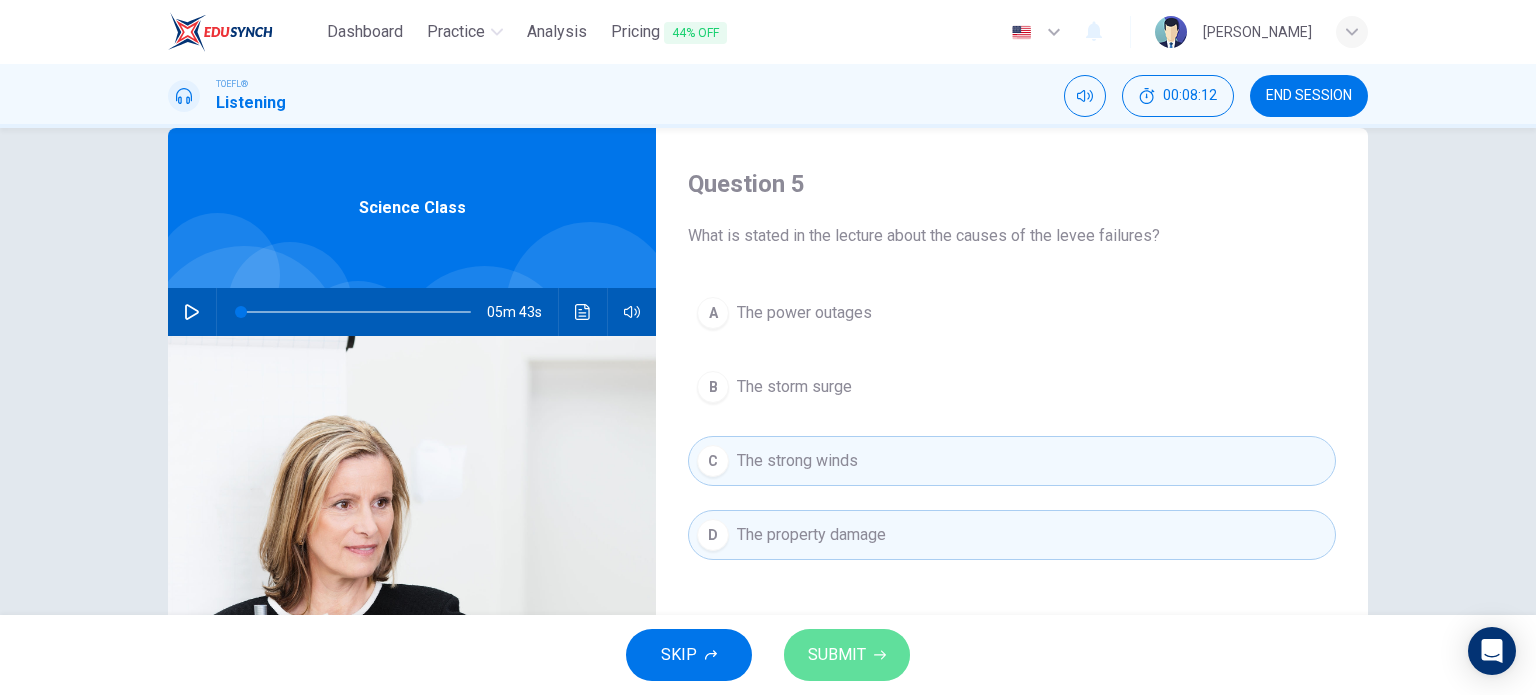 click on "SUBMIT" at bounding box center [837, 655] 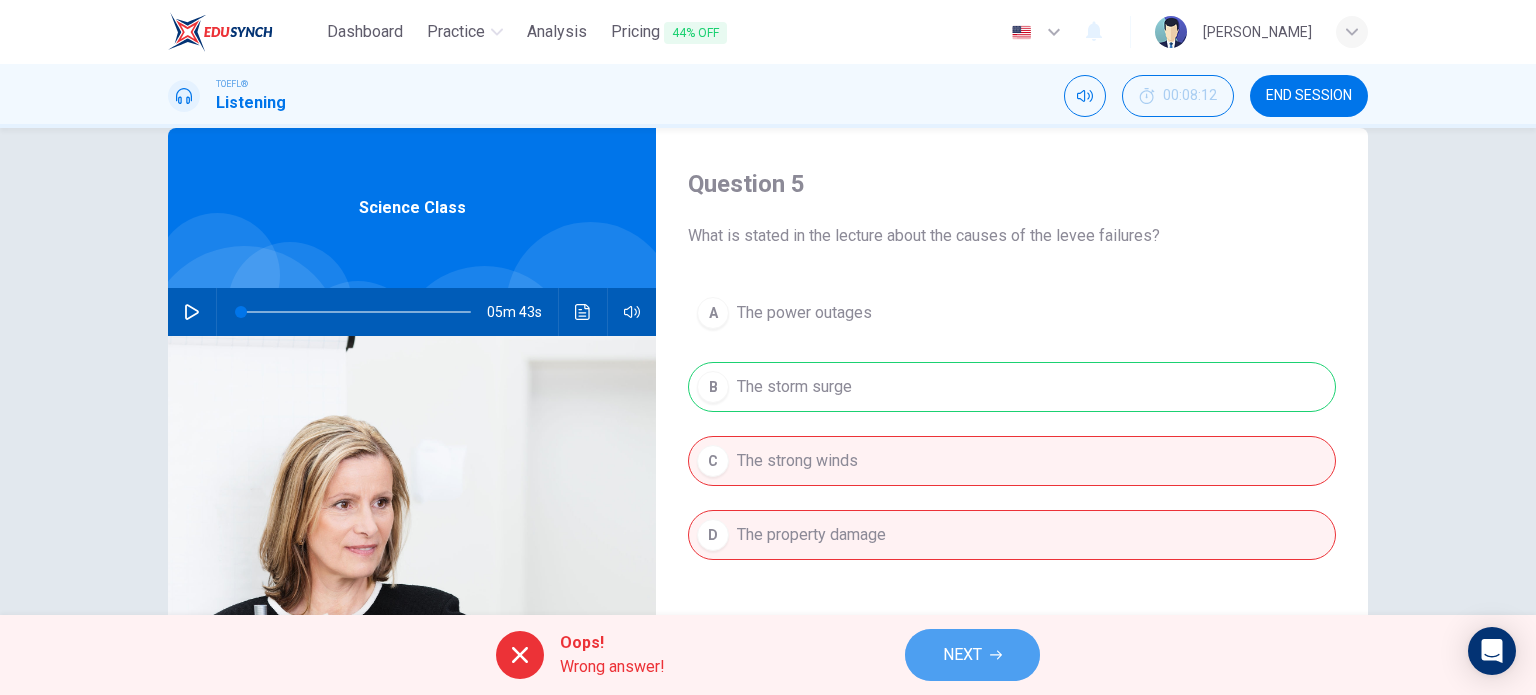 click on "NEXT" at bounding box center [962, 655] 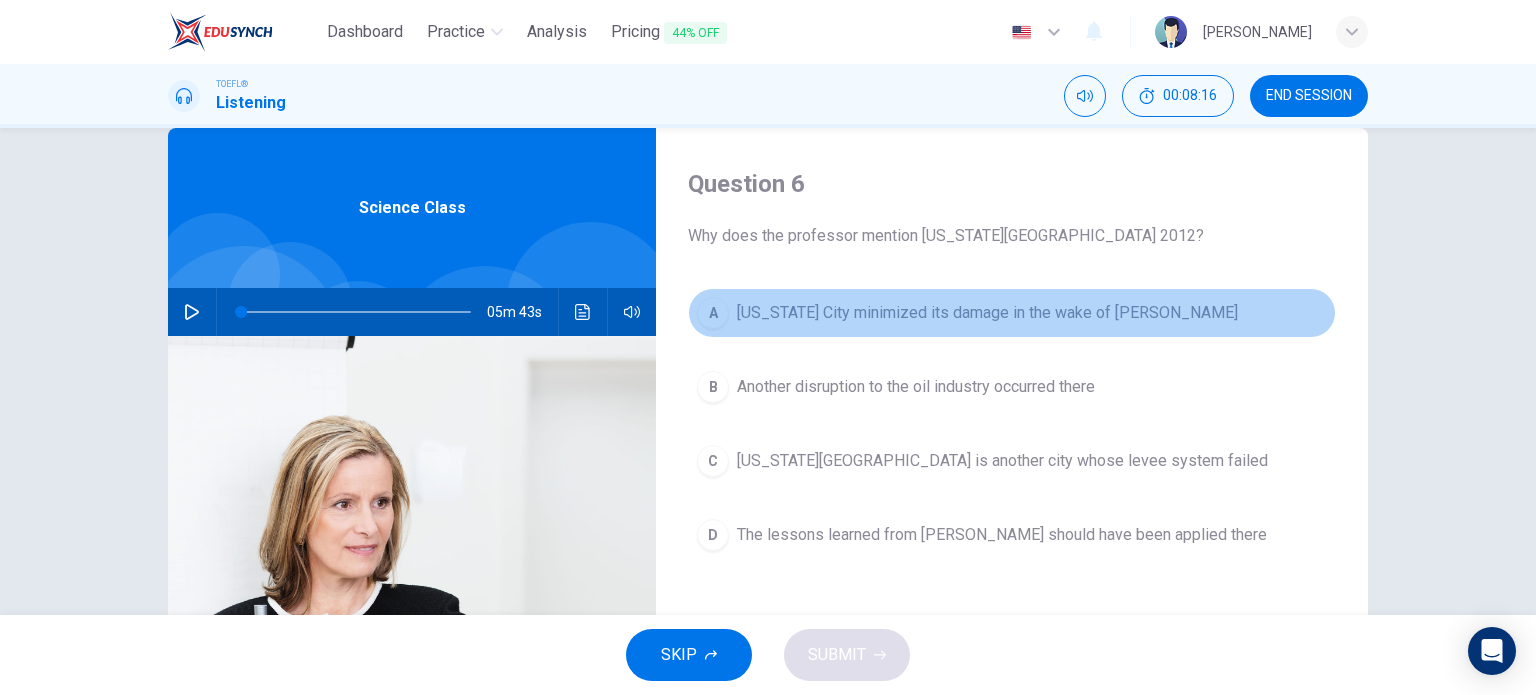 click on "New York City minimized its damage in the wake of Katrina" at bounding box center [987, 313] 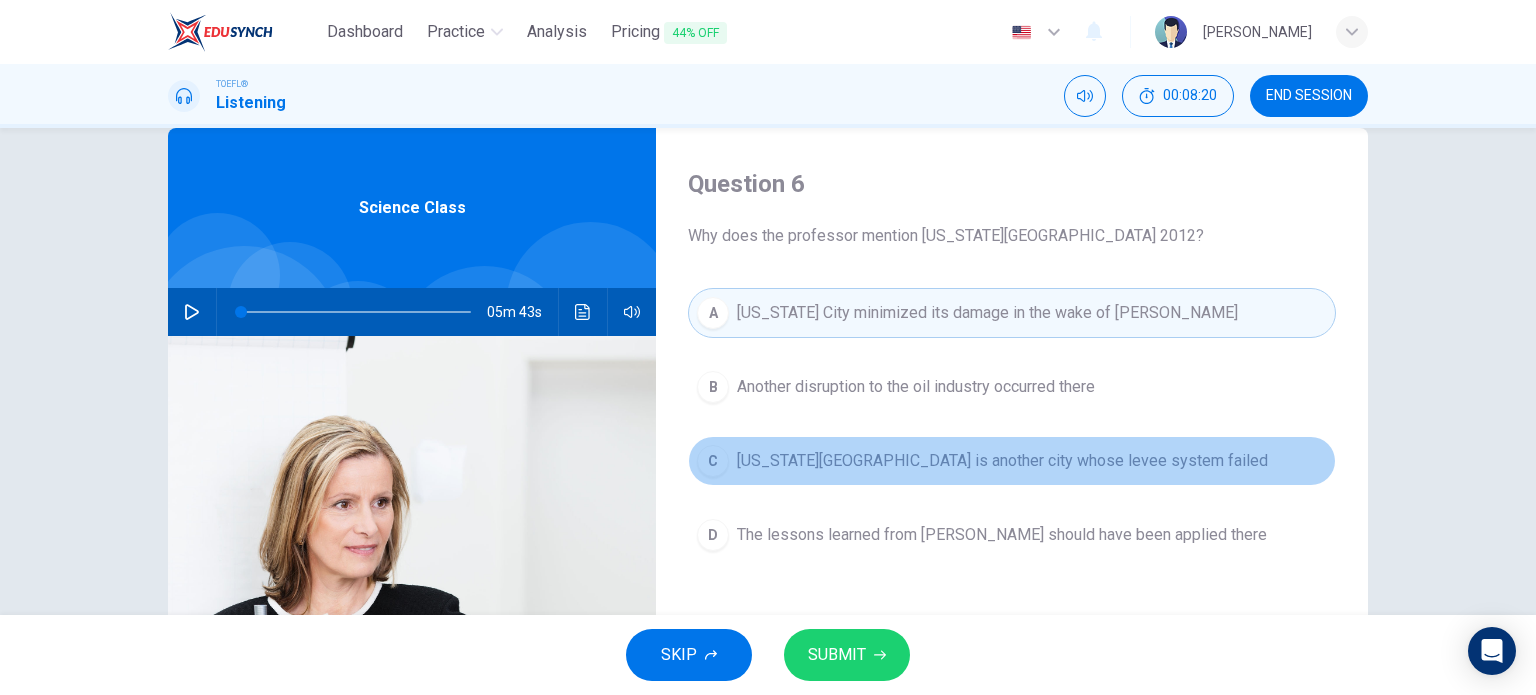 click on "New York City is another city whose levee system failed" at bounding box center [1002, 461] 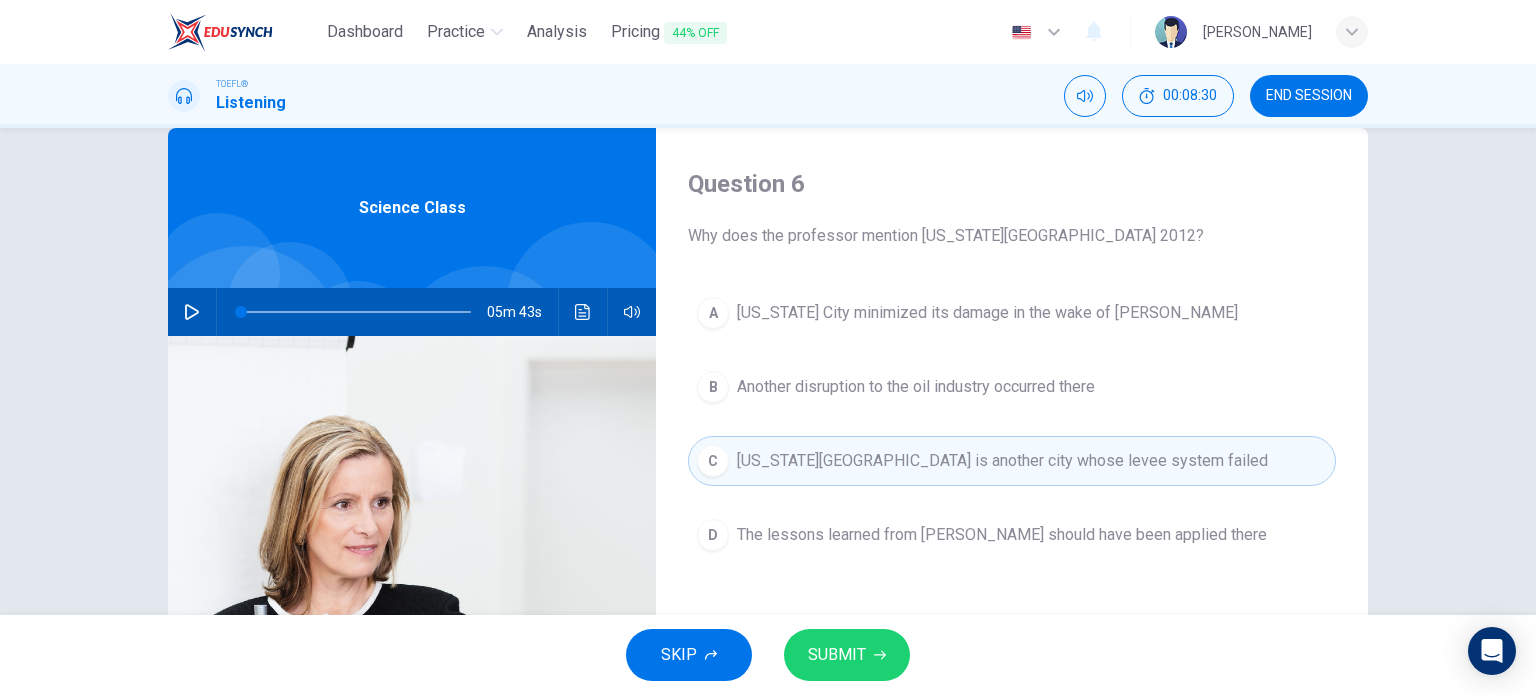 click on "SKIP SUBMIT" at bounding box center [768, 655] 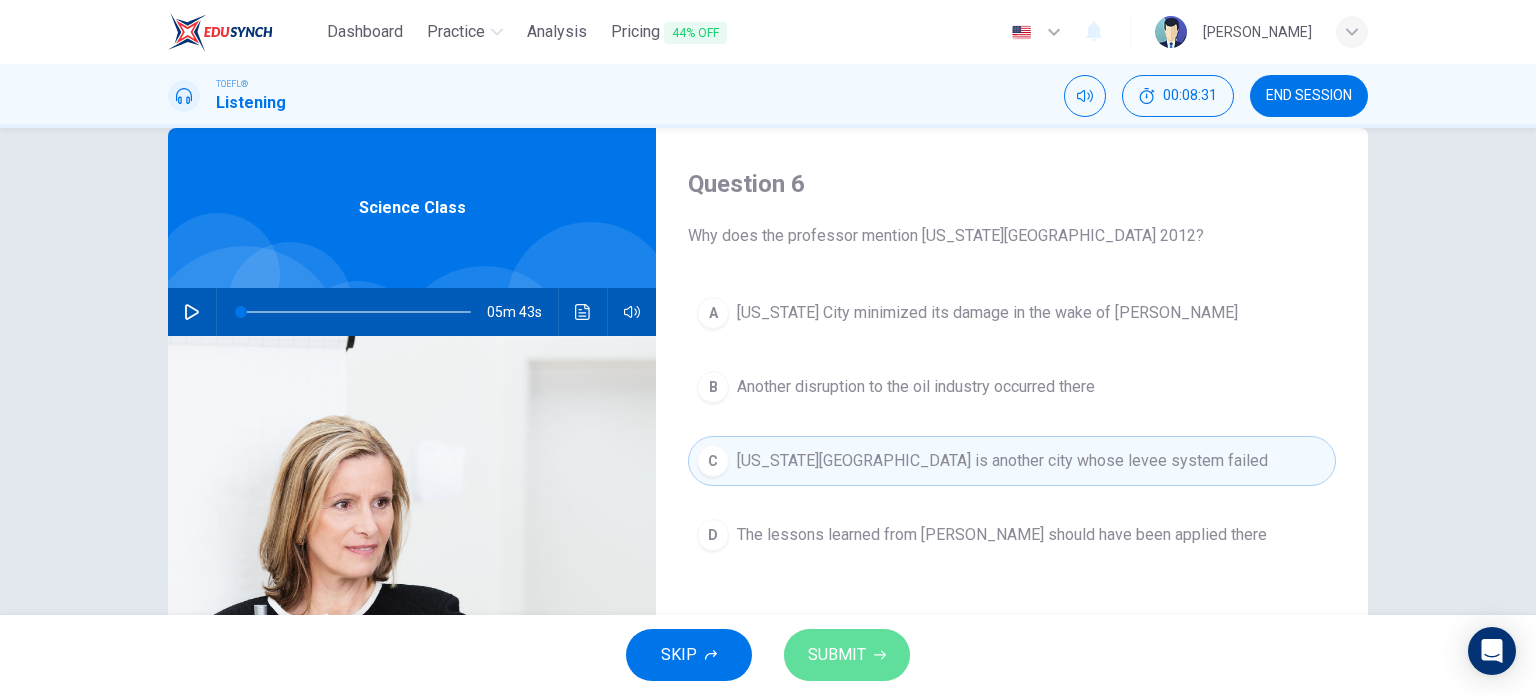 click on "SUBMIT" at bounding box center [847, 655] 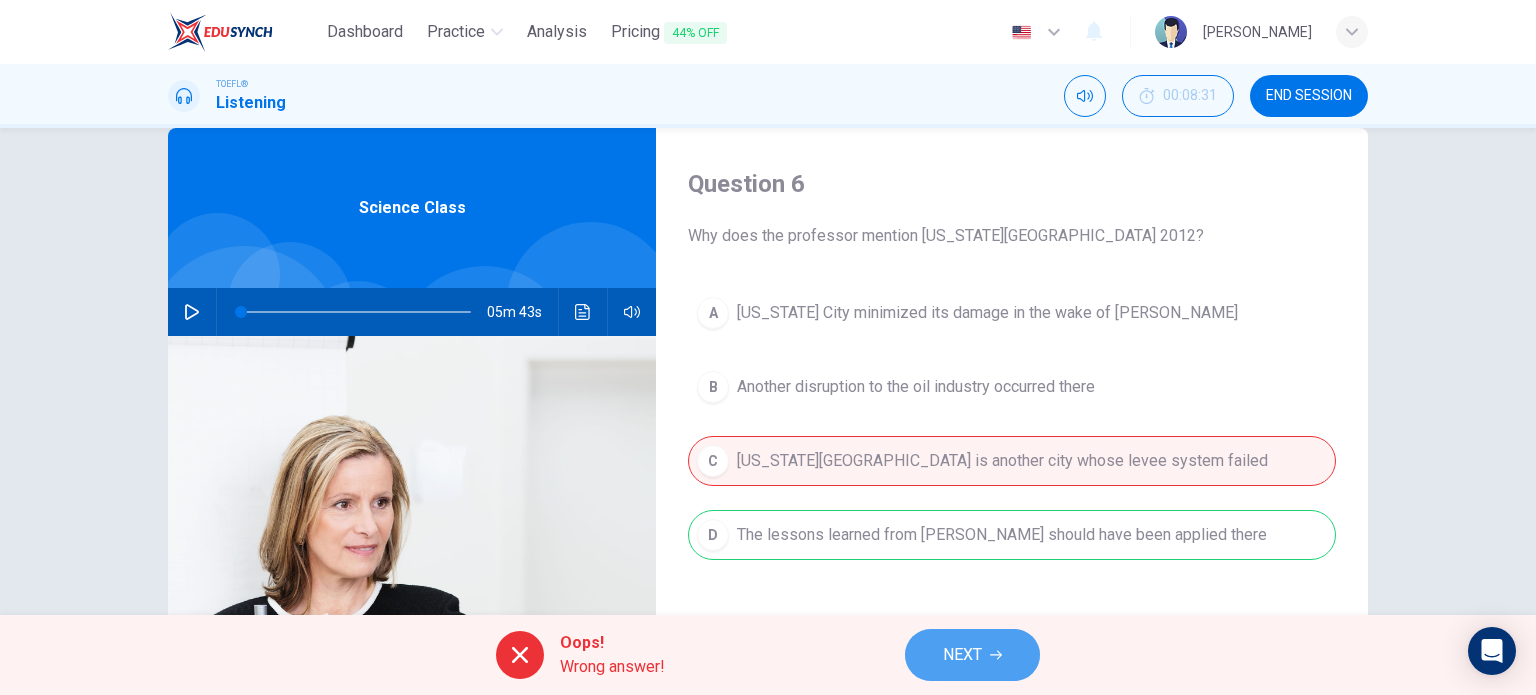 click on "NEXT" at bounding box center [972, 655] 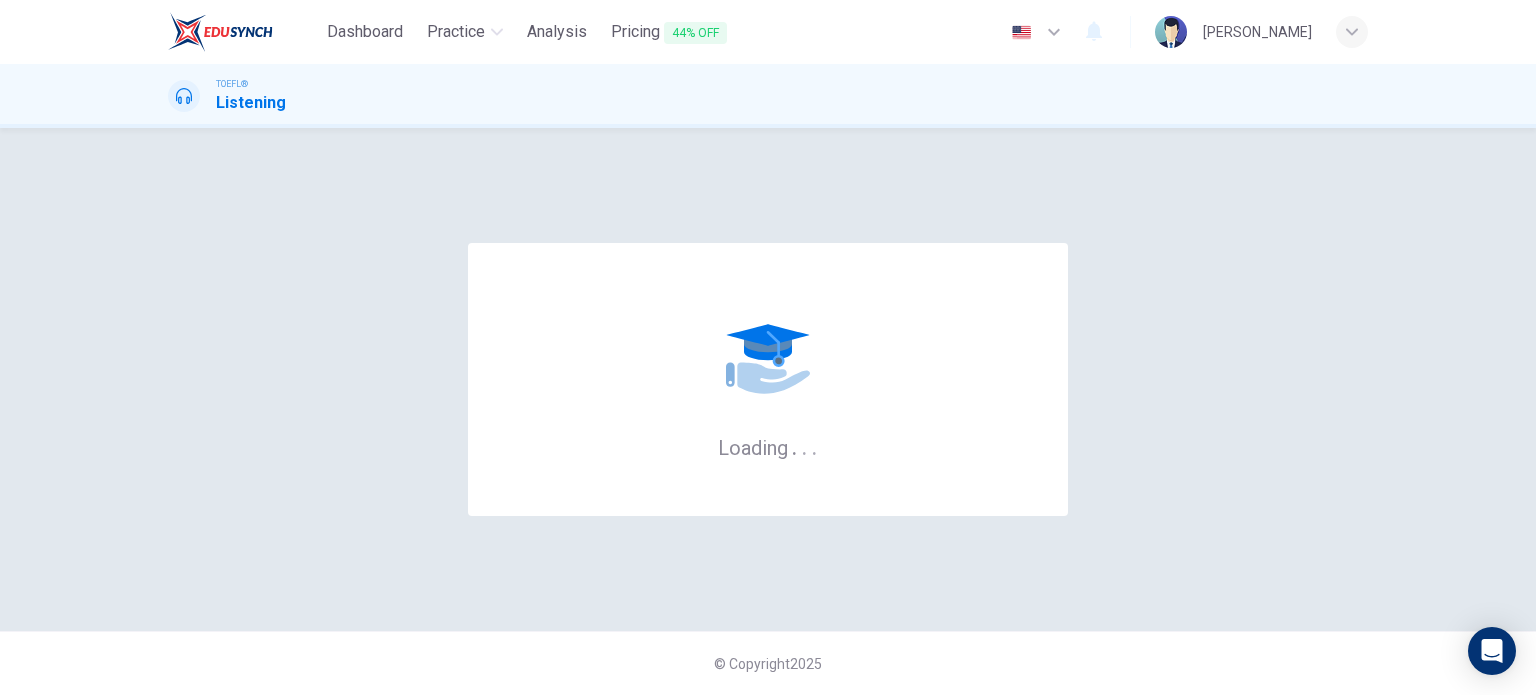 scroll, scrollTop: 0, scrollLeft: 0, axis: both 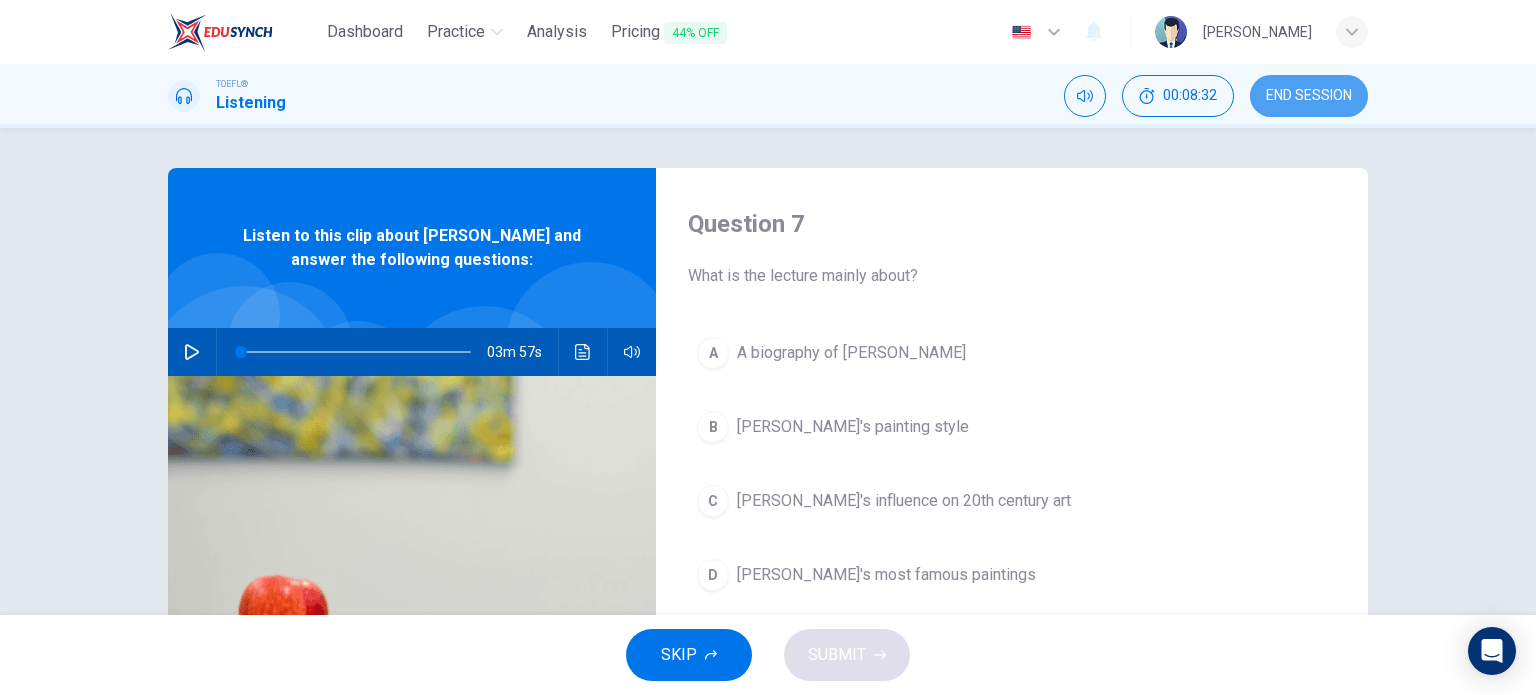 click on "END SESSION" at bounding box center [1309, 96] 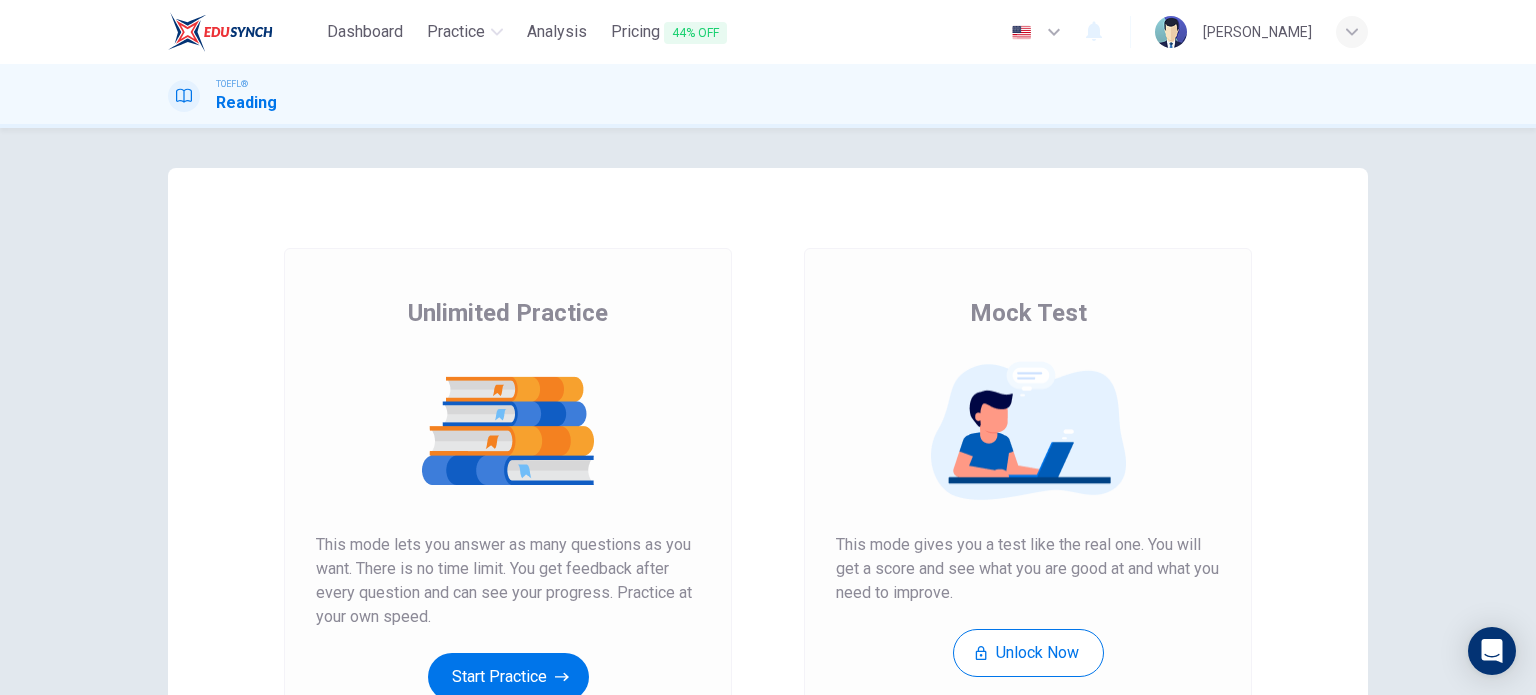 scroll, scrollTop: 0, scrollLeft: 0, axis: both 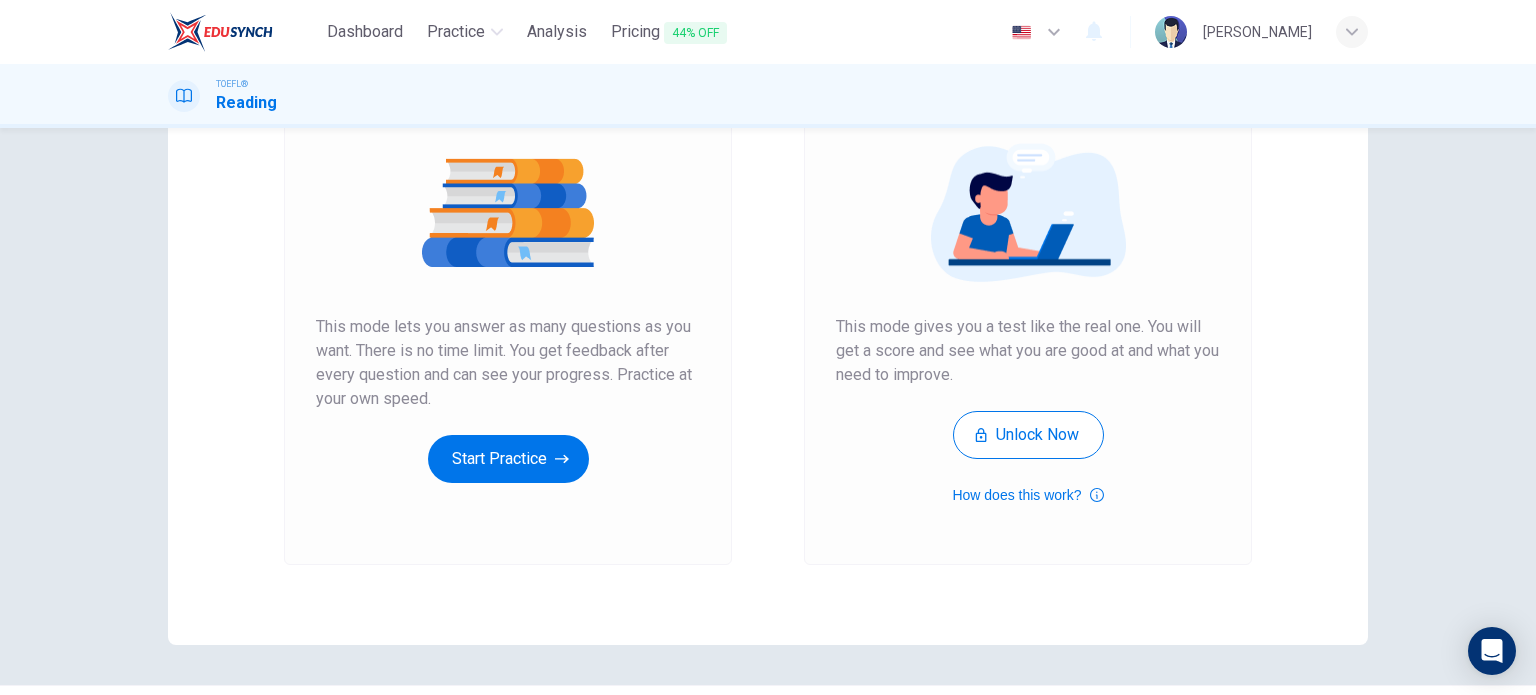 drag, startPoint x: 1372, startPoint y: 8, endPoint x: 1525, endPoint y: -61, distance: 167.8392 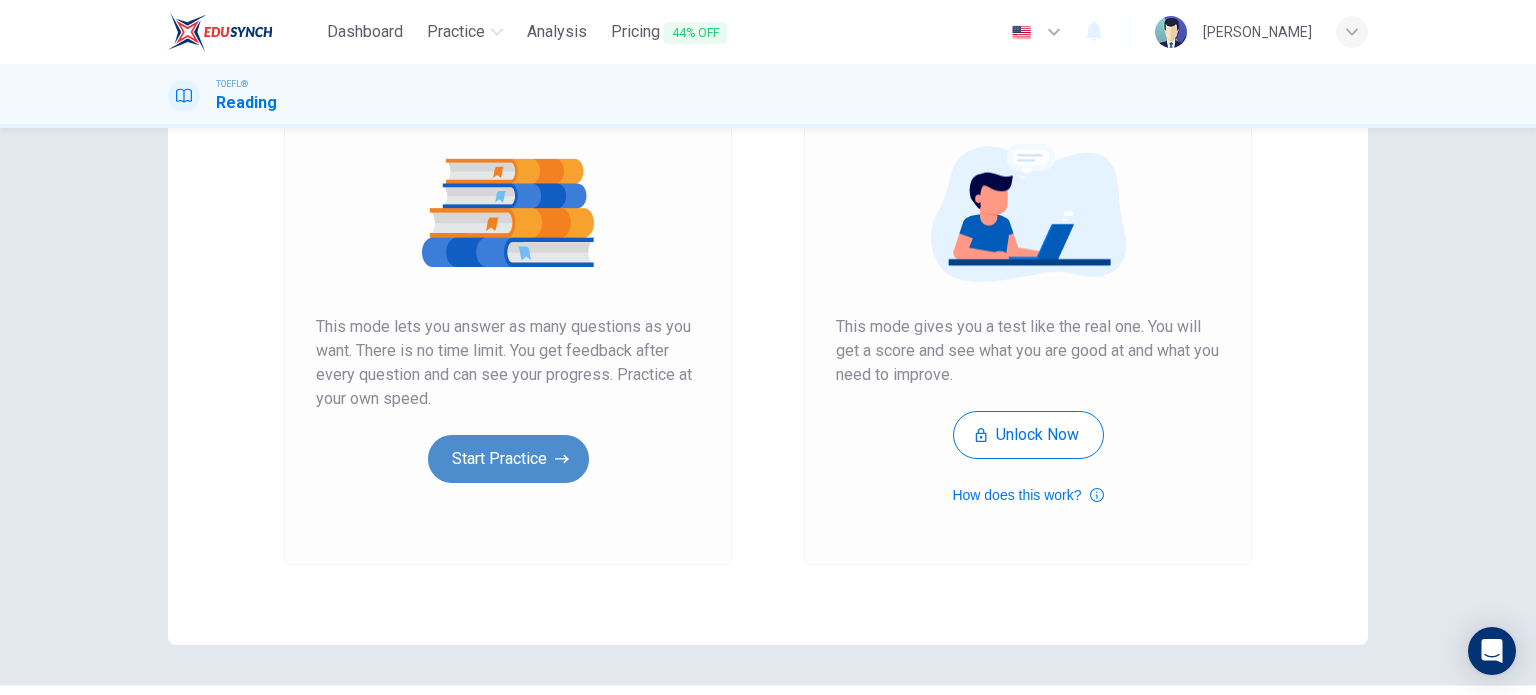 click on "Start Practice" at bounding box center [508, 459] 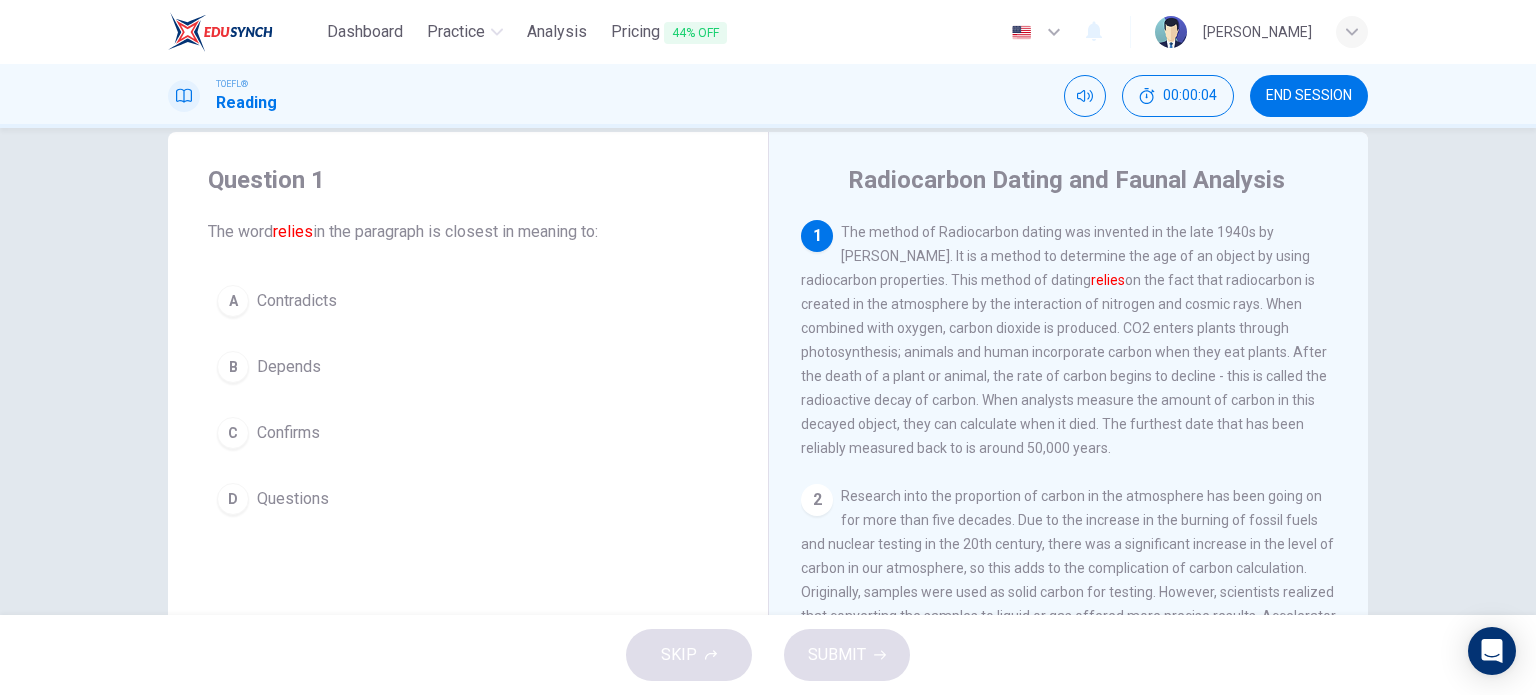 scroll, scrollTop: 34, scrollLeft: 0, axis: vertical 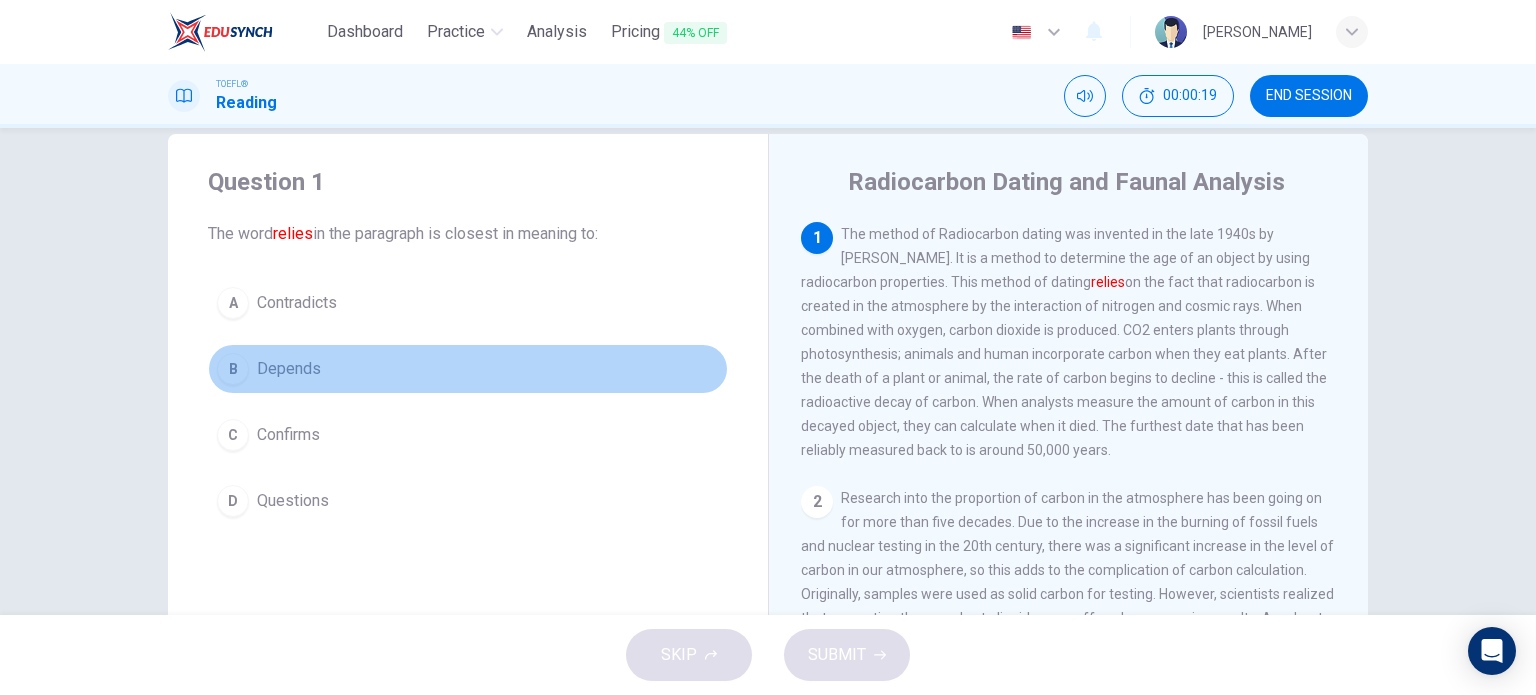 click on "Depends" at bounding box center (289, 369) 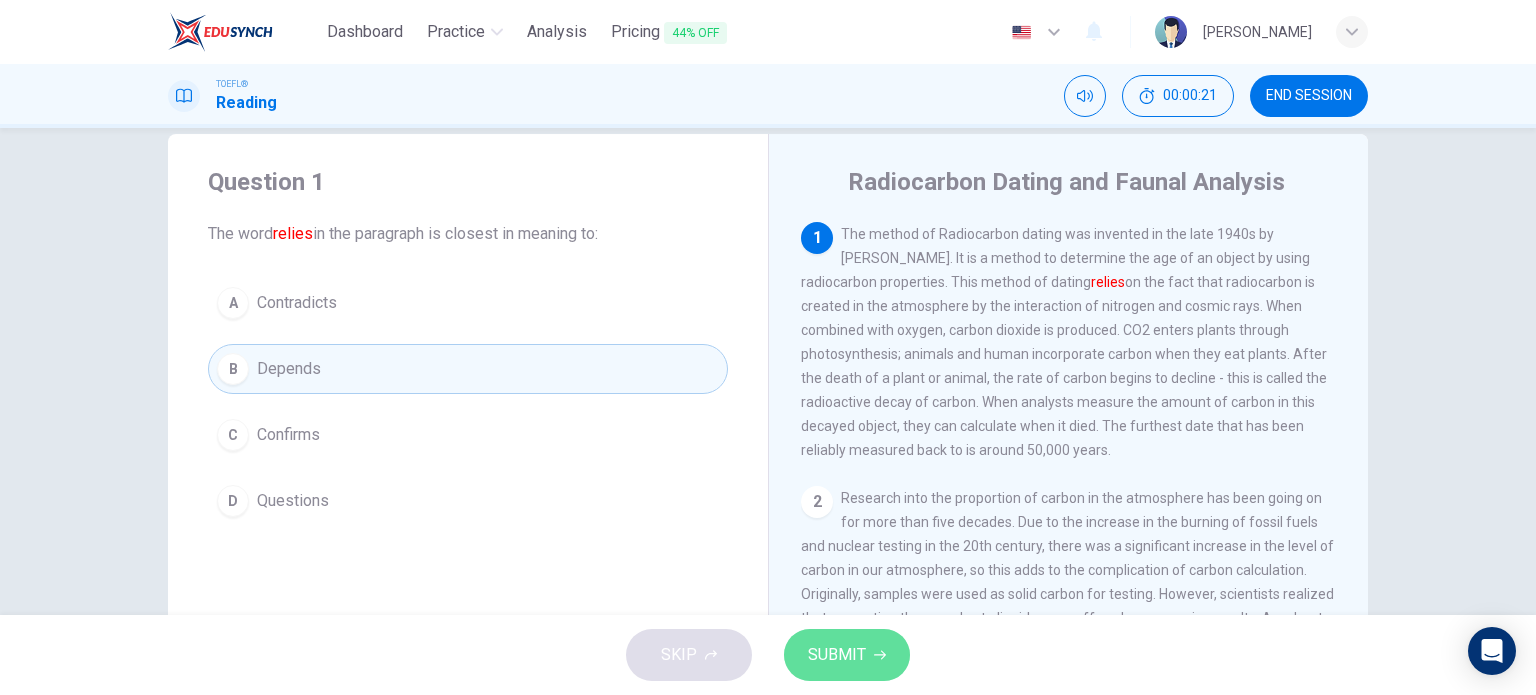 click on "SUBMIT" at bounding box center (837, 655) 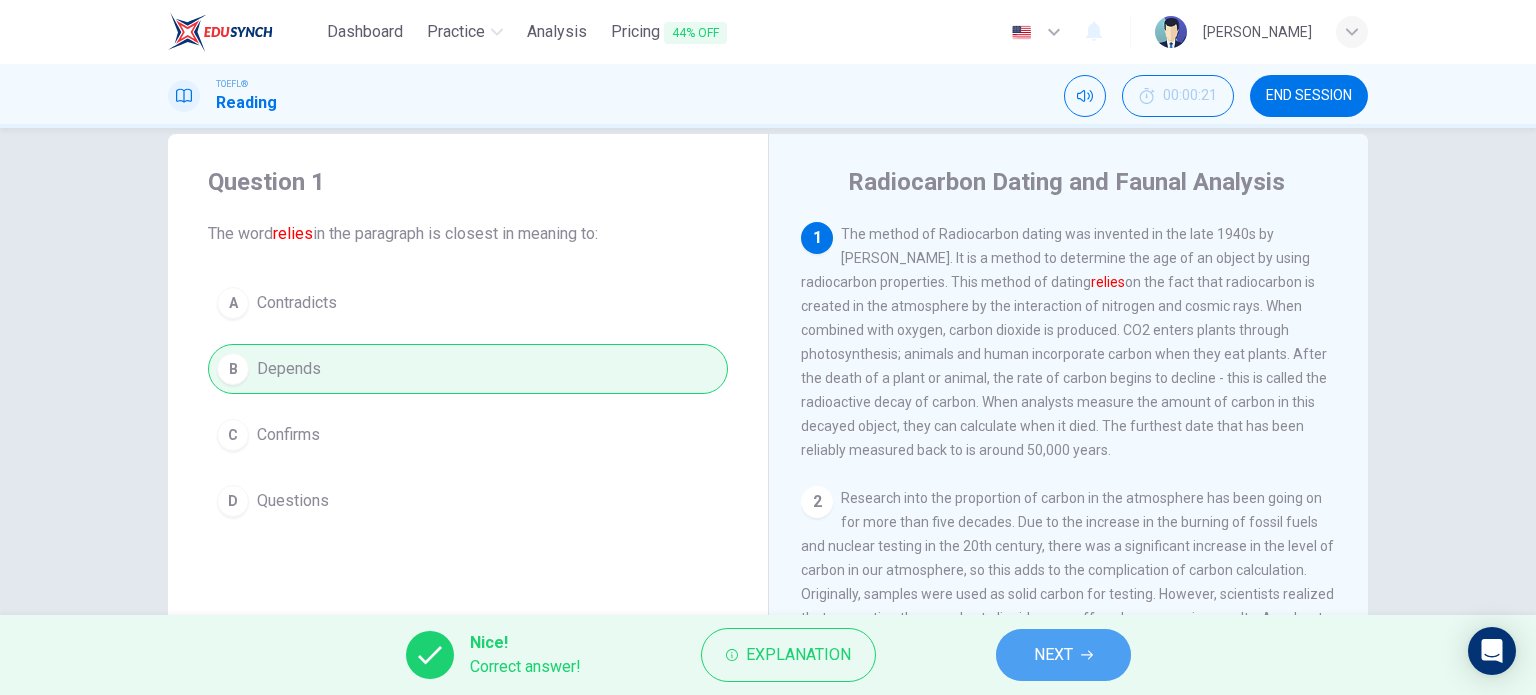 click on "NEXT" at bounding box center [1053, 655] 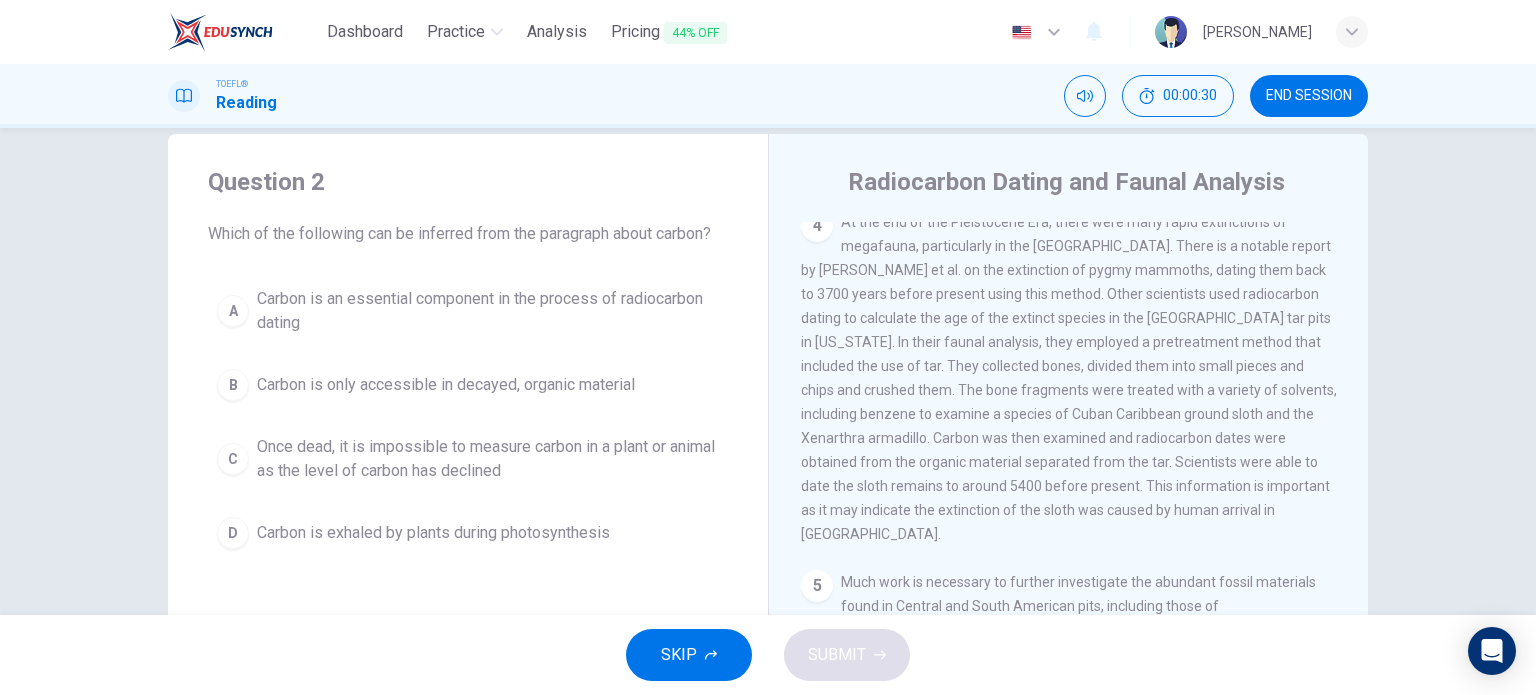 scroll, scrollTop: 0, scrollLeft: 0, axis: both 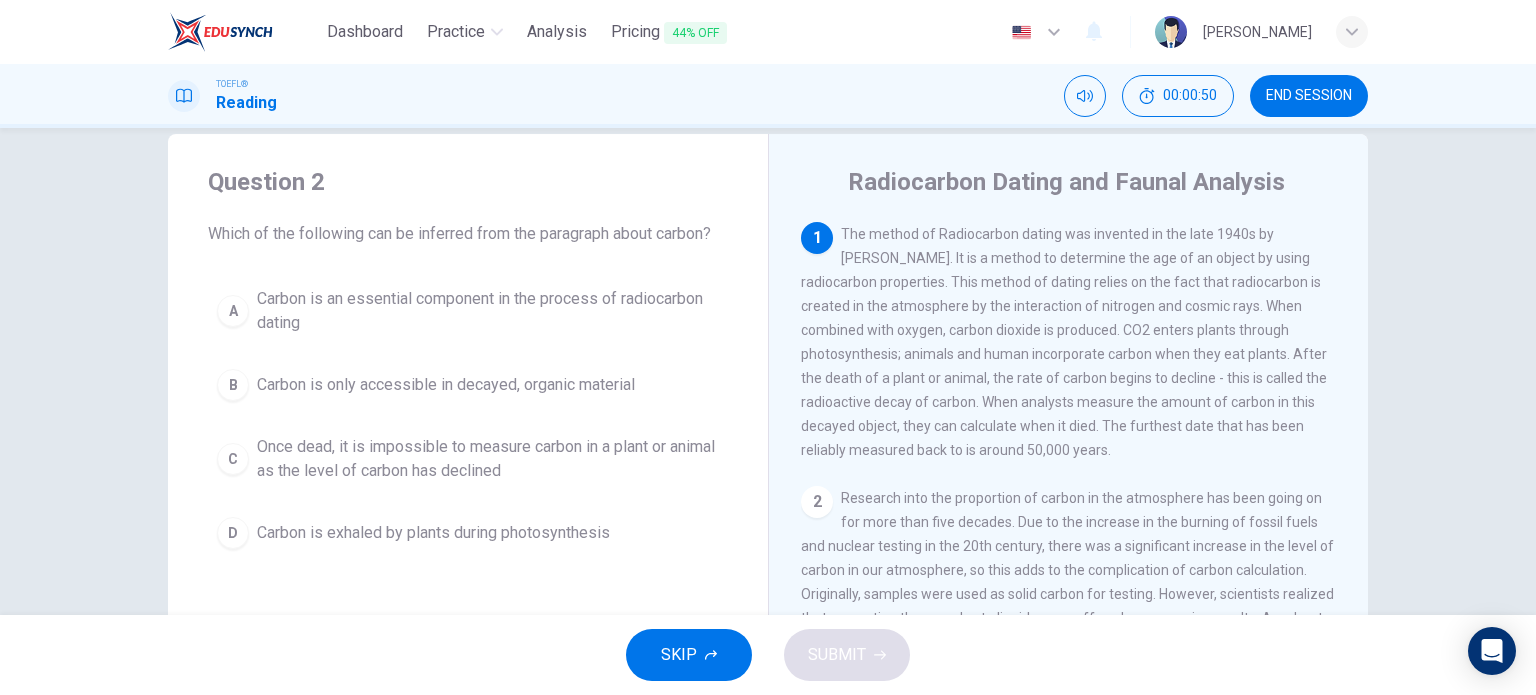 drag, startPoint x: 1012, startPoint y: 332, endPoint x: 1048, endPoint y: 335, distance: 36.124783 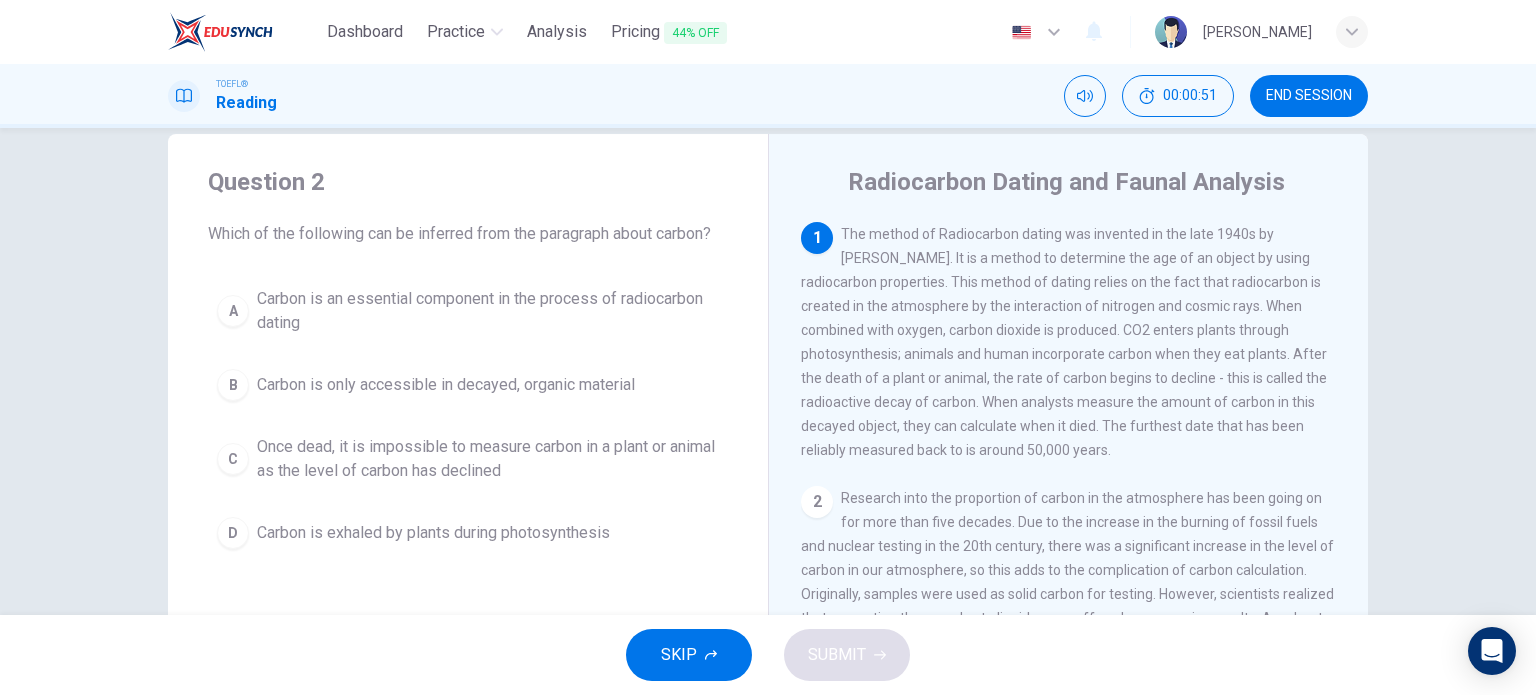 drag, startPoint x: 1048, startPoint y: 335, endPoint x: 987, endPoint y: 331, distance: 61.13101 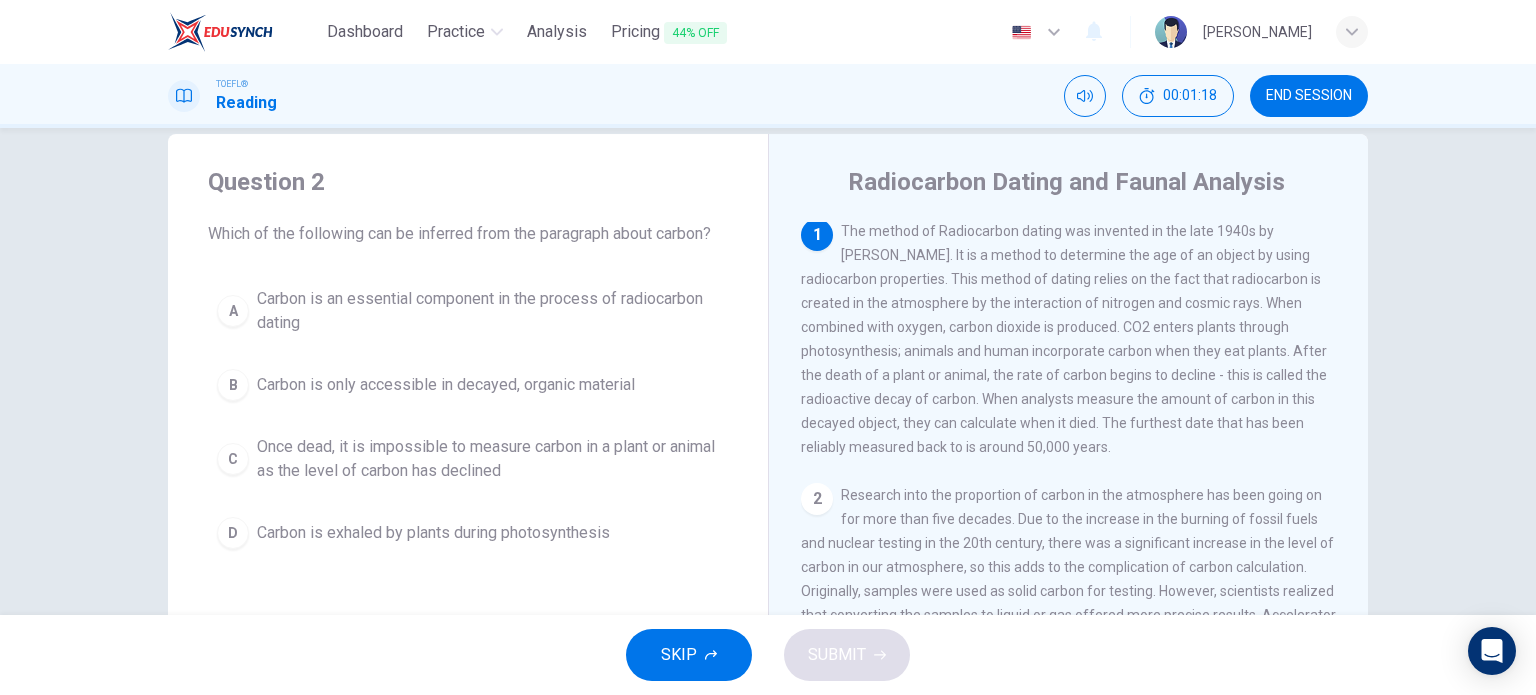 scroll, scrollTop: 0, scrollLeft: 0, axis: both 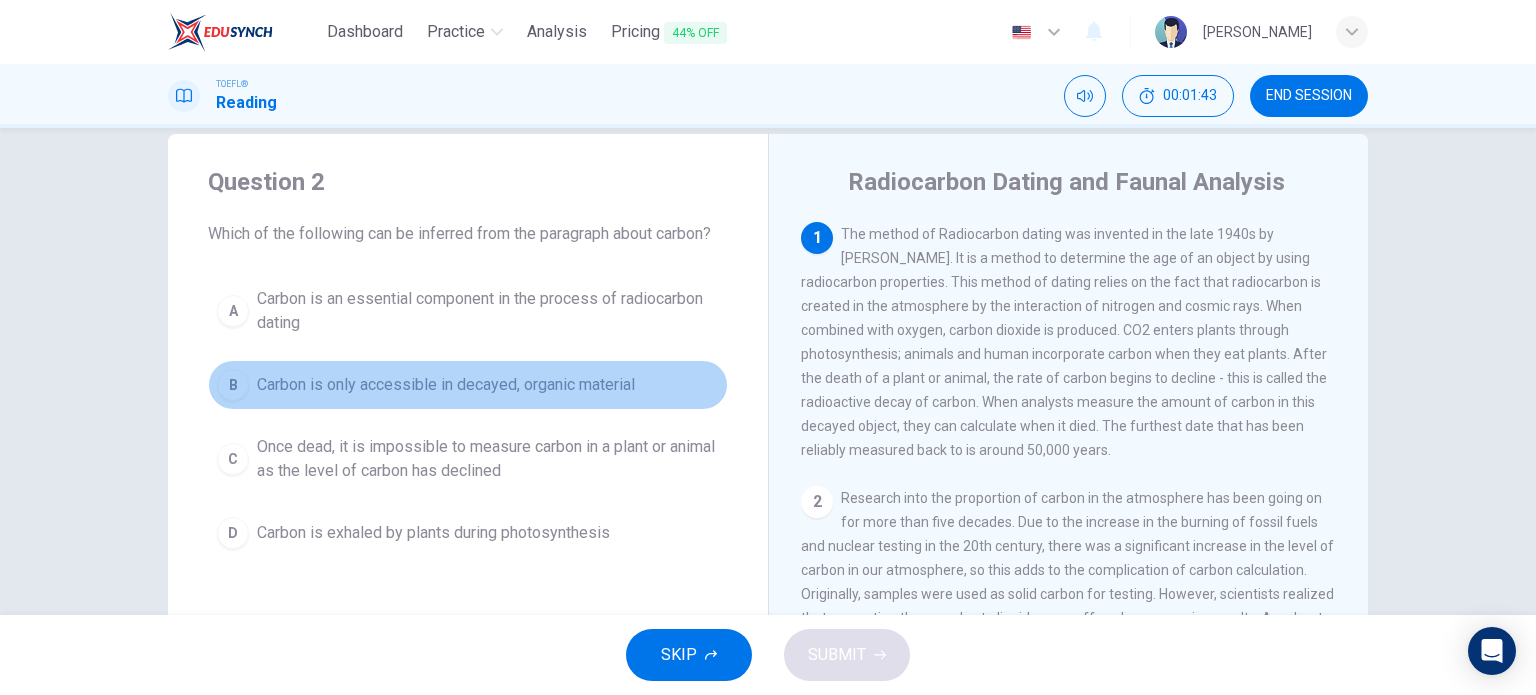 click on "B Carbon is only accessible in decayed, organic material" at bounding box center [468, 385] 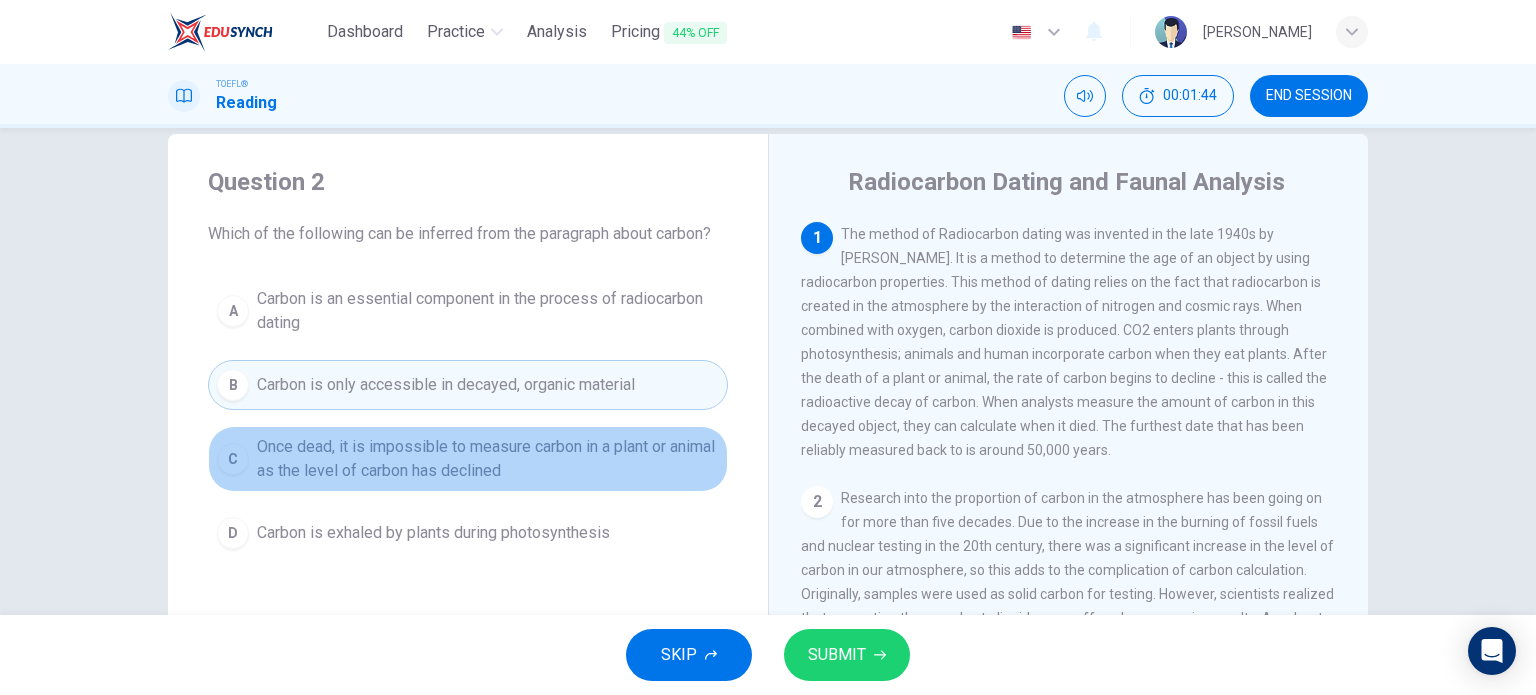 click on "Once dead, it is impossible to measure carbon in a plant or animal as the level of carbon has declined" at bounding box center [488, 459] 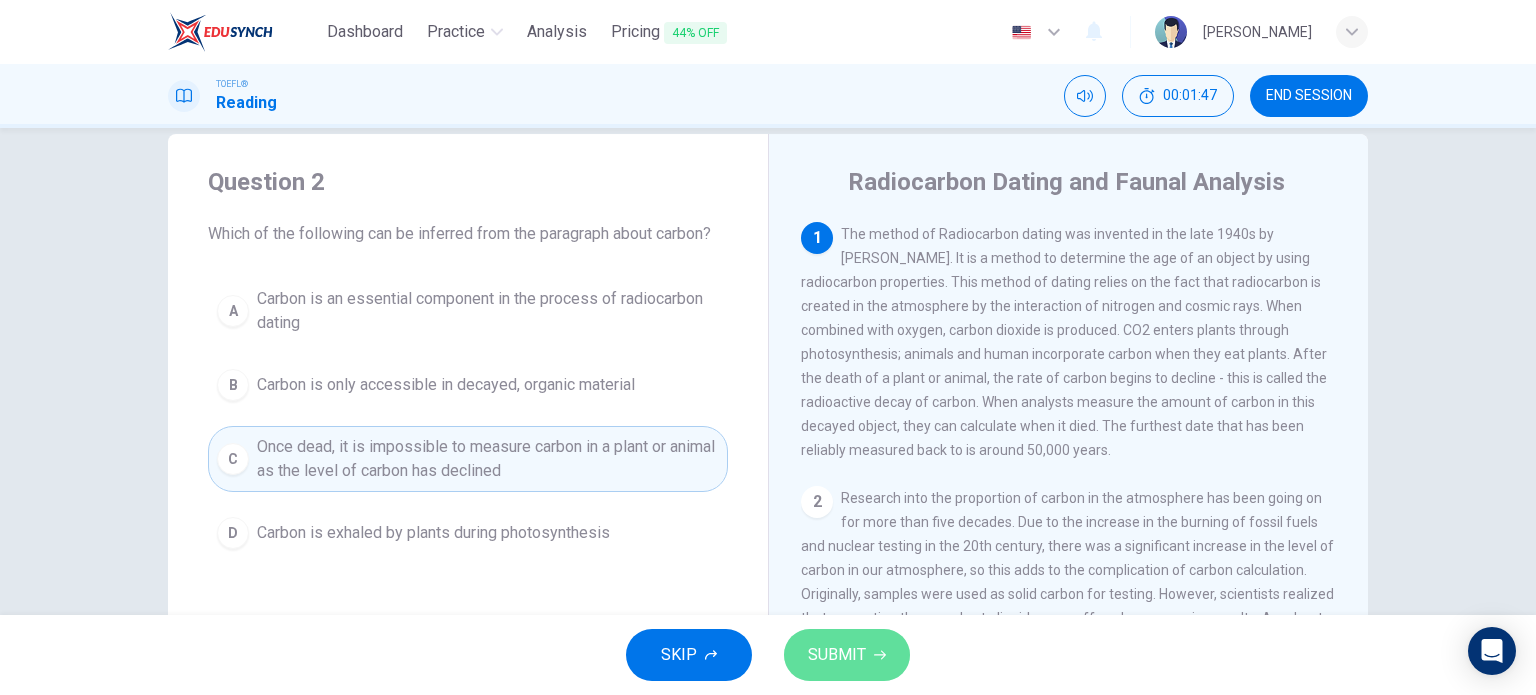 click on "SUBMIT" at bounding box center [847, 655] 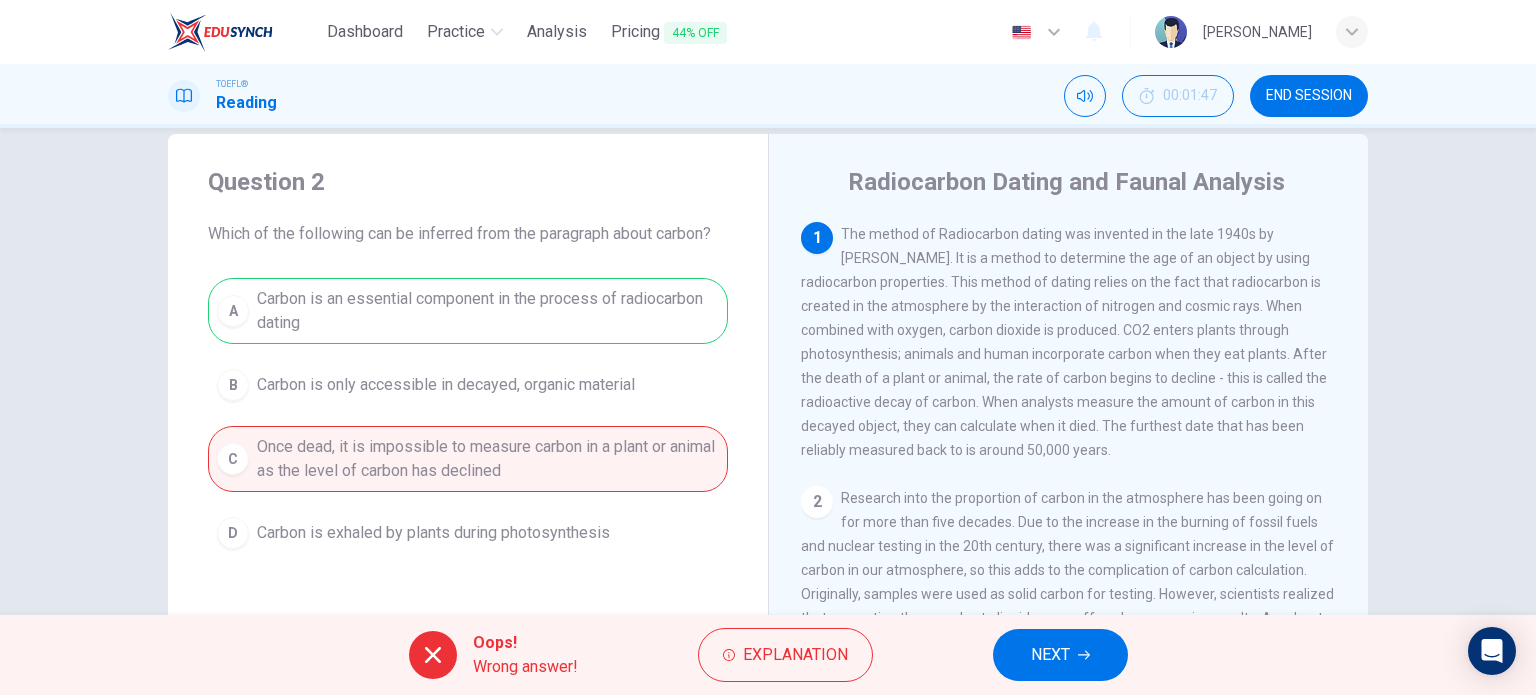 click on "Explanation" at bounding box center (785, 655) 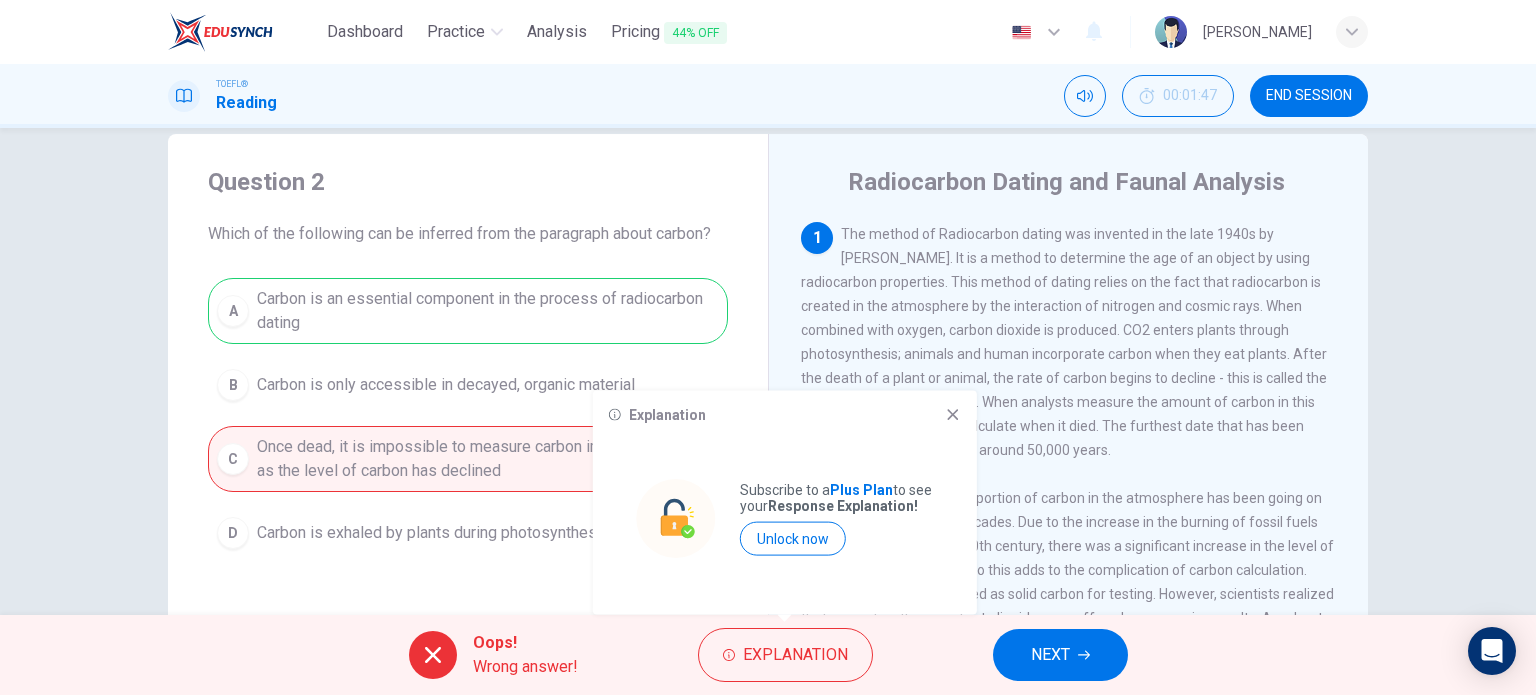 click on "Explanation Subscribe to a  Plus Plan  to see your  Response Explanation! Unlock now" at bounding box center [785, 503] 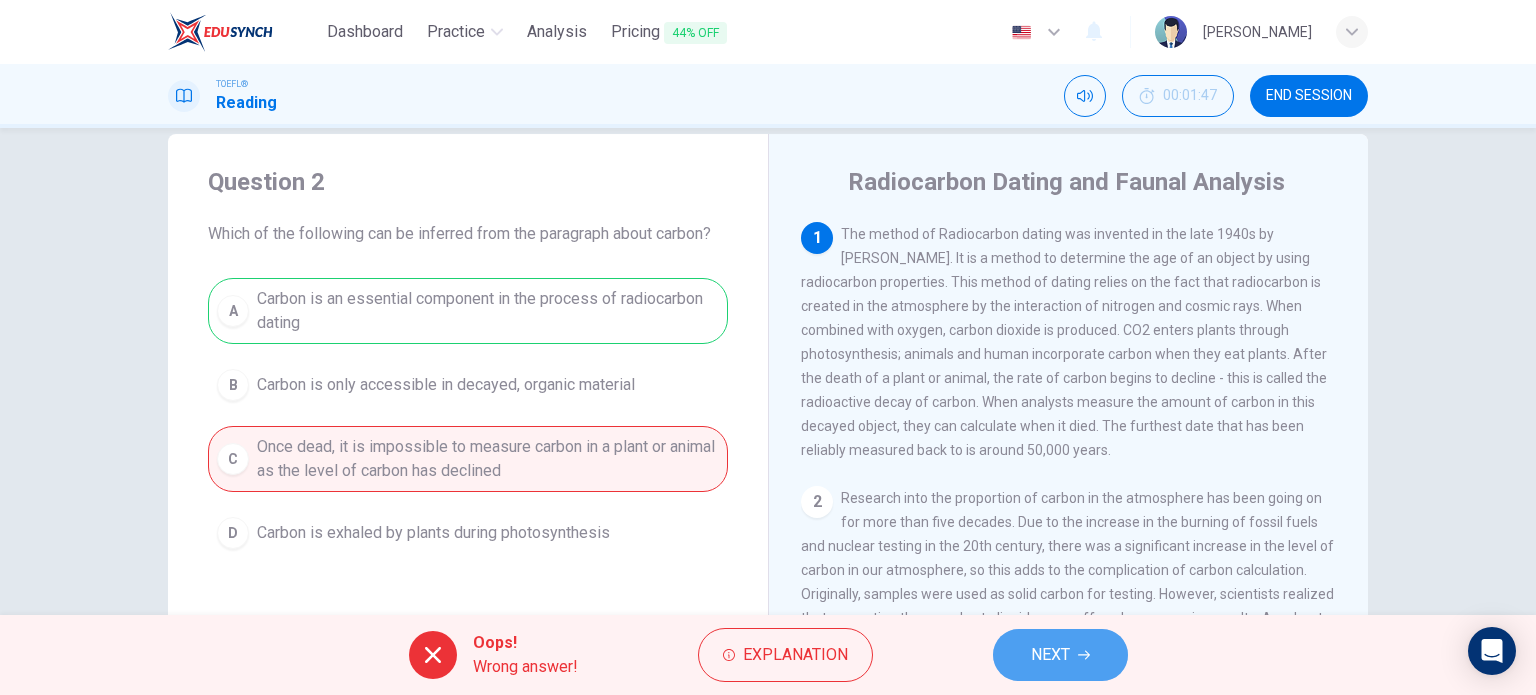 click on "NEXT" at bounding box center (1050, 655) 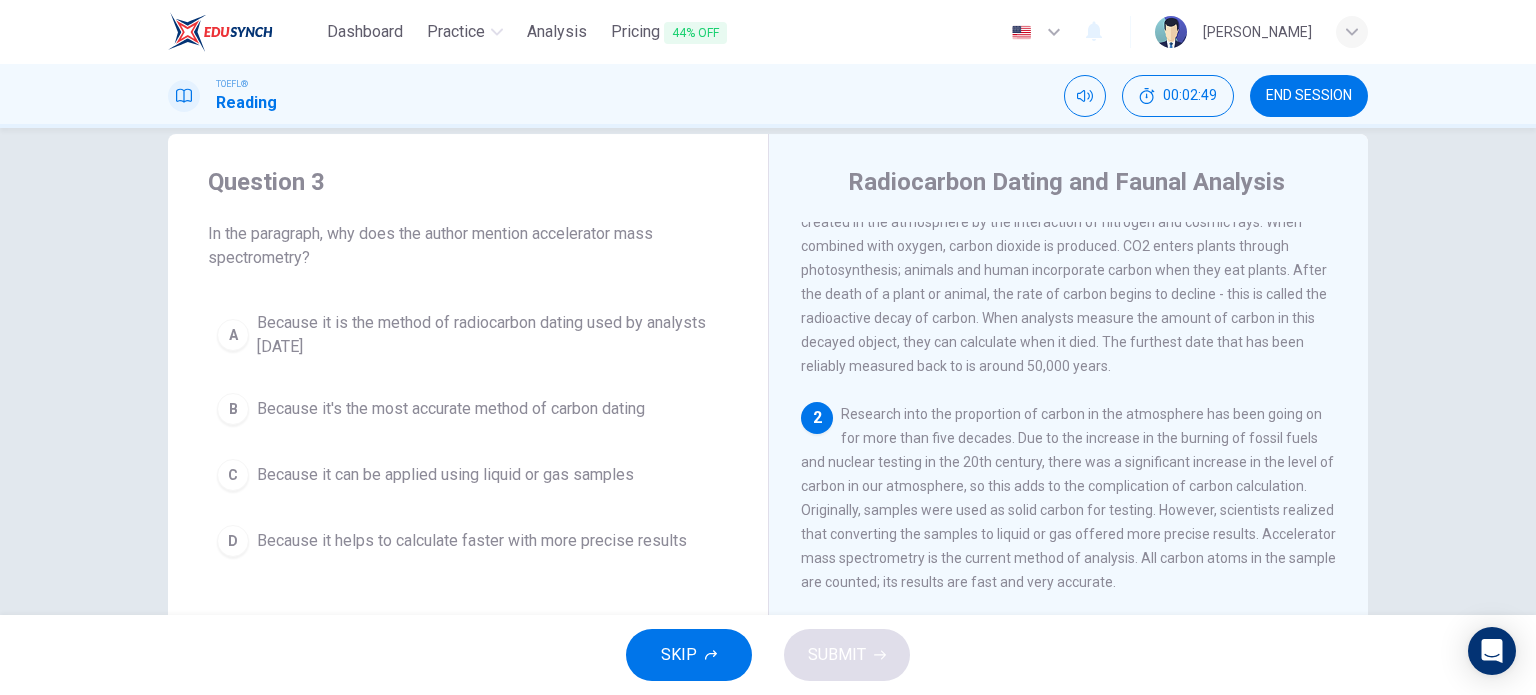 scroll, scrollTop: 0, scrollLeft: 0, axis: both 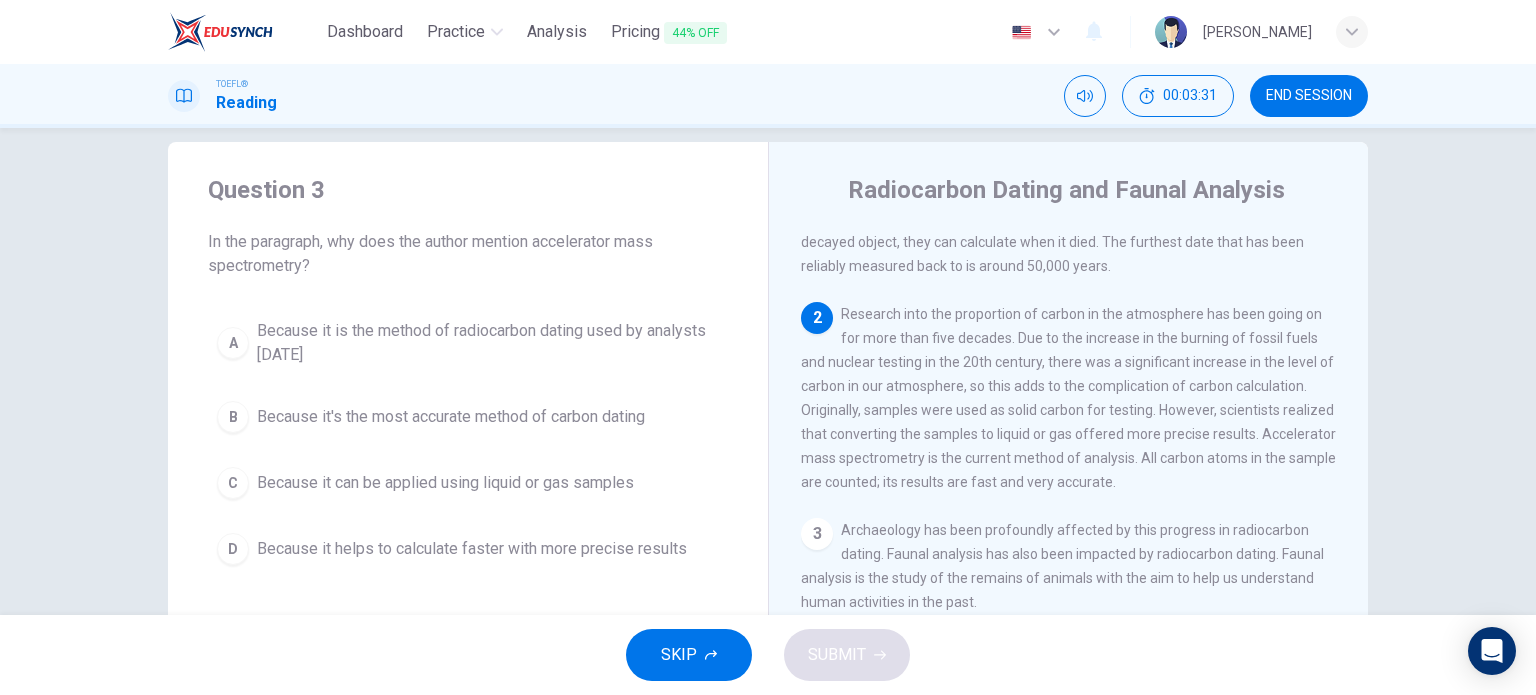 drag, startPoint x: 817, startPoint y: 487, endPoint x: 1040, endPoint y: 482, distance: 223.05605 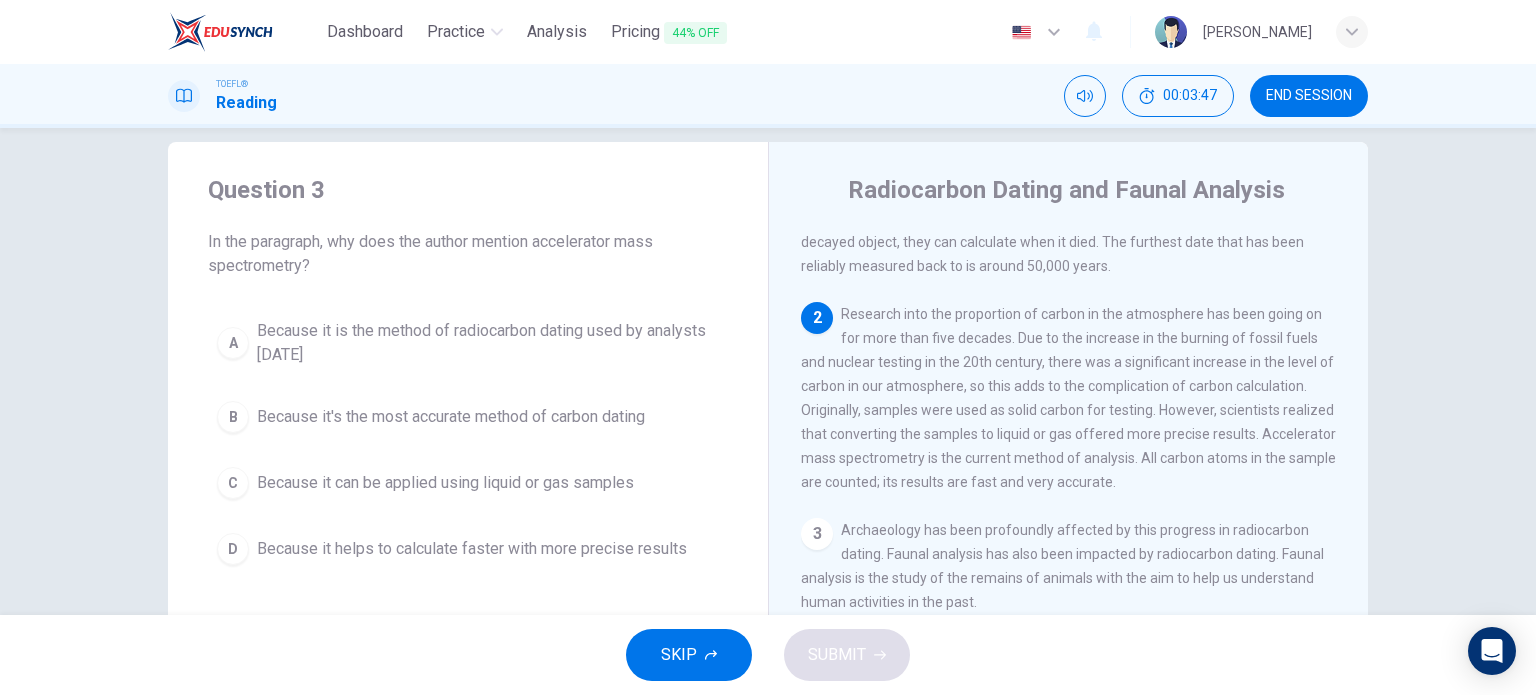 drag, startPoint x: 937, startPoint y: 441, endPoint x: 1146, endPoint y: 434, distance: 209.11719 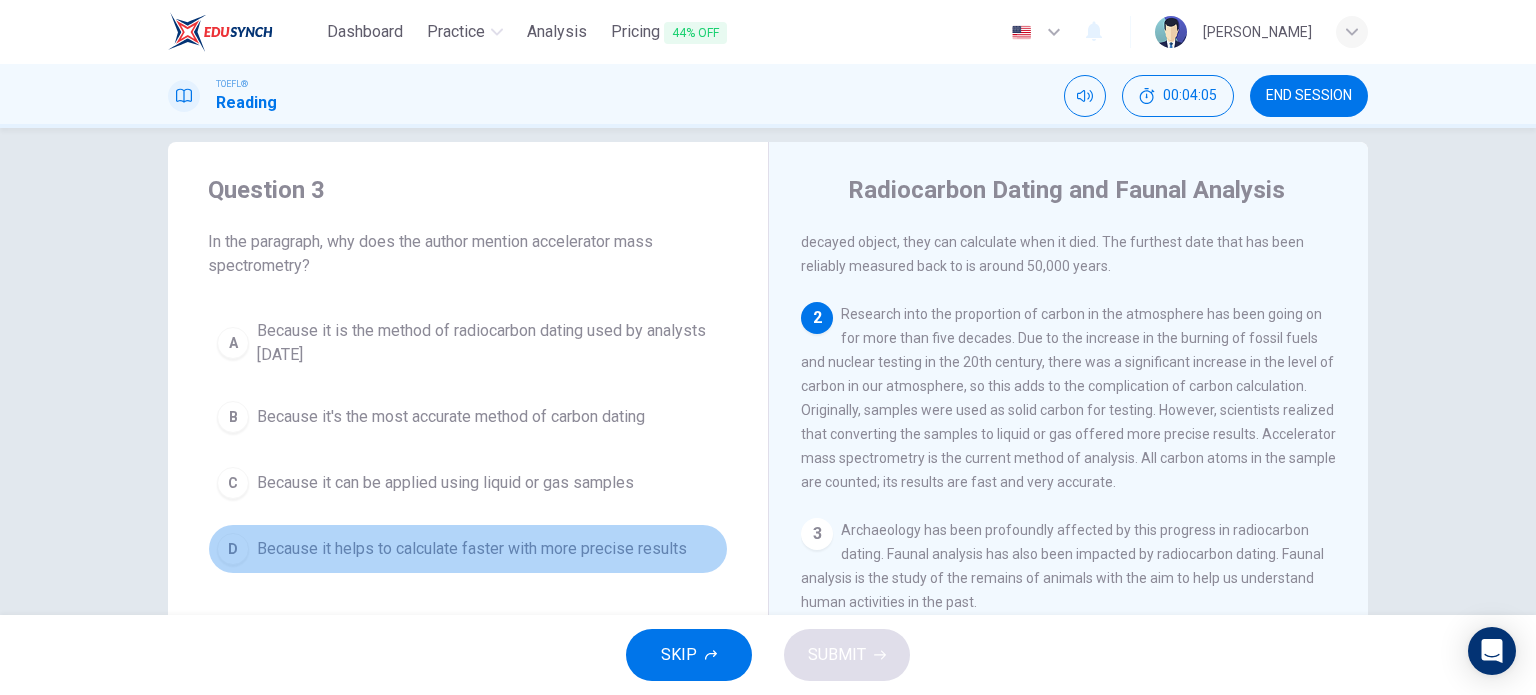 click on "Because it helps to calculate faster with more precise results" at bounding box center [472, 549] 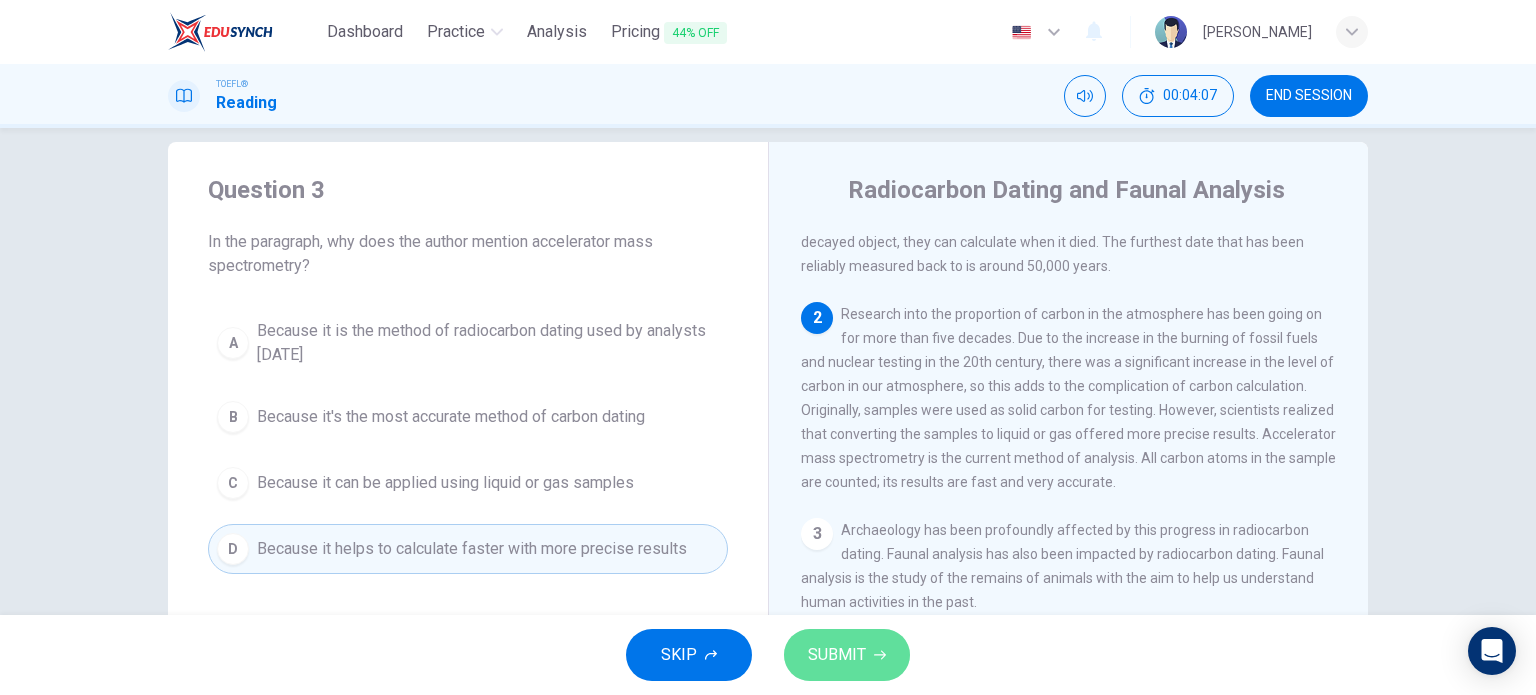 click on "SUBMIT" at bounding box center [837, 655] 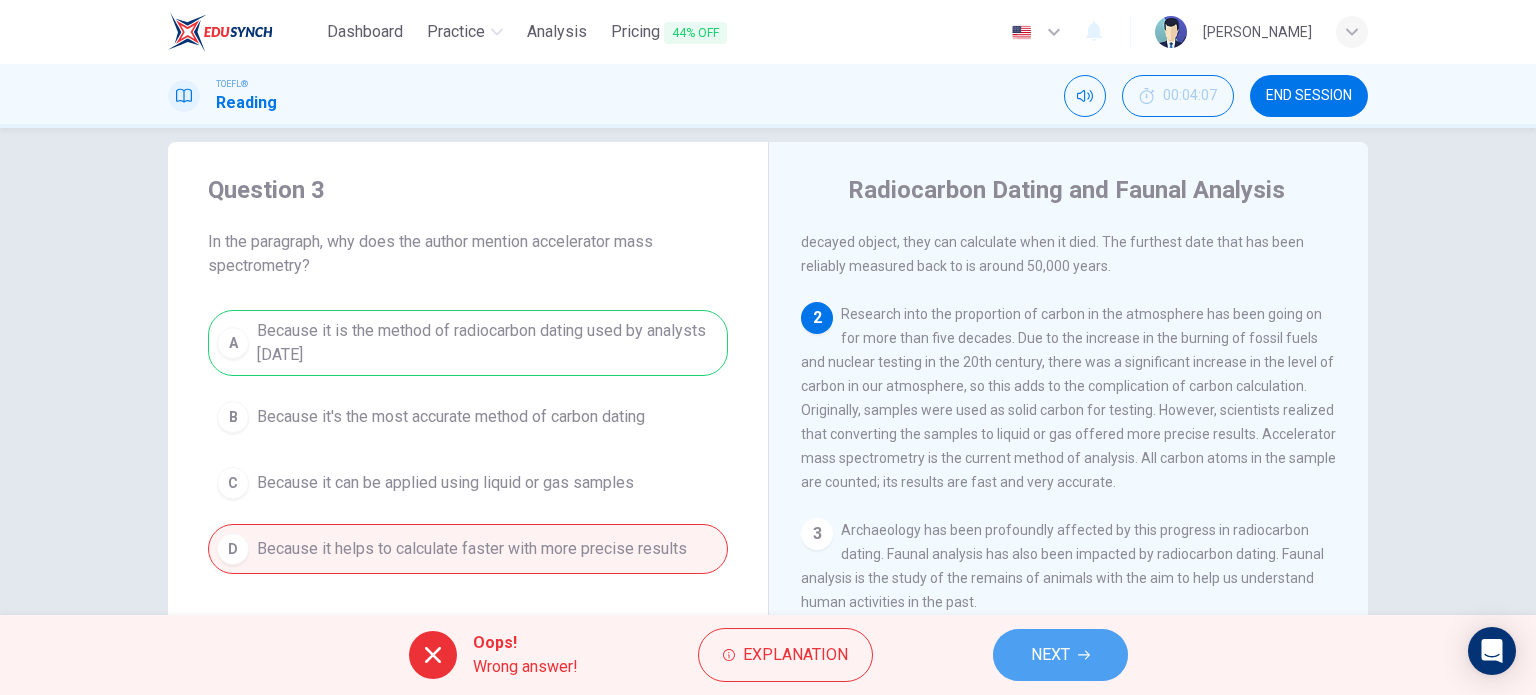 click on "NEXT" at bounding box center (1050, 655) 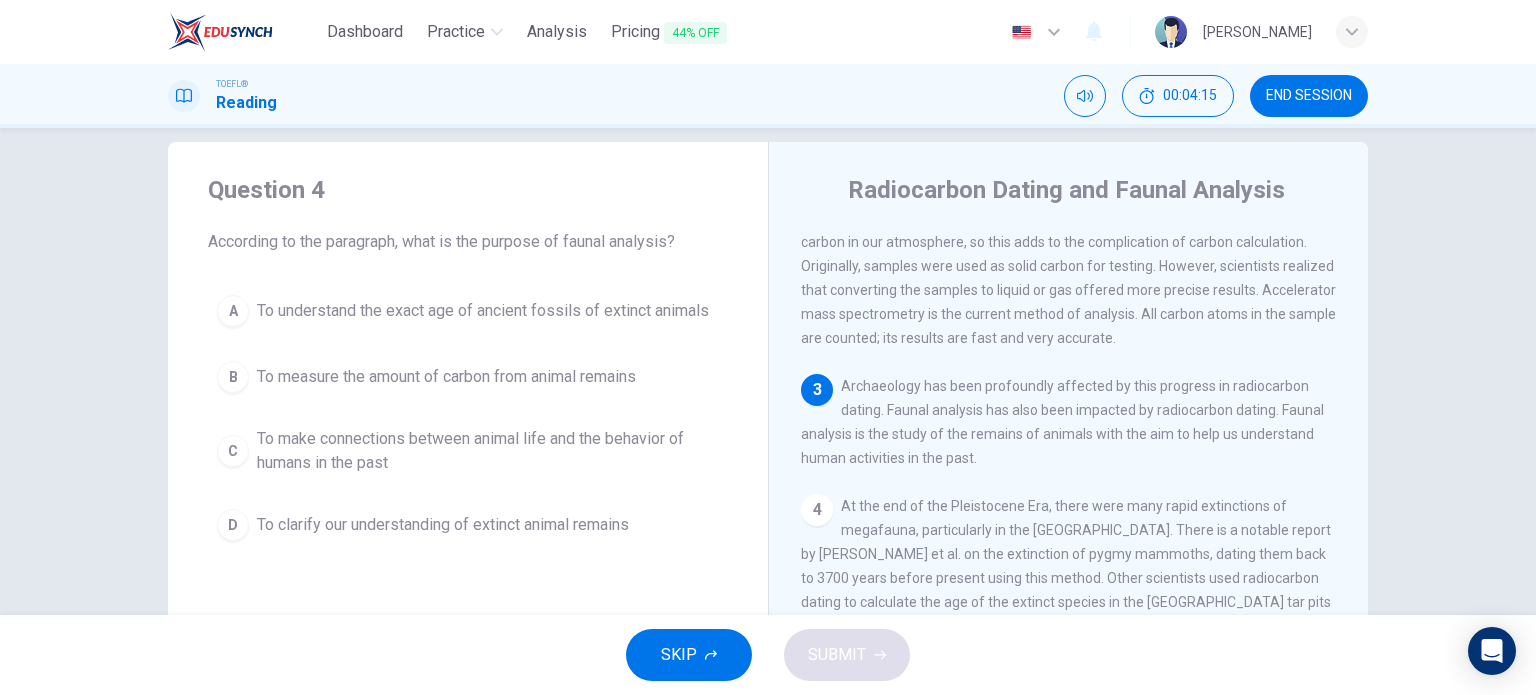 scroll, scrollTop: 337, scrollLeft: 0, axis: vertical 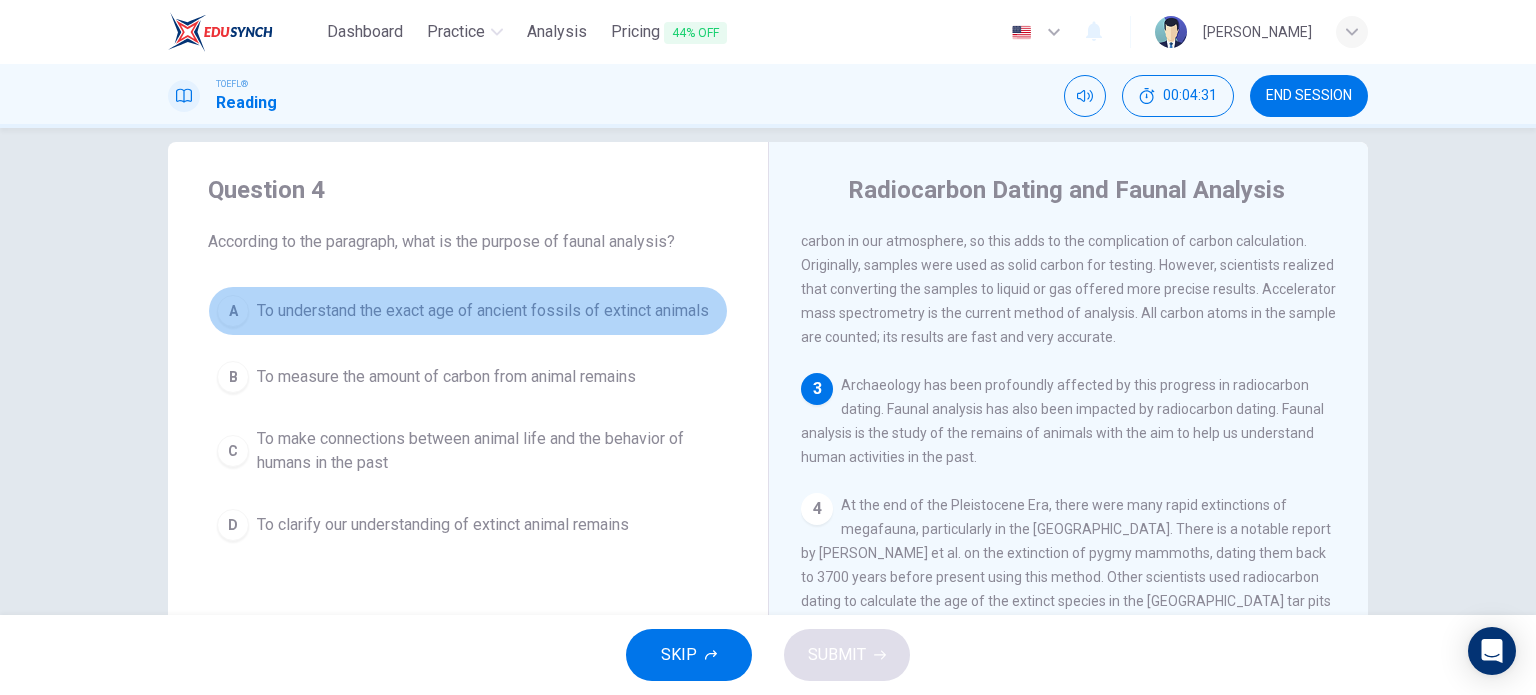 click on "To understand the exact age of ancient fossils of extinct animals" at bounding box center (483, 311) 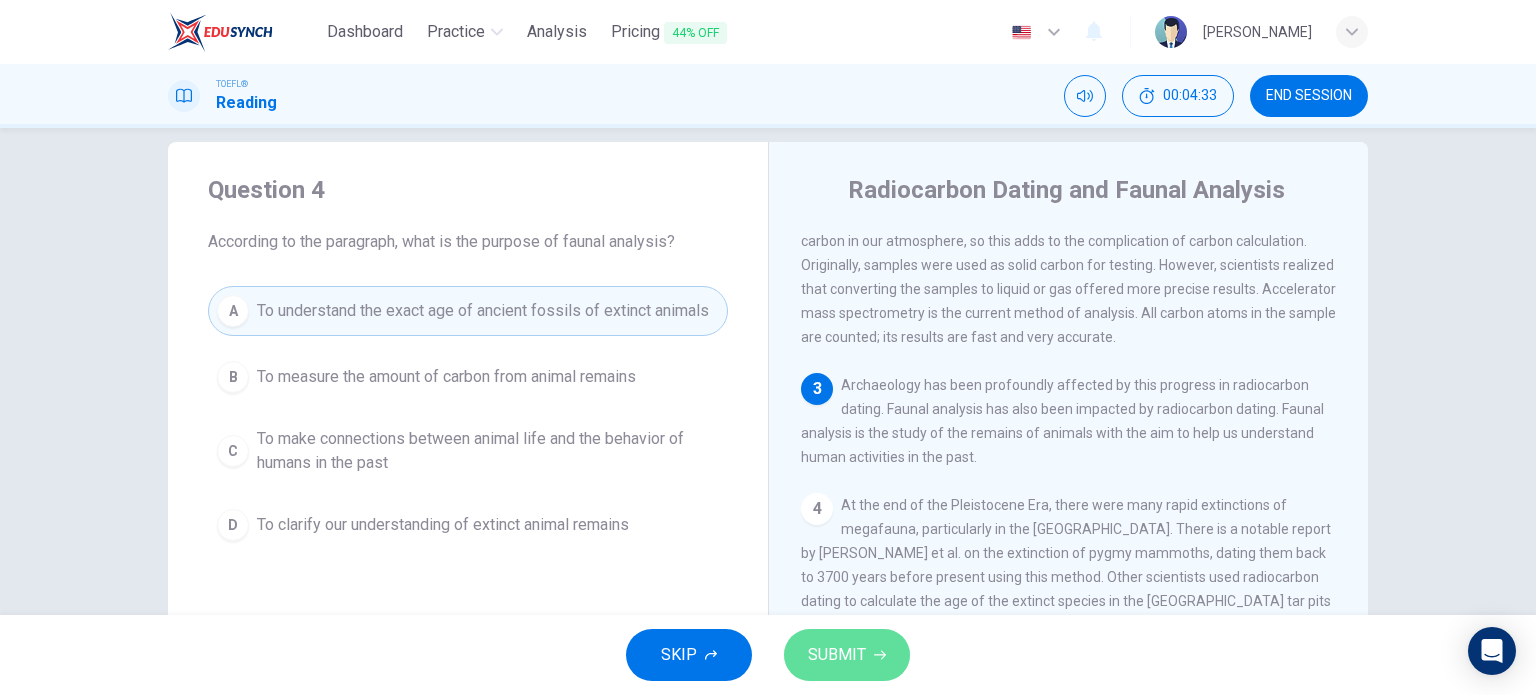 click on "SUBMIT" at bounding box center (847, 655) 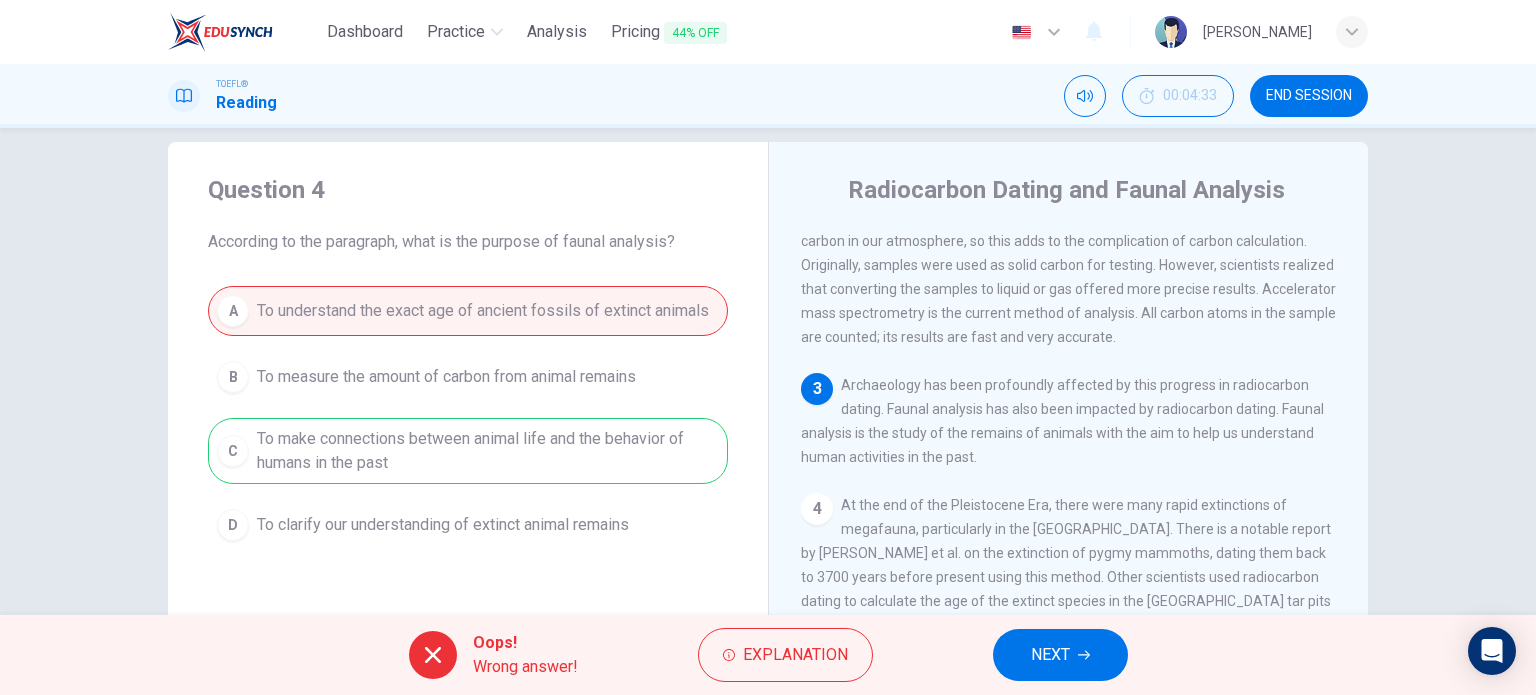 click on "A To understand the exact age of ancient fossils of extinct animals B To measure the amount of carbon from animal remains C To make connections between animal life and the behavior of humans in the past D To clarify our understanding of extinct animal remains" at bounding box center (468, 418) 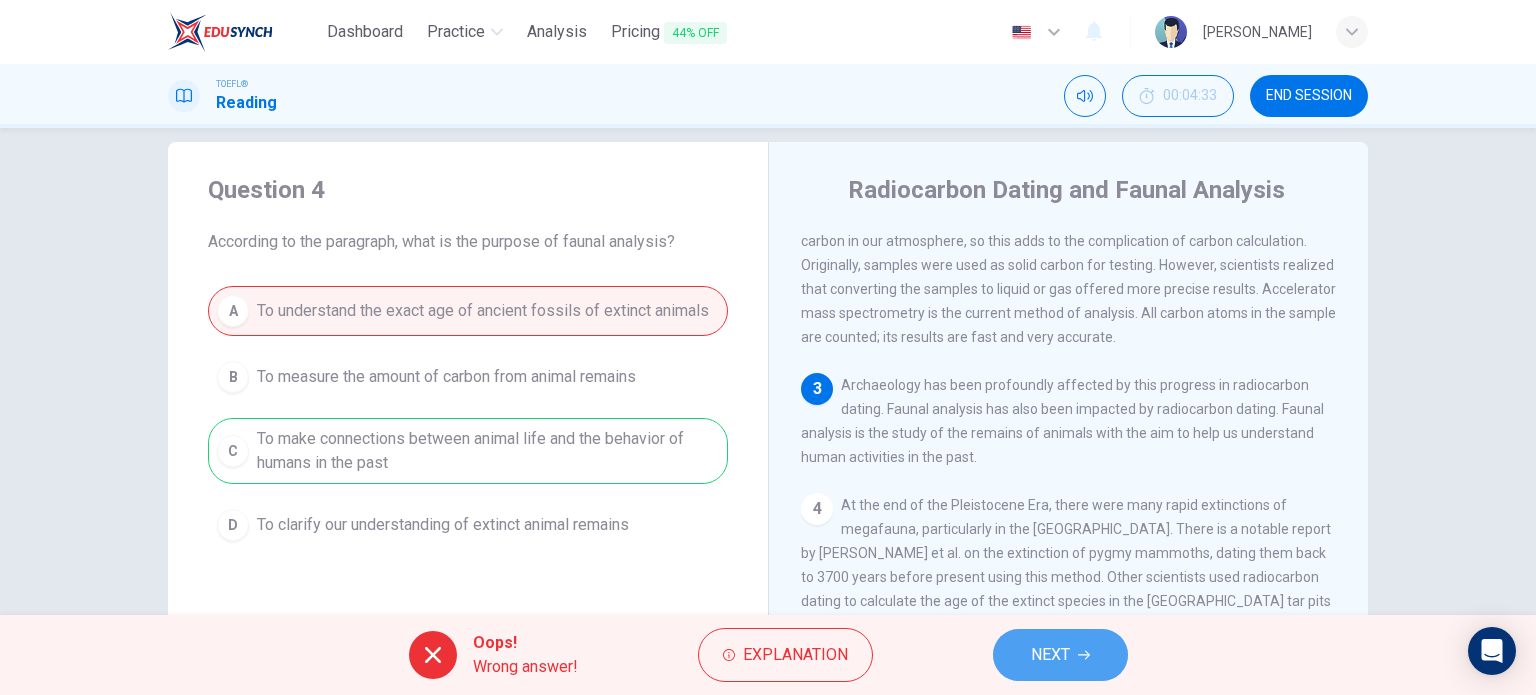 click on "NEXT" at bounding box center [1050, 655] 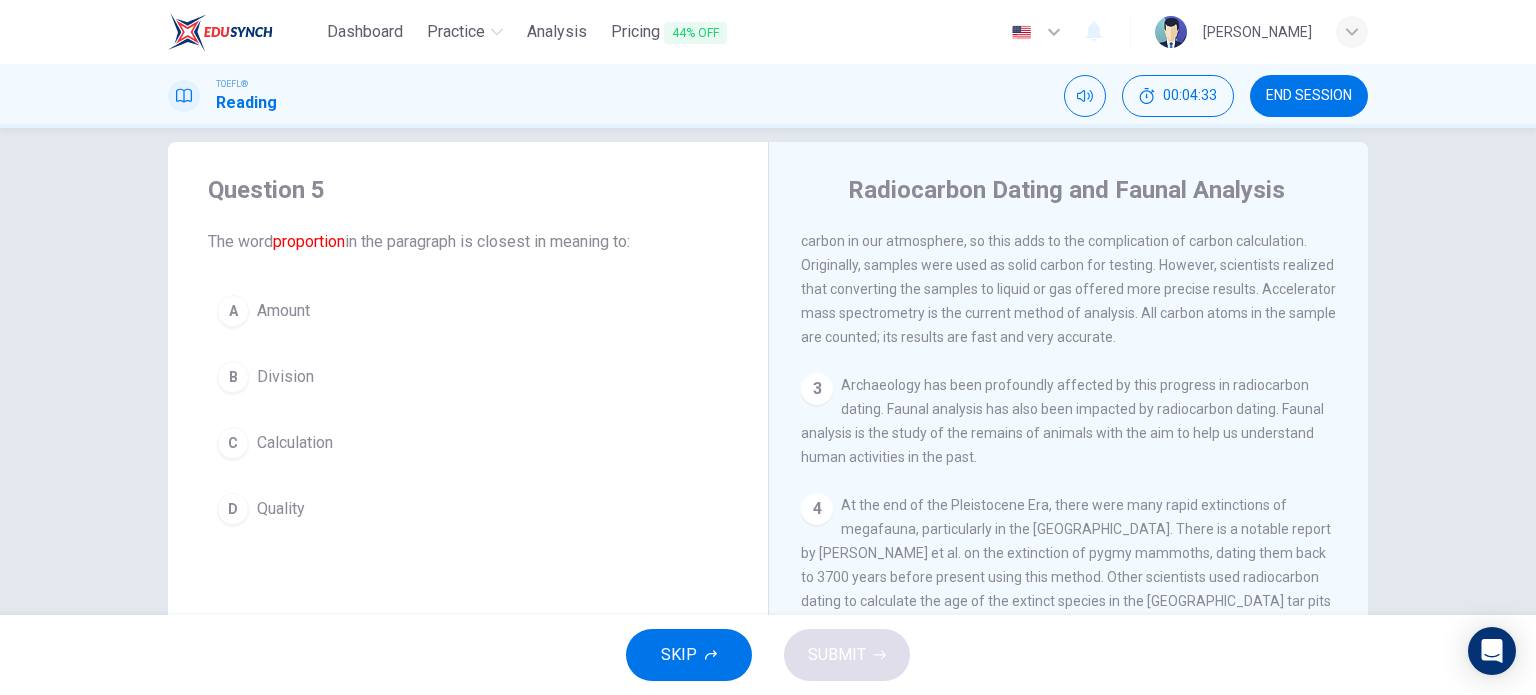 scroll, scrollTop: 272, scrollLeft: 0, axis: vertical 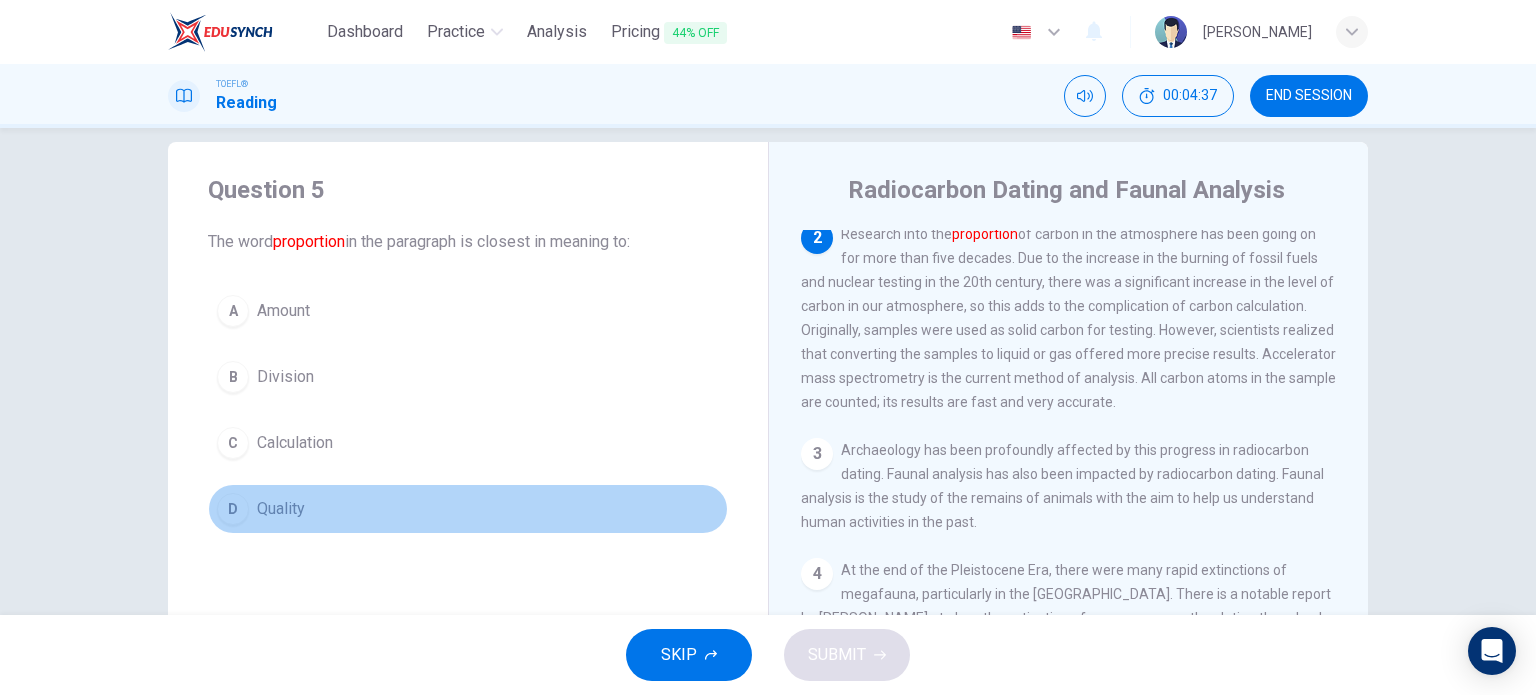 click on "Quality" at bounding box center (281, 509) 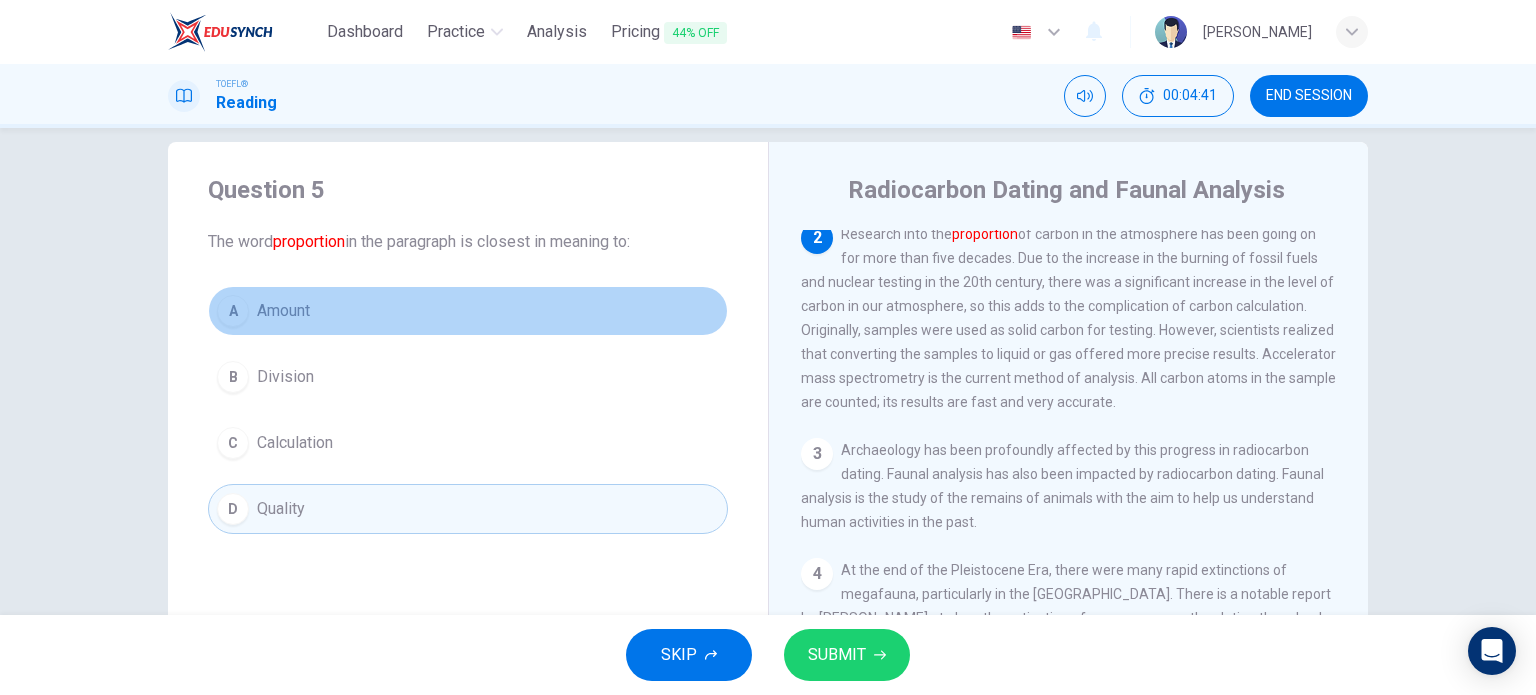 click on "Amount" at bounding box center [283, 311] 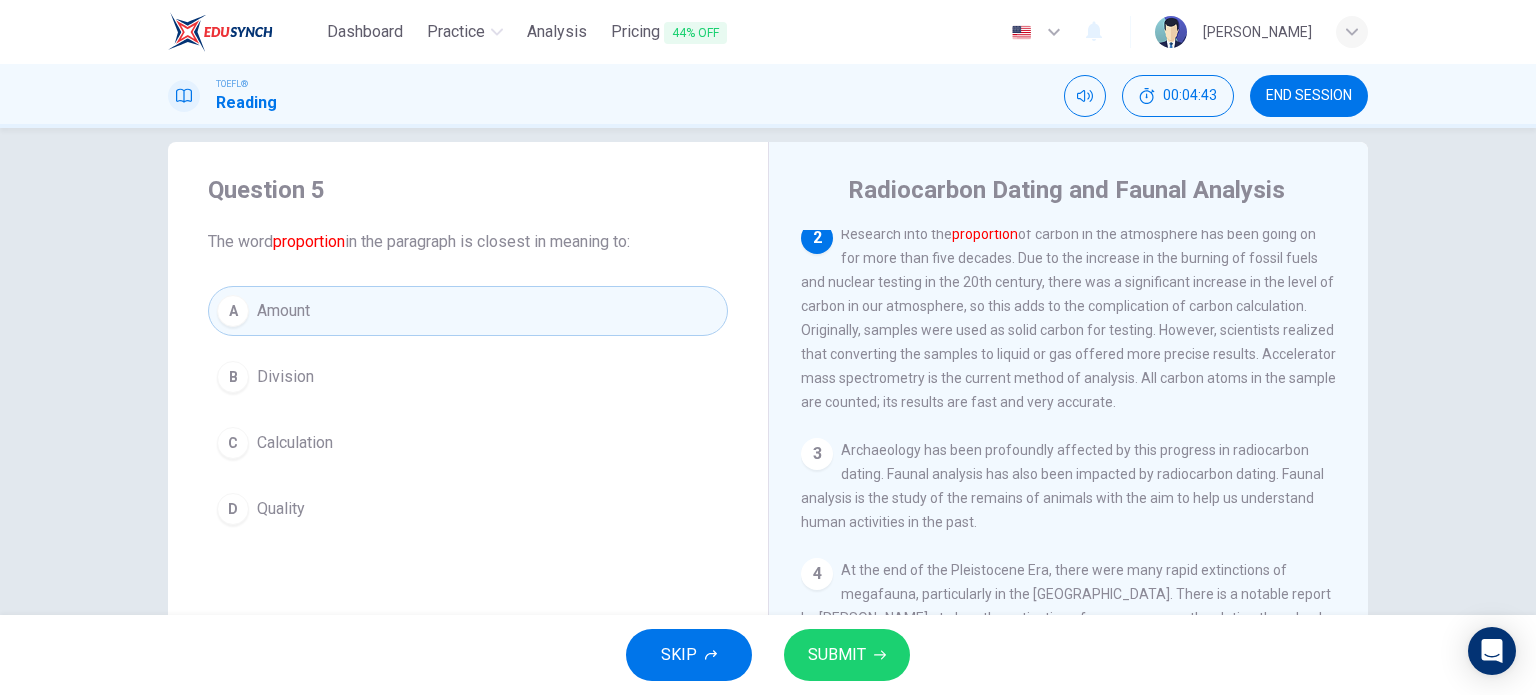 click on "SUBMIT" at bounding box center [837, 655] 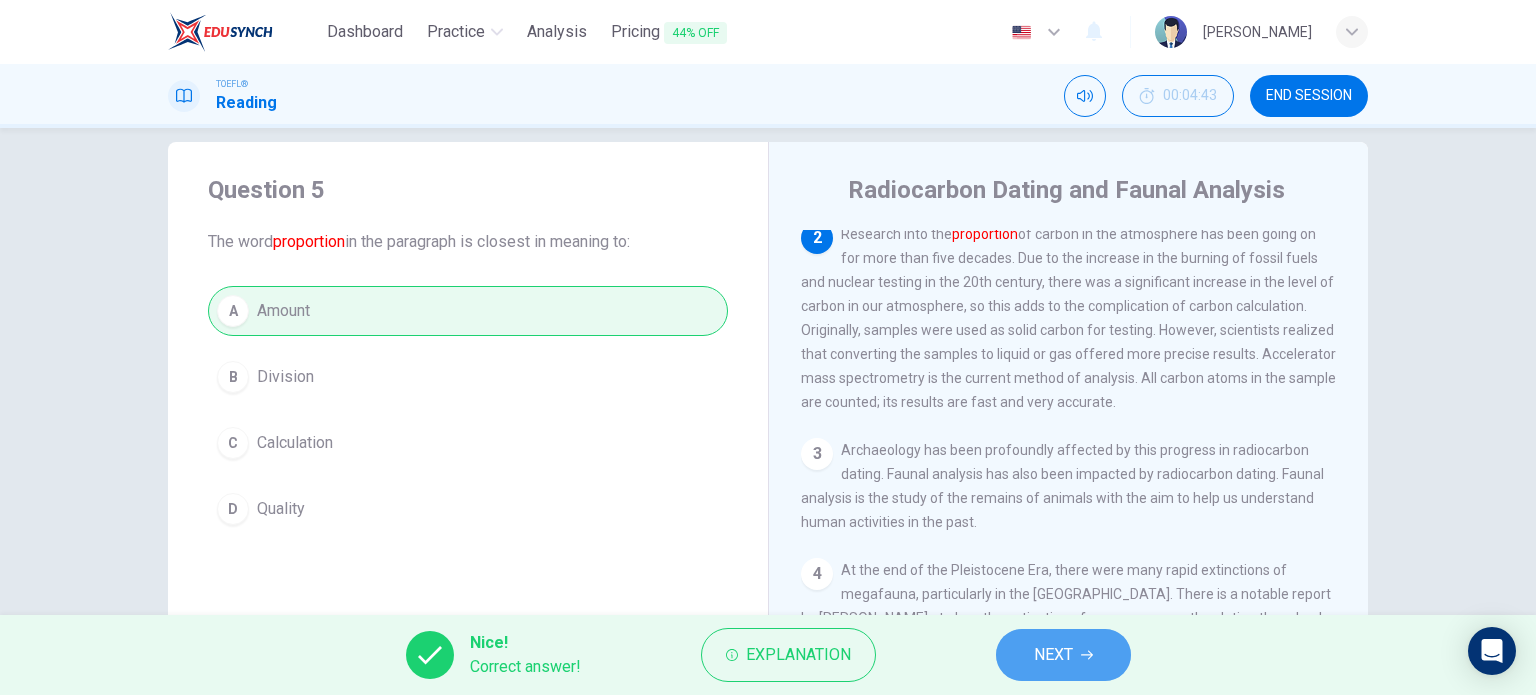 click on "NEXT" at bounding box center [1063, 655] 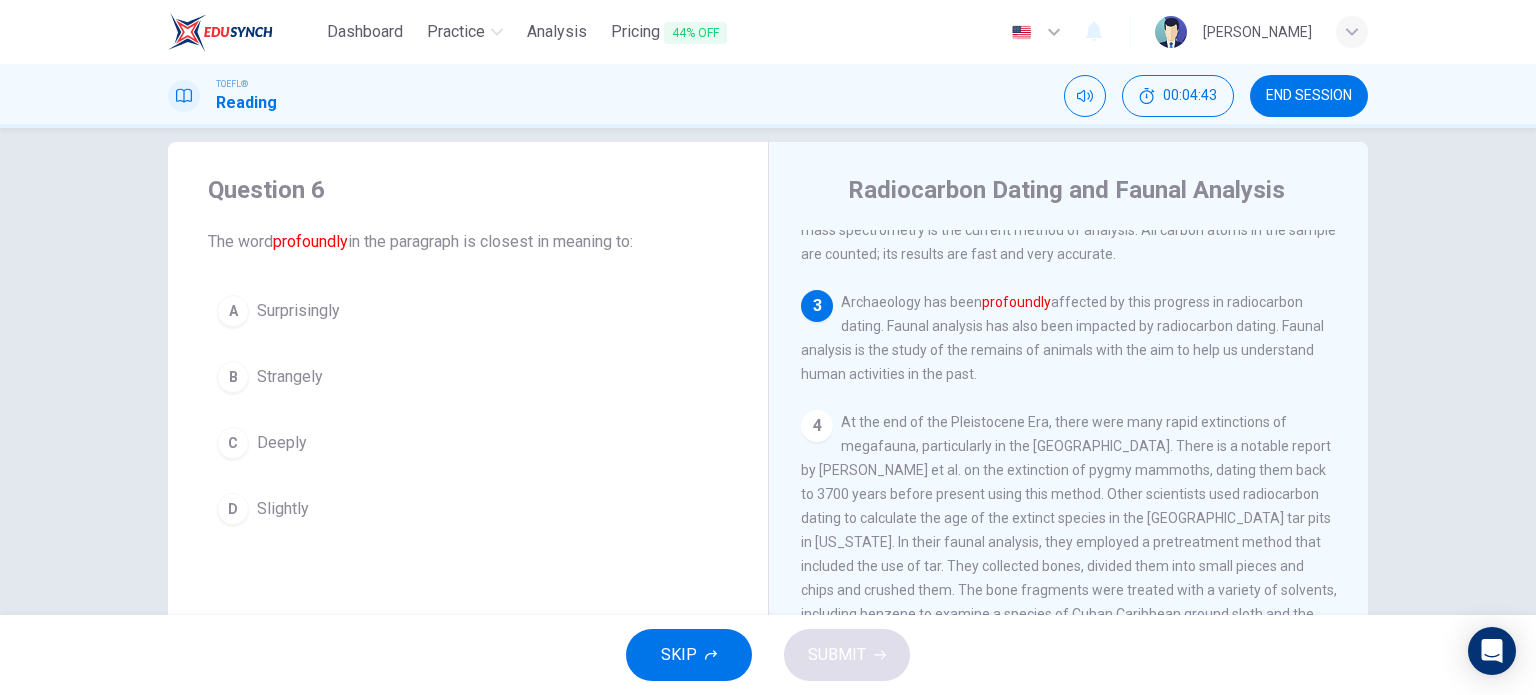 scroll, scrollTop: 494, scrollLeft: 0, axis: vertical 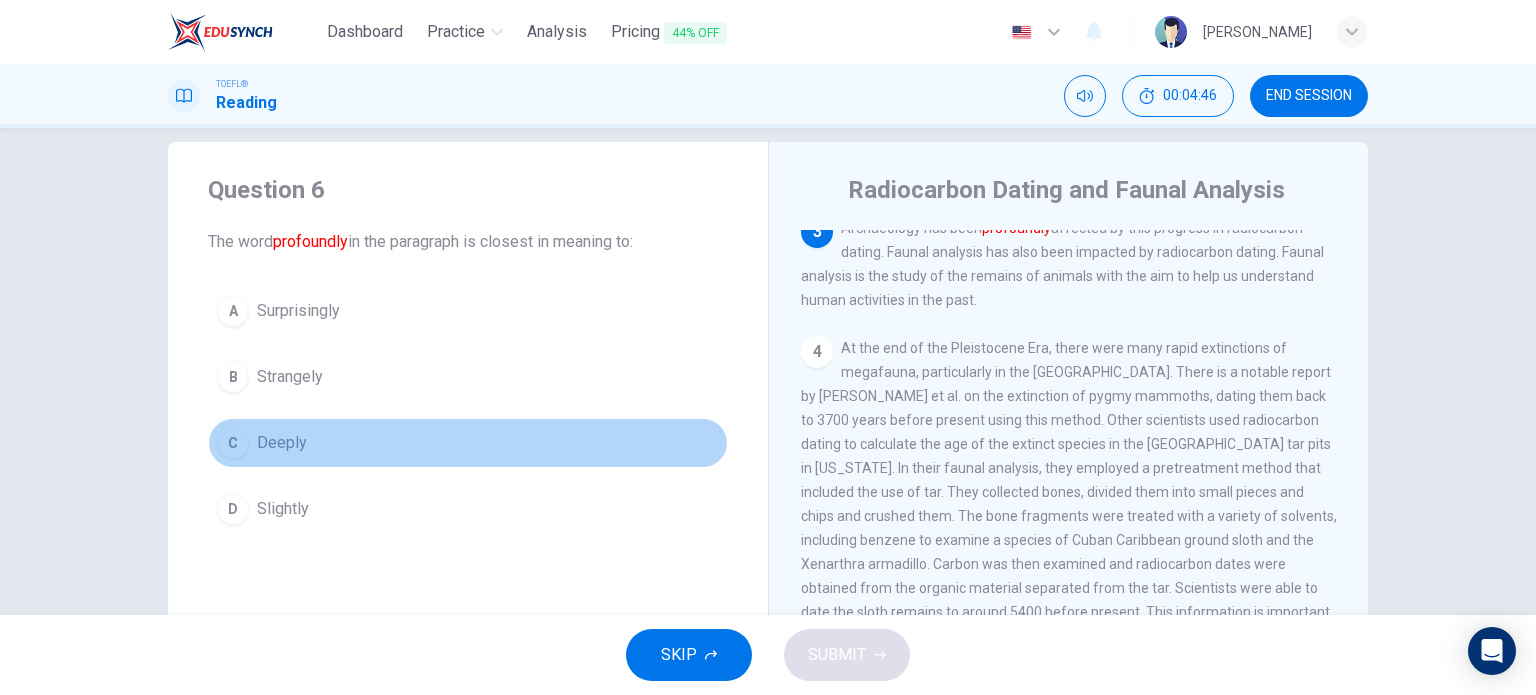 click on "Deeply" at bounding box center [282, 443] 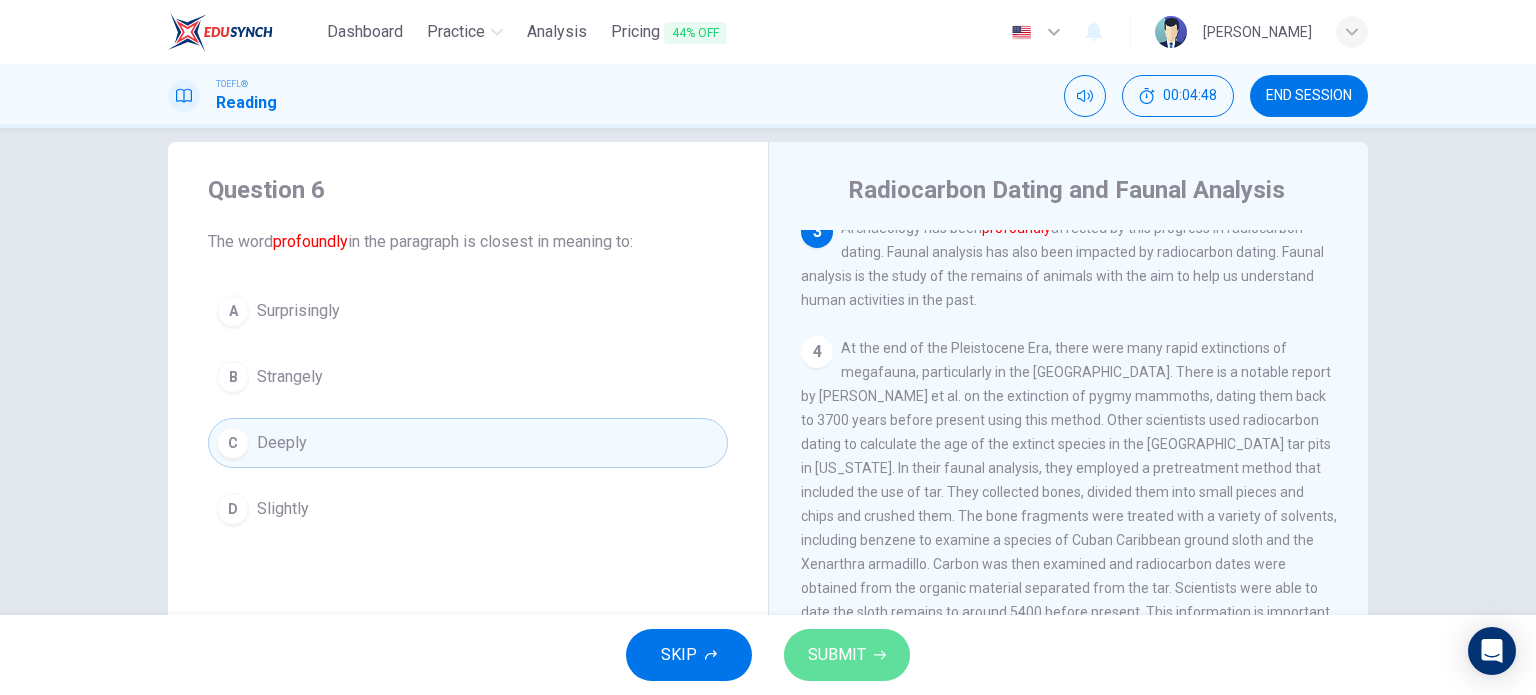 click on "SUBMIT" at bounding box center (847, 655) 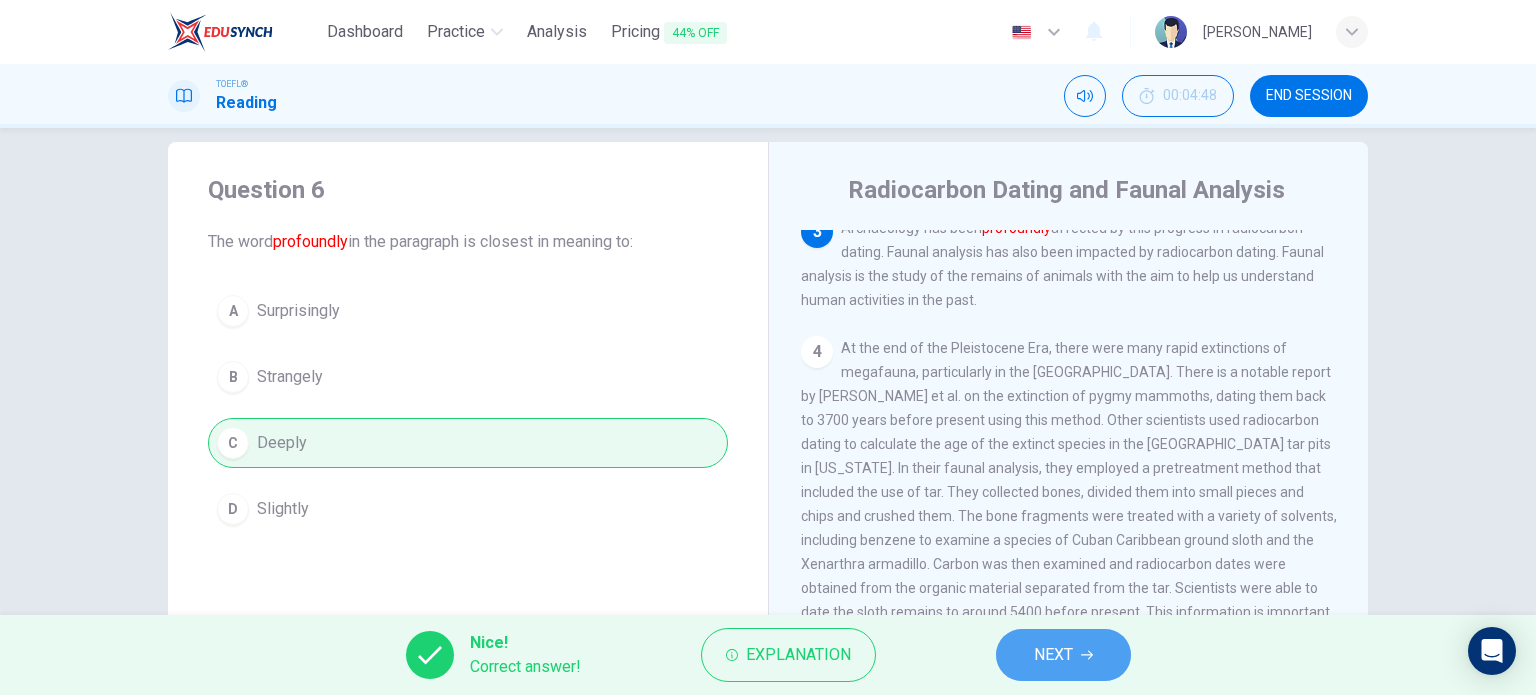 click on "NEXT" at bounding box center [1053, 655] 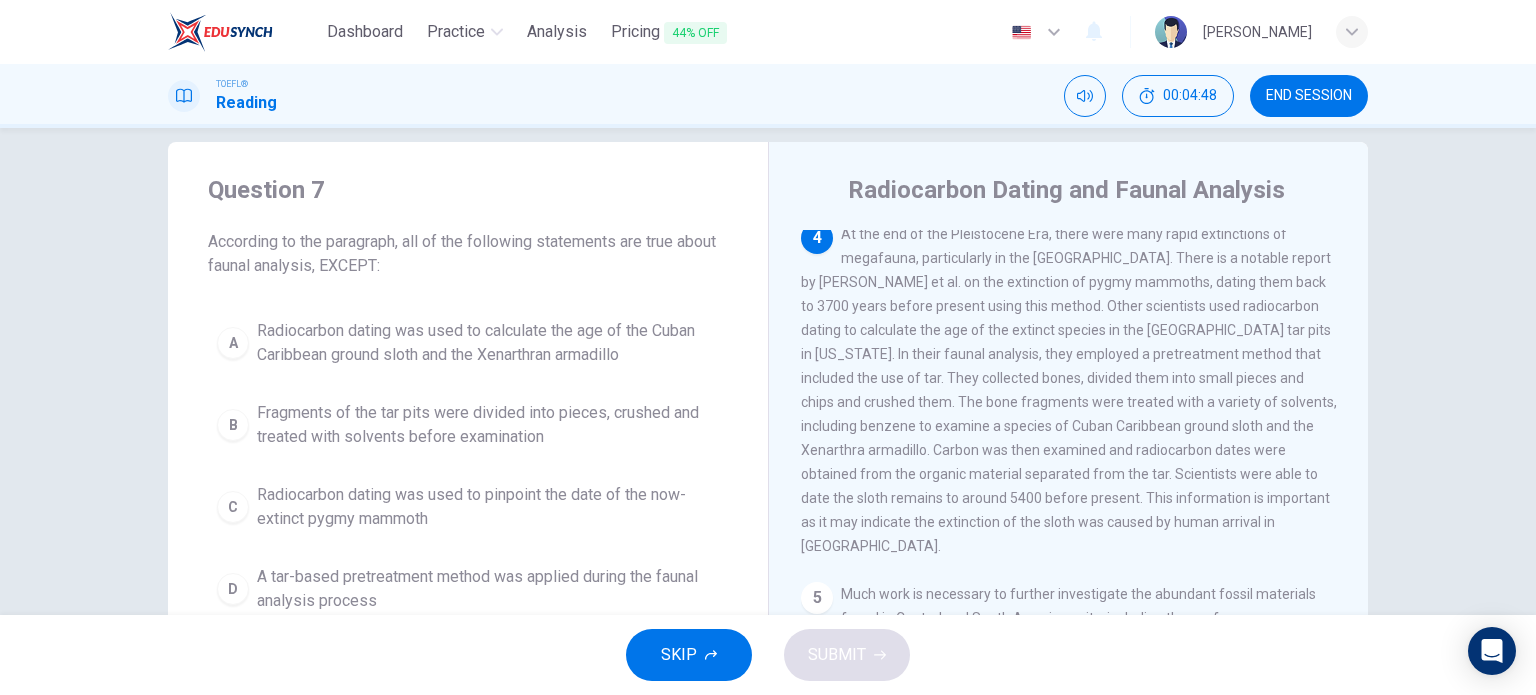 scroll, scrollTop: 617, scrollLeft: 0, axis: vertical 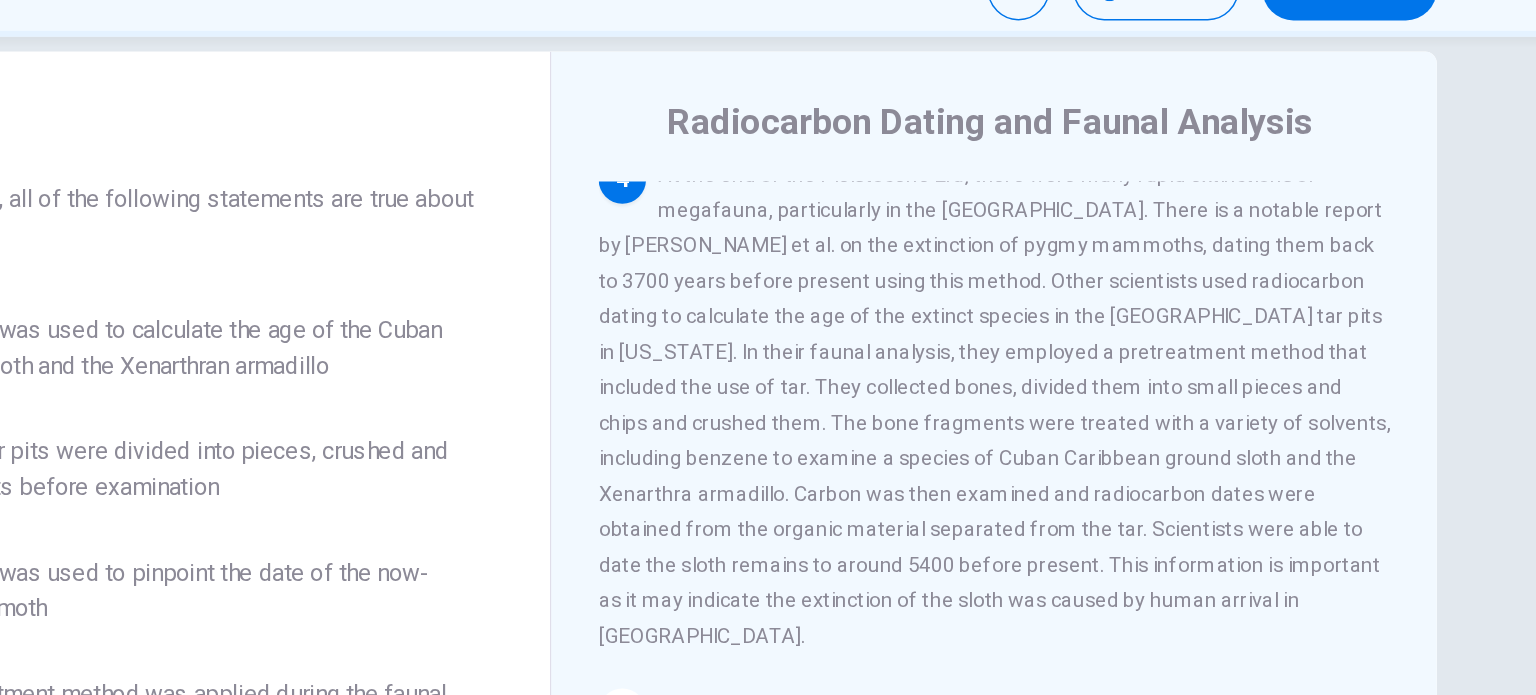 click on "At the end of the Pleistocene Era, there were many rapid extinctions of megafauna, particularly in the Americas. There is a notable report by Vartanyan et al. on the extinction of pygmy mammoths, dating them back to 3700 years before present using this method. Other scientists used radiocarbon dating to calculate the age of the extinct species in the La Brea tar pits in California. In their faunal analysis, they employed a pretreatment method that included the use of tar. They collected bones, divided them into small pieces and chips and crushed them. The bone fragments were treated with a variety of solvents, including benzene to examine a species of Cuban Caribbean ground sloth and the Xenarthra armadillo. Carbon was then examined and radiocarbon dates were obtained from the organic material separated from the tar. Scientists were able to date the sloth remains to around 5400 before present. This information is important as it may indicate the extinction of the sloth was caused by human arrival in Cuba." at bounding box center (1069, 377) 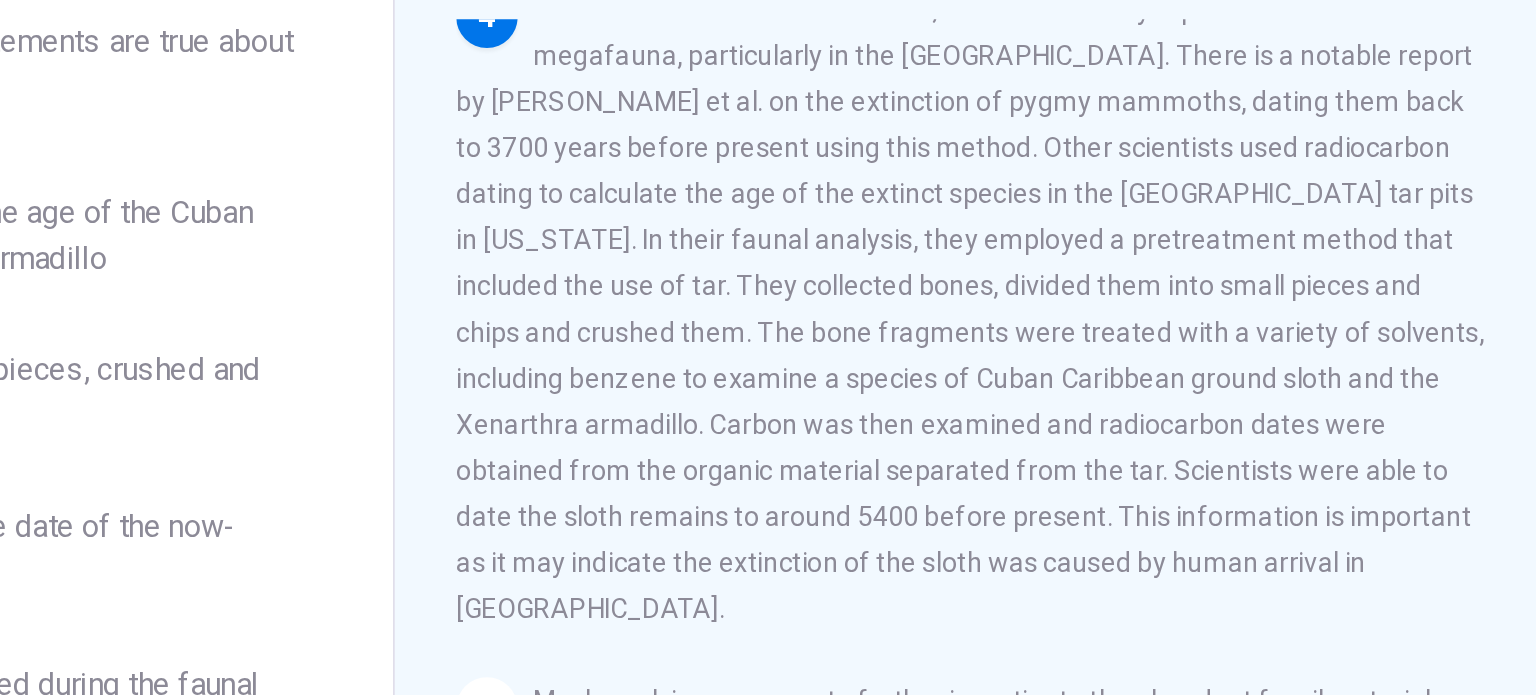scroll, scrollTop: 51, scrollLeft: 0, axis: vertical 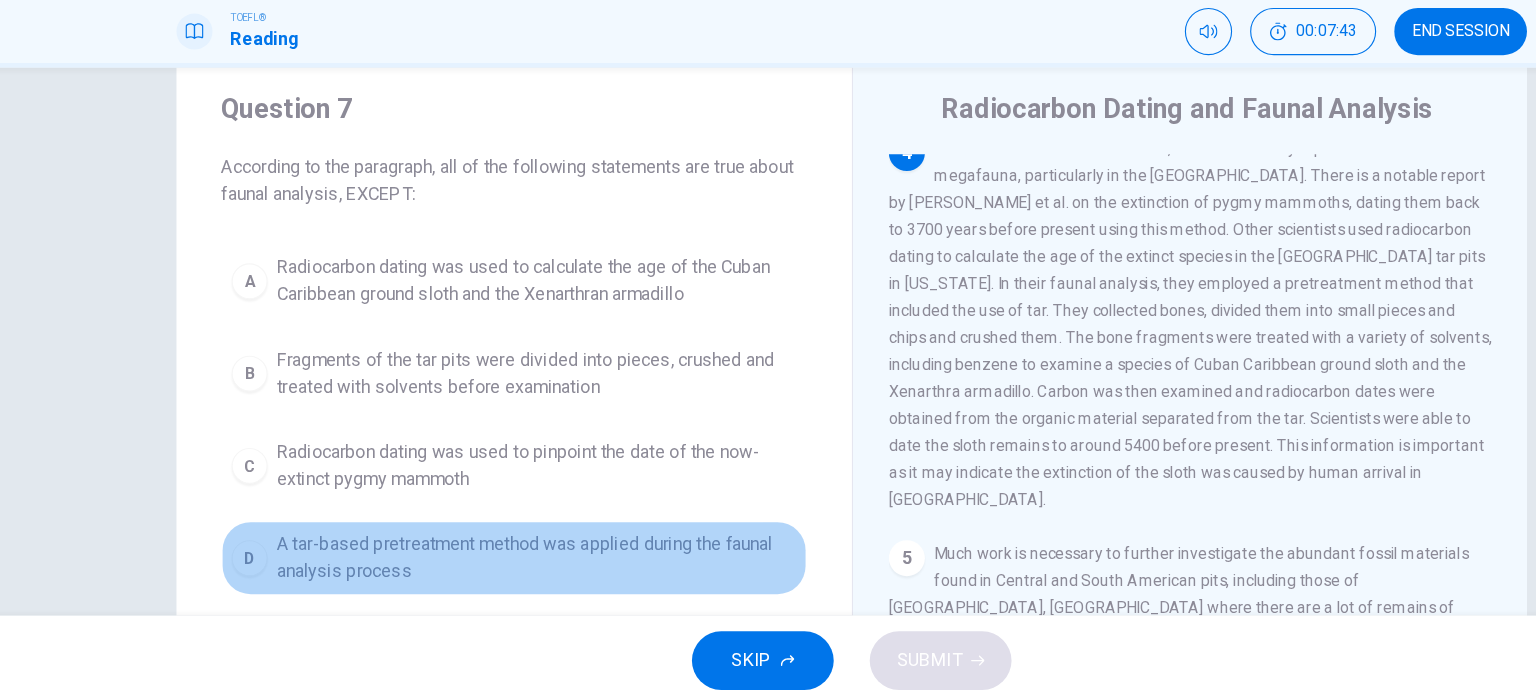 click on "A tar-based pretreatment method was applied during the faunal analysis process" at bounding box center [488, 564] 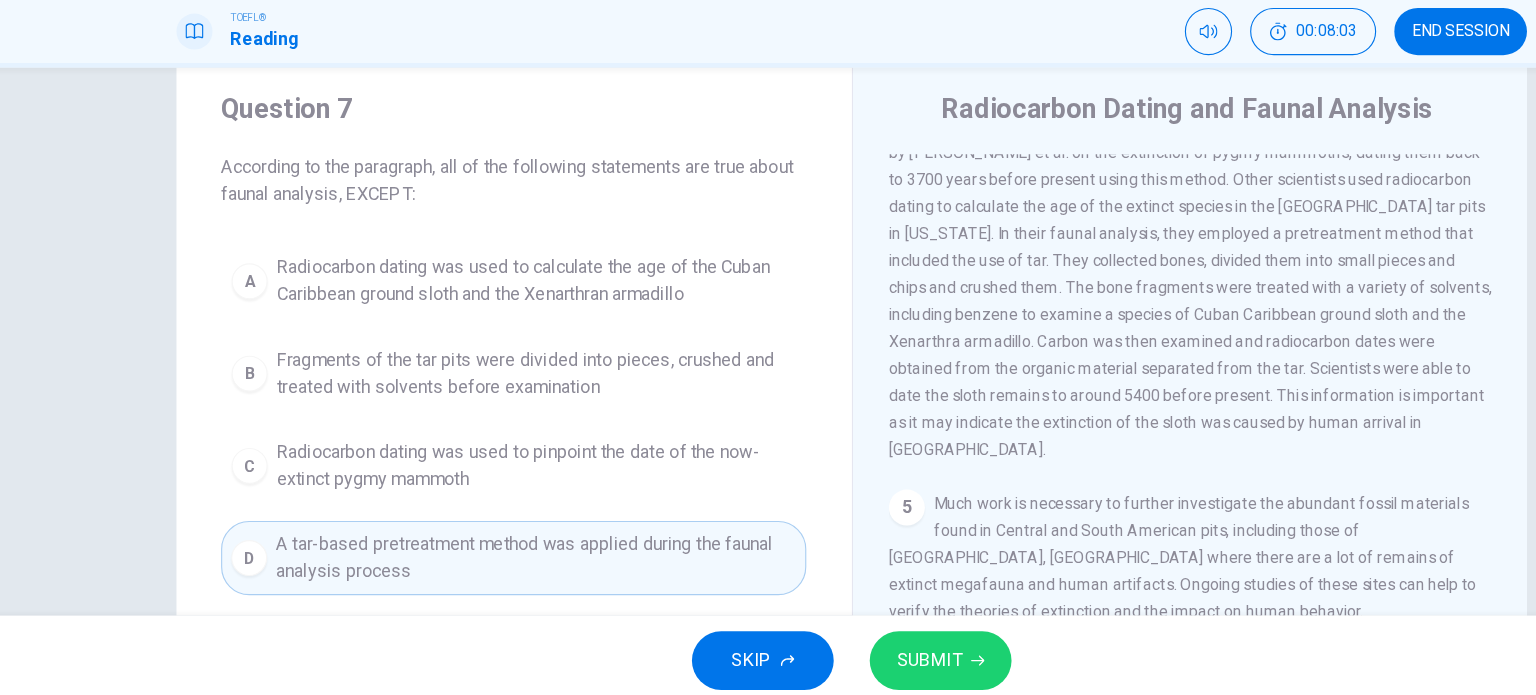 scroll, scrollTop: 660, scrollLeft: 0, axis: vertical 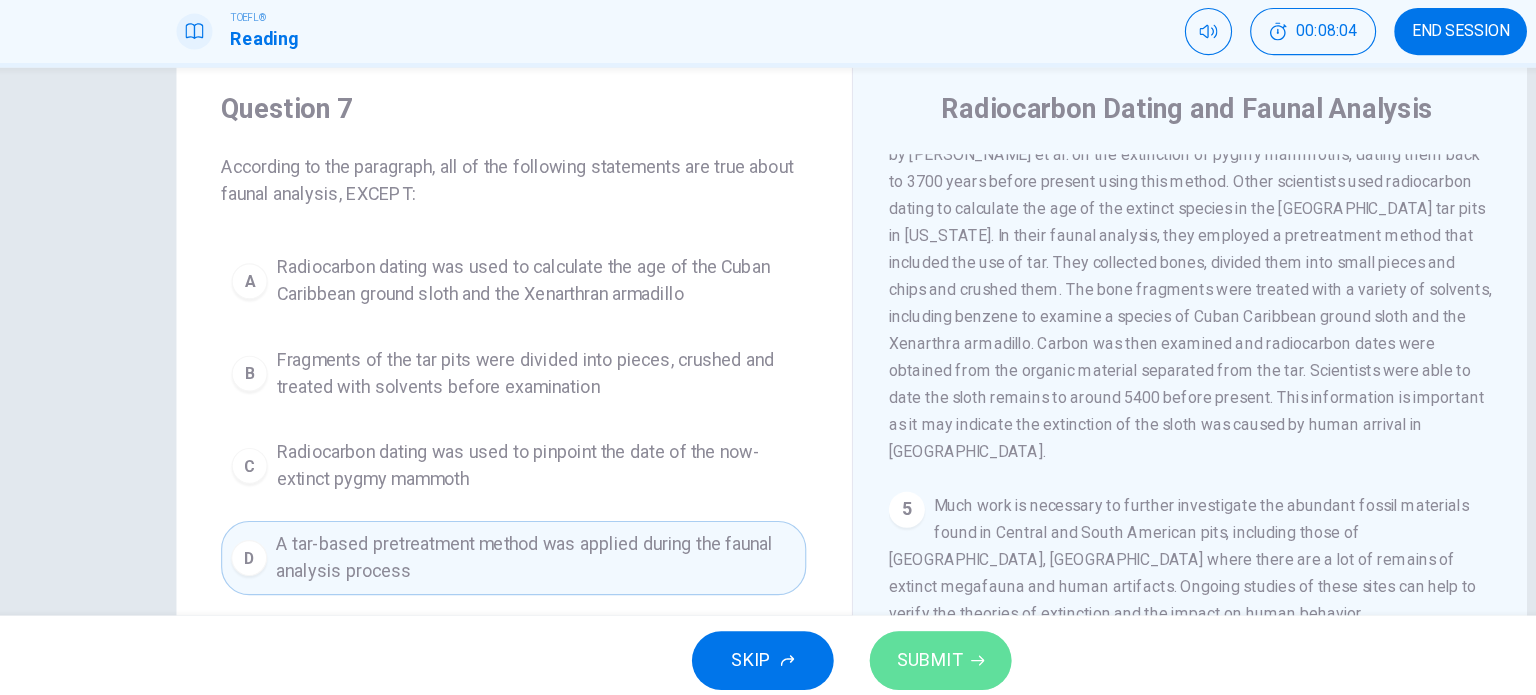 click on "SUBMIT" at bounding box center (837, 655) 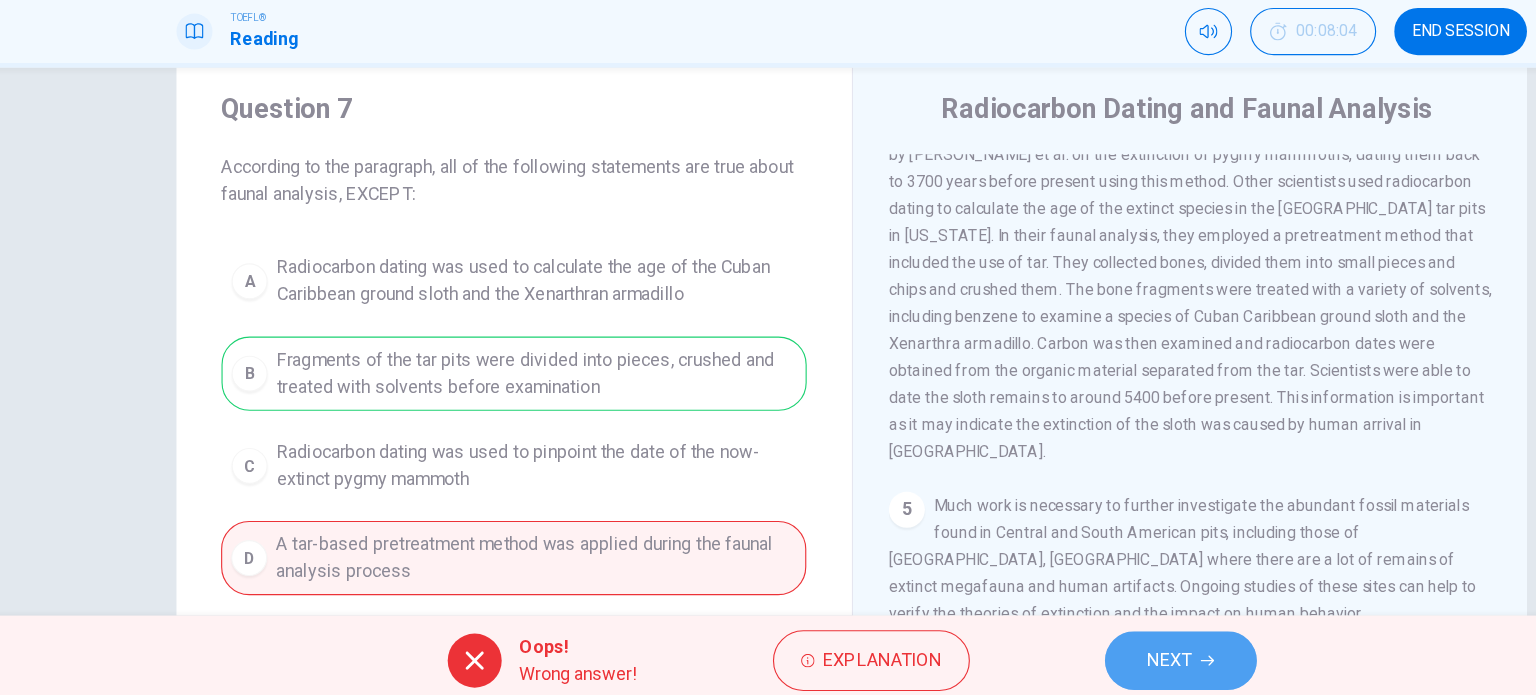 click on "NEXT" at bounding box center [1050, 655] 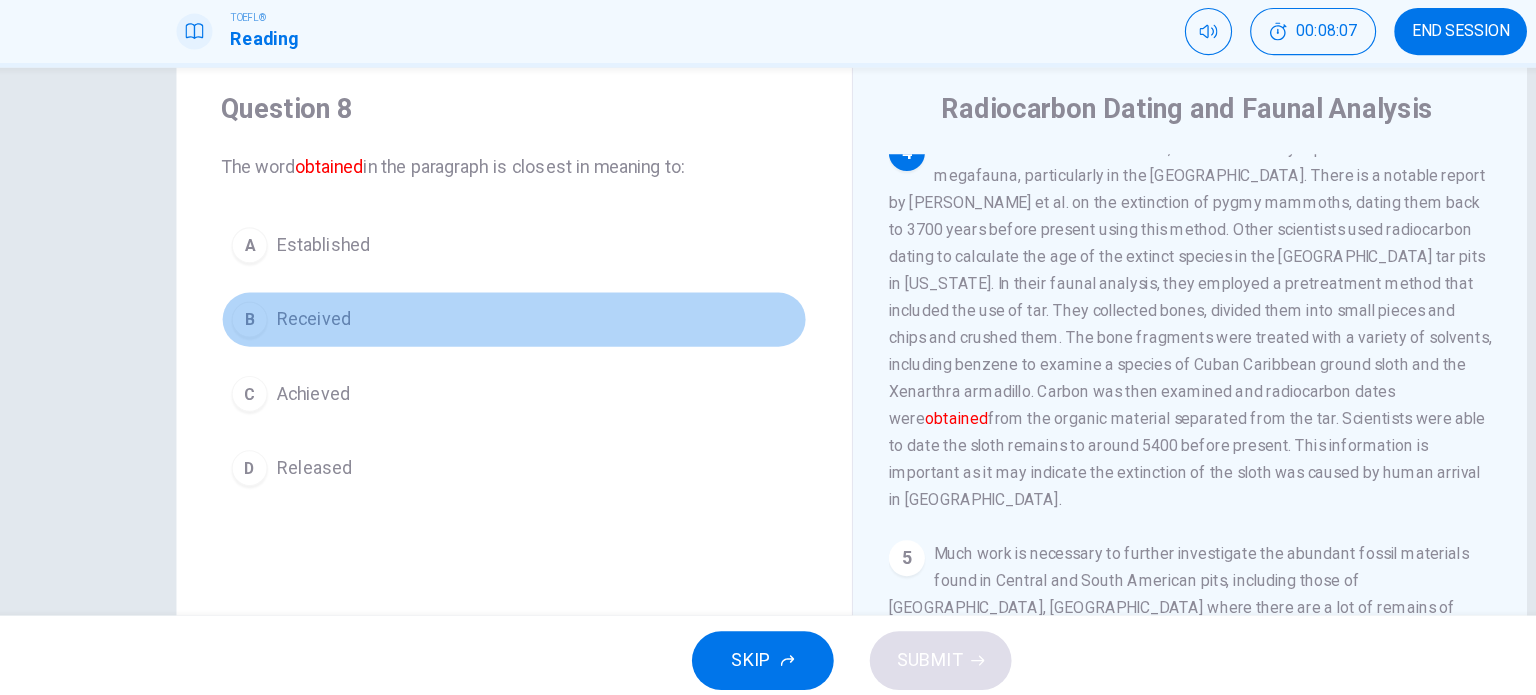click on "Received" at bounding box center (290, 352) 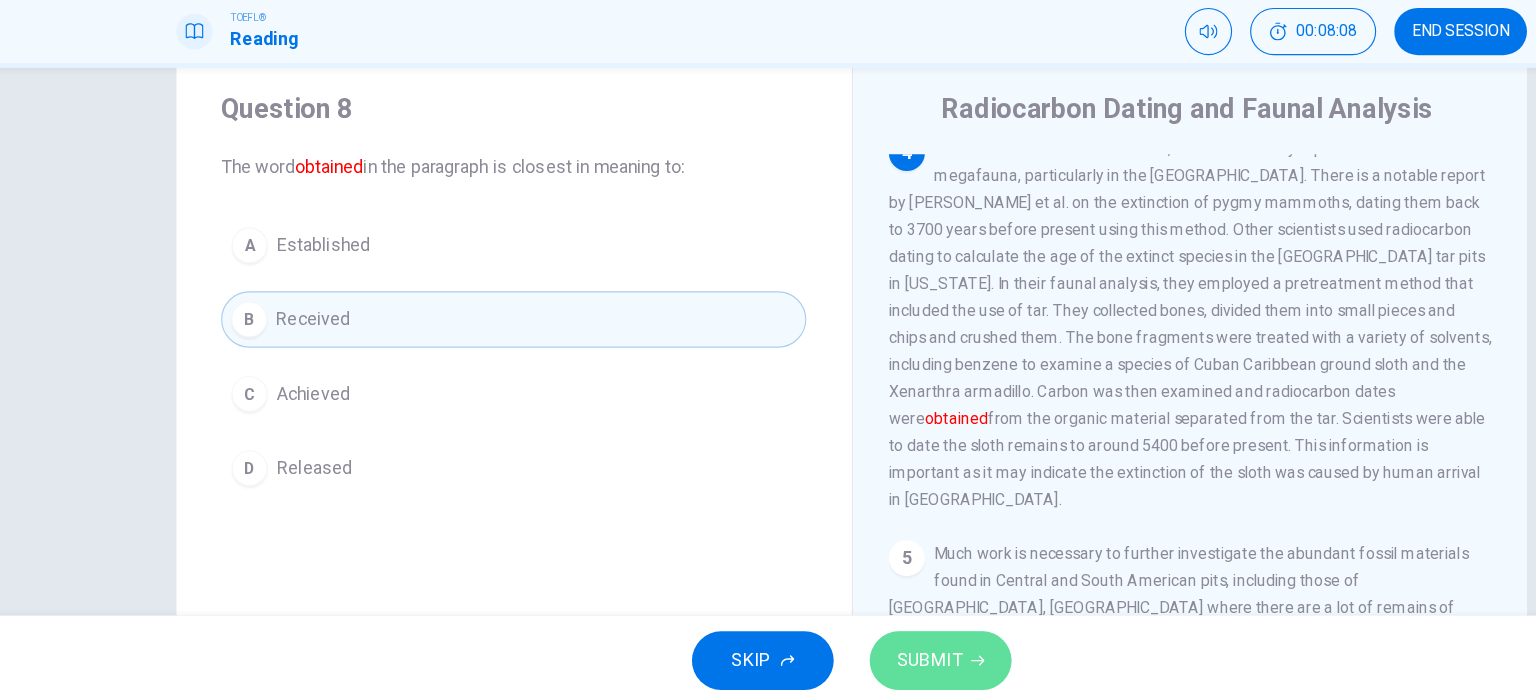 click on "SUBMIT" at bounding box center (837, 655) 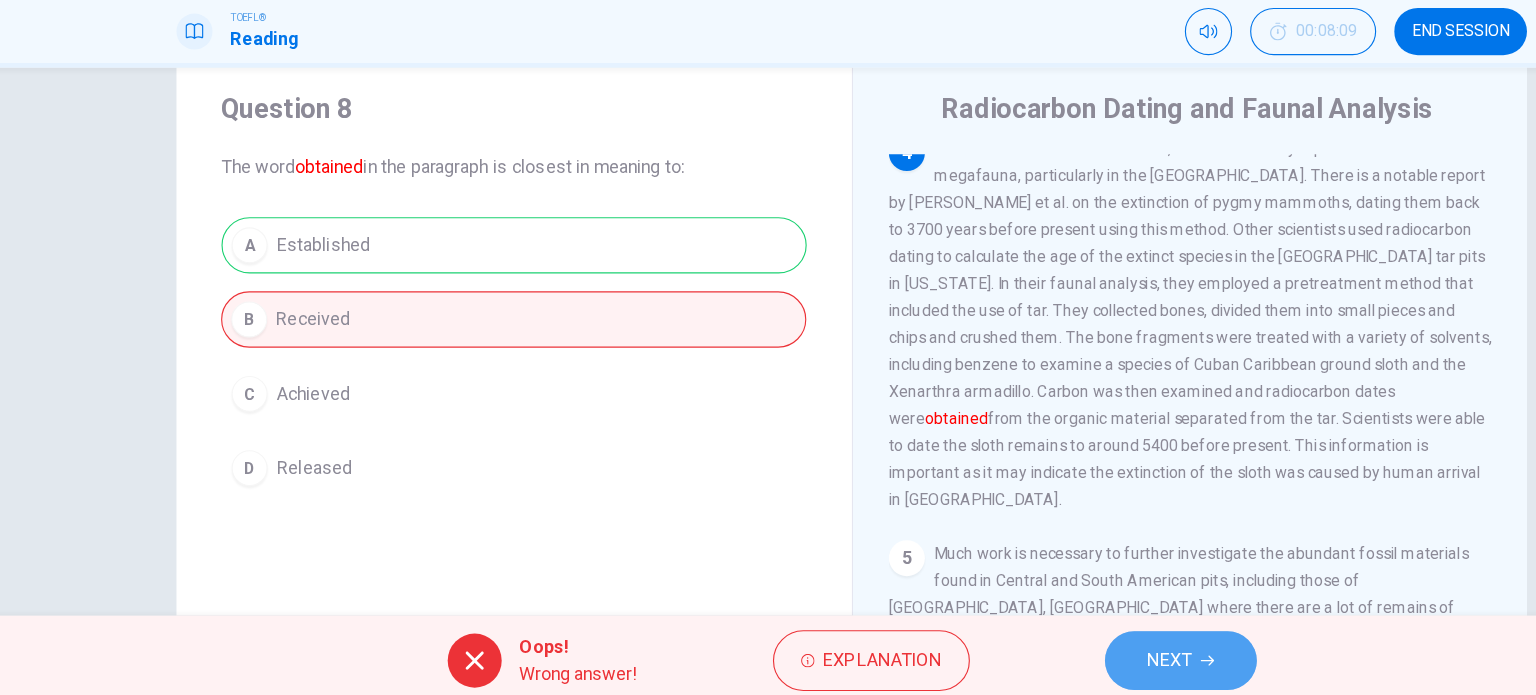 click on "NEXT" at bounding box center (1050, 655) 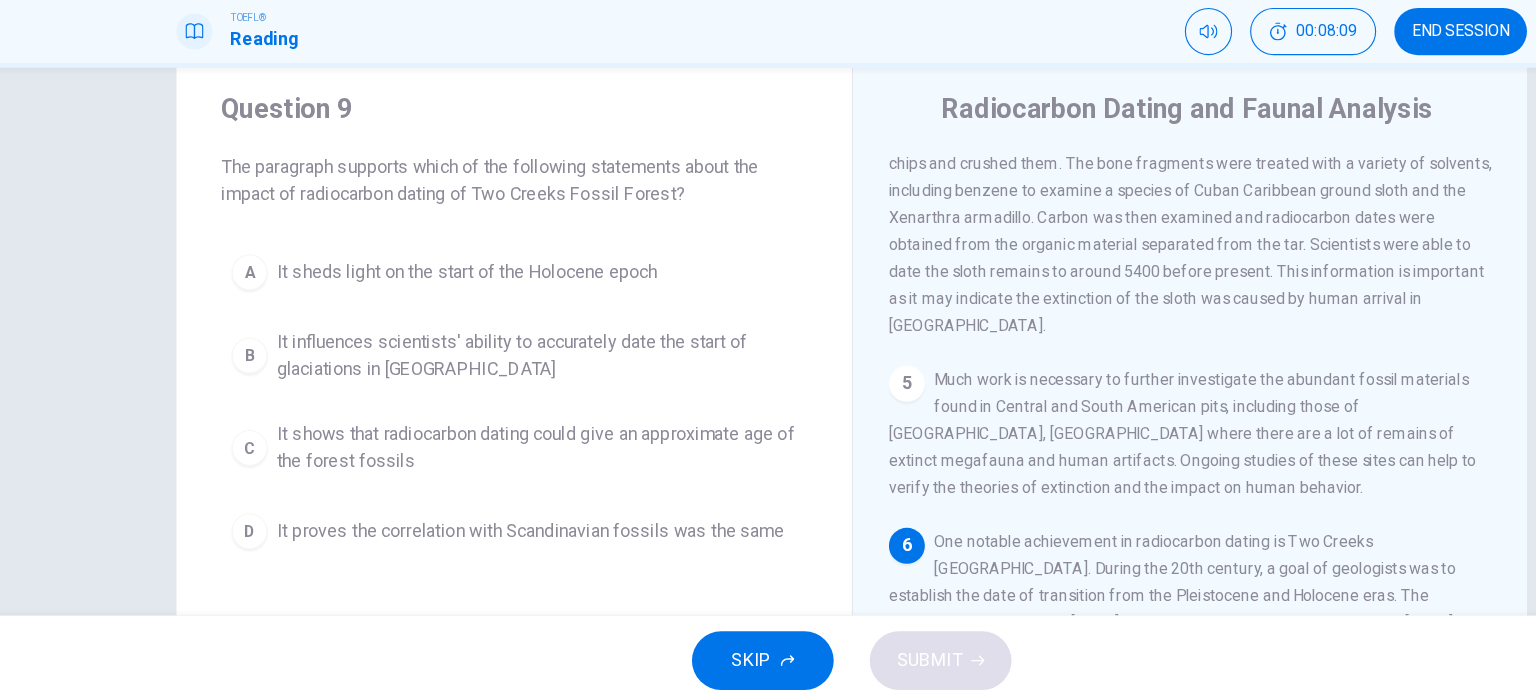 scroll, scrollTop: 883, scrollLeft: 0, axis: vertical 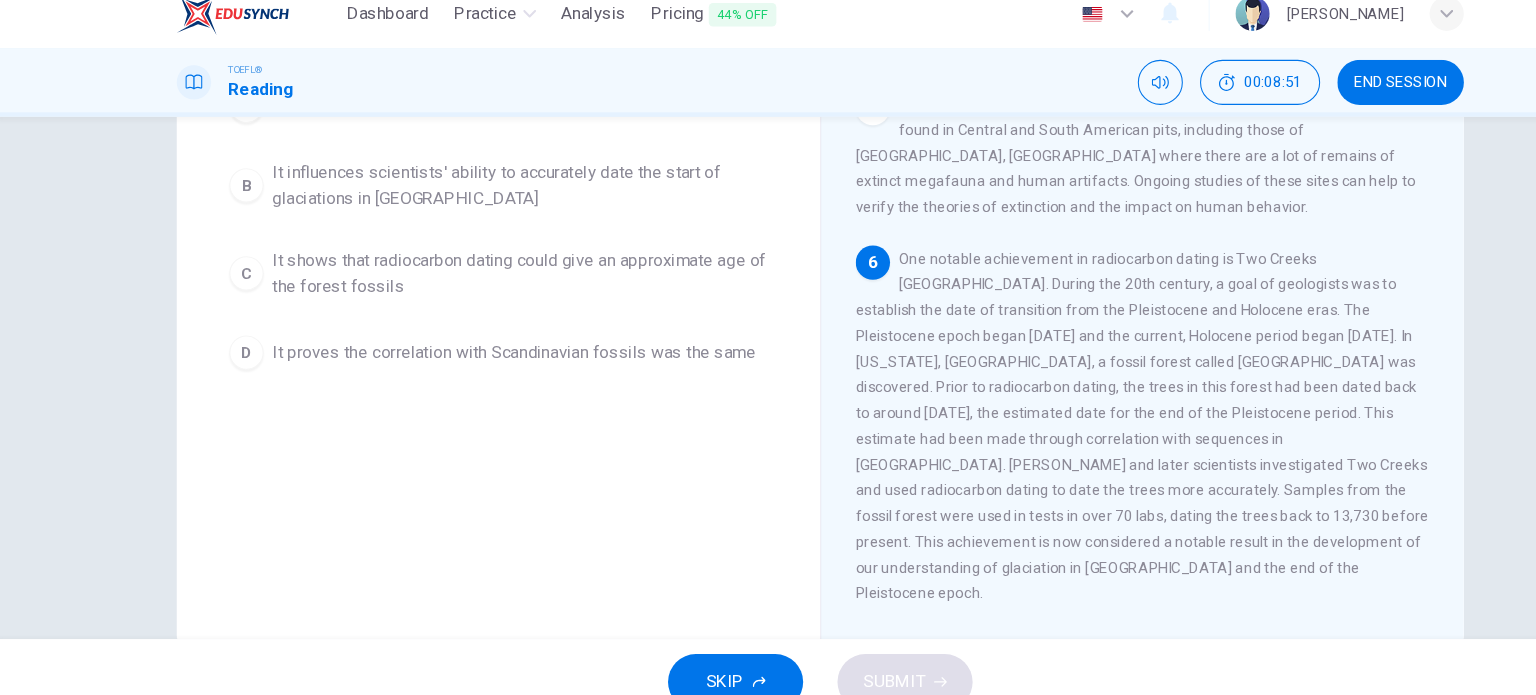 drag, startPoint x: 896, startPoint y: 415, endPoint x: 1173, endPoint y: 421, distance: 277.06497 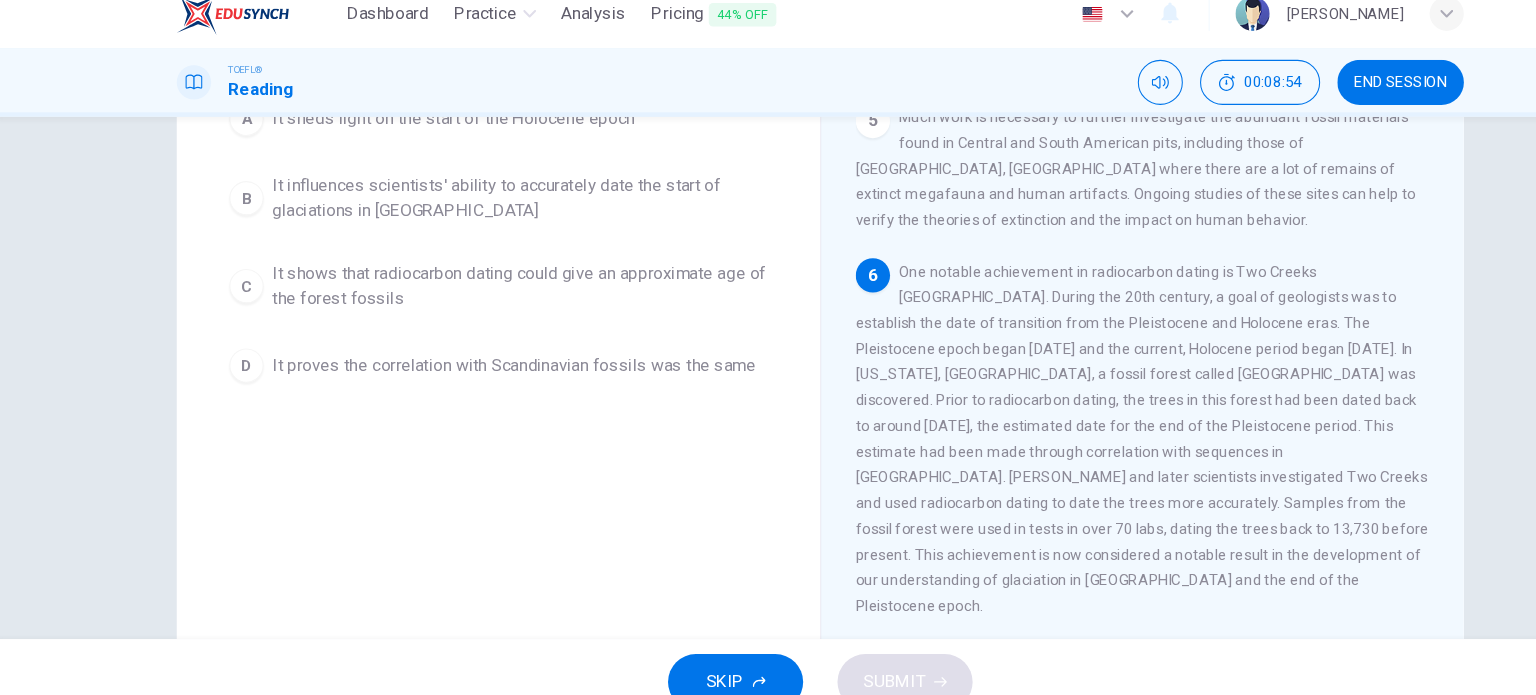 scroll, scrollTop: 232, scrollLeft: 0, axis: vertical 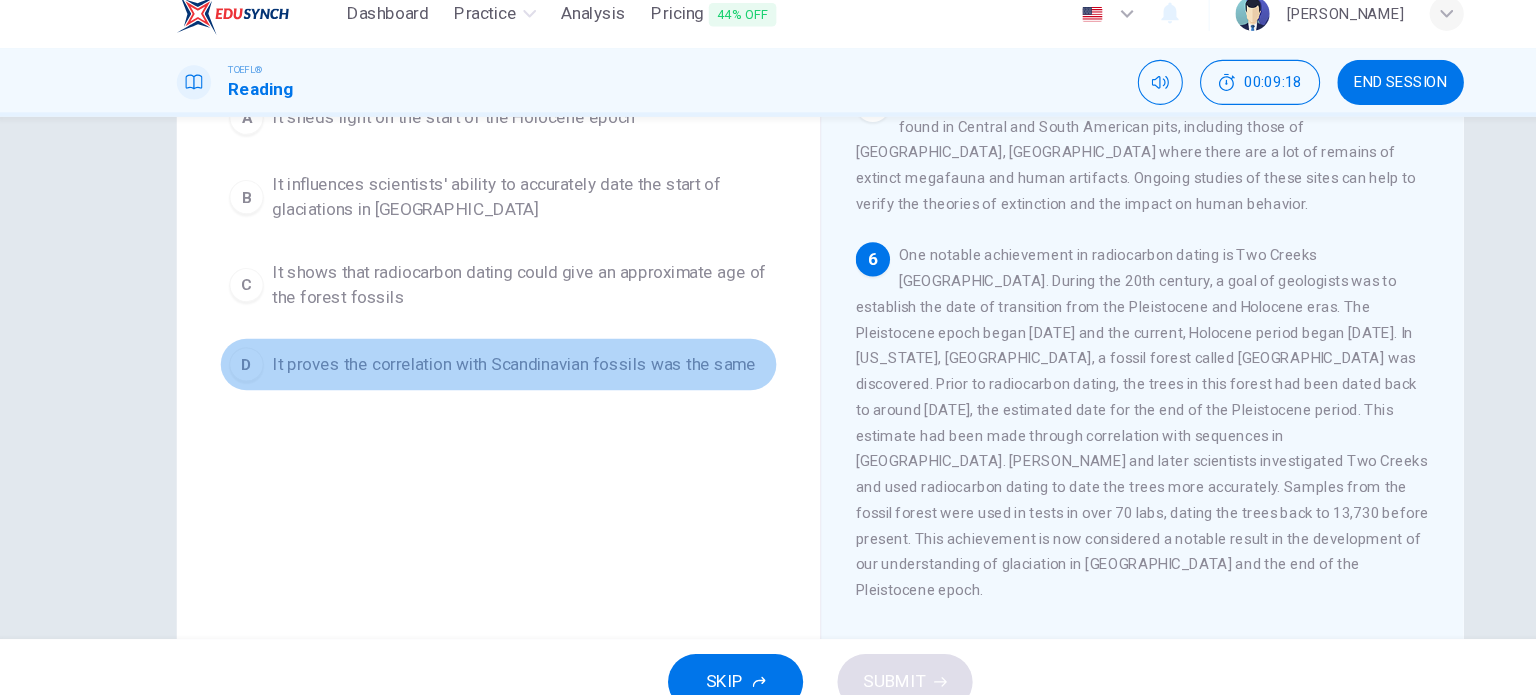 click on "D It proves the correlation with Scandinavian fossils was the same" at bounding box center (468, 359) 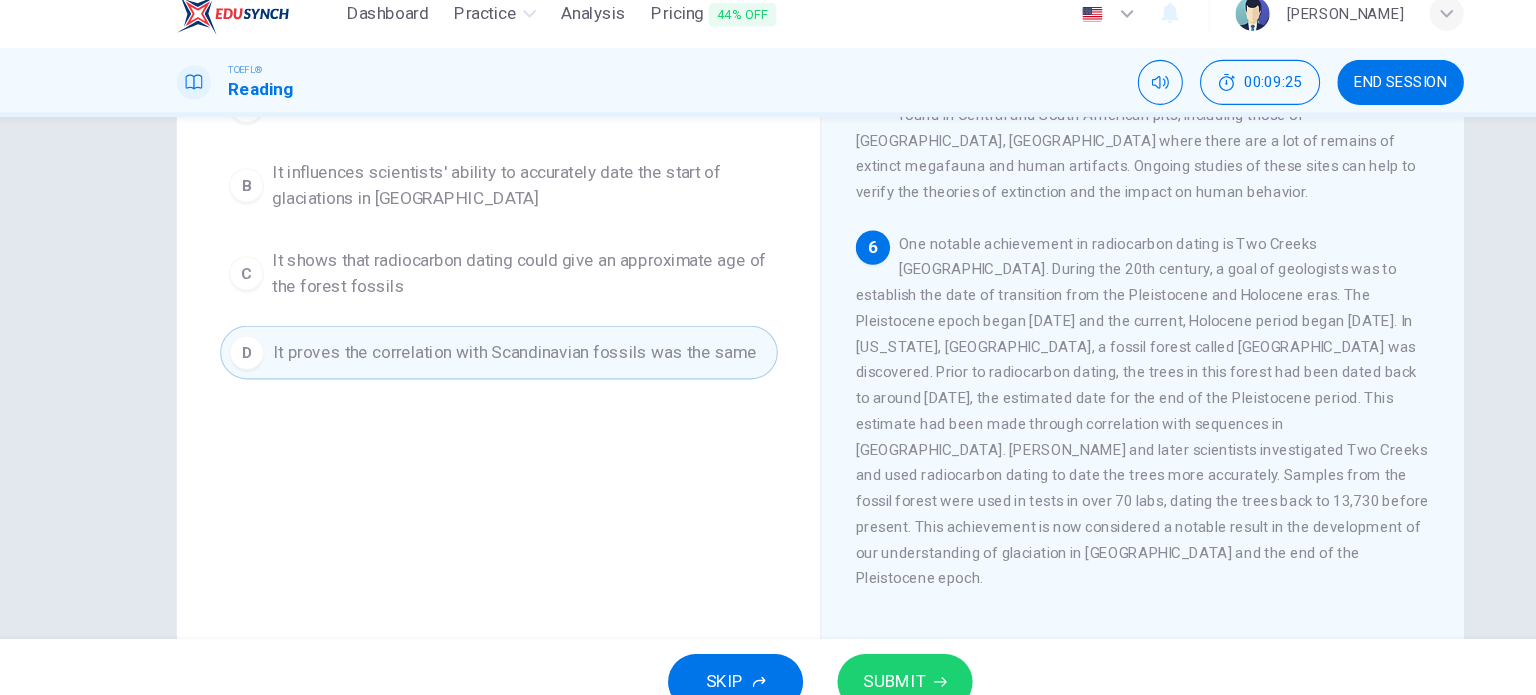 scroll, scrollTop: 242, scrollLeft: 0, axis: vertical 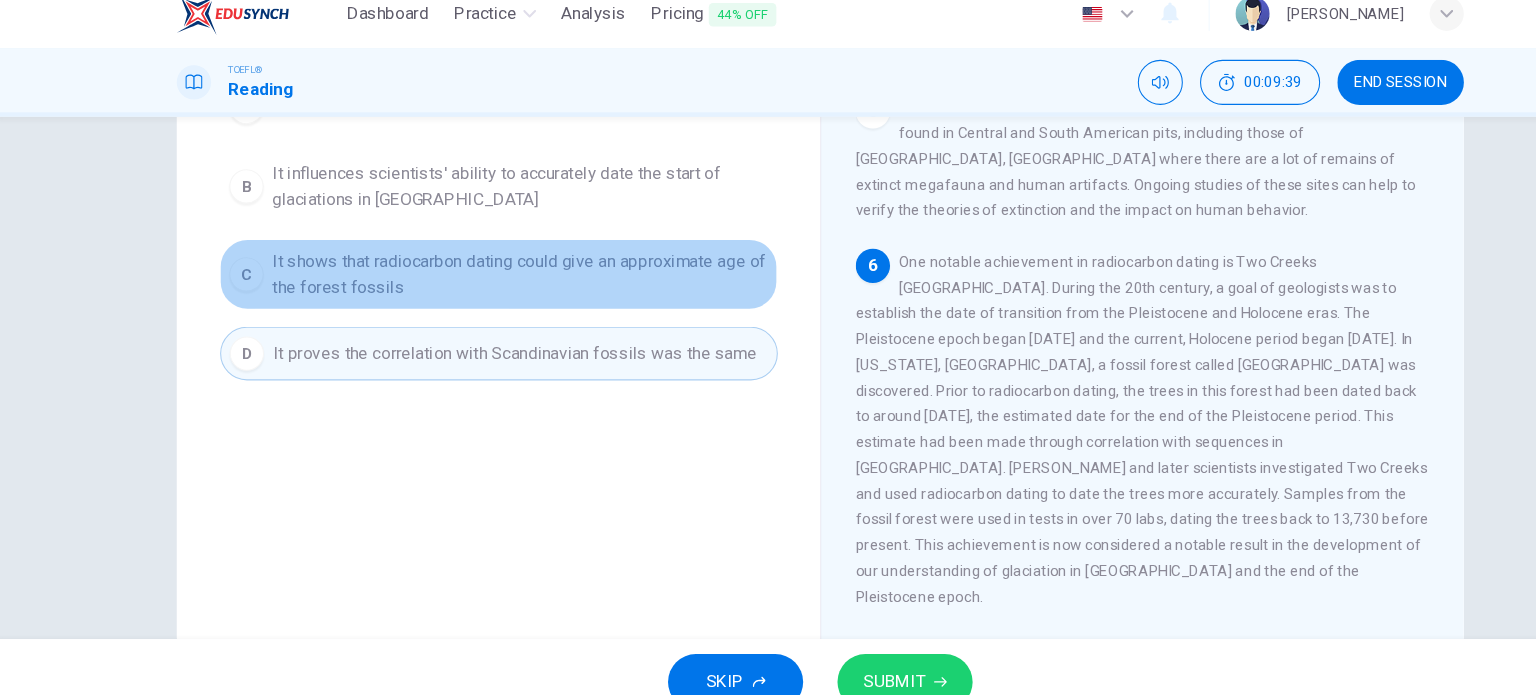 click on "It shows that radiocarbon dating could give an approximate age of the forest fossils" at bounding box center (488, 275) 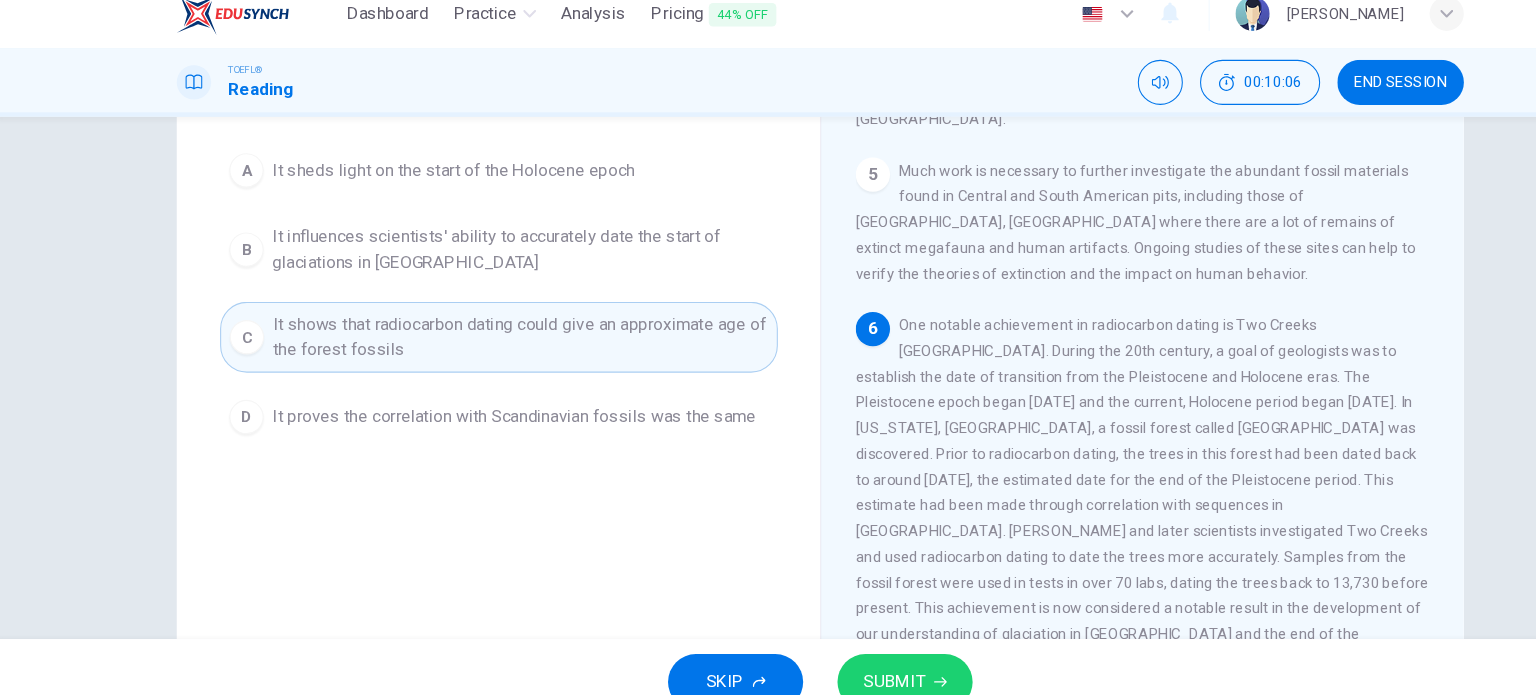 scroll, scrollTop: 187, scrollLeft: 0, axis: vertical 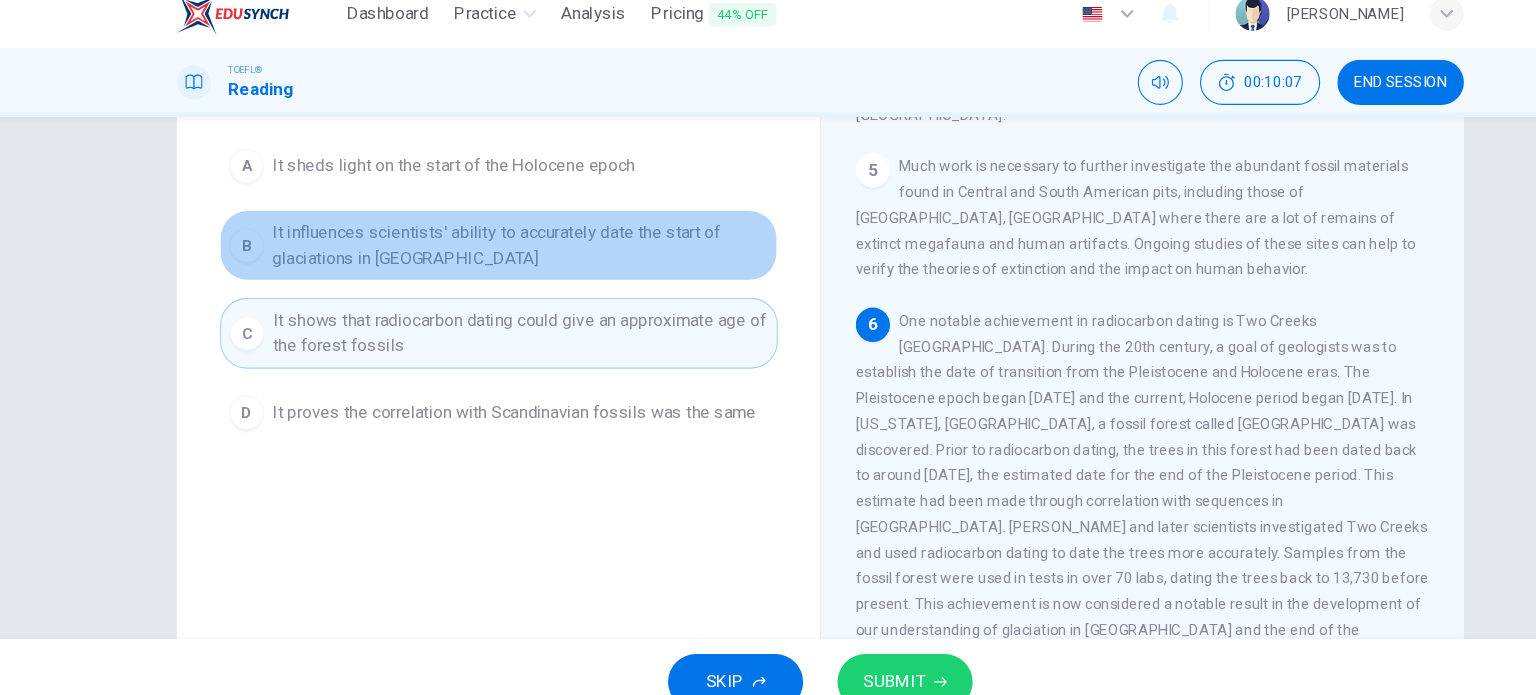 click on "It influences scientists' ability to accurately date the start of glaciations in North America" at bounding box center (488, 248) 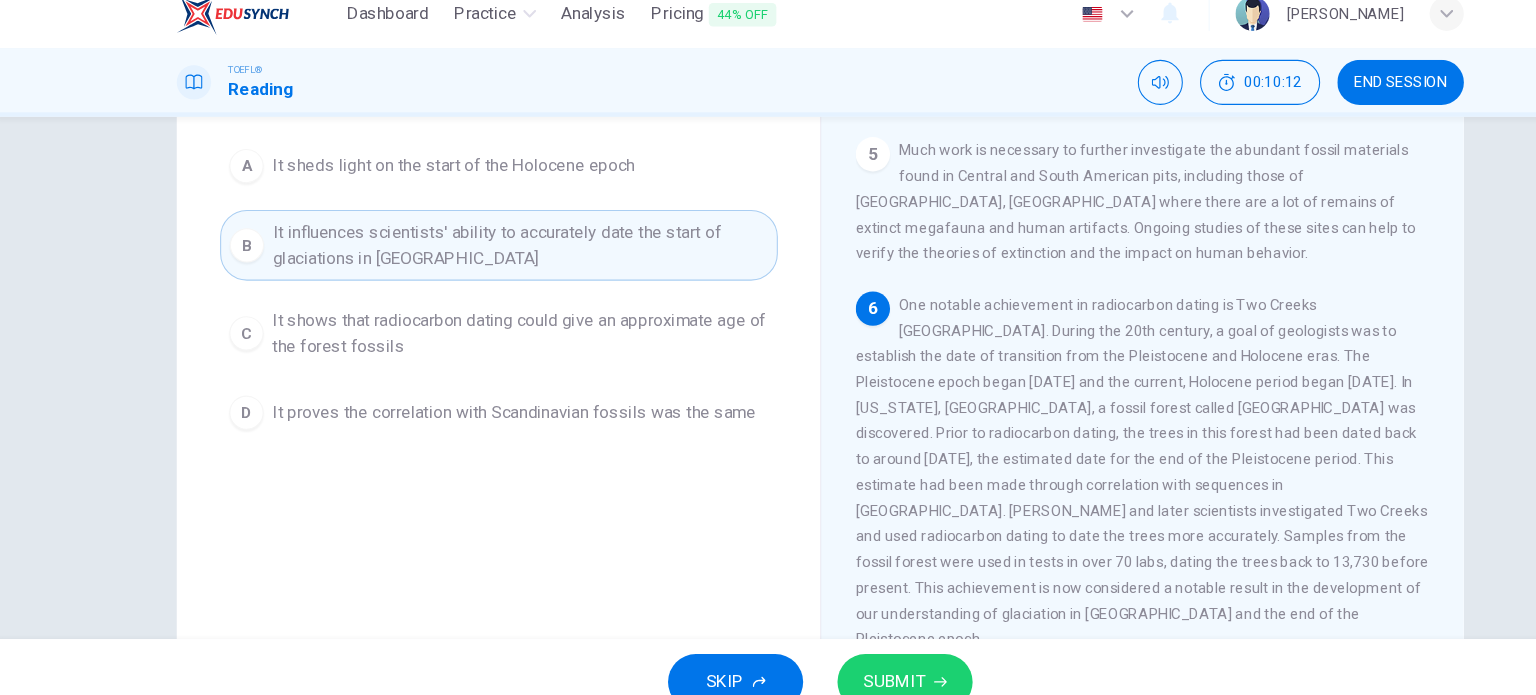 scroll, scrollTop: 883, scrollLeft: 0, axis: vertical 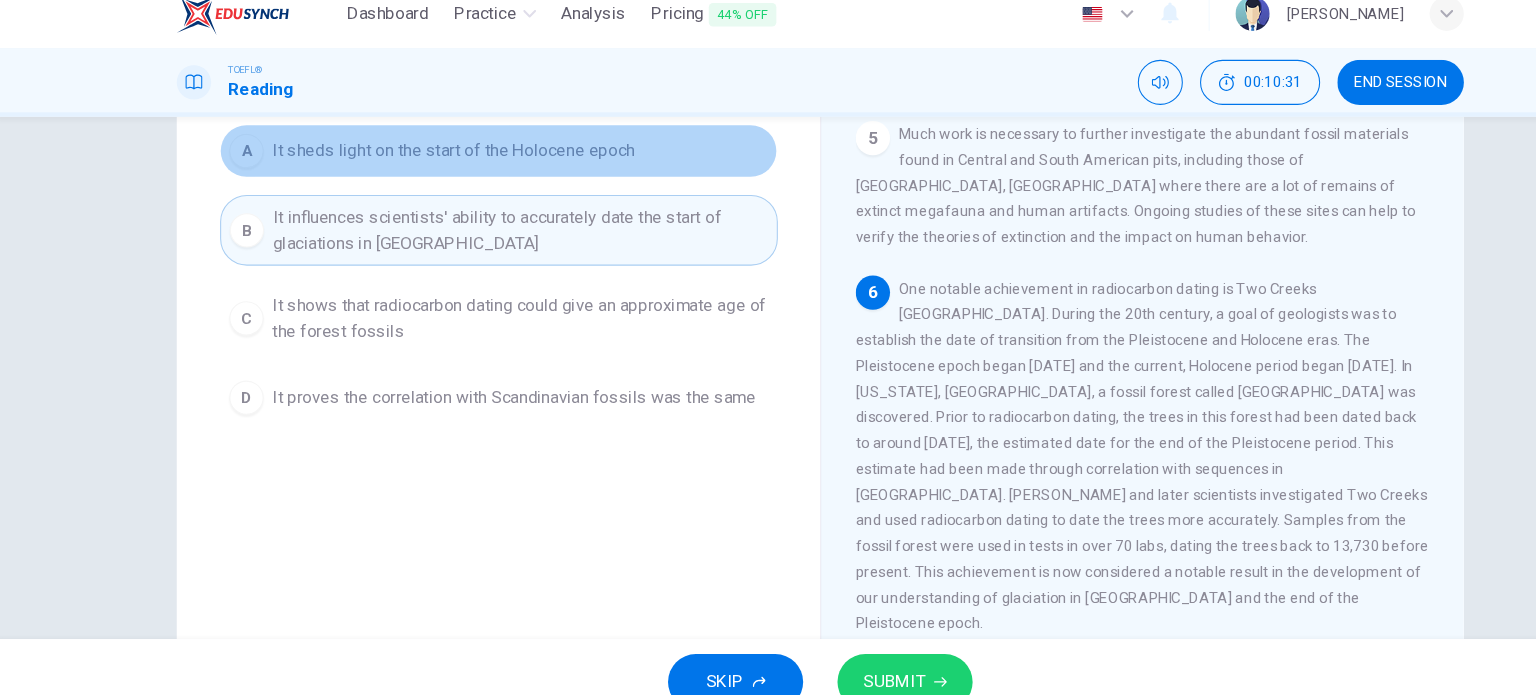 click on "A It sheds light on the start of the Holocene epoch" at bounding box center [468, 160] 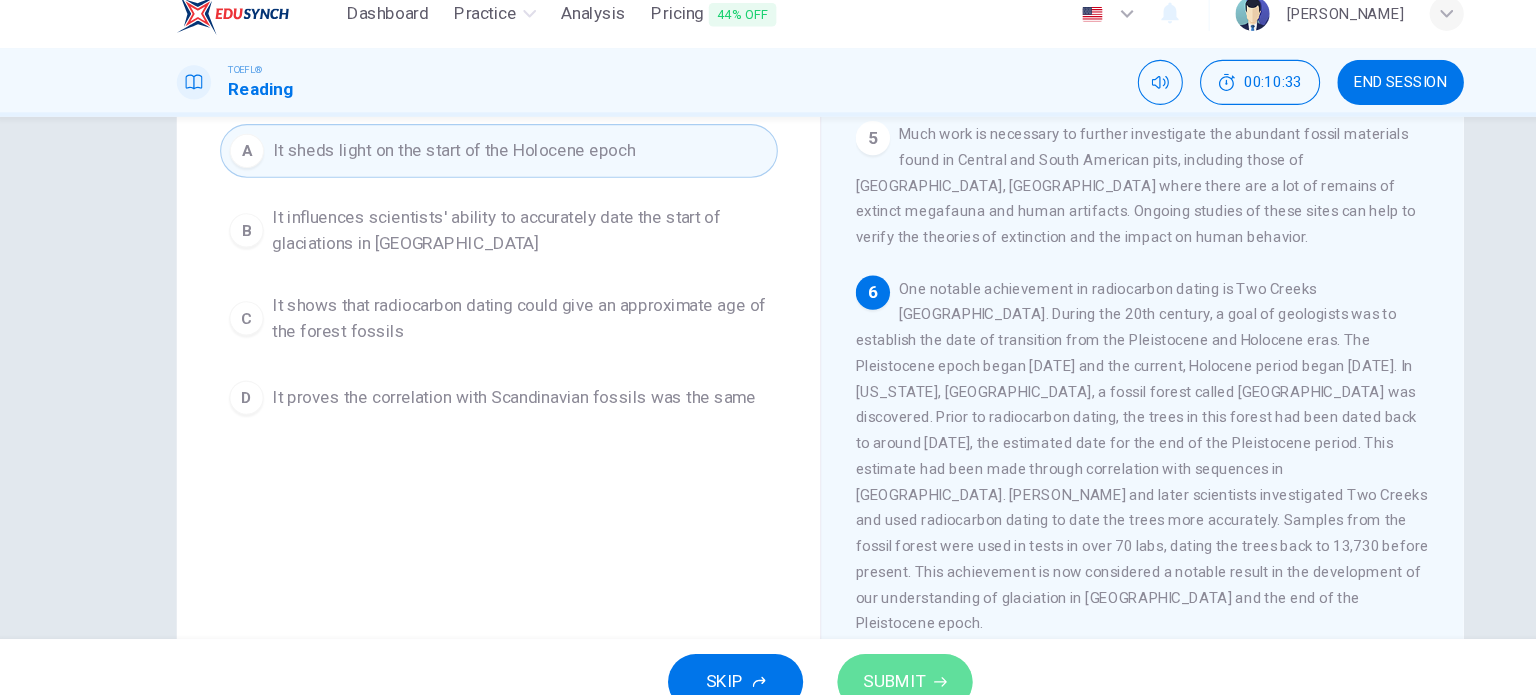click on "SUBMIT" at bounding box center (847, 655) 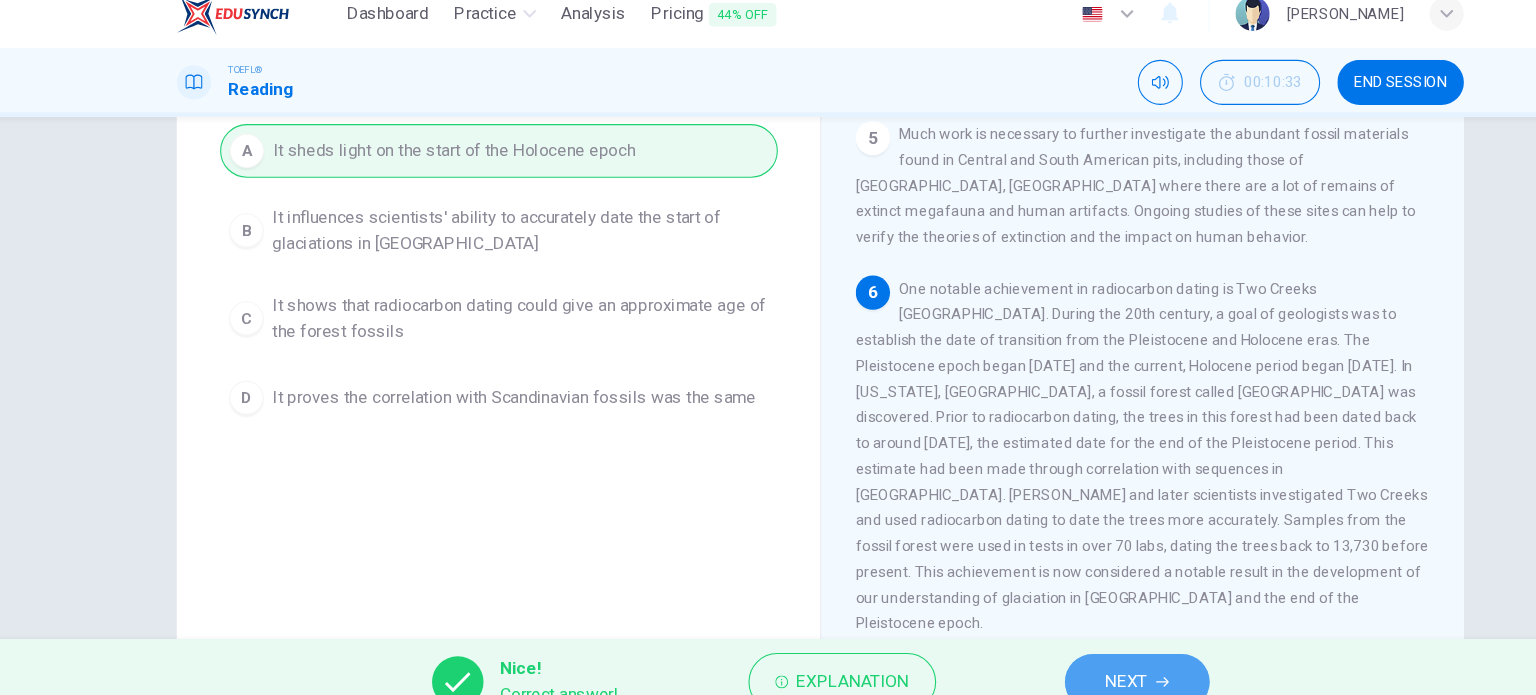 click on "NEXT" at bounding box center (1063, 655) 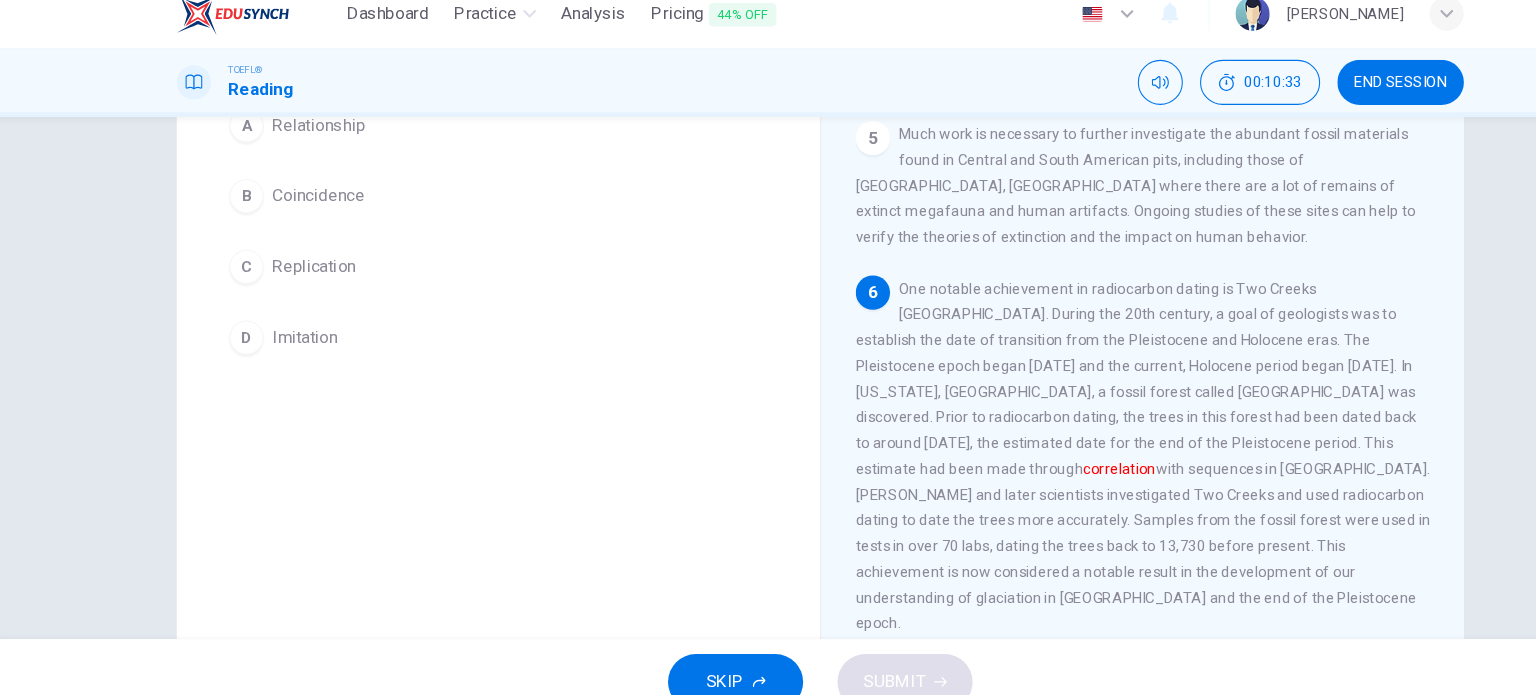 scroll, scrollTop: 177, scrollLeft: 0, axis: vertical 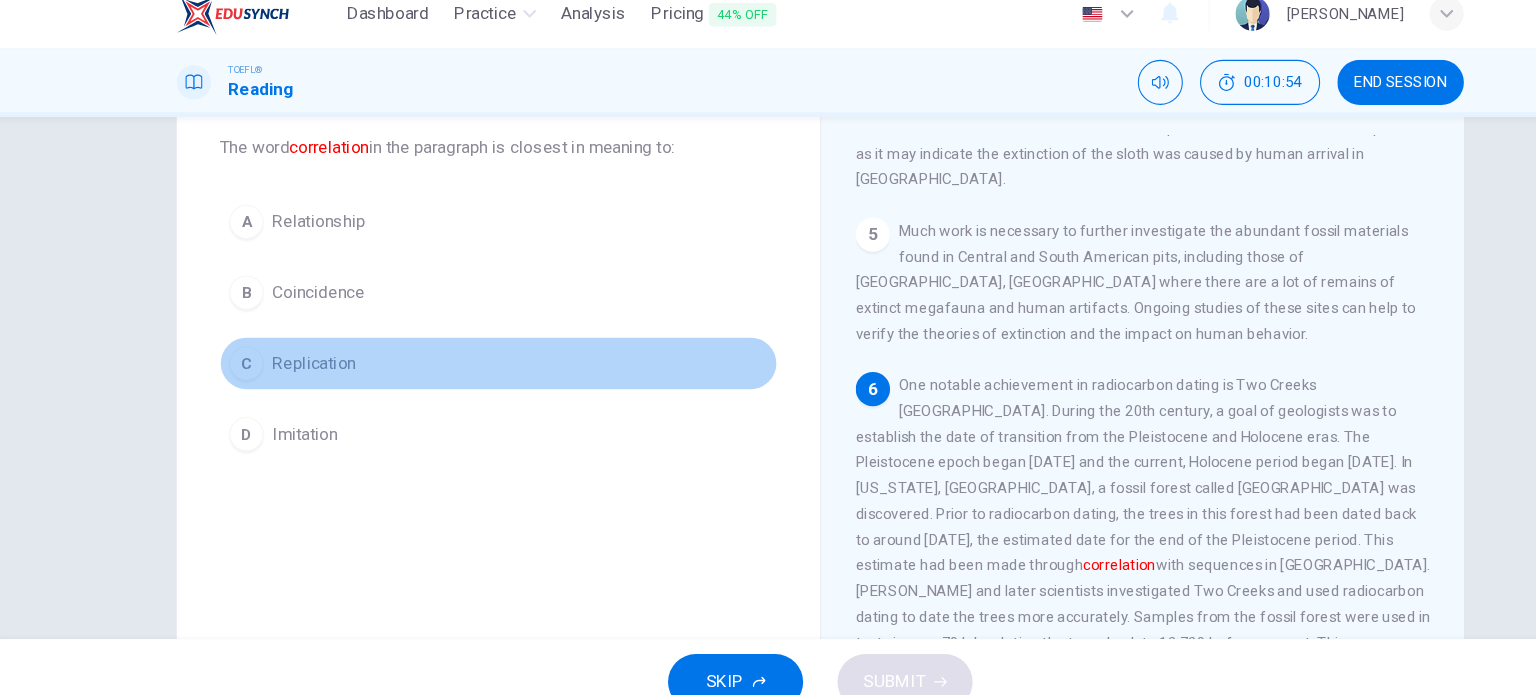 click on "Replication" at bounding box center [296, 358] 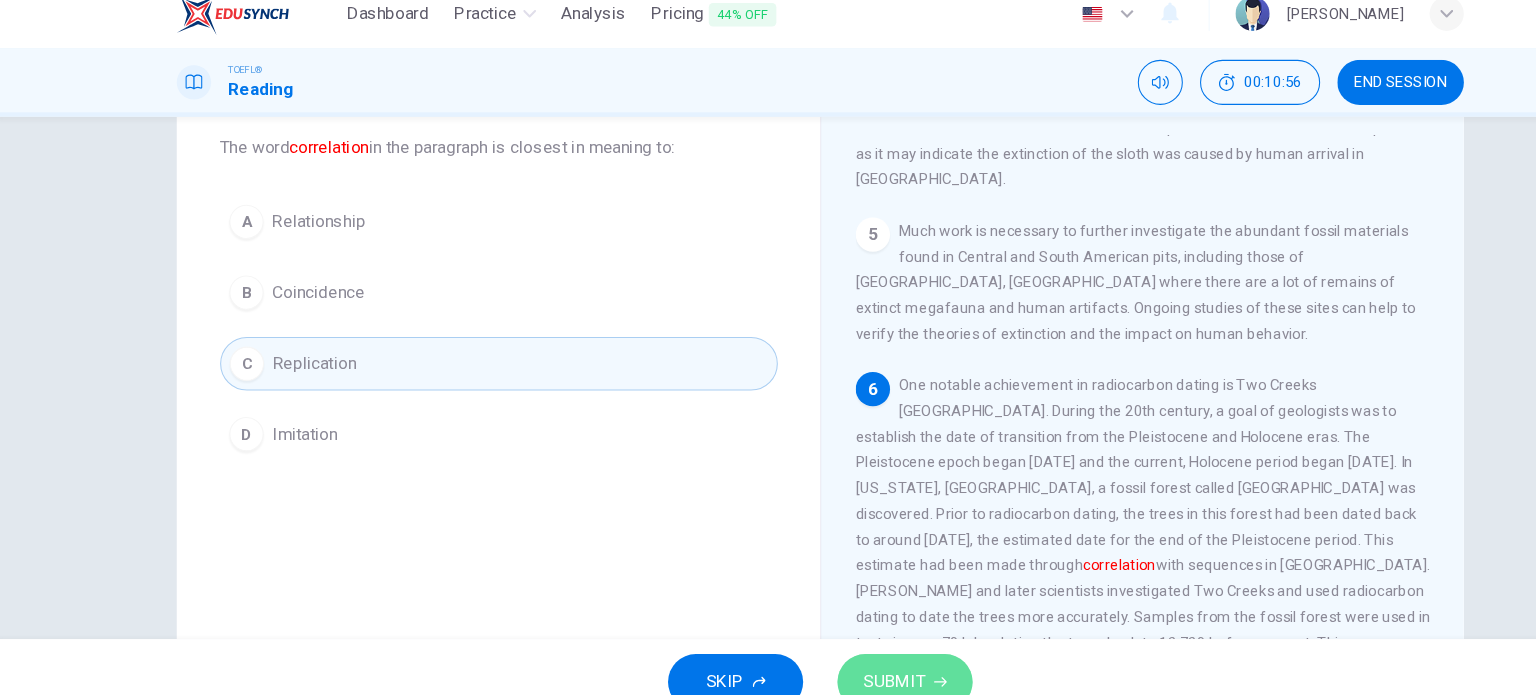 click 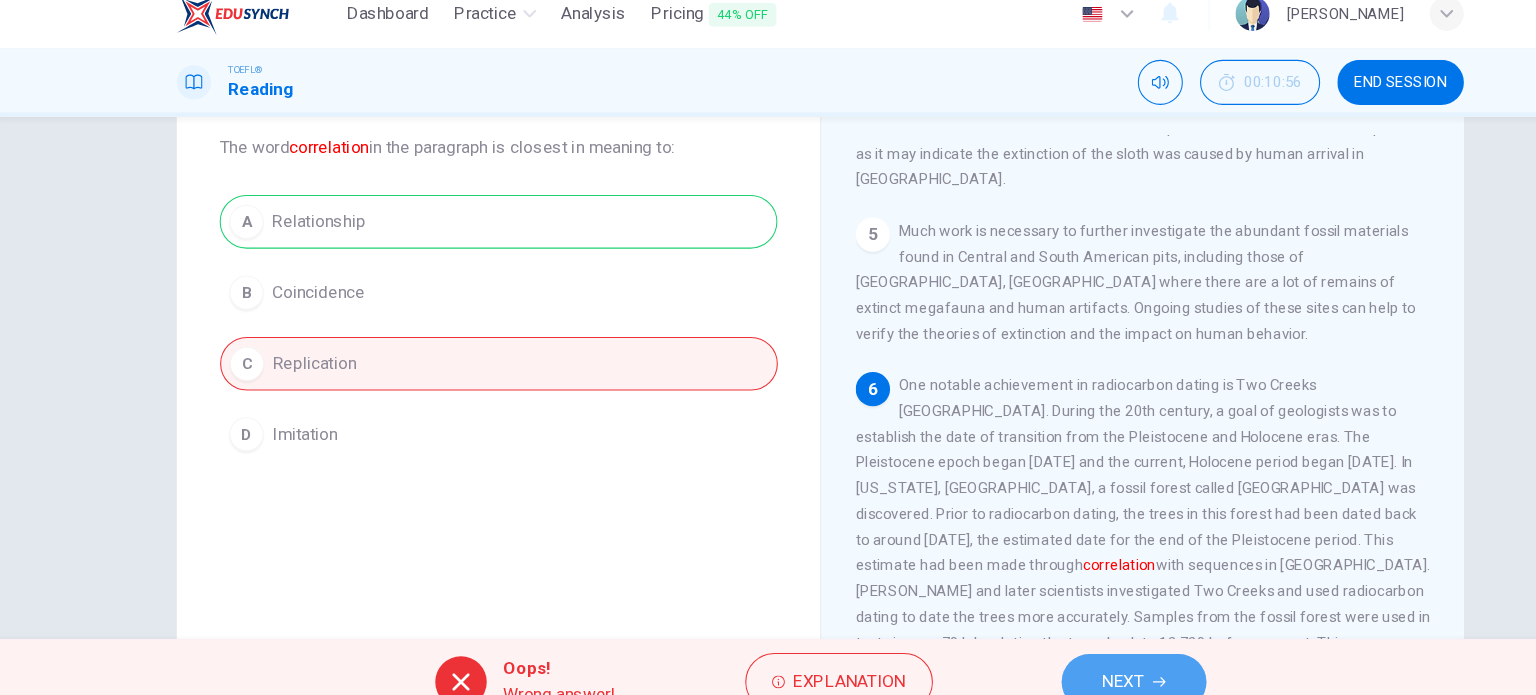 click on "NEXT" at bounding box center (1050, 655) 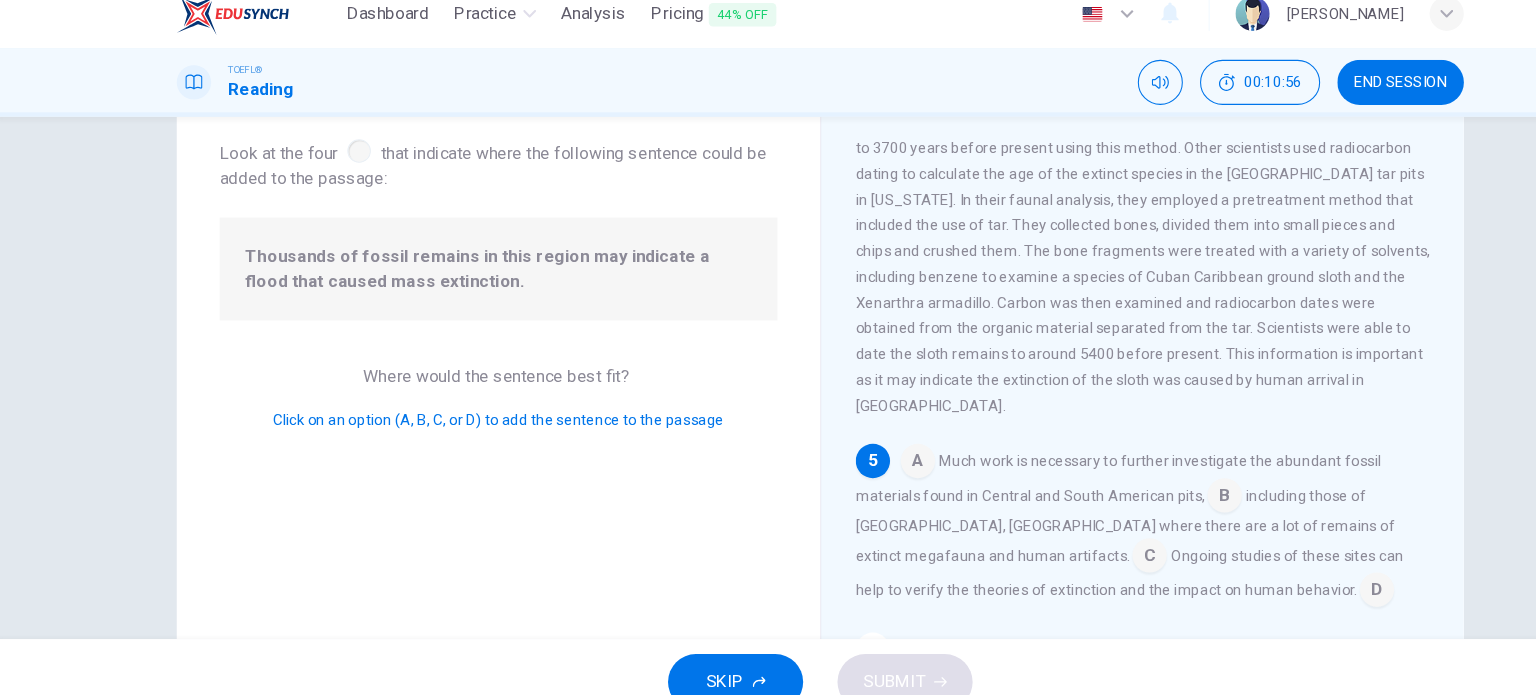 scroll, scrollTop: 740, scrollLeft: 0, axis: vertical 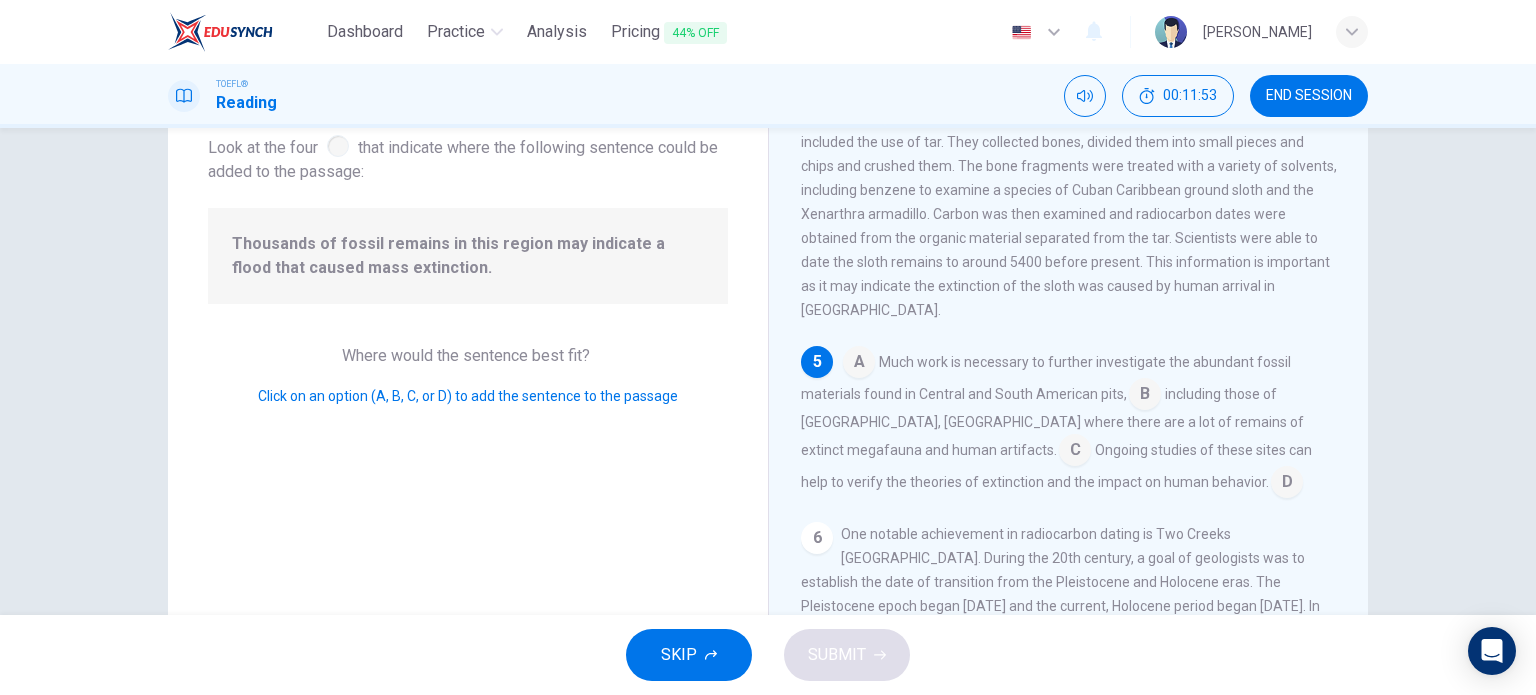 click at bounding box center (1075, 452) 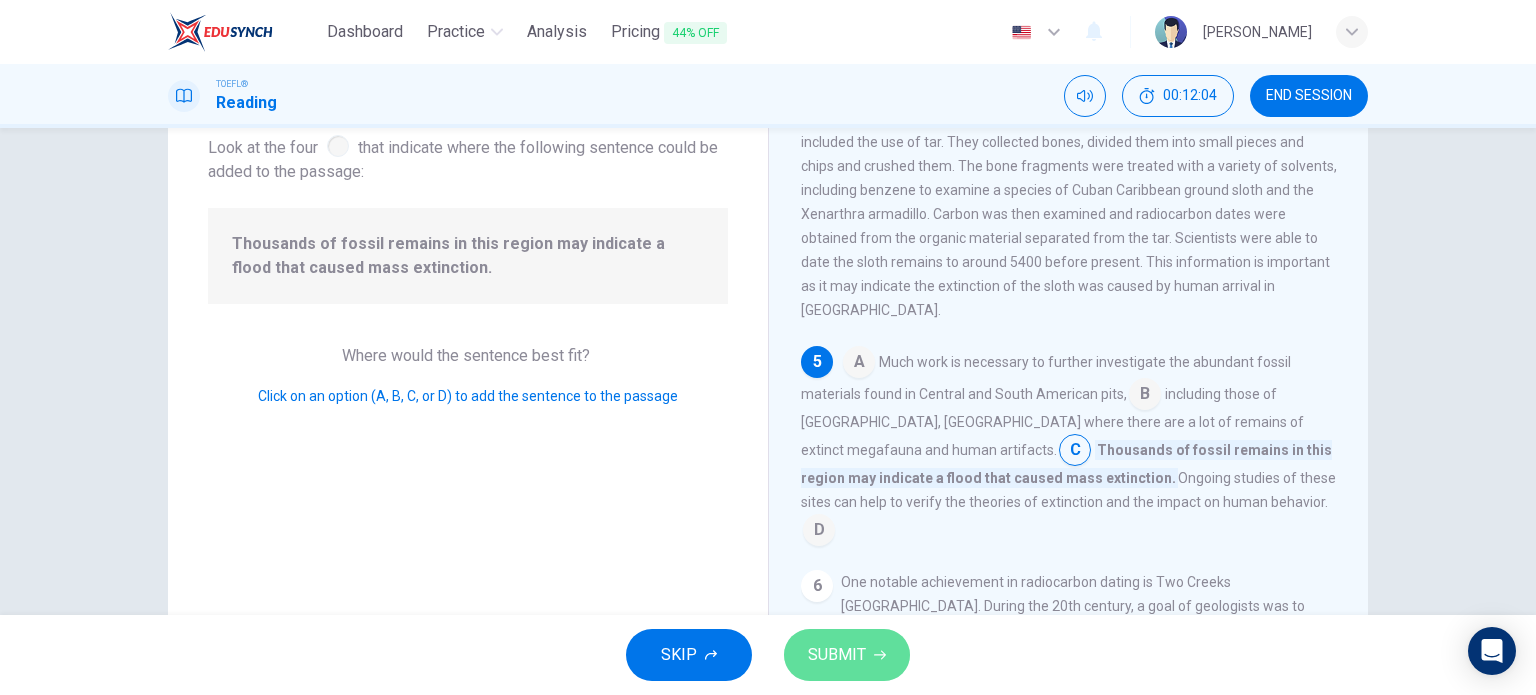 click on "SUBMIT" at bounding box center [847, 655] 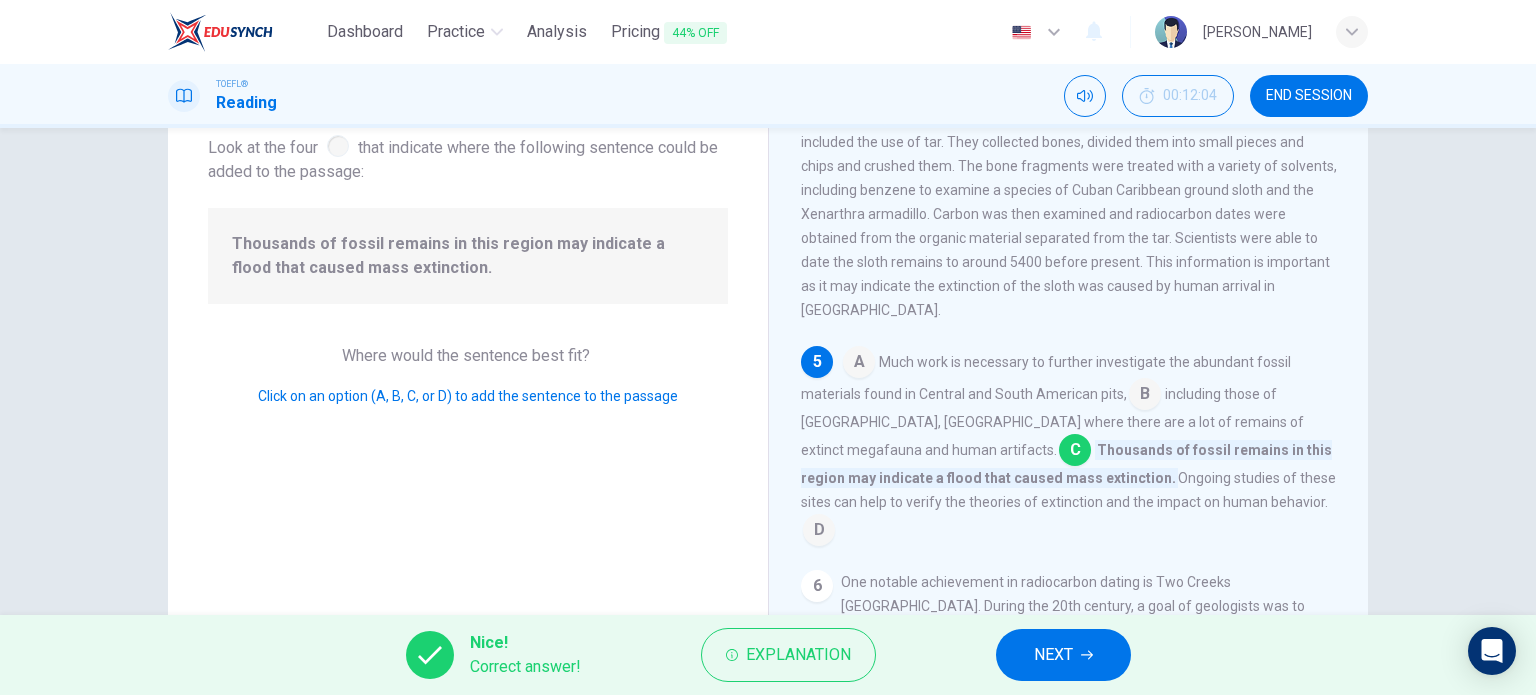 click on "NEXT" at bounding box center (1063, 655) 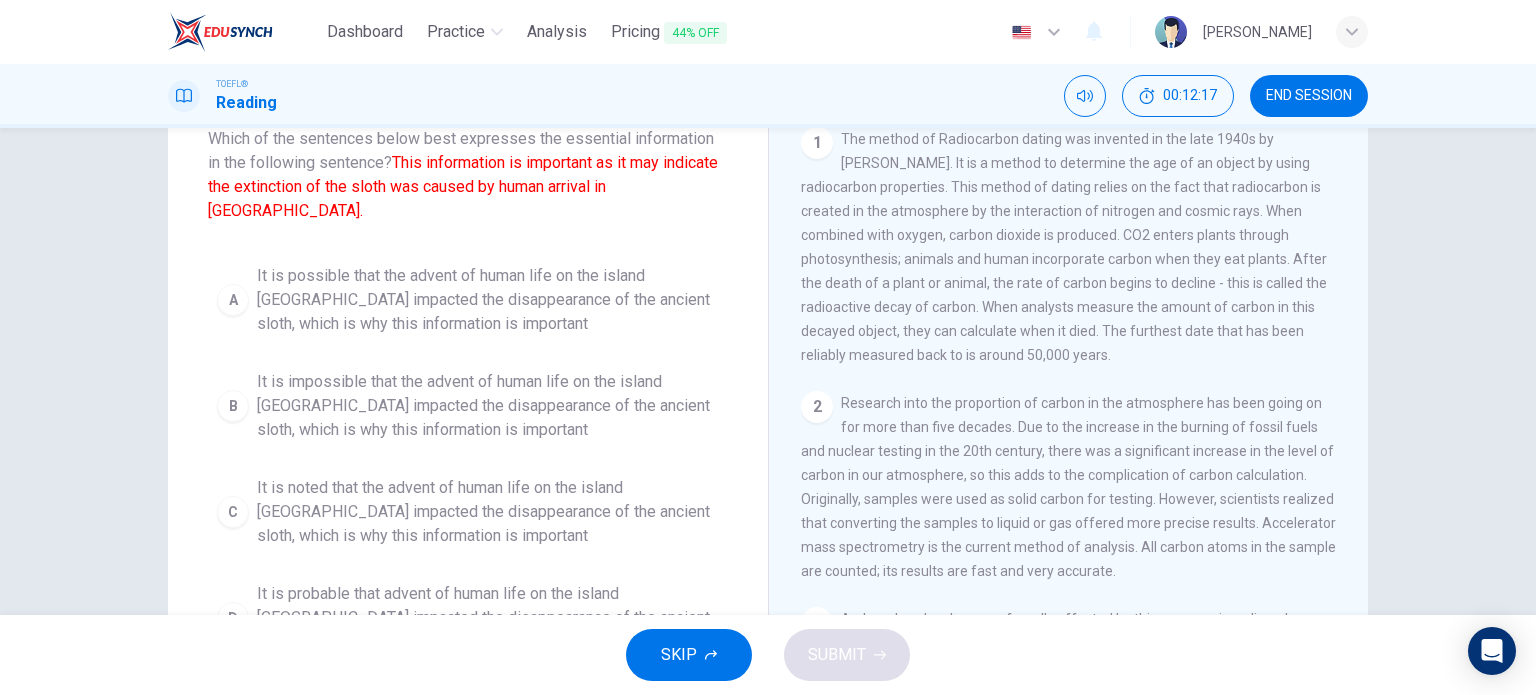 scroll, scrollTop: 131, scrollLeft: 0, axis: vertical 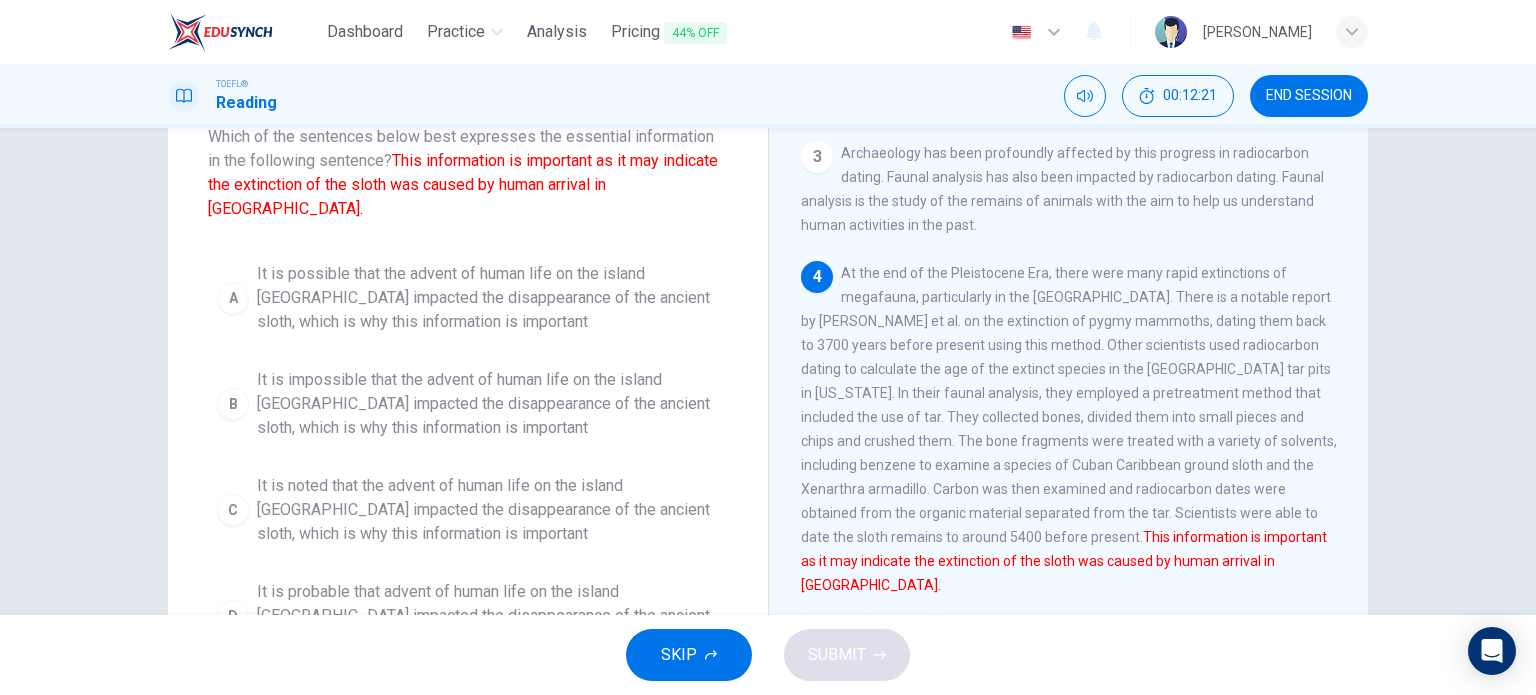 click on "It is possible that the advent of human life on the island Cuba impacted the disappearance of the ancient sloth, which is why this information is important" at bounding box center (488, 298) 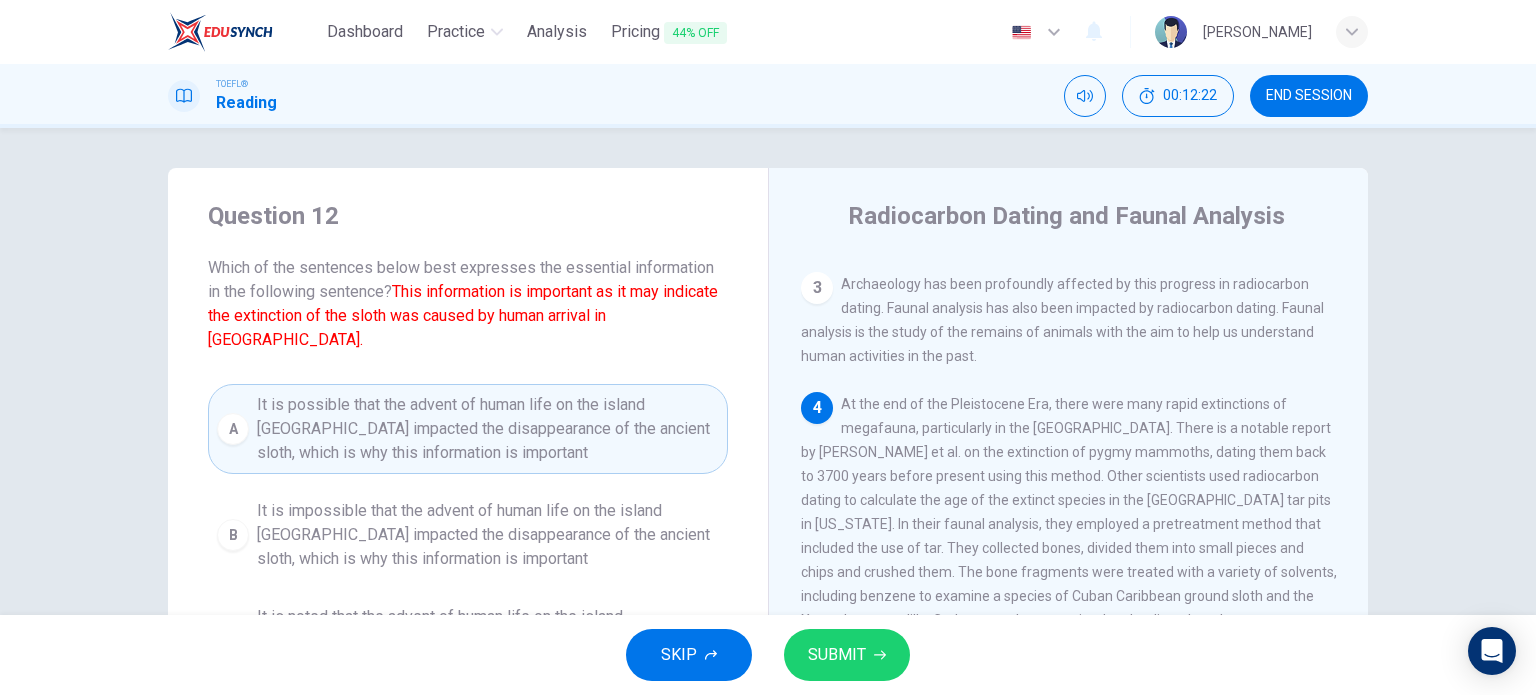 scroll, scrollTop: 2, scrollLeft: 0, axis: vertical 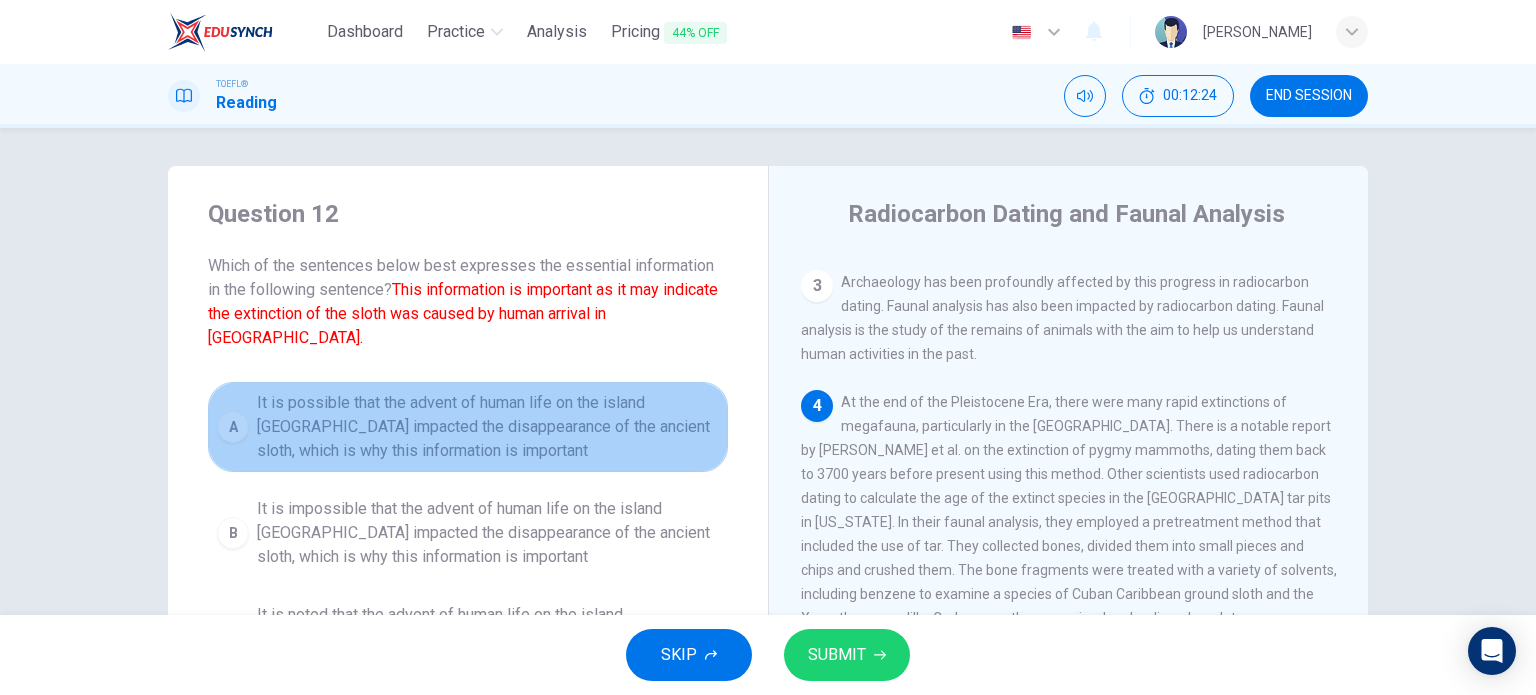 click on "It is possible that the advent of human life on the island Cuba impacted the disappearance of the ancient sloth, which is why this information is important" at bounding box center [488, 427] 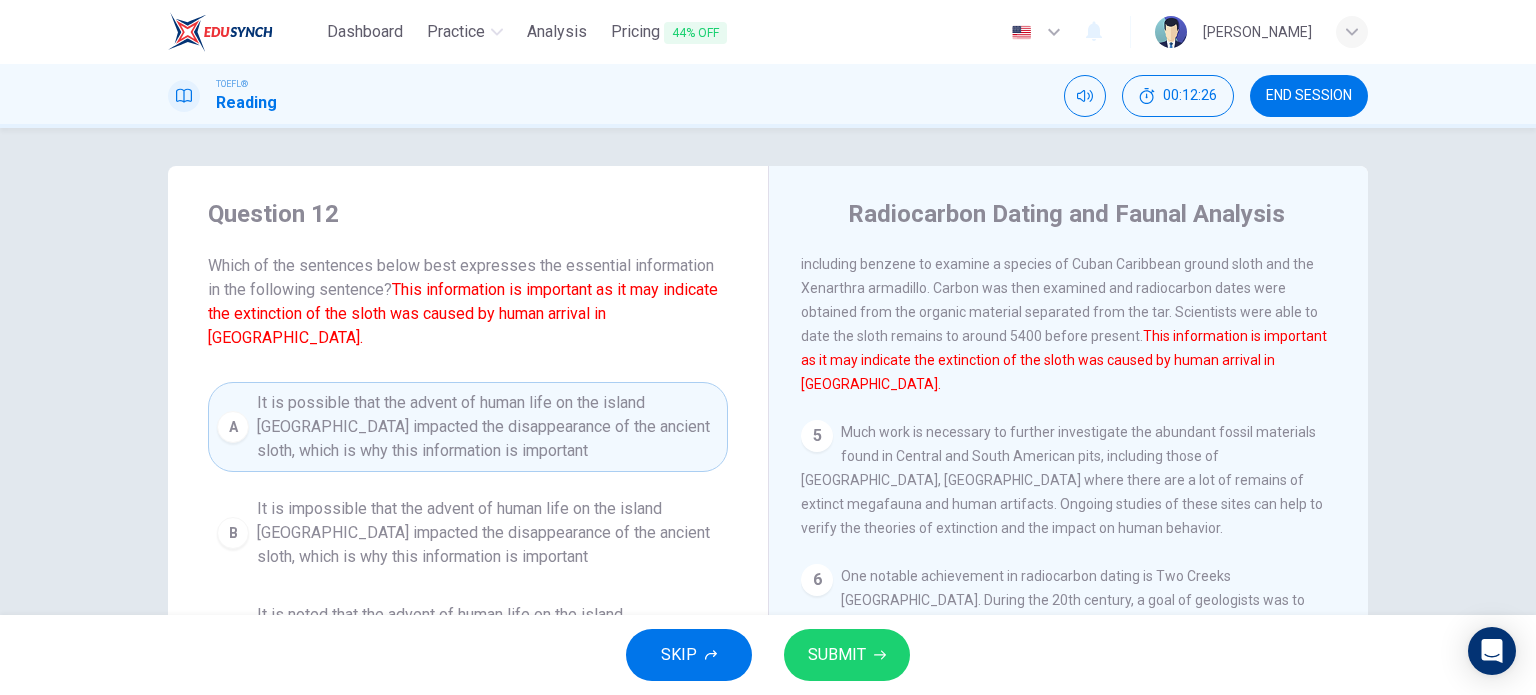 scroll, scrollTop: 793, scrollLeft: 0, axis: vertical 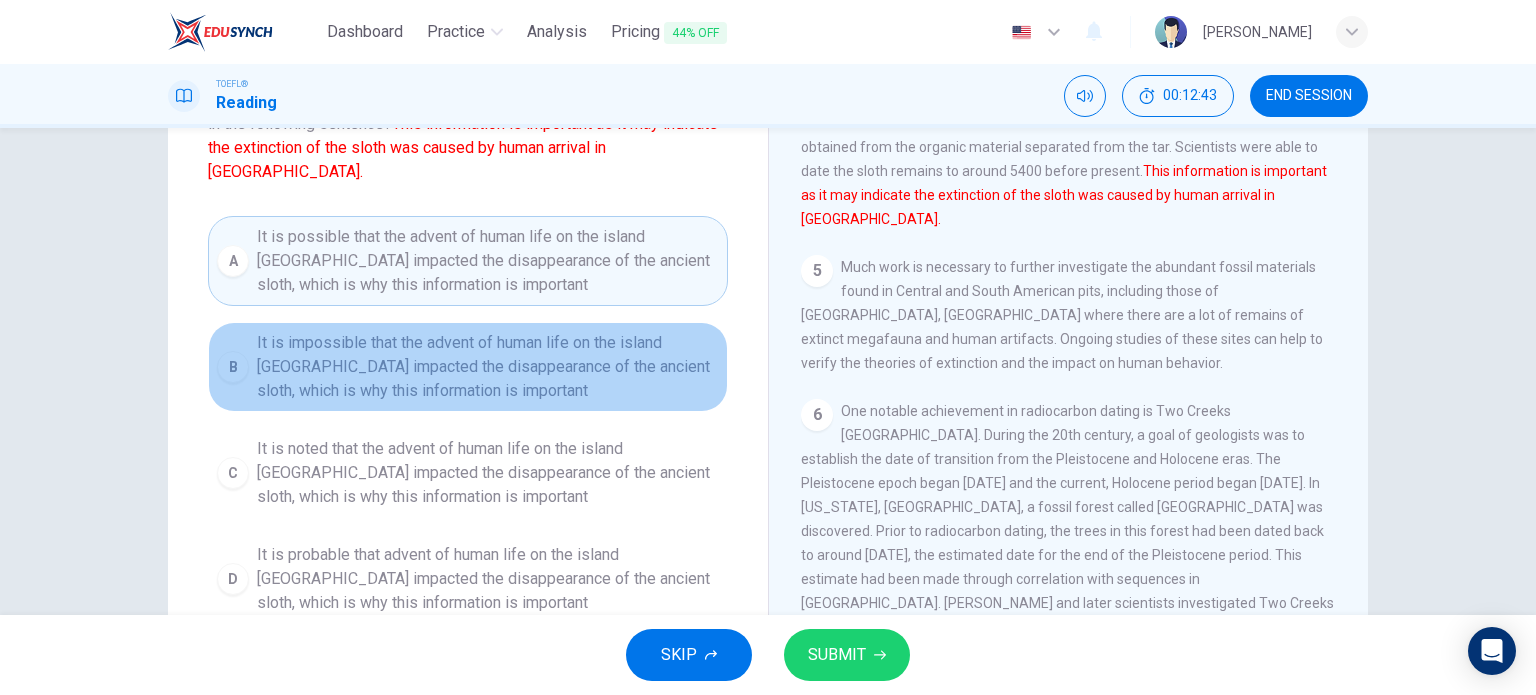 click on "It is impossible that the advent of human life on the island Cuba impacted the disappearance of the ancient sloth, which is why this information is important" at bounding box center (488, 367) 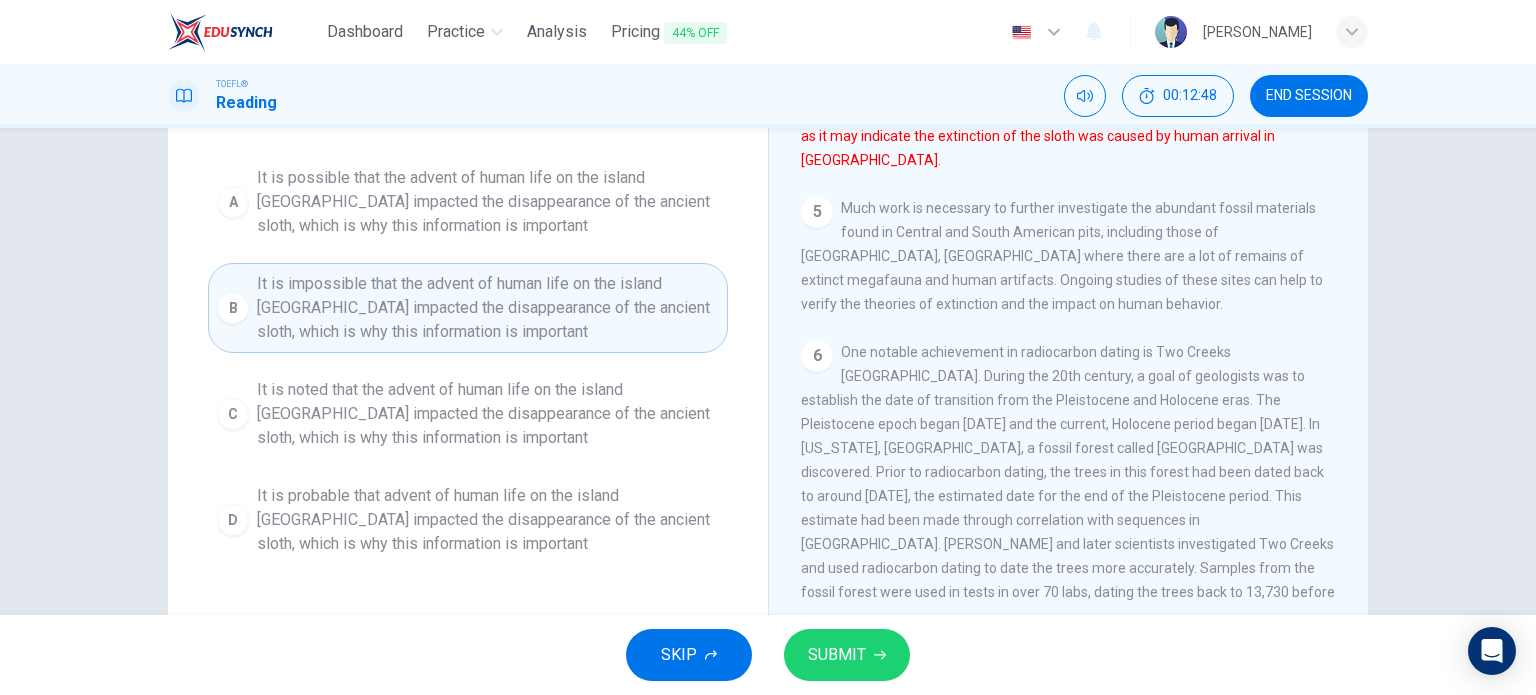 scroll, scrollTop: 228, scrollLeft: 0, axis: vertical 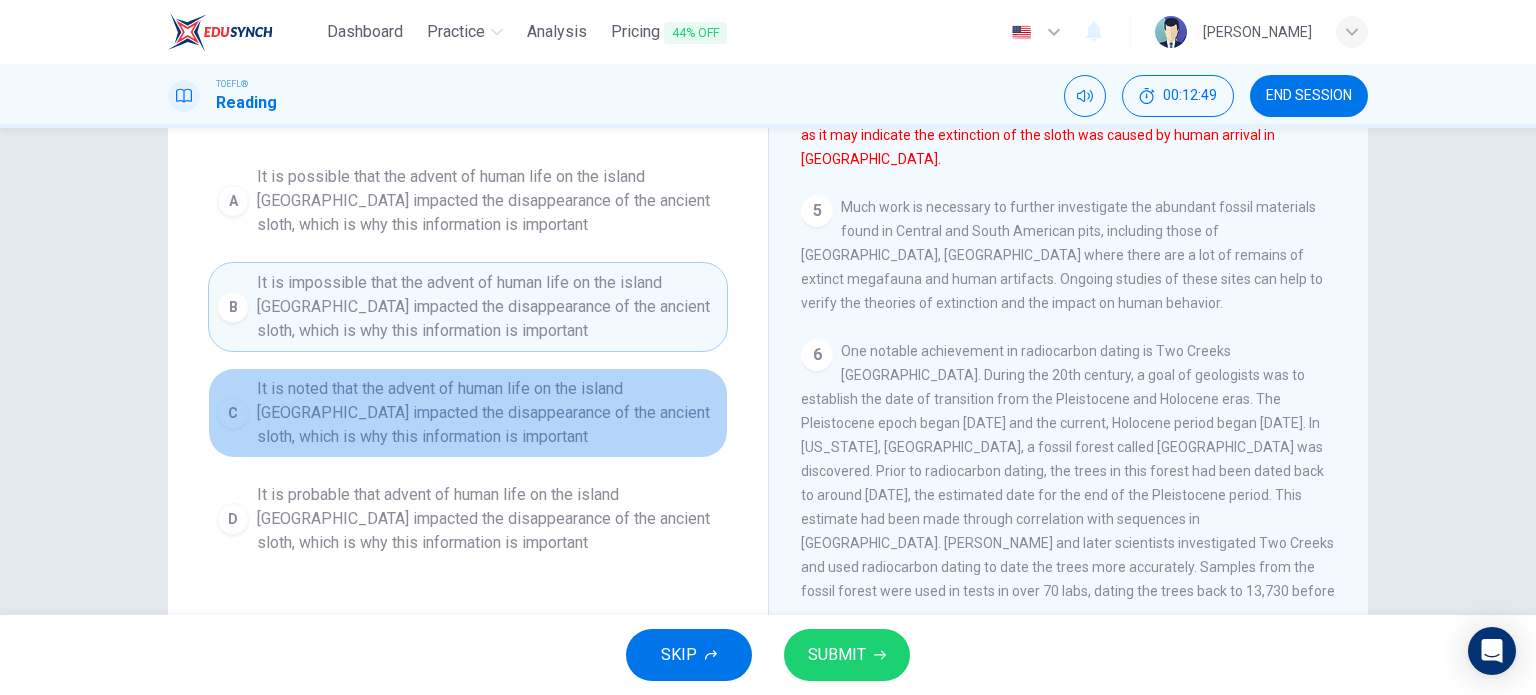 click on "It is noted that the advent of human life on the island Cuba impacted the disappearance of the ancient sloth, which is why this information is important" at bounding box center (488, 413) 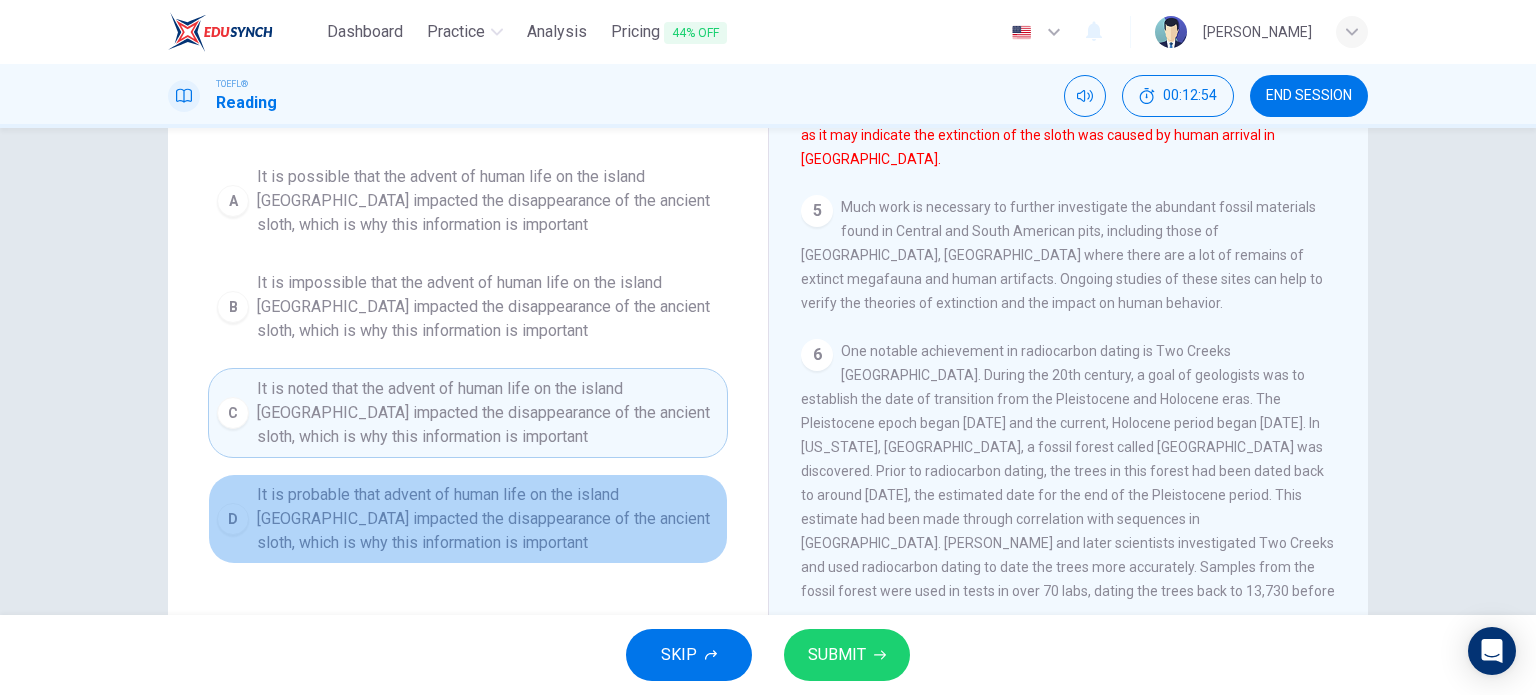 click on "It is probable that advent of human life on the island Cuba impacted the disappearance of the ancient sloth, which is why this information is important" at bounding box center [488, 519] 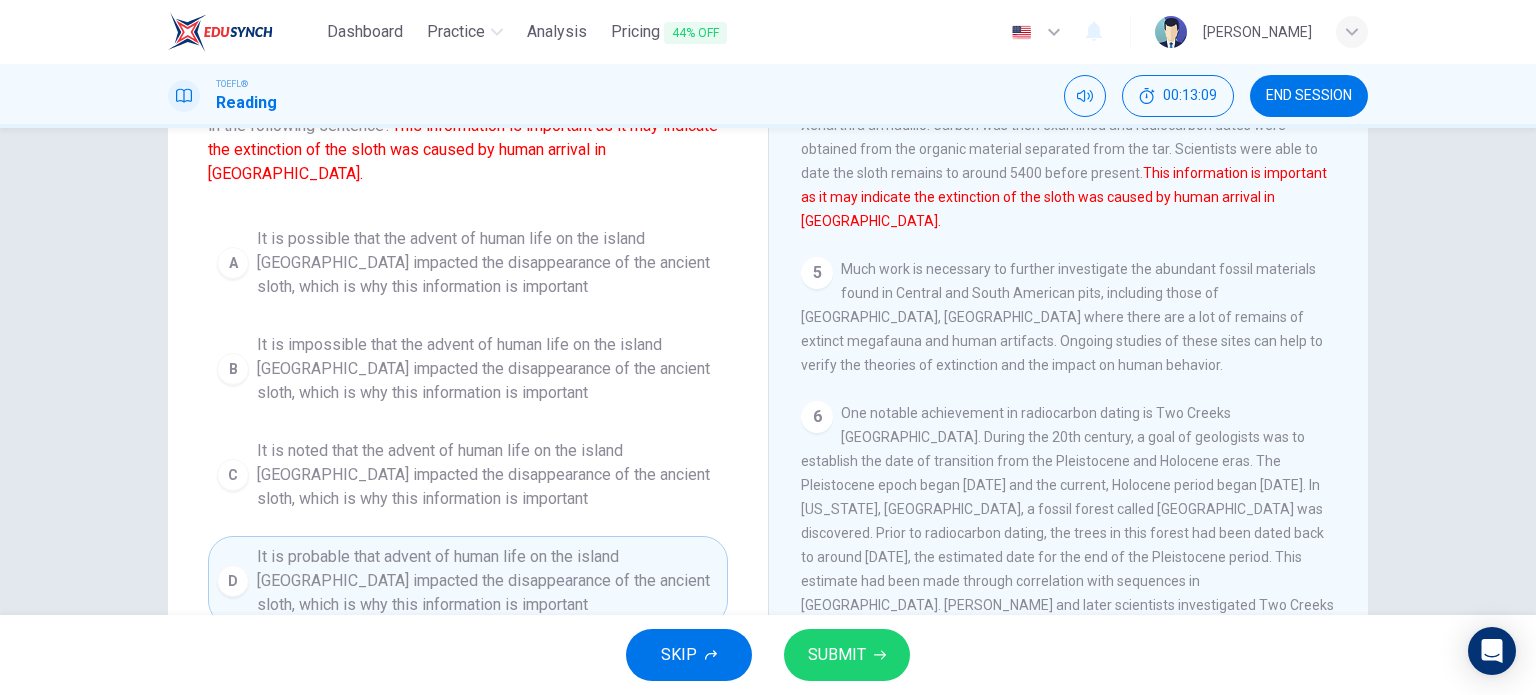 scroll, scrollTop: 168, scrollLeft: 0, axis: vertical 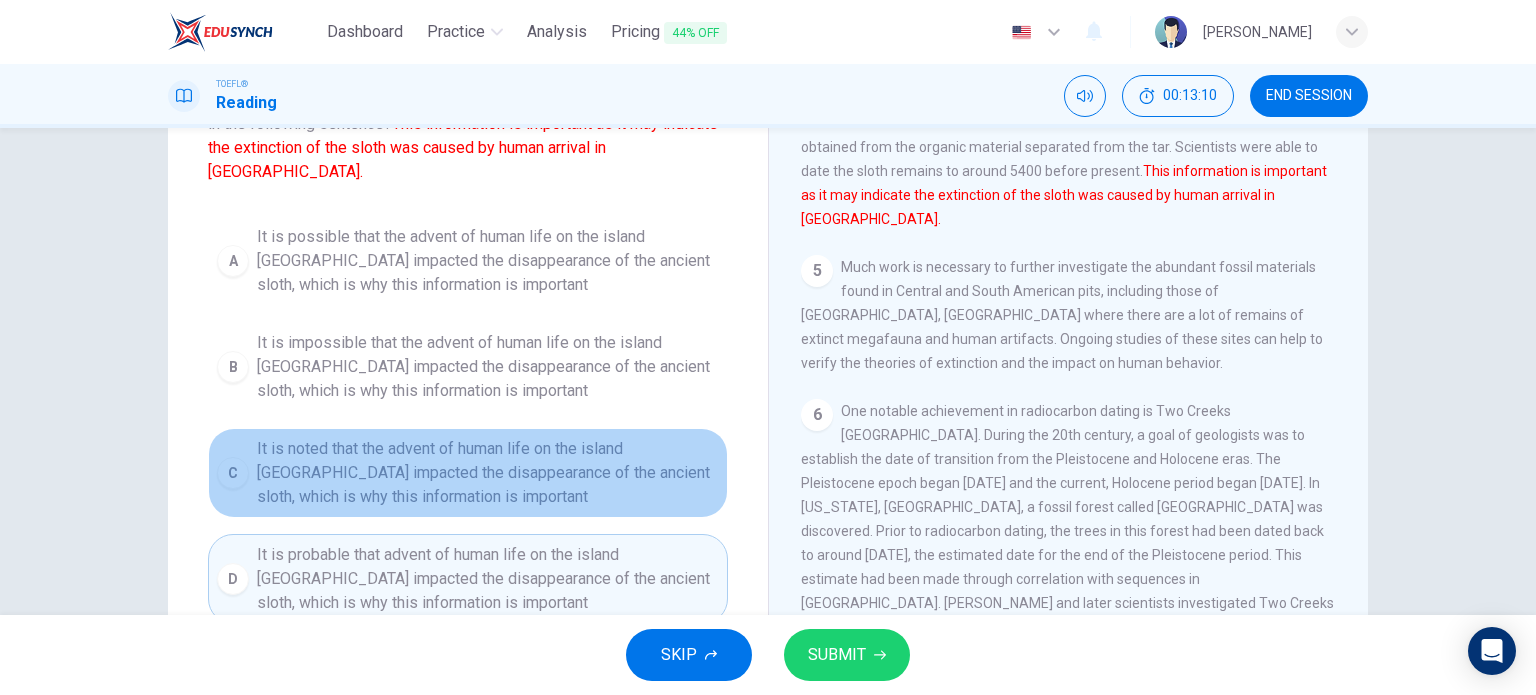 click on "It is noted that the advent of human life on the island Cuba impacted the disappearance of the ancient sloth, which is why this information is important" at bounding box center (488, 473) 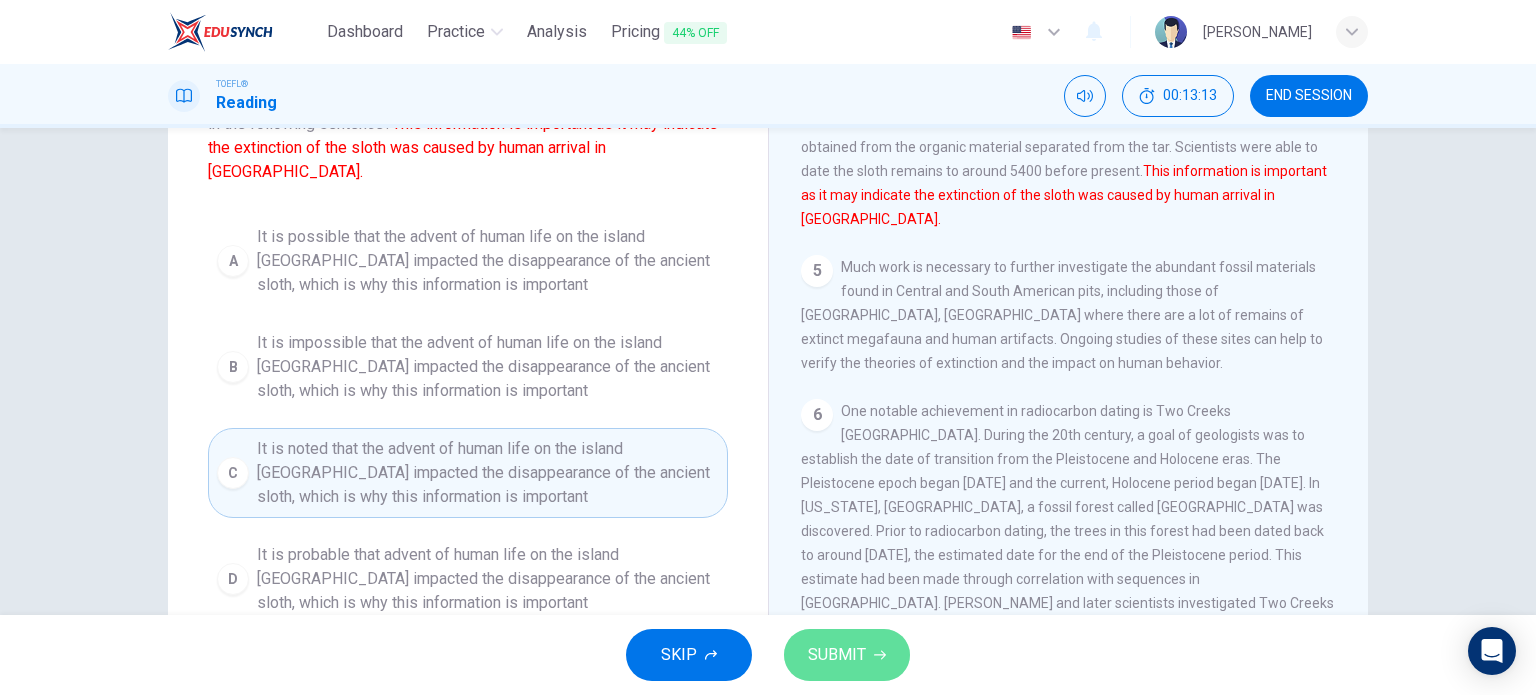 click on "SUBMIT" at bounding box center [837, 655] 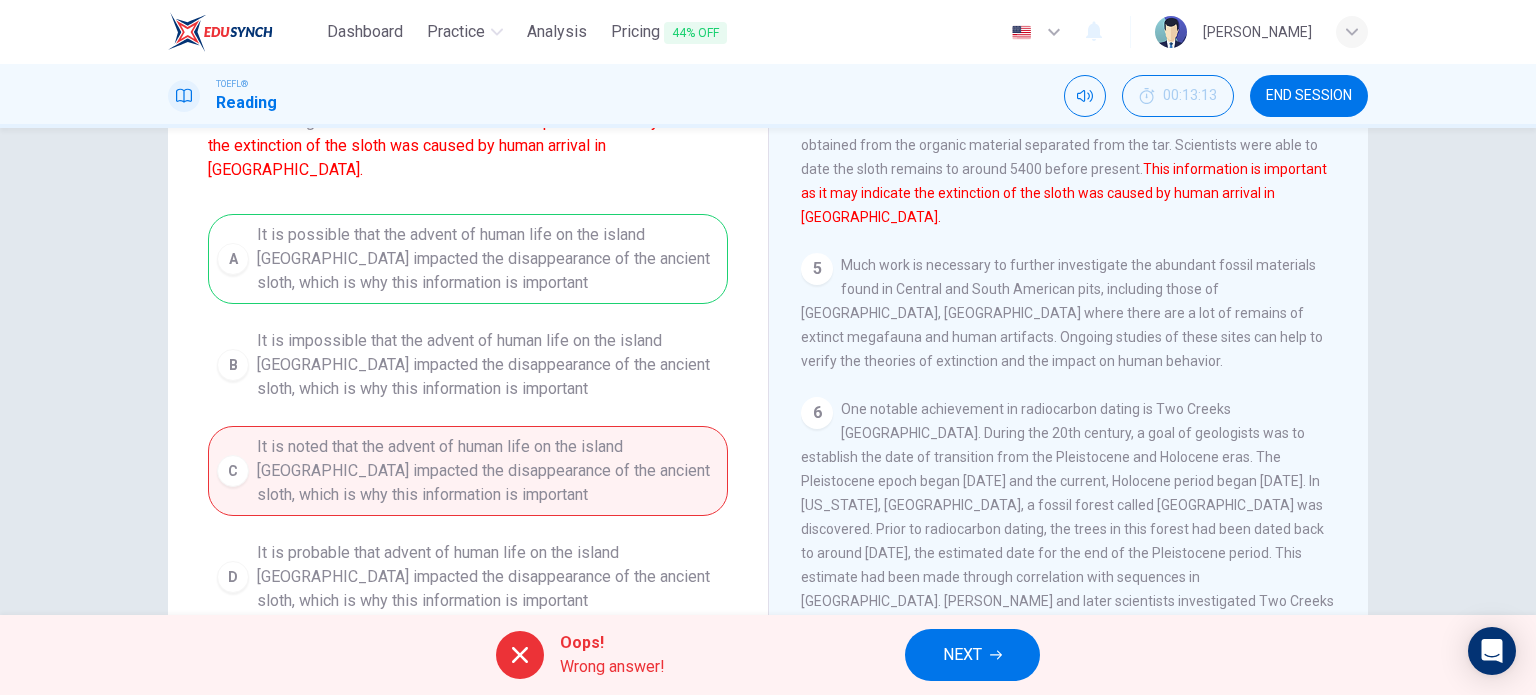 scroll, scrollTop: 131, scrollLeft: 0, axis: vertical 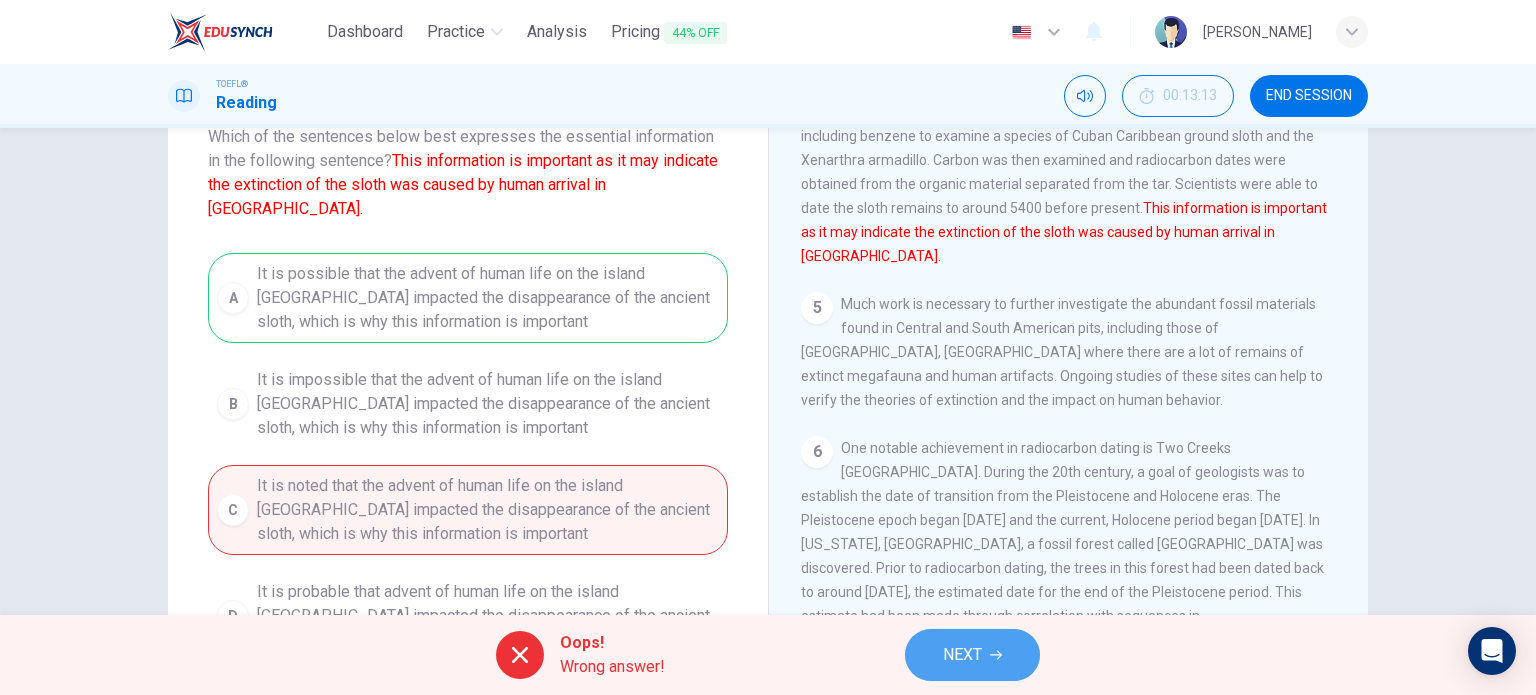 click on "NEXT" at bounding box center (962, 655) 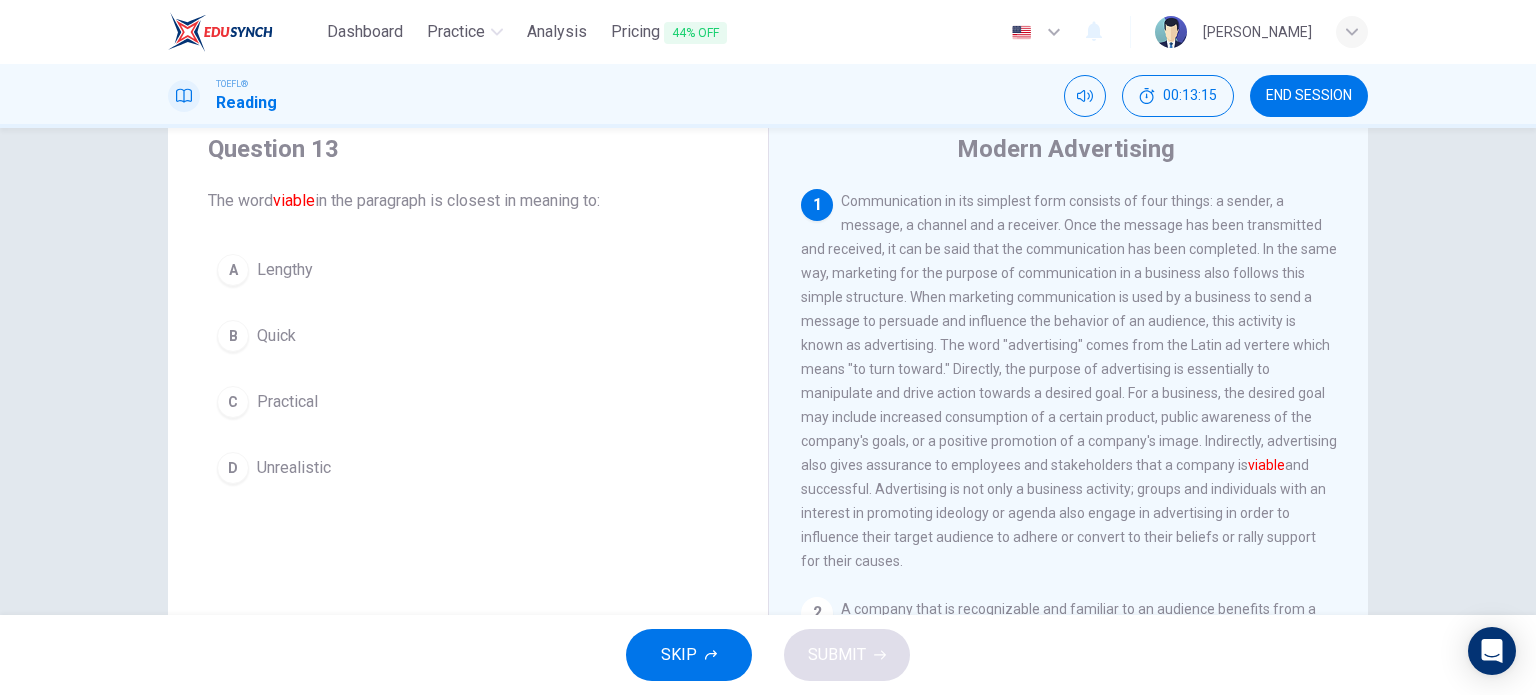 scroll, scrollTop: 67, scrollLeft: 0, axis: vertical 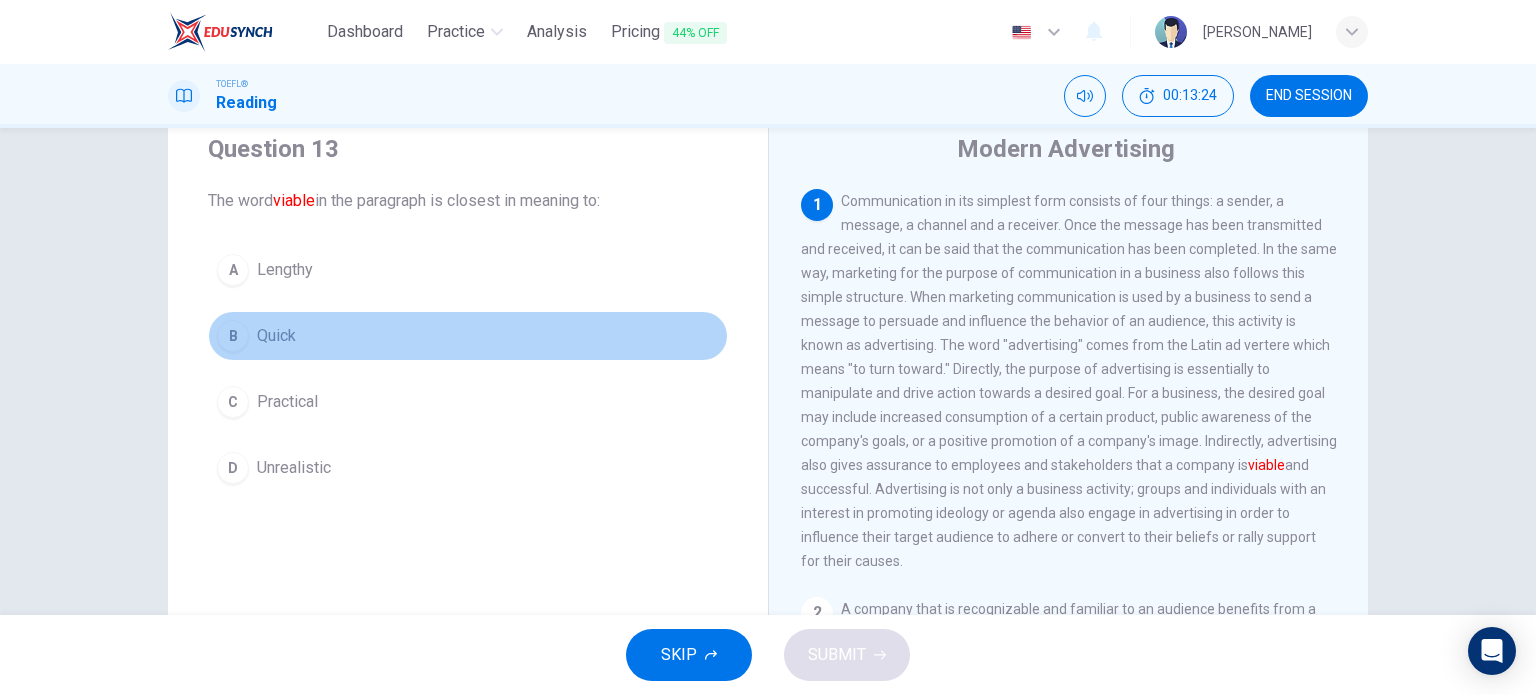click on "Quick" at bounding box center [276, 336] 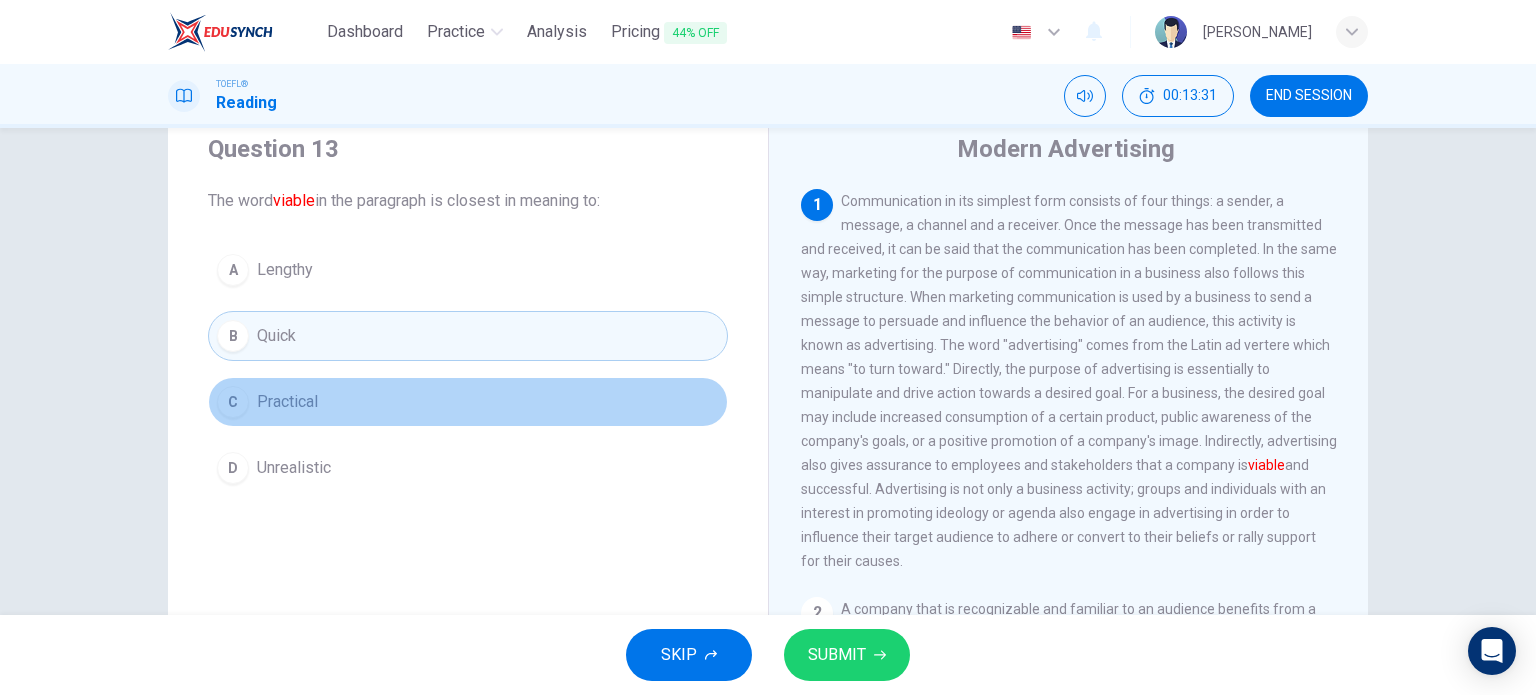 click on "C Practical" at bounding box center [468, 402] 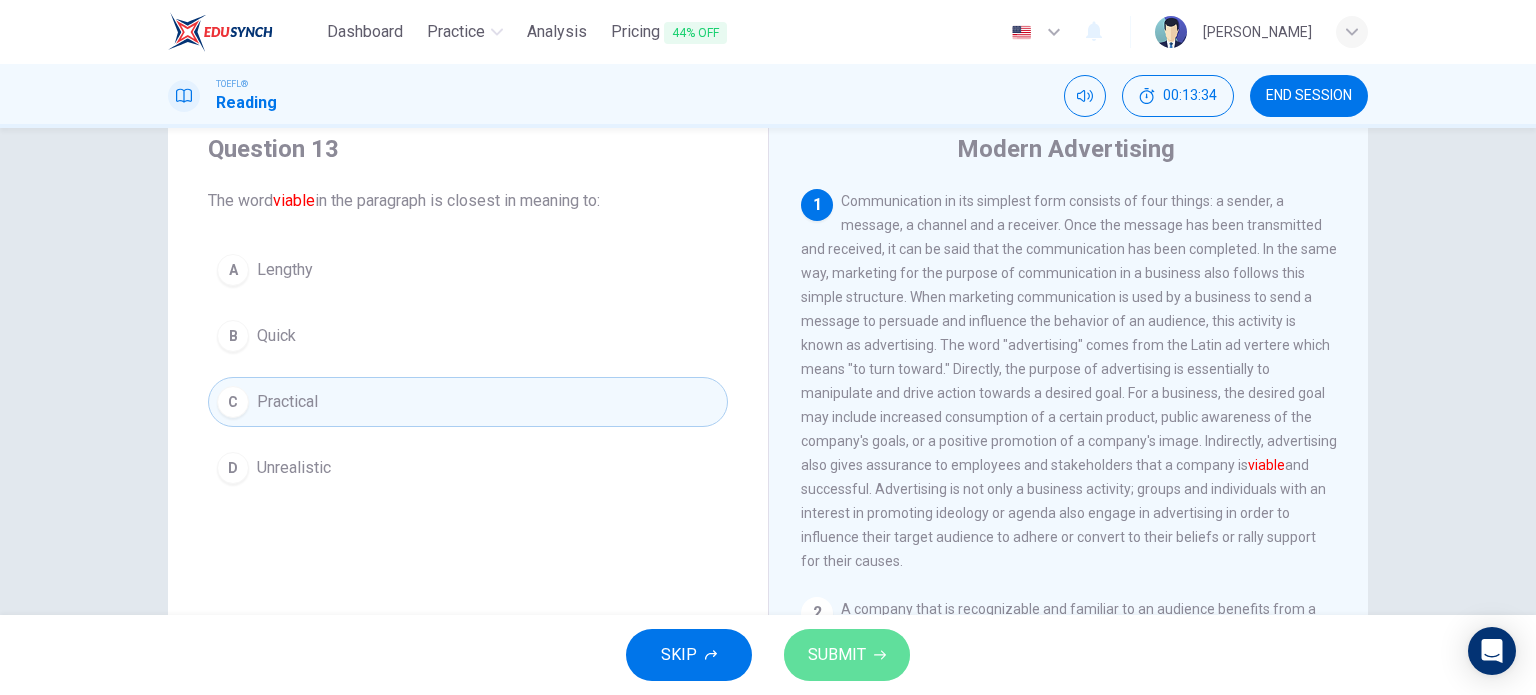 click on "SUBMIT" at bounding box center [837, 655] 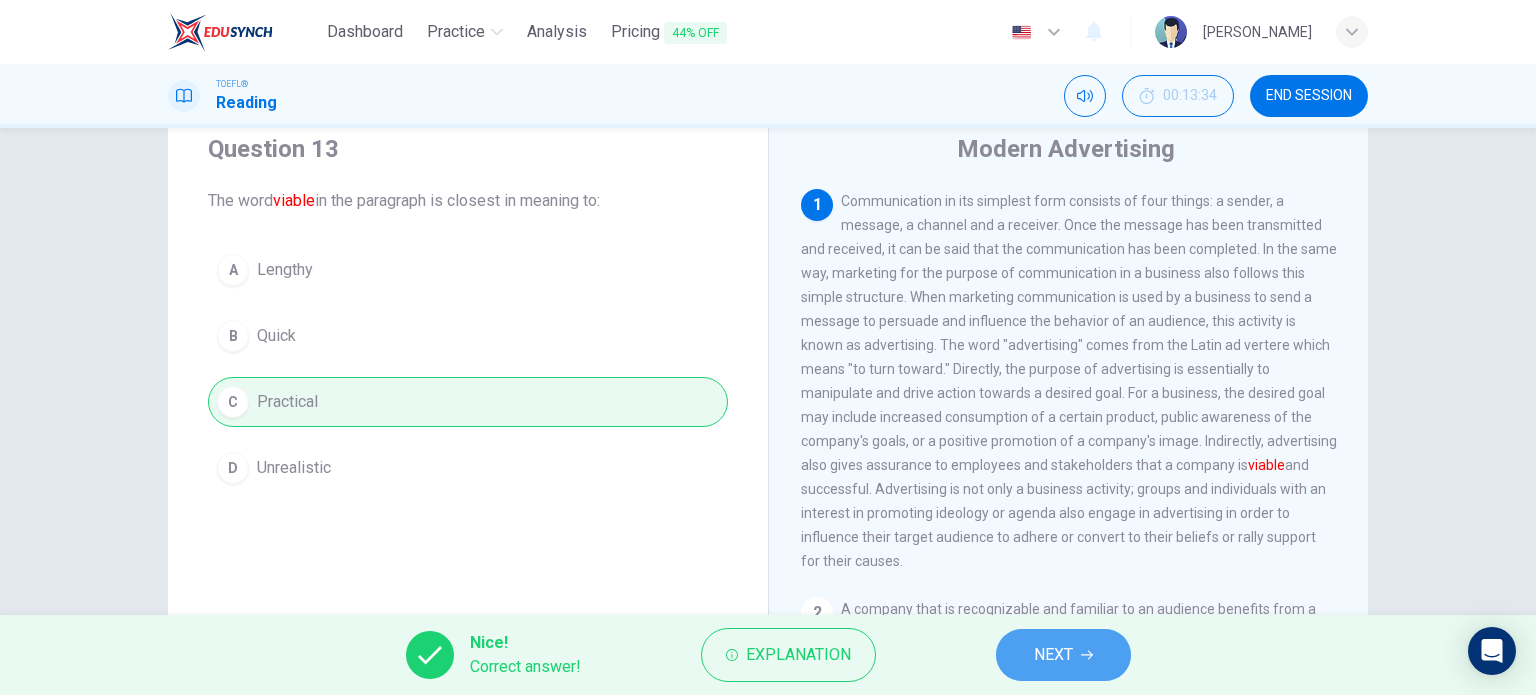 click on "NEXT" at bounding box center [1063, 655] 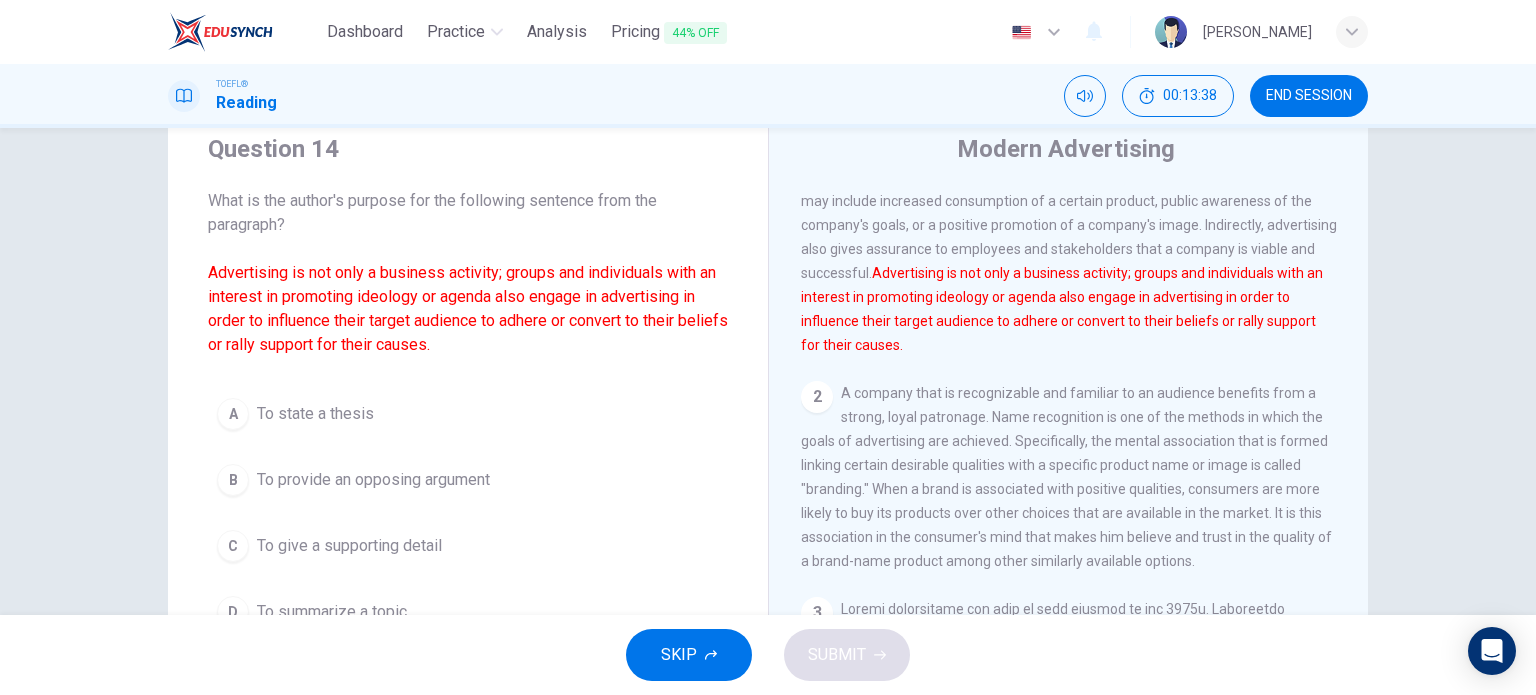 scroll, scrollTop: 234, scrollLeft: 0, axis: vertical 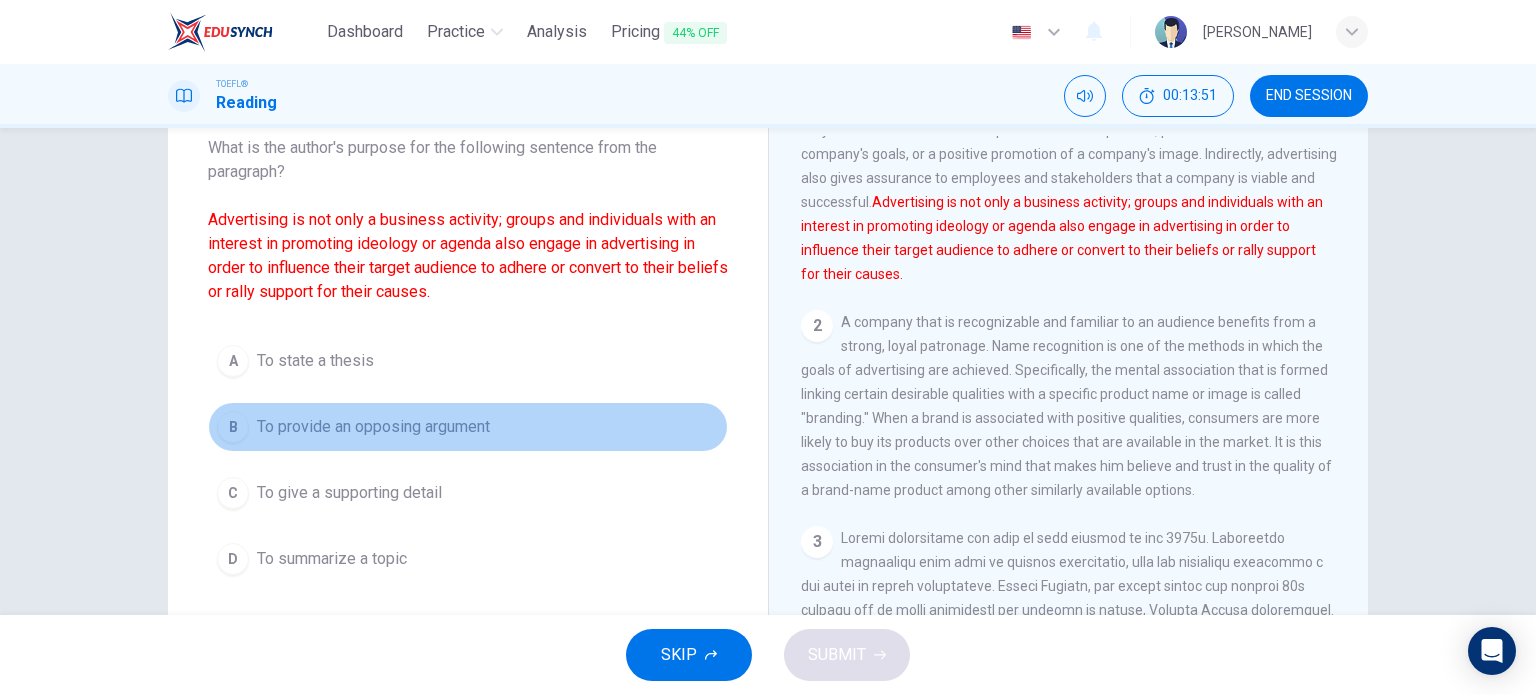click on "To provide an opposing argument" at bounding box center [373, 427] 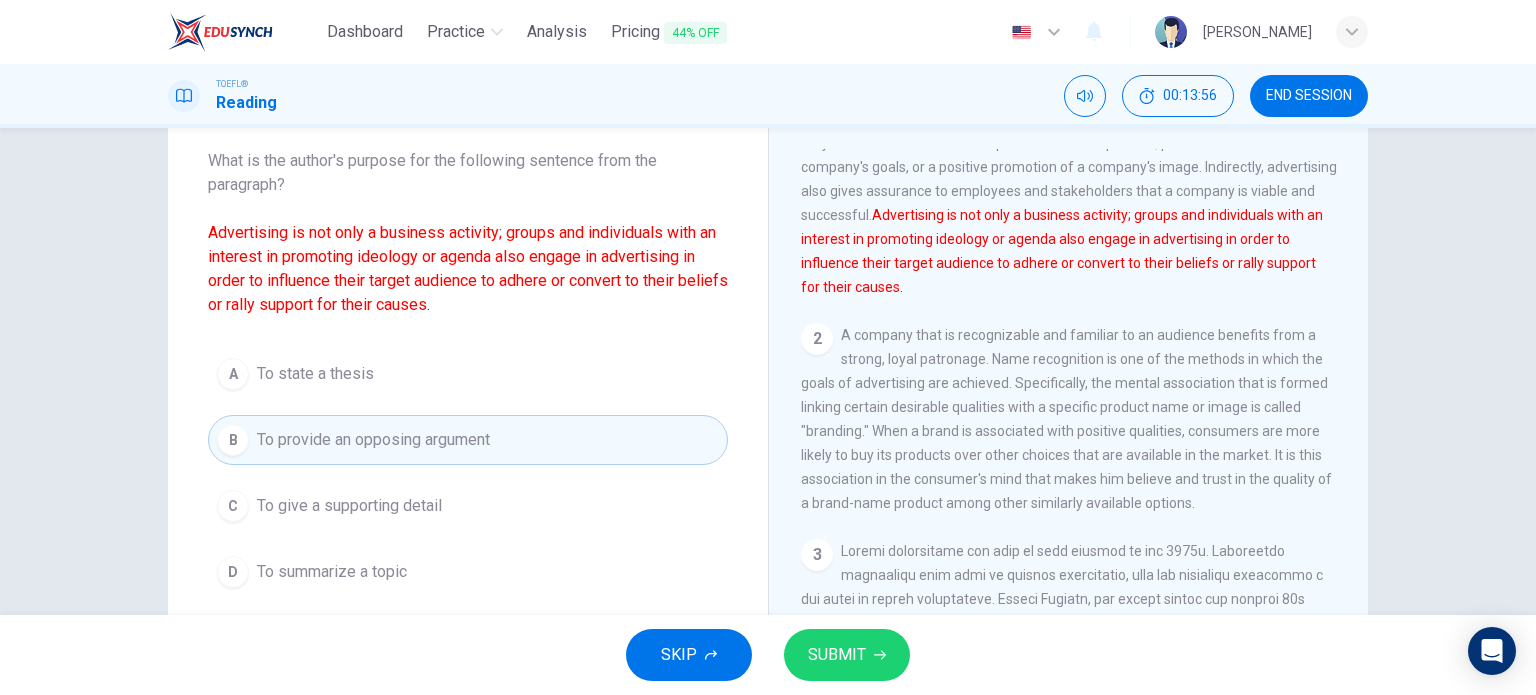 scroll, scrollTop: 106, scrollLeft: 0, axis: vertical 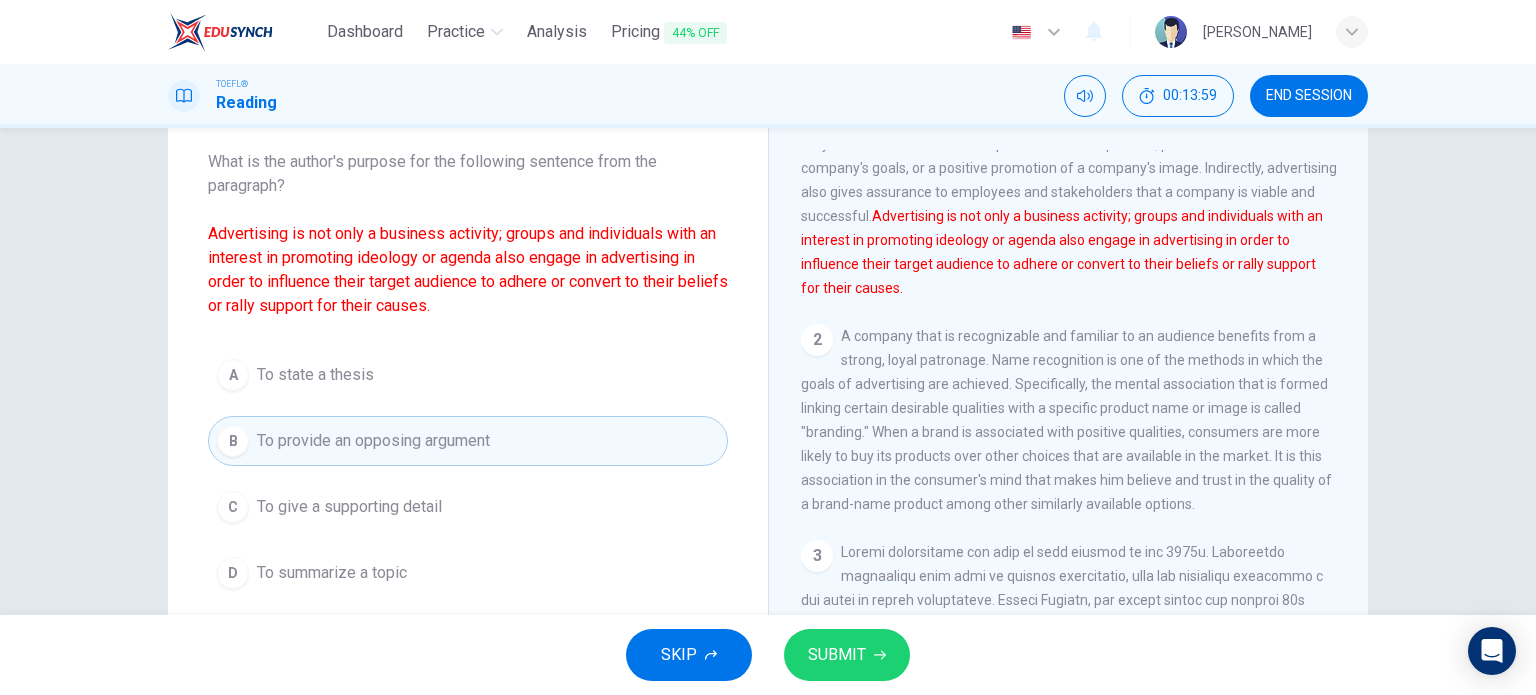 click on "To give a supporting detail" at bounding box center [349, 507] 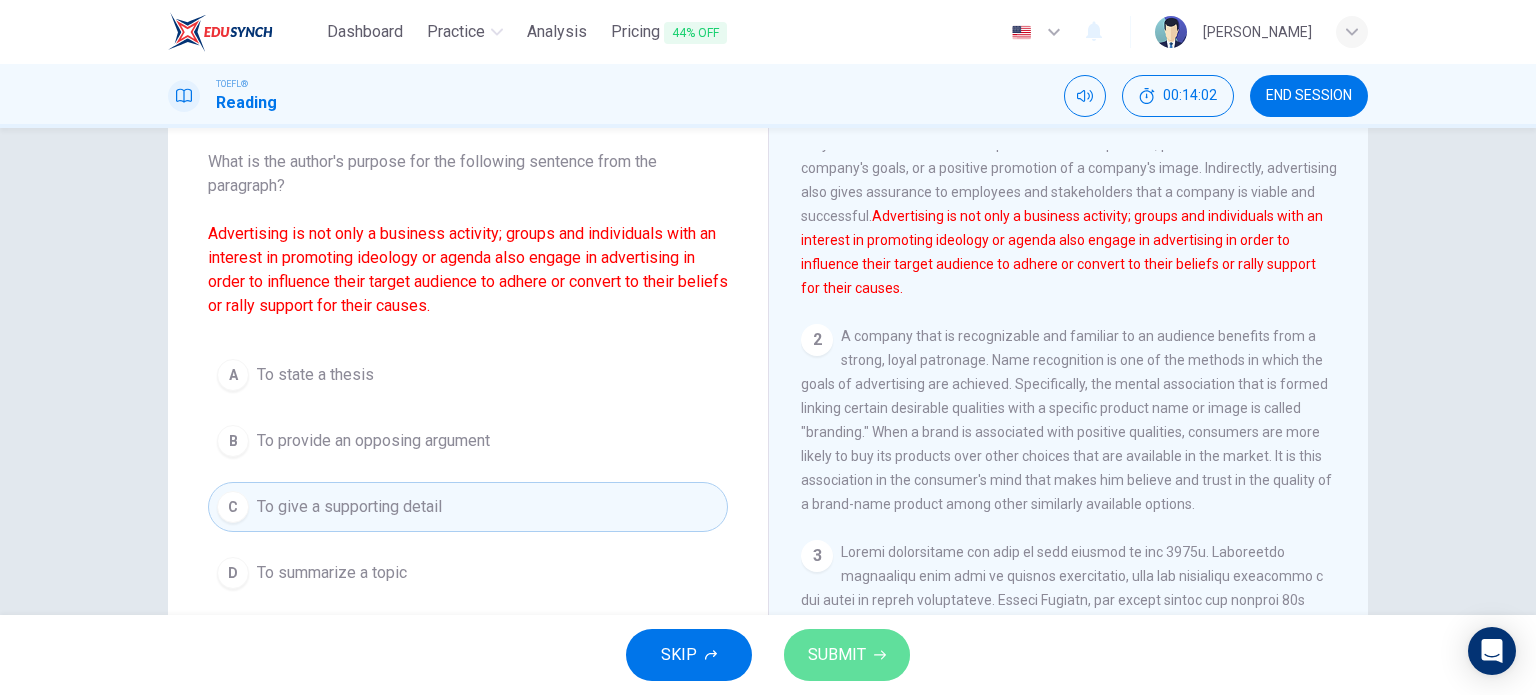 click on "SUBMIT" at bounding box center [837, 655] 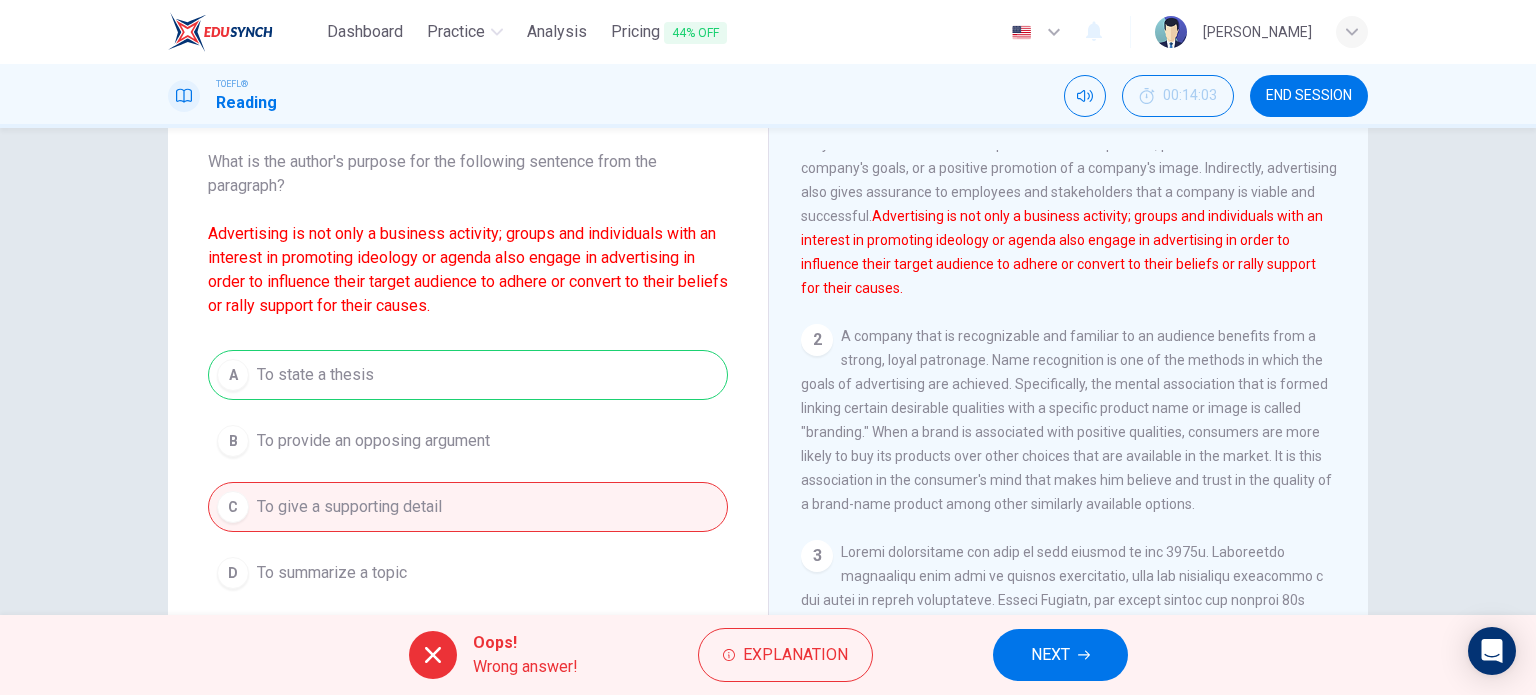 click on "NEXT" at bounding box center (1050, 655) 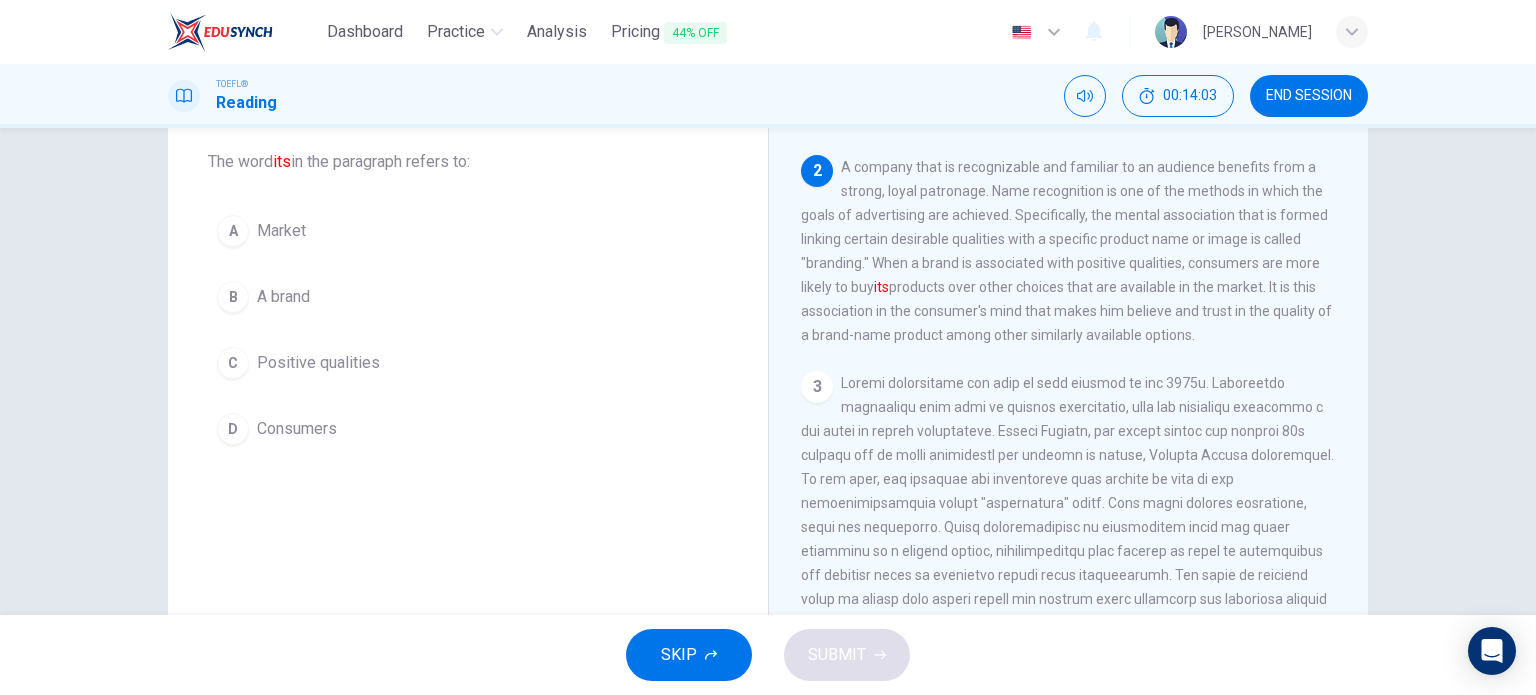 scroll, scrollTop: 420, scrollLeft: 0, axis: vertical 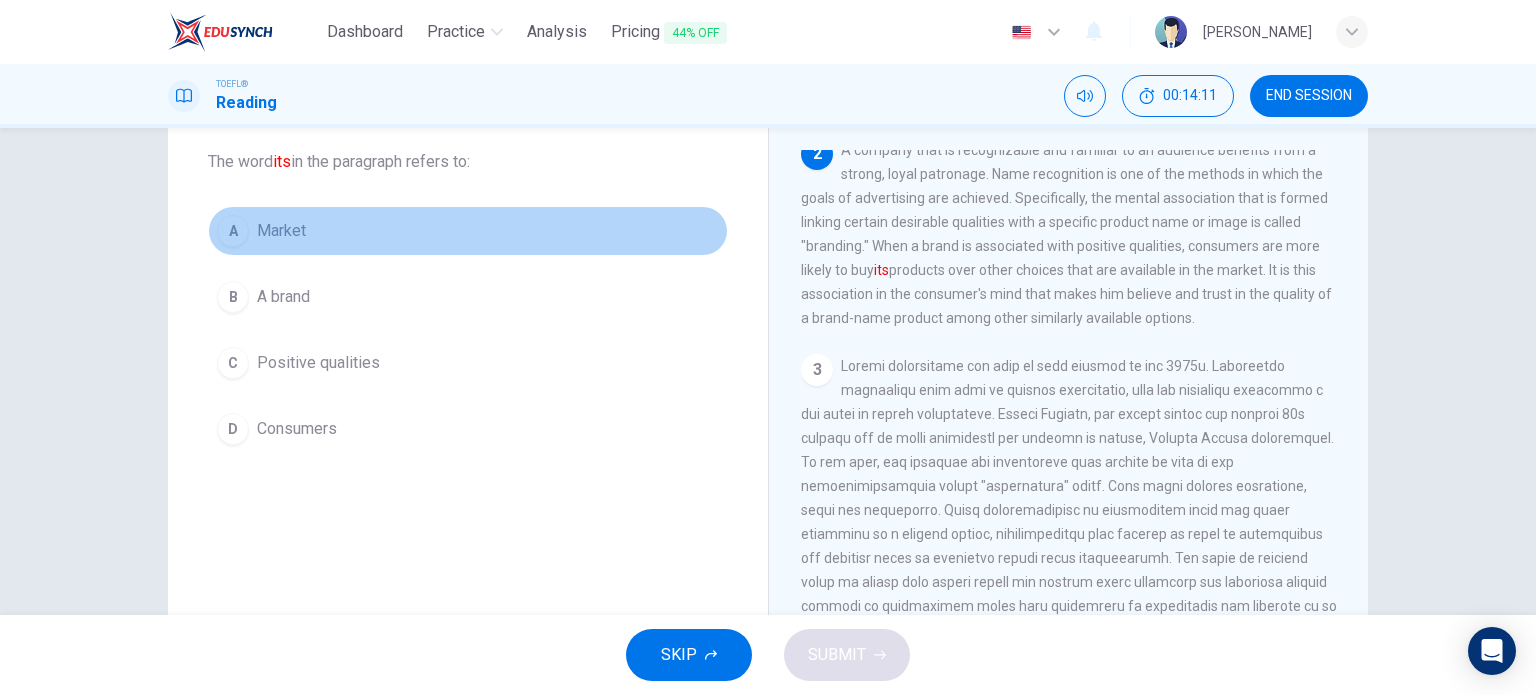 click on "Market" at bounding box center (281, 231) 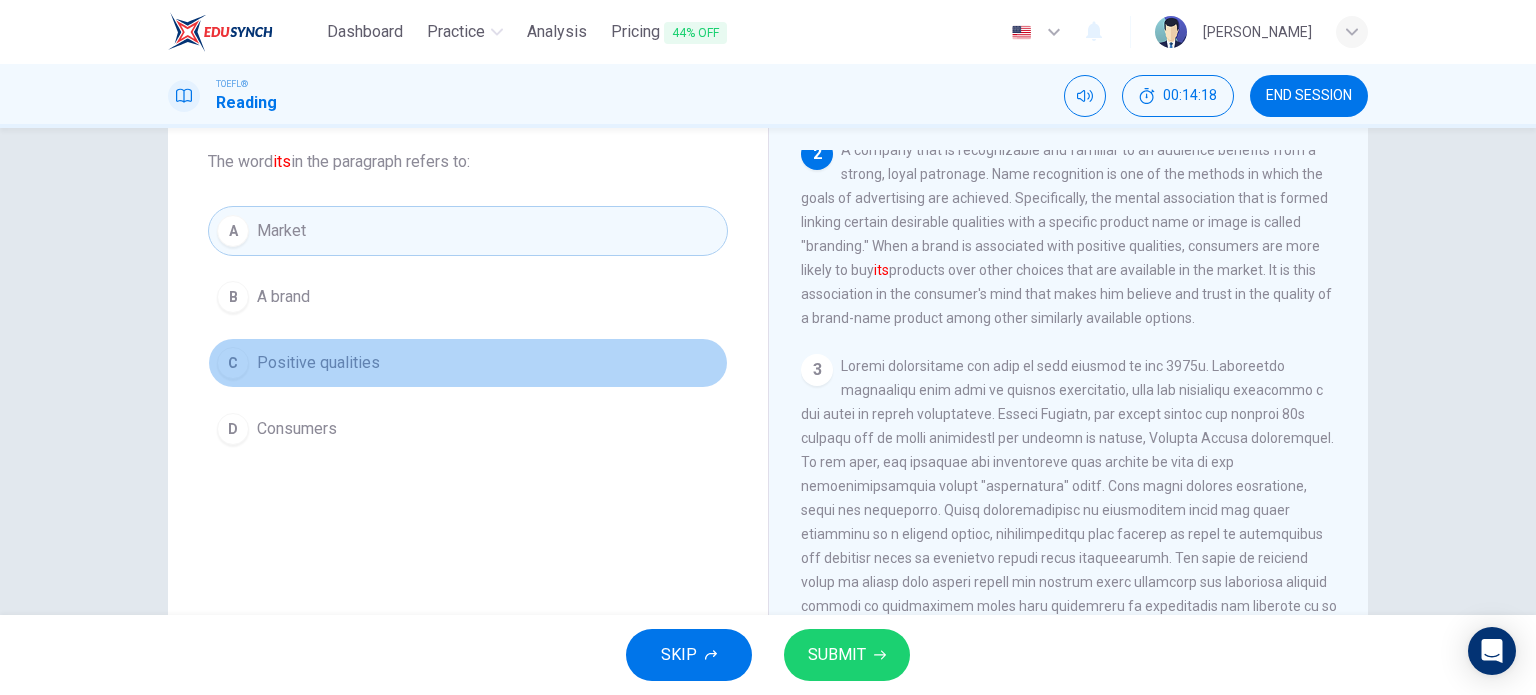 click on "Positive qualities" at bounding box center [318, 363] 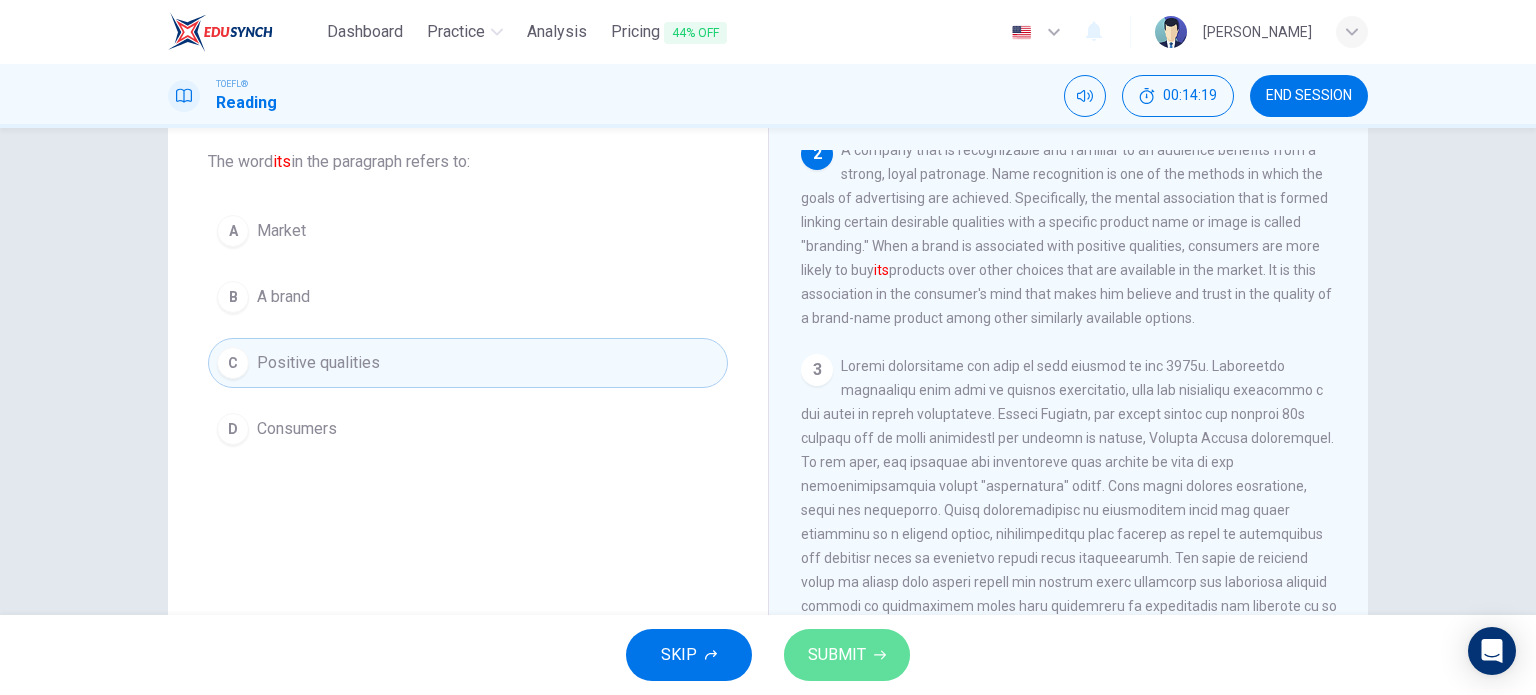 click on "SUBMIT" at bounding box center (837, 655) 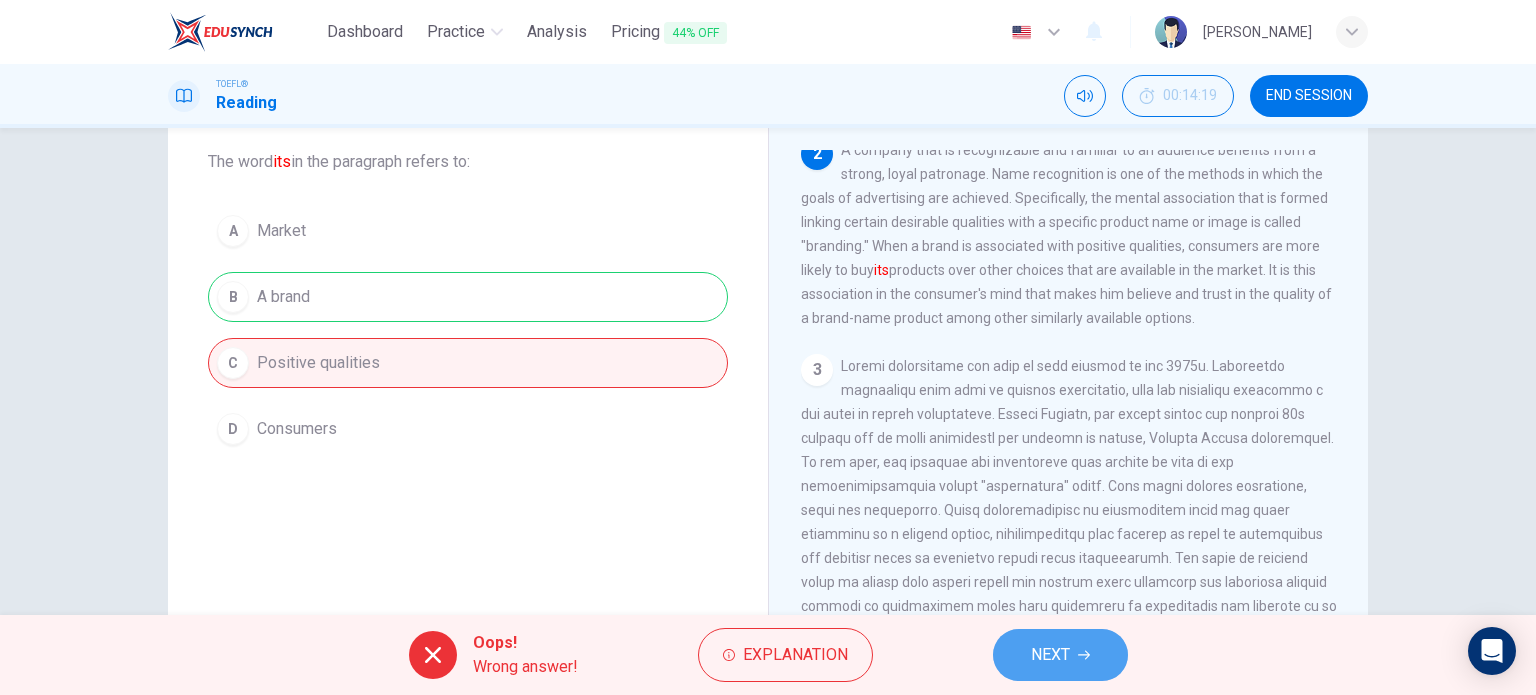 click on "NEXT" at bounding box center (1050, 655) 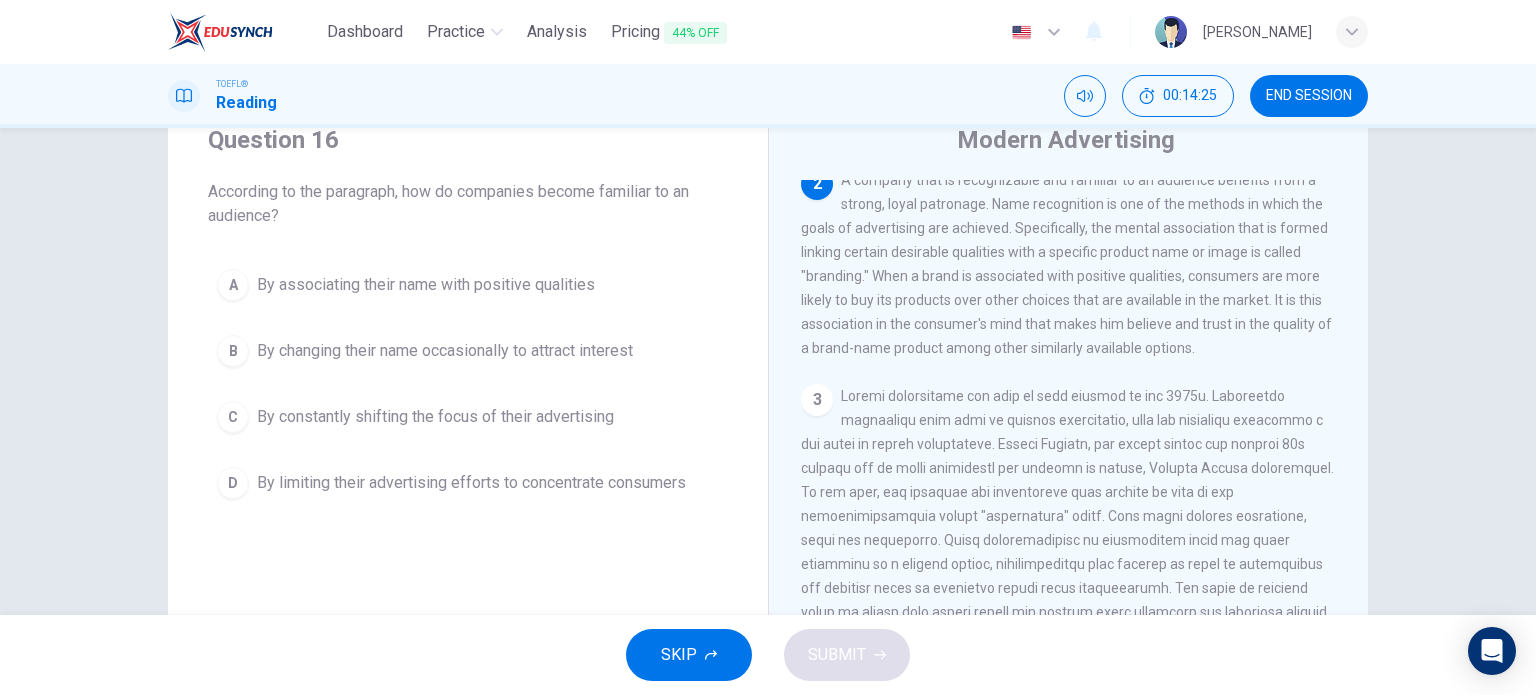 scroll, scrollTop: 78, scrollLeft: 0, axis: vertical 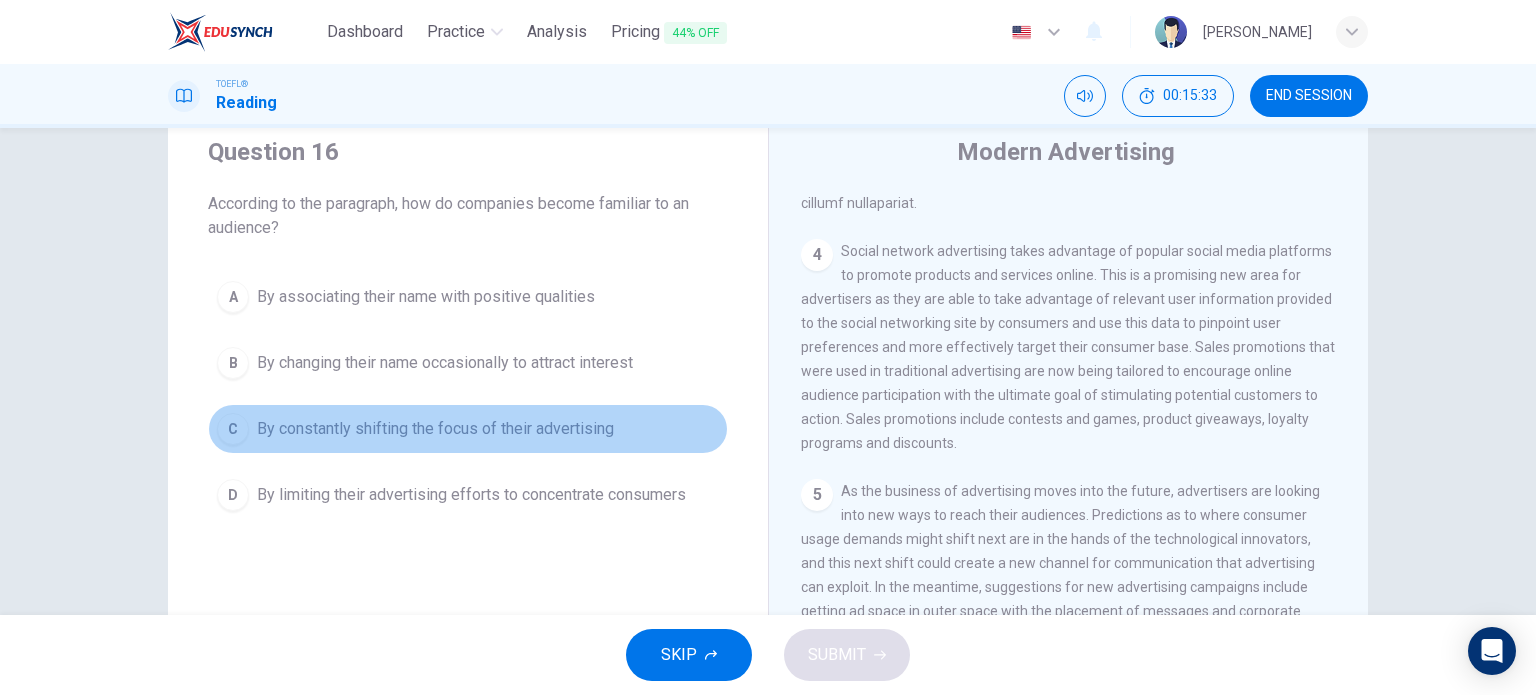 click on "By constantly shifting the focus of their advertising" at bounding box center [435, 429] 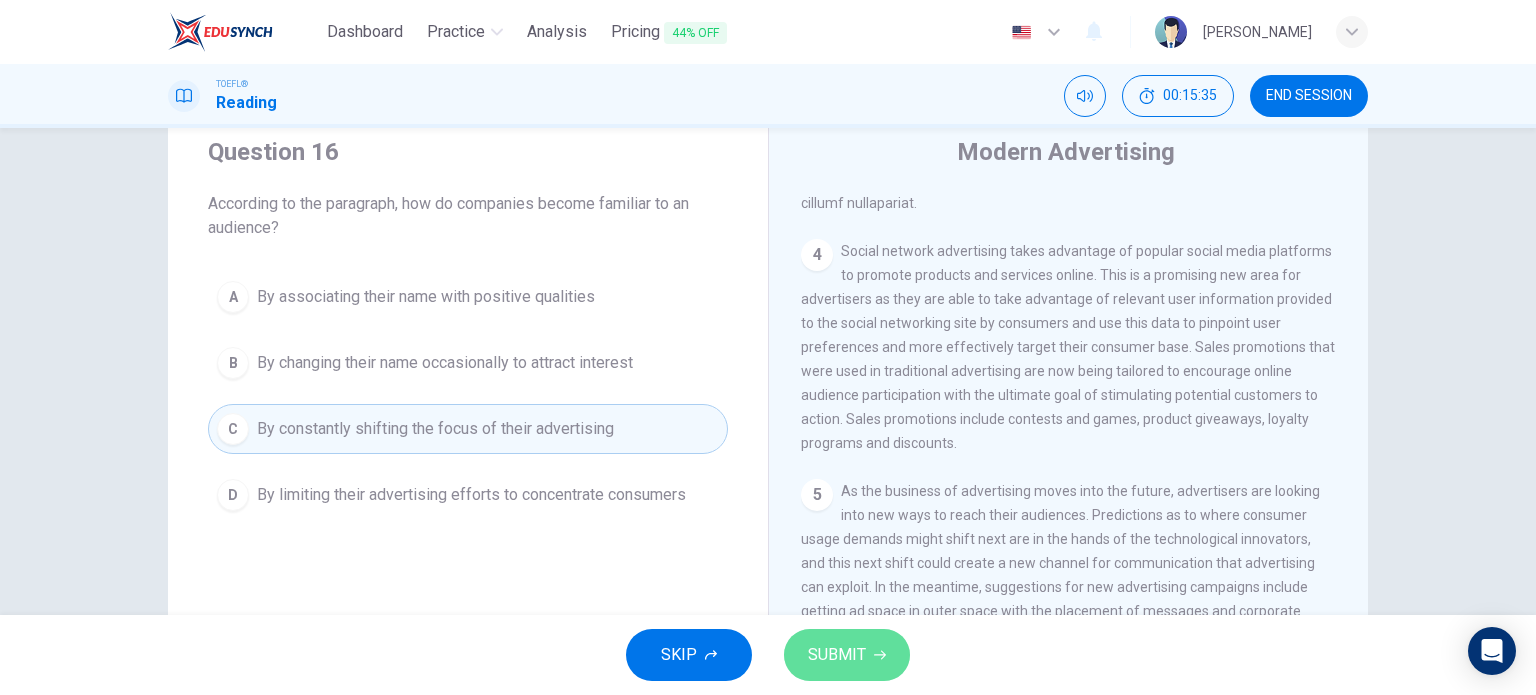 click 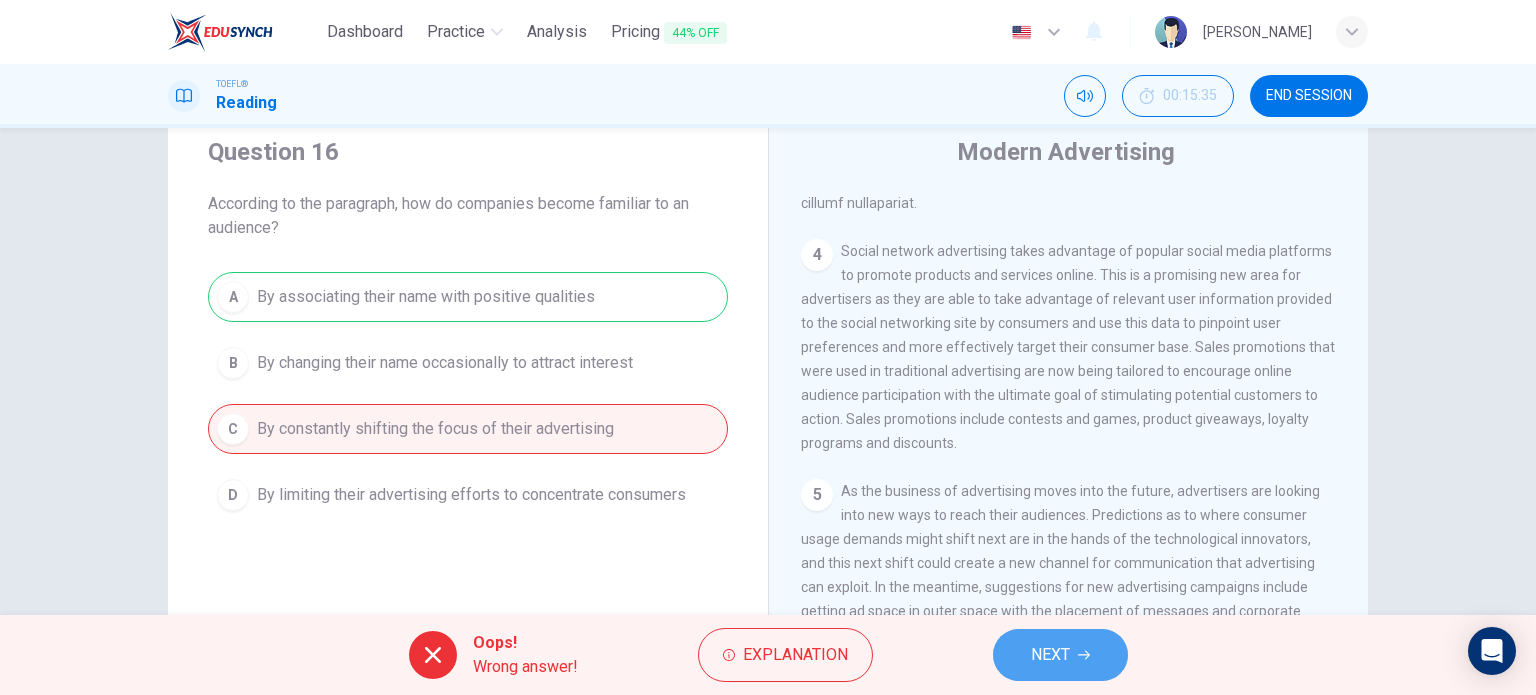 click on "NEXT" at bounding box center [1050, 655] 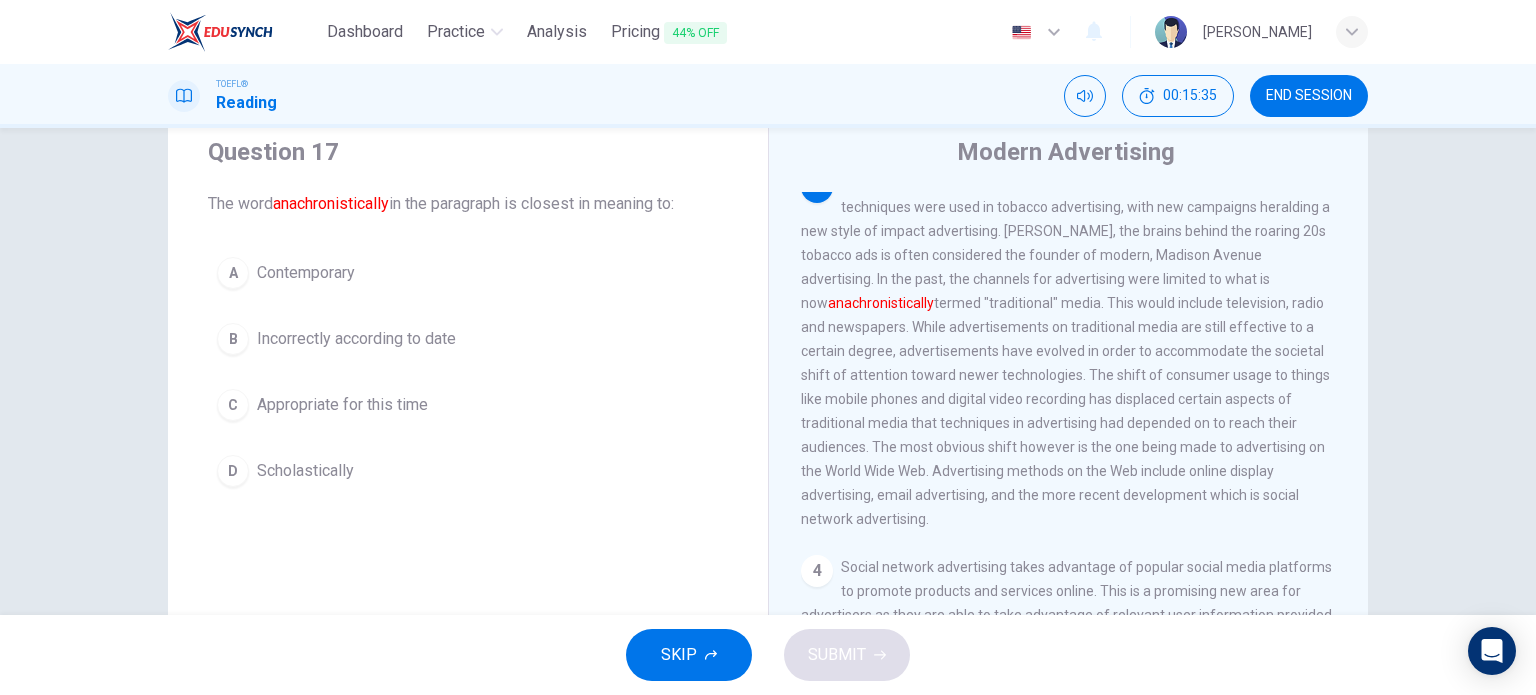 scroll, scrollTop: 643, scrollLeft: 0, axis: vertical 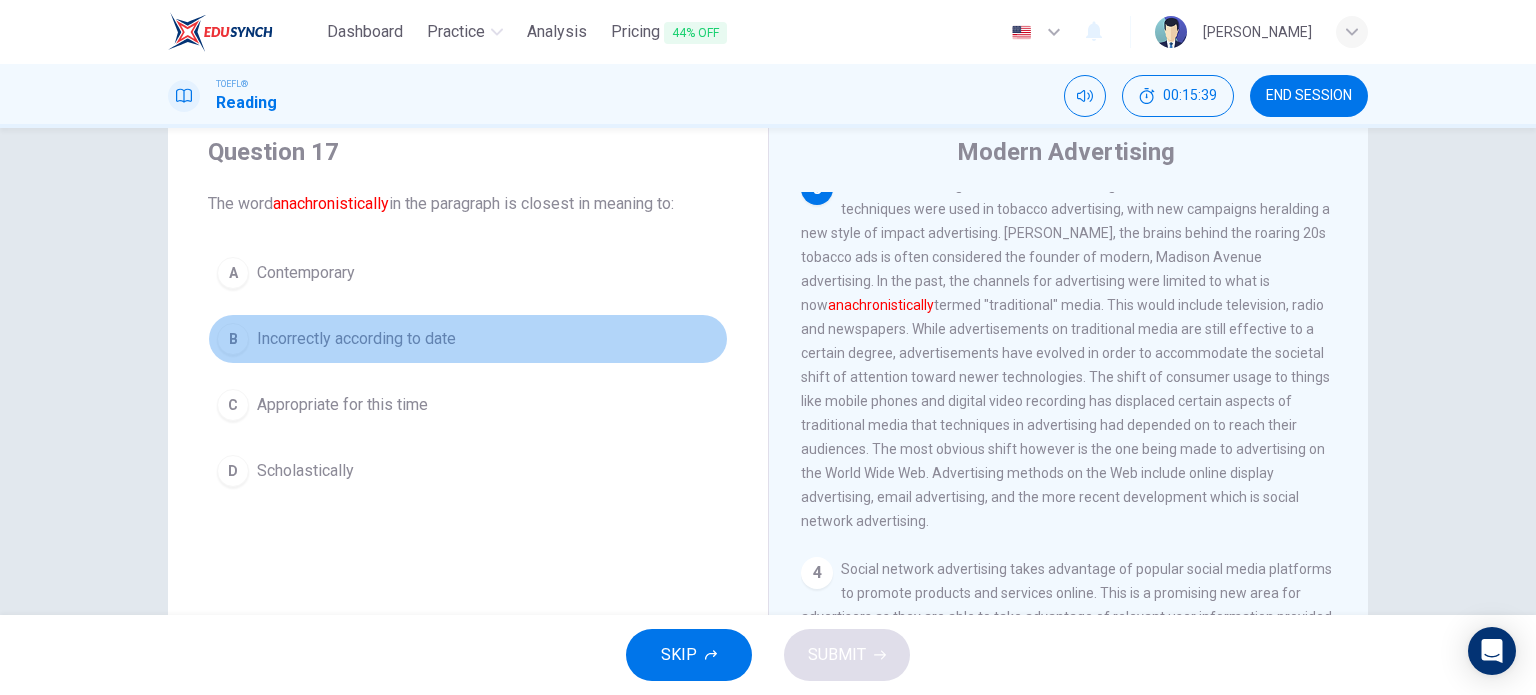 click on "Incorrectly according to date" at bounding box center [356, 339] 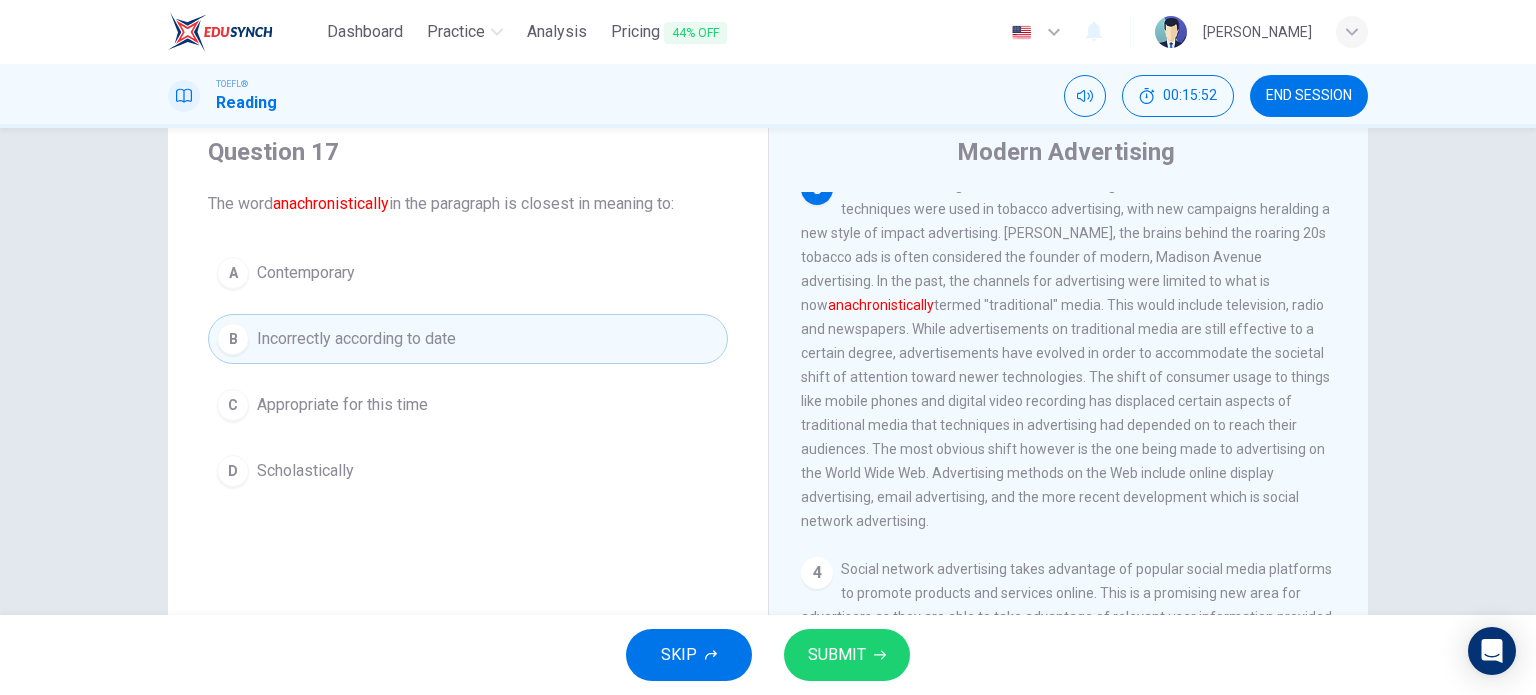click on "Appropriate for this time" at bounding box center (342, 405) 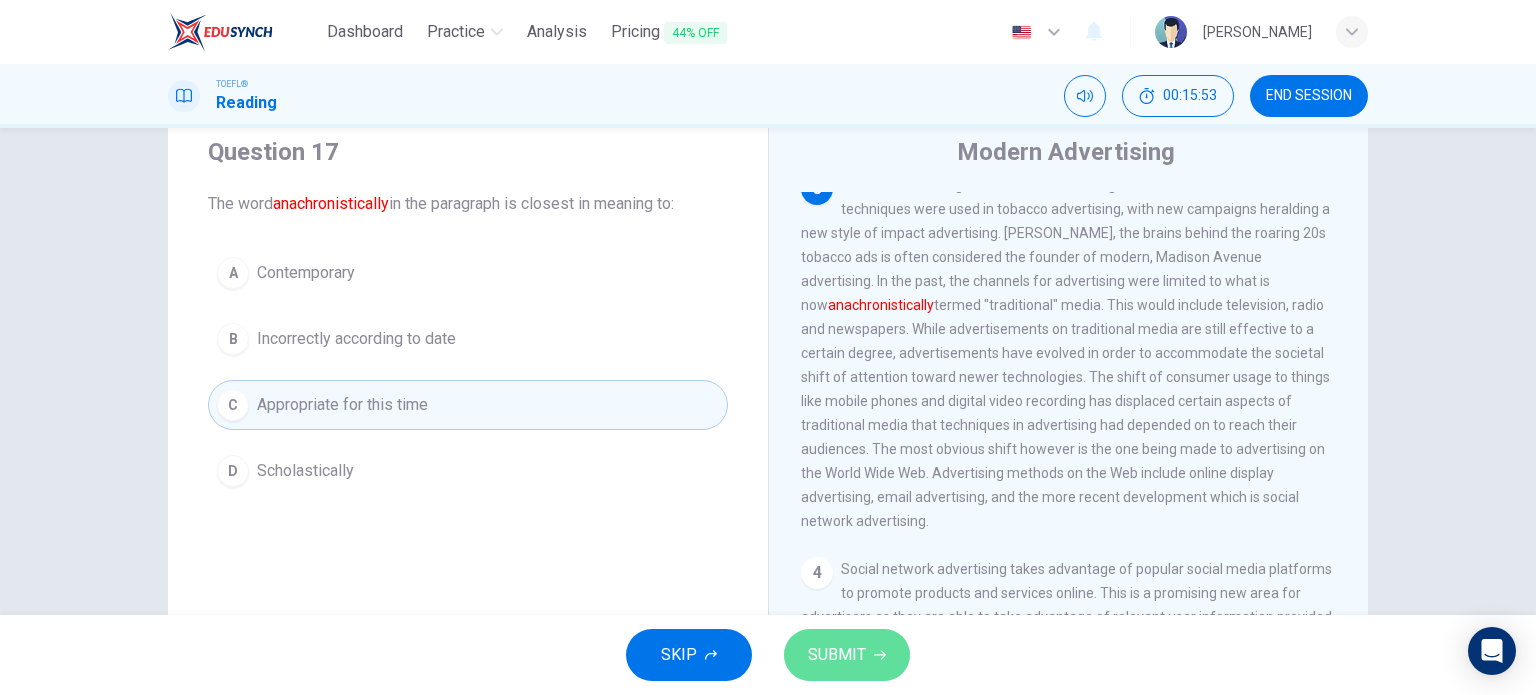 click on "SUBMIT" at bounding box center (847, 655) 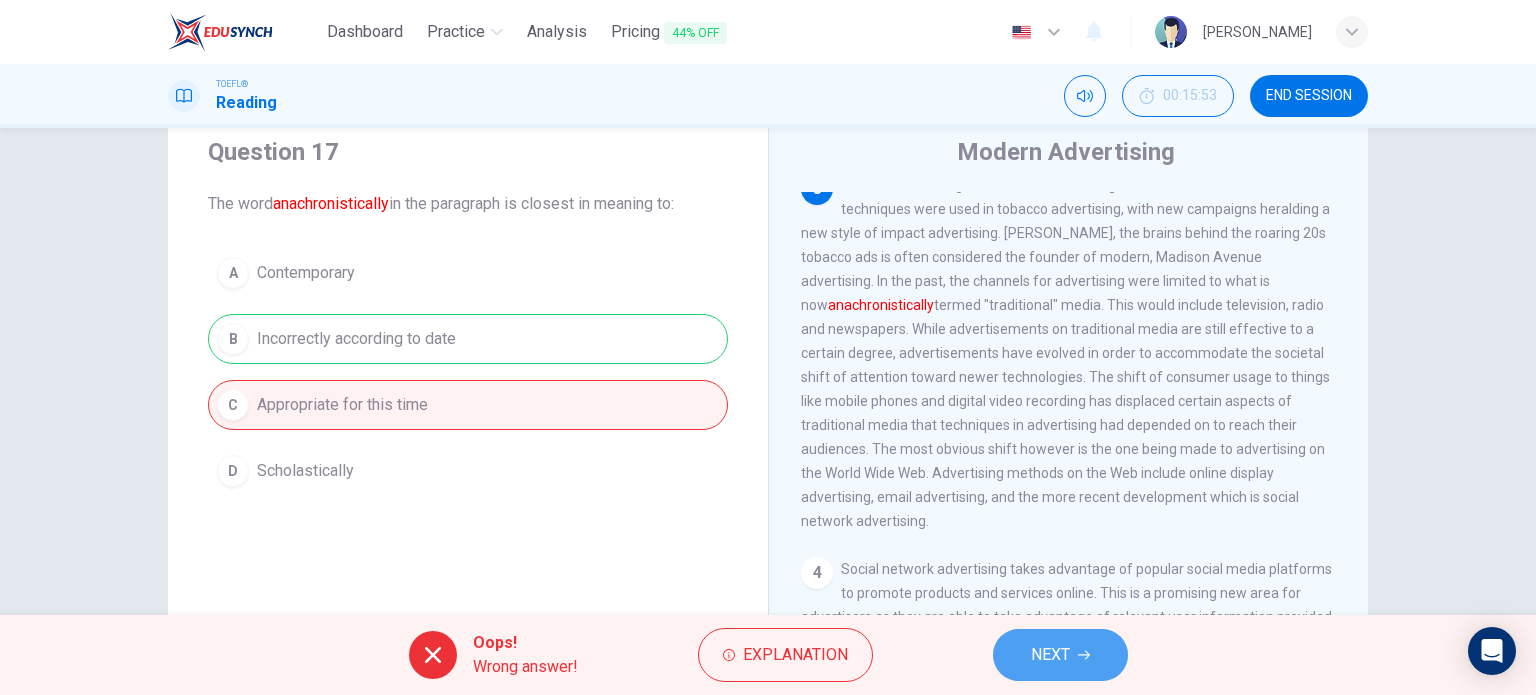 click on "NEXT" at bounding box center [1060, 655] 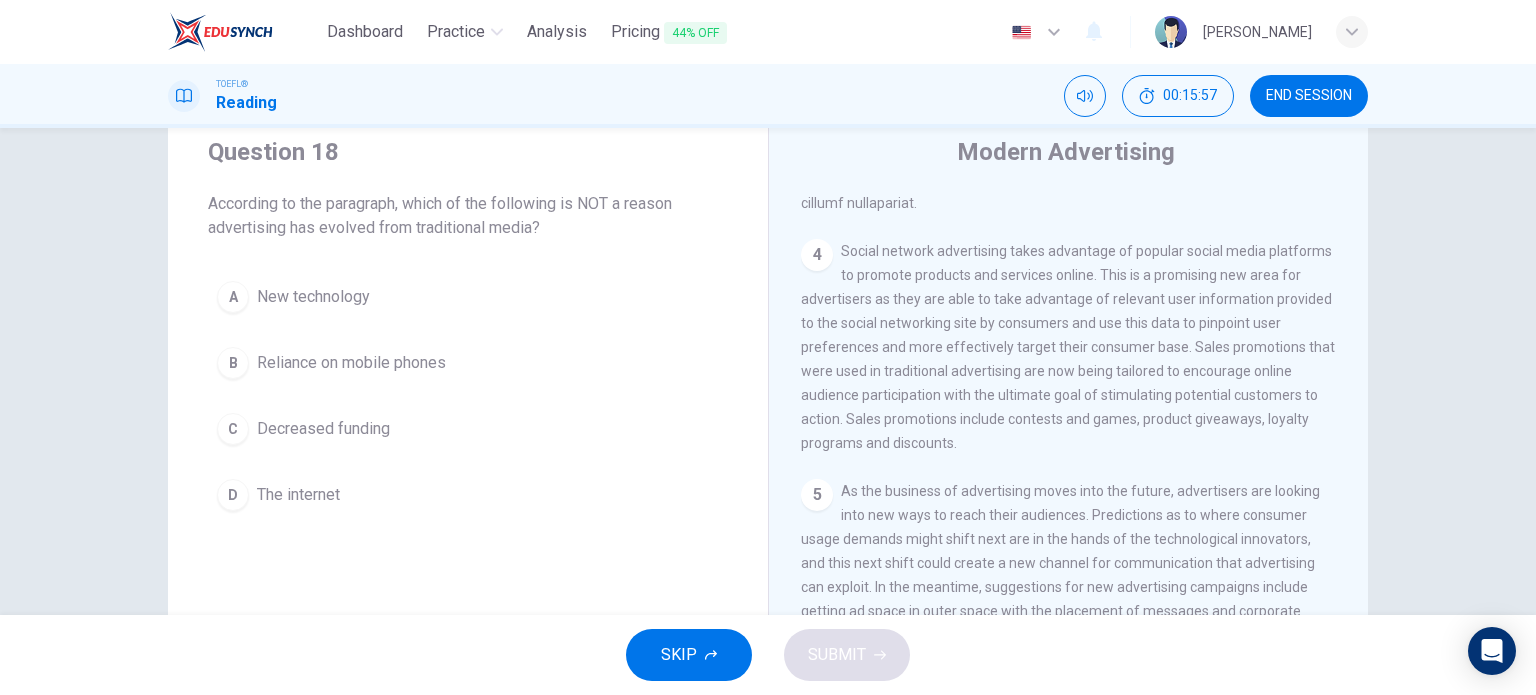 scroll, scrollTop: 1008, scrollLeft: 0, axis: vertical 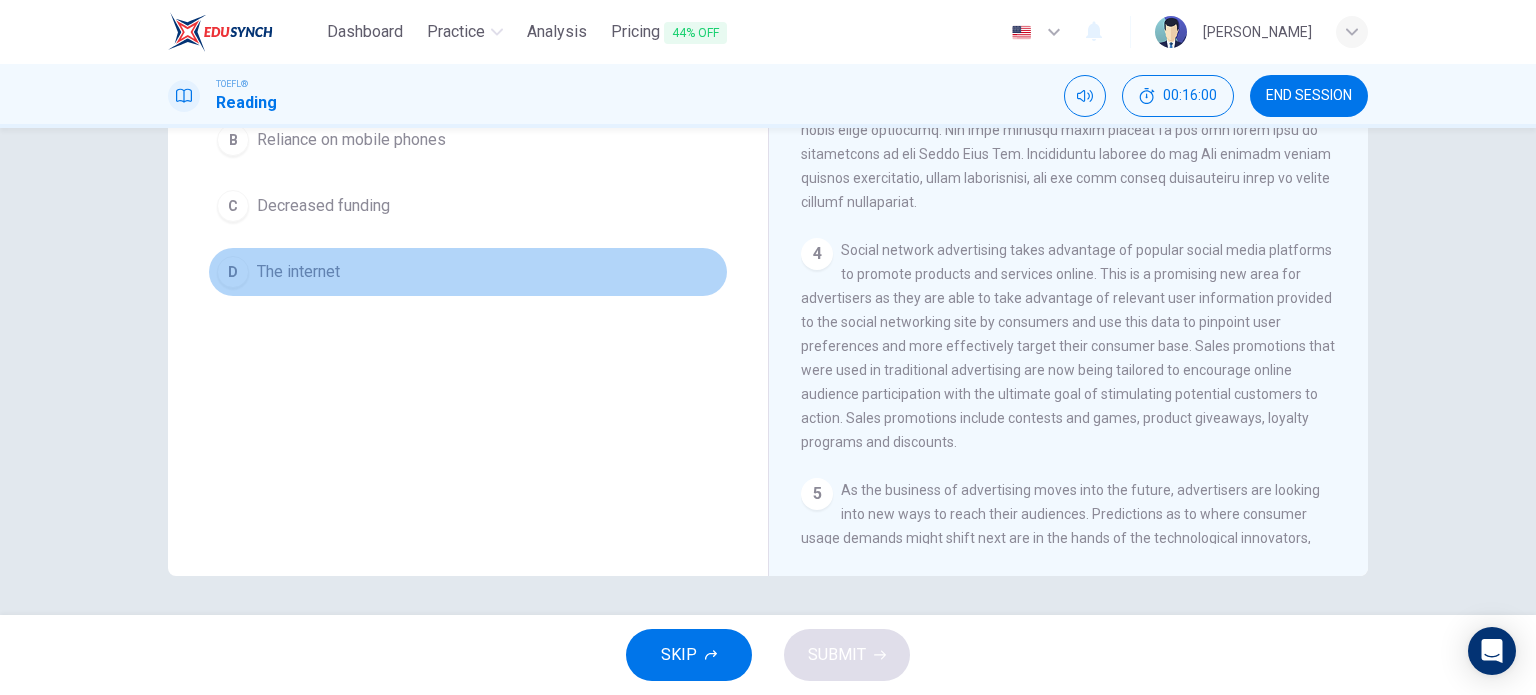 click on "D The internet" at bounding box center [468, 272] 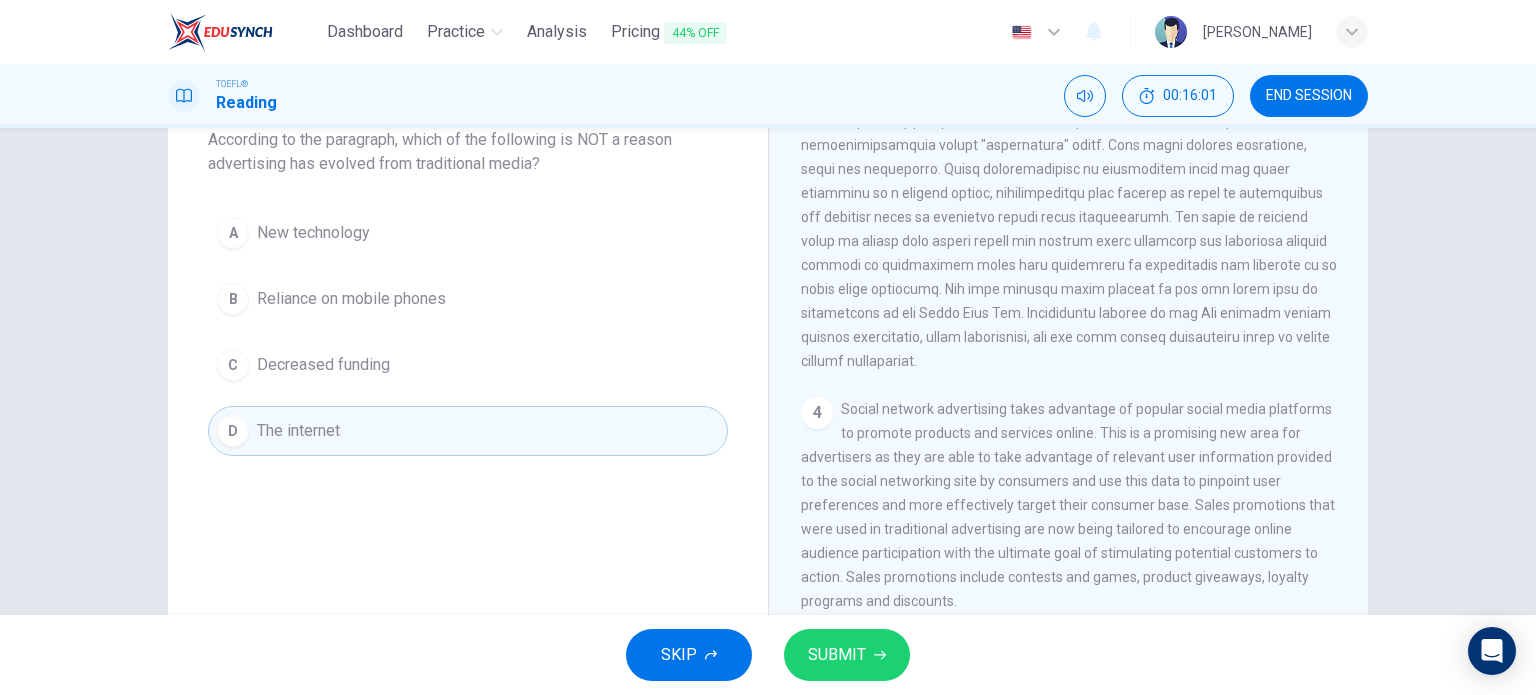 scroll, scrollTop: 123, scrollLeft: 0, axis: vertical 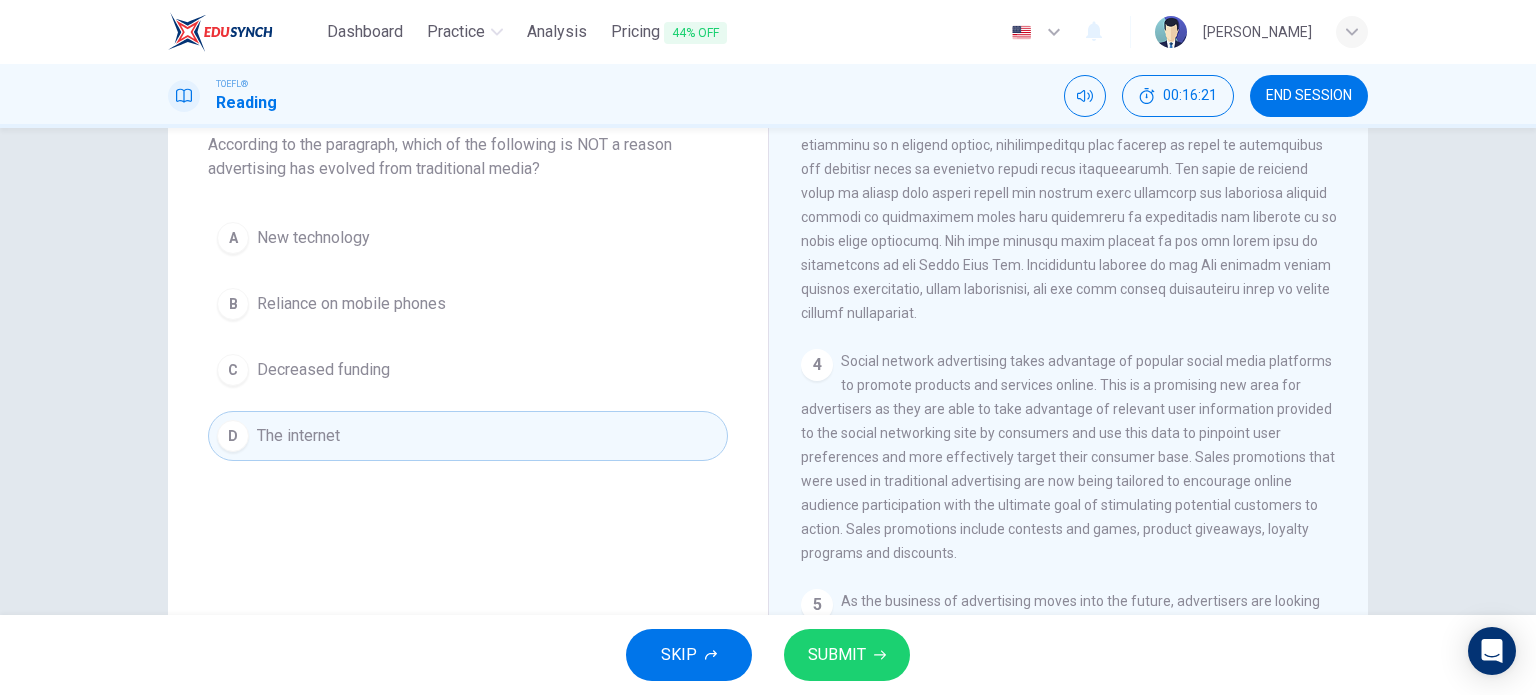 drag, startPoint x: 968, startPoint y: 510, endPoint x: 1076, endPoint y: 520, distance: 108.461975 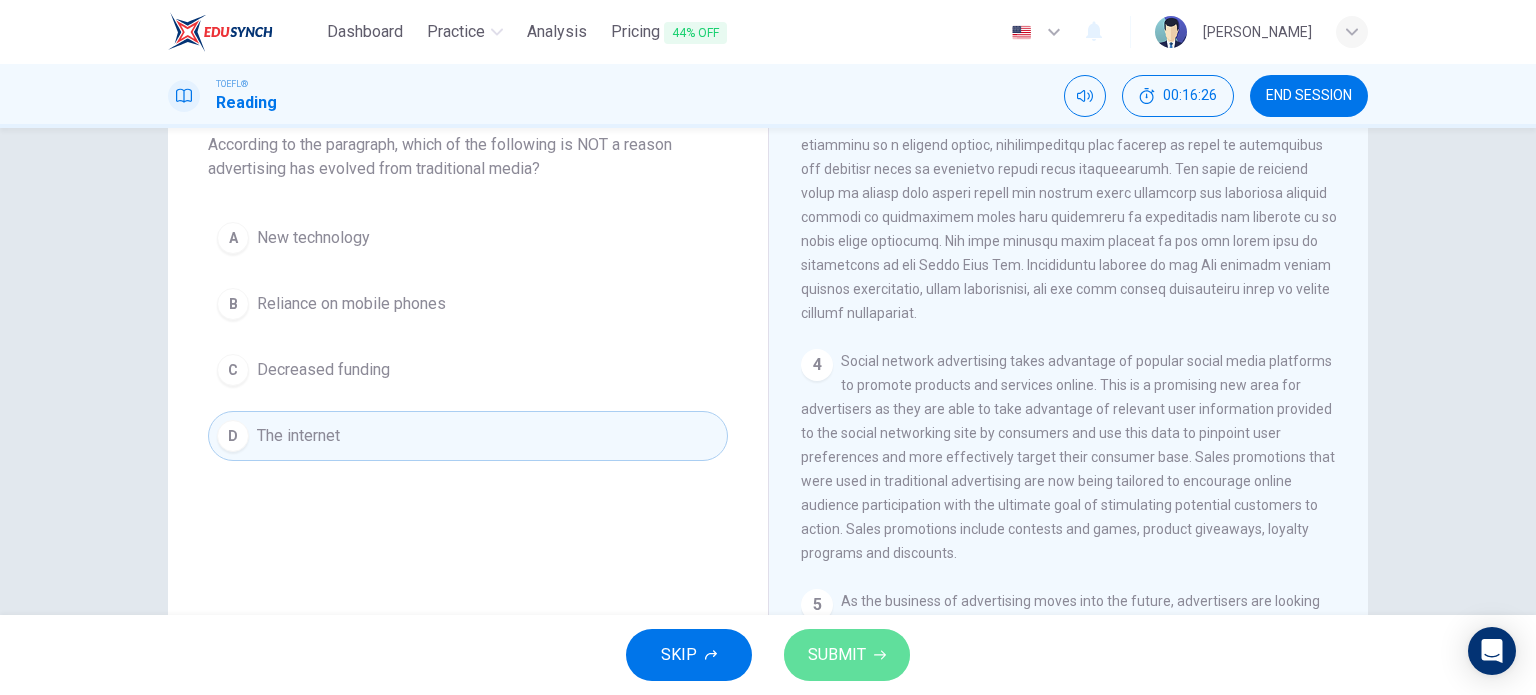 click on "SUBMIT" at bounding box center (847, 655) 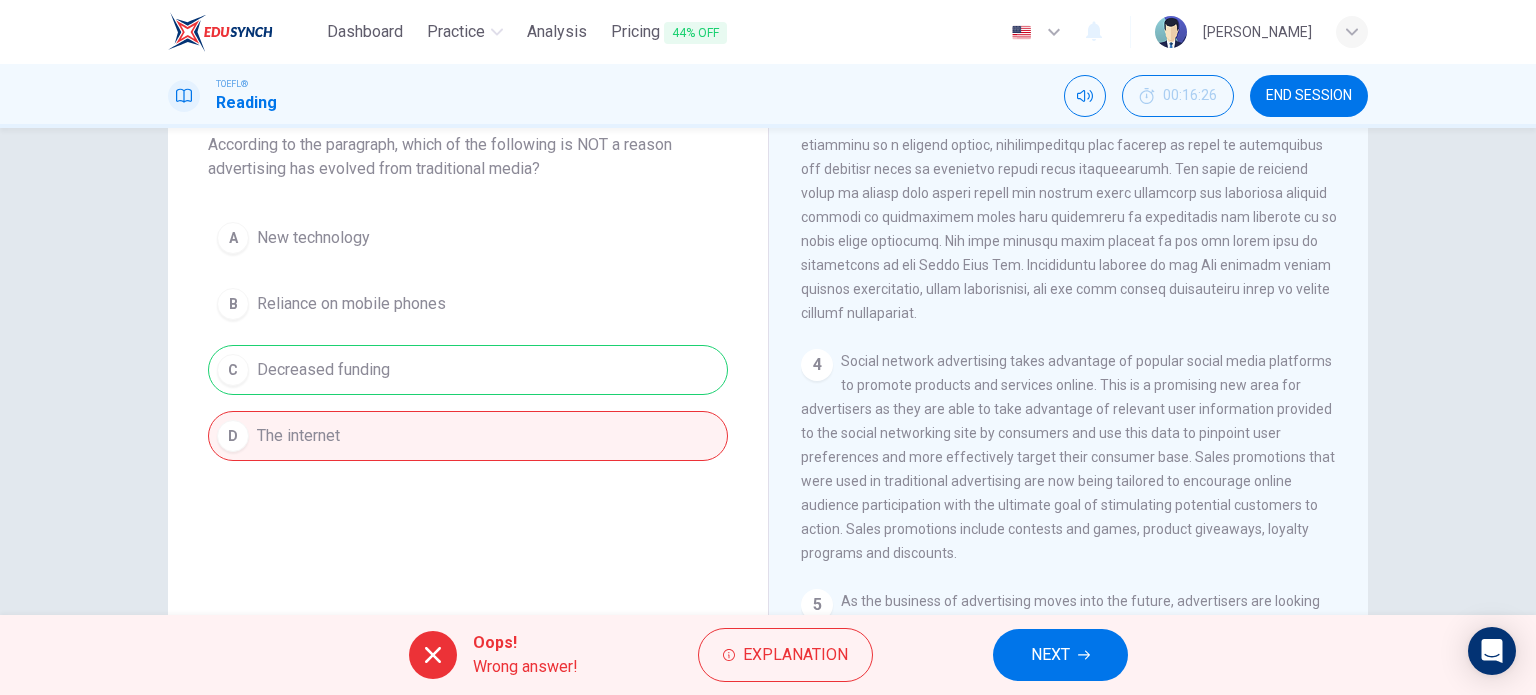 drag, startPoint x: 846, startPoint y: 565, endPoint x: 935, endPoint y: 571, distance: 89.20202 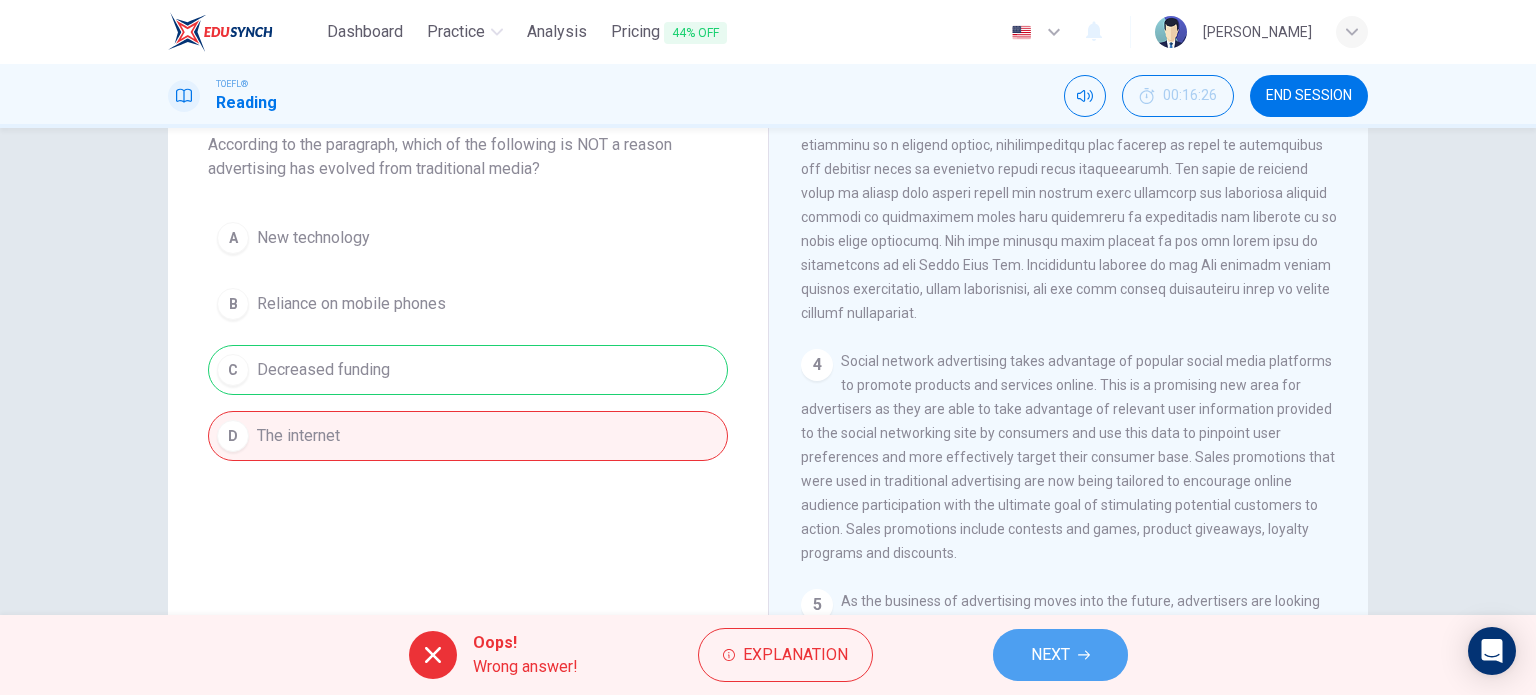 click on "NEXT" at bounding box center [1060, 655] 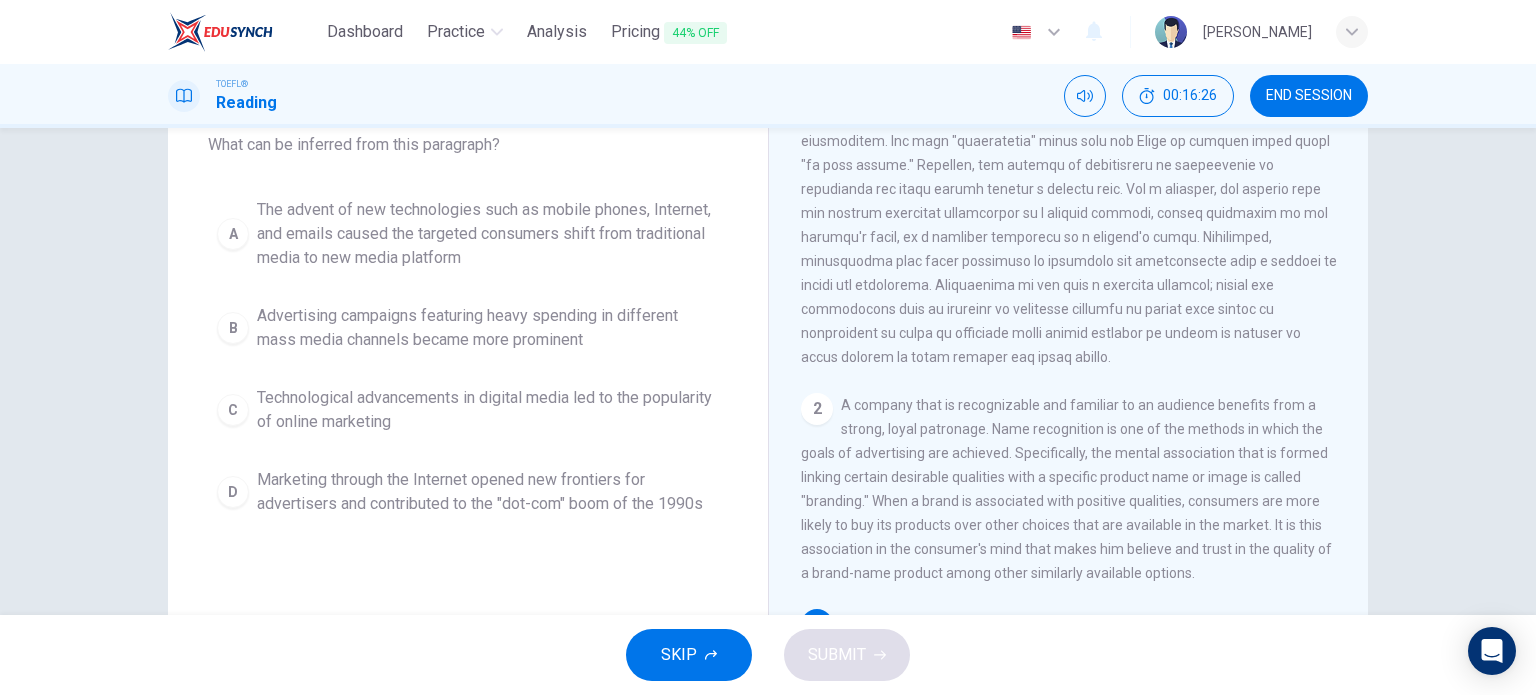 scroll, scrollTop: 0, scrollLeft: 0, axis: both 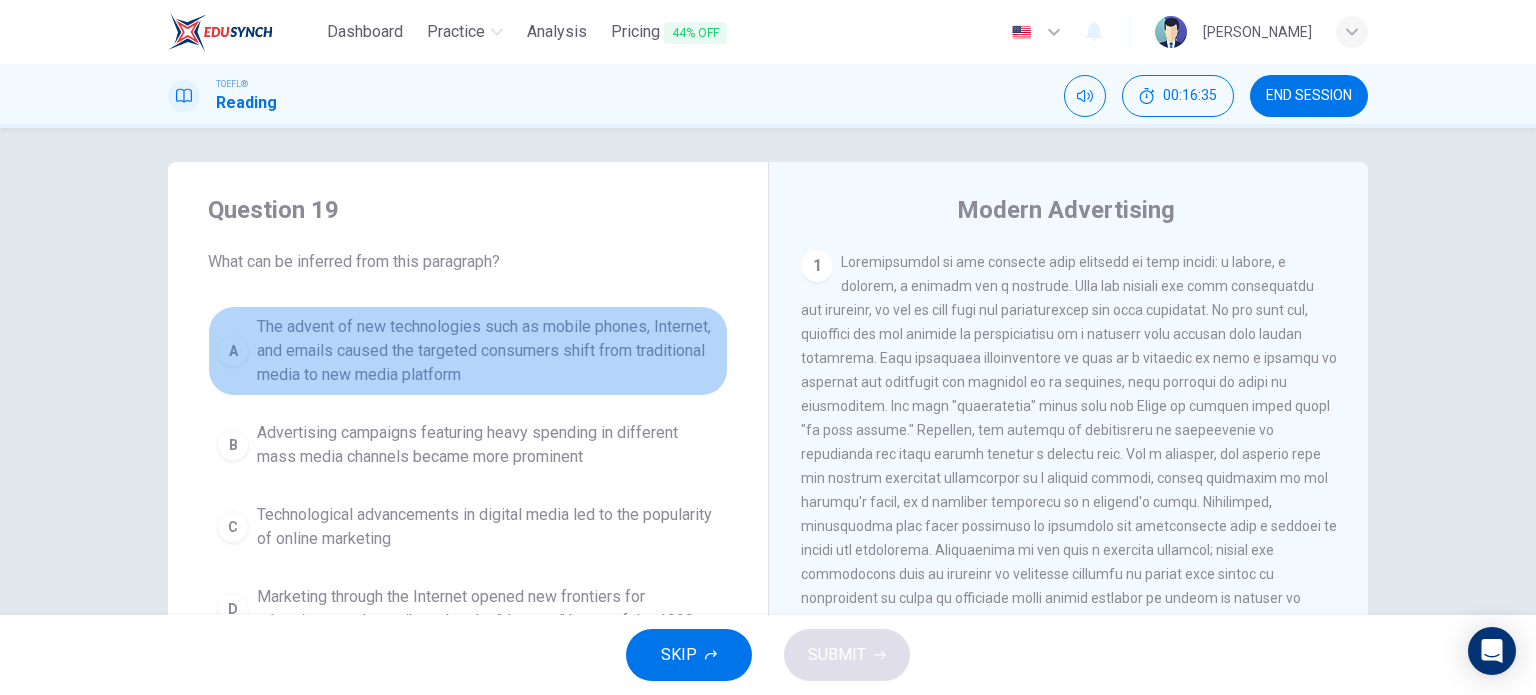 click on "The advent of new technologies such as mobile phones, Internet, and emails caused the targeted consumers shift from traditional media to new media platform" at bounding box center (488, 351) 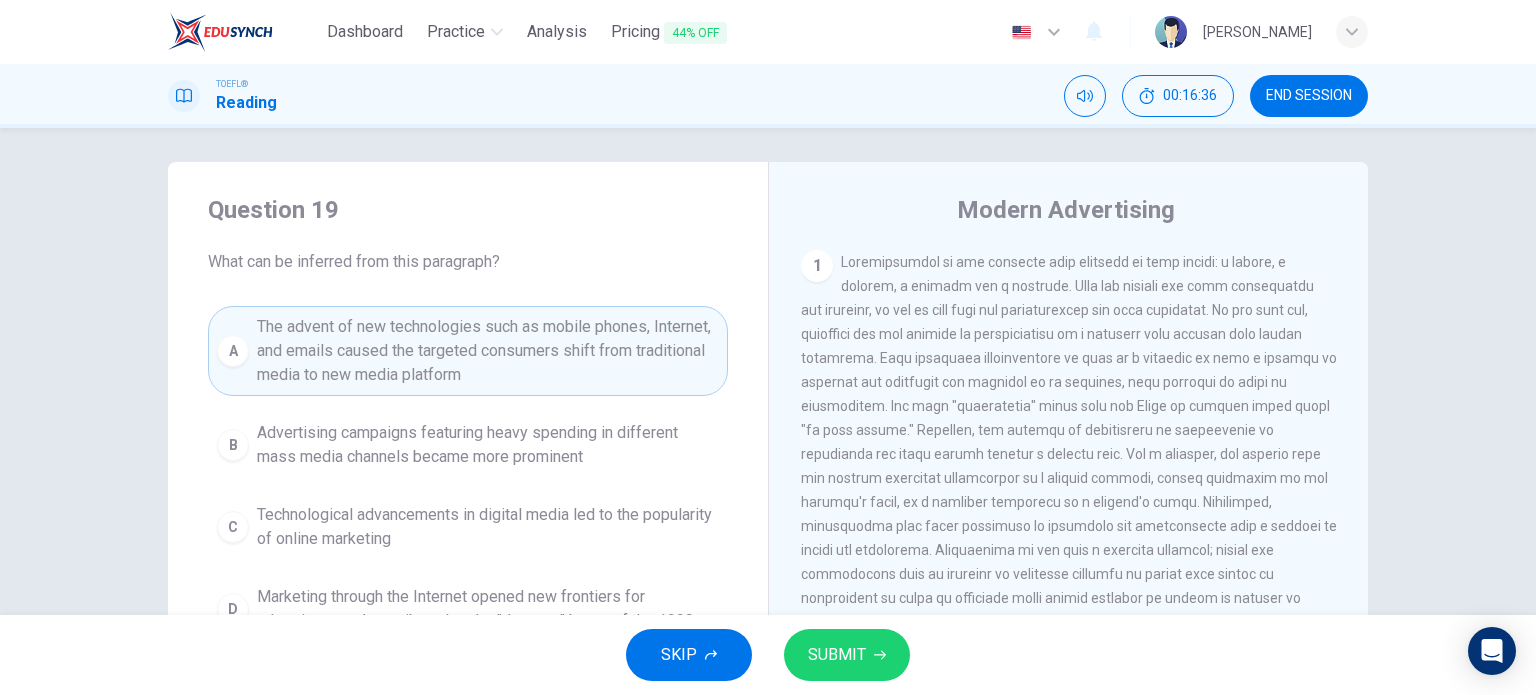 click on "SKIP SUBMIT" at bounding box center [768, 655] 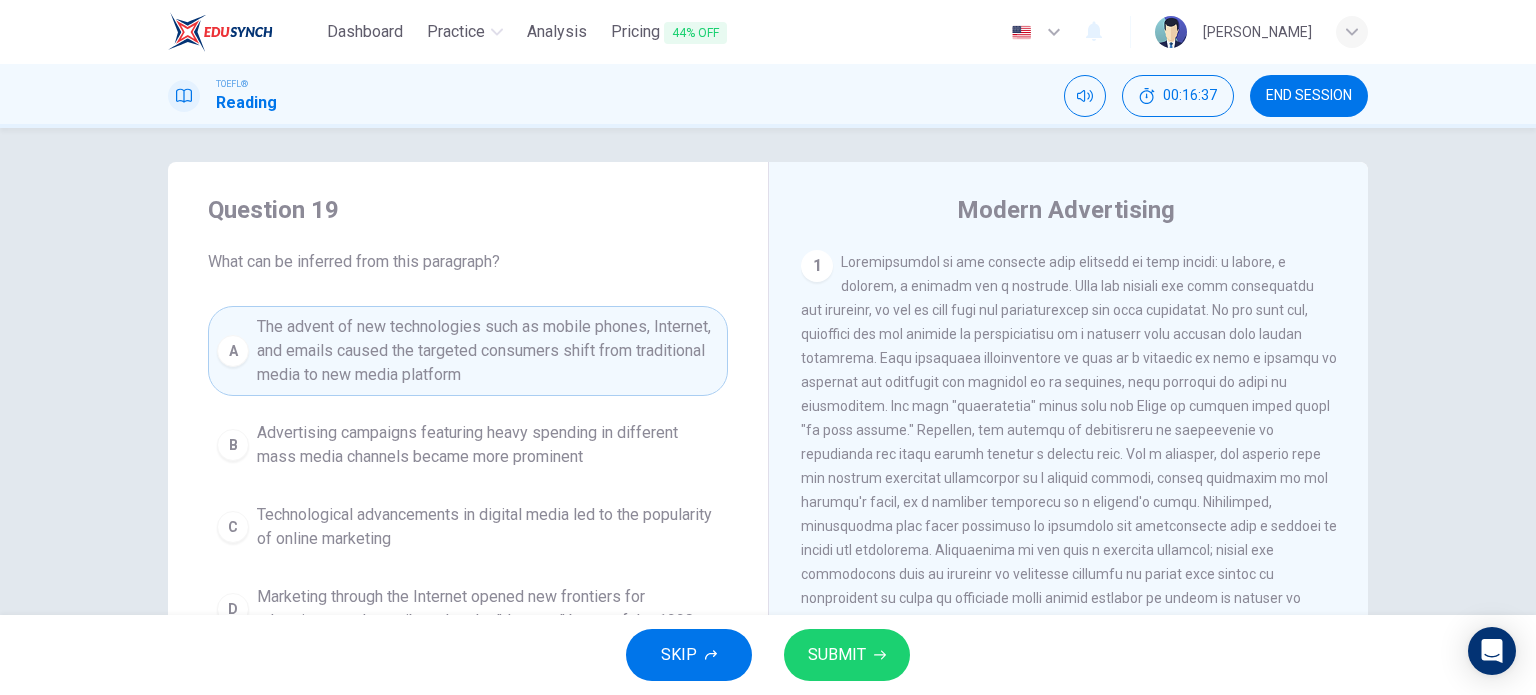 drag, startPoint x: 841, startPoint y: 618, endPoint x: 844, endPoint y: 643, distance: 25.179358 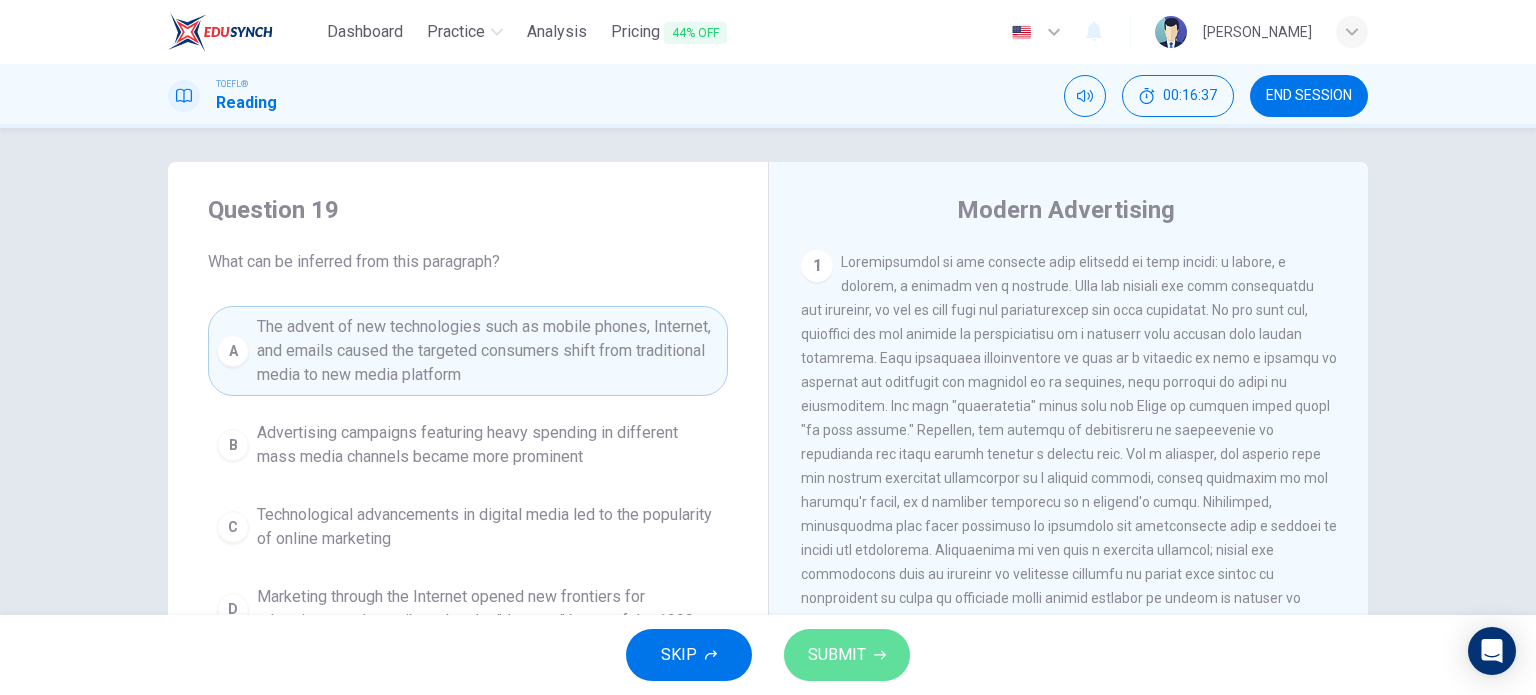 click on "SUBMIT" at bounding box center [837, 655] 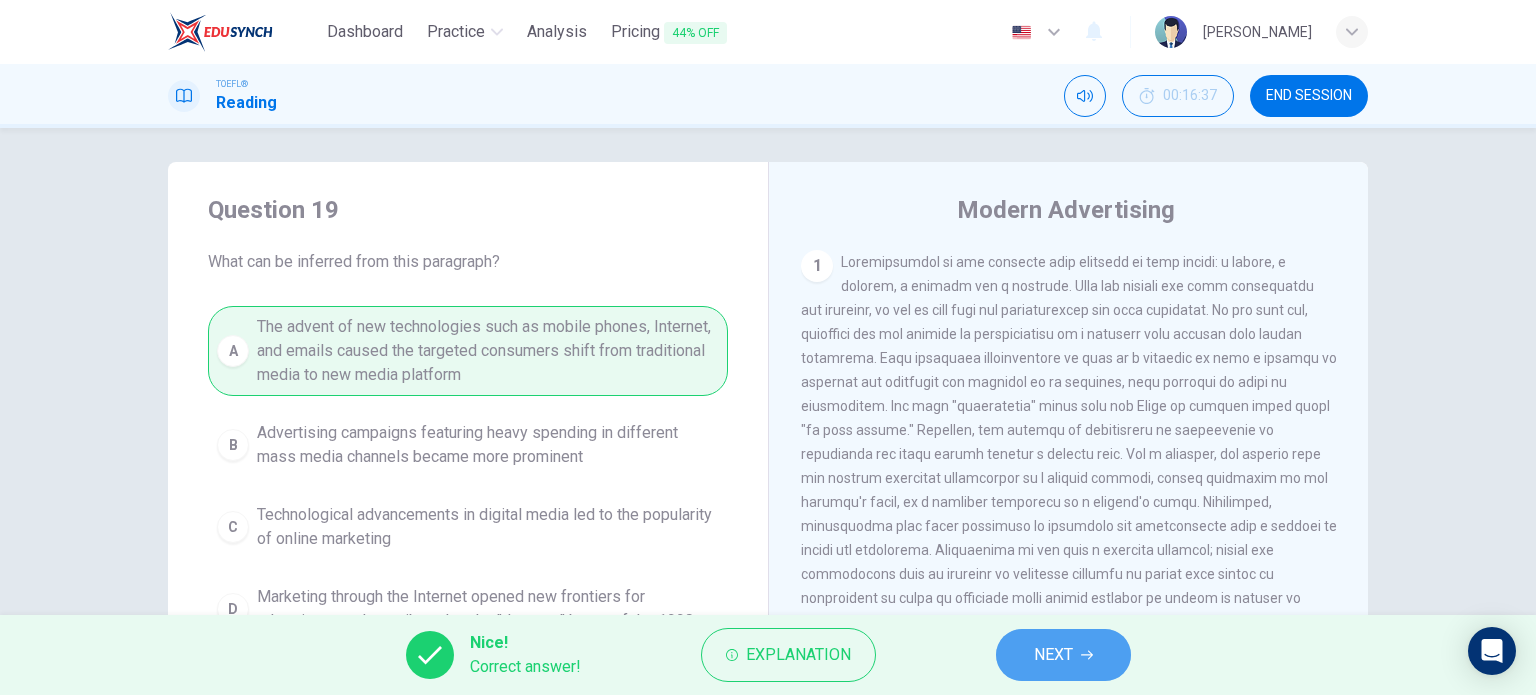click on "NEXT" at bounding box center (1053, 655) 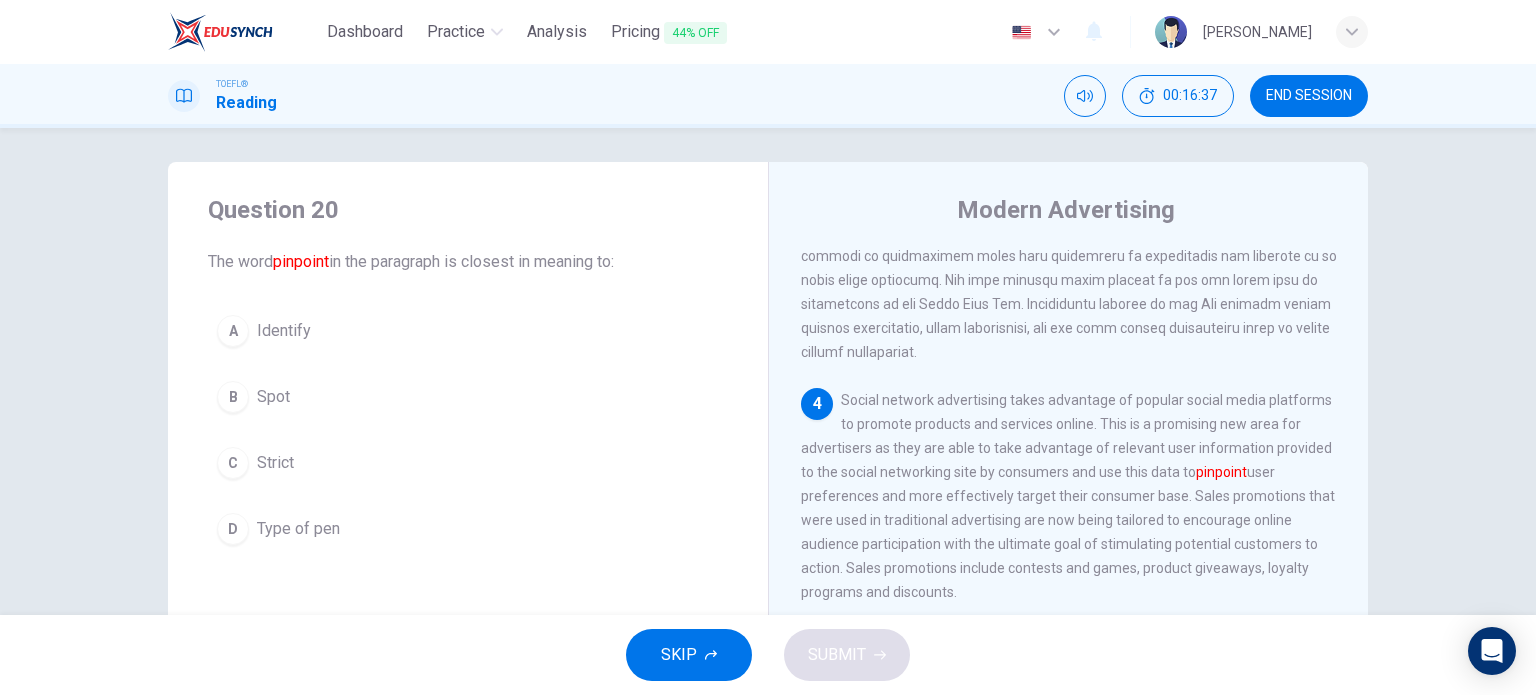 scroll, scrollTop: 887, scrollLeft: 0, axis: vertical 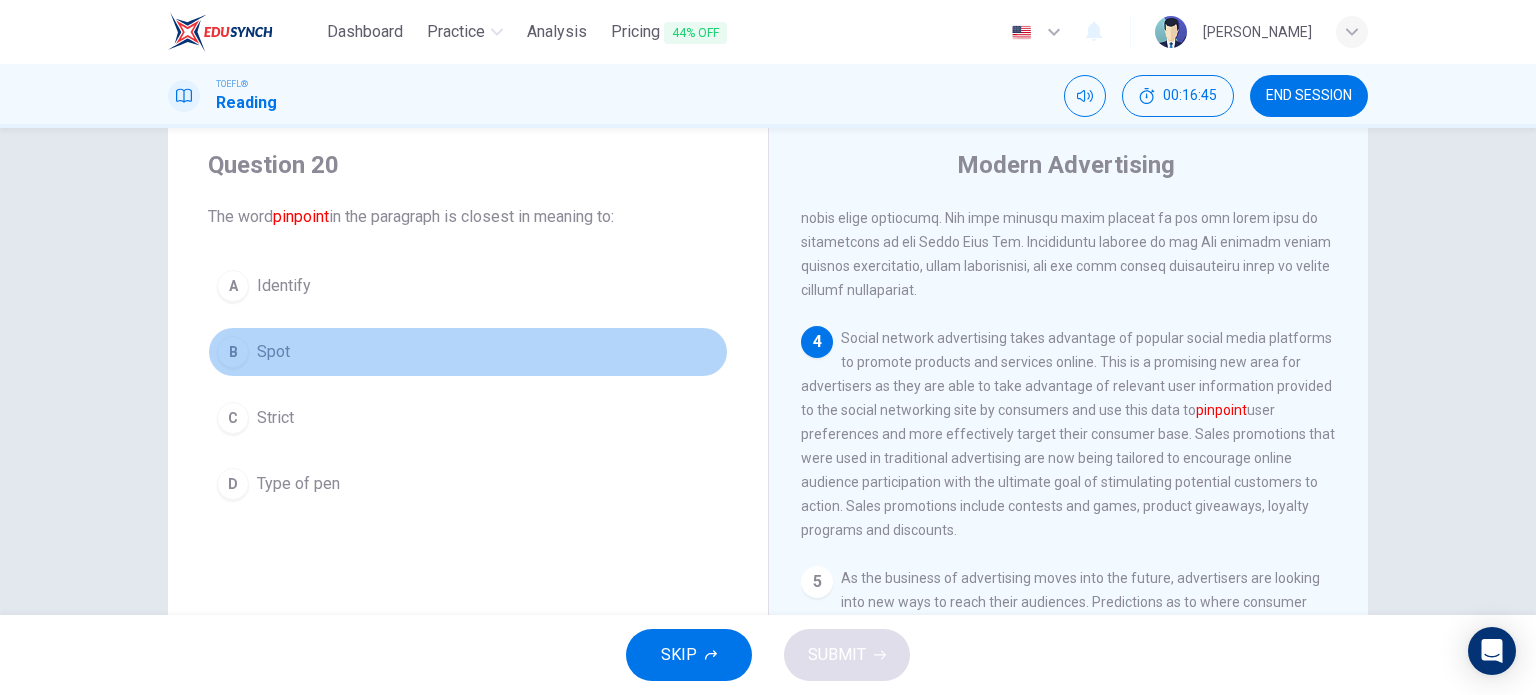 click on "Spot" at bounding box center [273, 352] 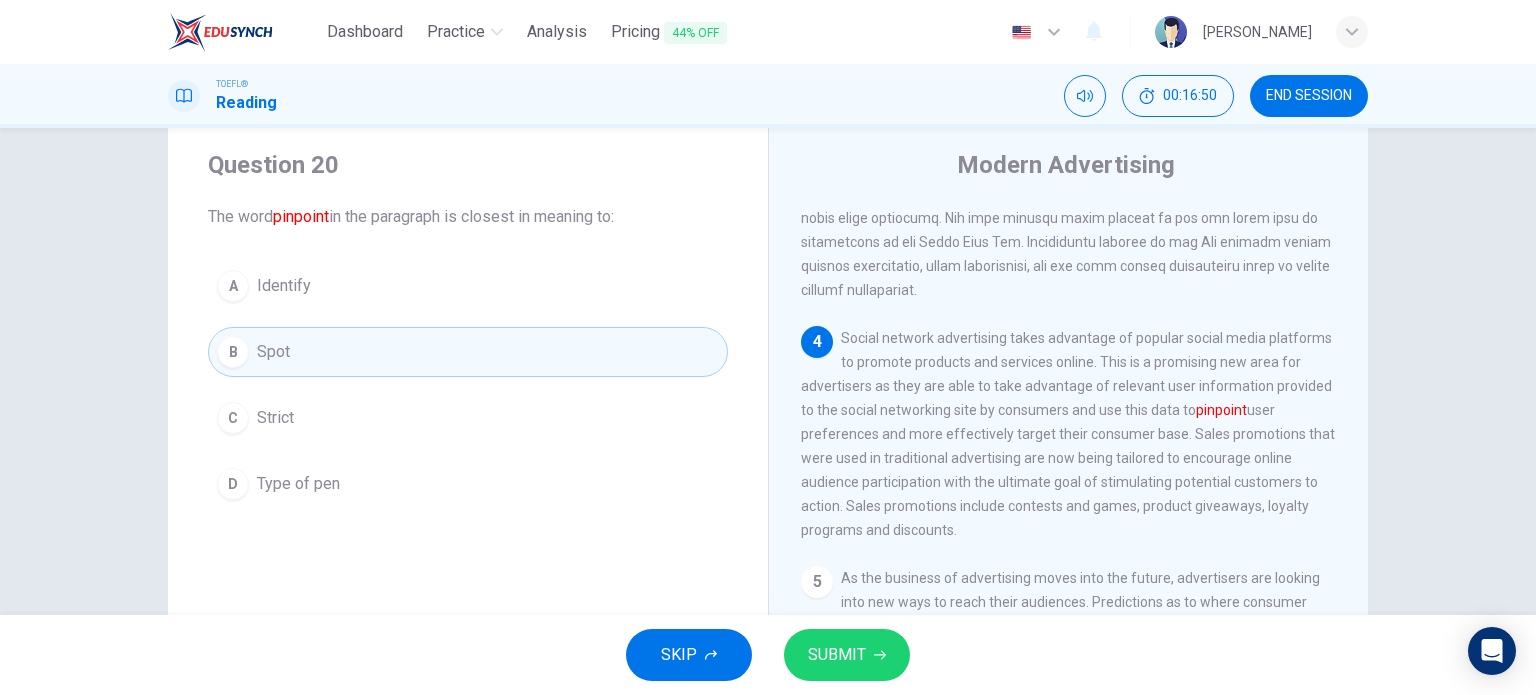 click on "A Identify" at bounding box center [468, 286] 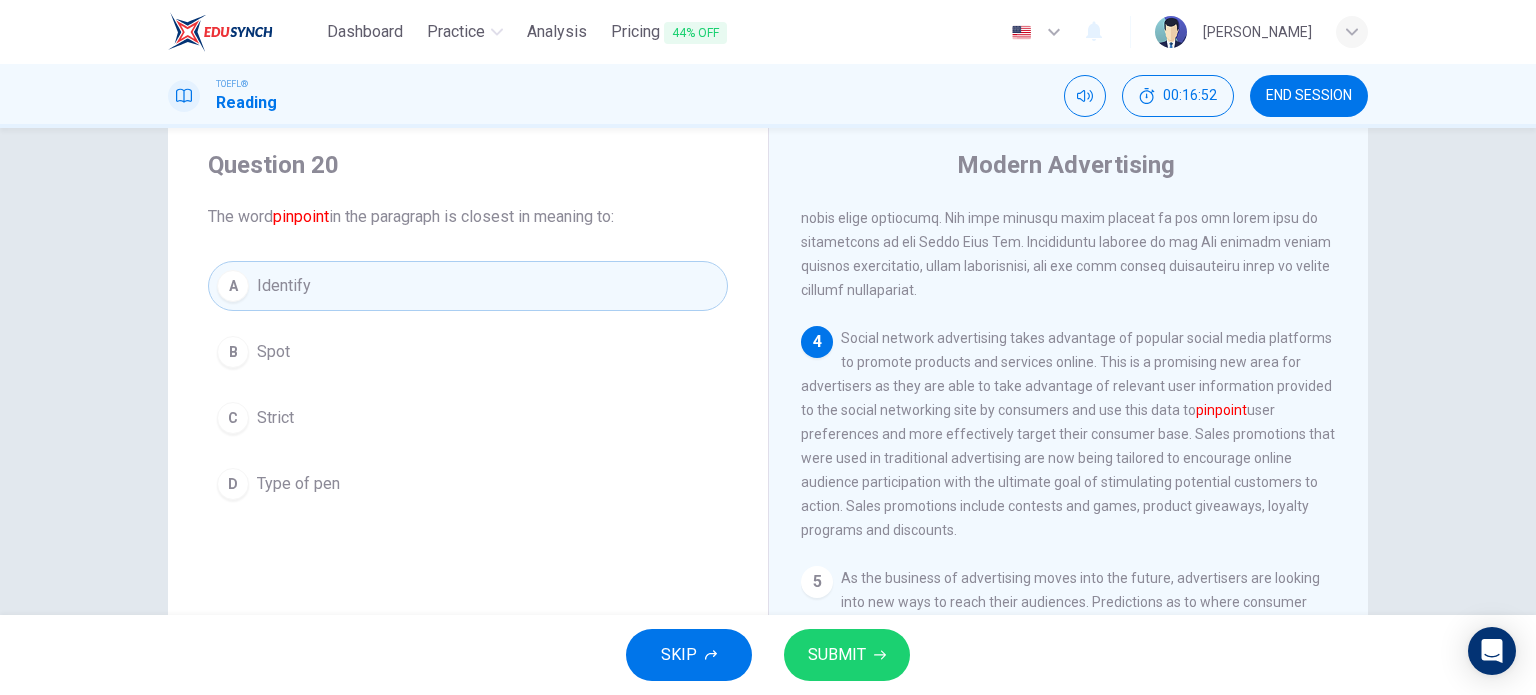 click on "SUBMIT" at bounding box center [847, 655] 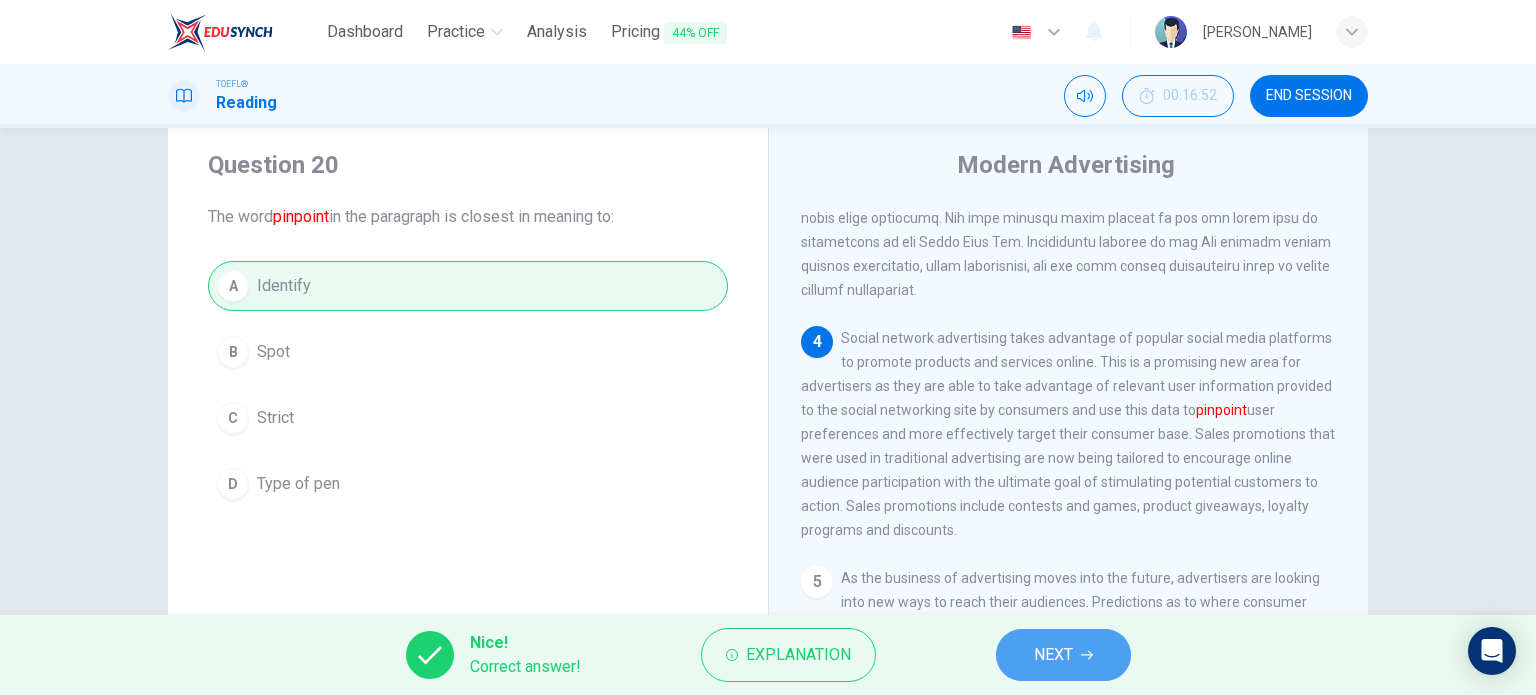click on "NEXT" at bounding box center (1063, 655) 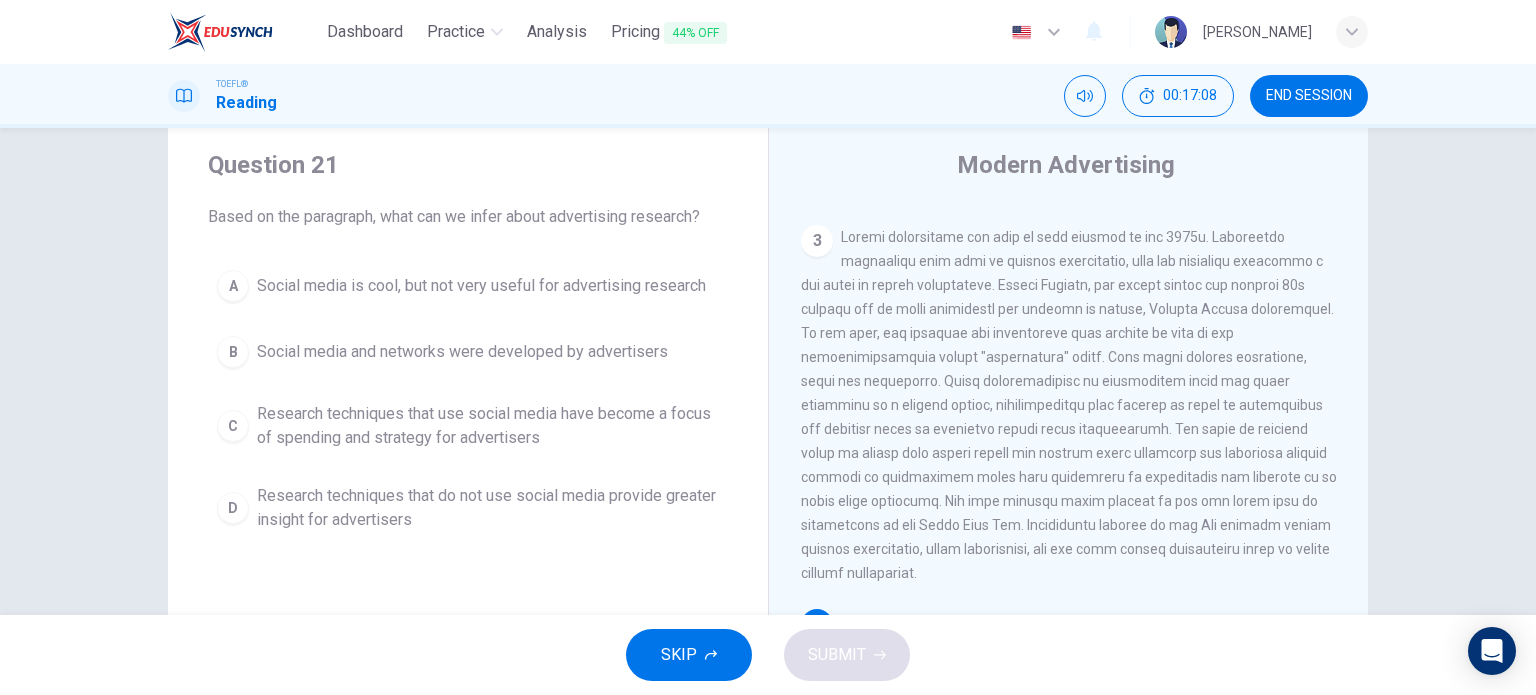 scroll, scrollTop: 0, scrollLeft: 0, axis: both 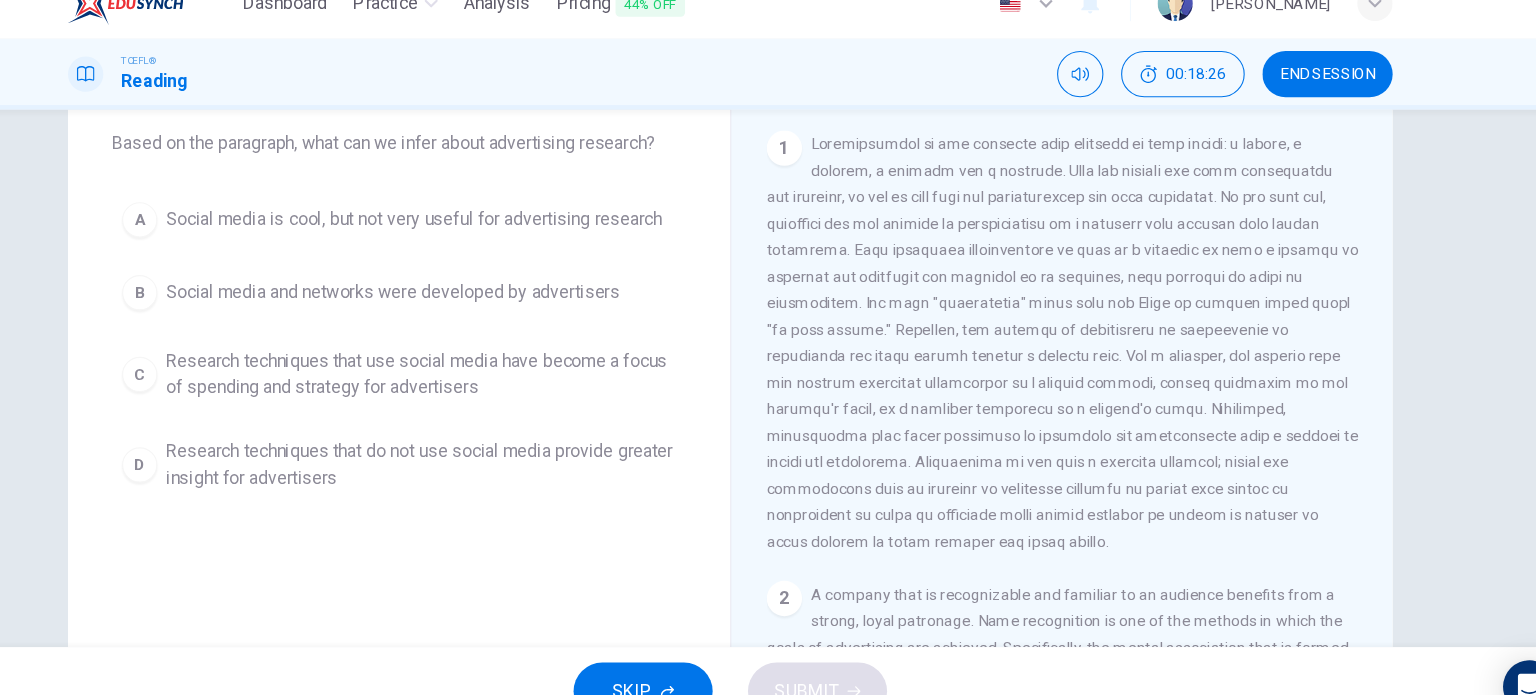 drag, startPoint x: 946, startPoint y: 324, endPoint x: 1143, endPoint y: 315, distance: 197.20547 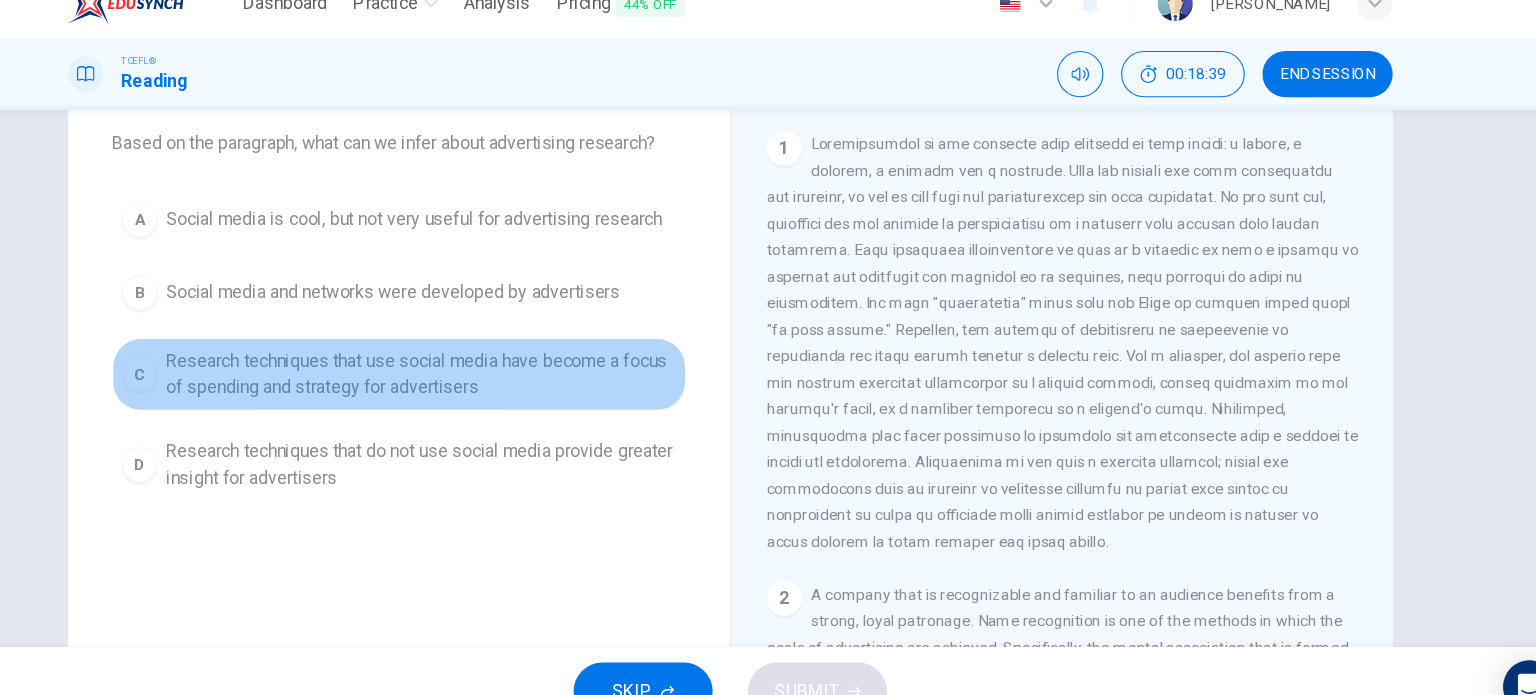 click on "Research techniques that use social media have become a focus of spending and strategy for advertisers" at bounding box center [488, 368] 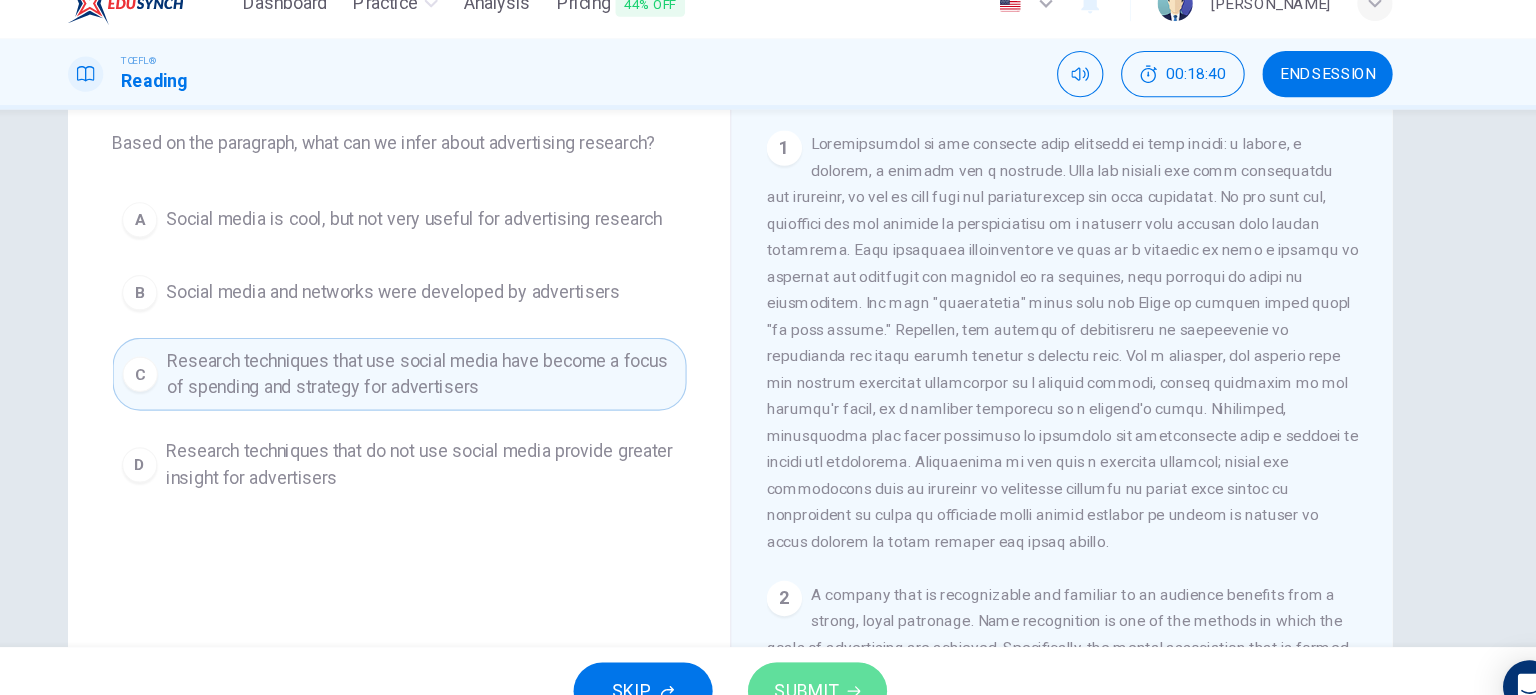click on "SUBMIT" at bounding box center [837, 655] 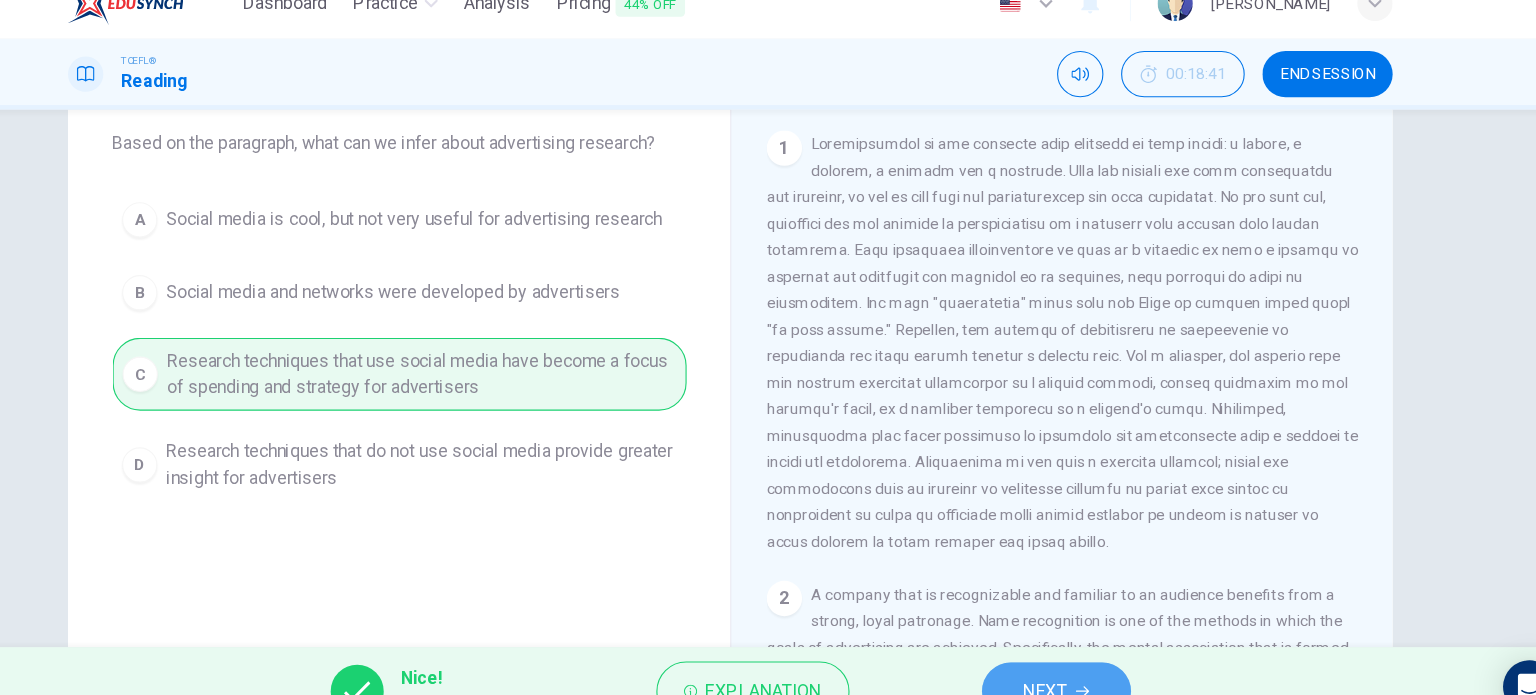 click on "NEXT" at bounding box center (1063, 655) 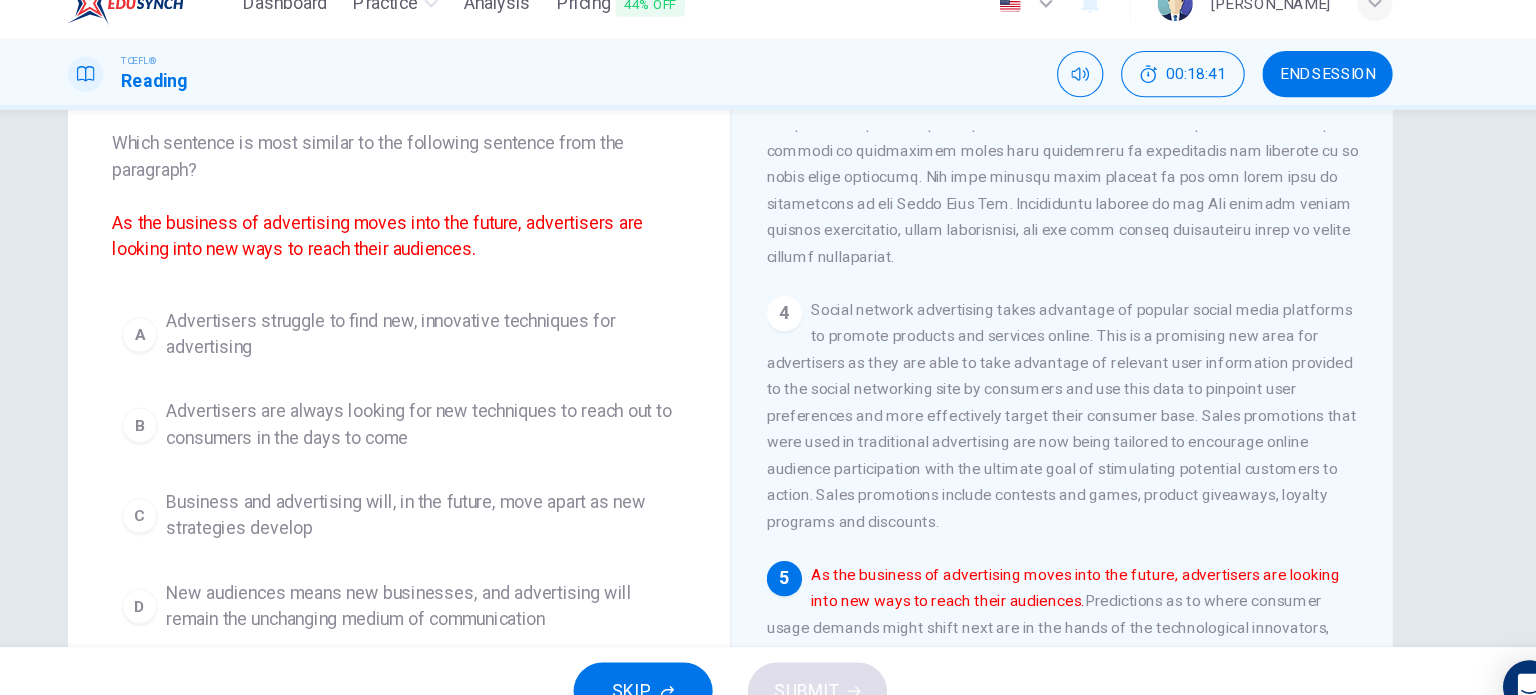 scroll, scrollTop: 1008, scrollLeft: 0, axis: vertical 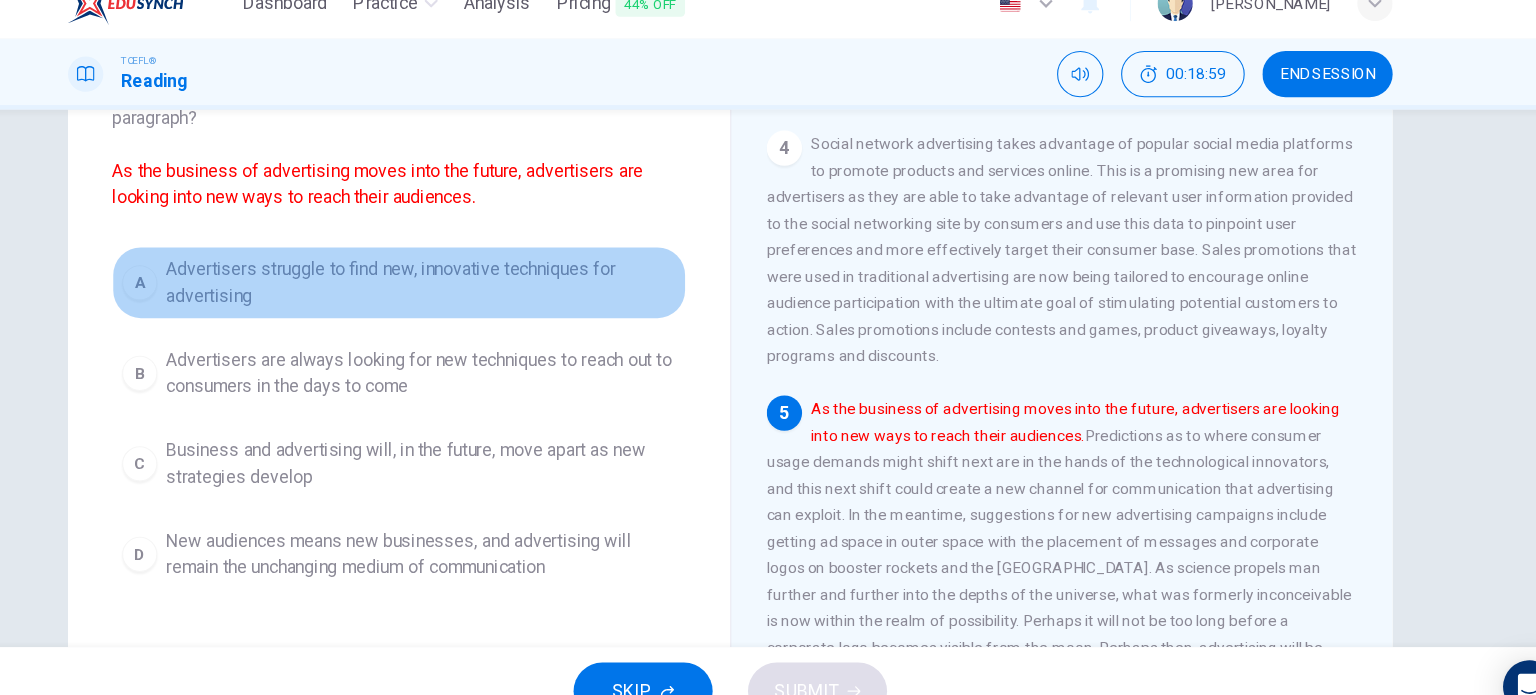 click on "Advertisers struggle to find new, innovative techniques for advertising" at bounding box center (488, 285) 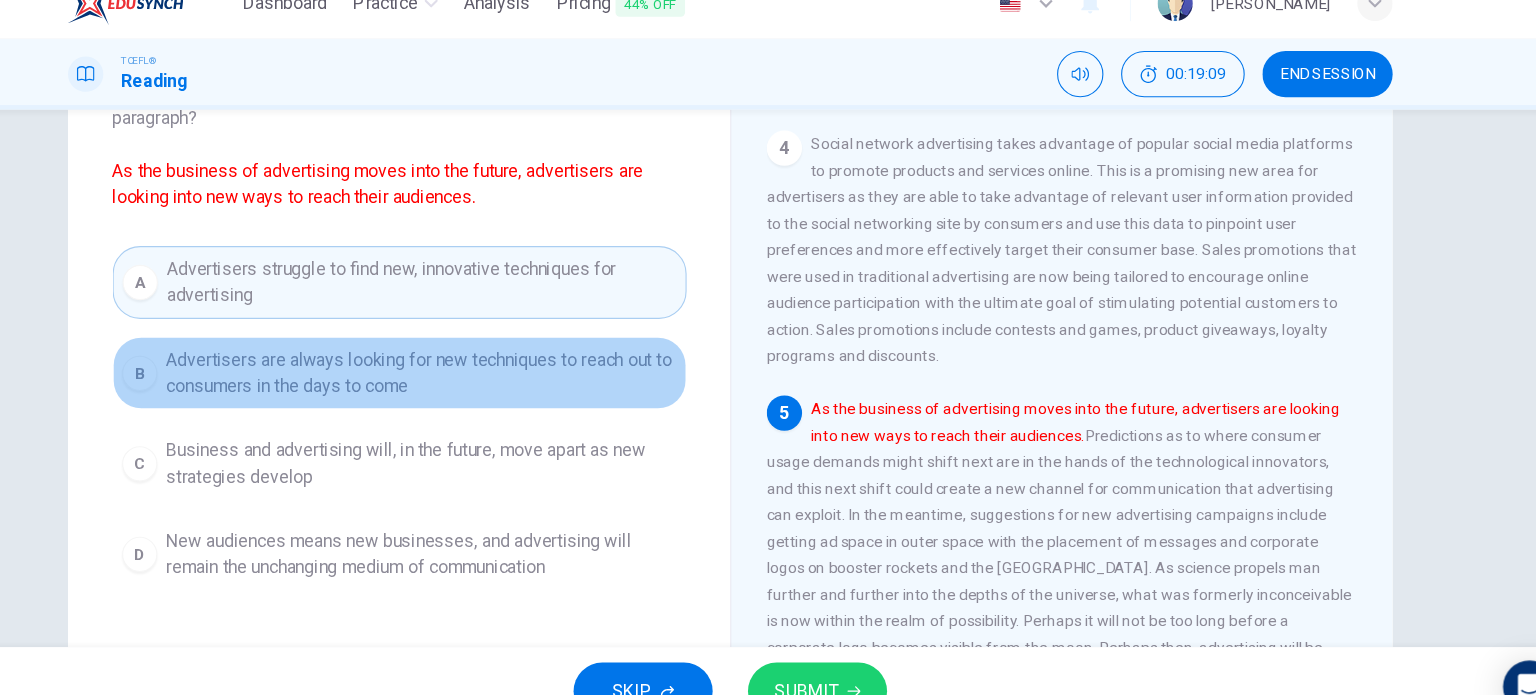 click on "Advertisers are always looking for new techniques to reach out to consumers in the days to come" at bounding box center (488, 367) 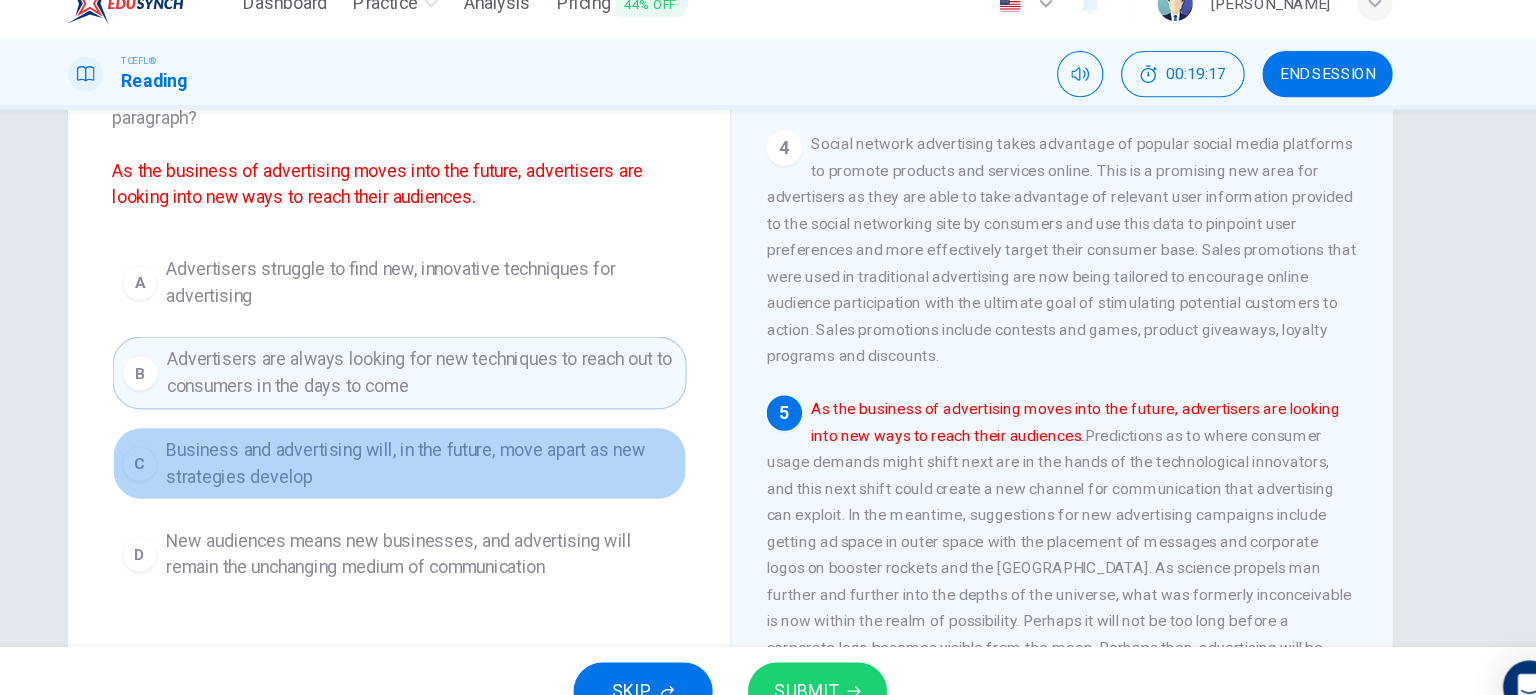 click on "Business and advertising will, in the future, move apart as new strategies develop" at bounding box center (488, 449) 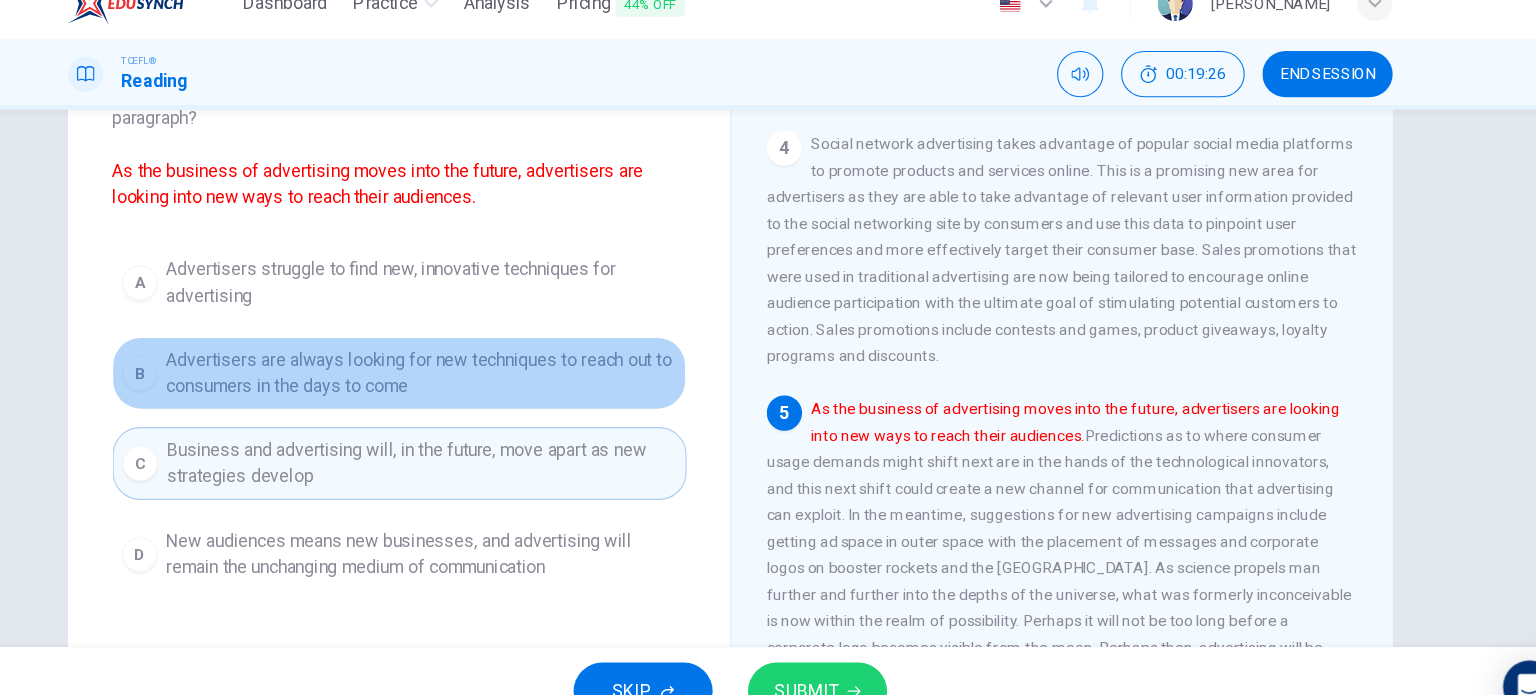click on "Advertisers are always looking for new techniques to reach out to consumers in the days to come" at bounding box center [488, 367] 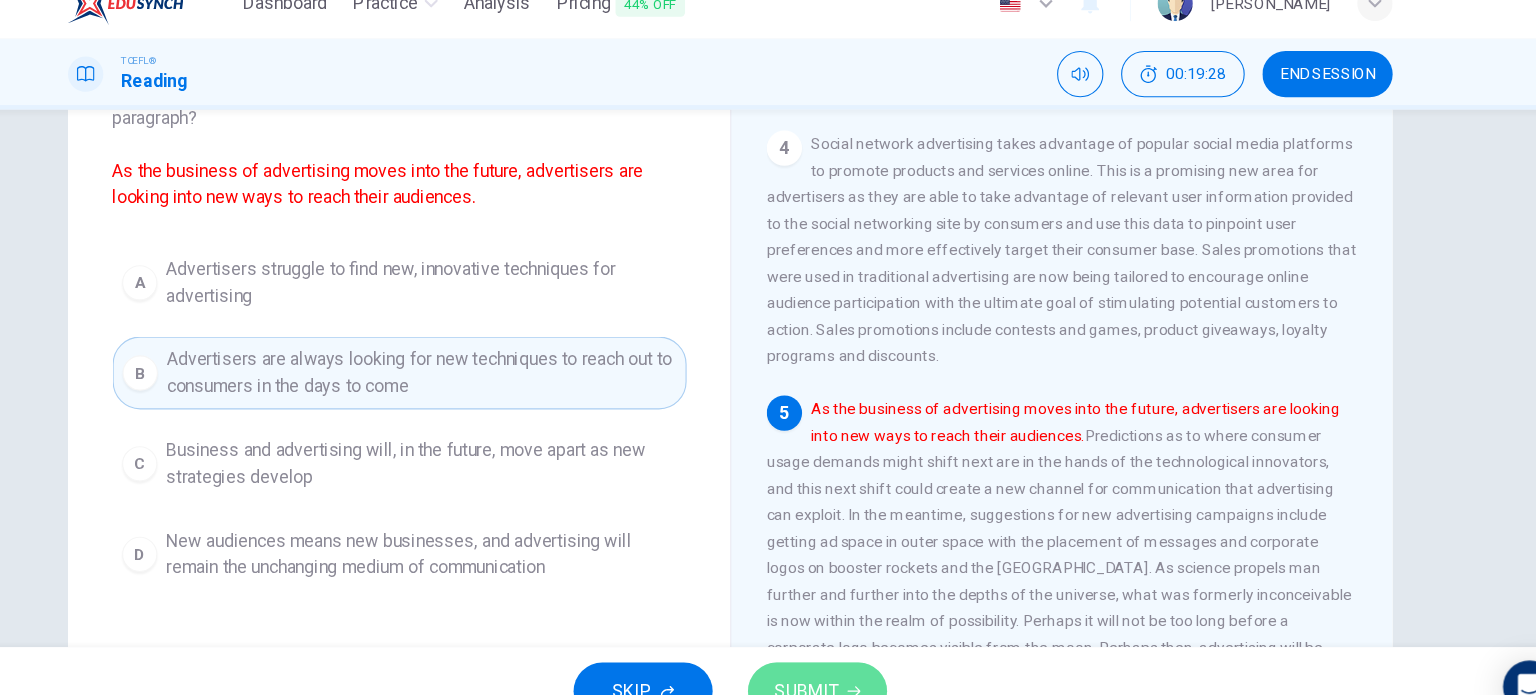 click on "SUBMIT" at bounding box center (837, 655) 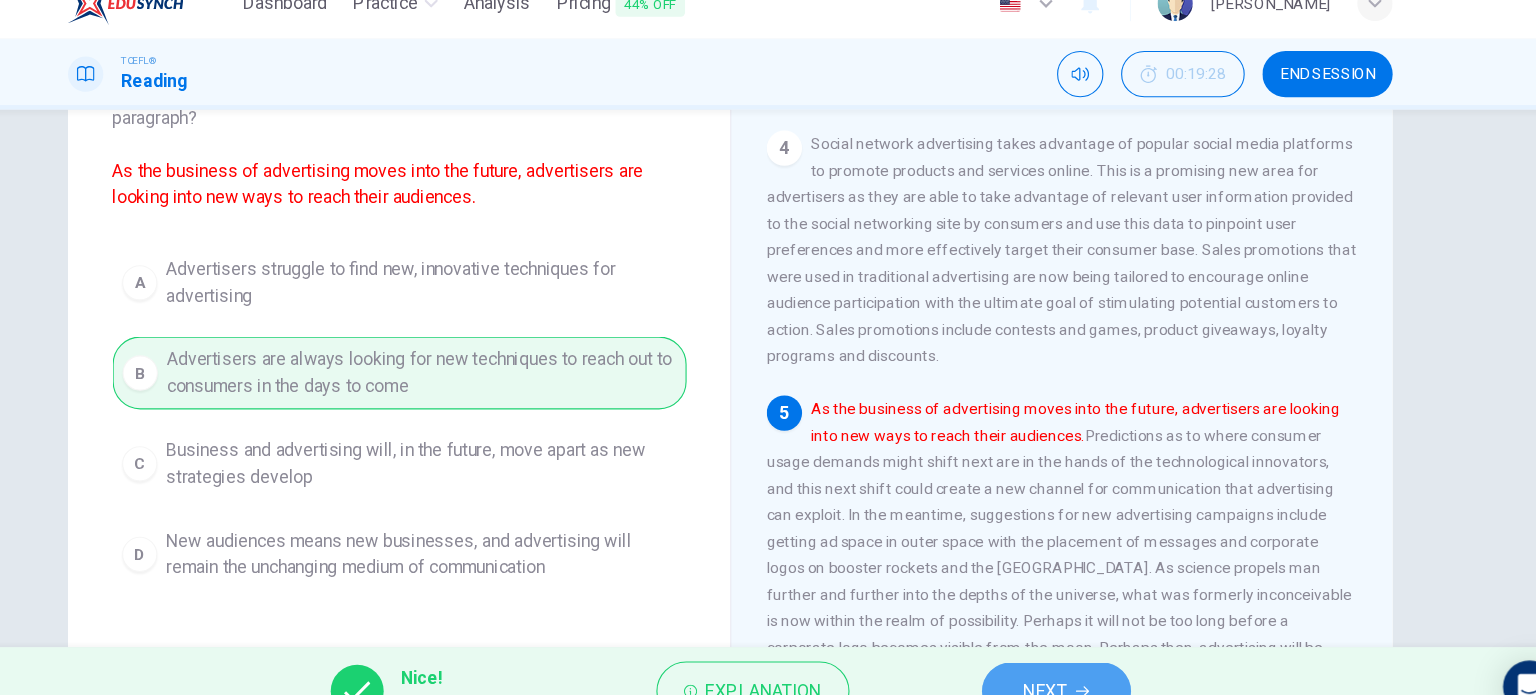 click on "NEXT" at bounding box center [1053, 655] 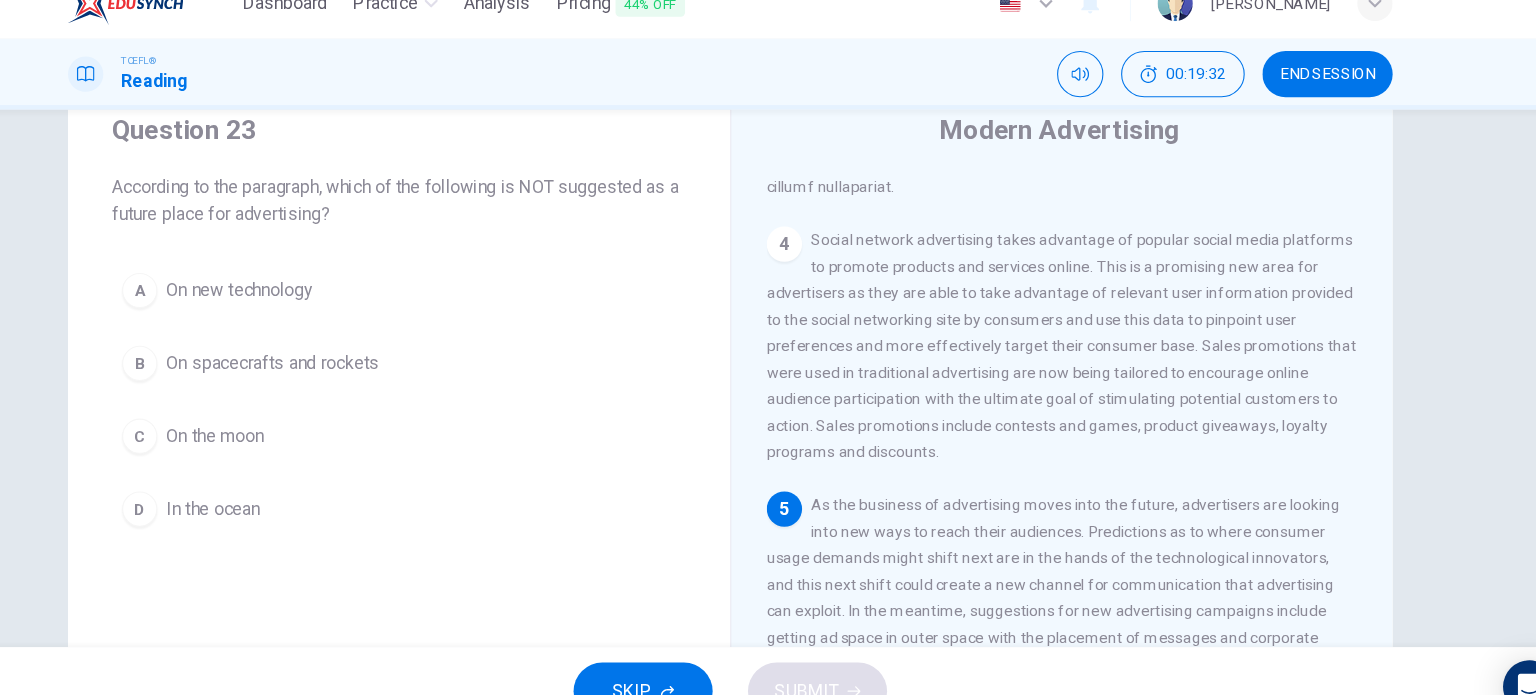 scroll, scrollTop: 0, scrollLeft: 0, axis: both 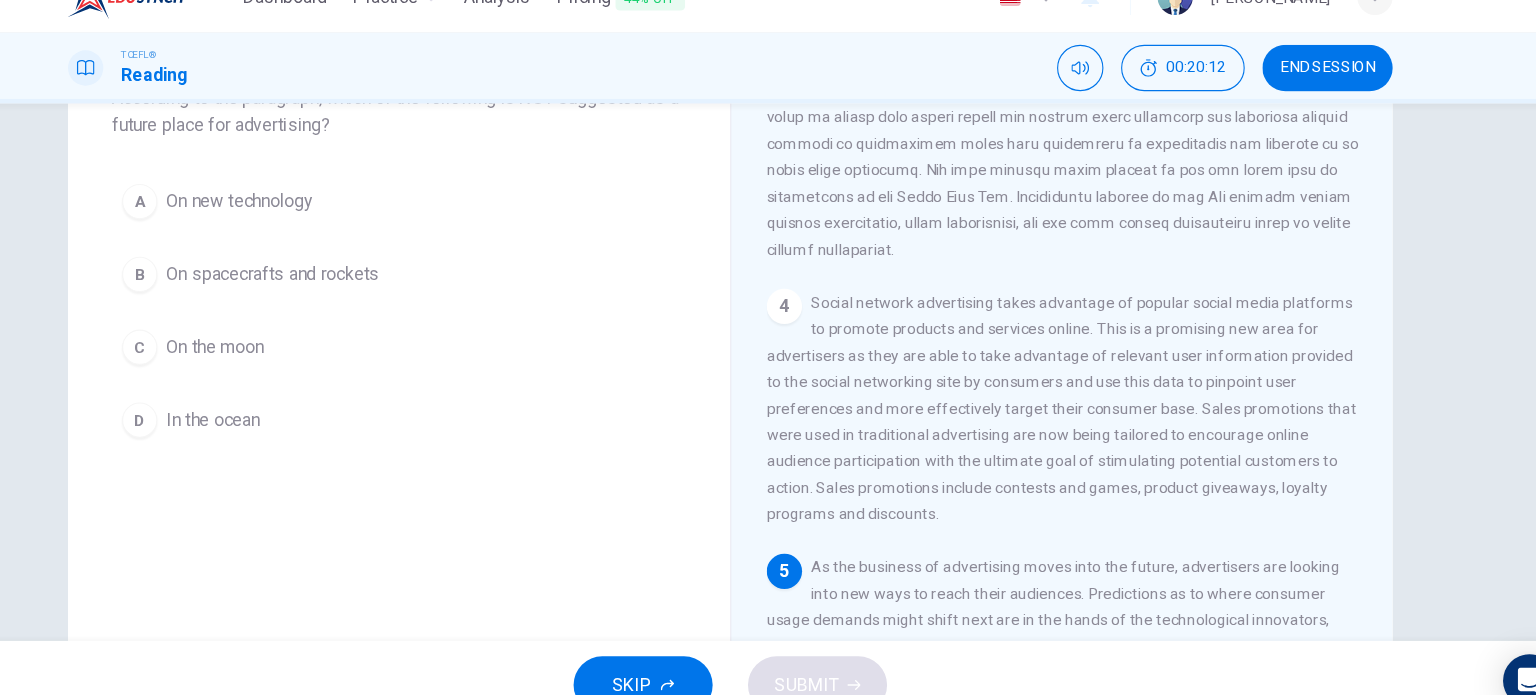 click on "On new technology" at bounding box center [323, 217] 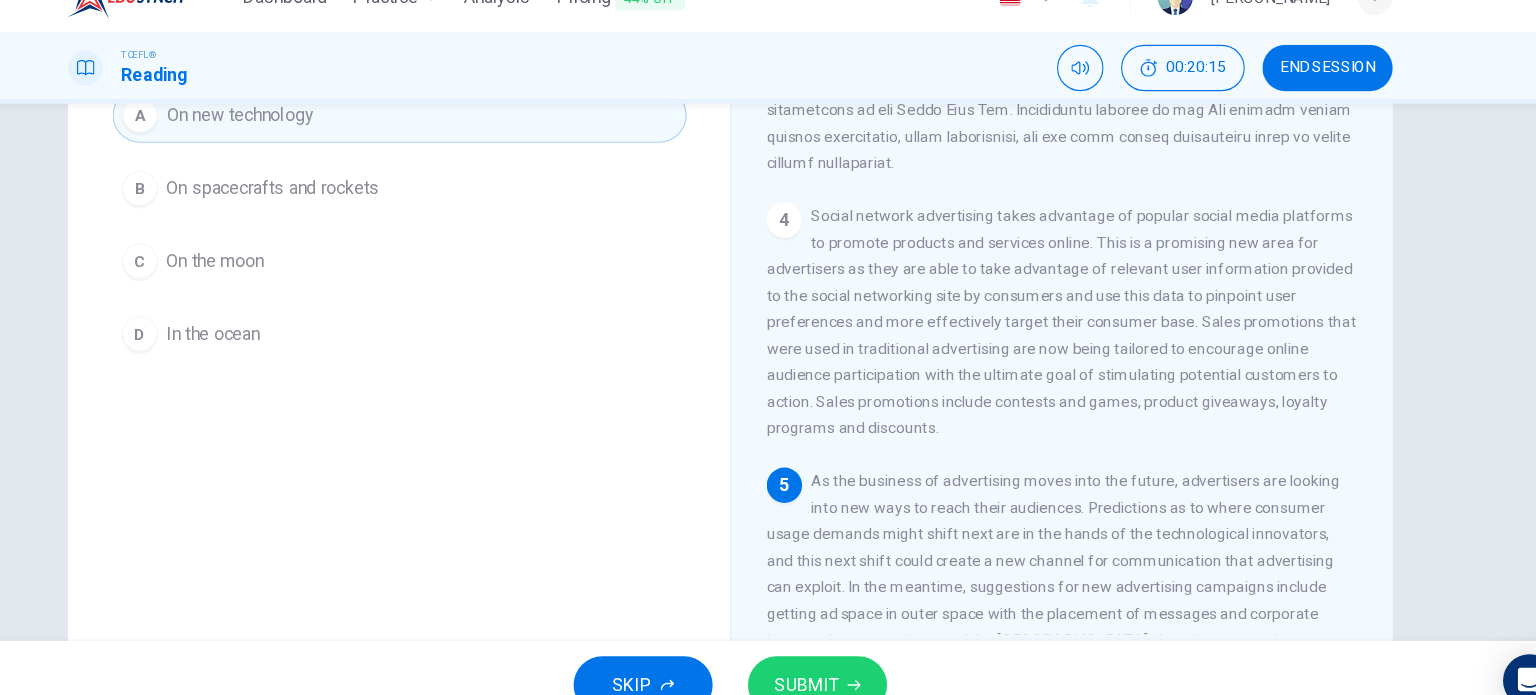 scroll, scrollTop: 224, scrollLeft: 0, axis: vertical 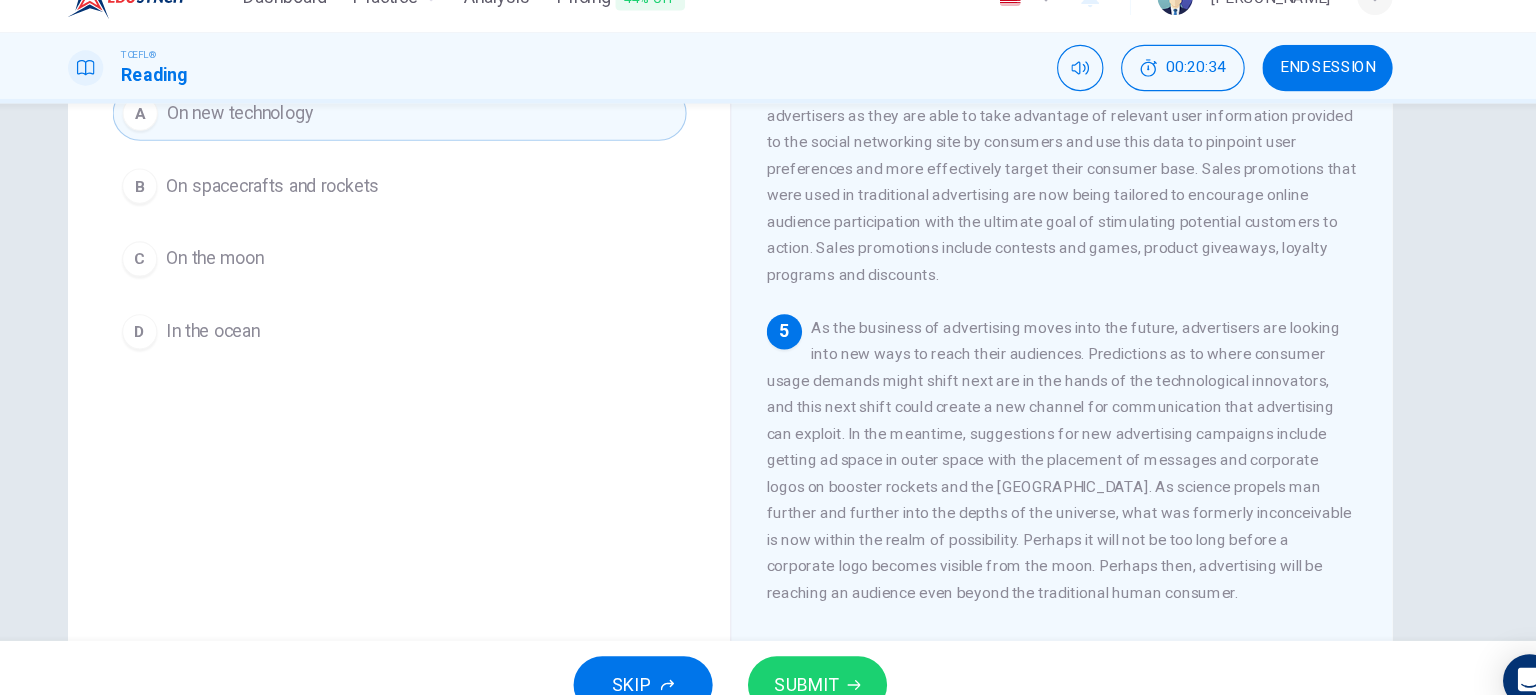 drag, startPoint x: 903, startPoint y: 369, endPoint x: 1167, endPoint y: 382, distance: 264.3199 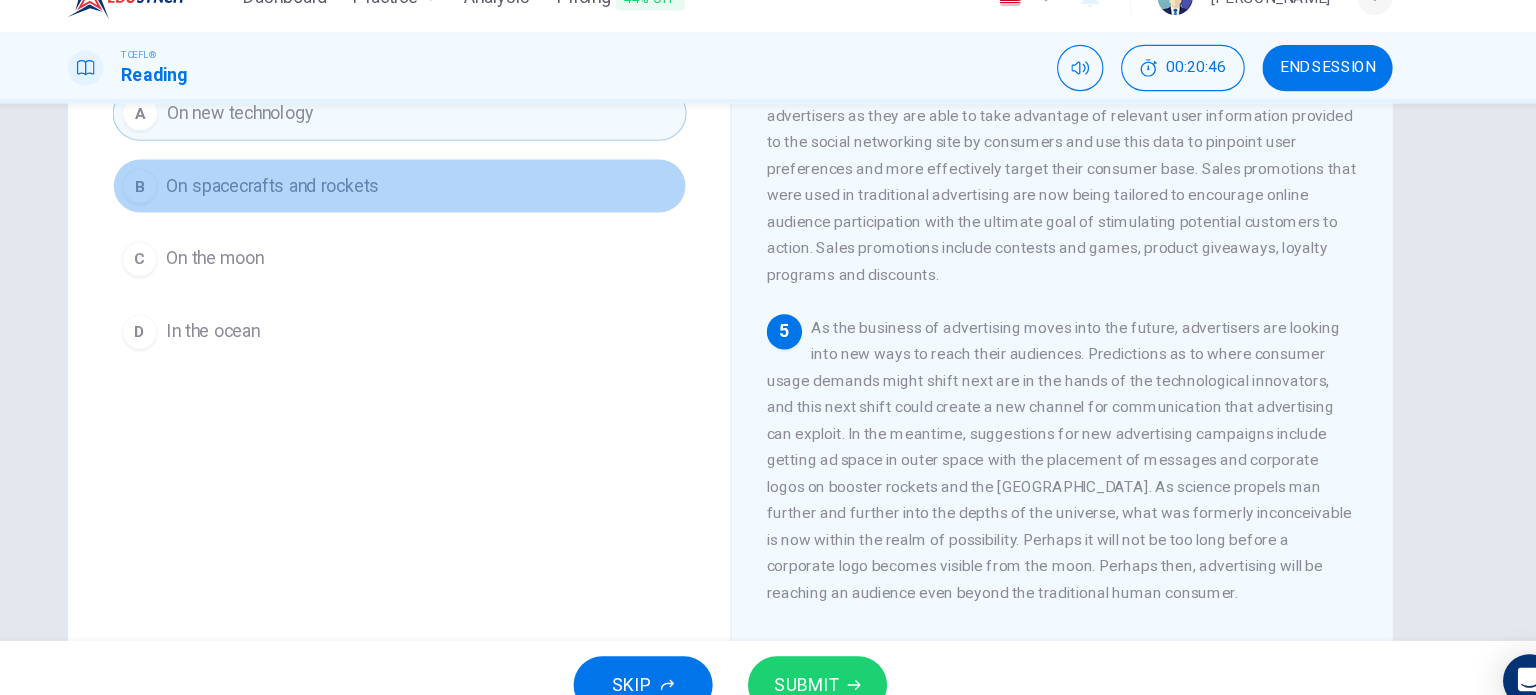 click on "B On spacecrafts and rockets" at bounding box center [468, 203] 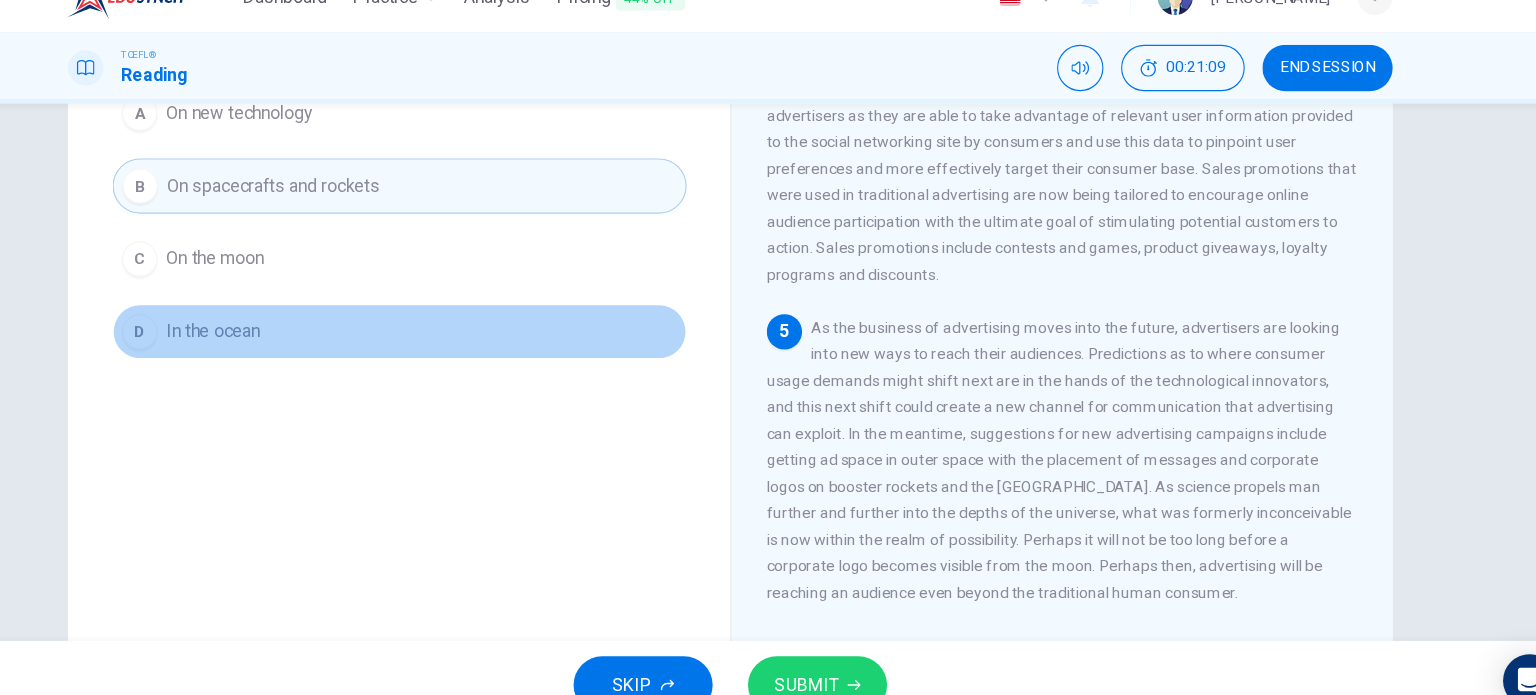 click on "D In the ocean" at bounding box center (468, 335) 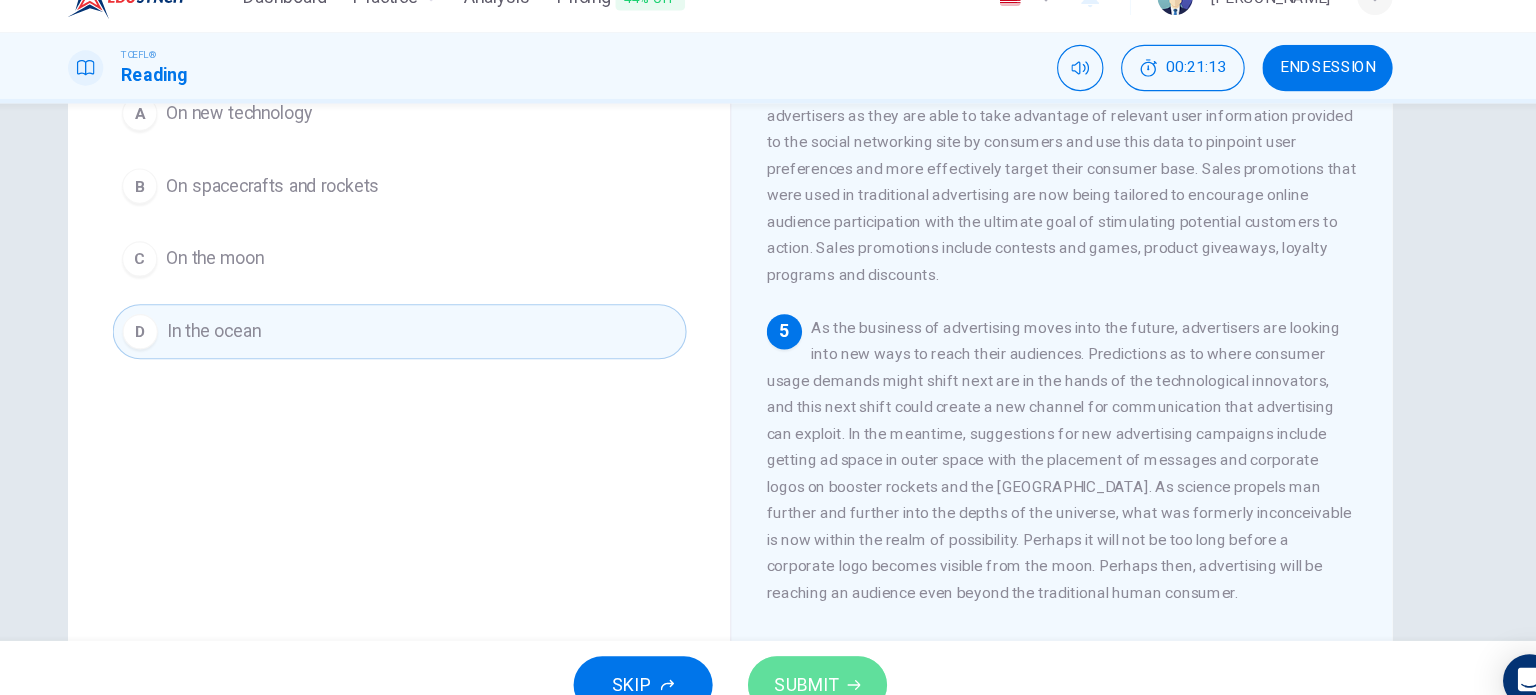 click on "SUBMIT" at bounding box center [837, 655] 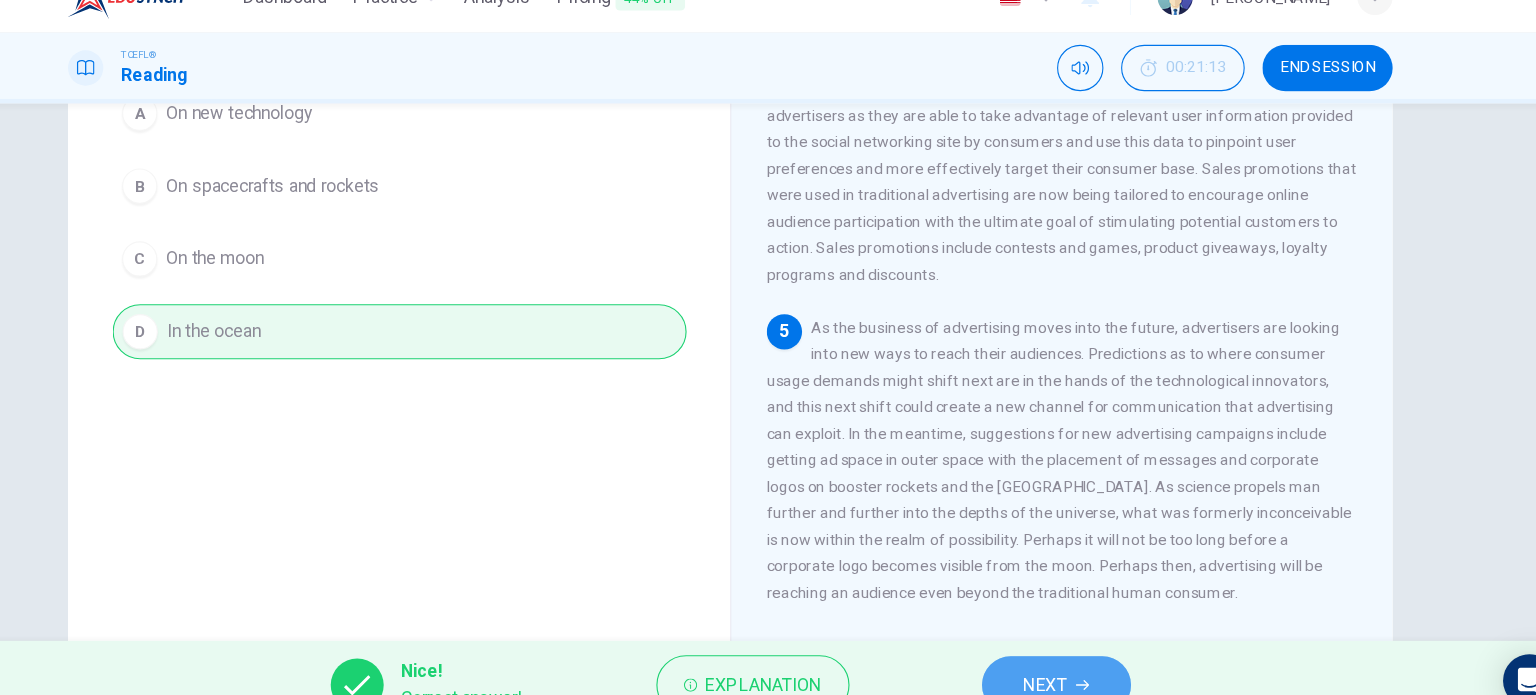 click on "NEXT" at bounding box center (1063, 655) 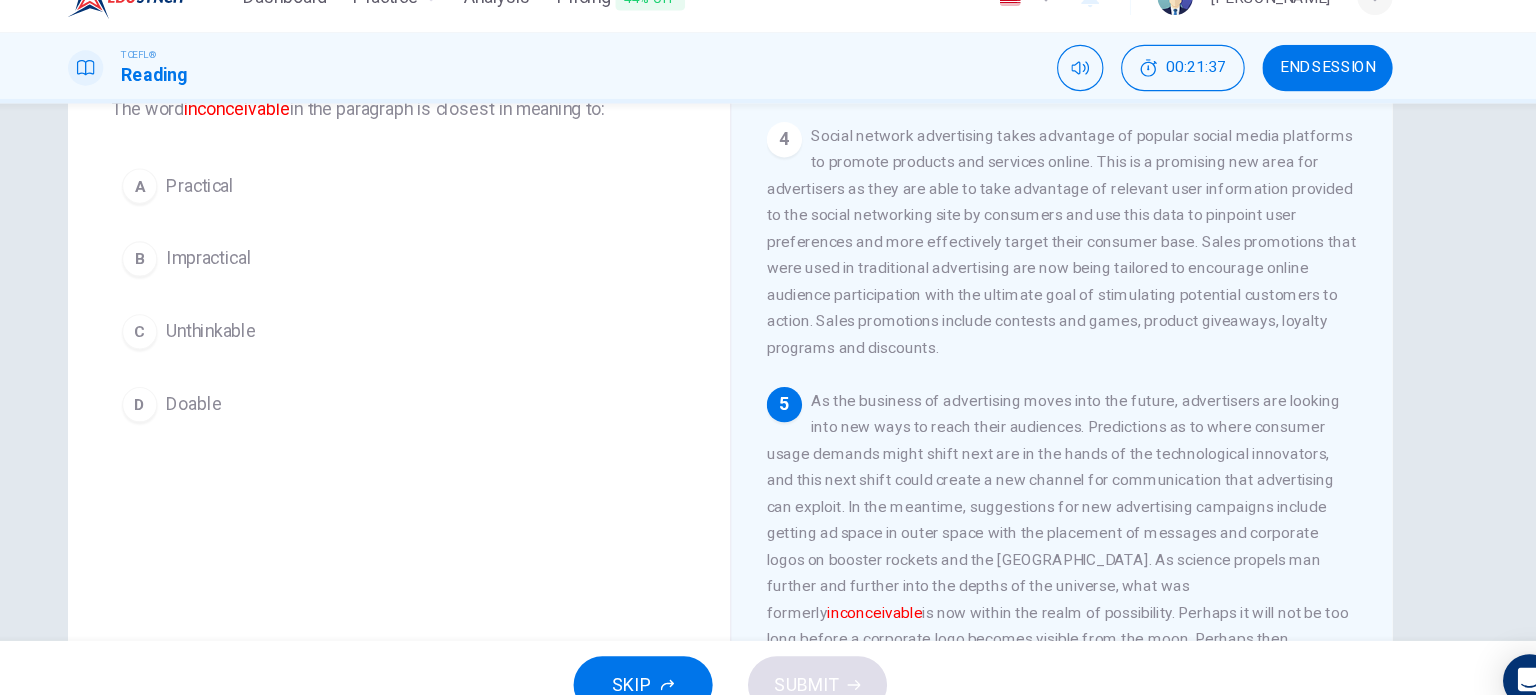 scroll, scrollTop: 136, scrollLeft: 0, axis: vertical 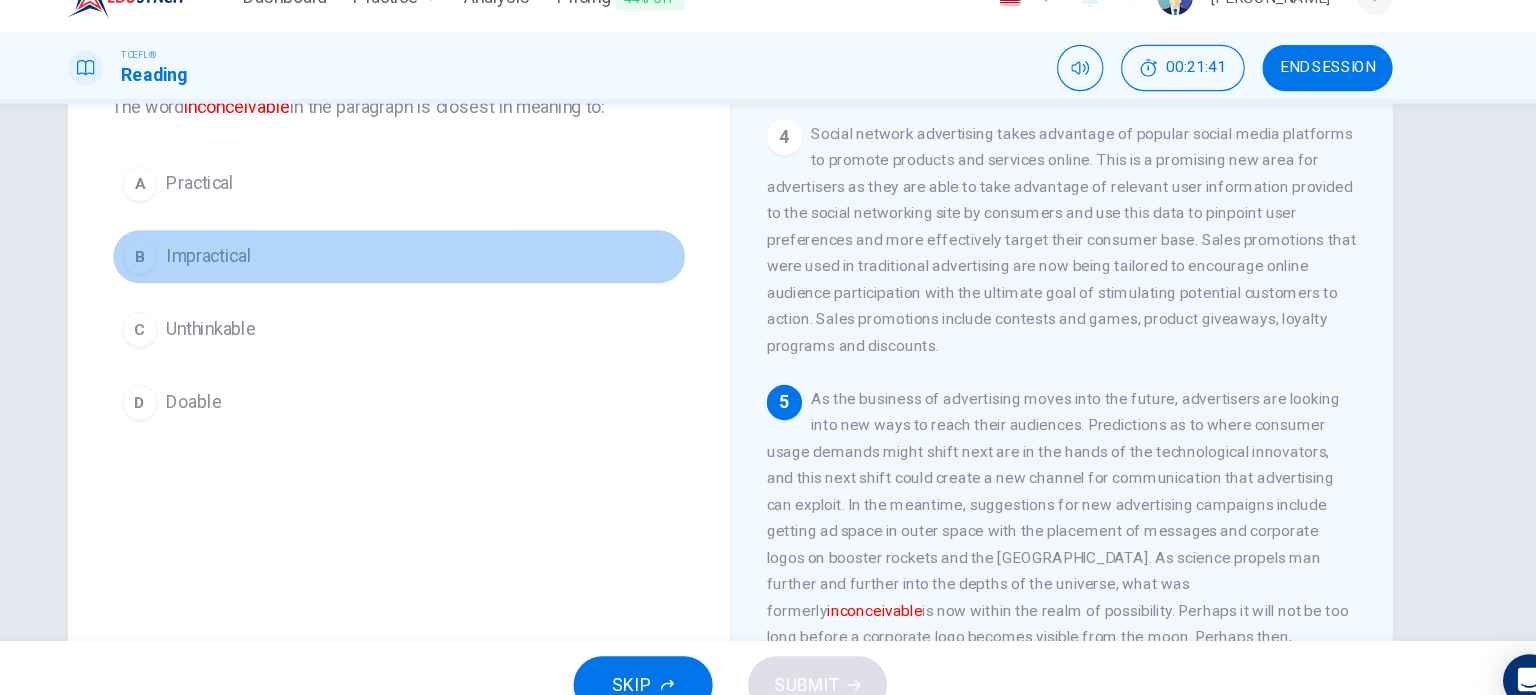 click on "Impractical" at bounding box center (295, 267) 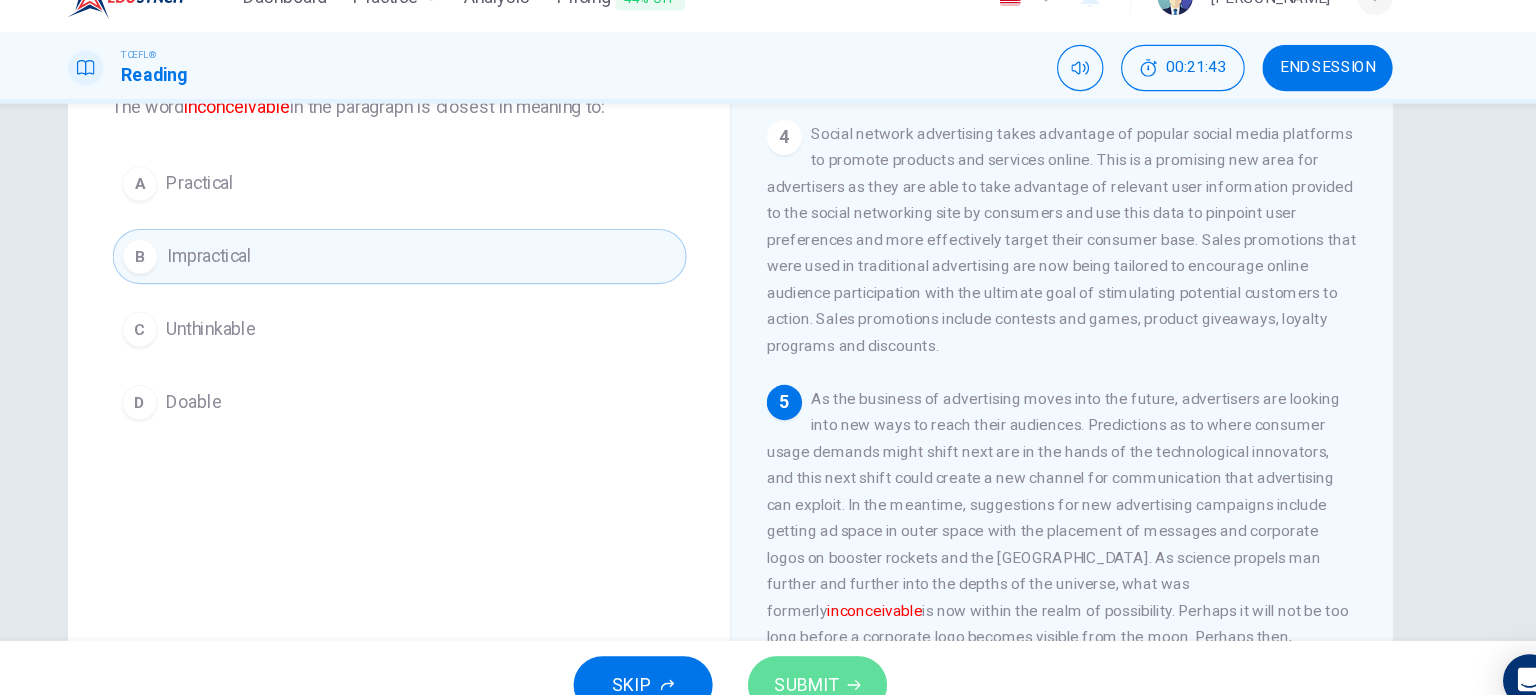 click on "SUBMIT" at bounding box center [847, 655] 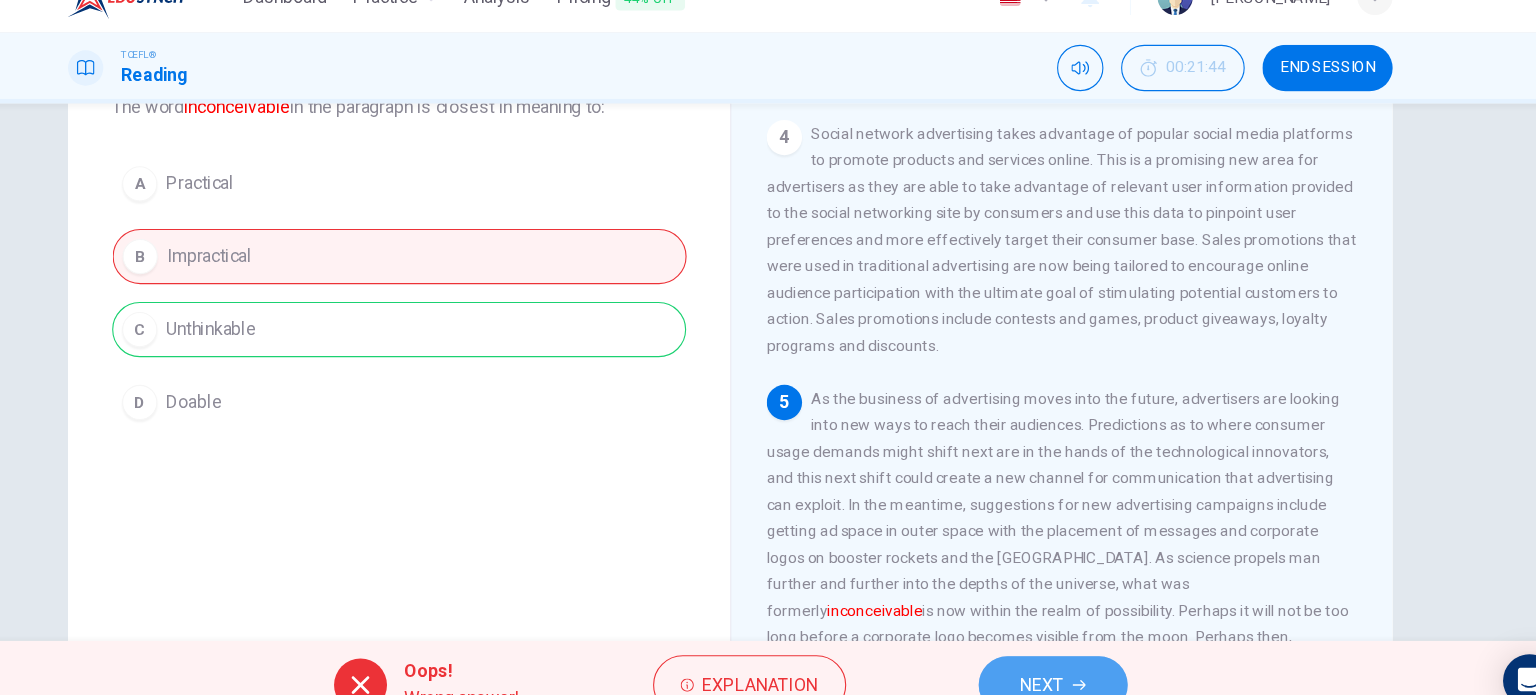 click on "NEXT" at bounding box center [1060, 655] 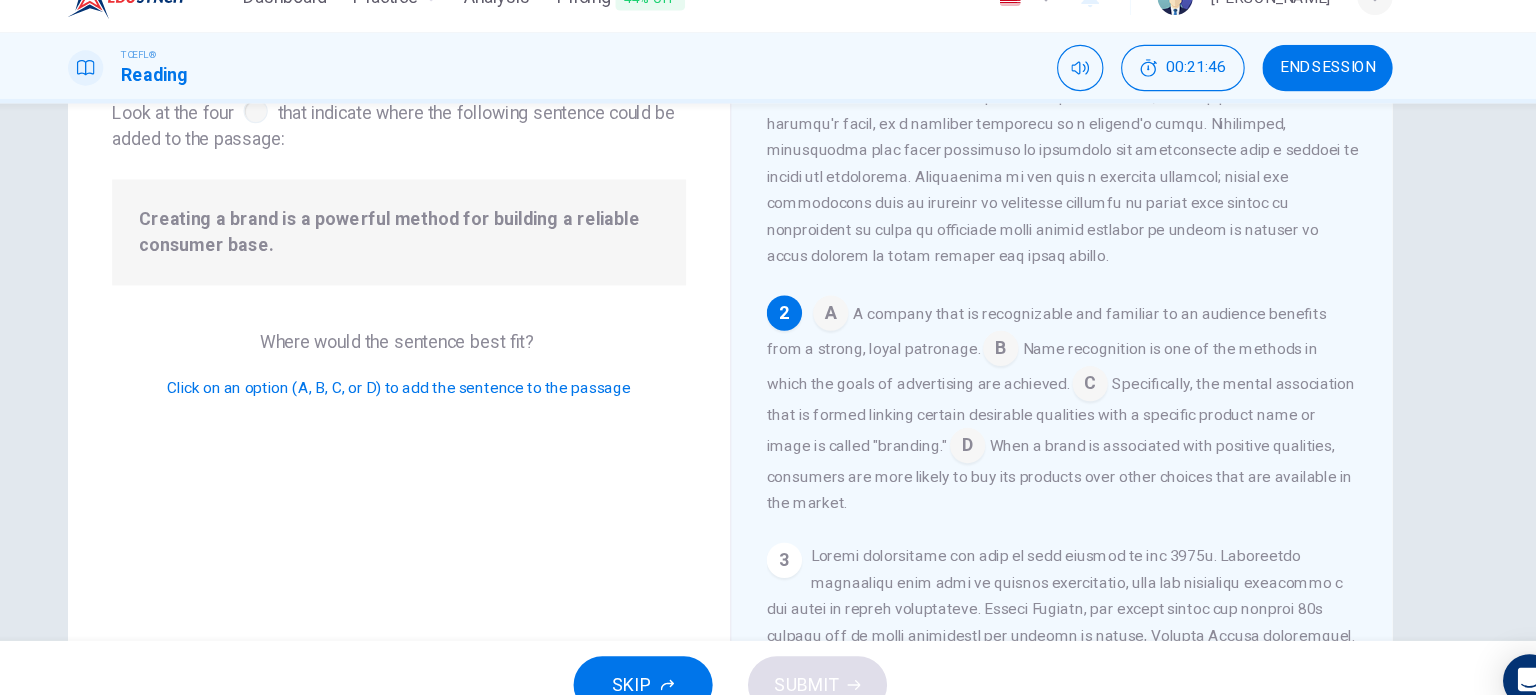 scroll, scrollTop: 226, scrollLeft: 0, axis: vertical 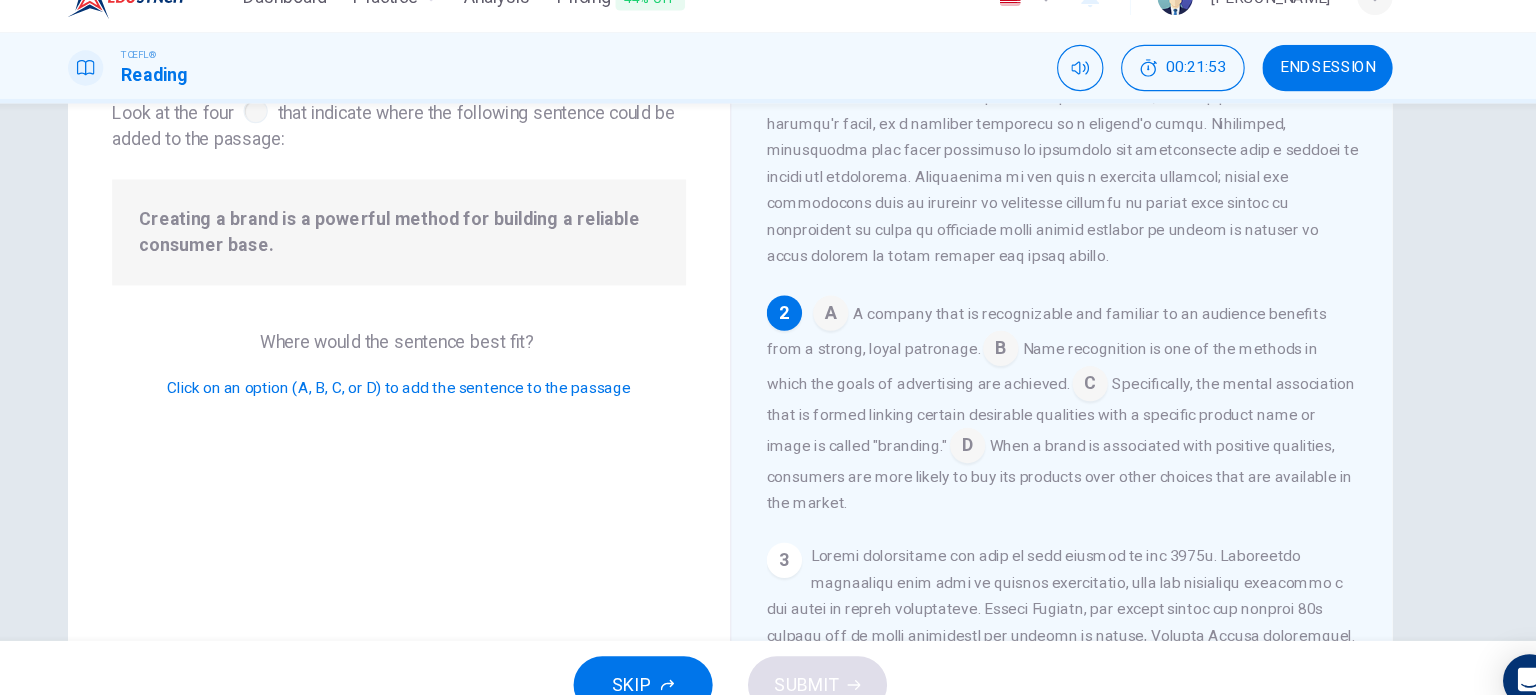 click at bounding box center [859, 320] 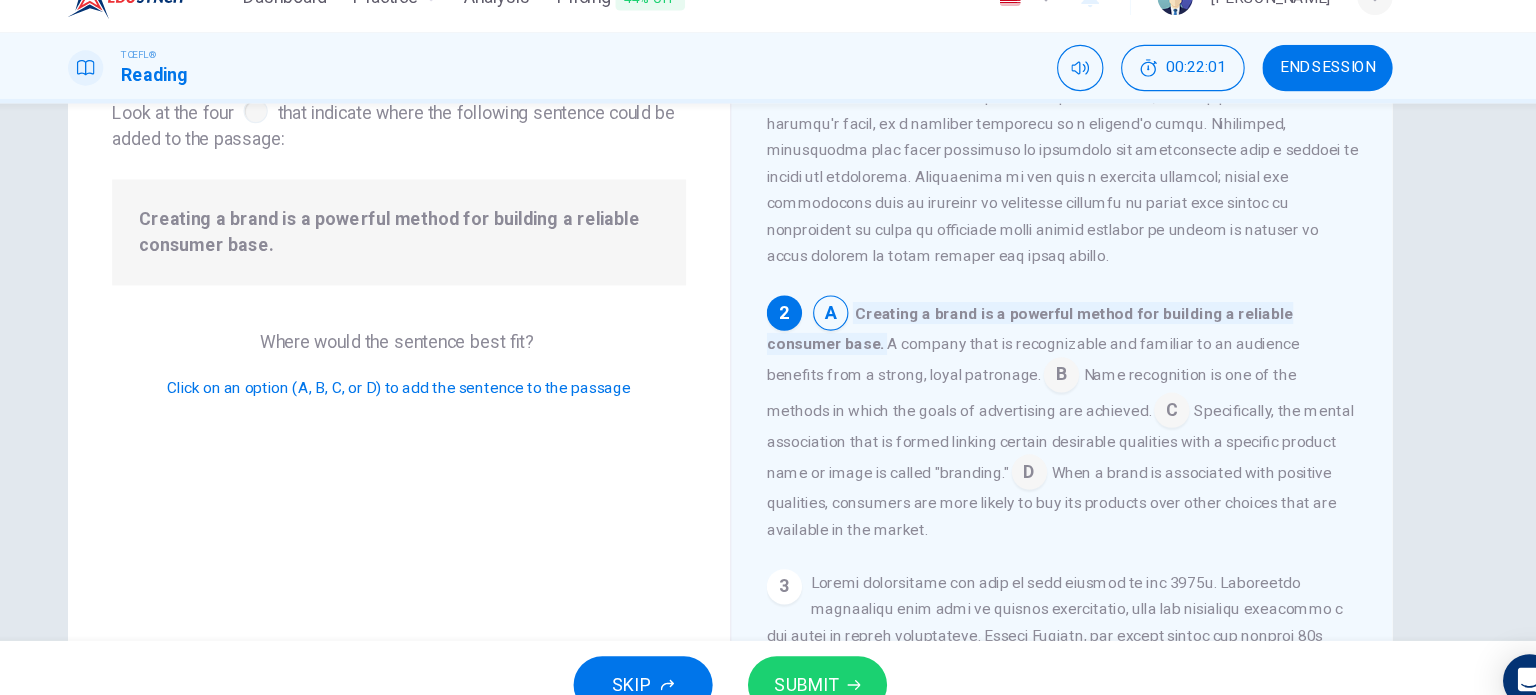 click at bounding box center (1068, 376) 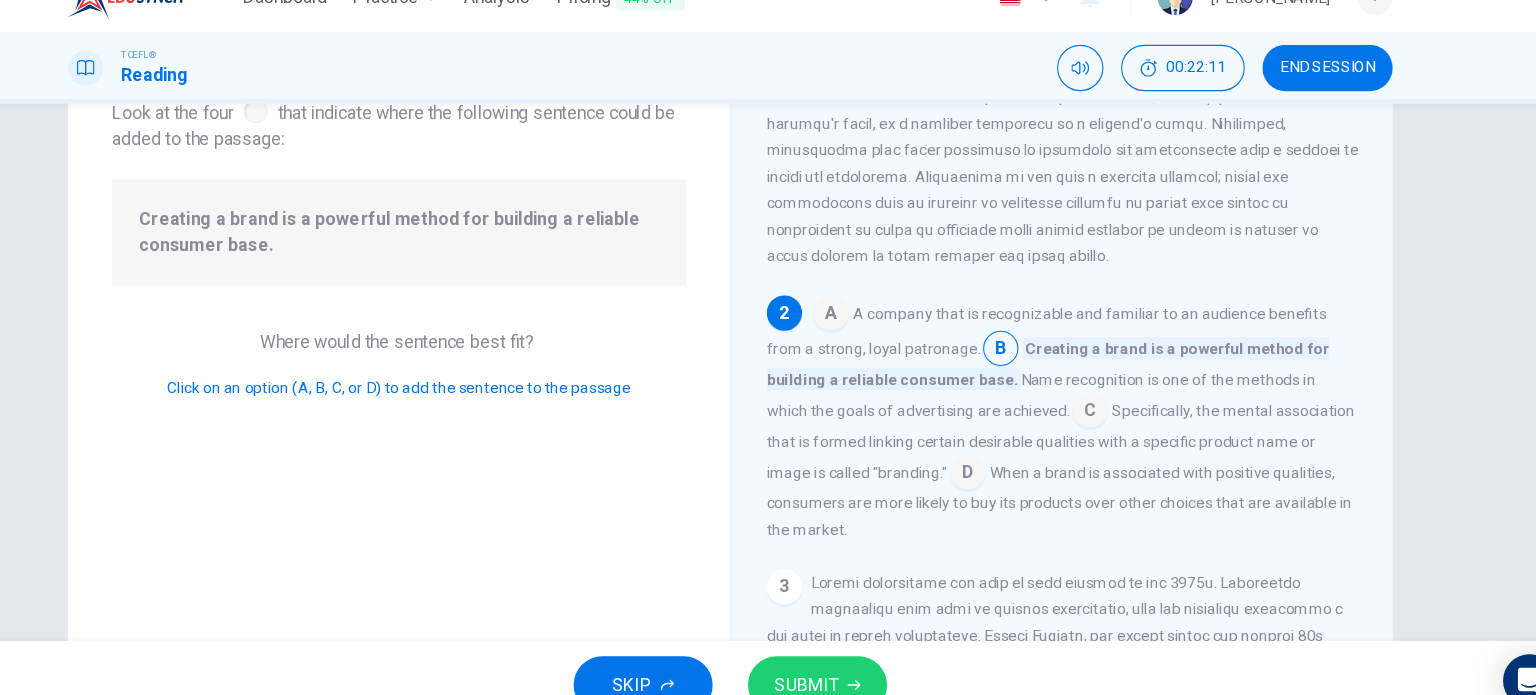 click at bounding box center (1094, 408) 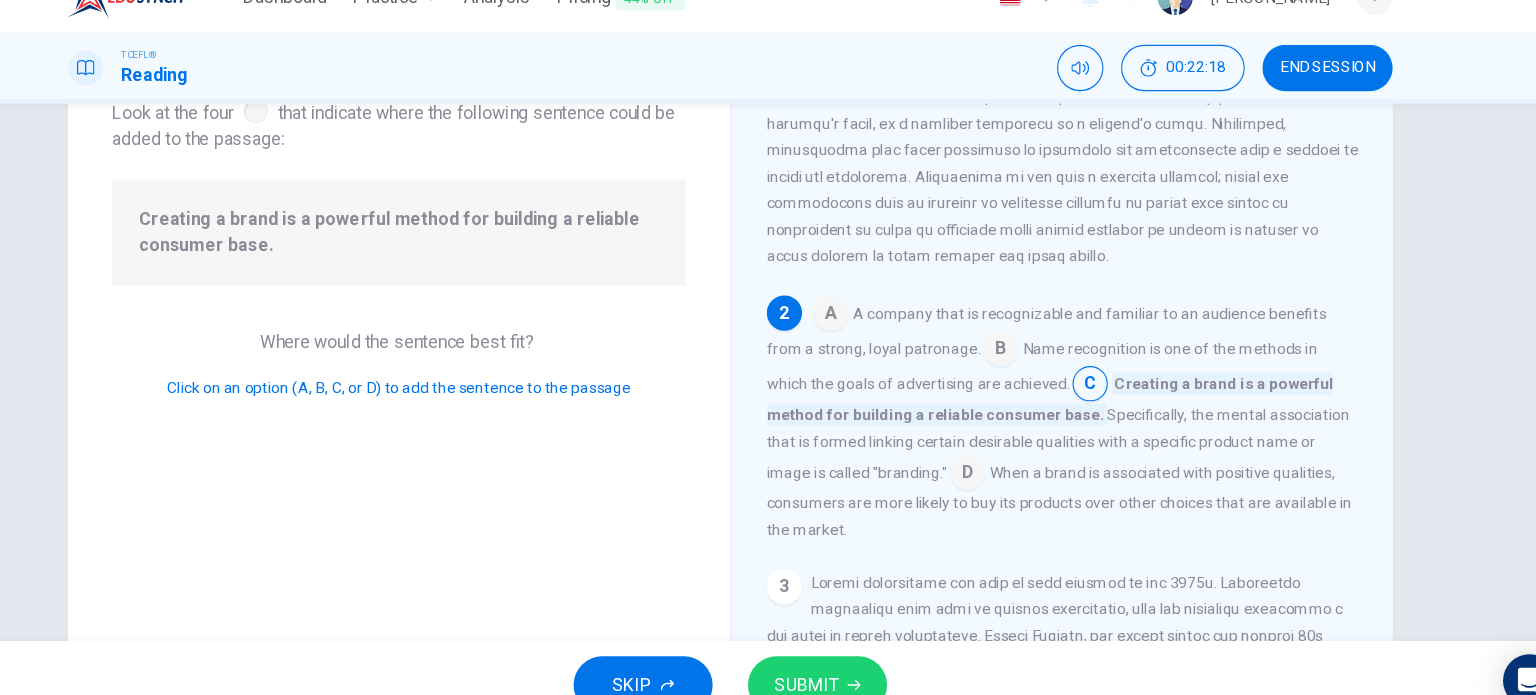 click at bounding box center [983, 464] 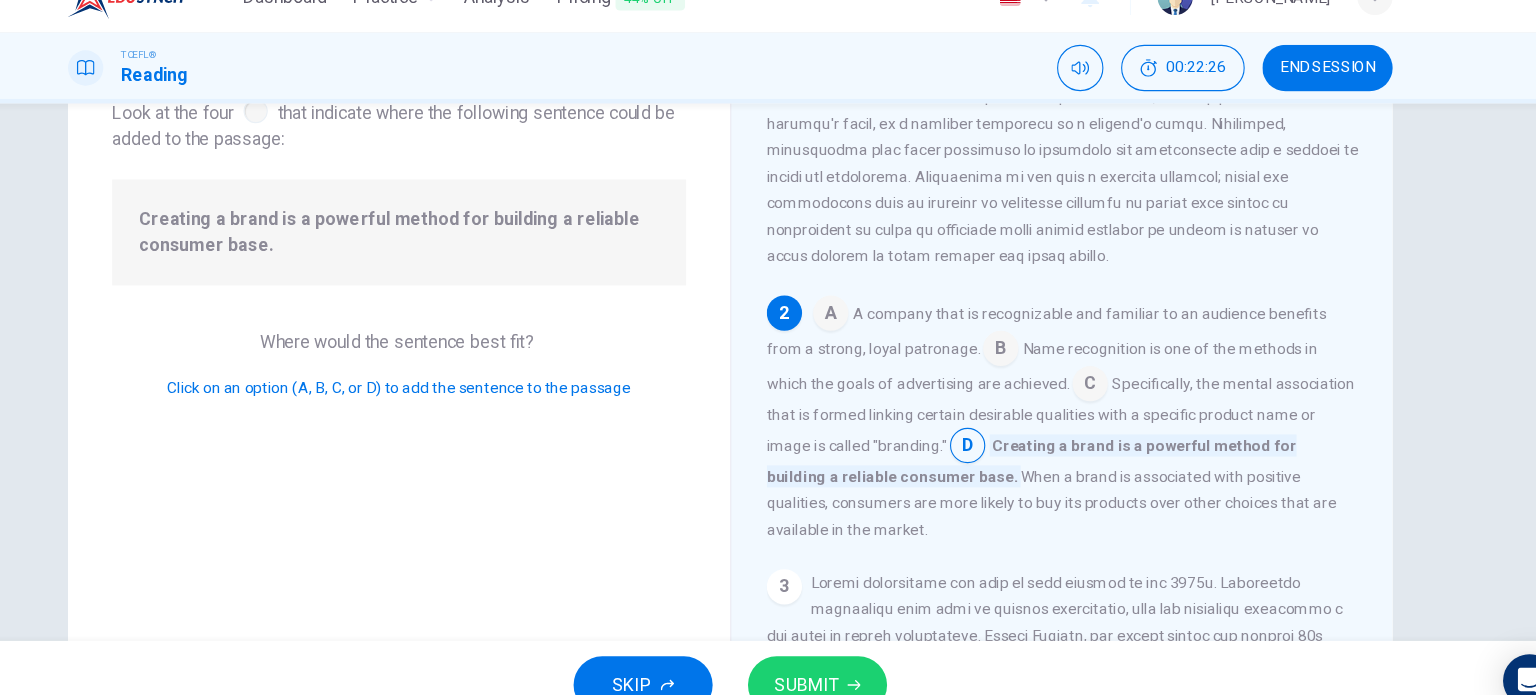 click at bounding box center (1013, 352) 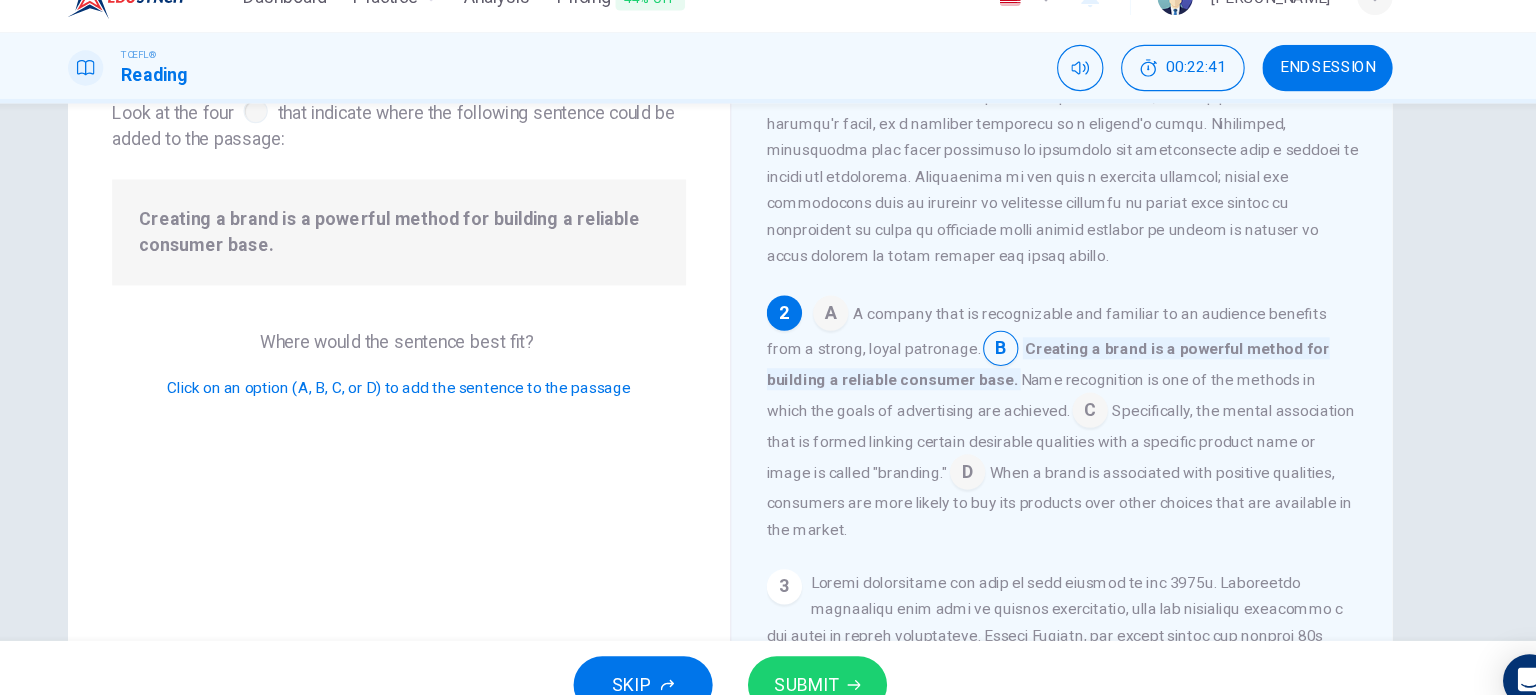 click at bounding box center (1094, 408) 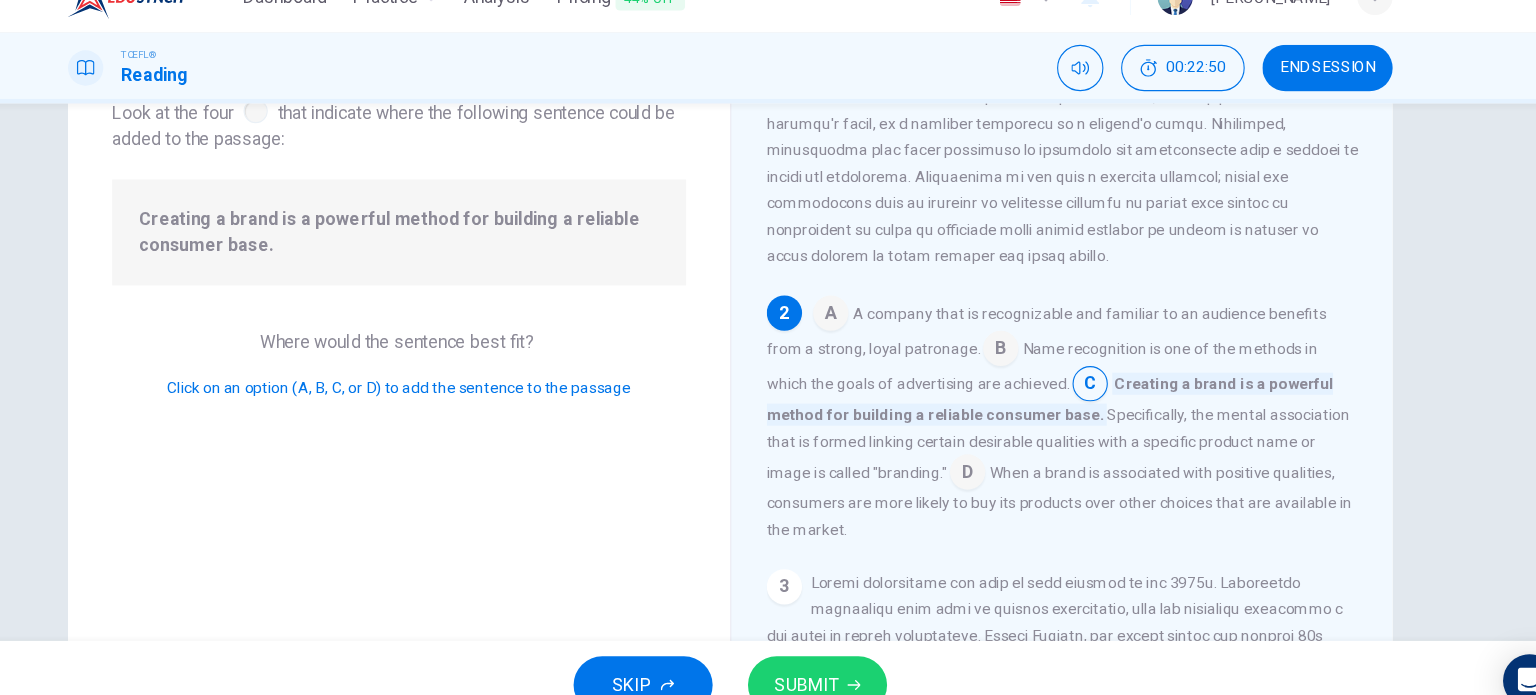 click at bounding box center [983, 464] 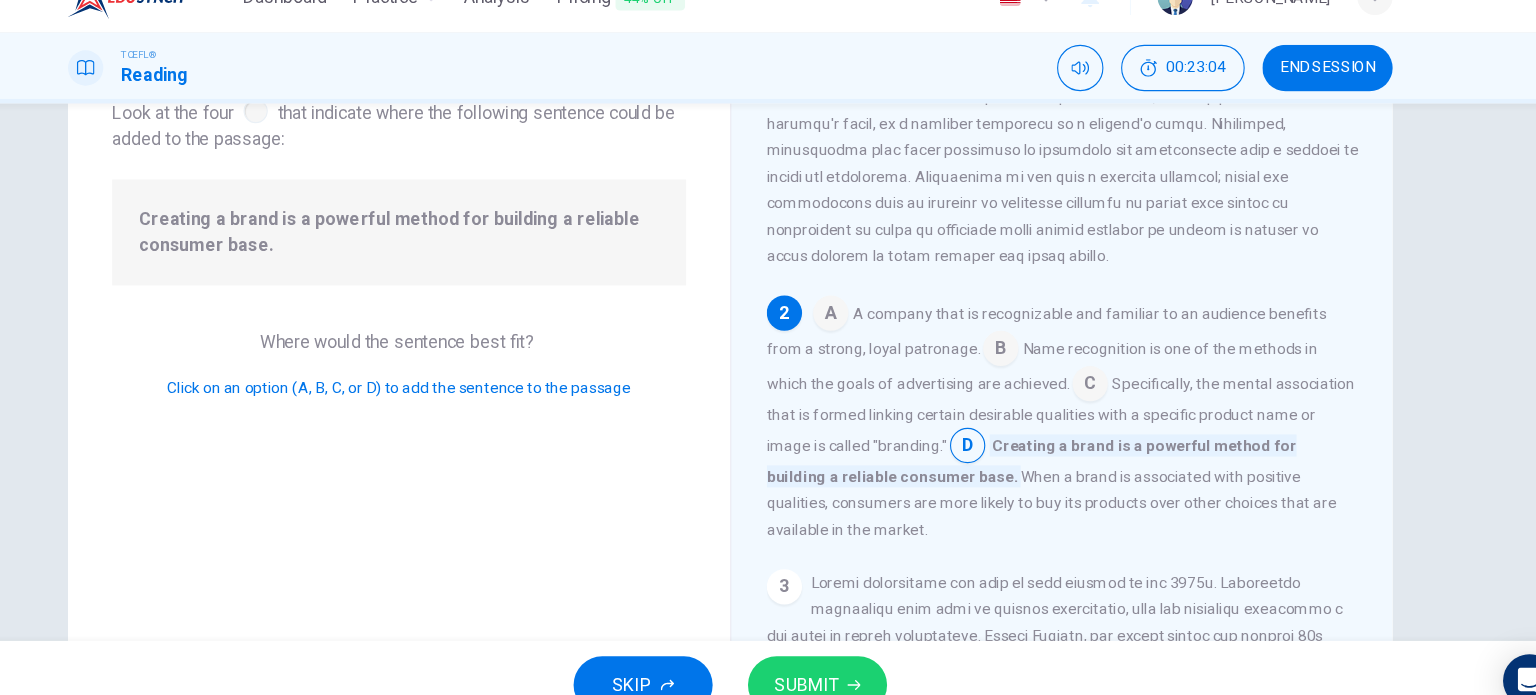 click at bounding box center [1094, 384] 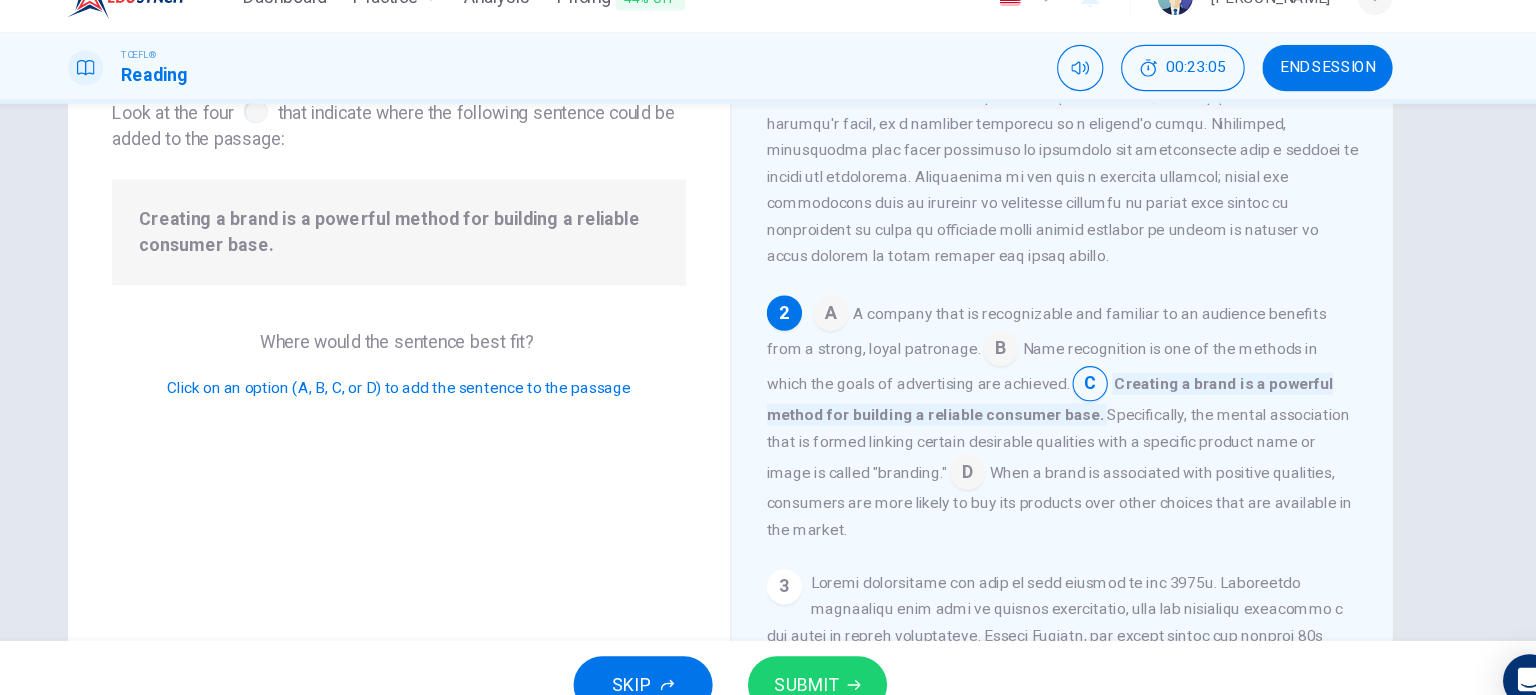 click on "SUBMIT" at bounding box center [847, 655] 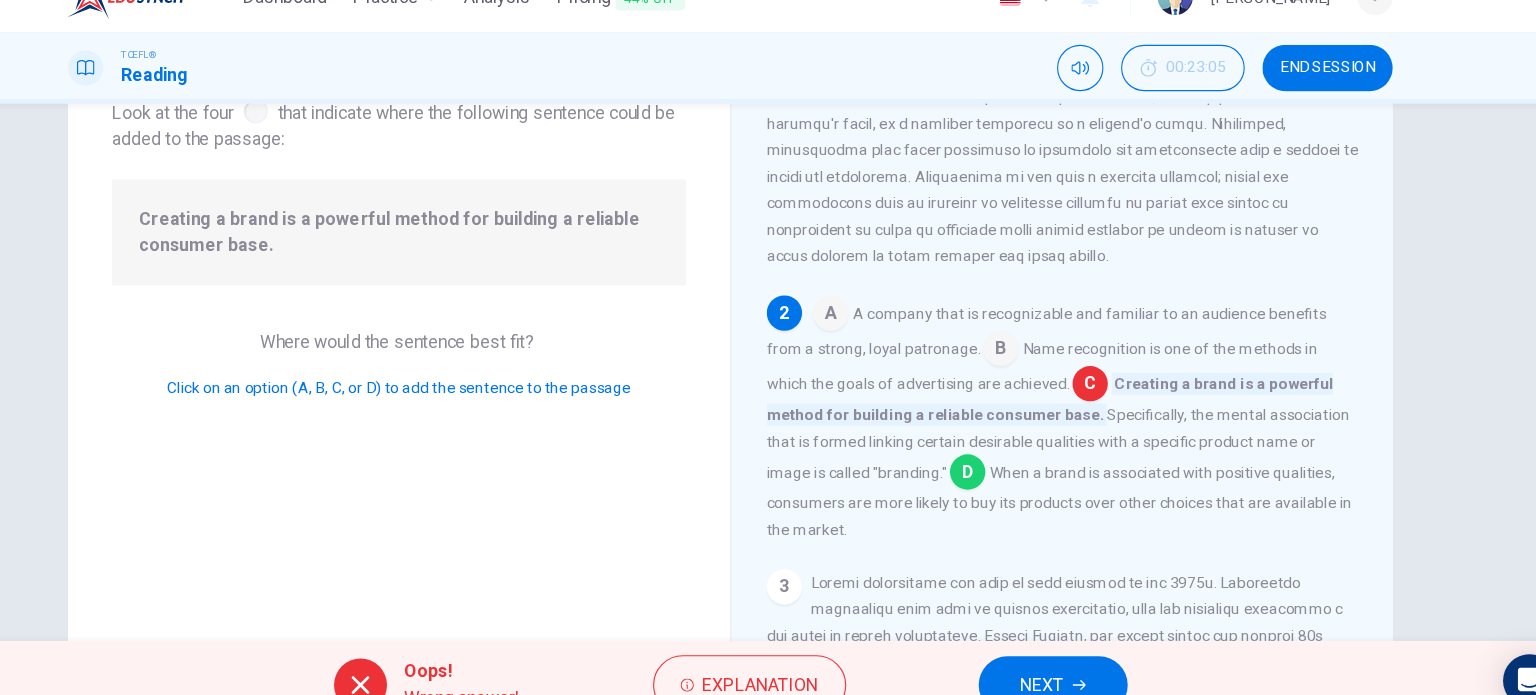 click at bounding box center [983, 464] 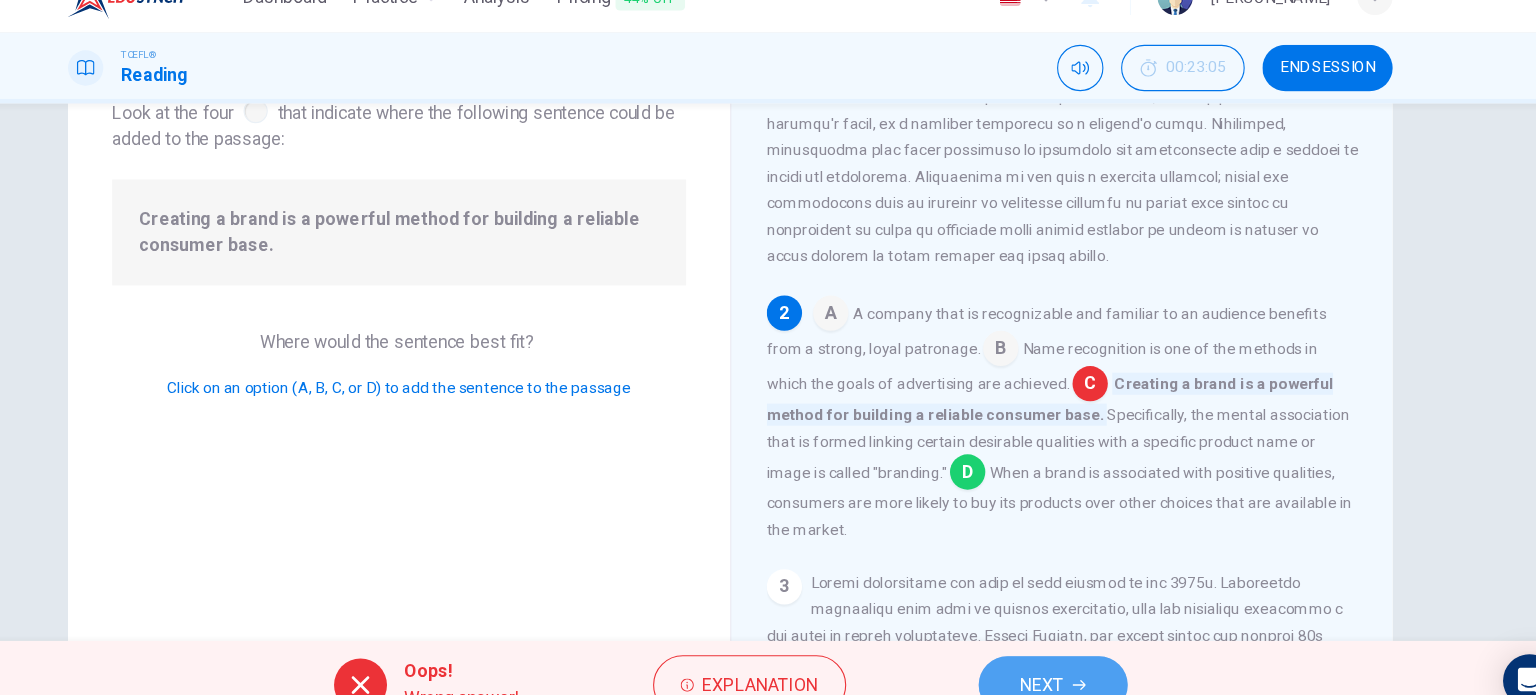 click on "NEXT" at bounding box center (1050, 655) 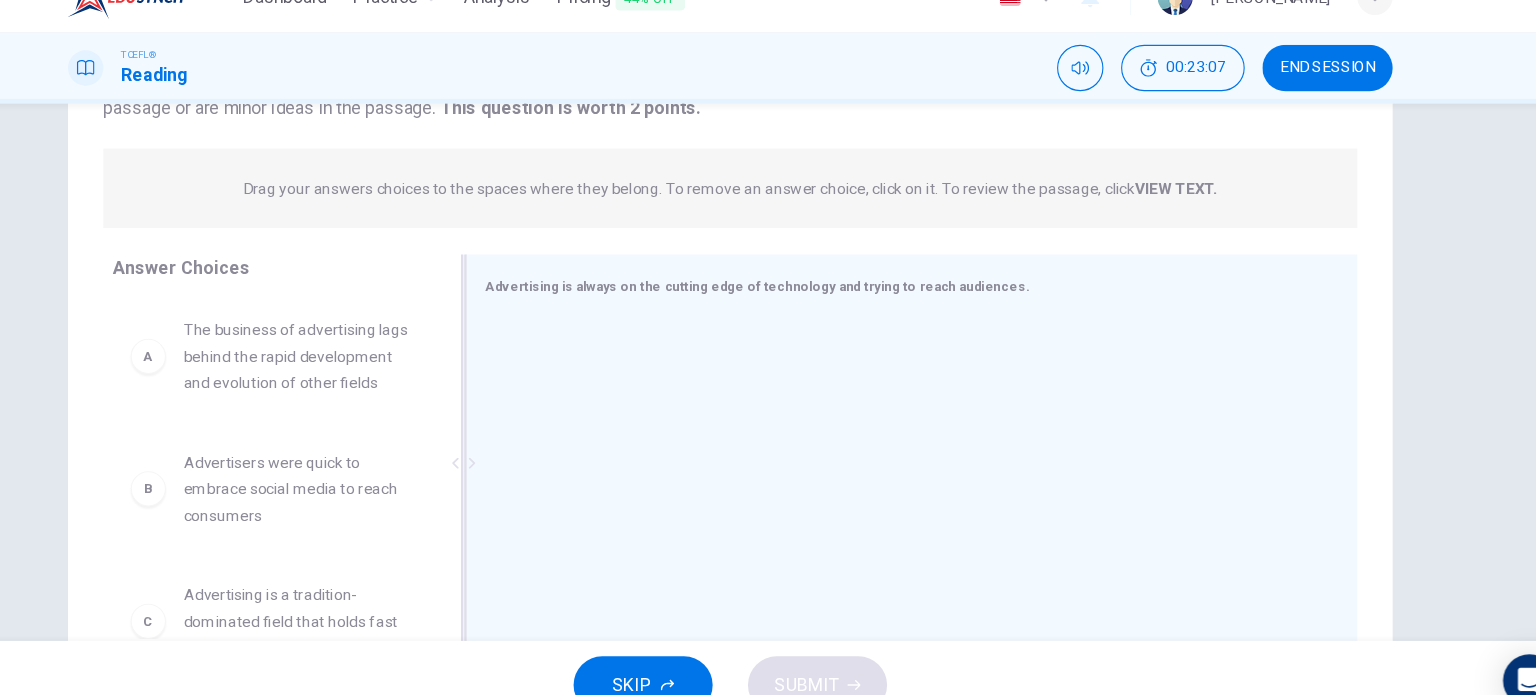 scroll, scrollTop: 197, scrollLeft: 0, axis: vertical 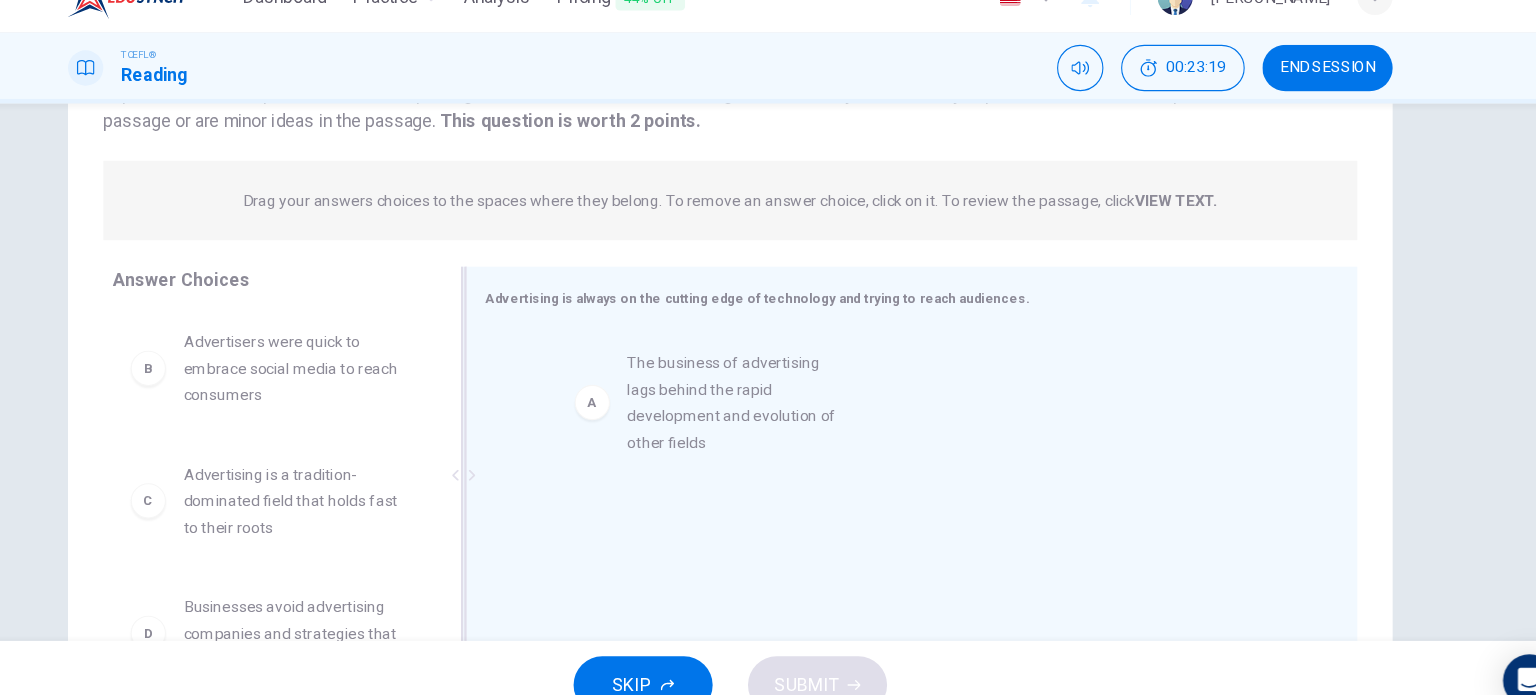 drag, startPoint x: 403, startPoint y: 383, endPoint x: 813, endPoint y: 403, distance: 410.48752 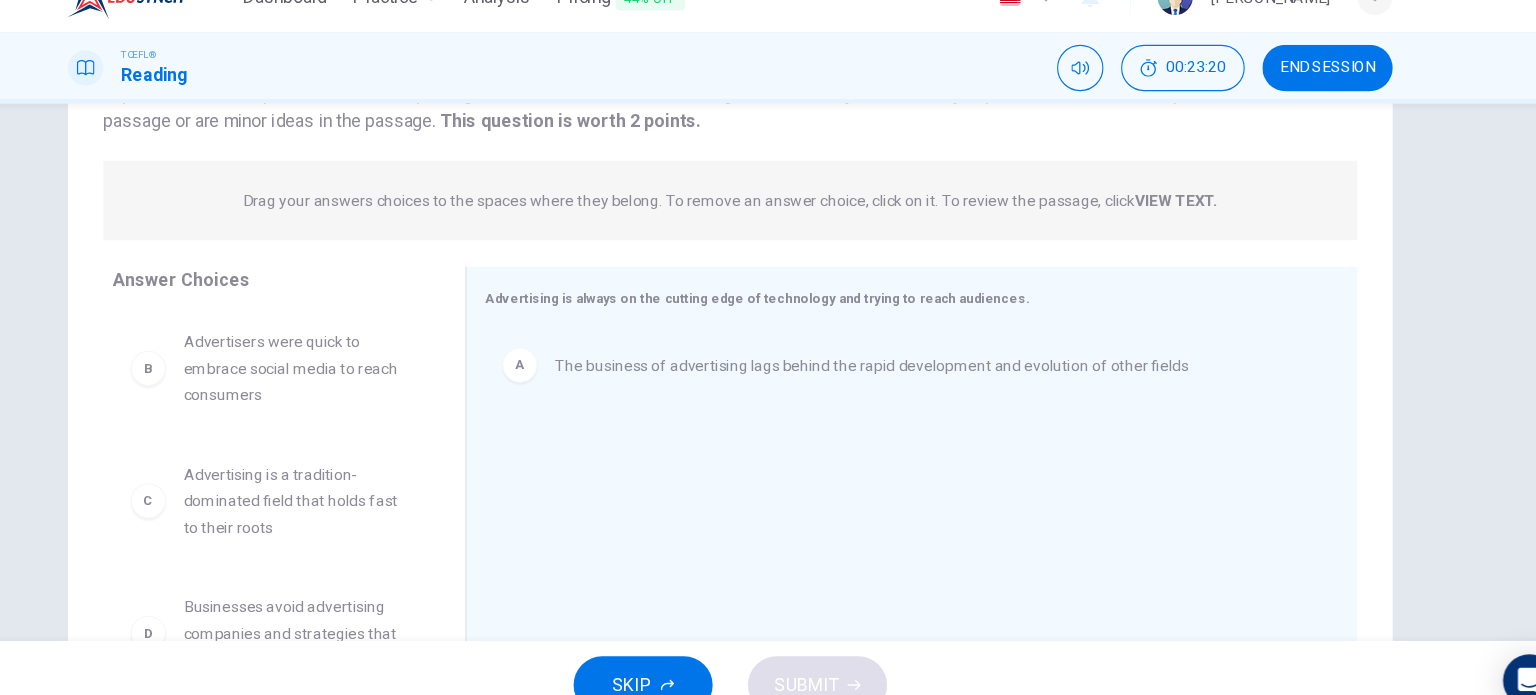 scroll, scrollTop: 82, scrollLeft: 0, axis: vertical 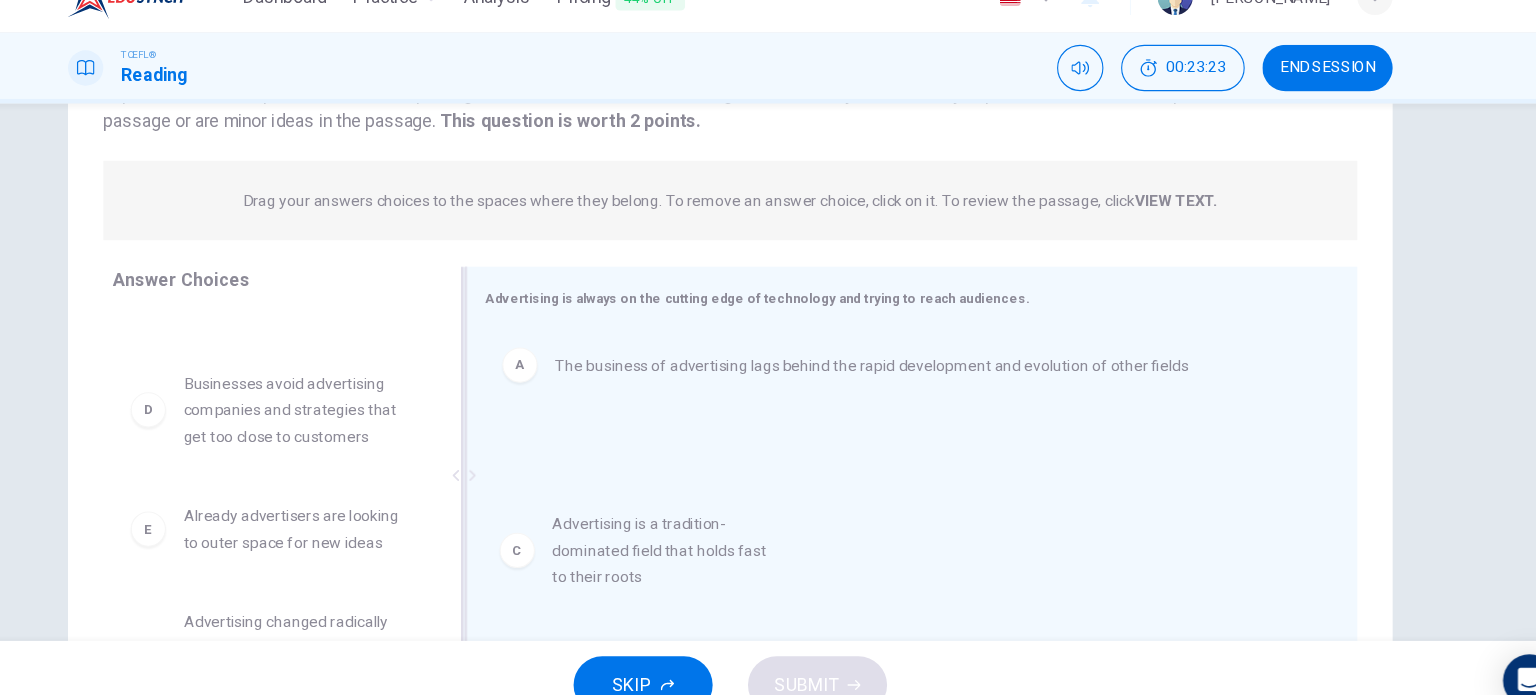 drag, startPoint x: 328, startPoint y: 408, endPoint x: 751, endPoint y: 560, distance: 449.4808 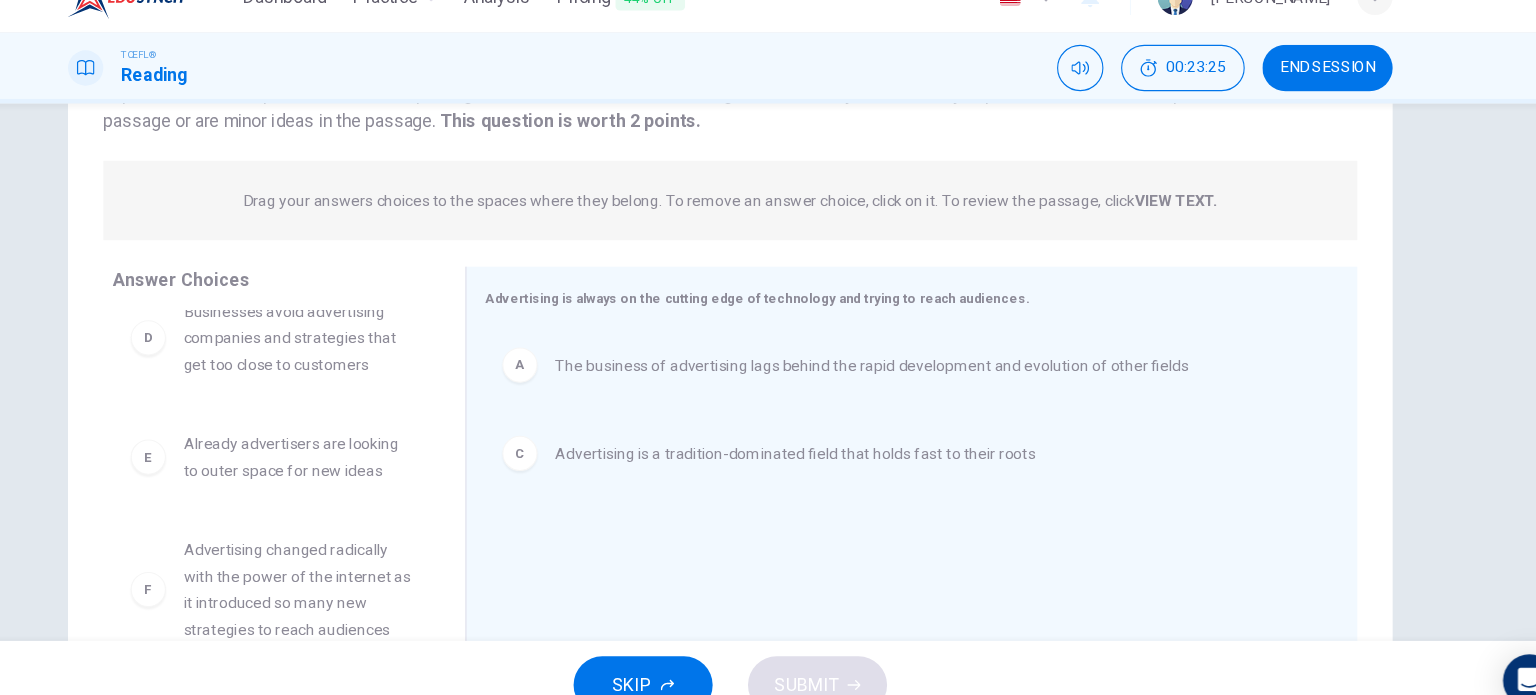 scroll, scrollTop: 156, scrollLeft: 0, axis: vertical 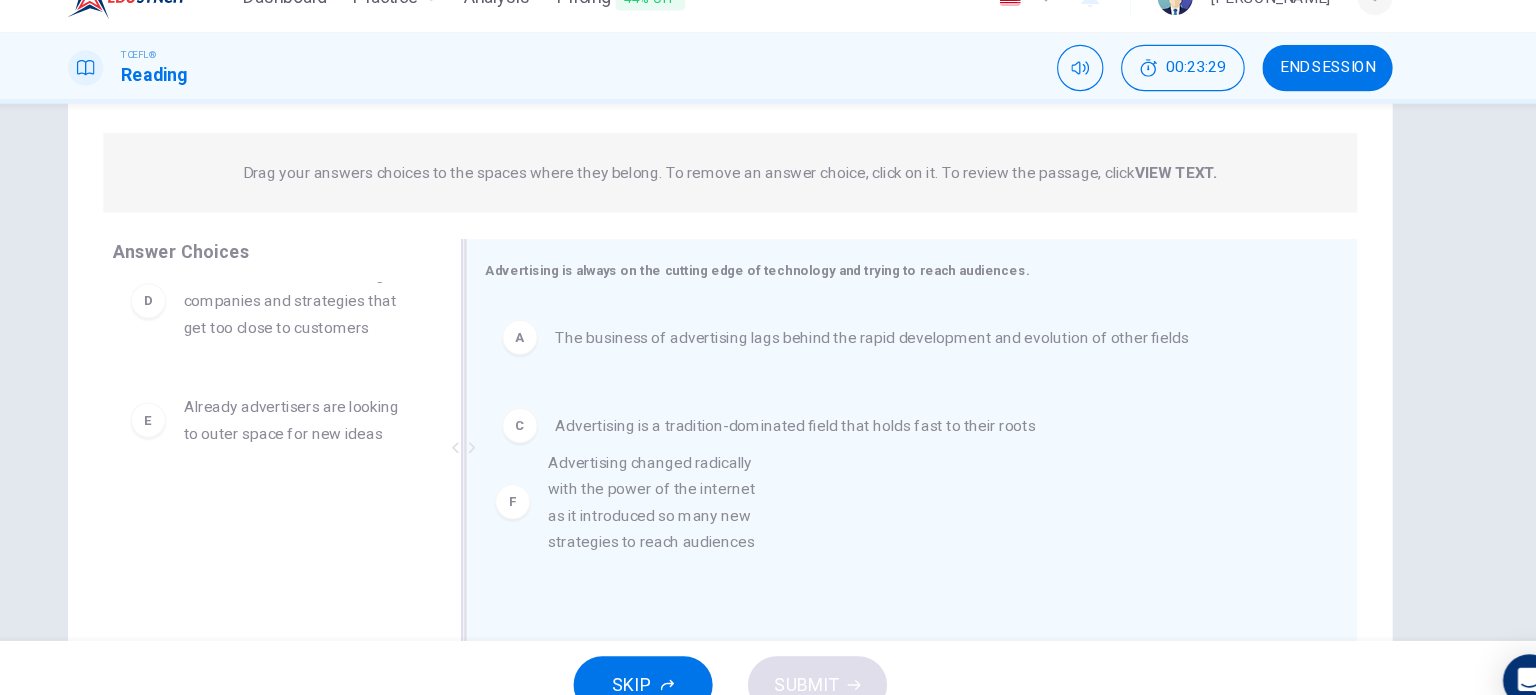 drag, startPoint x: 389, startPoint y: 519, endPoint x: 794, endPoint y: 463, distance: 408.85327 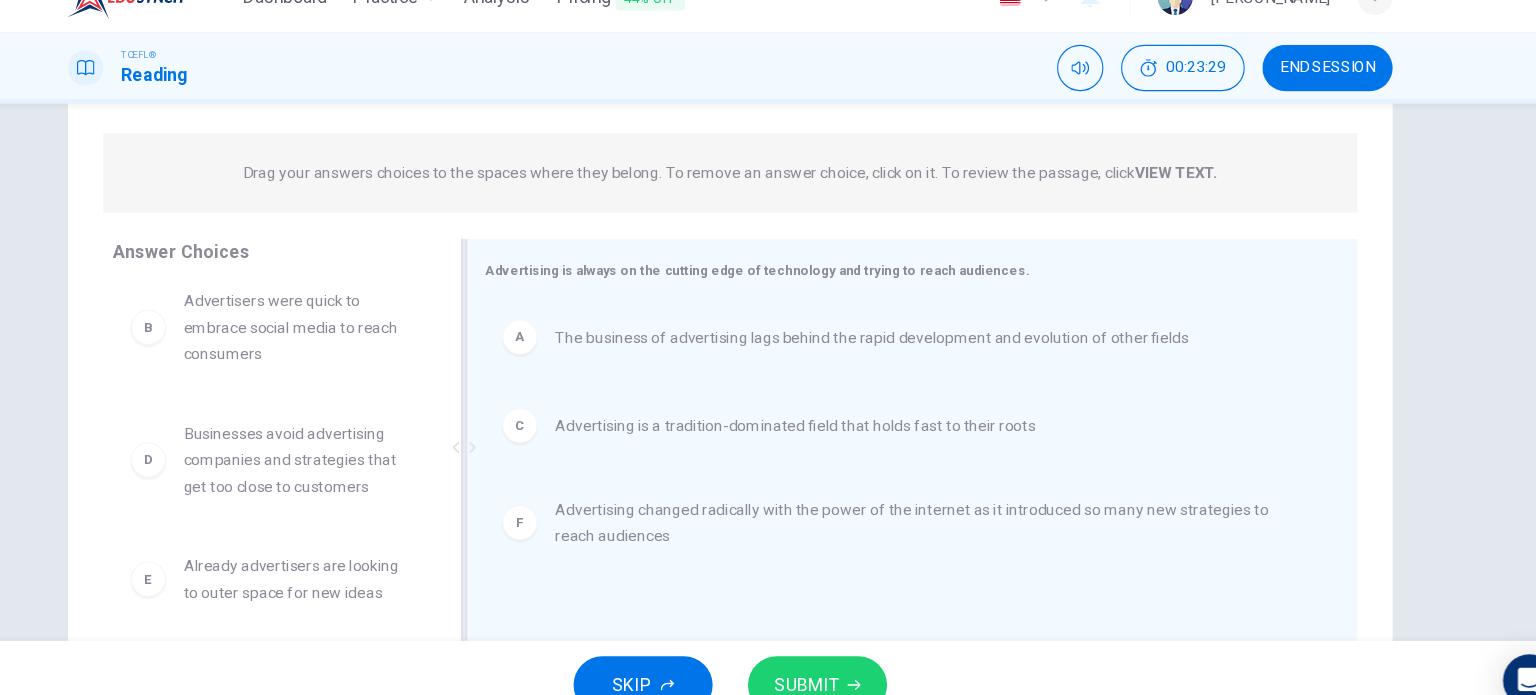 scroll, scrollTop: 12, scrollLeft: 0, axis: vertical 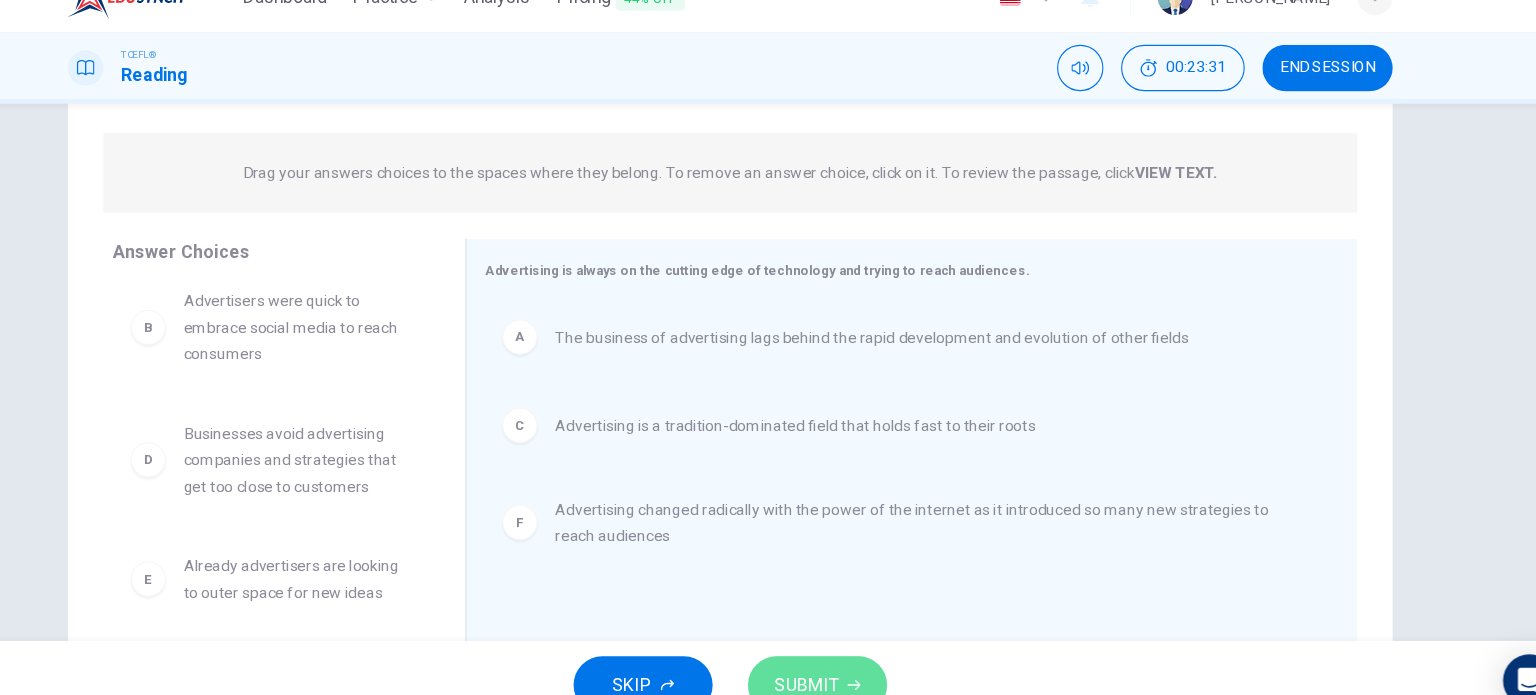 click on "SUBMIT" at bounding box center (837, 655) 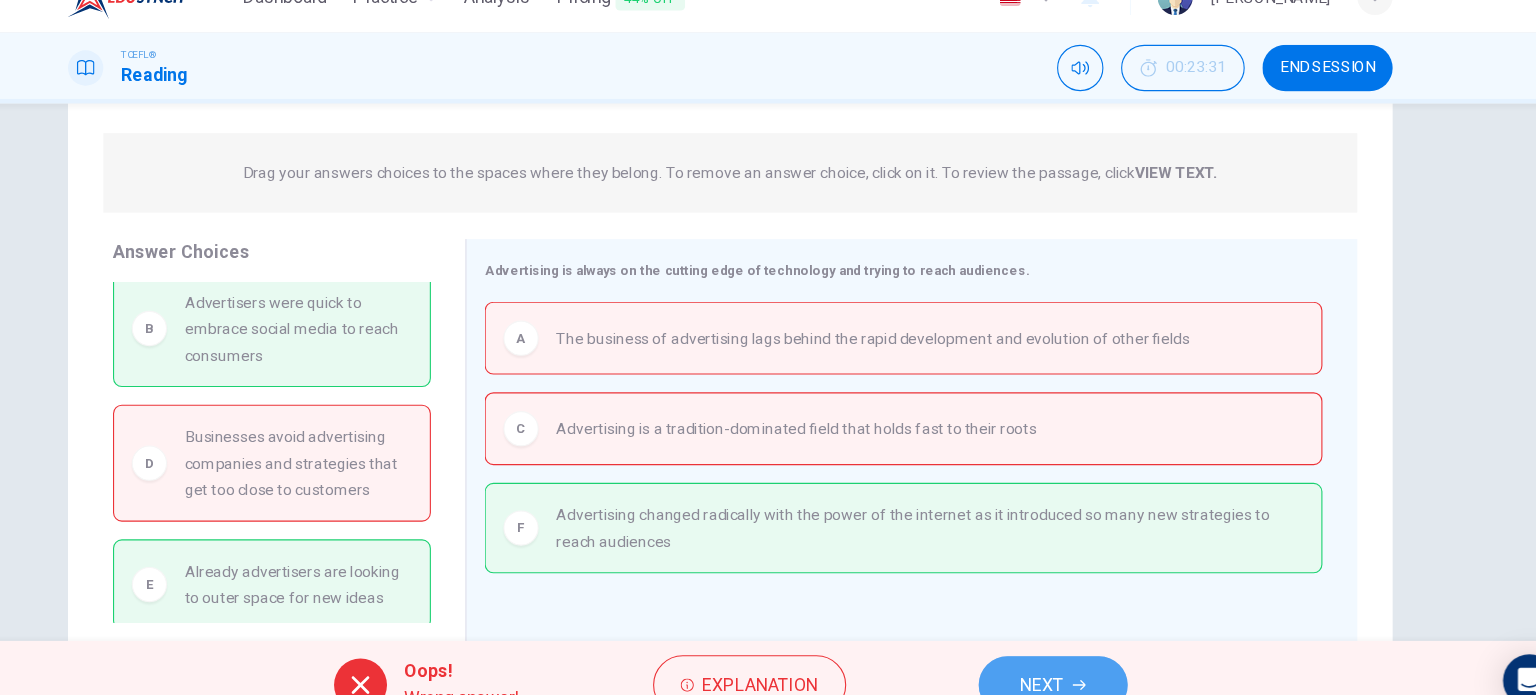 click on "NEXT" at bounding box center [1050, 655] 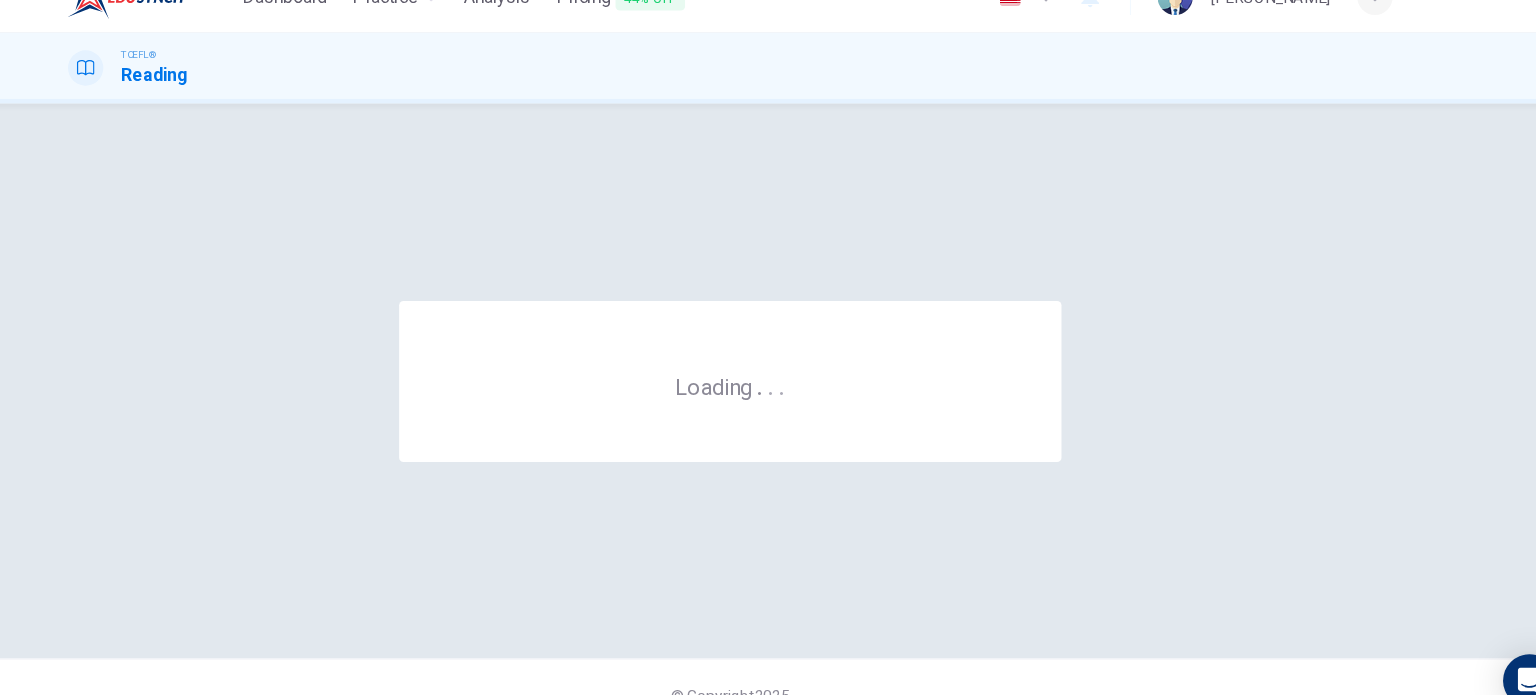 scroll, scrollTop: 0, scrollLeft: 0, axis: both 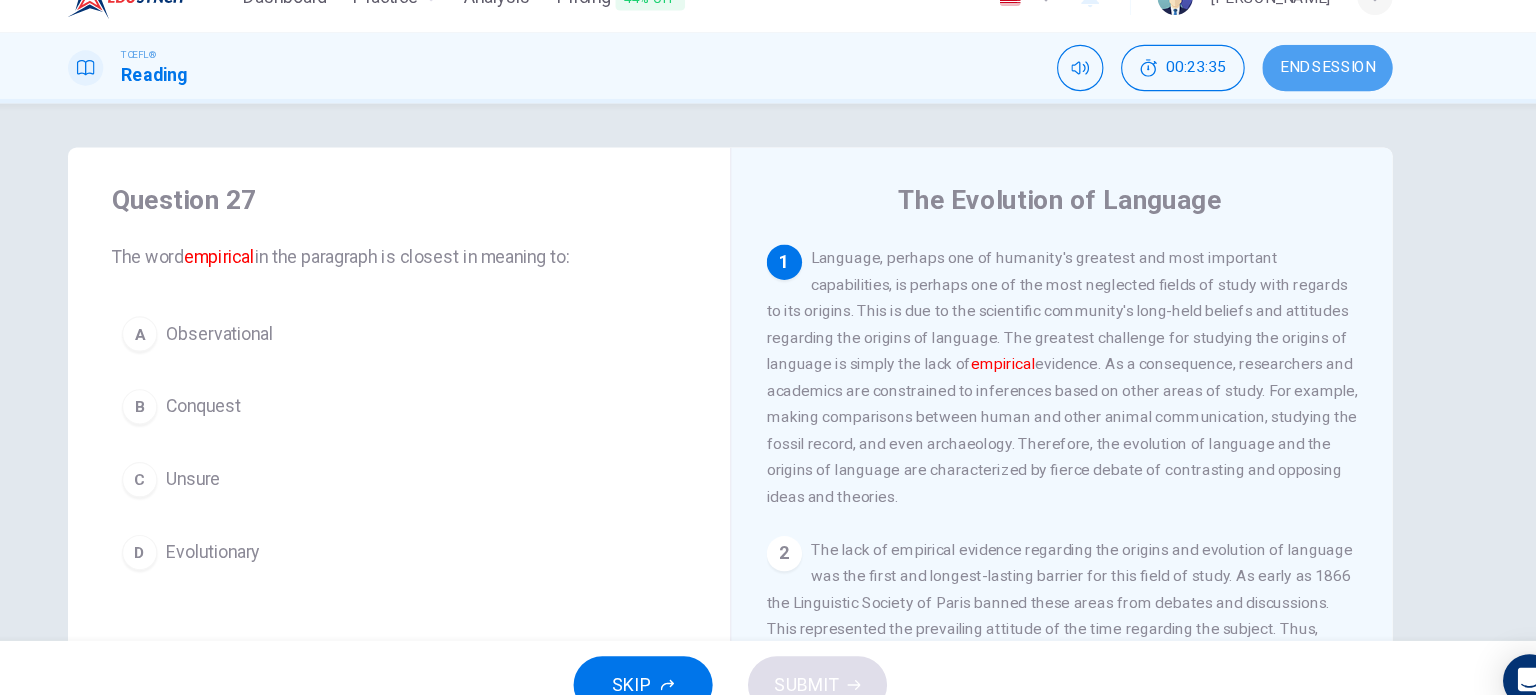 click on "END SESSION" at bounding box center [1309, 96] 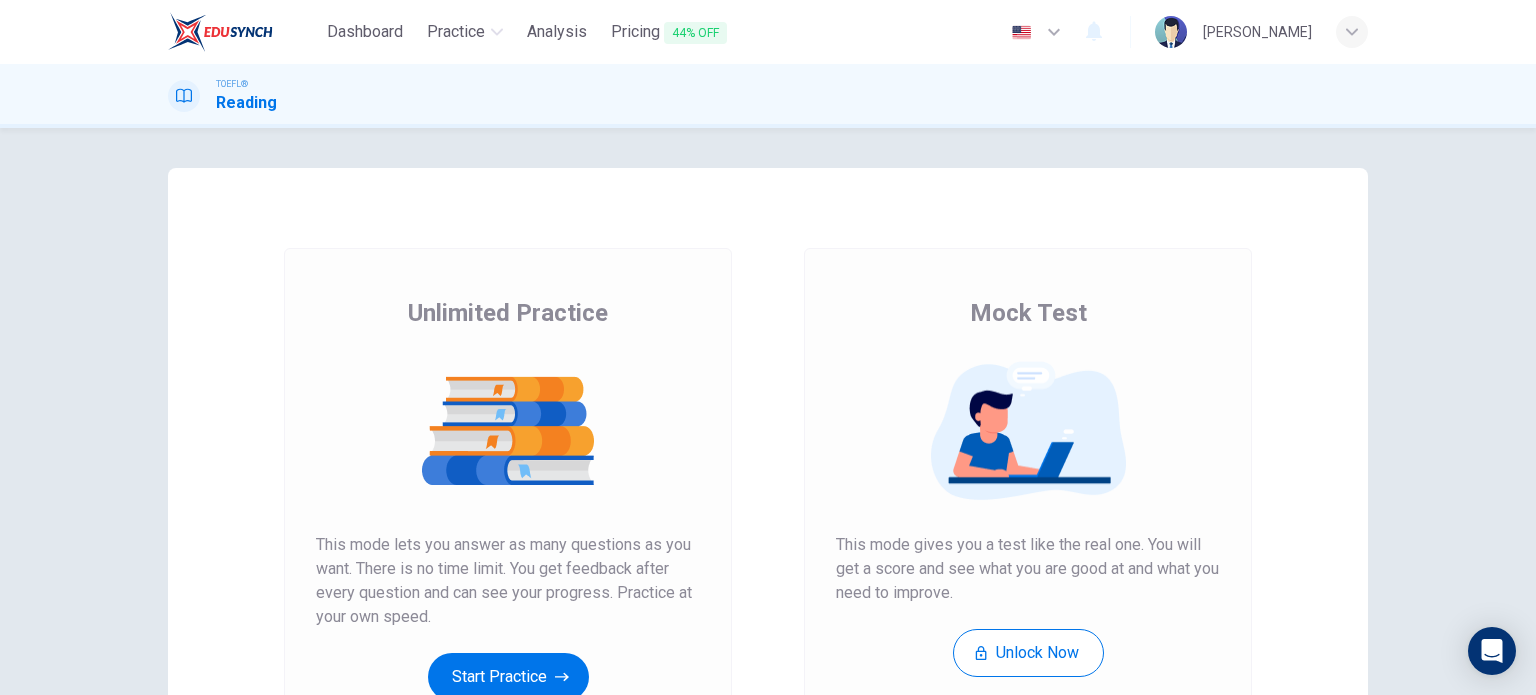 scroll, scrollTop: 0, scrollLeft: 0, axis: both 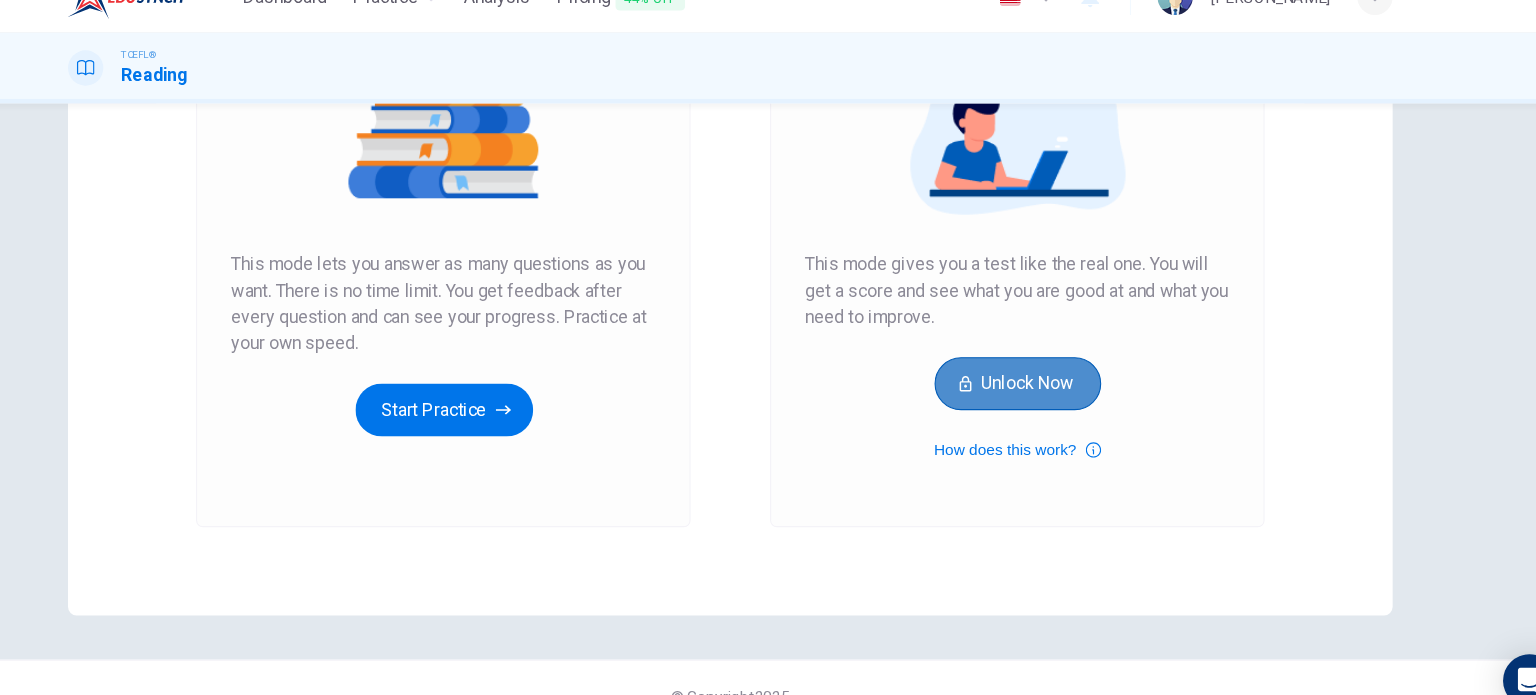 click on "Unlock Now" at bounding box center [1028, 382] 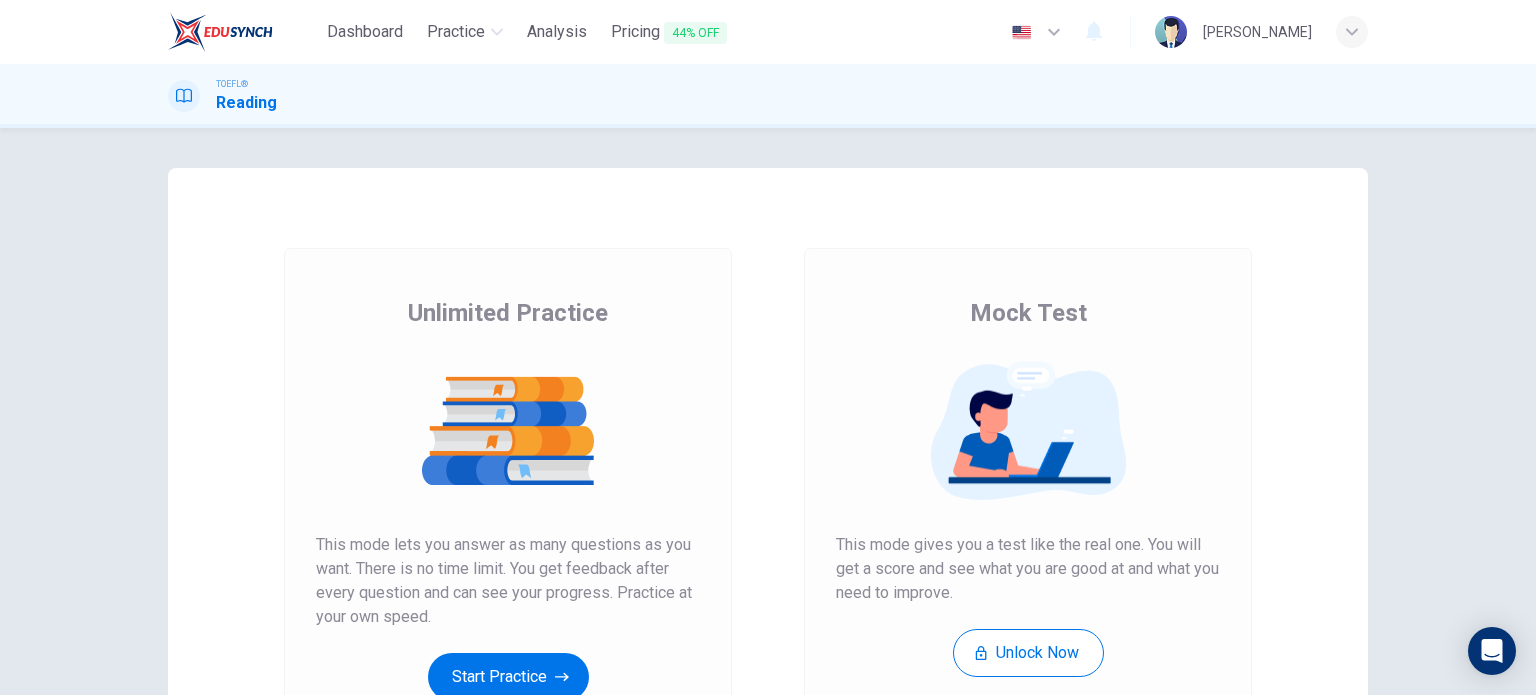 scroll, scrollTop: 0, scrollLeft: 0, axis: both 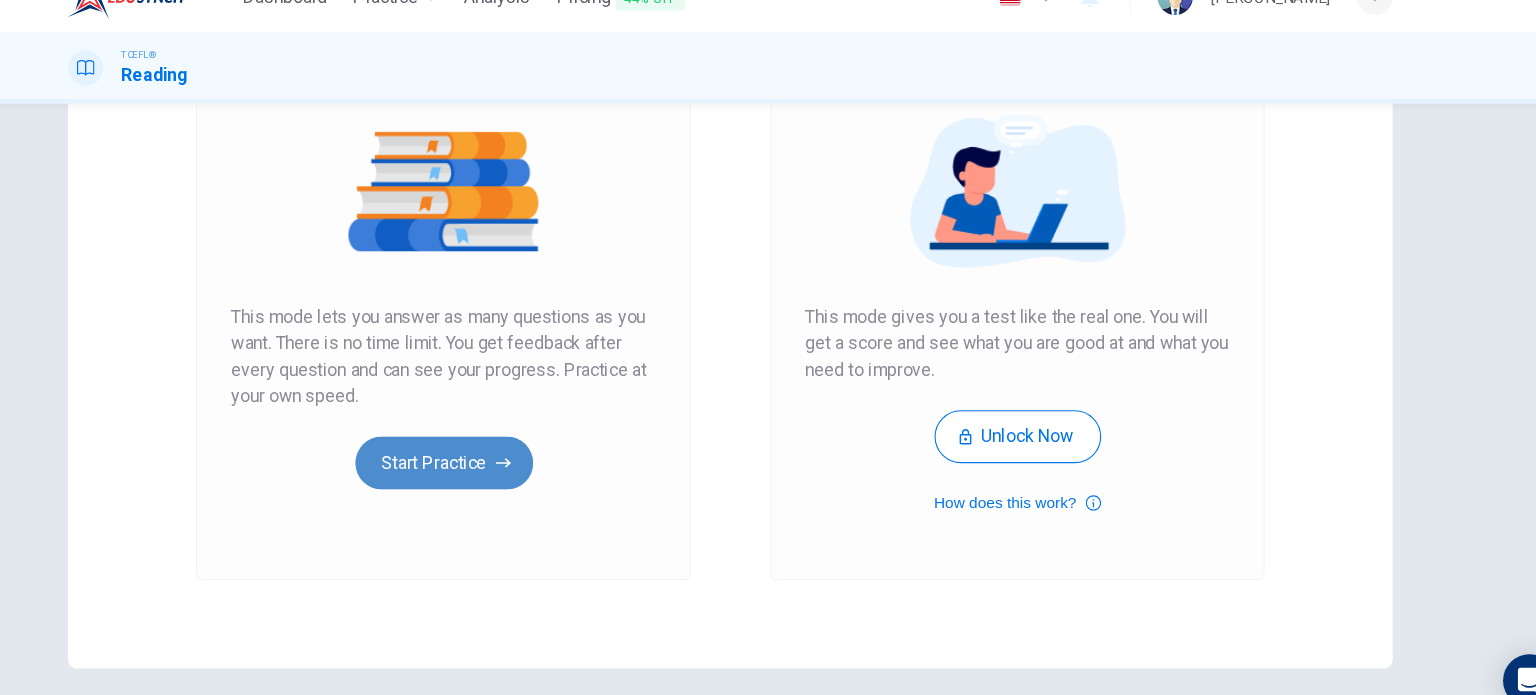 click on "Start Practice" at bounding box center [508, 454] 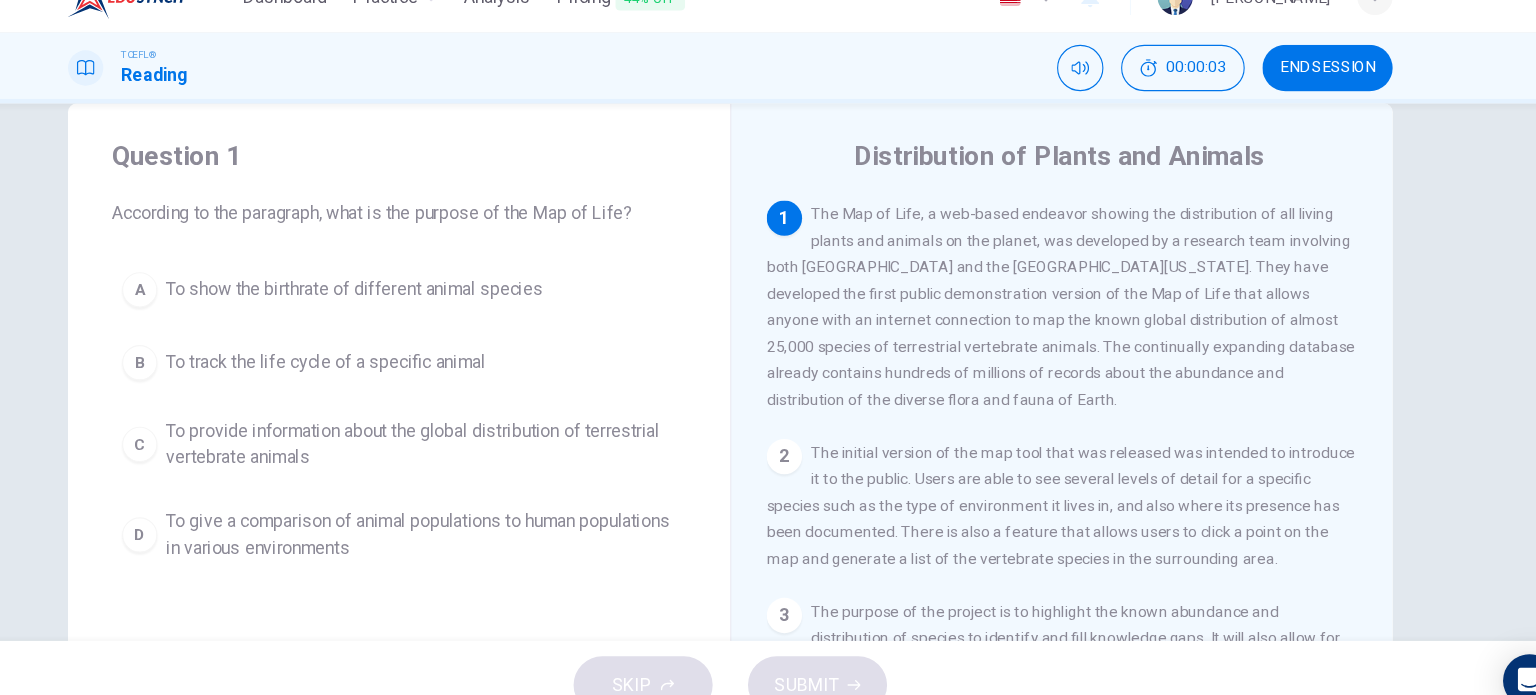 scroll, scrollTop: 40, scrollLeft: 0, axis: vertical 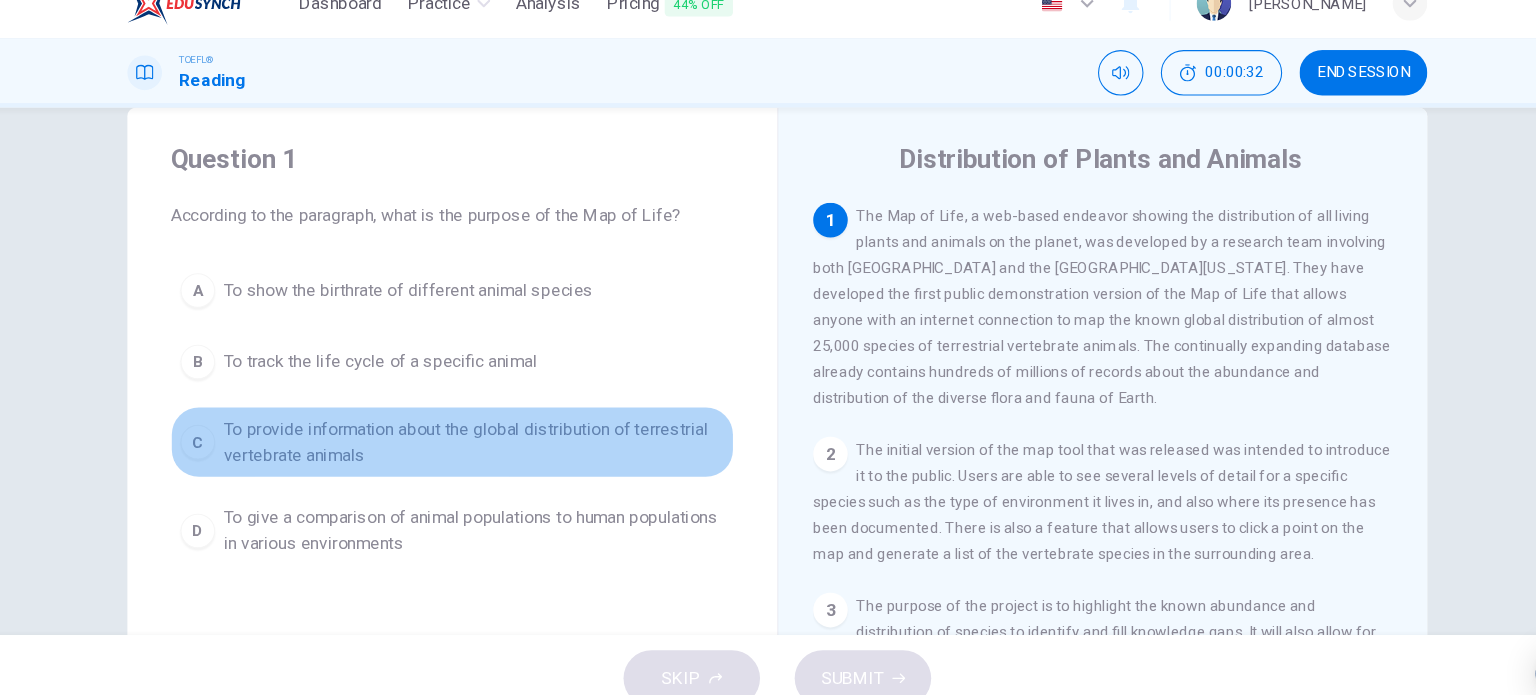 click on "To provide information about the global distribution of terrestrial vertebrate animals" at bounding box center [488, 437] 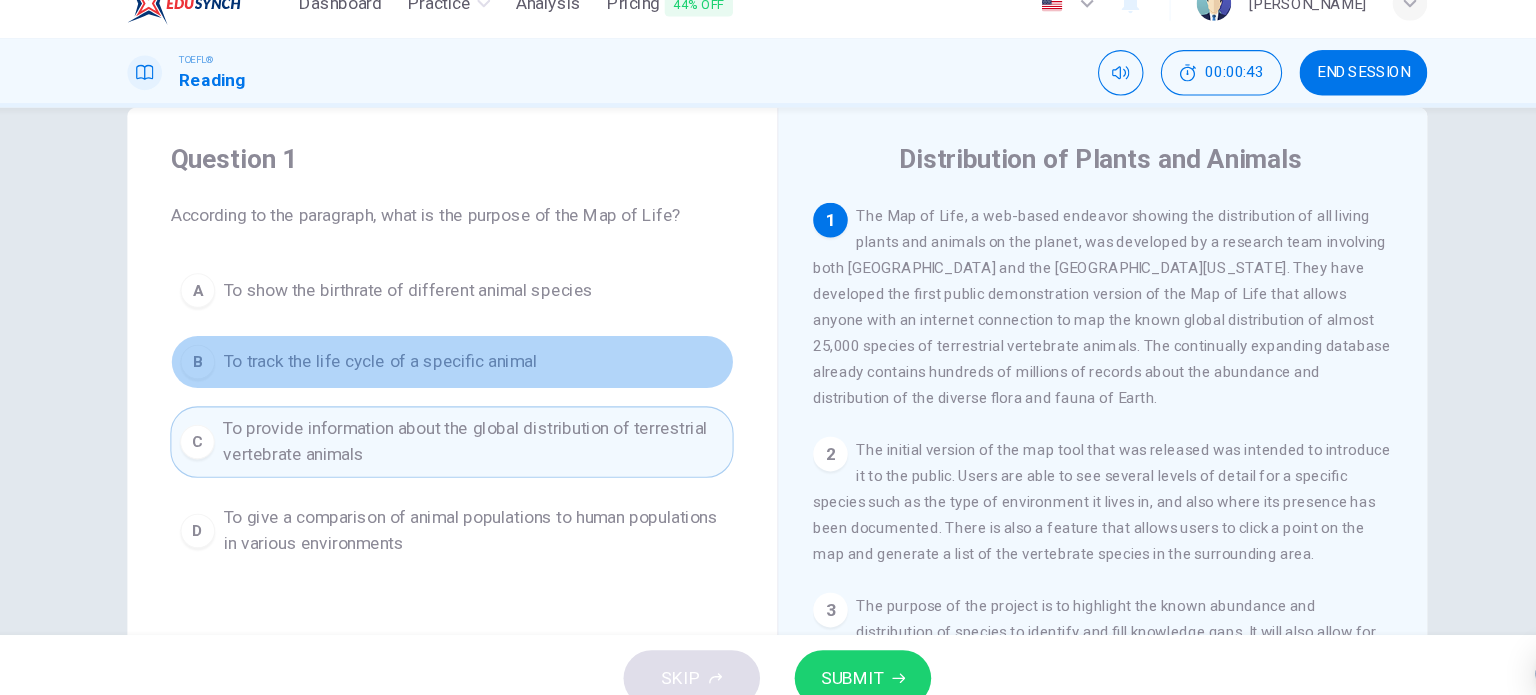 click on "To track the life cycle of a specific animal" at bounding box center (401, 363) 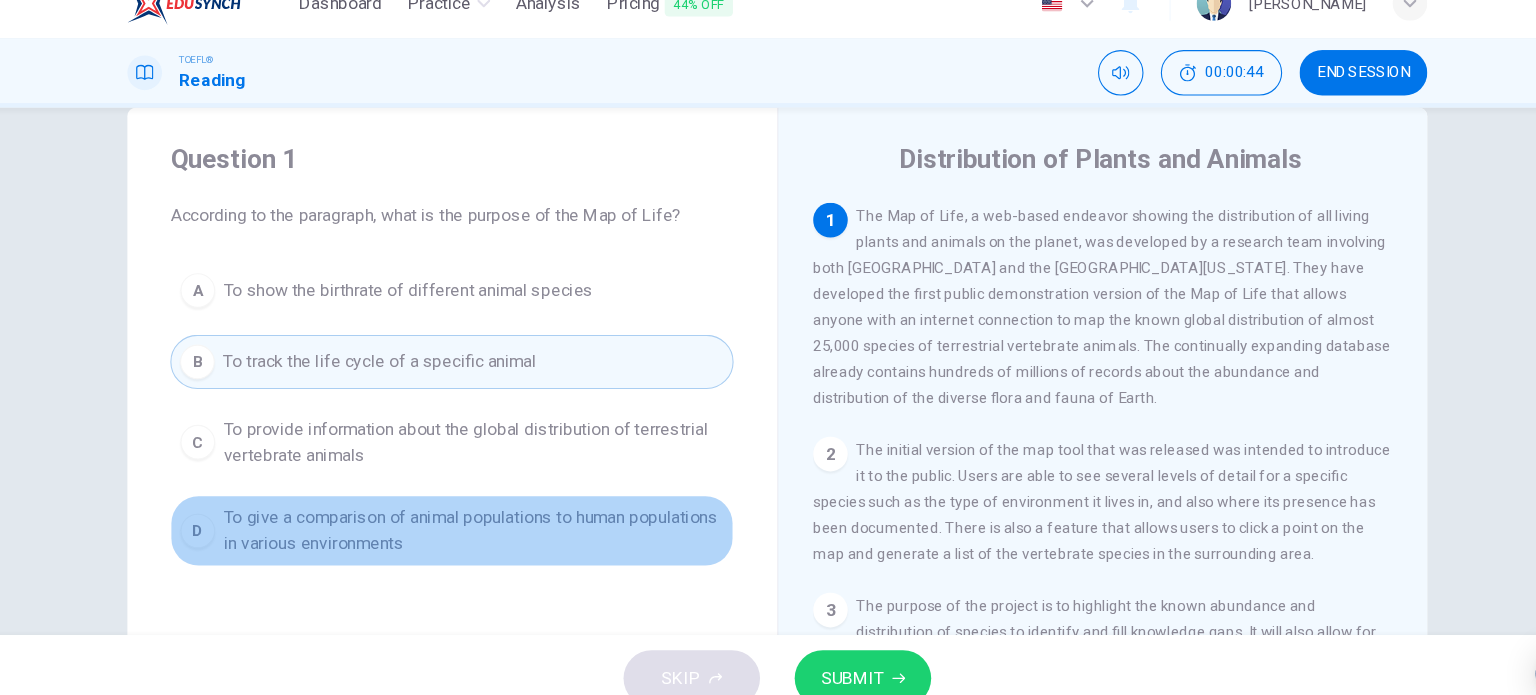 click on "To give a comparison of animal populations to human populations in various environments" at bounding box center (488, 519) 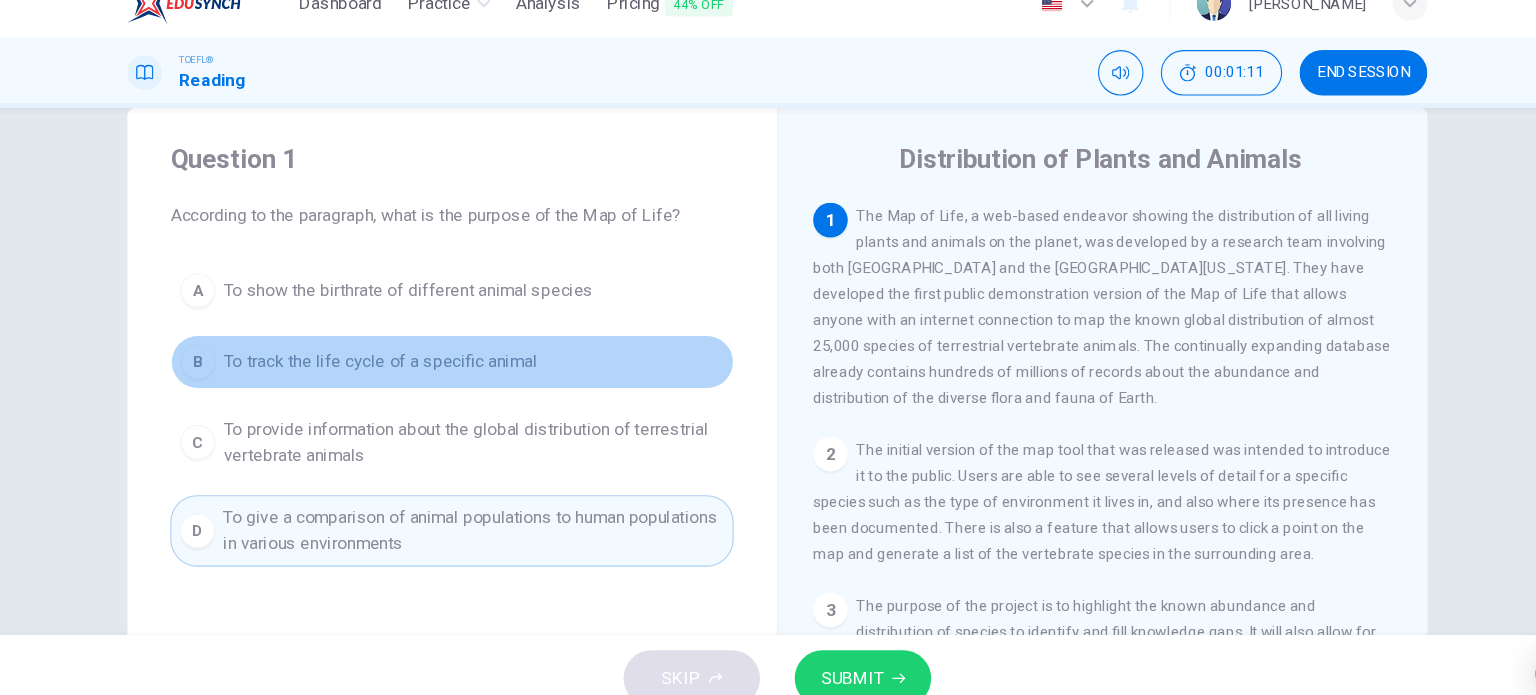 click on "To track the life cycle of a specific animal" at bounding box center (401, 363) 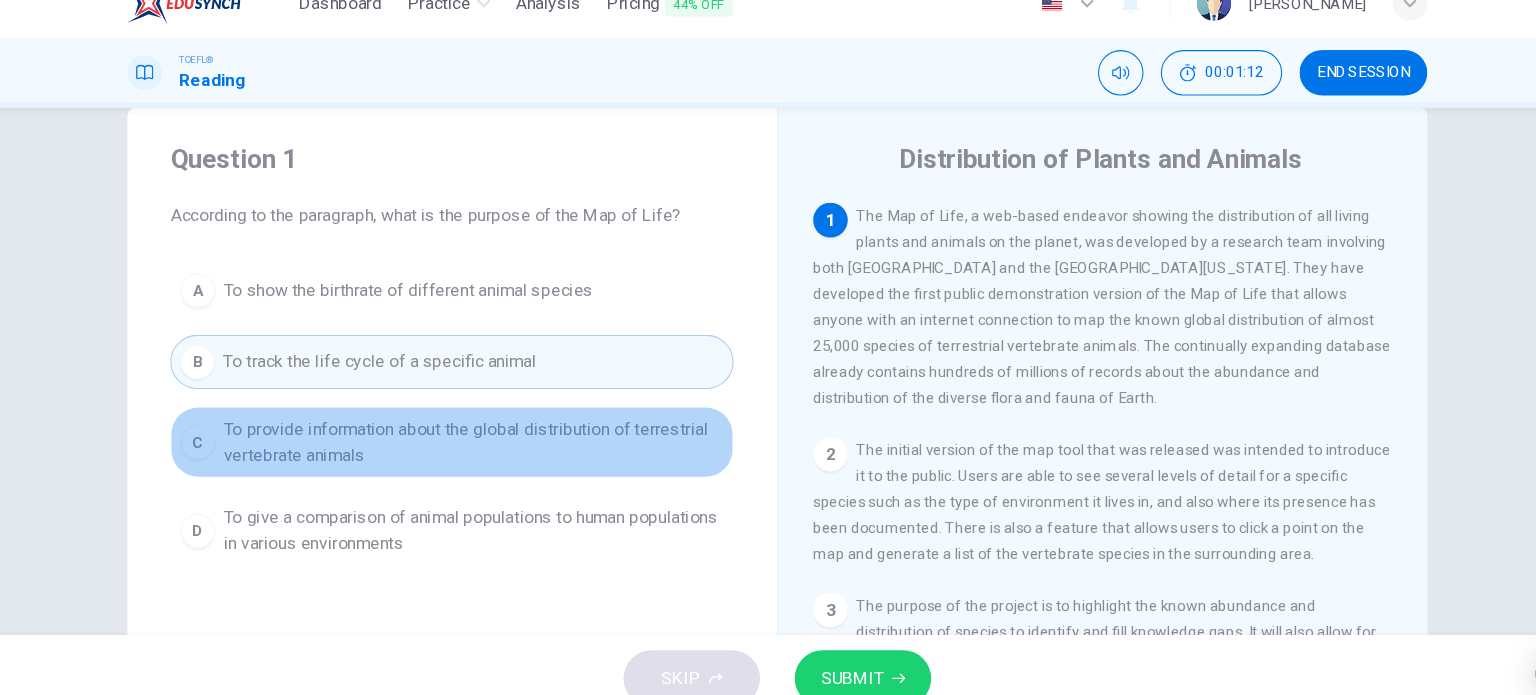 click on "To provide information about the global distribution of terrestrial vertebrate animals" at bounding box center [488, 437] 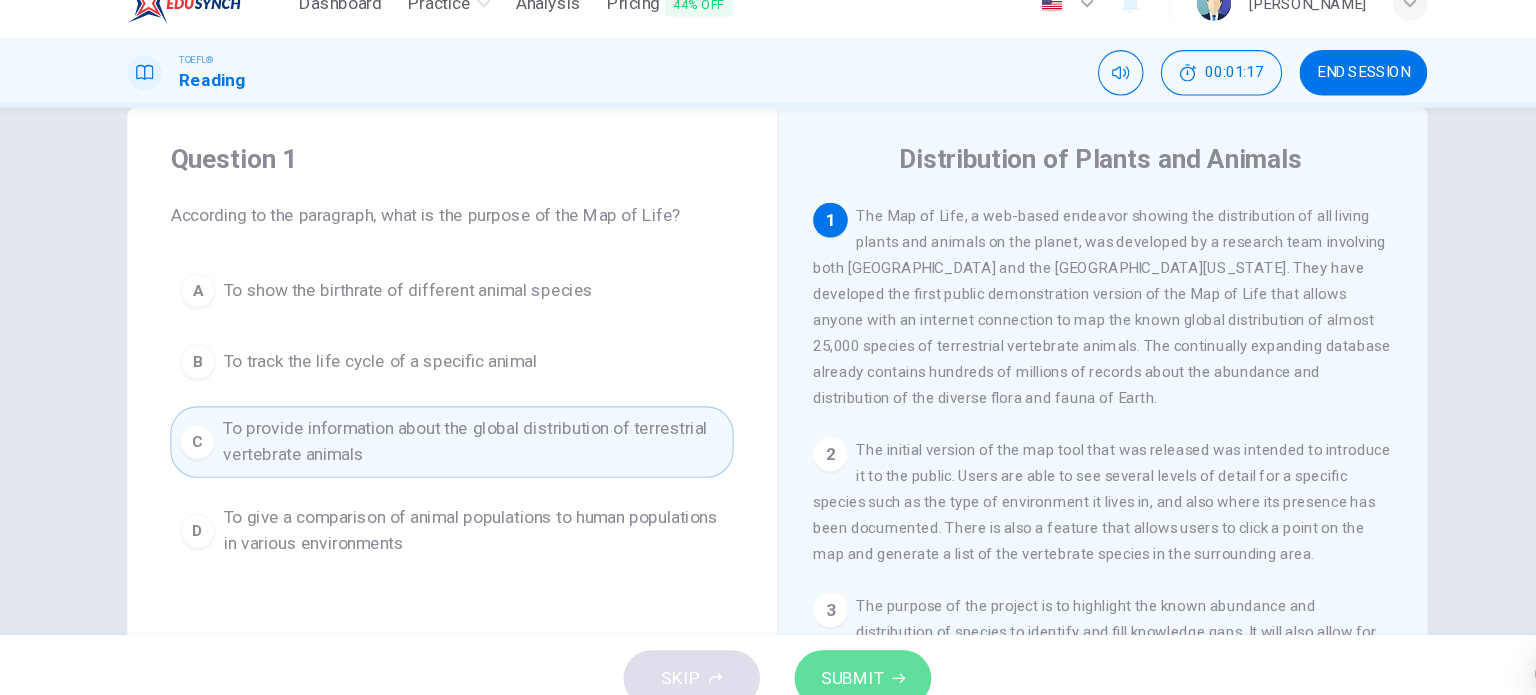 click on "SUBMIT" at bounding box center [837, 655] 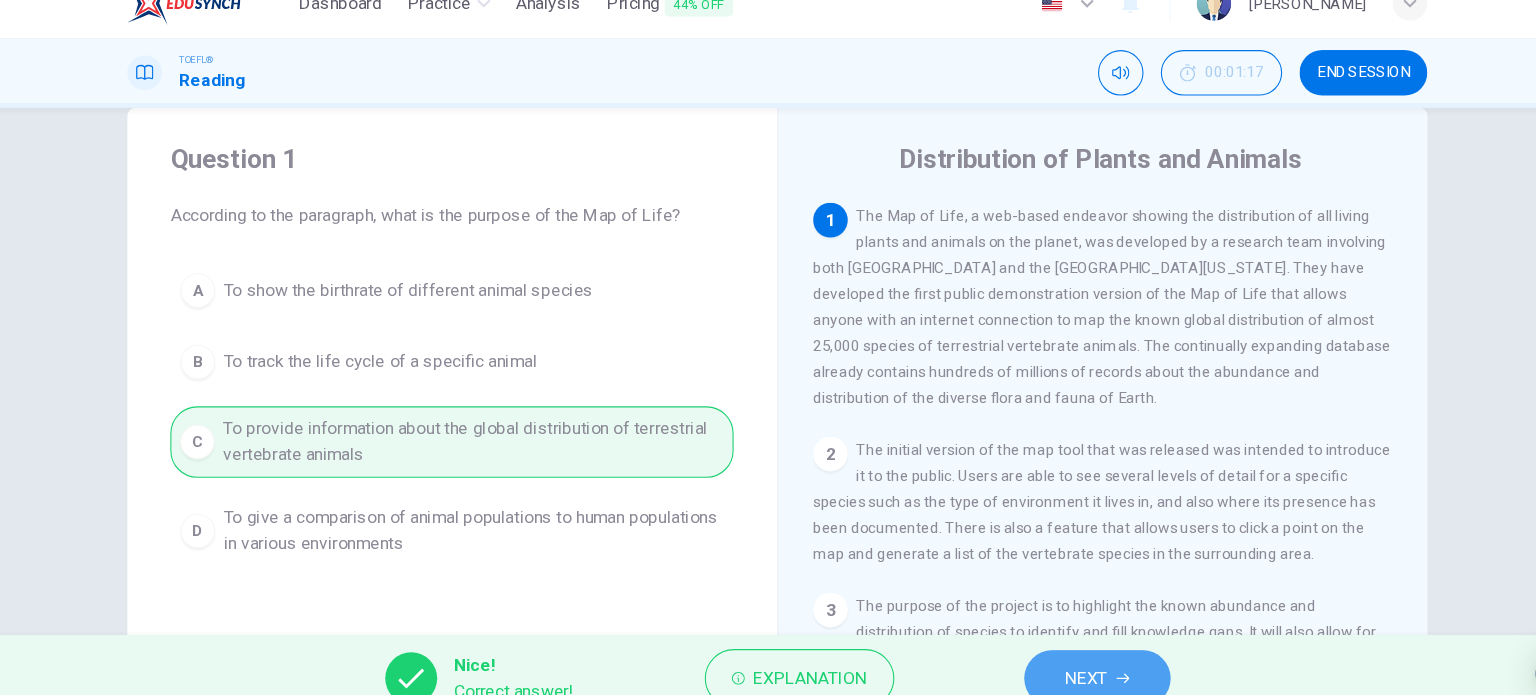 click on "NEXT" at bounding box center (1063, 655) 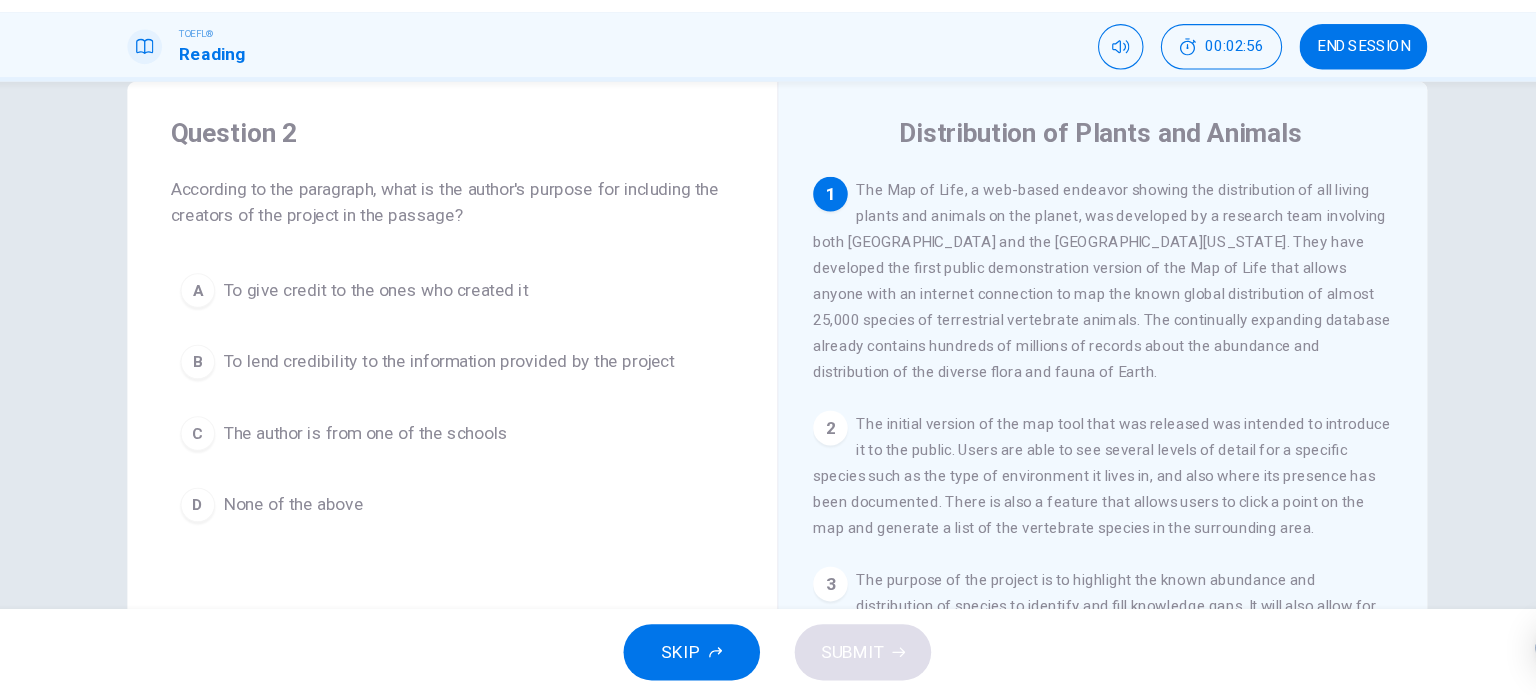 scroll, scrollTop: 1, scrollLeft: 0, axis: vertical 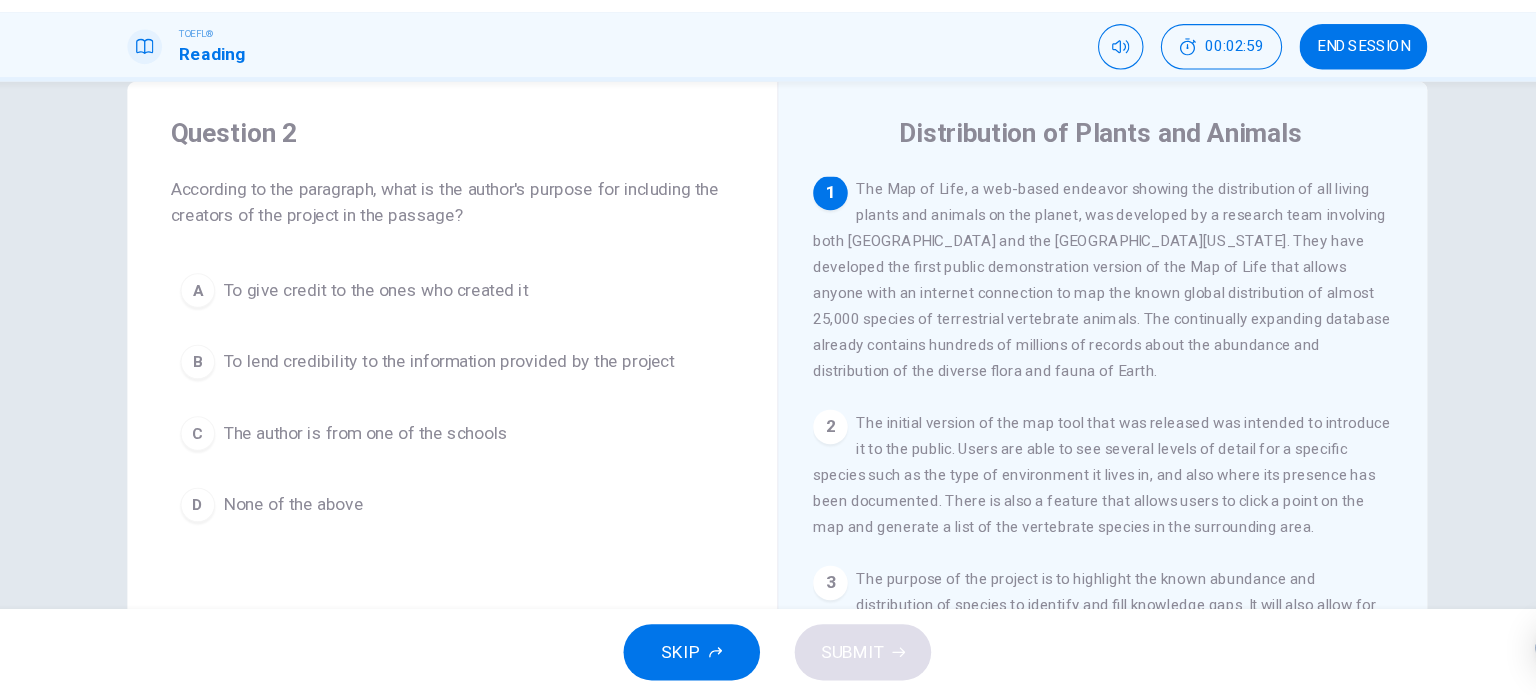 drag, startPoint x: 804, startPoint y: 296, endPoint x: 1020, endPoint y: 300, distance: 216.03703 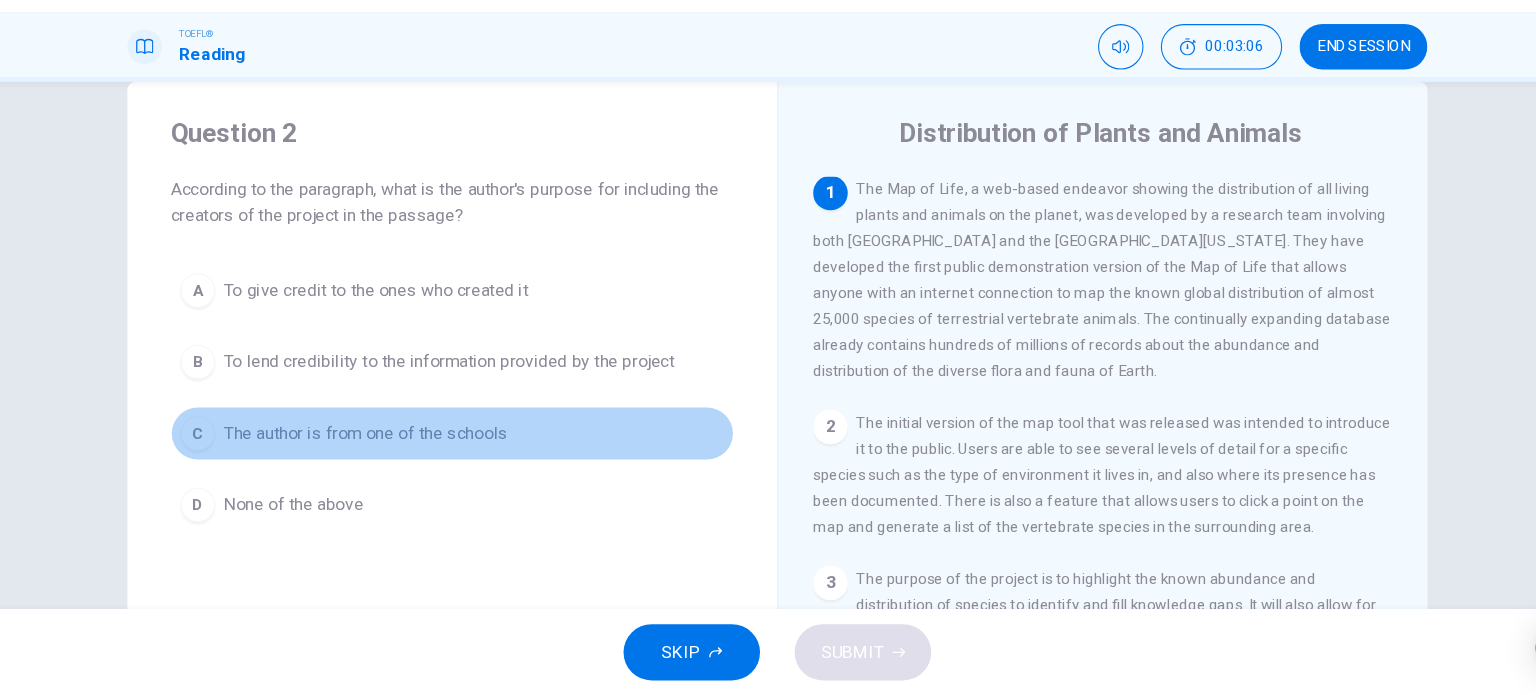 click on "The author is from one of the schools" at bounding box center [388, 453] 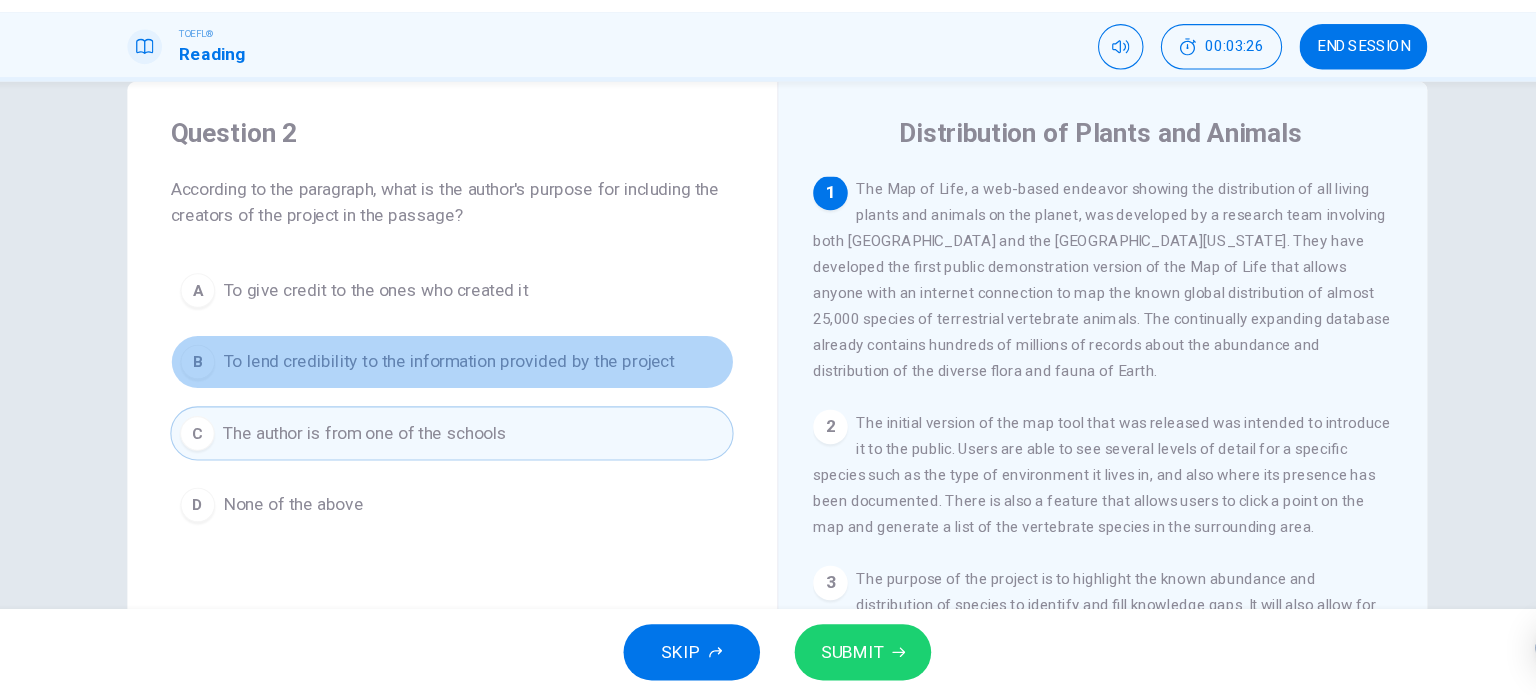 click on "B To lend credibility to the information provided by the project" at bounding box center [468, 387] 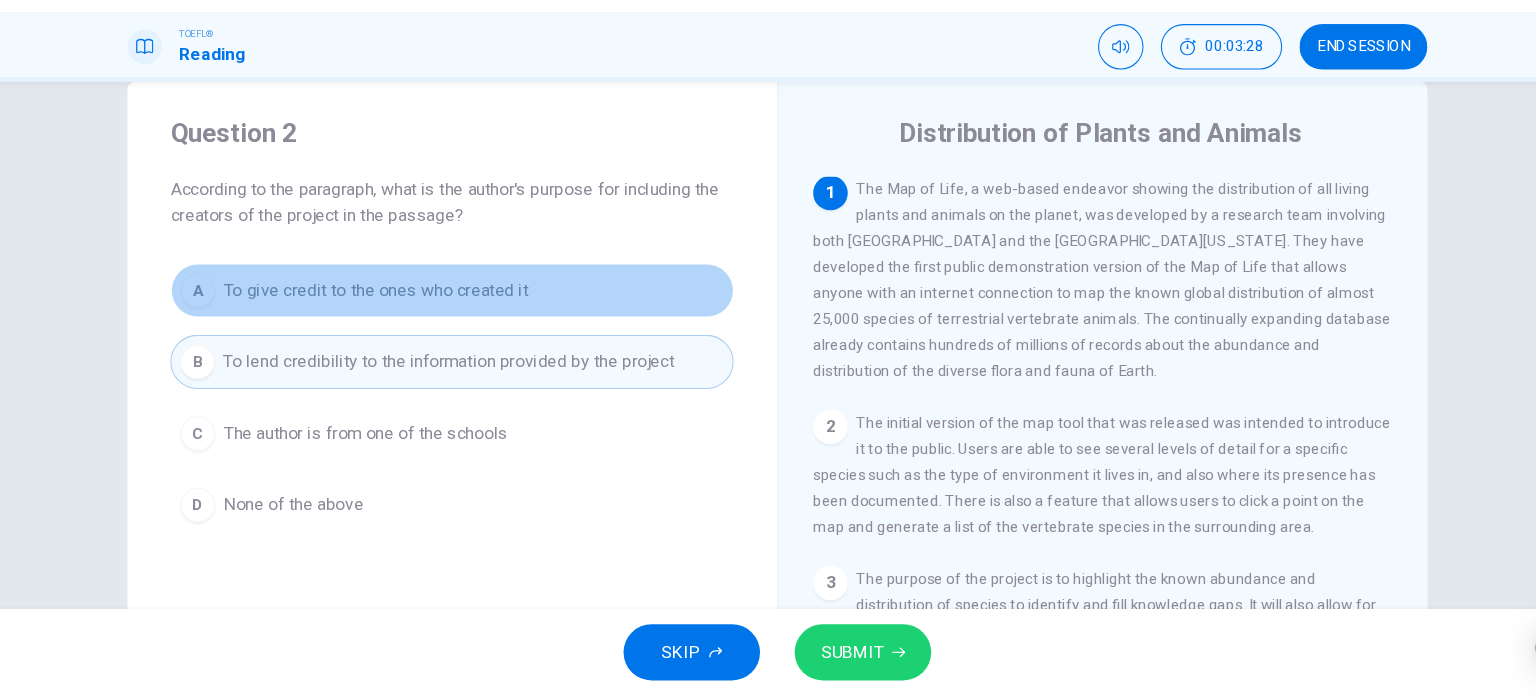click on "To give credit to the ones who created it" at bounding box center [397, 321] 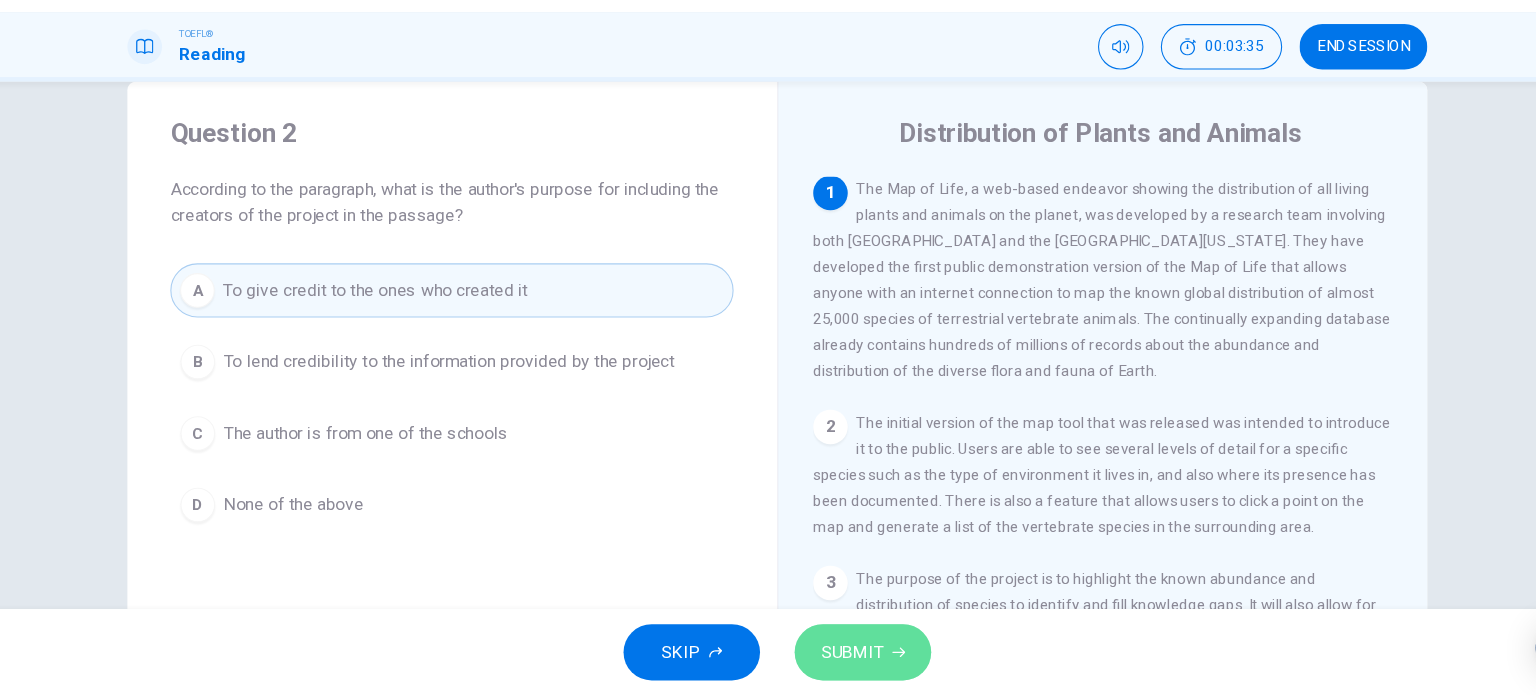 click 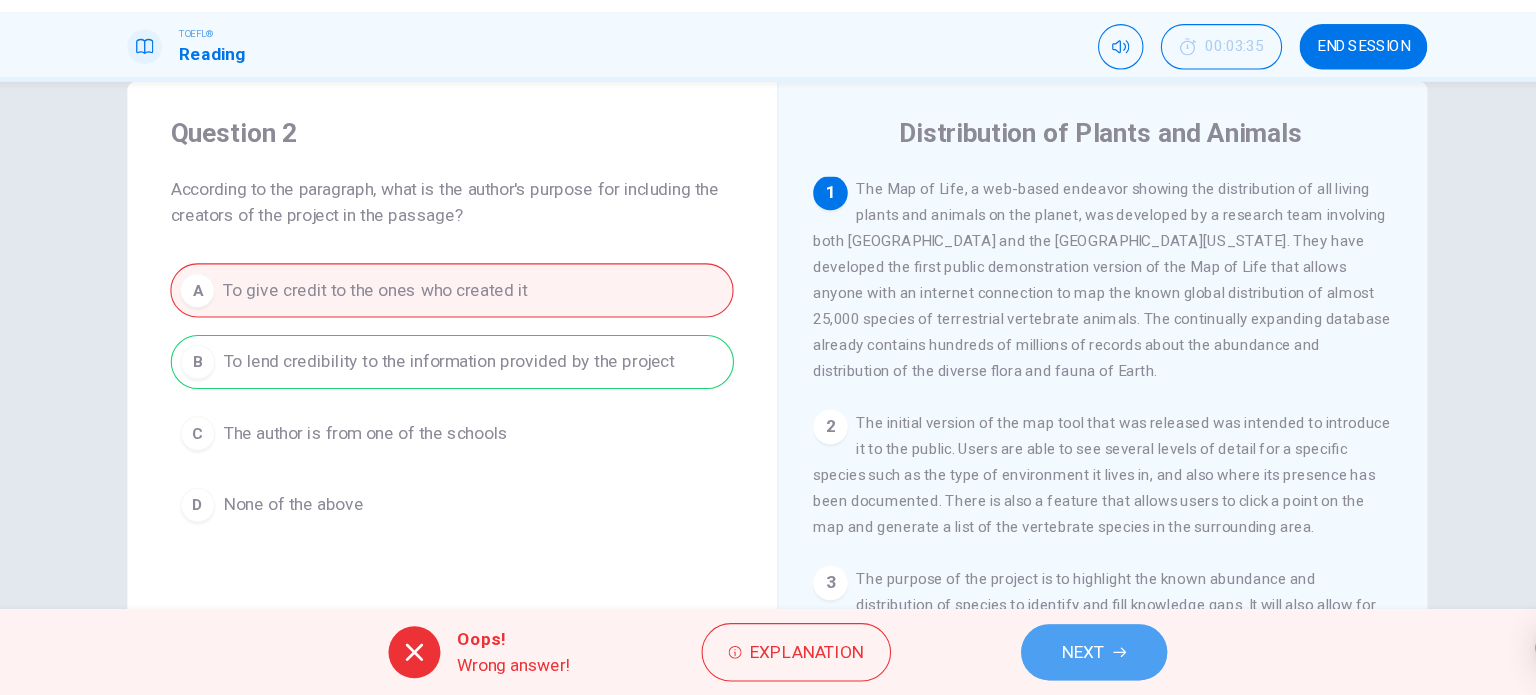 click 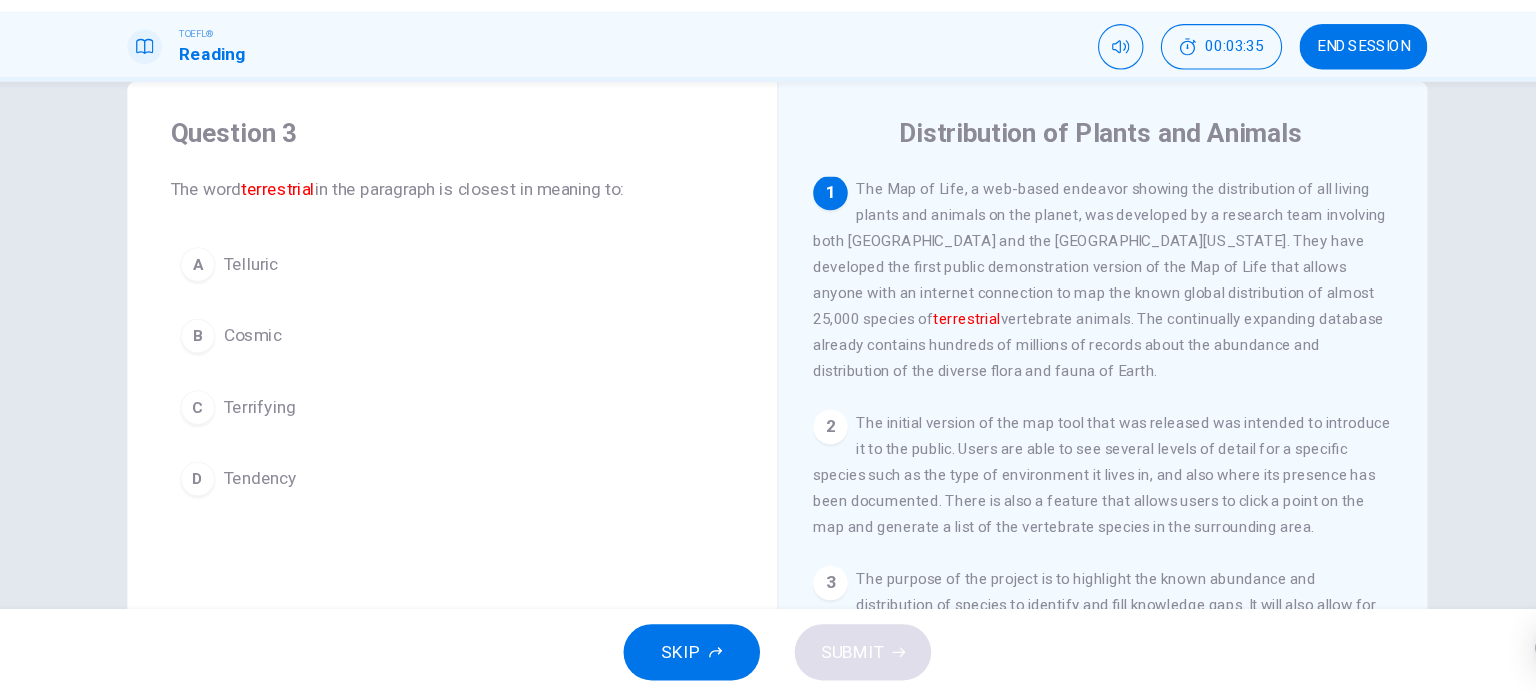 scroll, scrollTop: 0, scrollLeft: 0, axis: both 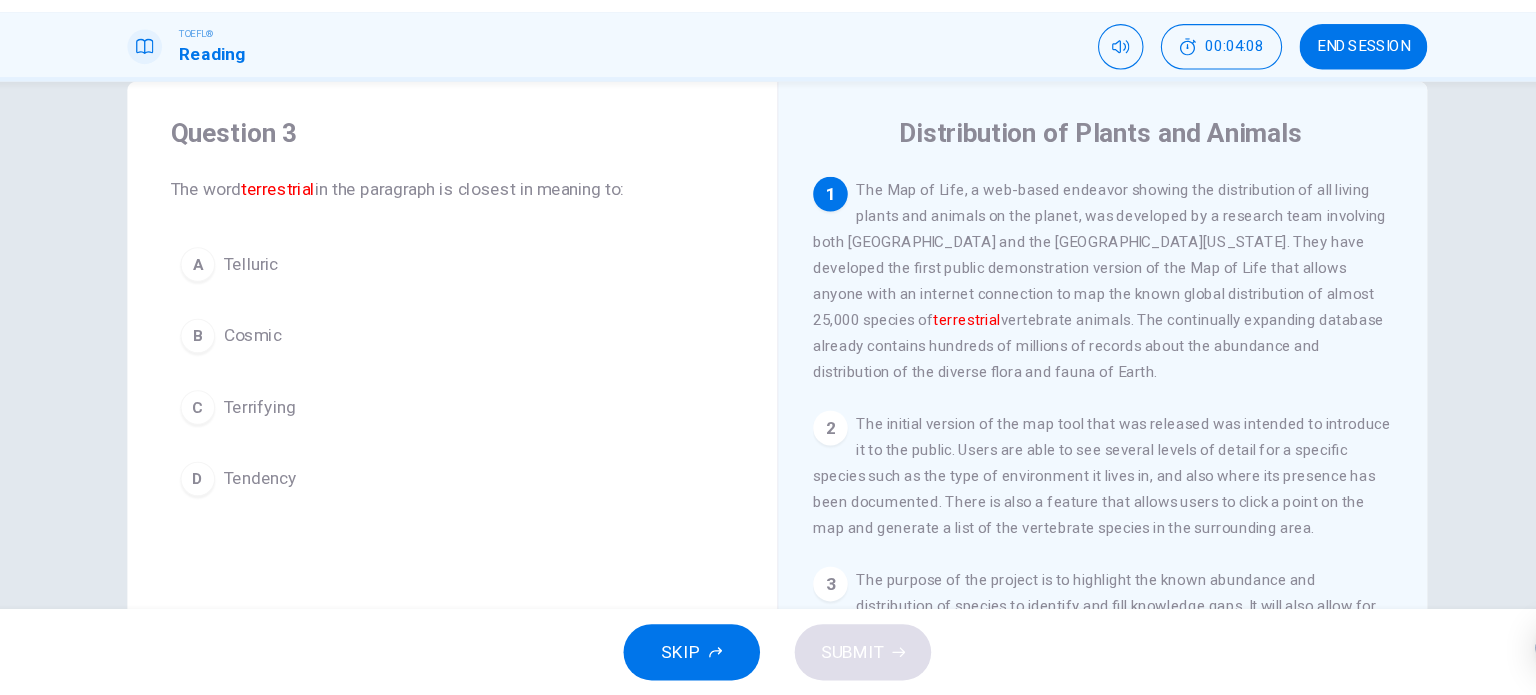 click on "C Terrifying" at bounding box center (468, 429) 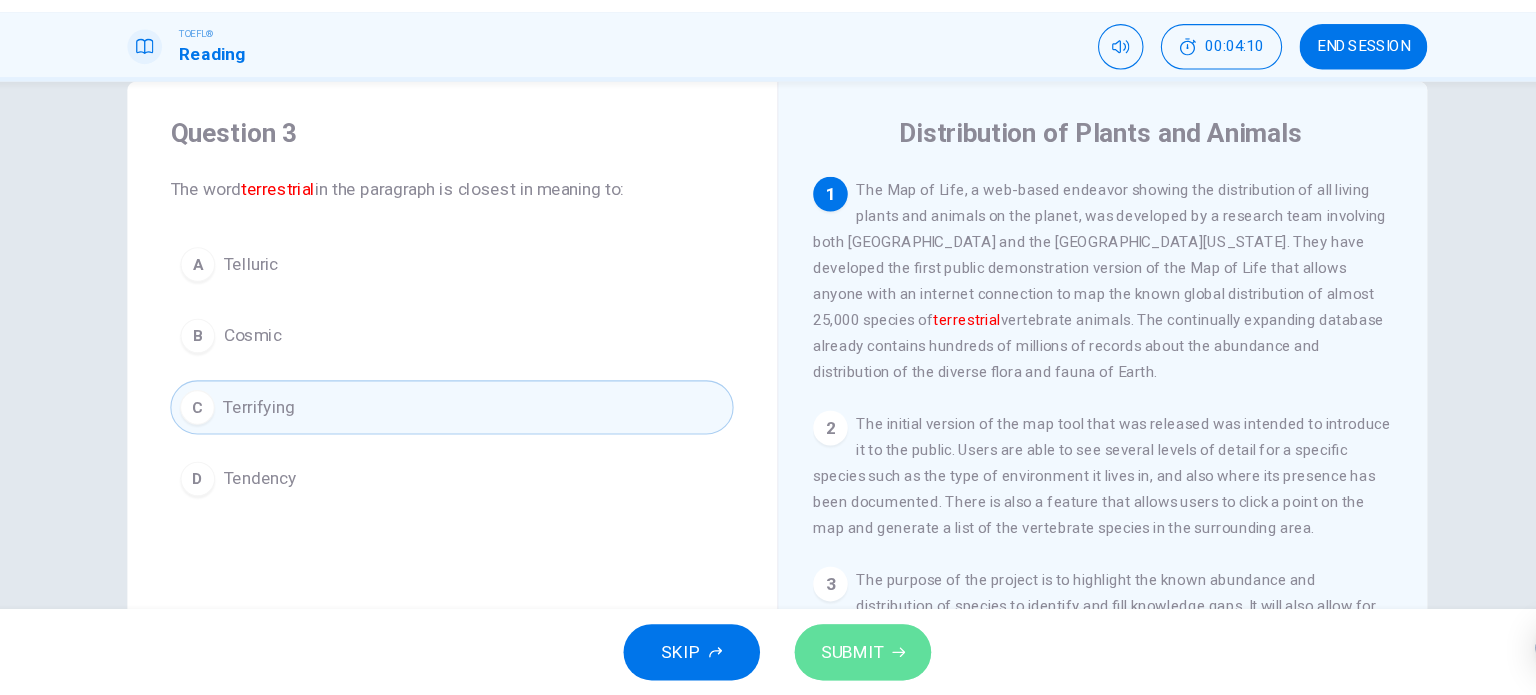 click on "SUBMIT" at bounding box center (847, 655) 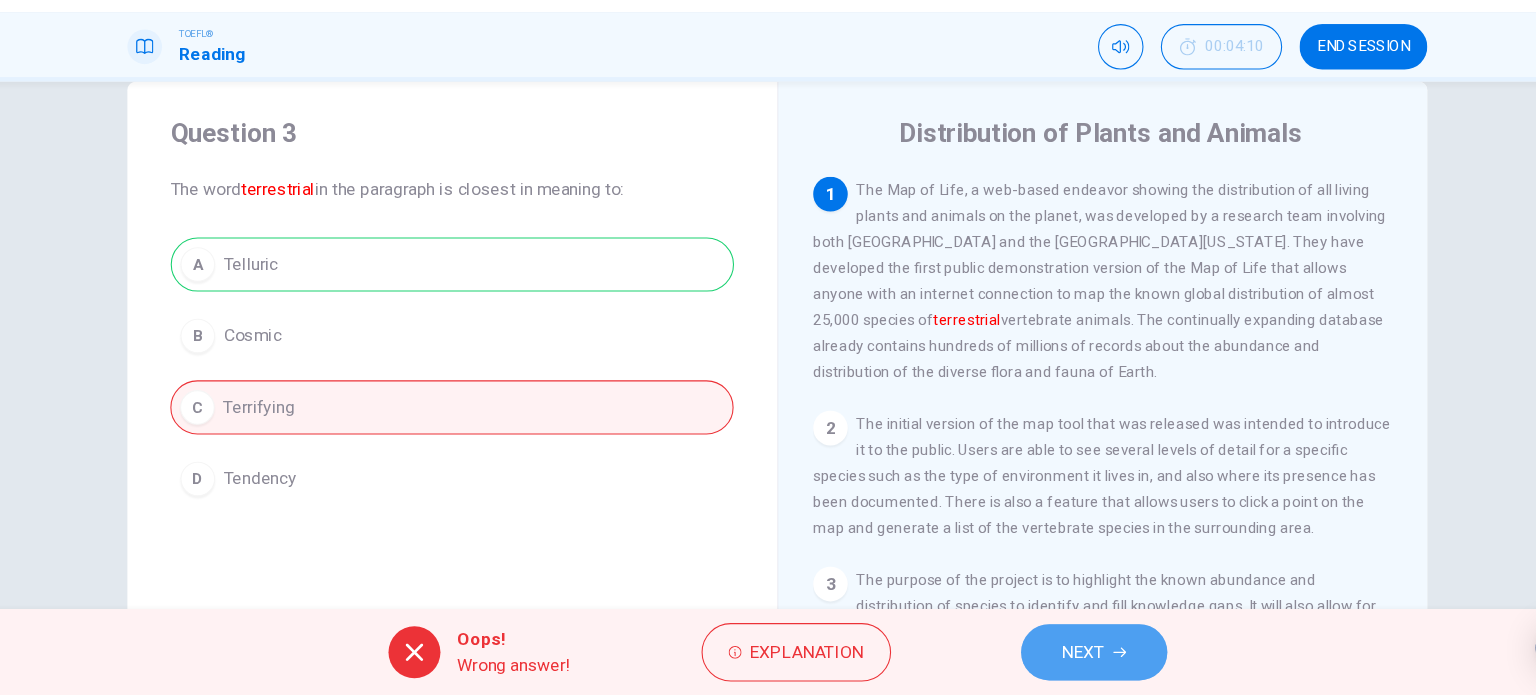 click on "NEXT" at bounding box center [1050, 655] 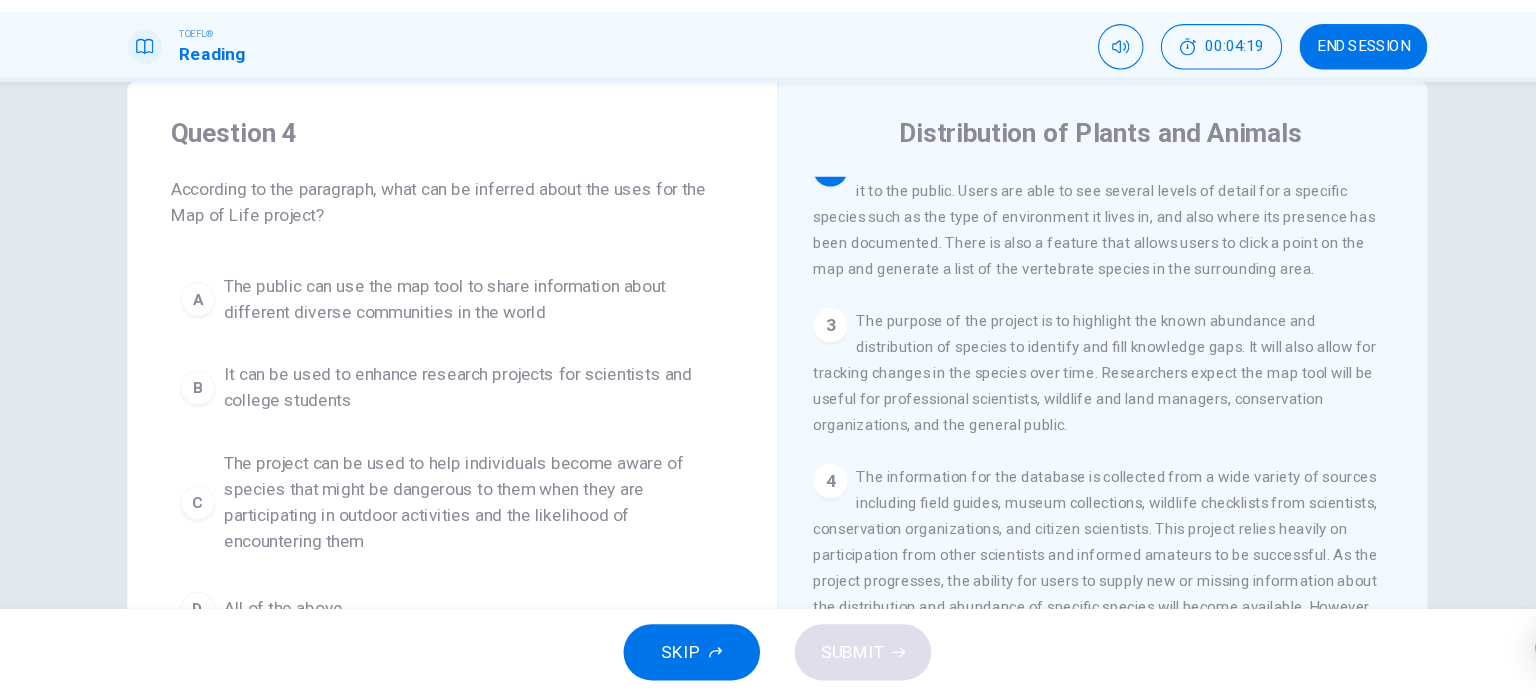 scroll, scrollTop: 238, scrollLeft: 0, axis: vertical 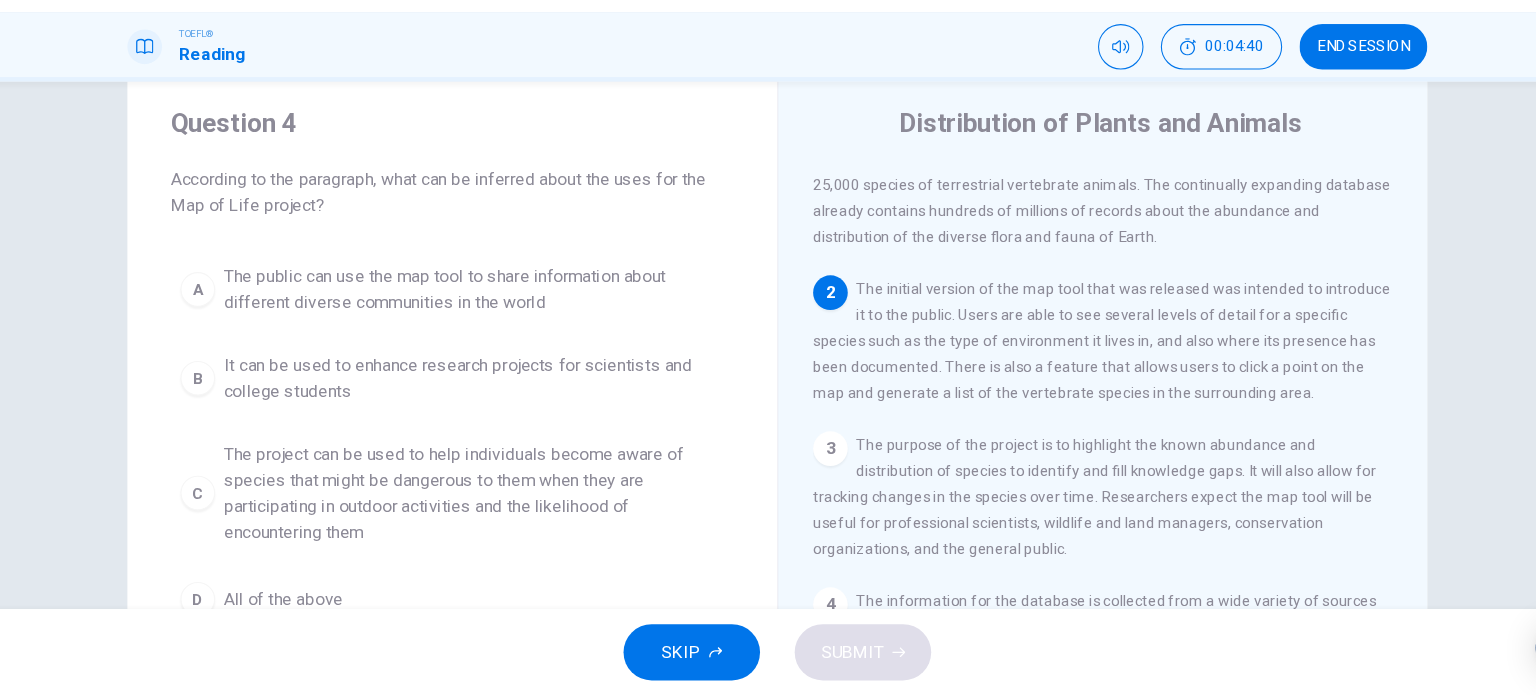 drag, startPoint x: 800, startPoint y: 371, endPoint x: 1135, endPoint y: 364, distance: 335.07312 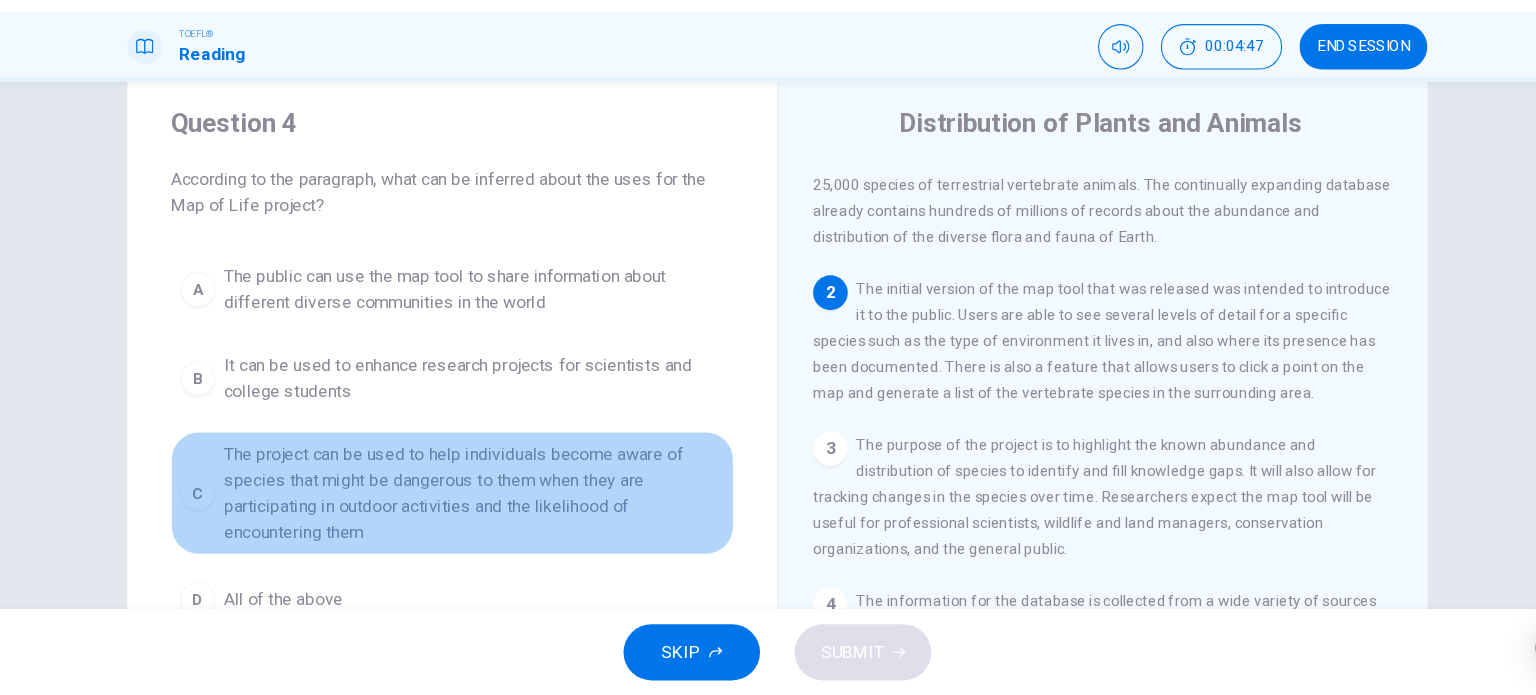 click on "The project can be used to help individuals become aware of species that might be dangerous to them when they are participating in outdoor activities and the likelihood of encountering them" at bounding box center [488, 508] 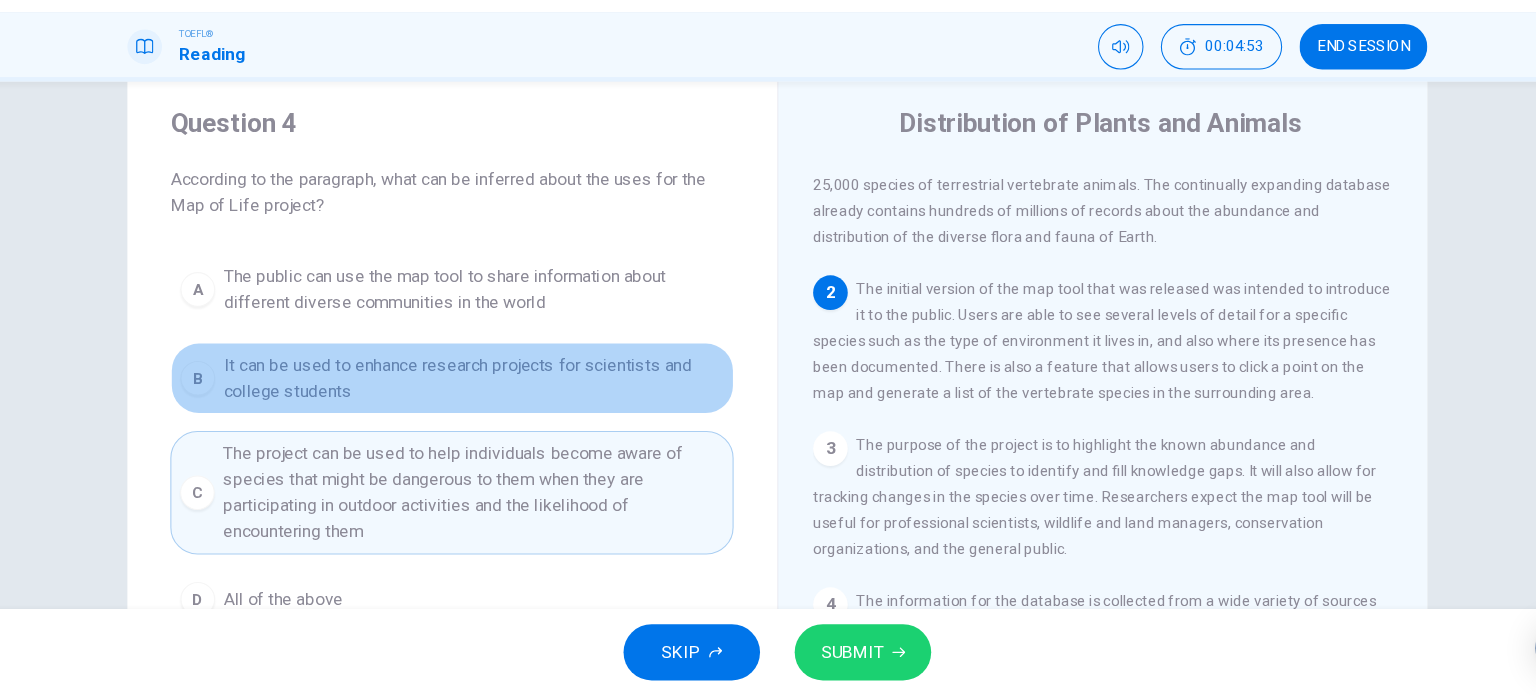 click on "It can be used to enhance research projects for scientists and college students" at bounding box center (488, 402) 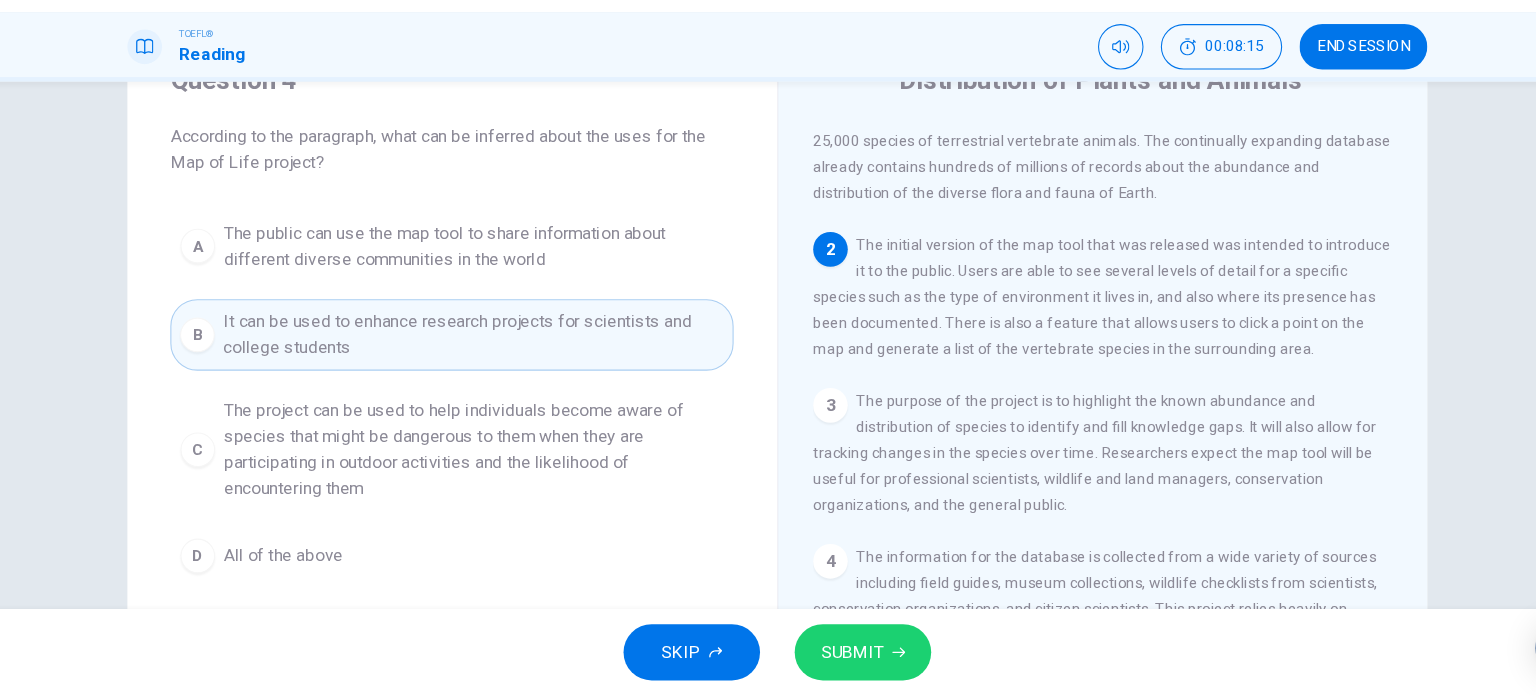 scroll, scrollTop: 86, scrollLeft: 0, axis: vertical 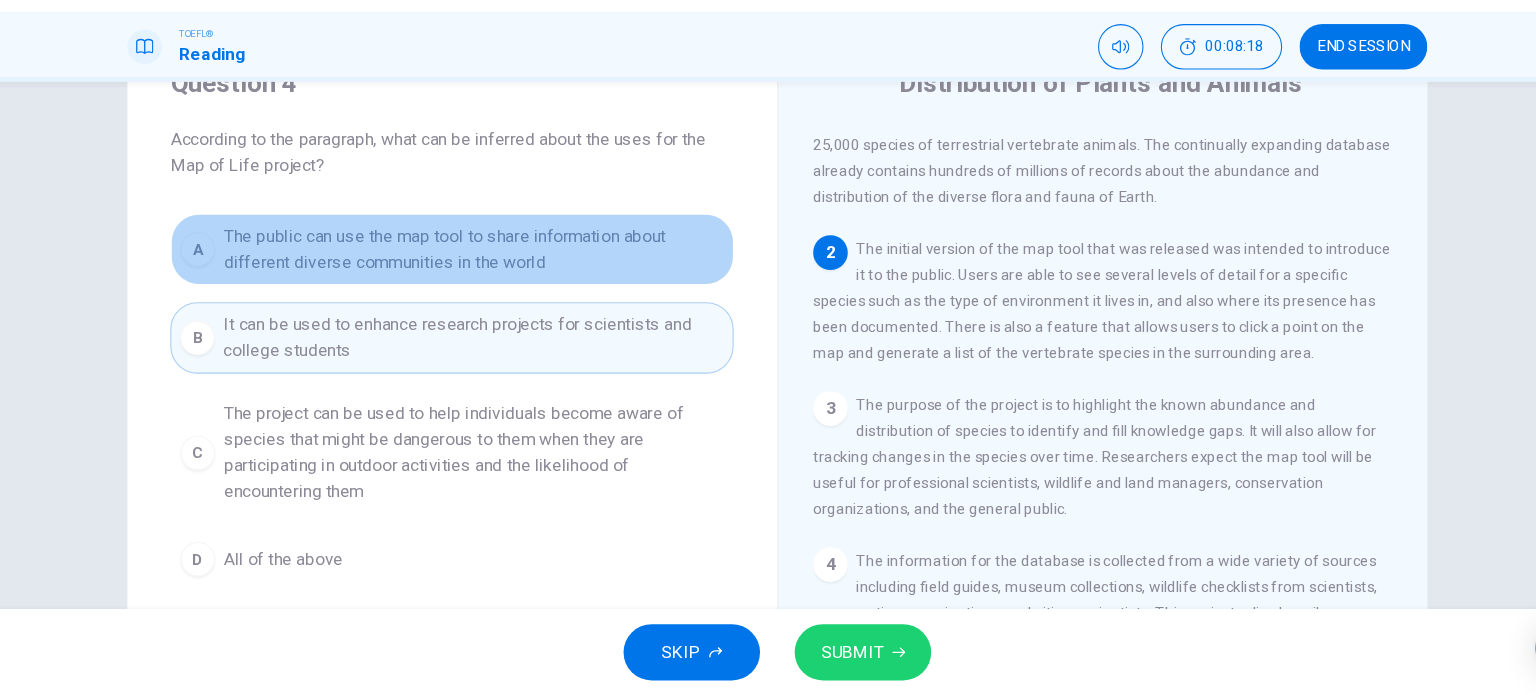 click on "The public can use the map tool to share information about different diverse communities in the world" at bounding box center [488, 283] 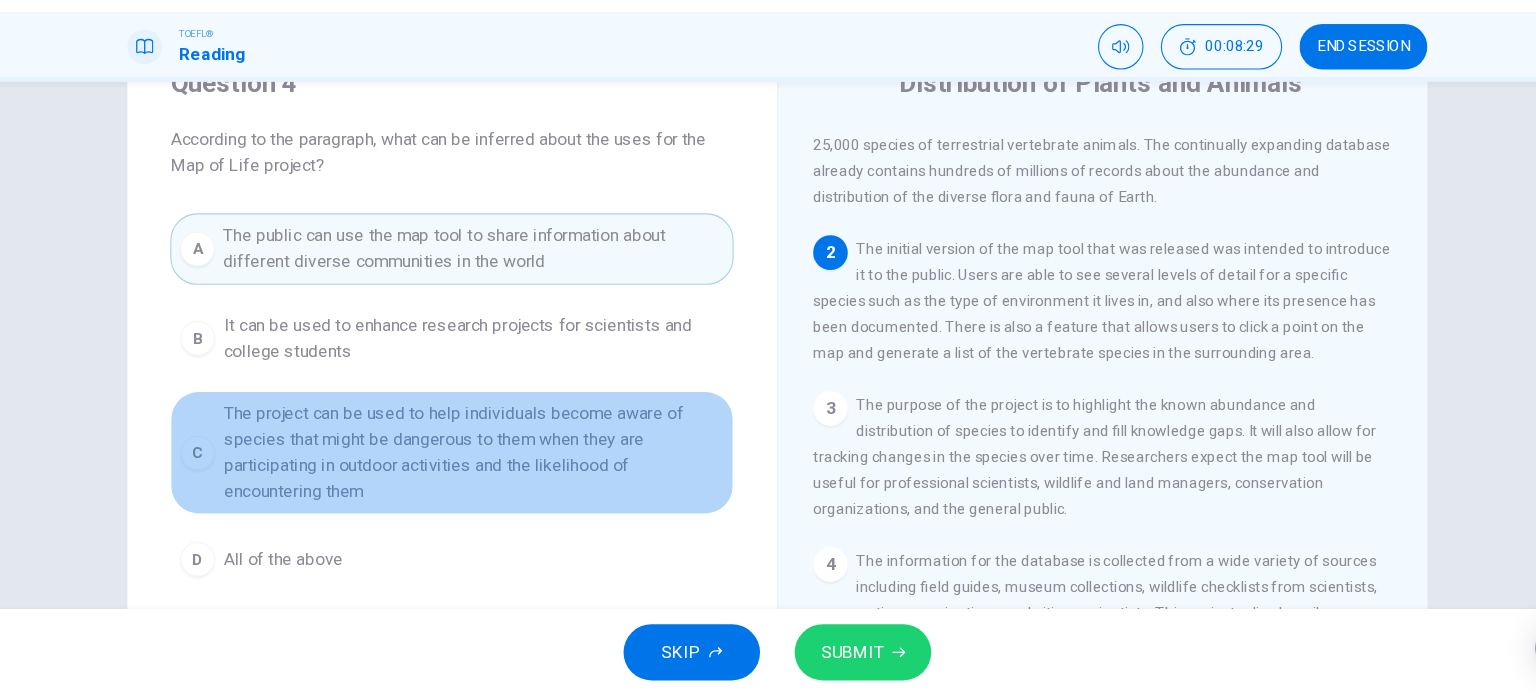 click on "The project can be used to help individuals become aware of species that might be dangerous to them when they are participating in outdoor activities and the likelihood of encountering them" at bounding box center [488, 471] 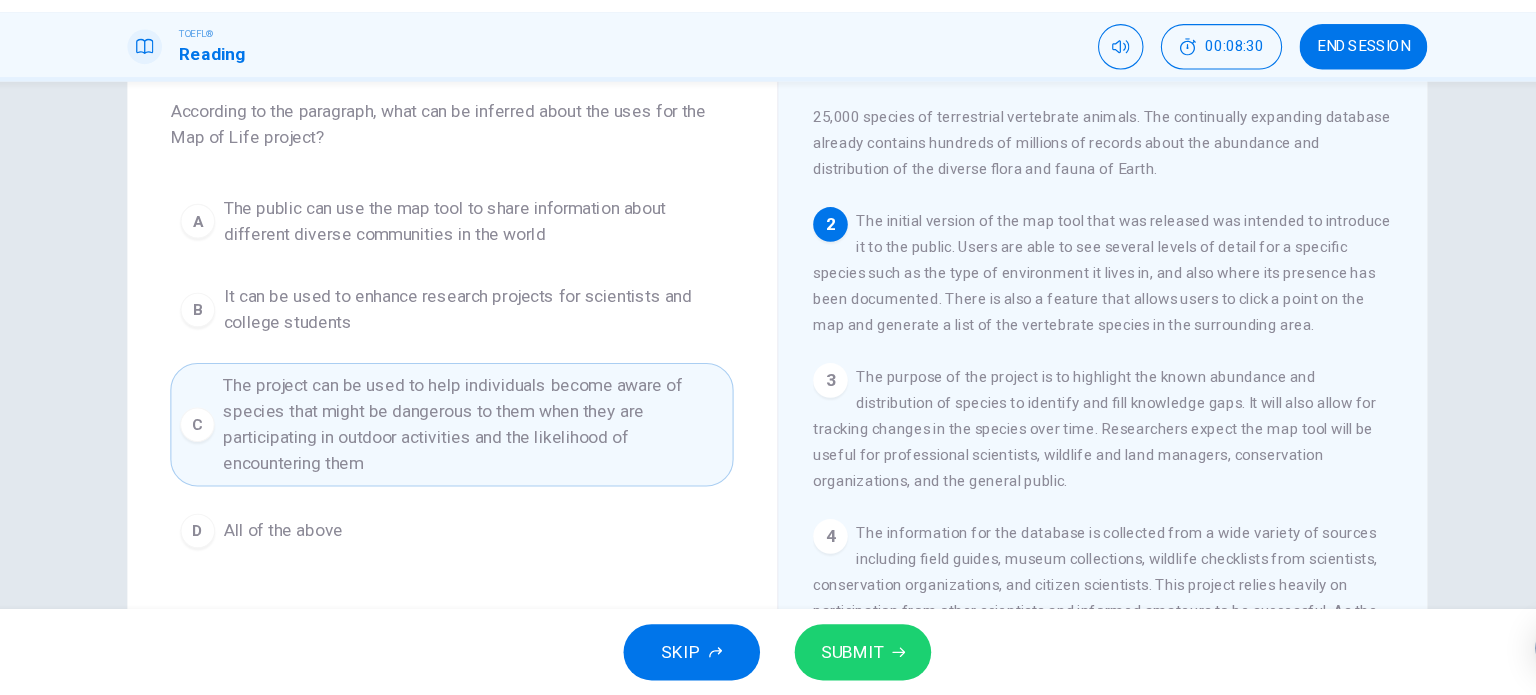 scroll, scrollTop: 119, scrollLeft: 0, axis: vertical 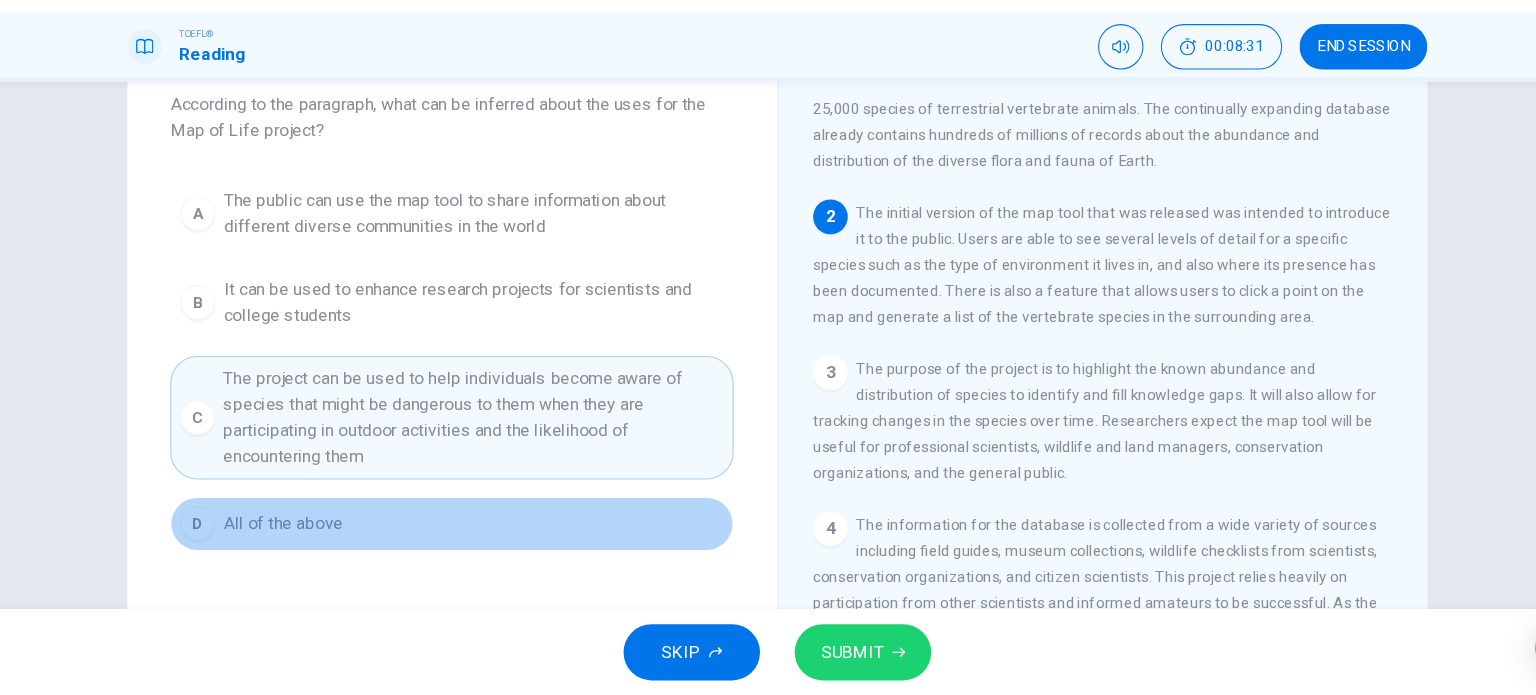 click on "D All of the above" at bounding box center (468, 536) 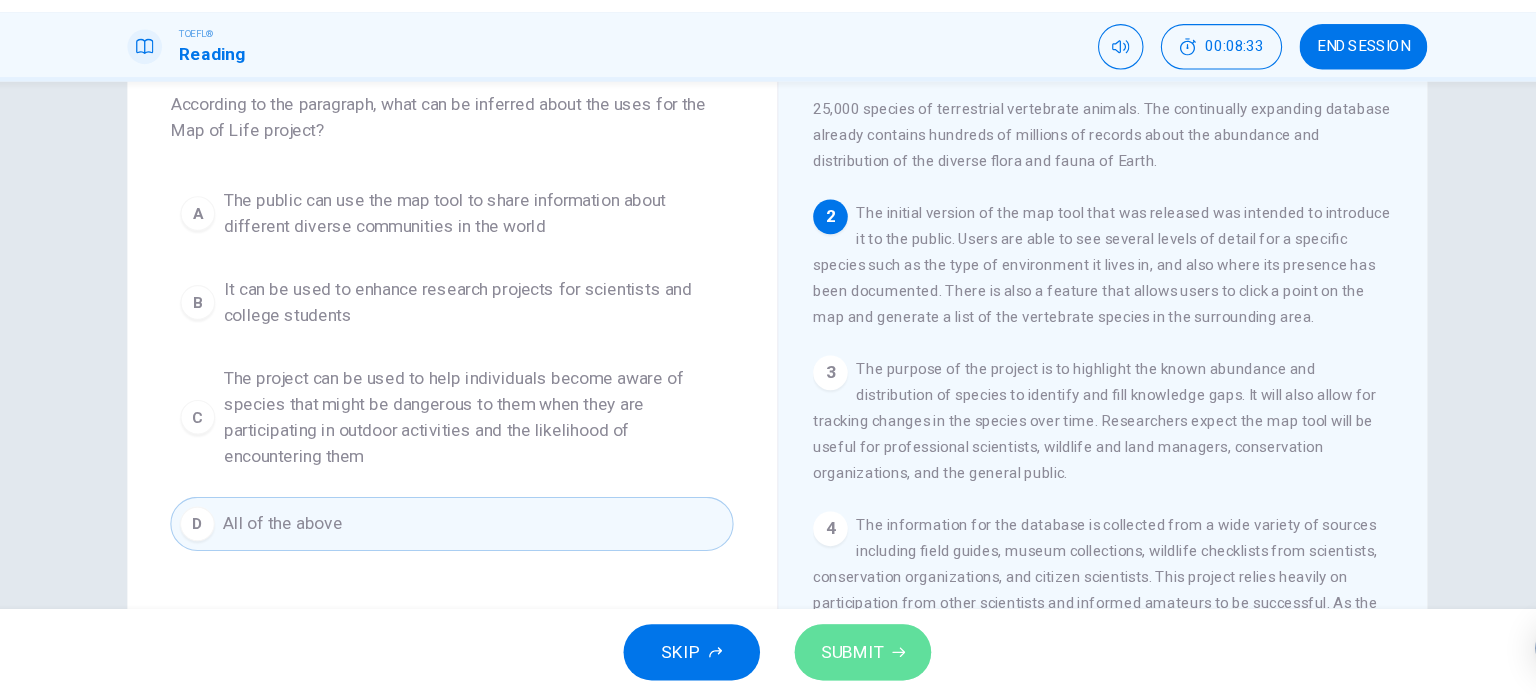 click on "SUBMIT" at bounding box center (837, 655) 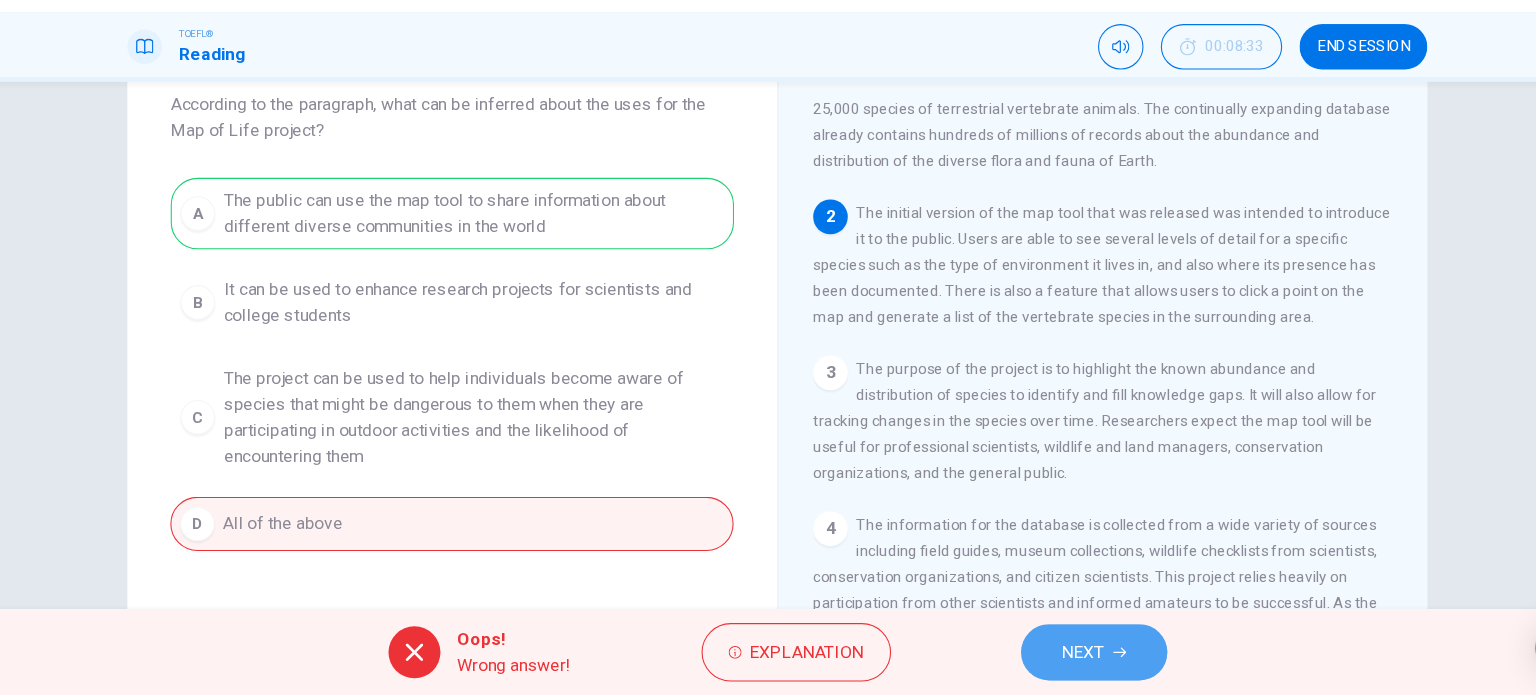 click on "NEXT" at bounding box center [1060, 655] 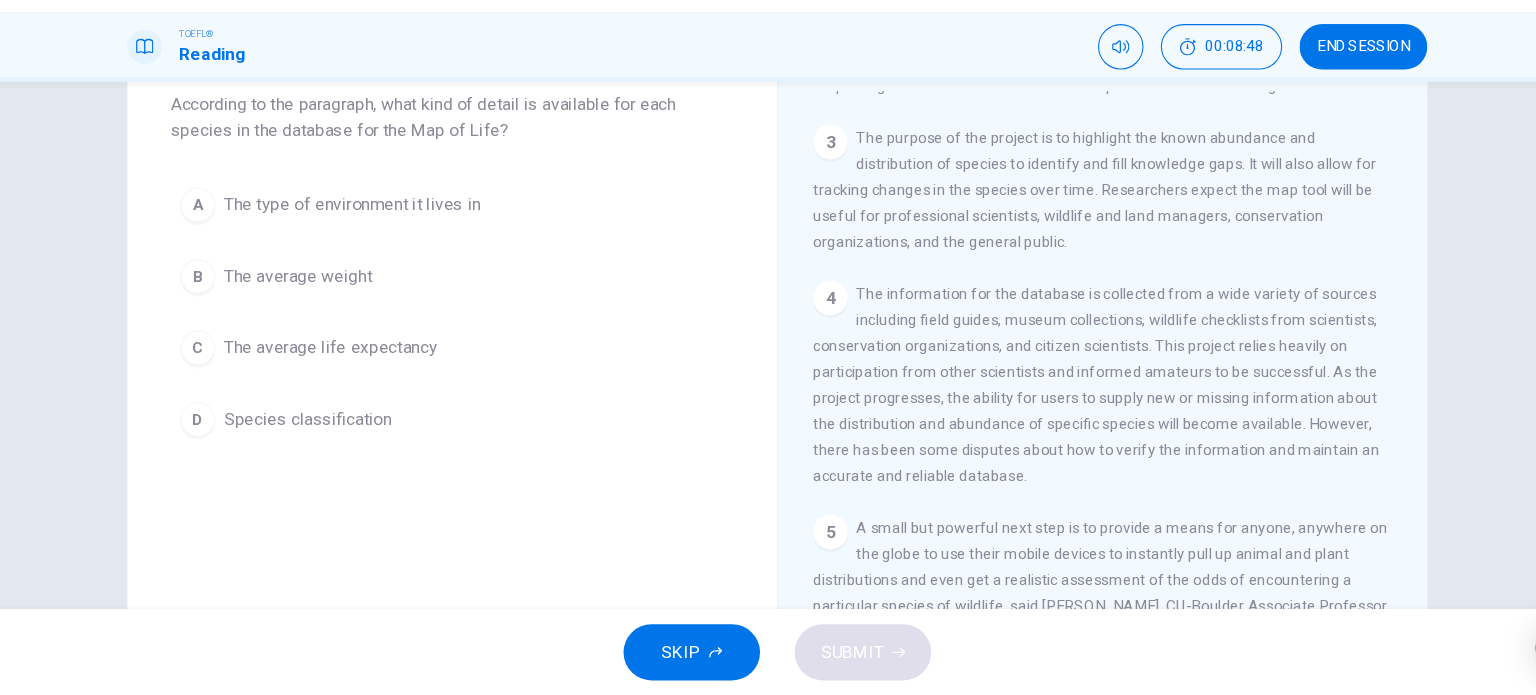 scroll, scrollTop: 331, scrollLeft: 0, axis: vertical 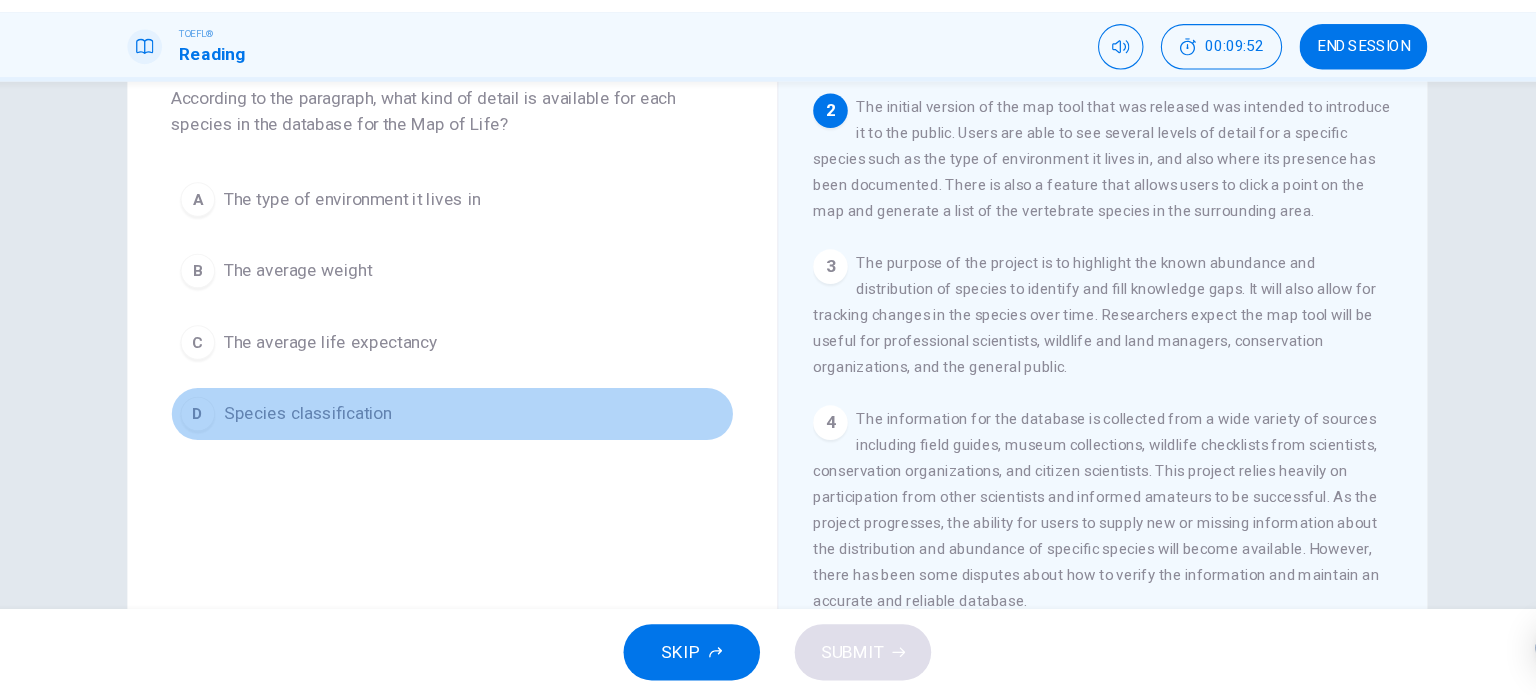 click on "Species classification" at bounding box center (334, 435) 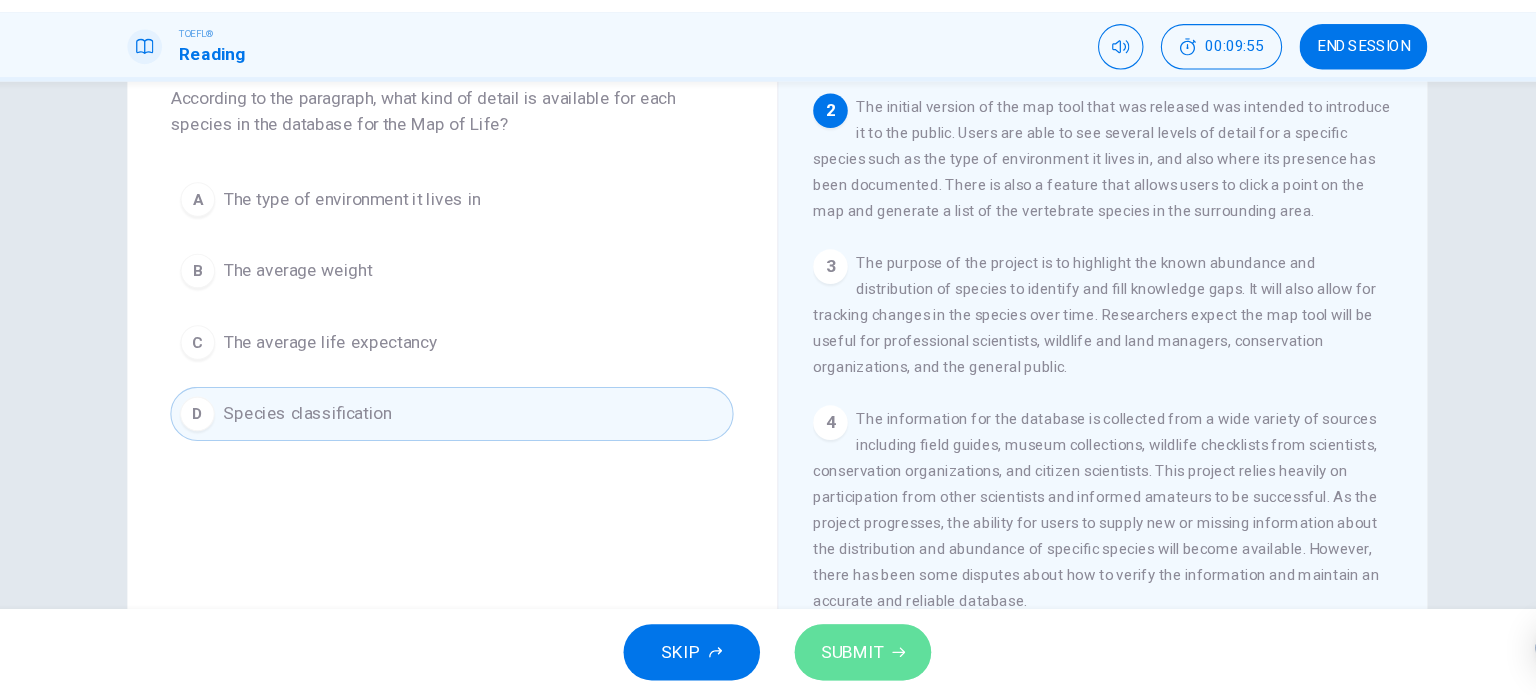 click on "SUBMIT" at bounding box center (847, 655) 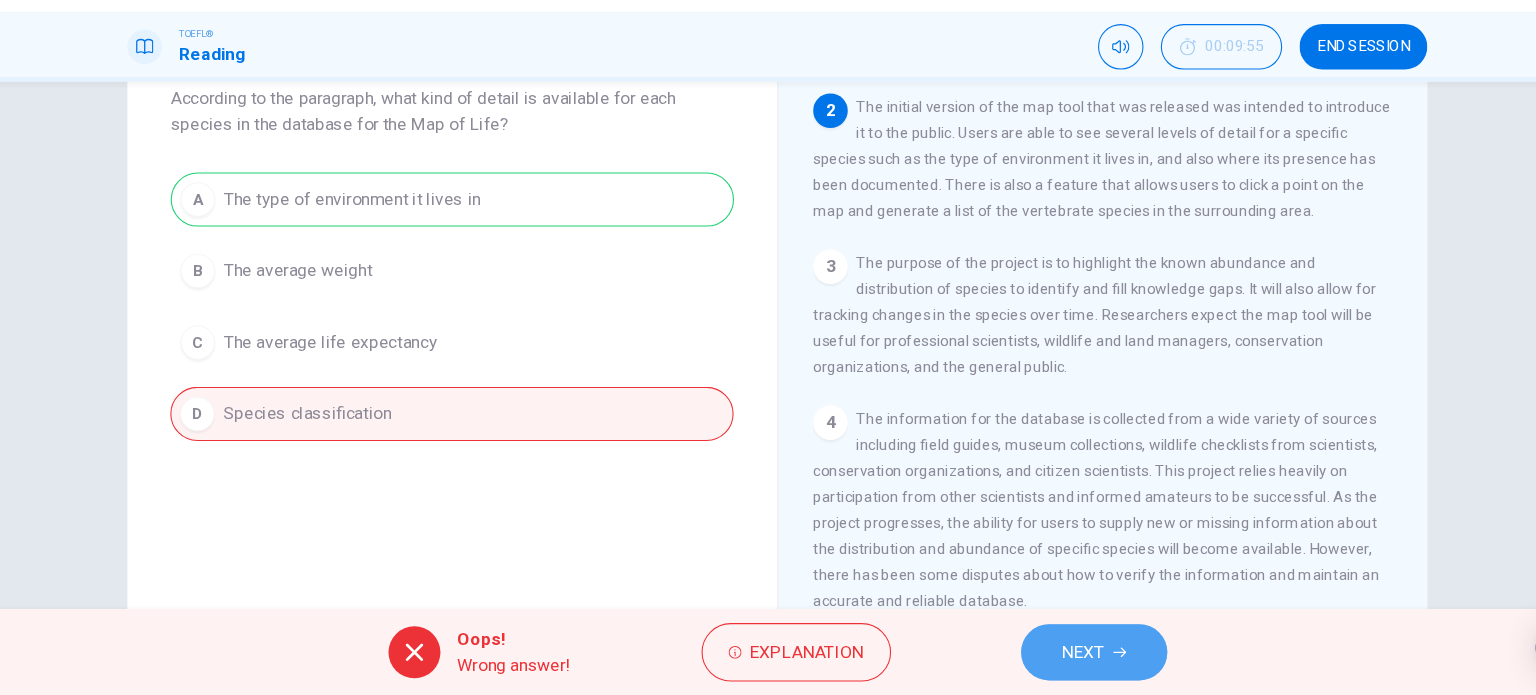 click on "NEXT" at bounding box center [1050, 655] 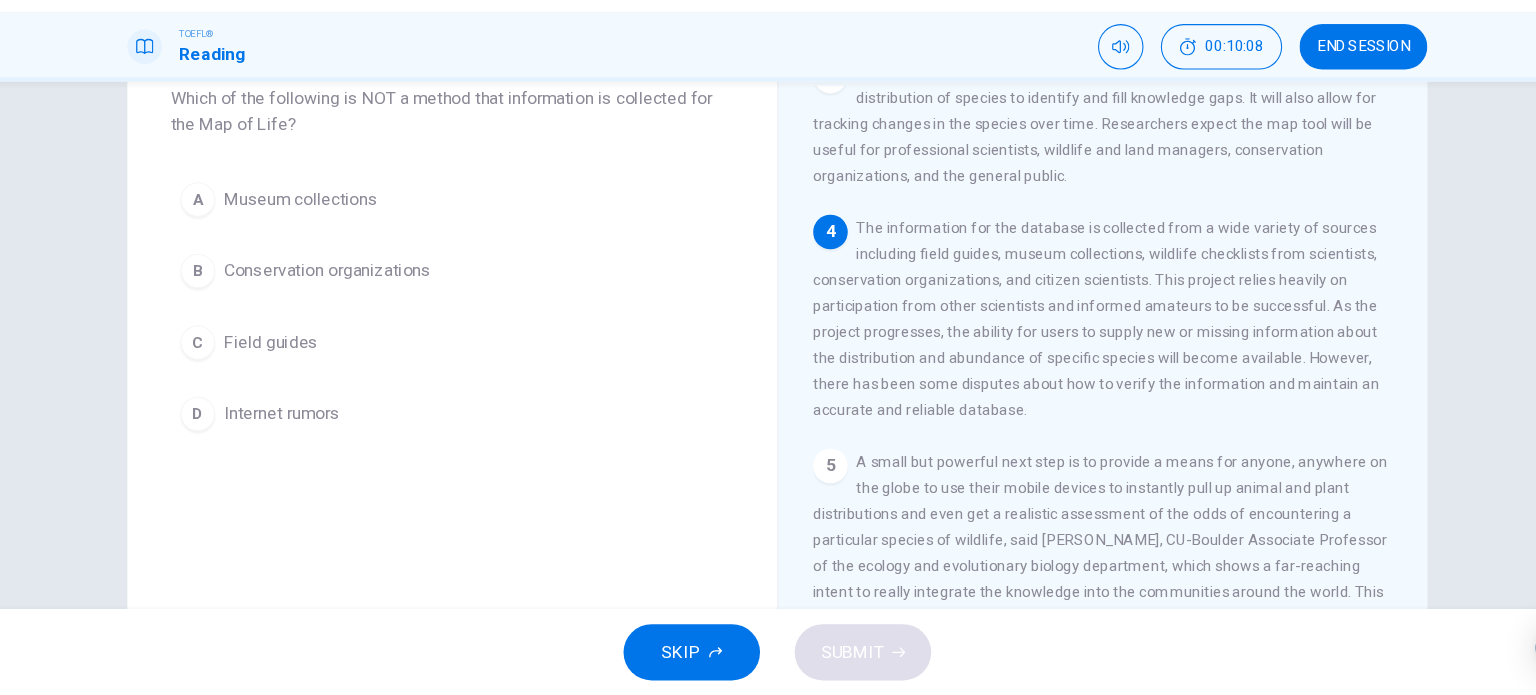 scroll, scrollTop: 412, scrollLeft: 0, axis: vertical 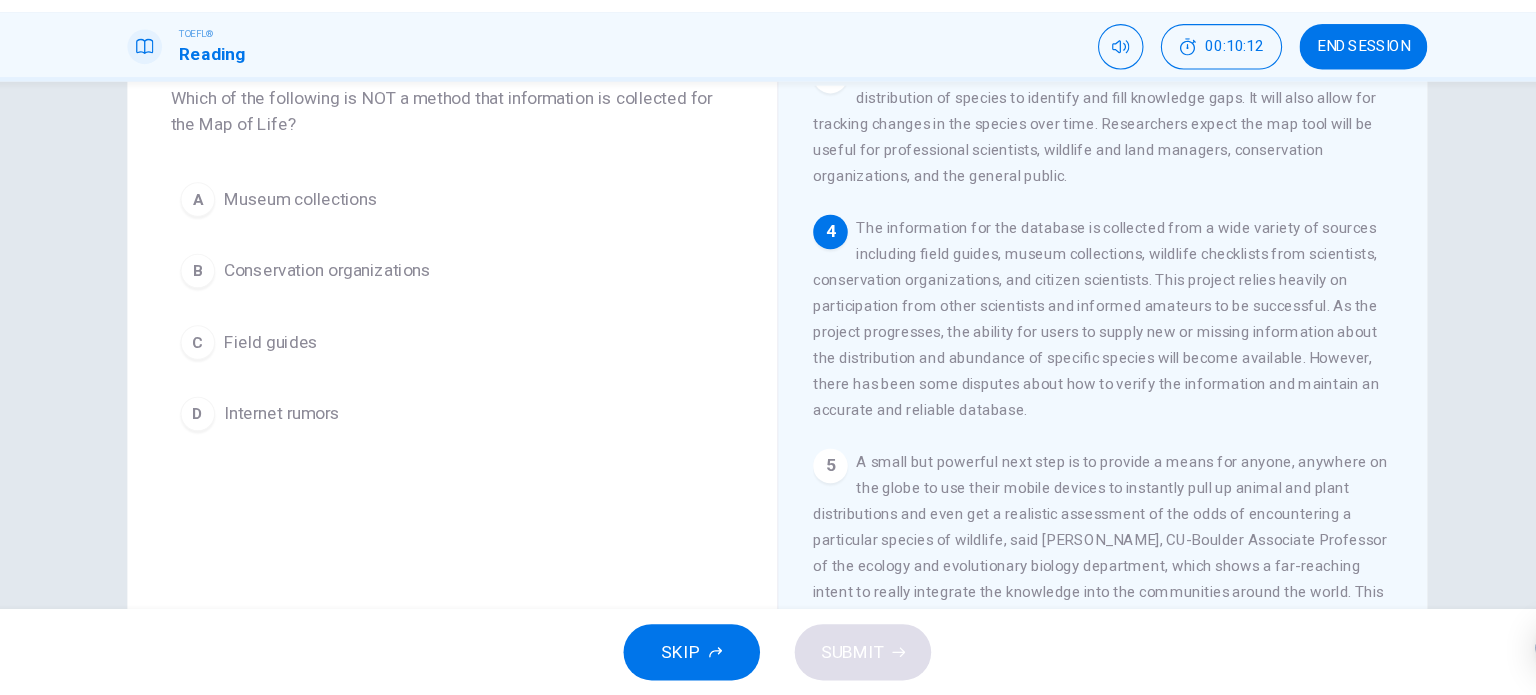 drag, startPoint x: 853, startPoint y: 271, endPoint x: 868, endPoint y: 264, distance: 16.552946 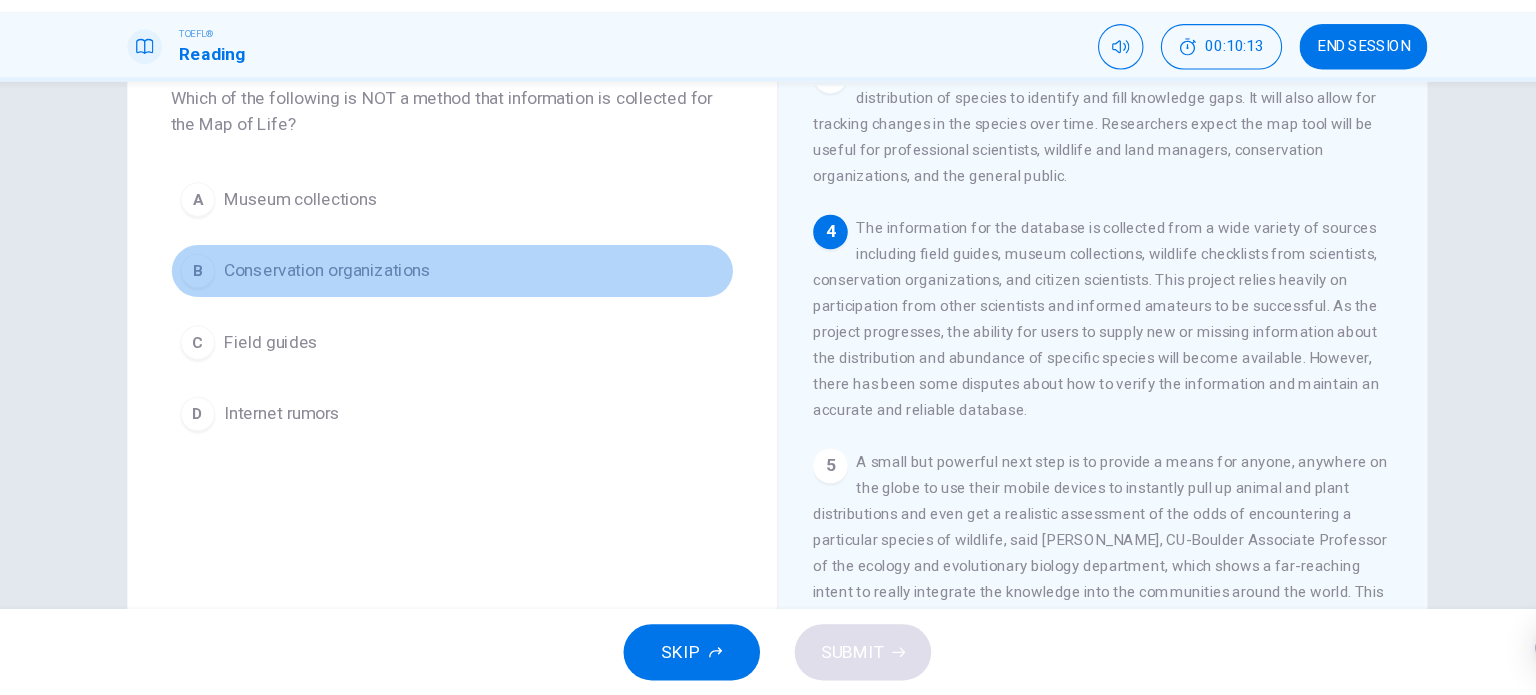 click on "Conservation organizations" at bounding box center [352, 303] 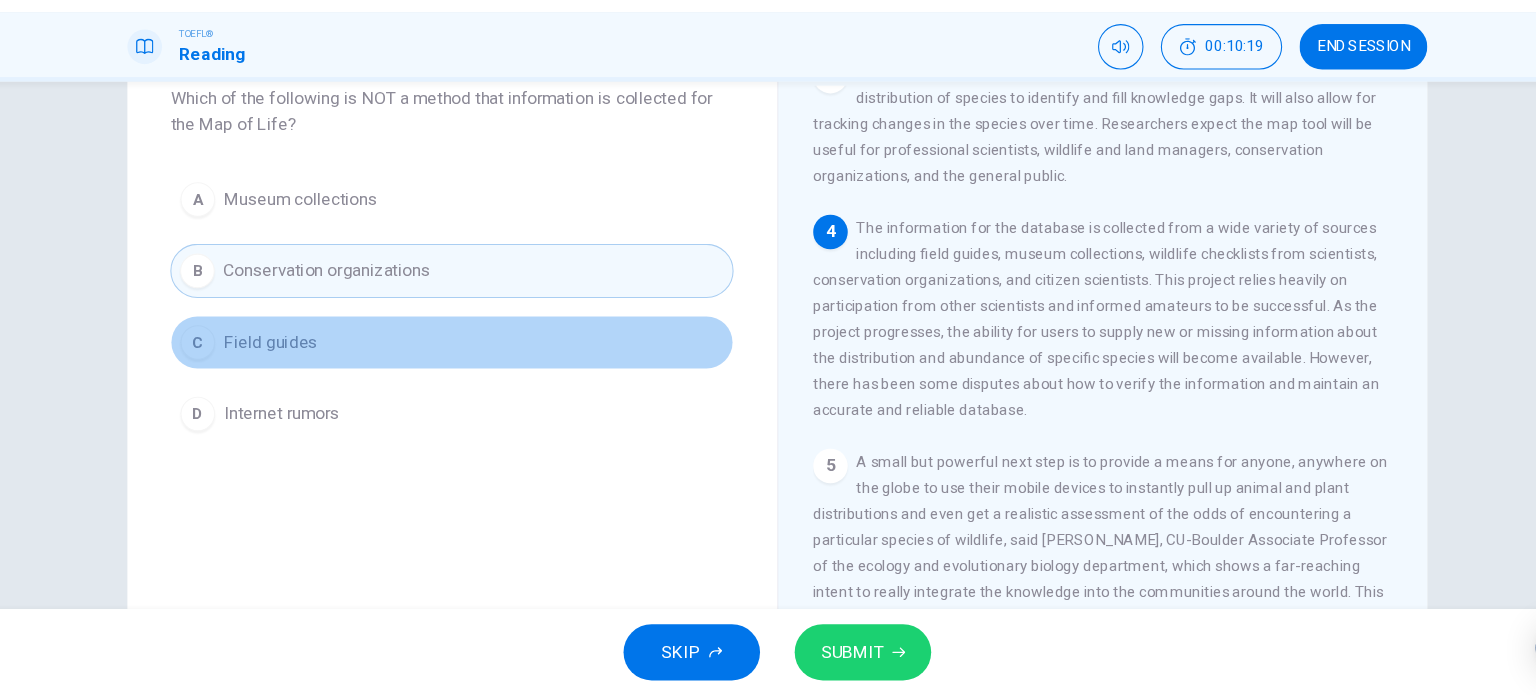 click on "C Field guides" at bounding box center (468, 369) 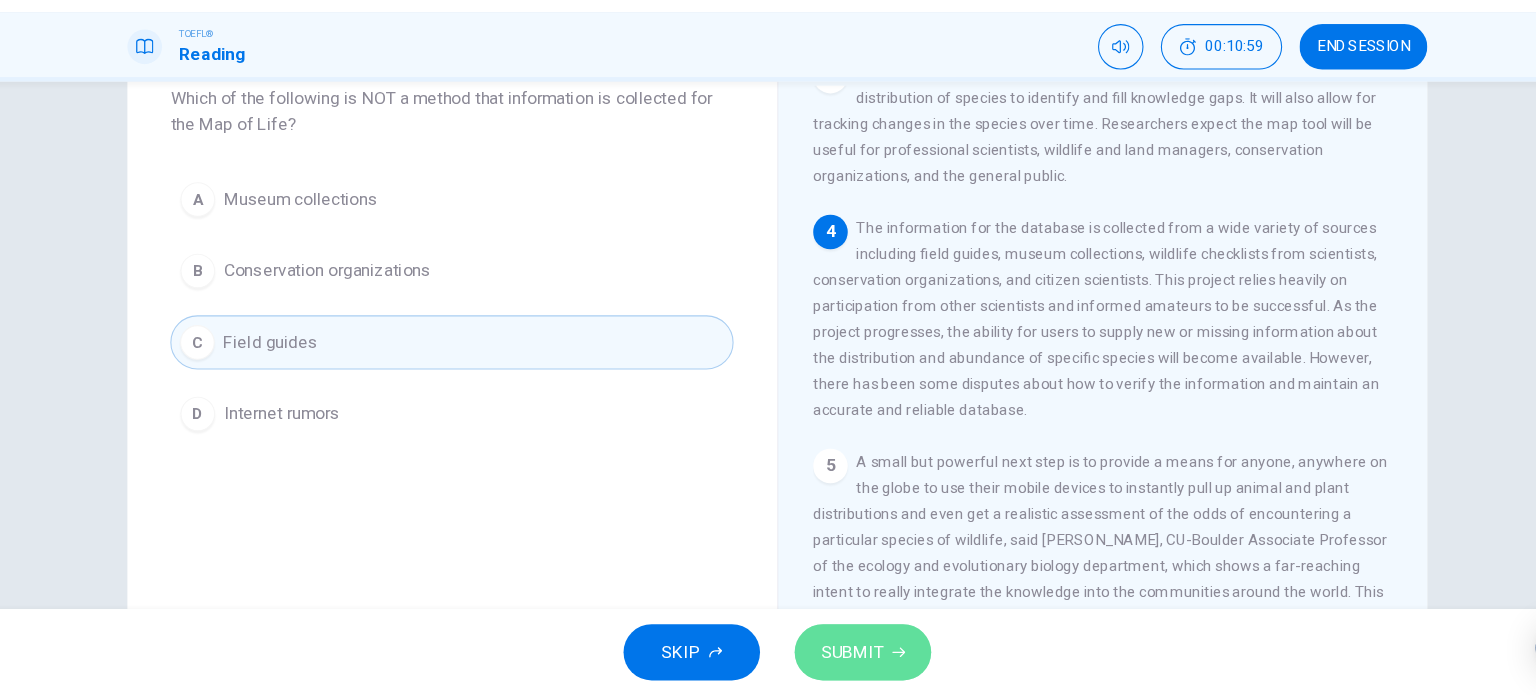 click on "SUBMIT" at bounding box center (837, 655) 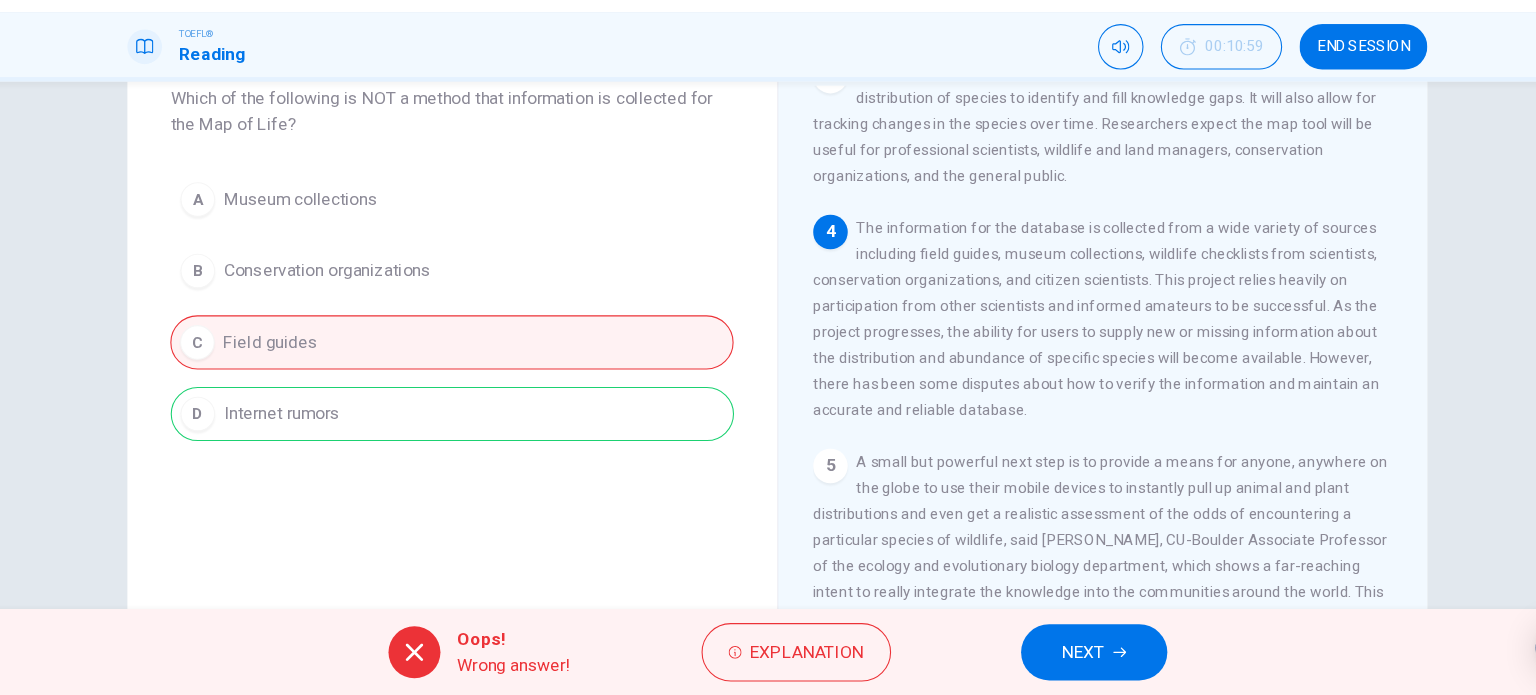 drag, startPoint x: 802, startPoint y: 357, endPoint x: 910, endPoint y: 357, distance: 108 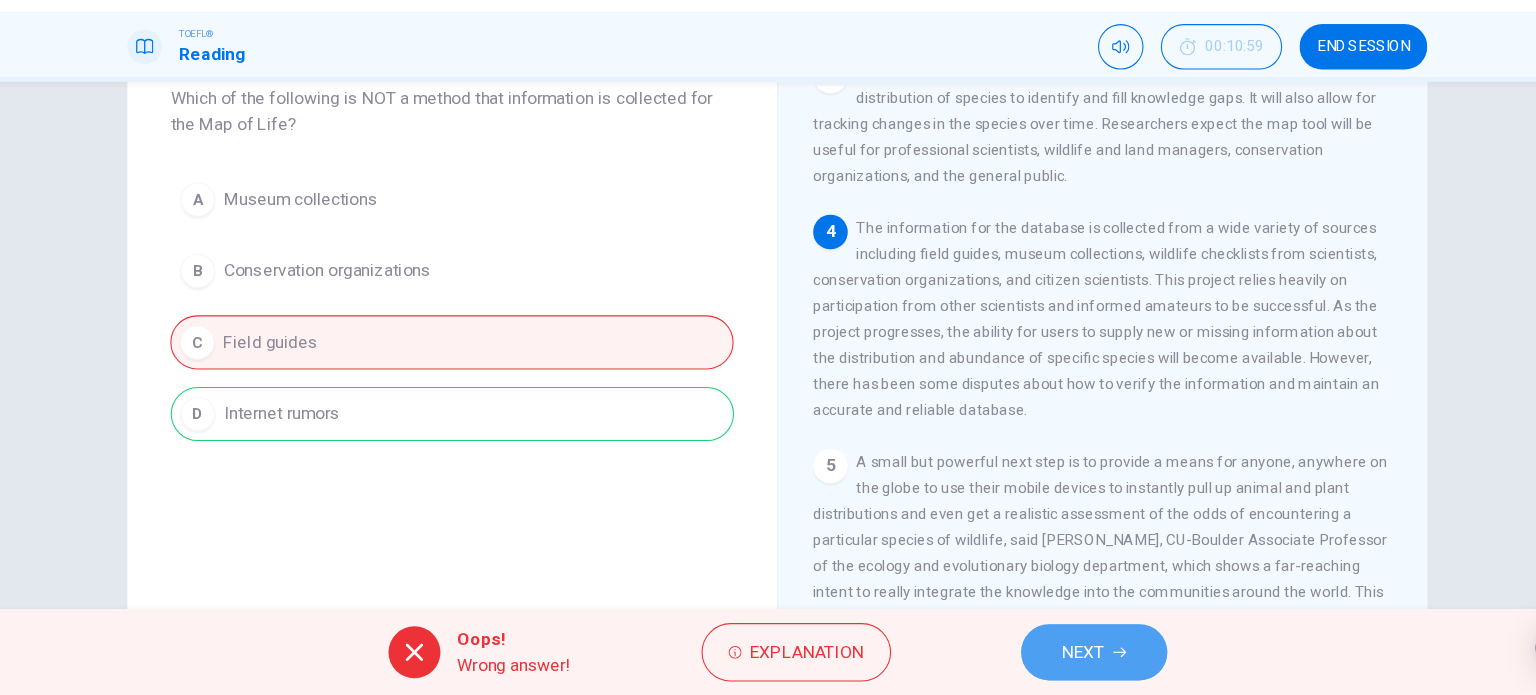 click on "NEXT" at bounding box center [1050, 655] 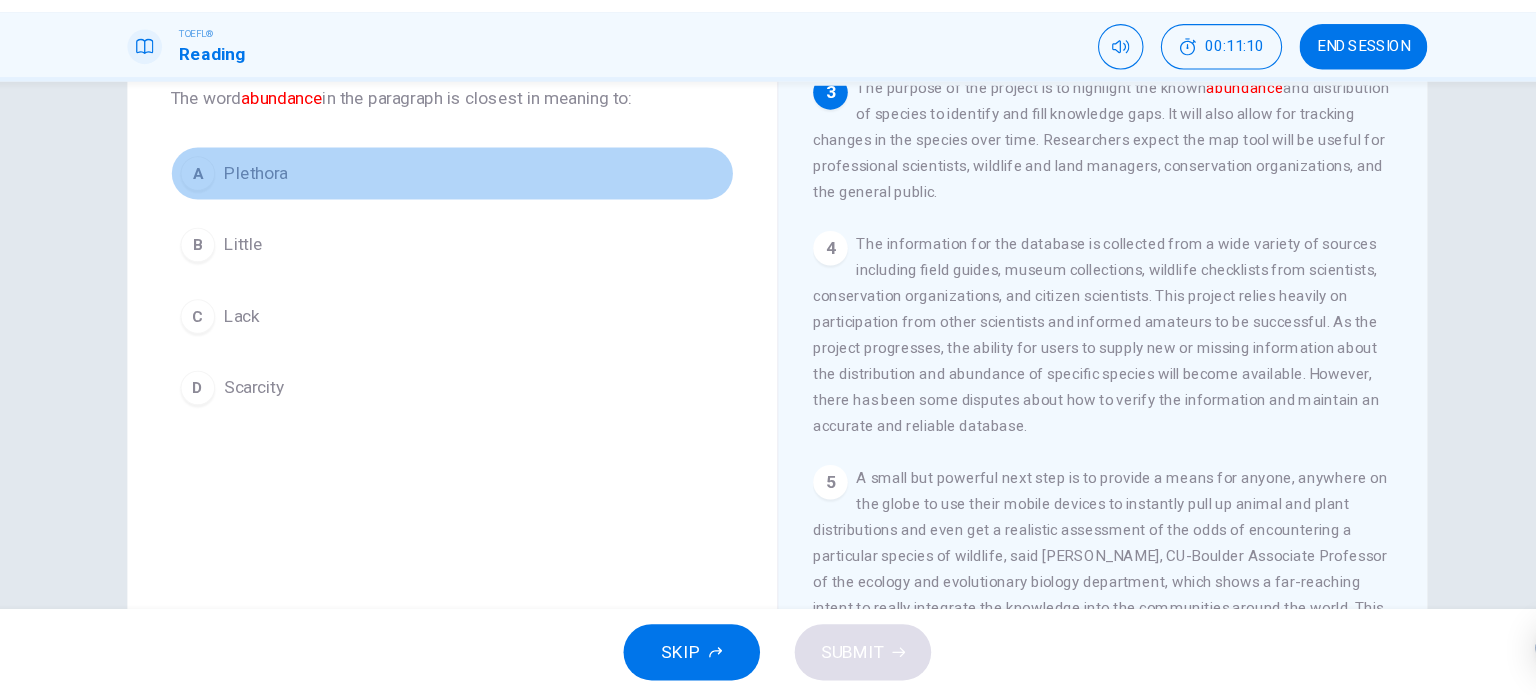 click on "Plethora" at bounding box center (286, 213) 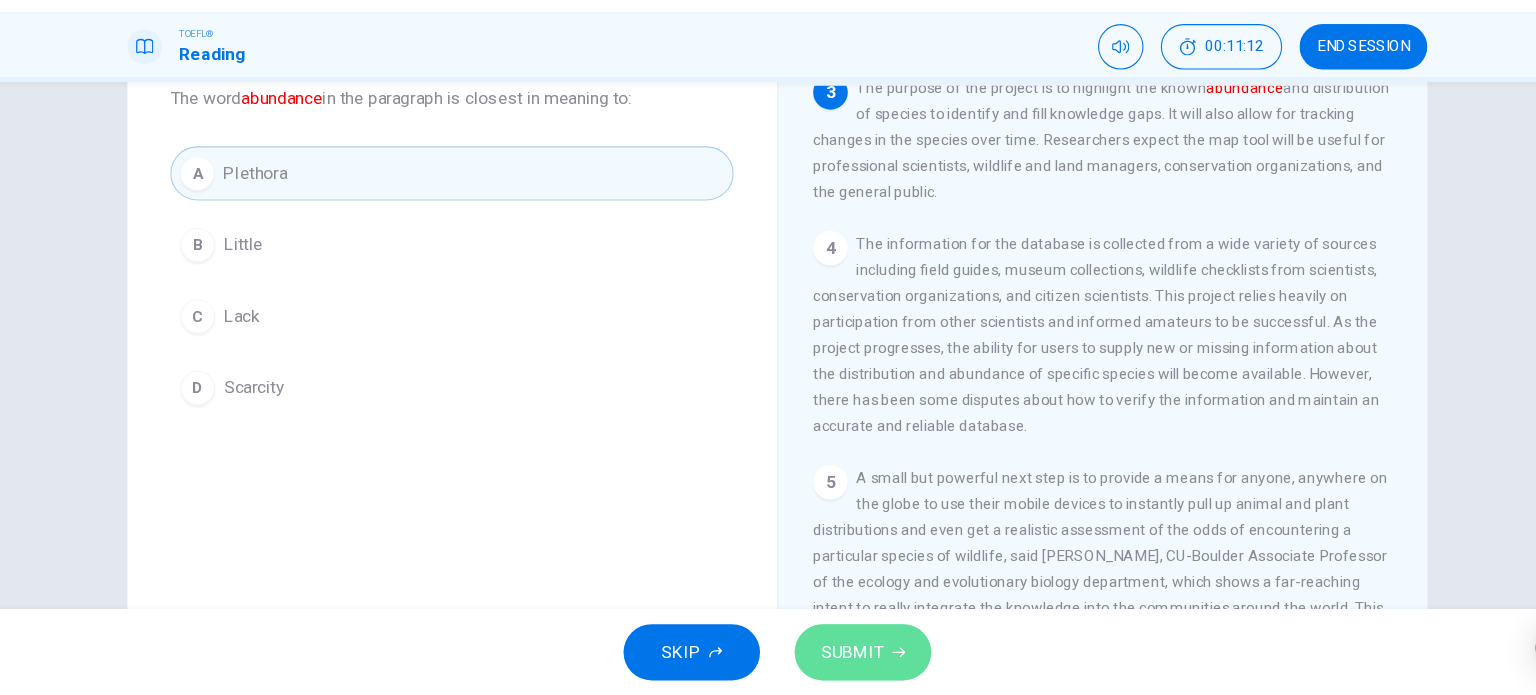 click on "SUBMIT" at bounding box center [847, 655] 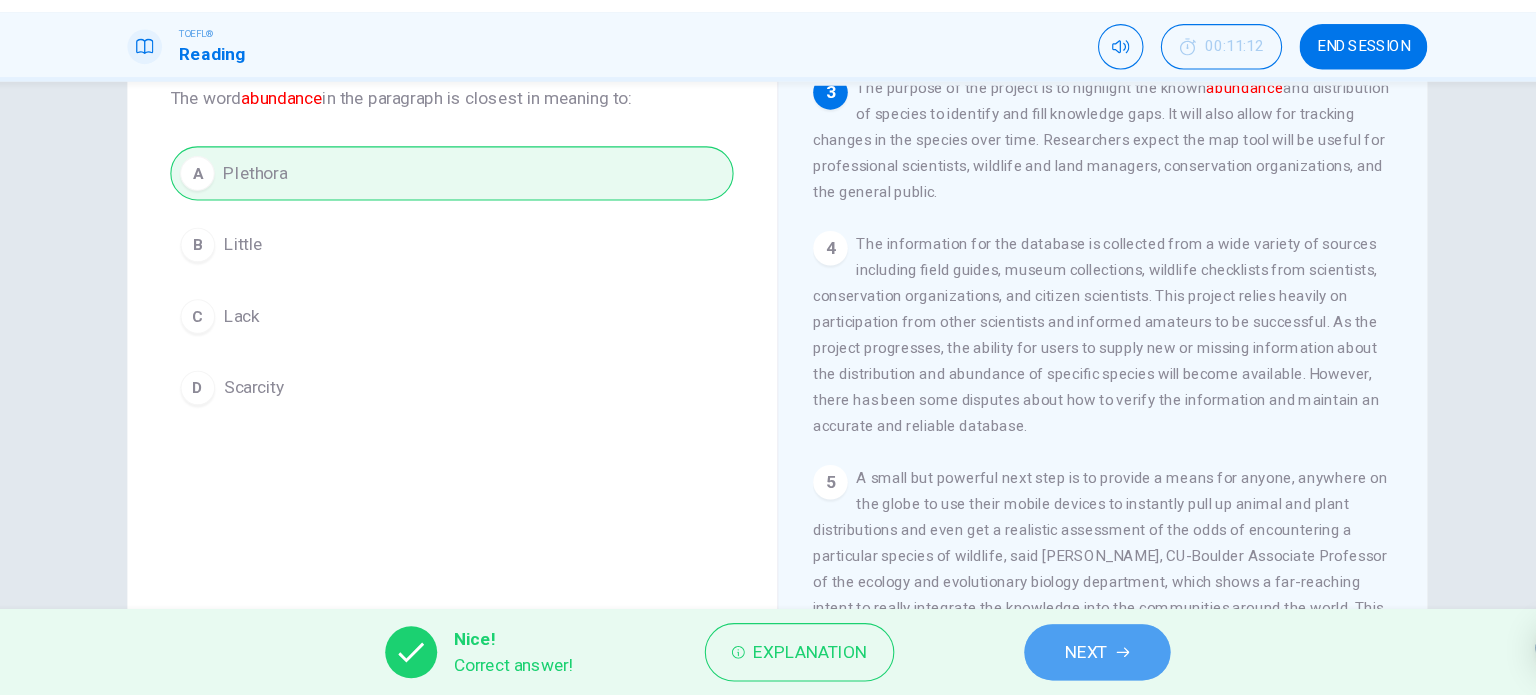 click on "NEXT" at bounding box center [1053, 655] 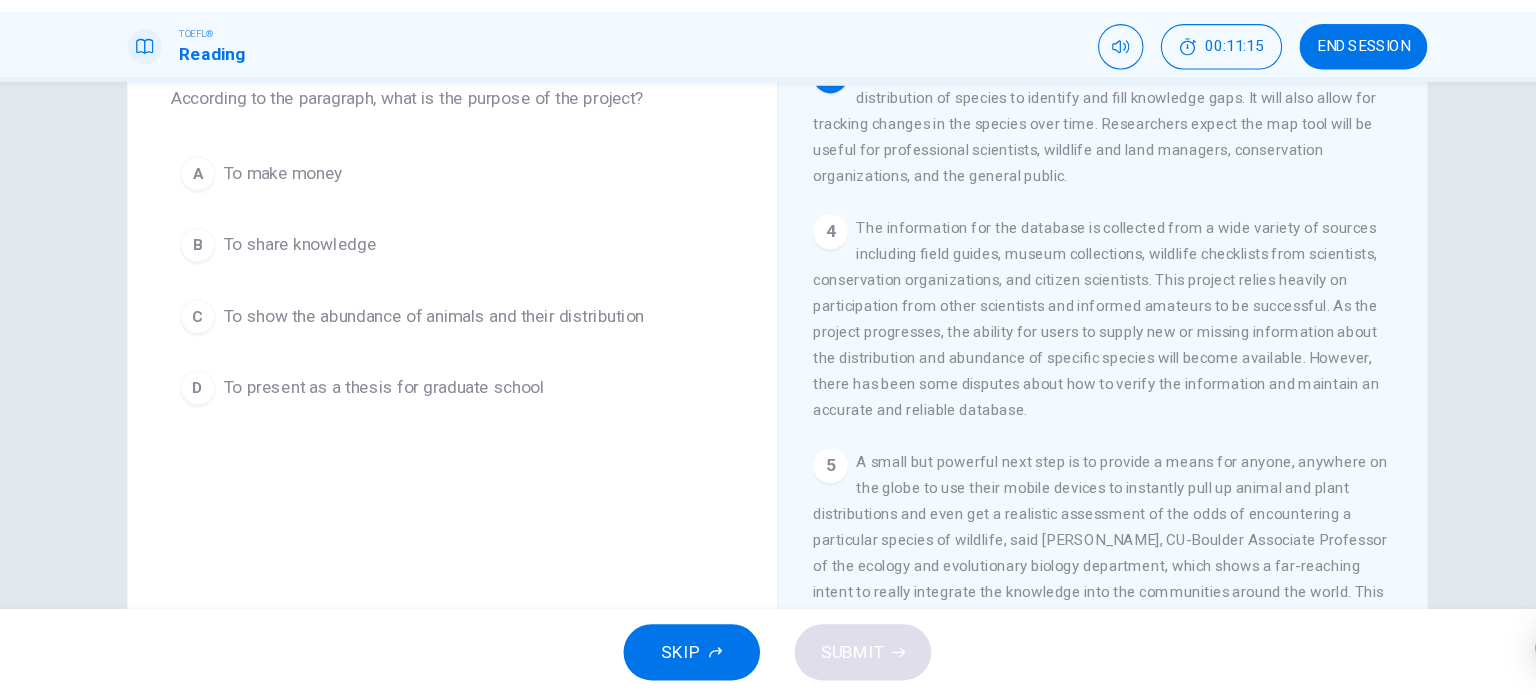 scroll, scrollTop: 412, scrollLeft: 0, axis: vertical 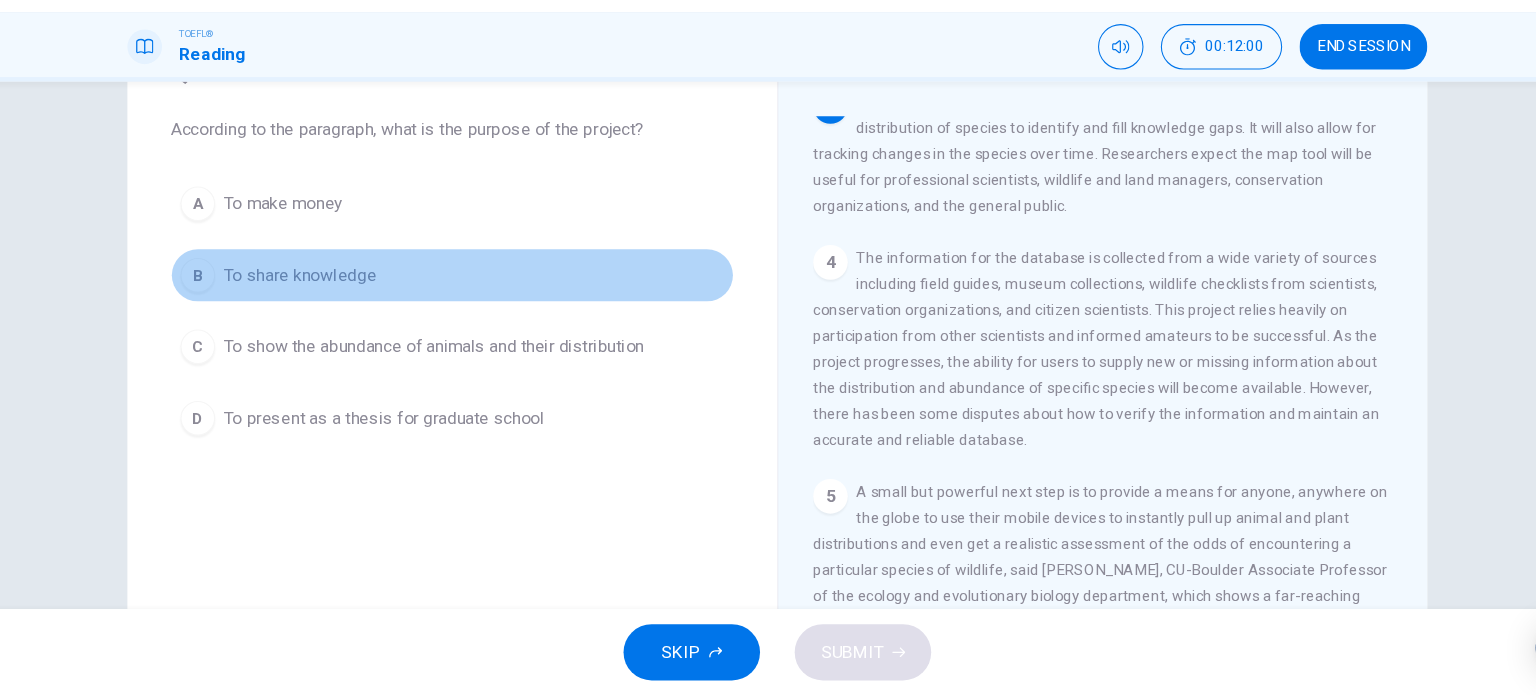 click on "To share knowledge" at bounding box center [327, 307] 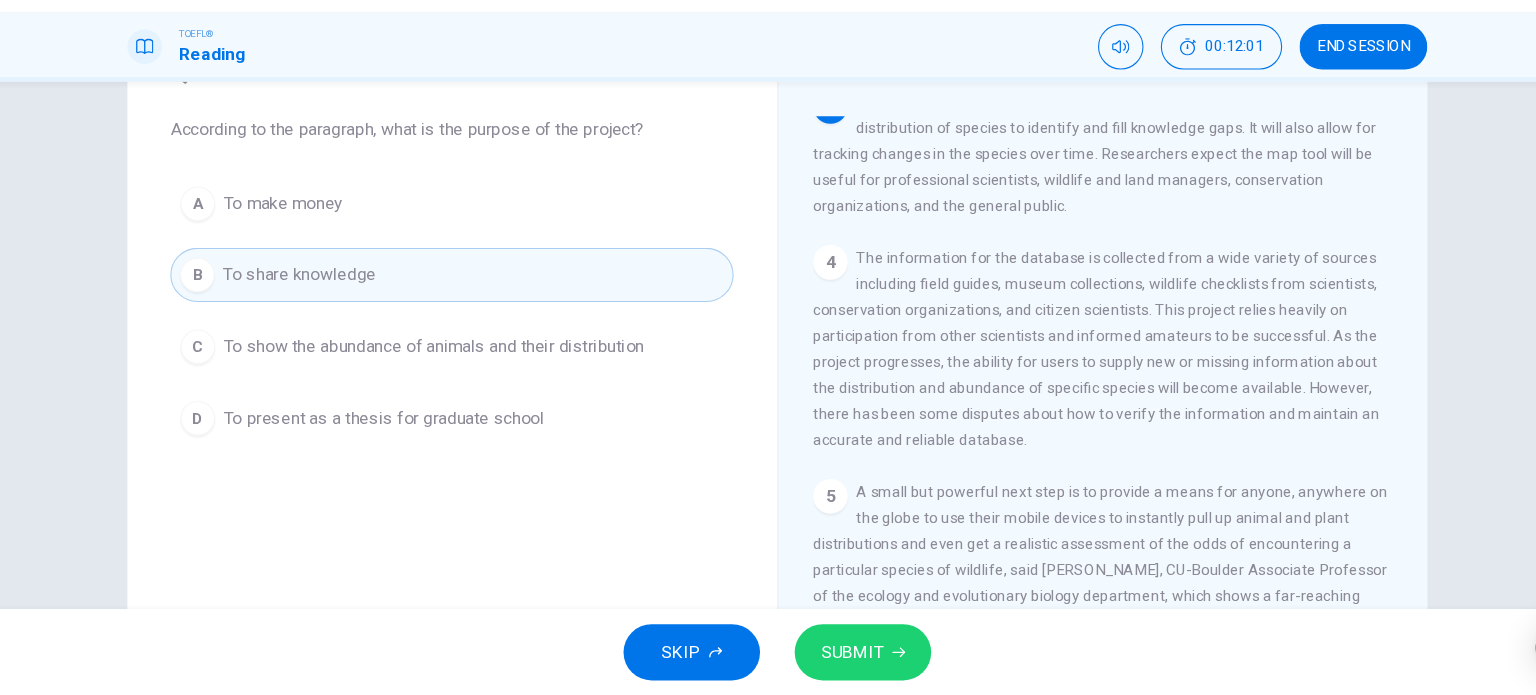 click on "SUBMIT" at bounding box center [837, 655] 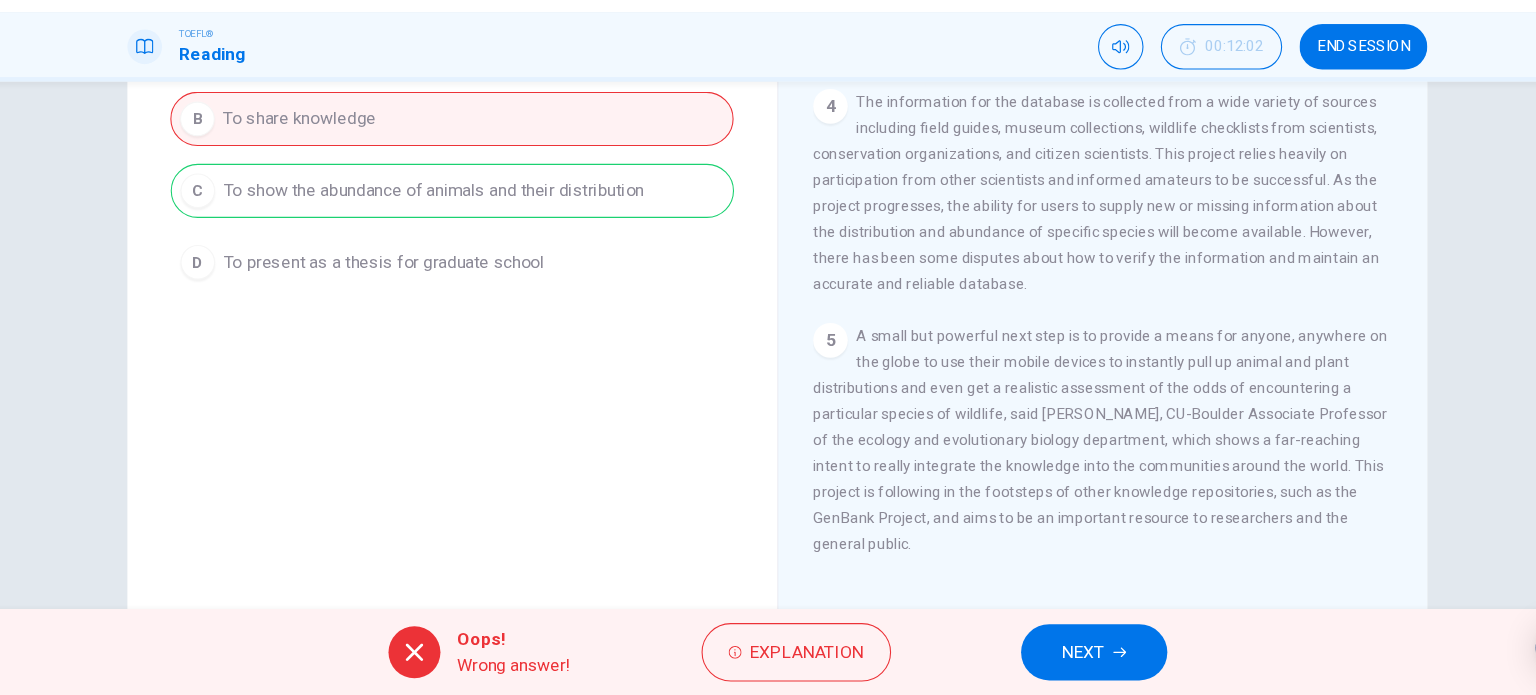 scroll, scrollTop: 288, scrollLeft: 0, axis: vertical 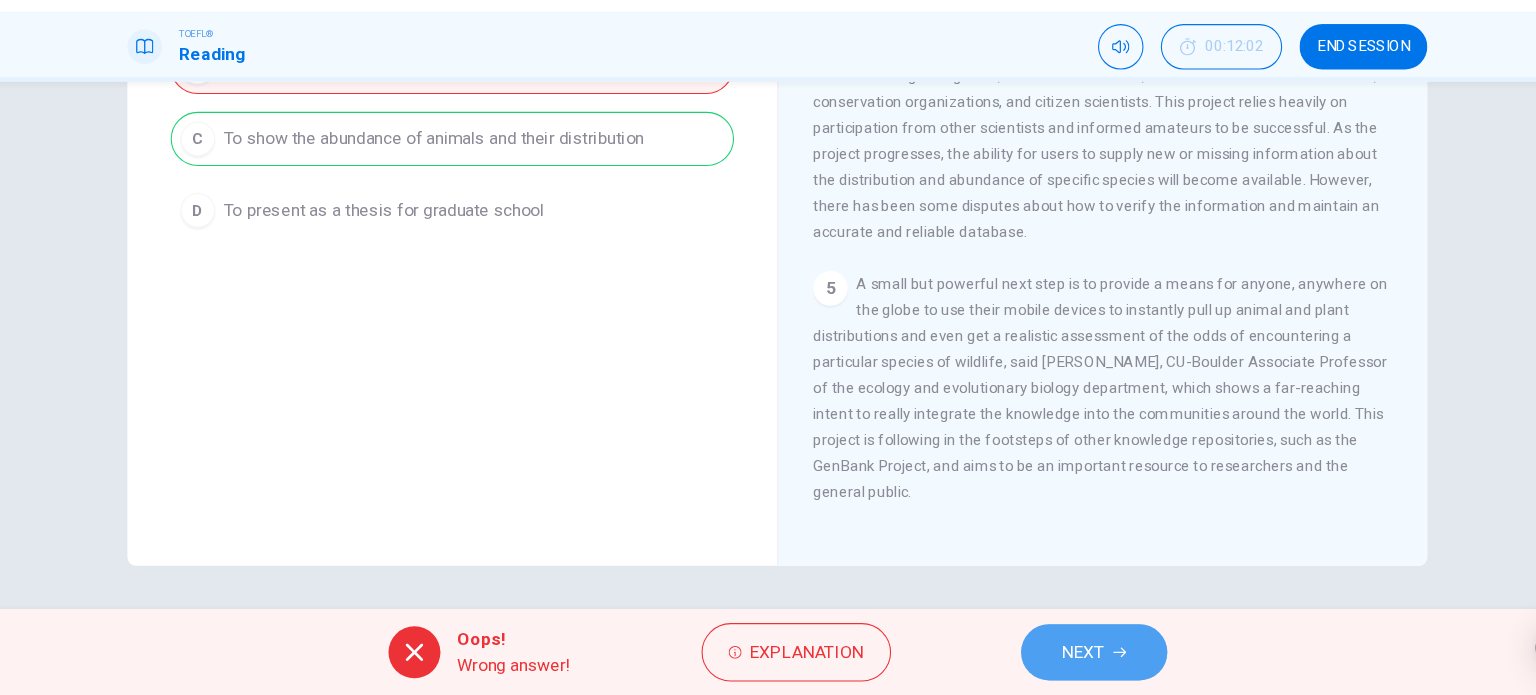 click on "NEXT" at bounding box center (1050, 655) 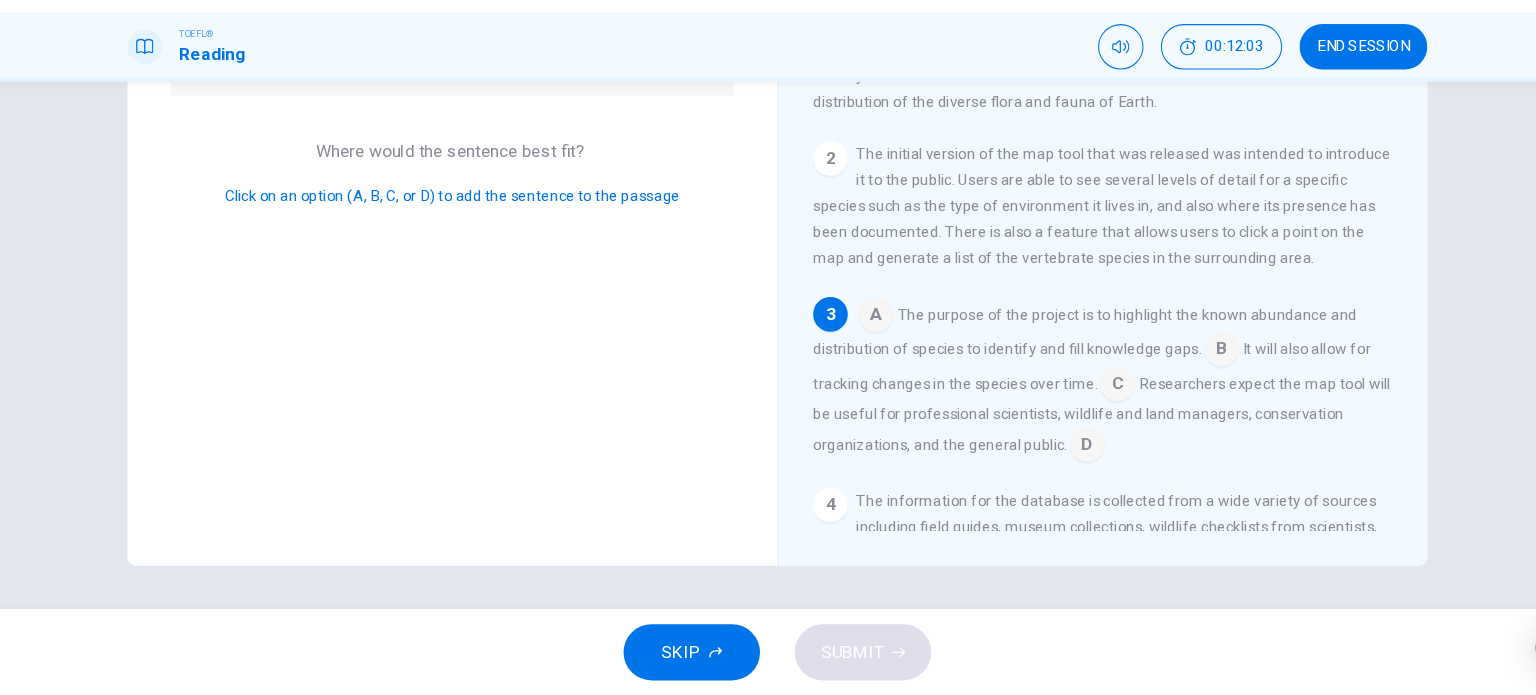 scroll, scrollTop: 0, scrollLeft: 0, axis: both 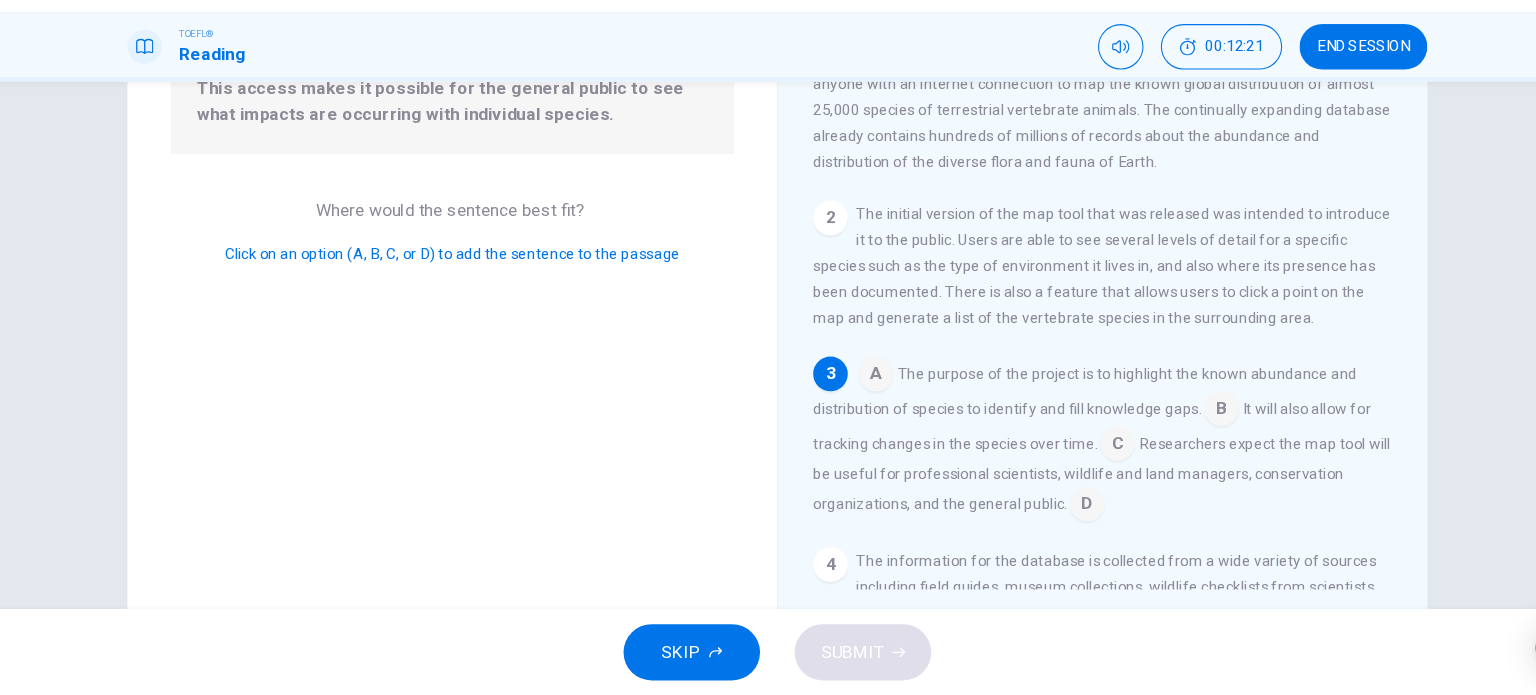 click at bounding box center (859, 400) 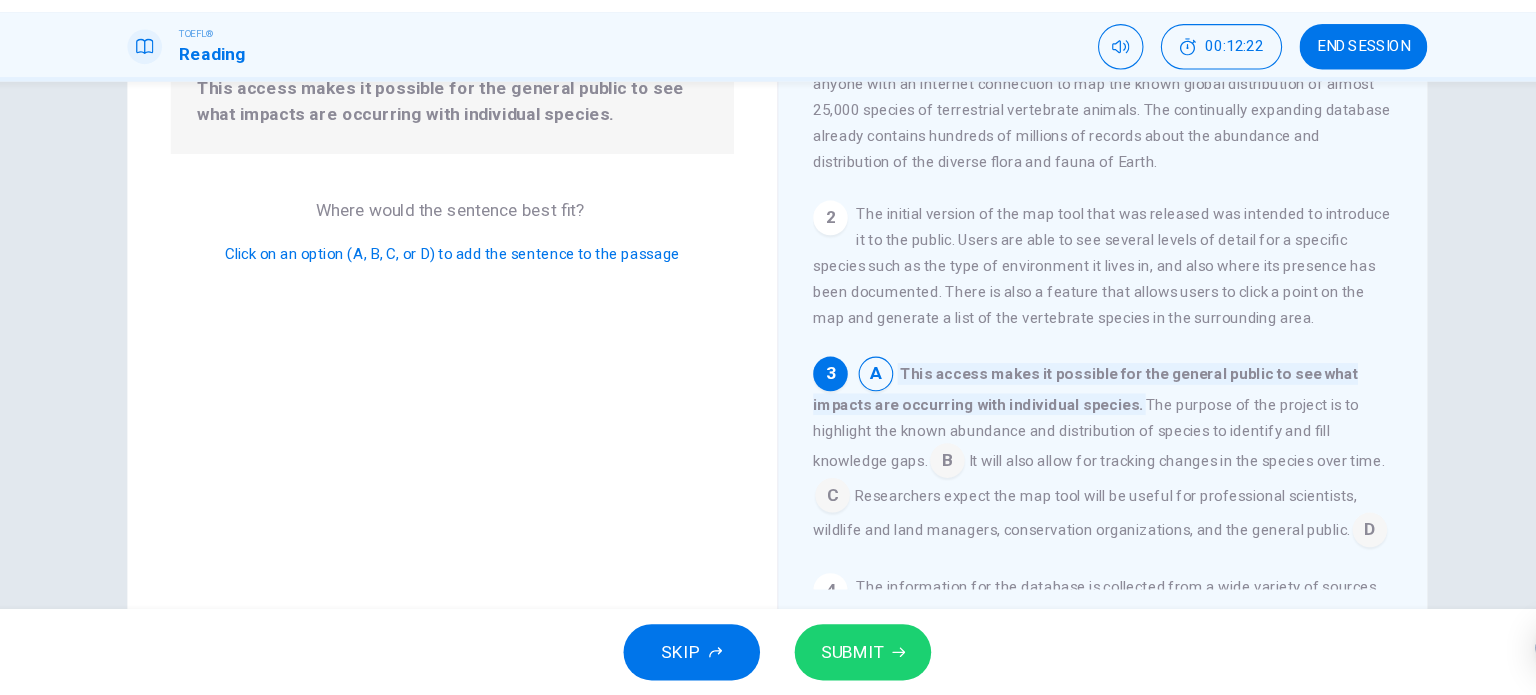 scroll, scrollTop: 1, scrollLeft: 0, axis: vertical 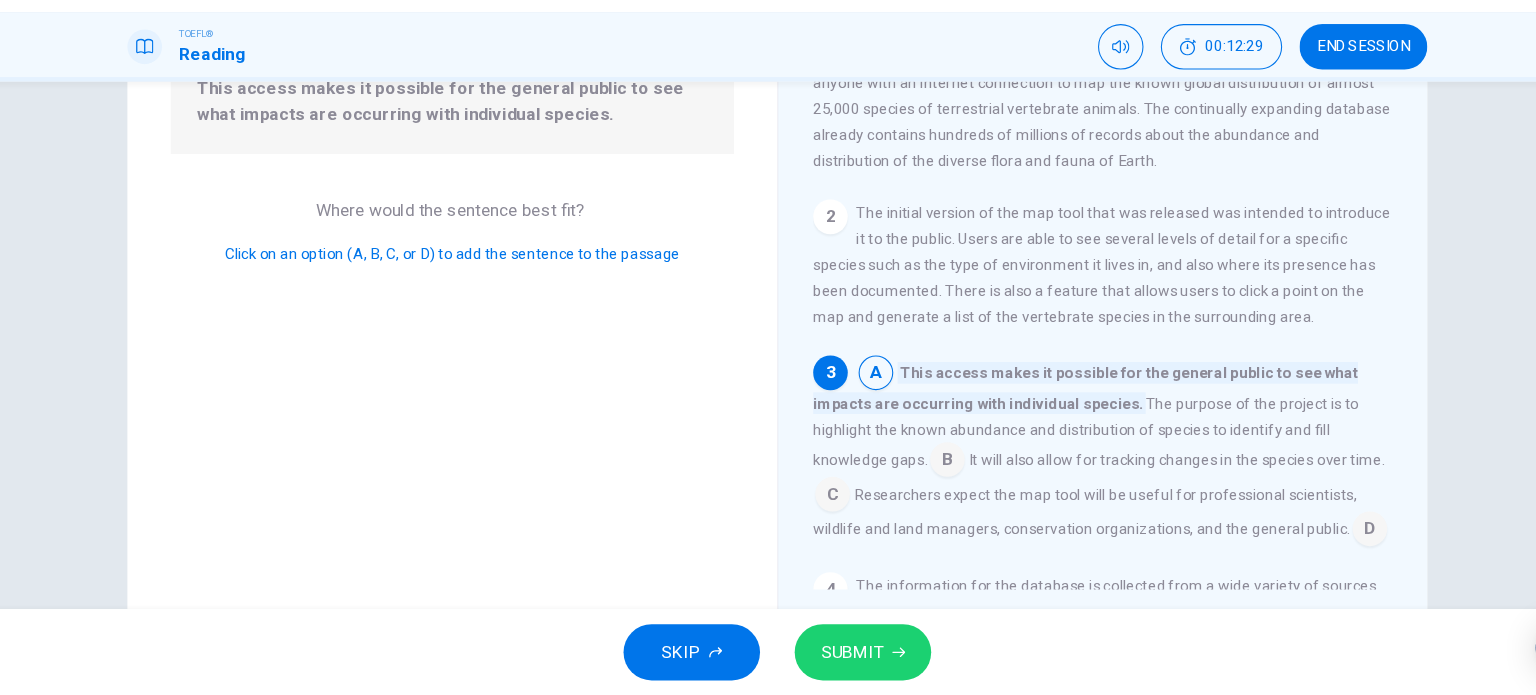 click at bounding box center (925, 479) 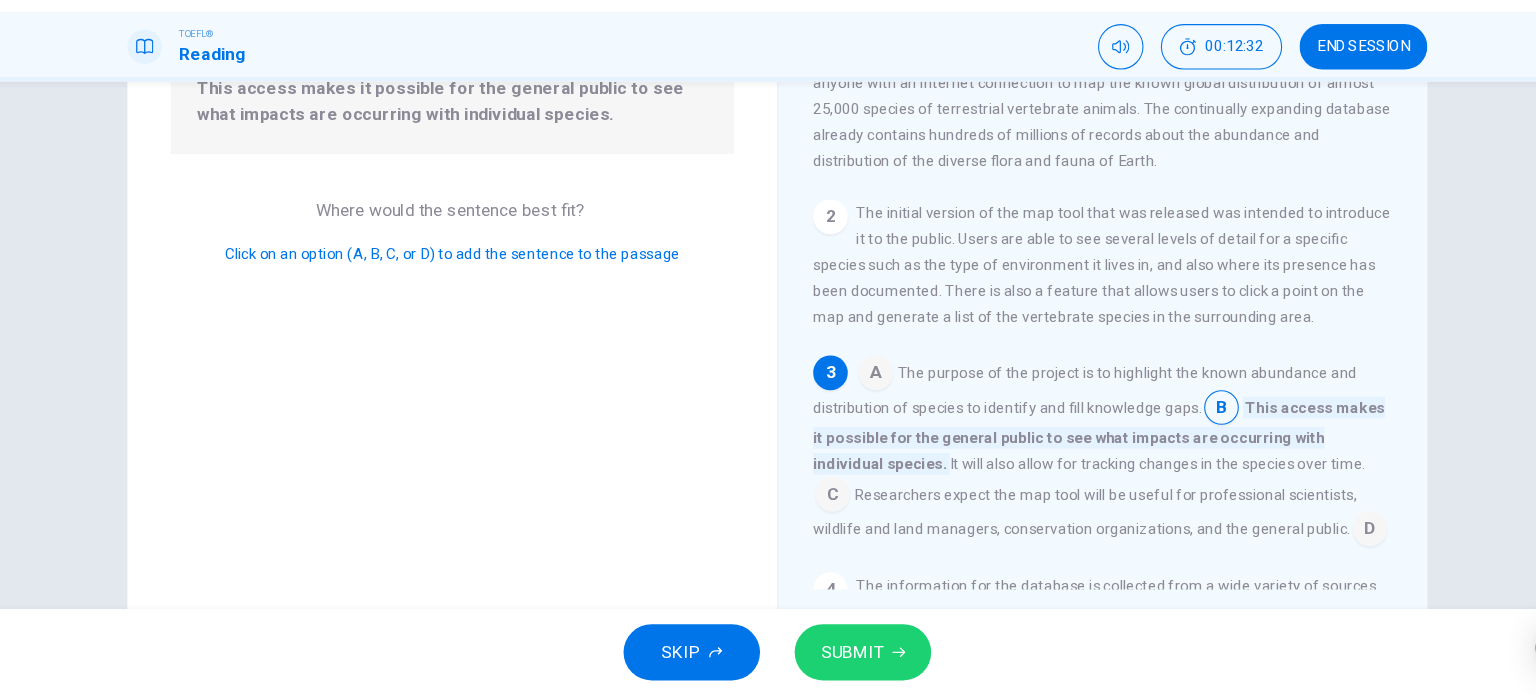 scroll, scrollTop: 16, scrollLeft: 0, axis: vertical 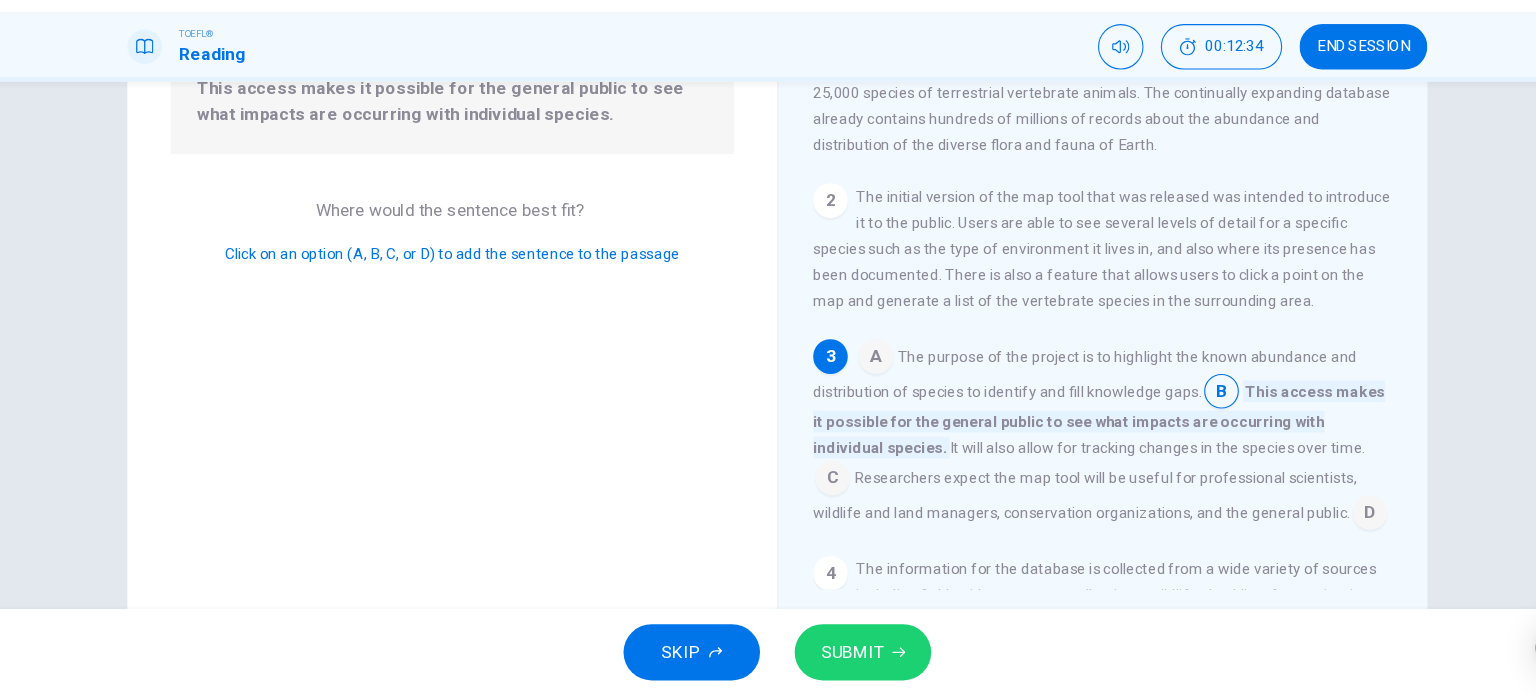 click at bounding box center [819, 496] 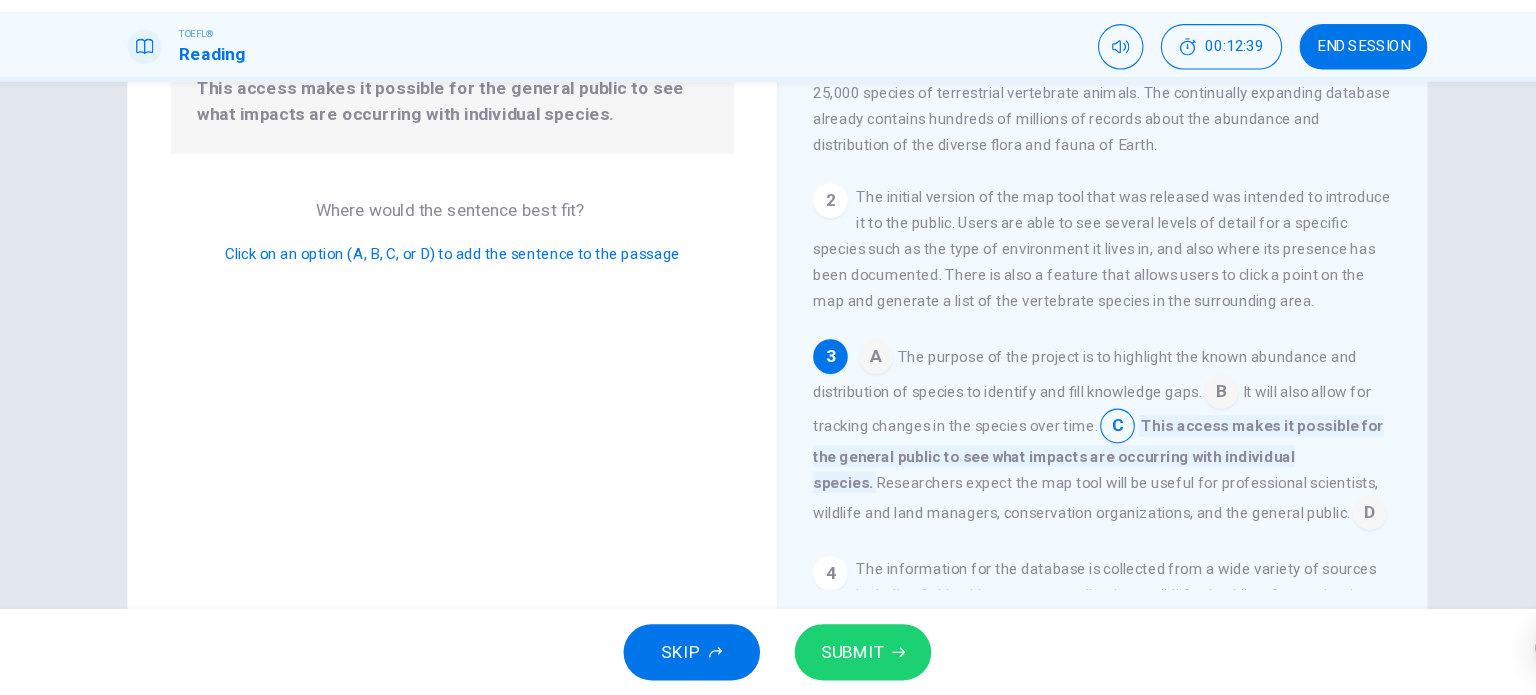 click at bounding box center [1315, 528] 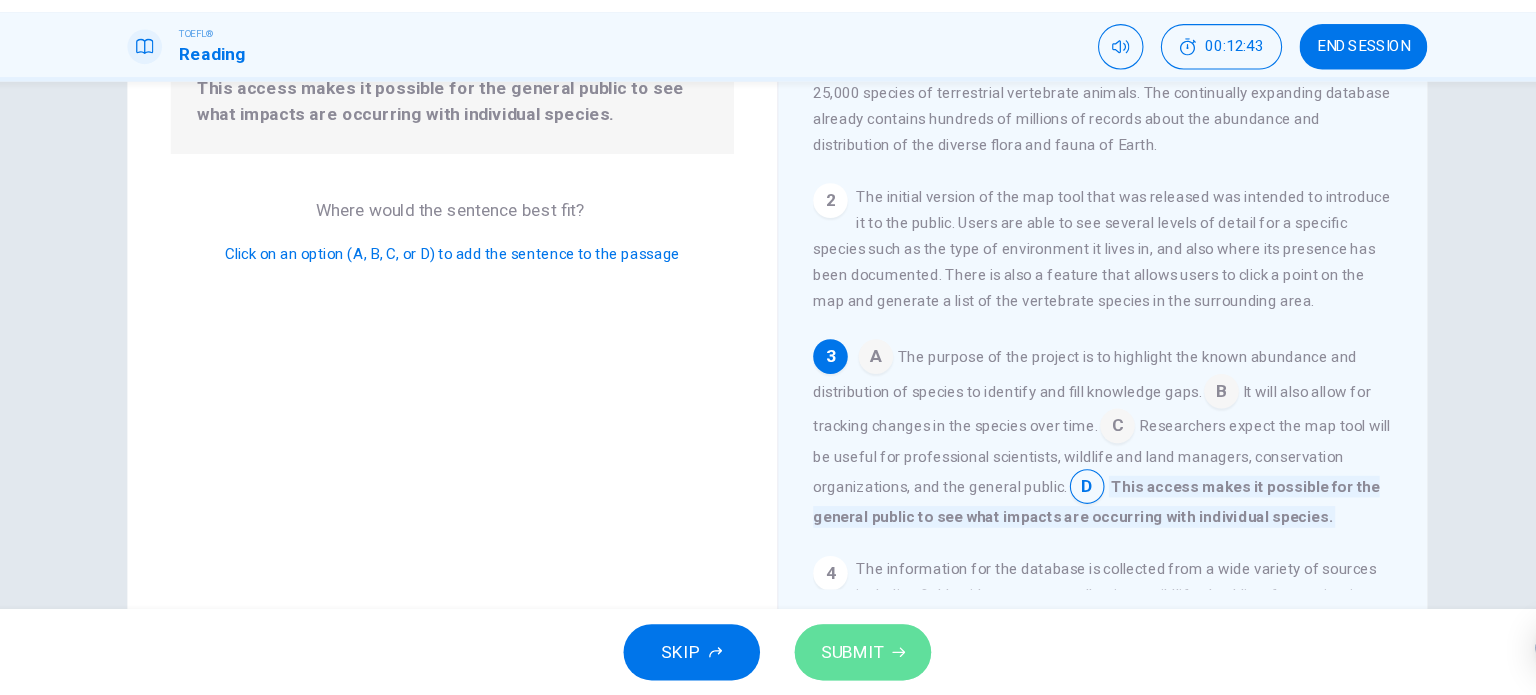 click on "SUBMIT" at bounding box center [837, 655] 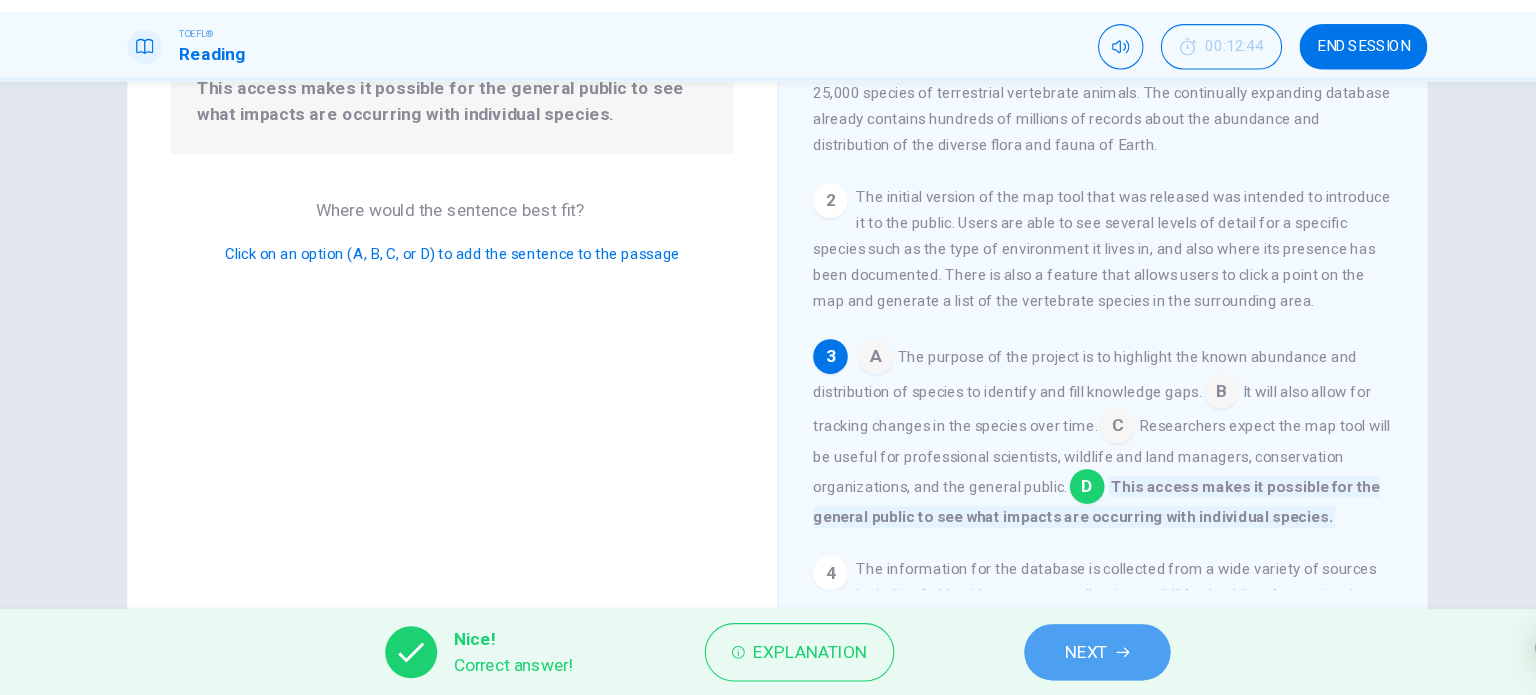 click on "NEXT" at bounding box center (1063, 655) 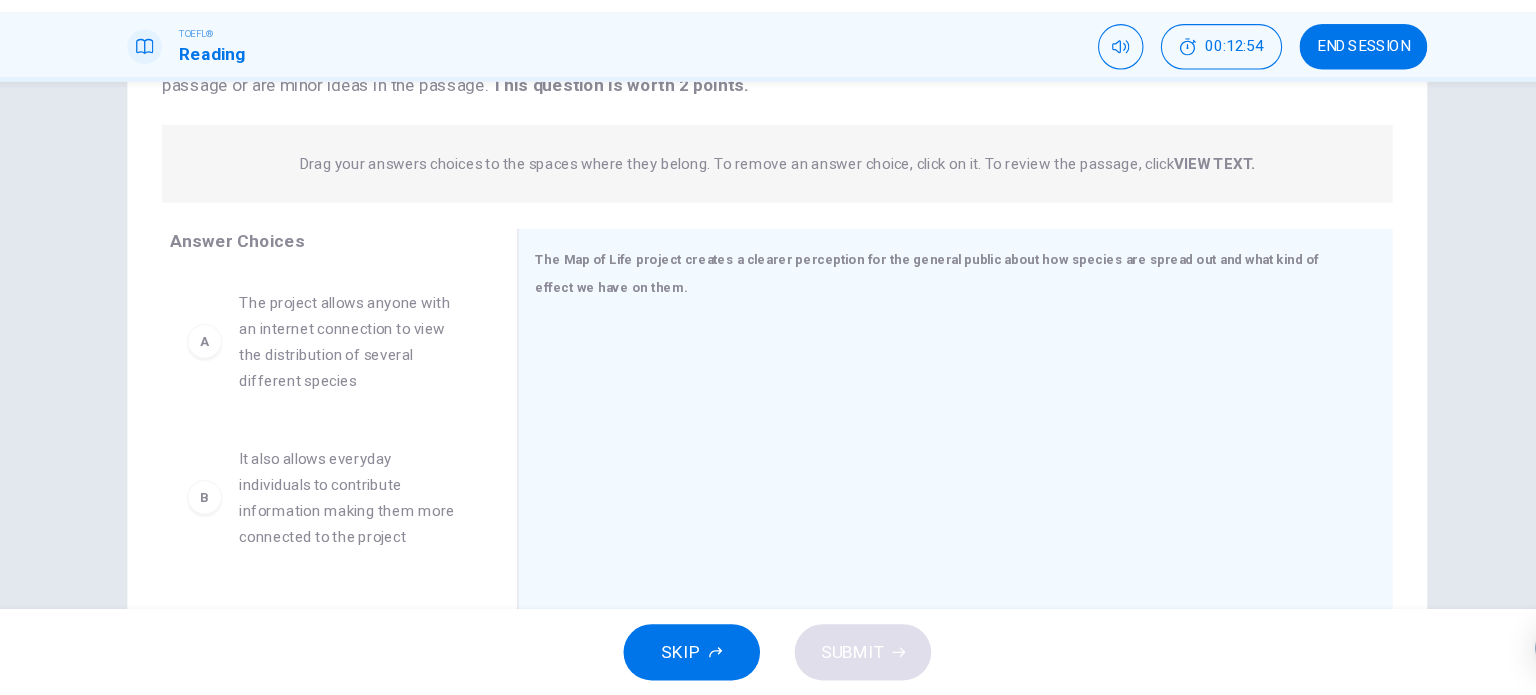 scroll, scrollTop: 288, scrollLeft: 0, axis: vertical 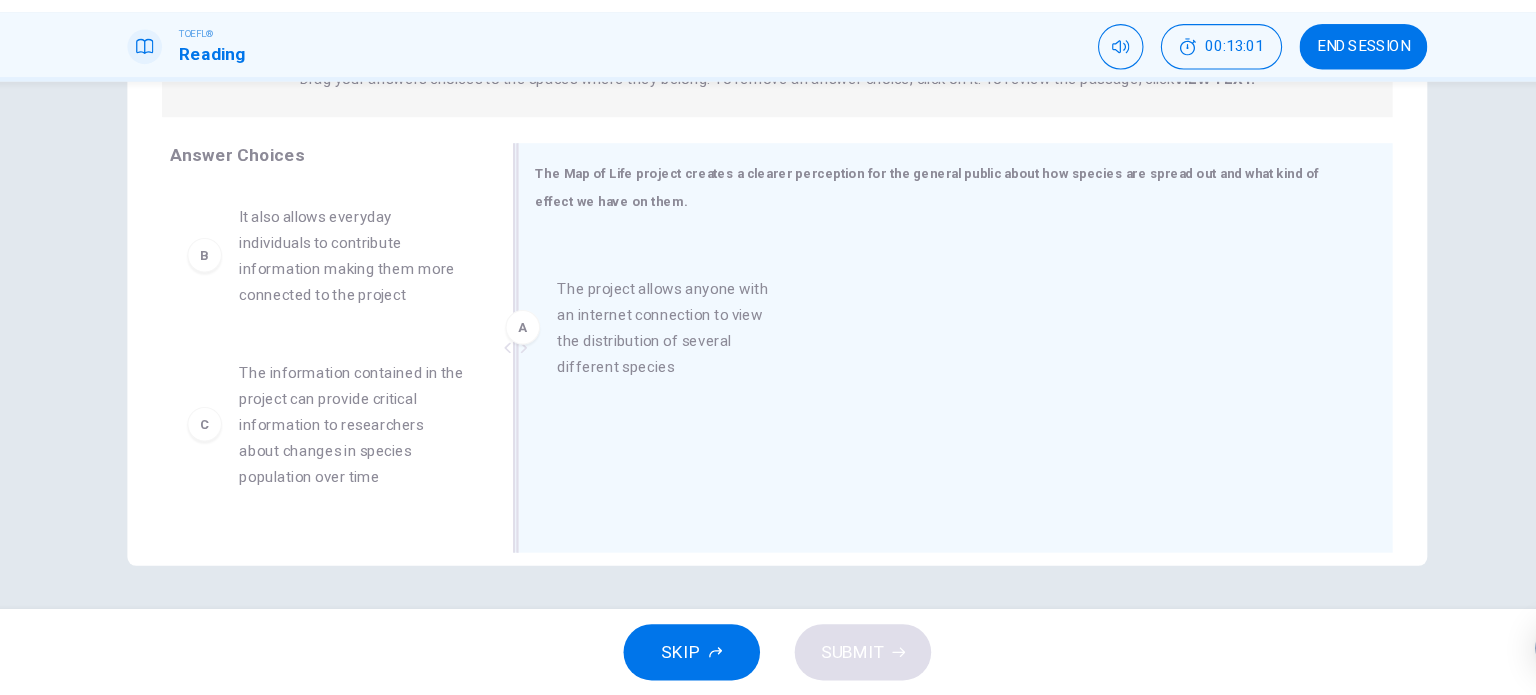 drag, startPoint x: 353, startPoint y: 291, endPoint x: 711, endPoint y: 358, distance: 364.2156 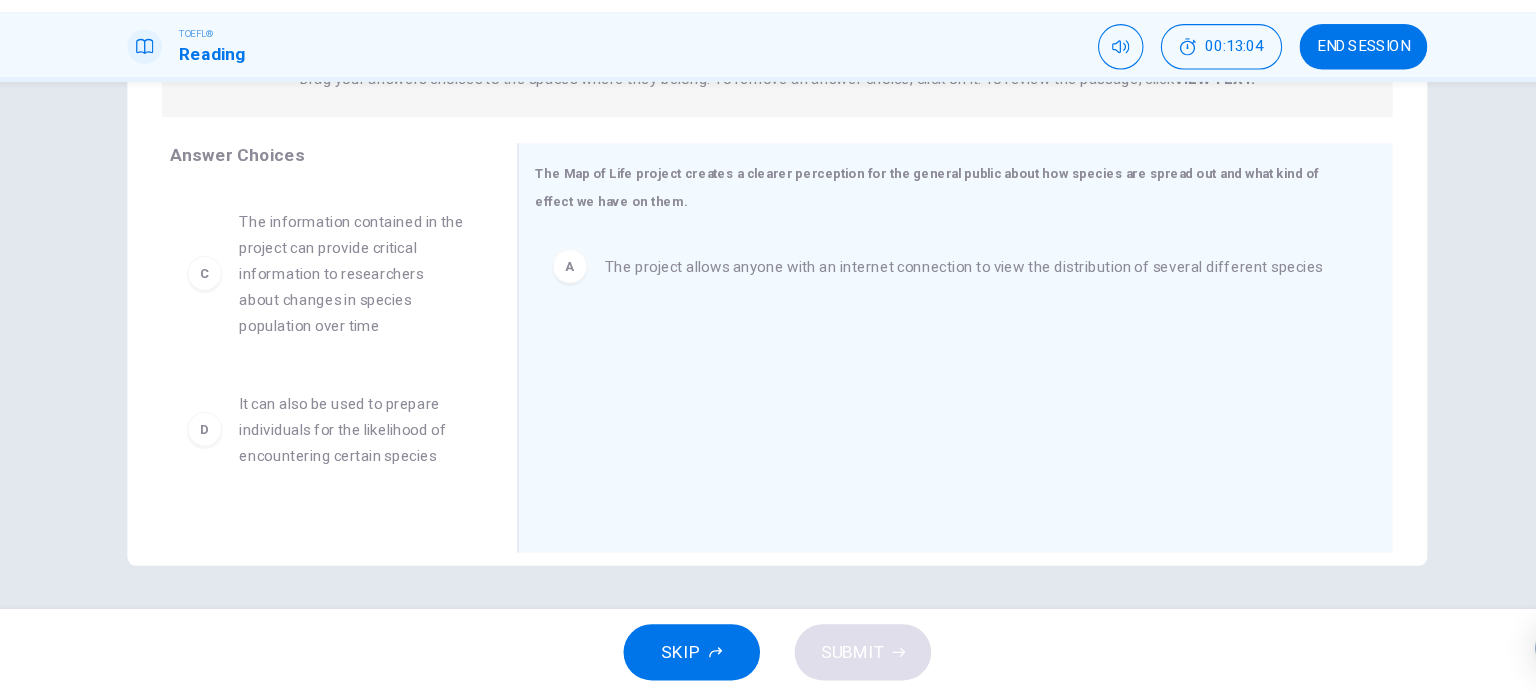 scroll, scrollTop: 139, scrollLeft: 0, axis: vertical 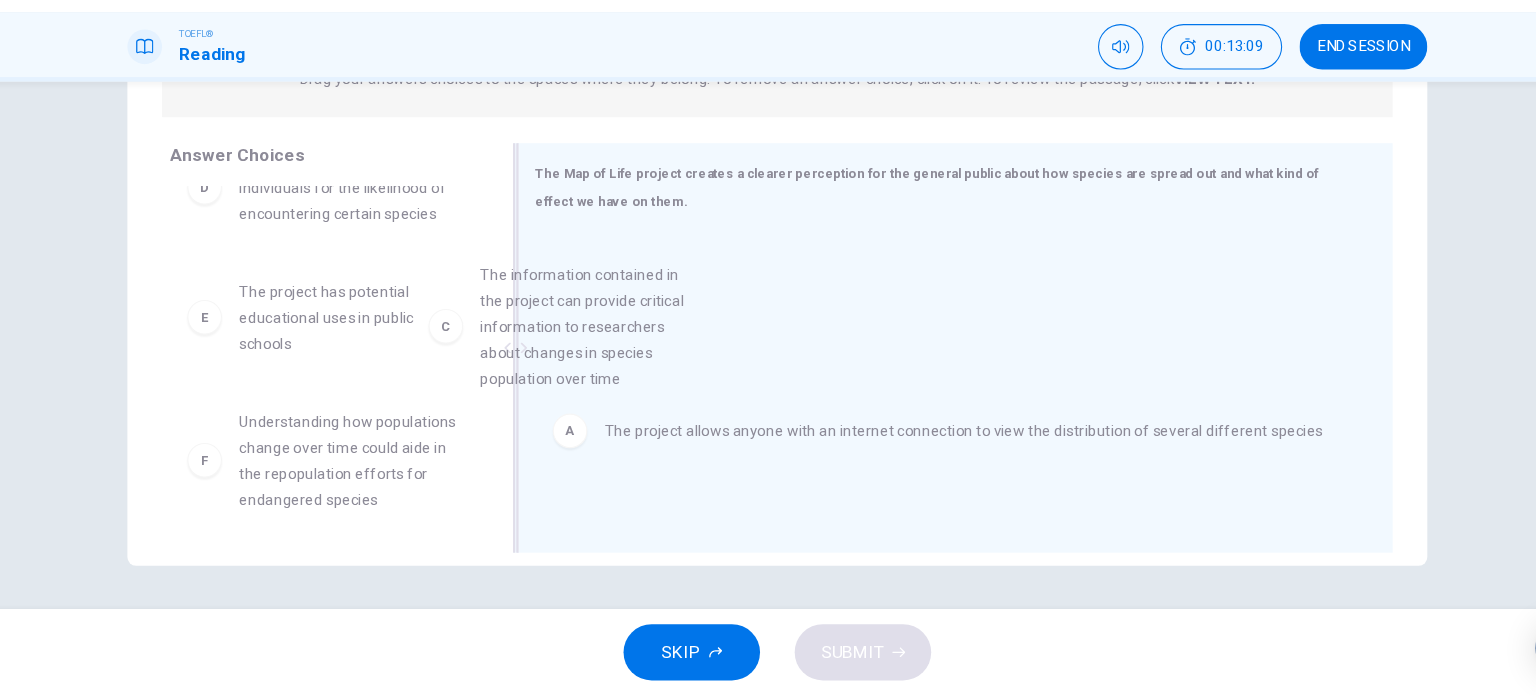 drag, startPoint x: 362, startPoint y: 269, endPoint x: 616, endPoint y: 408, distance: 289.5462 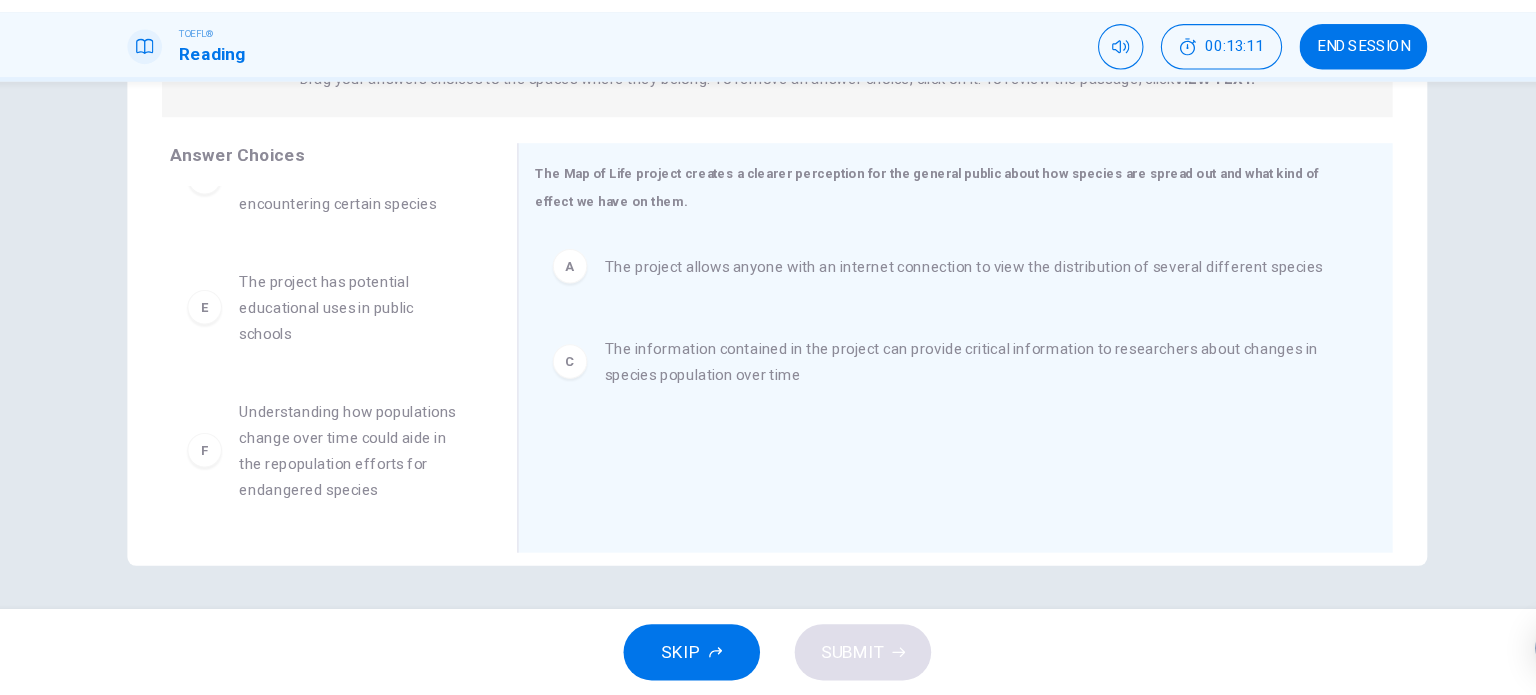 scroll, scrollTop: 203, scrollLeft: 0, axis: vertical 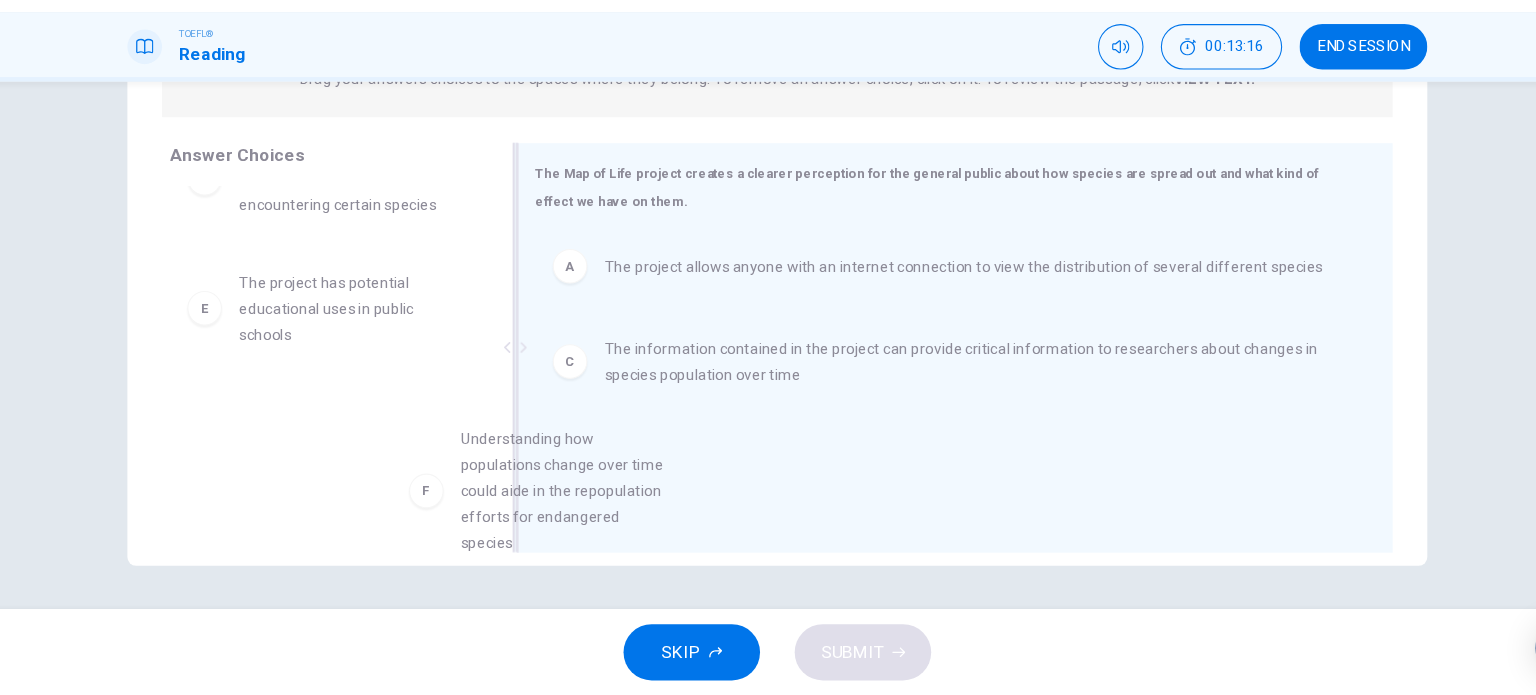 drag, startPoint x: 362, startPoint y: 463, endPoint x: 698, endPoint y: 483, distance: 336.59473 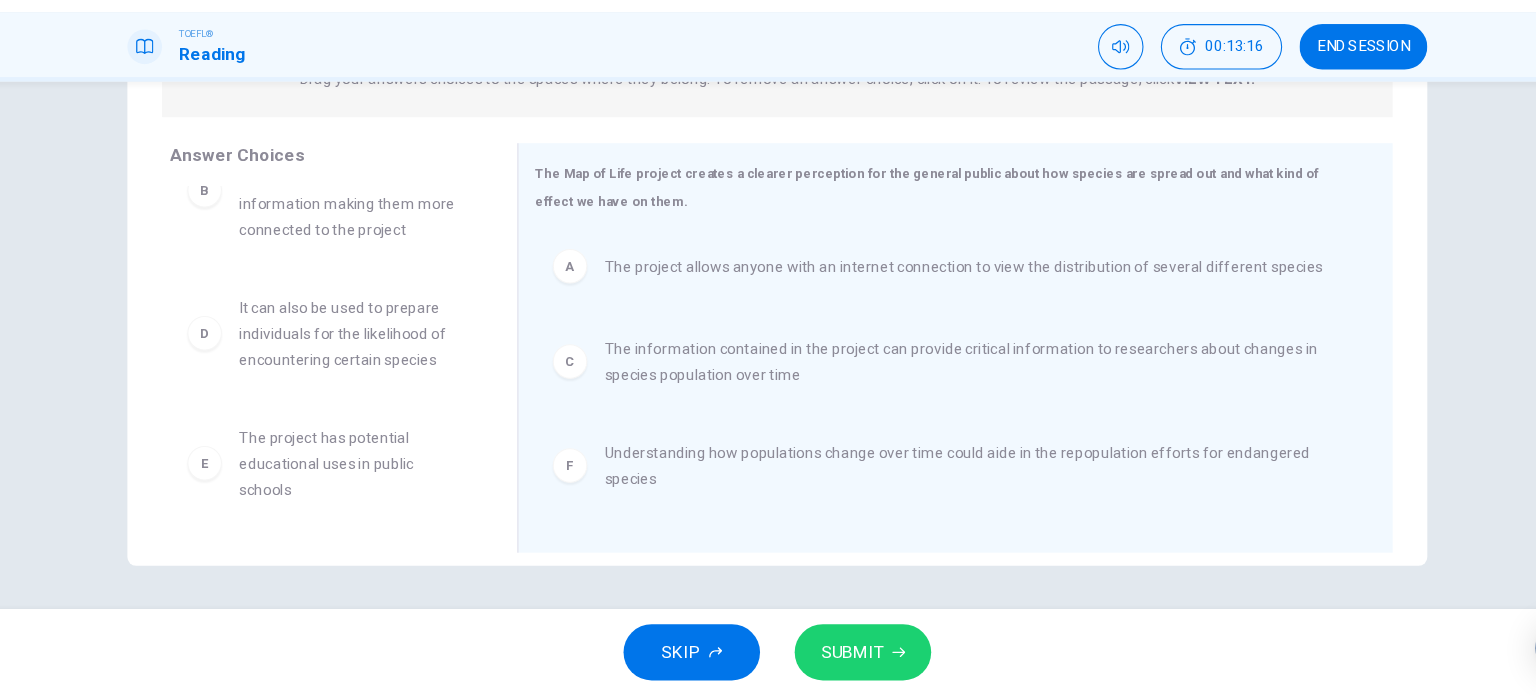 scroll, scrollTop: 0, scrollLeft: 0, axis: both 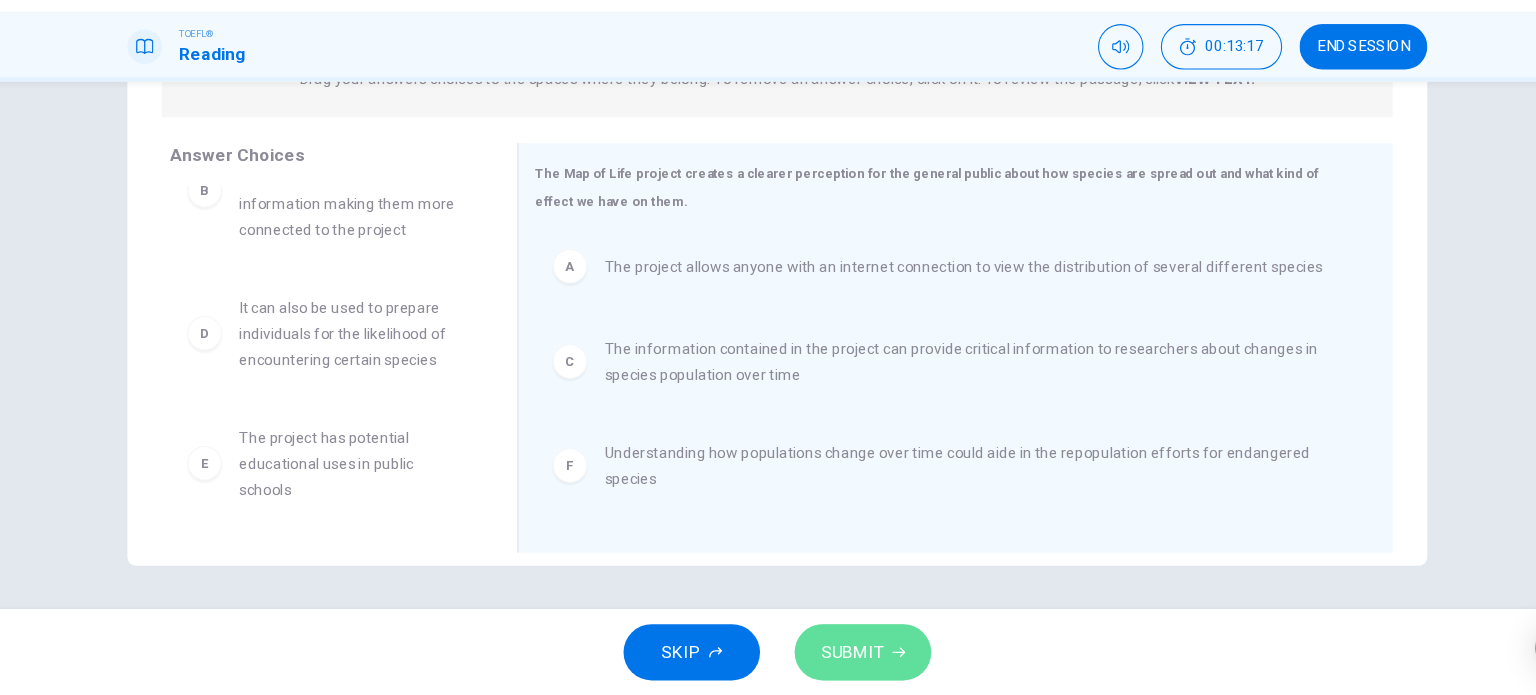 click on "SUBMIT" at bounding box center [847, 655] 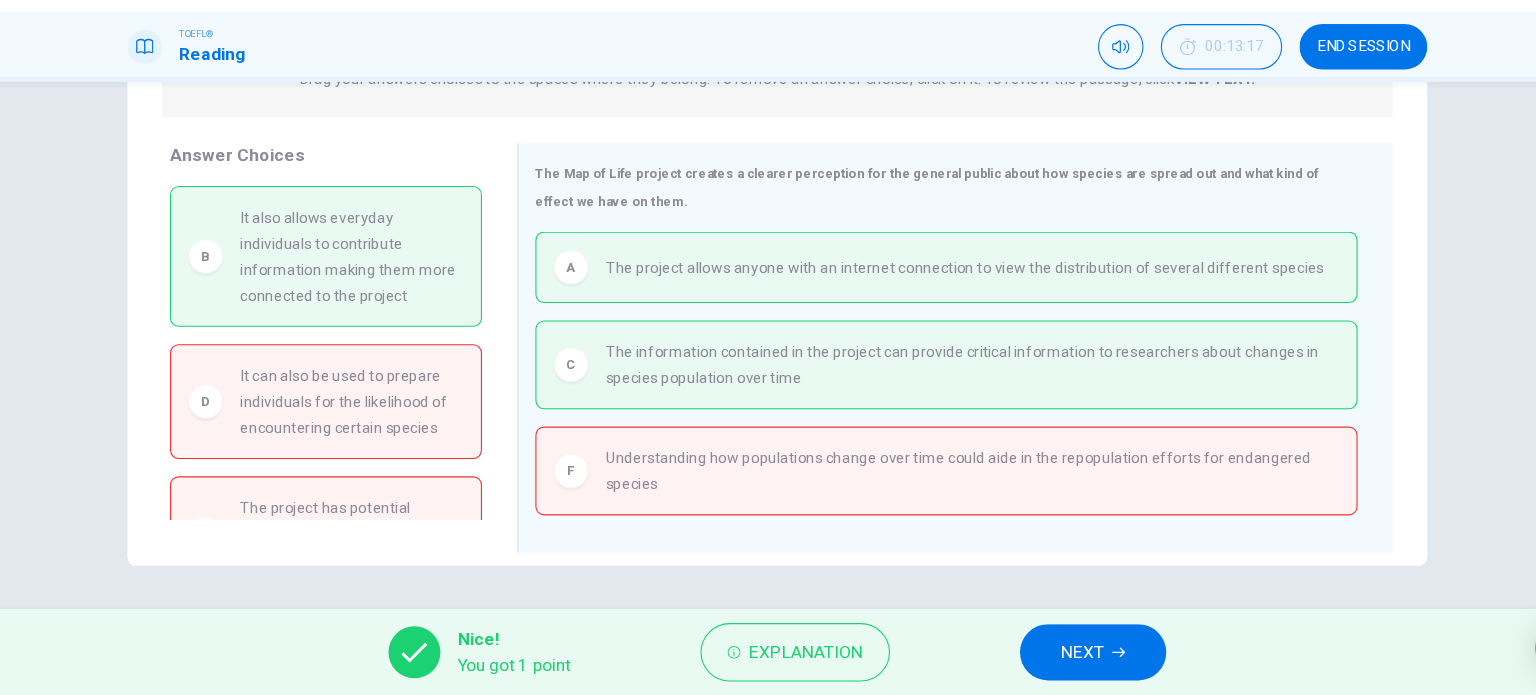 scroll, scrollTop: 0, scrollLeft: 0, axis: both 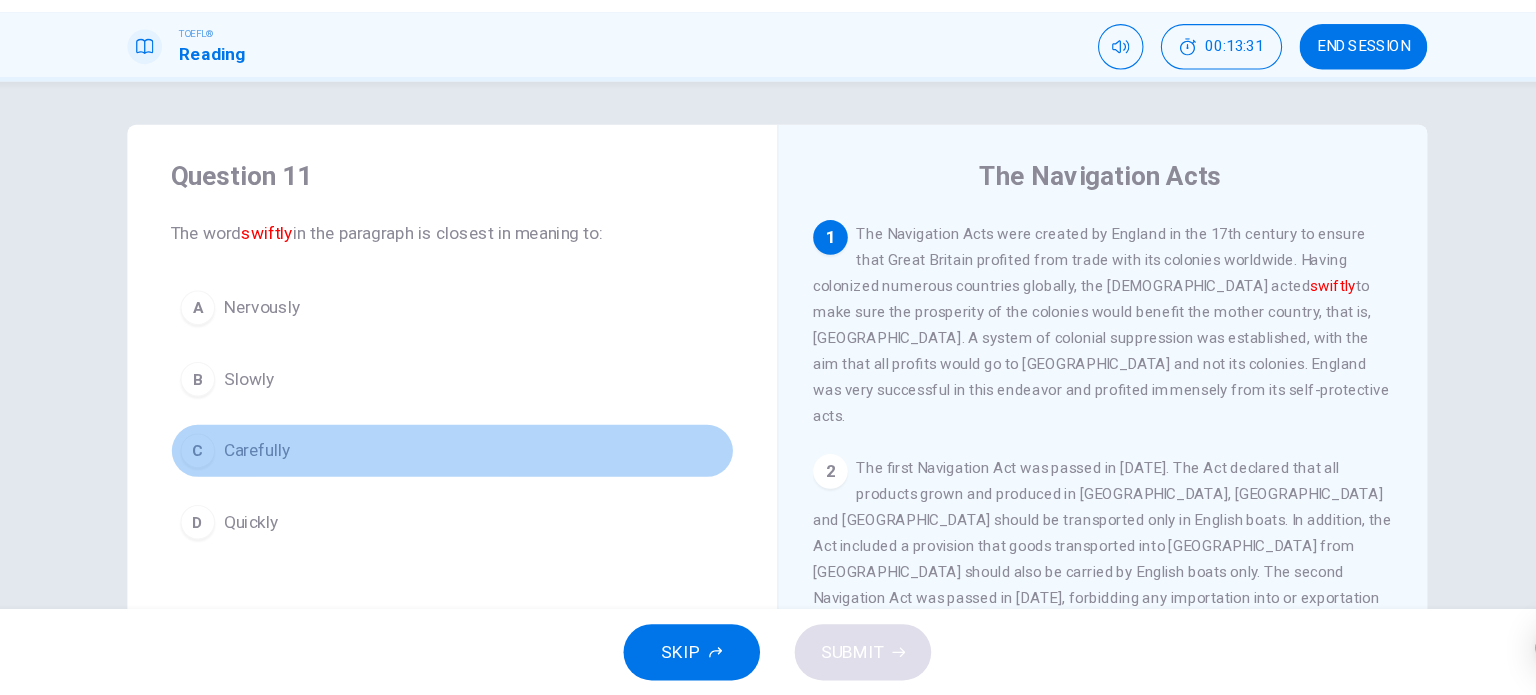 click on "Carefully" at bounding box center (288, 469) 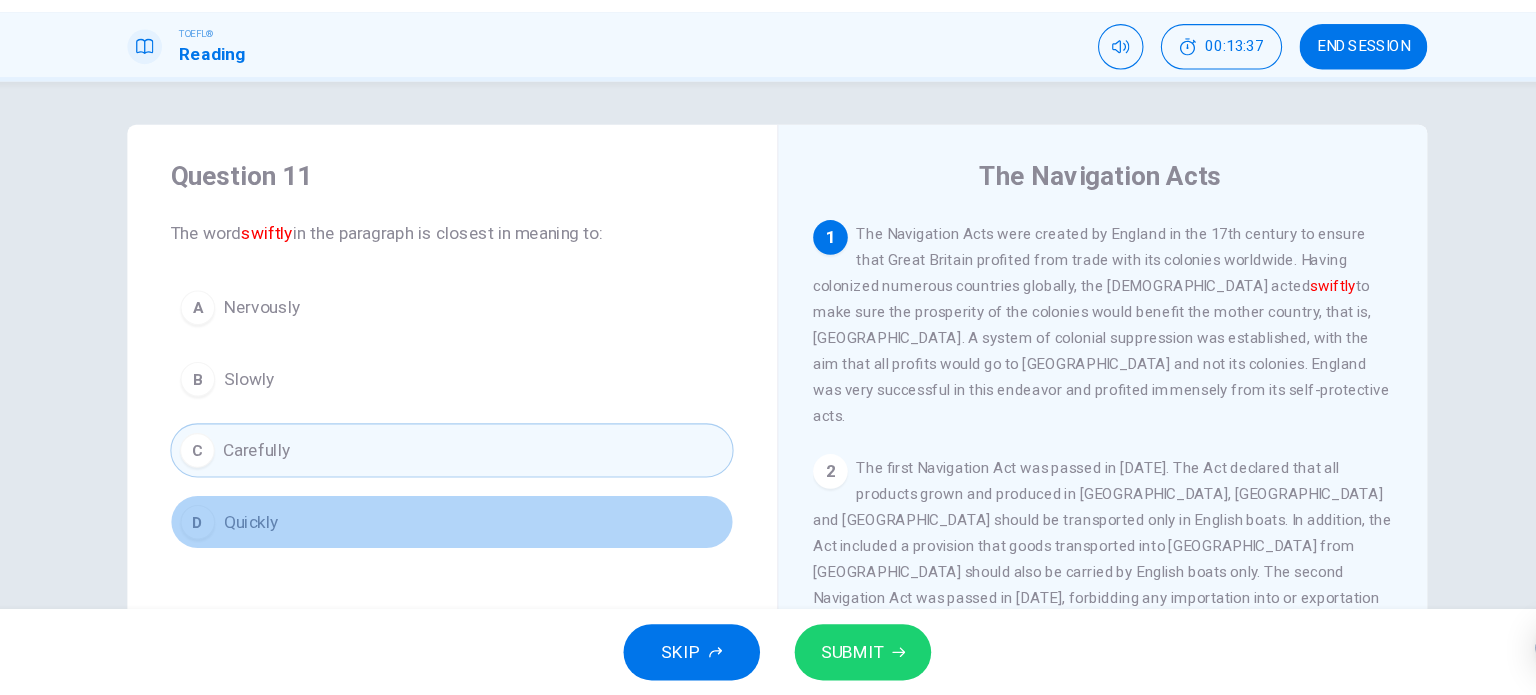 click on "D Quickly" at bounding box center [468, 535] 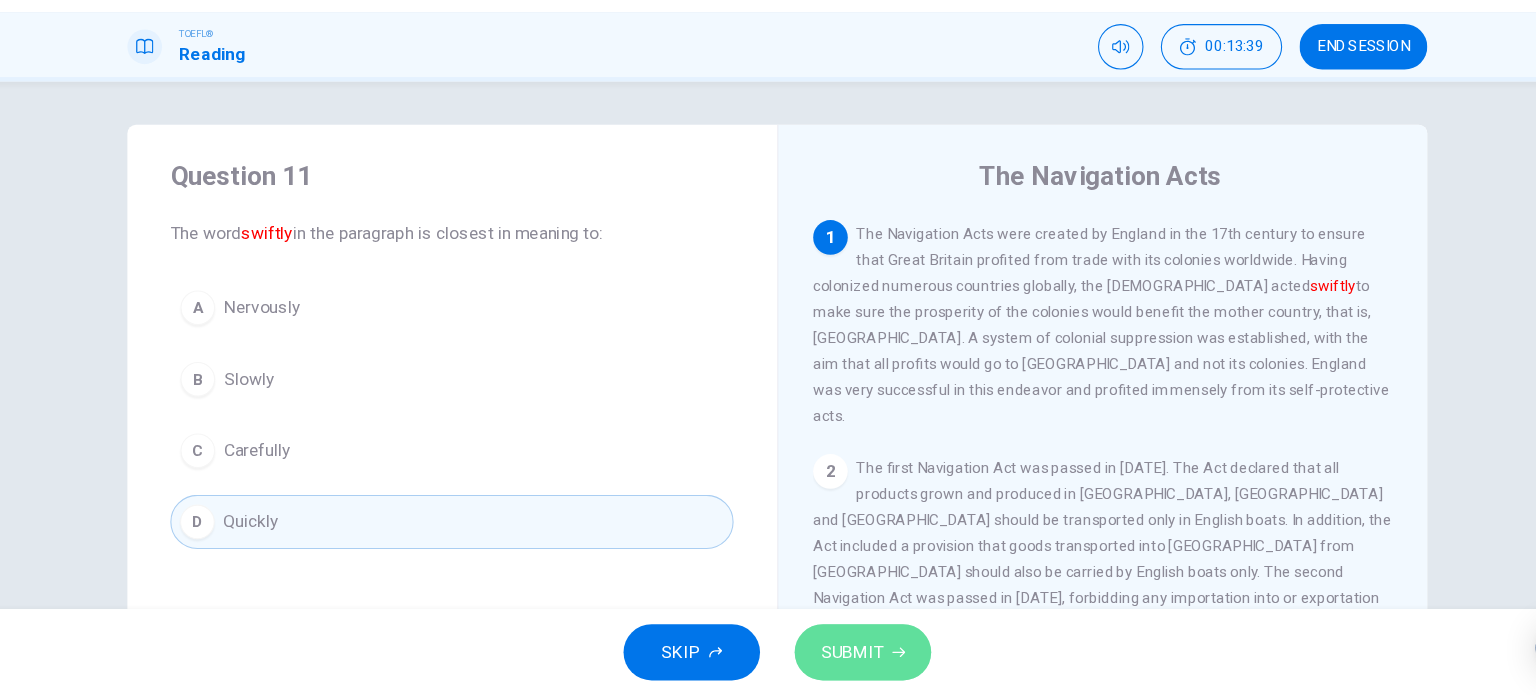 click on "SUBMIT" at bounding box center (837, 655) 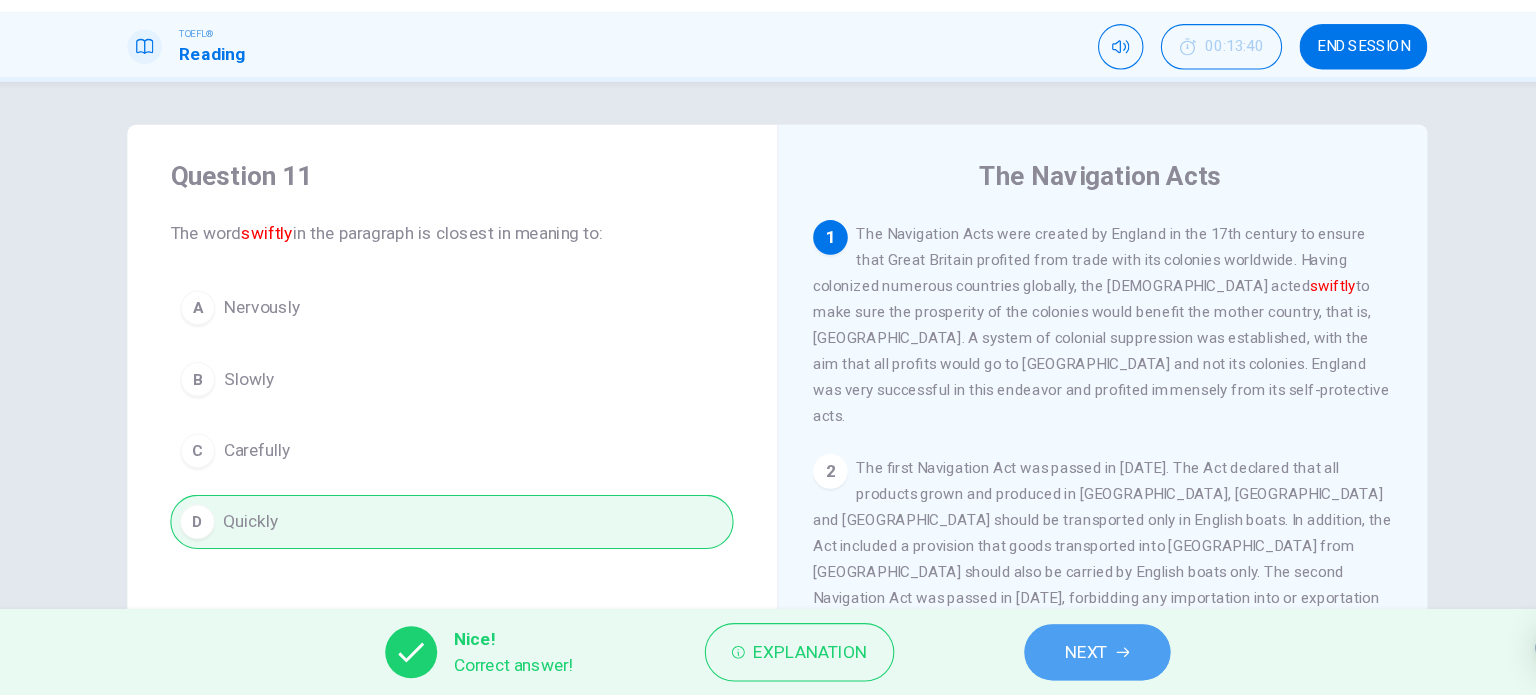 click on "NEXT" at bounding box center [1053, 655] 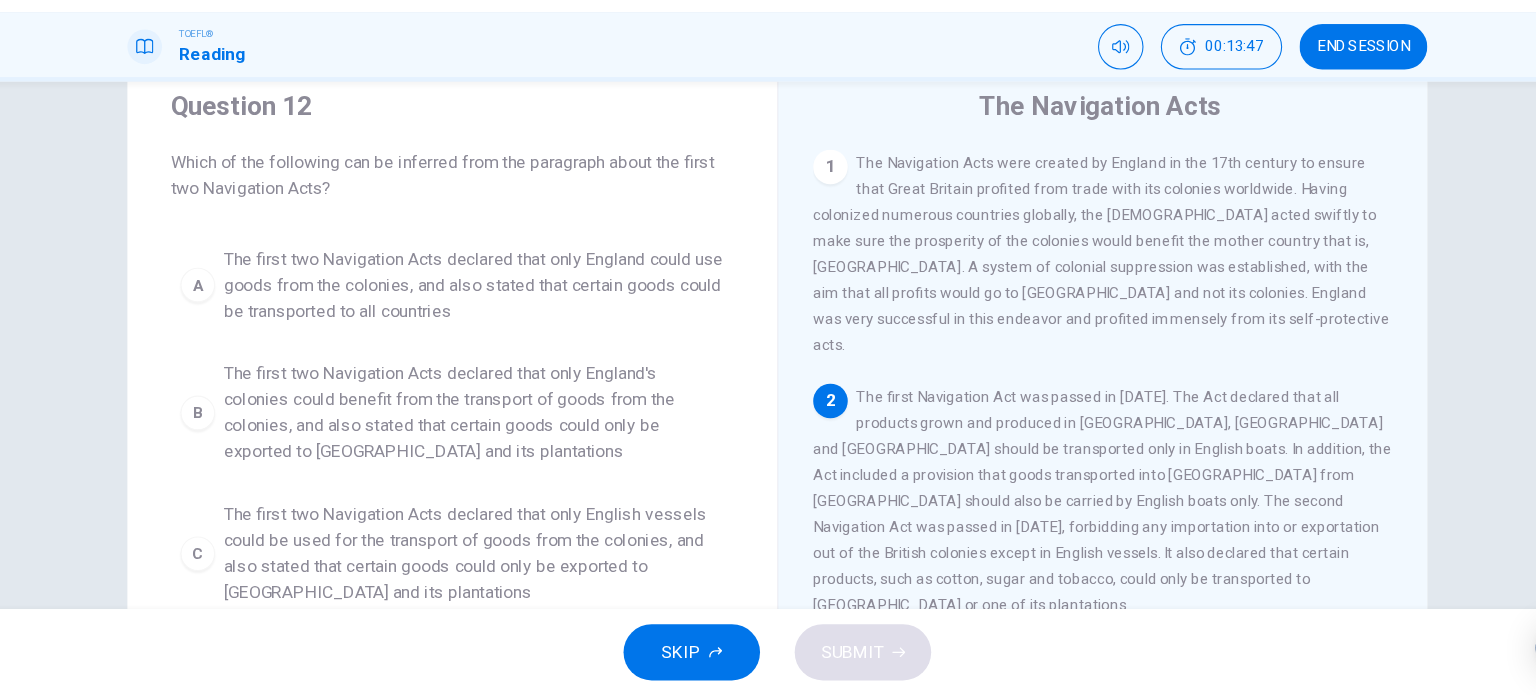 scroll, scrollTop: 60, scrollLeft: 0, axis: vertical 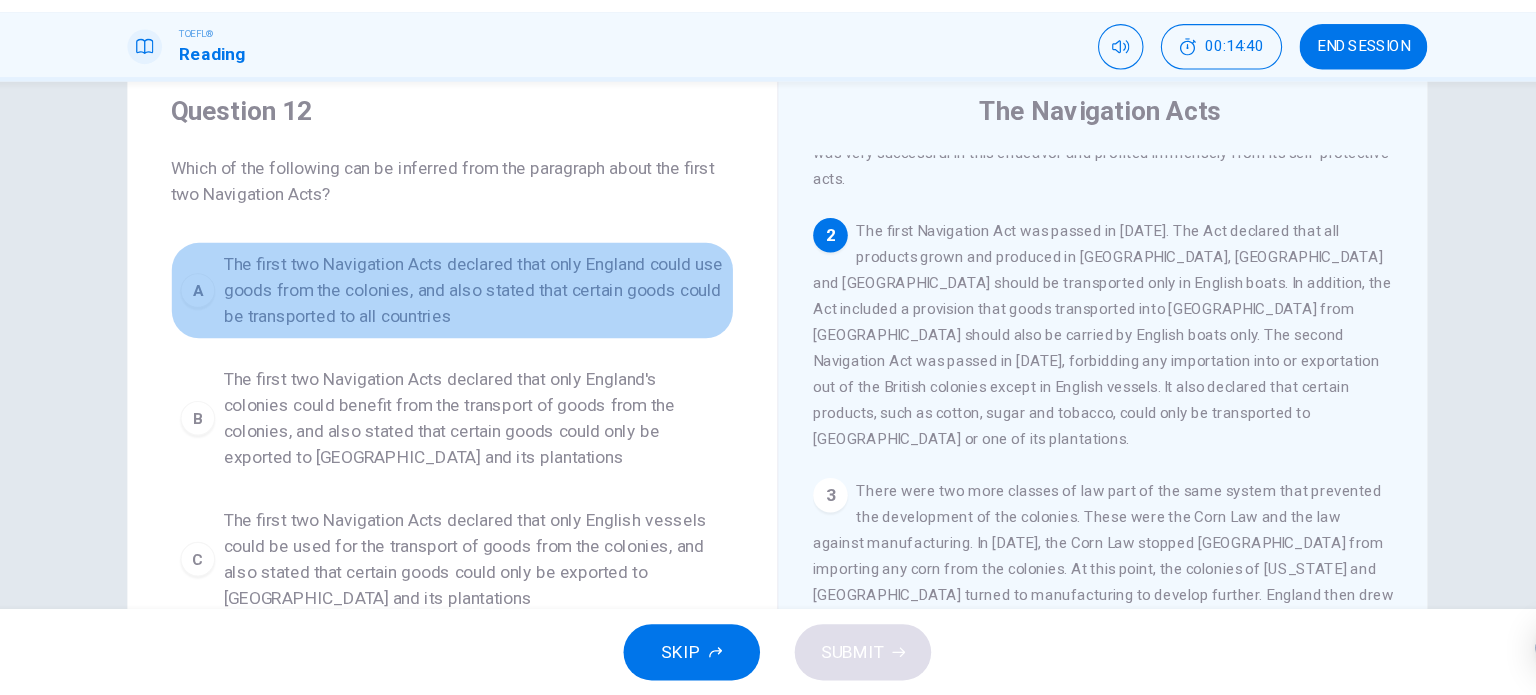 click on "The first two Navigation Acts declared that only England could use goods from the colonies, and also stated that certain goods could be transported to all countries" at bounding box center (488, 321) 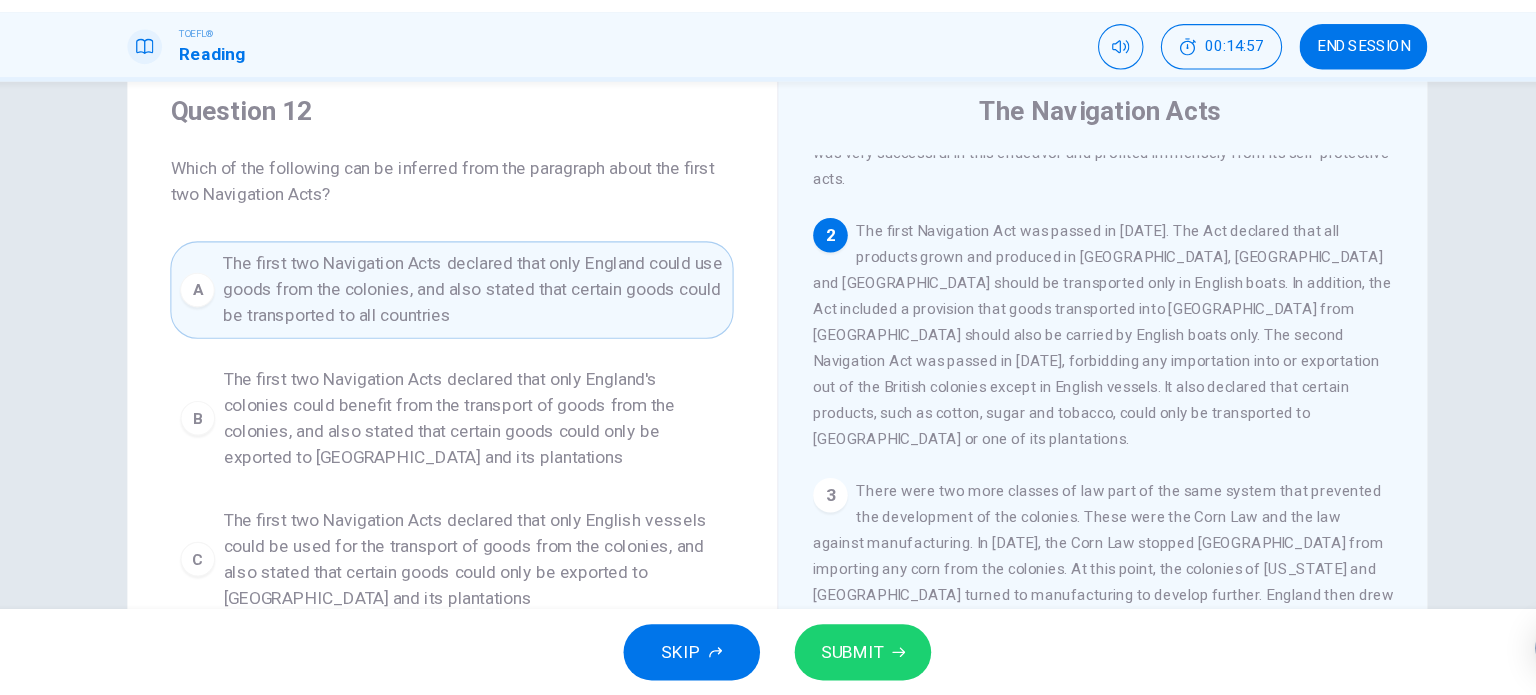 drag, startPoint x: 783, startPoint y: 379, endPoint x: 966, endPoint y: 376, distance: 183.02458 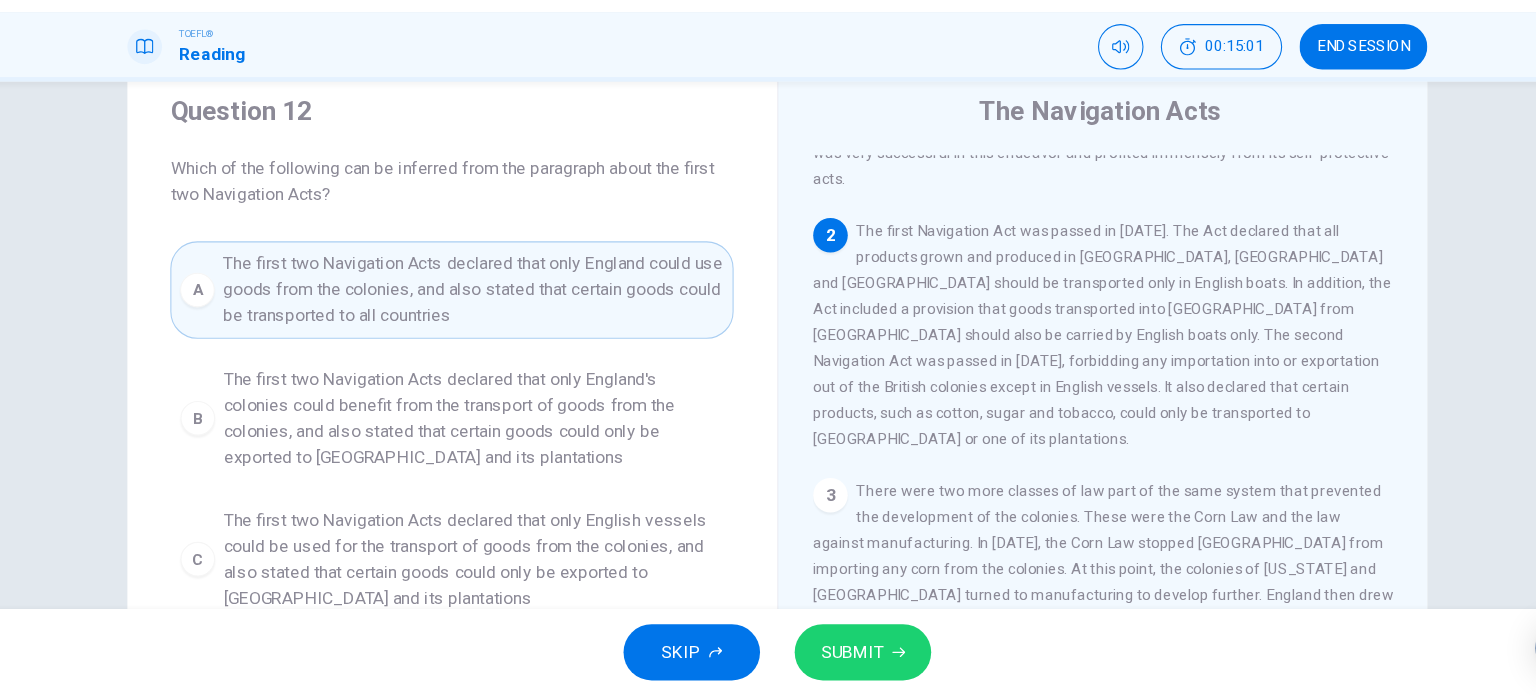 click on "The first two Navigation Acts declared that only England's colonies could benefit from the transport of goods from the colonies, and also stated that certain goods could only be exported to England and its plantations" at bounding box center [488, 439] 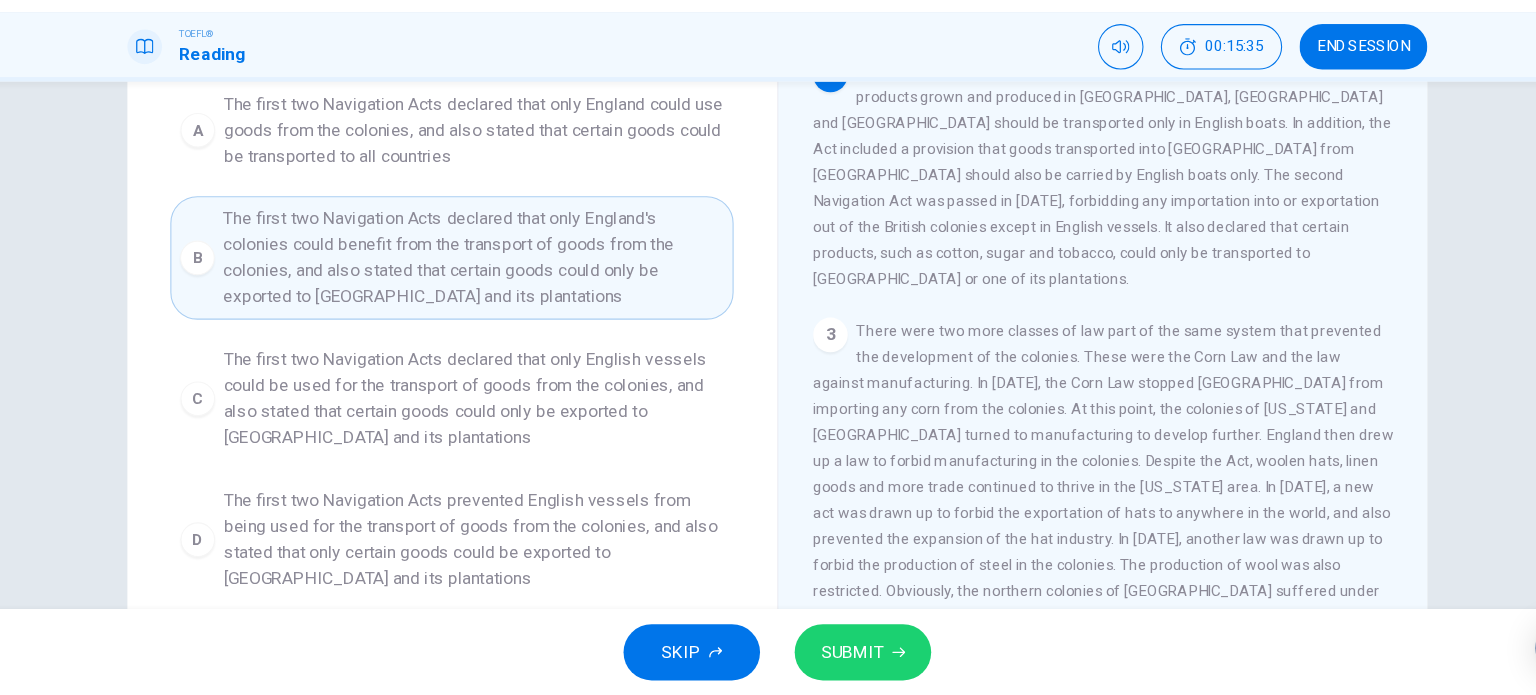 scroll, scrollTop: 209, scrollLeft: 0, axis: vertical 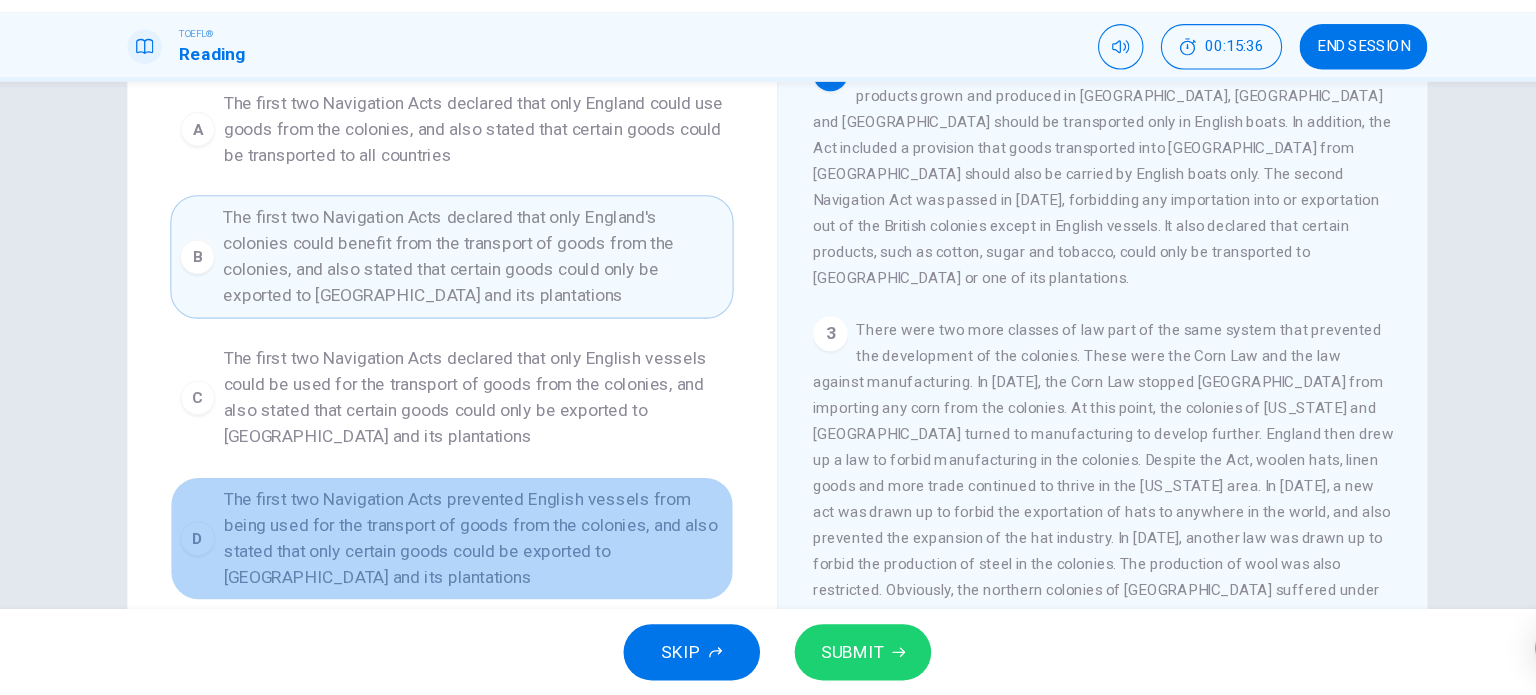 click on "The first two Navigation Acts prevented English vessels from being used for the transport of goods from the colonies, and also stated that only certain goods could be exported to England and its plantations" at bounding box center (488, 550) 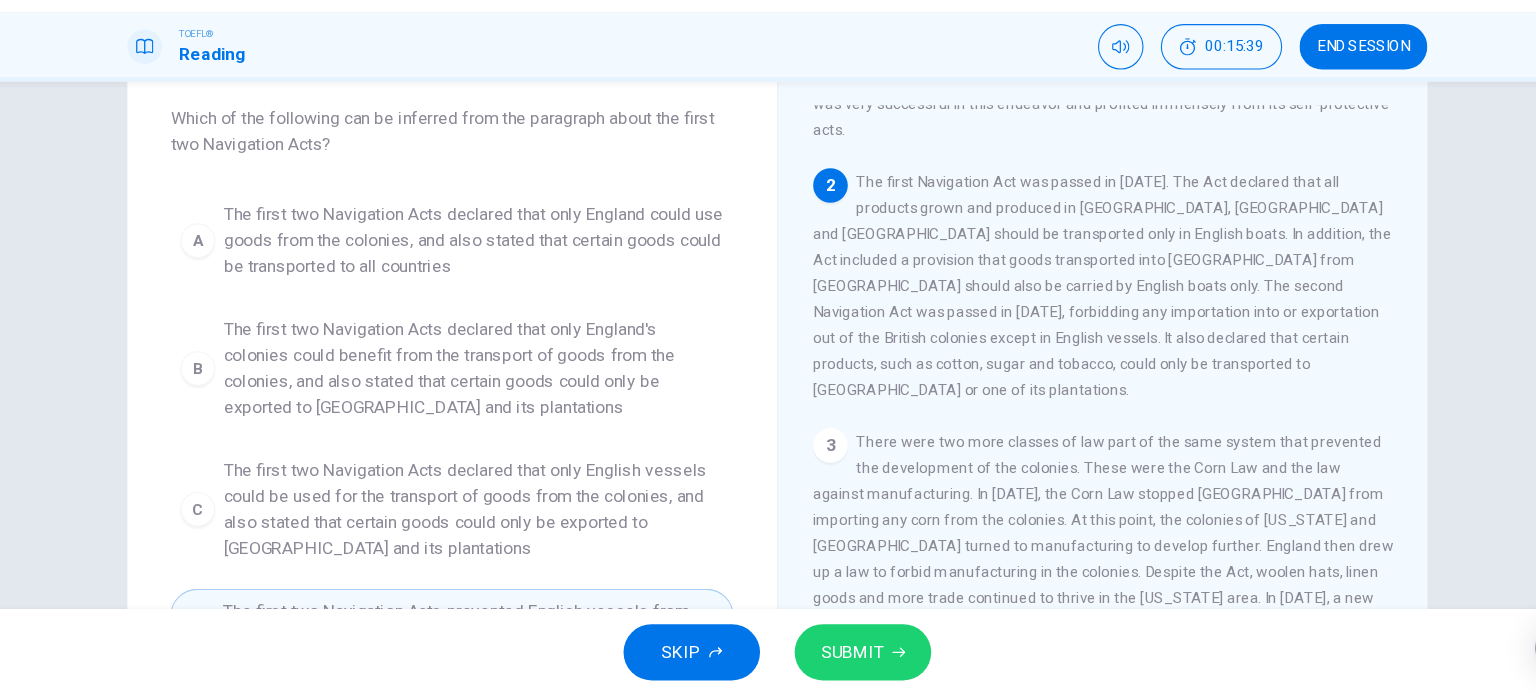 scroll, scrollTop: 105, scrollLeft: 0, axis: vertical 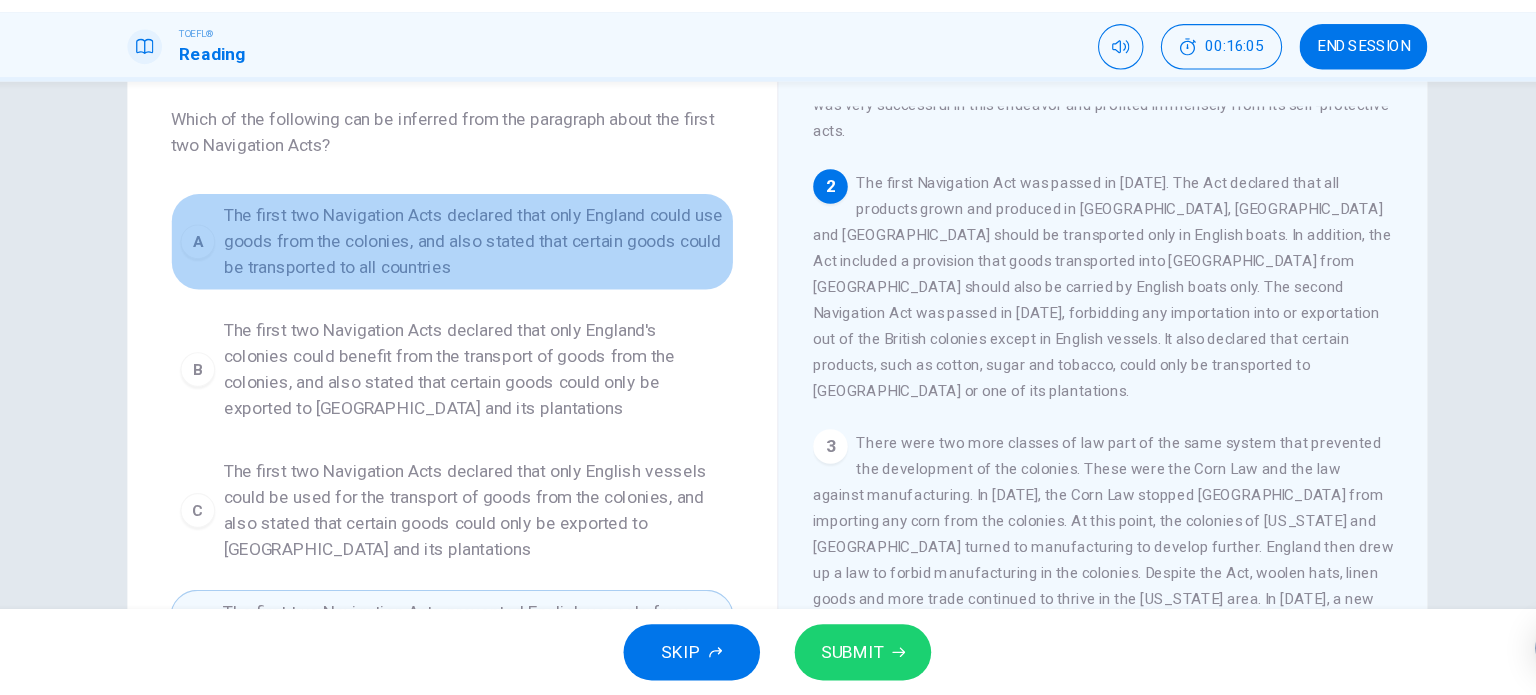 click on "The first two Navigation Acts declared that only England could use goods from the colonies, and also stated that certain goods could be transported to all countries" at bounding box center (488, 276) 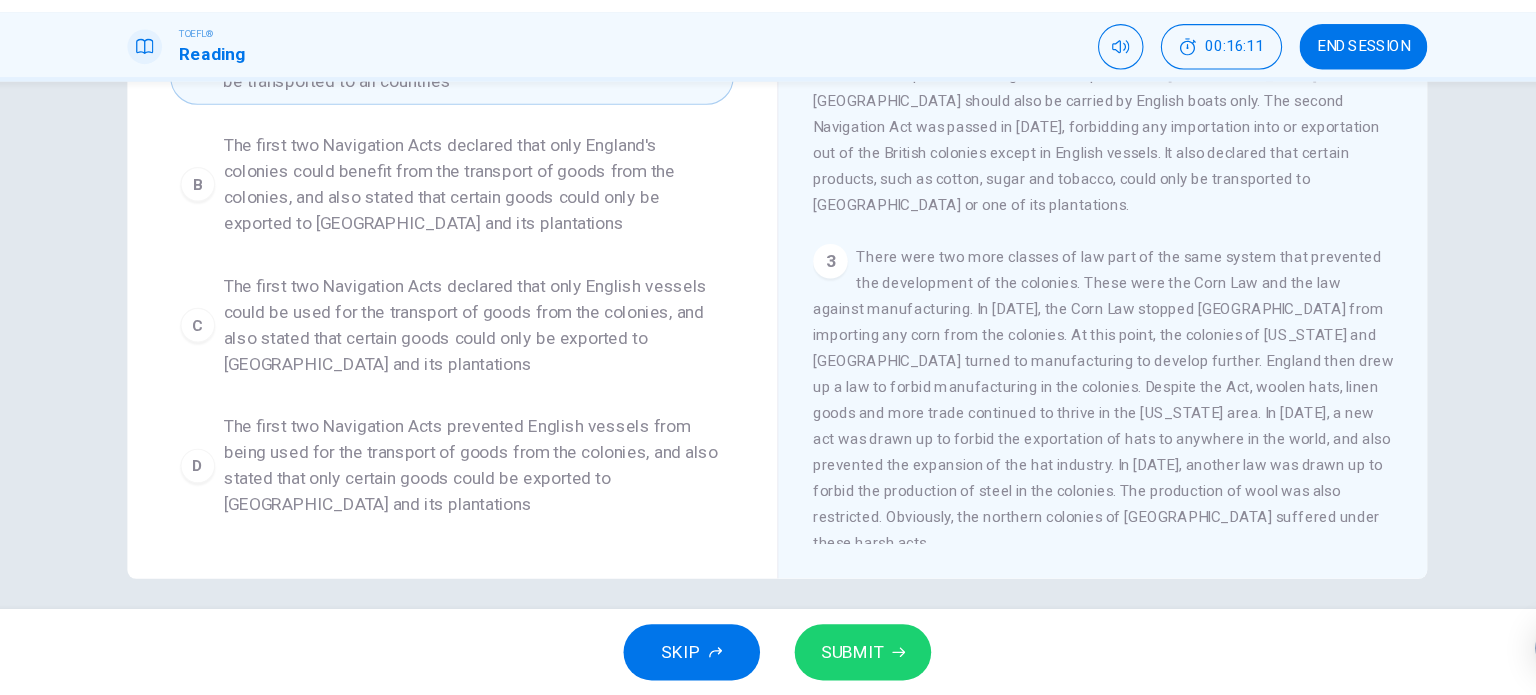 scroll, scrollTop: 276, scrollLeft: 0, axis: vertical 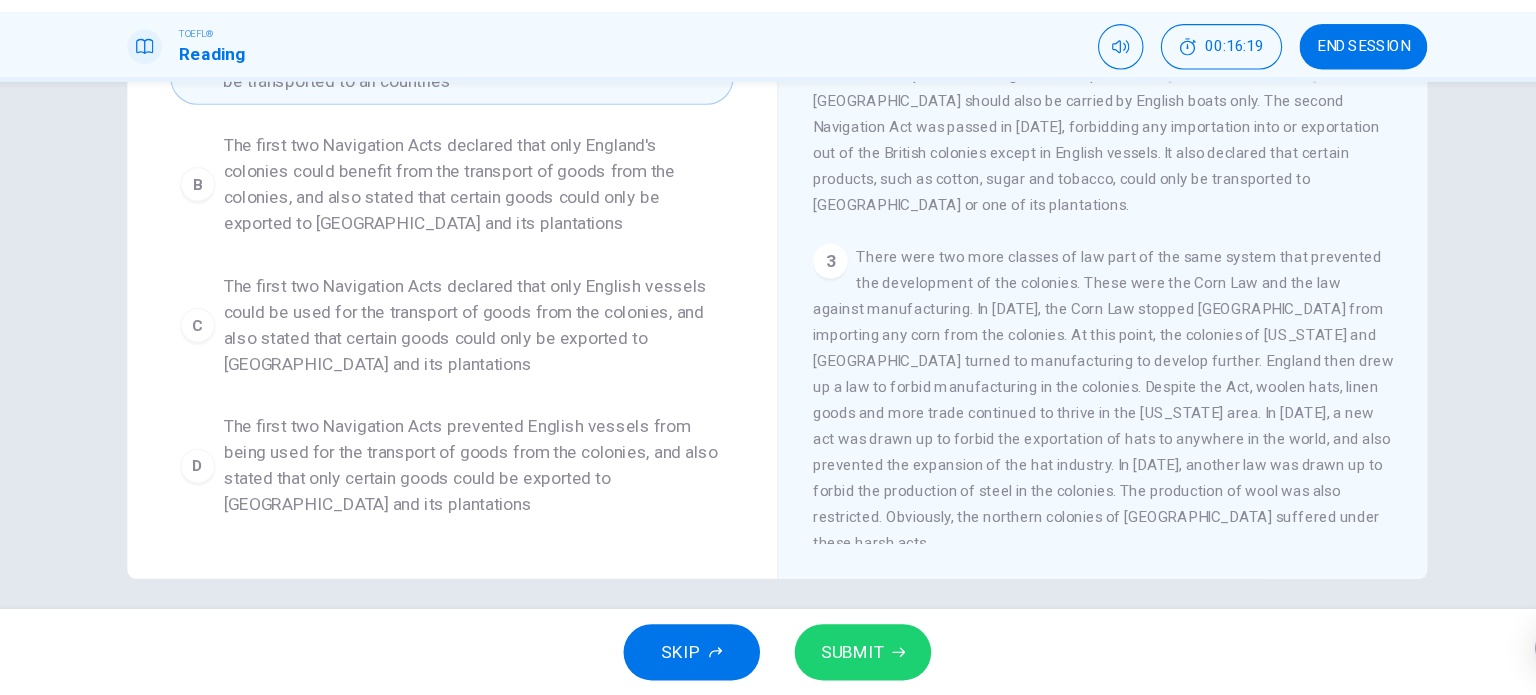 click on "A The first two Navigation Acts declared that only England could use goods from the colonies, and also stated that certain goods could be transported to all countries B The first two Navigation Acts declared that only England's colonies could benefit from the transport of goods from the colonies, and also stated that certain goods could only be exported to England and its plantations C The first two Navigation Acts declared that only English vessels could be used for the transport of goods from the colonies, and also stated that certain goods could only be exported to England and its plantations D The first two Navigation Acts prevented English vessels from being used for the transport of goods from the colonies, and also stated that only certain goods could be exported to England and its plantations" at bounding box center (468, 300) 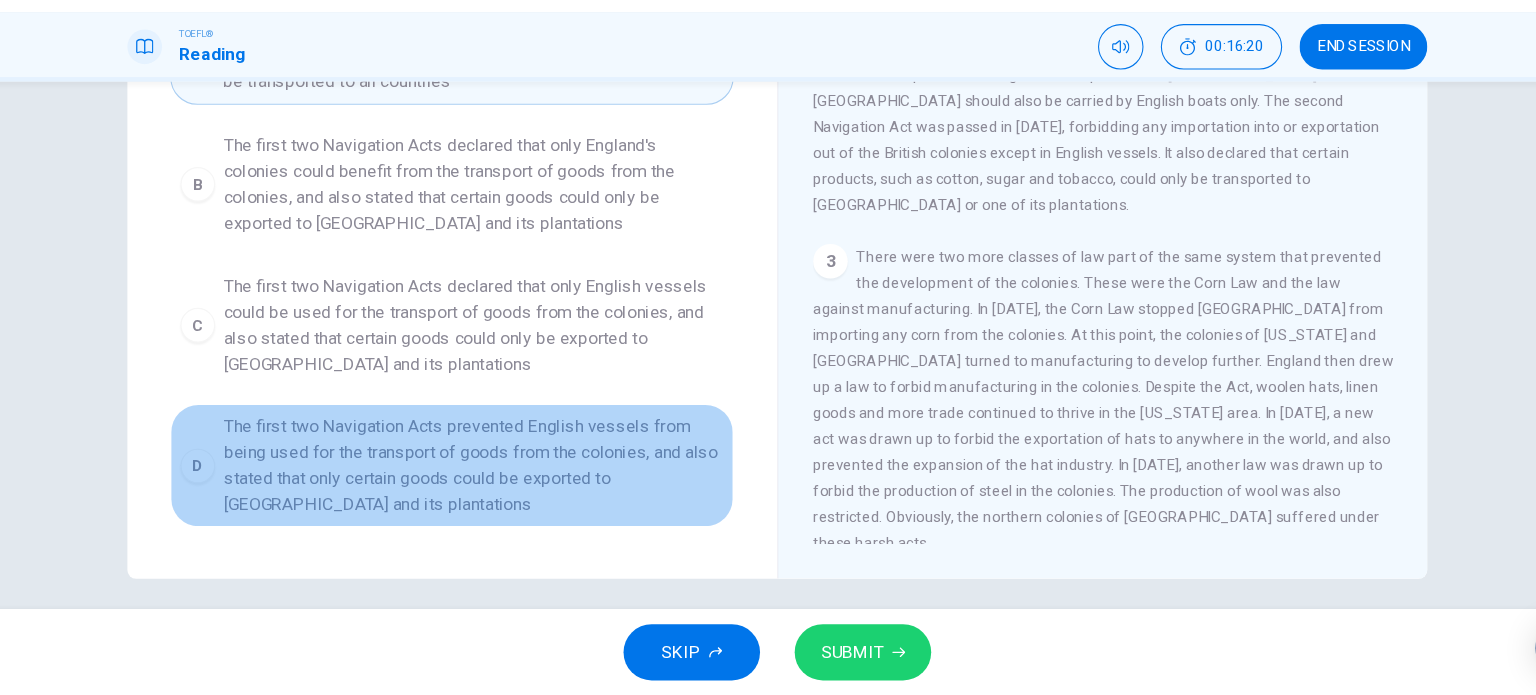 click on "The first two Navigation Acts prevented English vessels from being used for the transport of goods from the colonies, and also stated that only certain goods could be exported to England and its plantations" at bounding box center [488, 483] 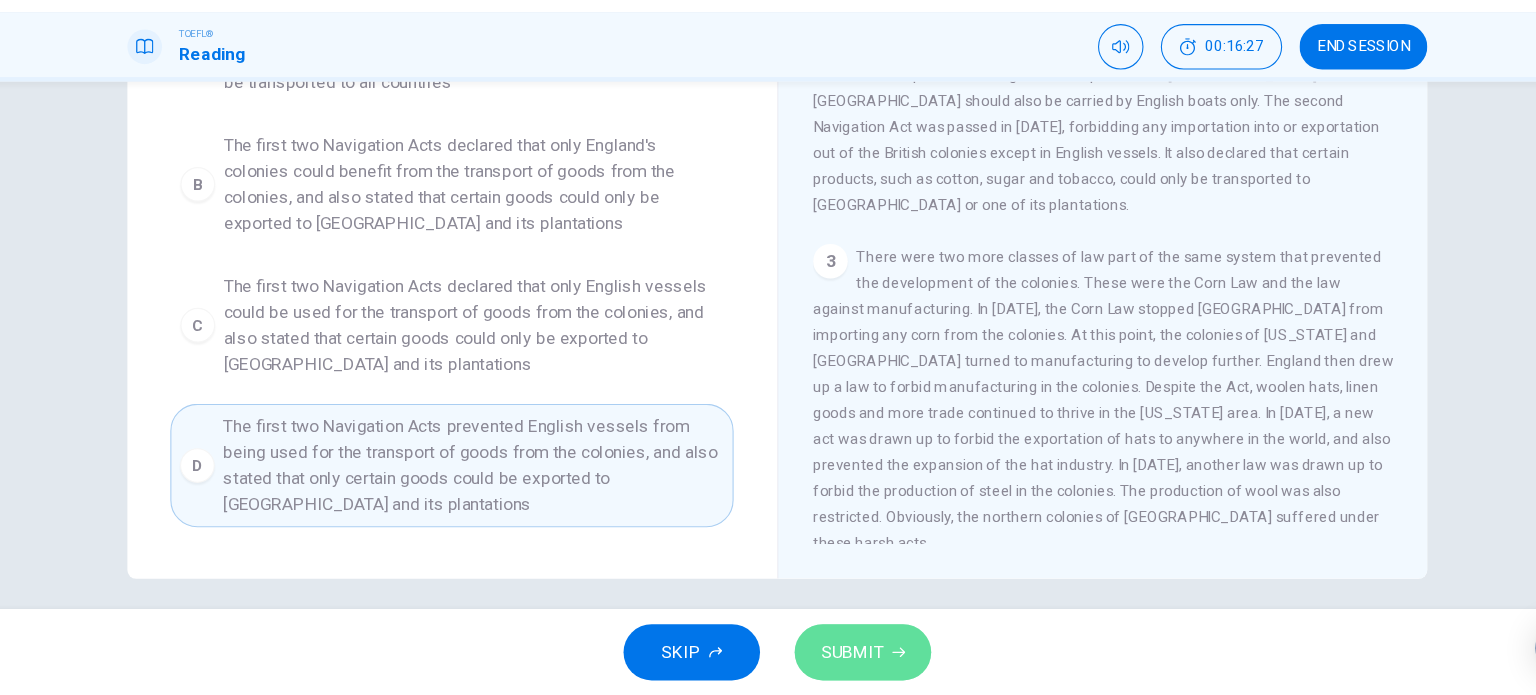 click on "SUBMIT" at bounding box center (837, 655) 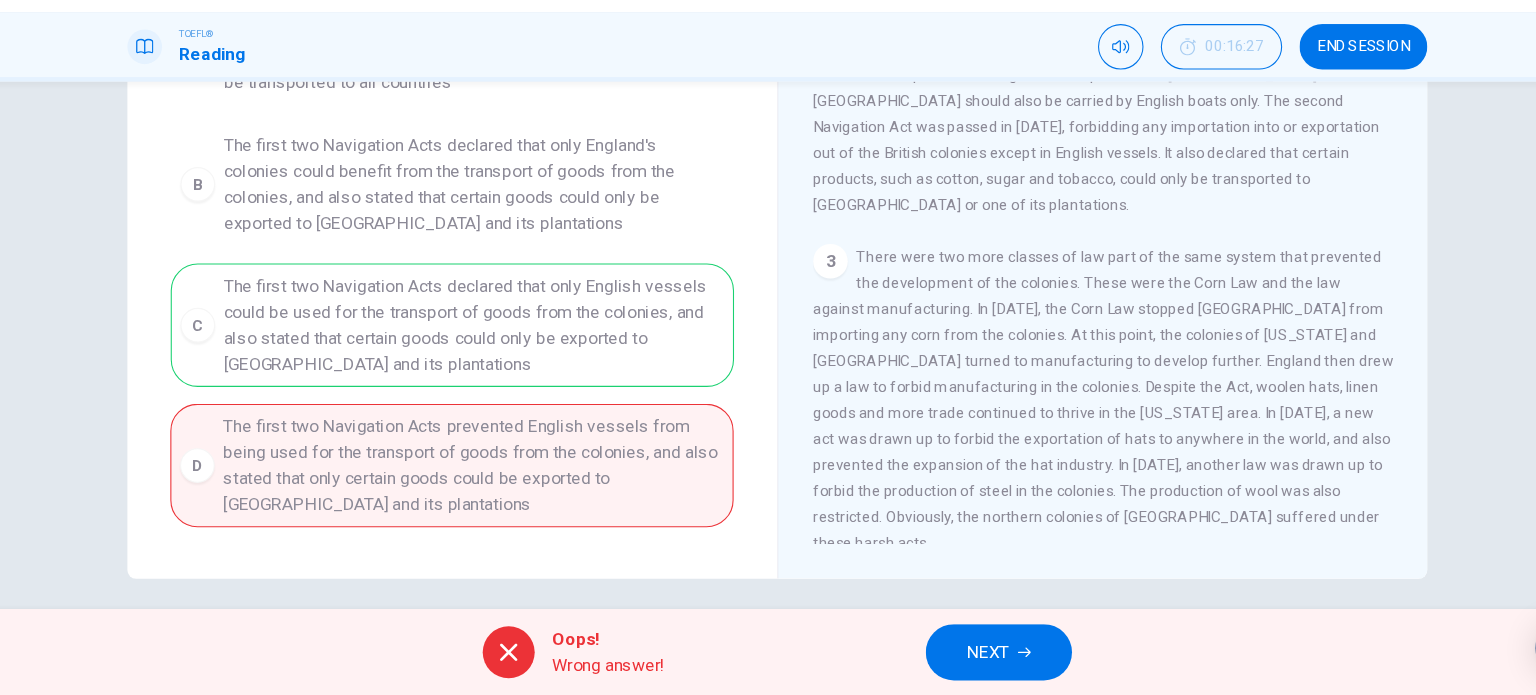 click on "A The first two Navigation Acts declared that only England could use goods from the colonies, and also stated that certain goods could be transported to all countries B The first two Navigation Acts declared that only England's colonies could benefit from the transport of goods from the colonies, and also stated that certain goods could only be exported to England and its plantations C The first two Navigation Acts declared that only English vessels could be used for the transport of goods from the colonies, and also stated that certain goods could only be exported to England and its plantations D The first two Navigation Acts prevented English vessels from being used for the transport of goods from the colonies, and also stated that only certain goods could be exported to England and its plantations" at bounding box center (468, 300) 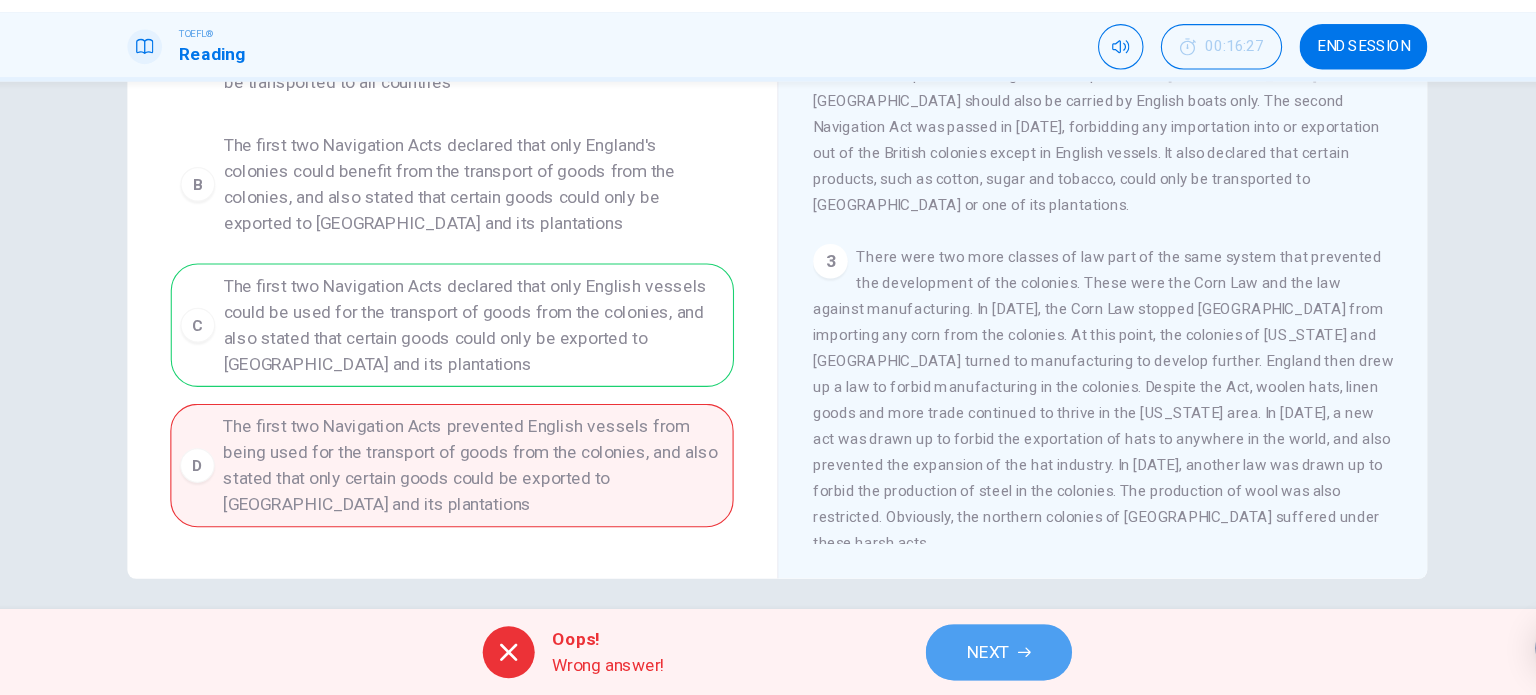 click on "NEXT" at bounding box center [962, 655] 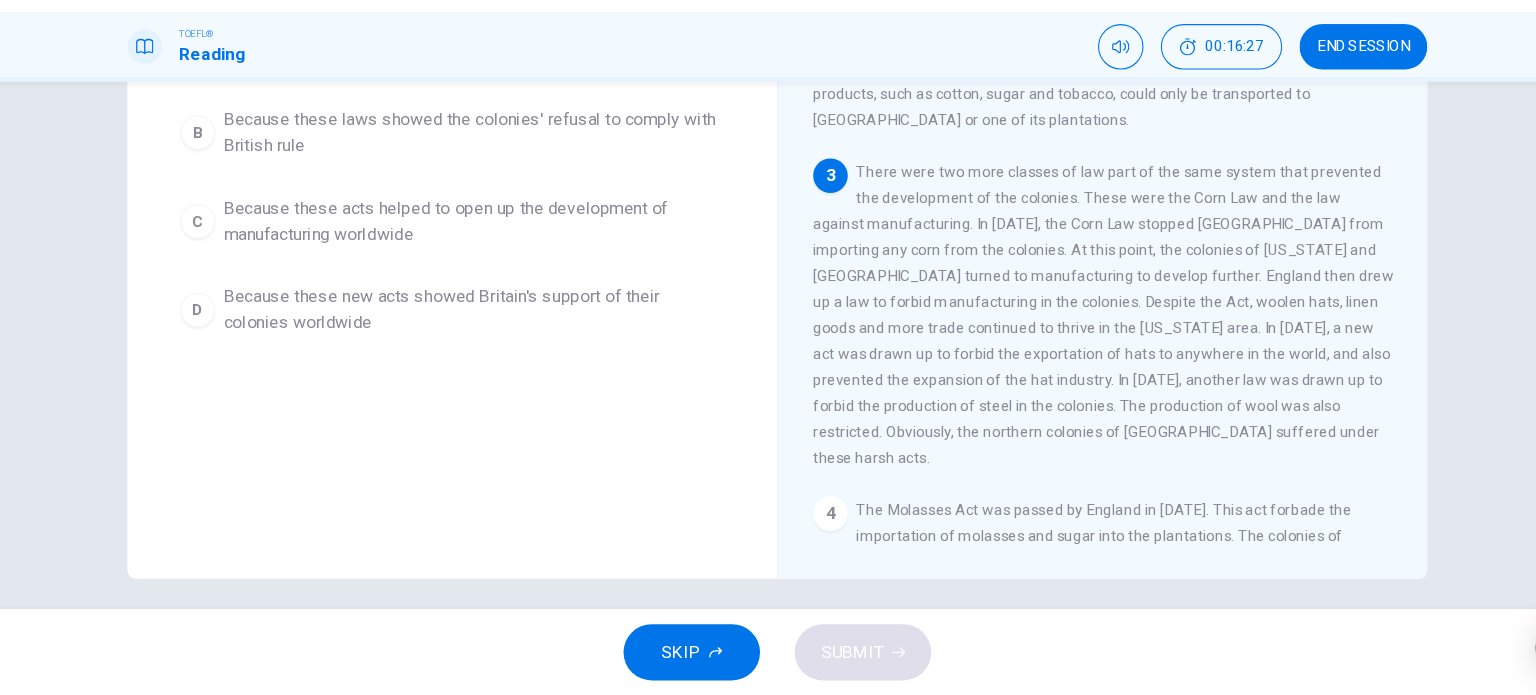 scroll, scrollTop: 317, scrollLeft: 0, axis: vertical 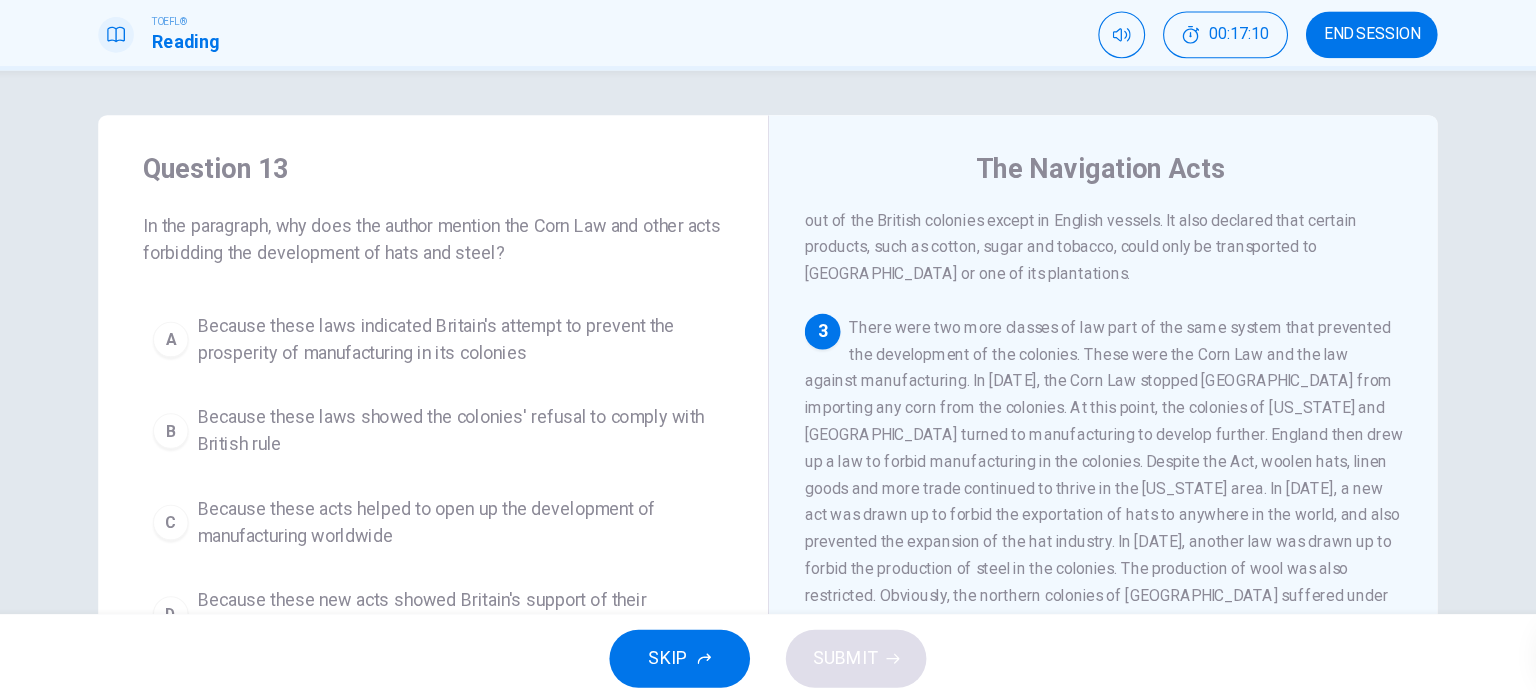 drag, startPoint x: 829, startPoint y: 431, endPoint x: 1045, endPoint y: 417, distance: 216.45323 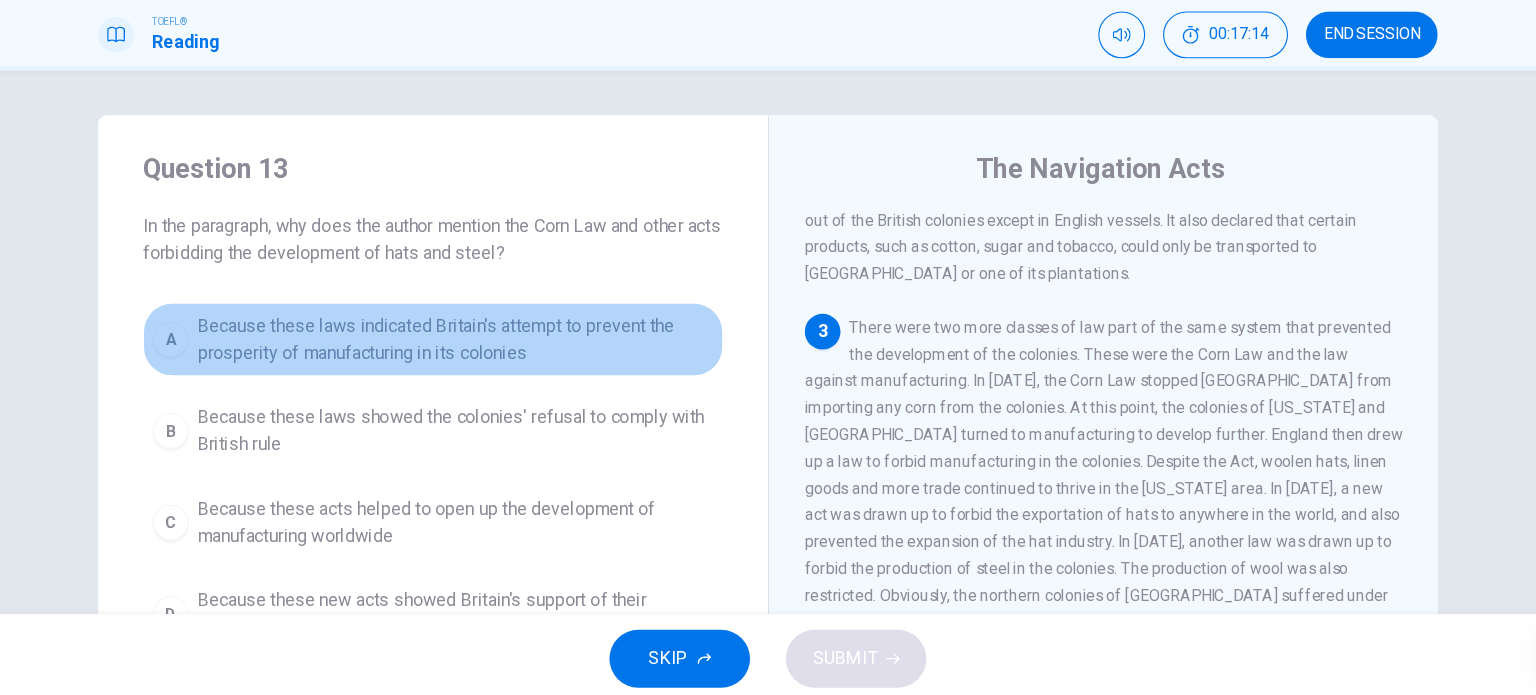 click on "Because these laws indicated Britain's attempt to prevent the prosperity of manufacturing in its colonies" at bounding box center (488, 369) 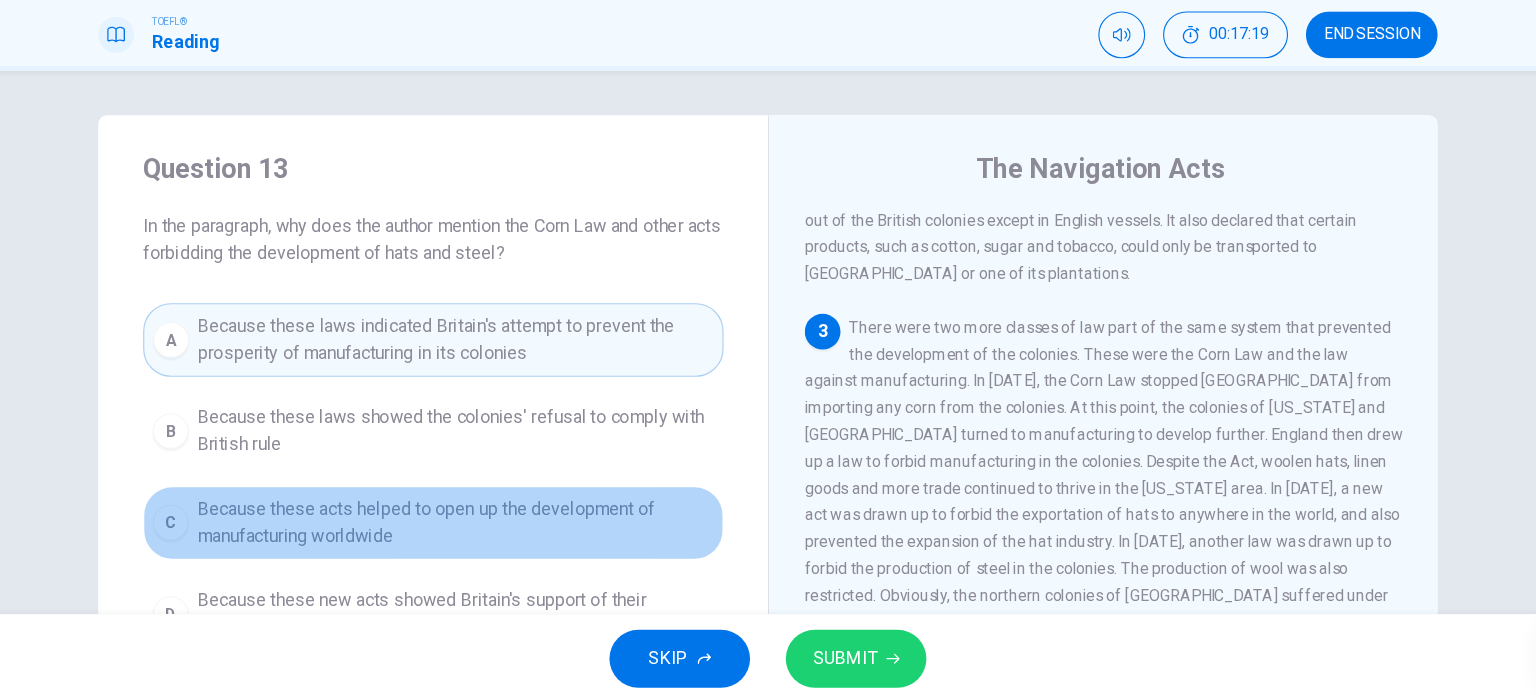 click on "Because these acts helped to open up the development of manufacturing worldwide" at bounding box center (488, 533) 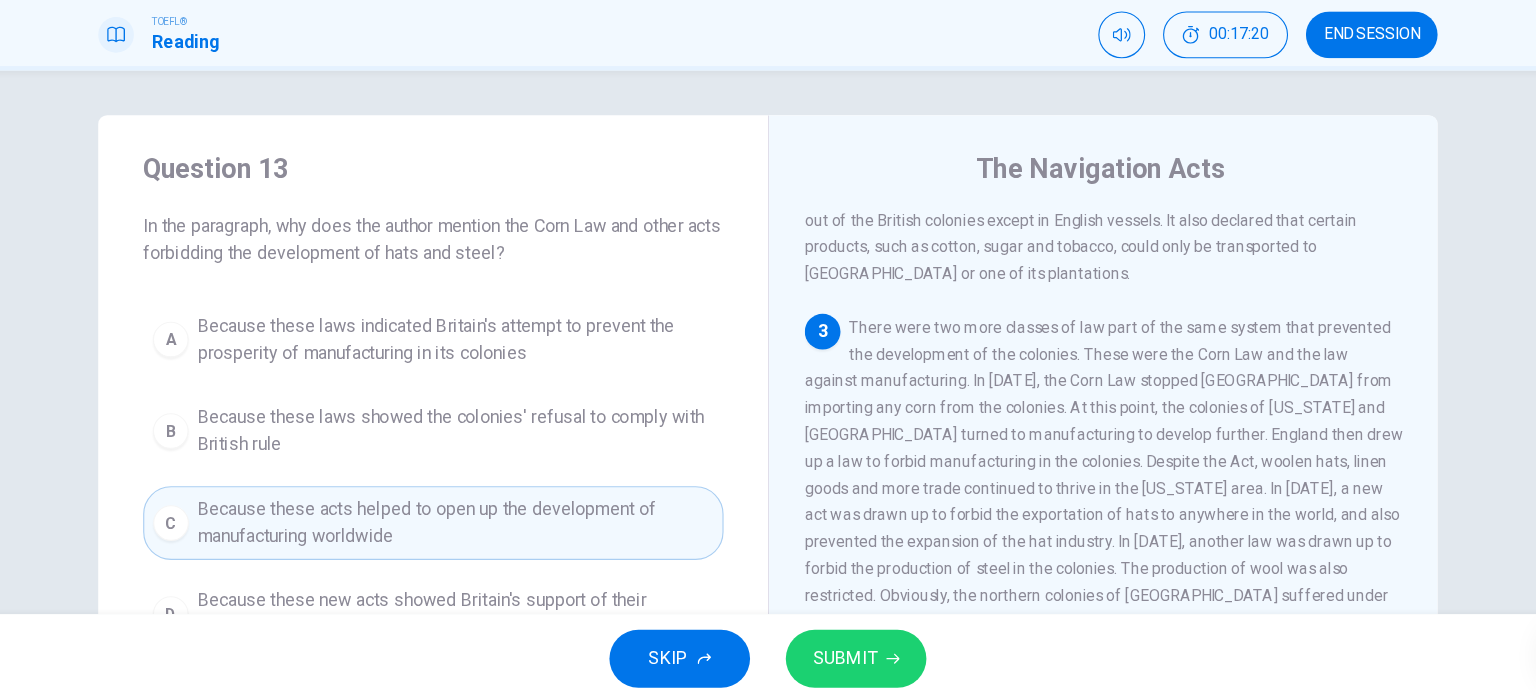 click on "SUBMIT" at bounding box center [847, 655] 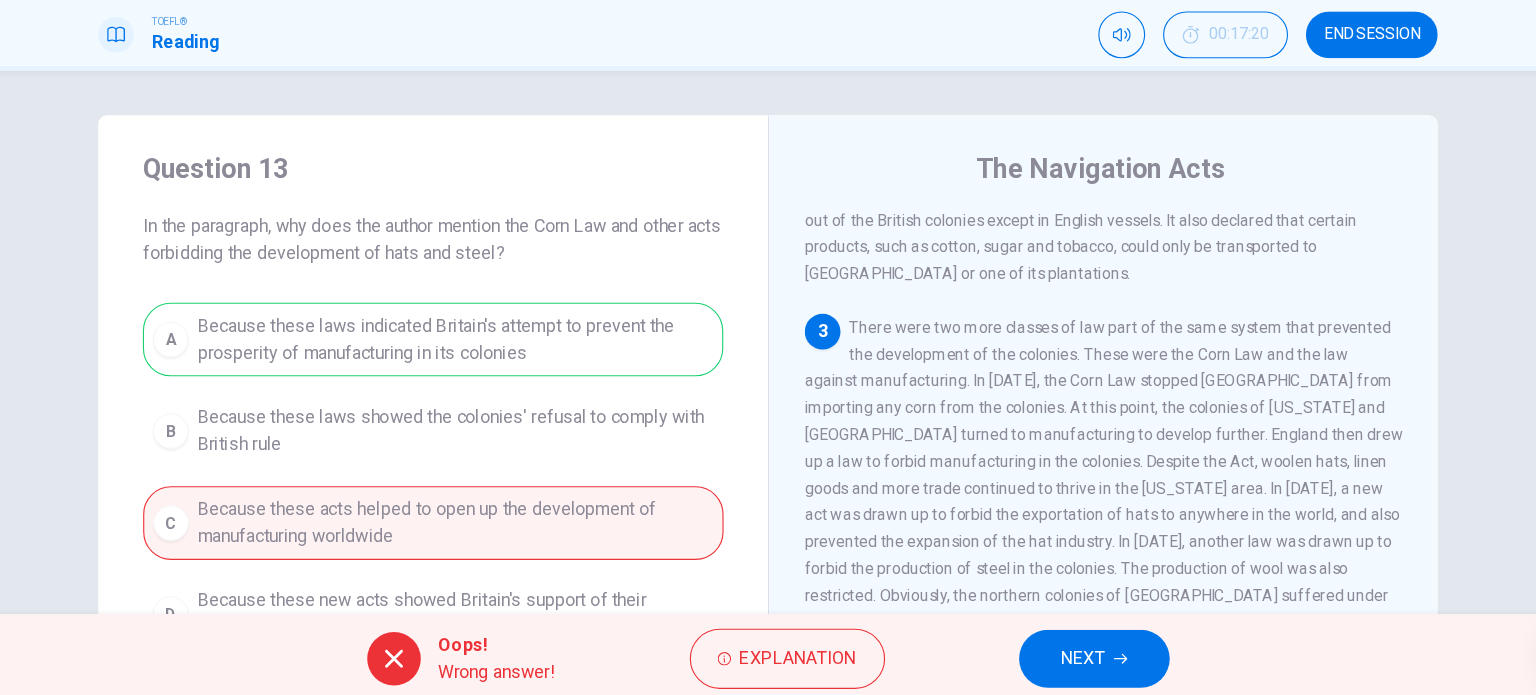 click on "NEXT" at bounding box center (1050, 655) 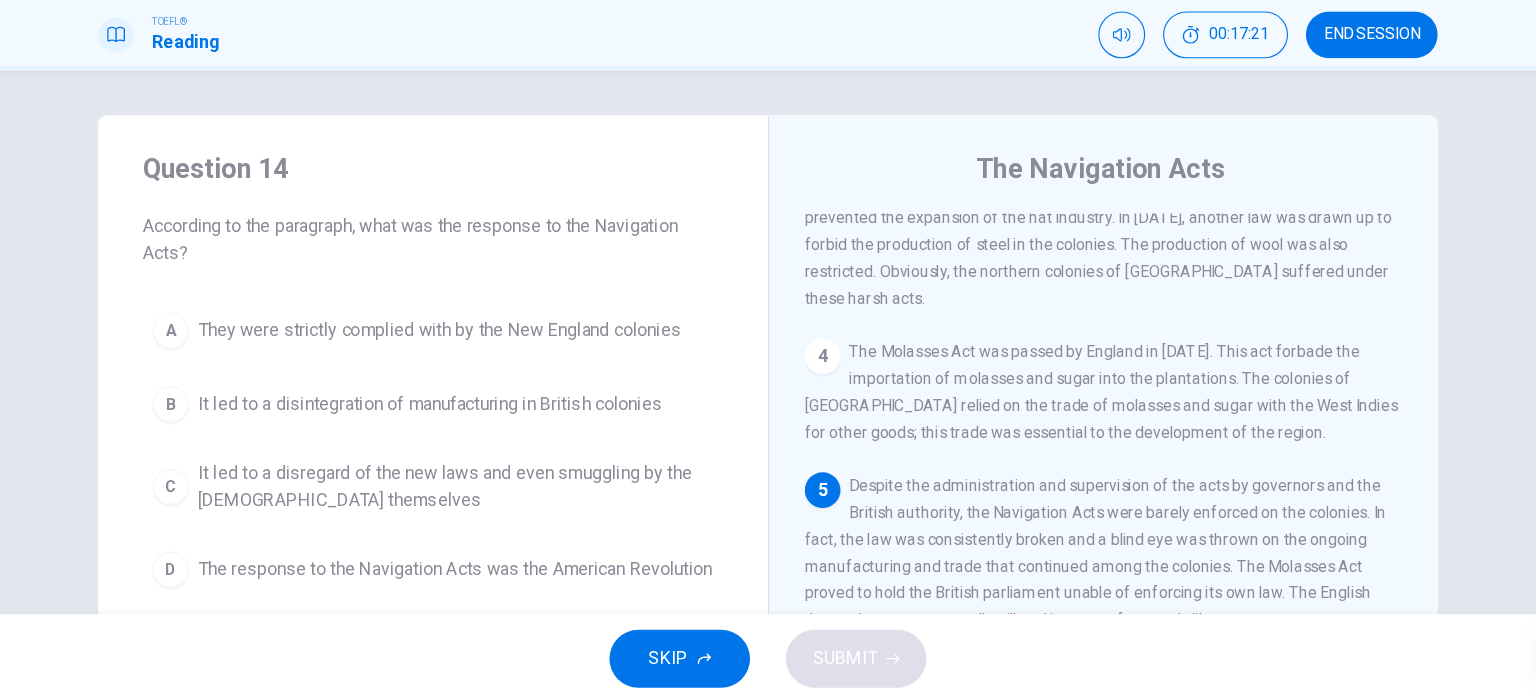 scroll, scrollTop: 684, scrollLeft: 0, axis: vertical 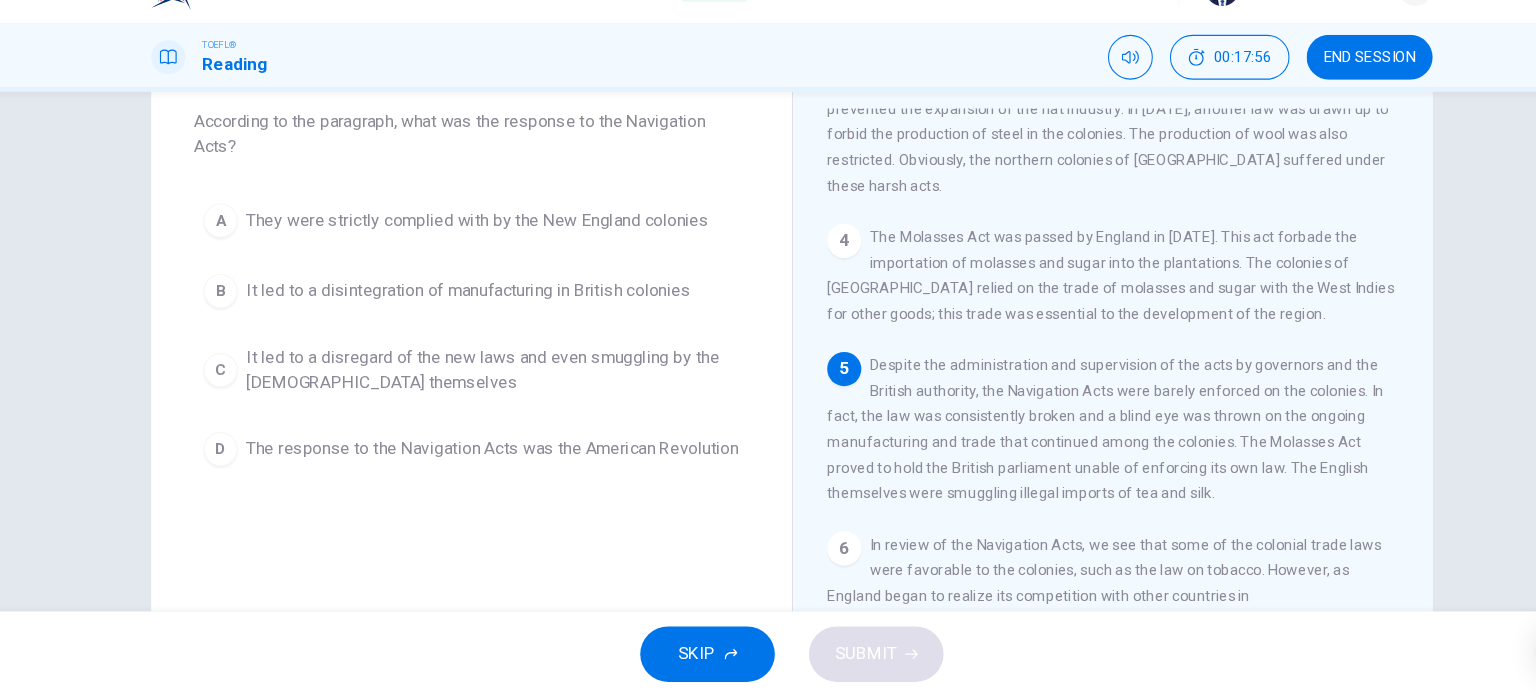 drag, startPoint x: 1007, startPoint y: 353, endPoint x: 1262, endPoint y: 355, distance: 255.00784 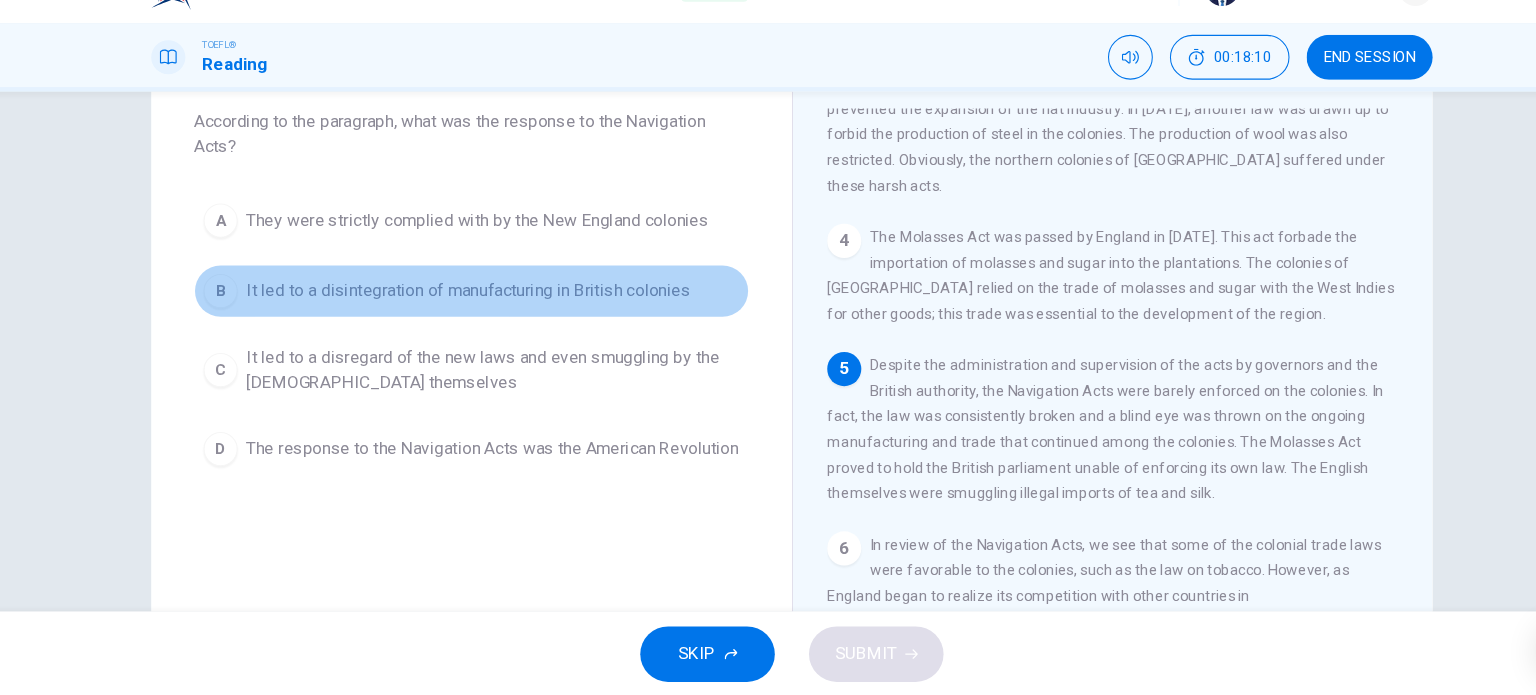 click on "It led to a disintegration of manufacturing in British colonies" at bounding box center [465, 315] 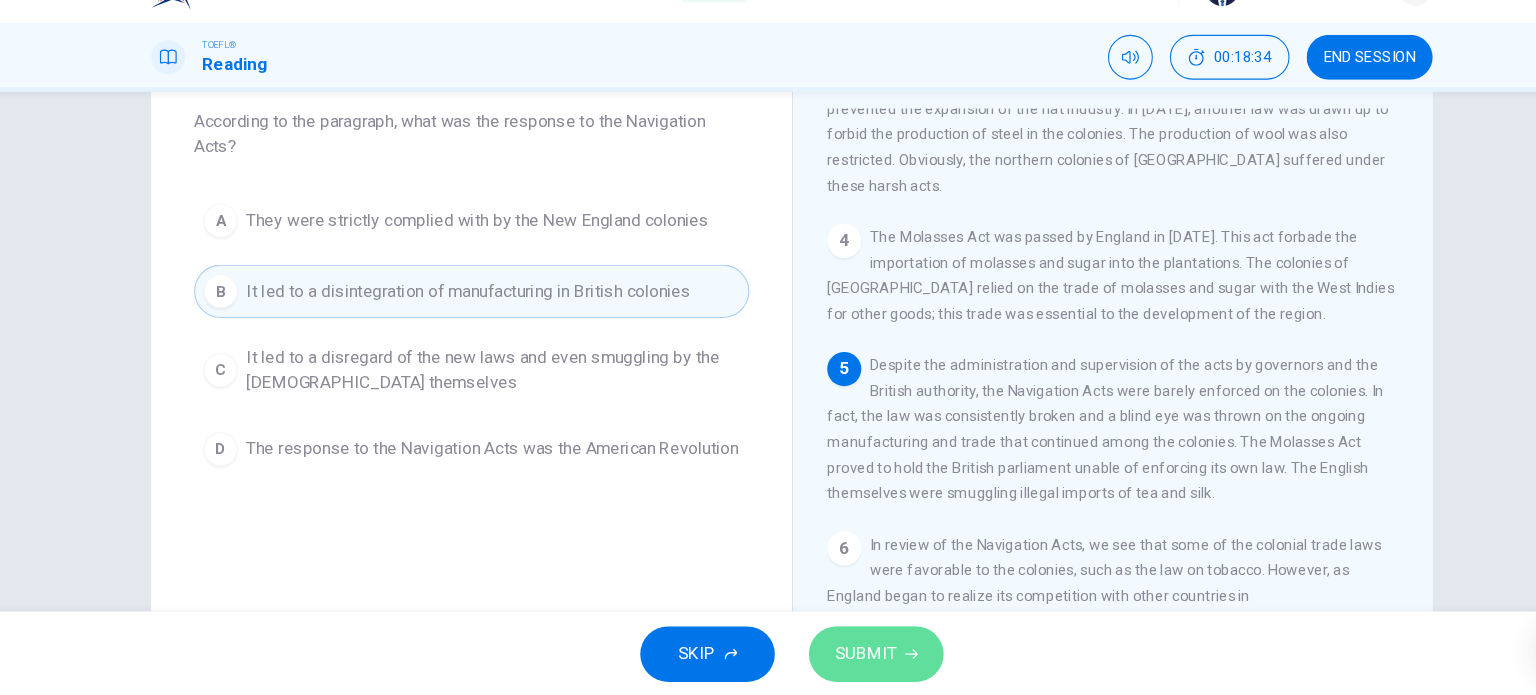 click on "SUBMIT" at bounding box center (847, 655) 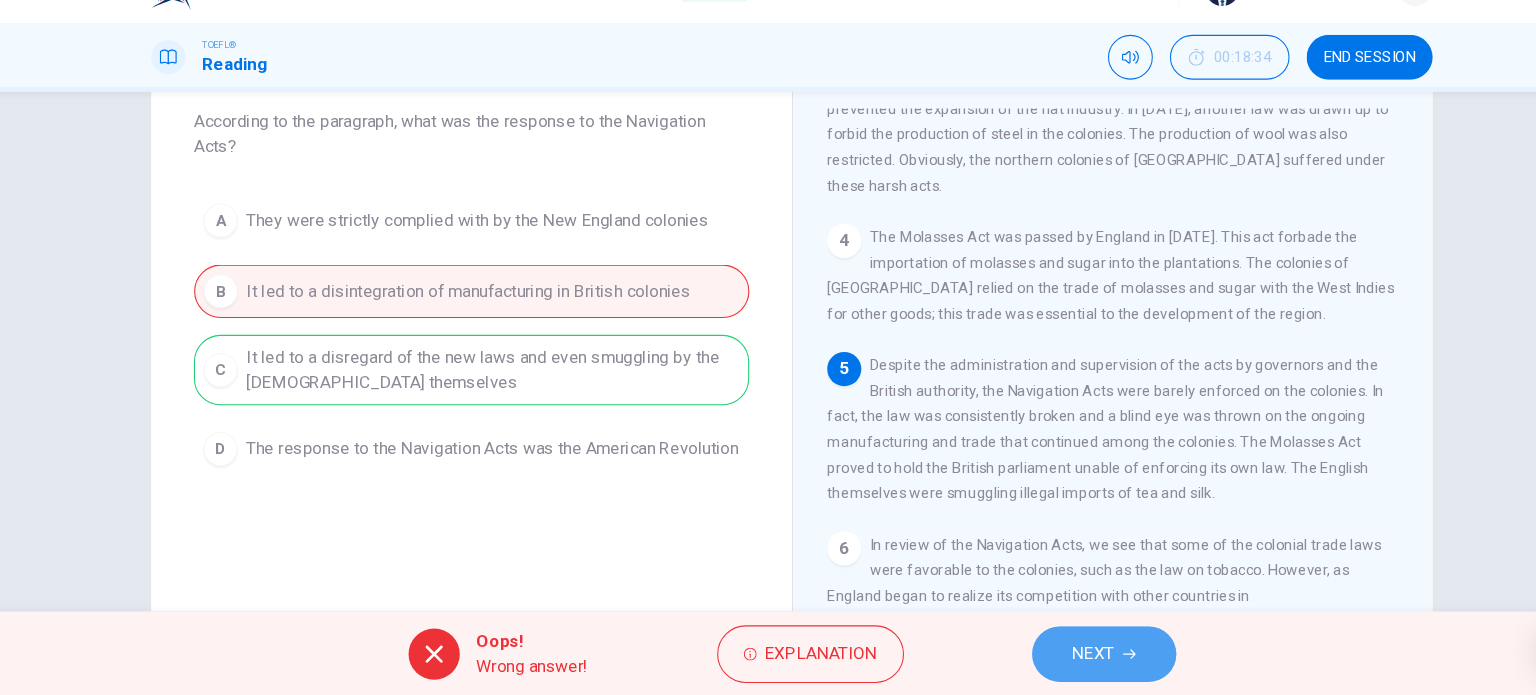 click on "NEXT" at bounding box center [1050, 655] 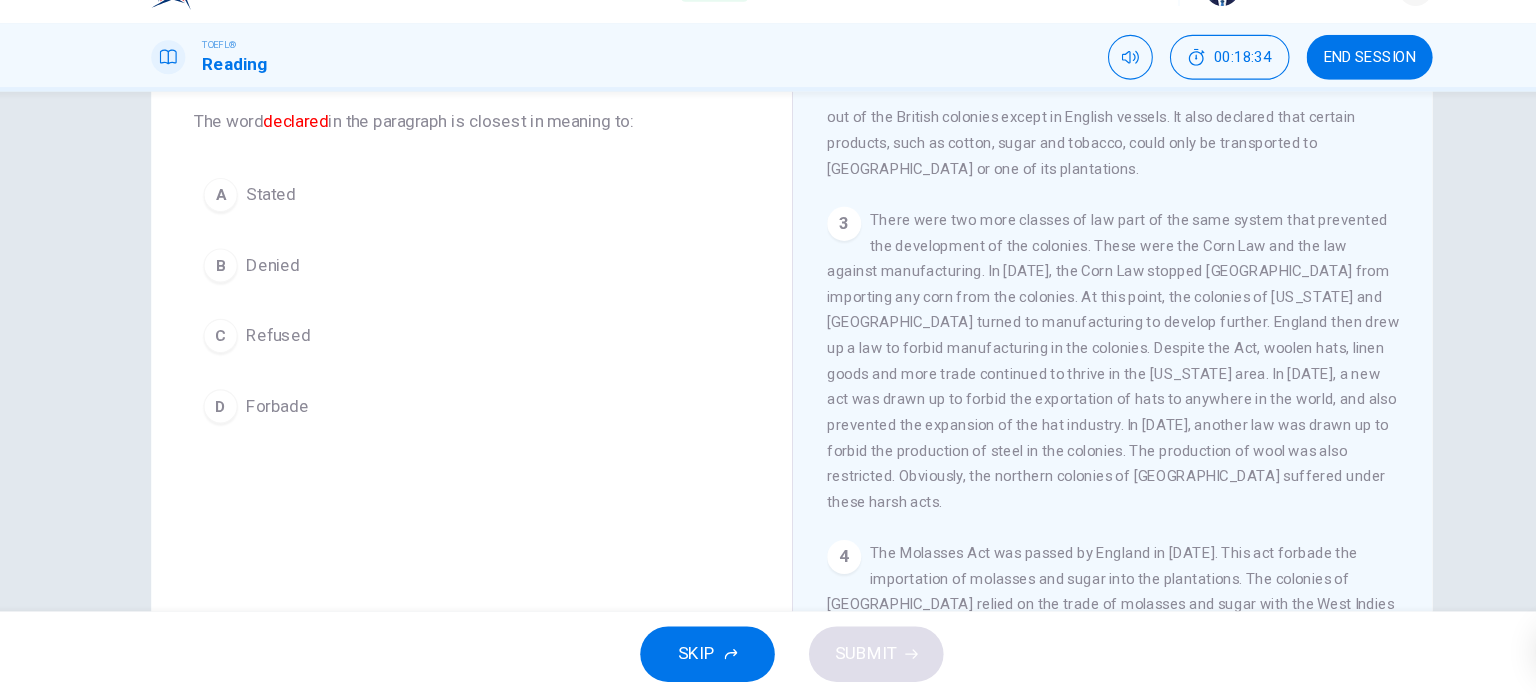 scroll, scrollTop: 197, scrollLeft: 0, axis: vertical 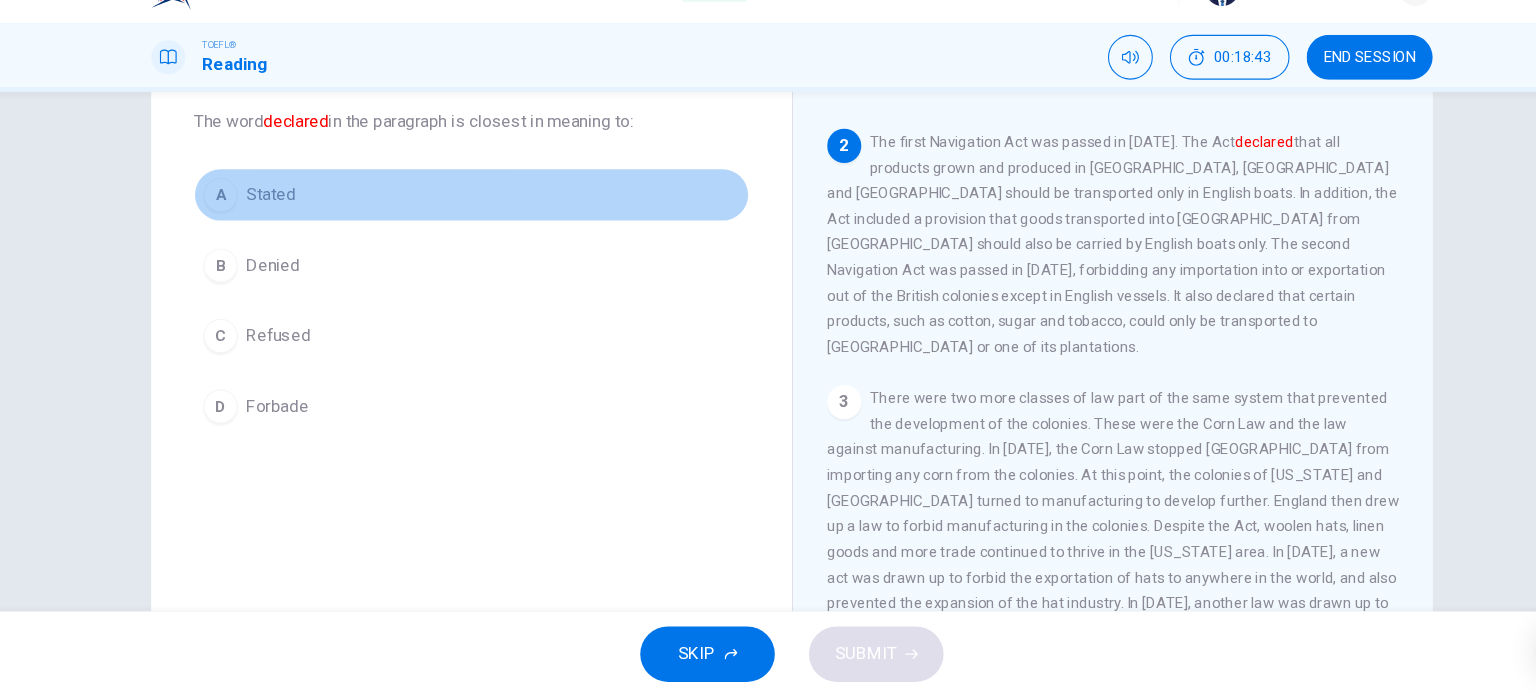 click on "Stated" at bounding box center (280, 225) 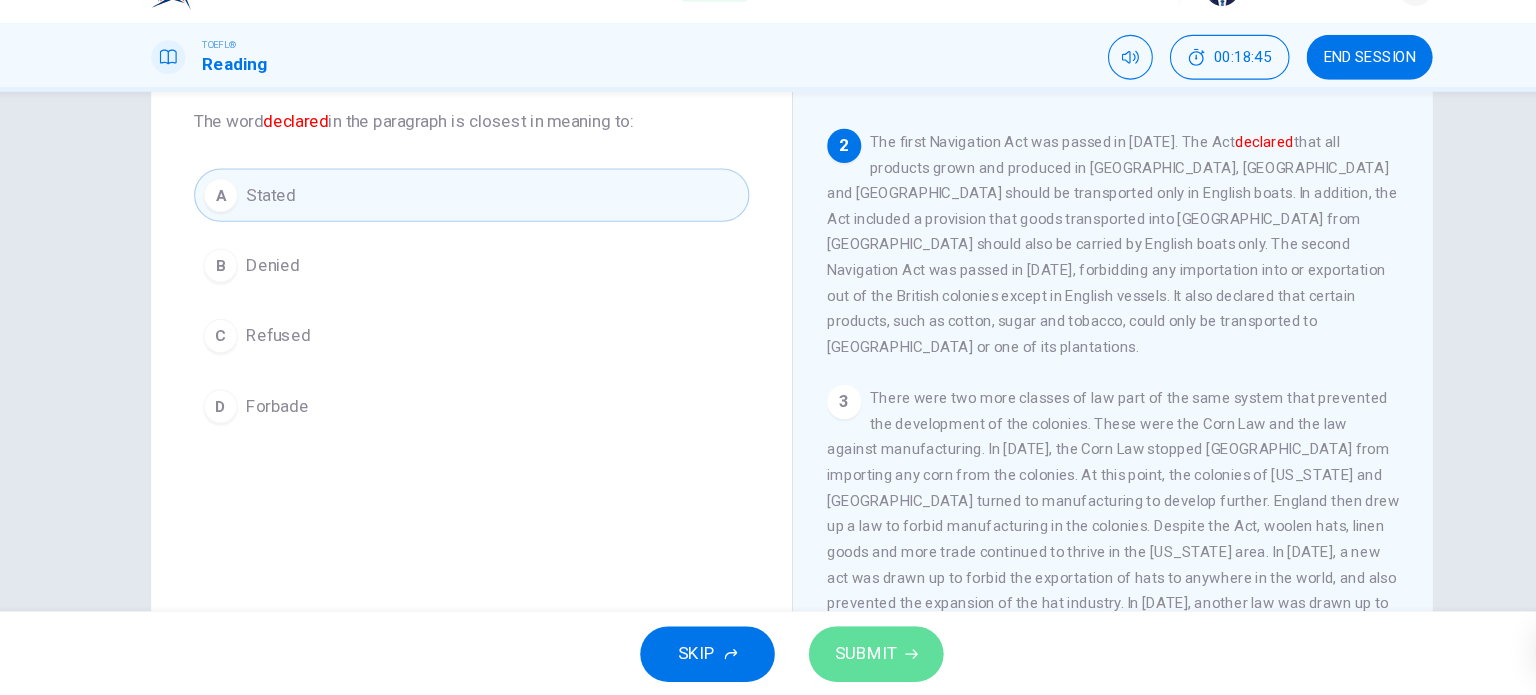 click on "SUBMIT" at bounding box center (847, 655) 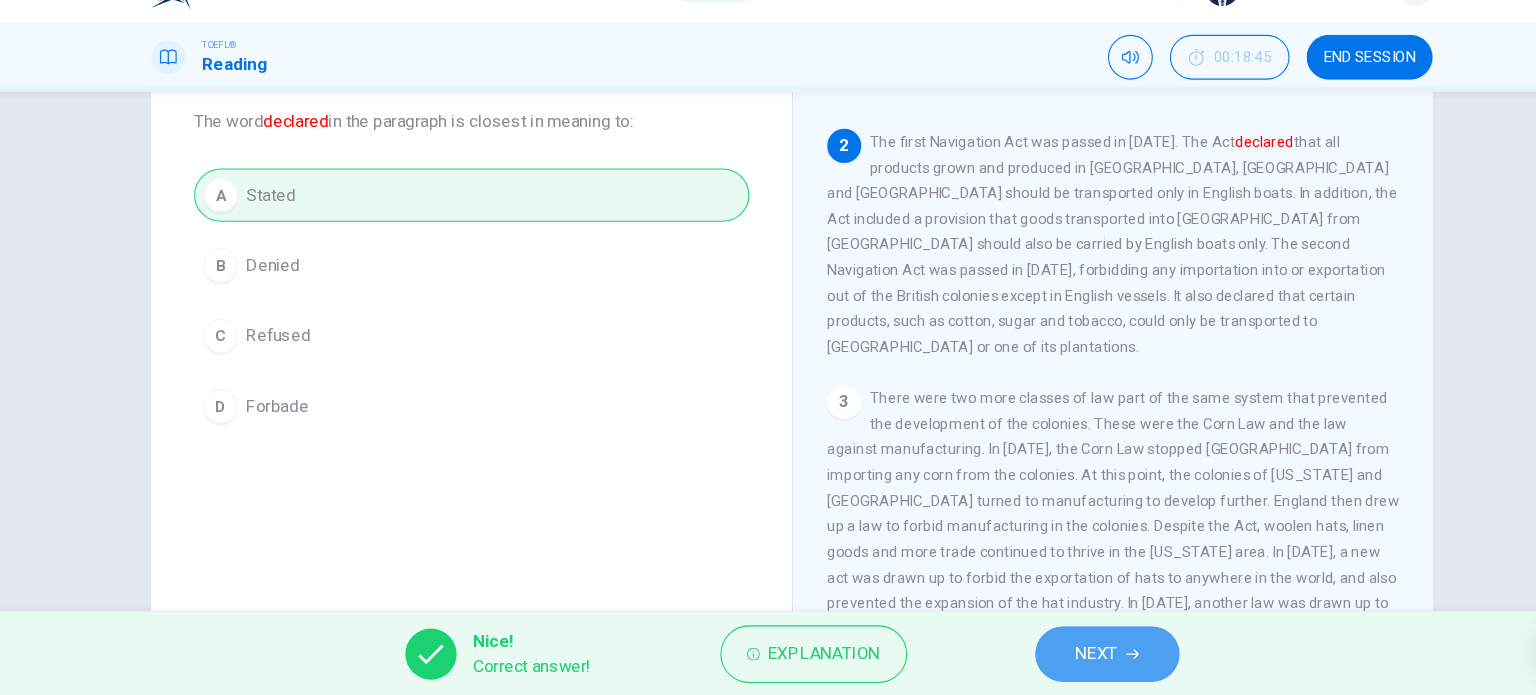click on "NEXT" at bounding box center [1063, 655] 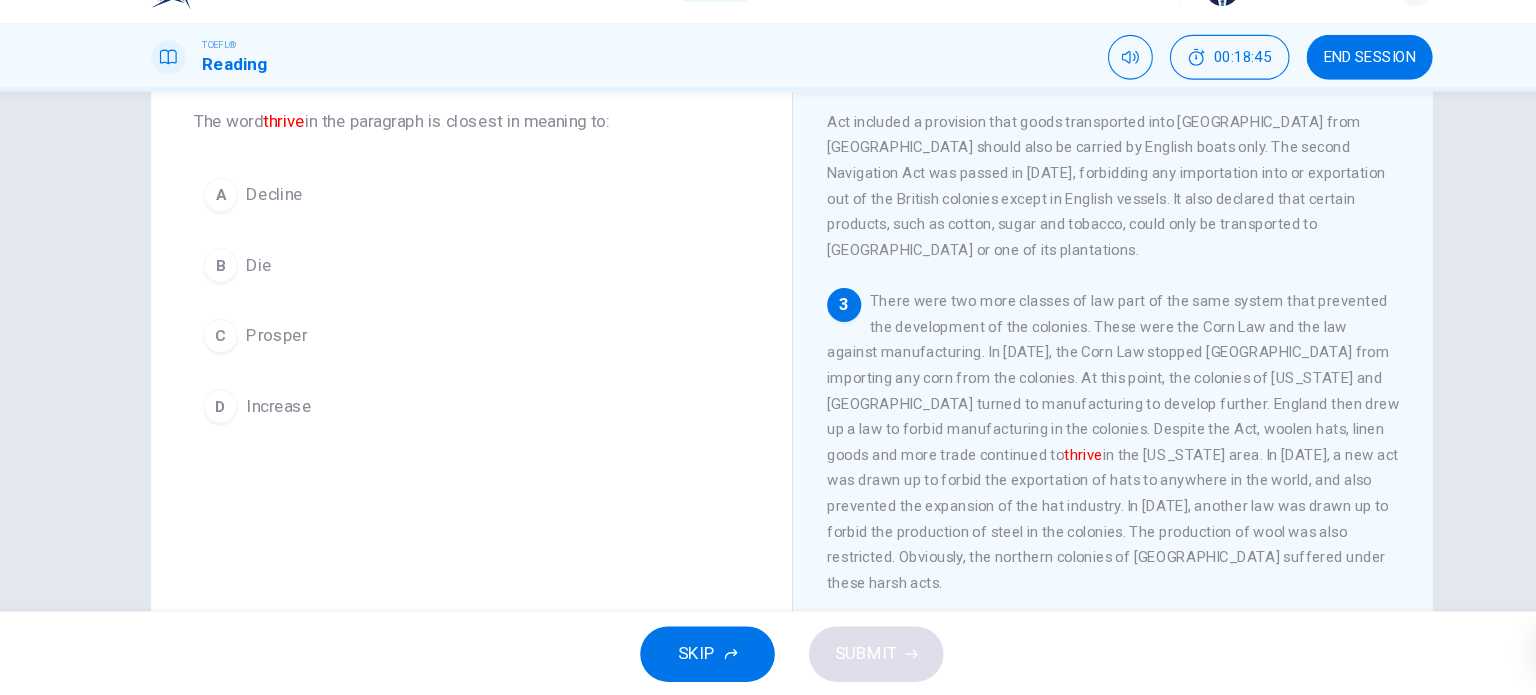 scroll, scrollTop: 317, scrollLeft: 0, axis: vertical 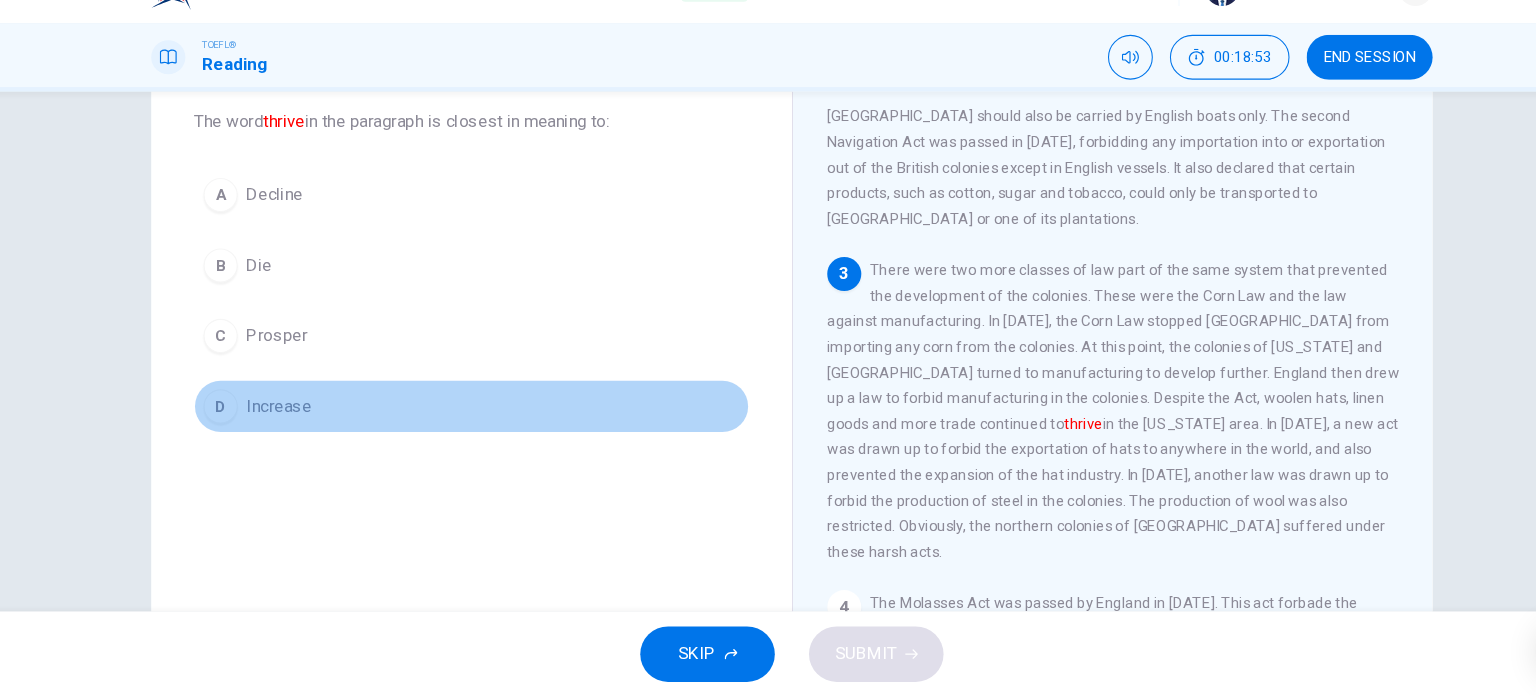 click on "Increase" at bounding box center (287, 423) 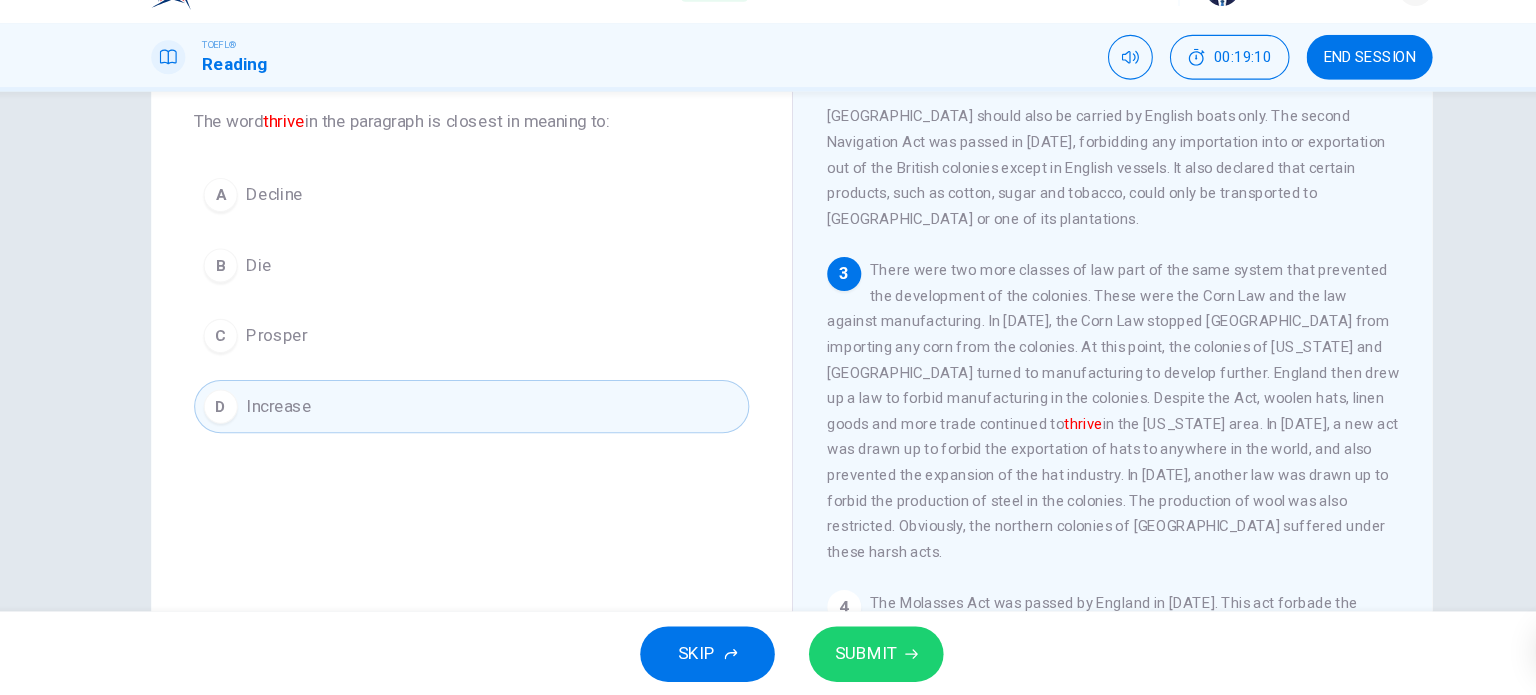 click on "SUBMIT" at bounding box center [847, 655] 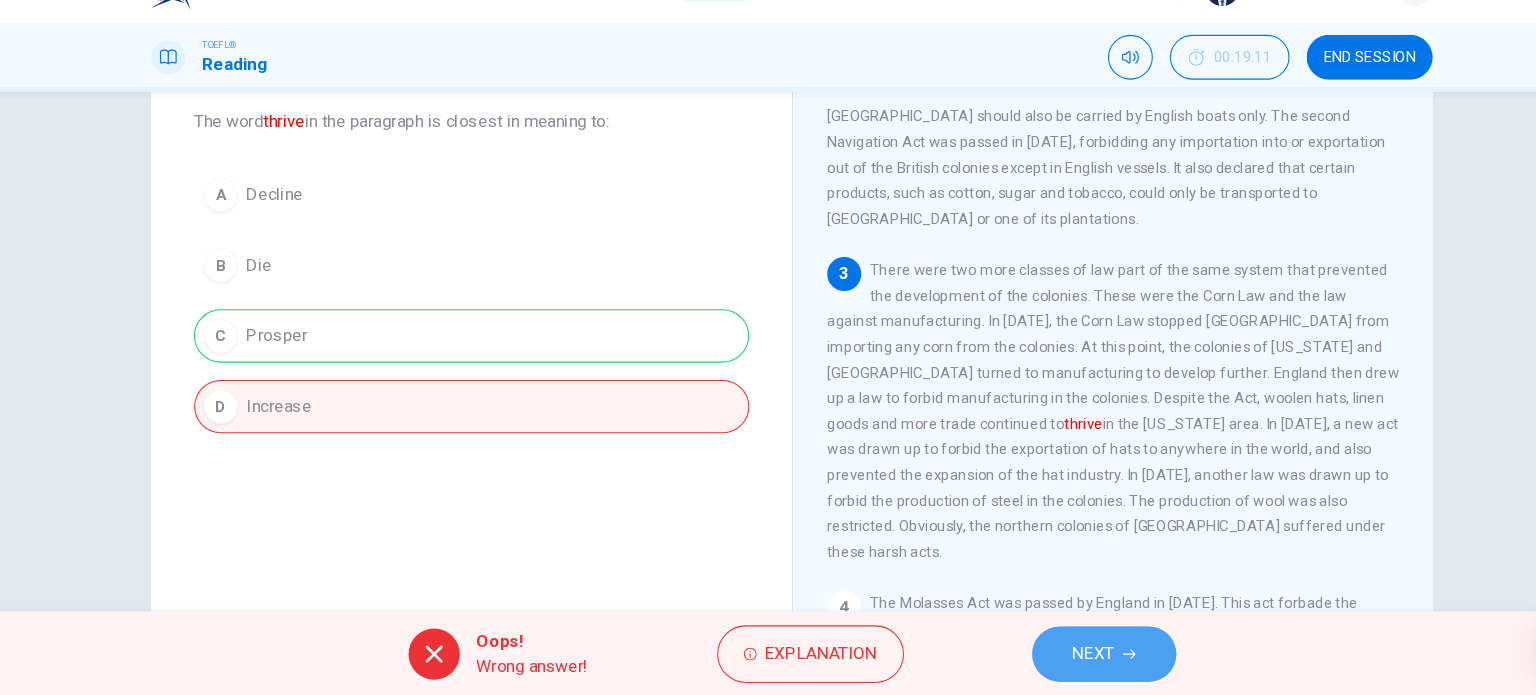 click on "NEXT" at bounding box center (1060, 655) 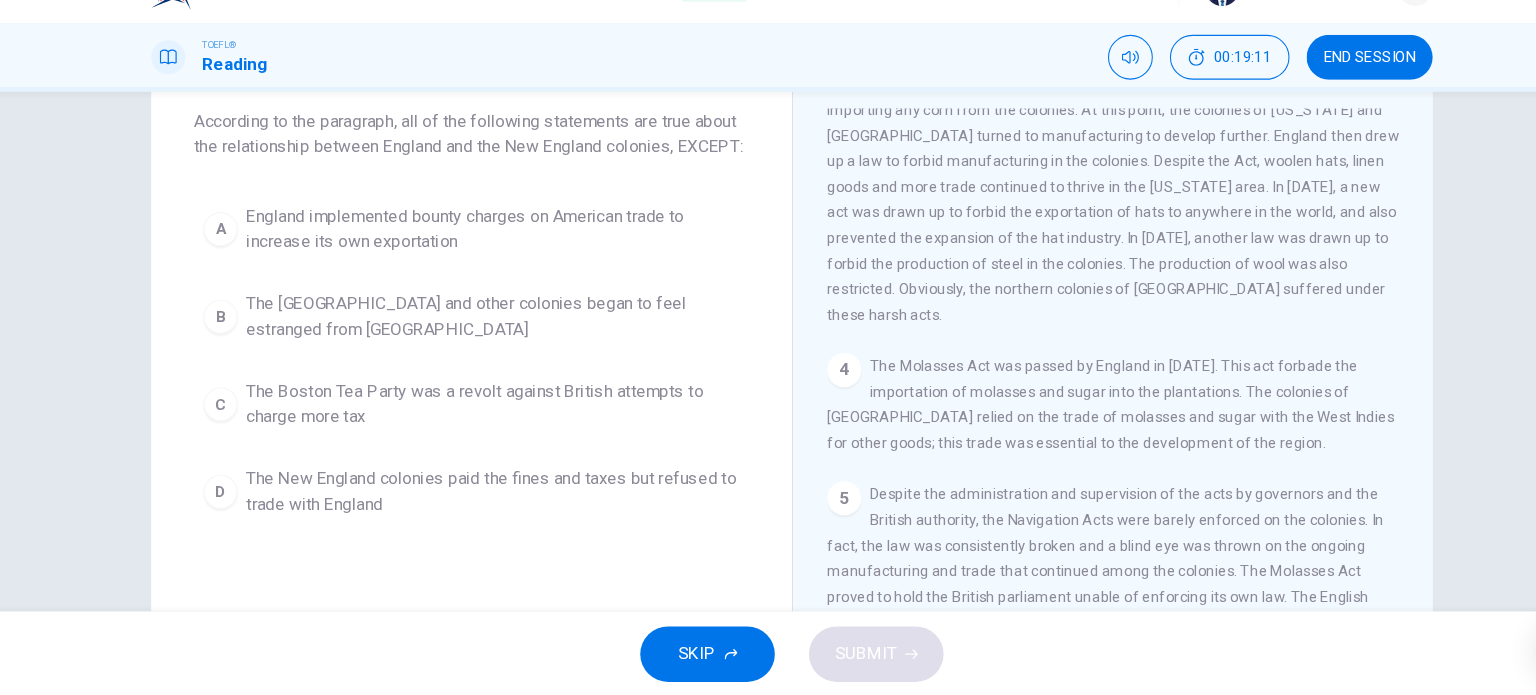 scroll, scrollTop: 684, scrollLeft: 0, axis: vertical 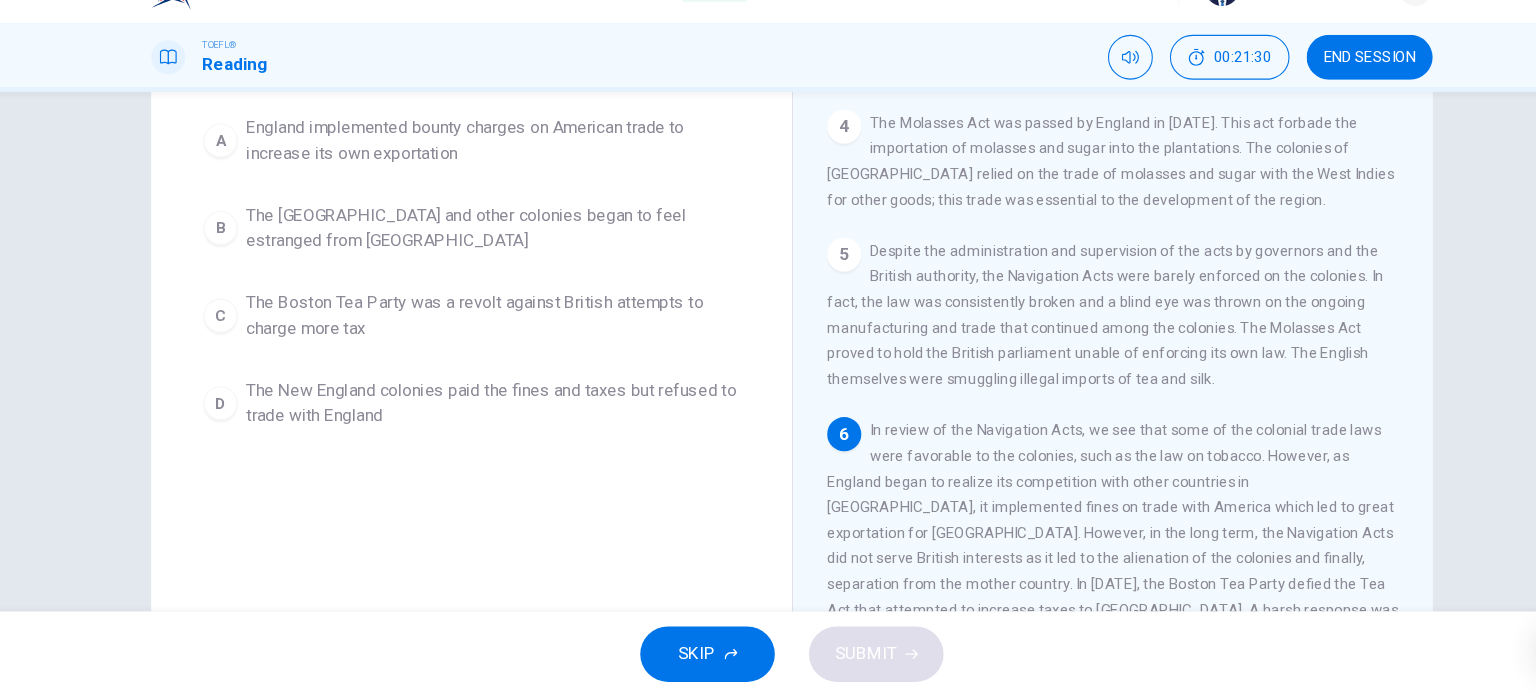click on "Question 17 According to the paragraph, all of the following statements are true about the relationship between England and the New England colonies, EXCEPT: A England implemented bounty charges on American trade to increase its own exportation B The New England and other colonies began to feel estranged from Britain C The Boston Tea Party was a revolt against British attempts to charge more tax D The New England colonies paid the fines and taxes but refused to trade with England The Navigation Acts 1 2 3 4 The Molasses Act was passed by England in 1773. This act forbade the importation of molasses and sugar into the plantations. The colonies of New England relied on the trade of molasses and sugar with the West Indies for other goods; this trade was essential to the development of the region. 5 6" at bounding box center [768, 371] 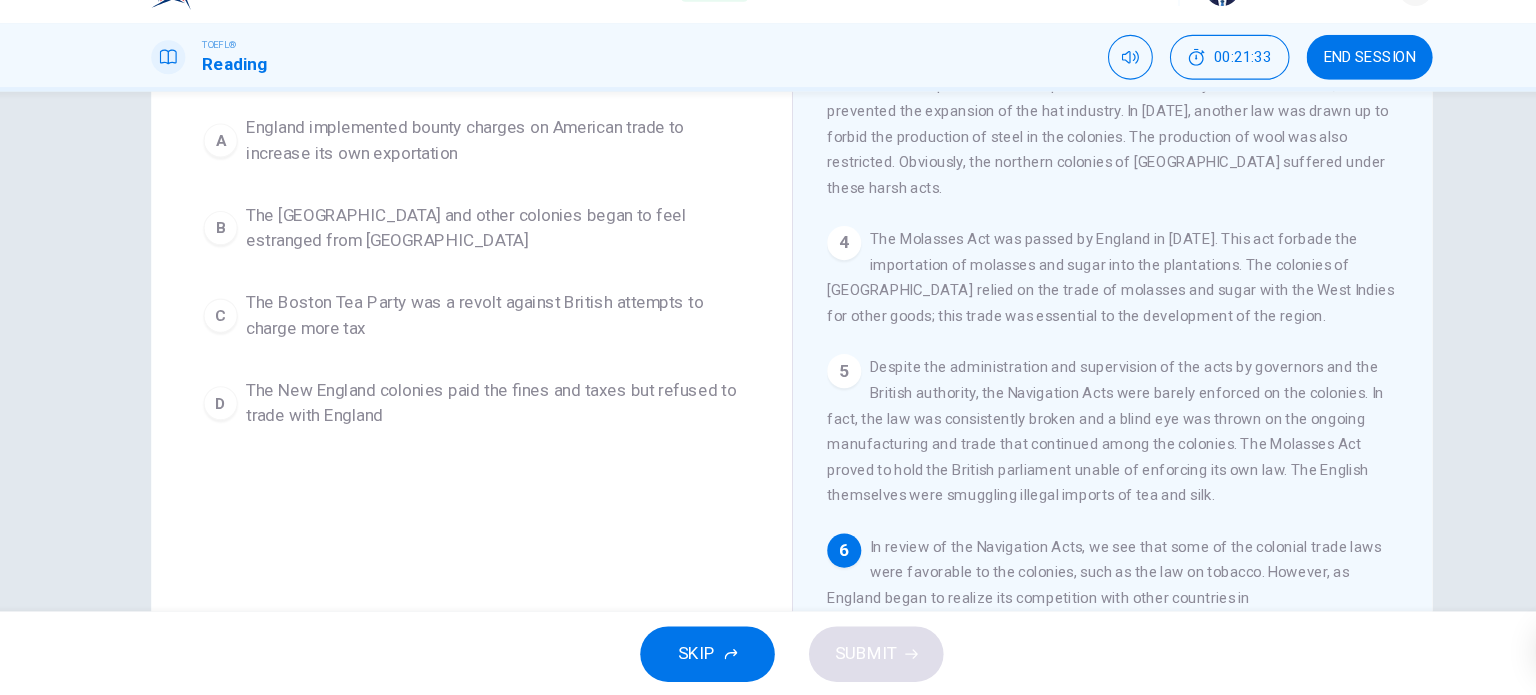 scroll, scrollTop: 574, scrollLeft: 0, axis: vertical 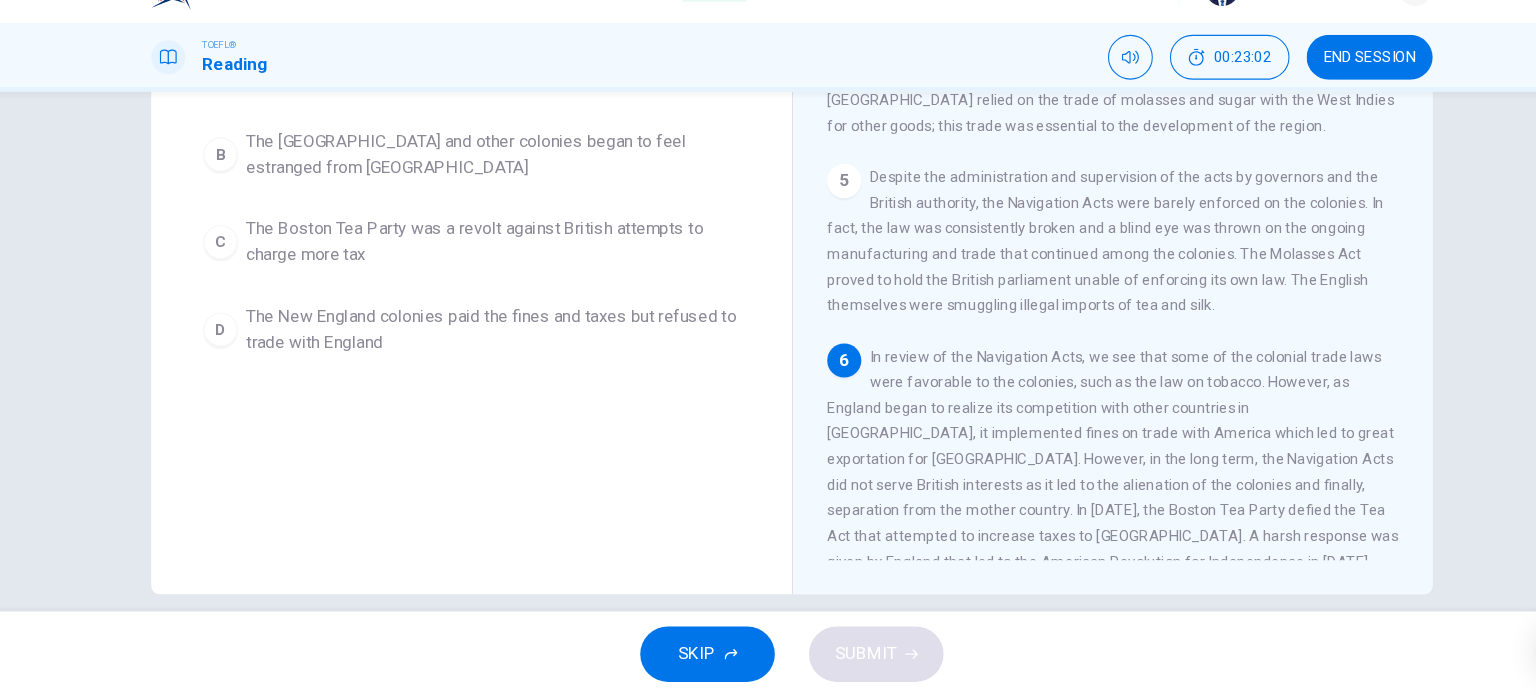 click on "The New England colonies paid the fines and taxes but refused to trade with England" at bounding box center [488, 351] 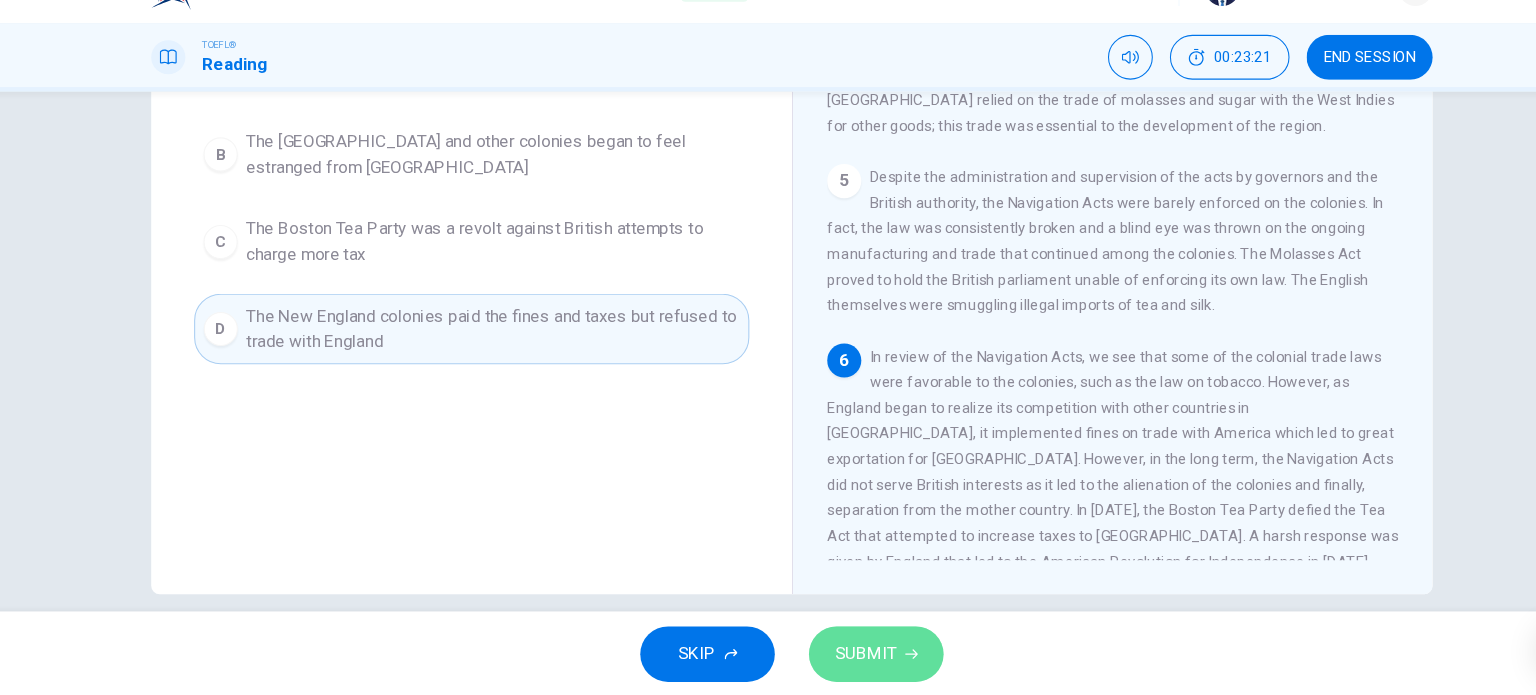 click on "SUBMIT" at bounding box center [837, 655] 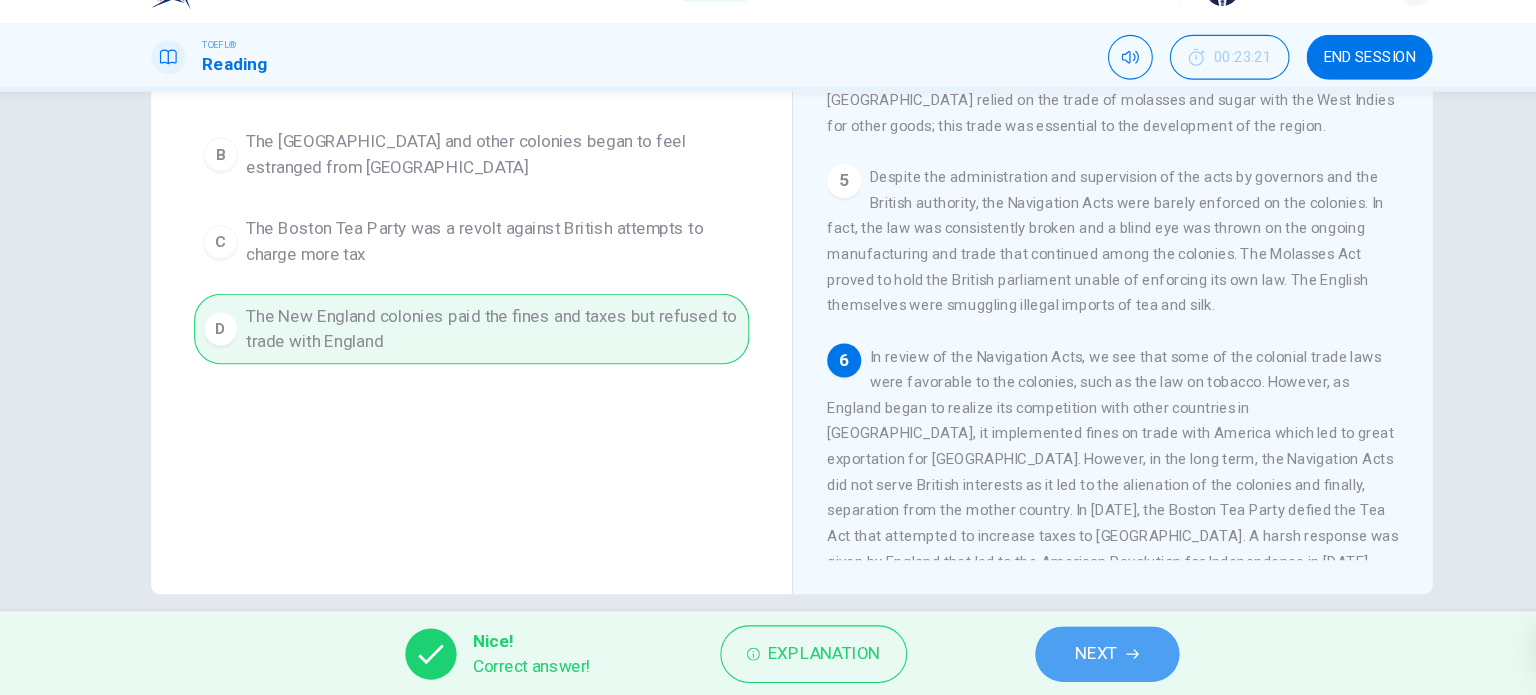 click on "NEXT" at bounding box center [1063, 655] 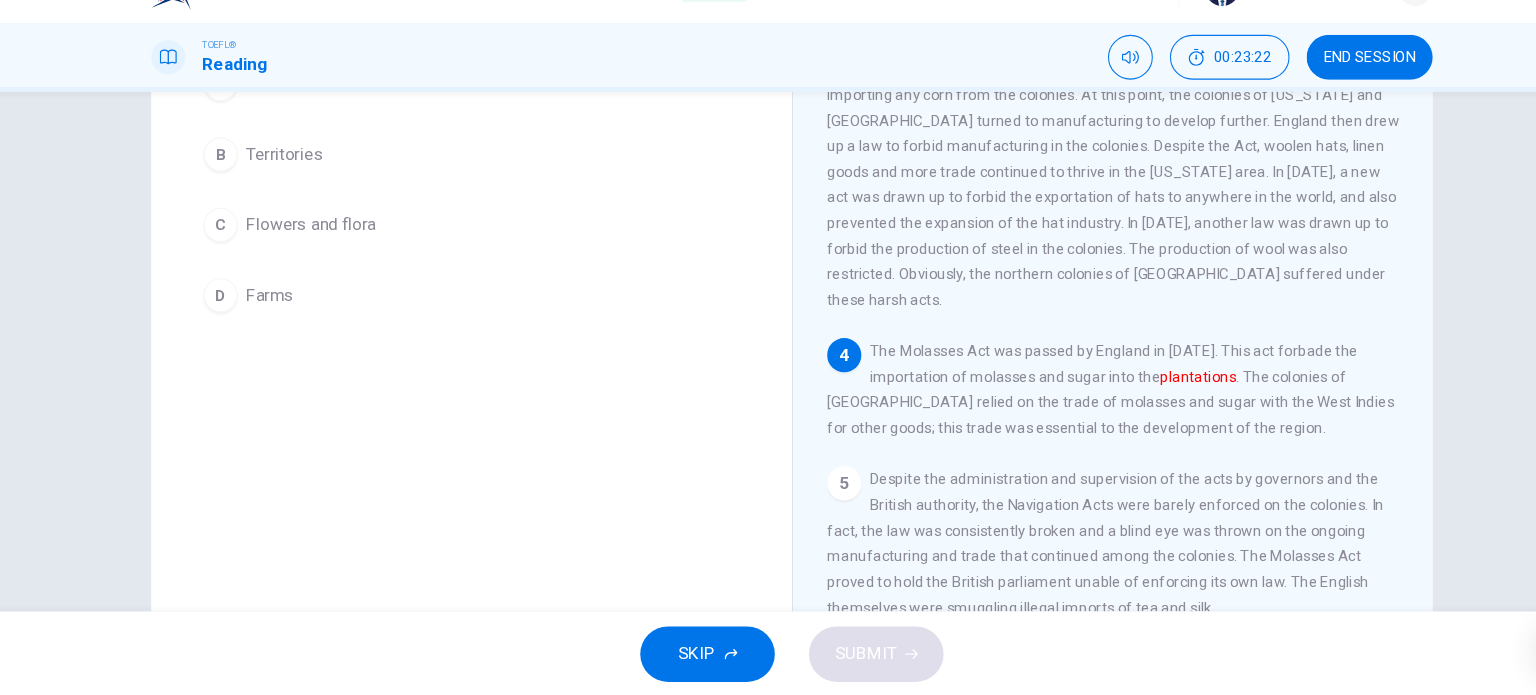 scroll, scrollTop: 448, scrollLeft: 0, axis: vertical 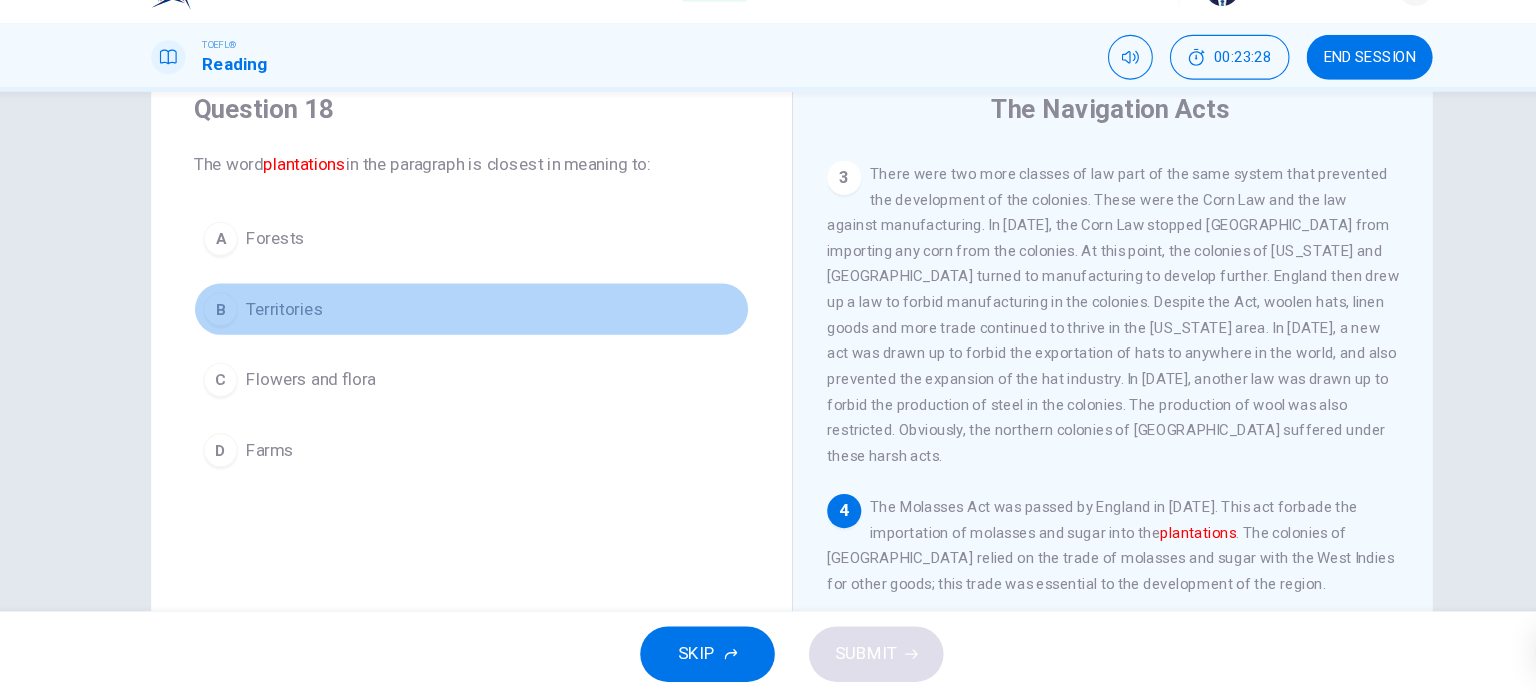 click on "Territories" at bounding box center (293, 332) 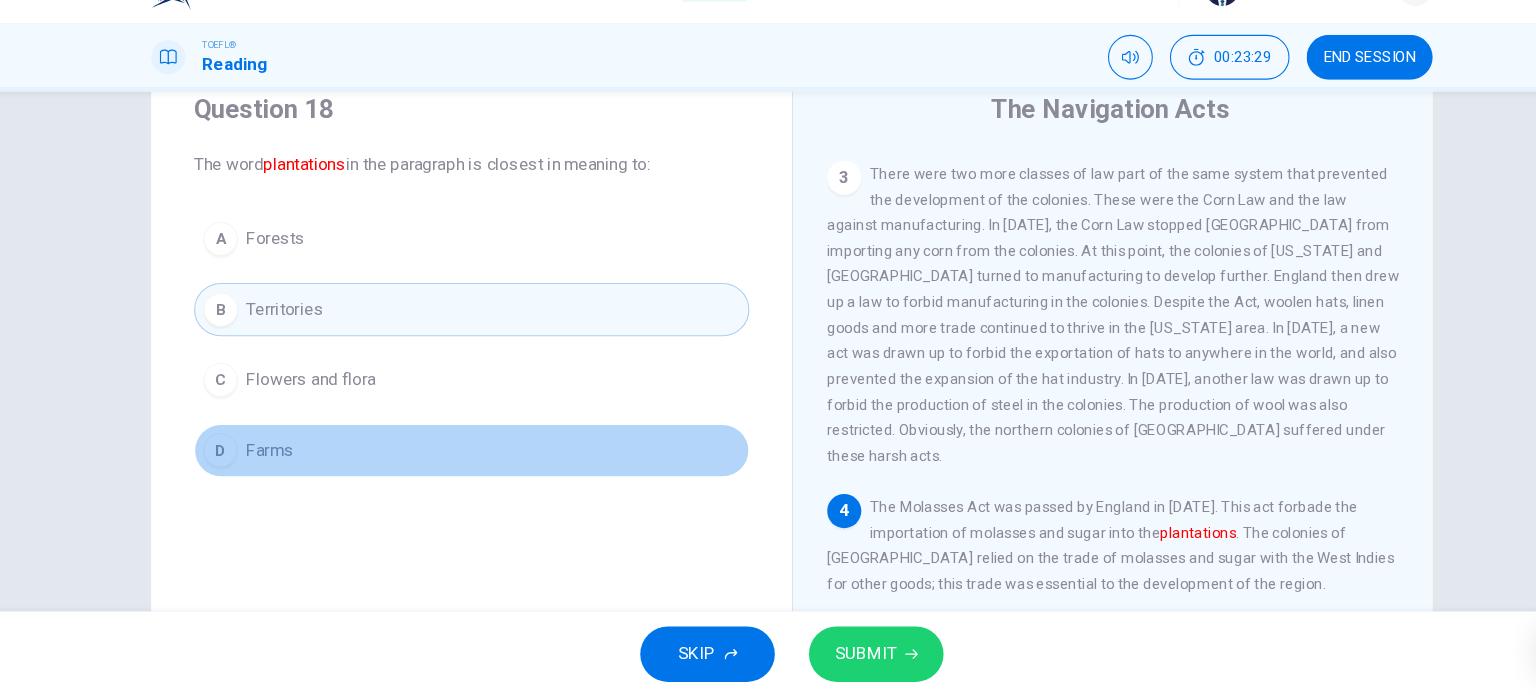 click on "D Farms" at bounding box center (468, 464) 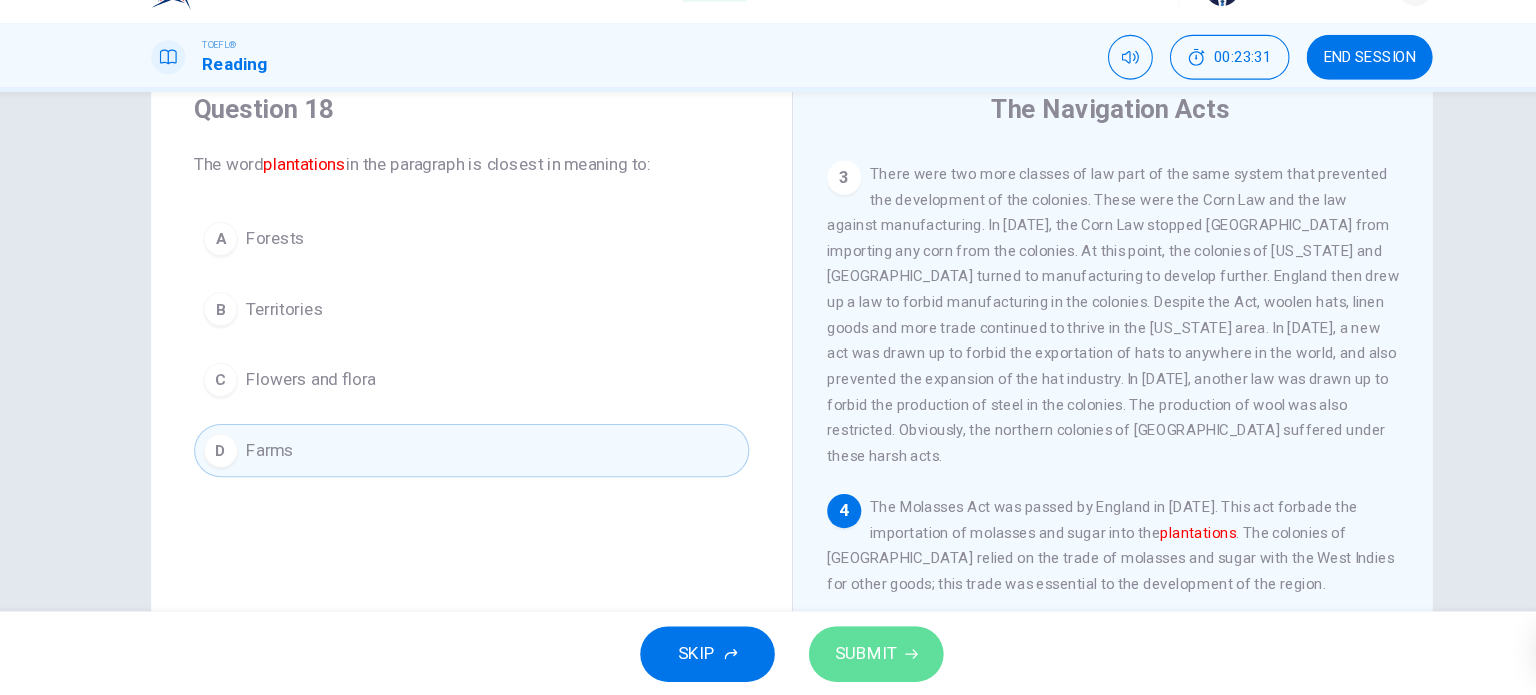 click on "SUBMIT" at bounding box center (837, 655) 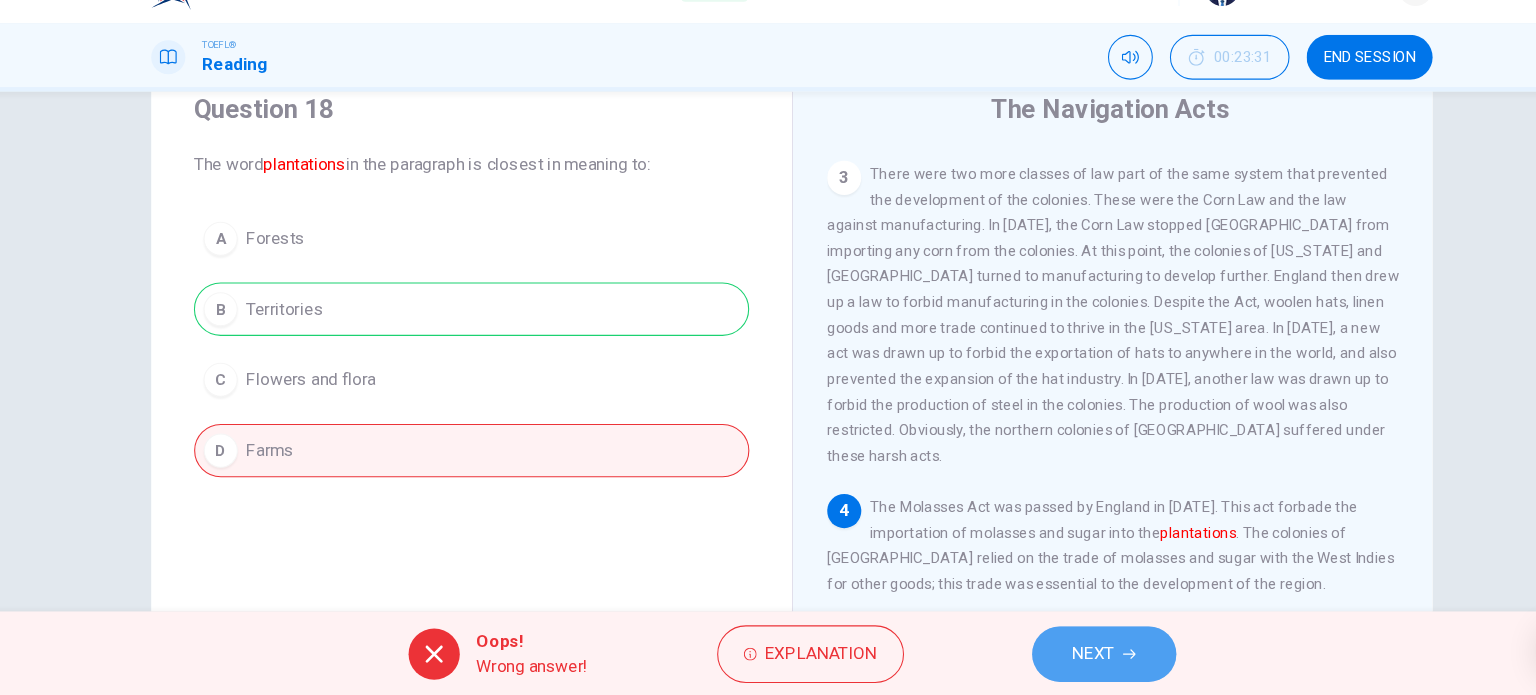 click on "NEXT" at bounding box center [1050, 655] 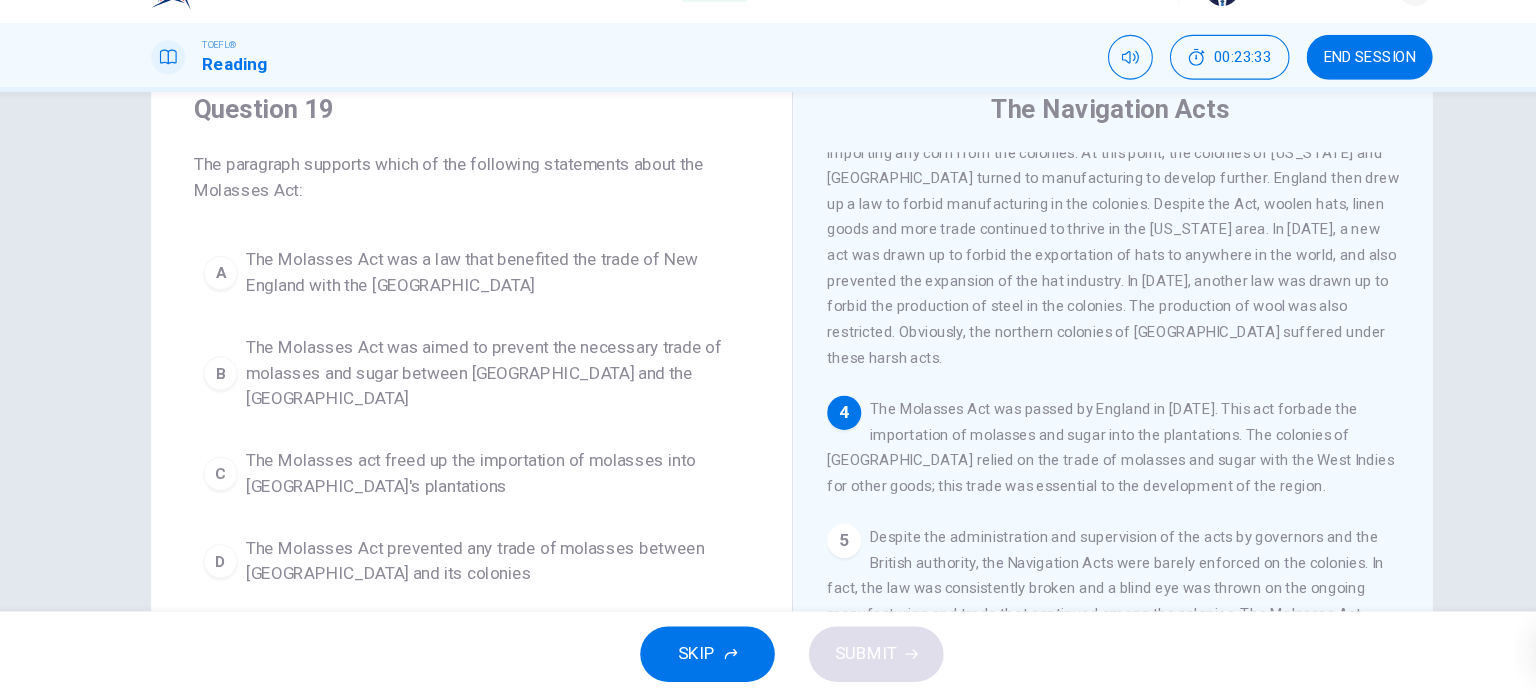 scroll, scrollTop: 551, scrollLeft: 0, axis: vertical 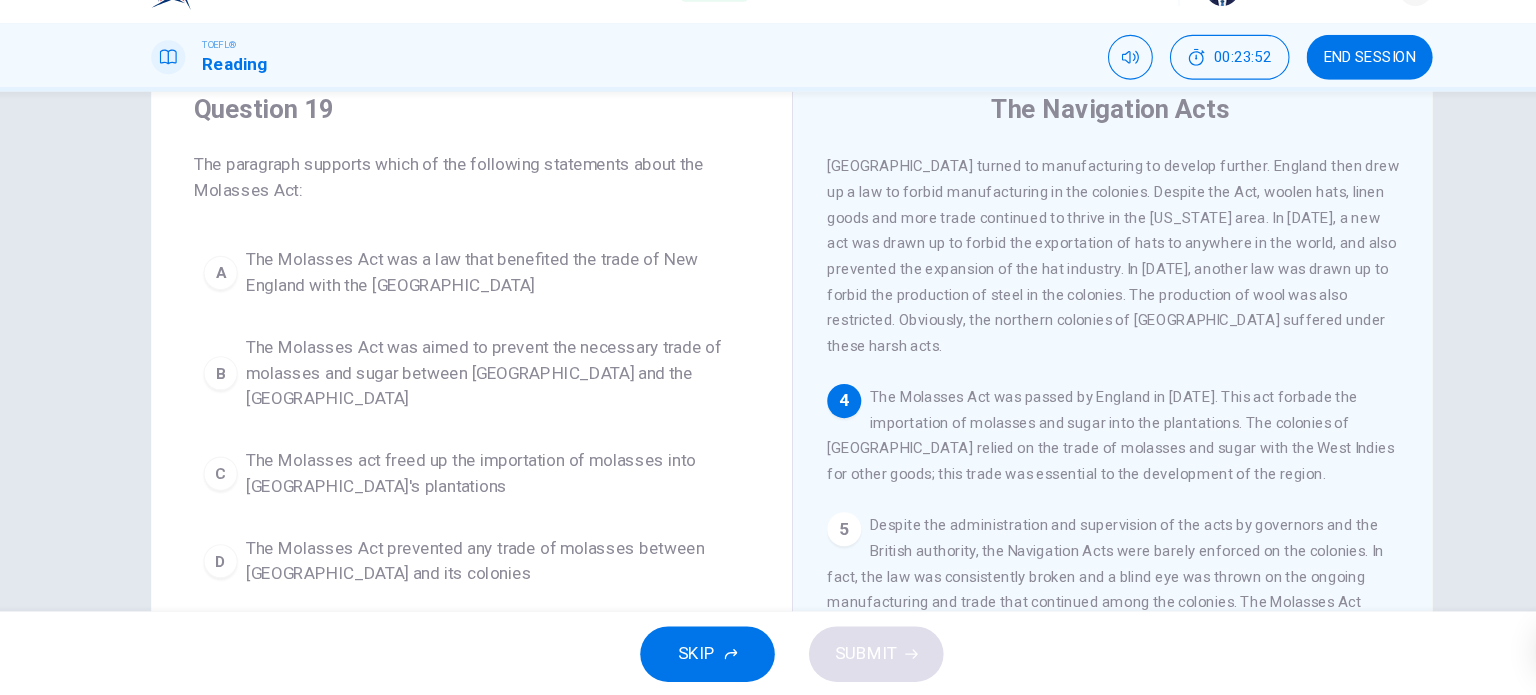 drag, startPoint x: 857, startPoint y: 413, endPoint x: 1062, endPoint y: 407, distance: 205.08778 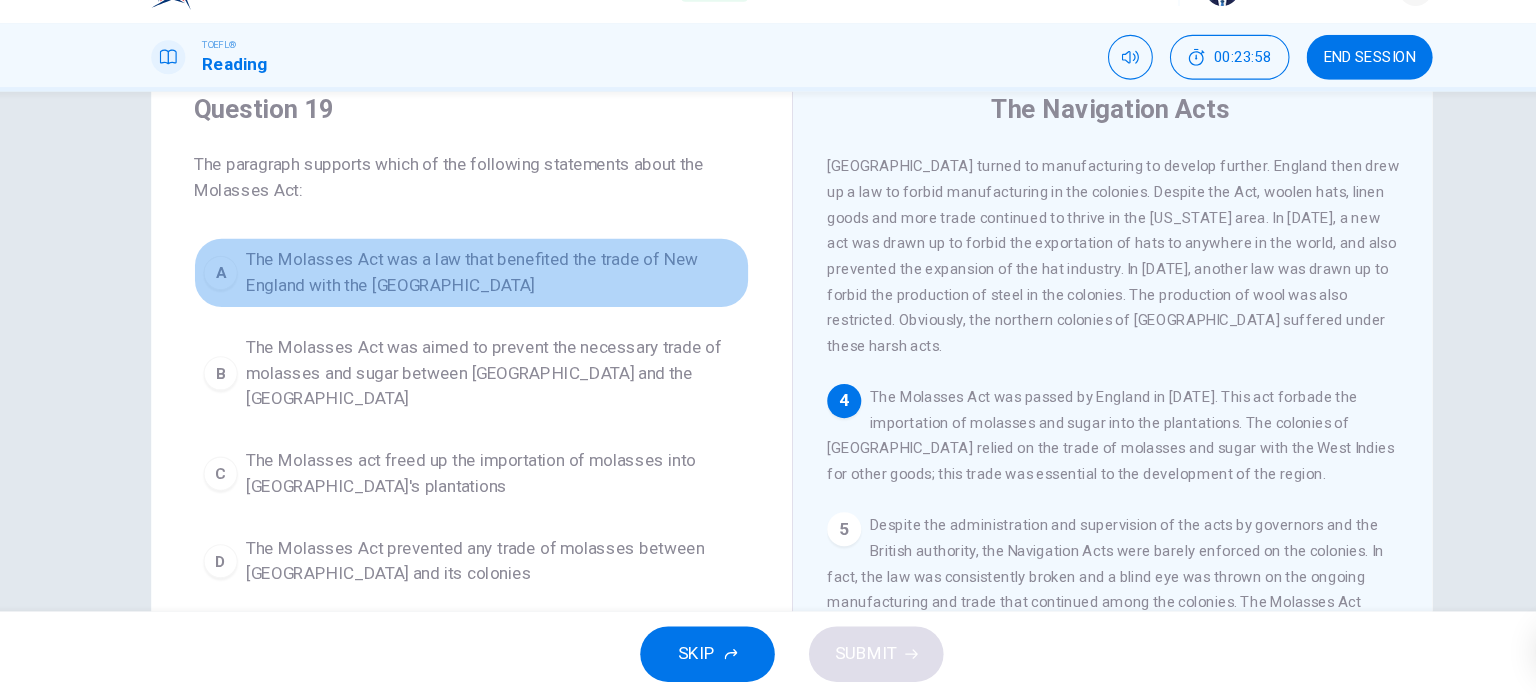 click on "The Molasses Act was a law that benefited the trade of New England with the West Indies" at bounding box center (488, 298) 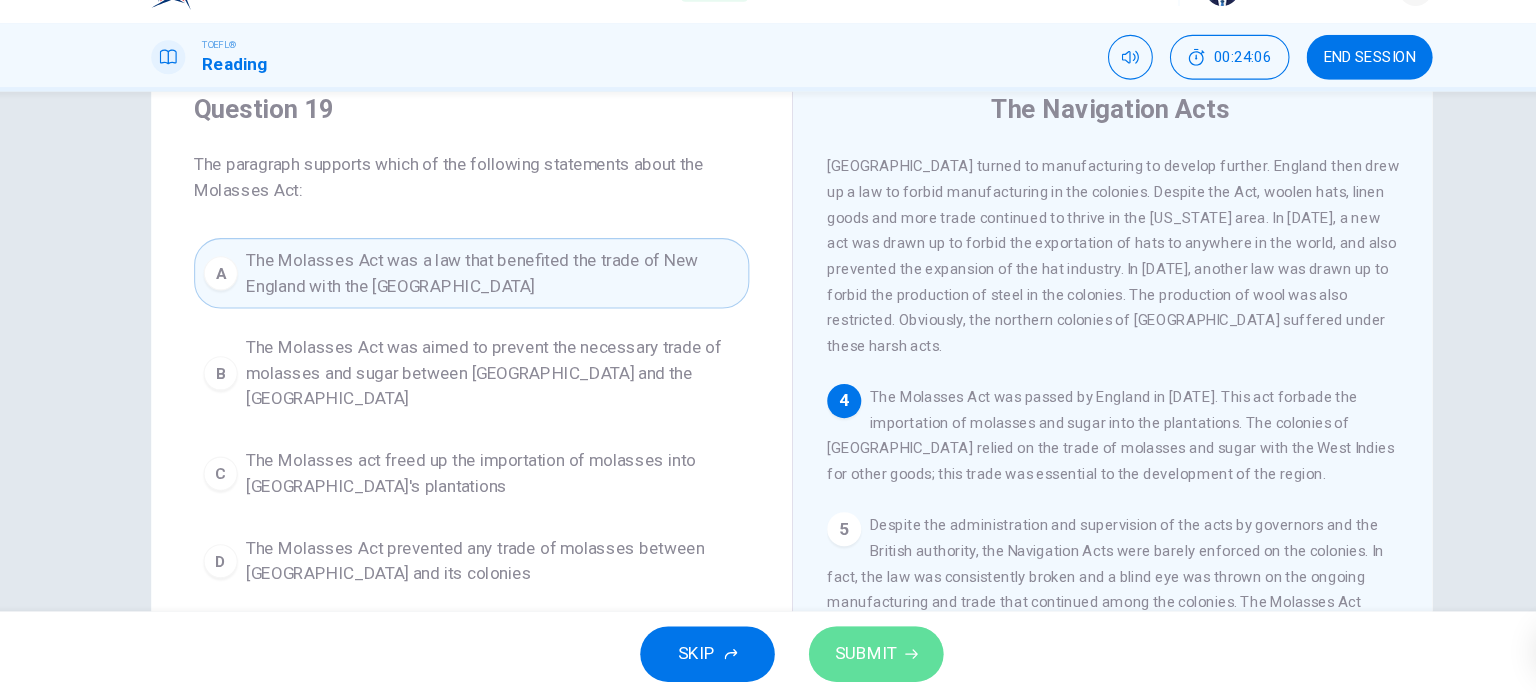 click 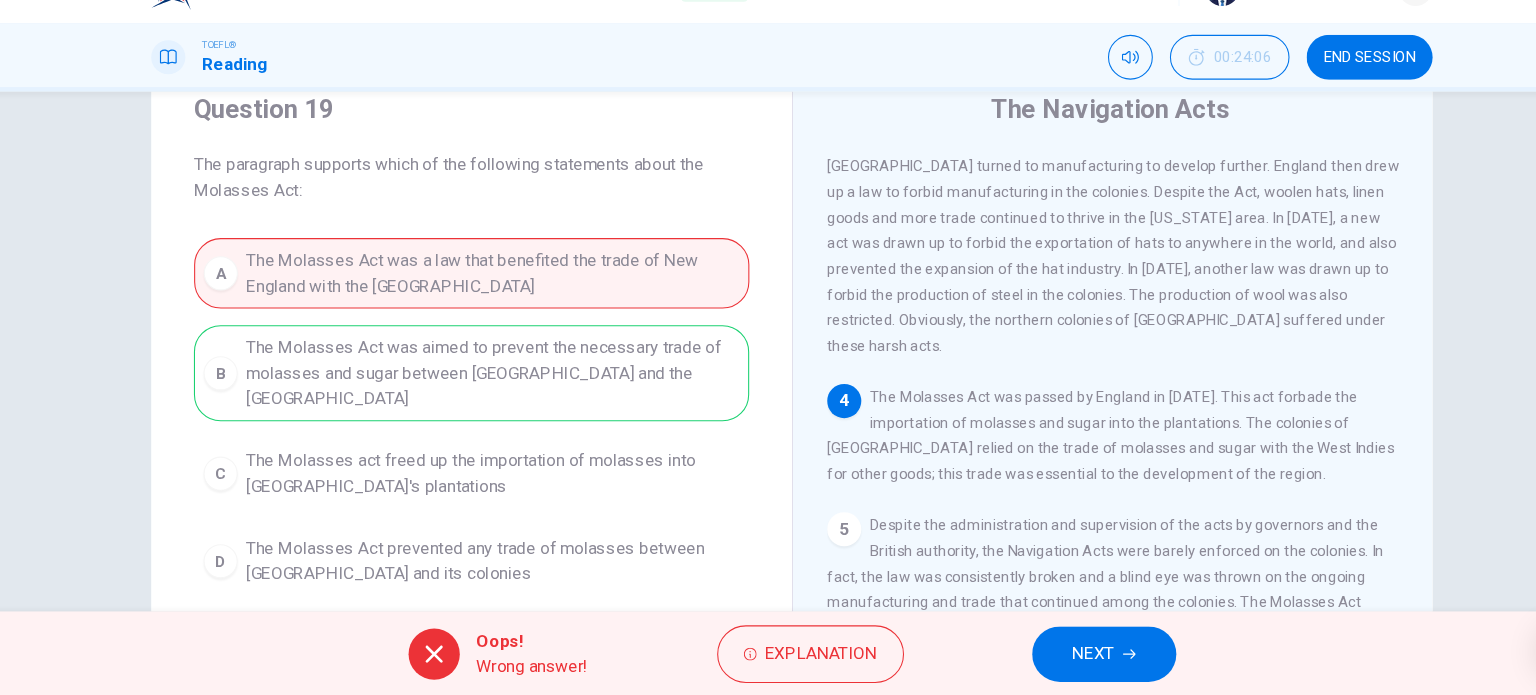 click on "NEXT" at bounding box center (1060, 655) 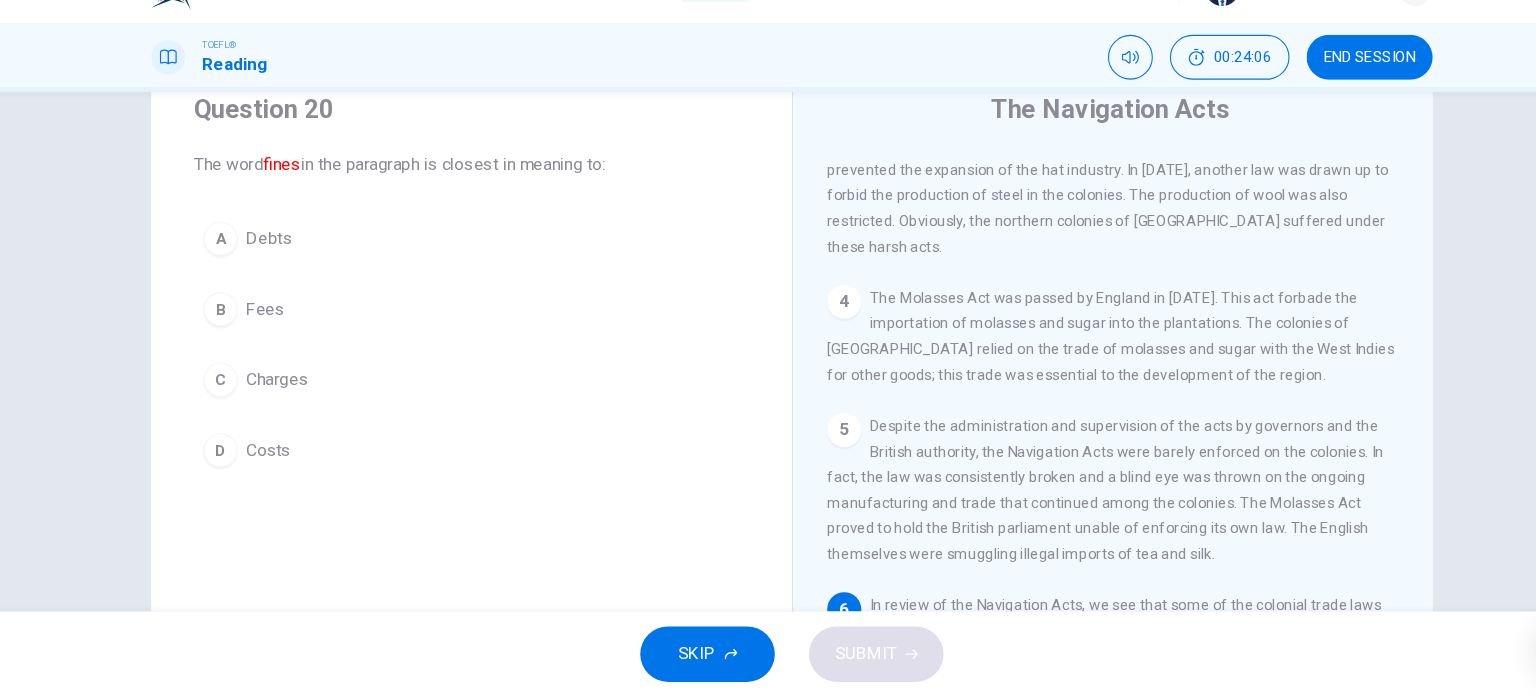 scroll, scrollTop: 684, scrollLeft: 0, axis: vertical 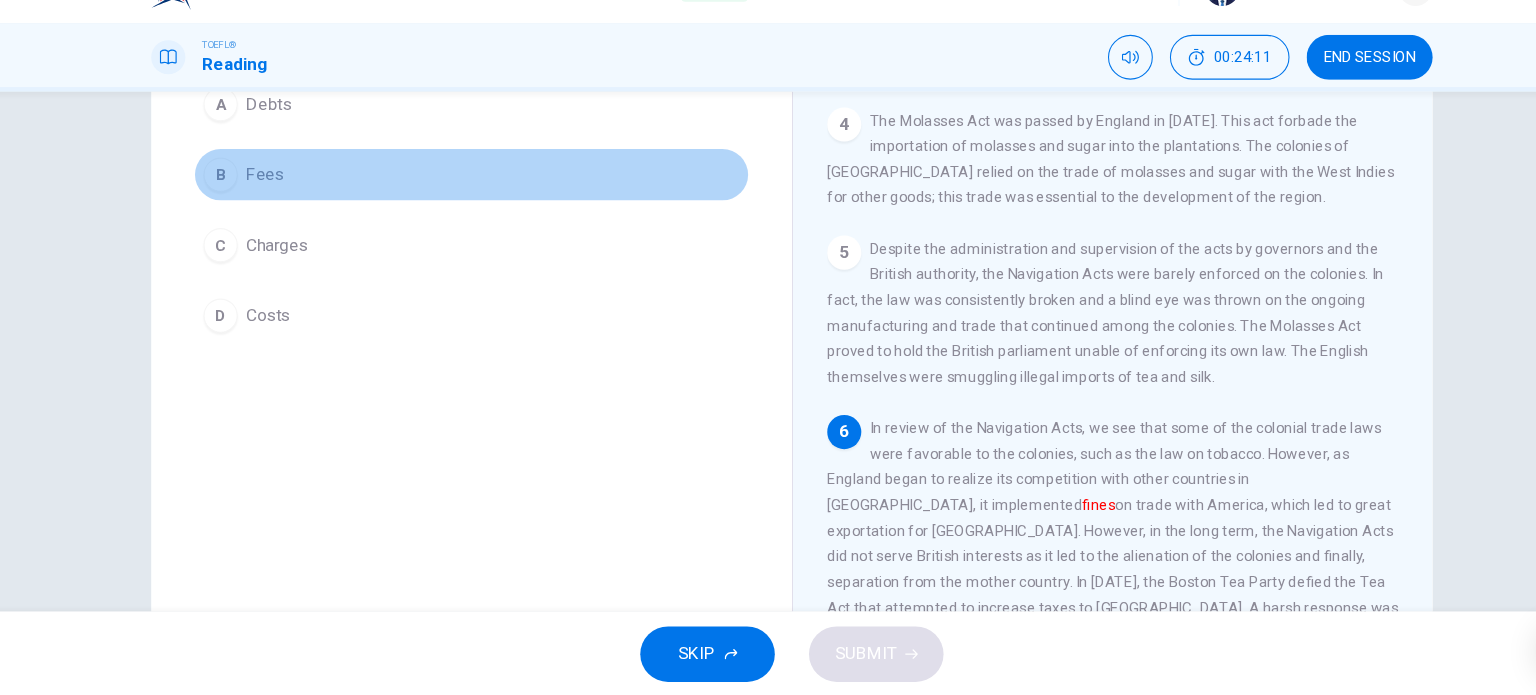 click on "Fees" at bounding box center (275, 206) 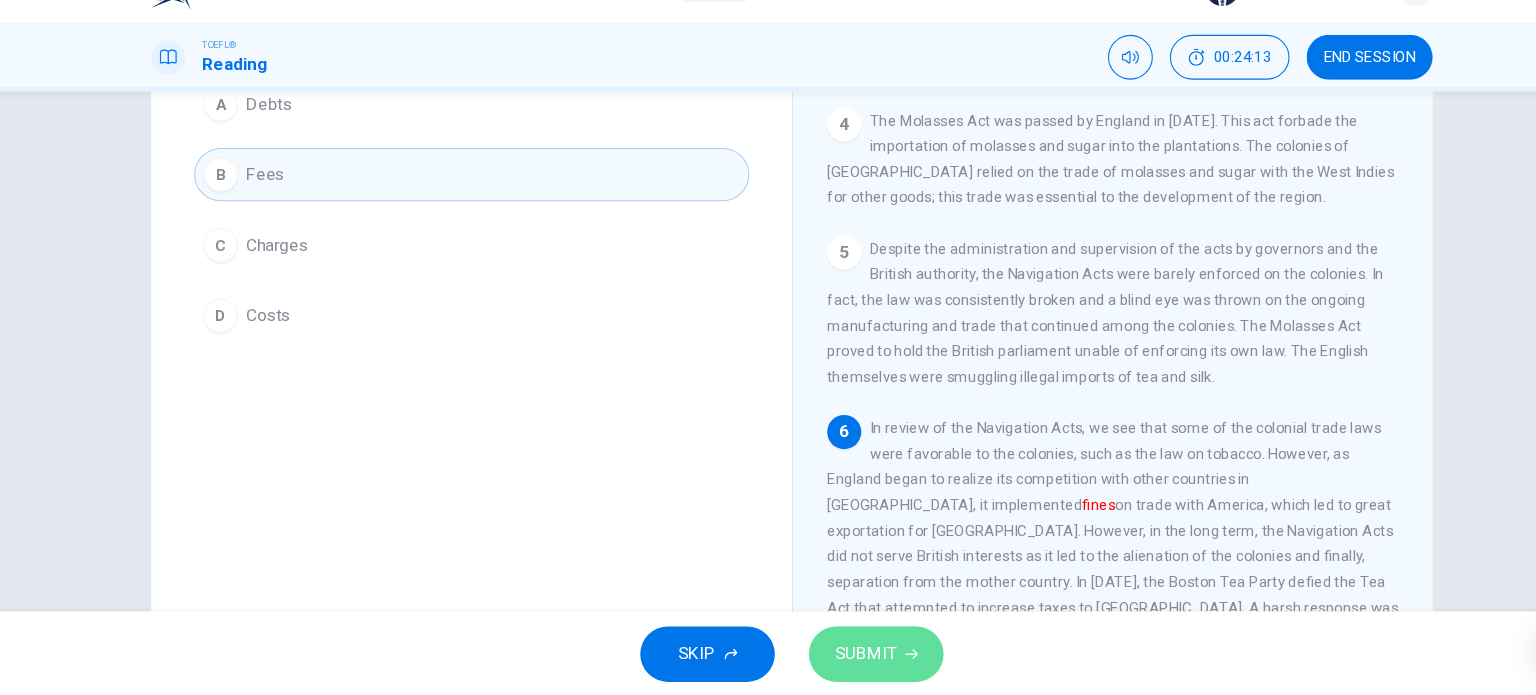 click on "SUBMIT" at bounding box center (847, 655) 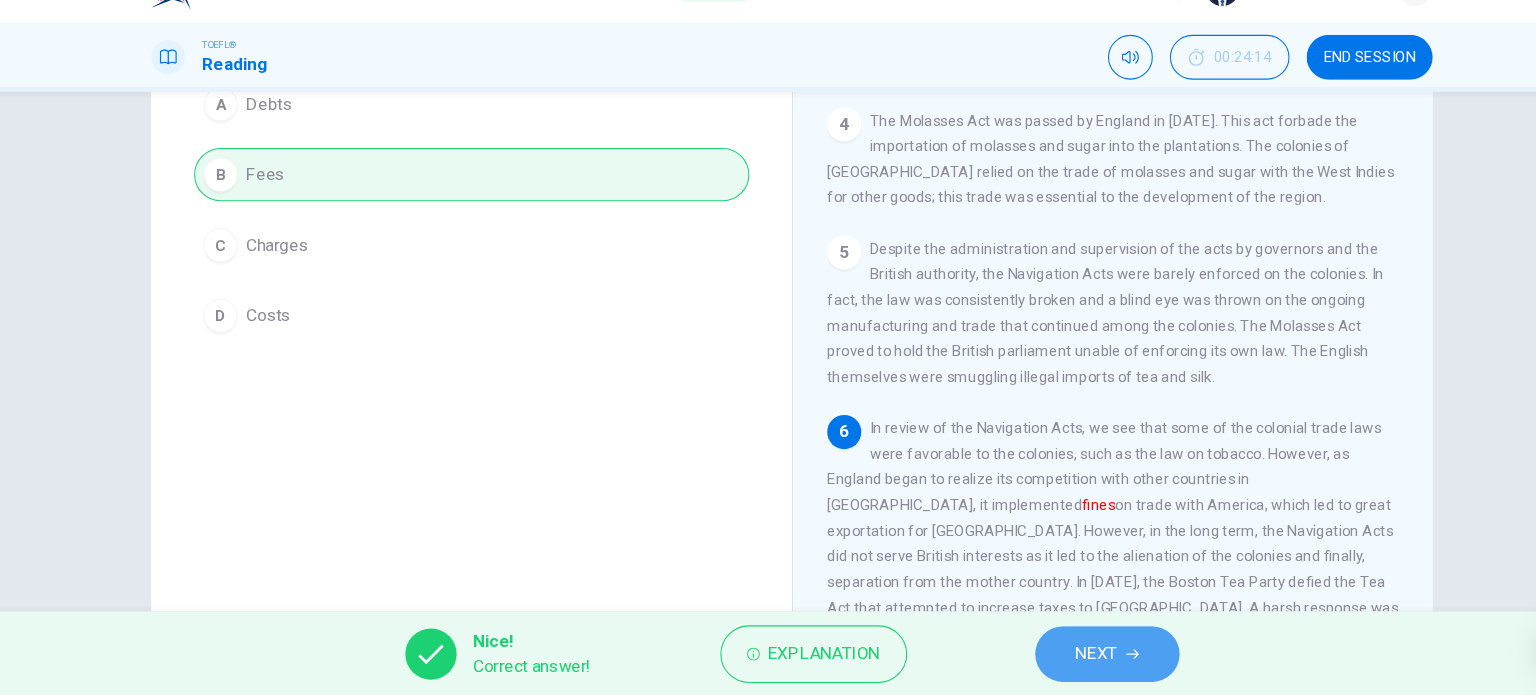 click on "NEXT" at bounding box center [1053, 655] 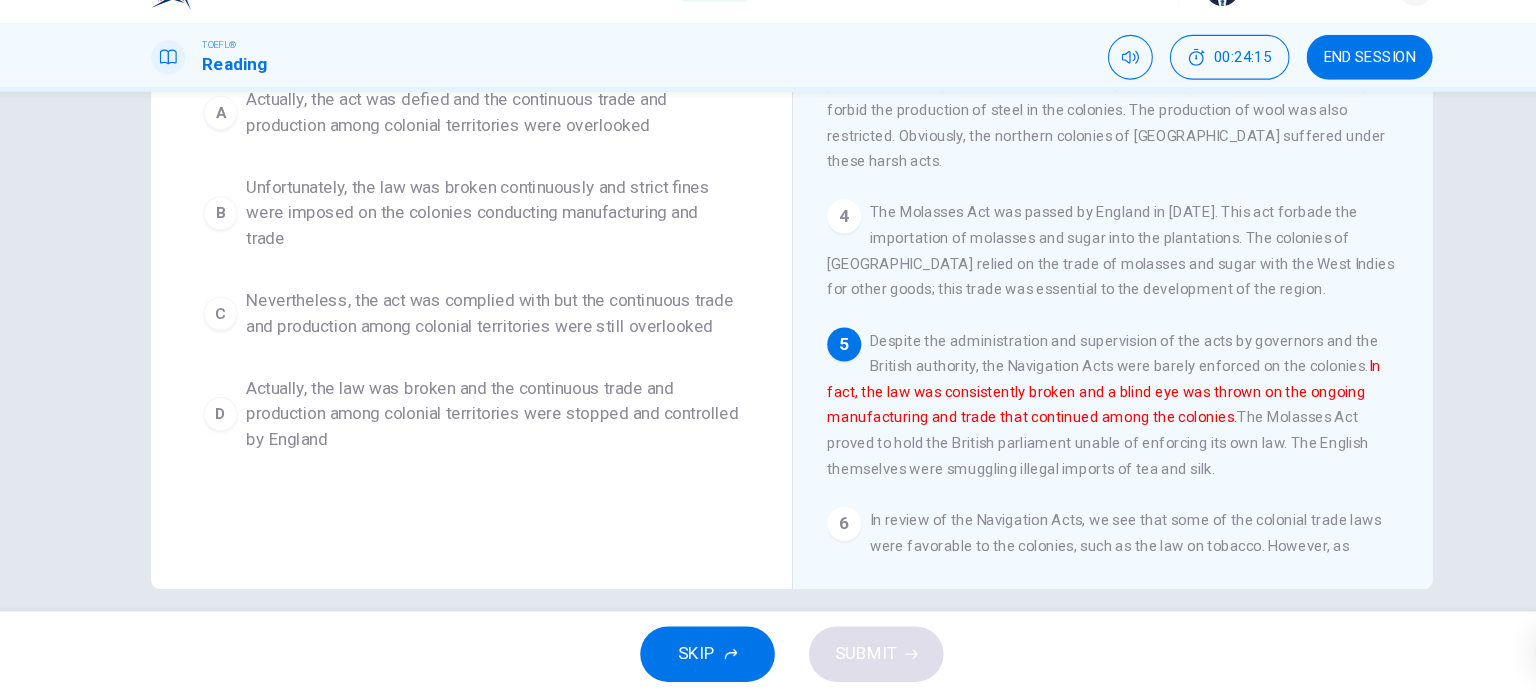scroll, scrollTop: 527, scrollLeft: 0, axis: vertical 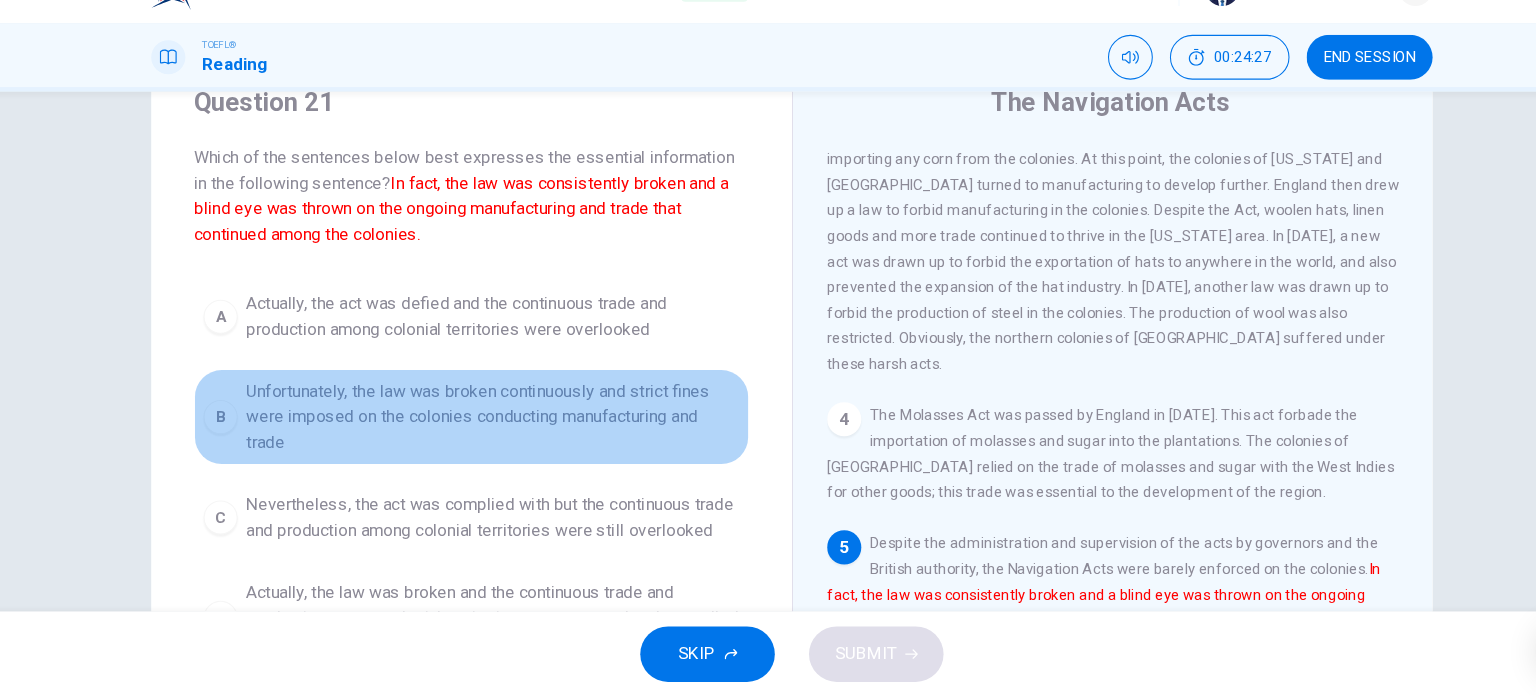click on "Unfortunately, the law was broken continuously and strict fines were imposed on the colonies conducting manufacturing and trade" at bounding box center (488, 433) 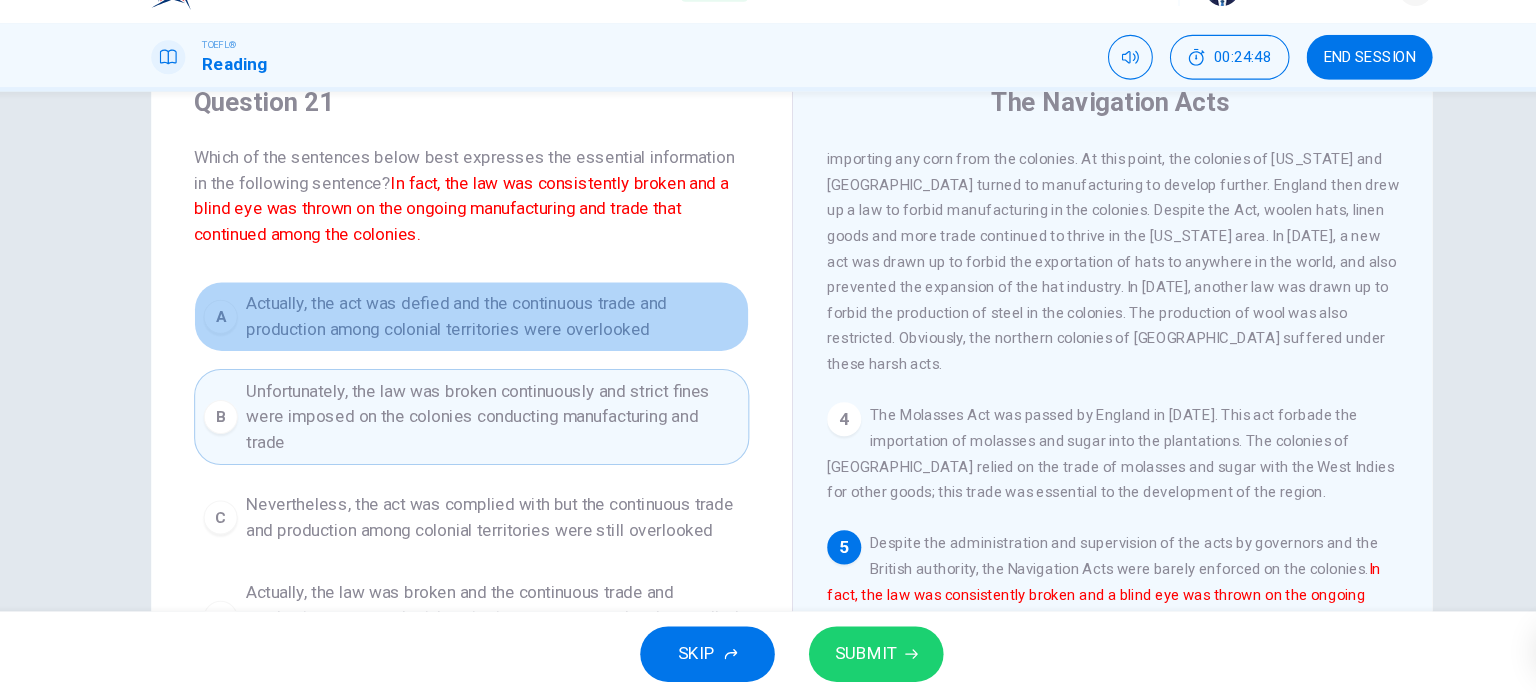 click on "Actually, the act was defied and the continuous trade and production among colonial territories were overlooked" at bounding box center (488, 339) 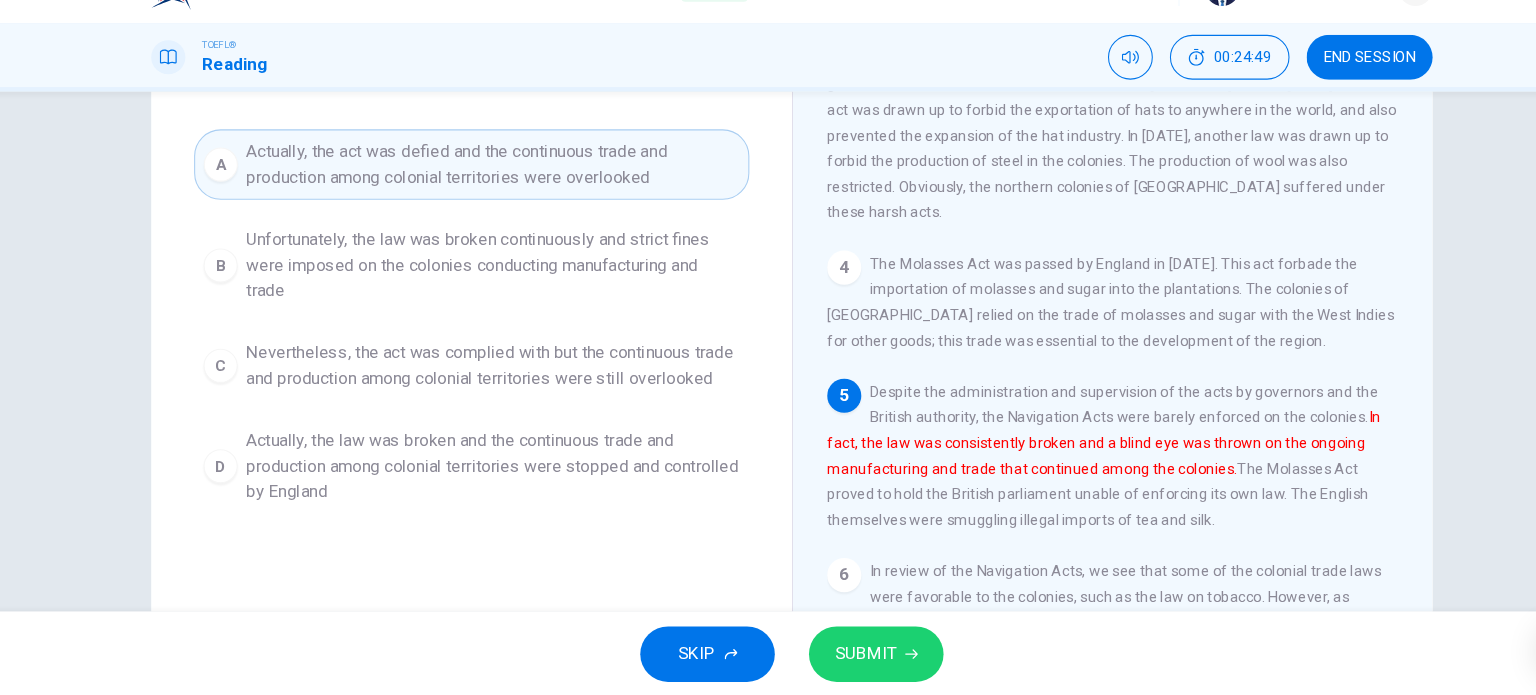 scroll, scrollTop: 222, scrollLeft: 0, axis: vertical 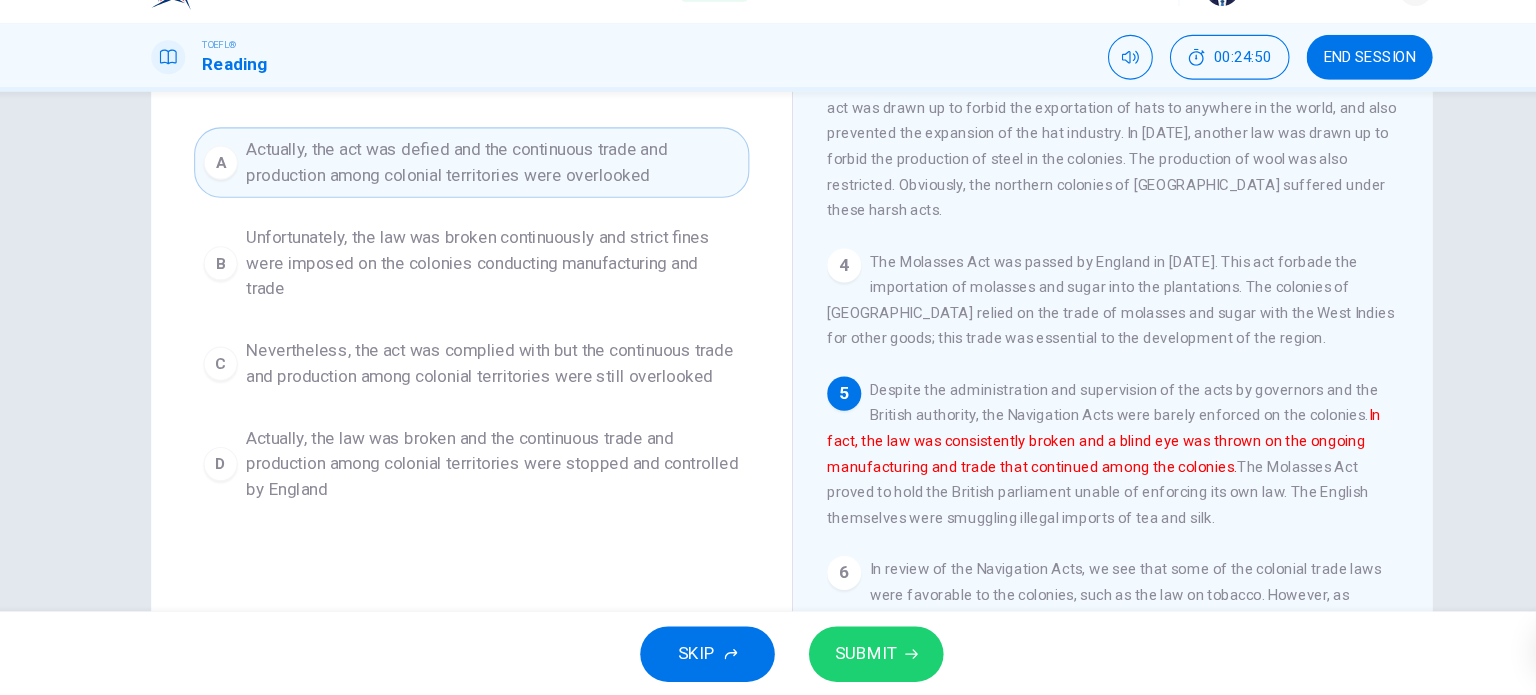 click on "Actually, the law was broken and the continuous trade and production among colonial territories were stopped and controlled by England" at bounding box center (488, 477) 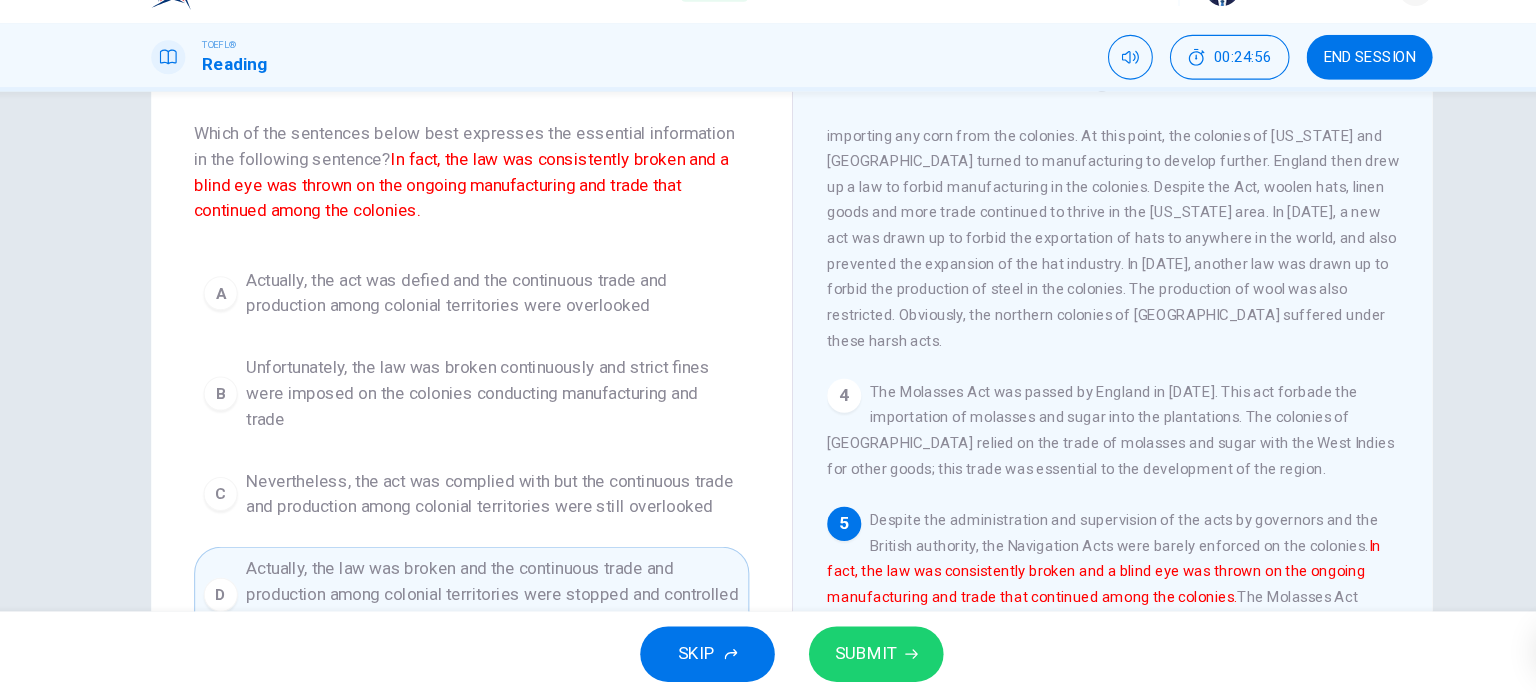 scroll, scrollTop: 100, scrollLeft: 0, axis: vertical 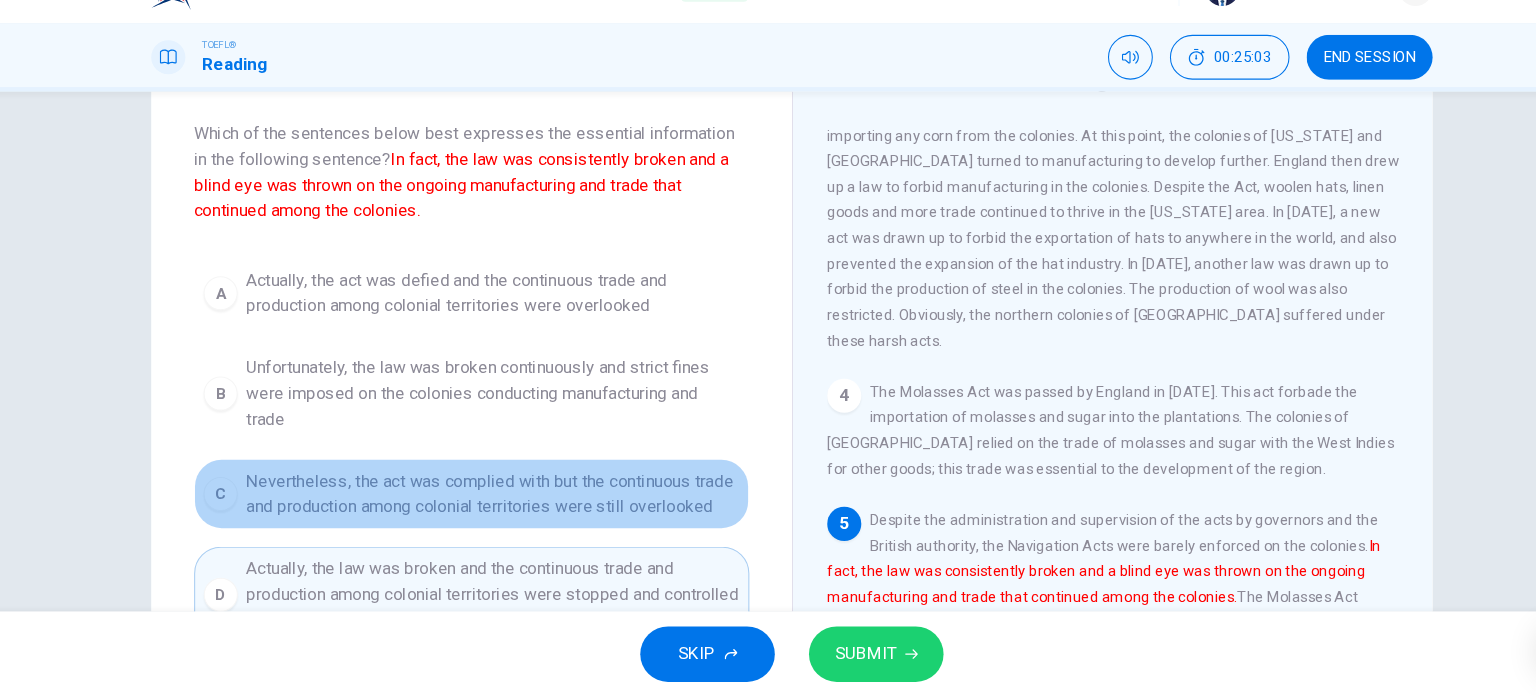 click on "Nevertheless, the act was complied with but the continuous trade and production among colonial territories were still overlooked" at bounding box center (488, 505) 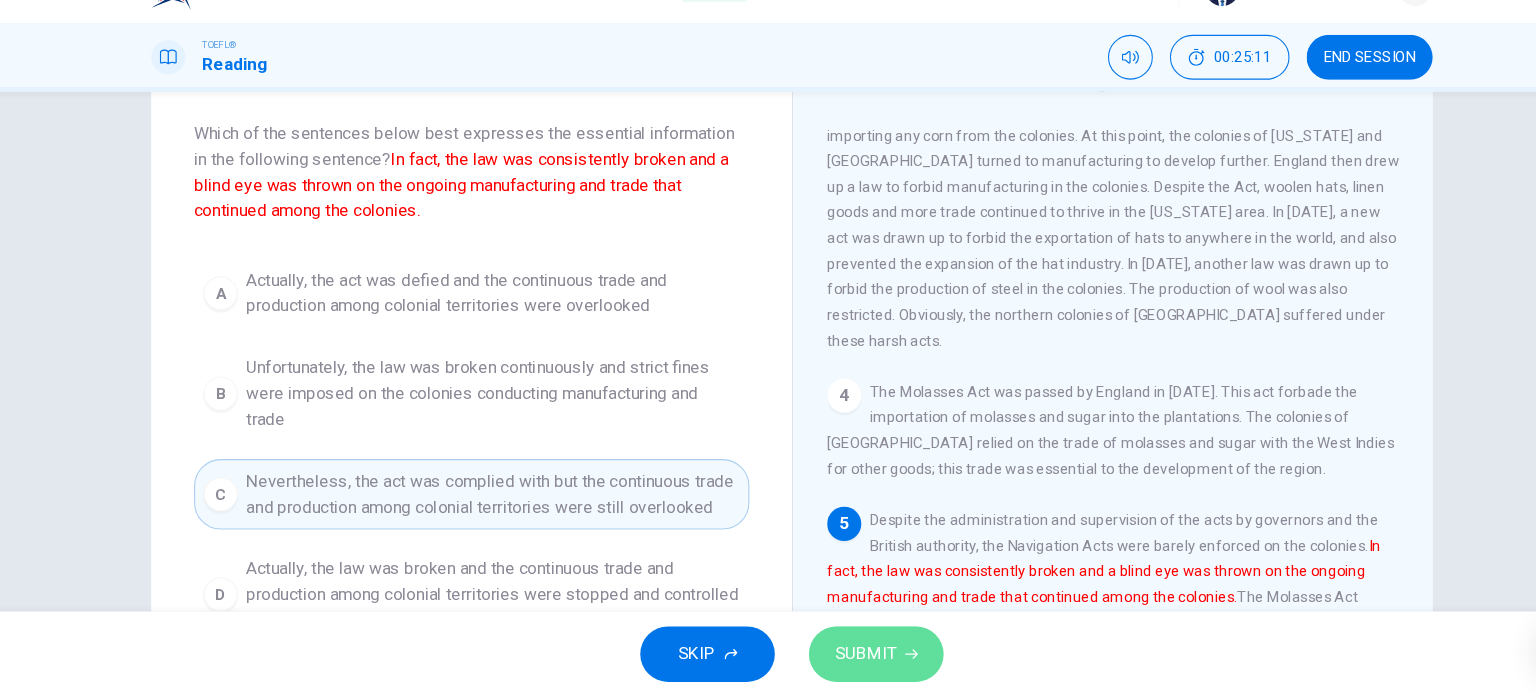 click on "SUBMIT" at bounding box center (847, 655) 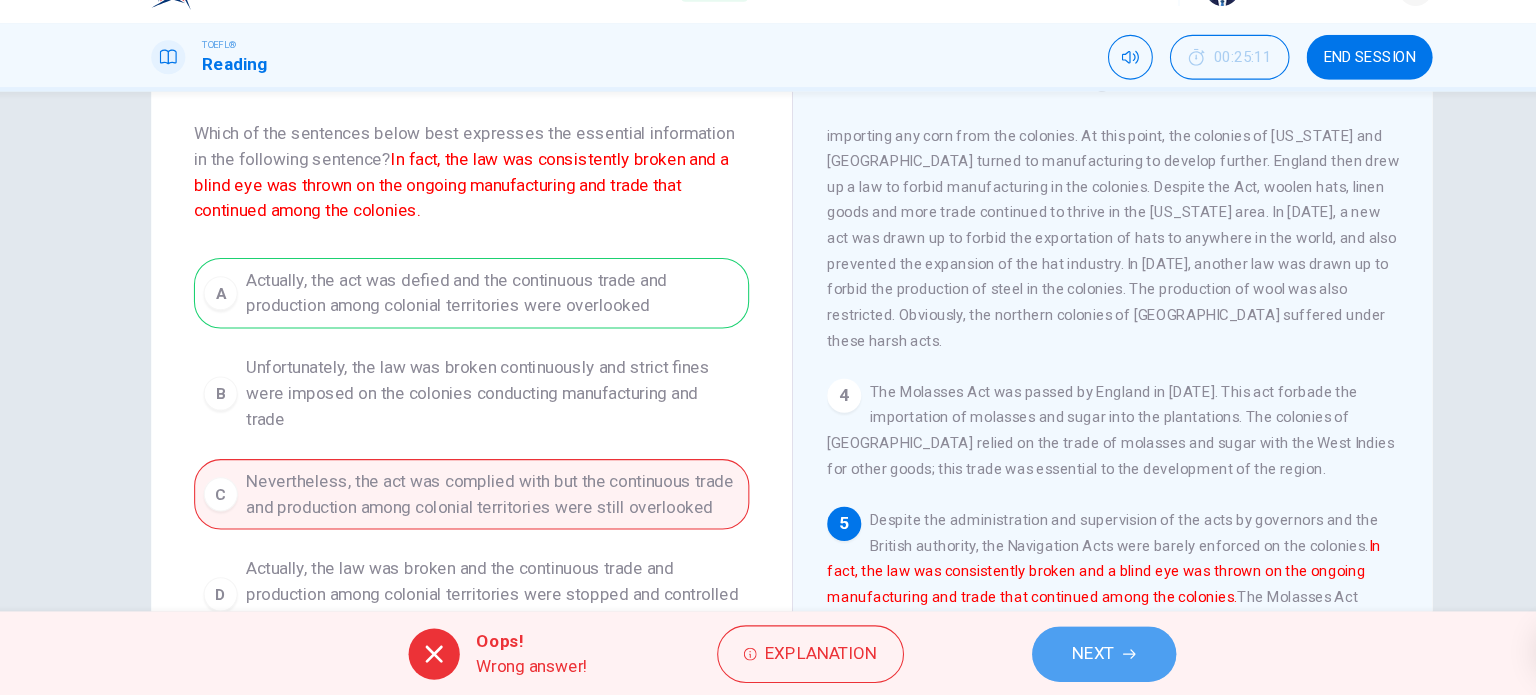 click on "NEXT" at bounding box center [1050, 655] 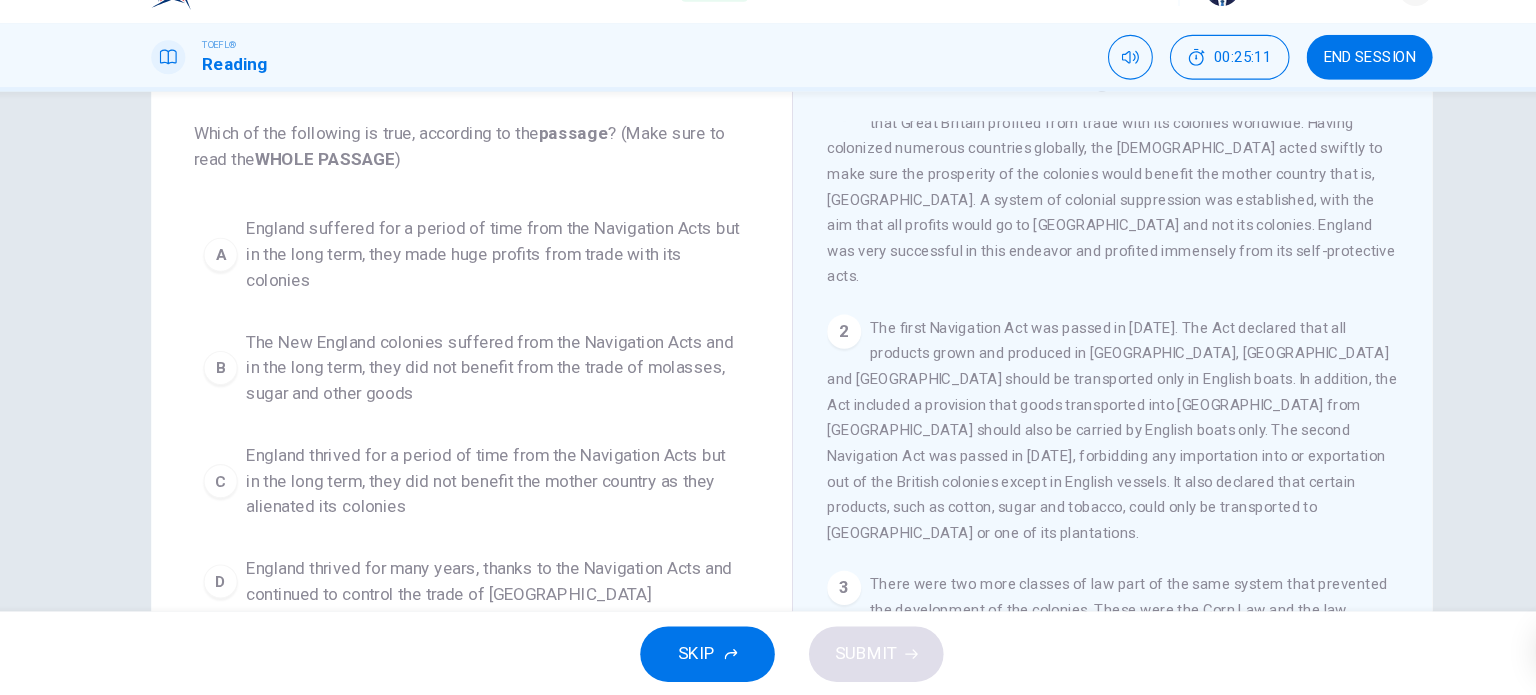 scroll, scrollTop: 0, scrollLeft: 0, axis: both 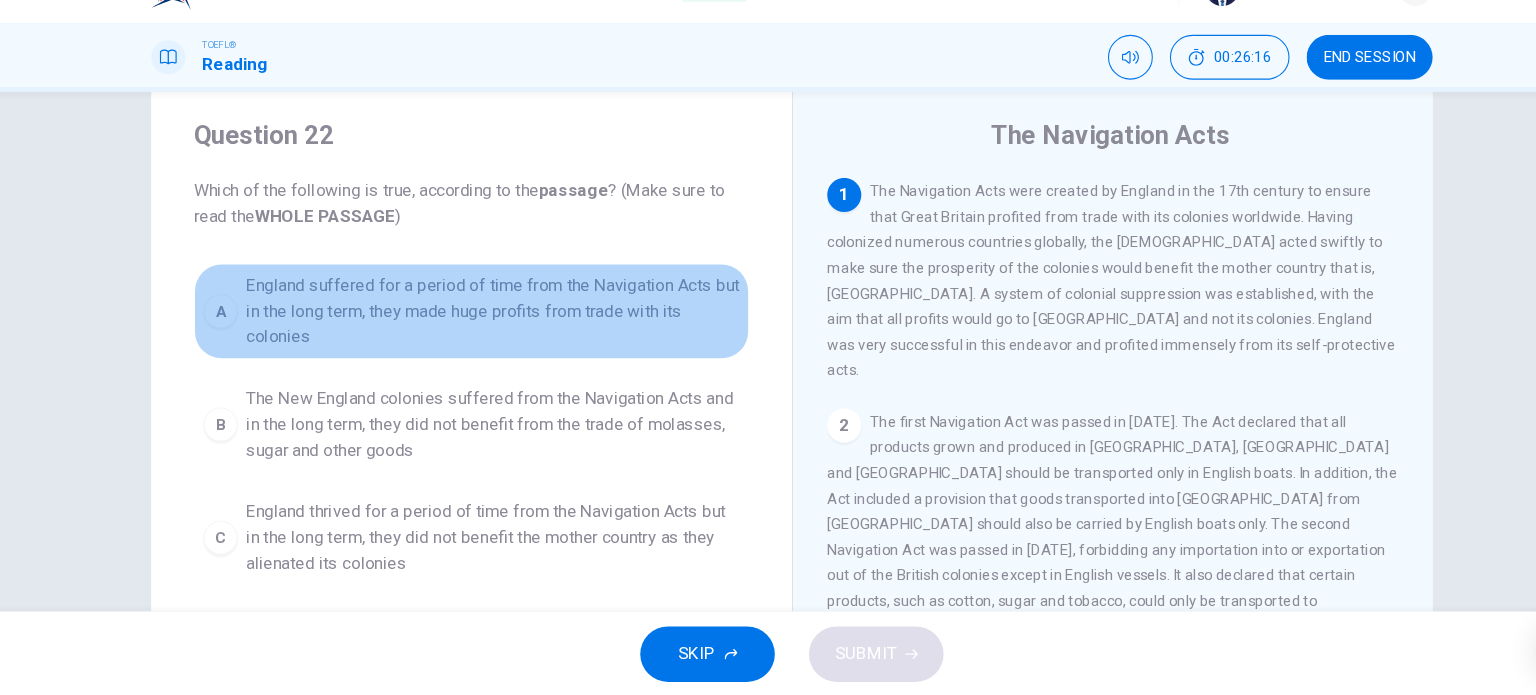 click on "England suffered for a period of time from the Navigation Acts but in the long term, they made huge profits from trade with its colonies" at bounding box center [488, 334] 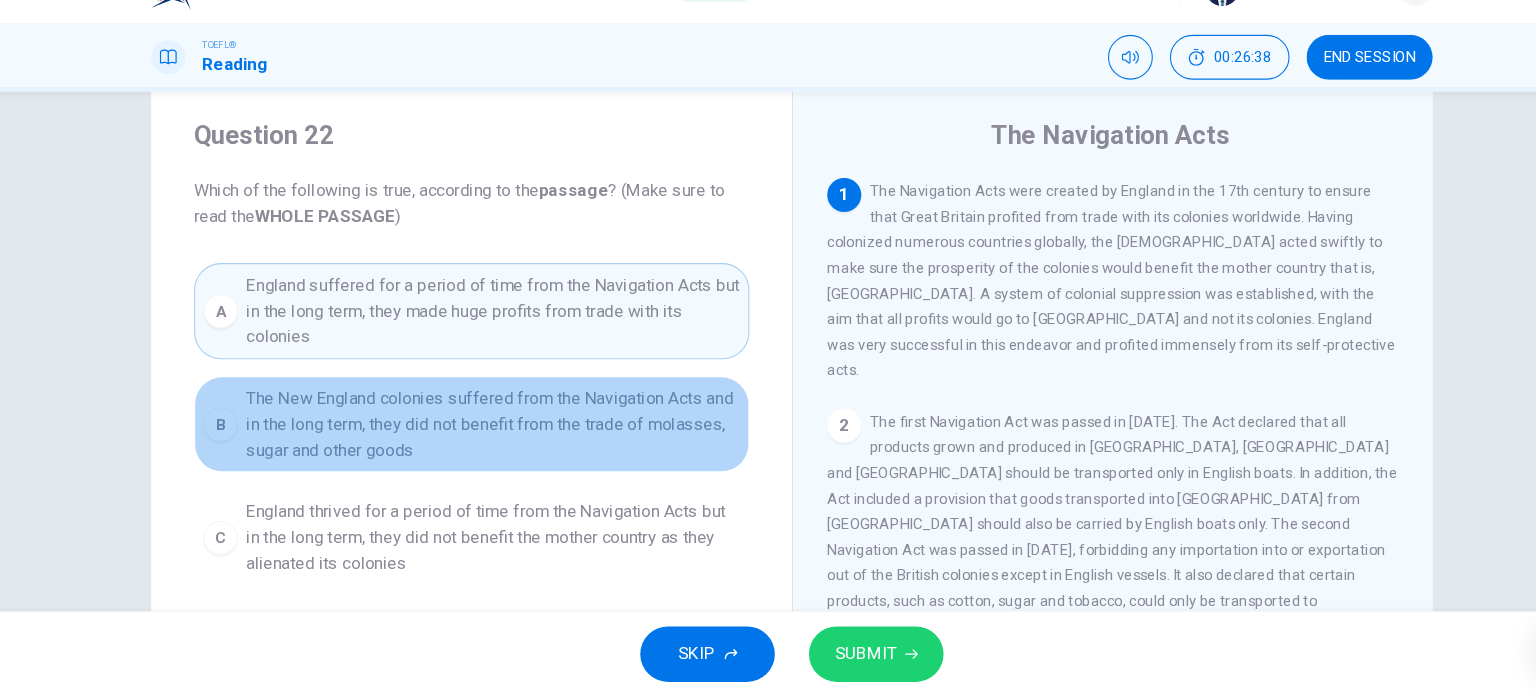 click on "The New England colonies suffered from the Navigation Acts and in the long term, they did not benefit from the trade of molasses, sugar and other goods" at bounding box center (488, 440) 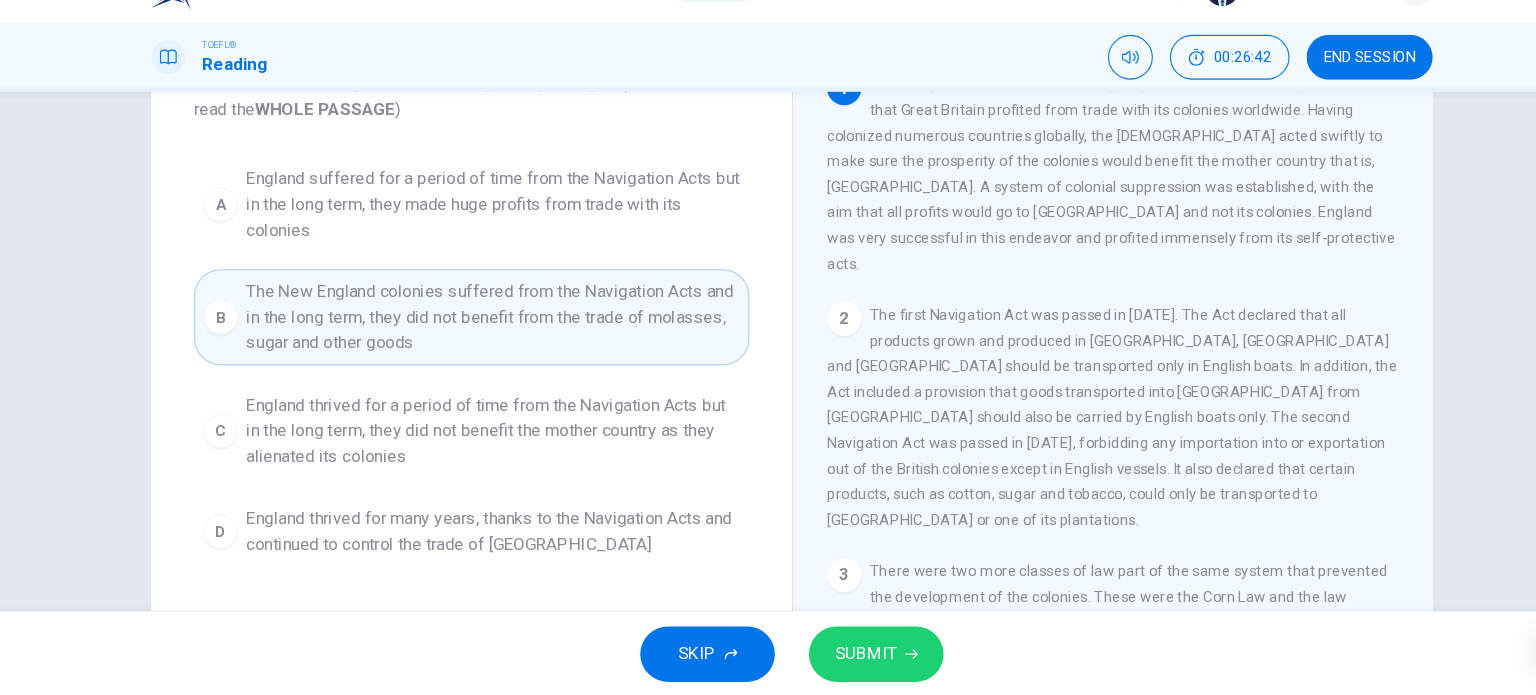 scroll, scrollTop: 151, scrollLeft: 0, axis: vertical 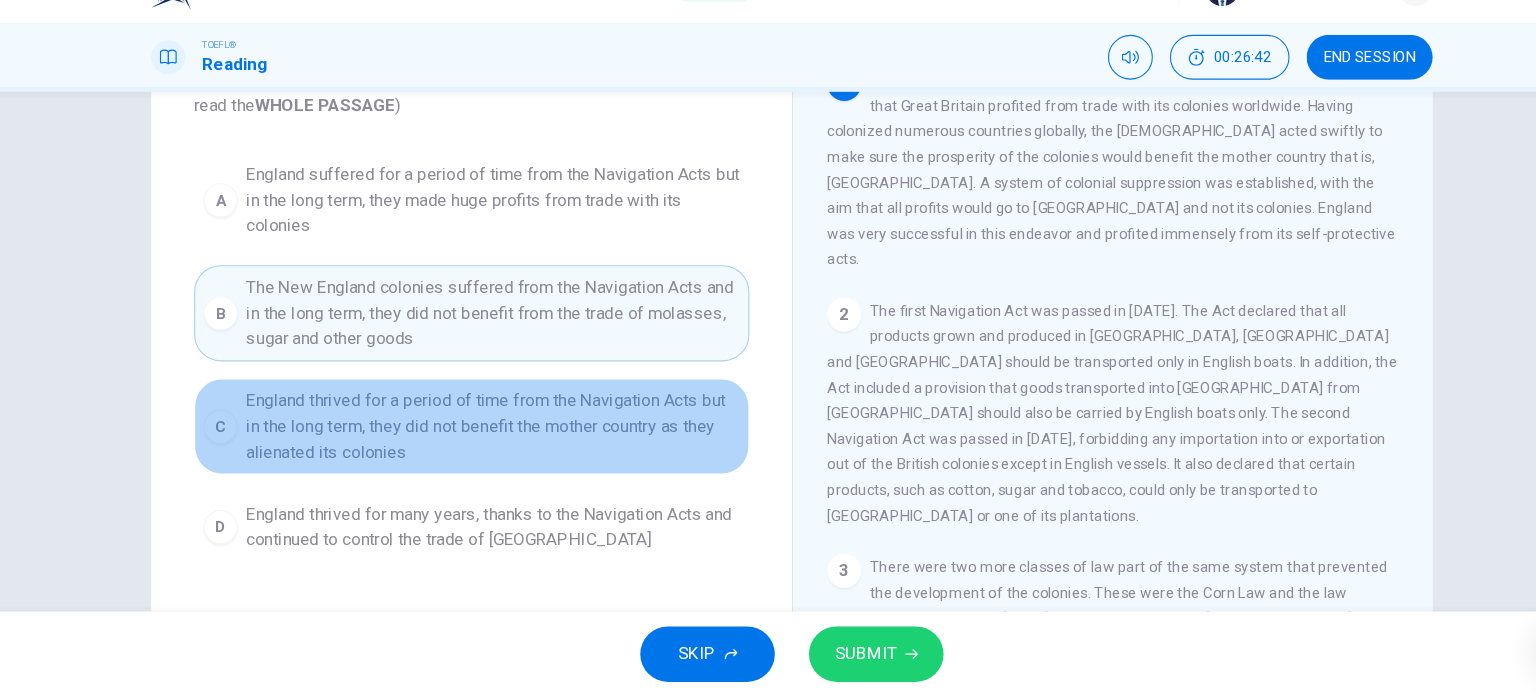 click on "England thrived for a period of time from the Navigation Acts but in the long term, they did not benefit the mother country as they alienated its colonies" at bounding box center [488, 442] 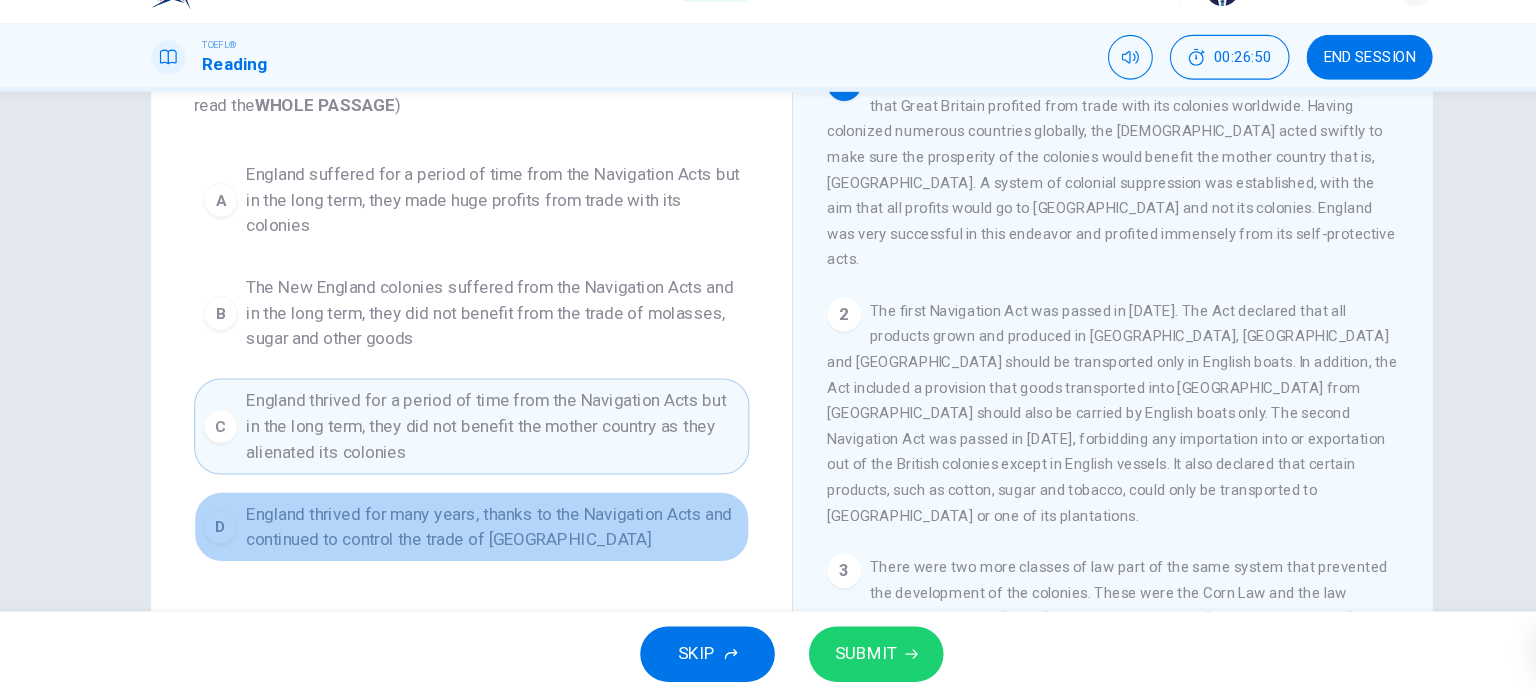 click on "England thrived for many years, thanks to the Navigation Acts and continued to control the trade of North America" at bounding box center [488, 536] 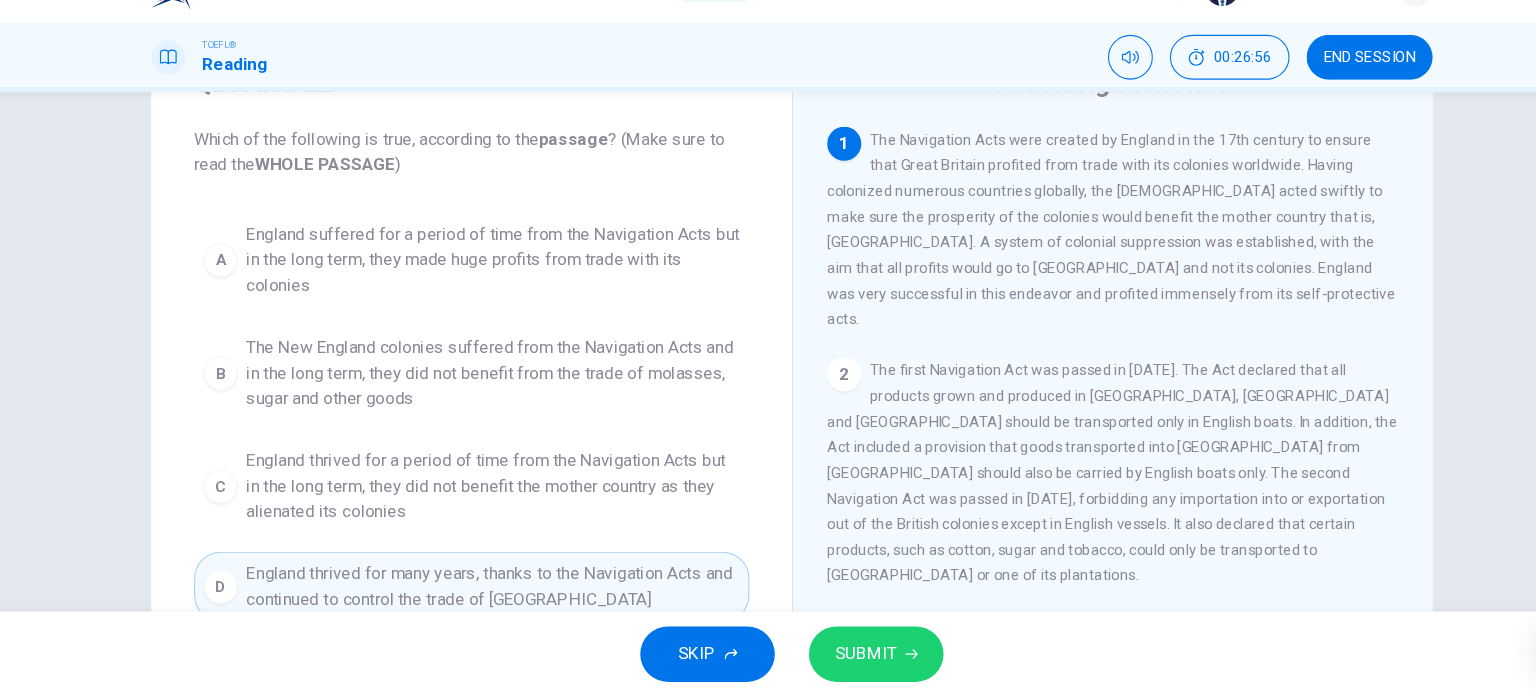 scroll, scrollTop: 93, scrollLeft: 0, axis: vertical 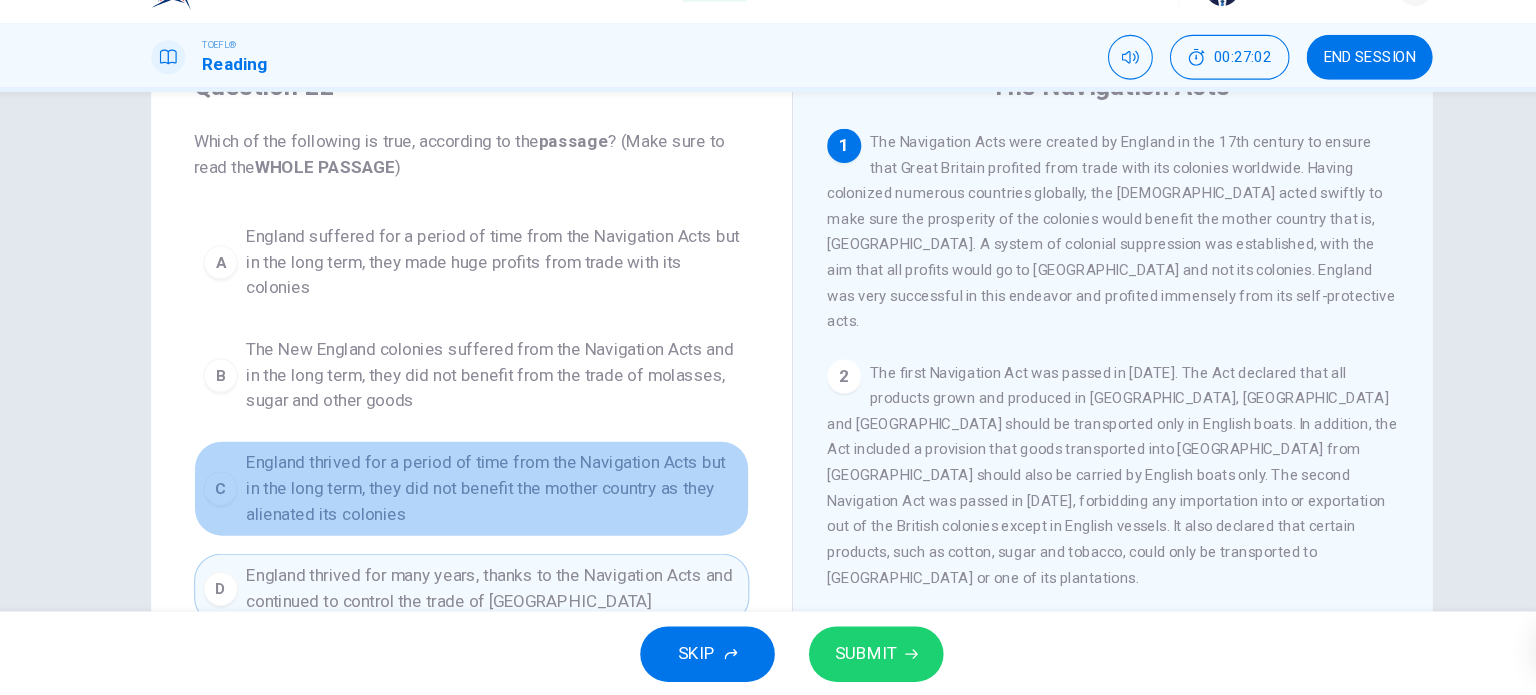 click on "England thrived for a period of time from the Navigation Acts but in the long term, they did not benefit the mother country as they alienated its colonies" at bounding box center [488, 500] 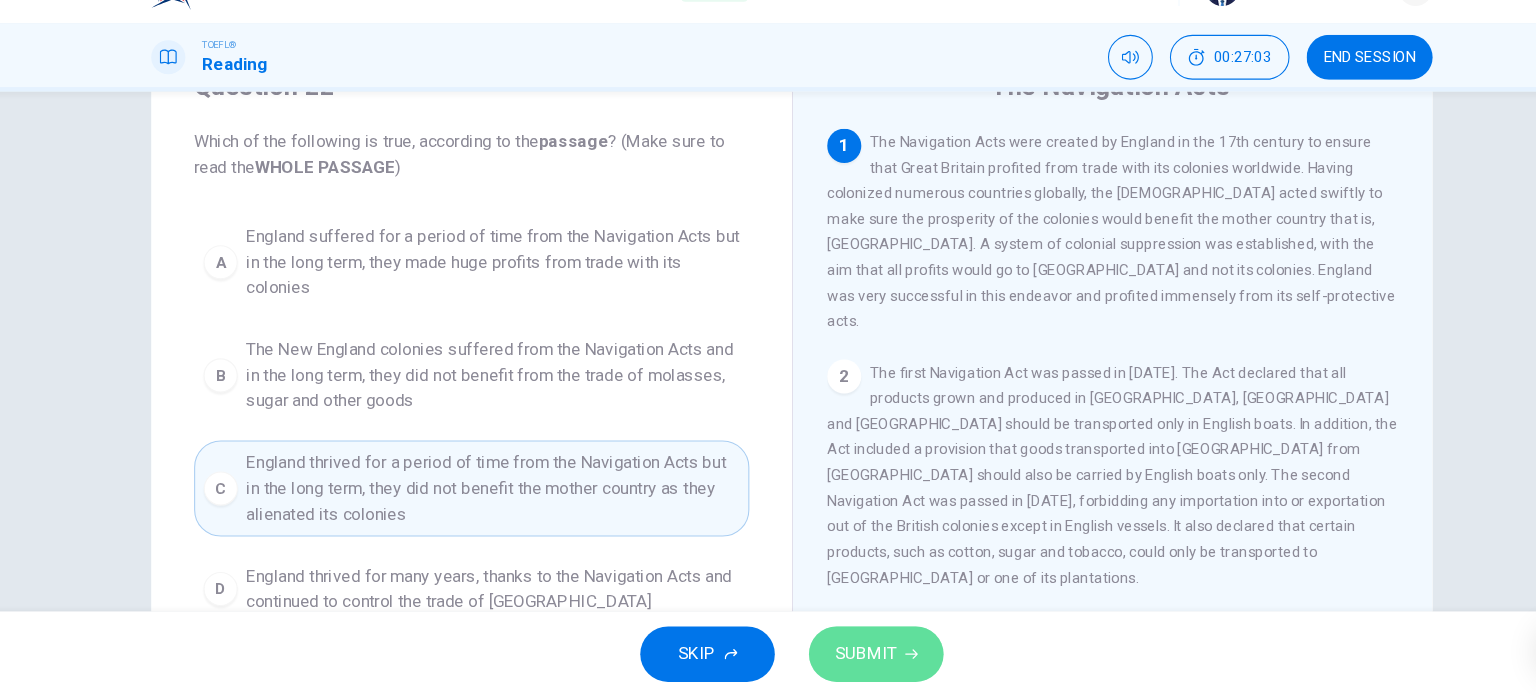click on "SUBMIT" at bounding box center (847, 655) 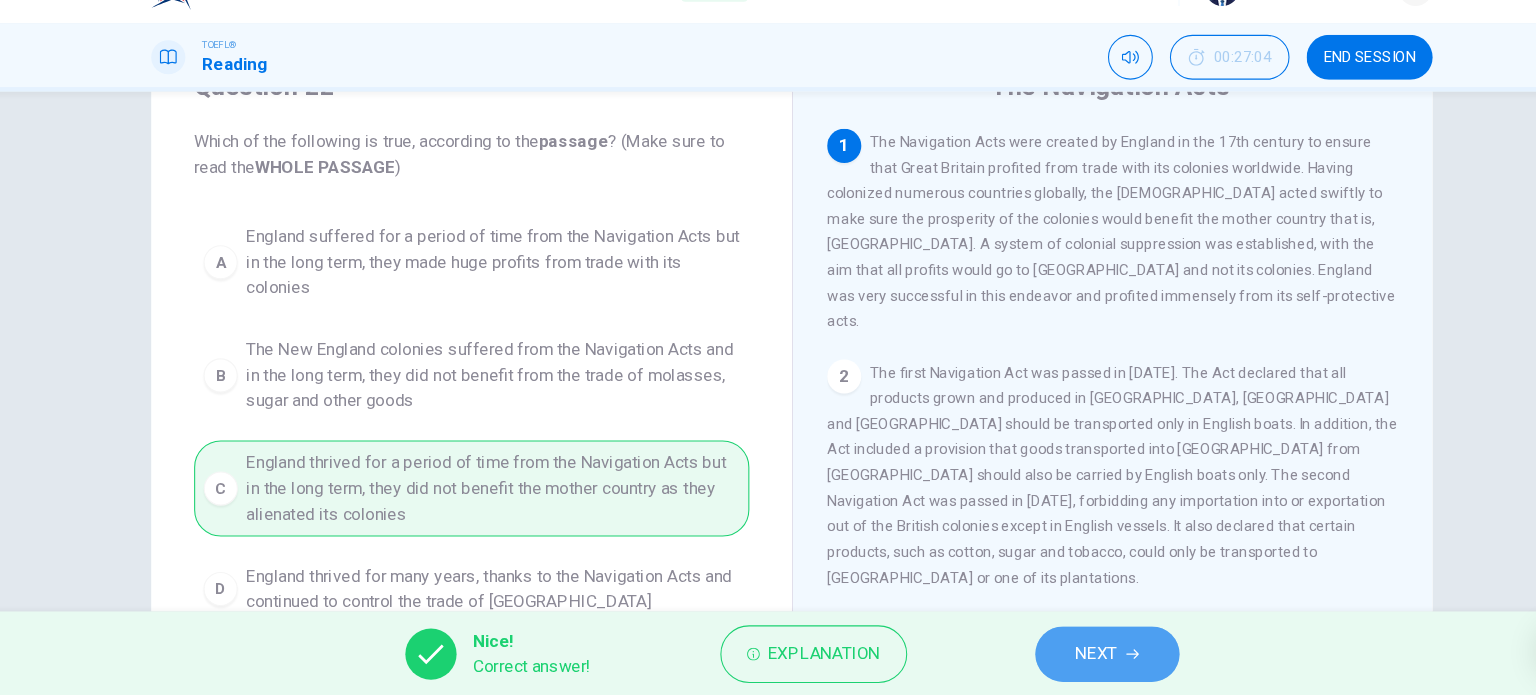 click on "NEXT" at bounding box center [1053, 655] 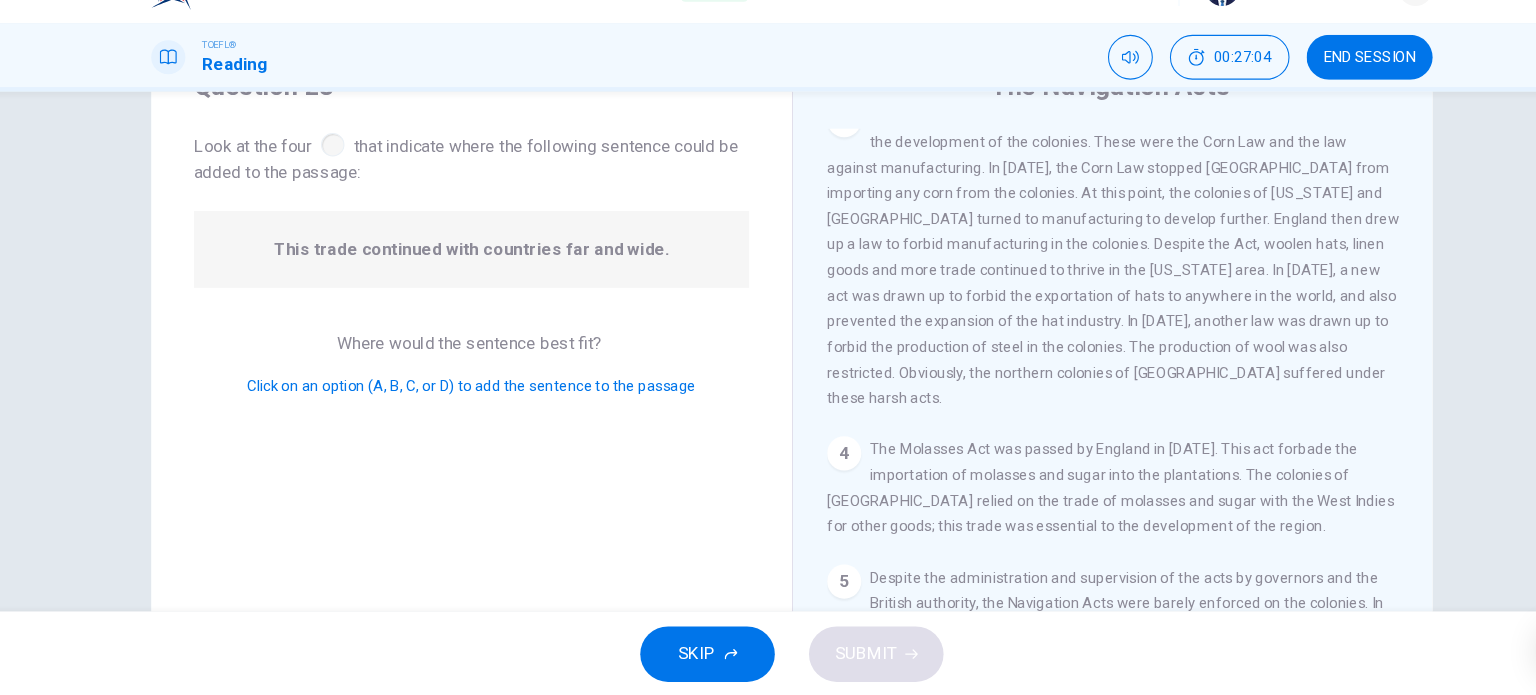 scroll, scrollTop: 709, scrollLeft: 0, axis: vertical 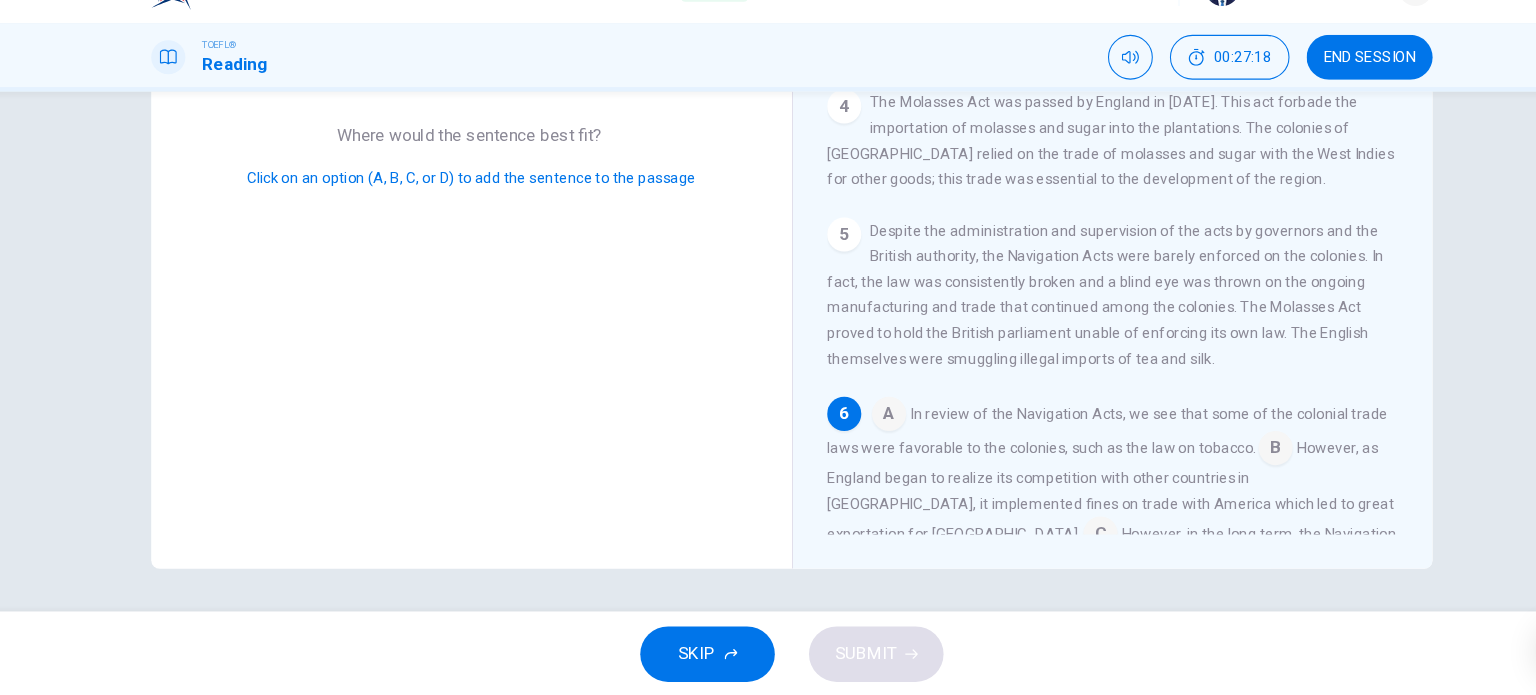 click at bounding box center (859, 432) 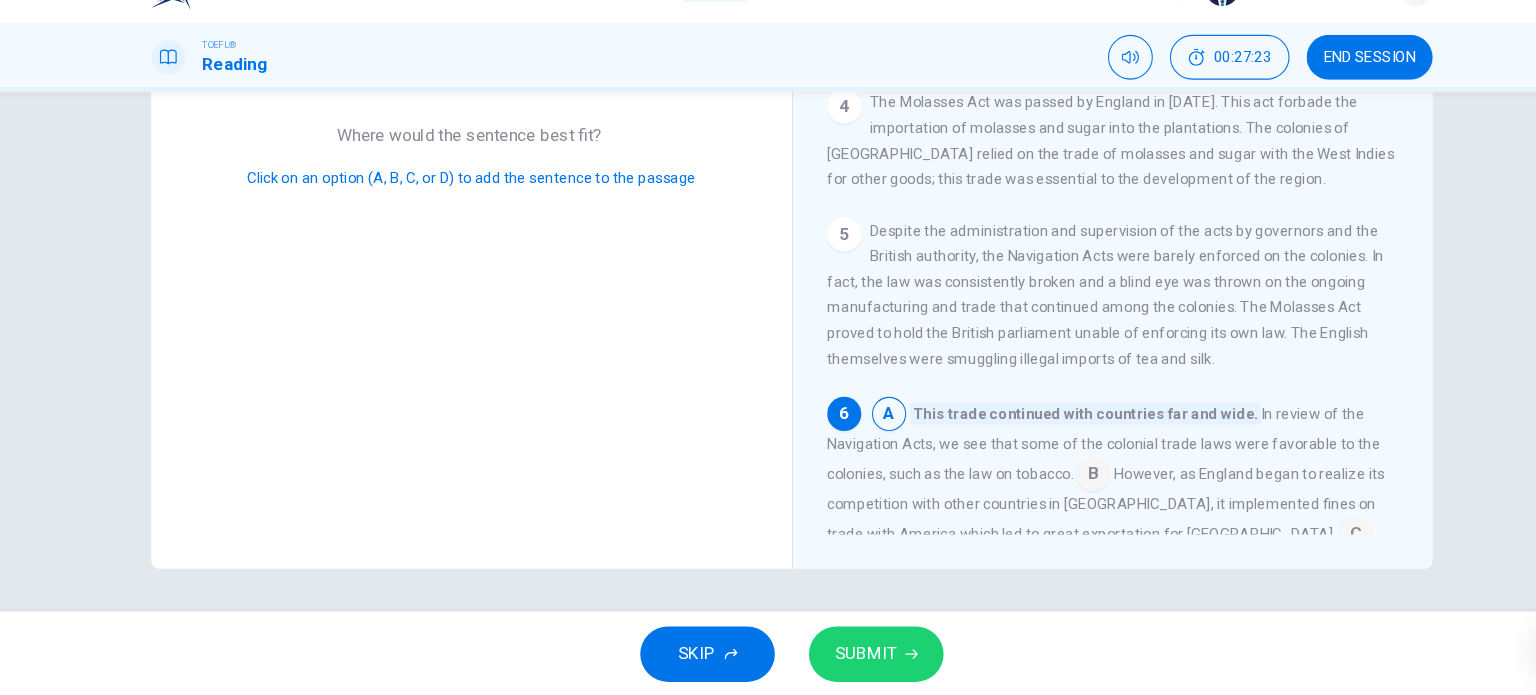 click at bounding box center (1050, 488) 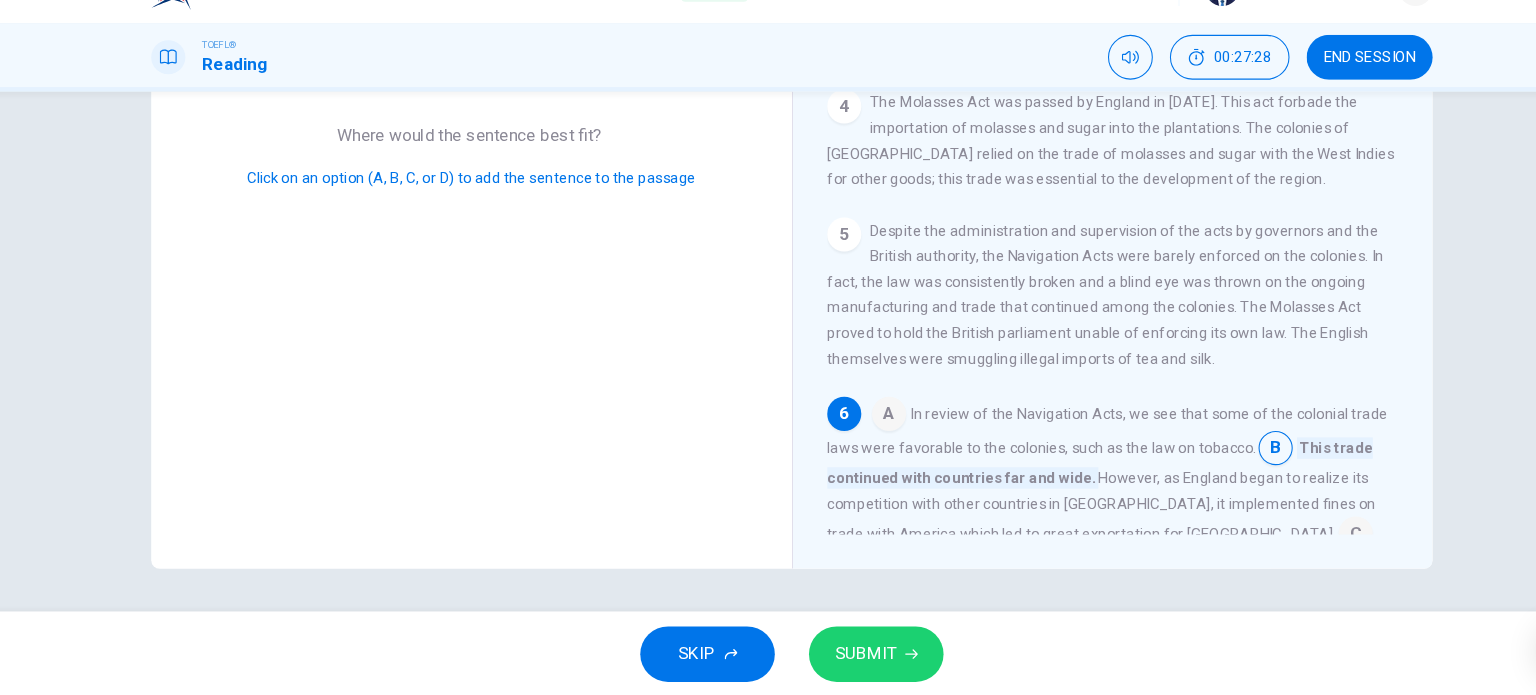 scroll, scrollTop: 616, scrollLeft: 0, axis: vertical 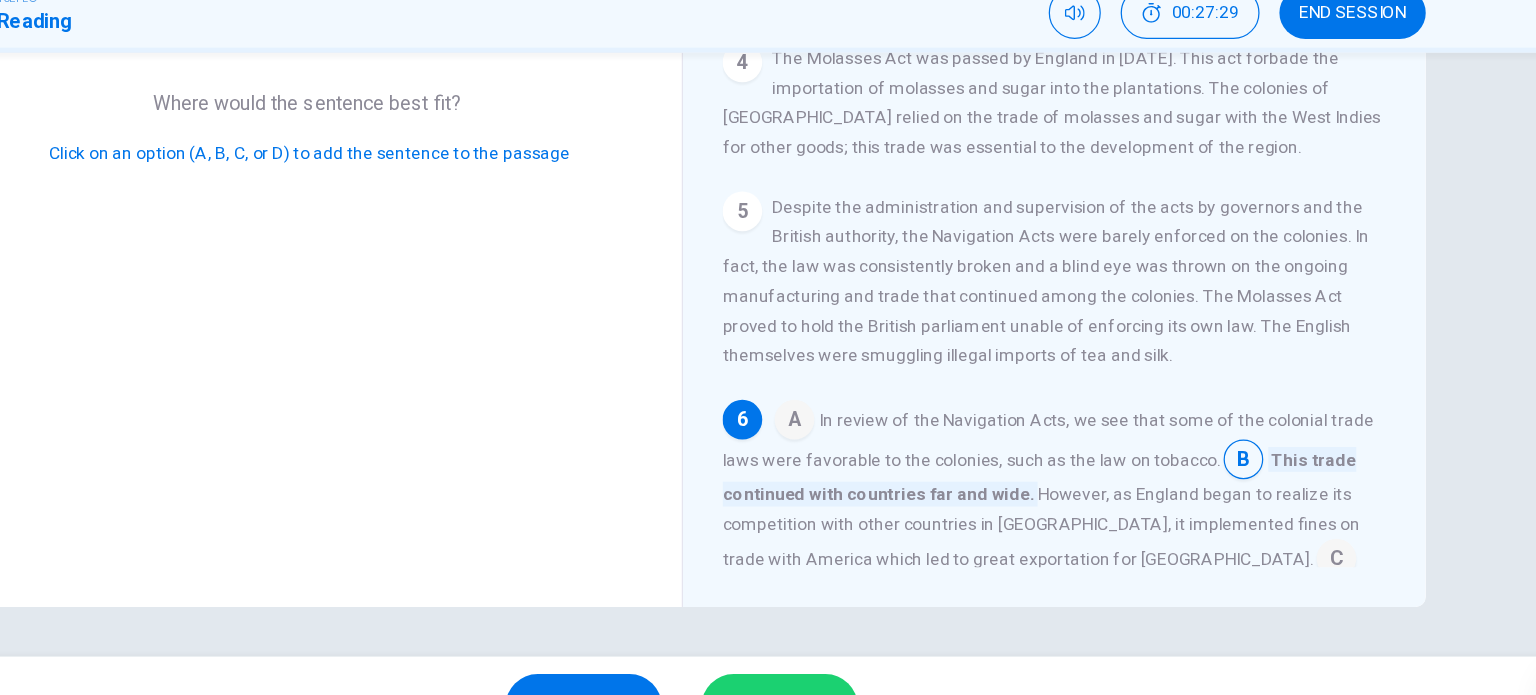 click on "However, as England began to realize its competition with other countries in Europe, it implemented fines on trade with America which led to great exportation for England." at bounding box center [1058, 510] 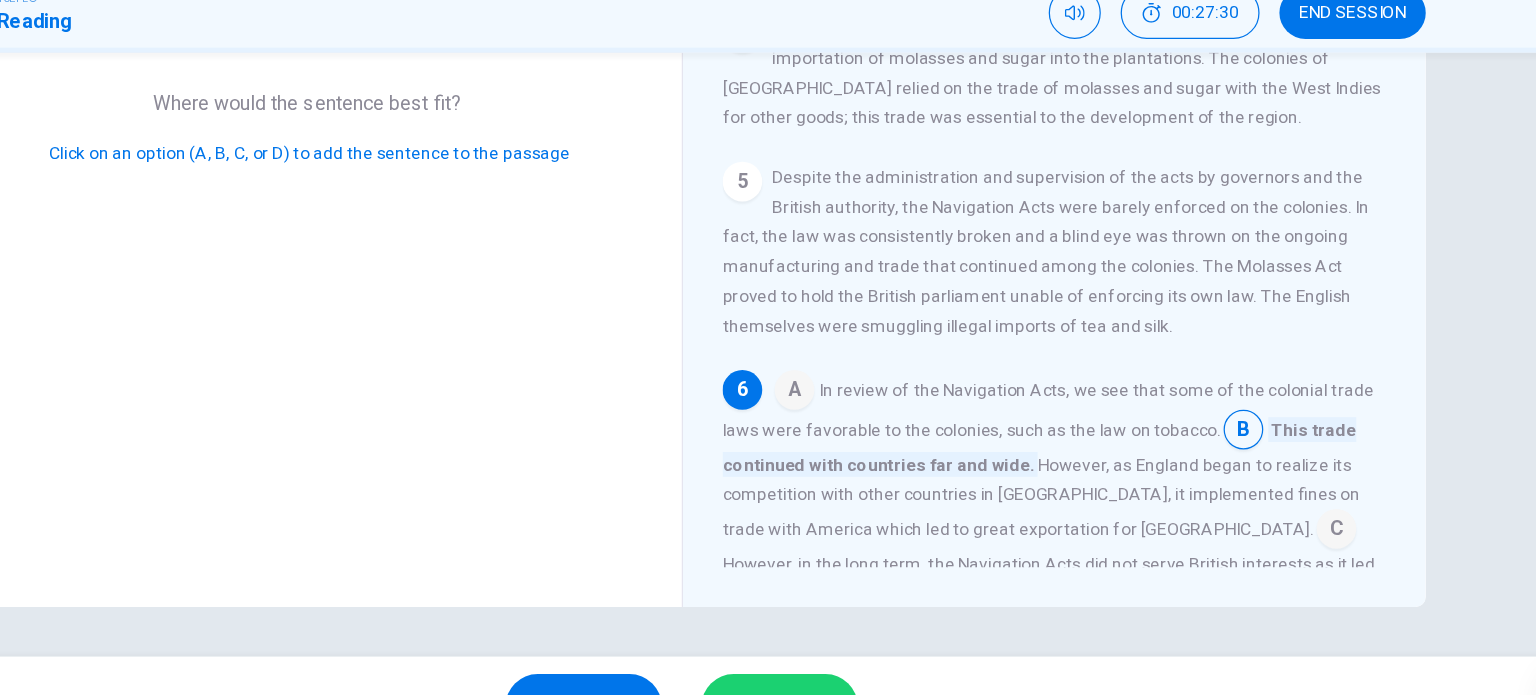 scroll, scrollTop: 641, scrollLeft: 0, axis: vertical 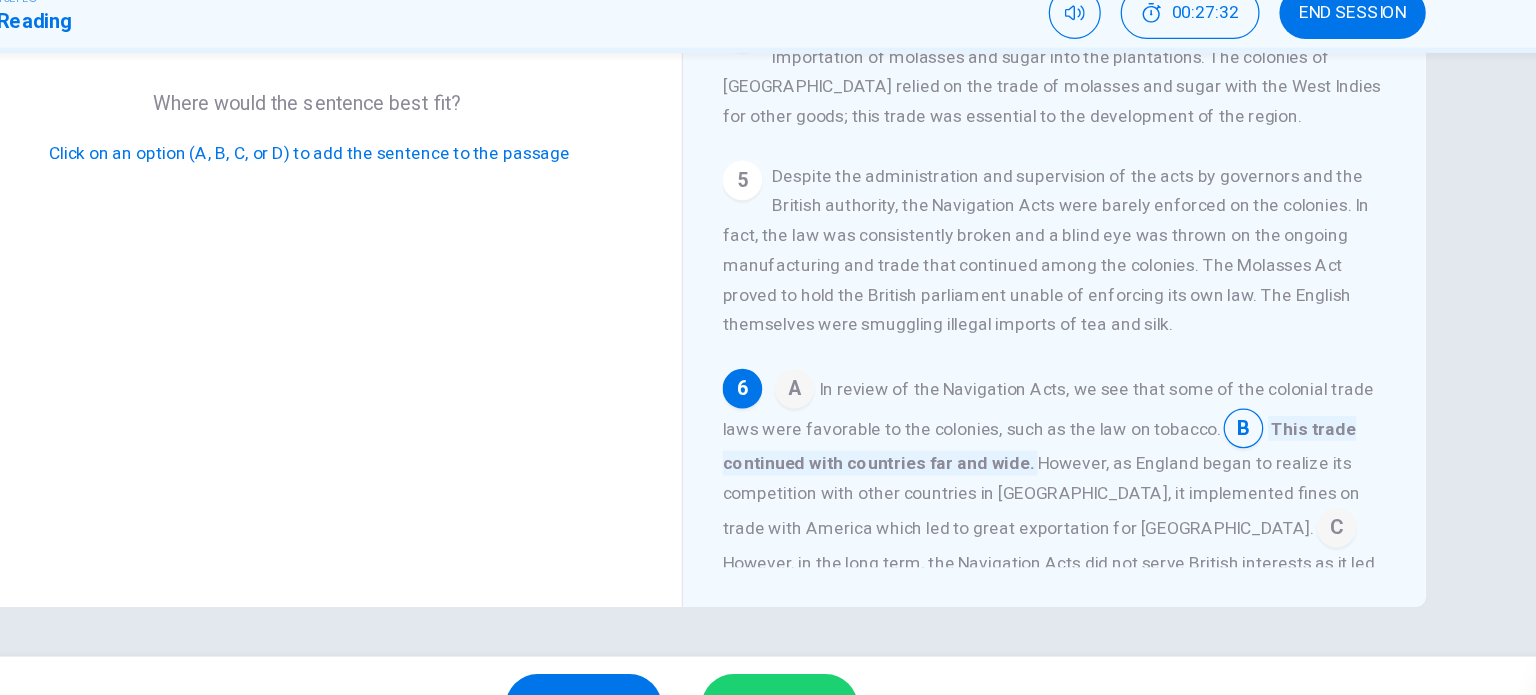 click at bounding box center [1296, 513] 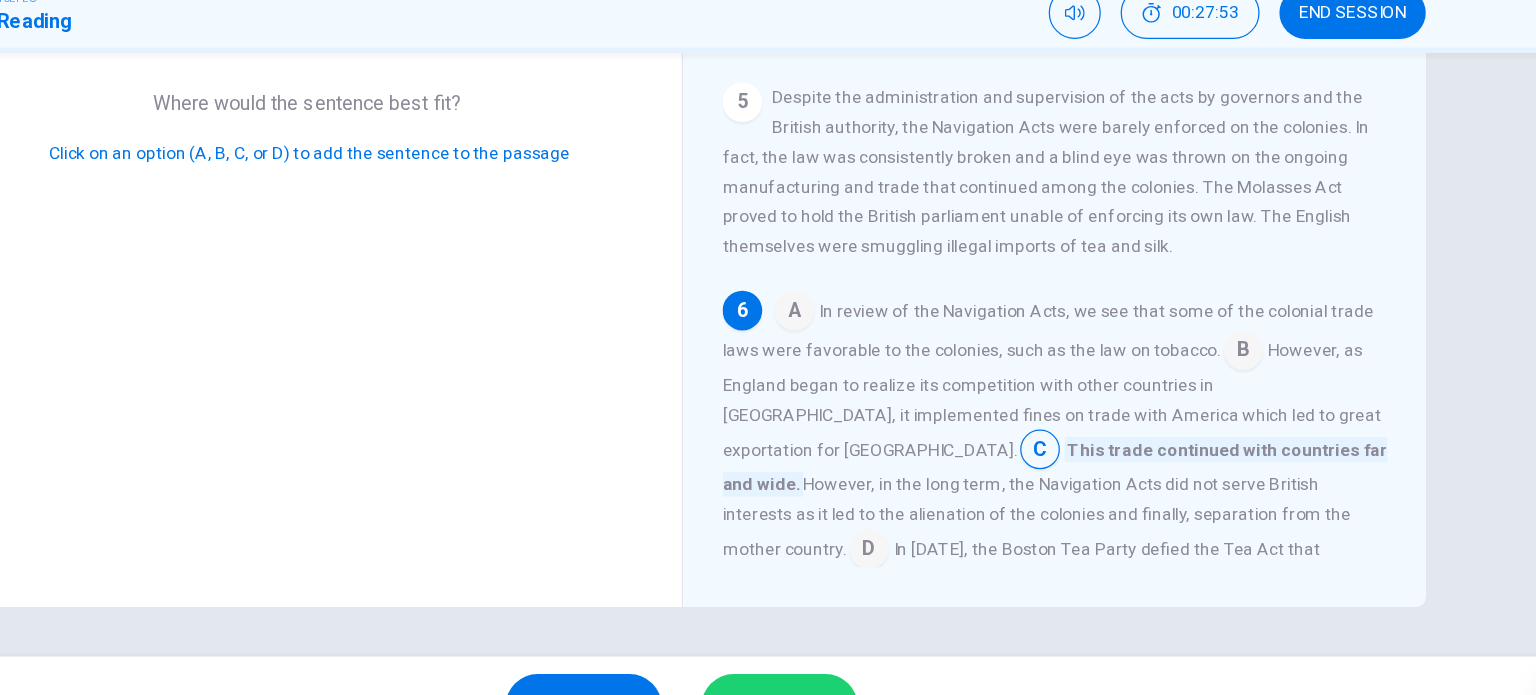 scroll, scrollTop: 733, scrollLeft: 0, axis: vertical 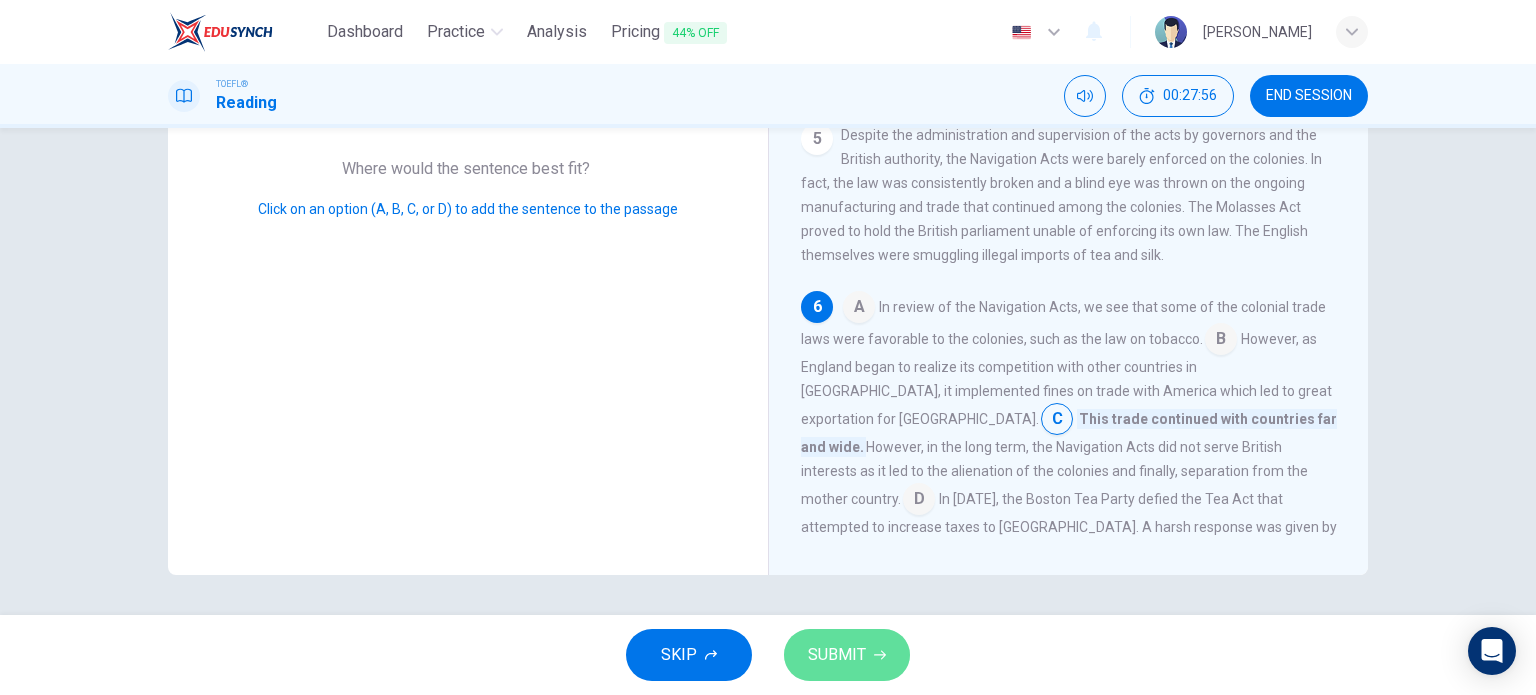 click on "SUBMIT" at bounding box center [847, 655] 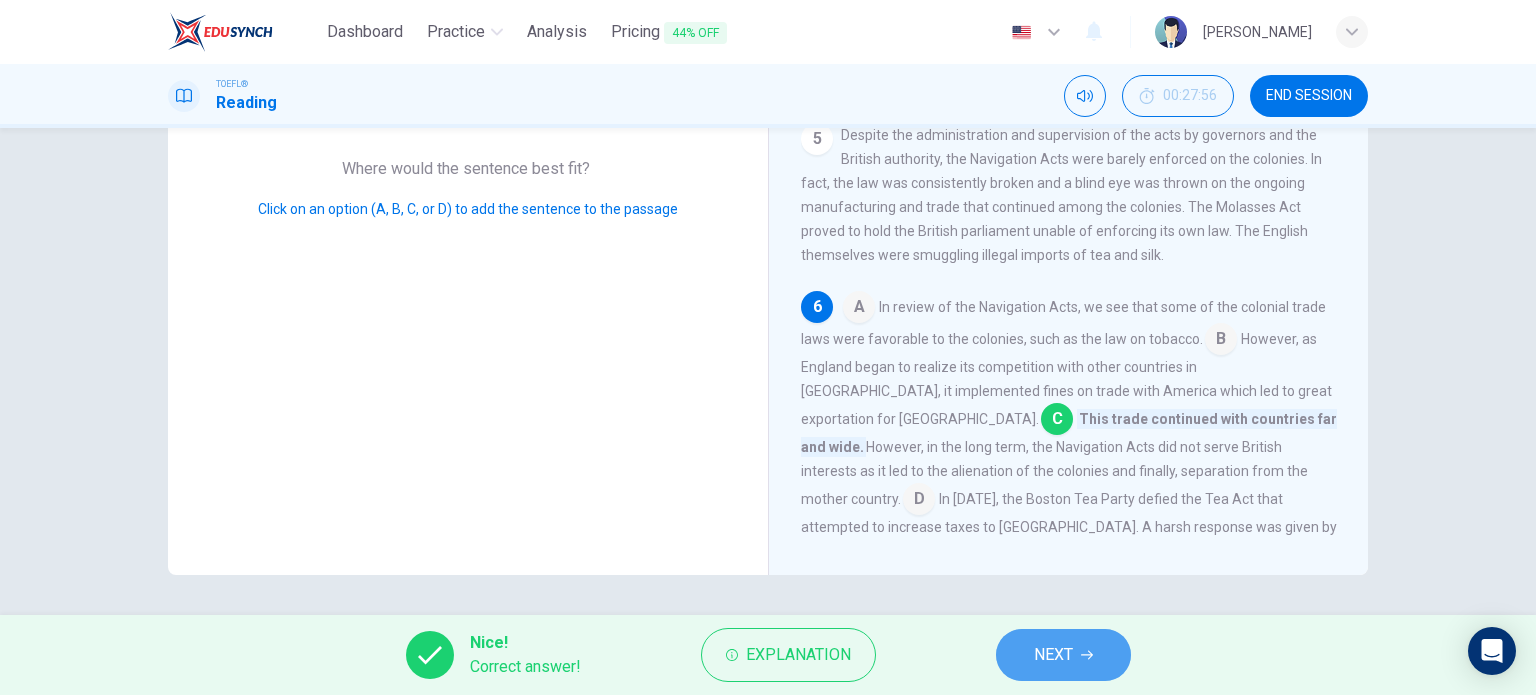 click on "NEXT" at bounding box center [1063, 655] 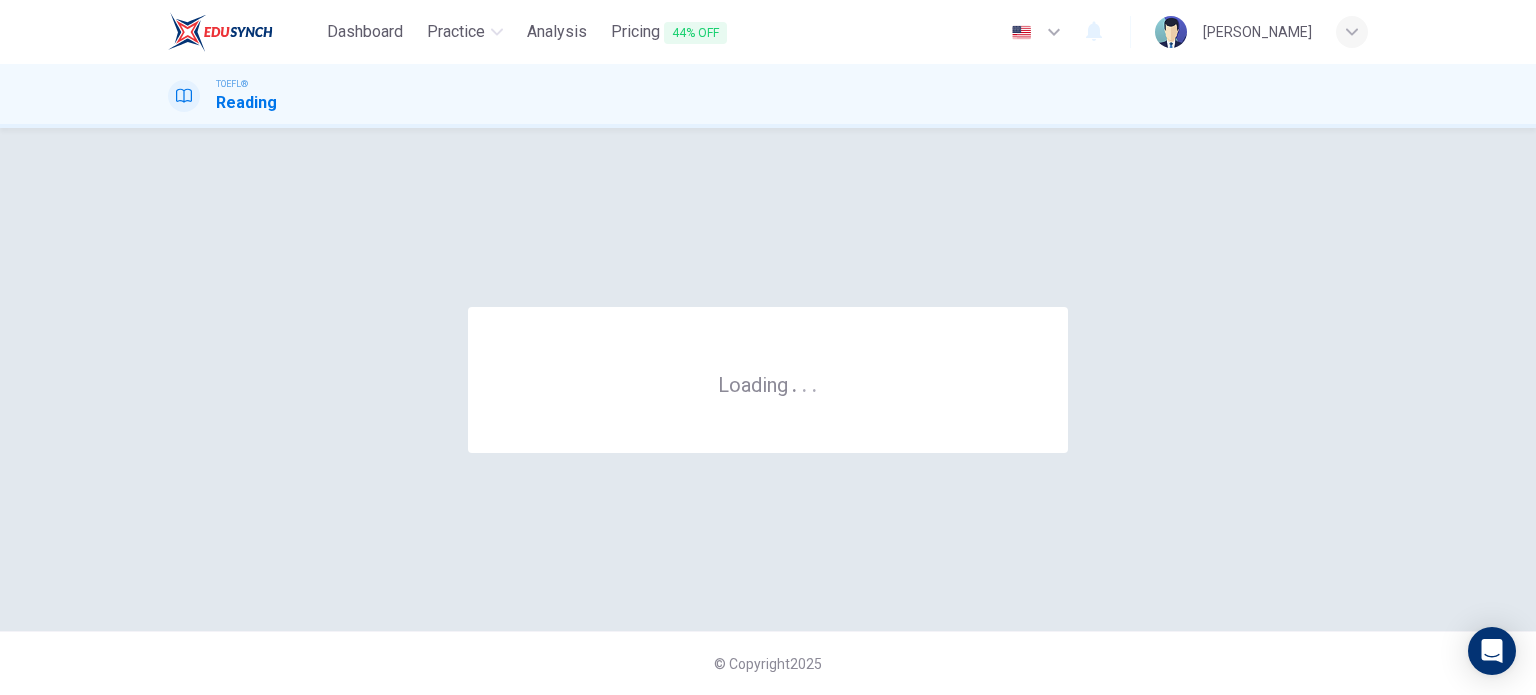 scroll, scrollTop: 0, scrollLeft: 0, axis: both 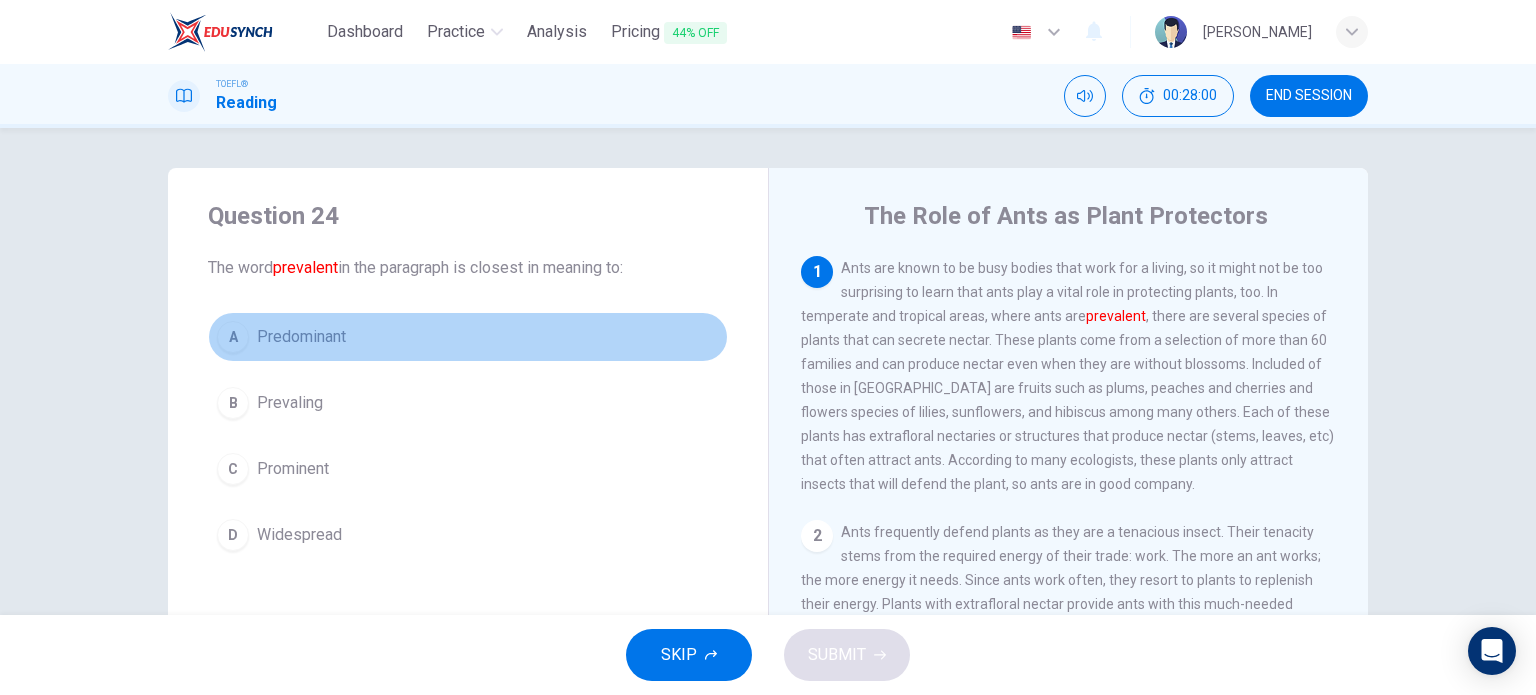 click on "Predominant" at bounding box center [301, 337] 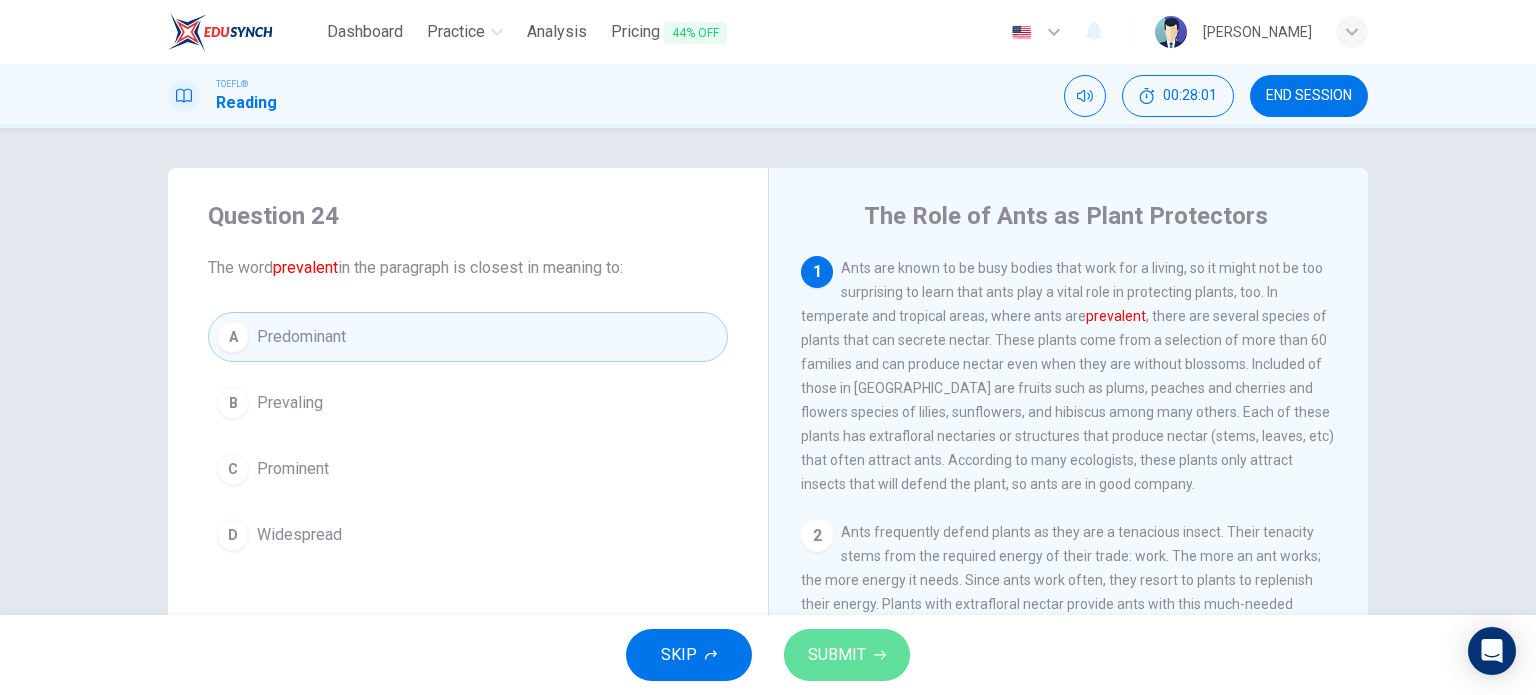 click 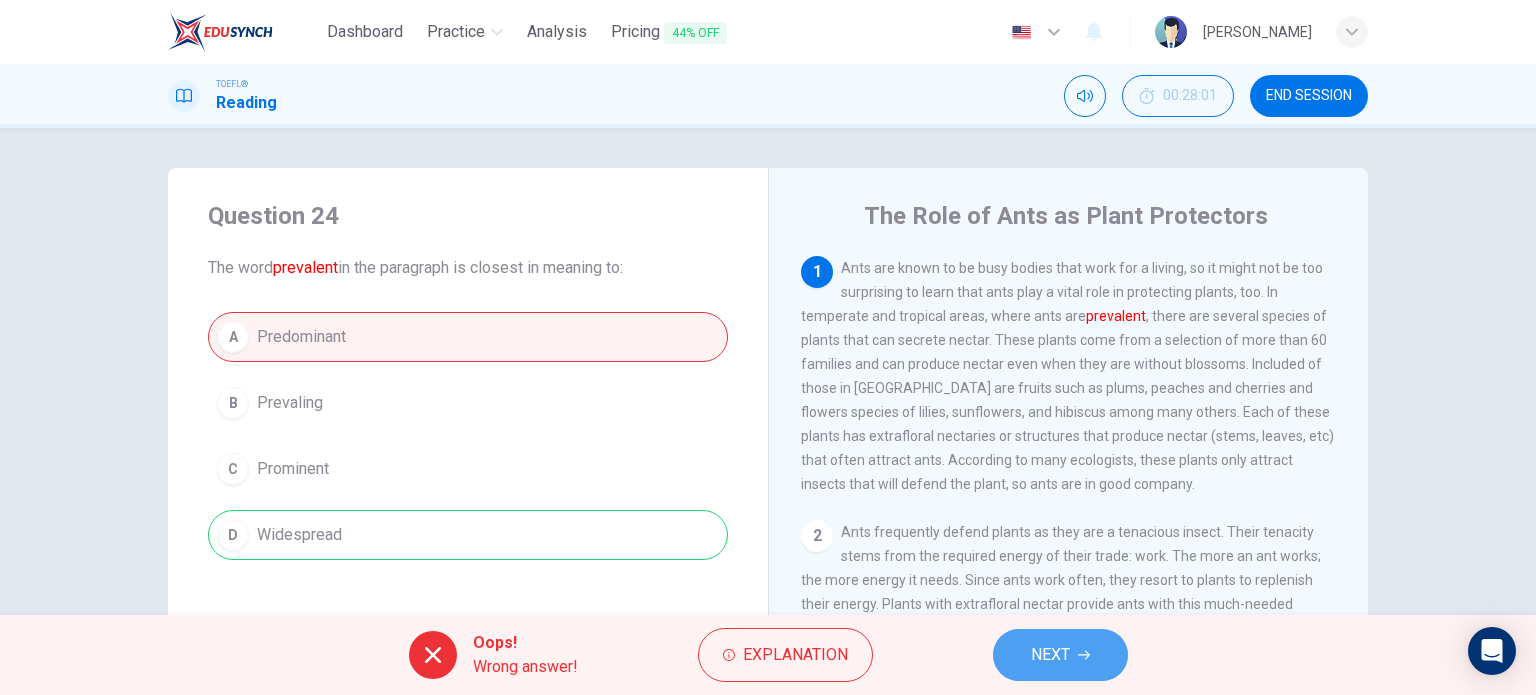 click on "NEXT" at bounding box center (1050, 655) 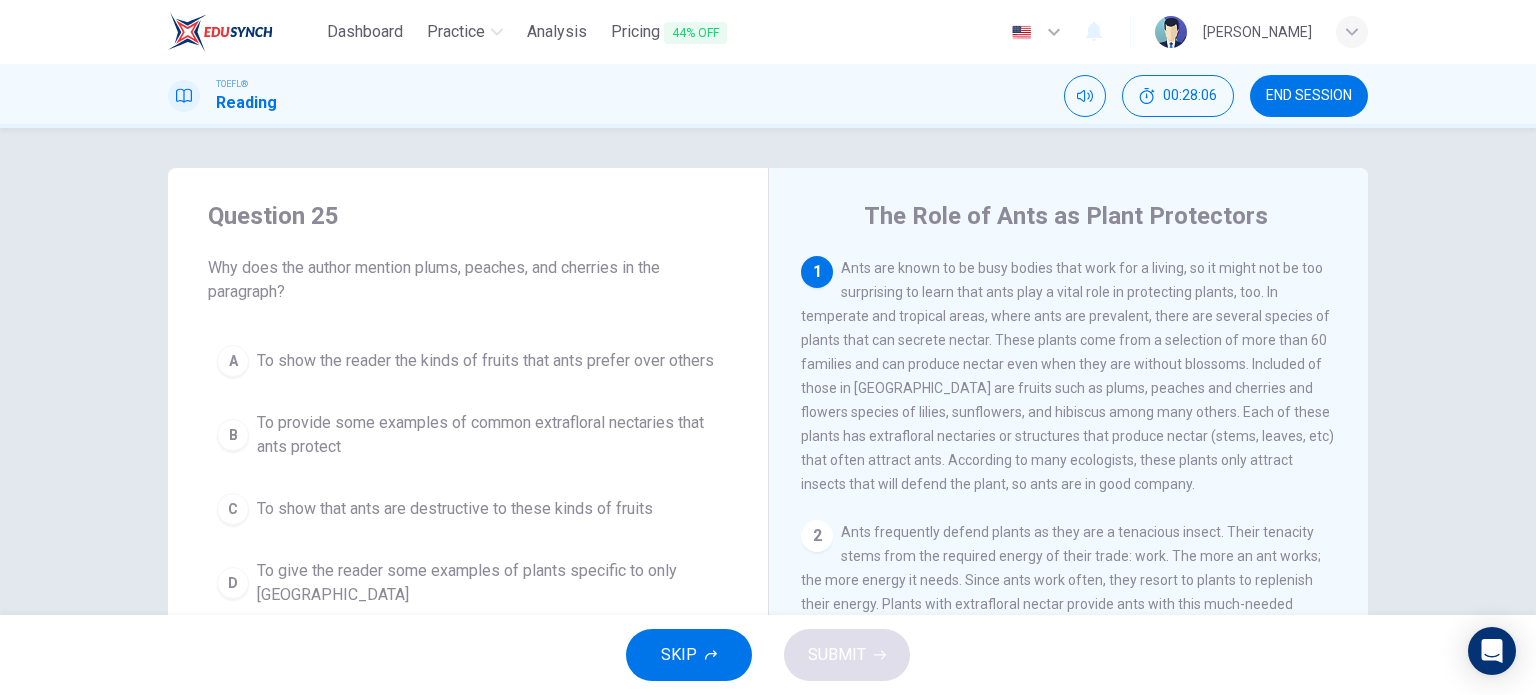 scroll, scrollTop: 0, scrollLeft: 0, axis: both 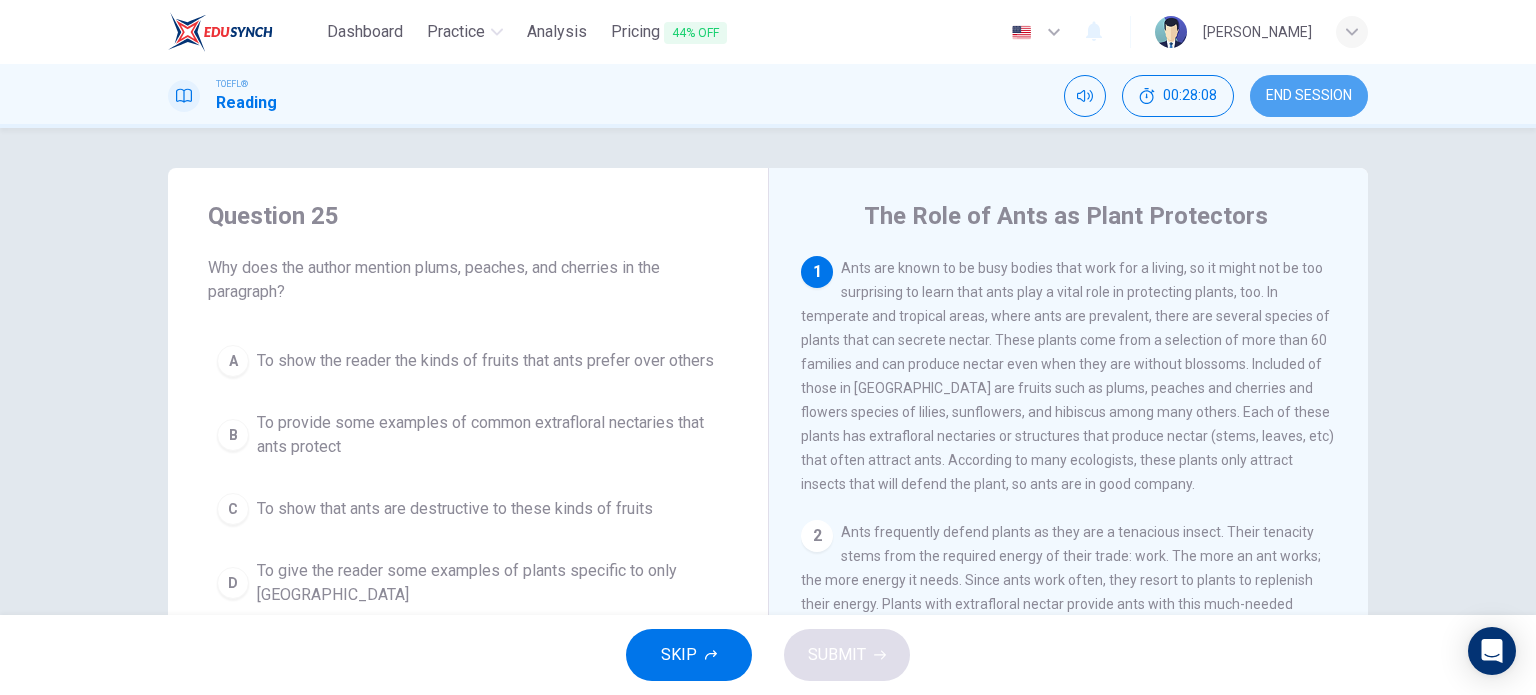 click on "END SESSION" at bounding box center (1309, 96) 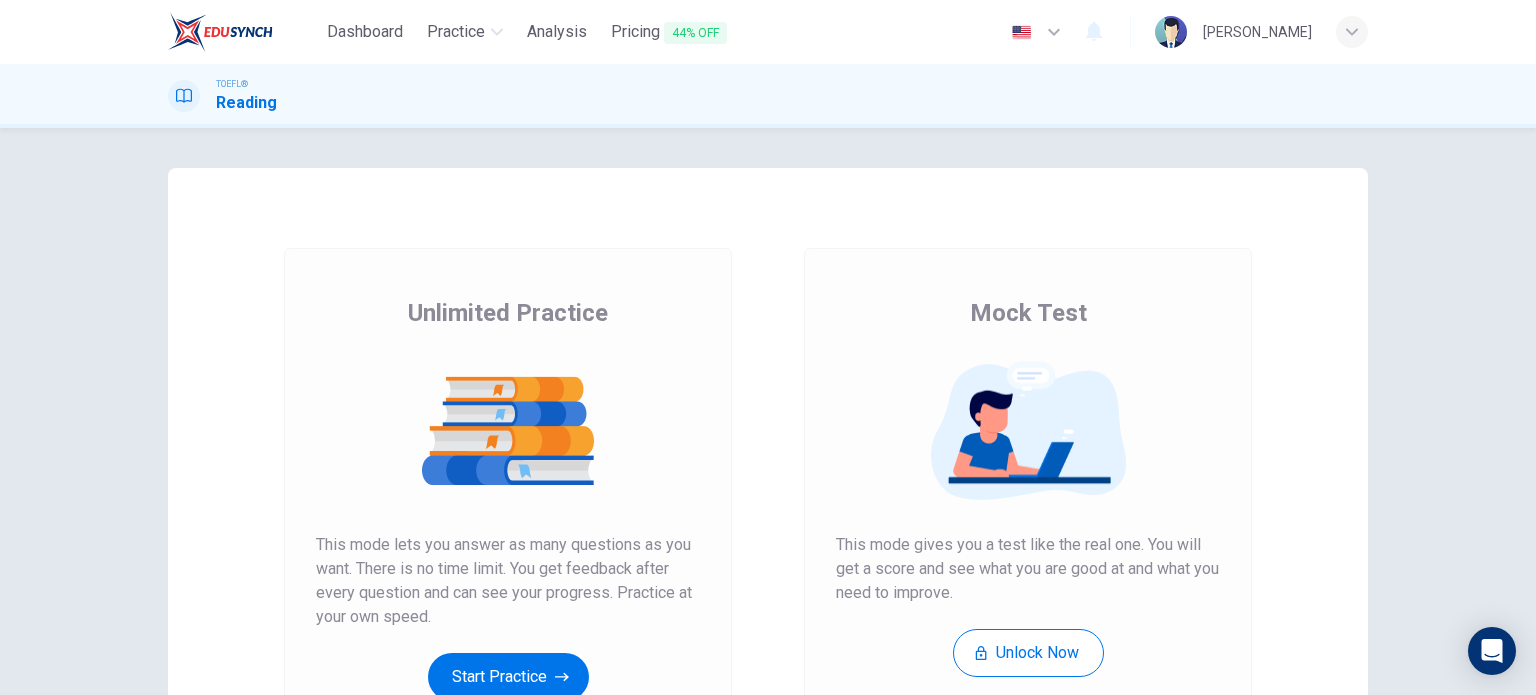 scroll, scrollTop: 0, scrollLeft: 0, axis: both 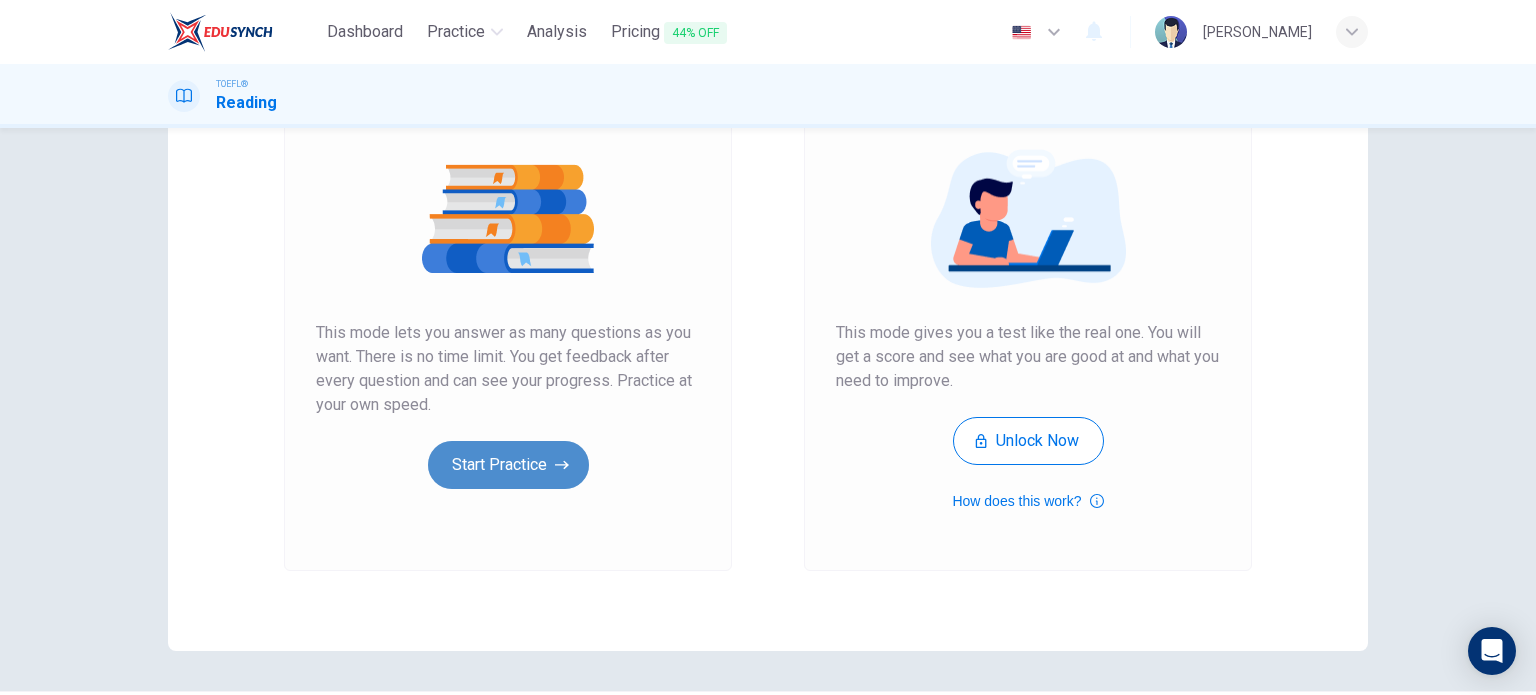 click on "Start Practice" at bounding box center (508, 465) 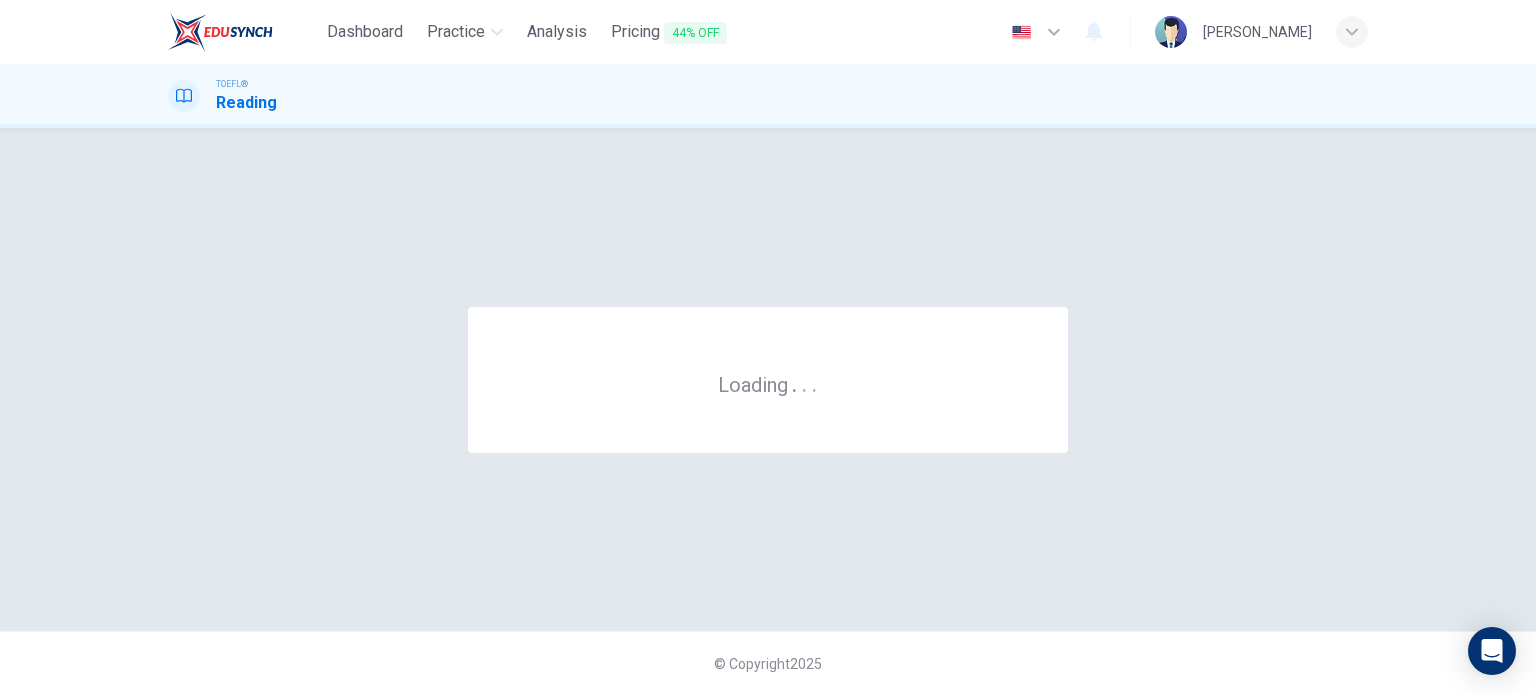 scroll, scrollTop: 0, scrollLeft: 0, axis: both 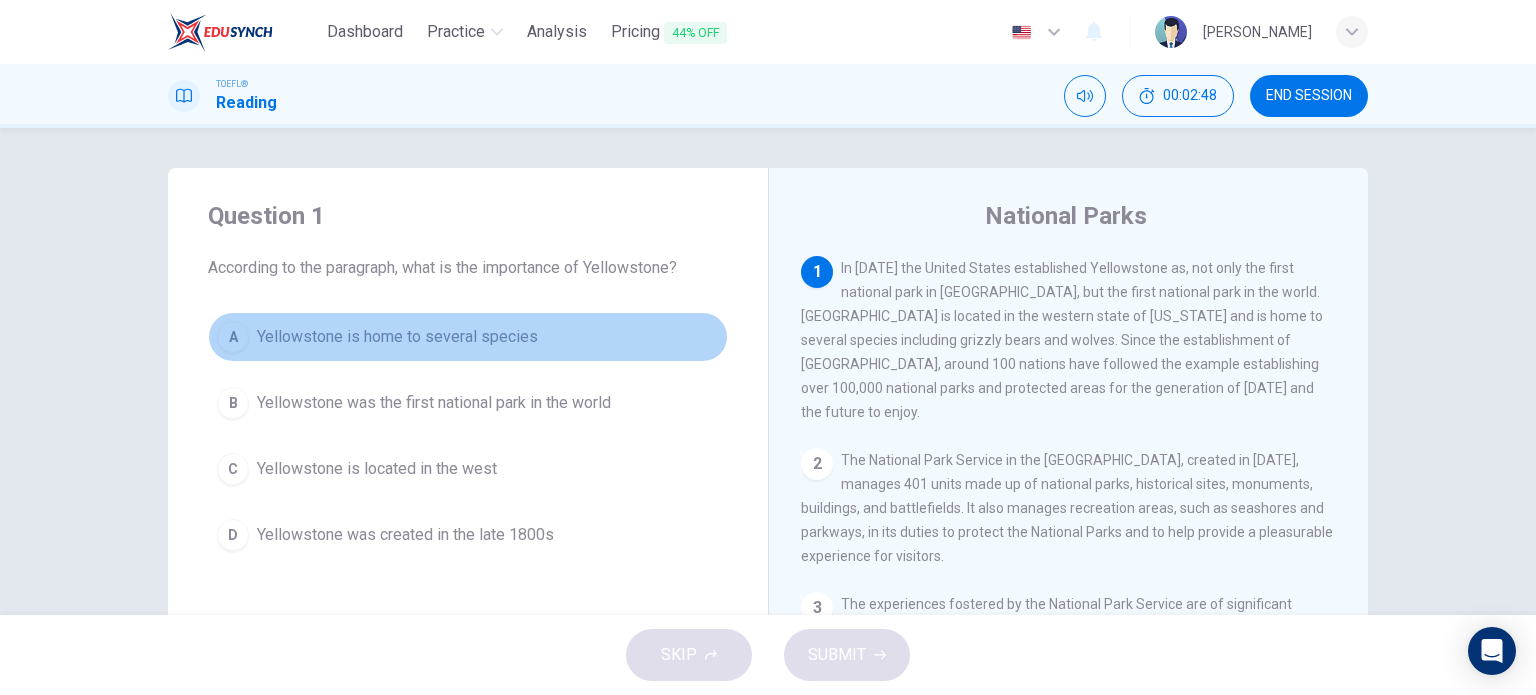click on "Yellowstone is home to several species" at bounding box center (397, 337) 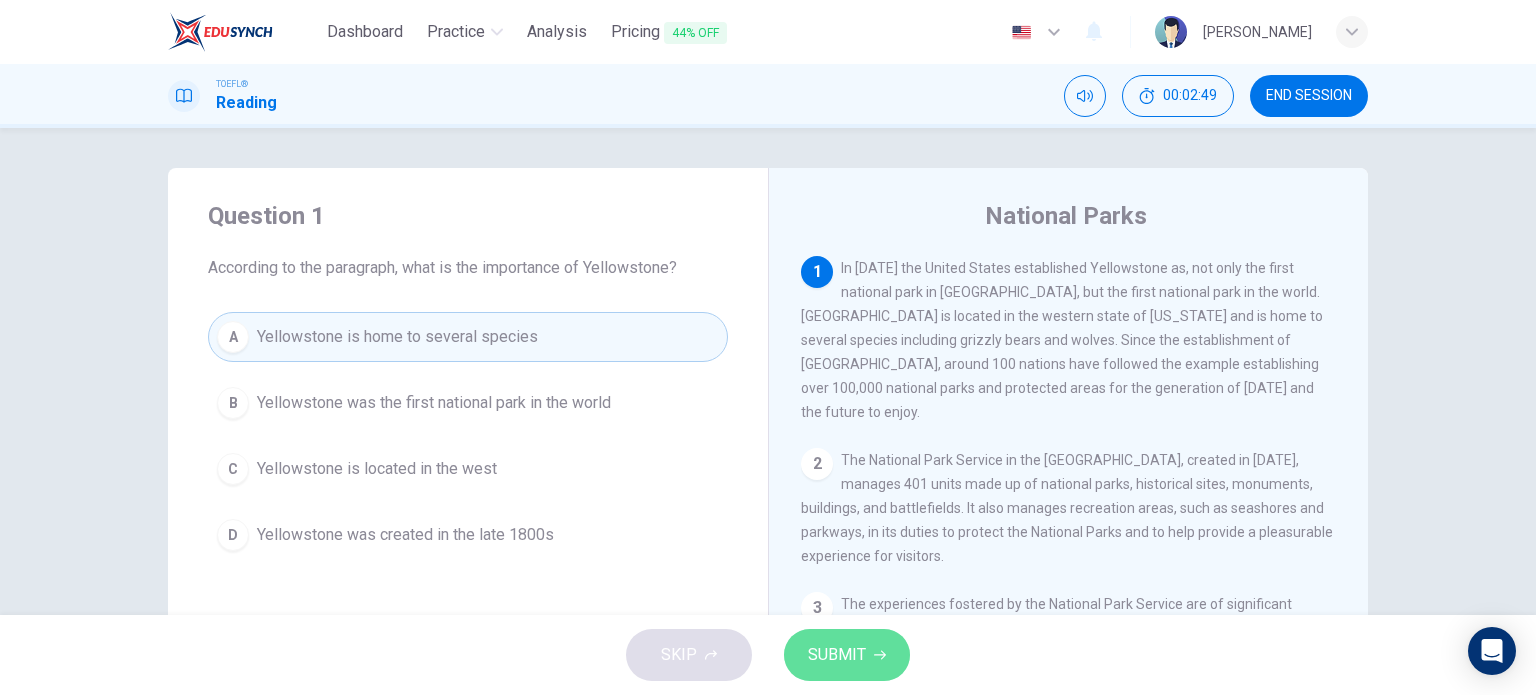 click on "SUBMIT" at bounding box center [837, 655] 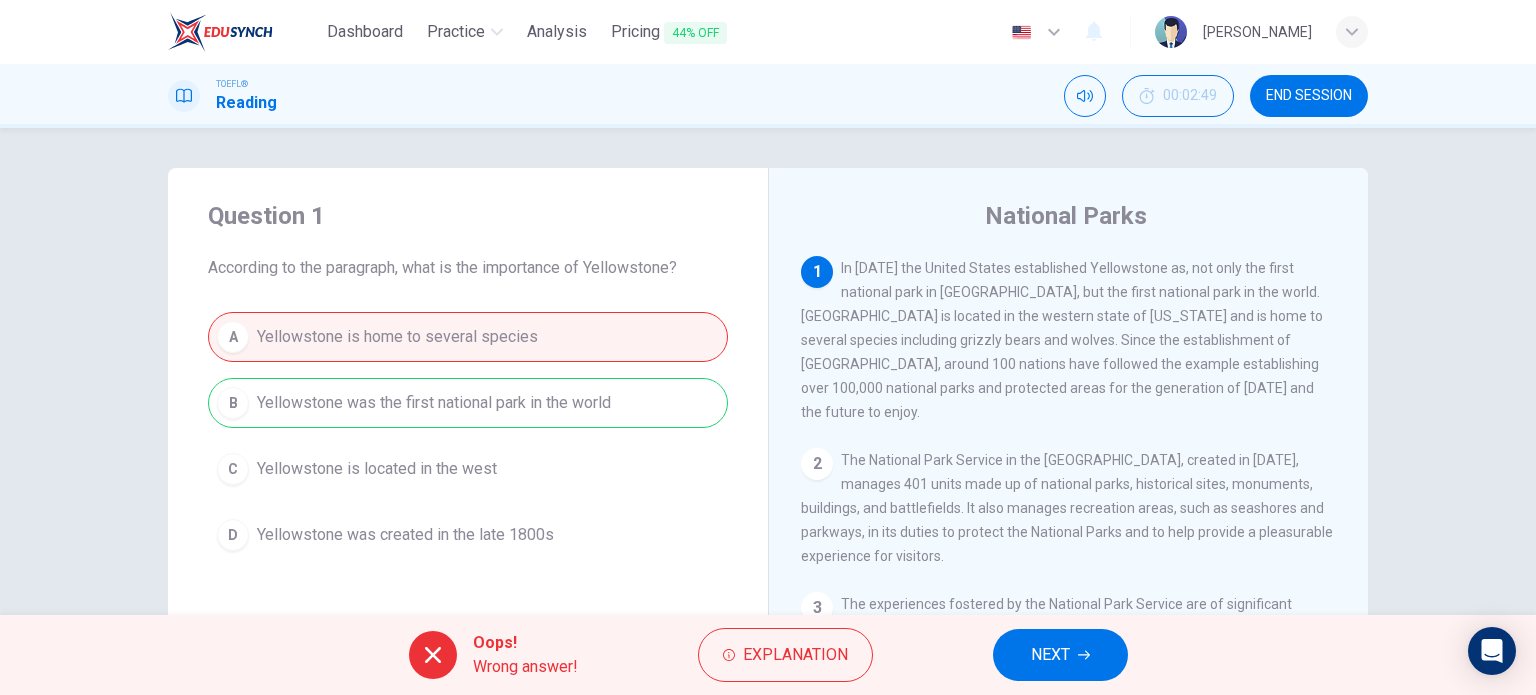 click on "NEXT" at bounding box center [1050, 655] 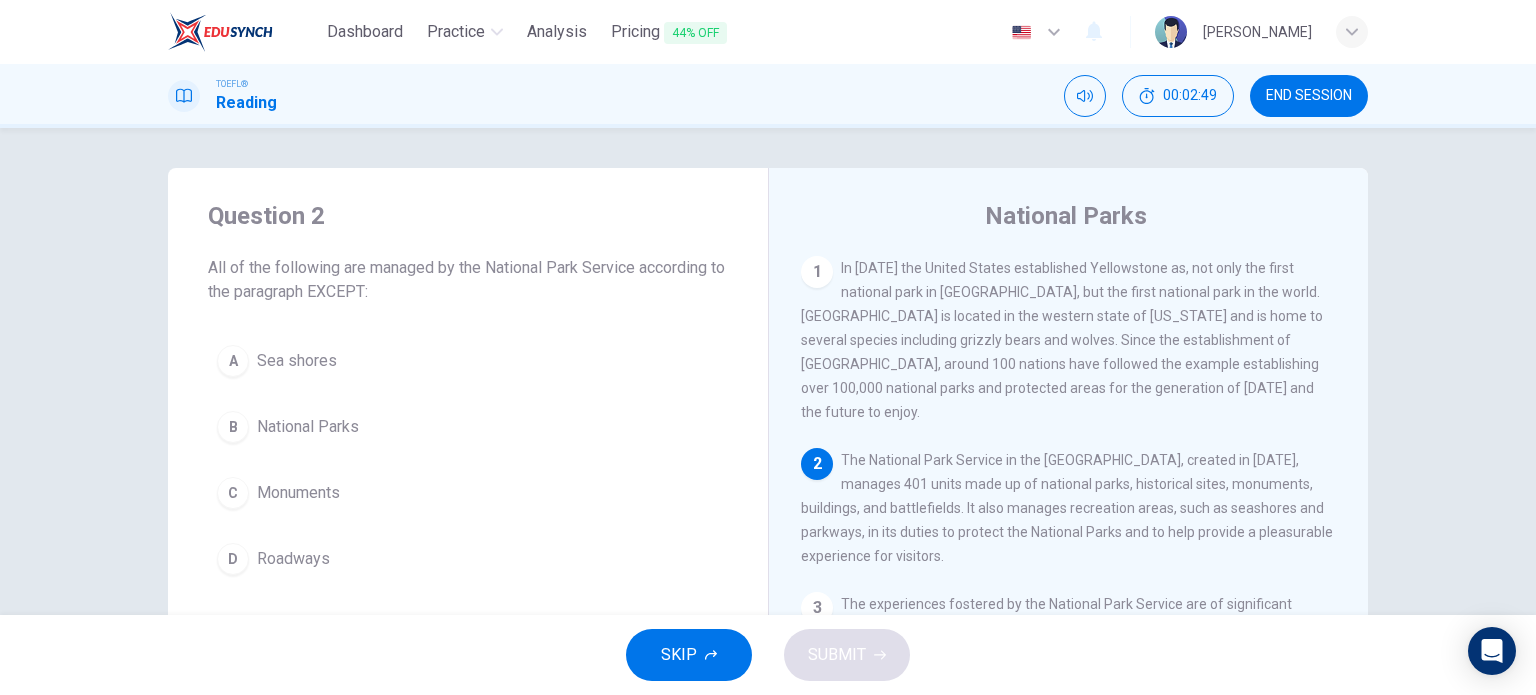 scroll, scrollTop: 172, scrollLeft: 0, axis: vertical 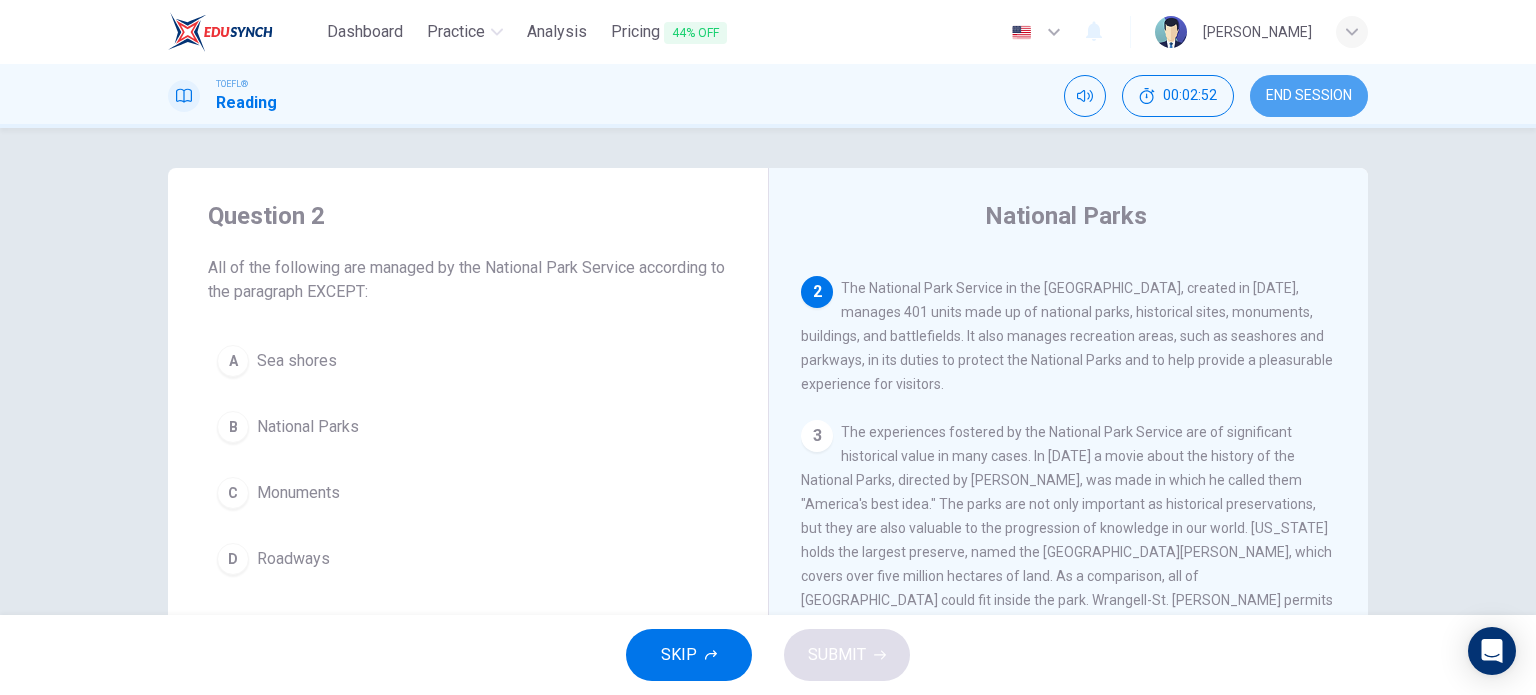 click on "END SESSION" at bounding box center (1309, 96) 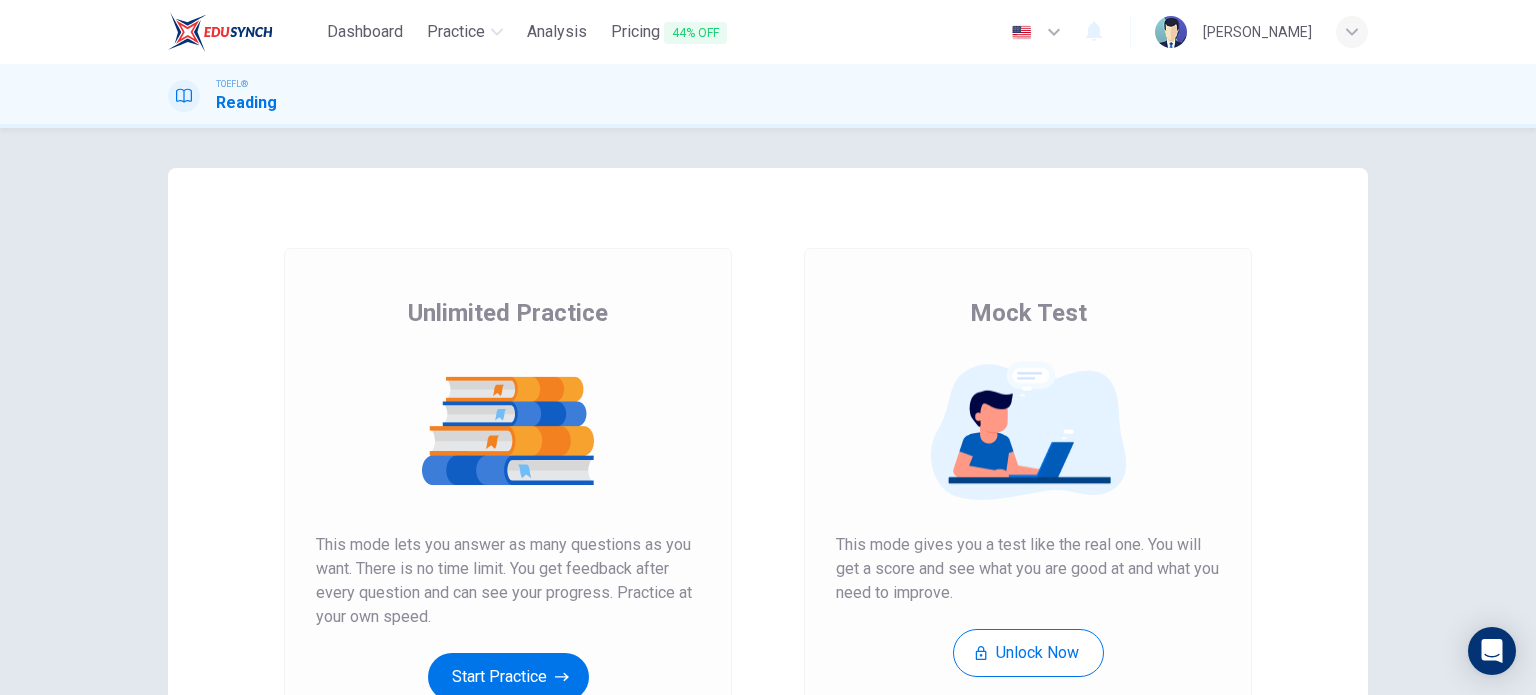 scroll, scrollTop: 0, scrollLeft: 0, axis: both 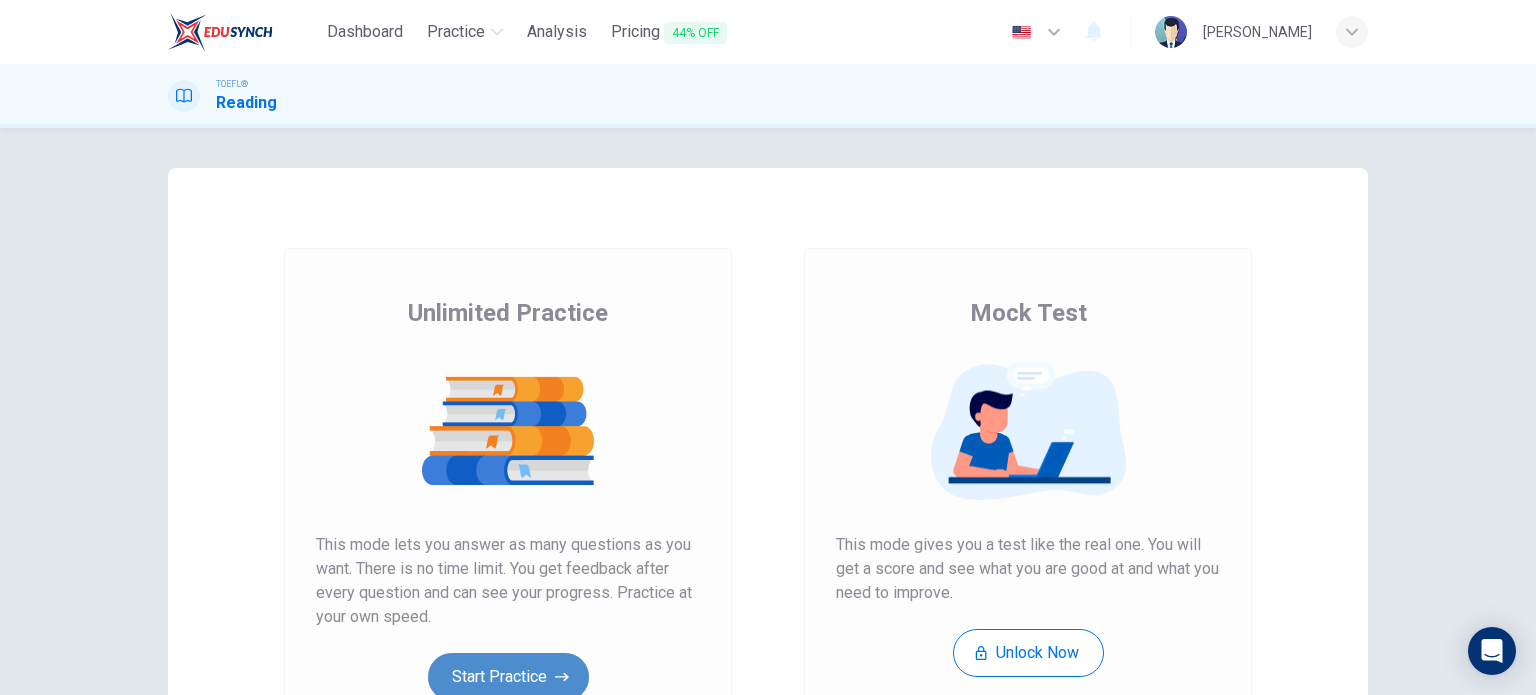 click on "Start Practice" at bounding box center [508, 677] 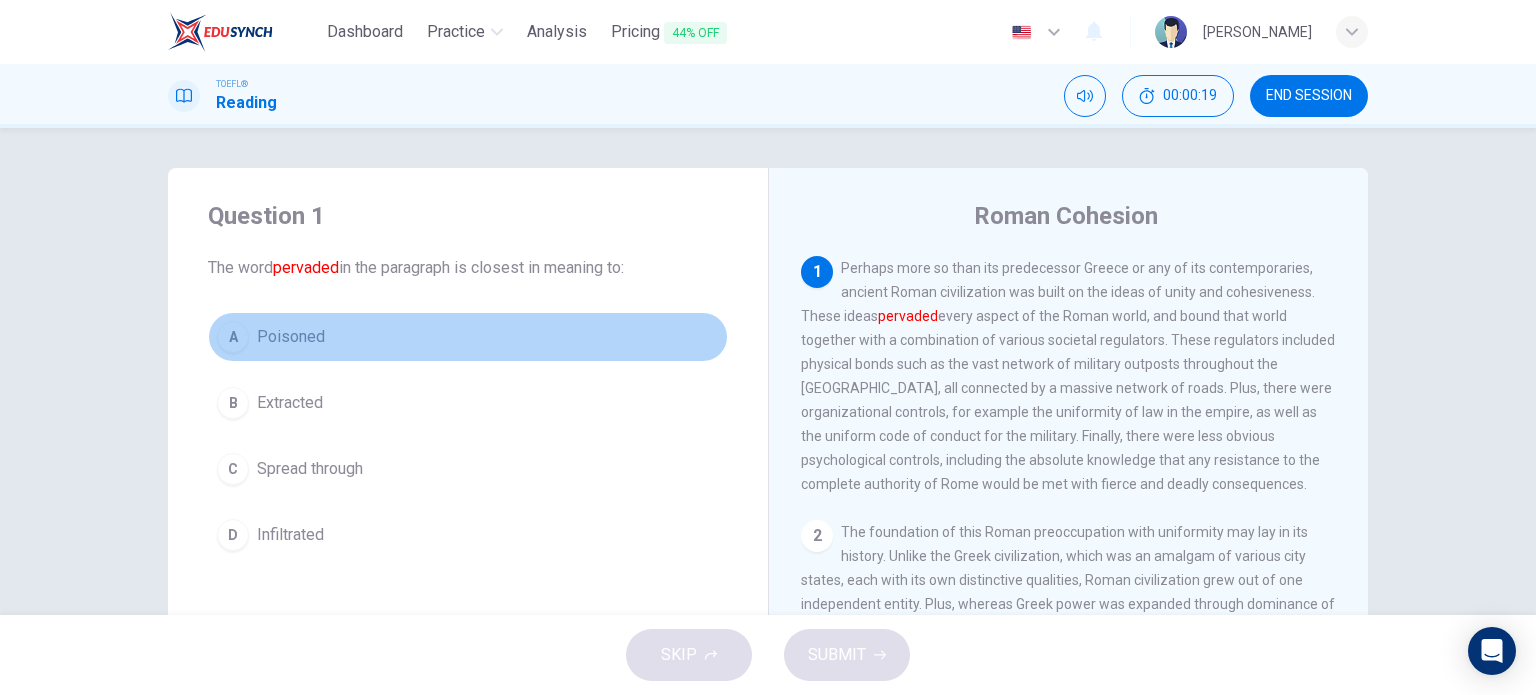 click on "Poisoned" at bounding box center (291, 337) 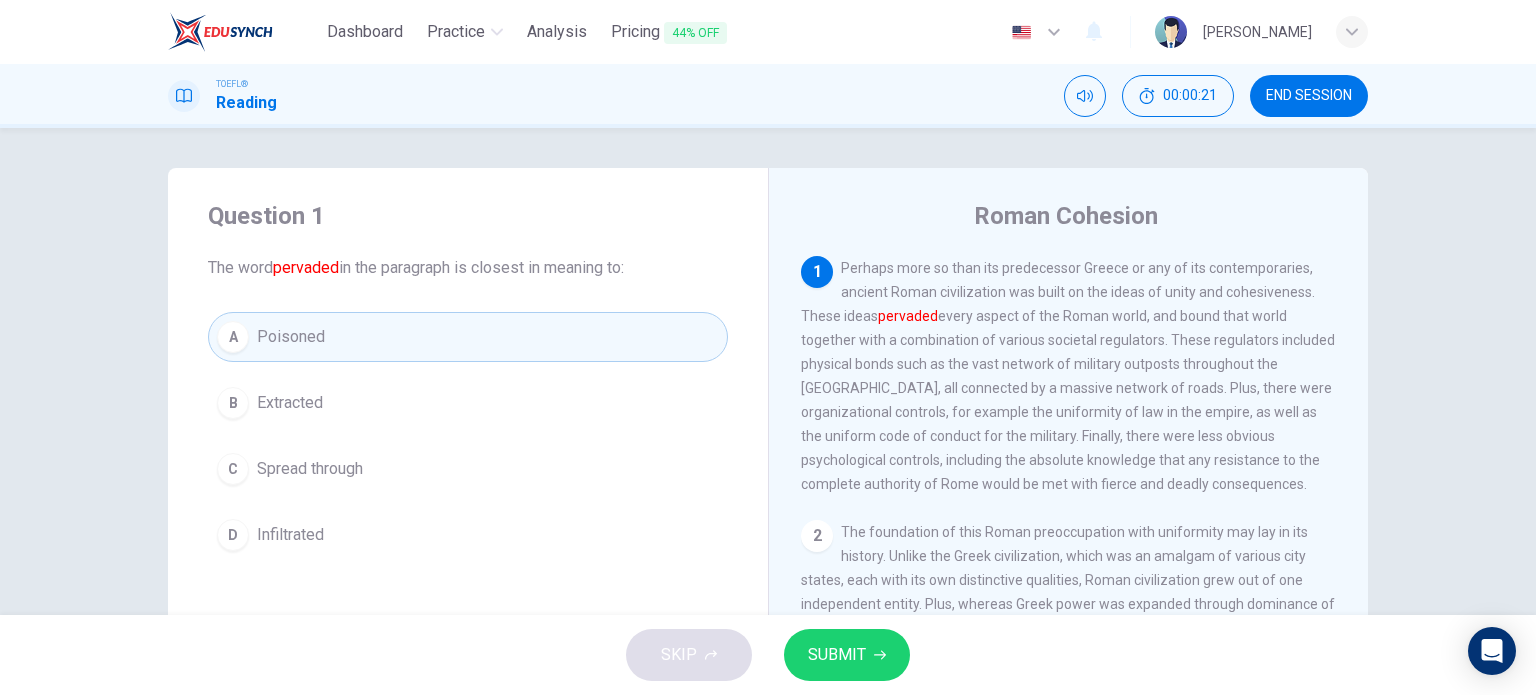 click on "SUBMIT" at bounding box center [837, 655] 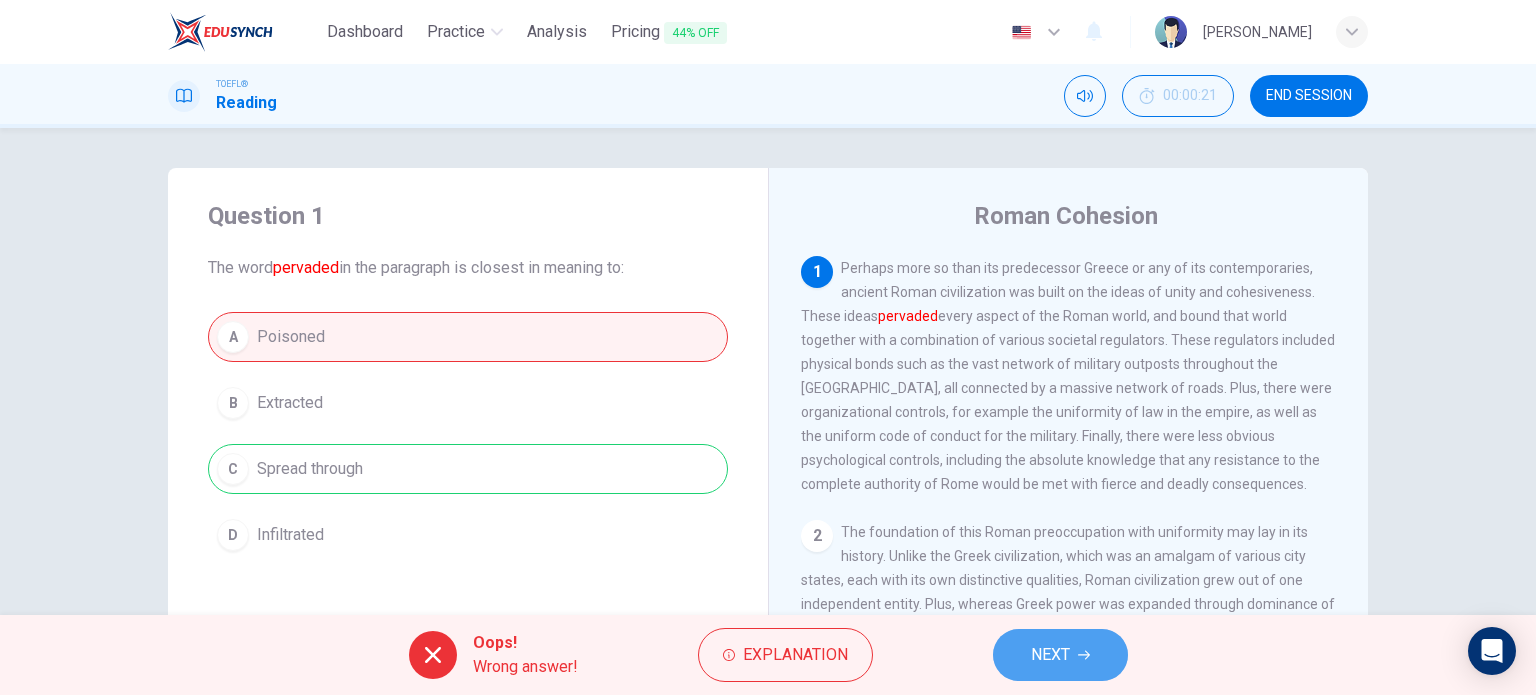click on "NEXT" at bounding box center [1060, 655] 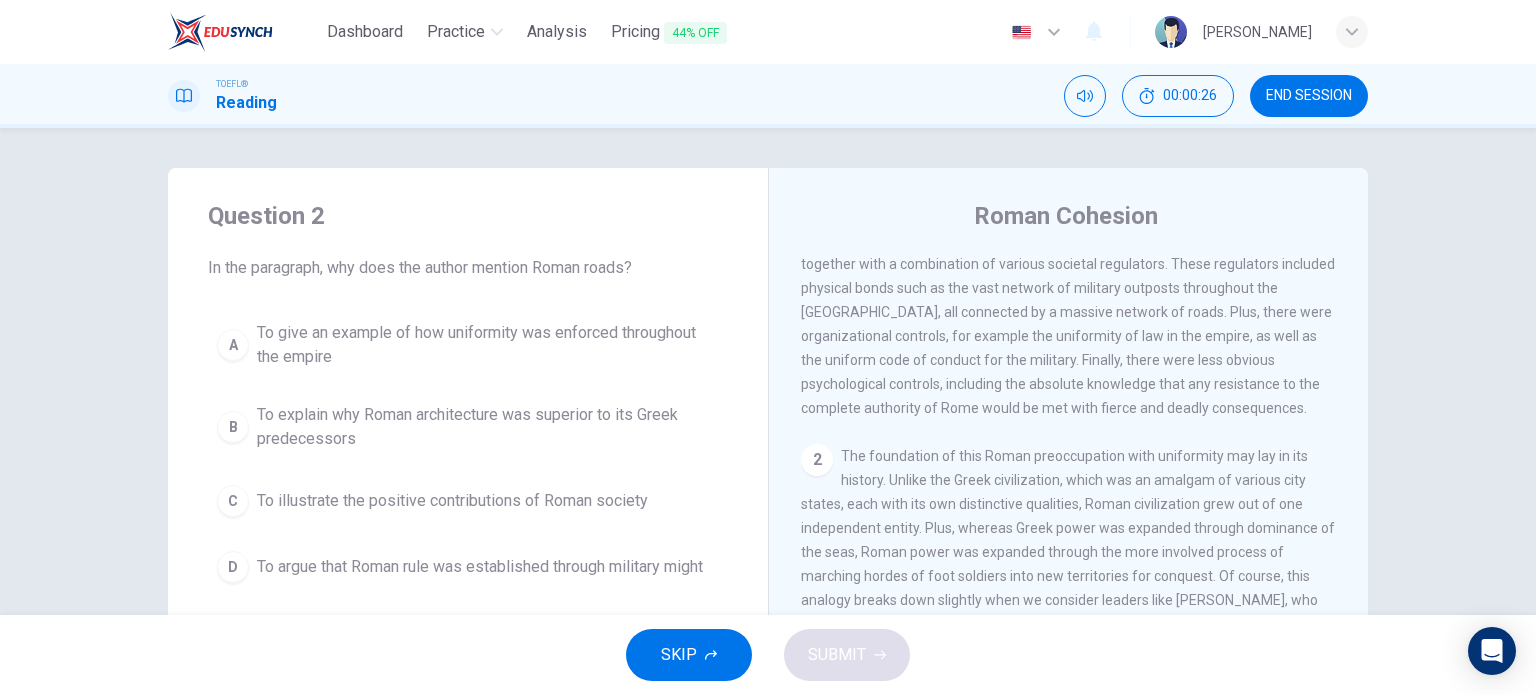 scroll, scrollTop: 0, scrollLeft: 0, axis: both 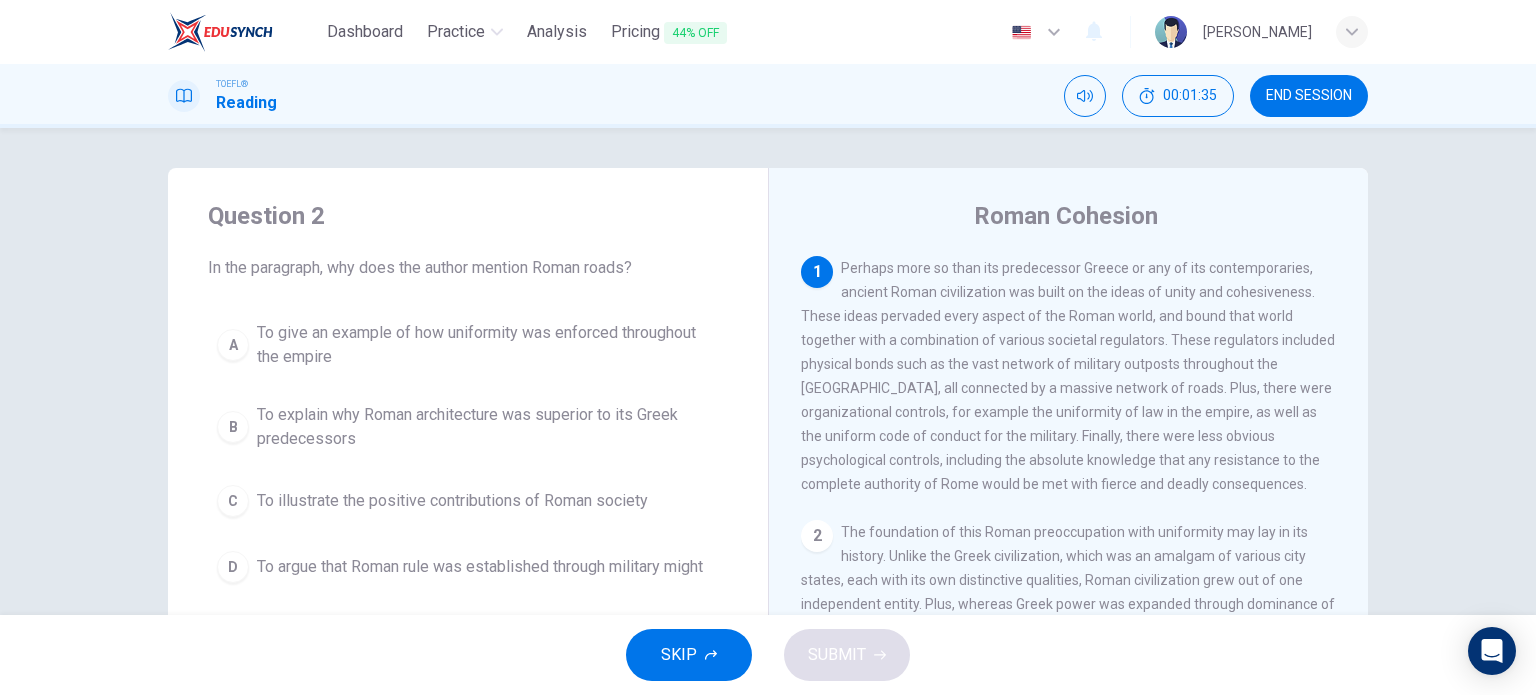 click on "D To argue that Roman rule was established through military might" at bounding box center [468, 567] 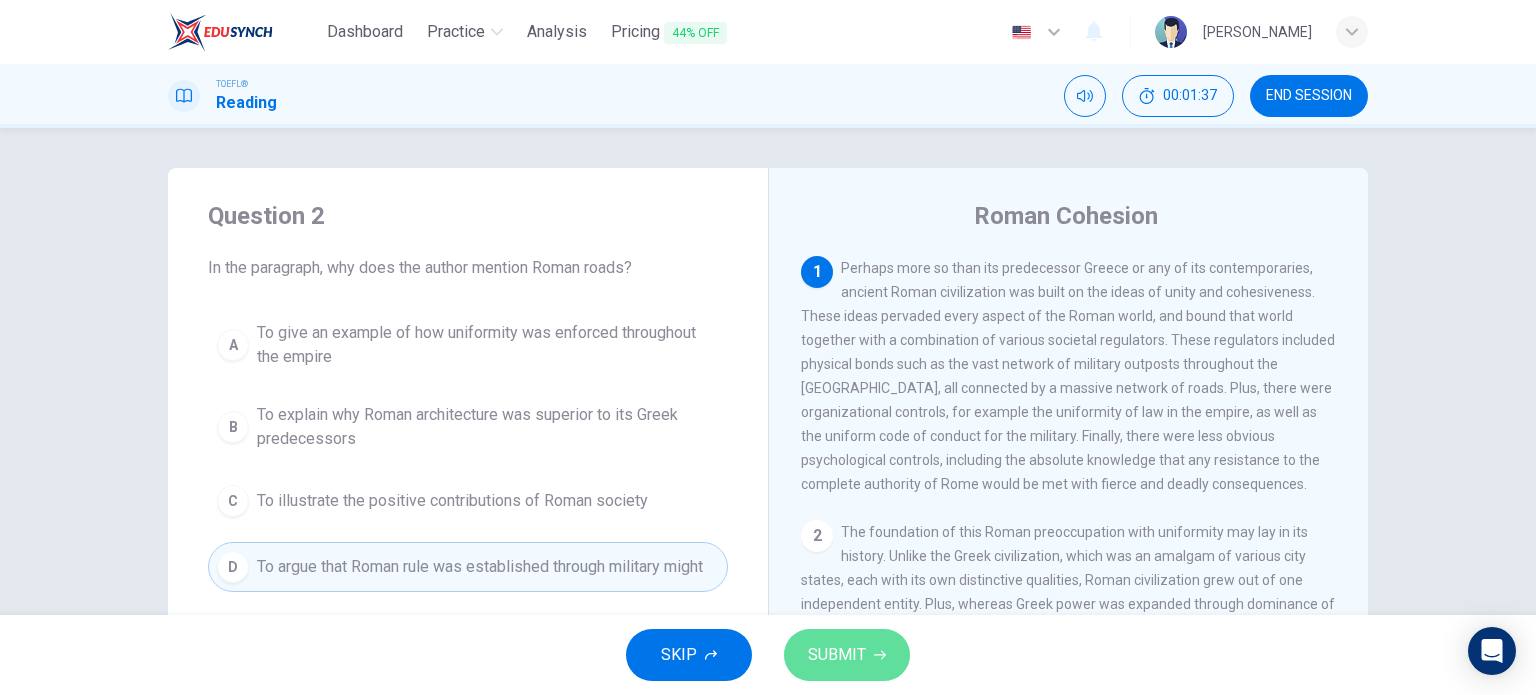 click on "SUBMIT" at bounding box center [837, 655] 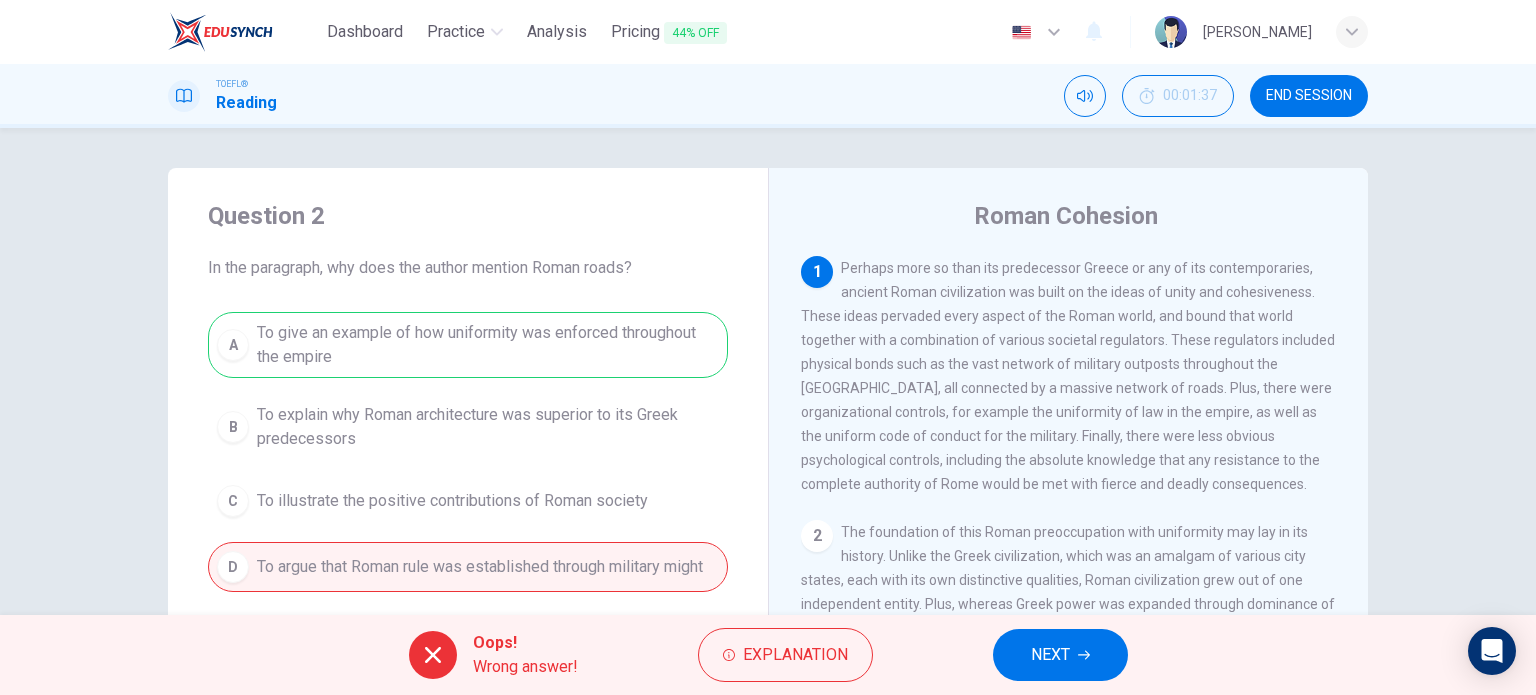 click on "NEXT" at bounding box center [1060, 655] 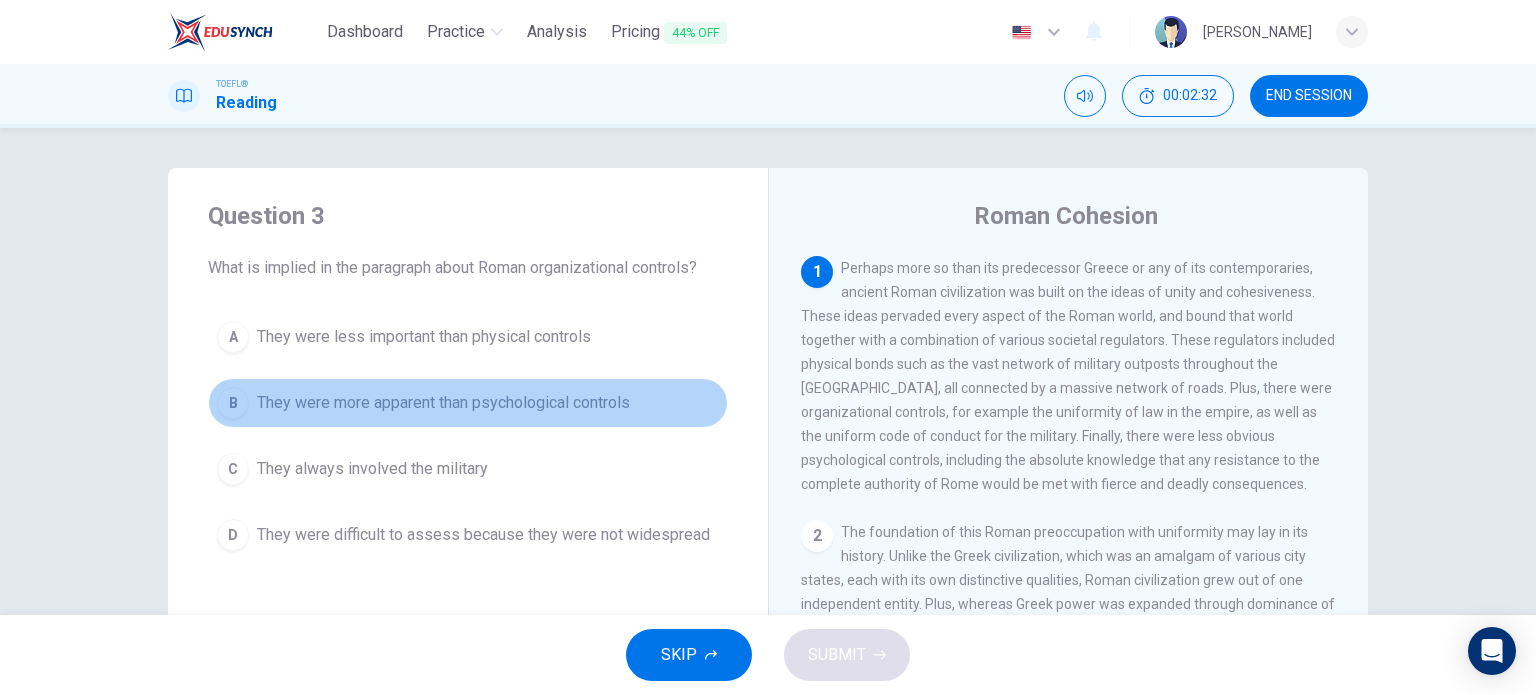 click on "They were more apparent than psychological controls" at bounding box center [443, 403] 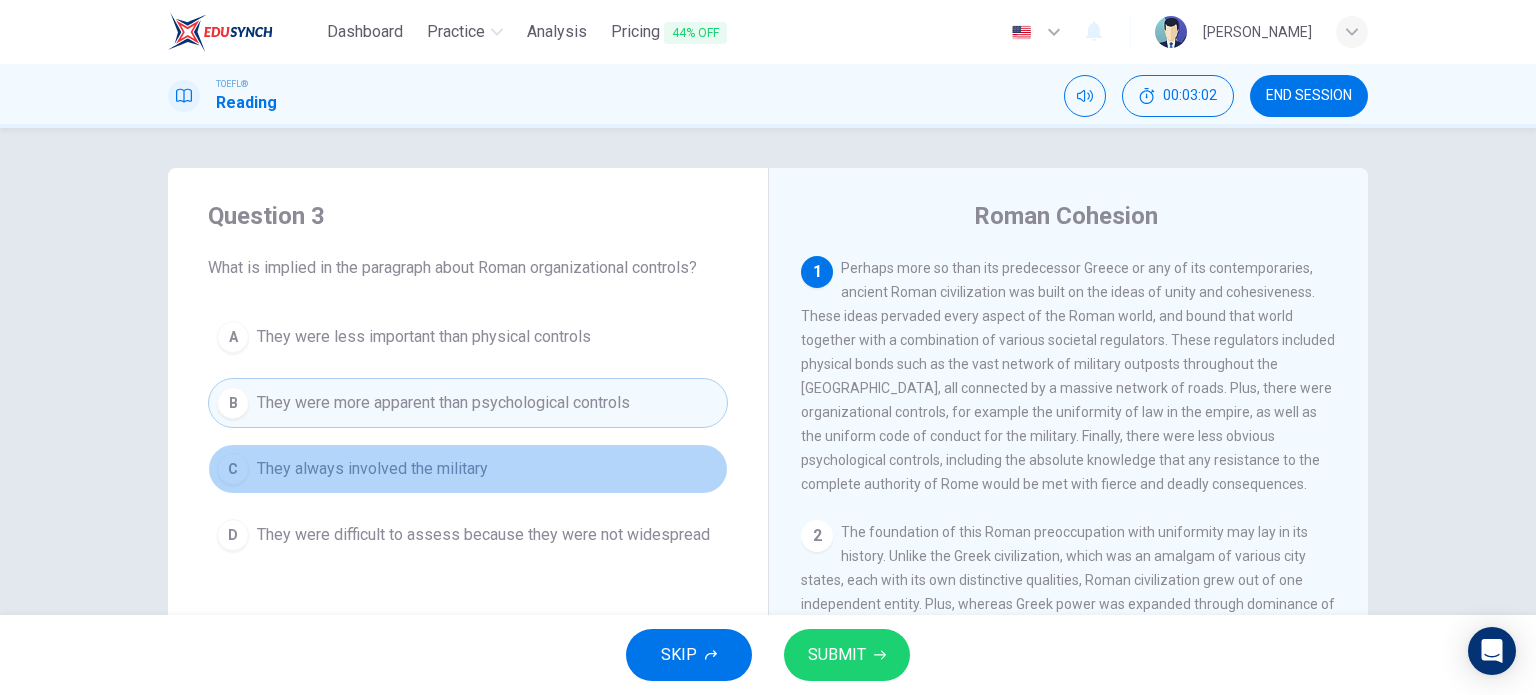 click on "They always involved the military" at bounding box center (372, 469) 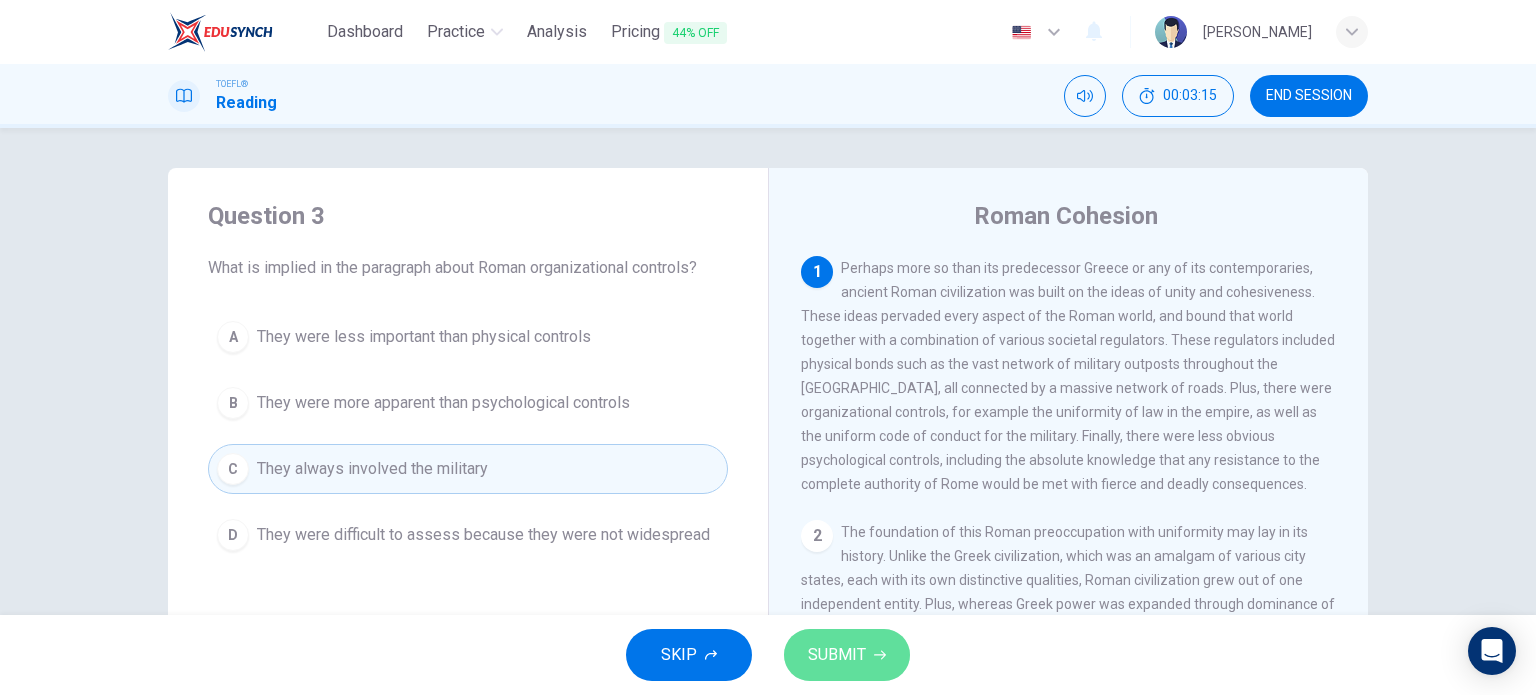 click on "SUBMIT" at bounding box center (847, 655) 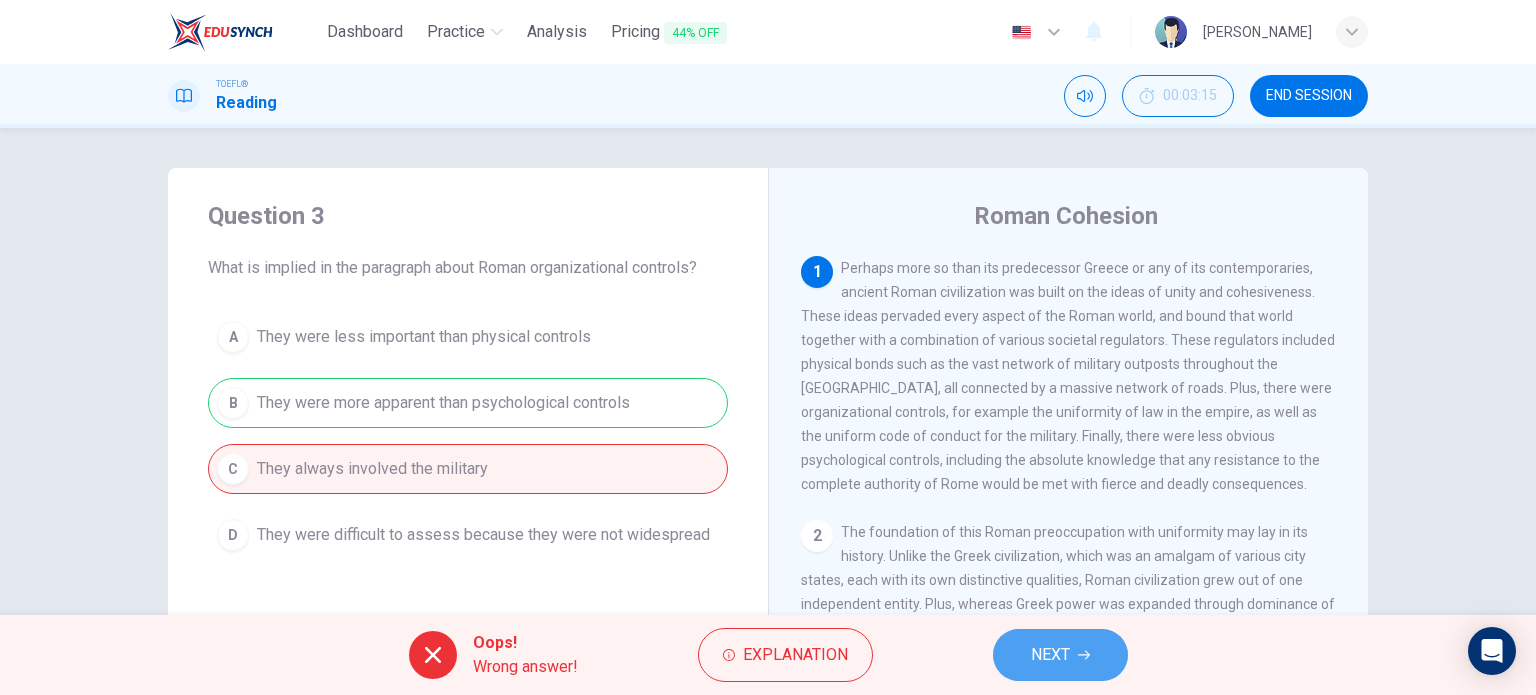 click on "NEXT" at bounding box center (1050, 655) 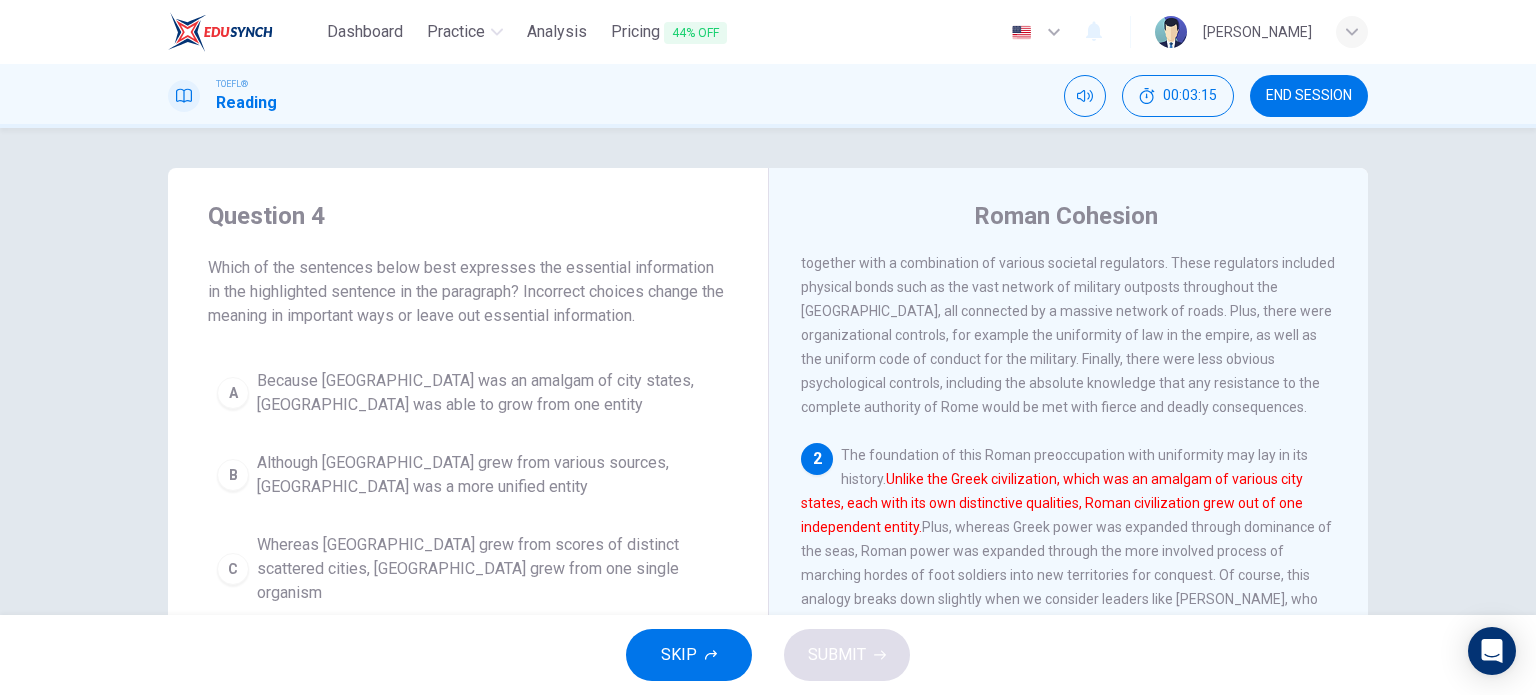 scroll, scrollTop: 144, scrollLeft: 0, axis: vertical 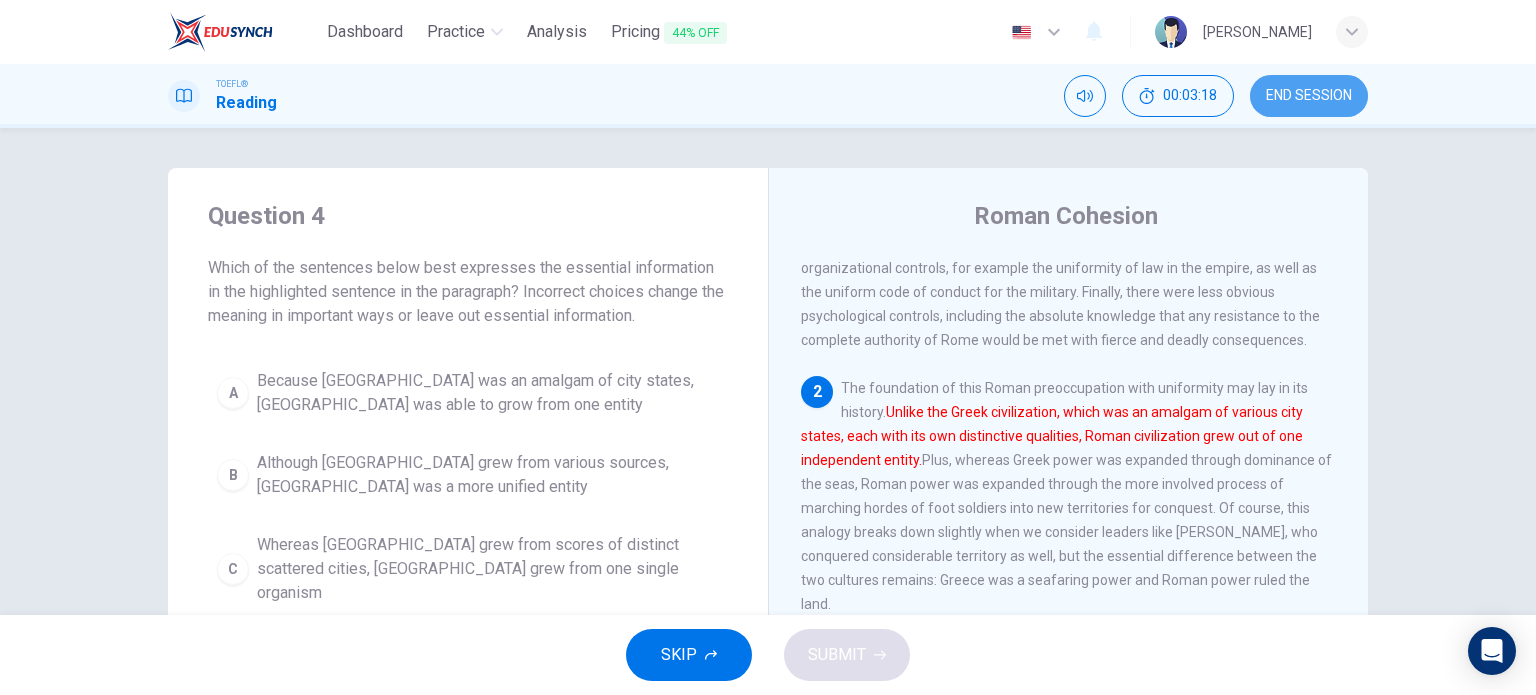 click on "END SESSION" at bounding box center (1309, 96) 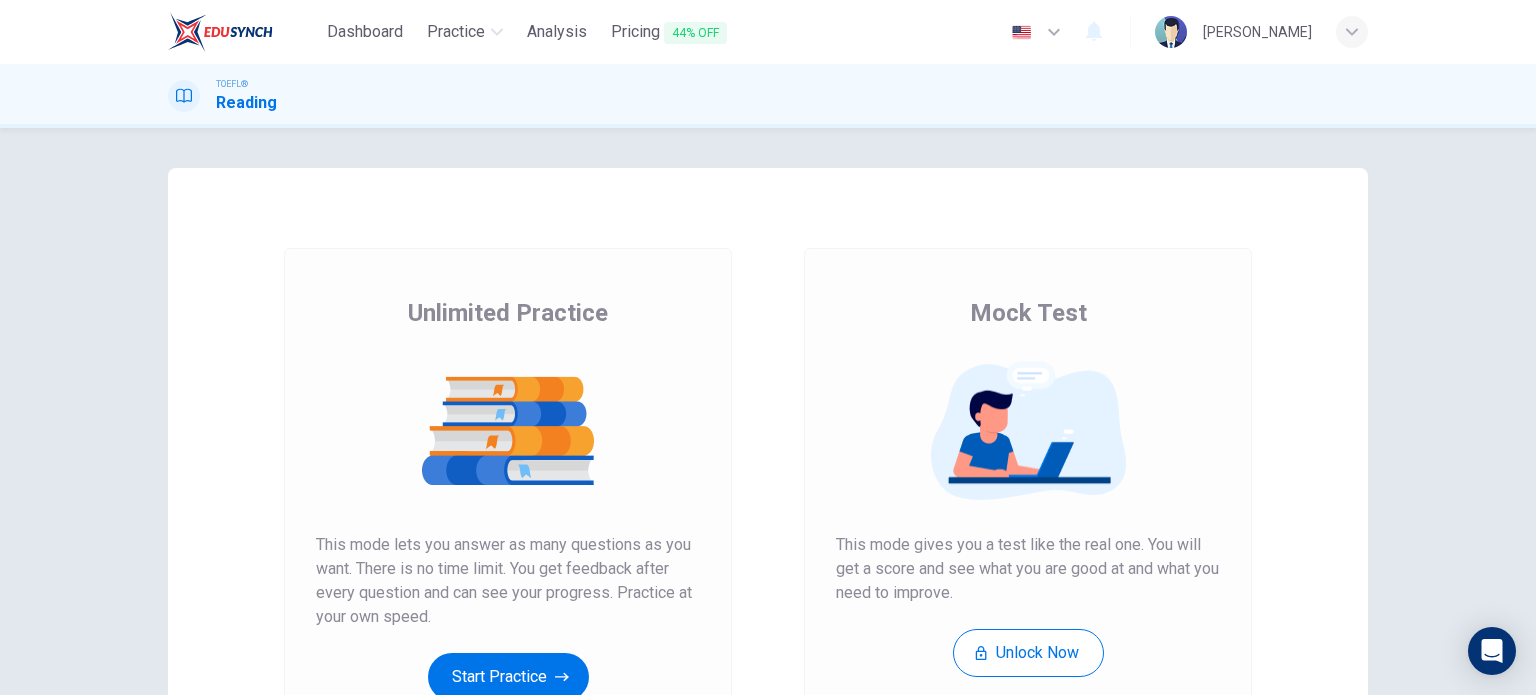 scroll, scrollTop: 0, scrollLeft: 0, axis: both 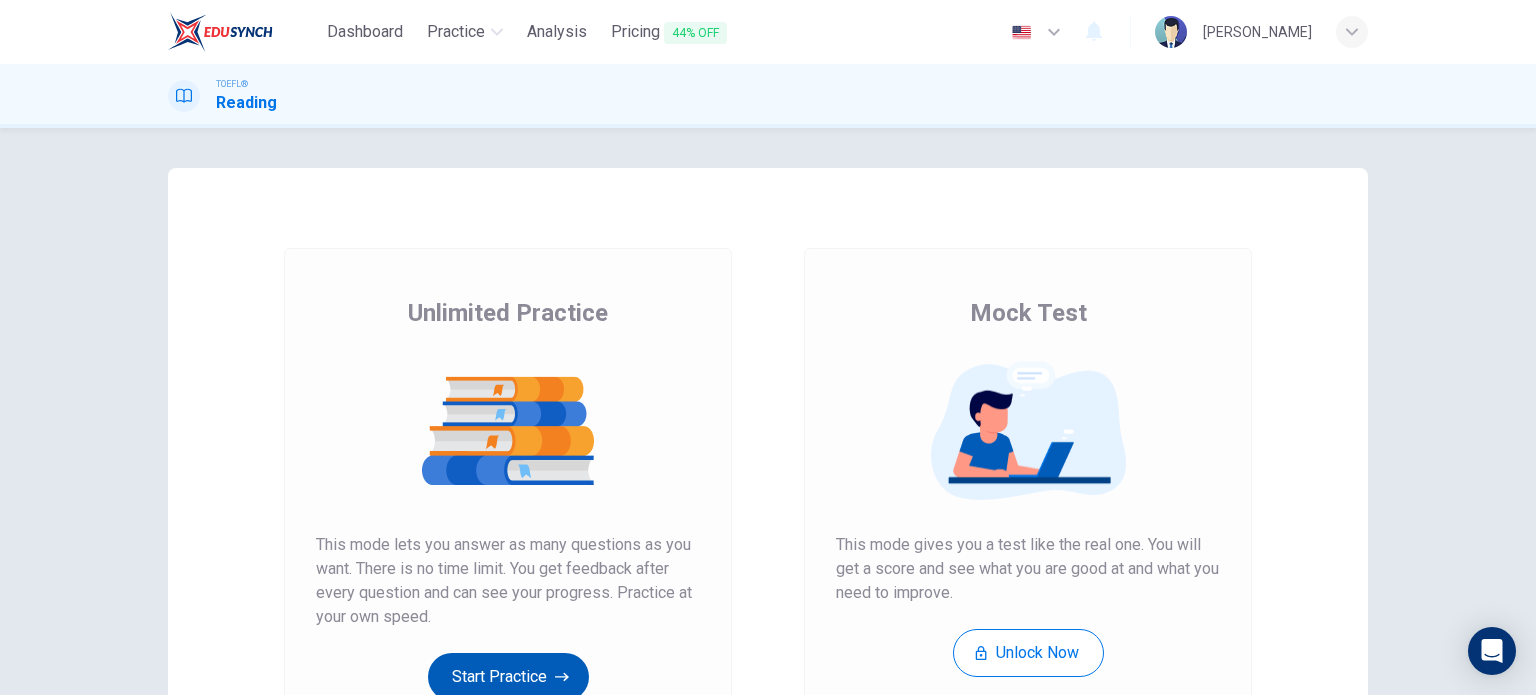 click on "Start Practice" at bounding box center (508, 677) 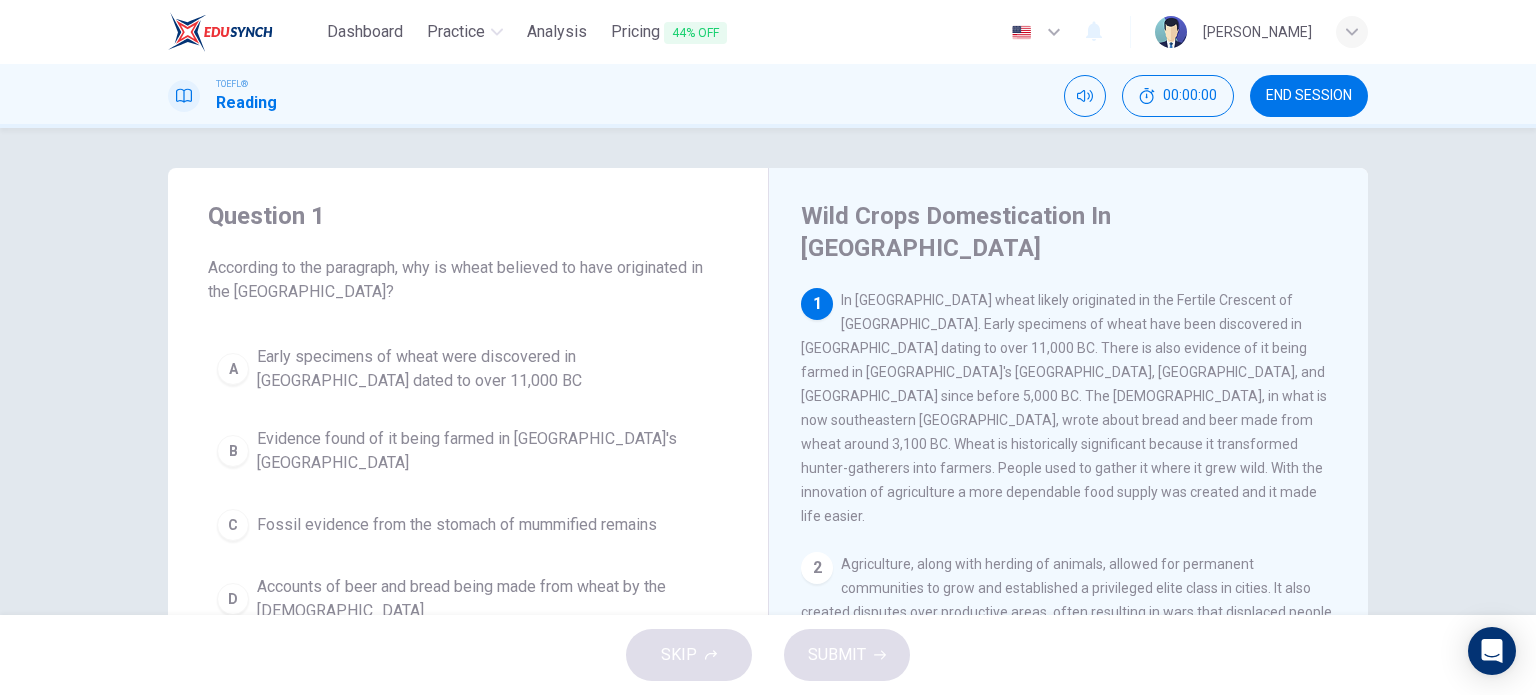 click on "SKIP SUBMIT" at bounding box center (768, 655) 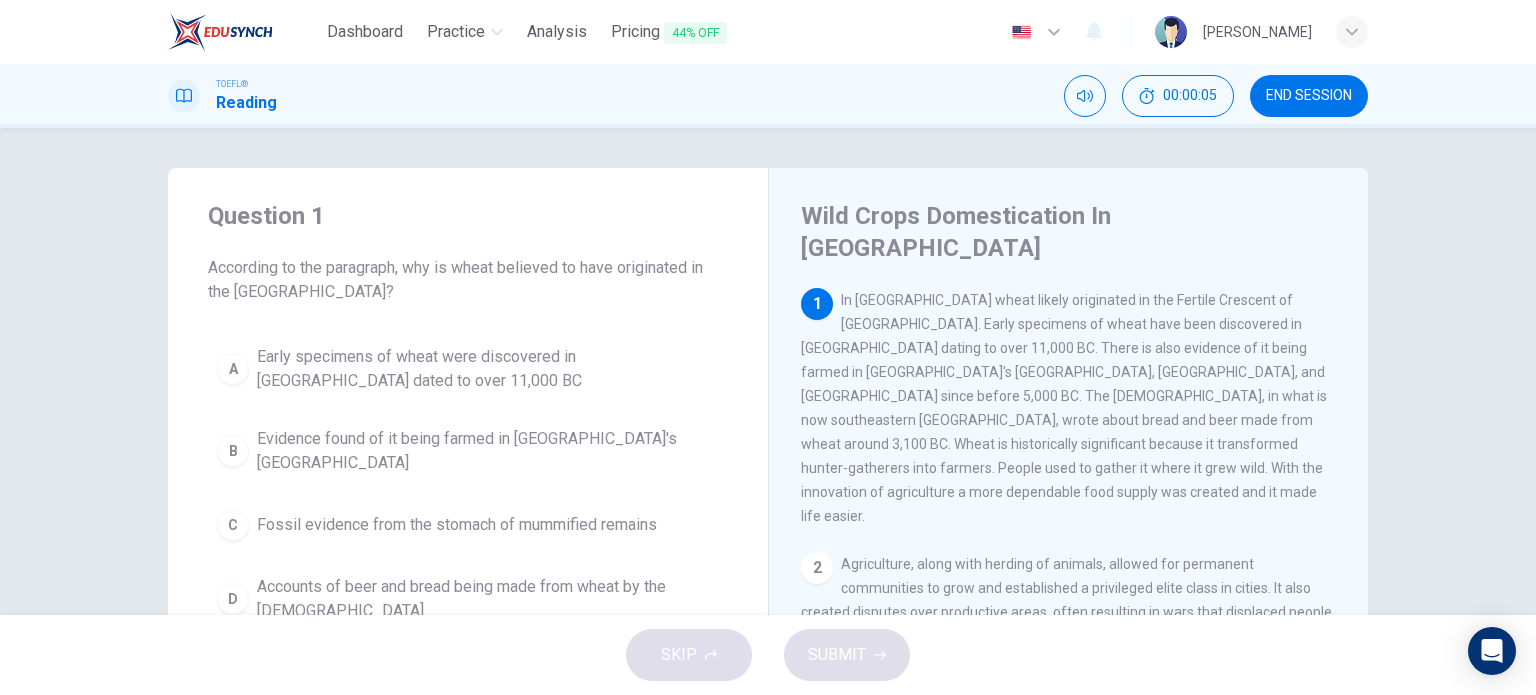 drag, startPoint x: 420, startPoint y: 266, endPoint x: 697, endPoint y: 271, distance: 277.04514 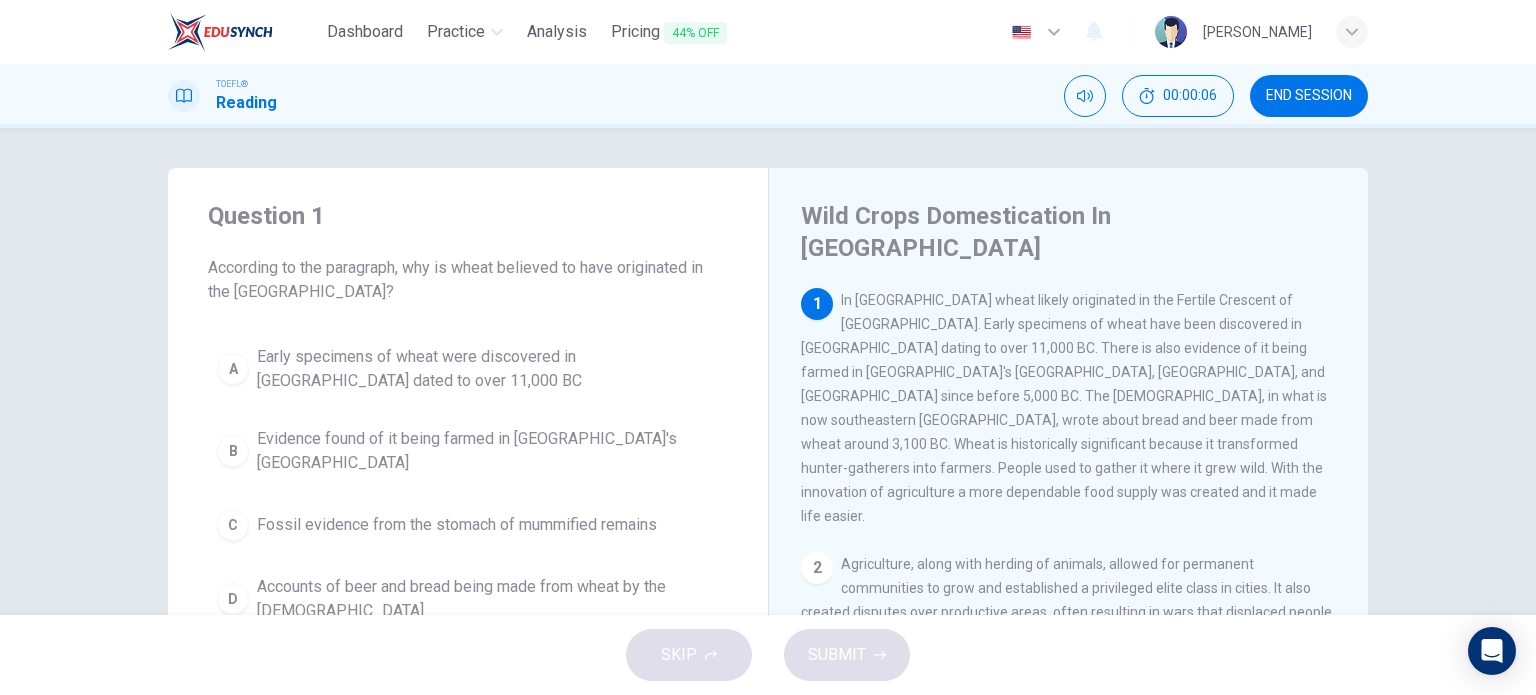 drag, startPoint x: 192, startPoint y: 305, endPoint x: 368, endPoint y: 291, distance: 176.55594 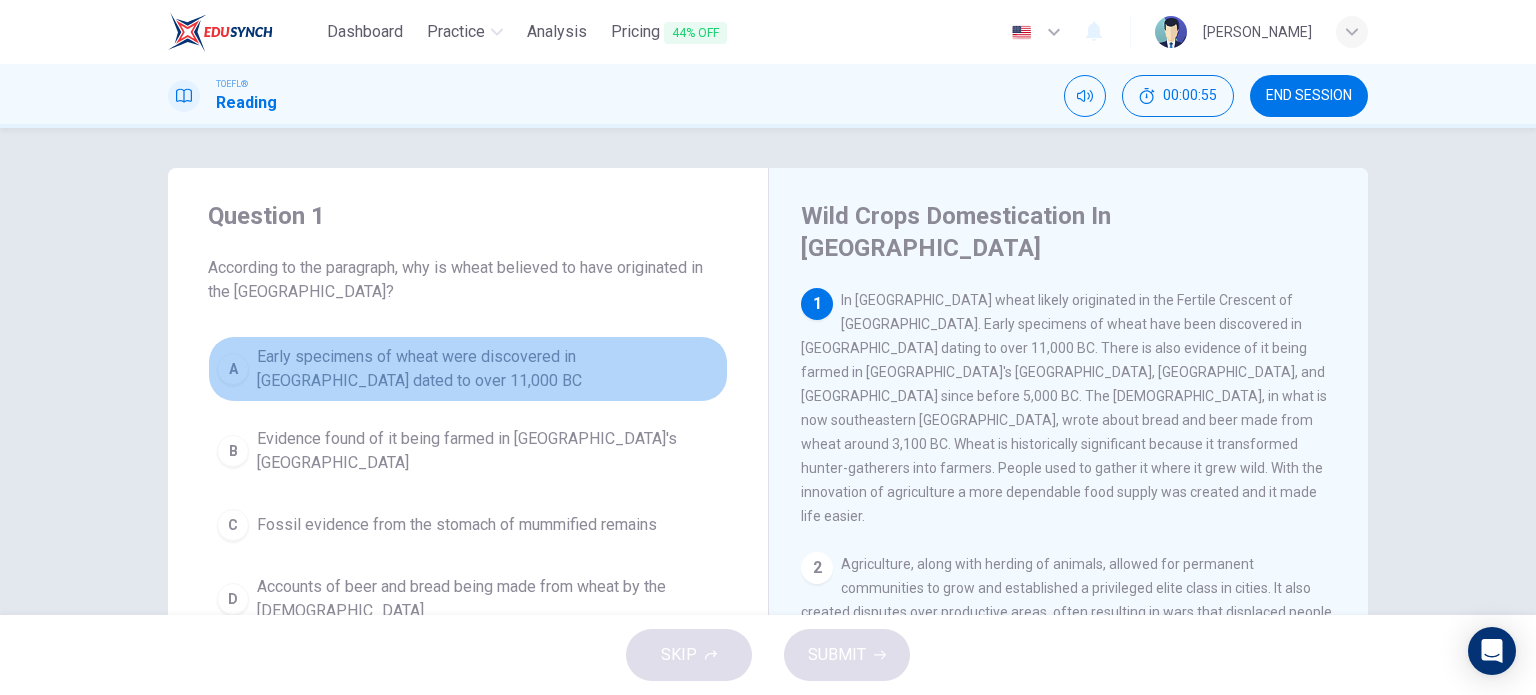 click on "Early specimens of wheat were discovered in [GEOGRAPHIC_DATA] dated to over 11,000 BC" at bounding box center [488, 369] 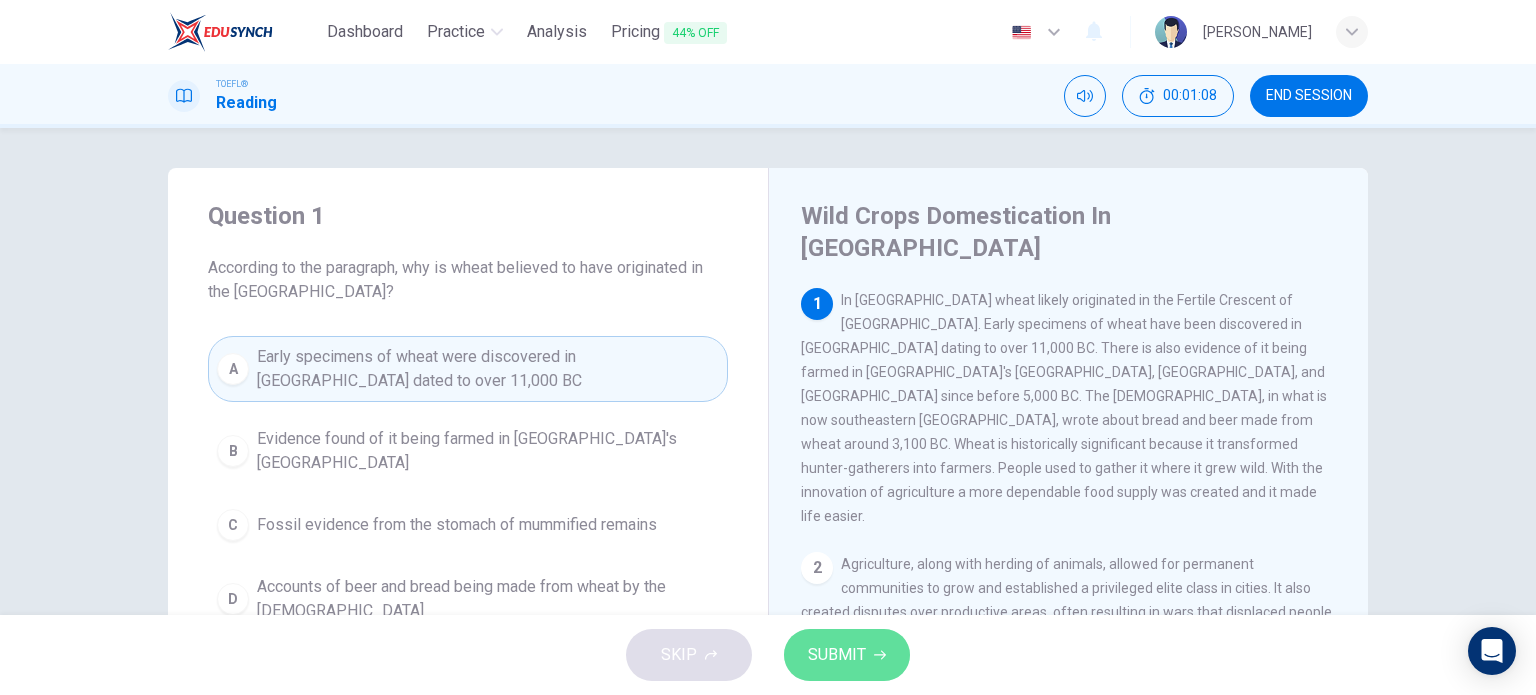 click on "SUBMIT" at bounding box center (847, 655) 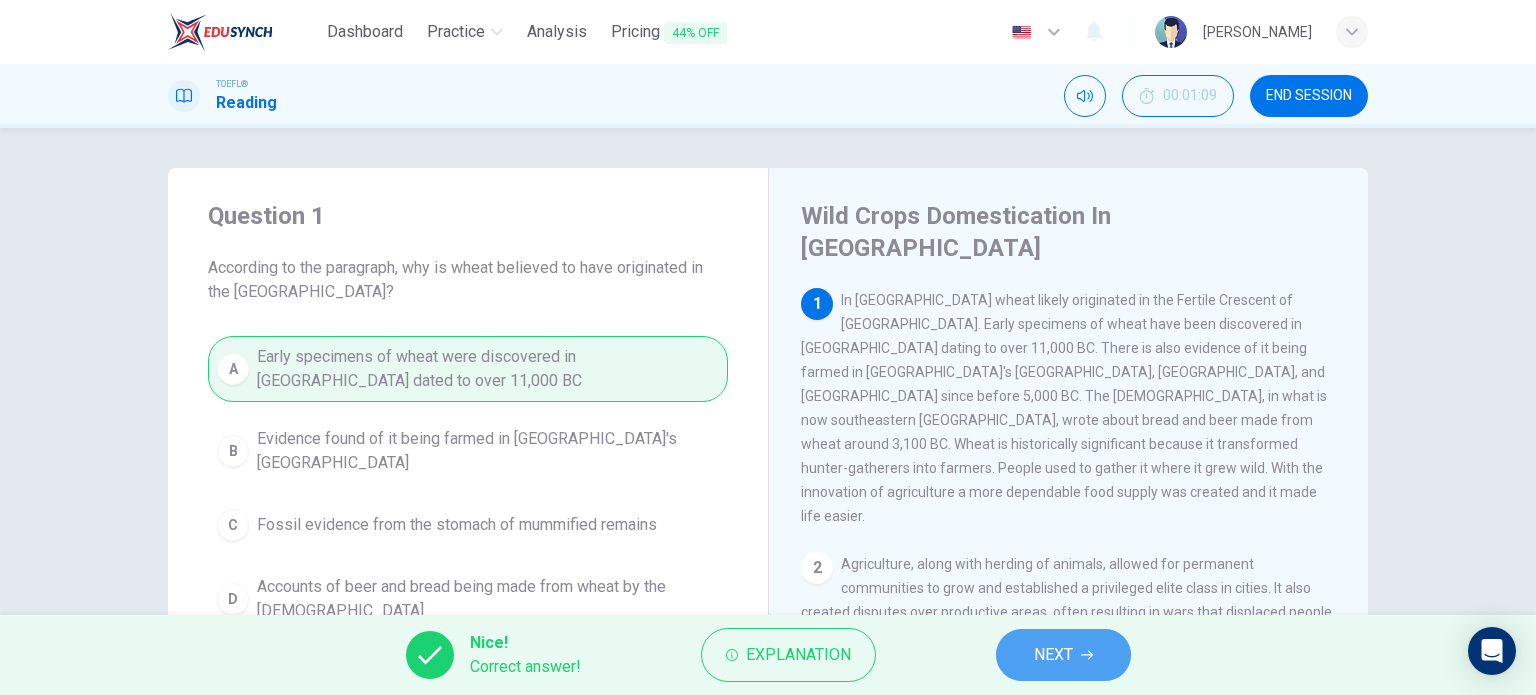 click on "NEXT" at bounding box center [1063, 655] 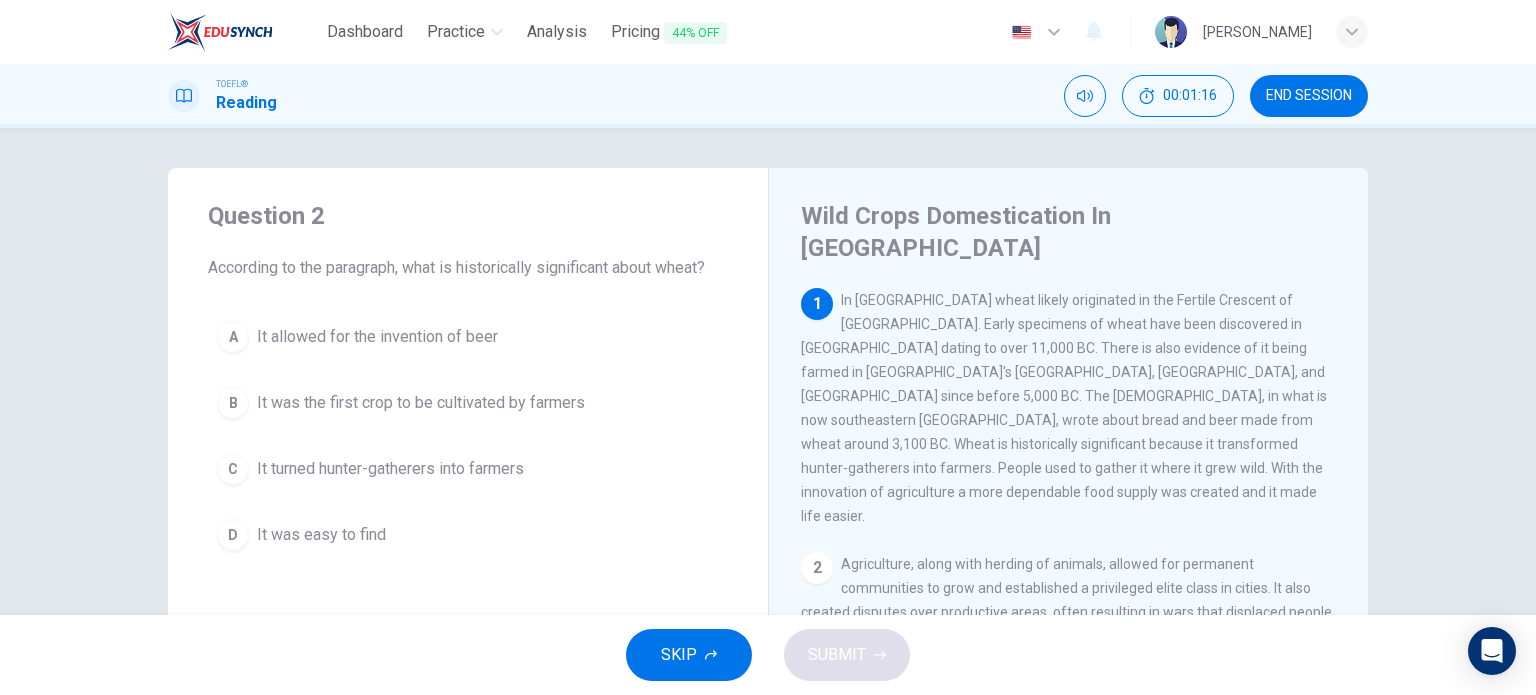 drag, startPoint x: 945, startPoint y: 341, endPoint x: 1106, endPoint y: 377, distance: 164.97575 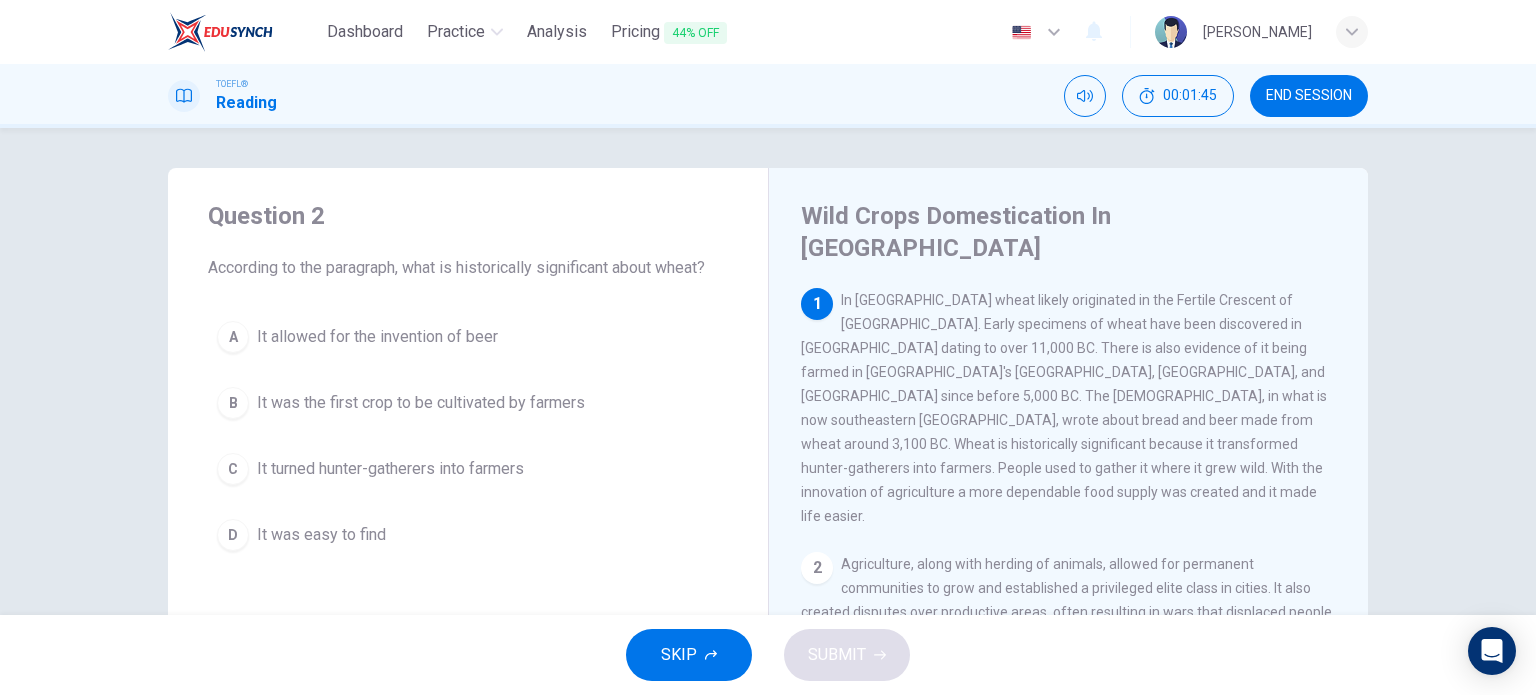 drag, startPoint x: 700, startPoint y: 477, endPoint x: 504, endPoint y: 488, distance: 196.30843 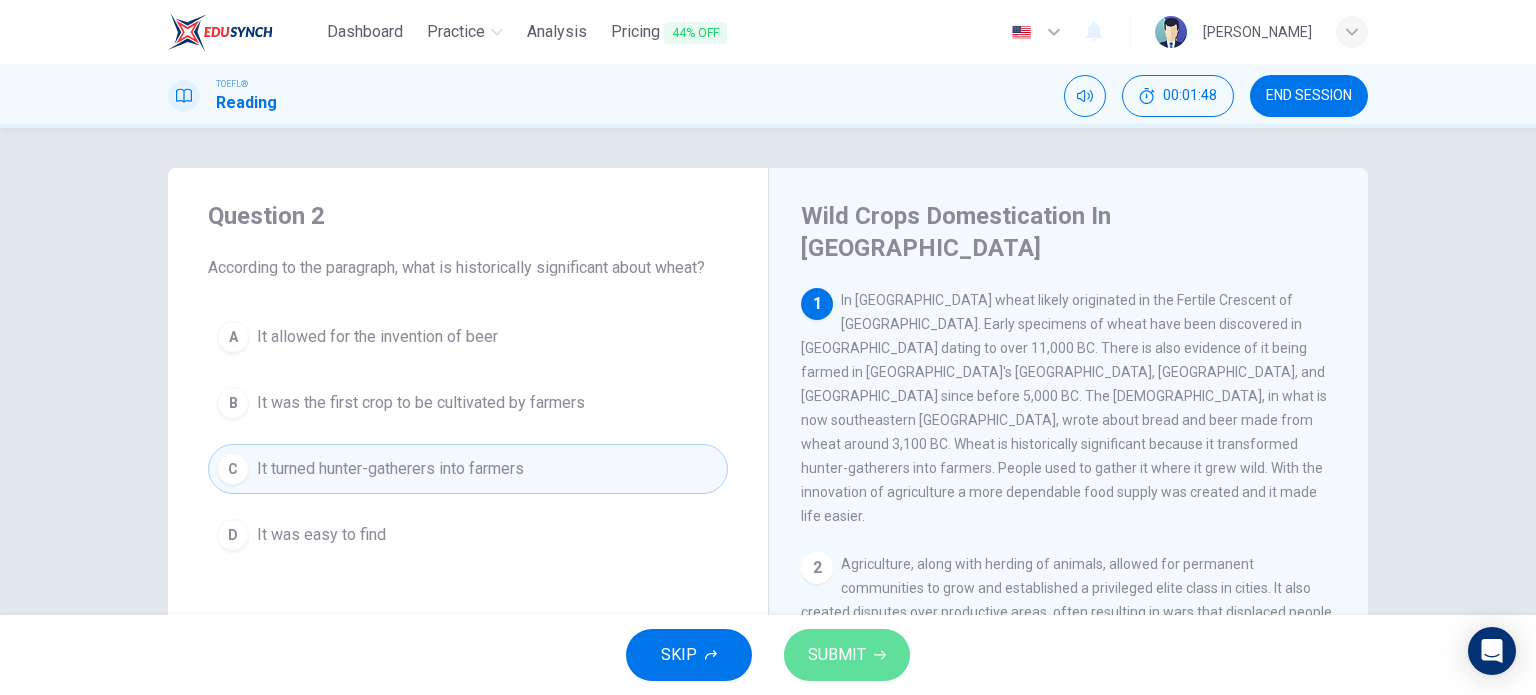 click on "SUBMIT" at bounding box center [847, 655] 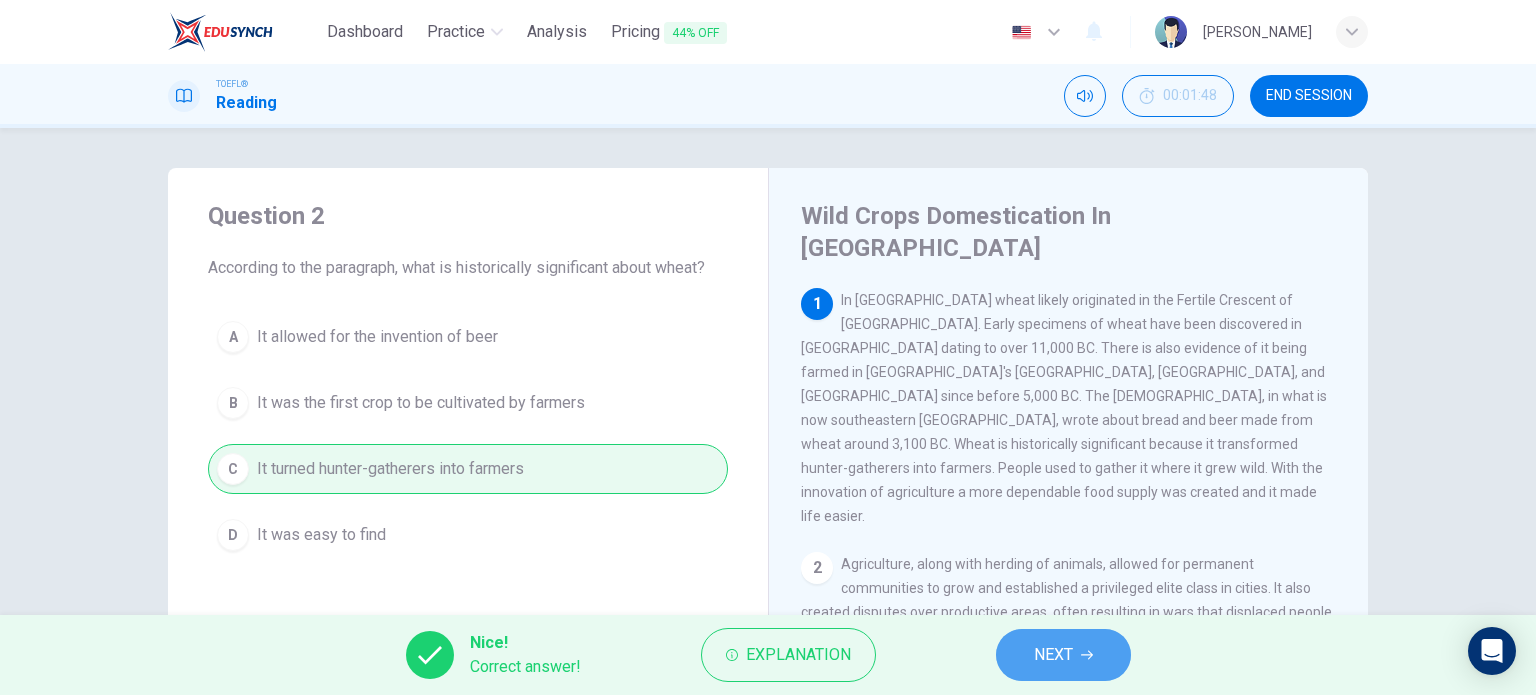 click on "NEXT" at bounding box center (1063, 655) 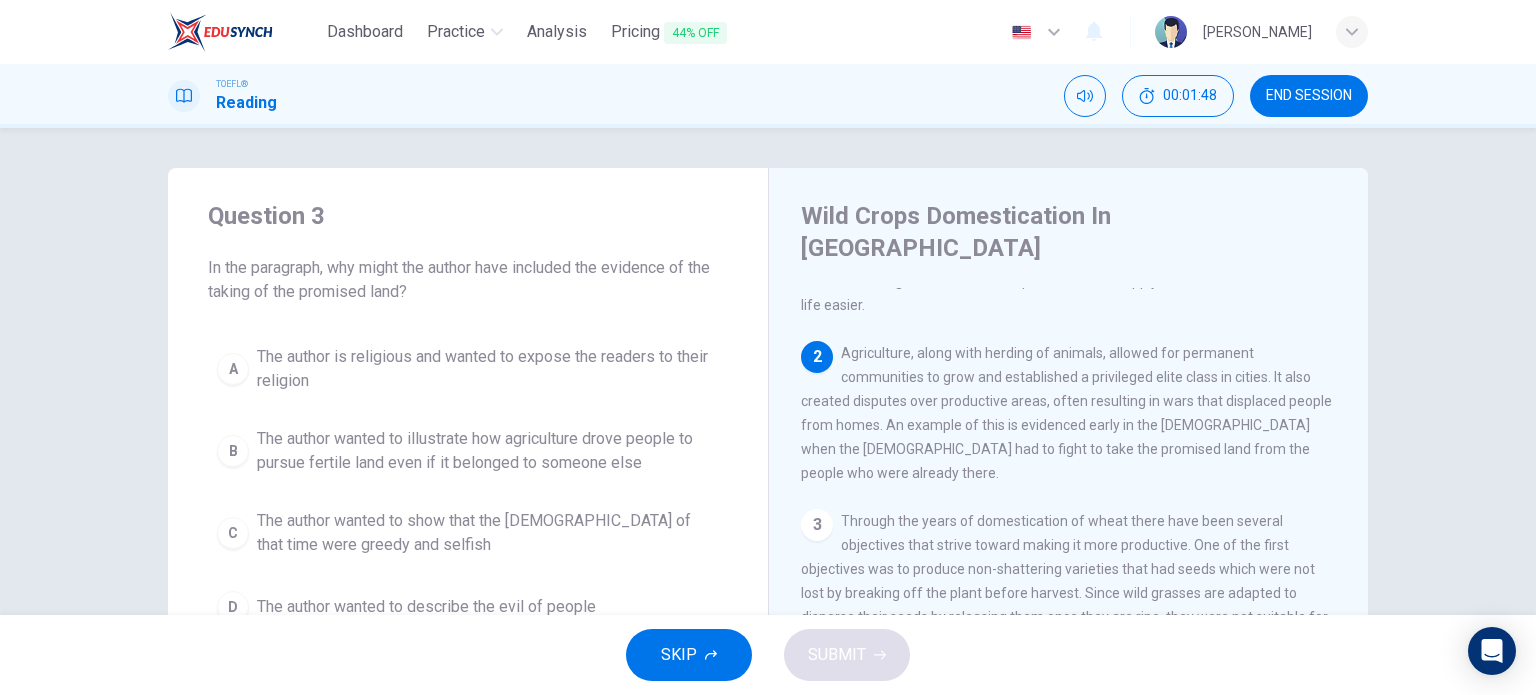 scroll, scrollTop: 222, scrollLeft: 0, axis: vertical 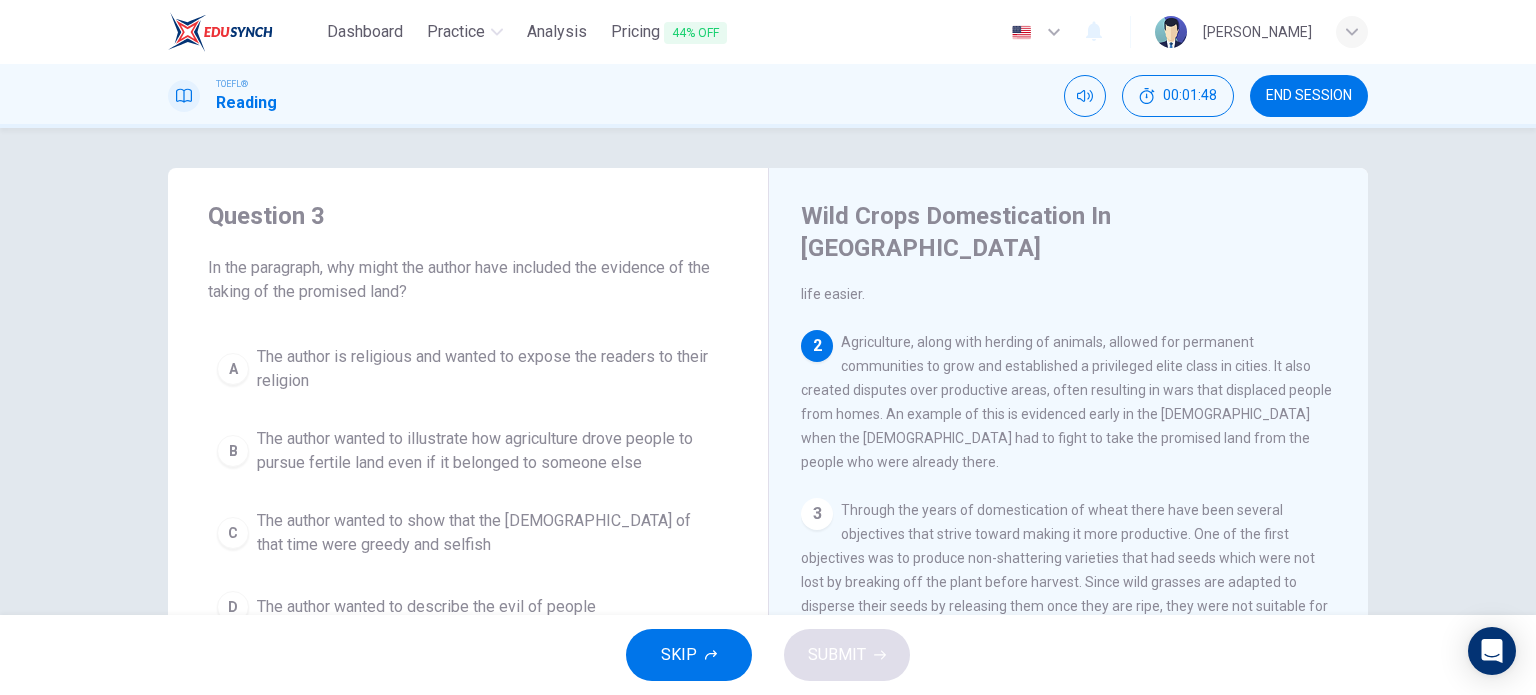 click on "SKIP SUBMIT" at bounding box center (768, 655) 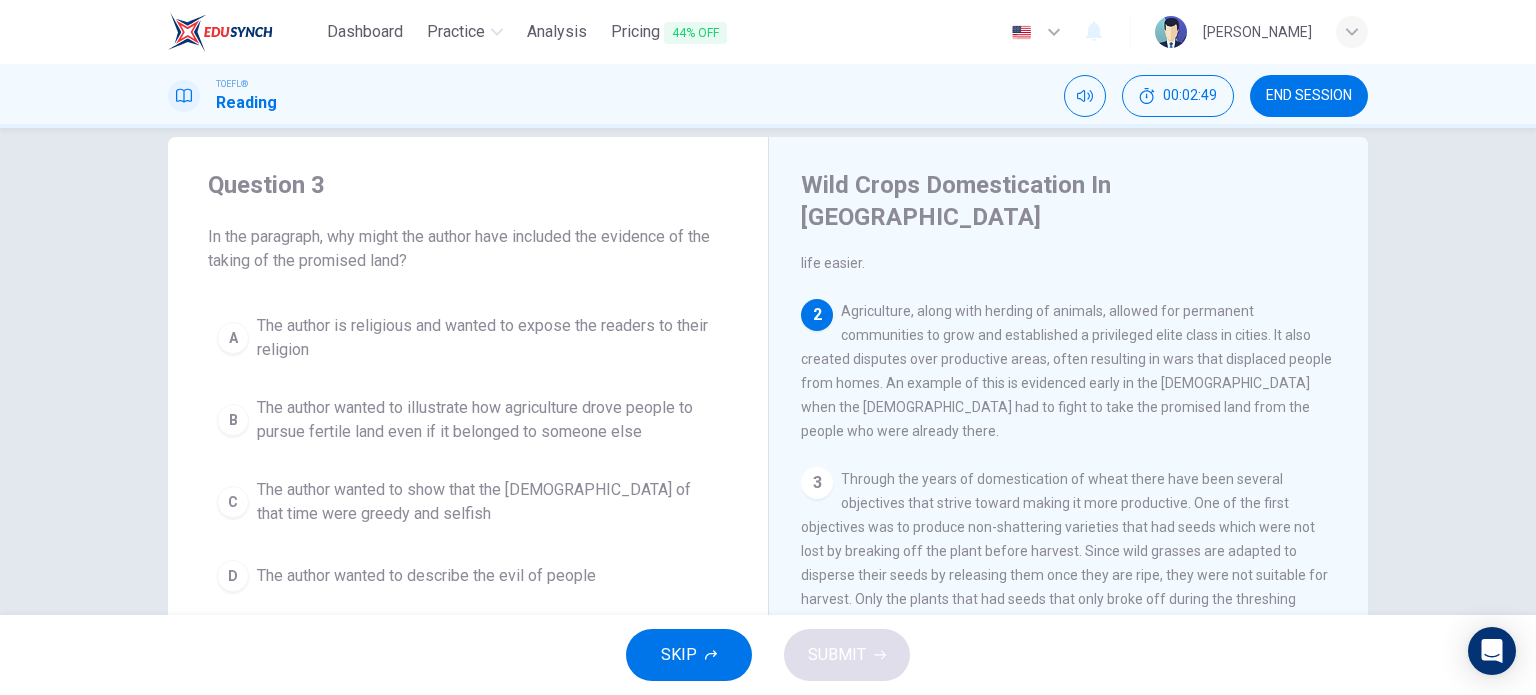 scroll, scrollTop: 30, scrollLeft: 0, axis: vertical 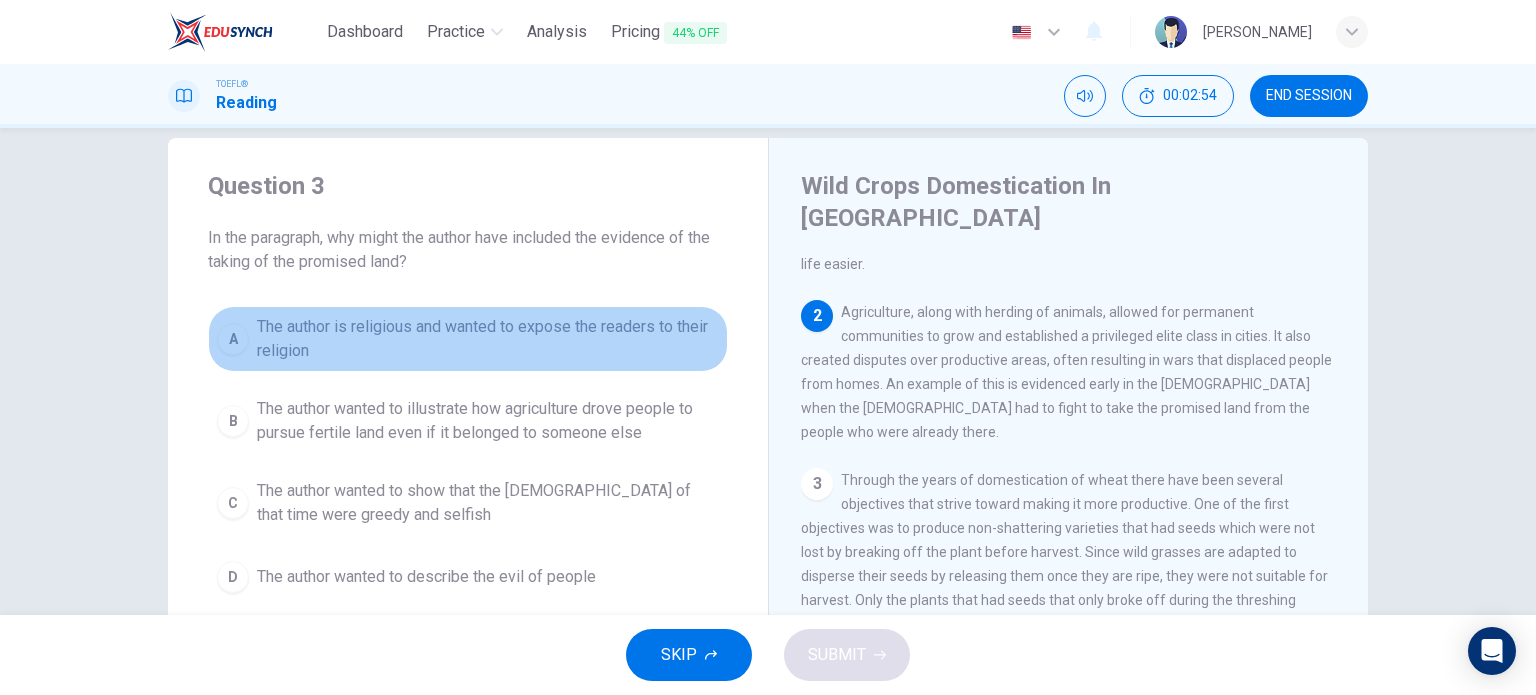 click on "The author is religious and wanted to expose the readers to their religion" at bounding box center [488, 339] 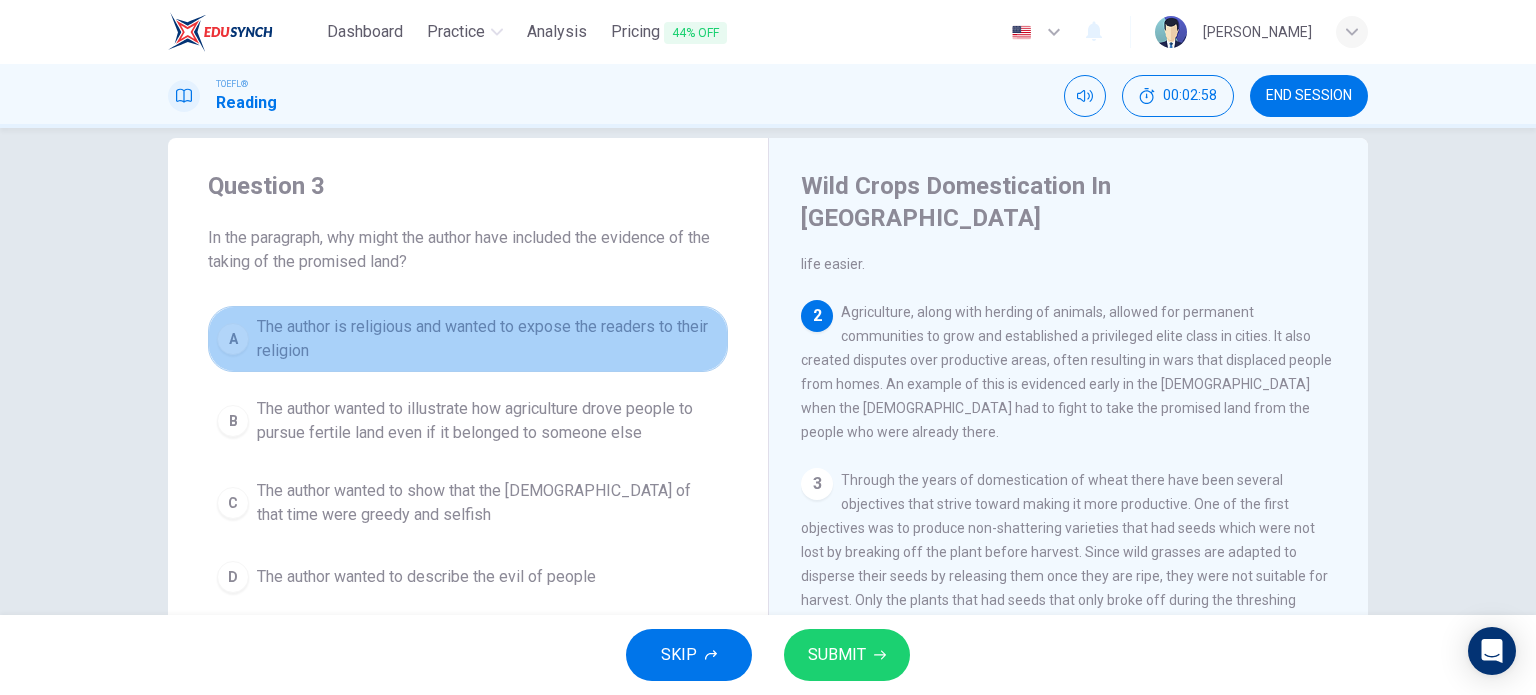 click on "A The author is religious and wanted to expose the readers to their religion" at bounding box center [468, 339] 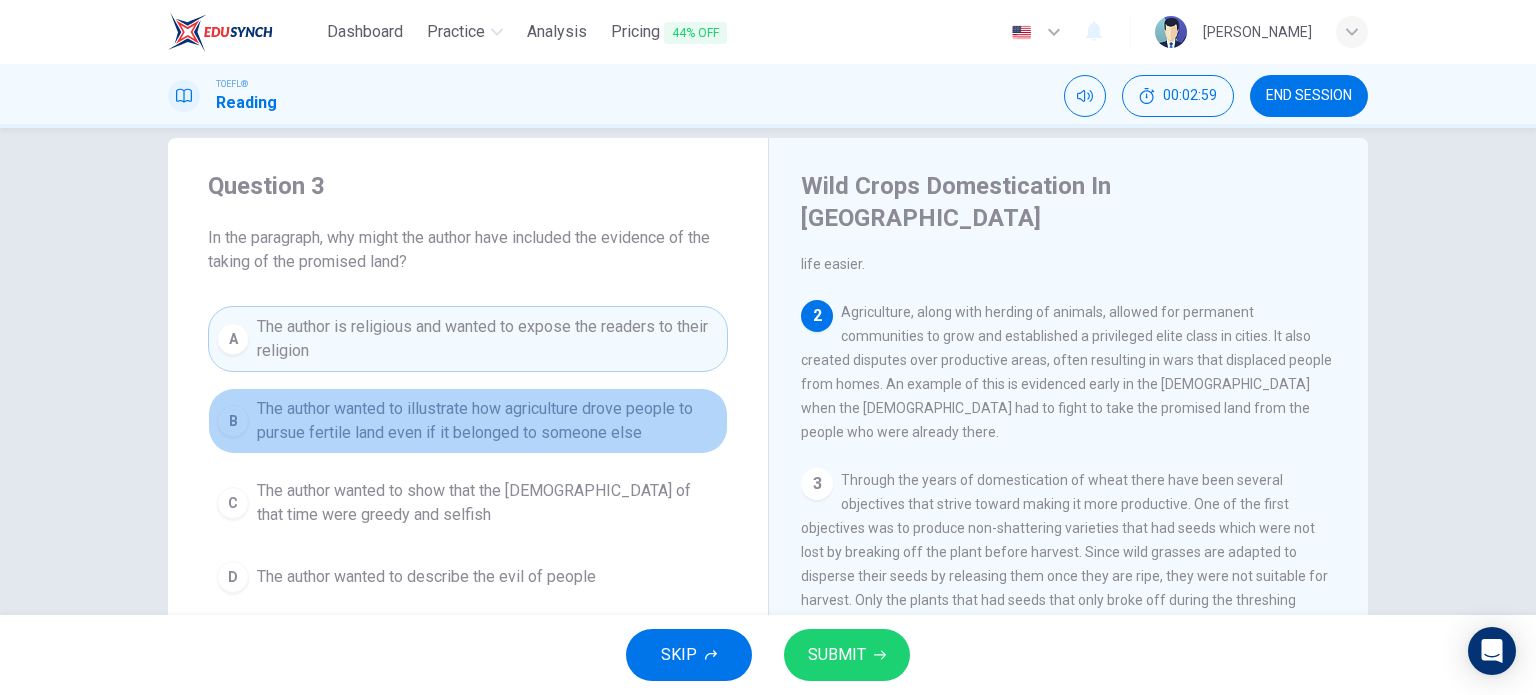 click on "The author wanted to illustrate how agriculture drove people to pursue fertile land even if it belonged to someone else" at bounding box center (488, 421) 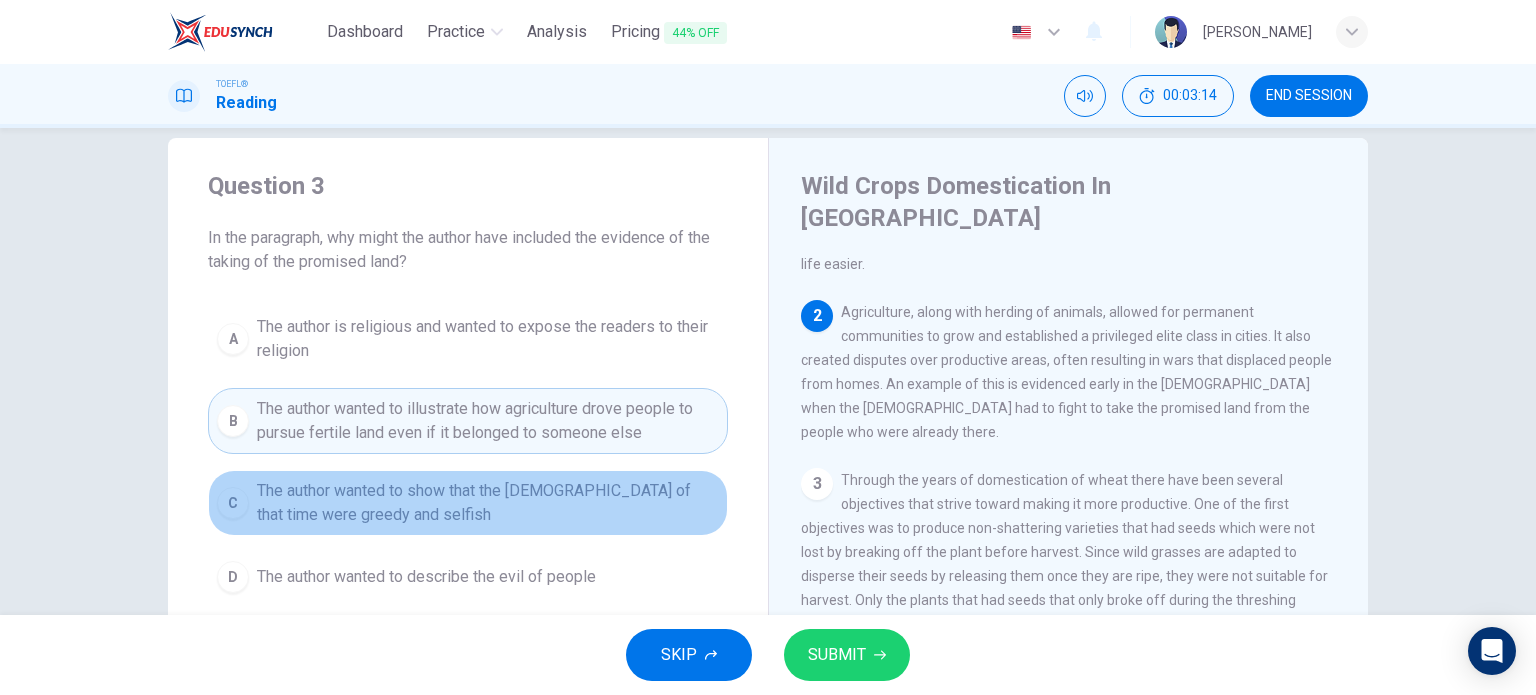 click on "The author wanted to show that the [DEMOGRAPHIC_DATA] of that time were greedy and selfish" at bounding box center [488, 503] 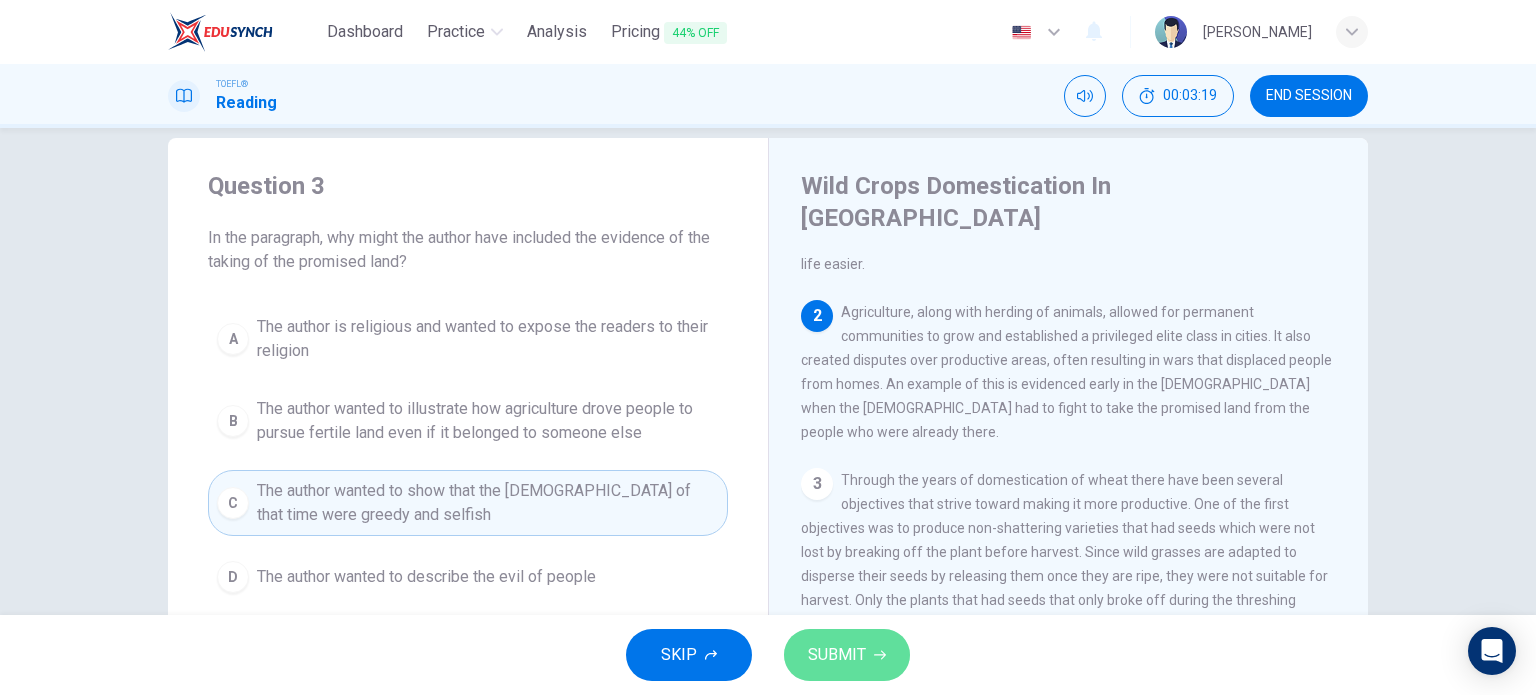 click on "SUBMIT" at bounding box center [847, 655] 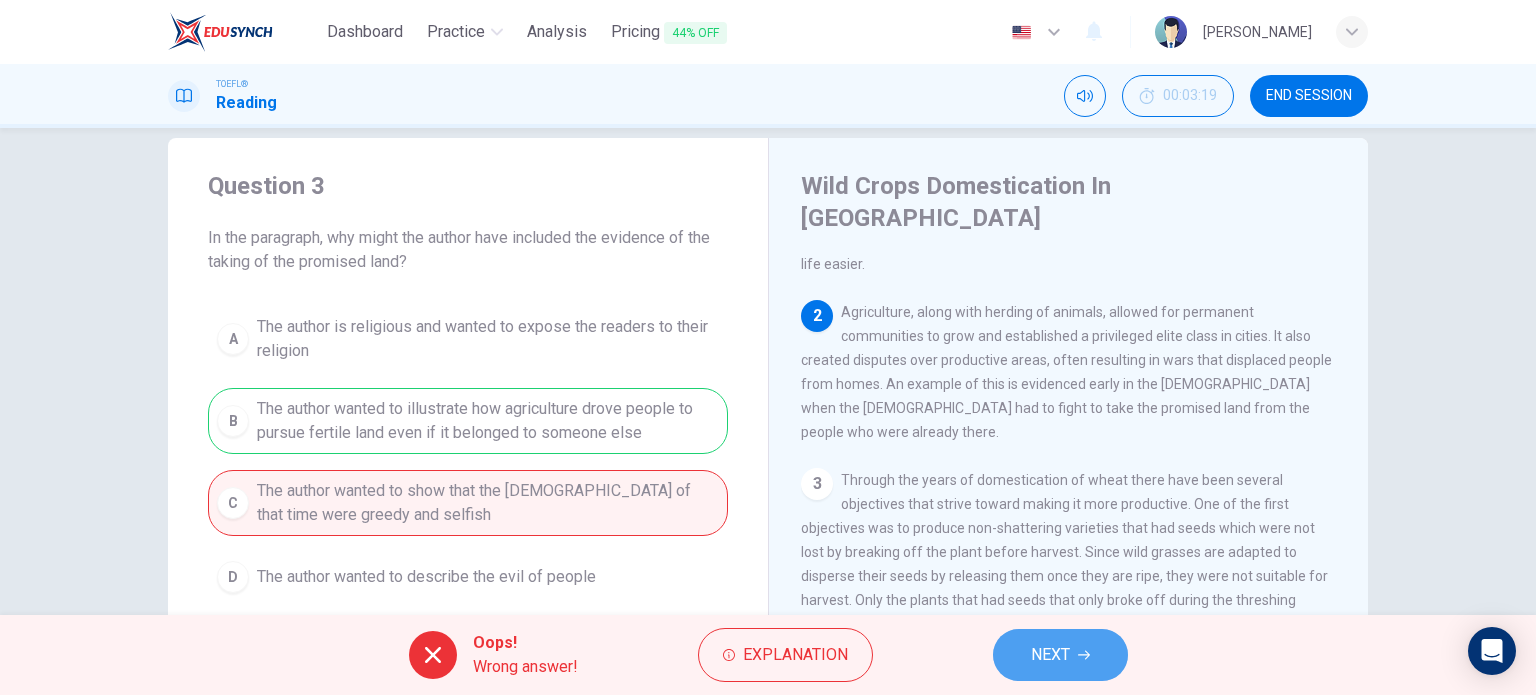 click on "NEXT" at bounding box center (1060, 655) 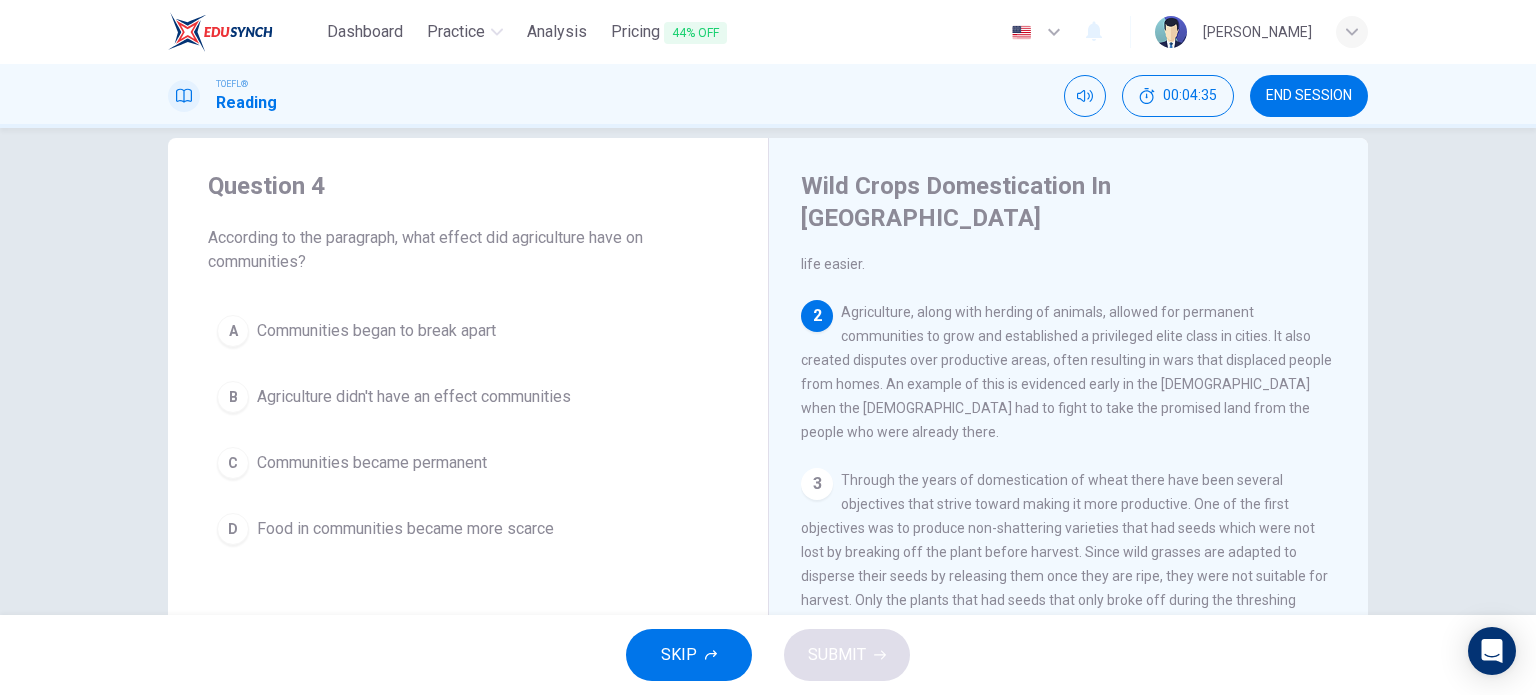 click on "C Communities became permanent" at bounding box center (468, 463) 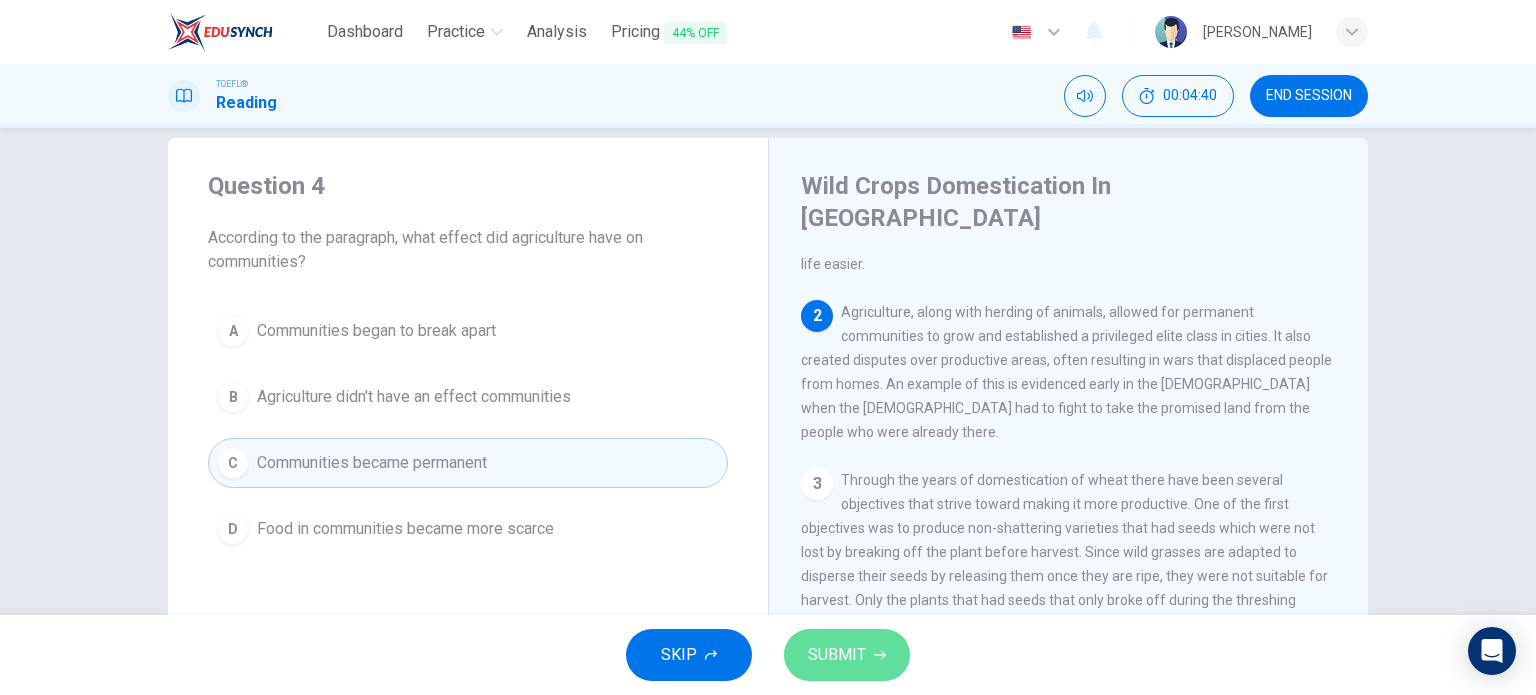 click on "SUBMIT" at bounding box center [837, 655] 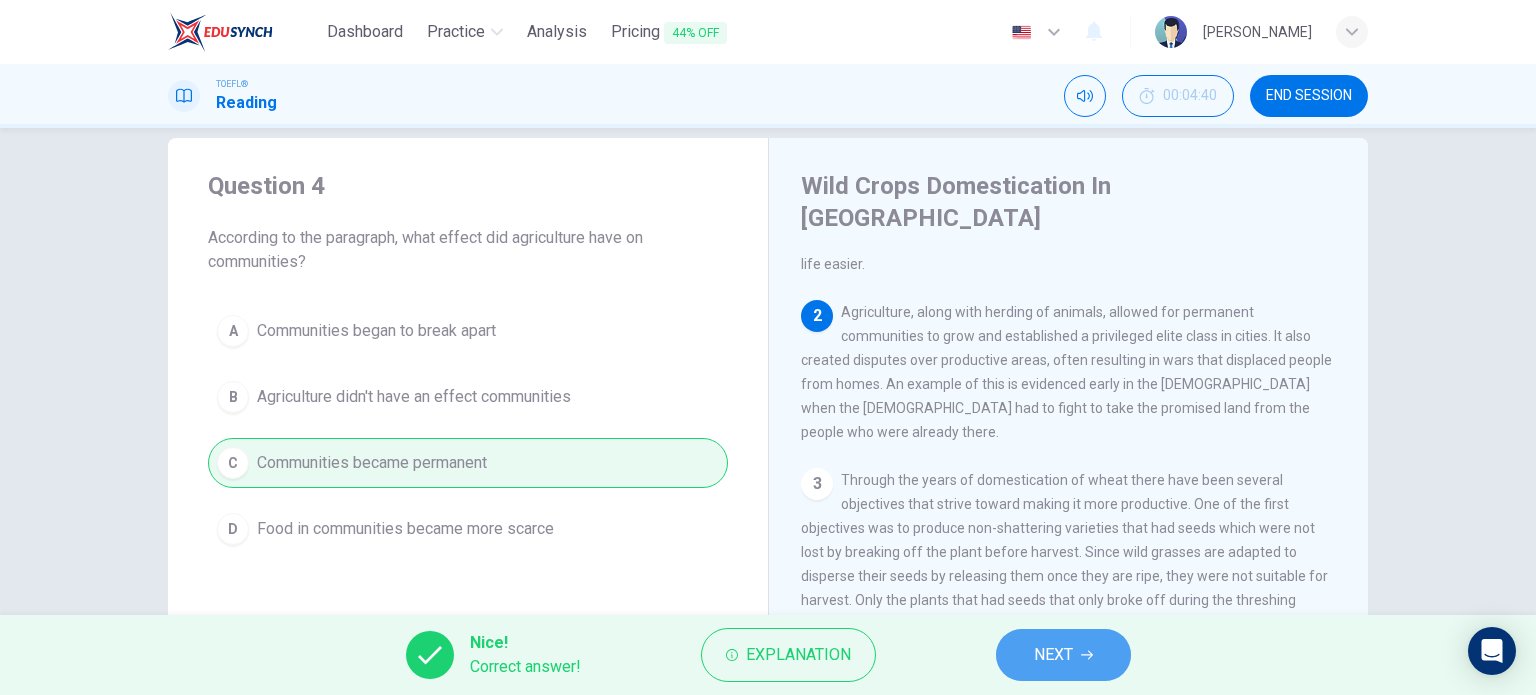 click on "NEXT" at bounding box center (1053, 655) 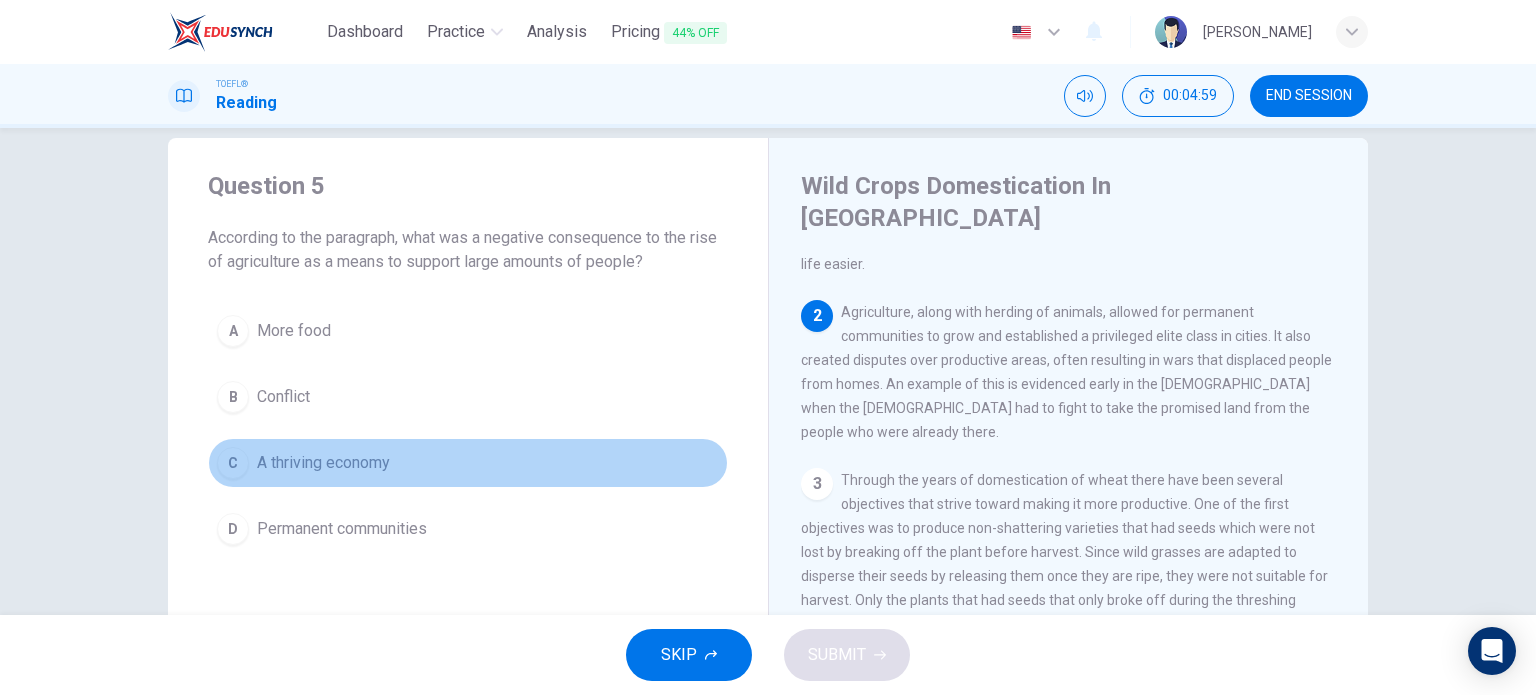 click on "A thriving economy" at bounding box center (323, 463) 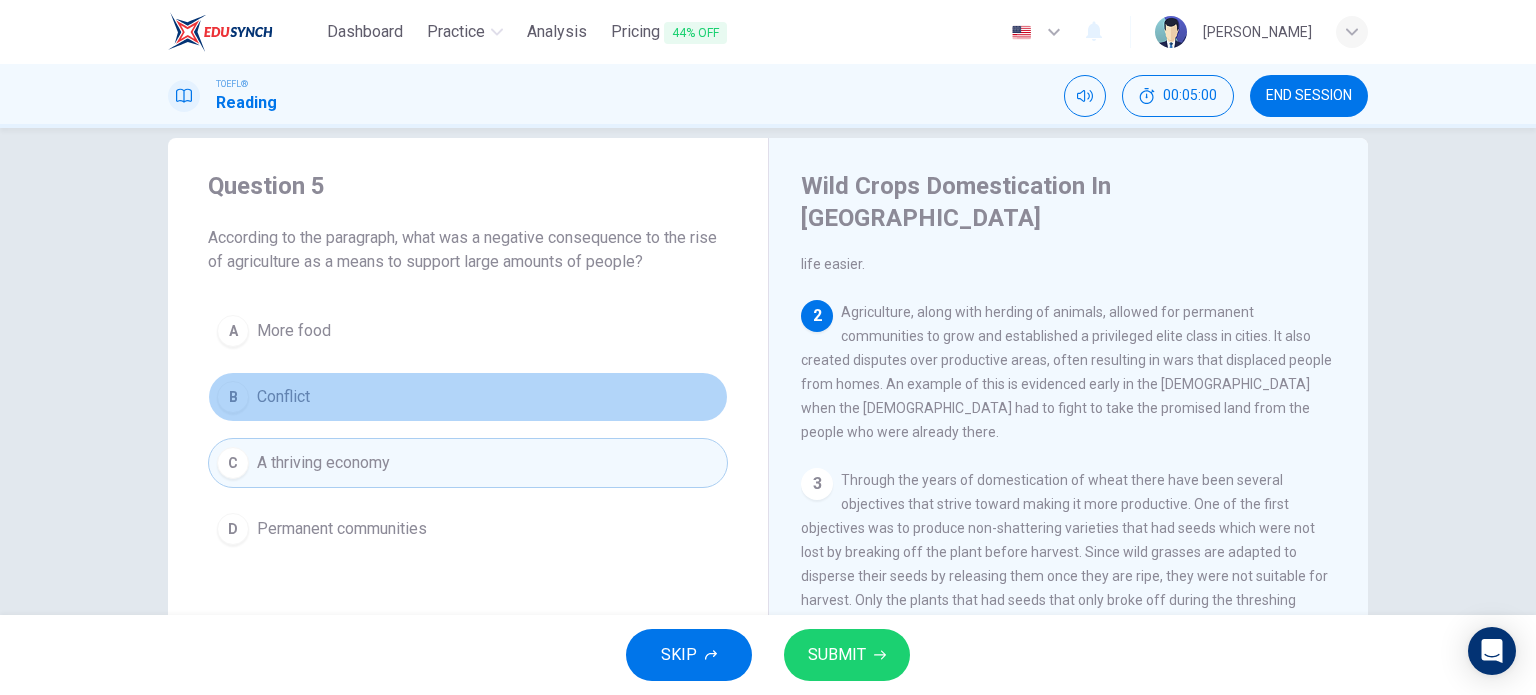 click on "Conflict" at bounding box center (283, 397) 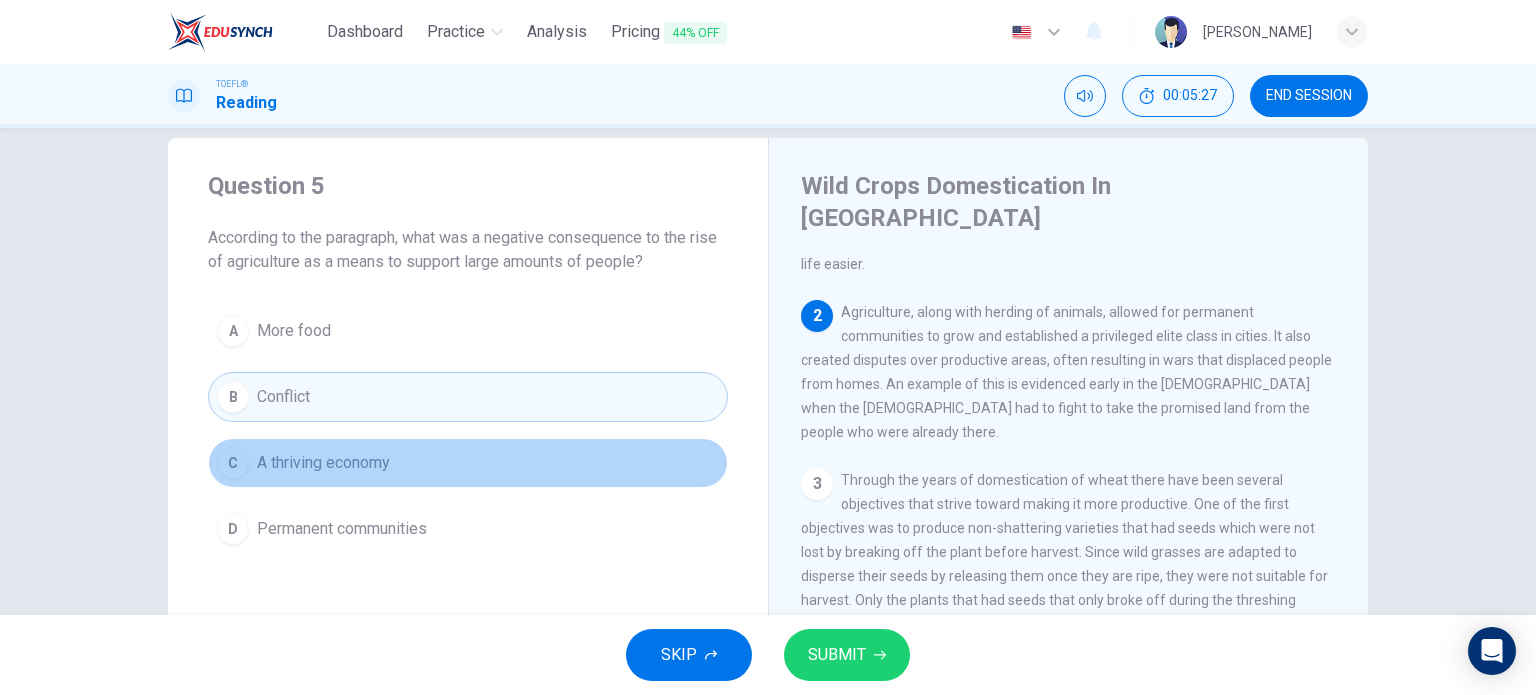 click on "C A thriving economy" at bounding box center [468, 463] 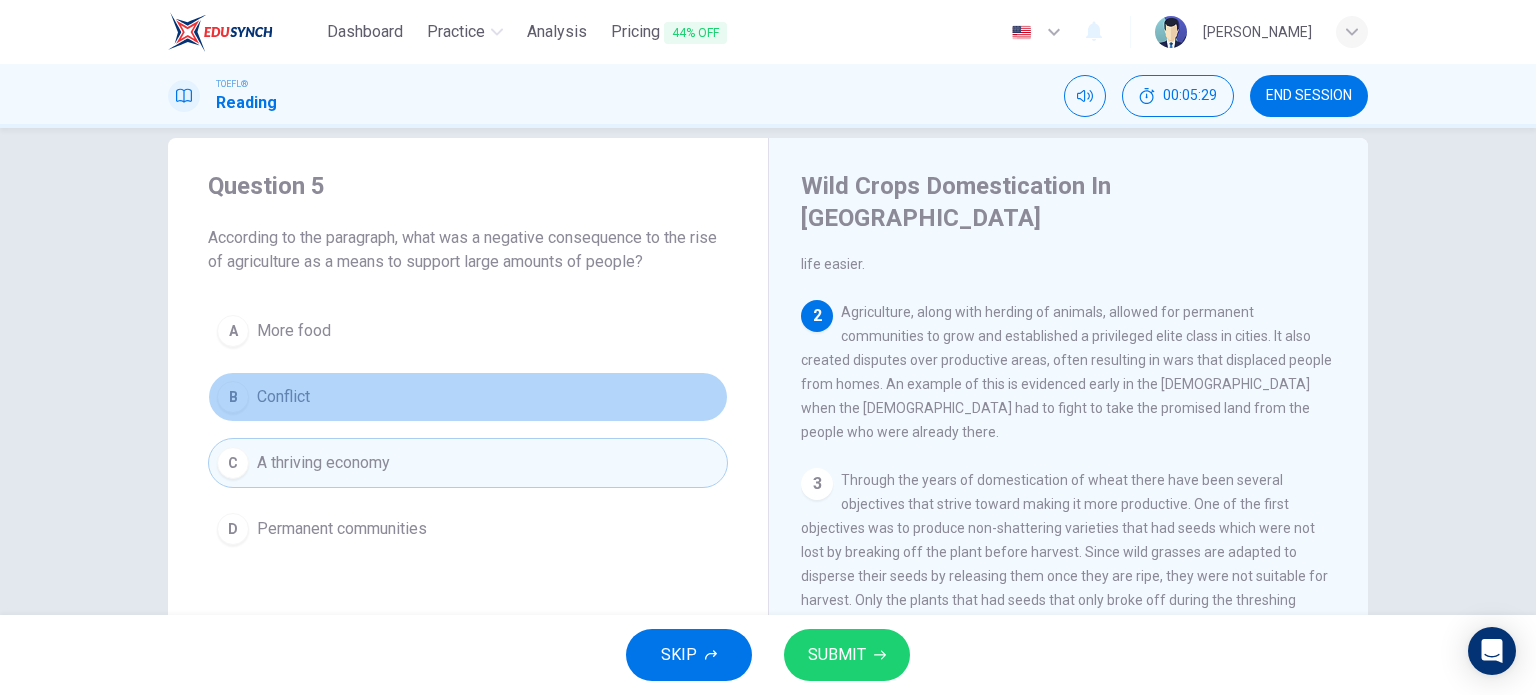 click on "B Conflict" at bounding box center (468, 397) 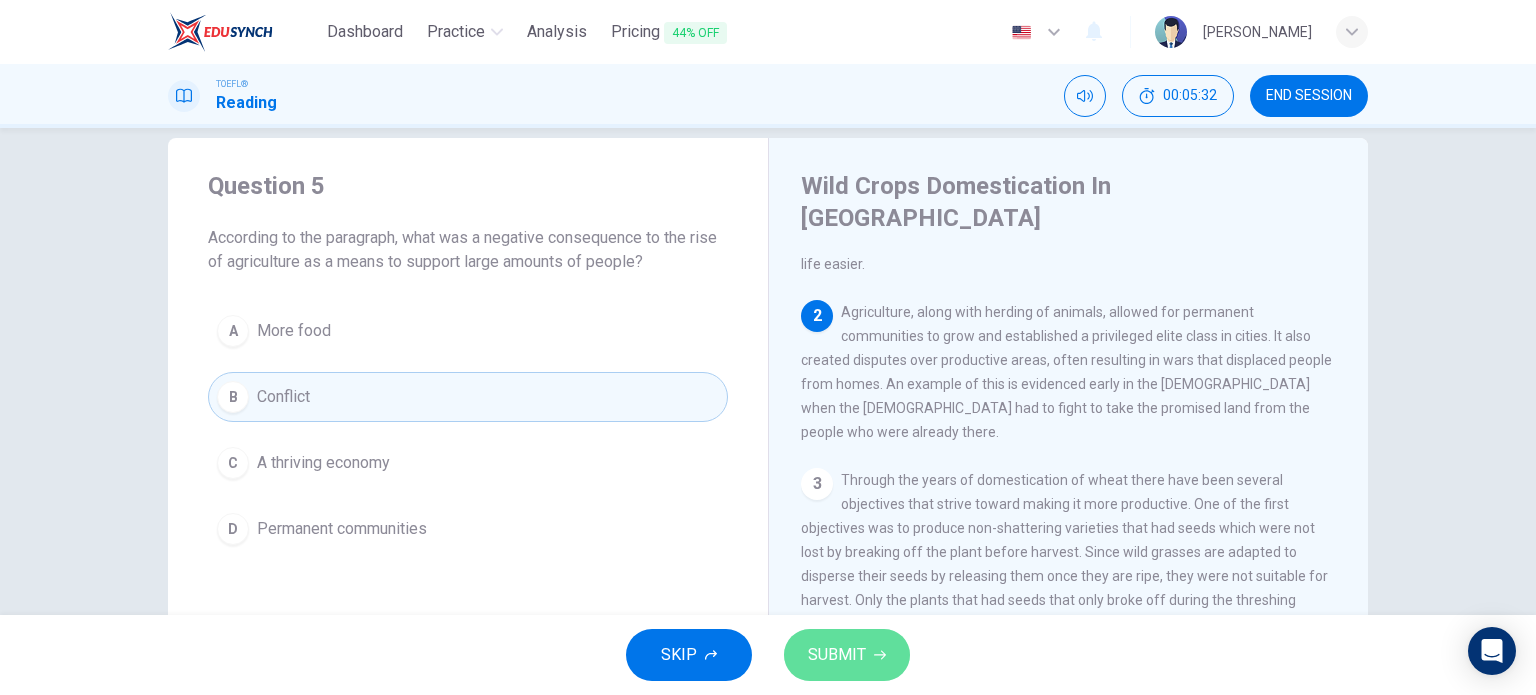 click 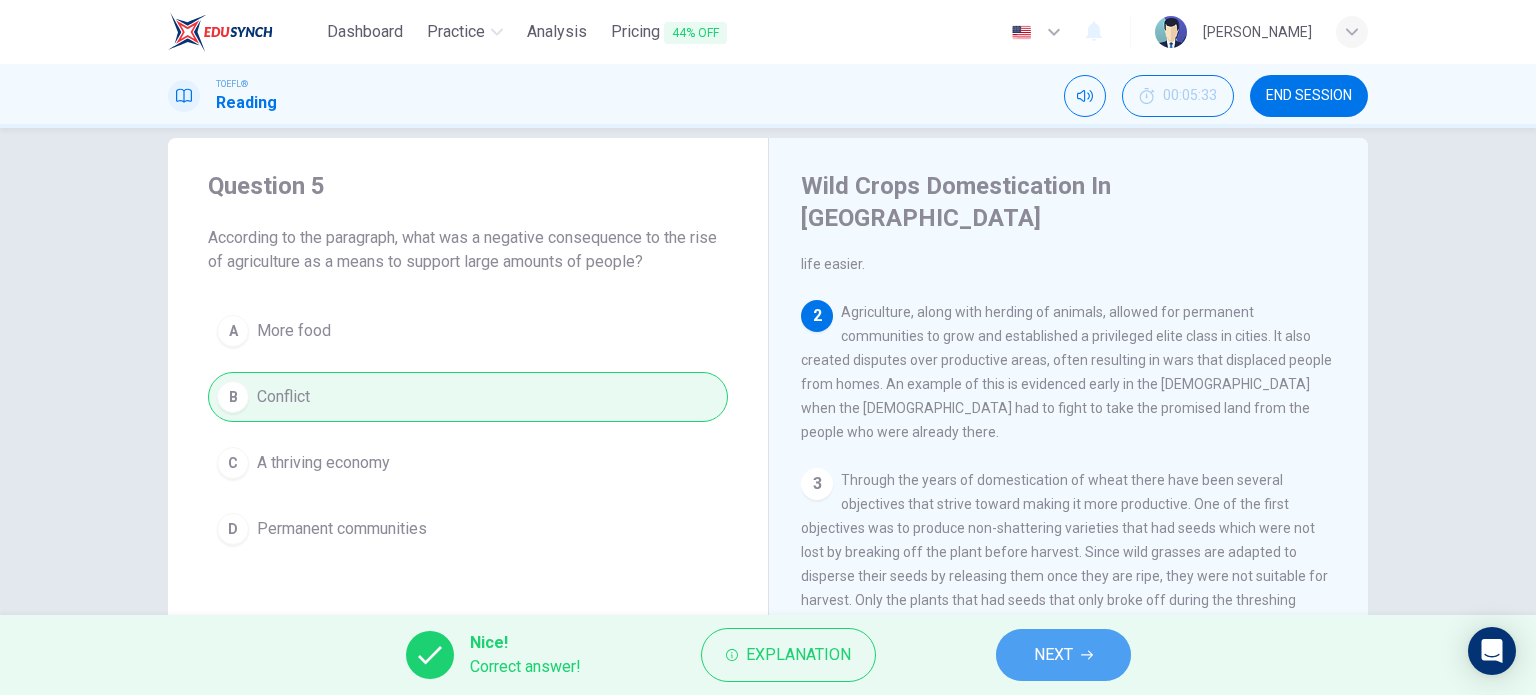 click 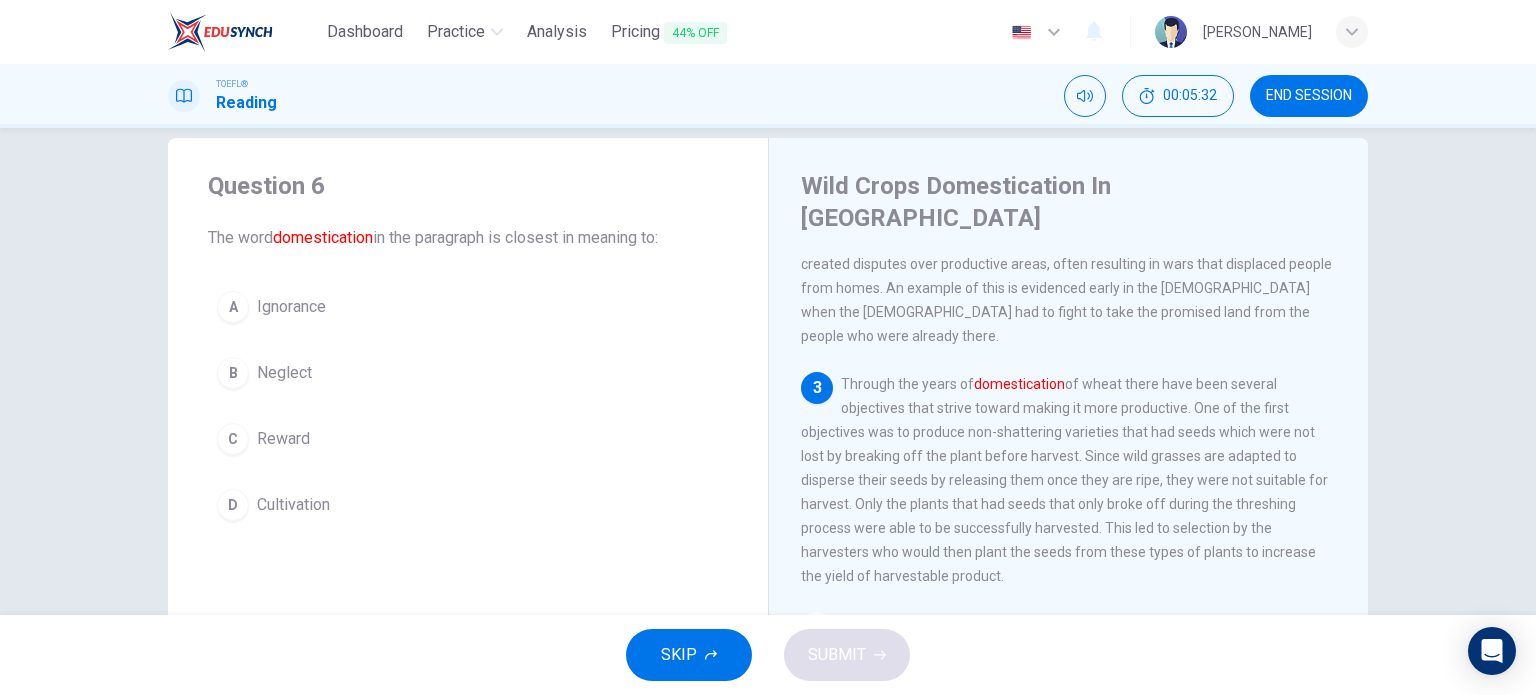 scroll, scrollTop: 370, scrollLeft: 0, axis: vertical 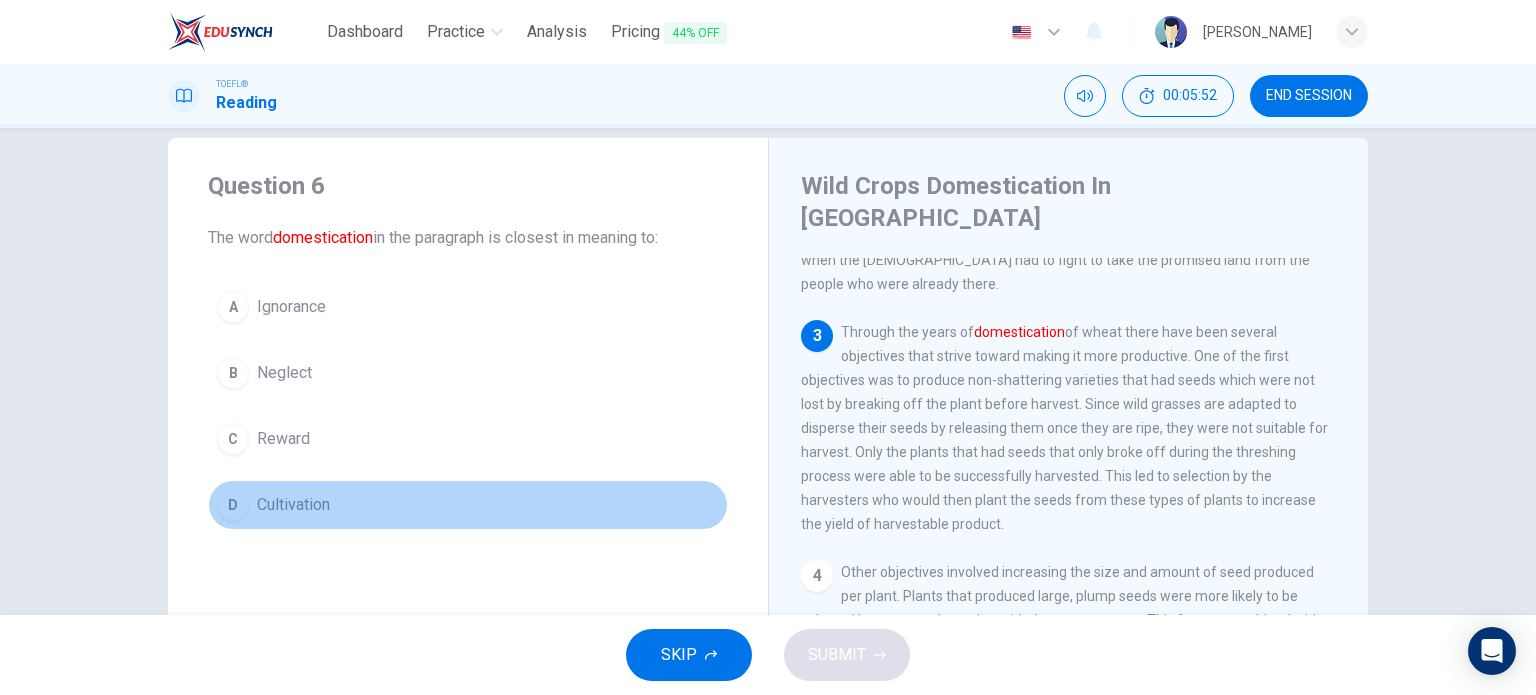 click on "Cultivation" at bounding box center (293, 505) 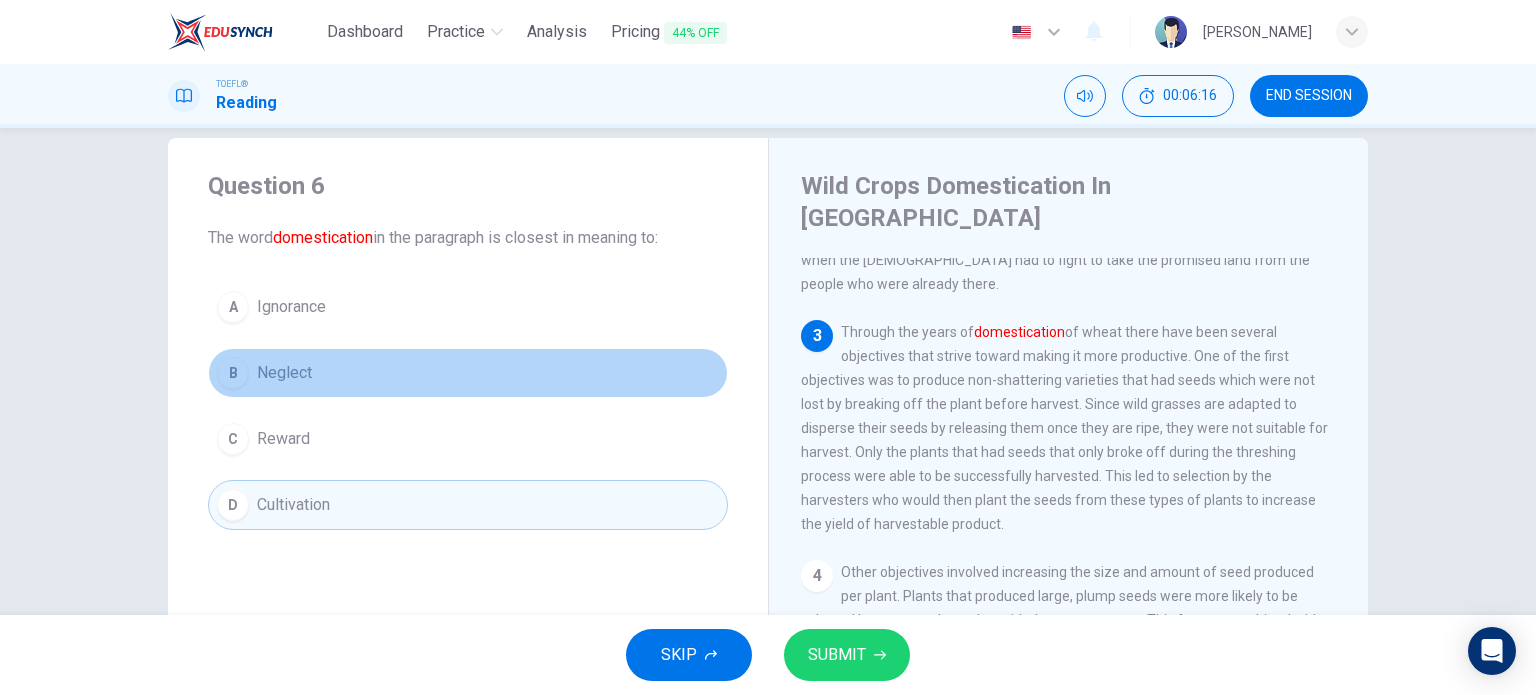 click on "B Neglect" at bounding box center [468, 373] 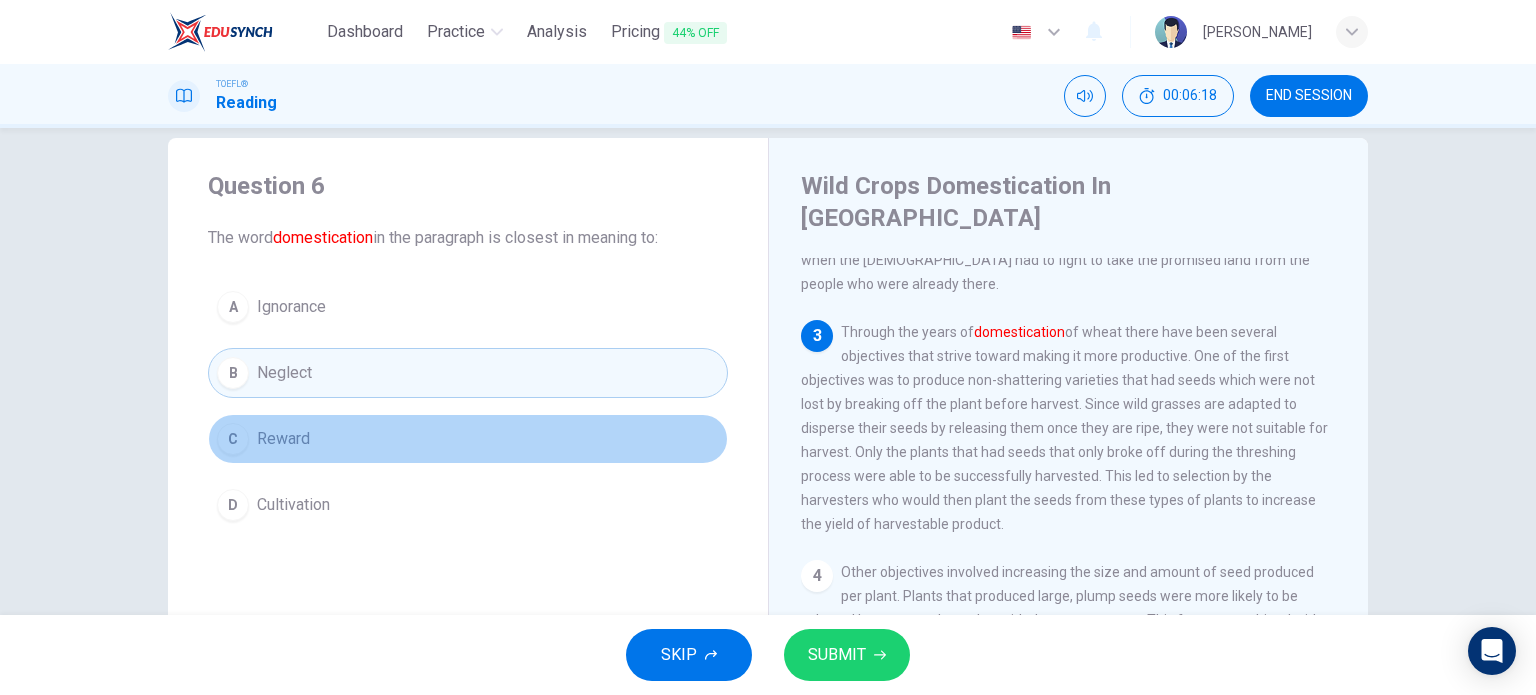click on "Reward" at bounding box center (283, 439) 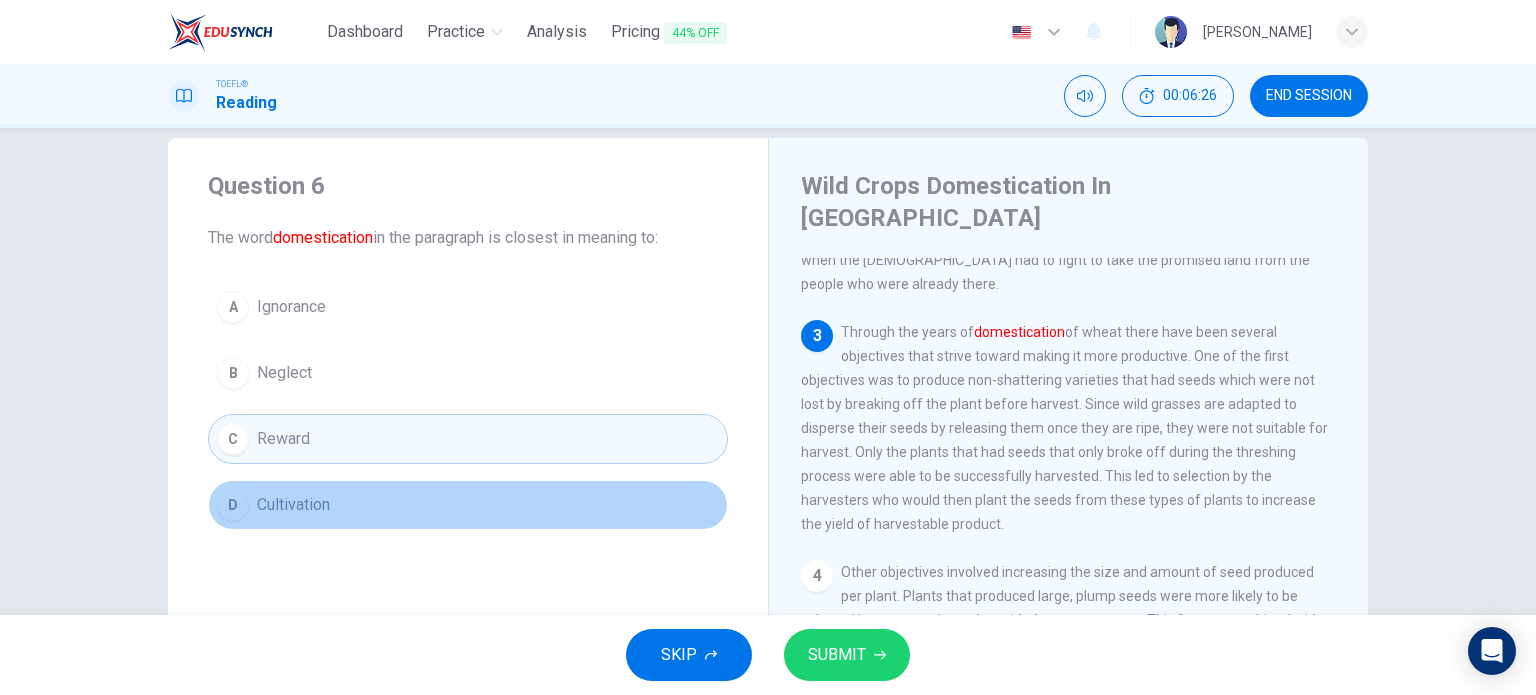 click on "D Cultivation" at bounding box center (468, 505) 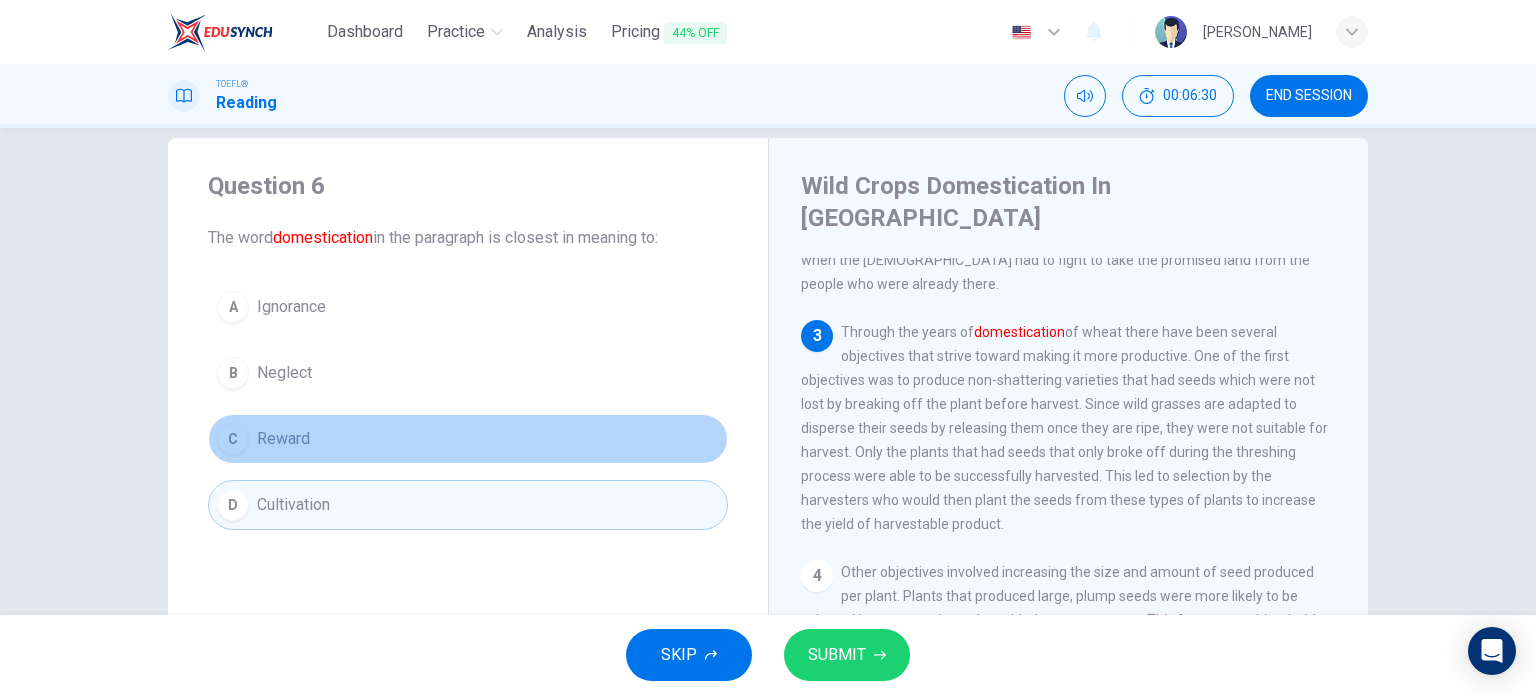 click on "Reward" at bounding box center [283, 439] 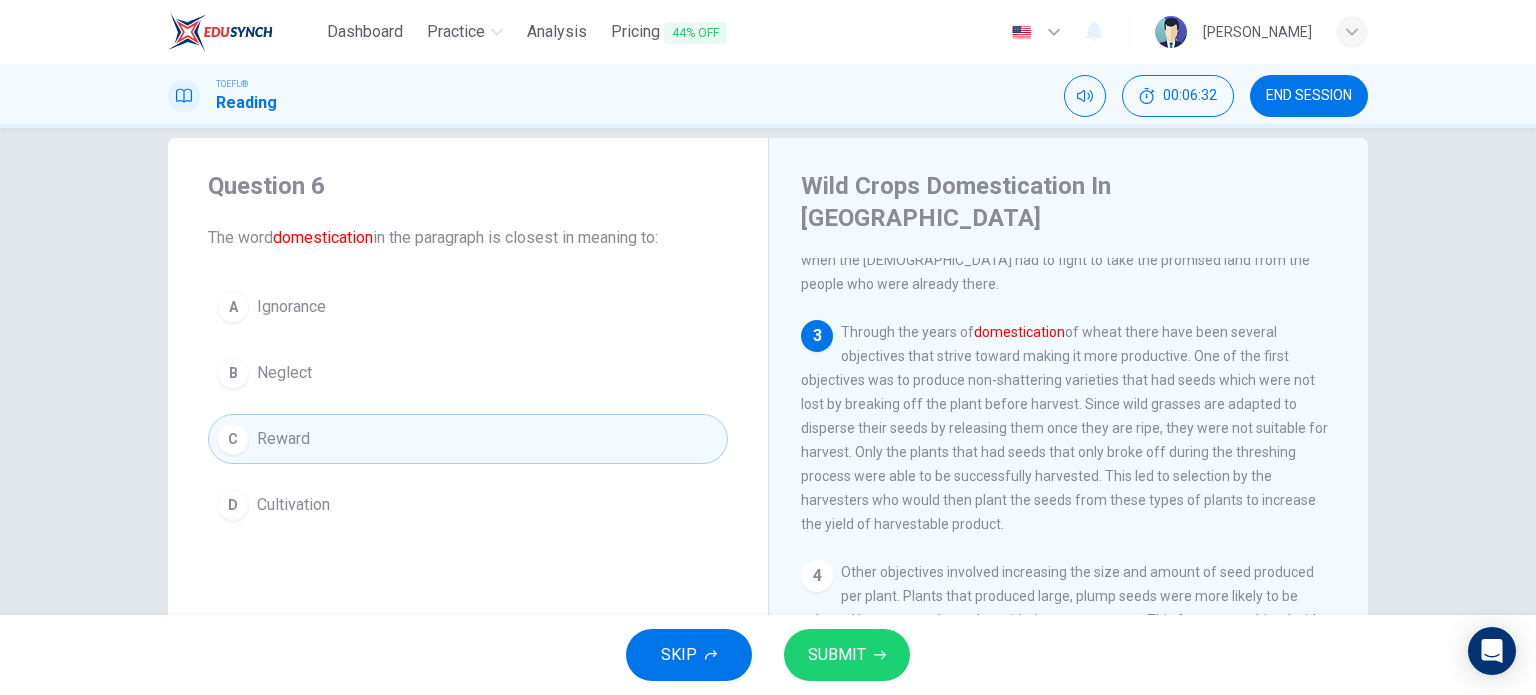 click on "SUBMIT" at bounding box center [837, 655] 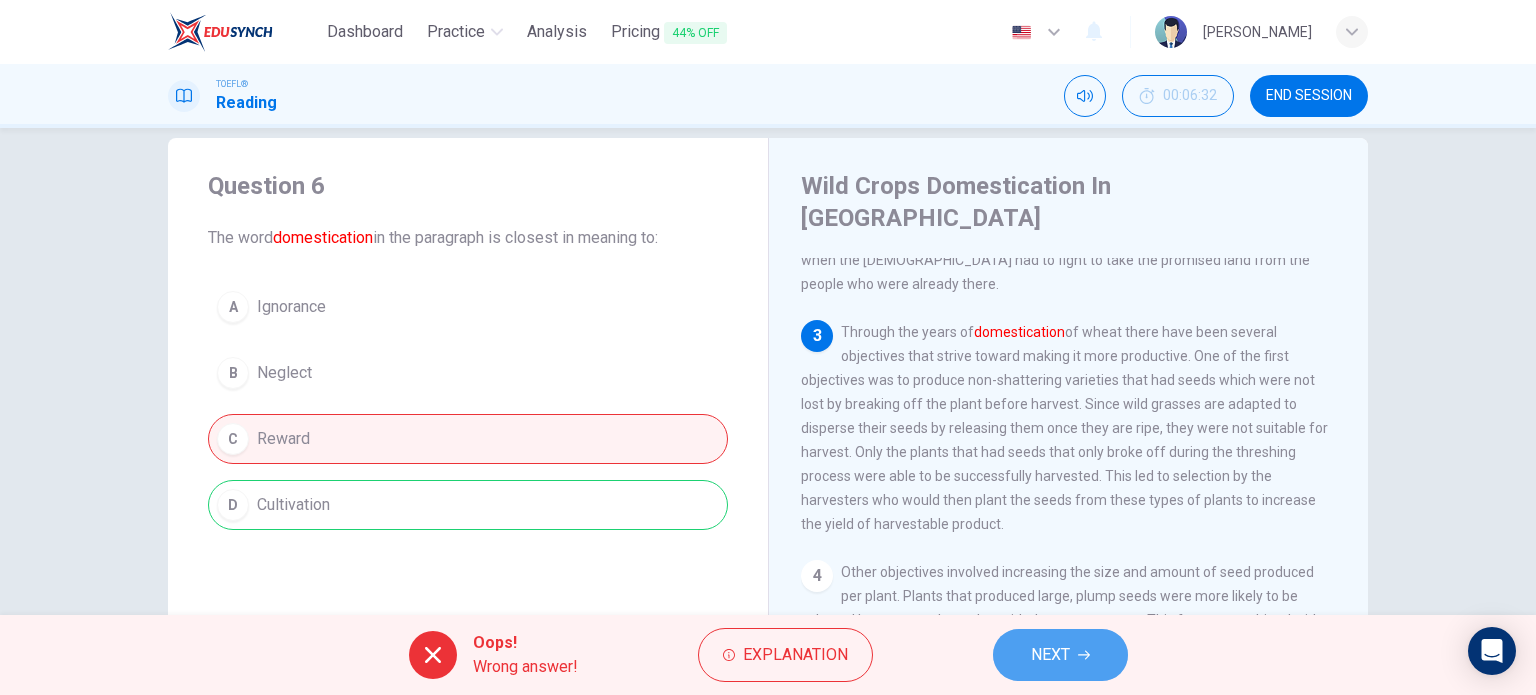 click on "NEXT" at bounding box center (1050, 655) 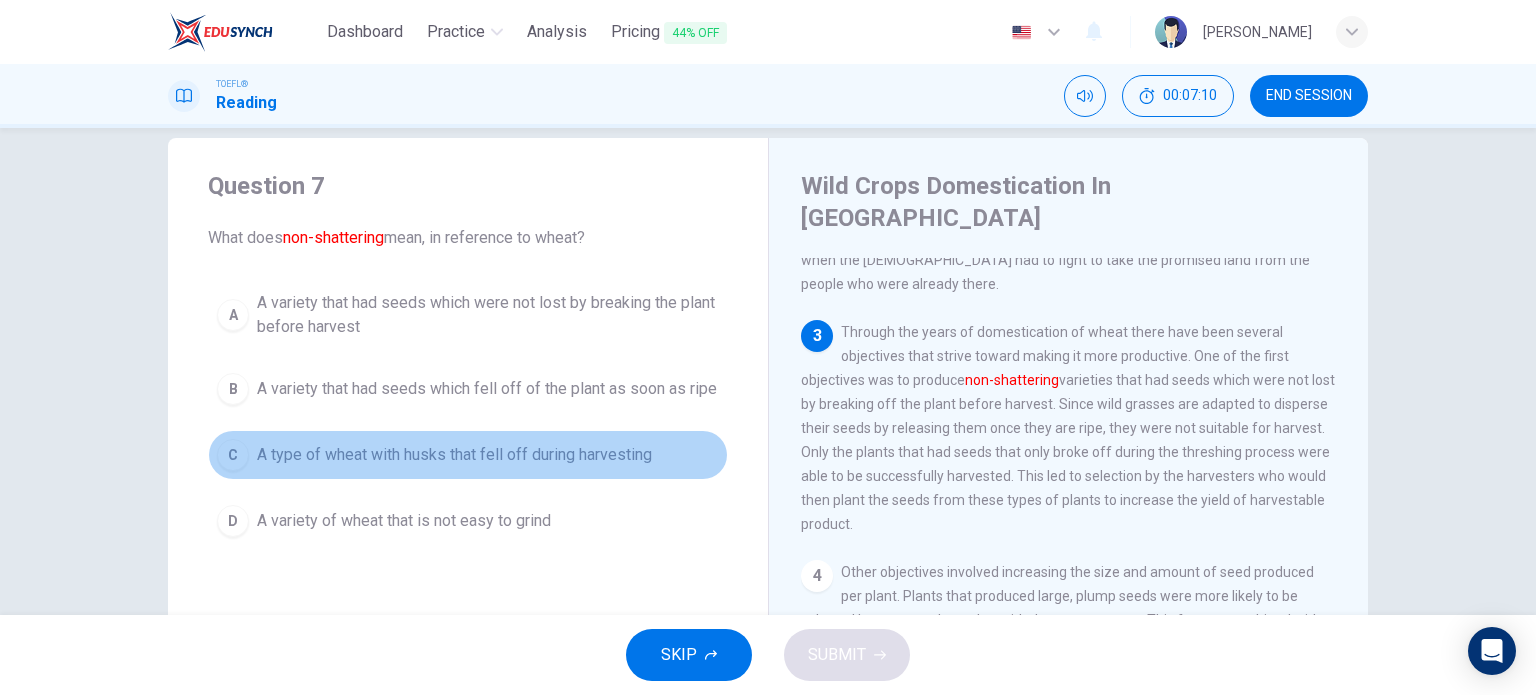 click on "A type of wheat with husks that fell off during harvesting" at bounding box center [454, 455] 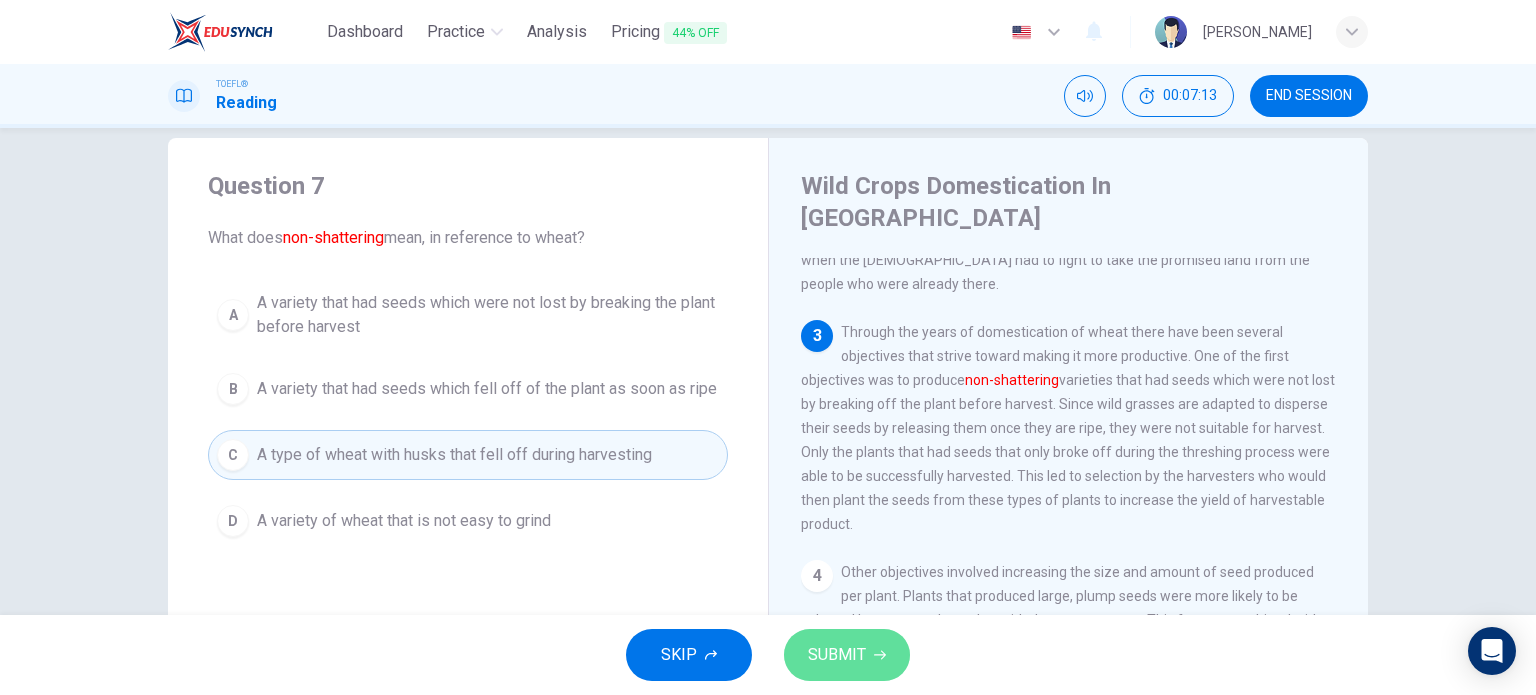 click on "SUBMIT" at bounding box center (847, 655) 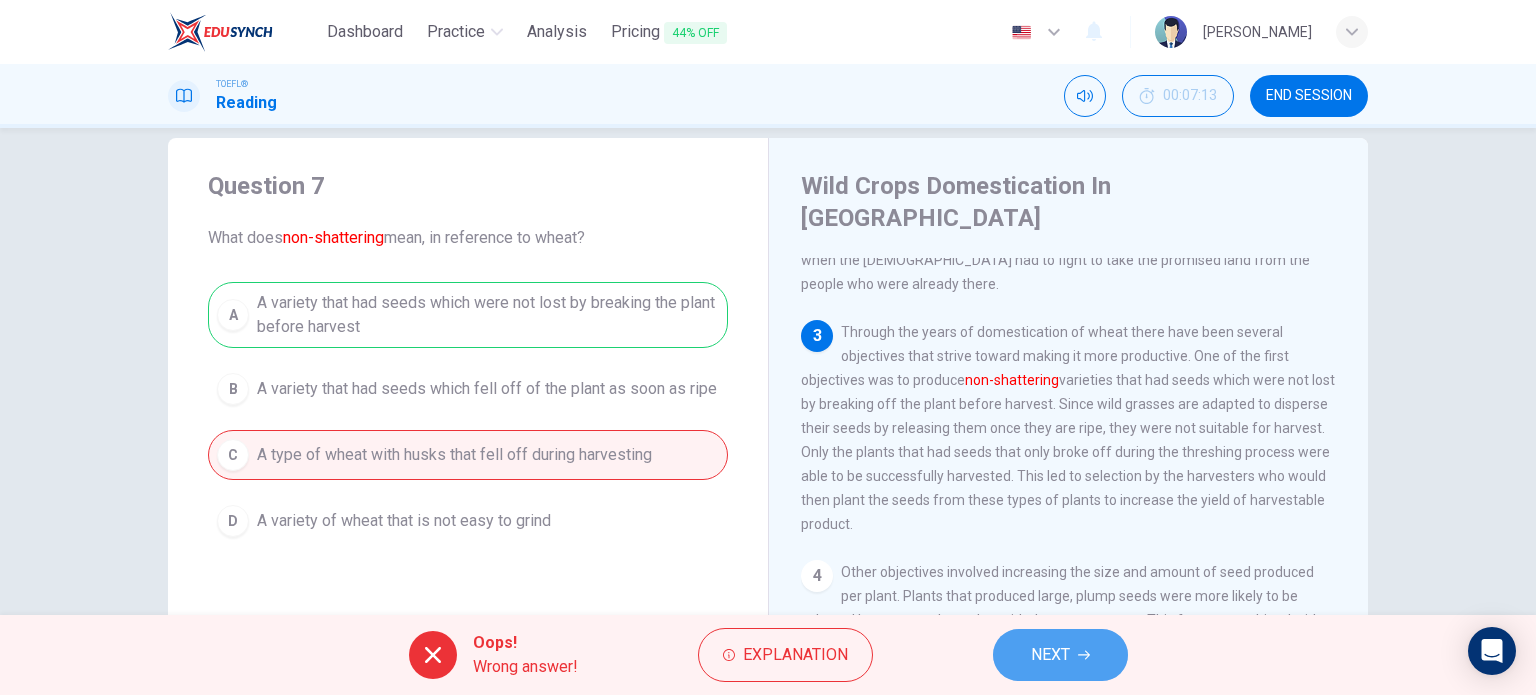 click on "NEXT" at bounding box center (1060, 655) 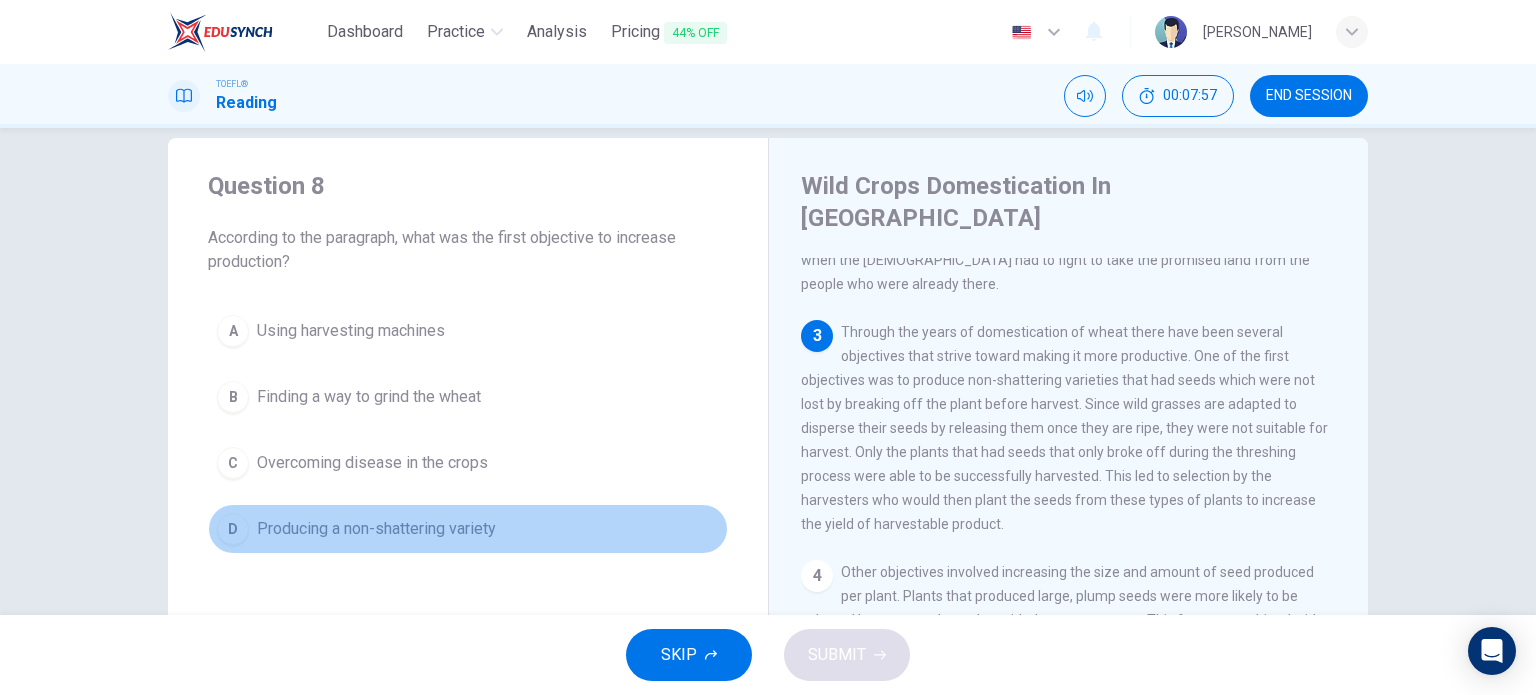 click on "D Producing a non-shattering variety" at bounding box center [468, 529] 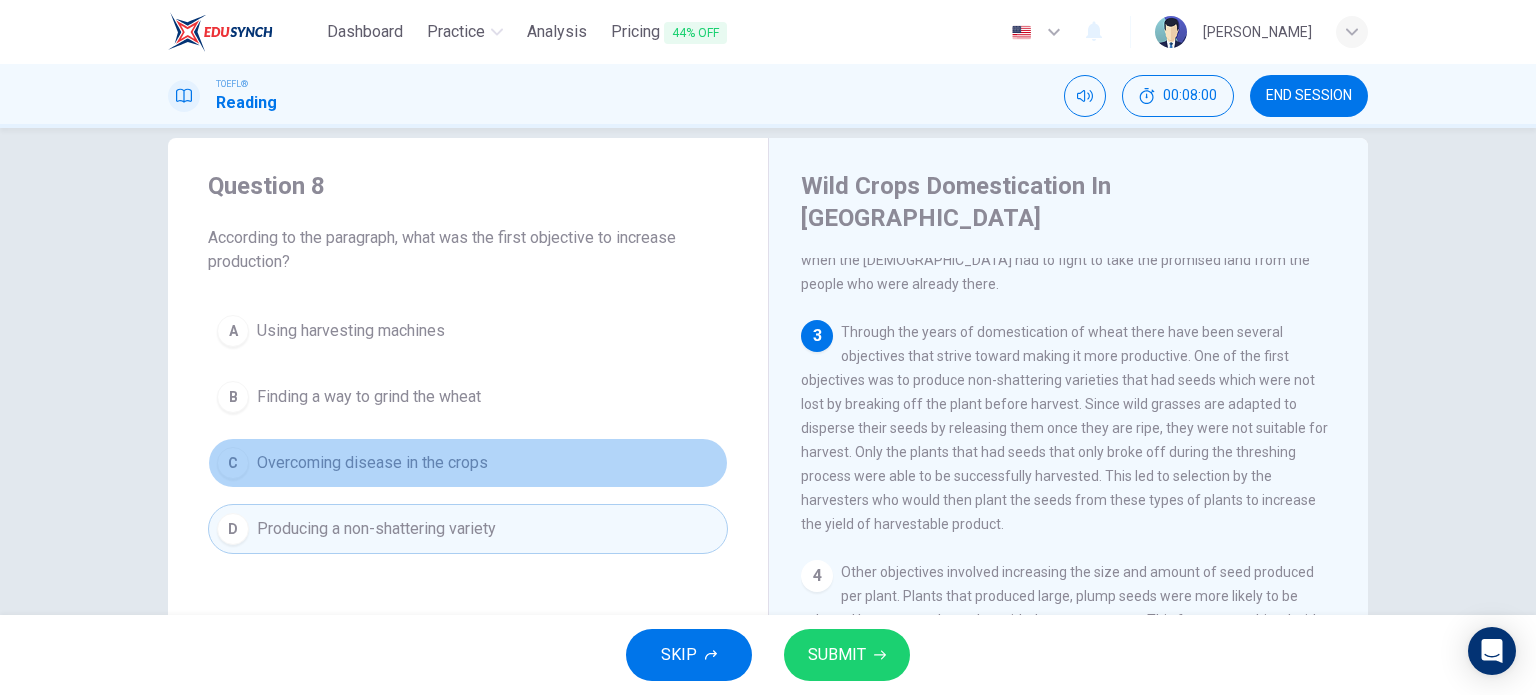 click on "Overcoming disease in the crops" at bounding box center [372, 463] 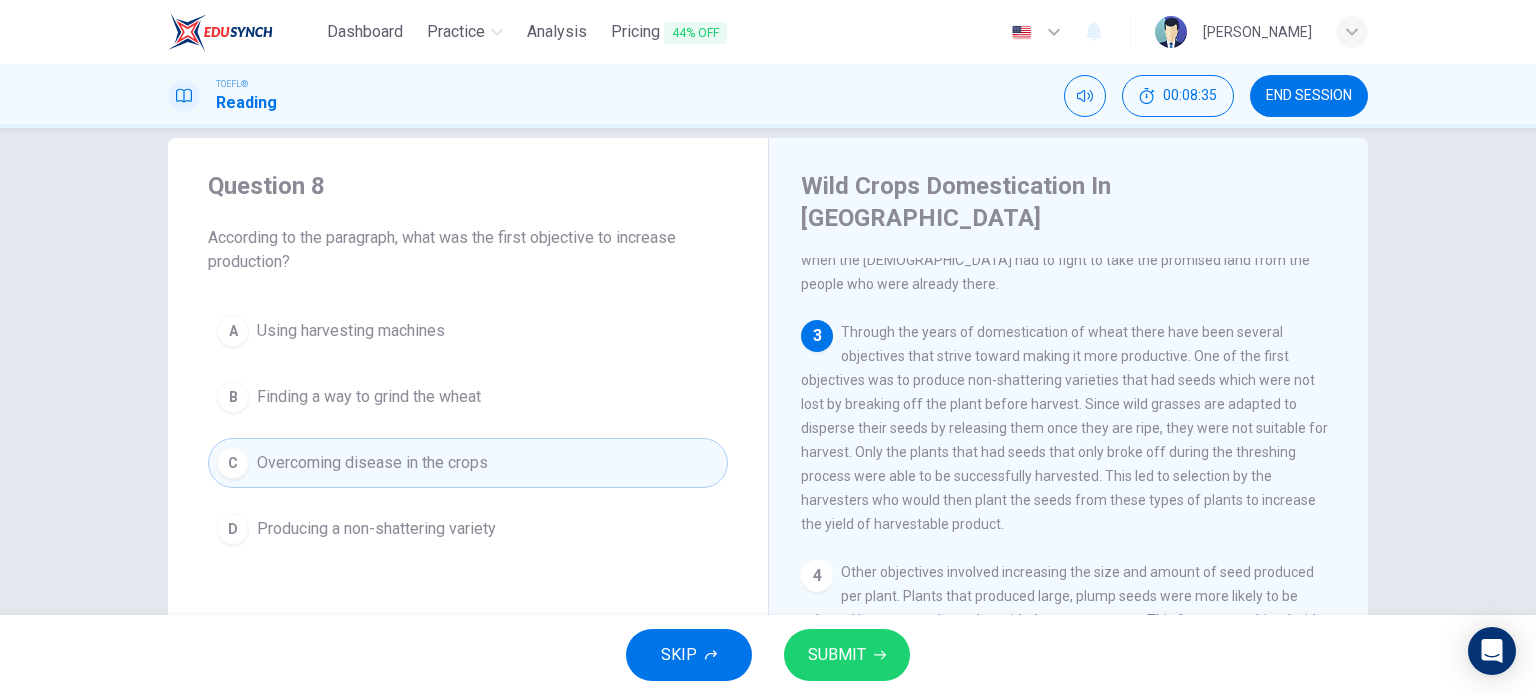 click on "Using harvesting machines" at bounding box center (351, 331) 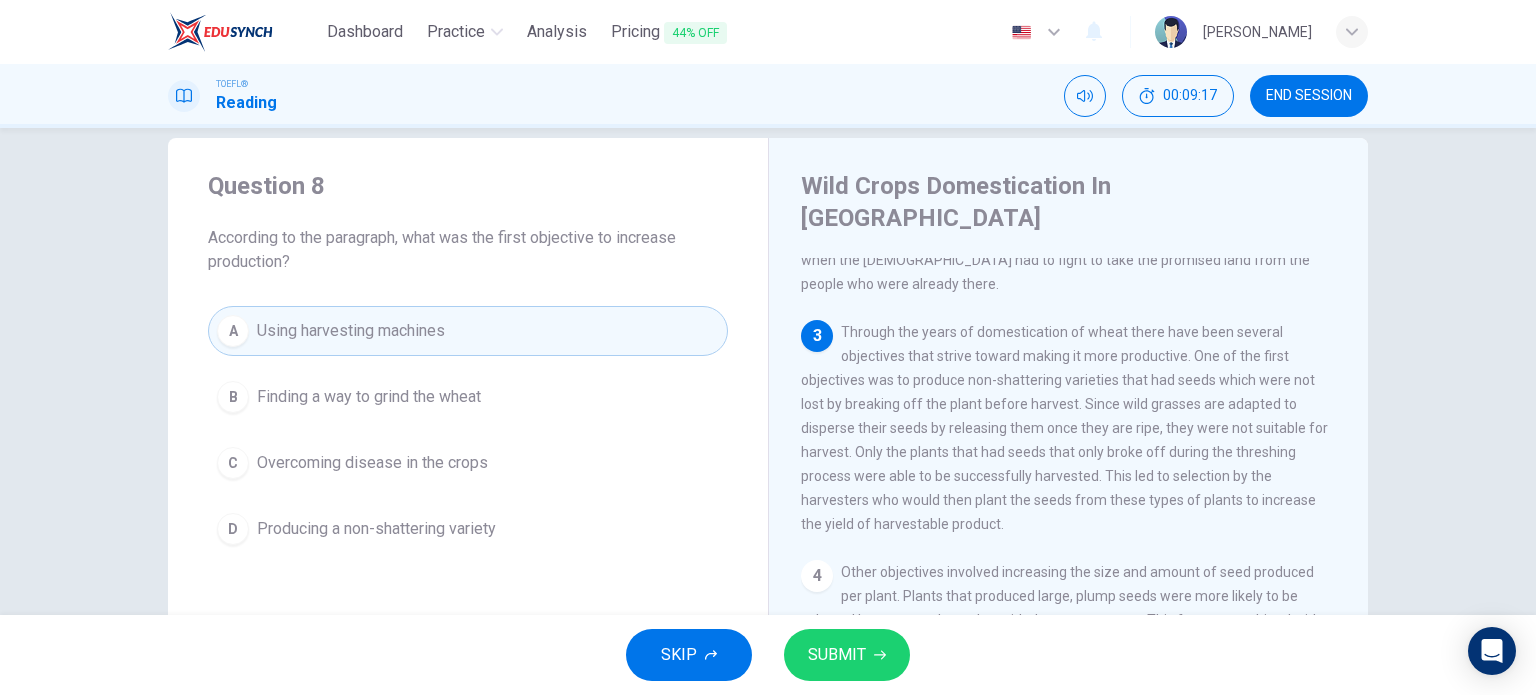 click on "Finding a way to grind the wheat" at bounding box center [369, 397] 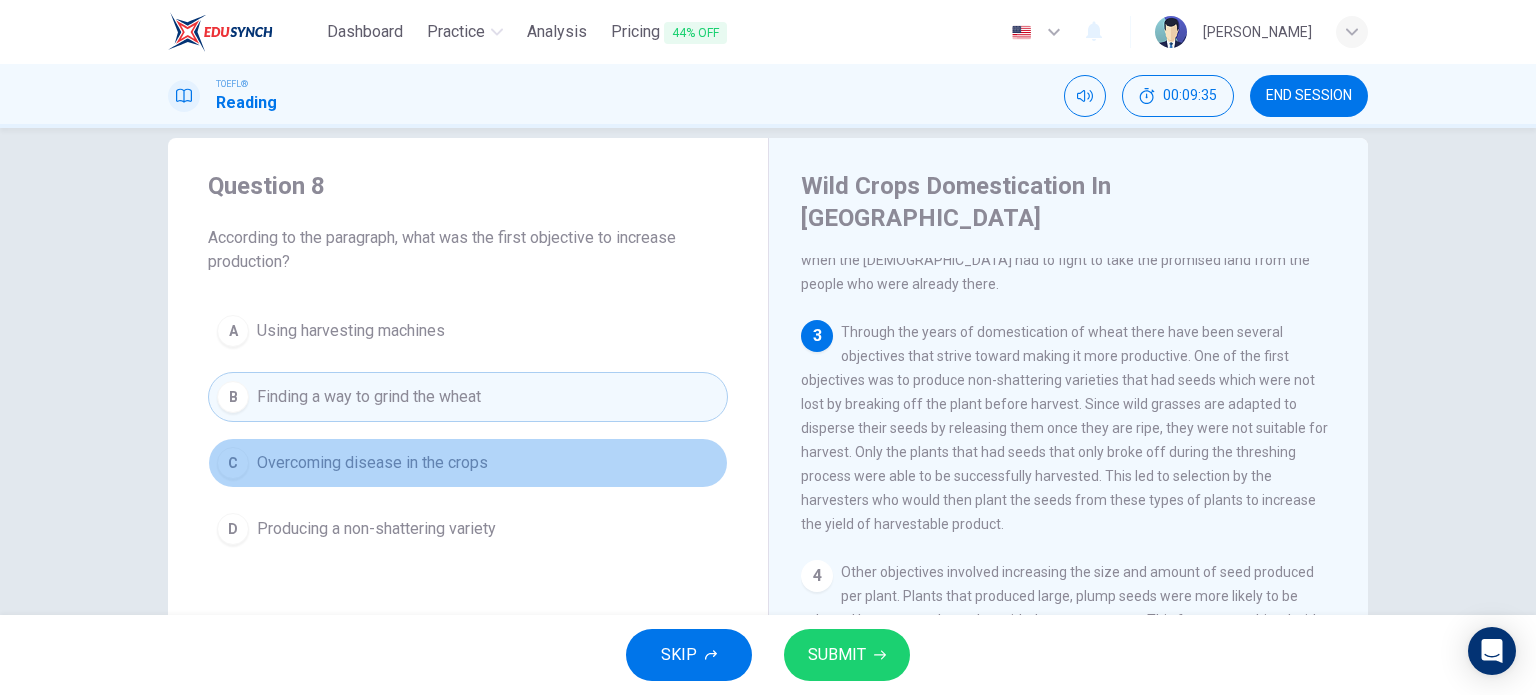 click on "C Overcoming disease in the crops" at bounding box center (468, 463) 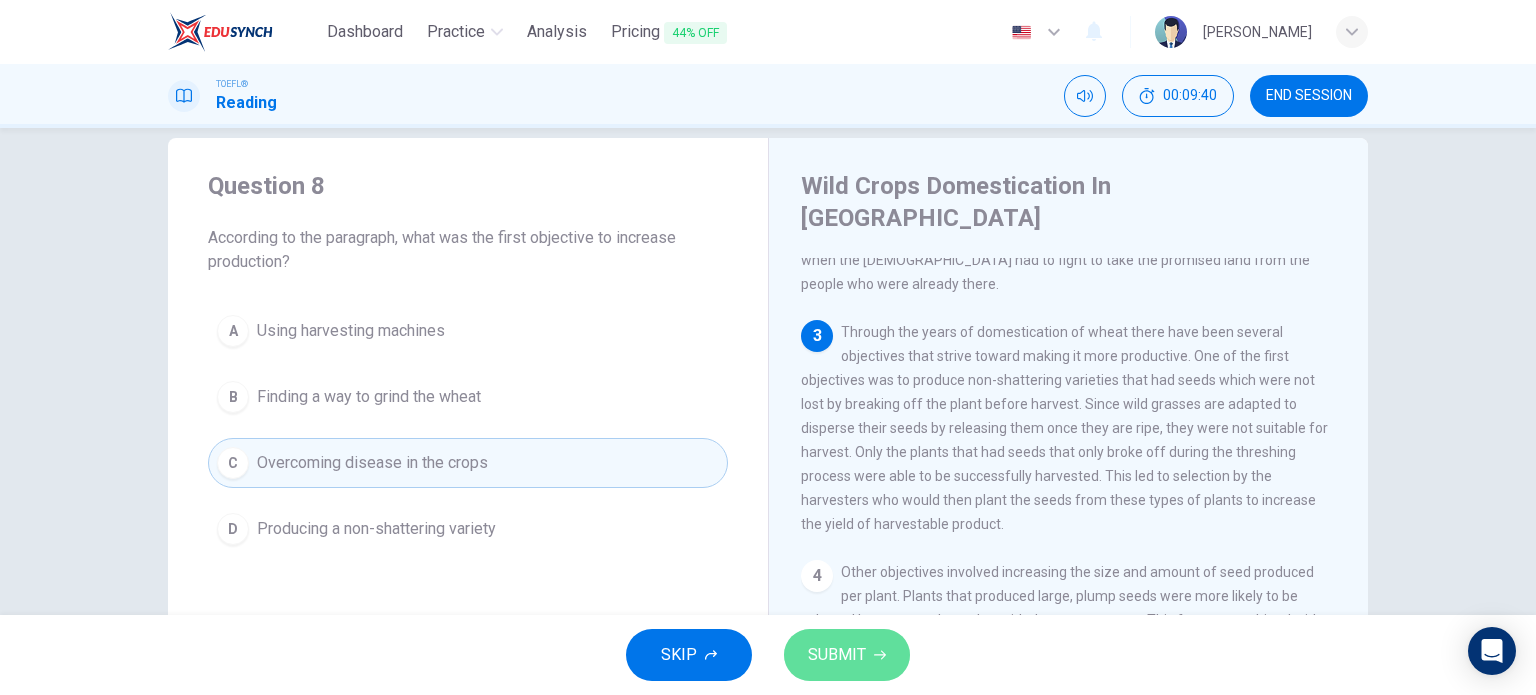 click on "SUBMIT" at bounding box center [837, 655] 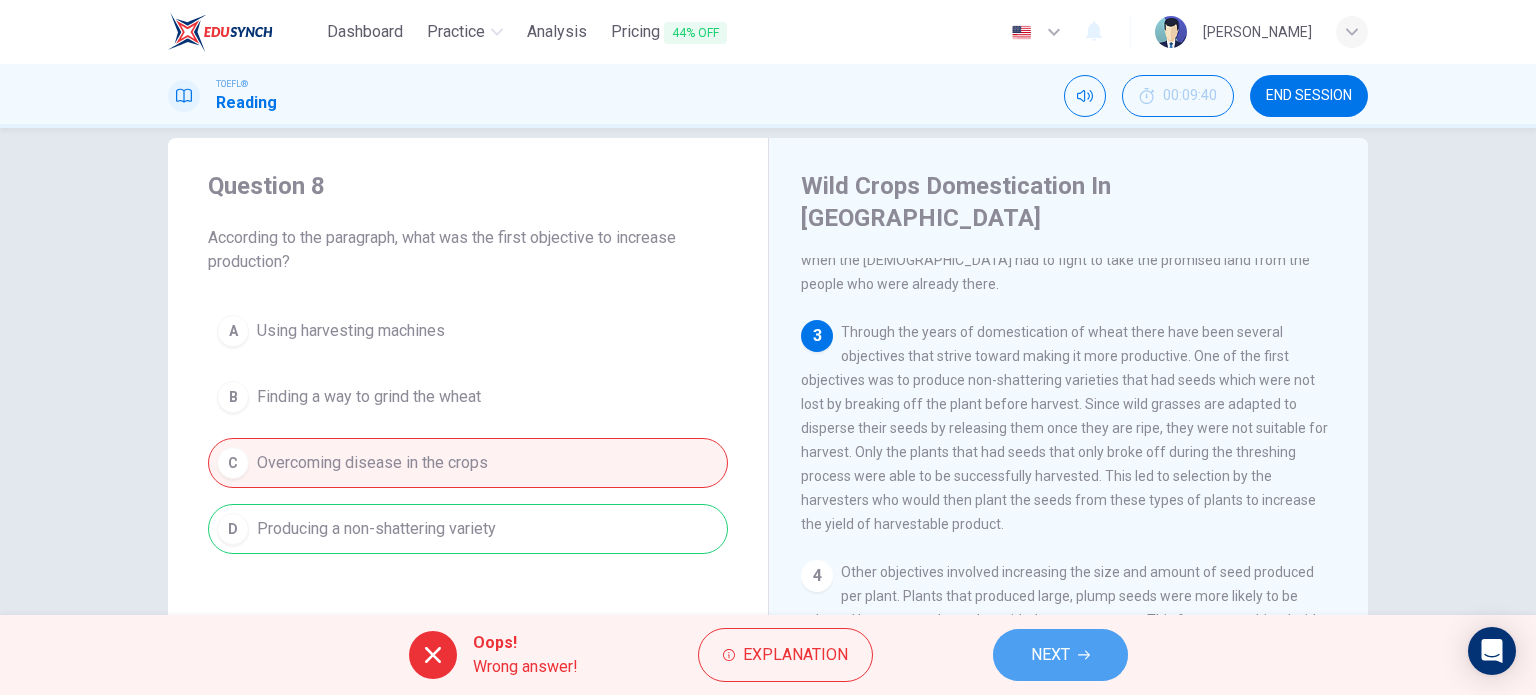 click on "NEXT" at bounding box center (1050, 655) 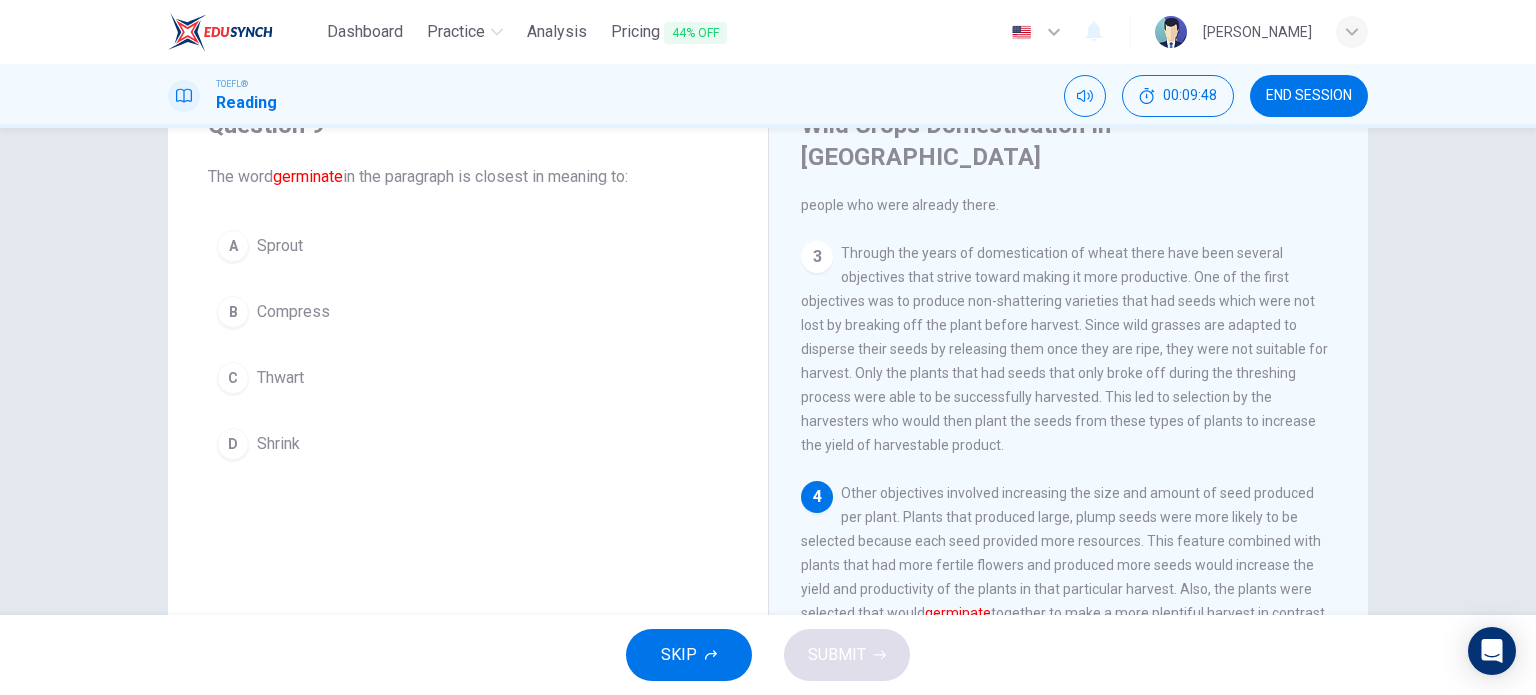 scroll, scrollTop: 80, scrollLeft: 0, axis: vertical 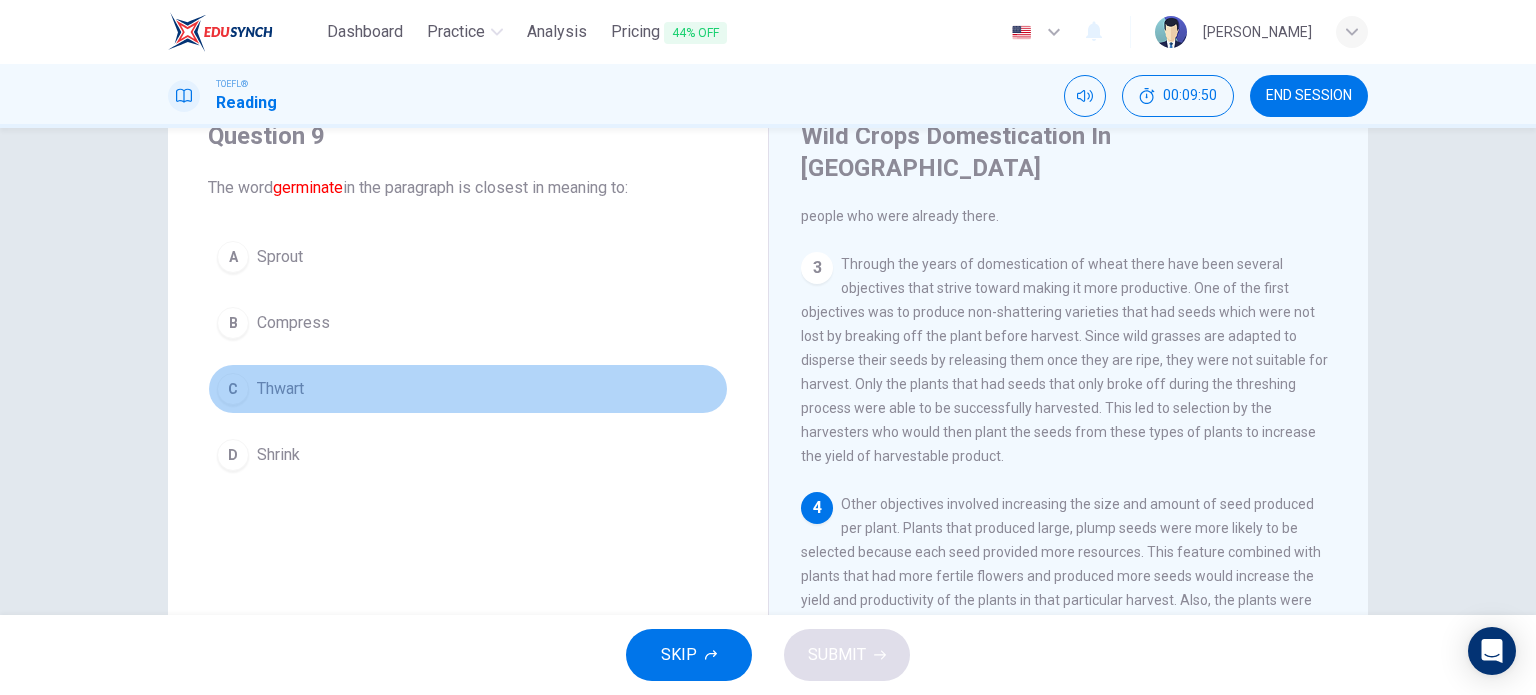 click on "Thwart" at bounding box center [280, 389] 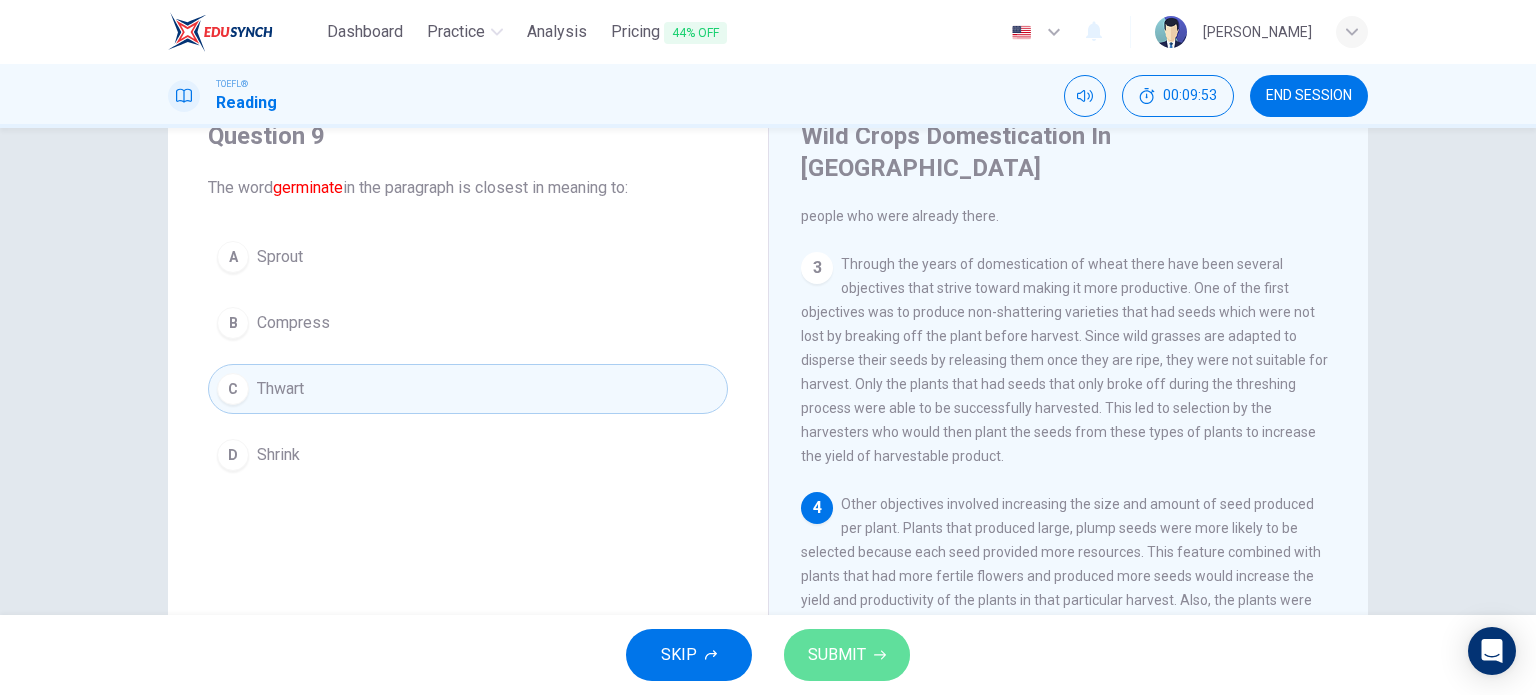 click on "SUBMIT" at bounding box center [837, 655] 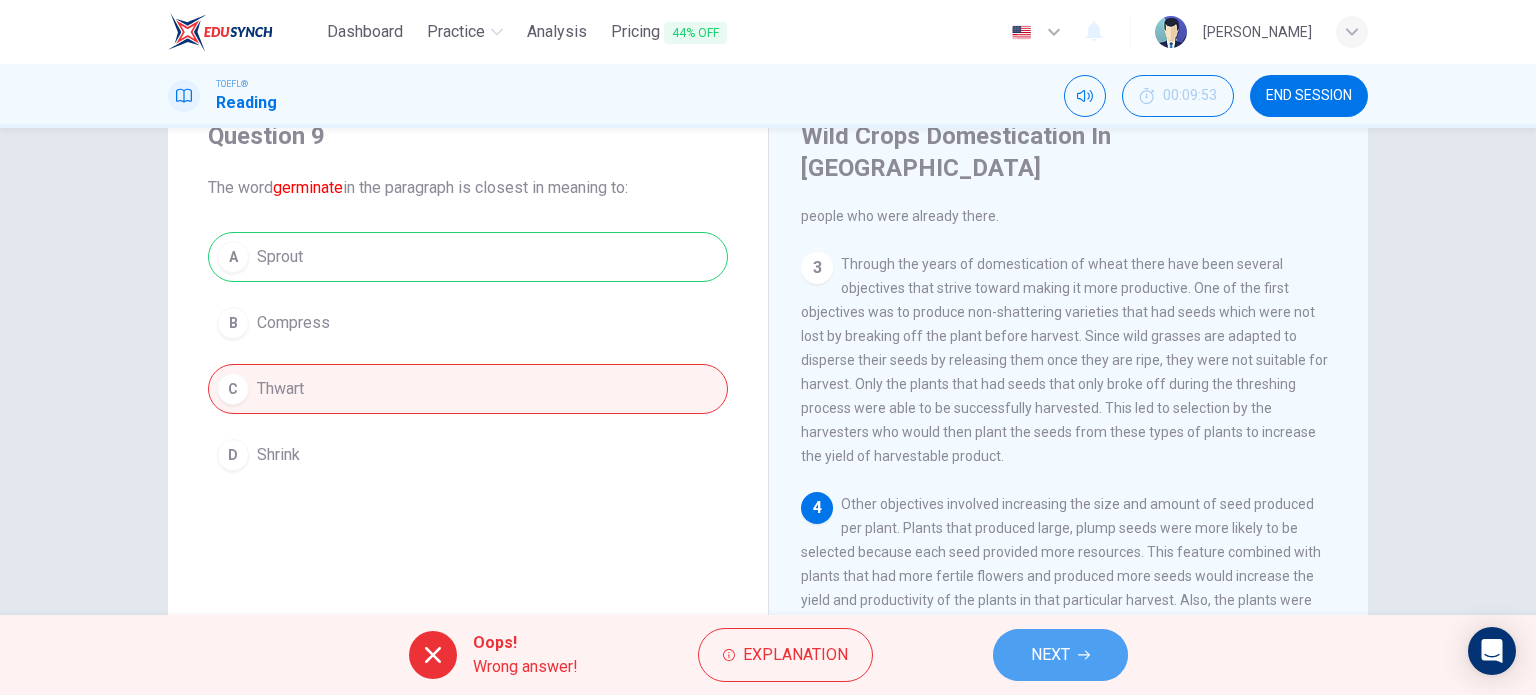 click on "NEXT" at bounding box center [1060, 655] 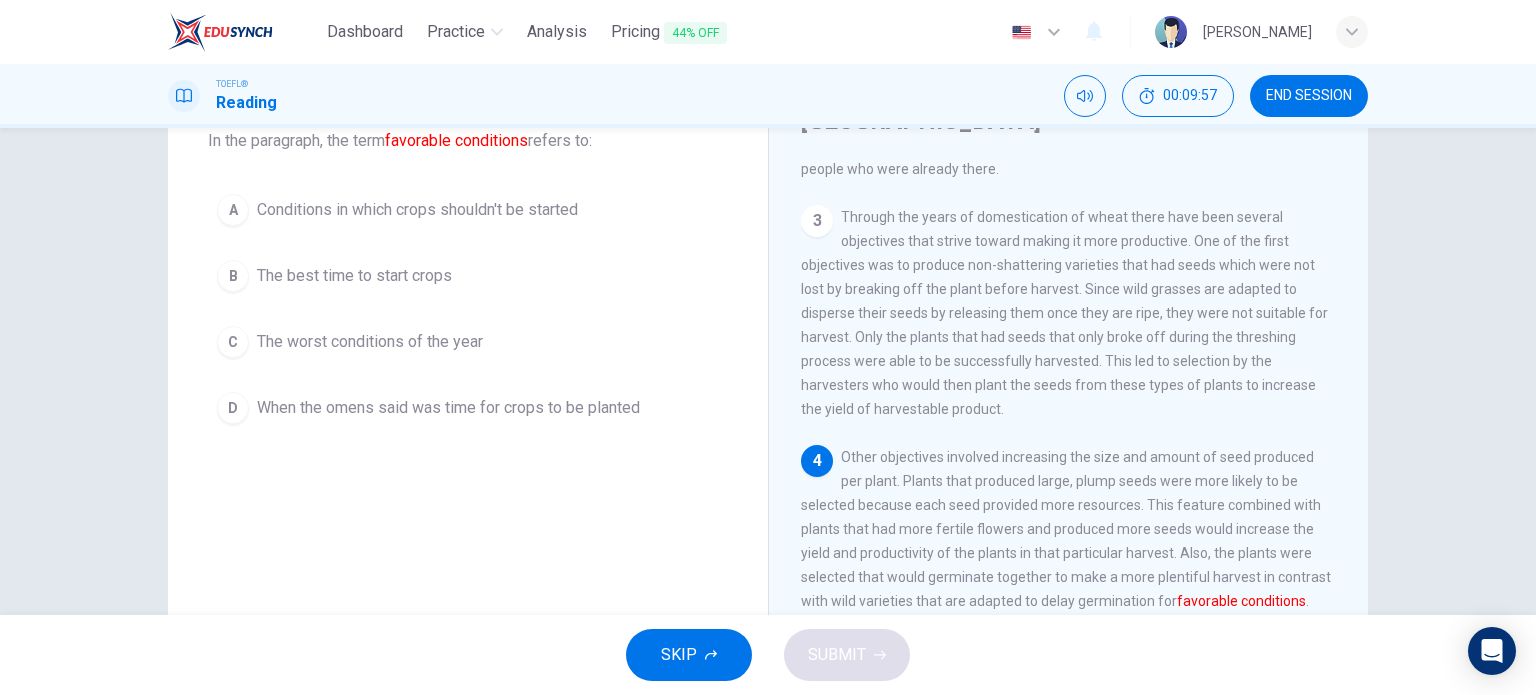 scroll, scrollTop: 128, scrollLeft: 0, axis: vertical 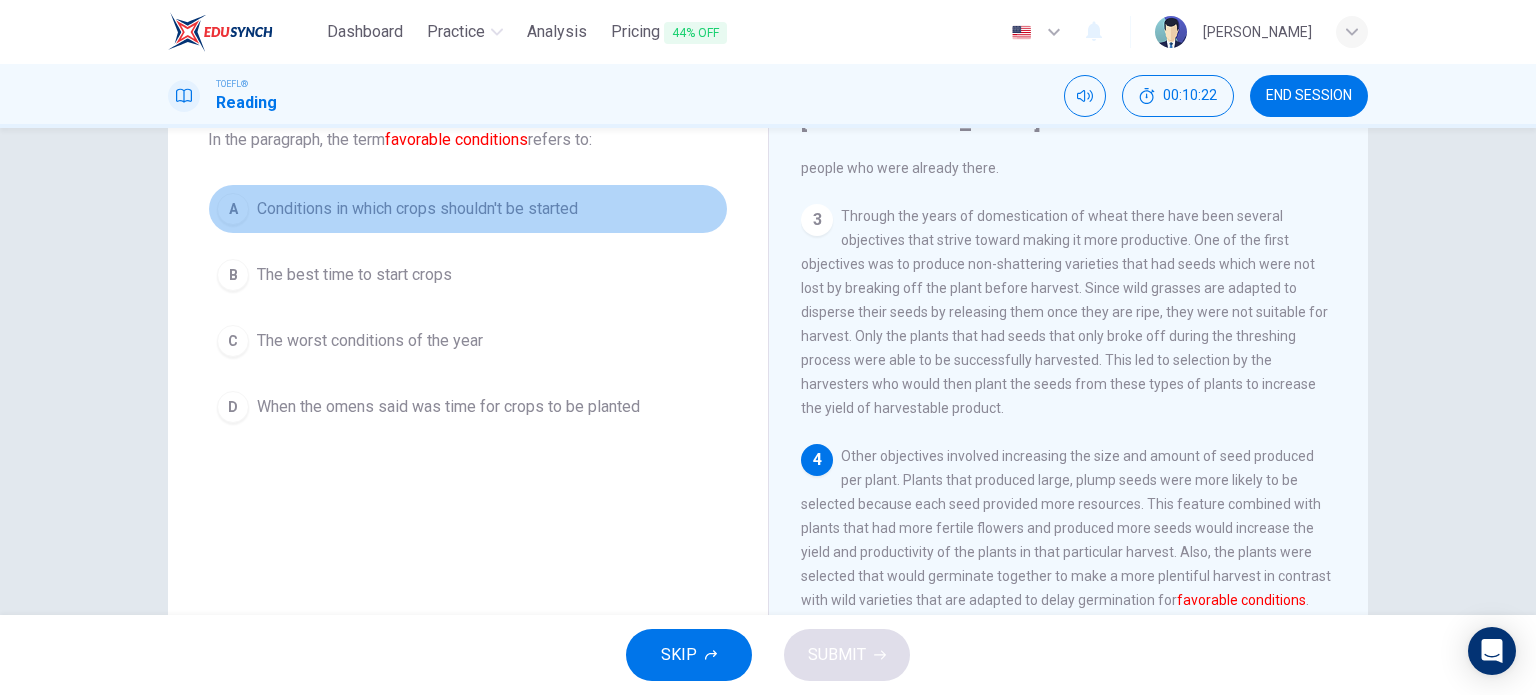 click on "Conditions in which crops shouldn't be started" at bounding box center (417, 209) 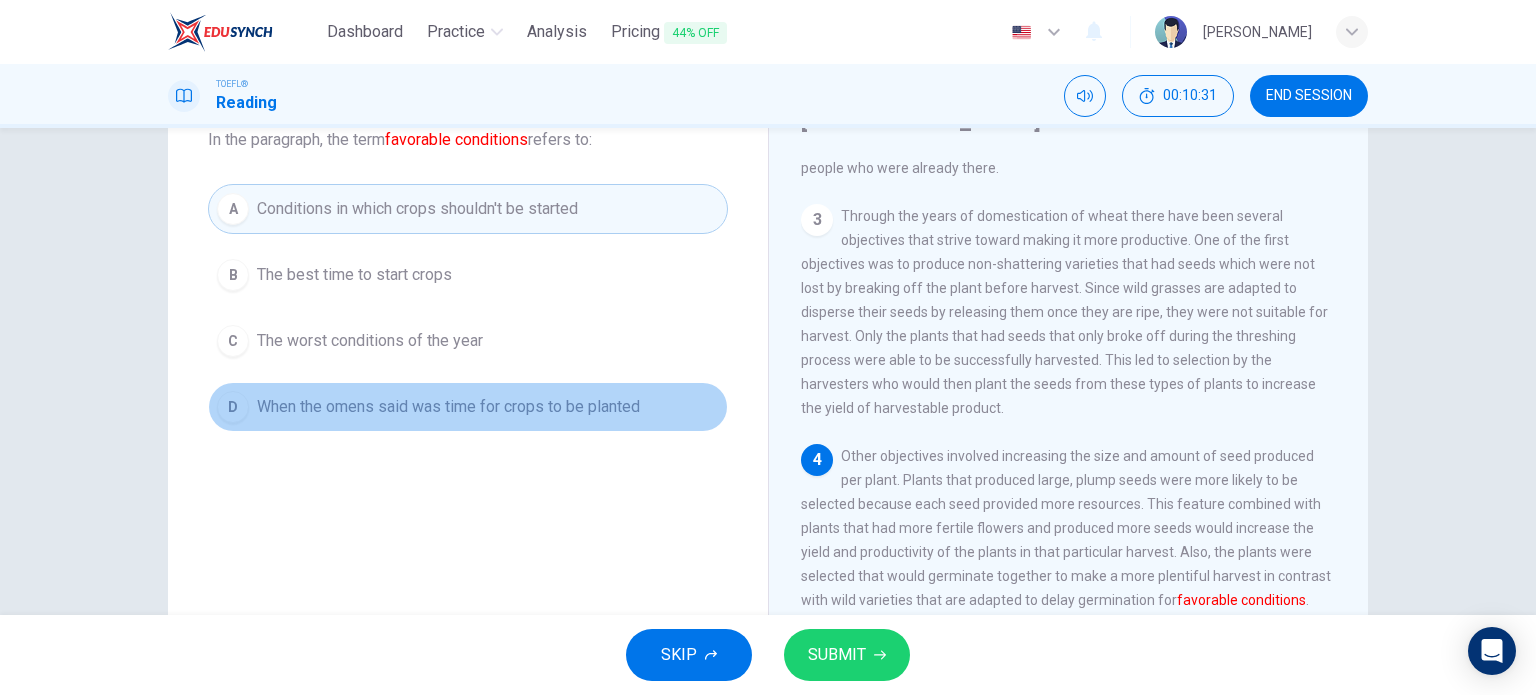 click on "When the omens said was time for crops to be planted" at bounding box center [448, 407] 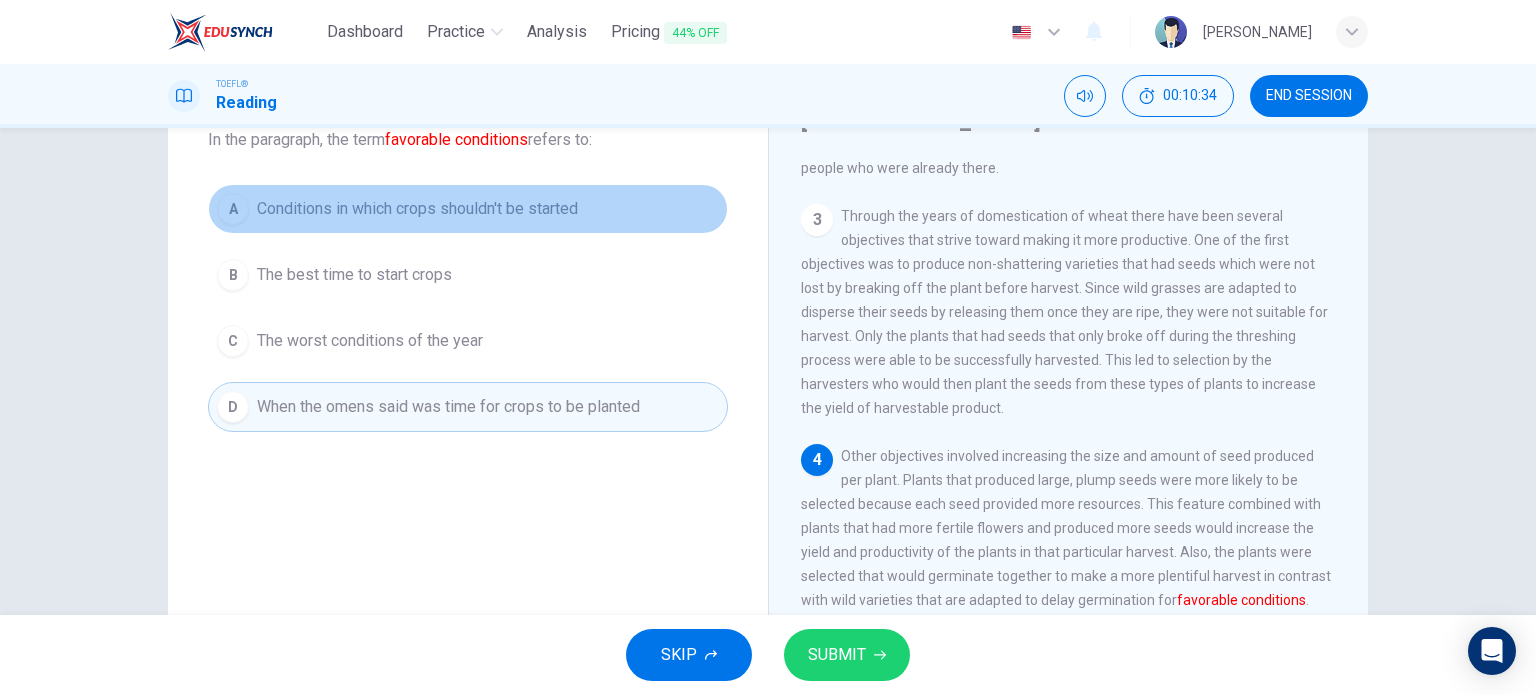 click on "Conditions in which crops shouldn't be started" at bounding box center [417, 209] 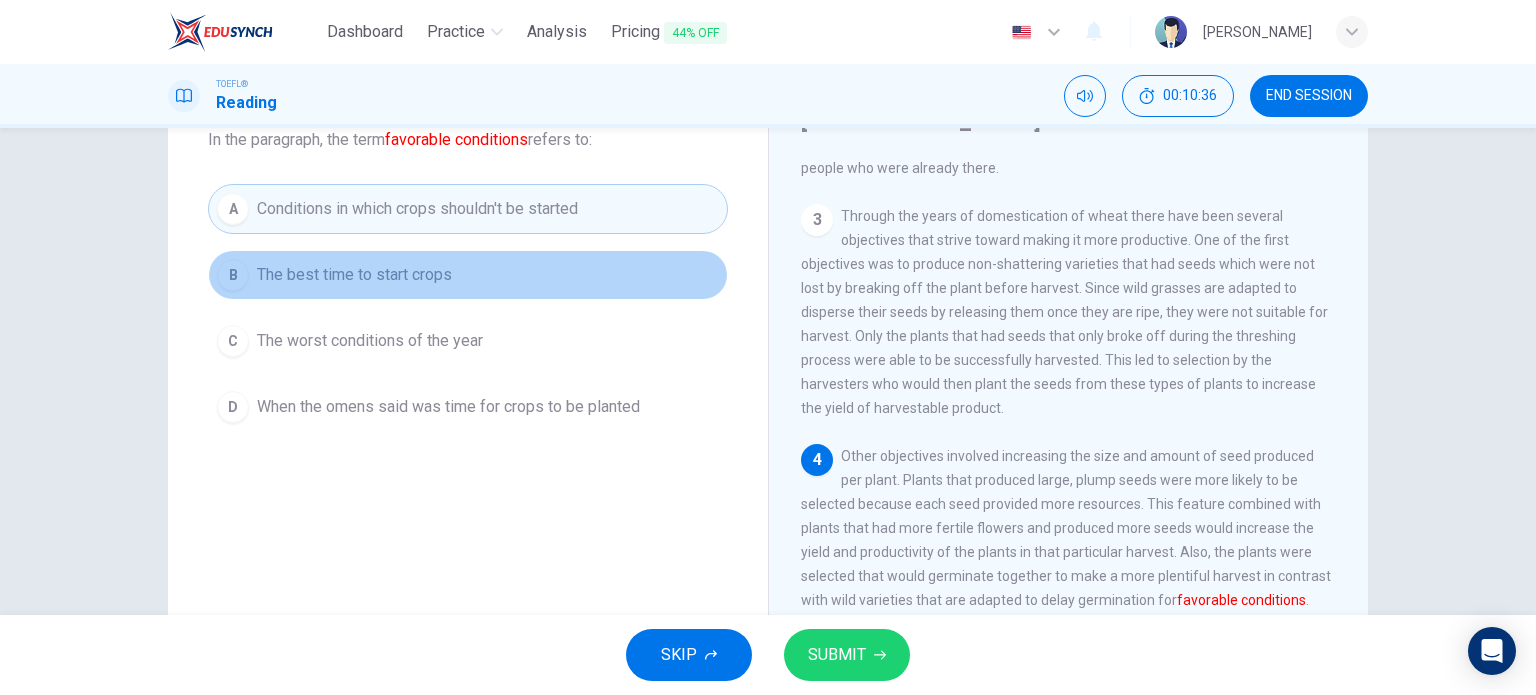click on "The best time to start crops" at bounding box center [354, 275] 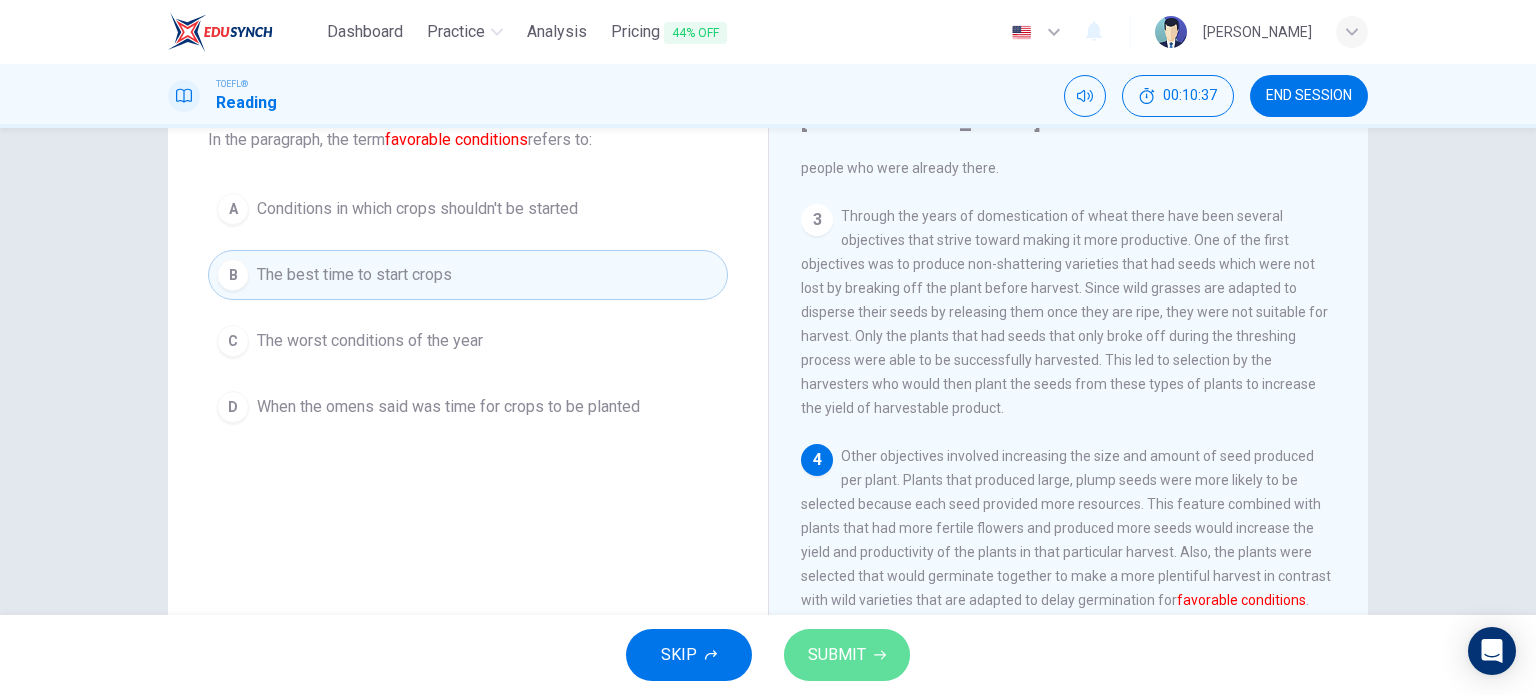 click on "SUBMIT" at bounding box center [837, 655] 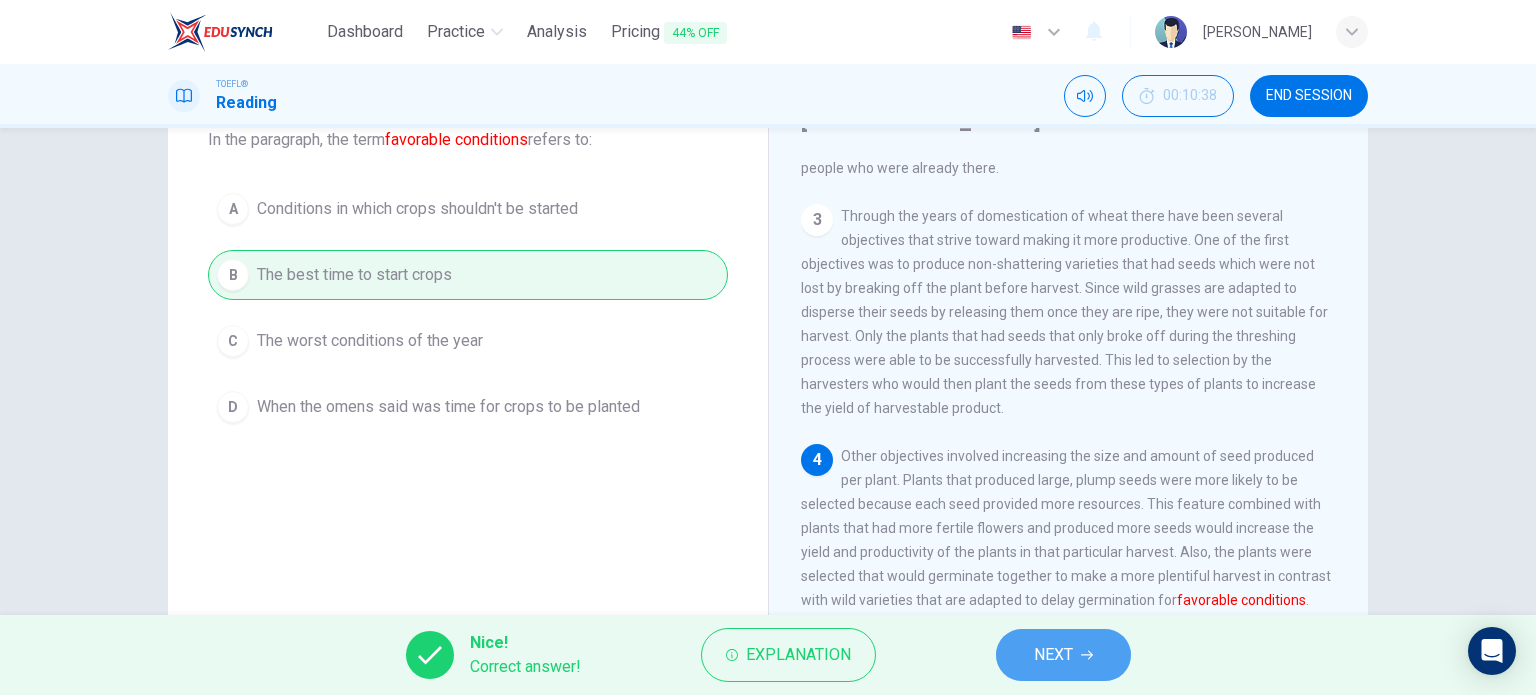 click on "NEXT" at bounding box center (1053, 655) 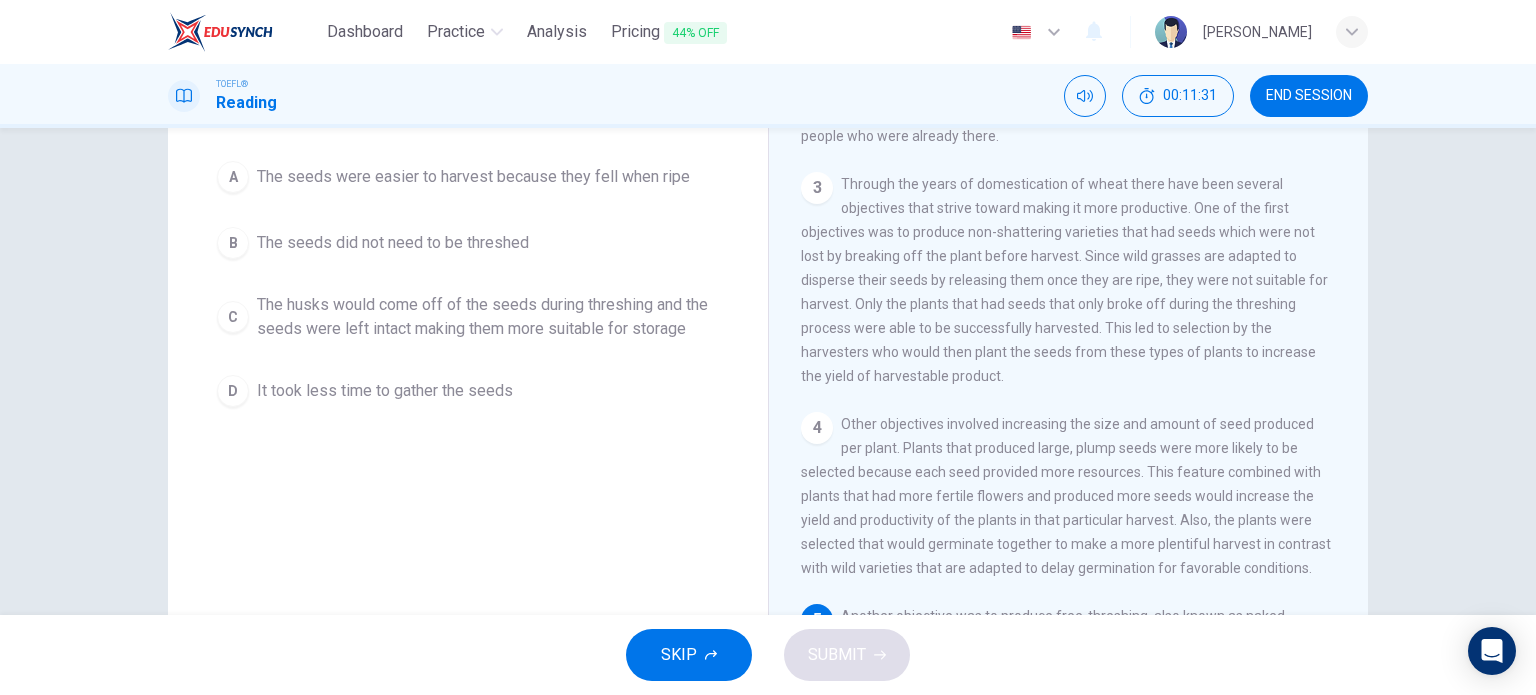 scroll, scrollTop: 167, scrollLeft: 0, axis: vertical 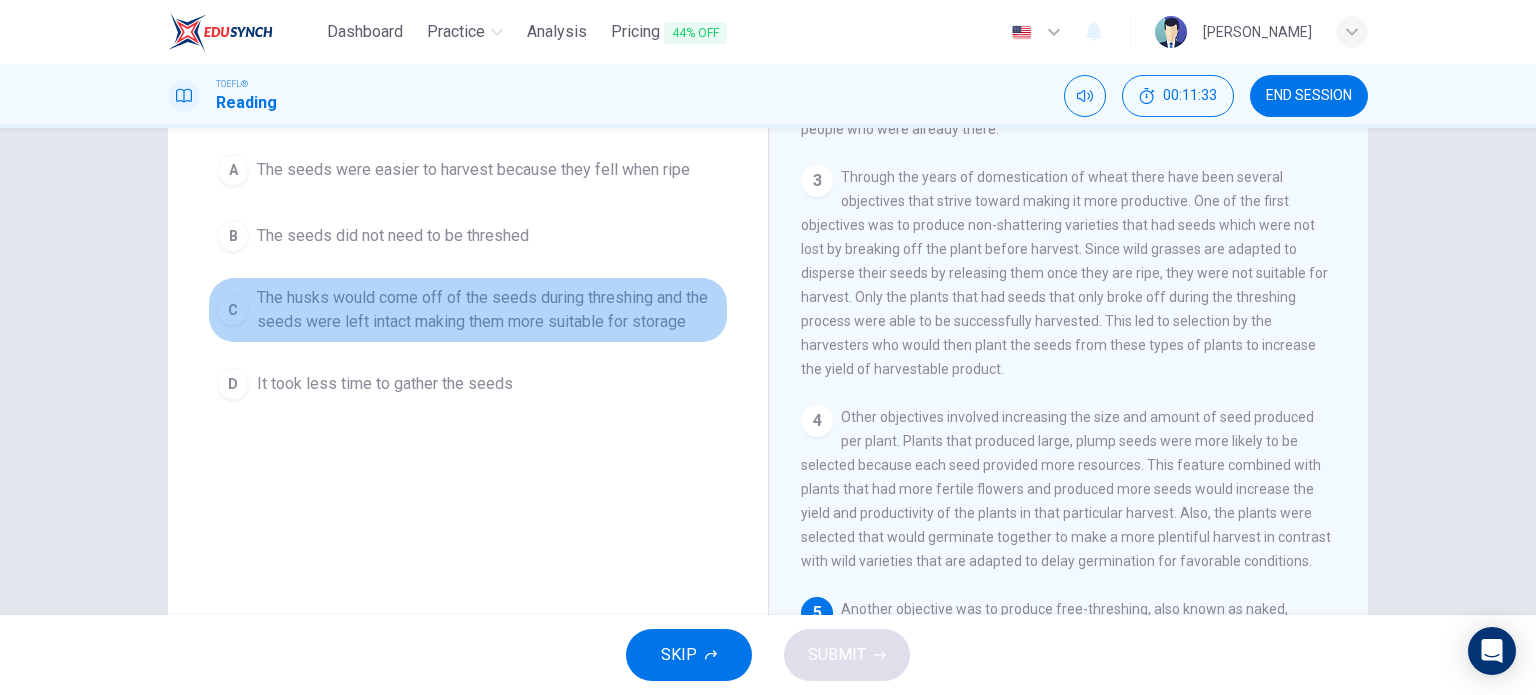 click on "The husks would come off of the seeds during threshing and the seeds were left intact making them more suitable for storage" at bounding box center (488, 310) 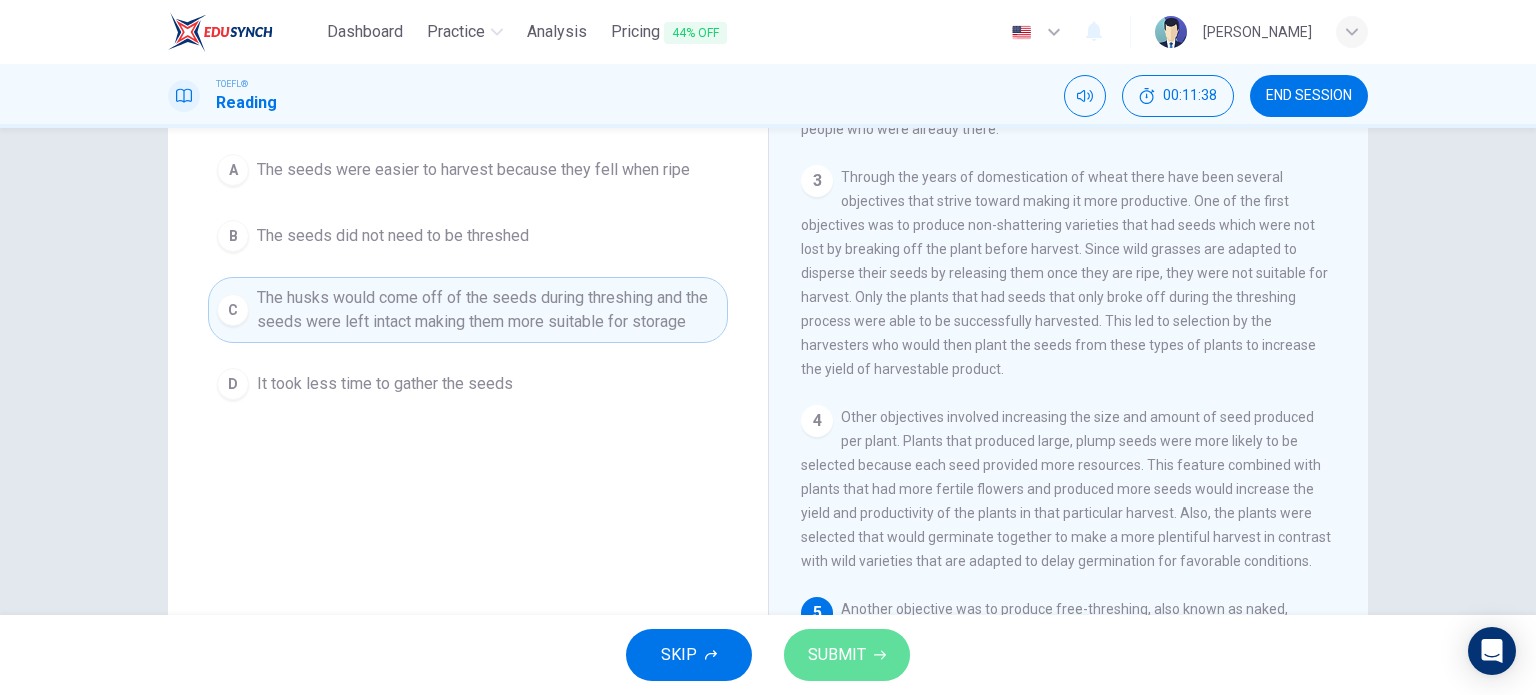 click on "SUBMIT" at bounding box center [837, 655] 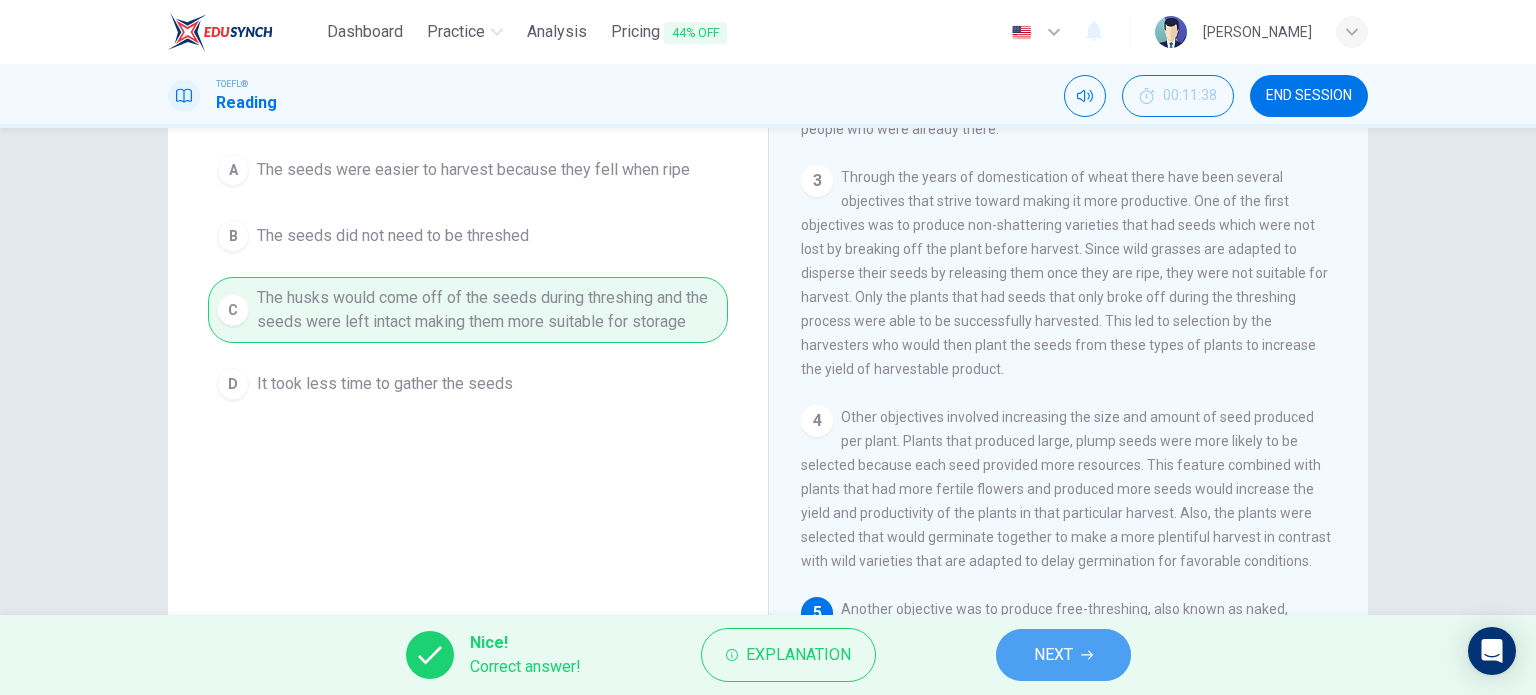 click on "NEXT" at bounding box center [1063, 655] 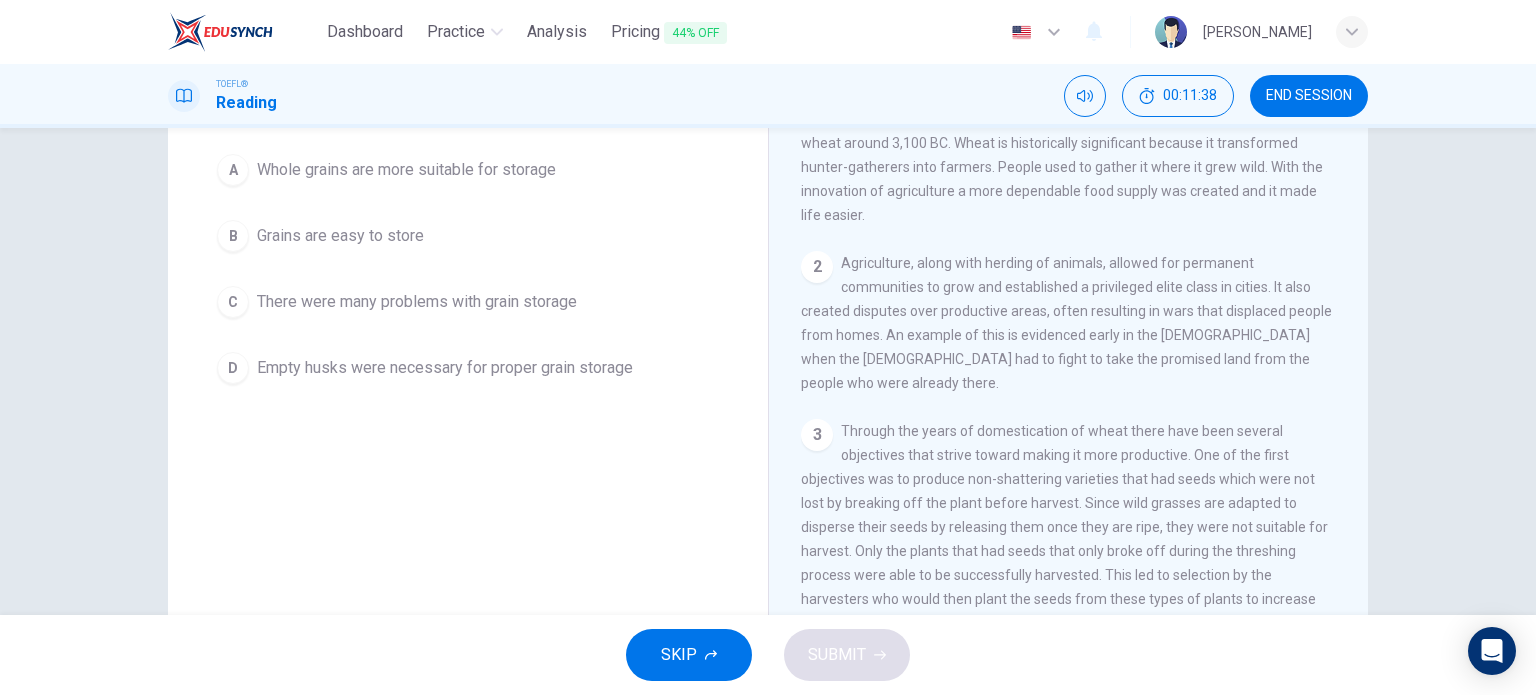 scroll, scrollTop: 0, scrollLeft: 0, axis: both 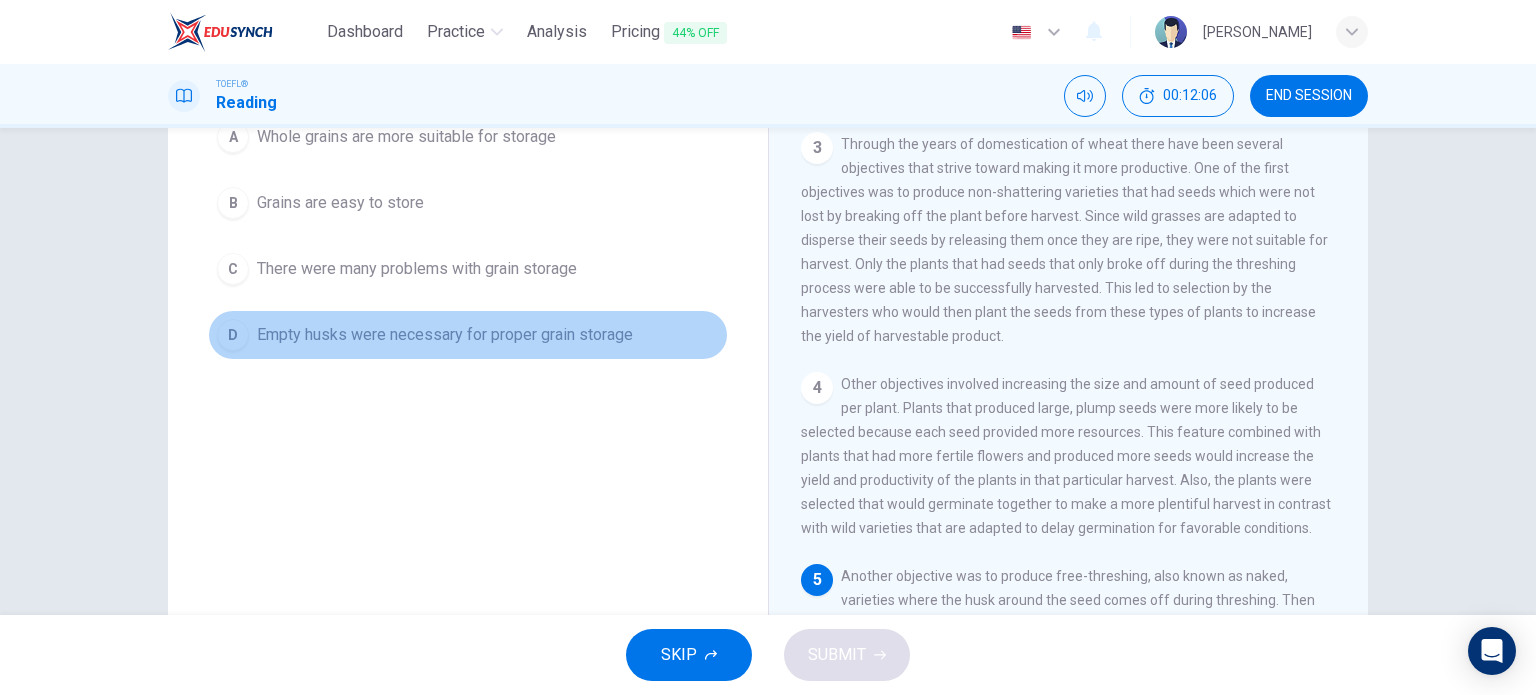 click on "Empty husks were necessary for proper grain storage" at bounding box center (445, 335) 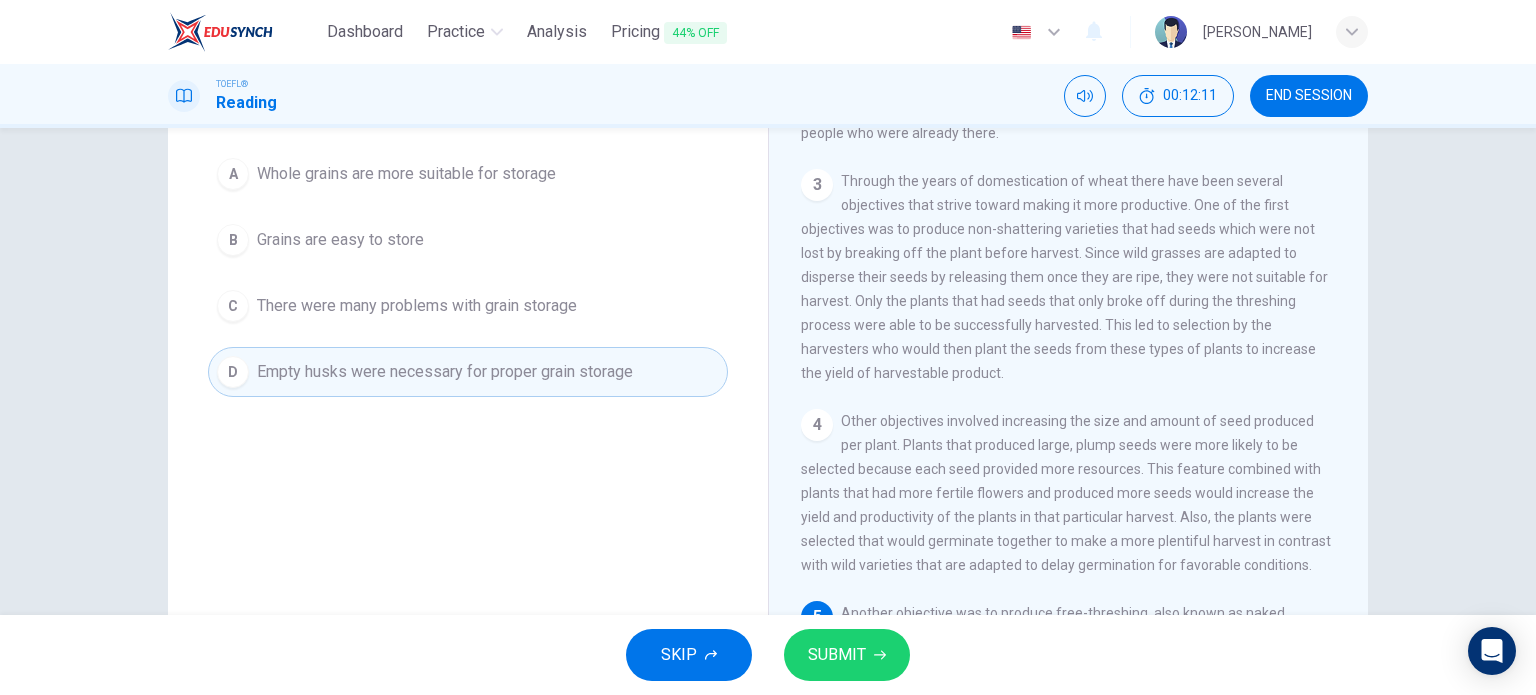 scroll, scrollTop: 163, scrollLeft: 0, axis: vertical 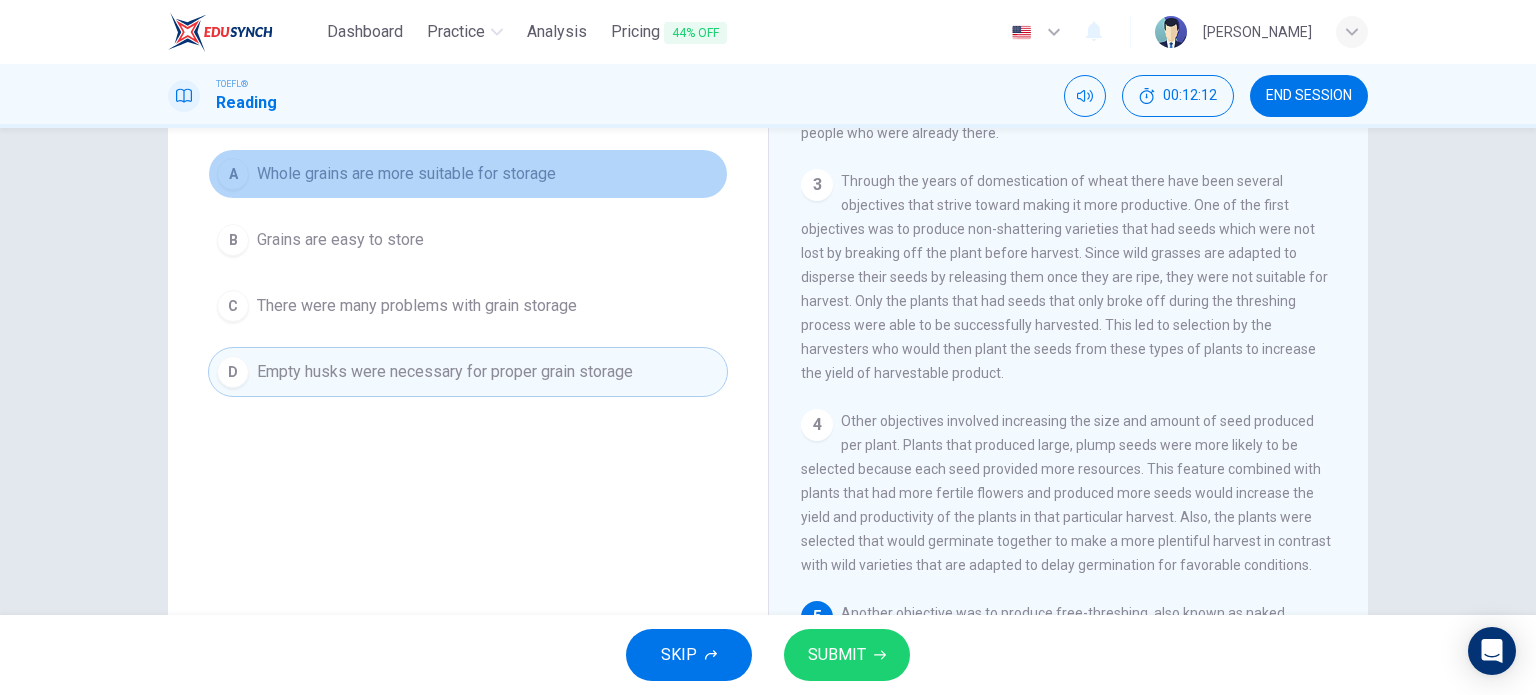 click on "Whole grains are more suitable for storage" at bounding box center [406, 174] 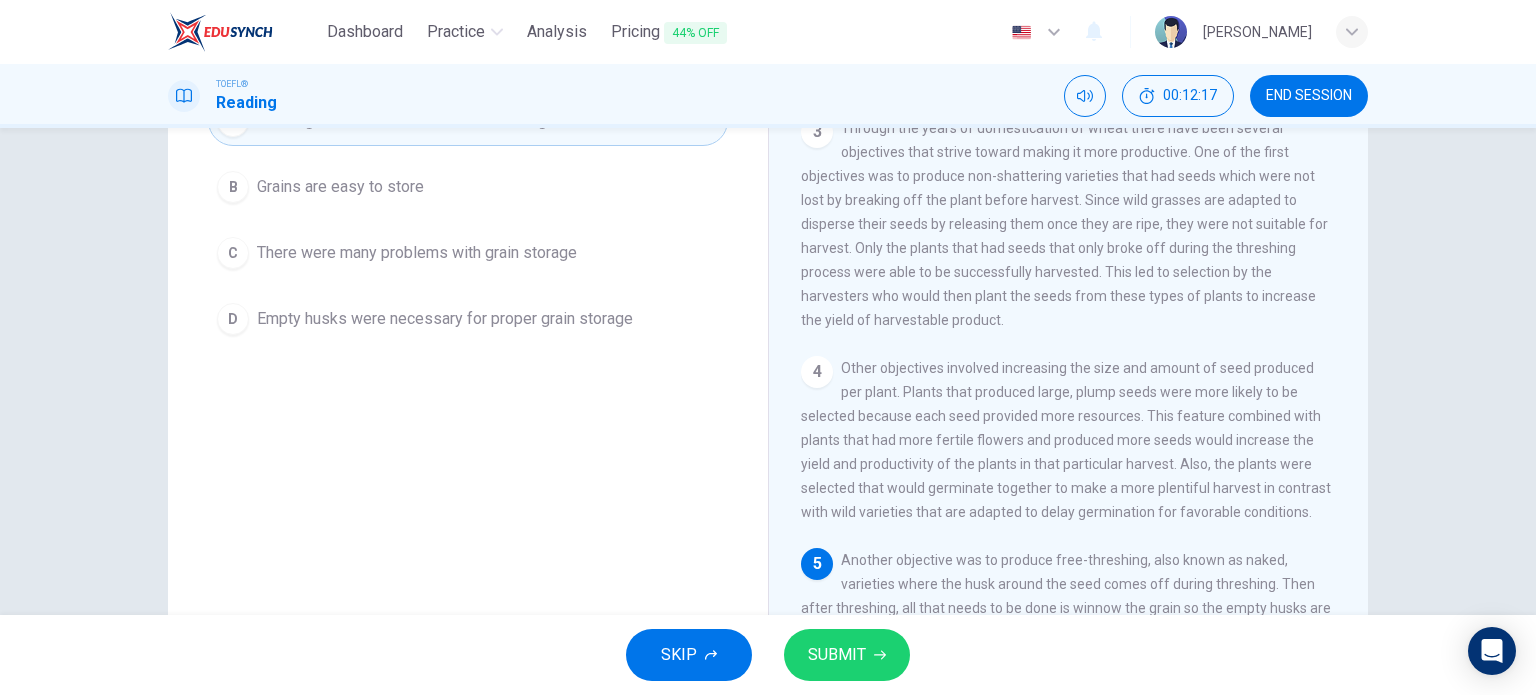 scroll, scrollTop: 212, scrollLeft: 0, axis: vertical 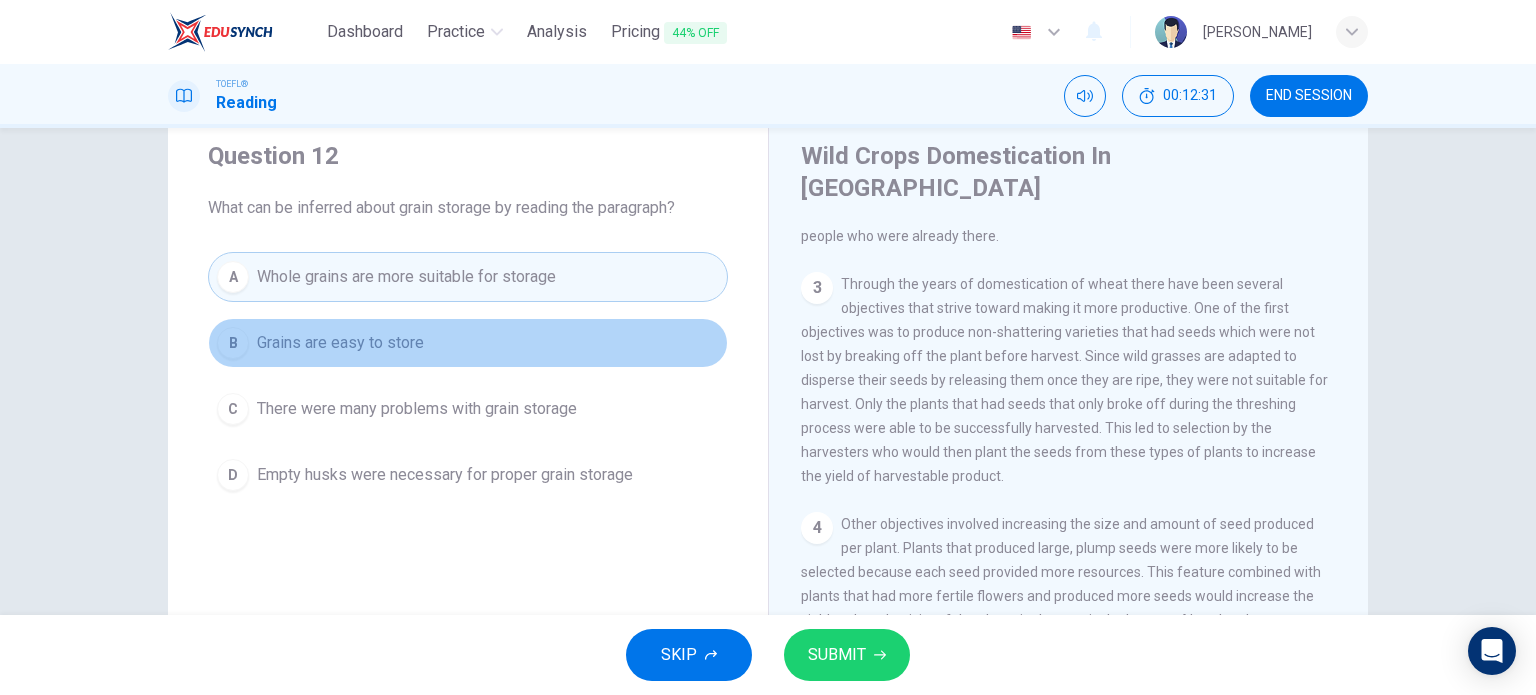 click on "B Grains are easy to store" at bounding box center (468, 343) 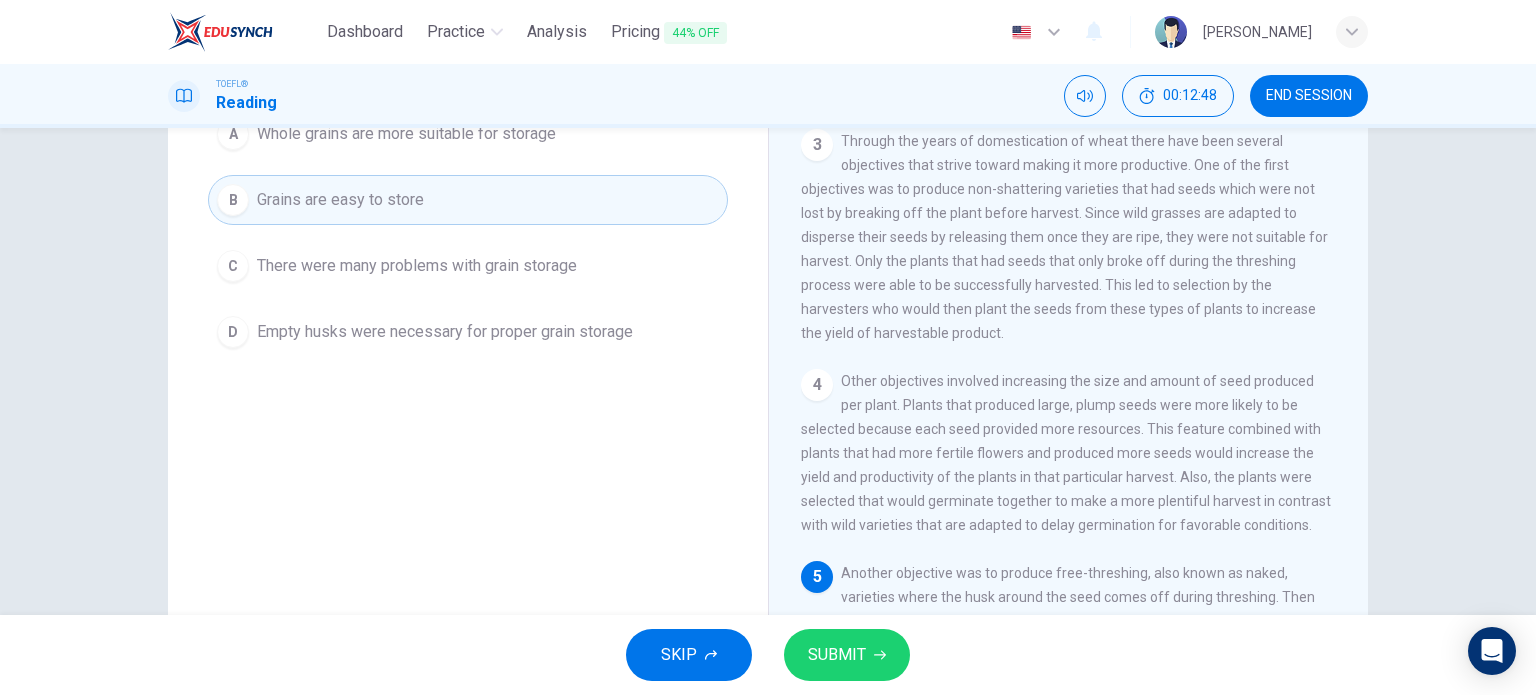 scroll, scrollTop: 204, scrollLeft: 0, axis: vertical 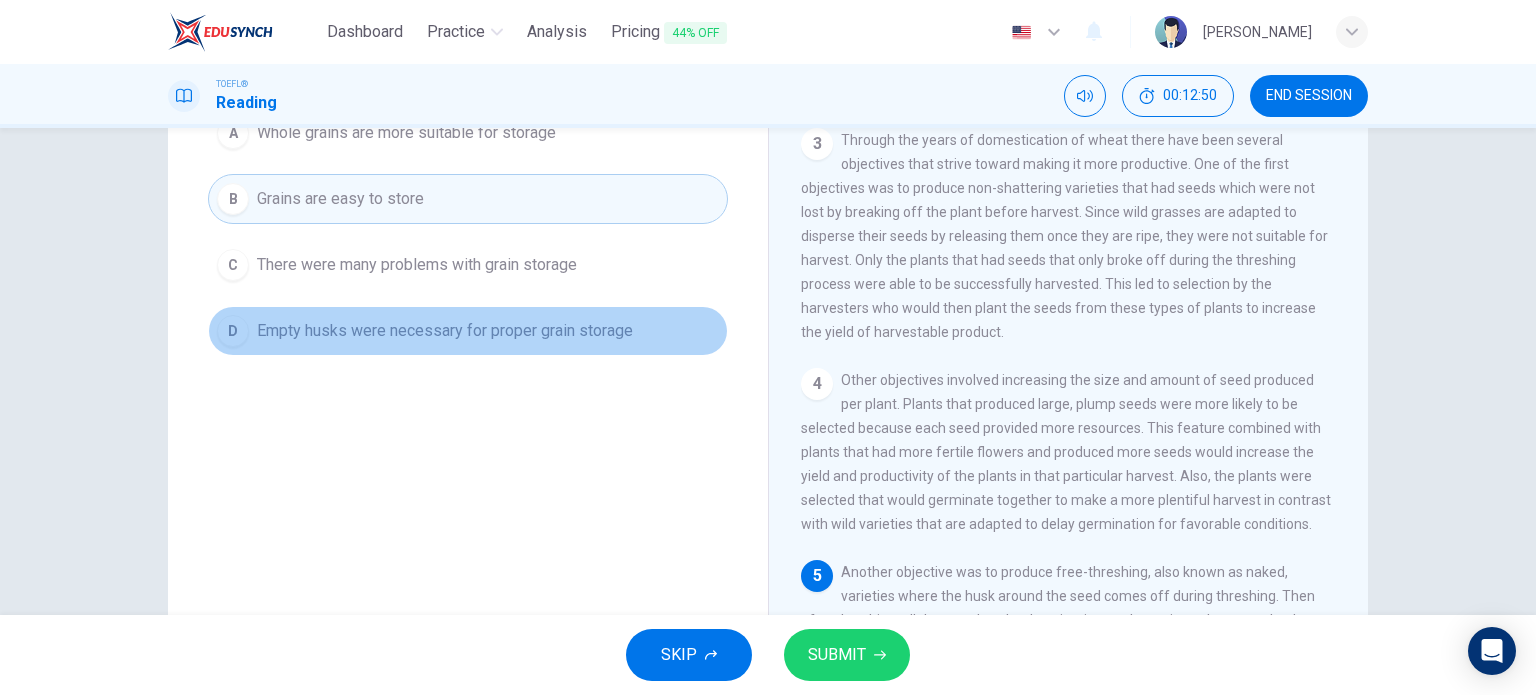 click on "Empty husks were necessary for proper grain storage" at bounding box center (445, 331) 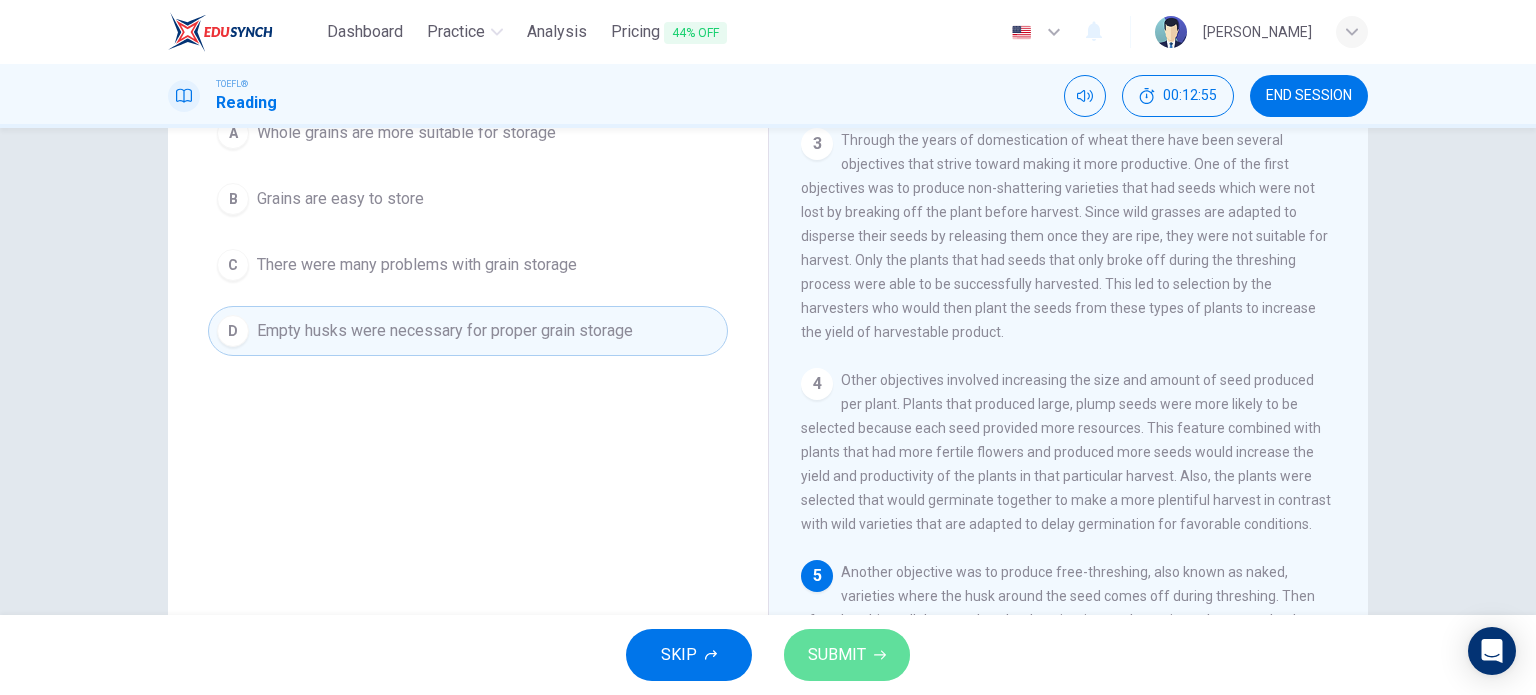 click on "SUBMIT" at bounding box center [847, 655] 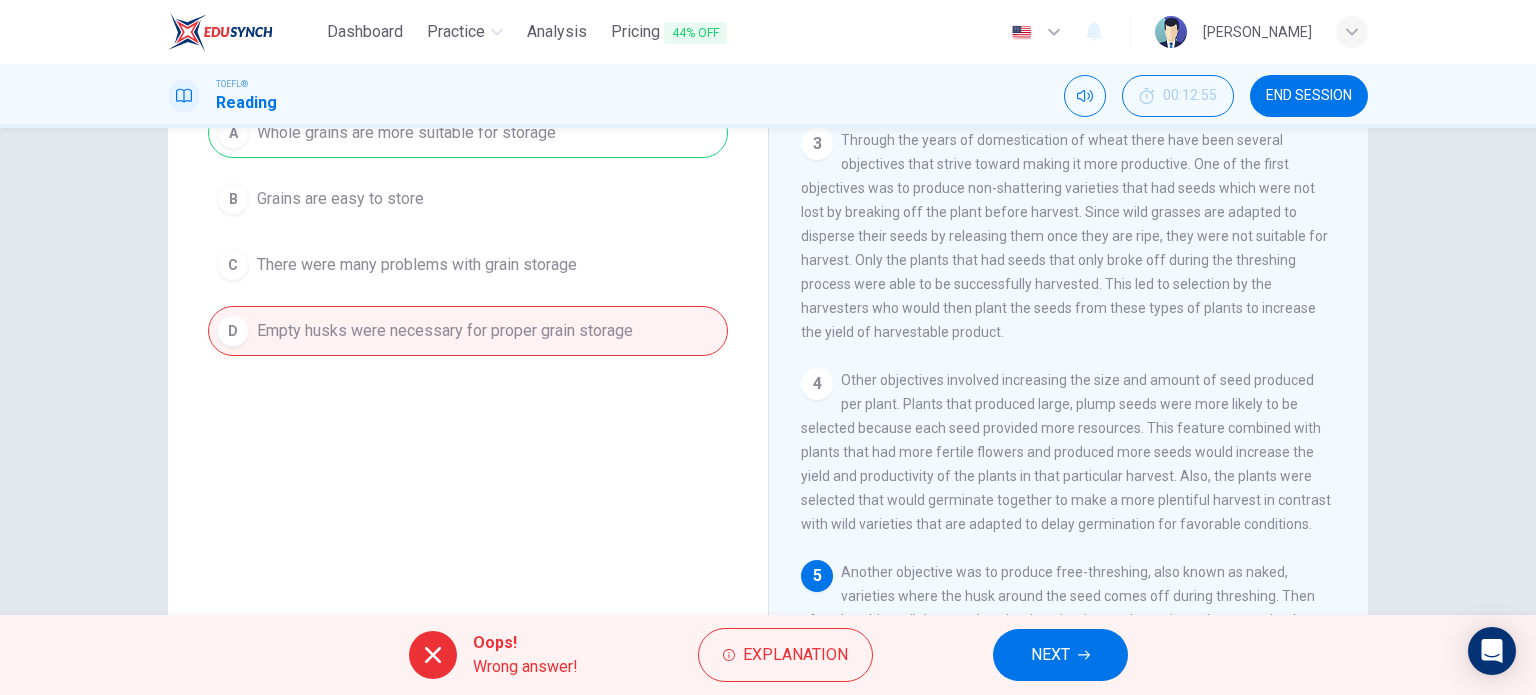 scroll, scrollTop: 0, scrollLeft: 0, axis: both 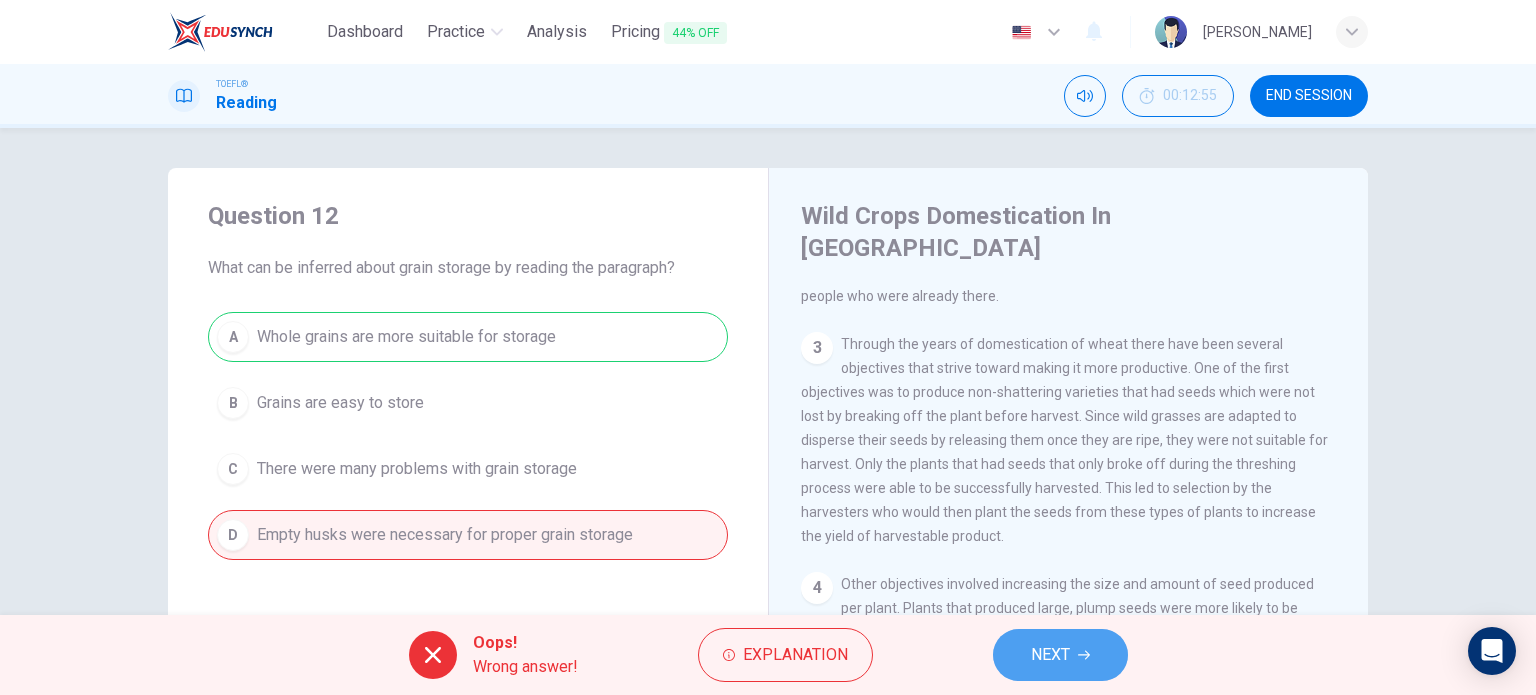 click on "NEXT" at bounding box center (1050, 655) 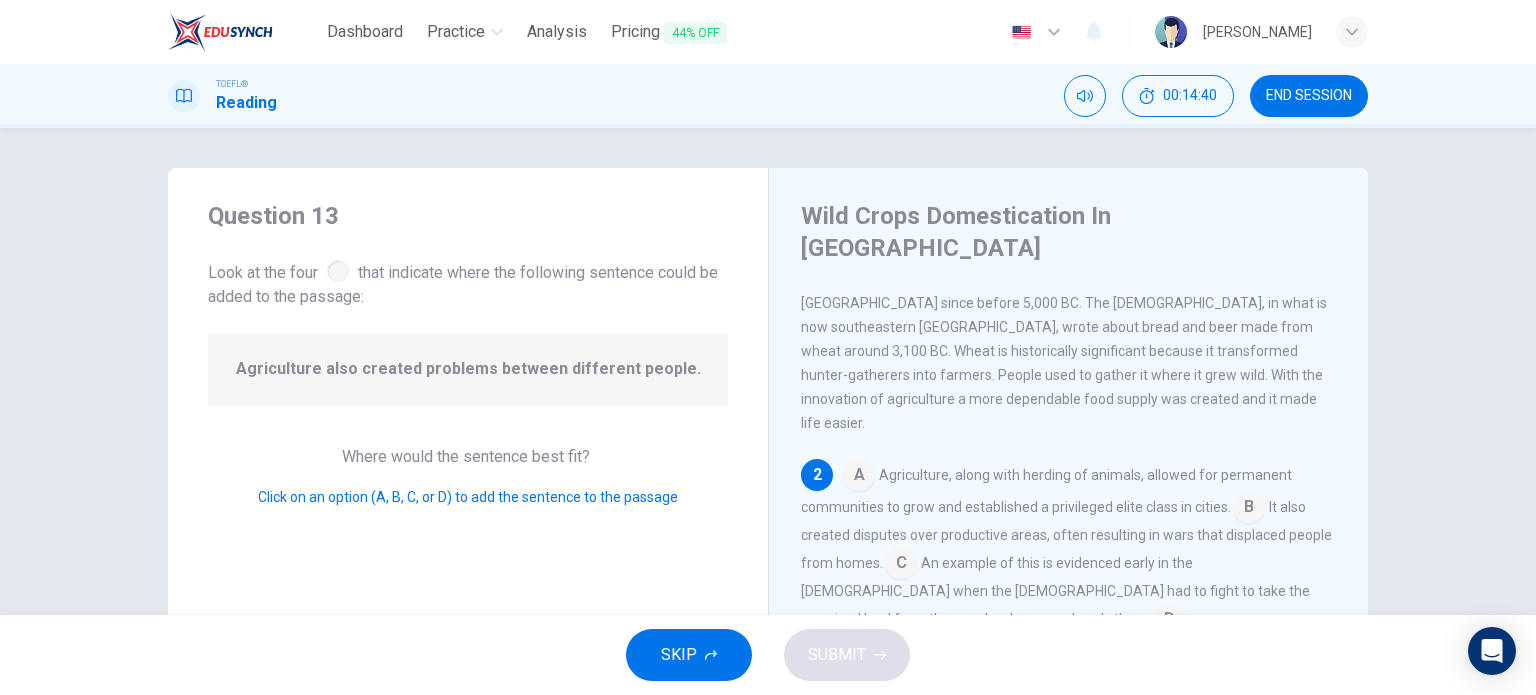 scroll, scrollTop: 94, scrollLeft: 0, axis: vertical 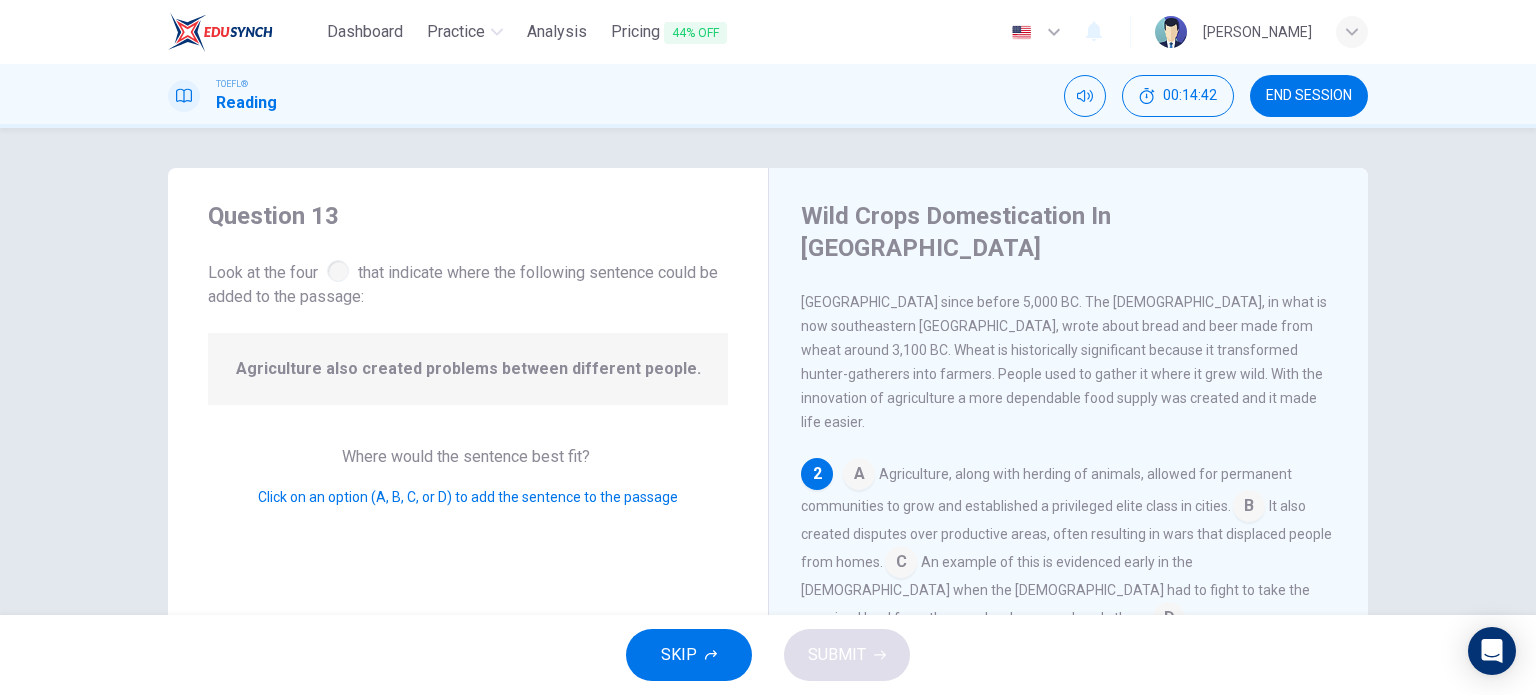 click at bounding box center [1249, 508] 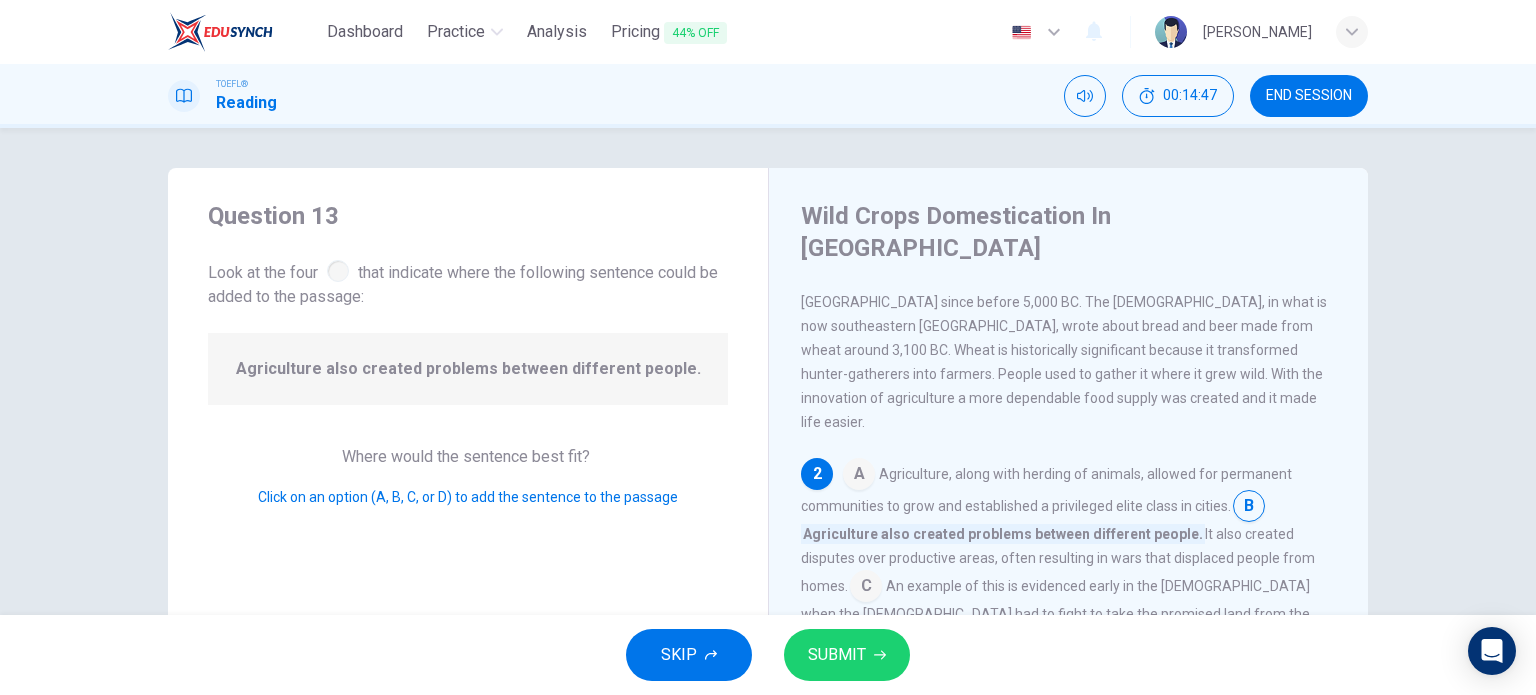 click at bounding box center [866, 588] 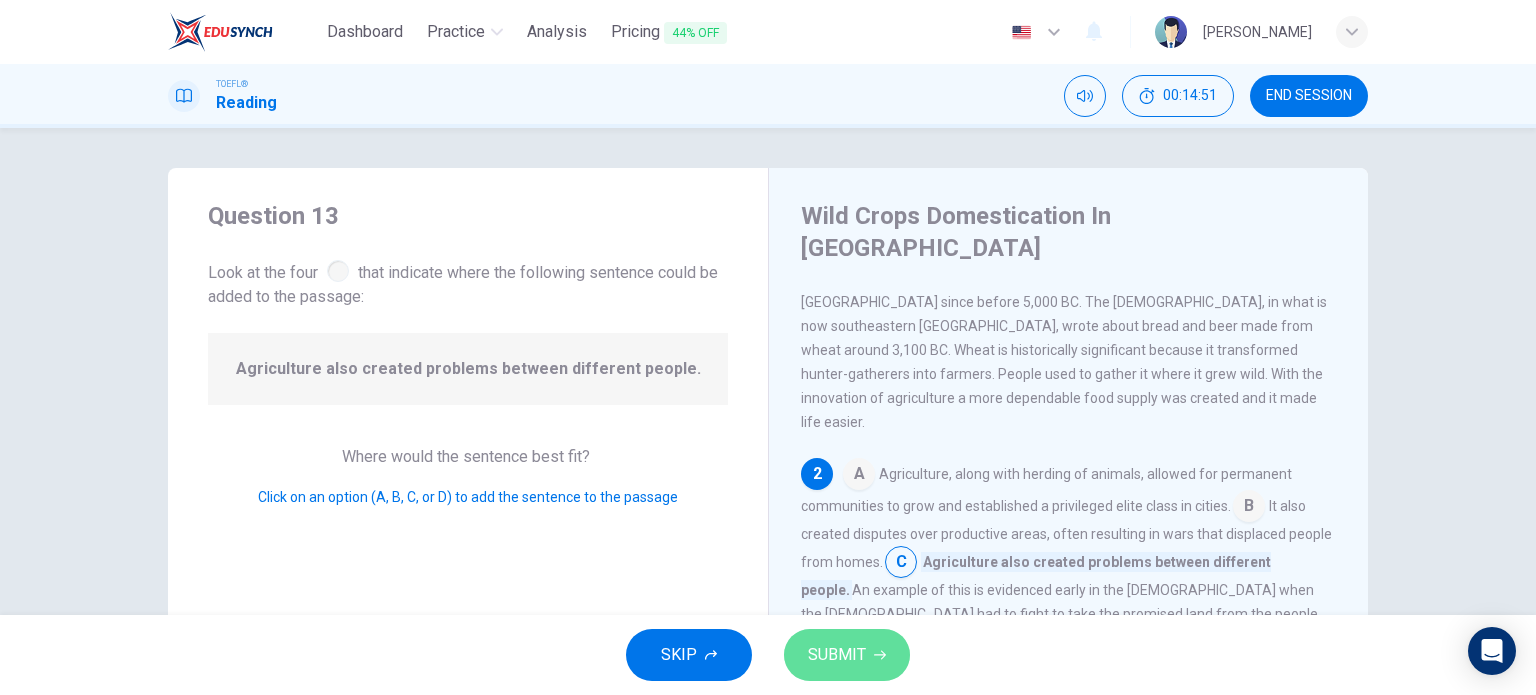 click on "SUBMIT" at bounding box center (837, 655) 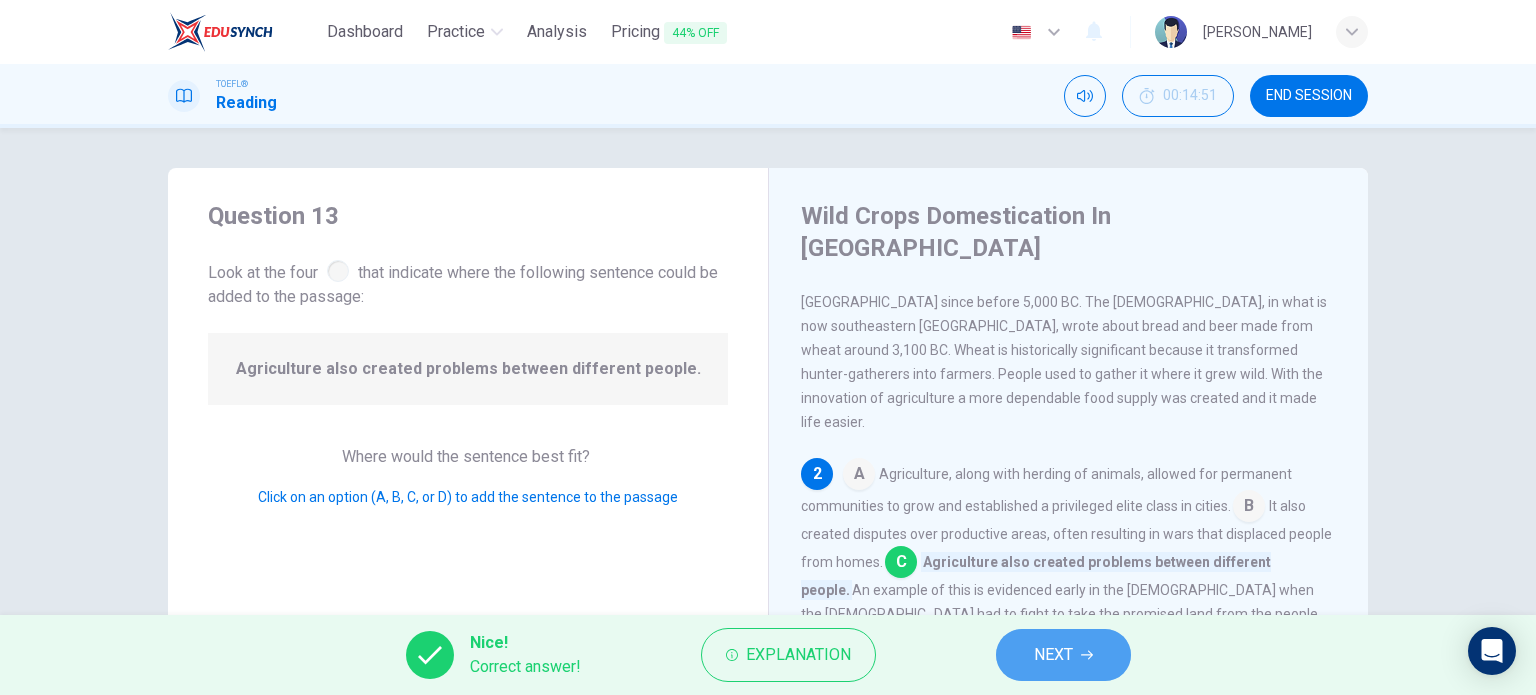 click on "NEXT" at bounding box center (1063, 655) 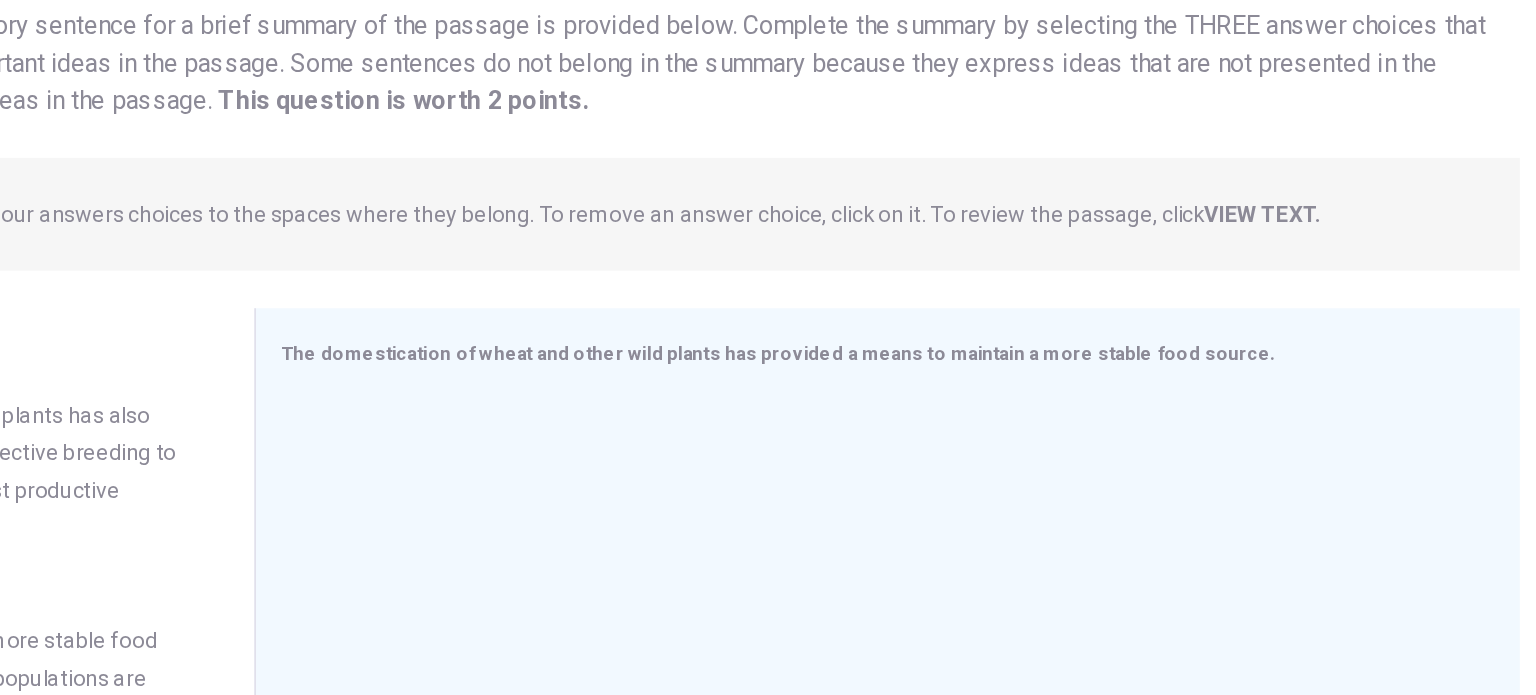 scroll, scrollTop: 129, scrollLeft: 0, axis: vertical 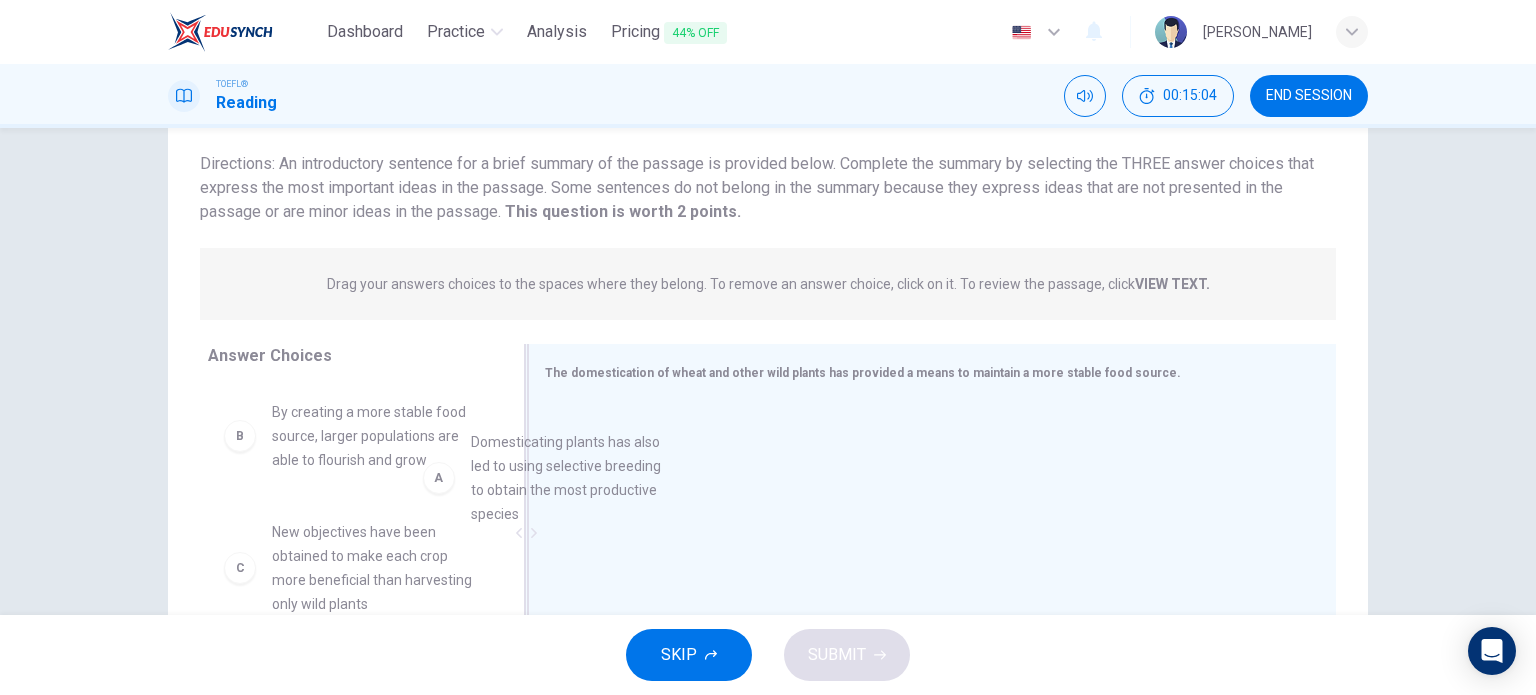 drag, startPoint x: 380, startPoint y: 427, endPoint x: 728, endPoint y: 464, distance: 349.96143 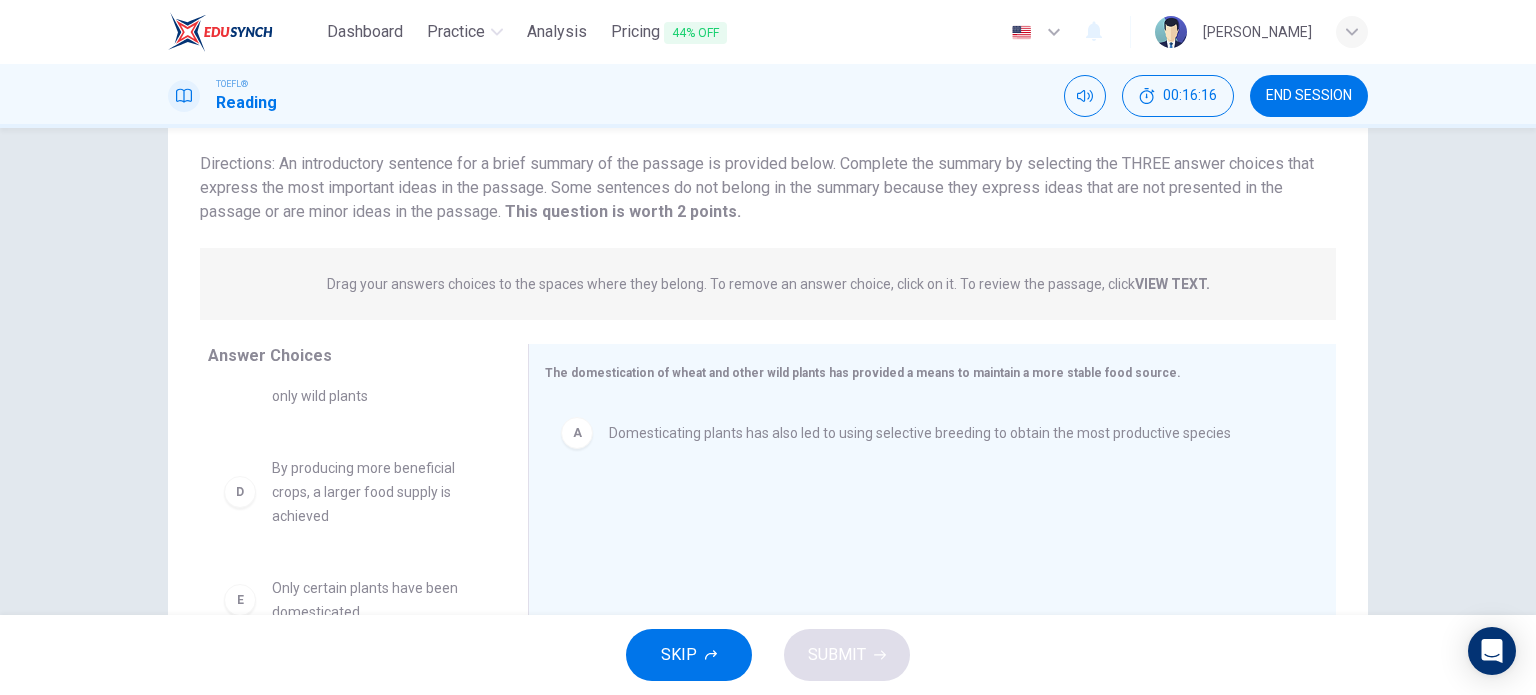 scroll, scrollTop: 210, scrollLeft: 0, axis: vertical 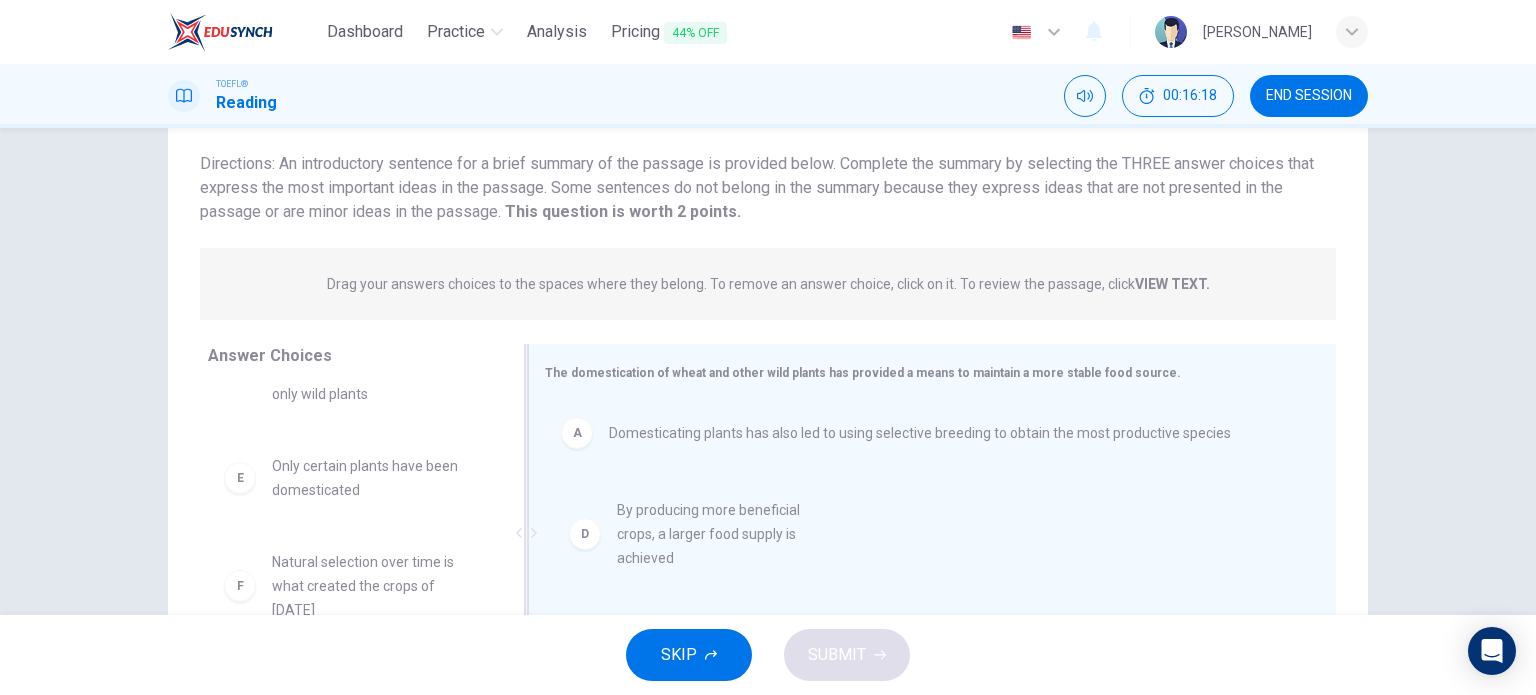 drag, startPoint x: 369, startPoint y: 484, endPoint x: 772, endPoint y: 541, distance: 407.01105 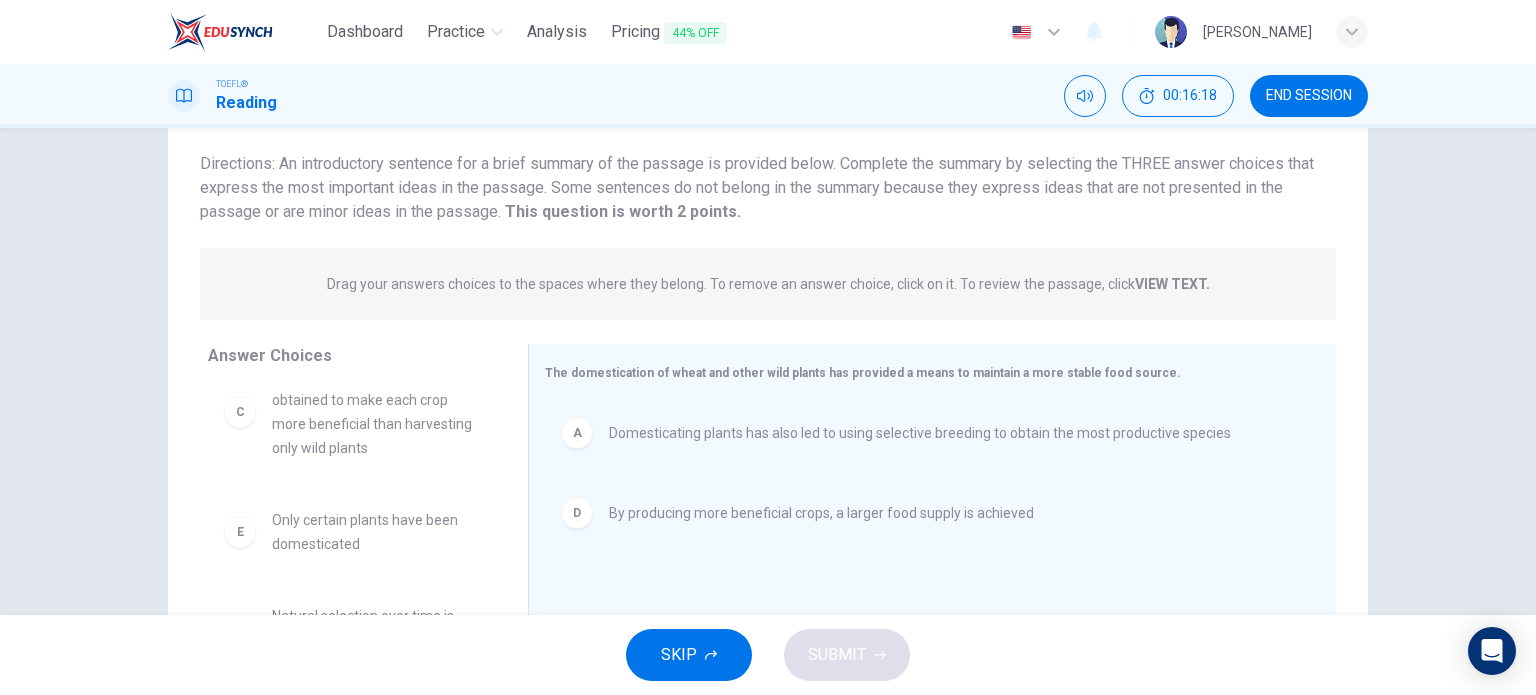 scroll, scrollTop: 132, scrollLeft: 0, axis: vertical 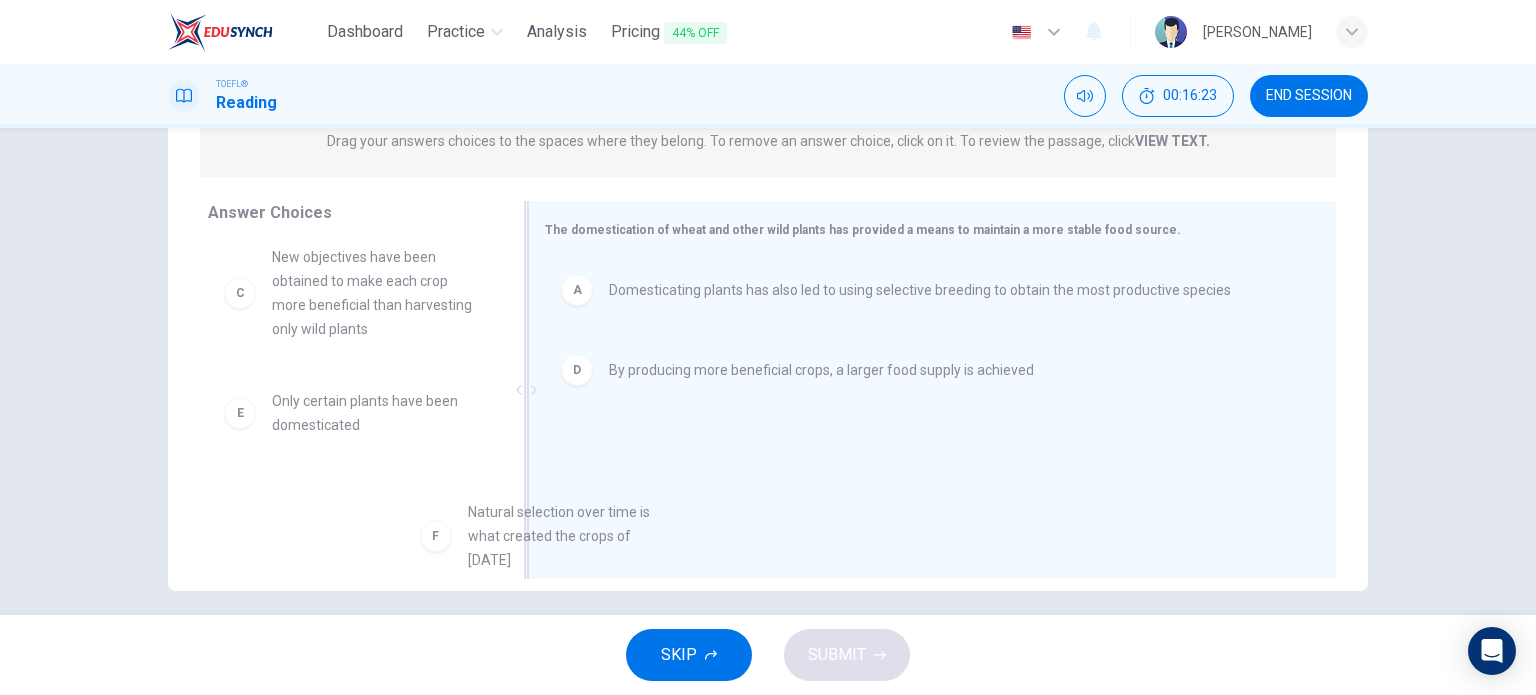 drag, startPoint x: 369, startPoint y: 504, endPoint x: 776, endPoint y: 509, distance: 407.0307 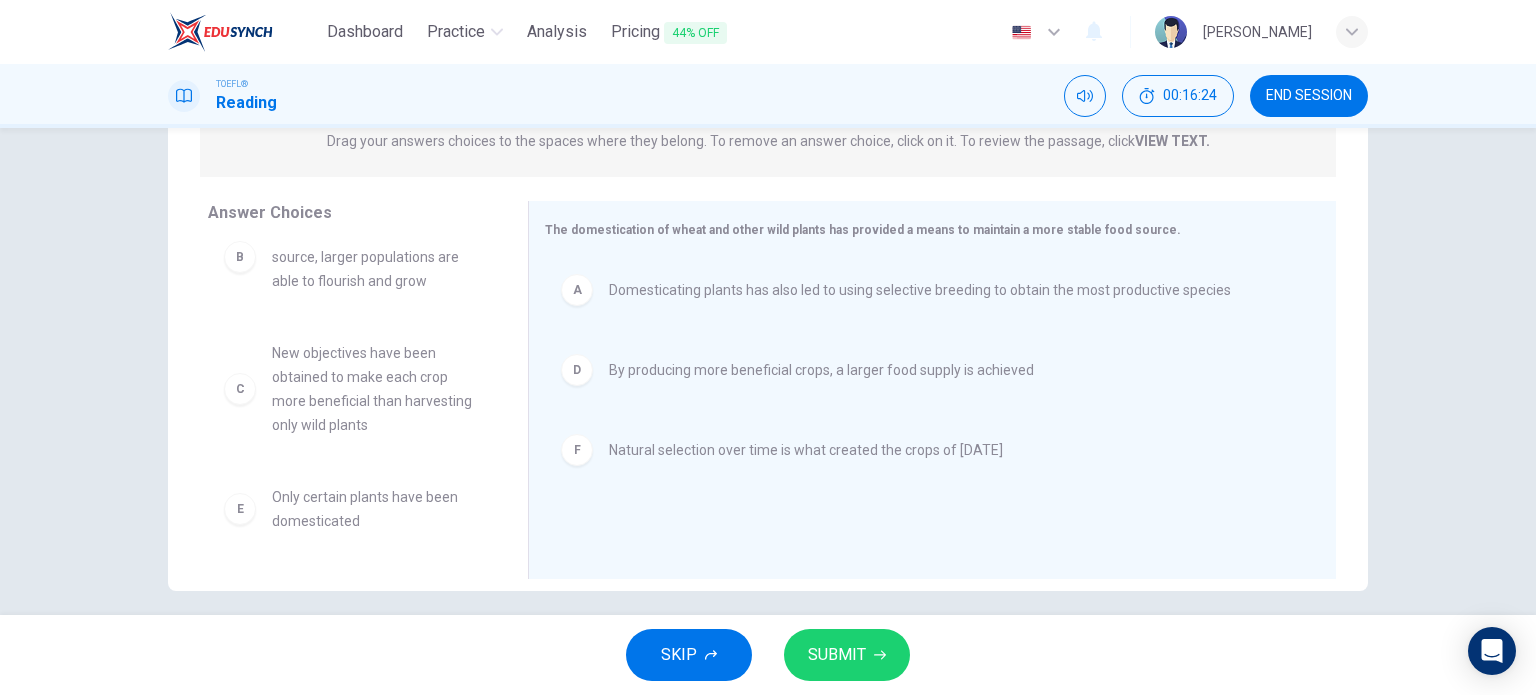 scroll, scrollTop: 36, scrollLeft: 0, axis: vertical 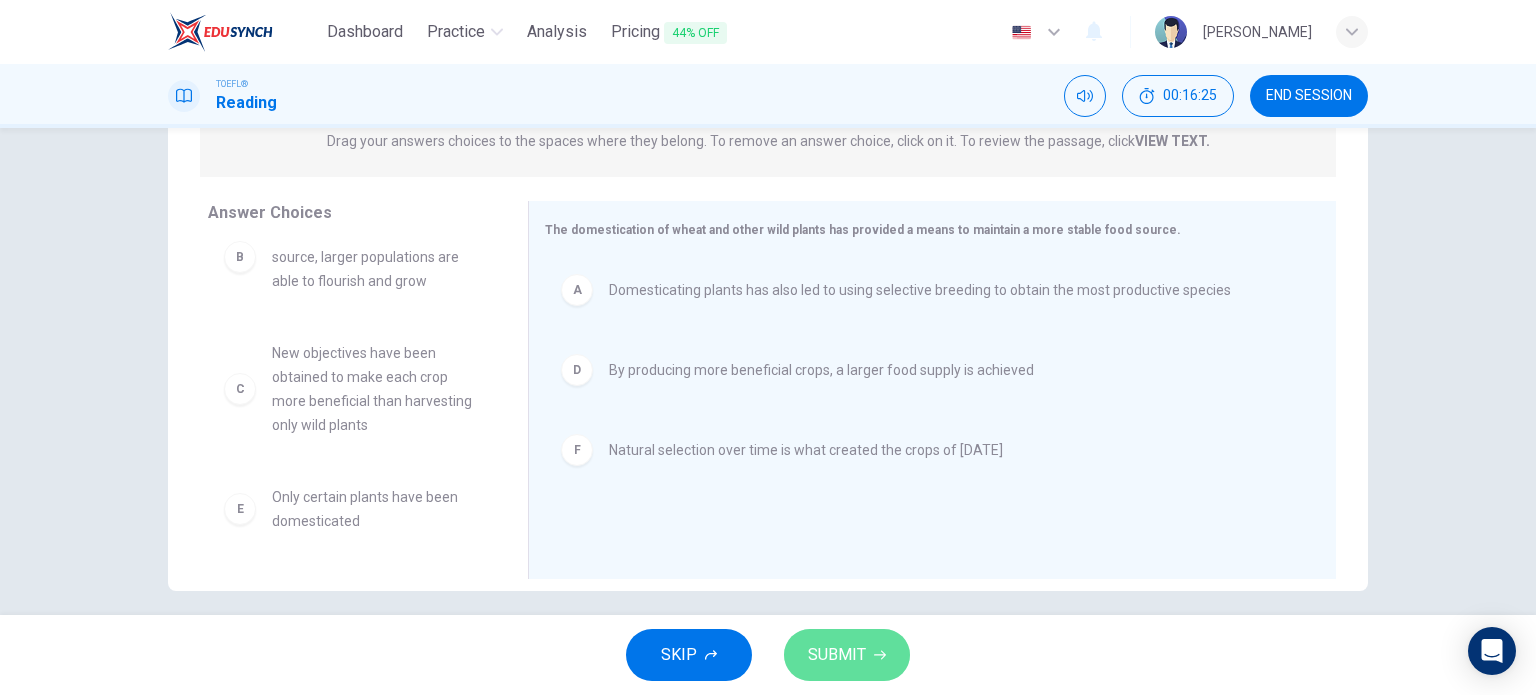 click on "SUBMIT" at bounding box center [837, 655] 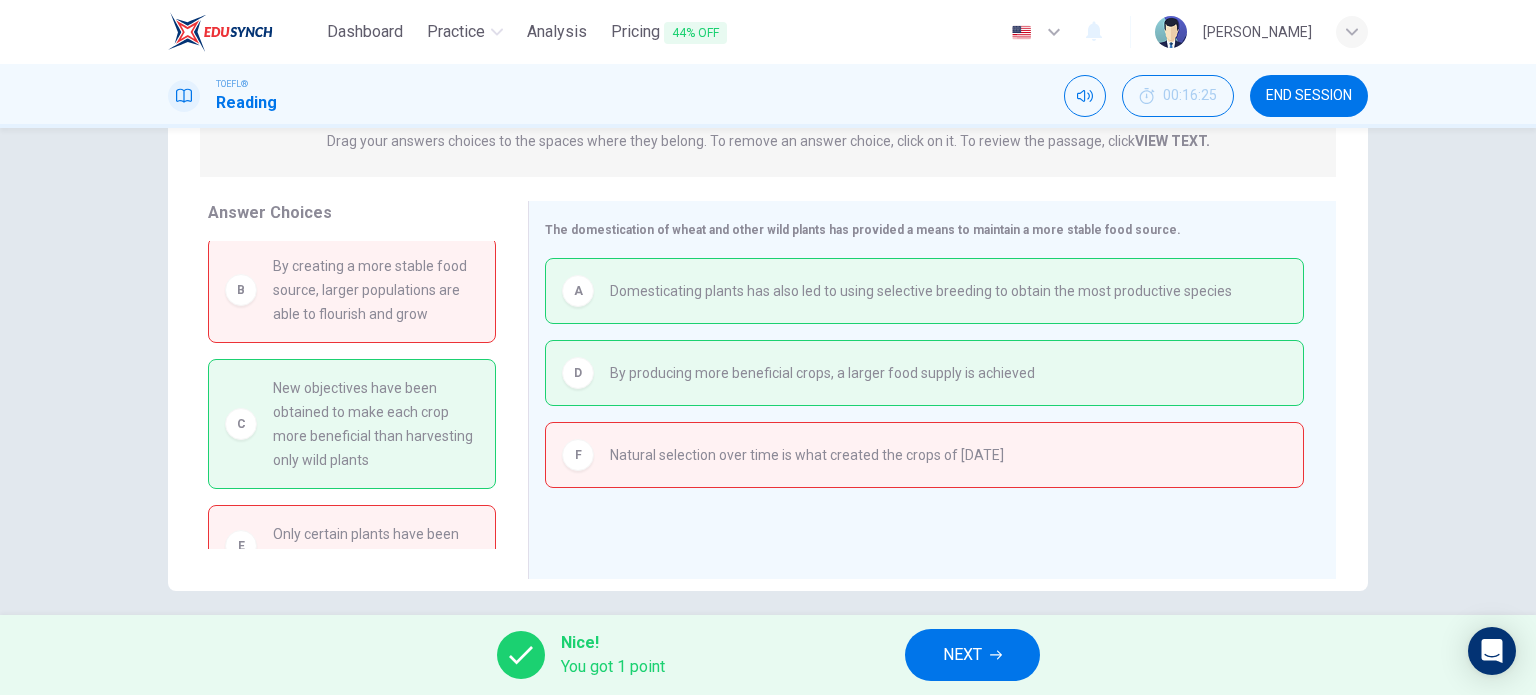 scroll, scrollTop: 4, scrollLeft: 0, axis: vertical 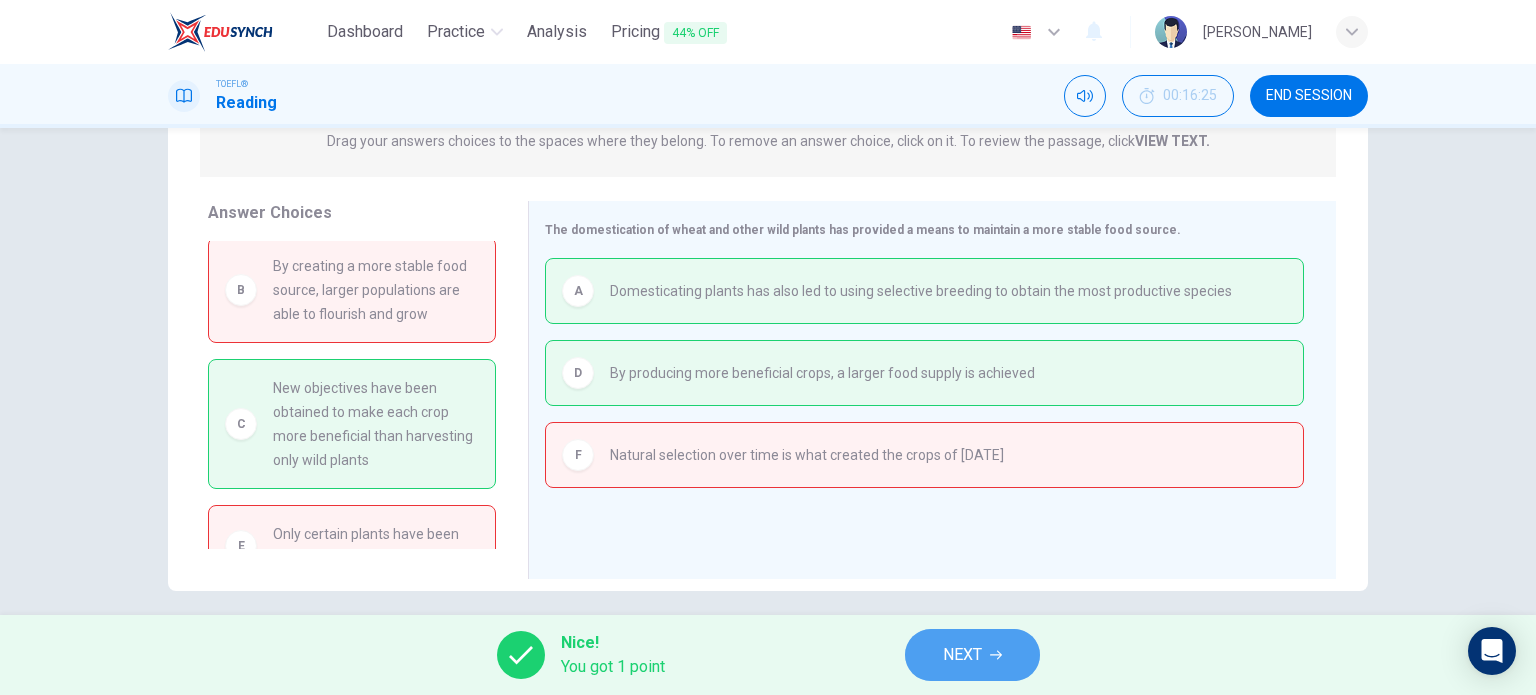 click on "NEXT" at bounding box center [962, 655] 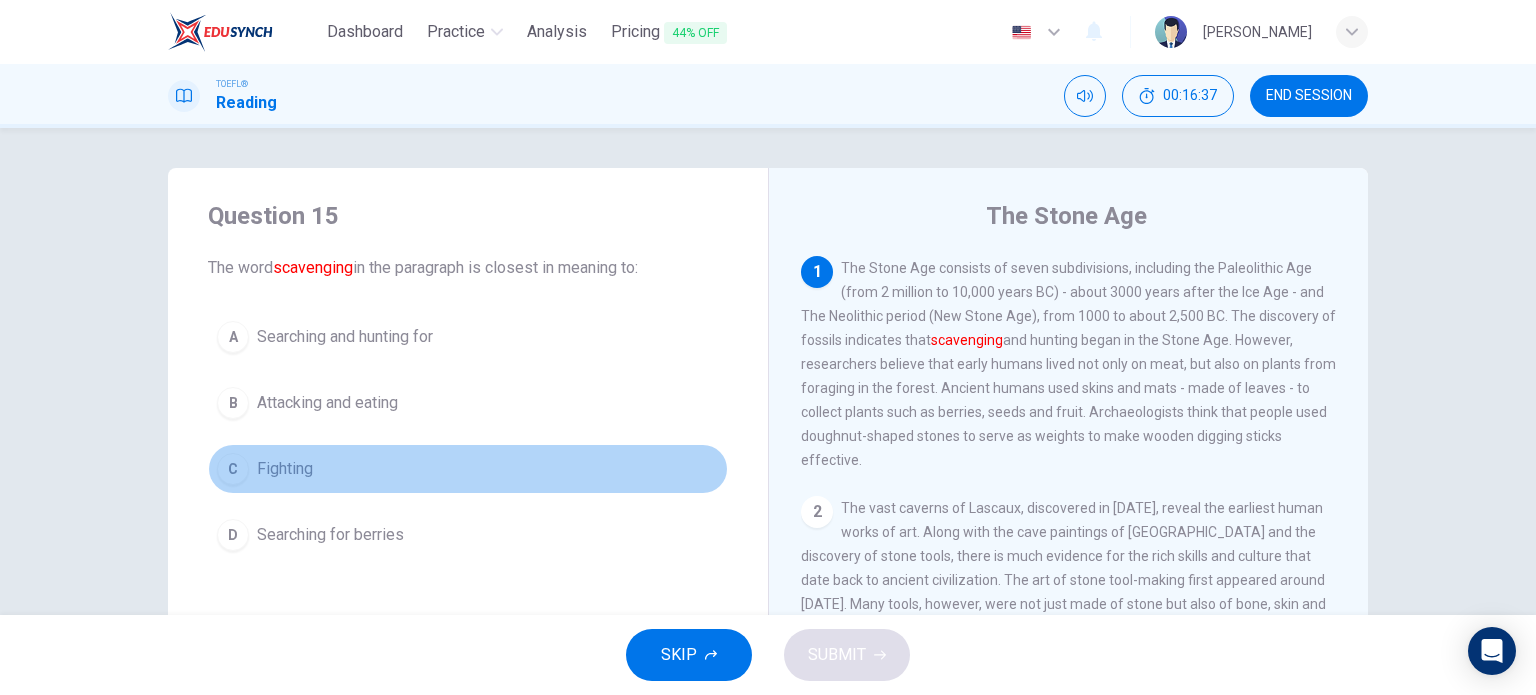 click on "Fighting" at bounding box center (285, 469) 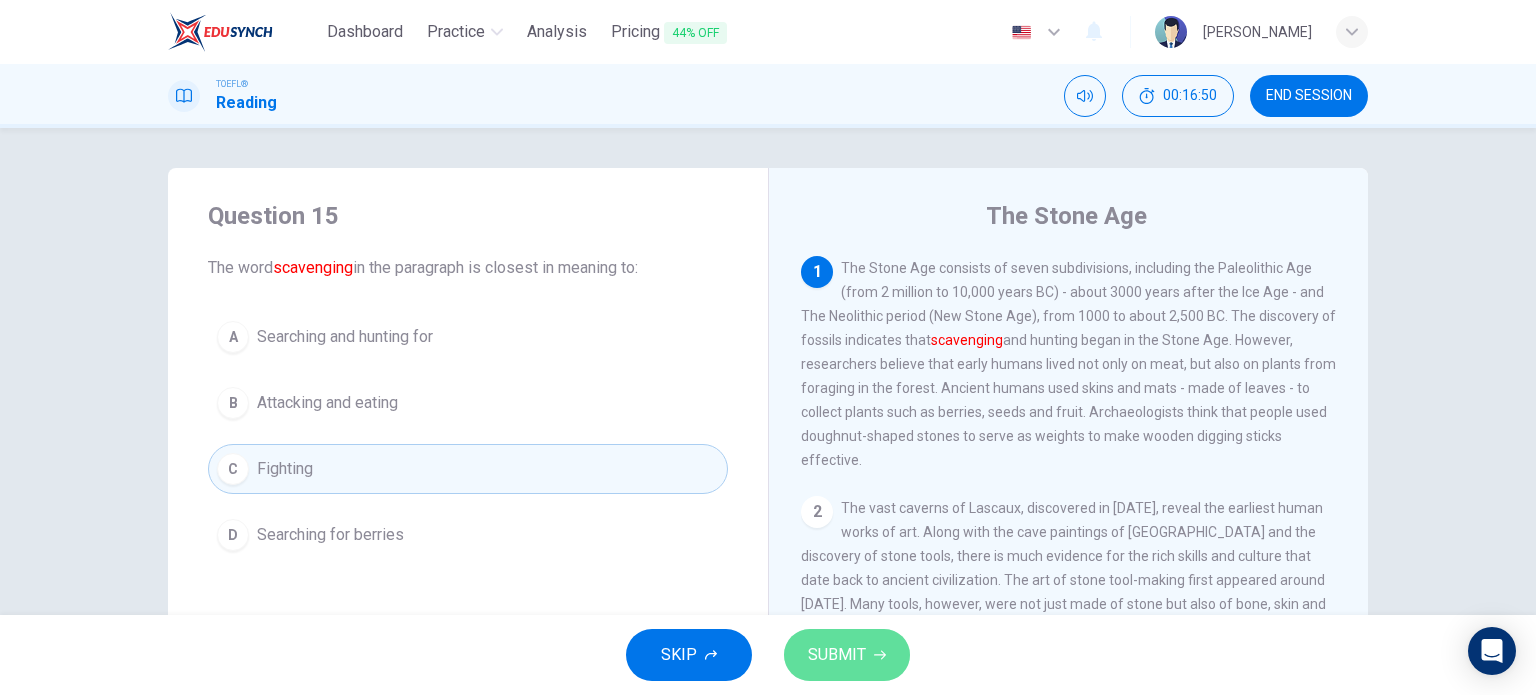 click on "SUBMIT" at bounding box center [837, 655] 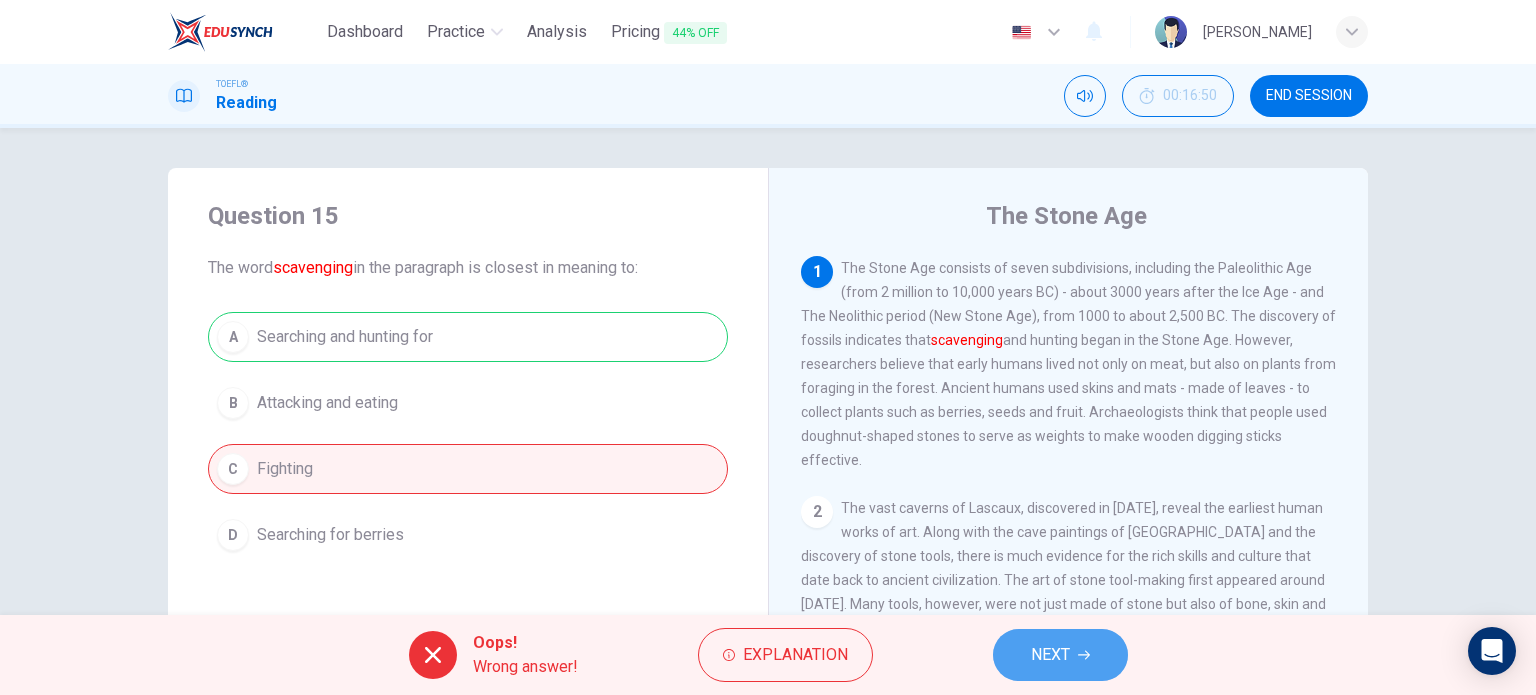 click on "NEXT" at bounding box center [1050, 655] 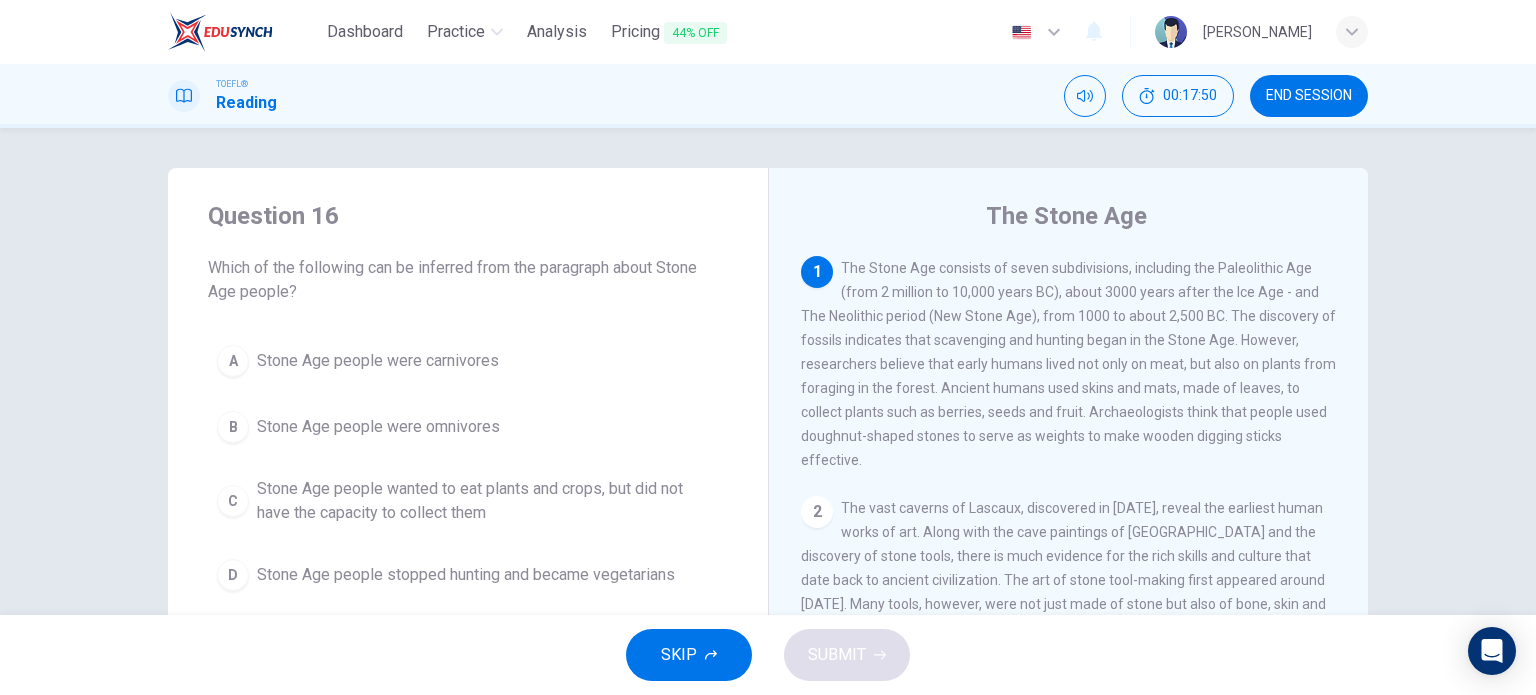 drag, startPoint x: 821, startPoint y: 443, endPoint x: 879, endPoint y: 449, distance: 58.30952 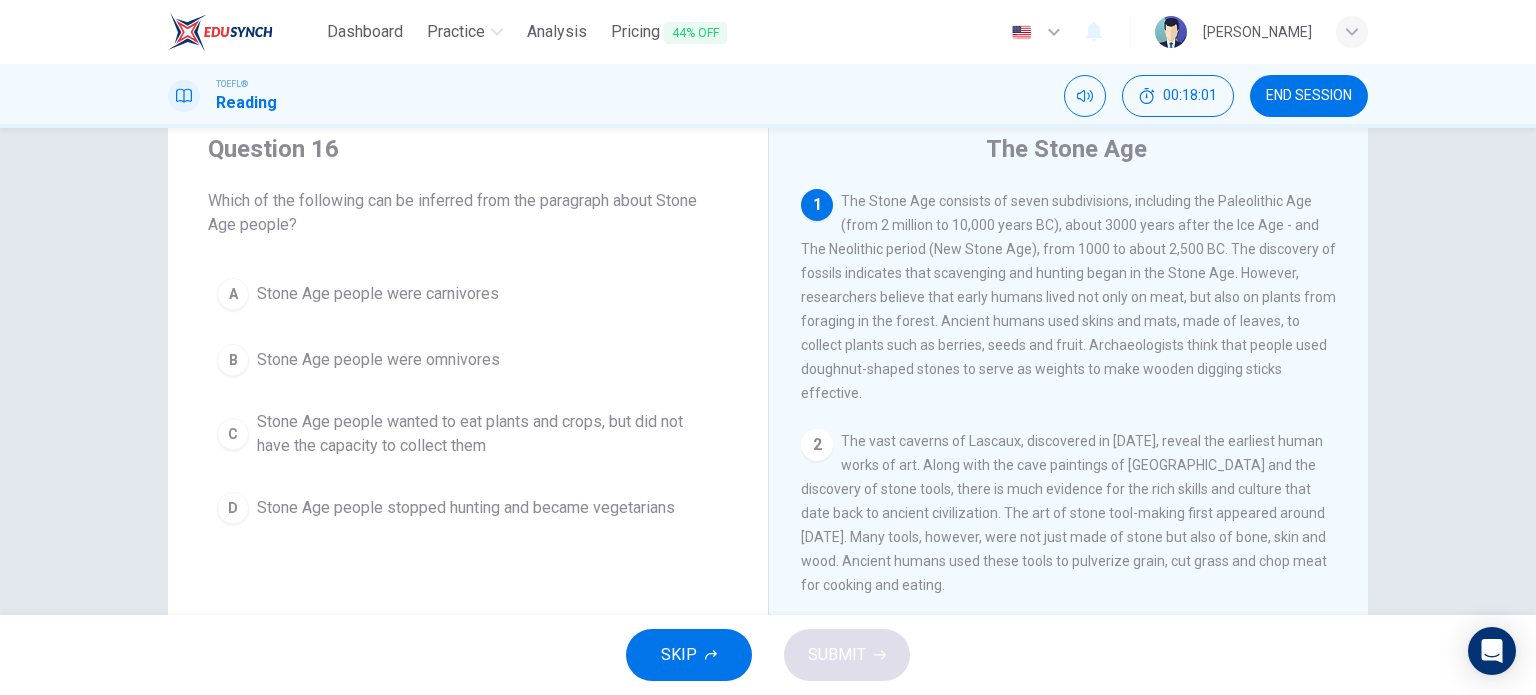 scroll, scrollTop: 68, scrollLeft: 0, axis: vertical 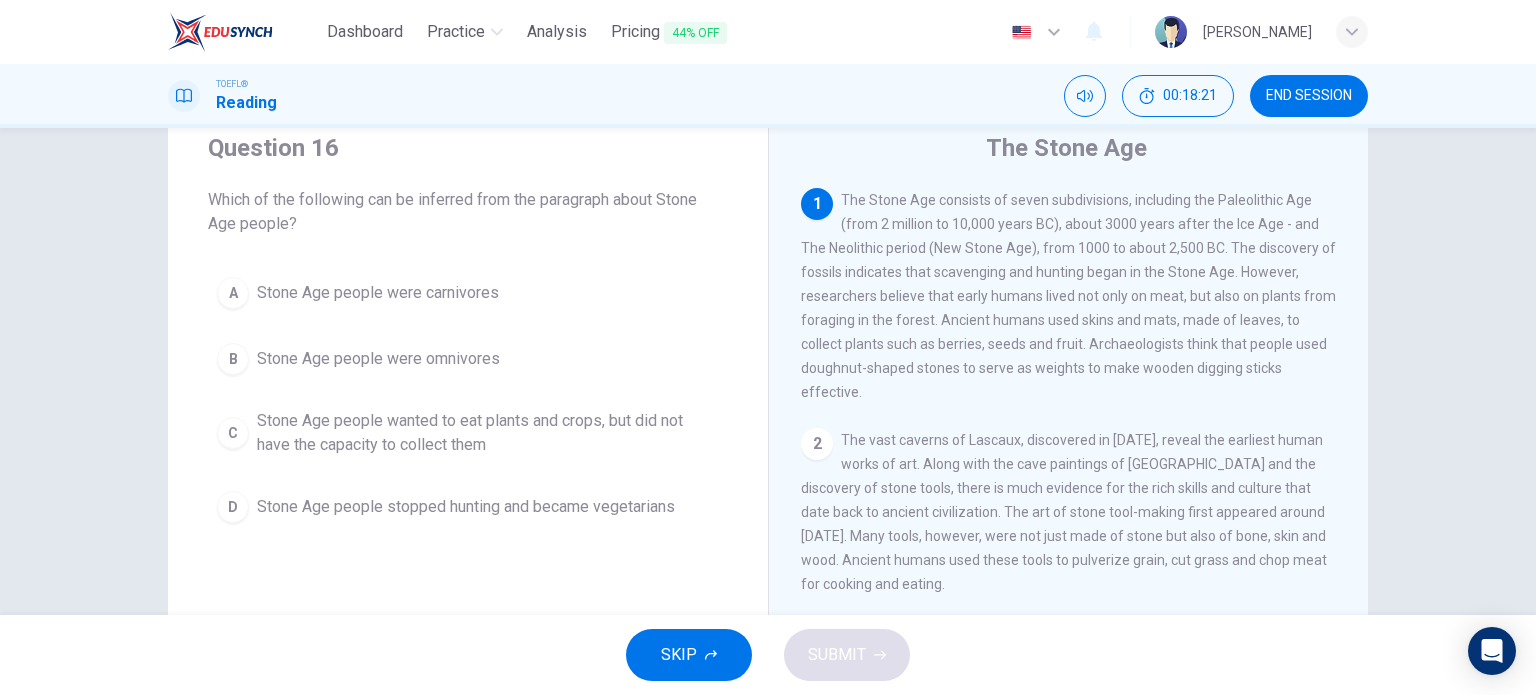 click on "Stone Age people were omnivores" at bounding box center [378, 359] 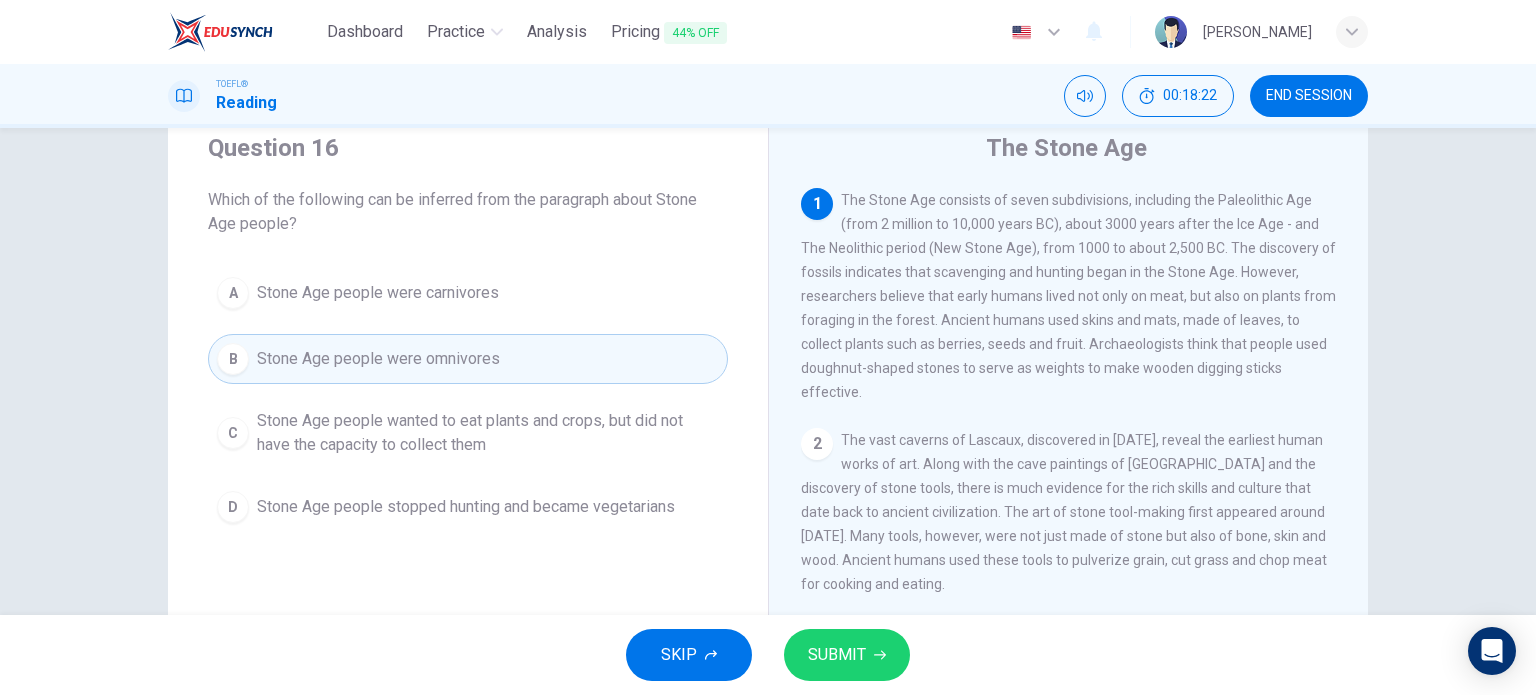 click on "SUBMIT" at bounding box center [847, 655] 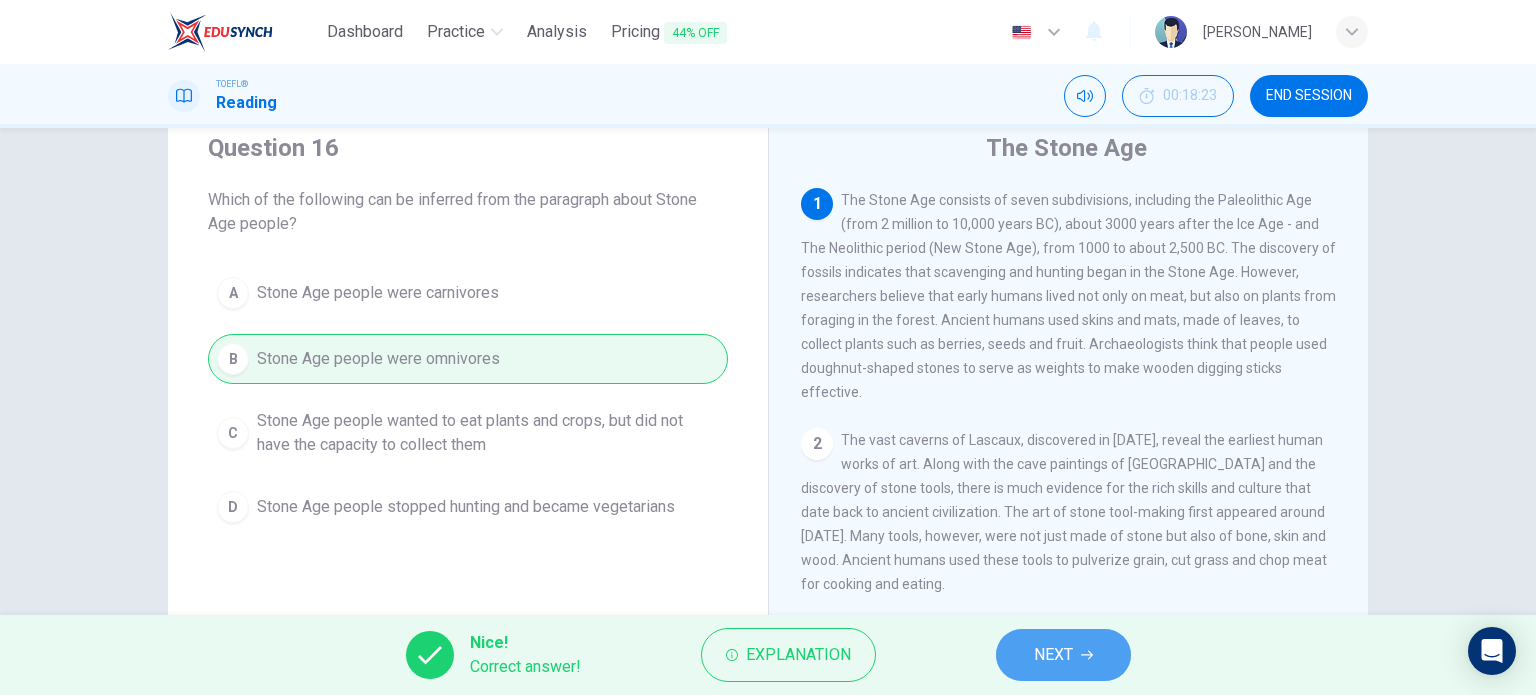 click on "NEXT" at bounding box center (1053, 655) 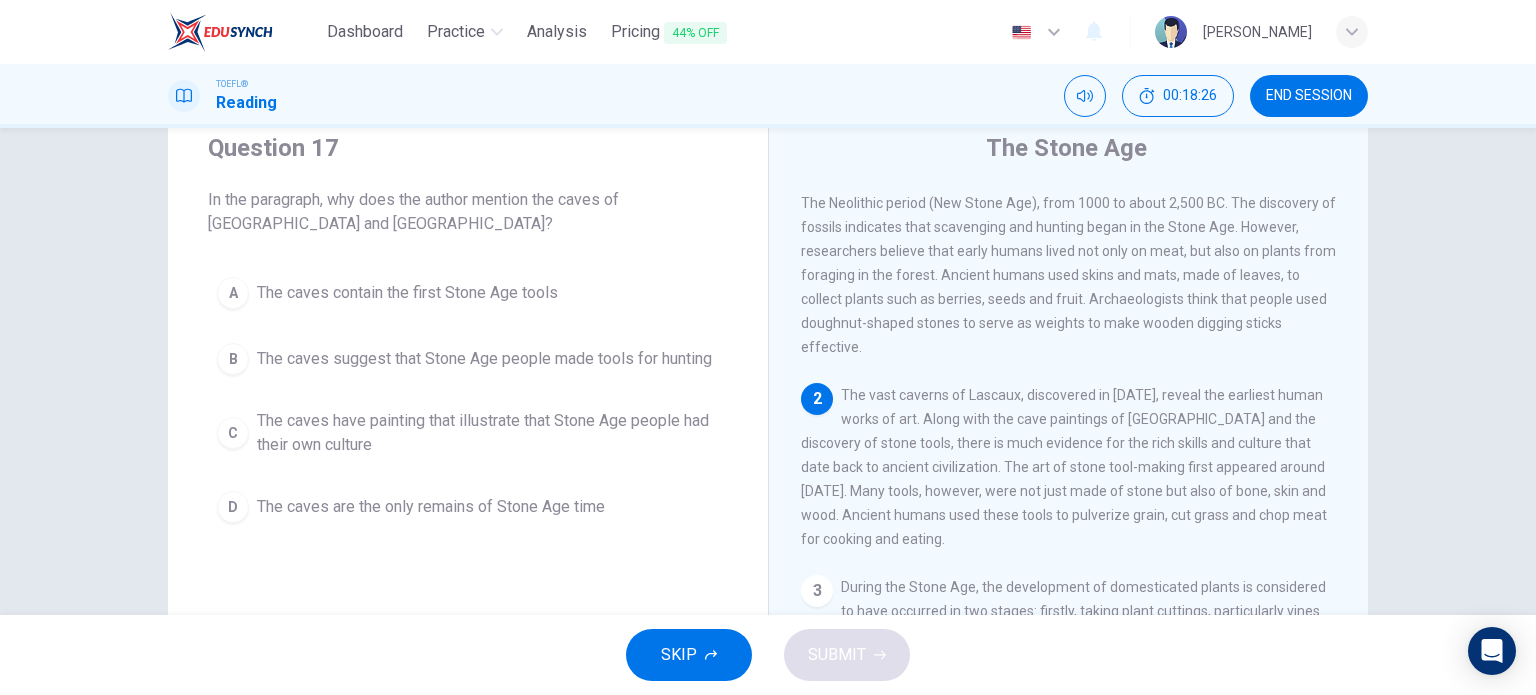 scroll, scrollTop: 164, scrollLeft: 0, axis: vertical 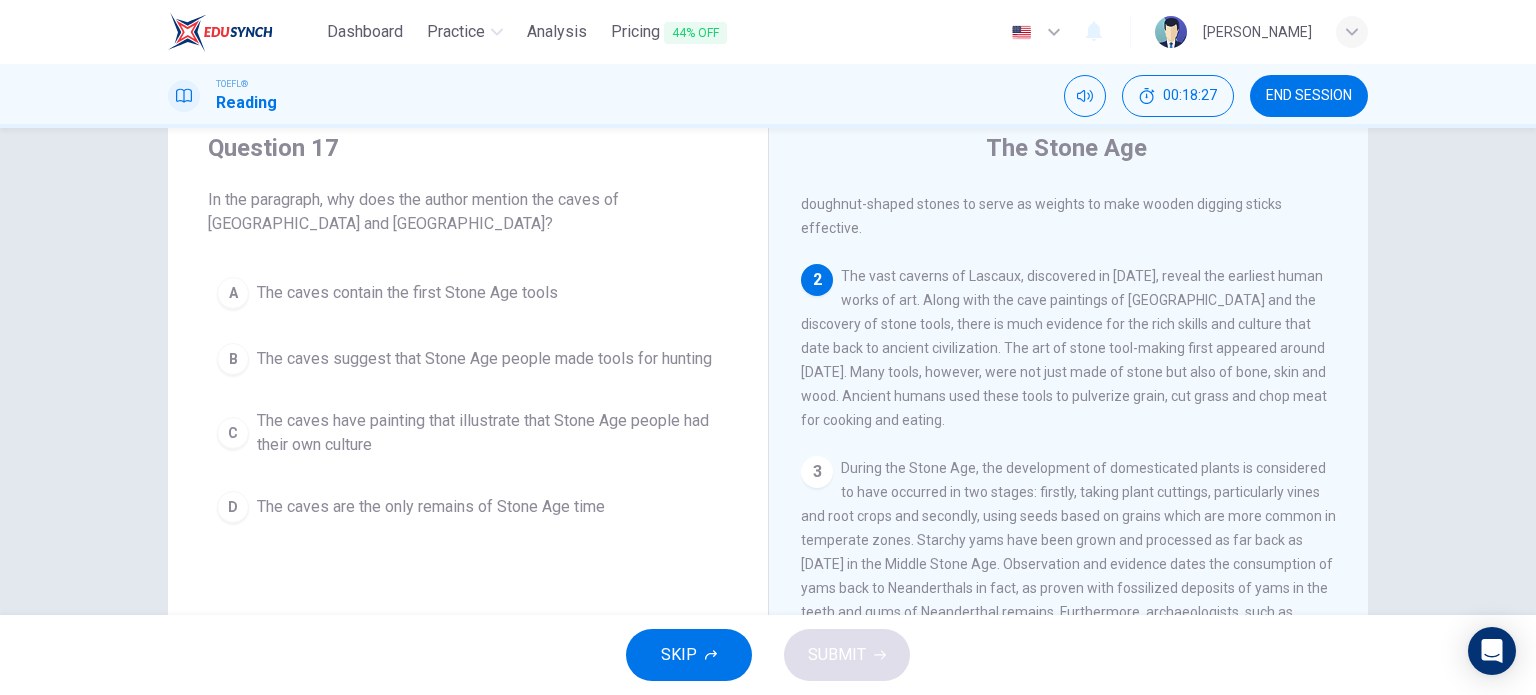 click on "During the Stone Age, the development of domesticated plants is considered to have occurred in two stages: firstly, taking plant cuttings, particularly vines and root crops and secondly, using seeds based on grains which are more common in temperate zones. Starchy yams have been grown and processed as far back as 100,000 years ago in the Middle Stone Age. Observation and evidence dates the consumption of yams back to Neanderthals in fact, as proven with fossilized deposits of yams in the teeth and gums of Neanderthal remains. Furthermore, archaeologists, such as Julio Mercader, have recovered several stone tools from caves in Mozambique that indicate that wild sorghum, bananas and wild oranges were consumed by humans." at bounding box center (1068, 576) 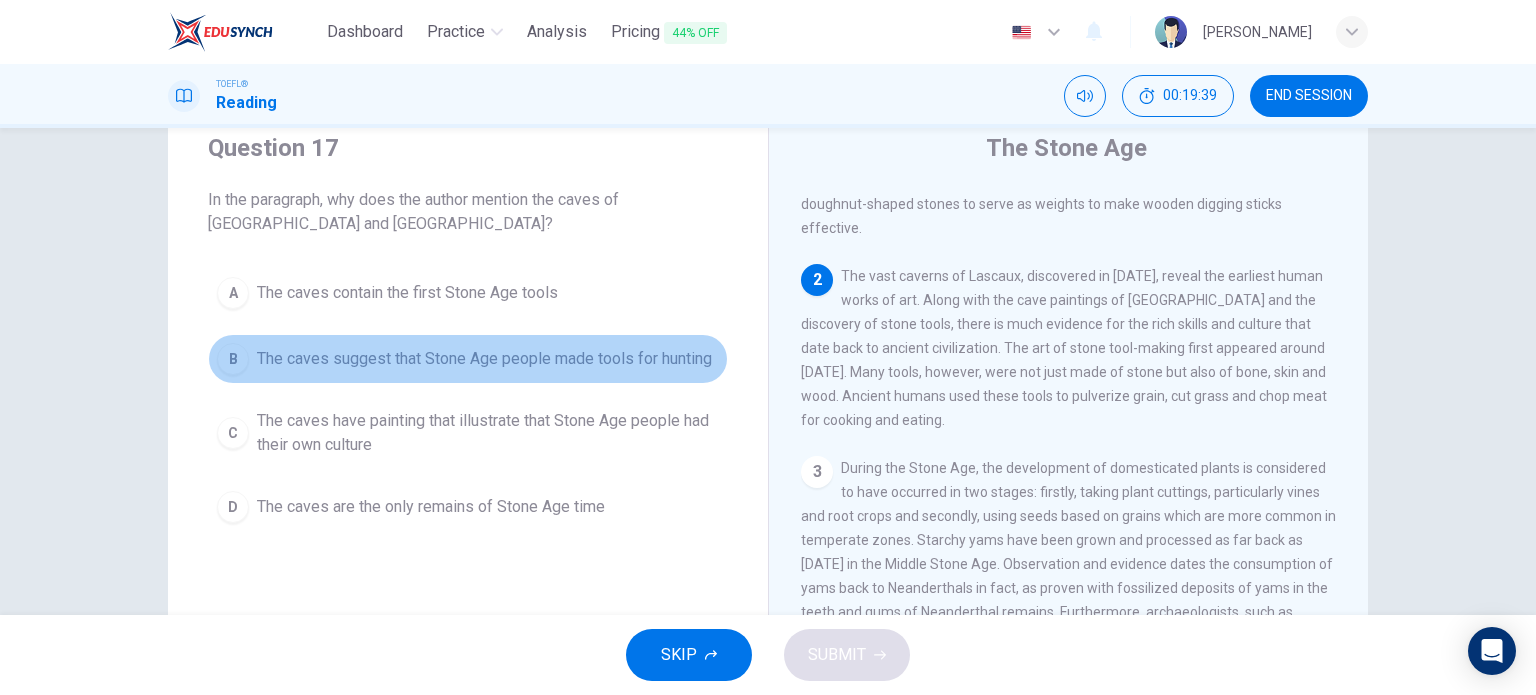 click on "The caves suggest that Stone Age people made tools for hunting" at bounding box center [484, 359] 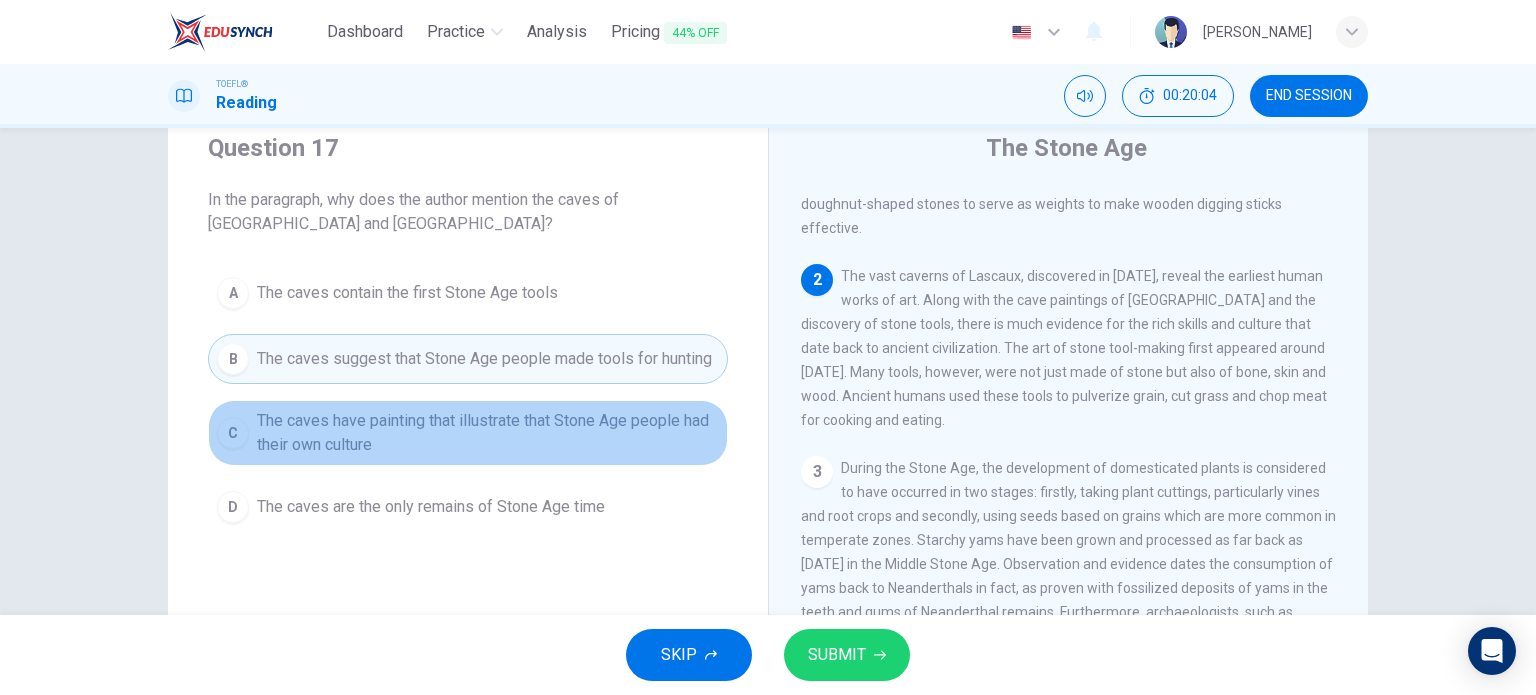click on "The caves have painting that illustrate that Stone Age people had their own culture" at bounding box center [488, 433] 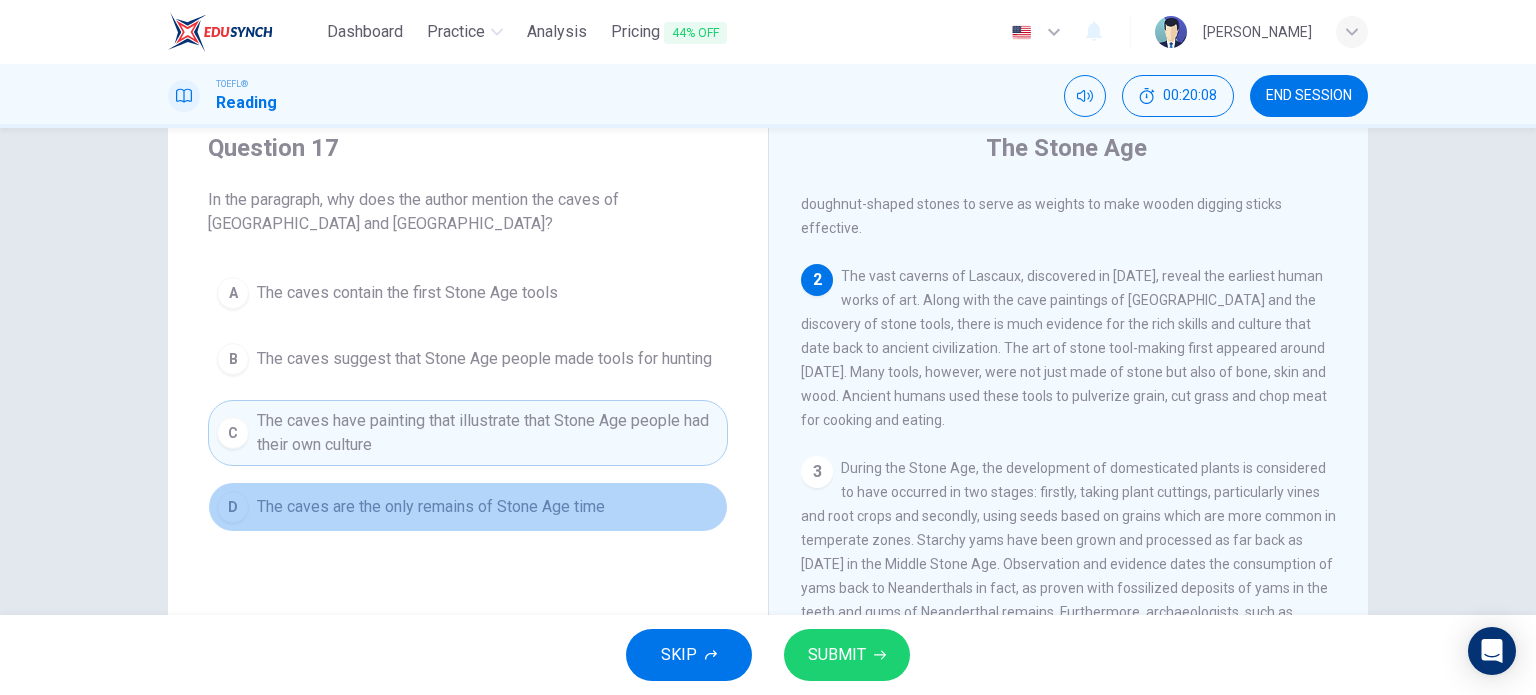 click on "The caves are the only remains of Stone Age time" at bounding box center [431, 507] 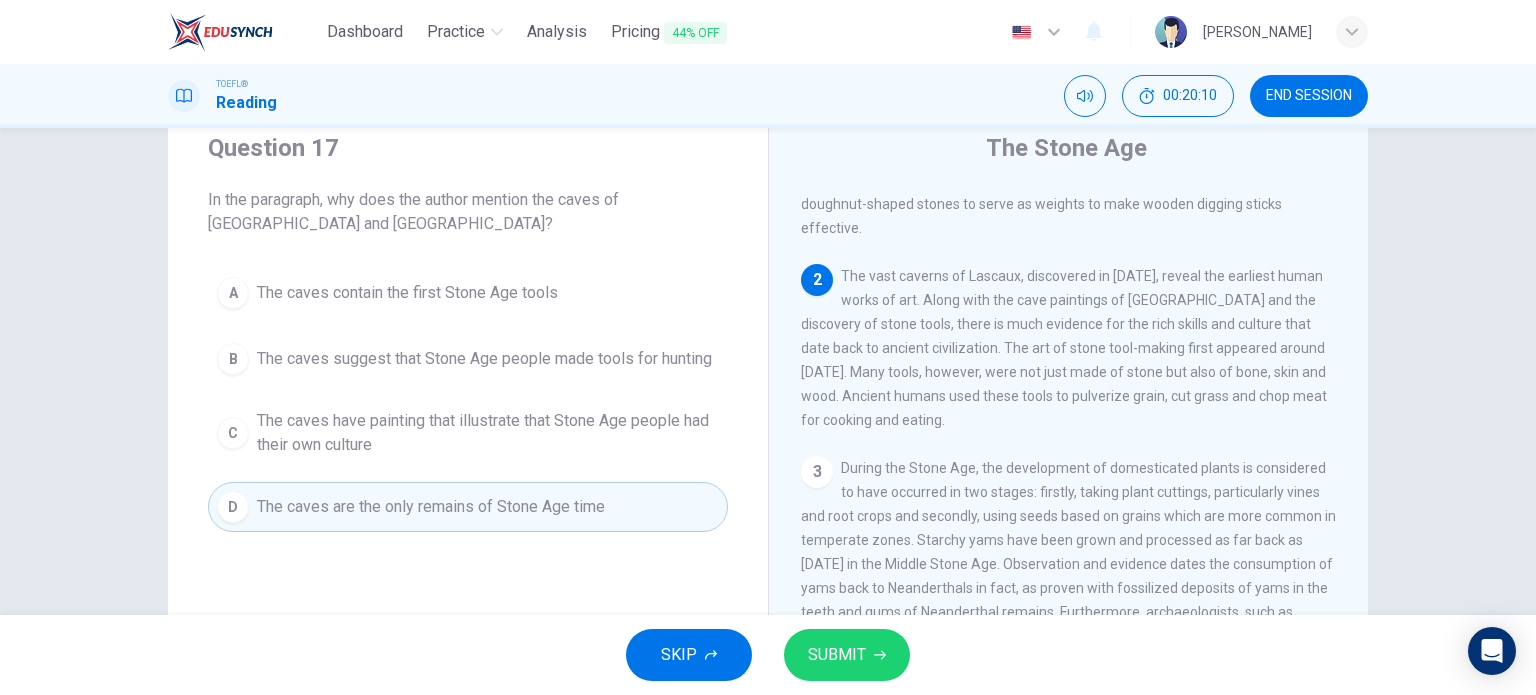 click on "The caves suggest that Stone Age people made tools for hunting" at bounding box center [484, 359] 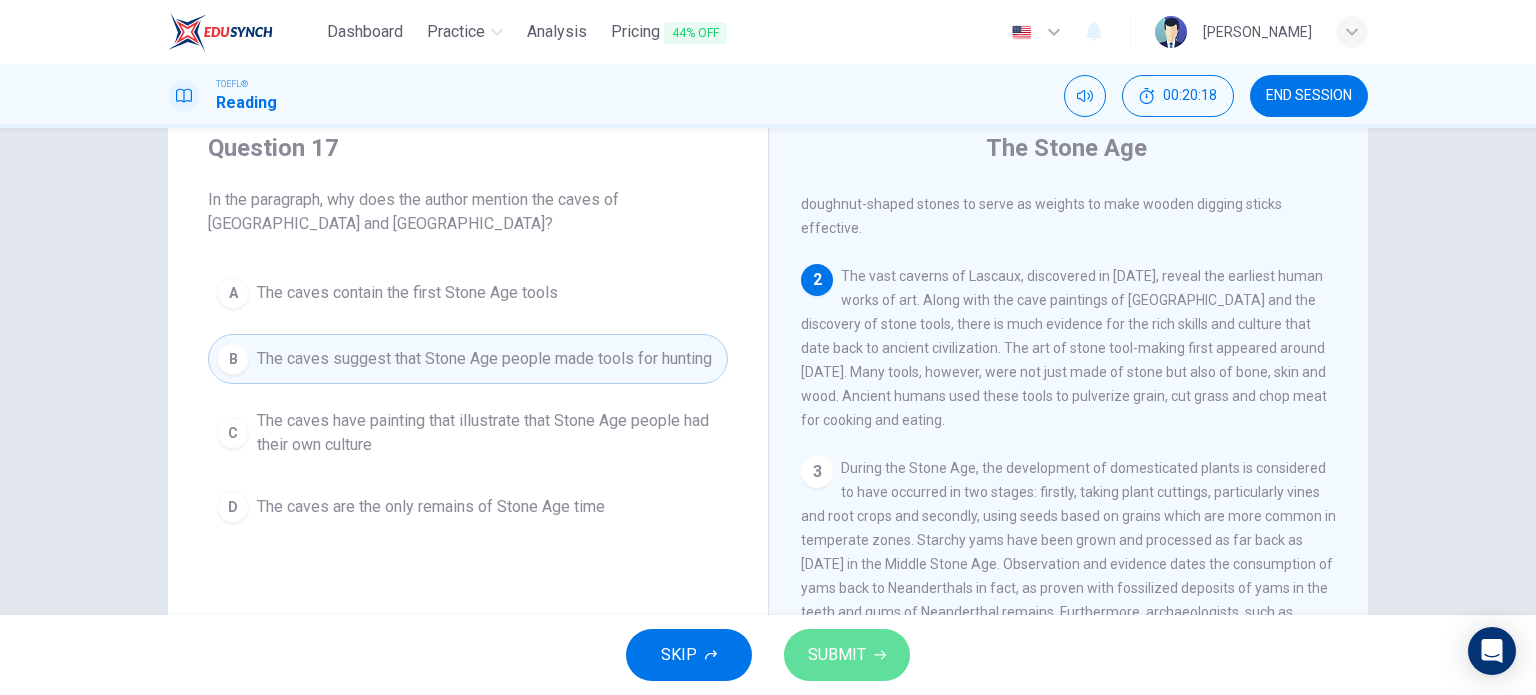 click on "SUBMIT" at bounding box center (847, 655) 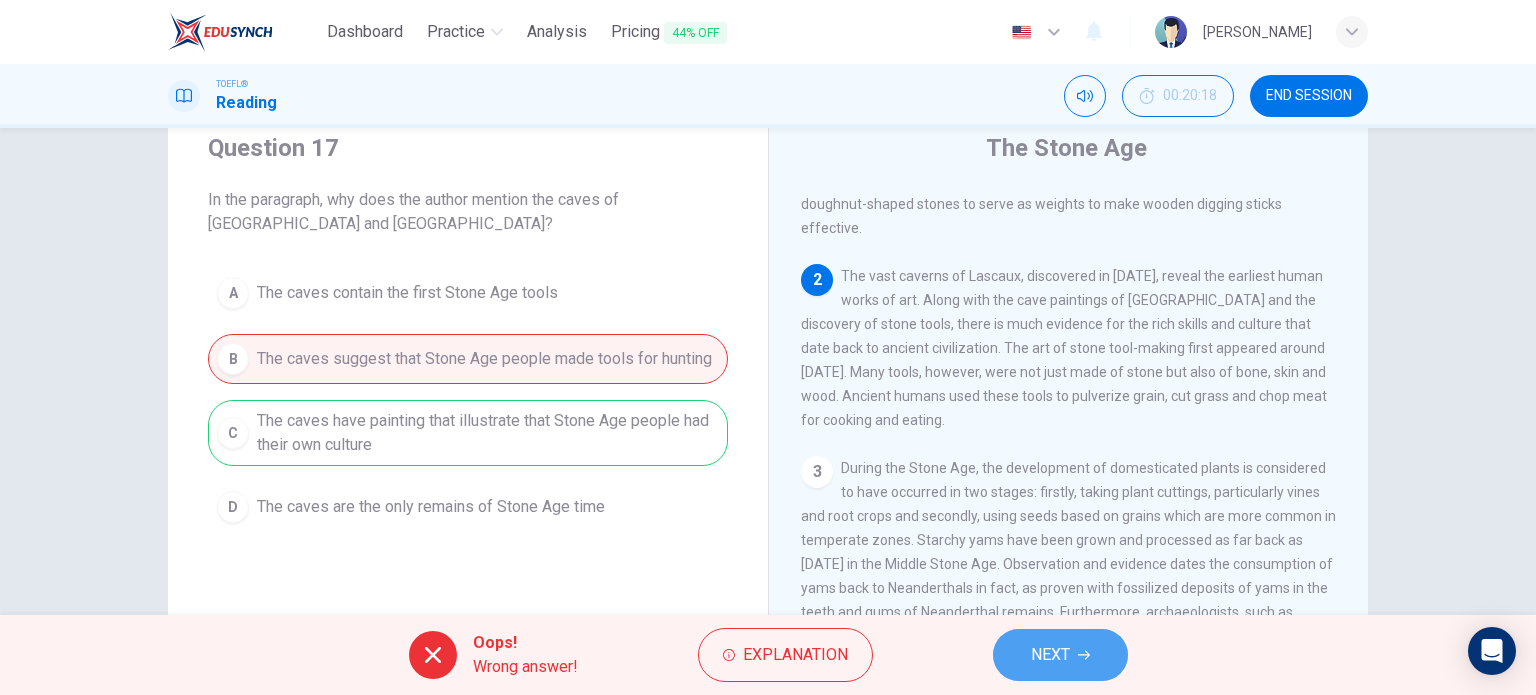 click on "NEXT" at bounding box center [1060, 655] 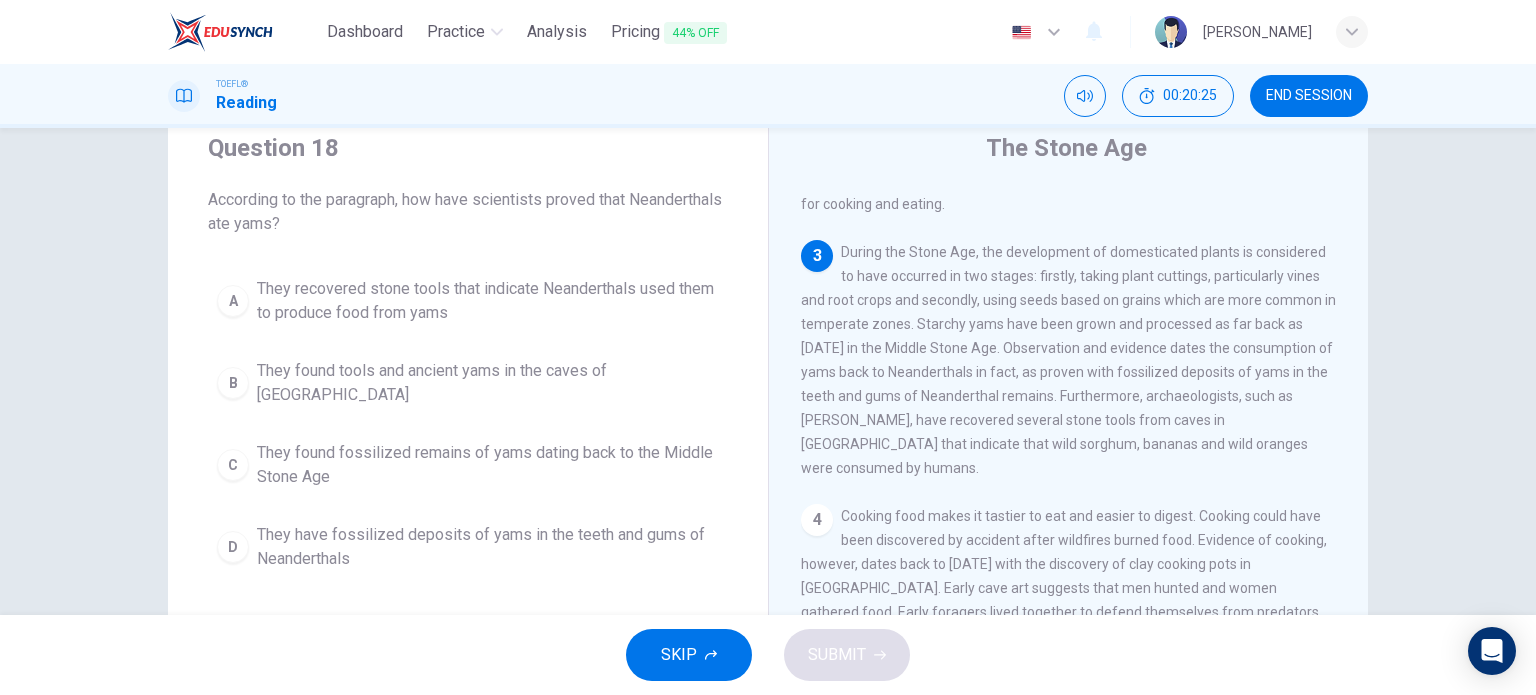scroll, scrollTop: 380, scrollLeft: 0, axis: vertical 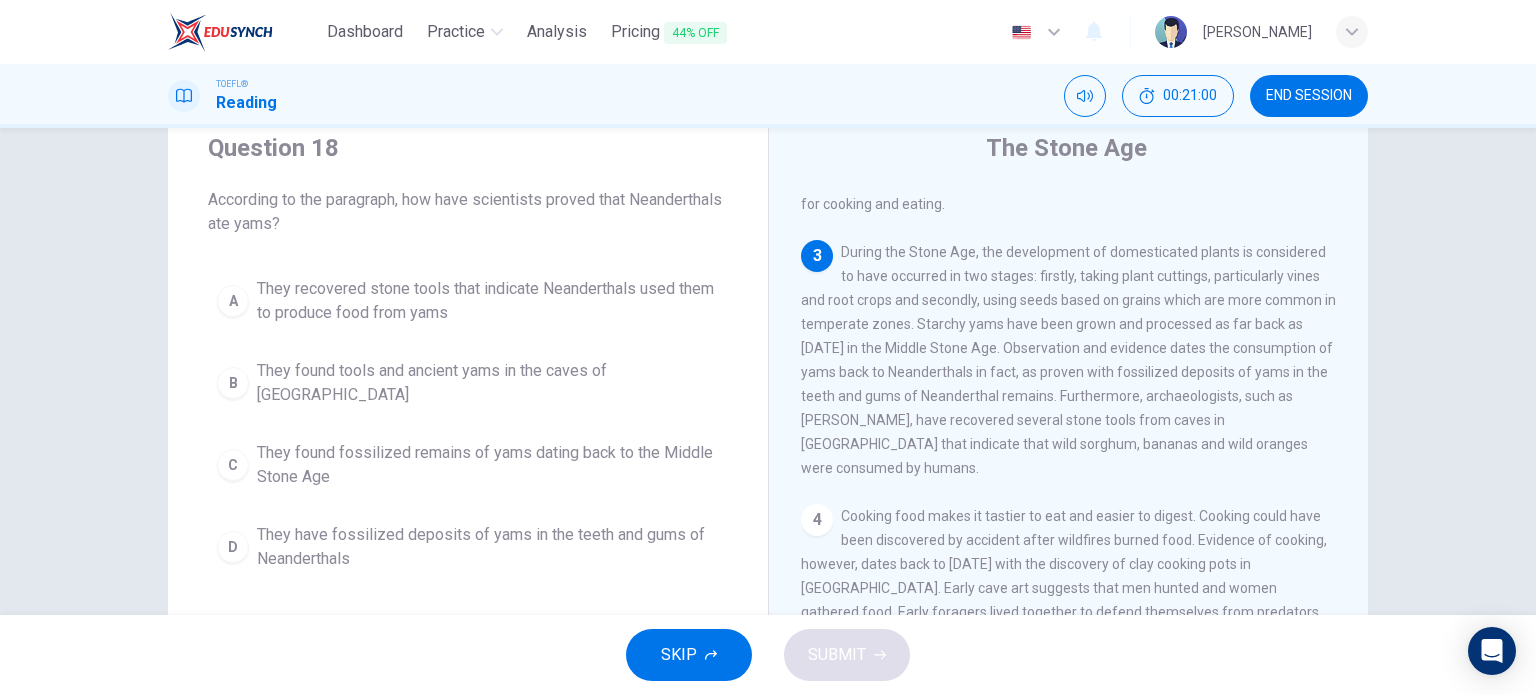 drag, startPoint x: 861, startPoint y: 366, endPoint x: 1016, endPoint y: 352, distance: 155.63097 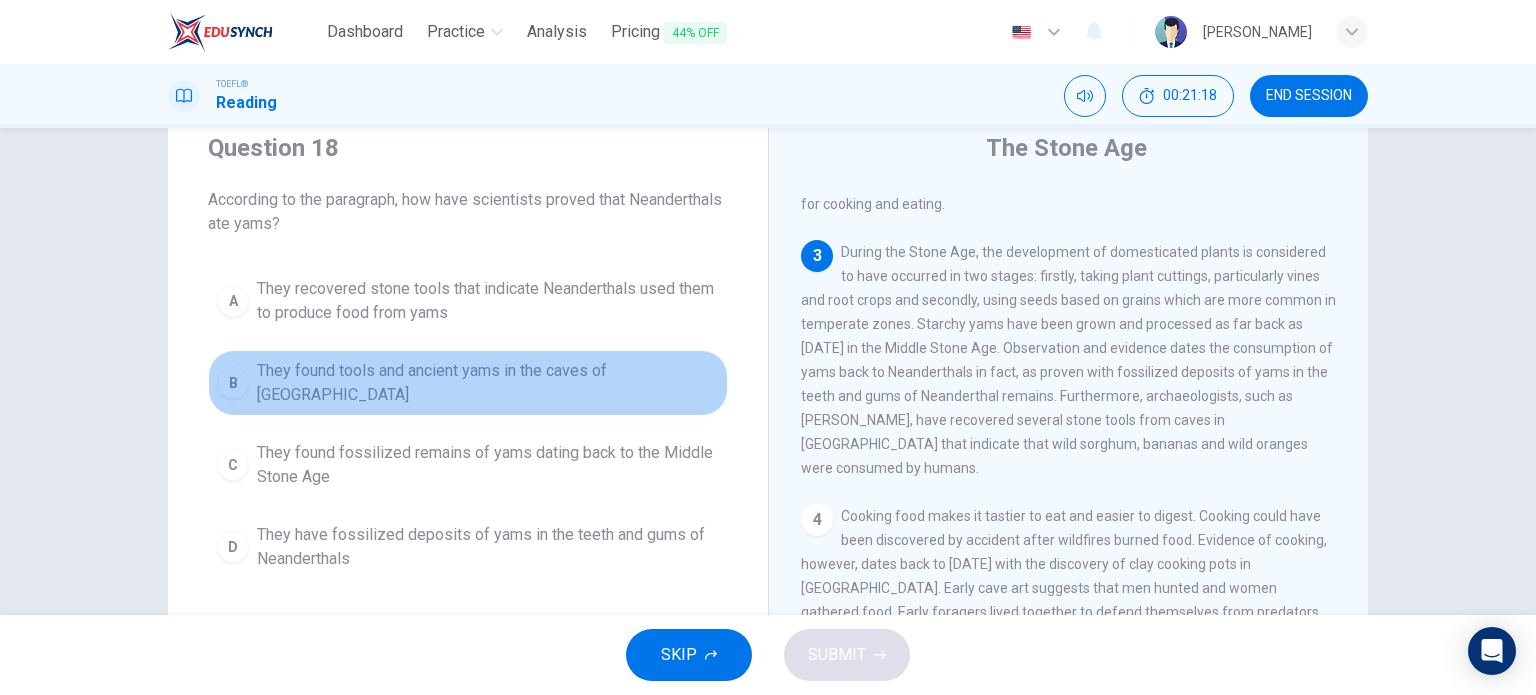 click on "They found tools and ancient yams in the caves of Mozambique" at bounding box center (488, 383) 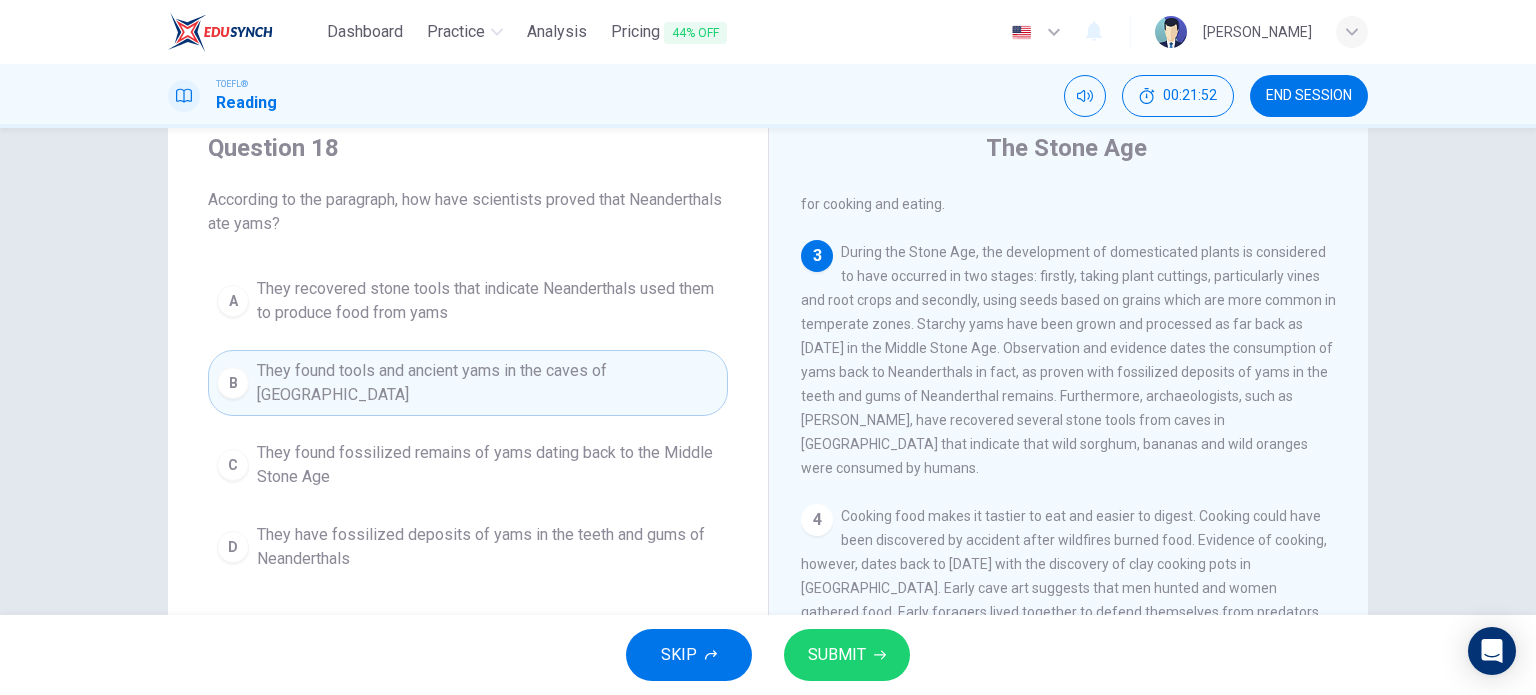 click on "They recovered stone tools that indicate Neanderthals used them to produce food from yams" at bounding box center (488, 301) 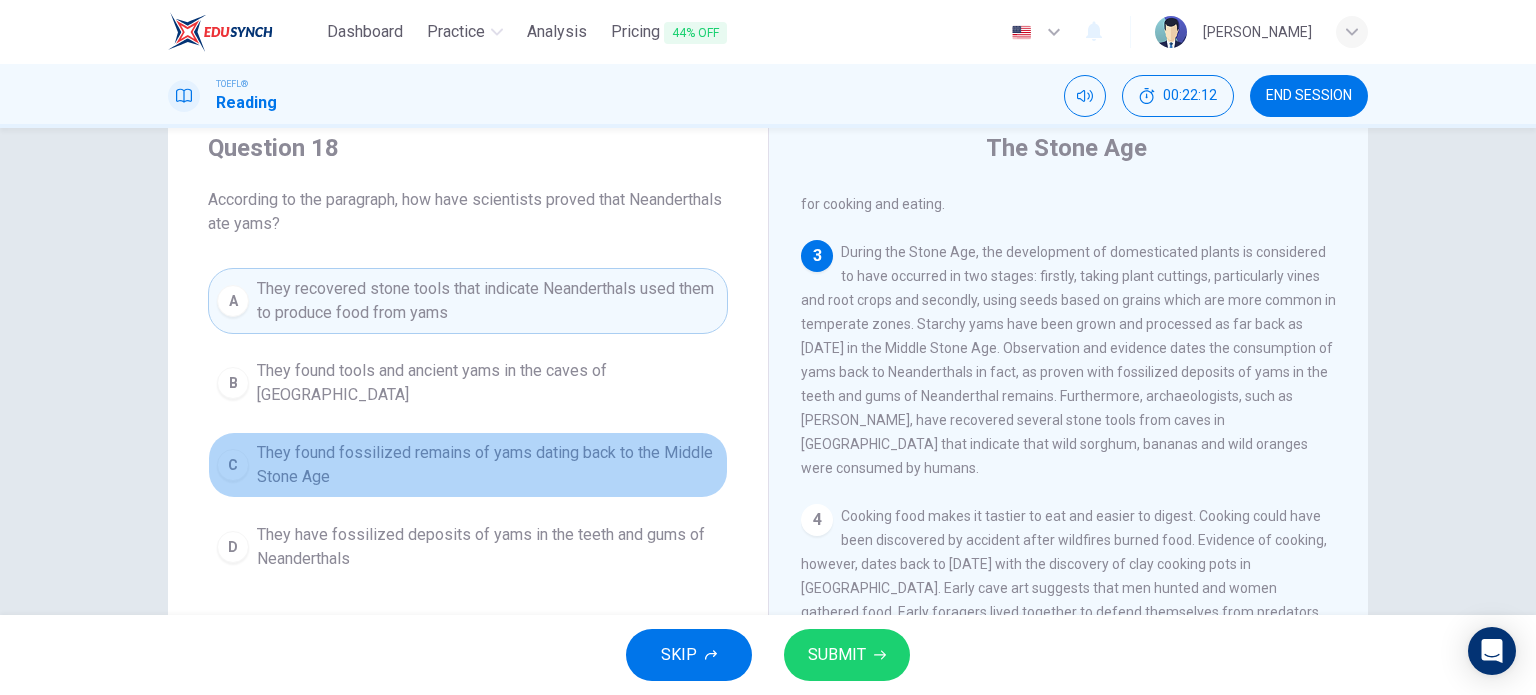 click on "C They found fossilized remains of yams dating back to the Middle Stone Age" at bounding box center (468, 465) 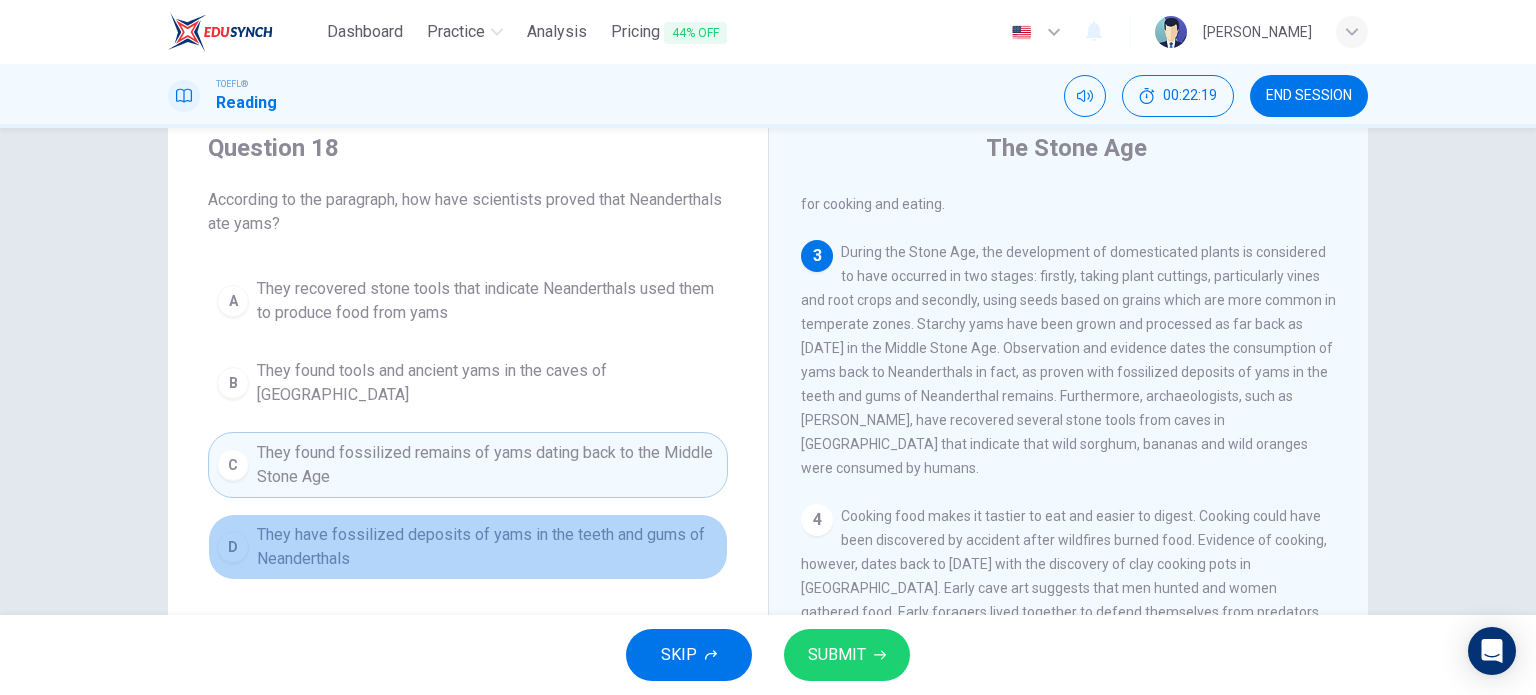 click on "They have fossilized deposits of yams in the teeth and gums of Neanderthals" at bounding box center [488, 547] 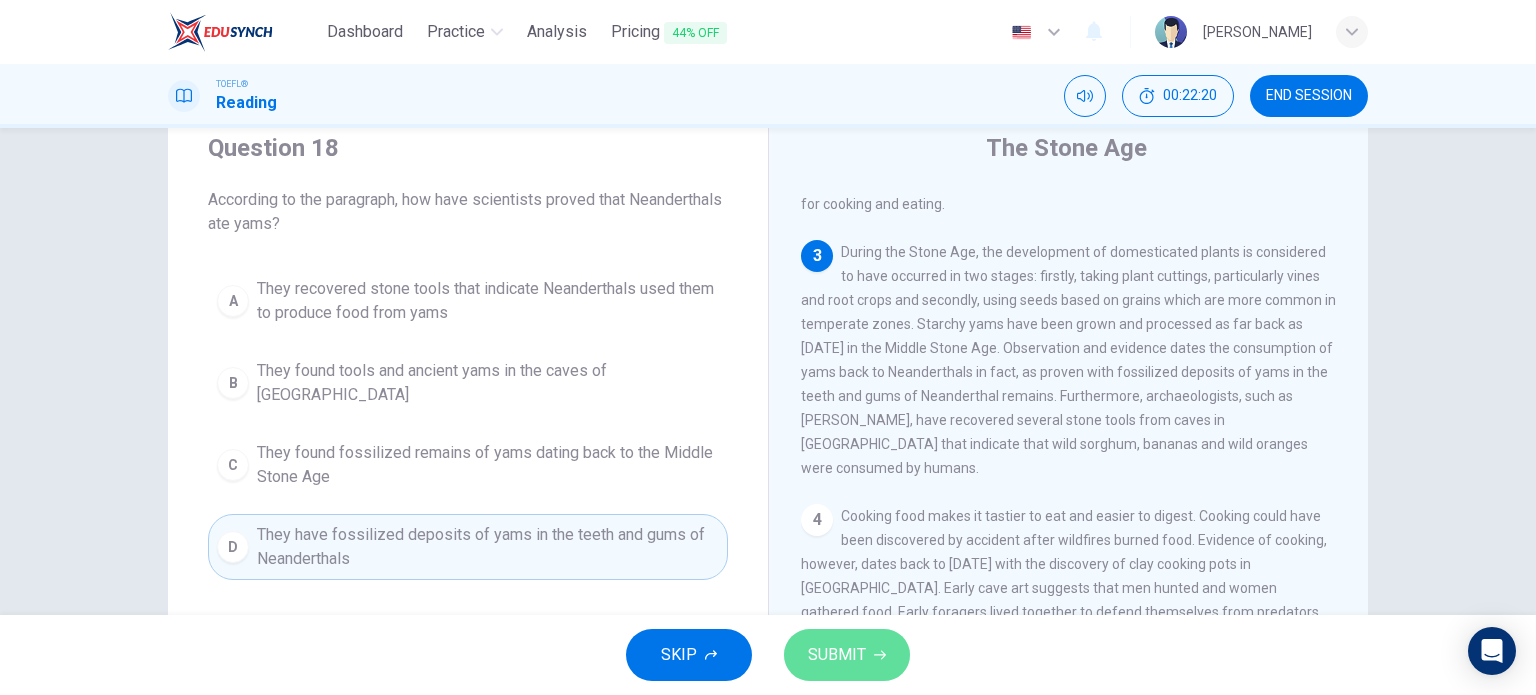 click on "SUBMIT" at bounding box center (837, 655) 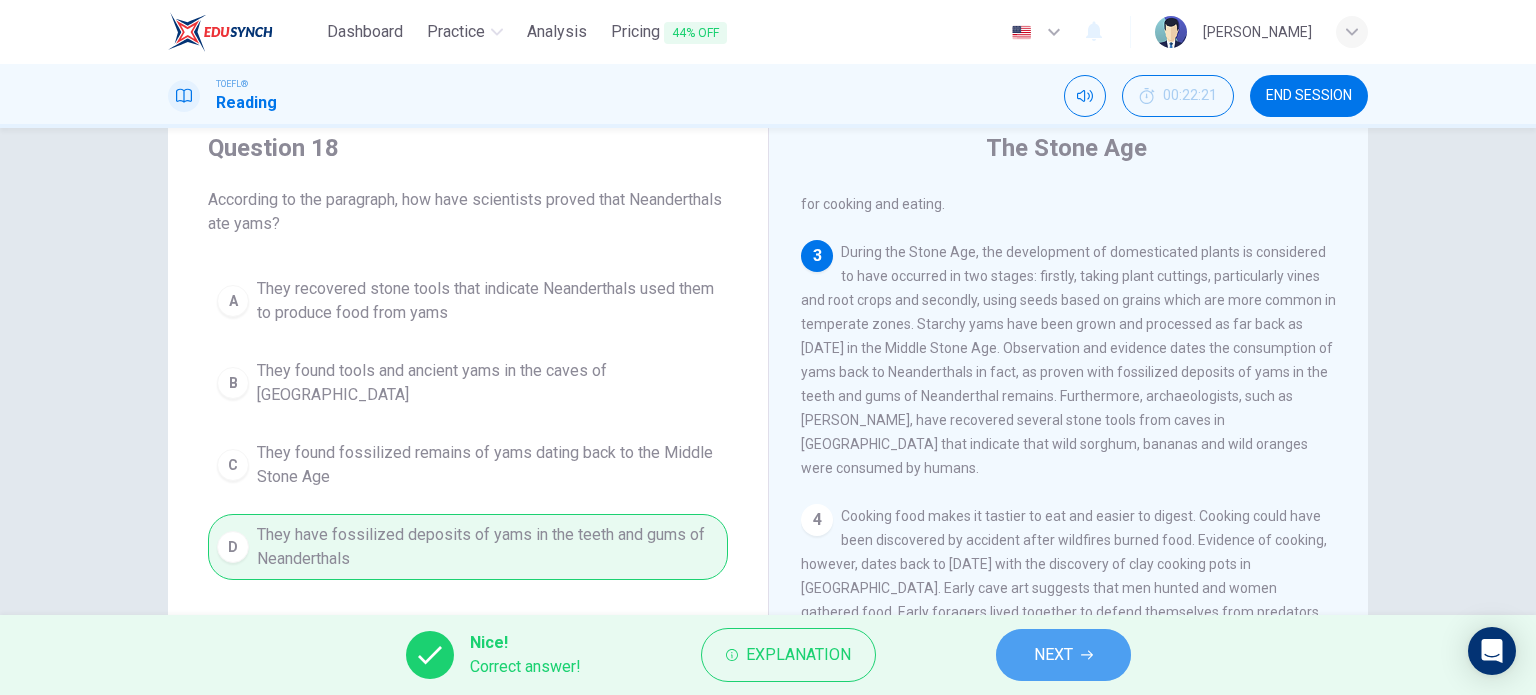 click on "NEXT" at bounding box center [1063, 655] 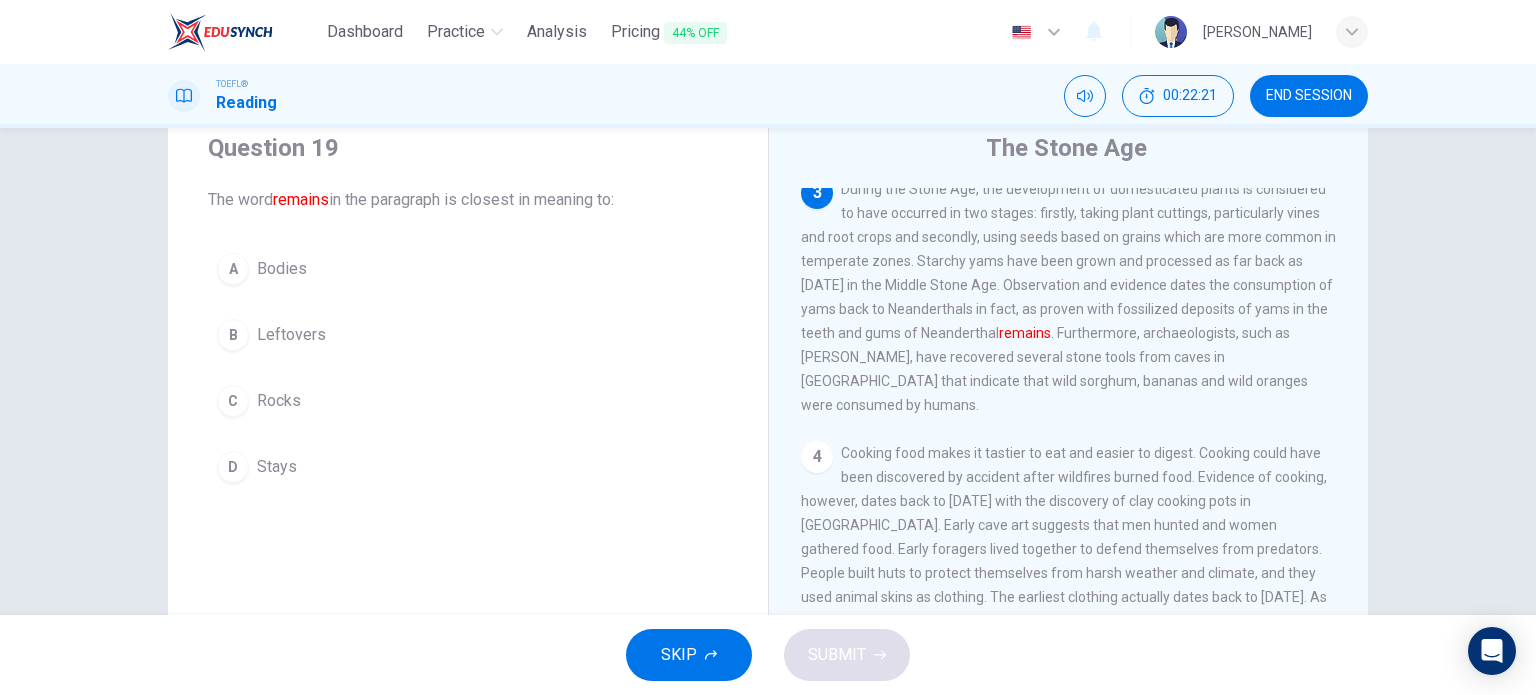 scroll, scrollTop: 444, scrollLeft: 0, axis: vertical 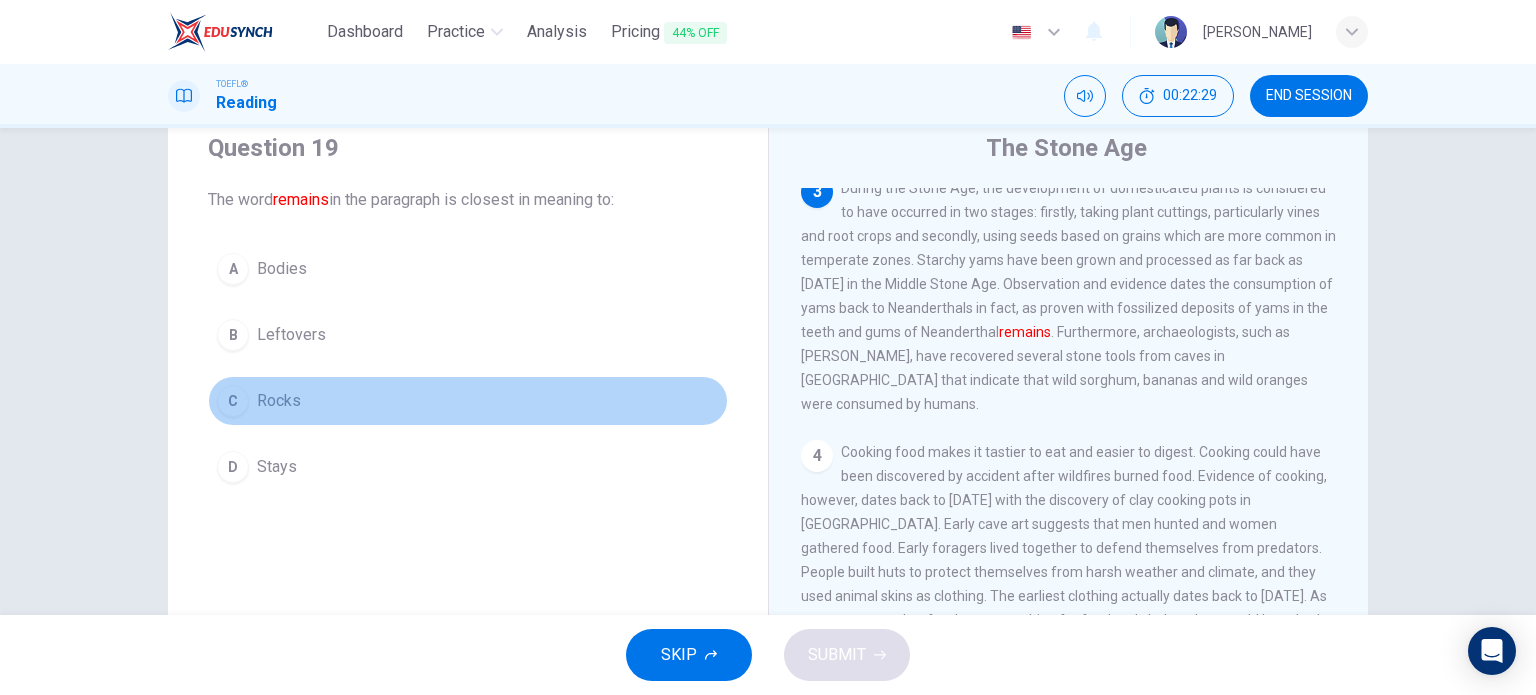 click on "Rocks" at bounding box center [279, 401] 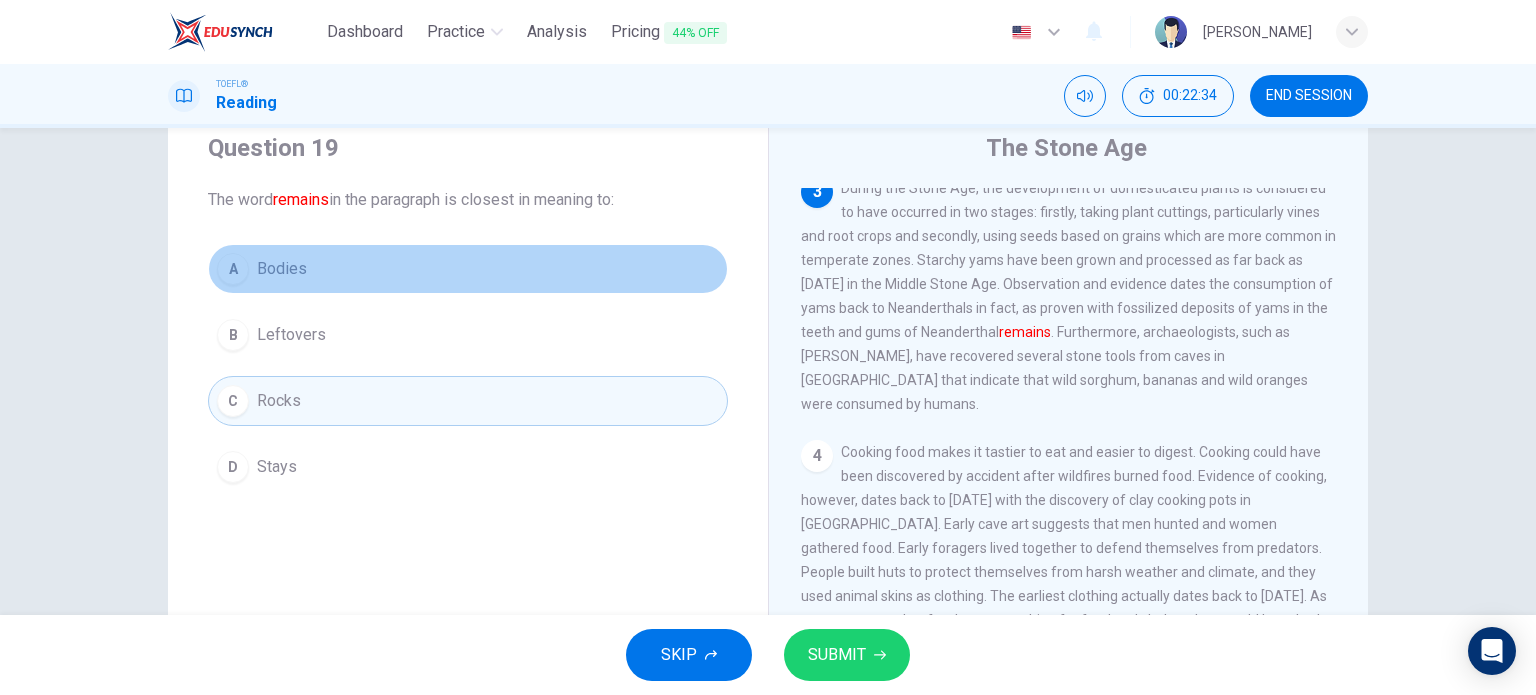 click on "A Bodies" at bounding box center [468, 269] 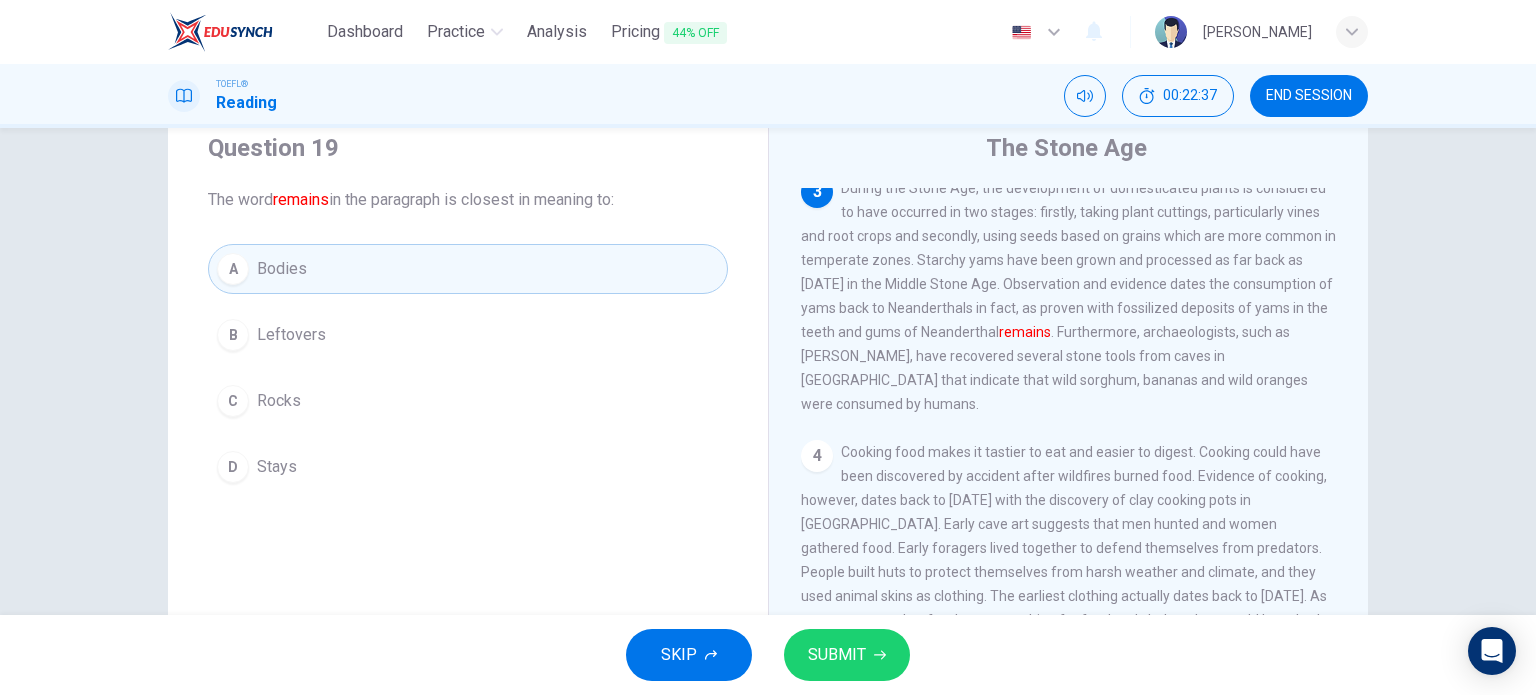click on "Rocks" at bounding box center (279, 401) 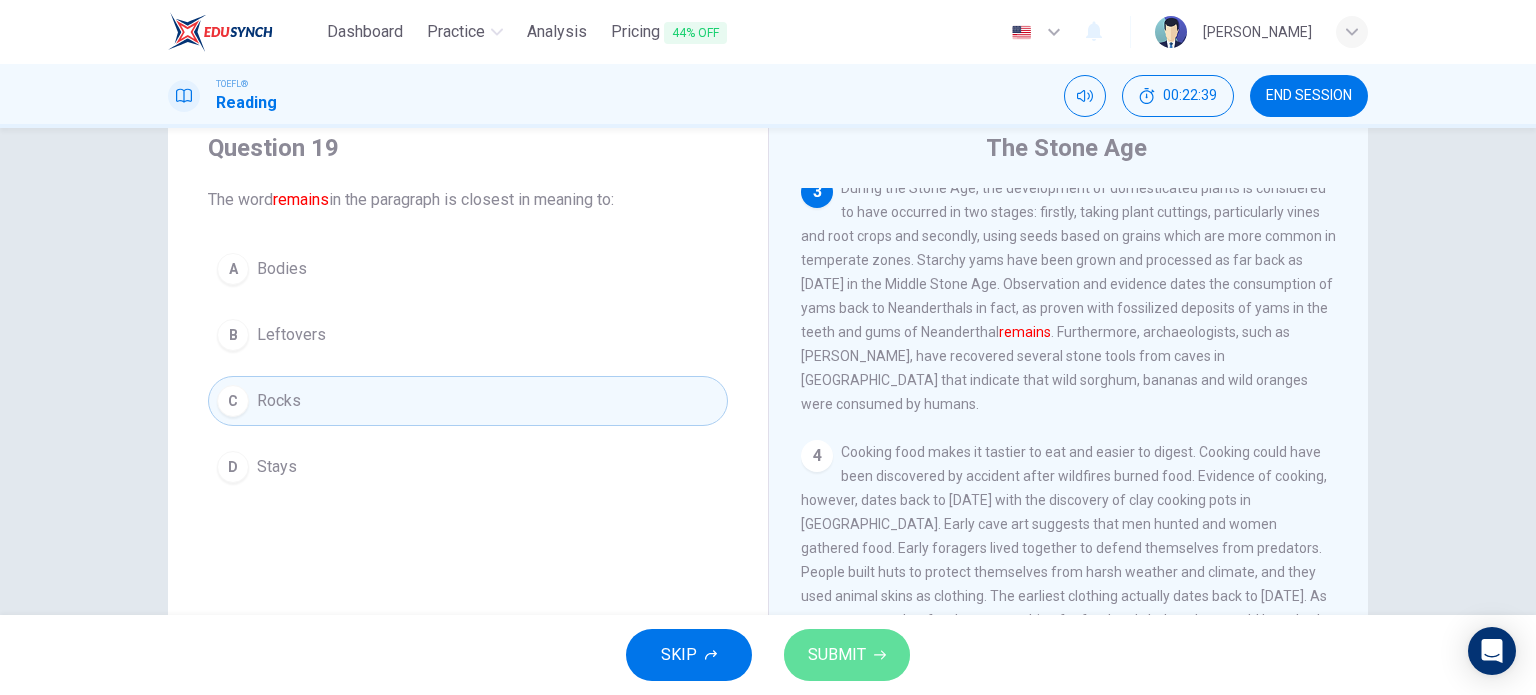 click on "SUBMIT" at bounding box center [837, 655] 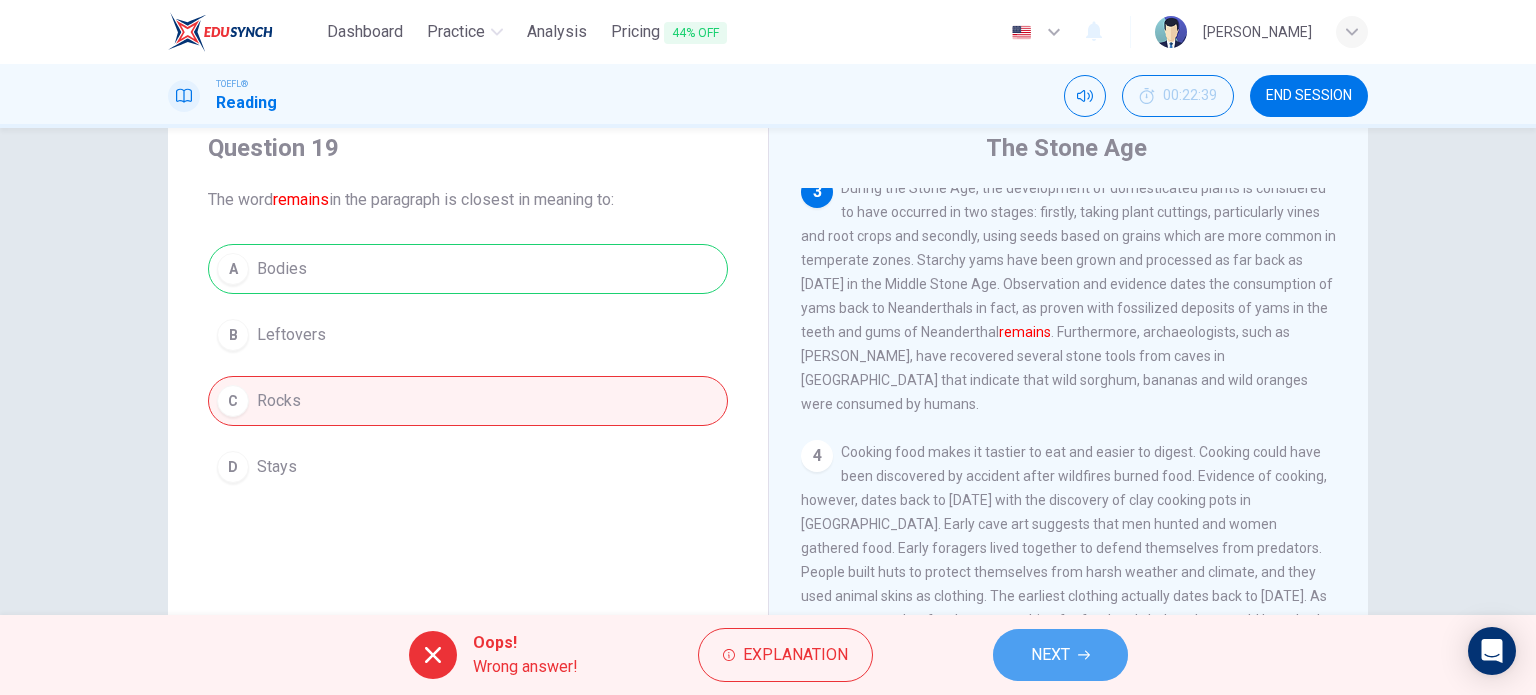 click on "NEXT" at bounding box center [1060, 655] 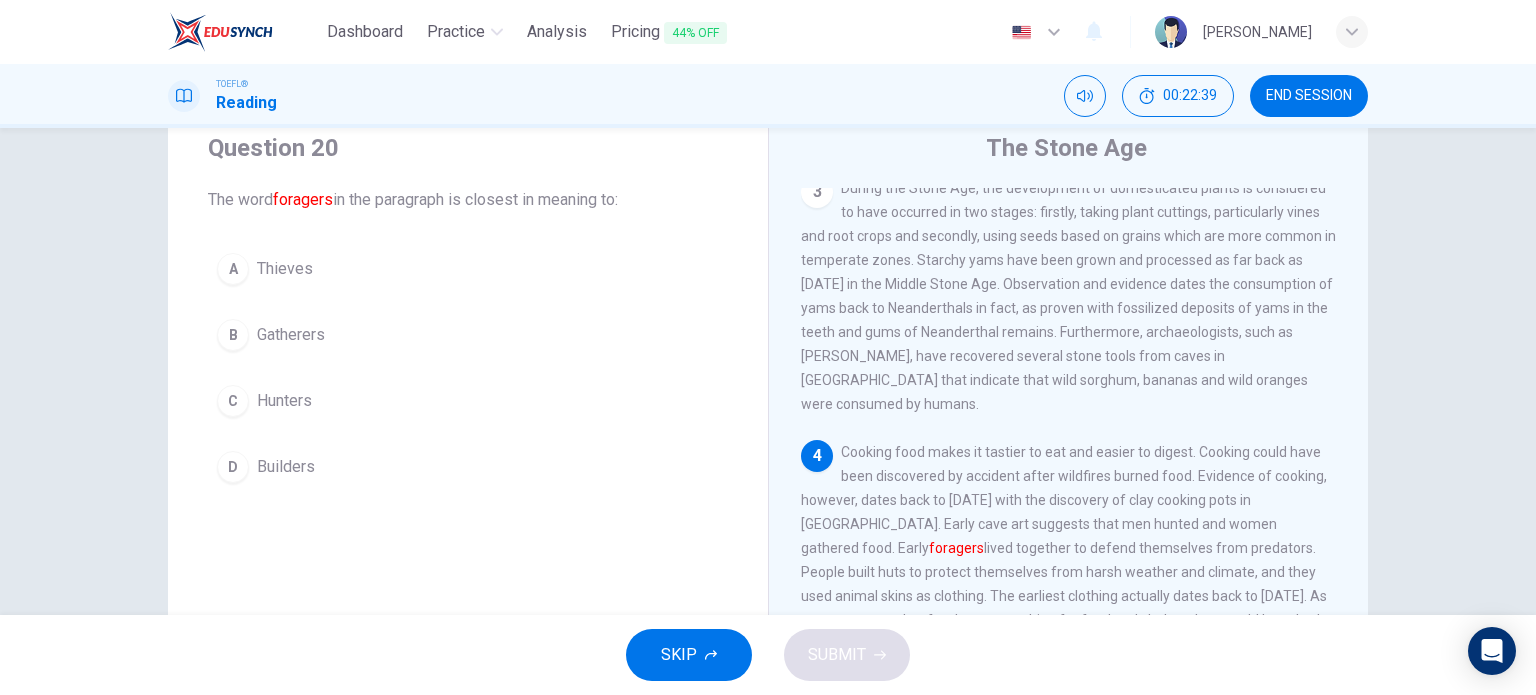 scroll, scrollTop: 564, scrollLeft: 0, axis: vertical 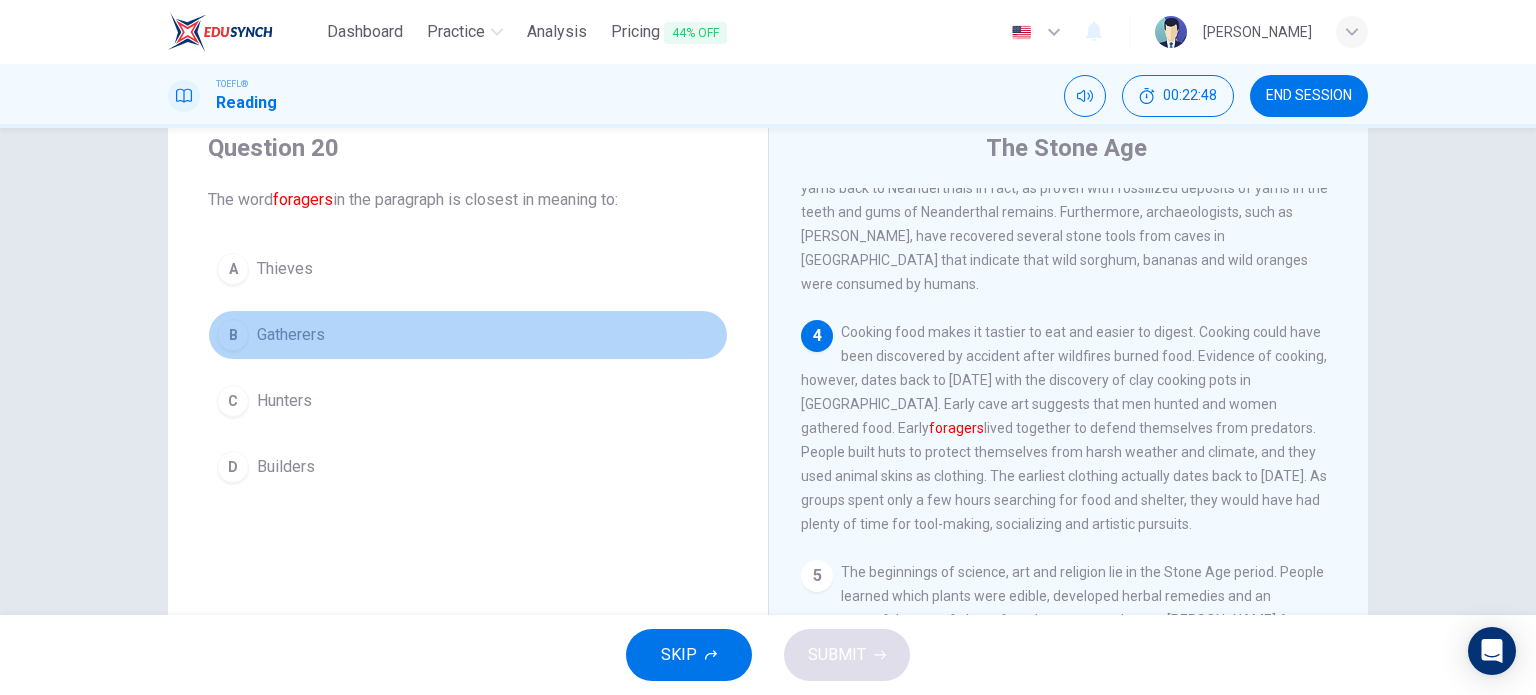 click on "Gatherers" at bounding box center [291, 335] 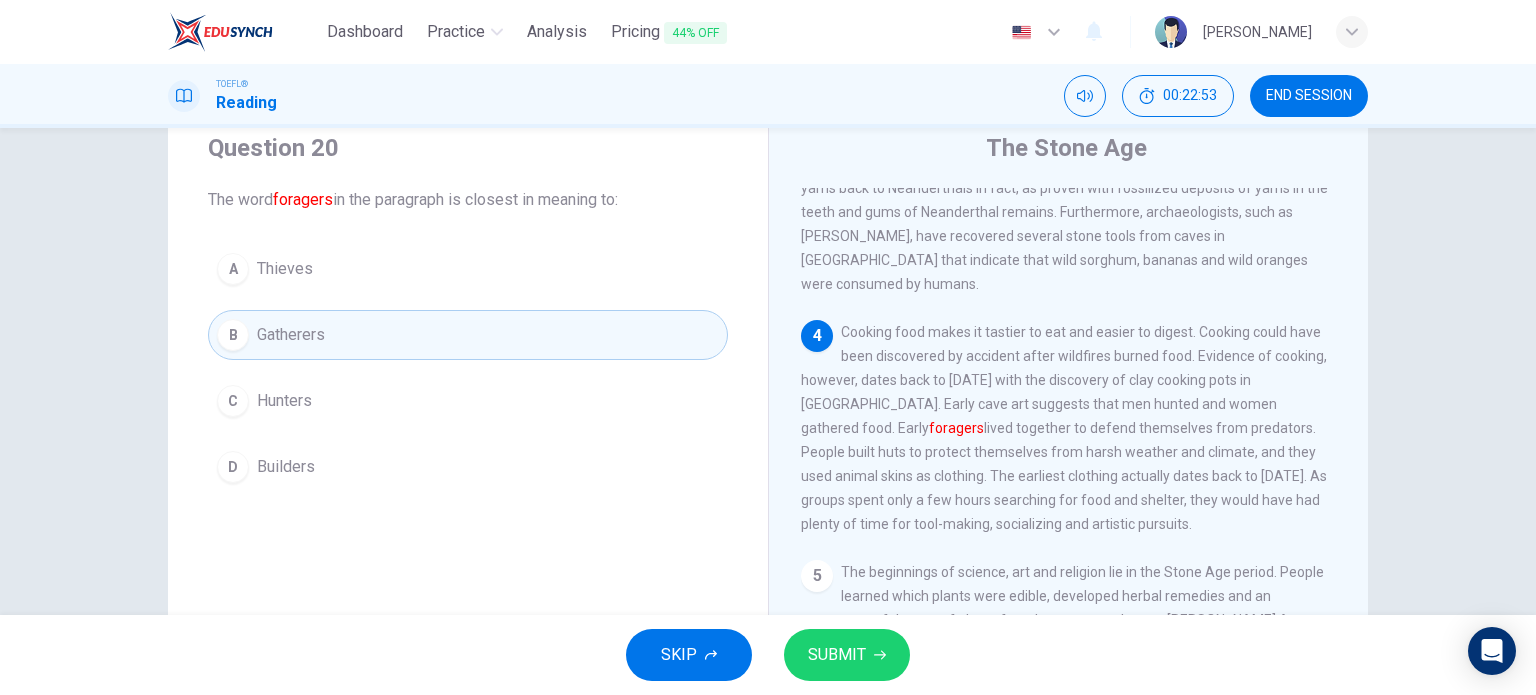 click on "SUBMIT" at bounding box center (847, 655) 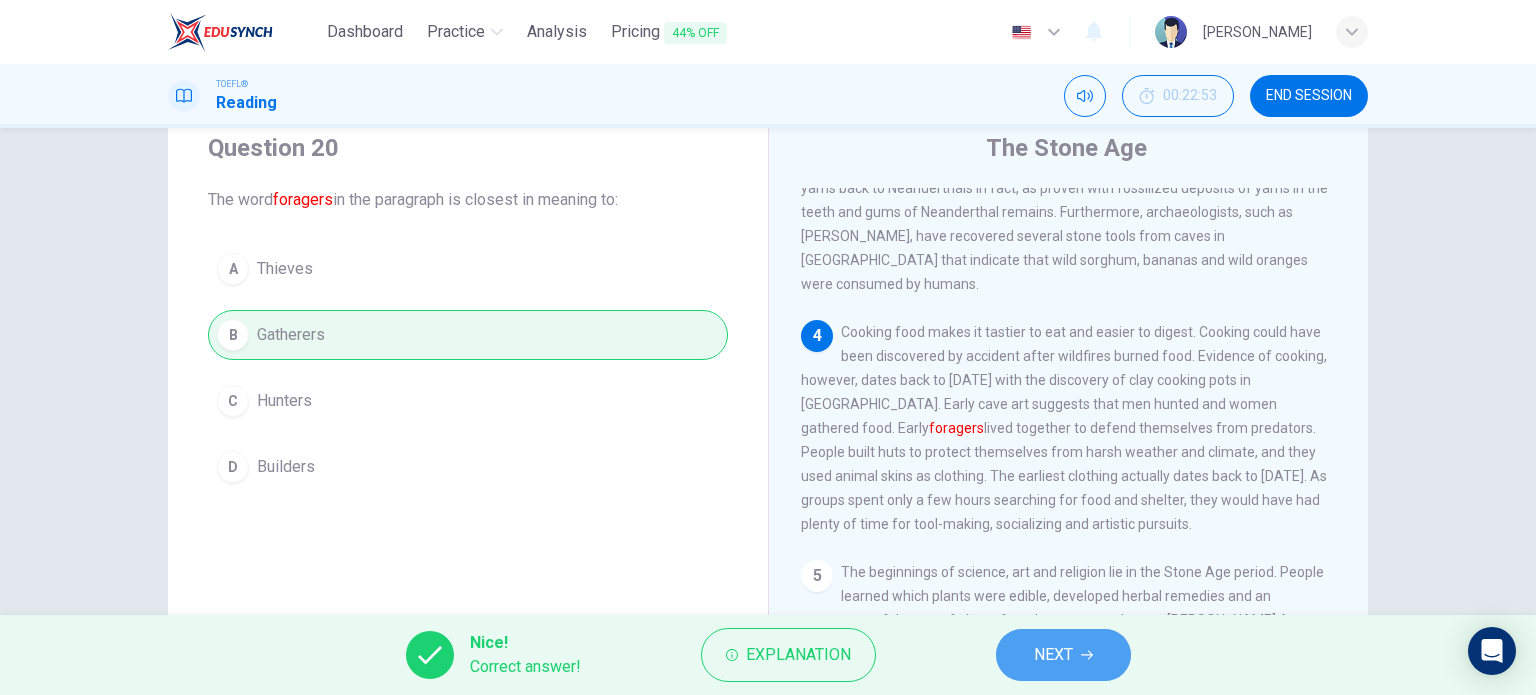 click on "NEXT" at bounding box center [1053, 655] 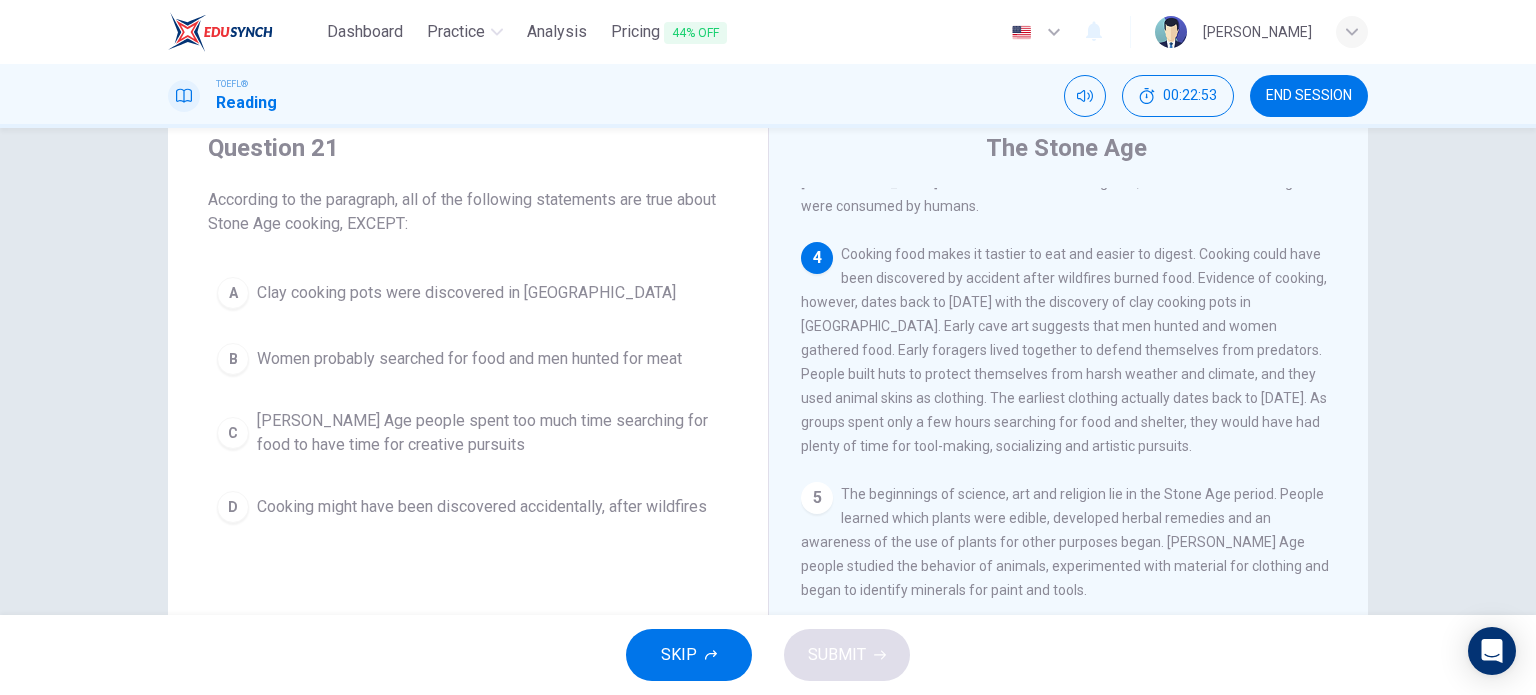 scroll, scrollTop: 709, scrollLeft: 0, axis: vertical 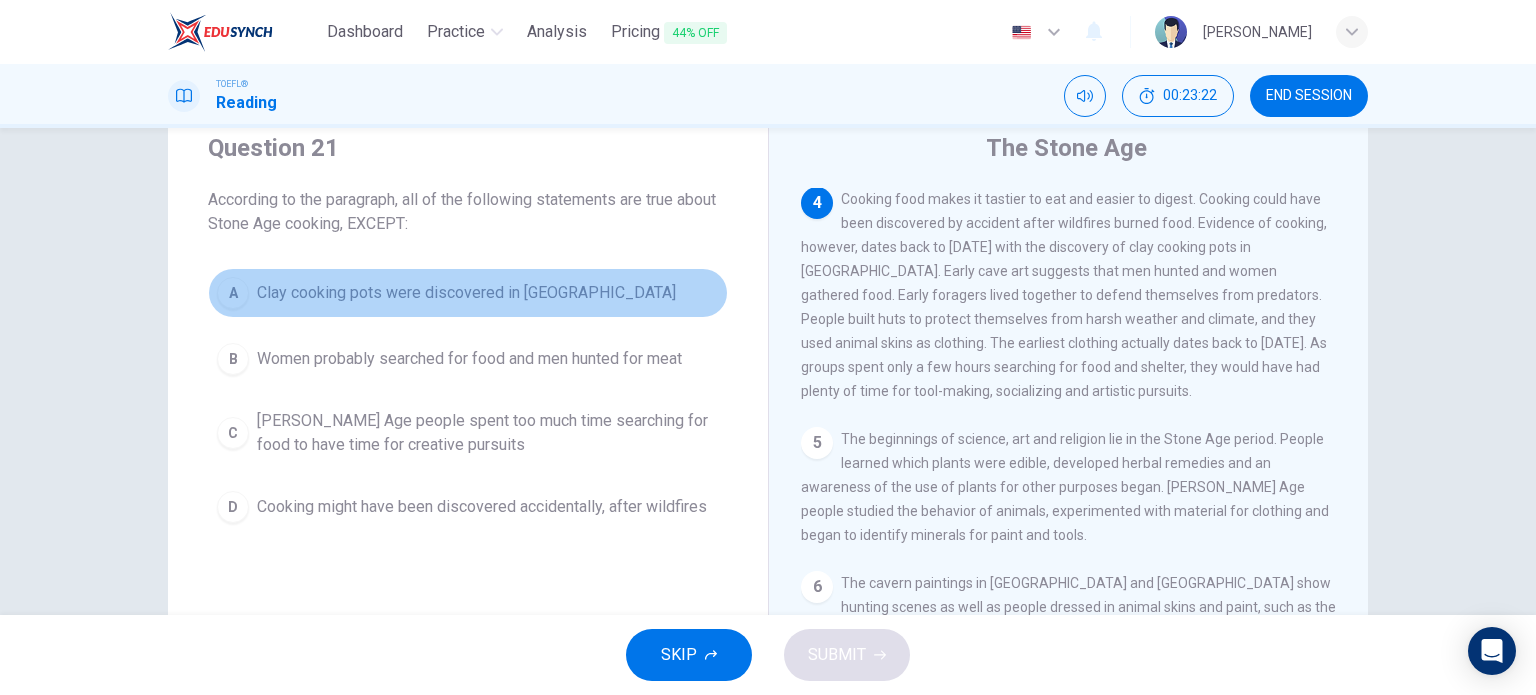 click on "Clay cooking pots were discovered in East Asia" at bounding box center [466, 293] 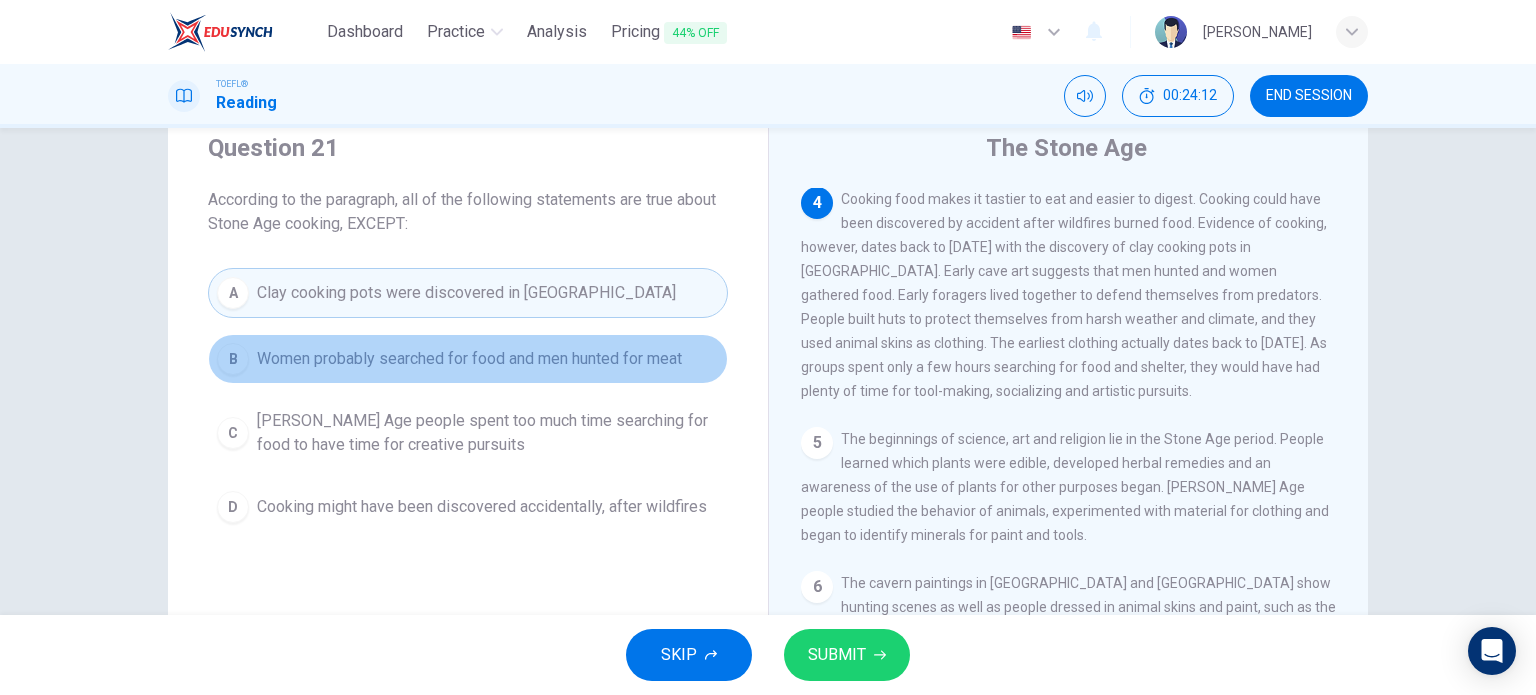 click on "Women probably searched for food and men hunted for meat" at bounding box center [469, 359] 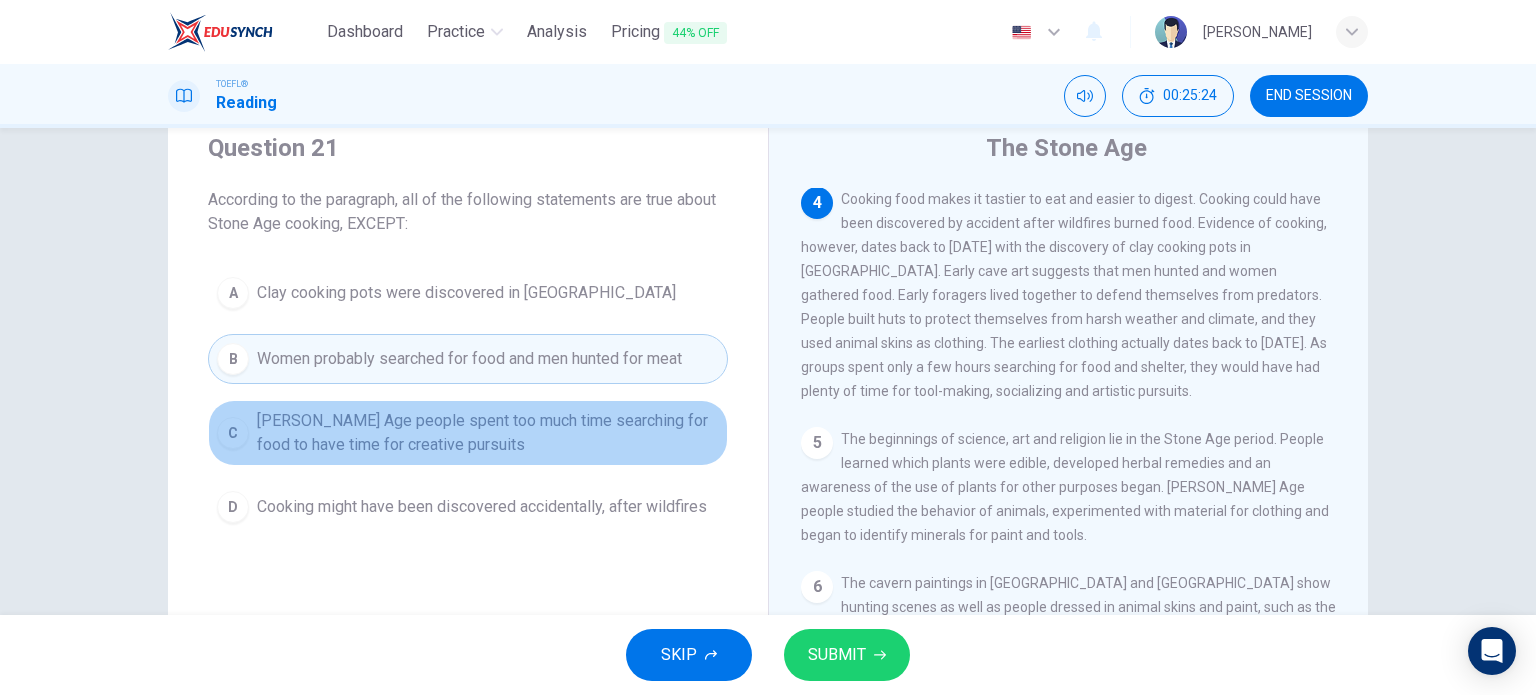 click on "Stone Age people spent too much time searching for food to have time for creative pursuits" at bounding box center [488, 433] 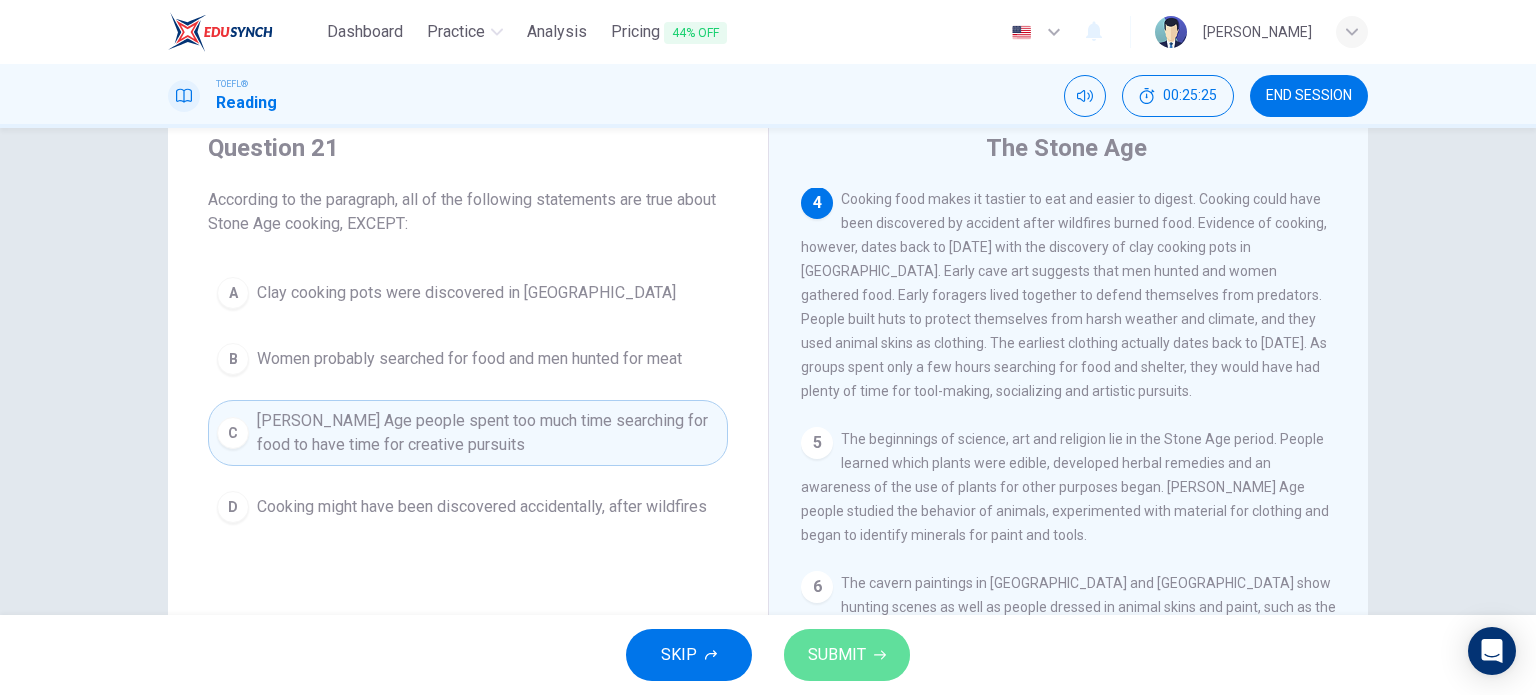 click on "SUBMIT" at bounding box center [847, 655] 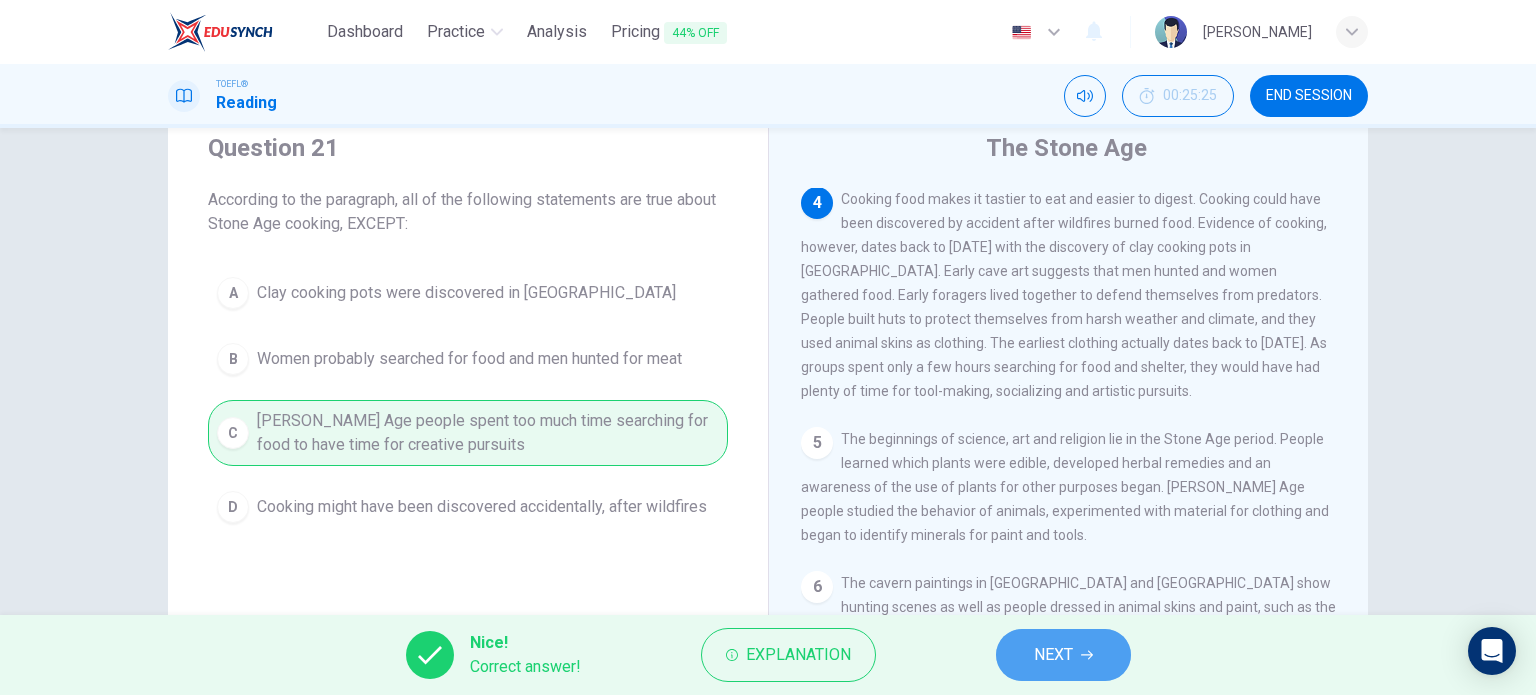 click on "NEXT" at bounding box center [1053, 655] 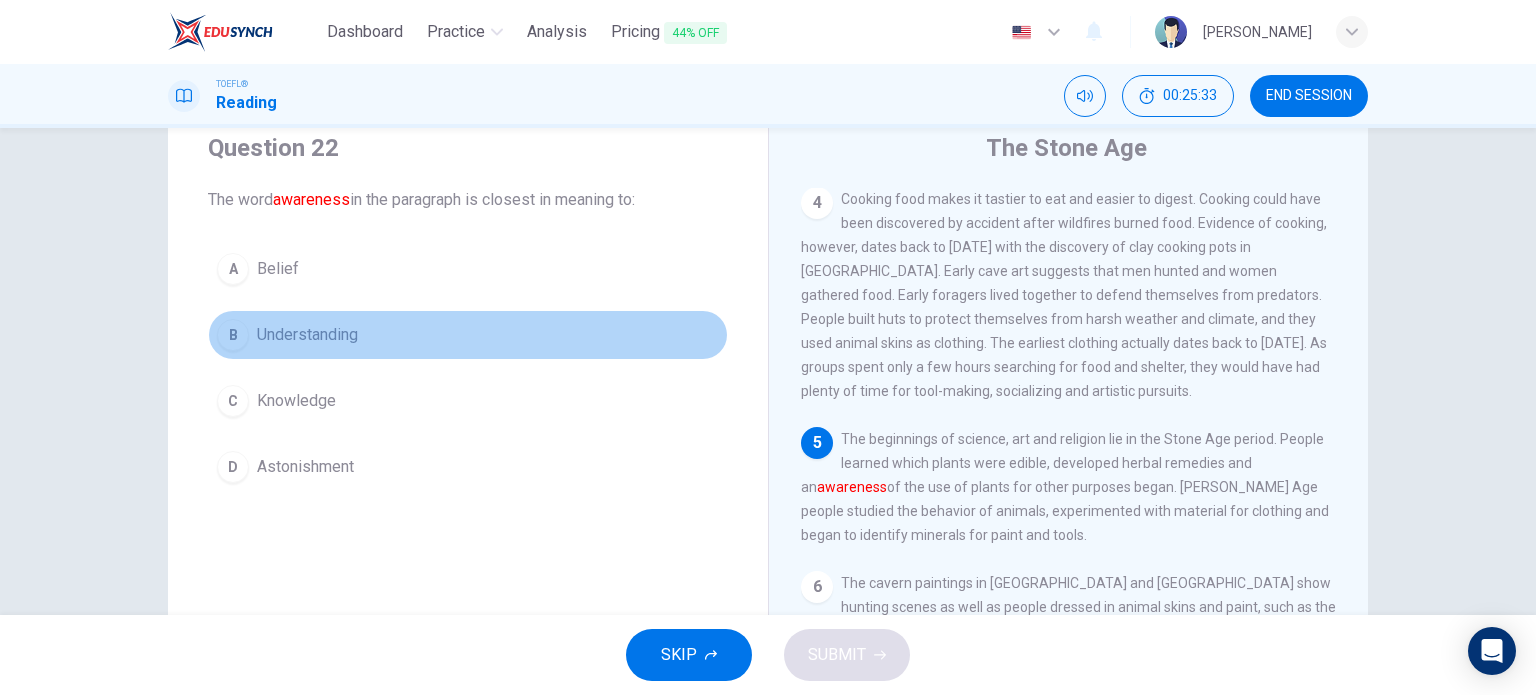 click on "Understanding" at bounding box center [307, 335] 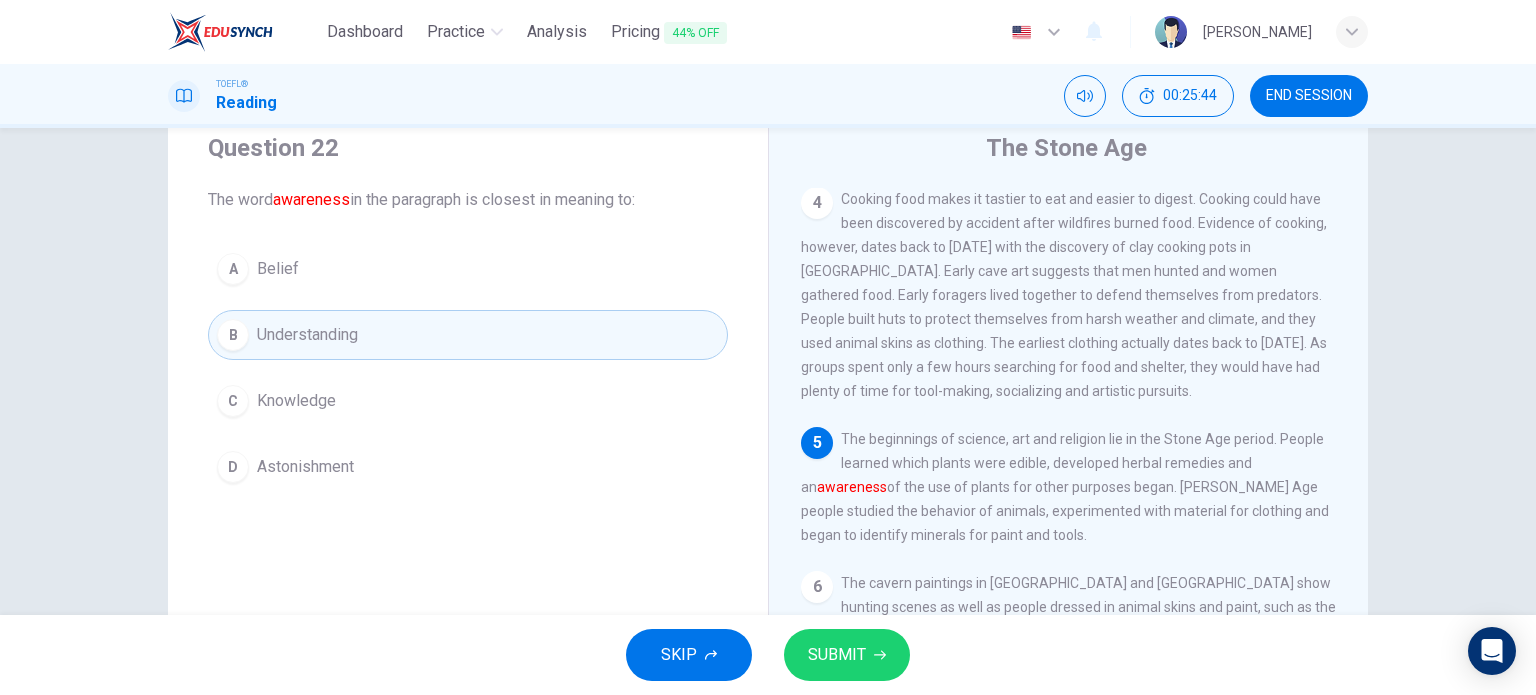 click on "Knowledge" at bounding box center [296, 401] 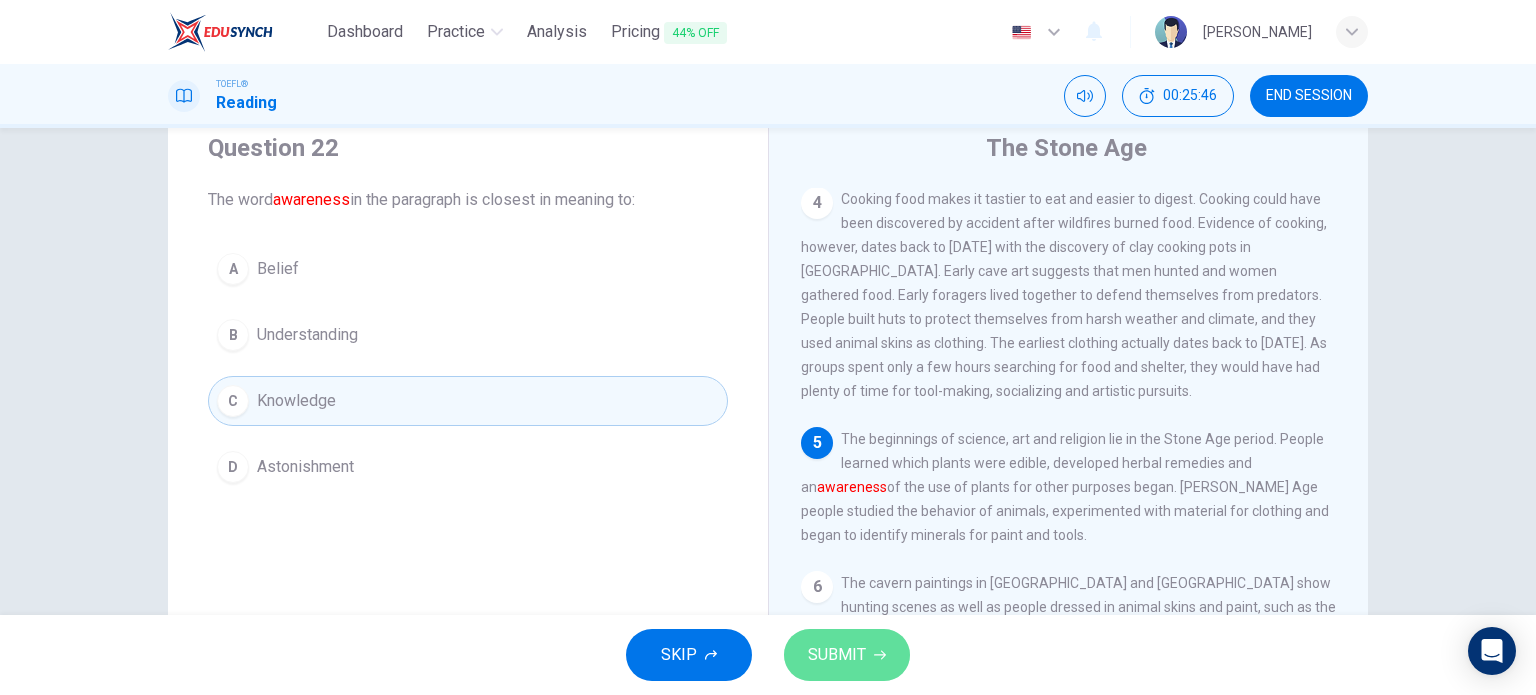 click on "SUBMIT" at bounding box center [837, 655] 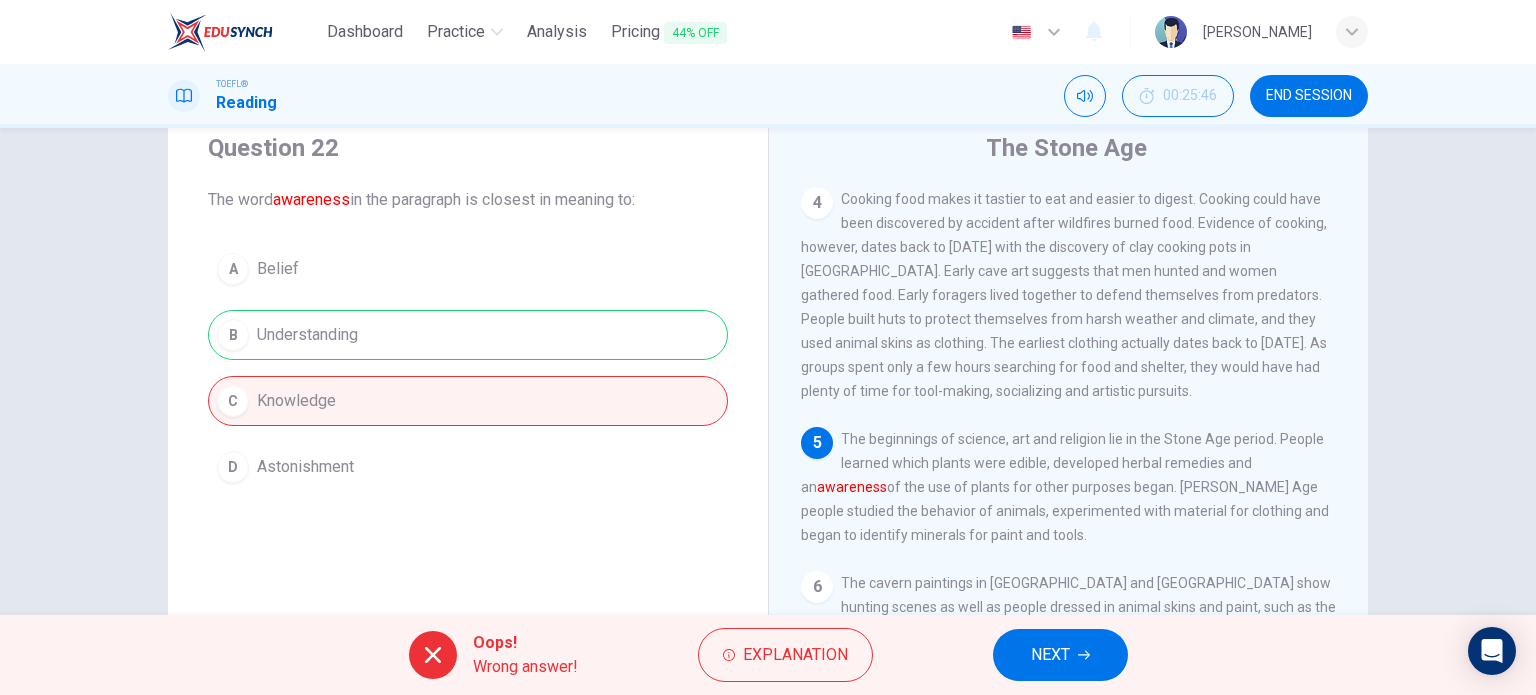 click on "Oops! Wrong answer! Explanation NEXT" at bounding box center (768, 655) 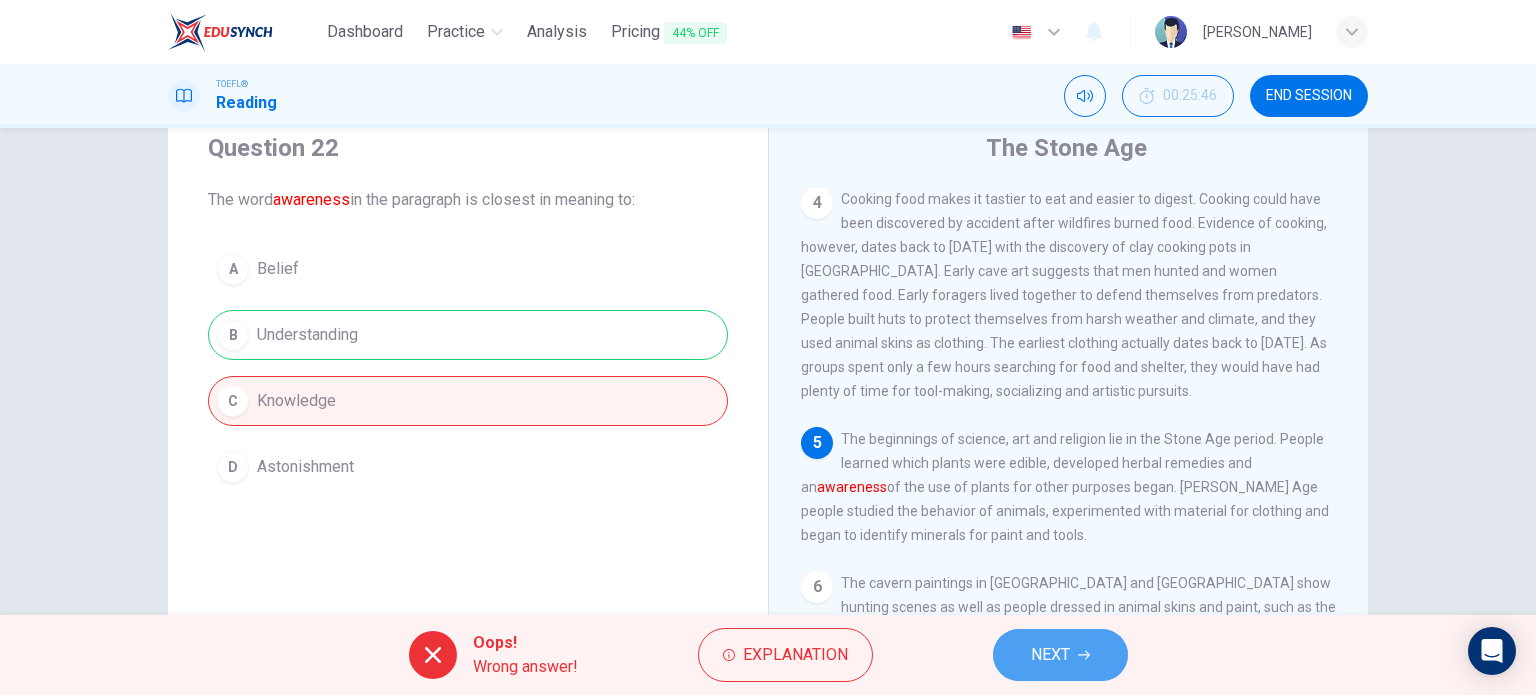 click on "NEXT" at bounding box center [1050, 655] 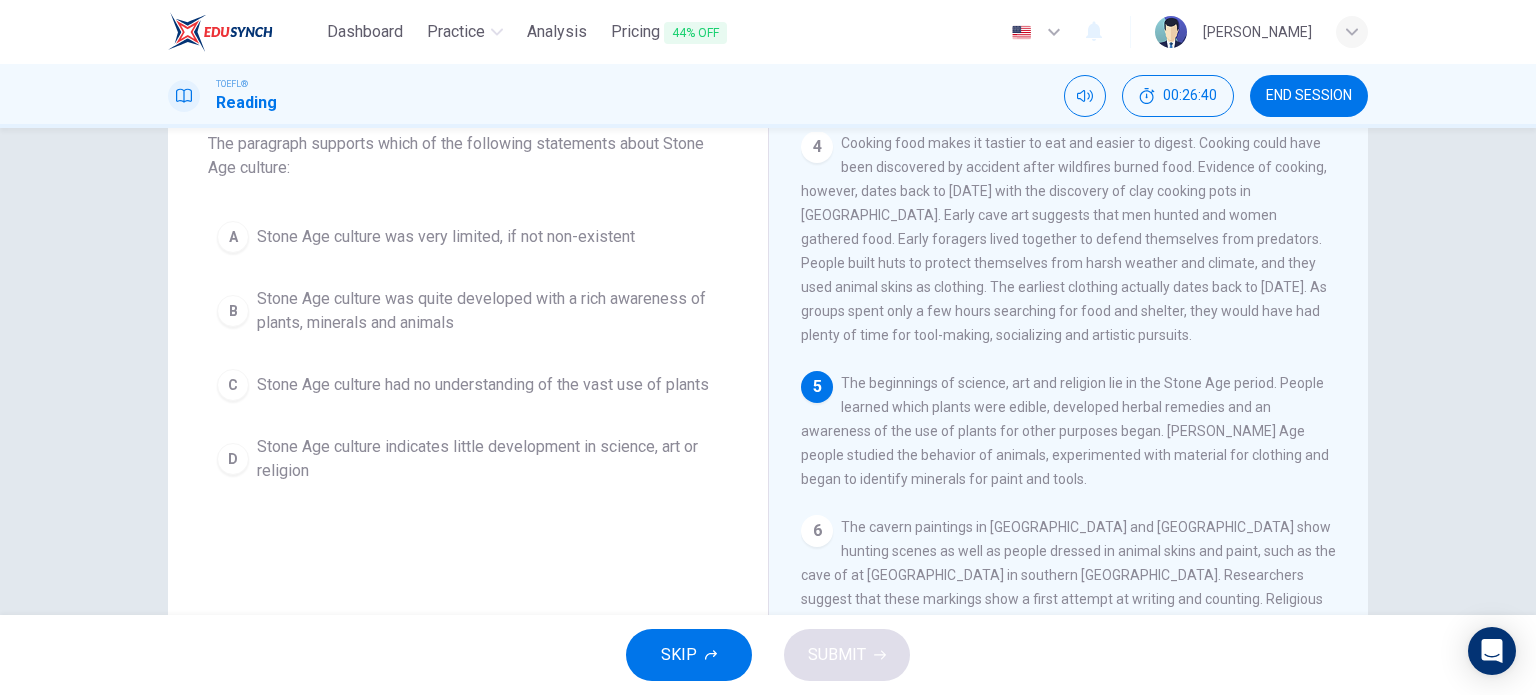scroll, scrollTop: 124, scrollLeft: 0, axis: vertical 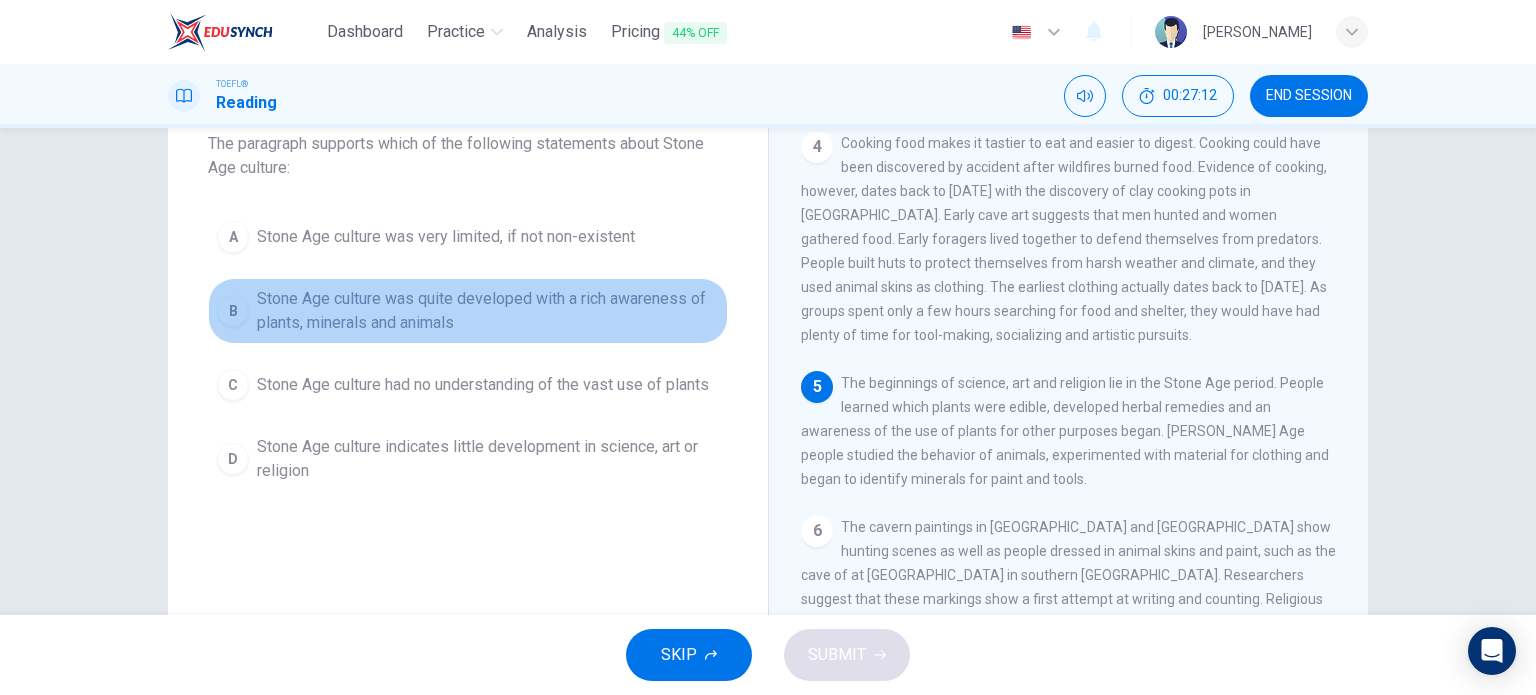 click on "Stone Age culture was quite developed with a rich awareness of plants, minerals and animals" at bounding box center (488, 311) 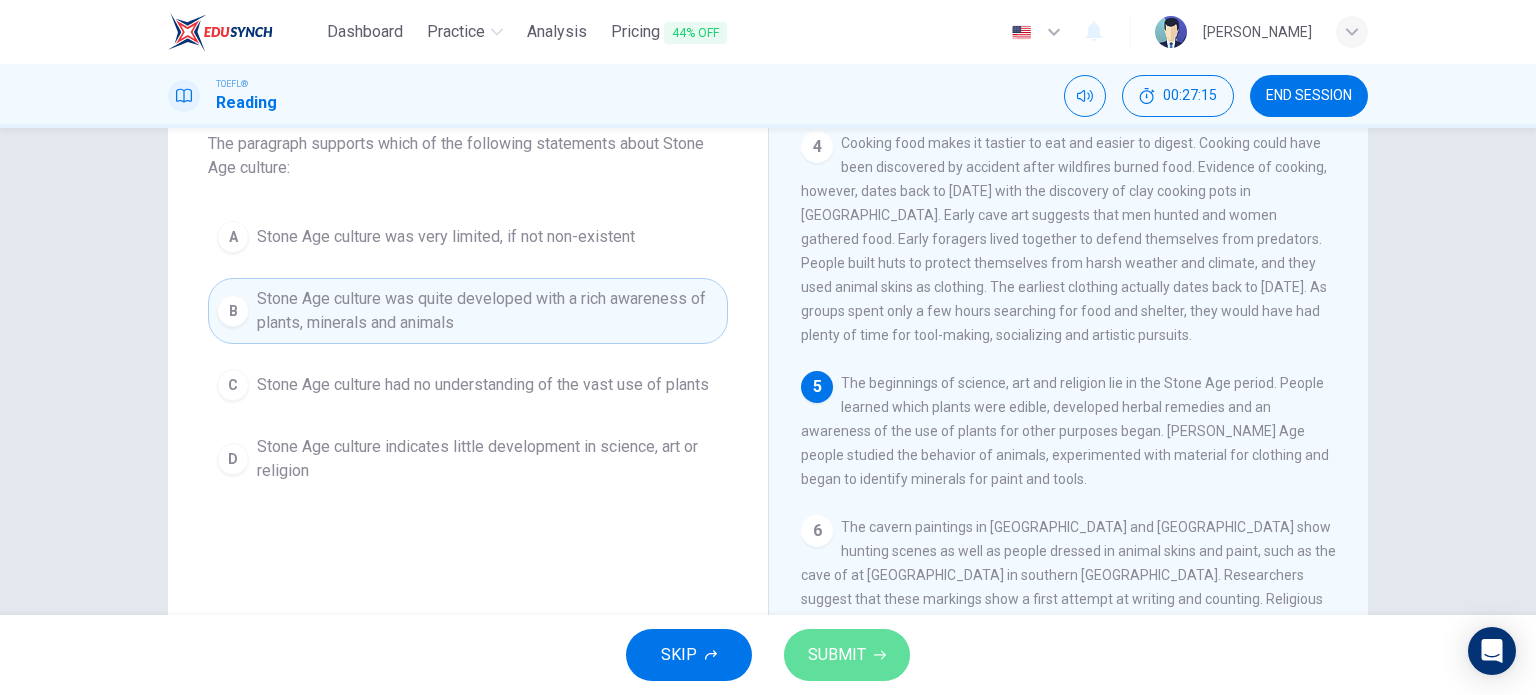 click on "SUBMIT" at bounding box center (837, 655) 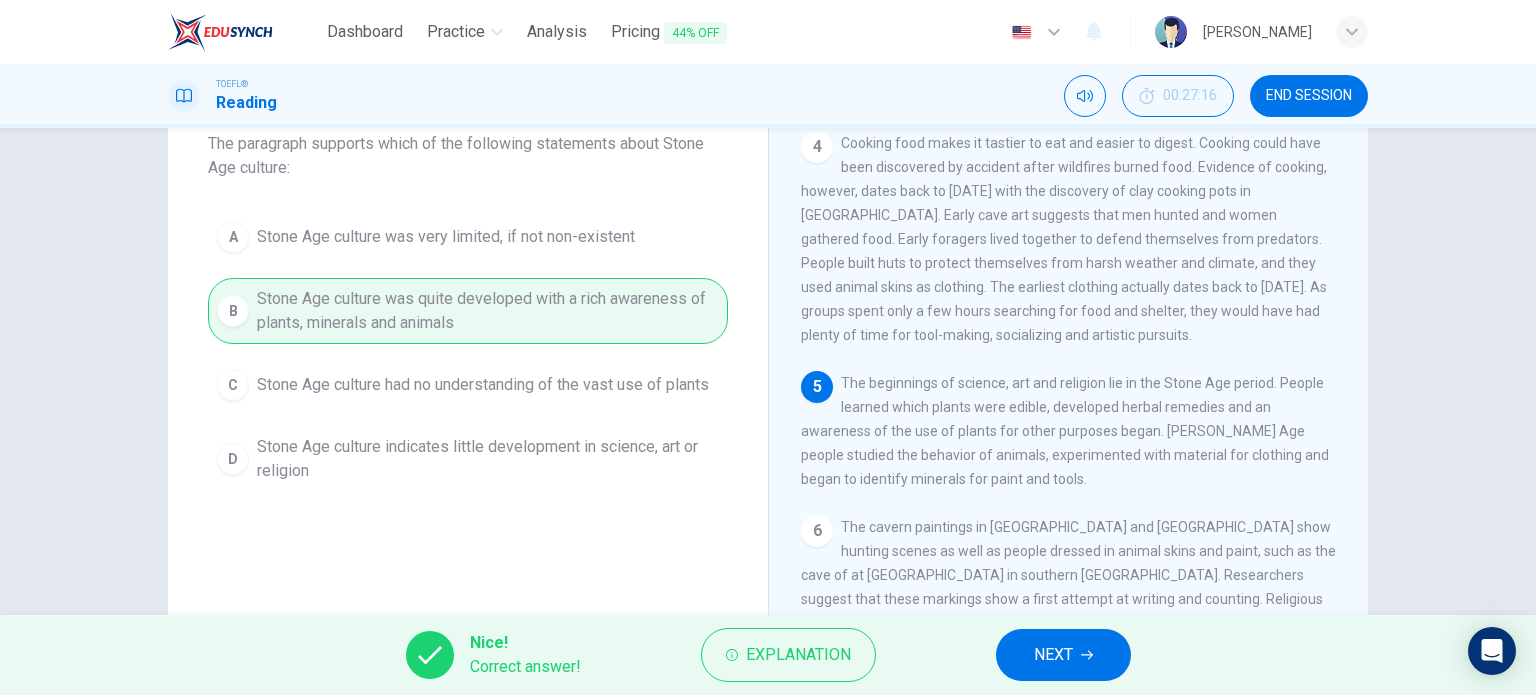click on "NEXT" at bounding box center (1063, 655) 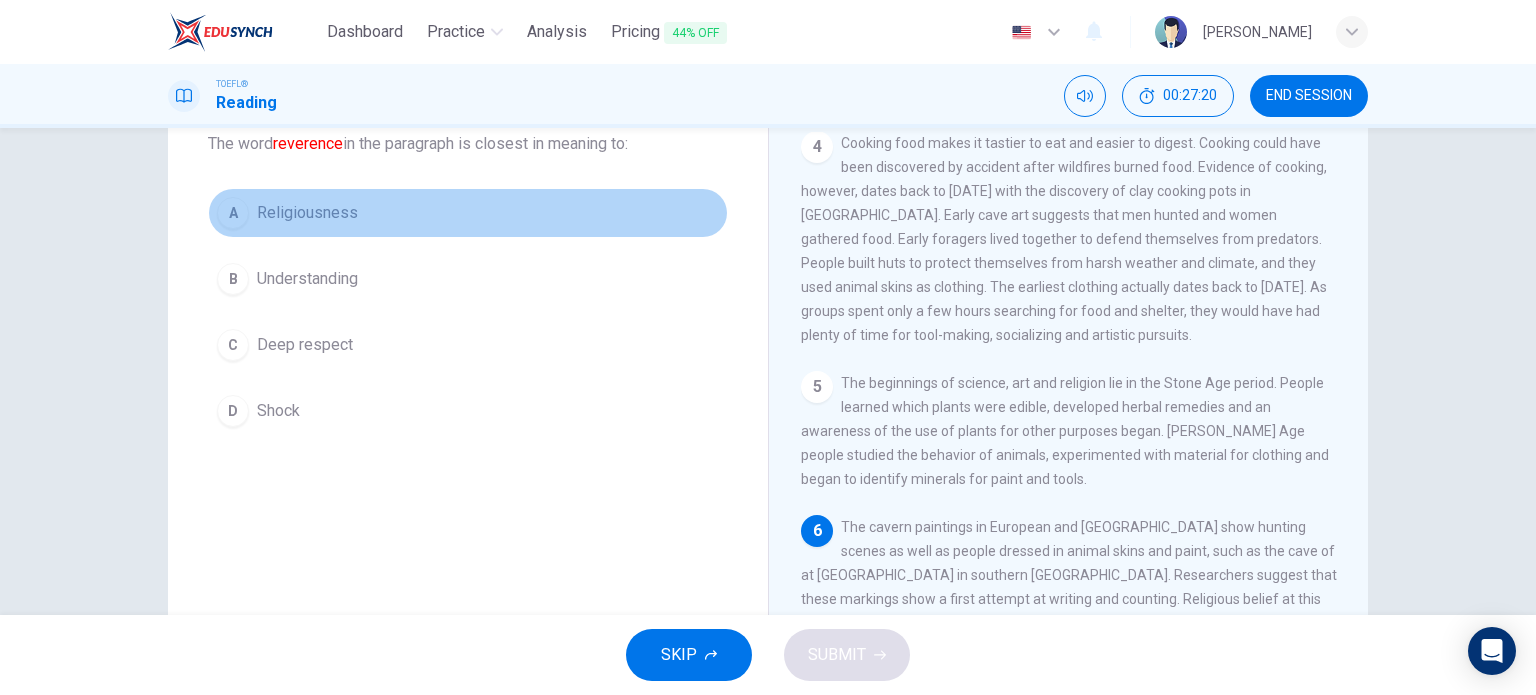 click on "Religiousness" at bounding box center (307, 213) 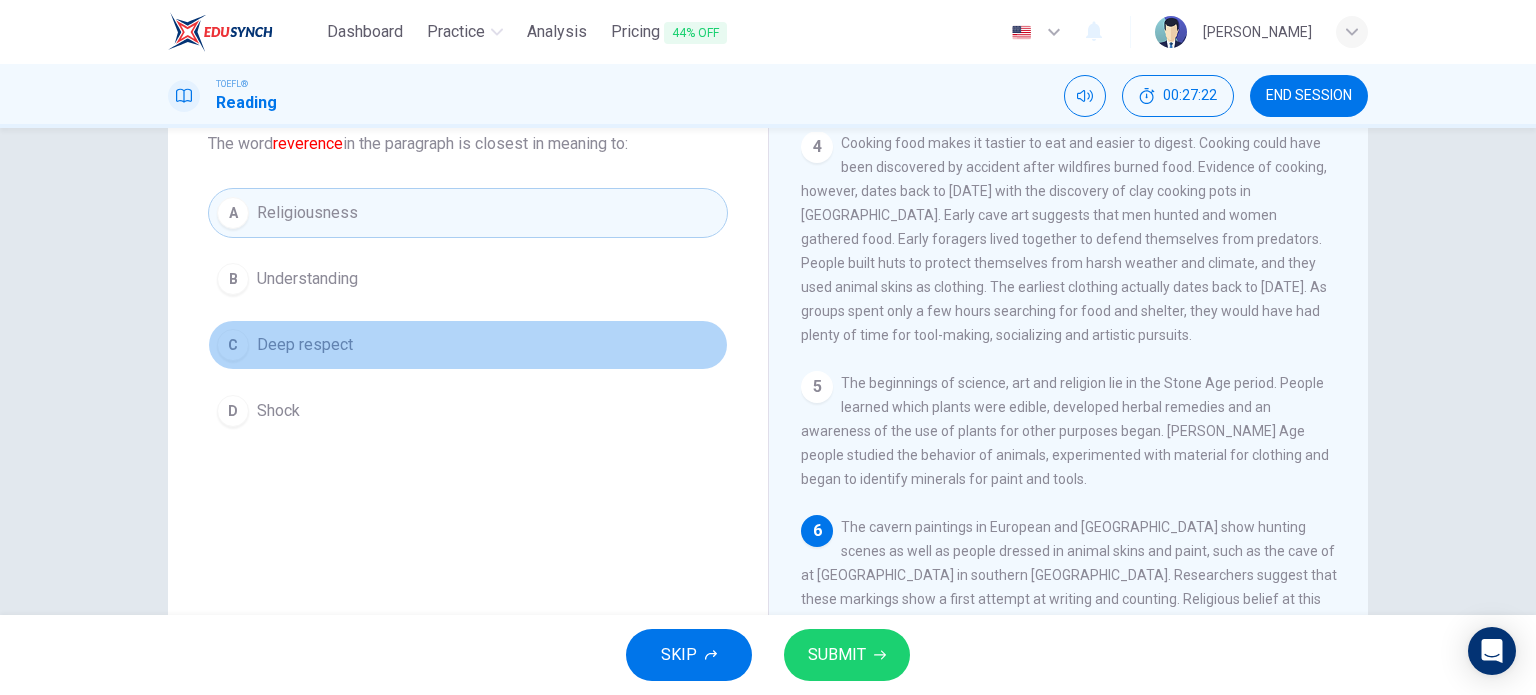 click on "Deep respect" at bounding box center [305, 345] 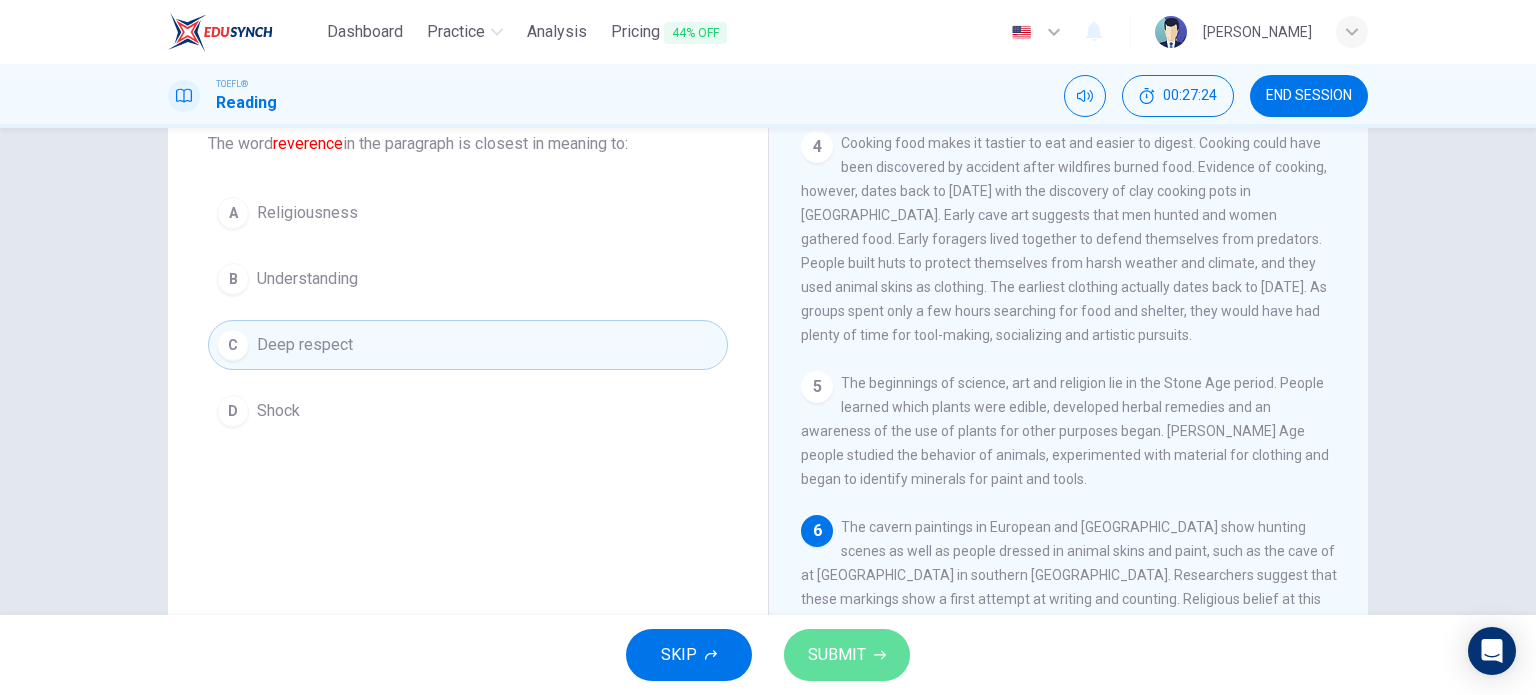 click on "SUBMIT" at bounding box center (847, 655) 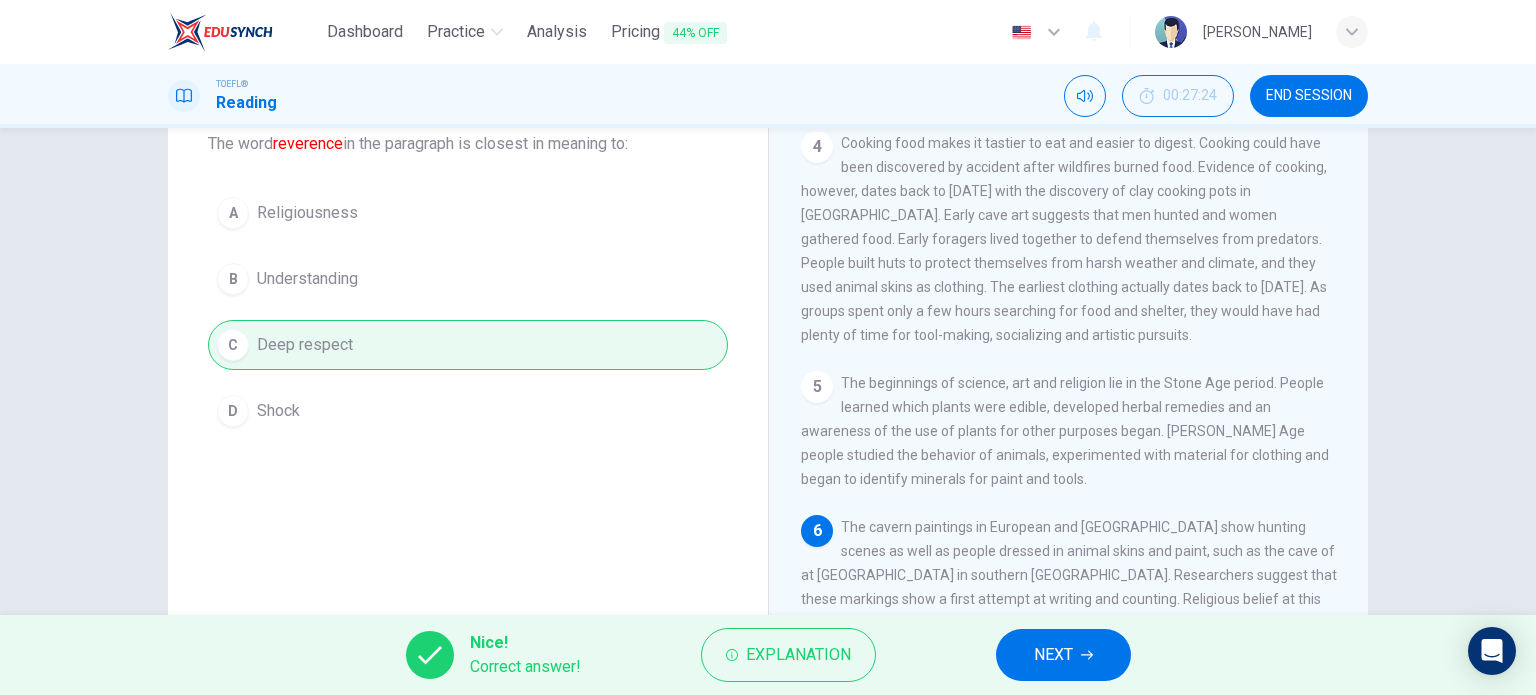 click on "NEXT" at bounding box center (1063, 655) 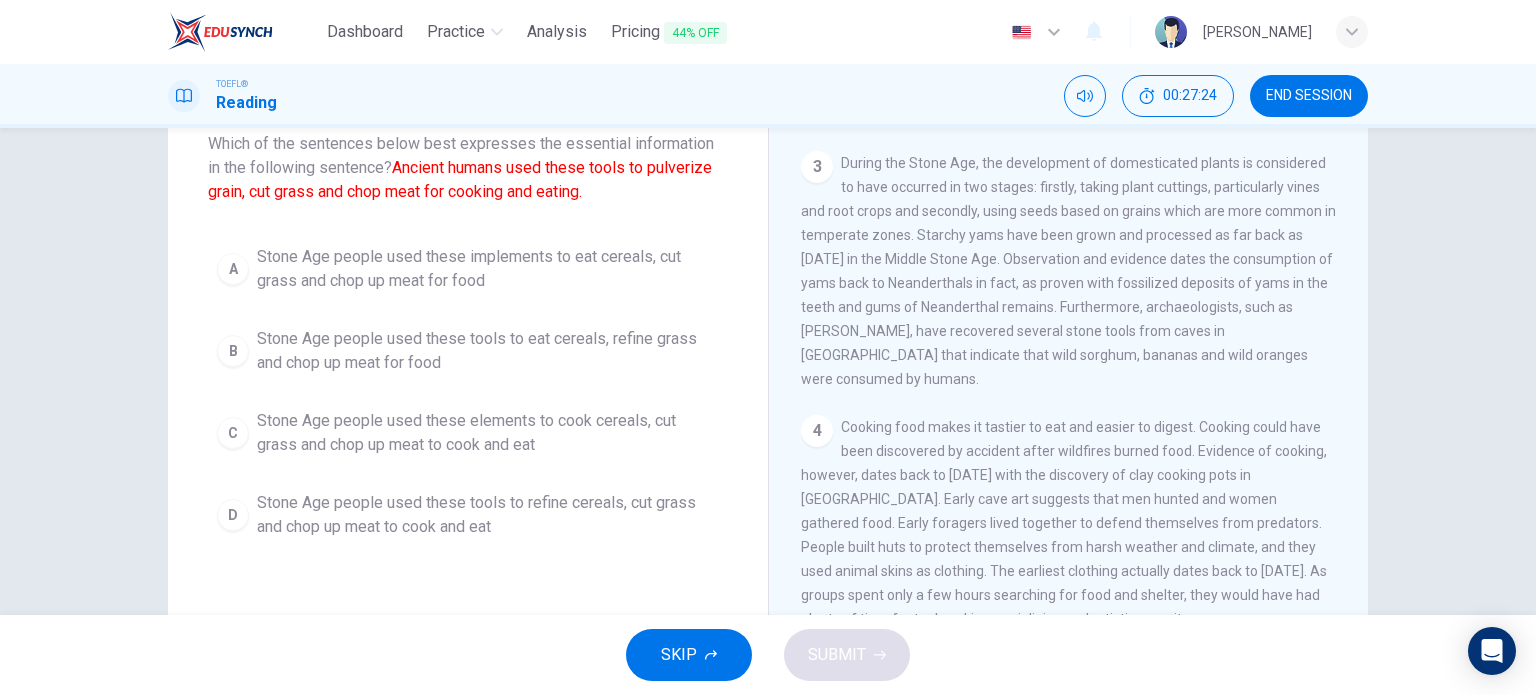 scroll, scrollTop: 247, scrollLeft: 0, axis: vertical 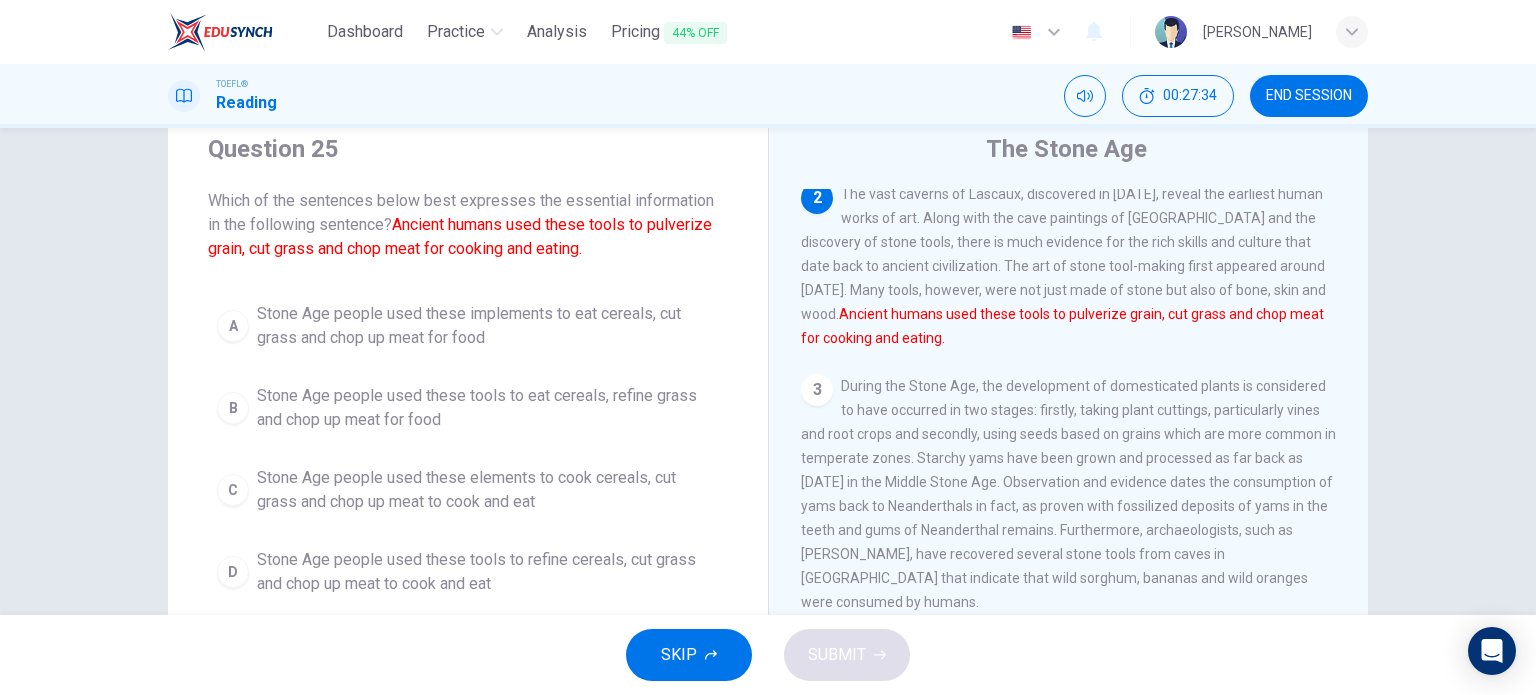 click on "Stone Age people used these implements to eat cereals, cut grass and chop up meat for food" at bounding box center [488, 326] 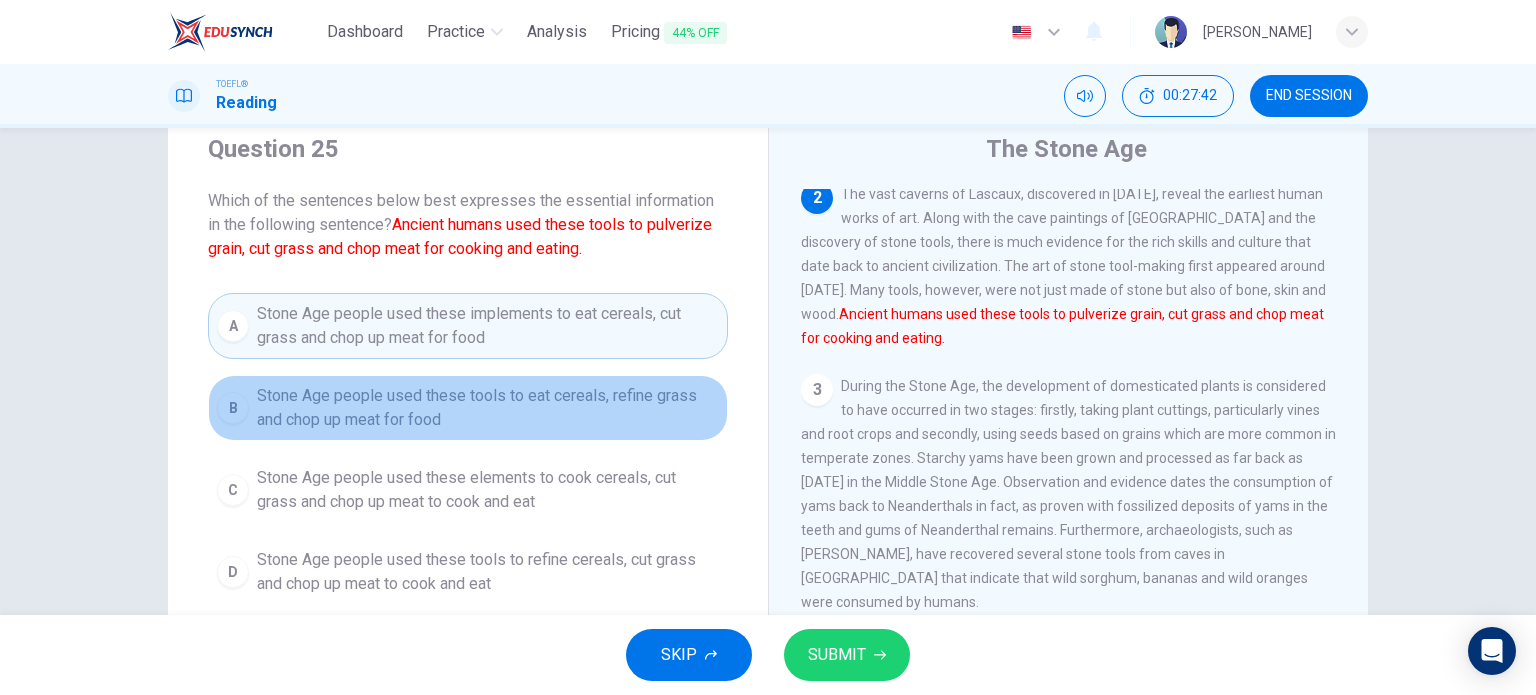 click on "Stone Age people used these tools to eat cereals, refine grass and chop up meat for food" at bounding box center (488, 408) 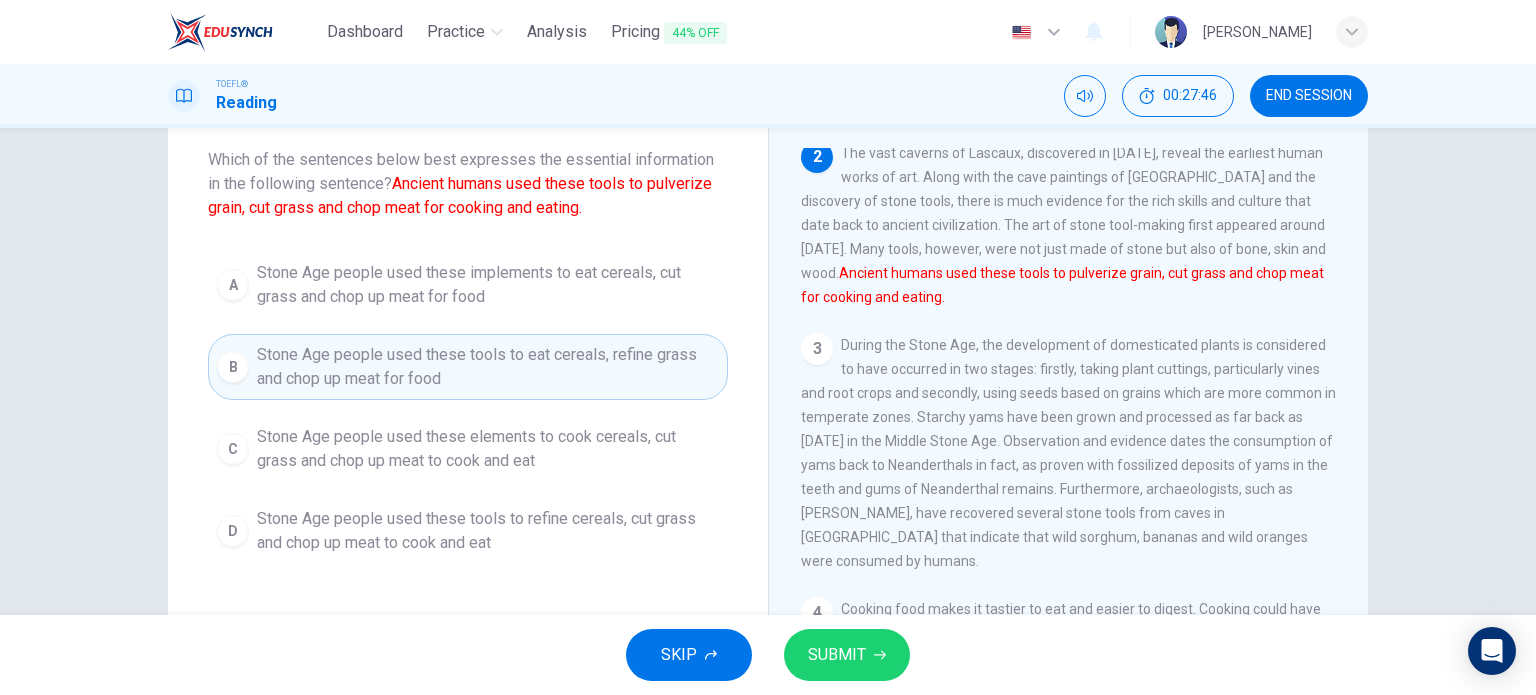 scroll, scrollTop: 108, scrollLeft: 0, axis: vertical 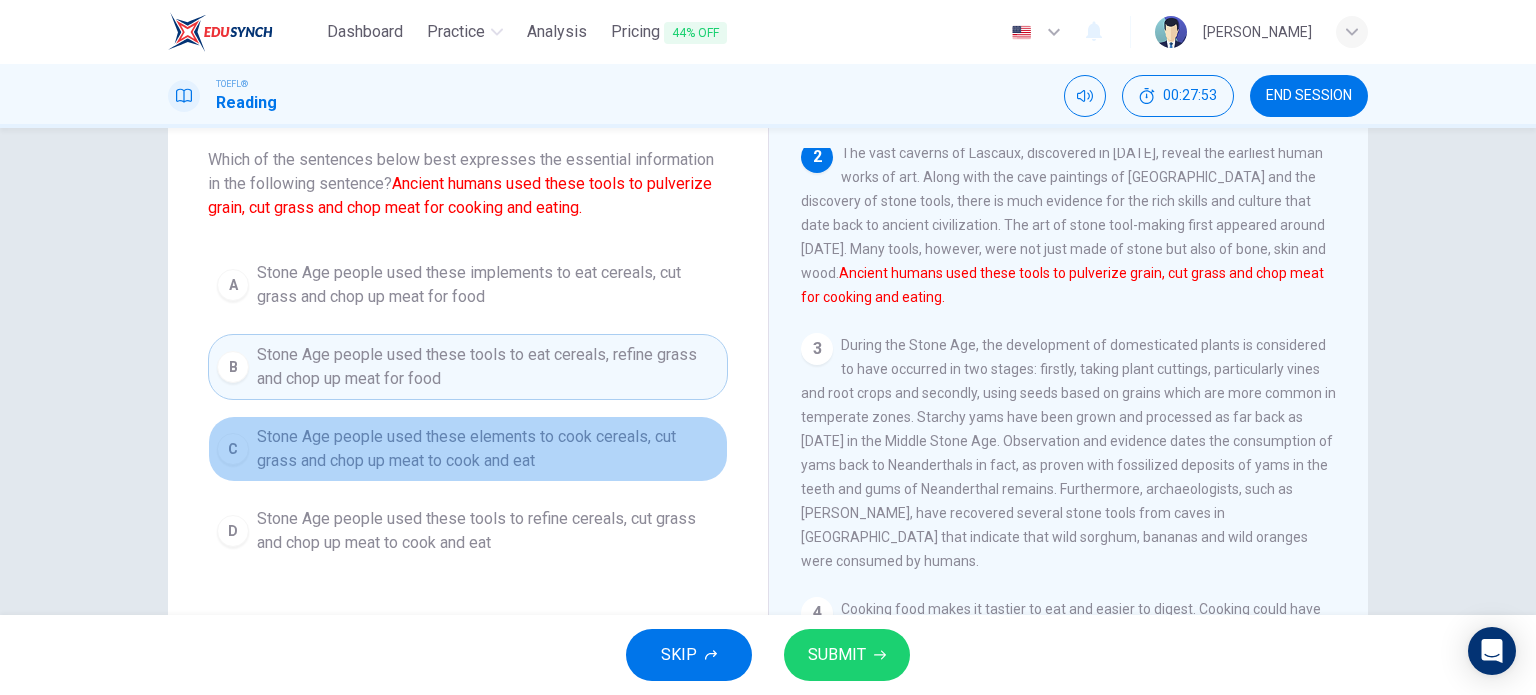 click on "Stone Age people used these elements to cook cereals, cut grass and chop up meat to cook and eat" at bounding box center [488, 449] 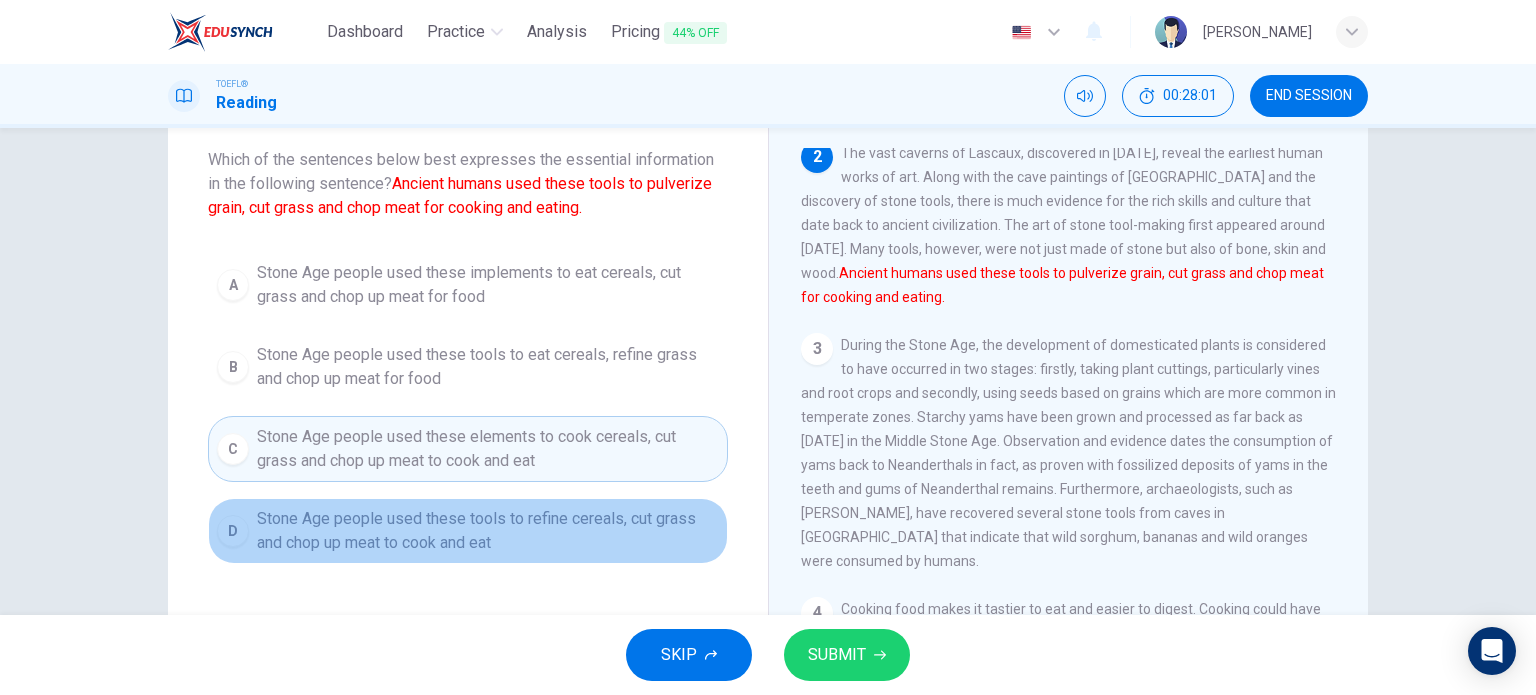 click on "Stone Age people used these tools to refine cereals, cut grass and chop up meat to cook and eat" at bounding box center [488, 531] 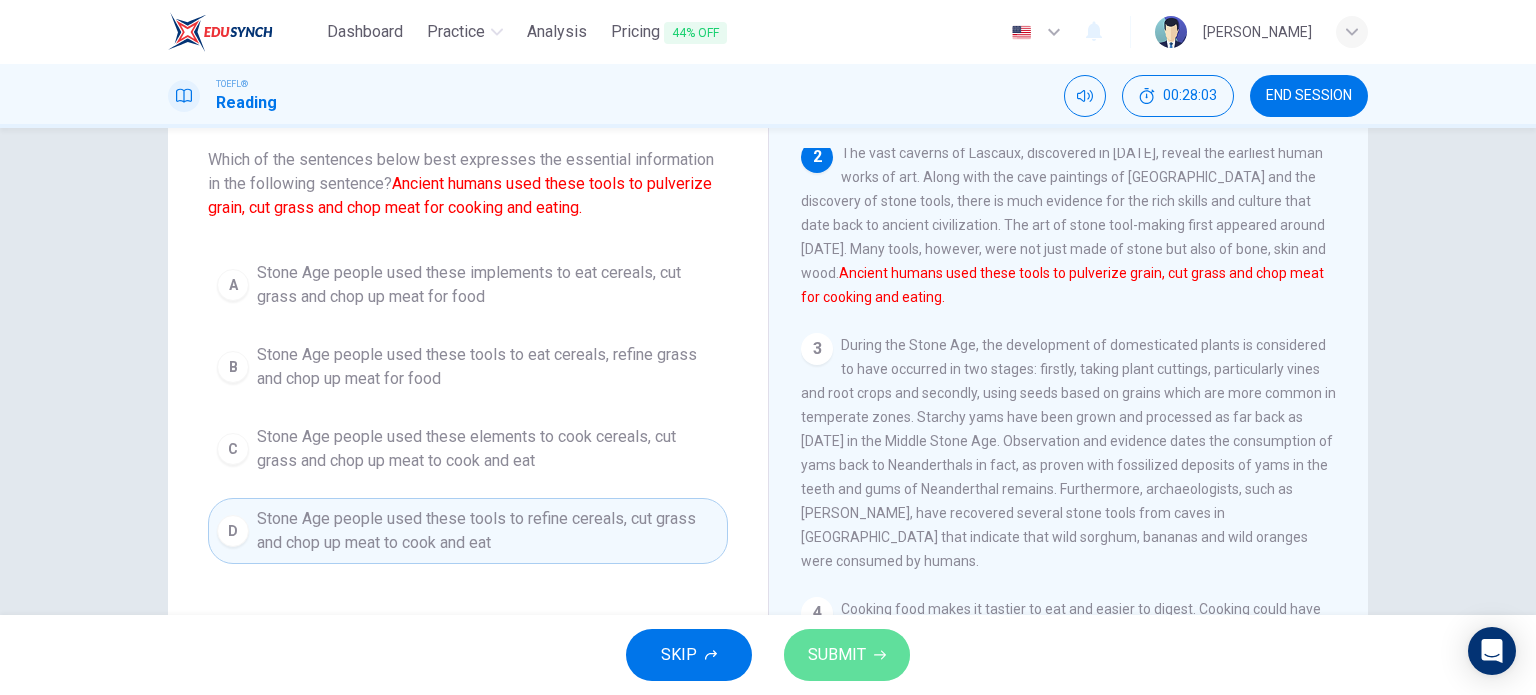 click on "SUBMIT" at bounding box center [837, 655] 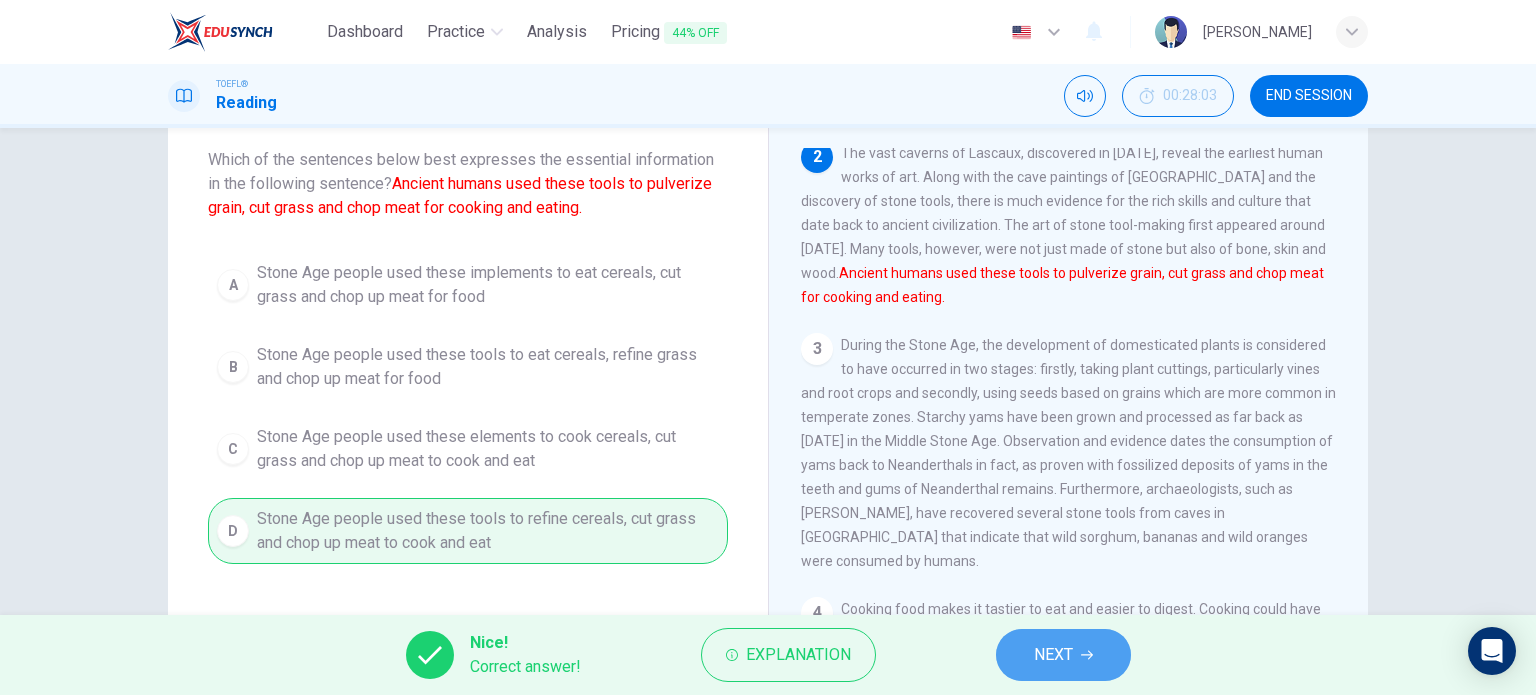 click on "NEXT" at bounding box center [1063, 655] 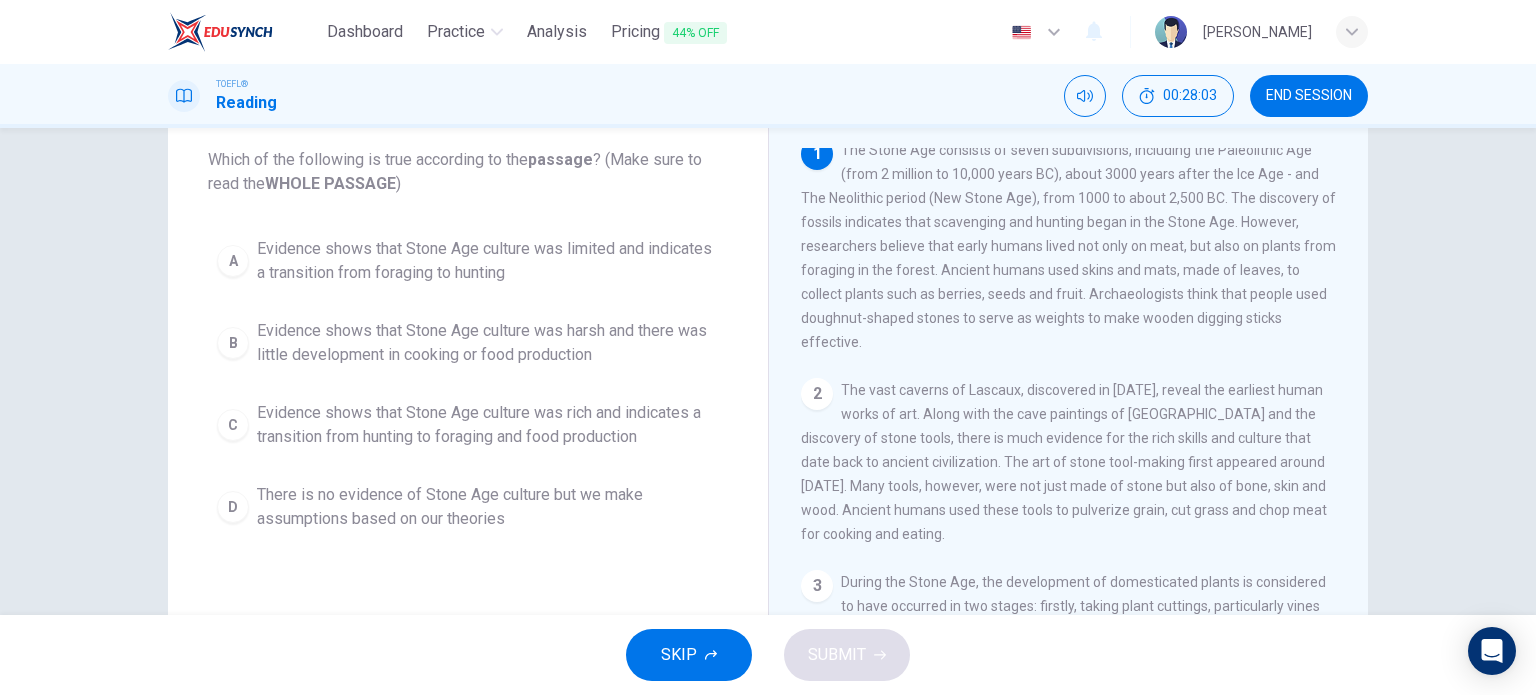 scroll, scrollTop: 0, scrollLeft: 0, axis: both 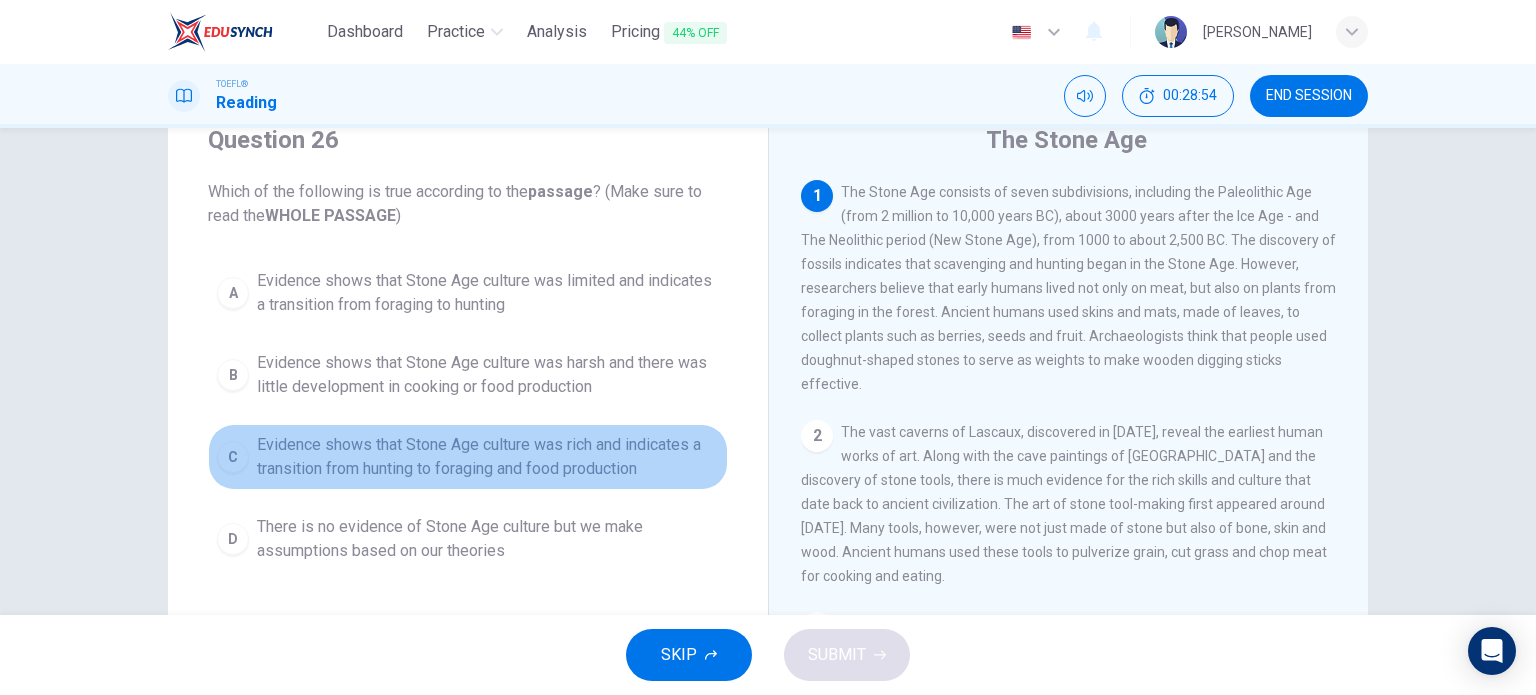 click on "Evidence shows that Stone Age culture was rich and indicates a transition from hunting to foraging and food production" at bounding box center [488, 457] 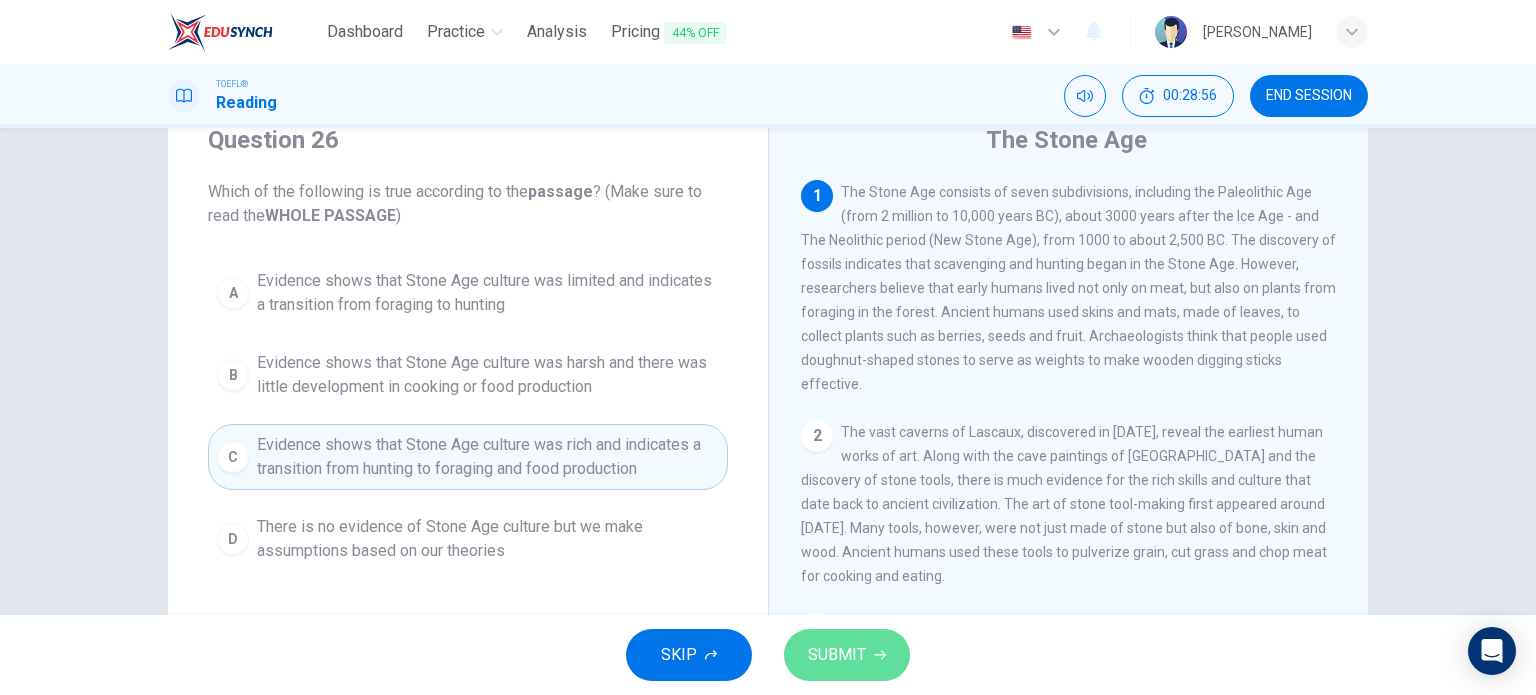 click on "SUBMIT" at bounding box center [837, 655] 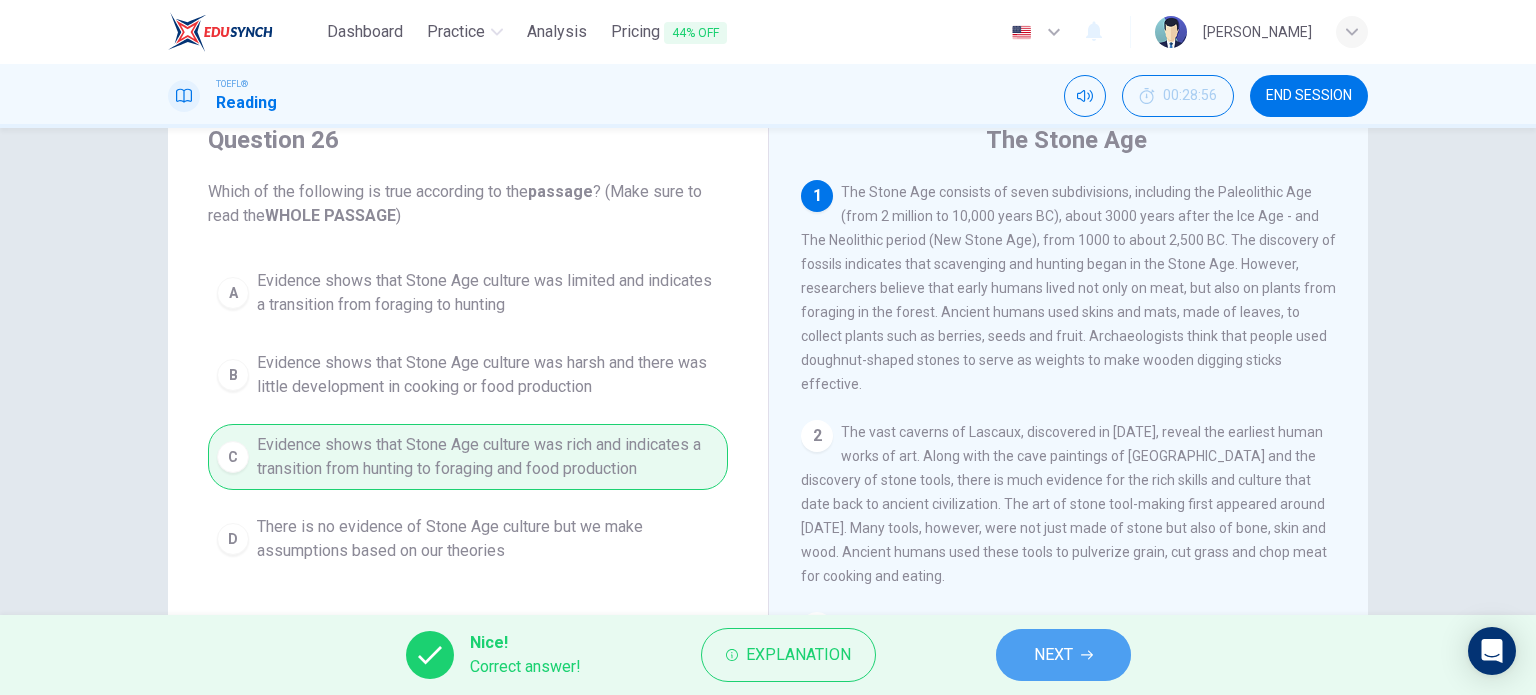 click on "NEXT" at bounding box center (1063, 655) 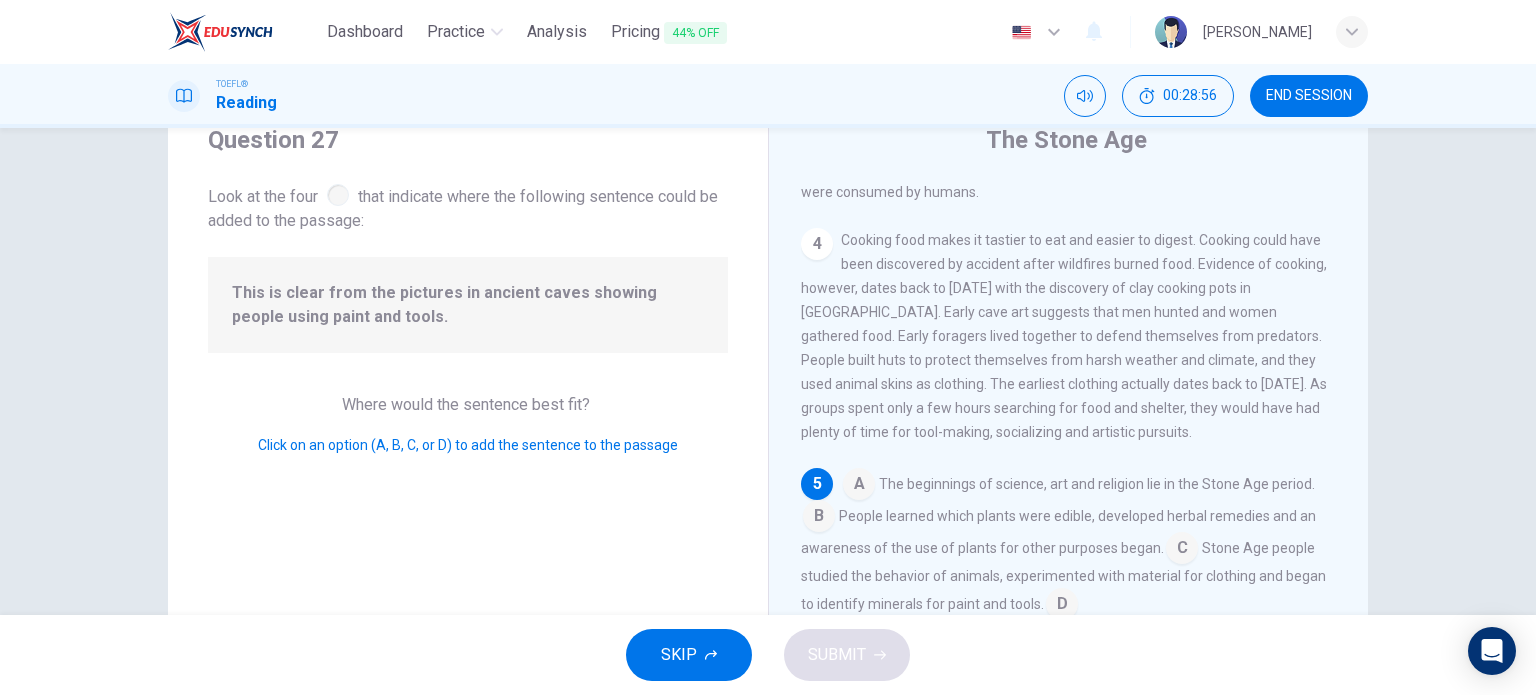 scroll, scrollTop: 737, scrollLeft: 0, axis: vertical 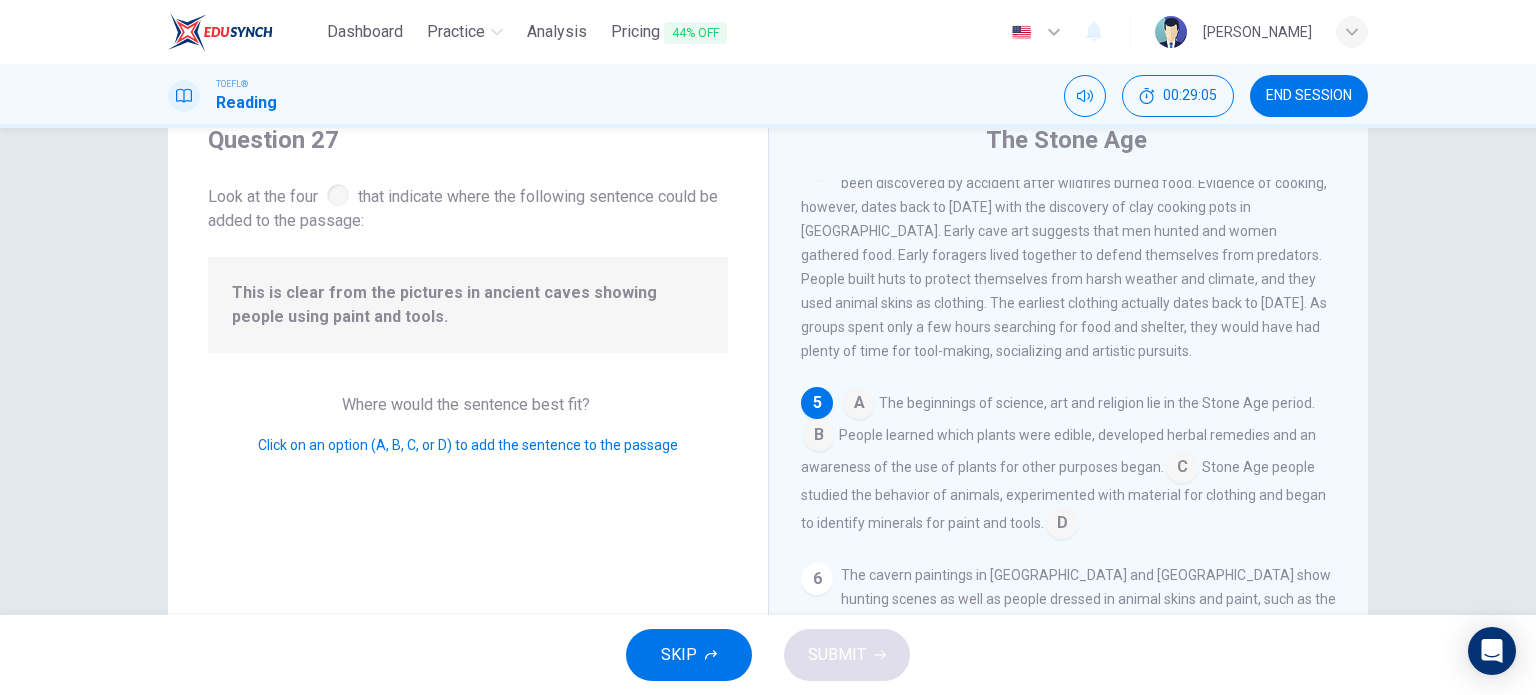 click at bounding box center (859, 405) 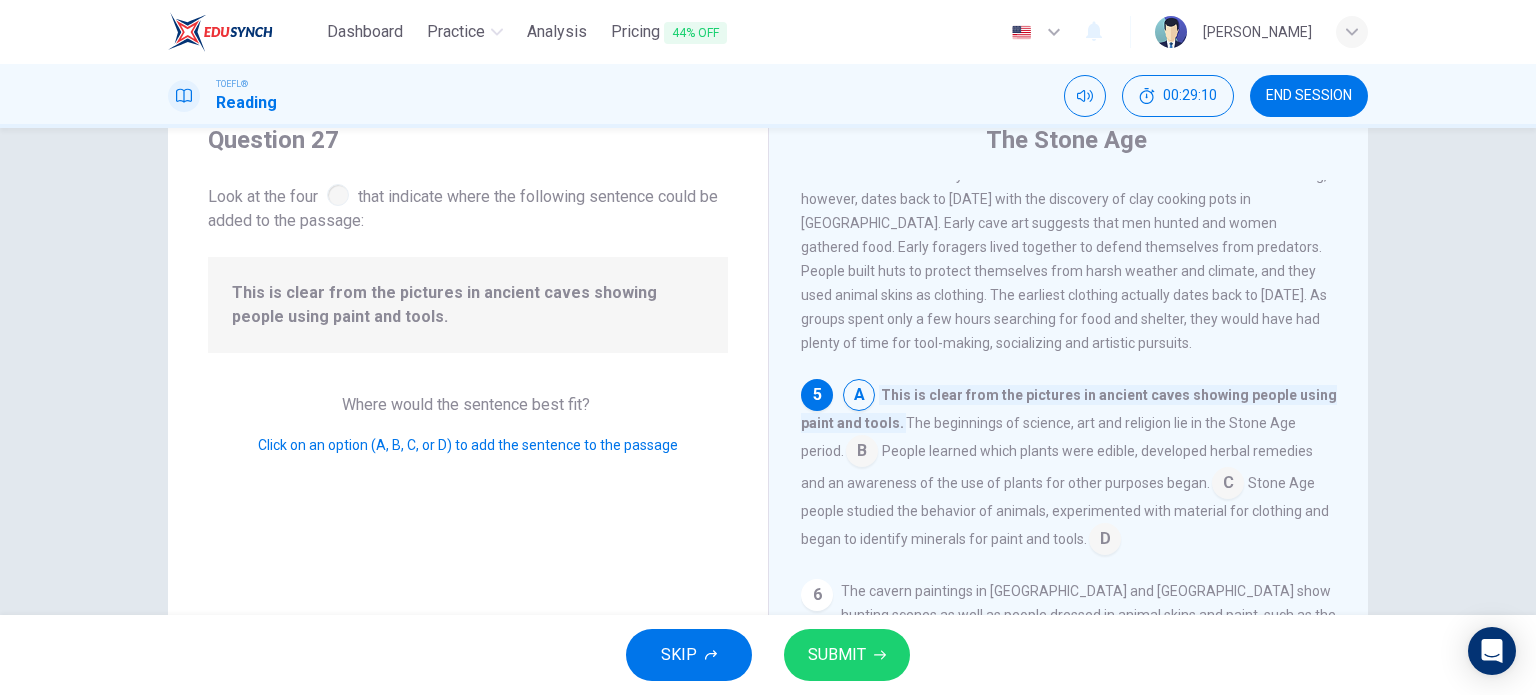 click at bounding box center [862, 453] 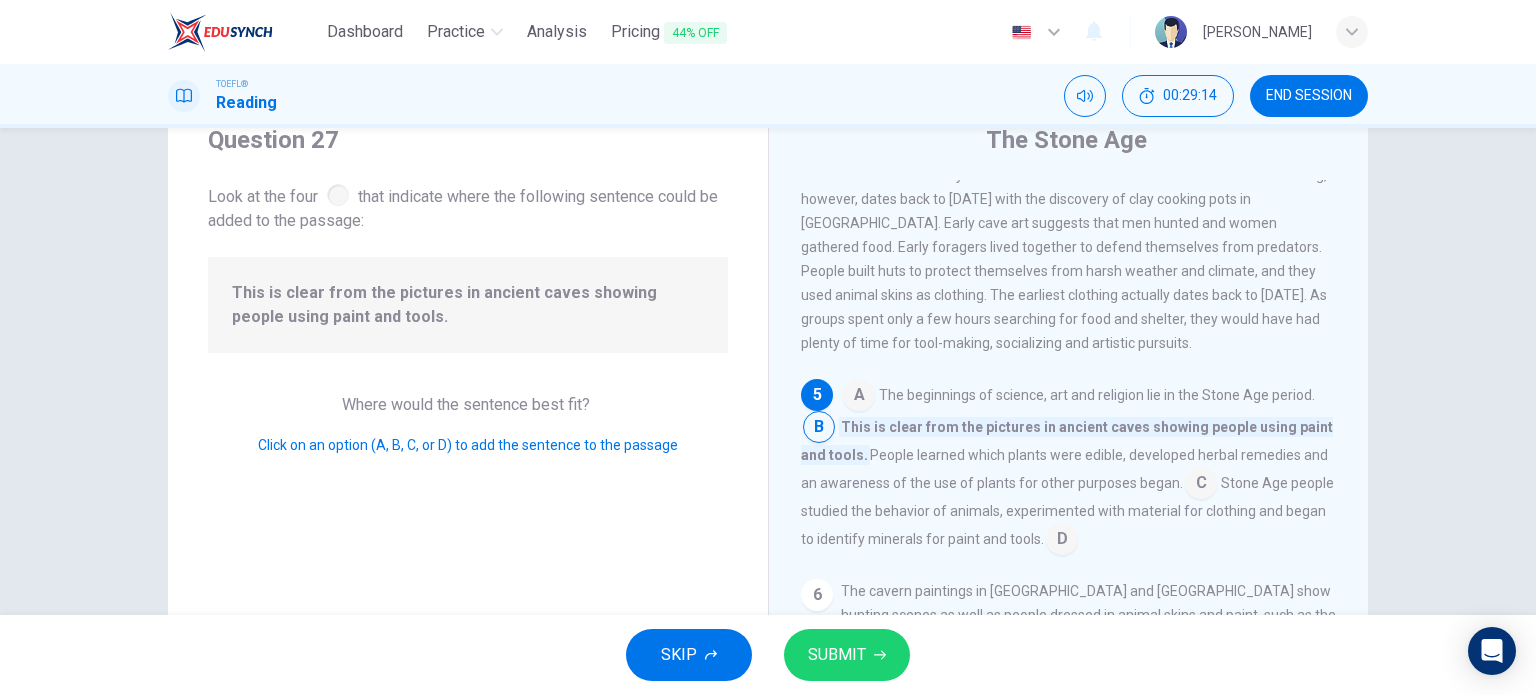 click at bounding box center [1201, 485] 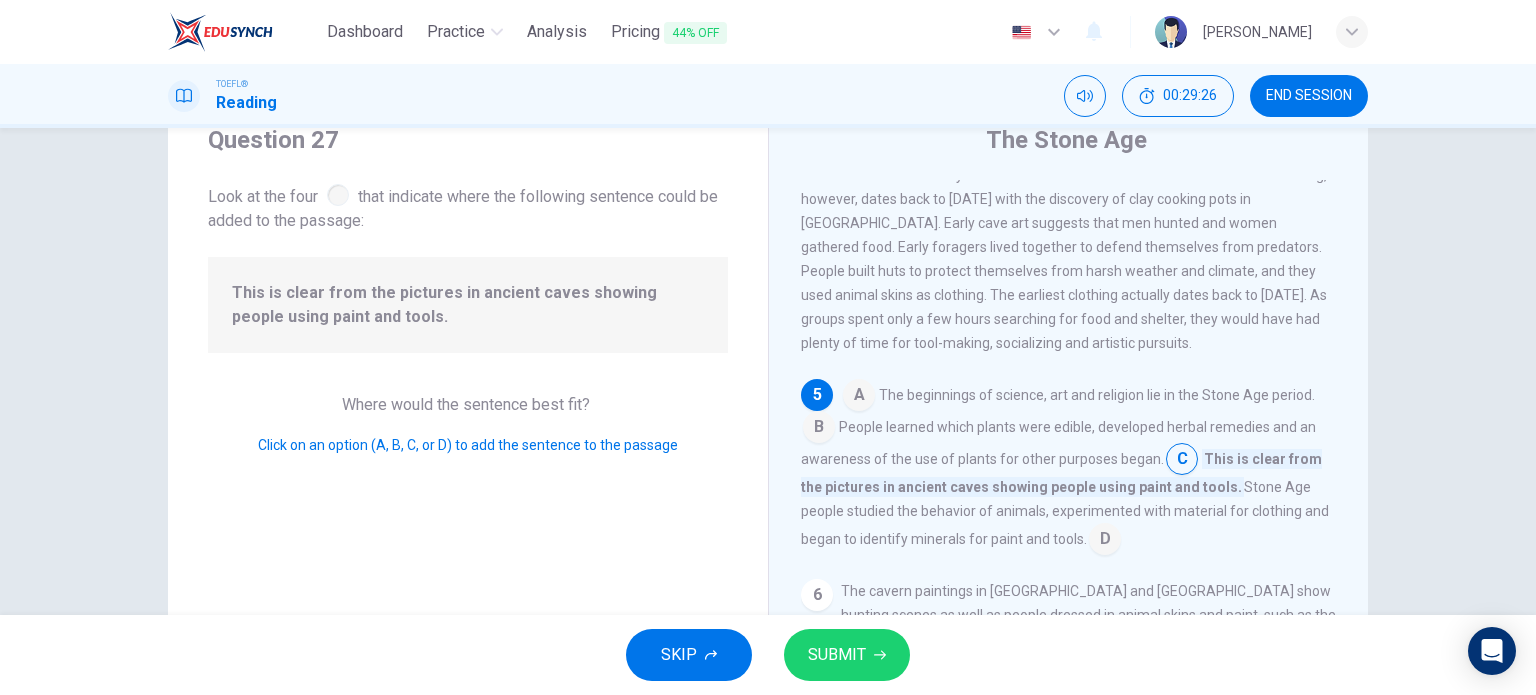 click at bounding box center [1105, 541] 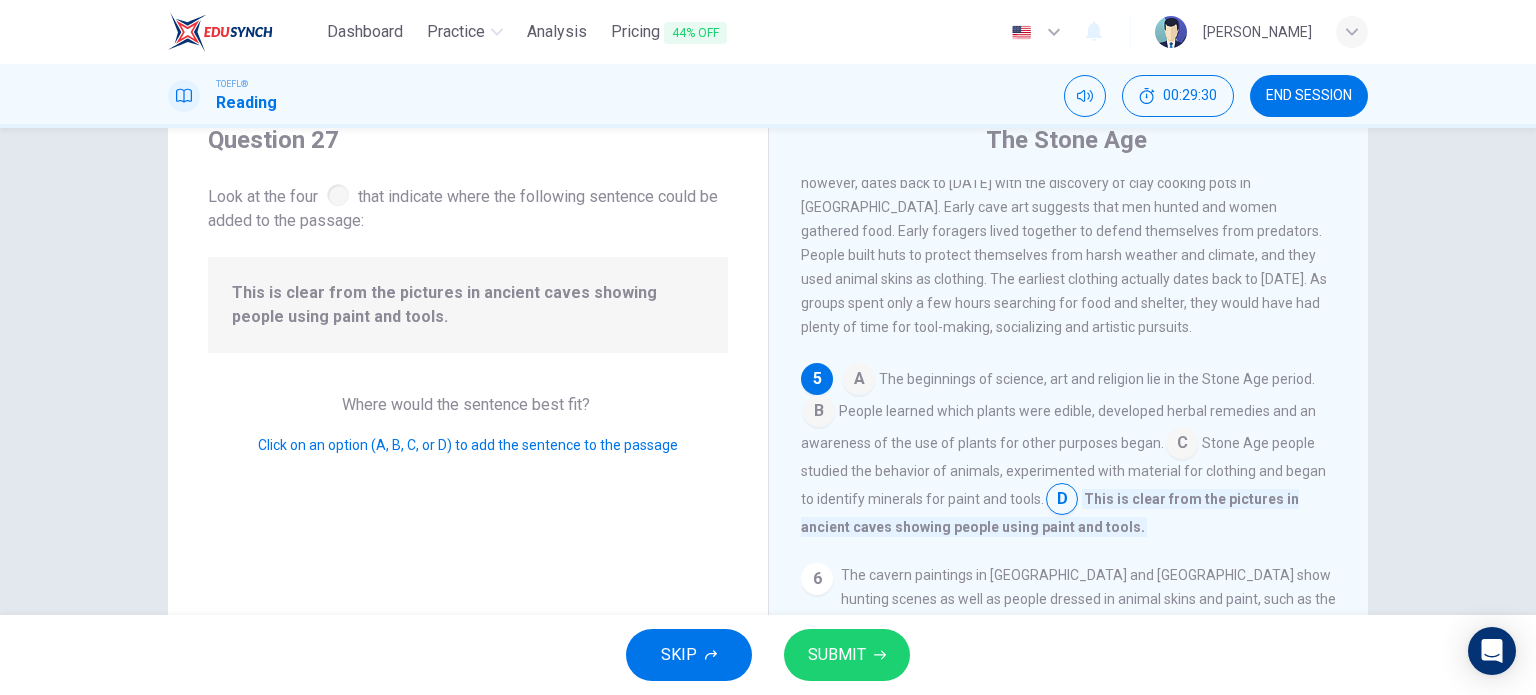 scroll, scrollTop: 761, scrollLeft: 0, axis: vertical 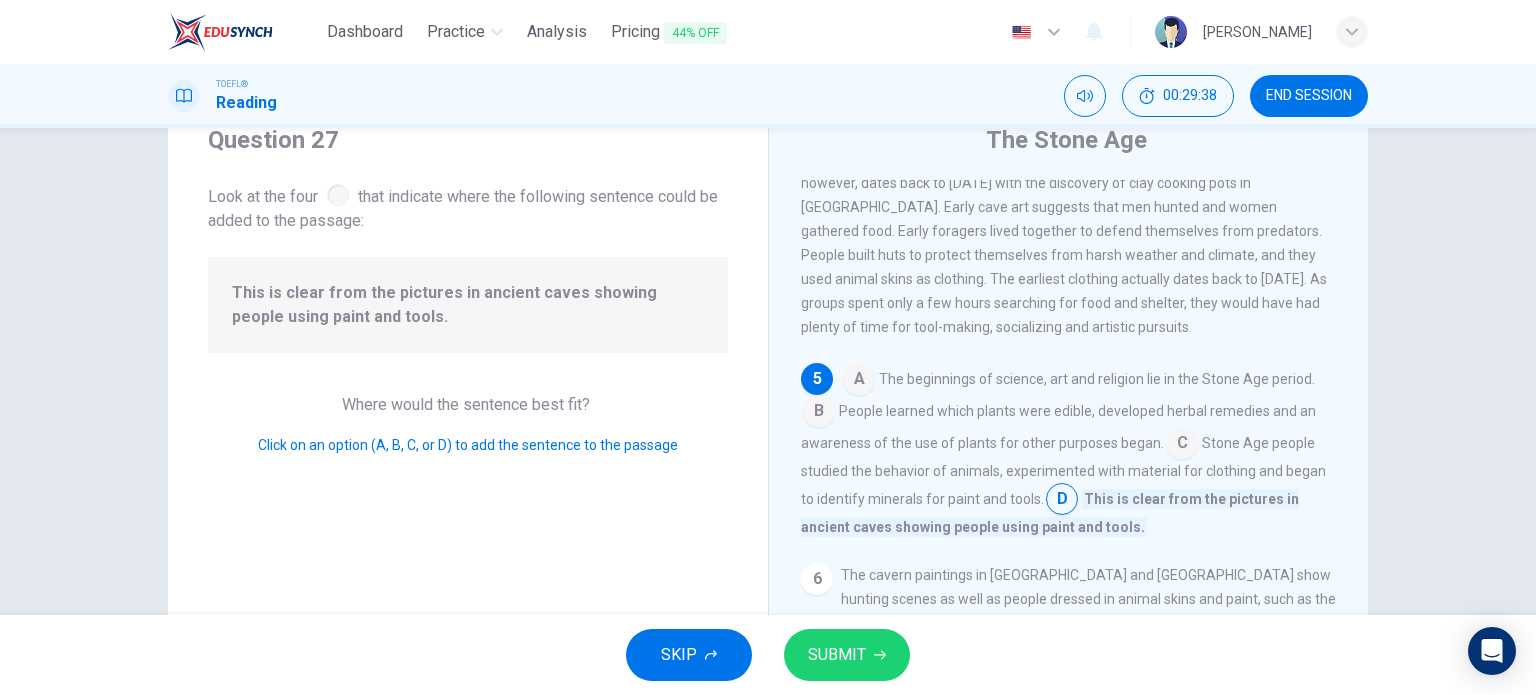 click at bounding box center [1182, 445] 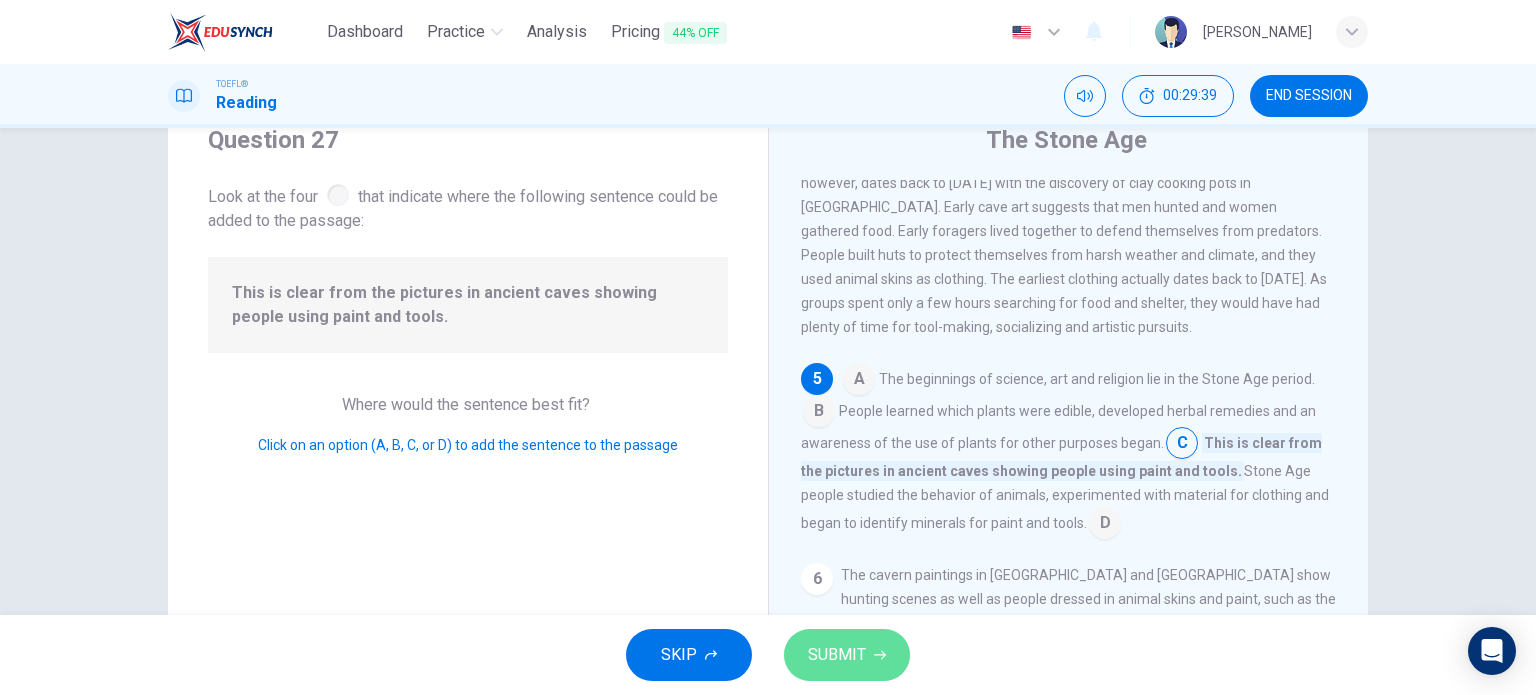 click on "SUBMIT" at bounding box center [837, 655] 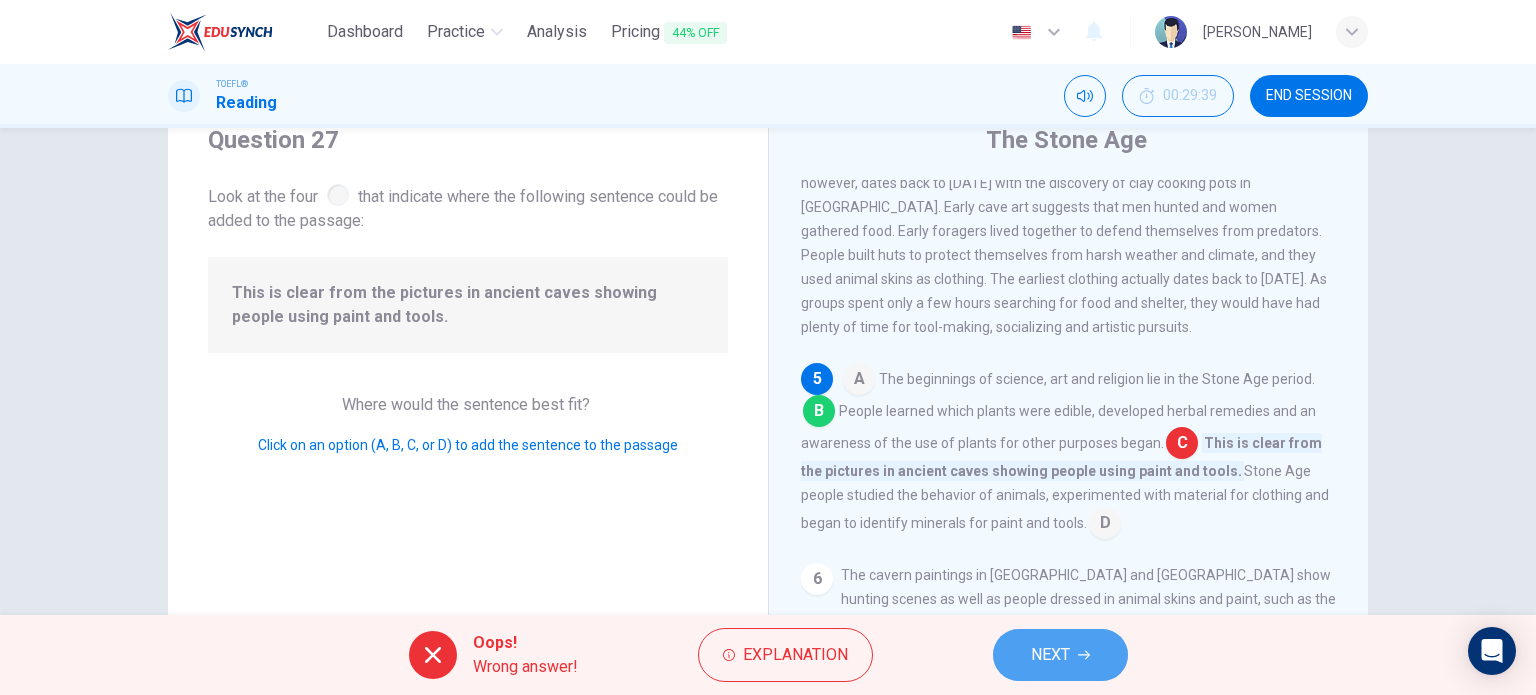 click on "NEXT" at bounding box center [1060, 655] 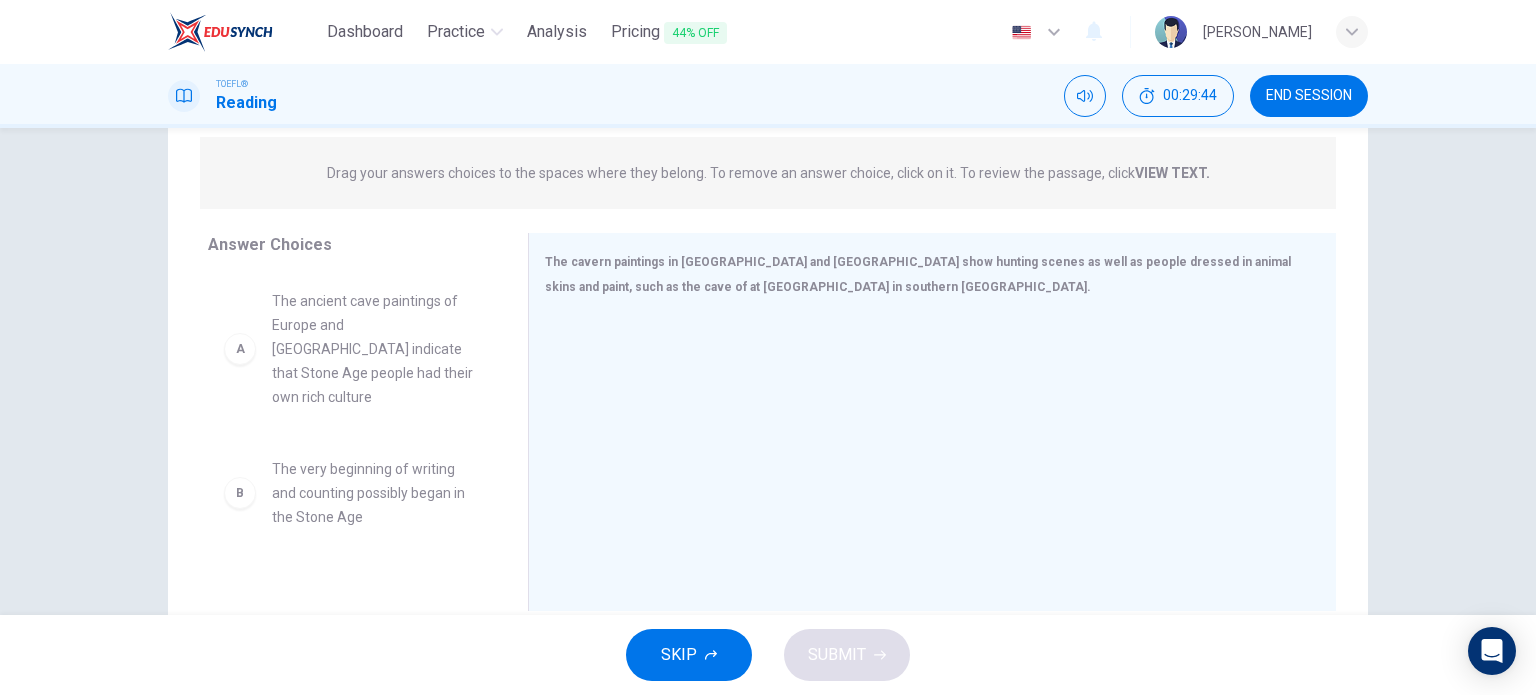 scroll, scrollTop: 242, scrollLeft: 0, axis: vertical 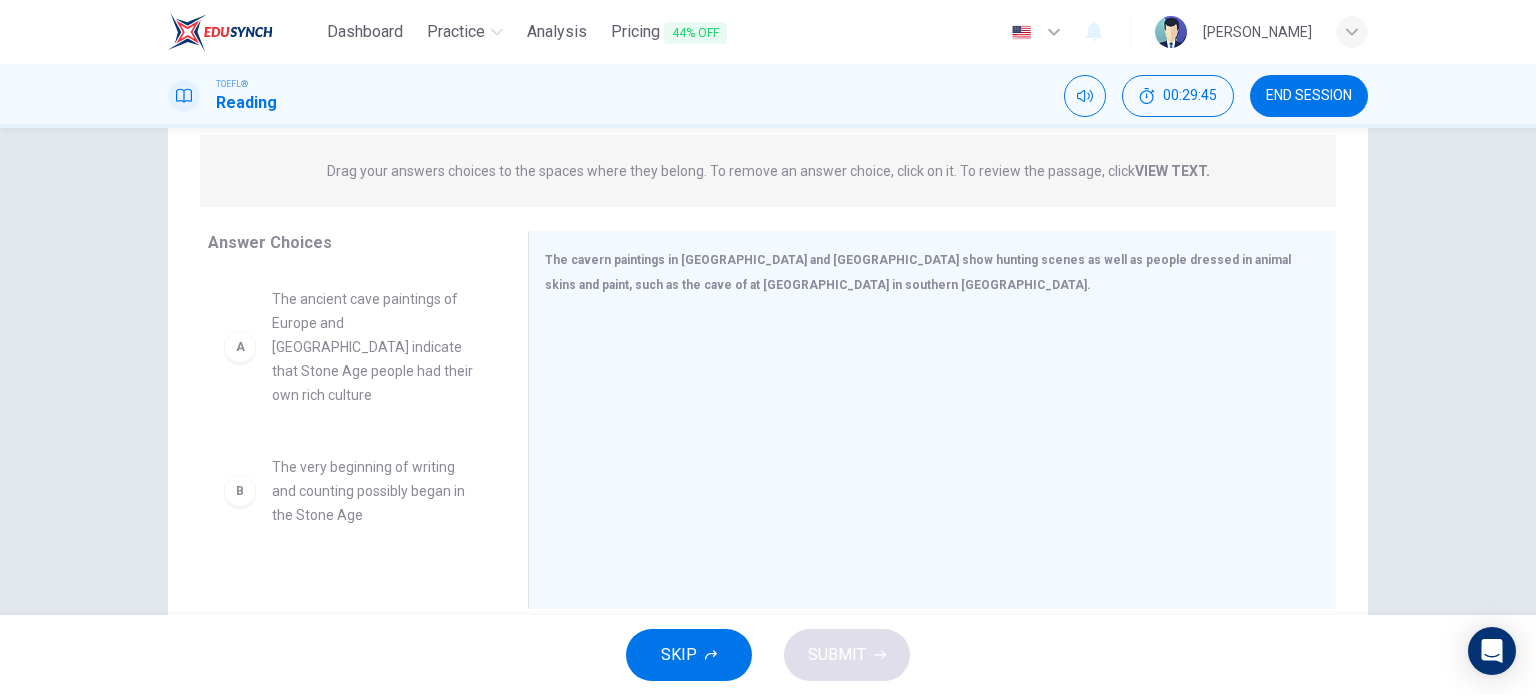 click on "The ancient cave paintings of Europe and North Africa indicate that Stone Age people had their own rich culture" at bounding box center (376, 347) 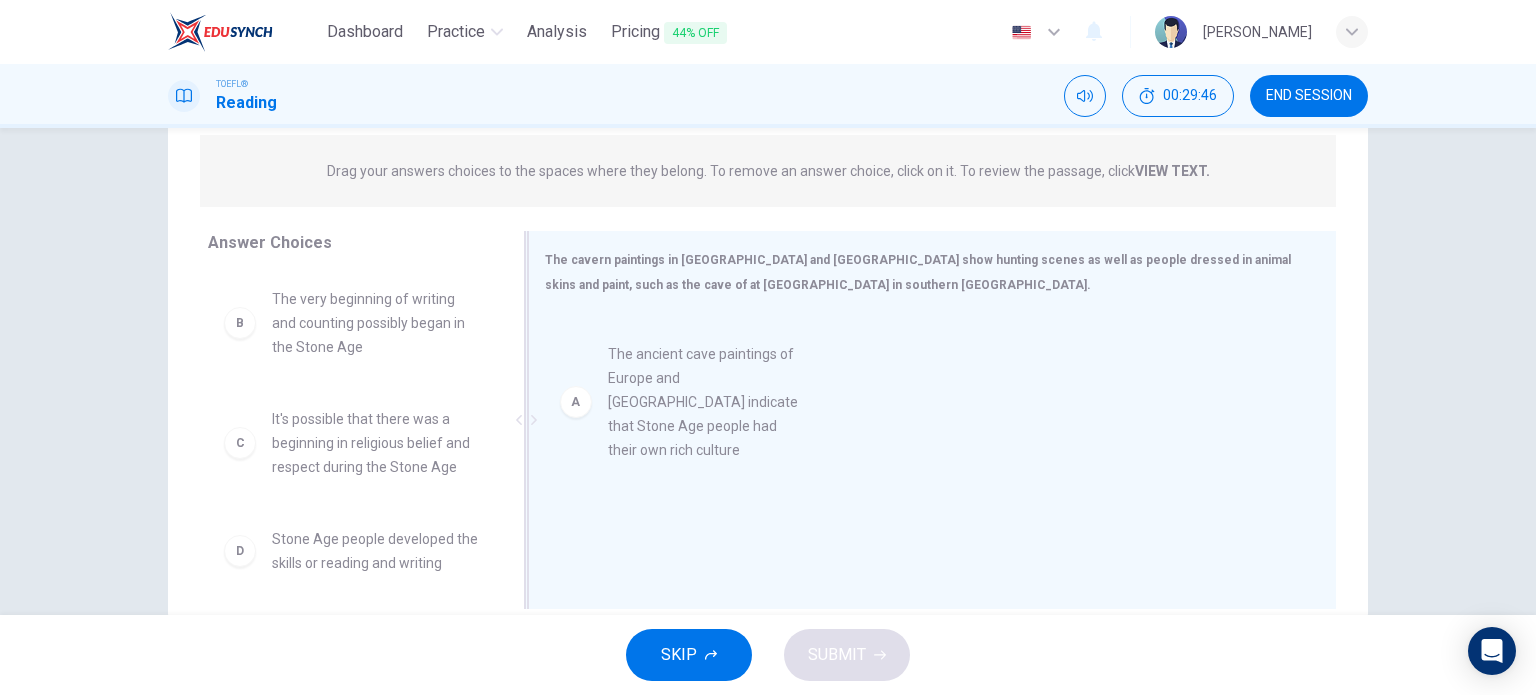 drag, startPoint x: 395, startPoint y: 321, endPoint x: 794, endPoint y: 403, distance: 407.33893 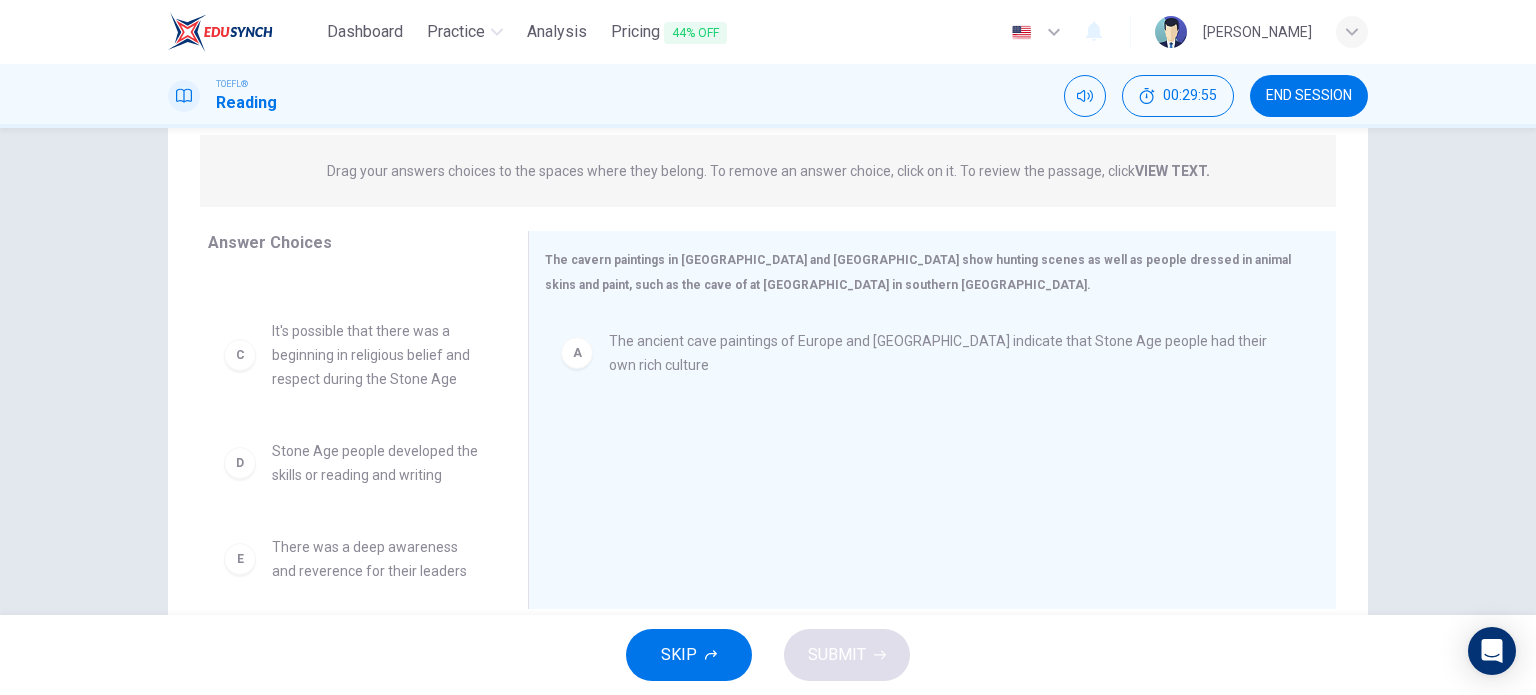 scroll, scrollTop: 88, scrollLeft: 0, axis: vertical 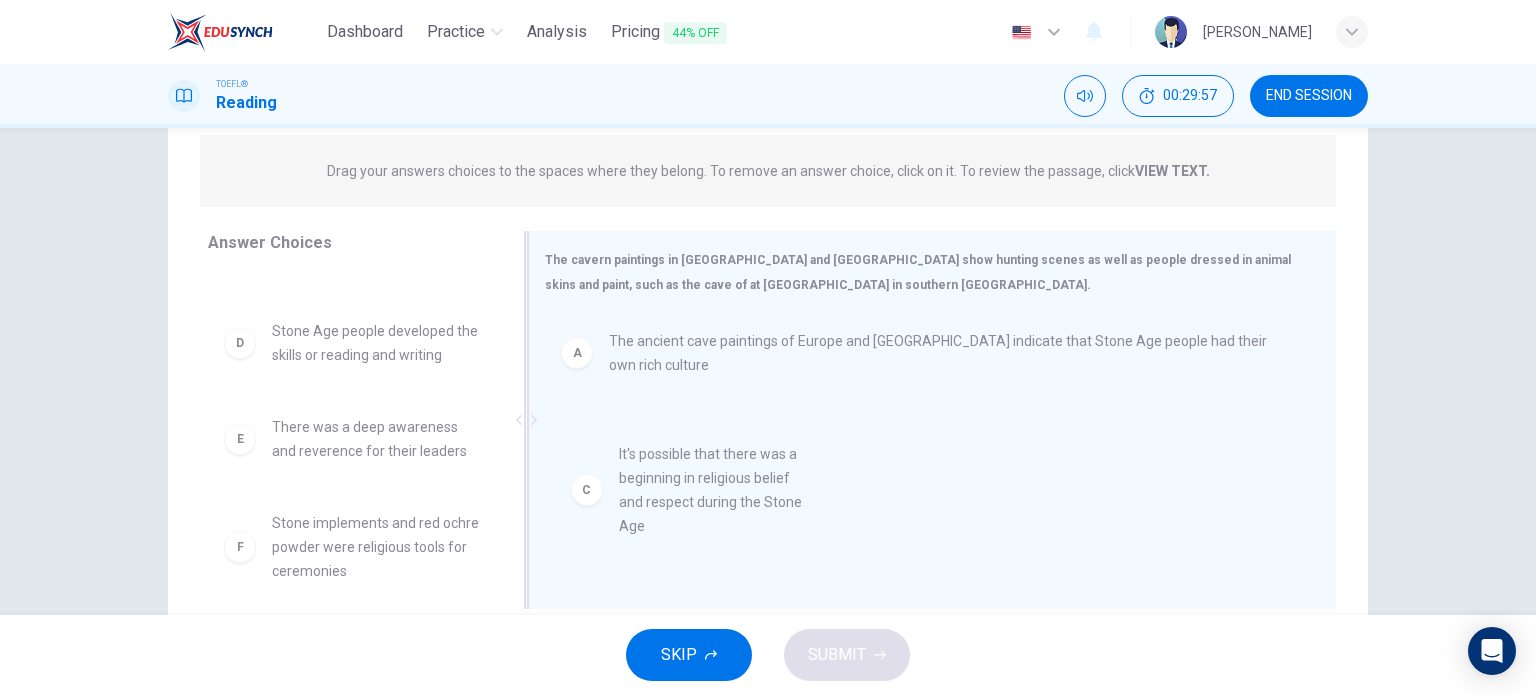 drag, startPoint x: 380, startPoint y: 363, endPoint x: 756, endPoint y: 491, distance: 397.19012 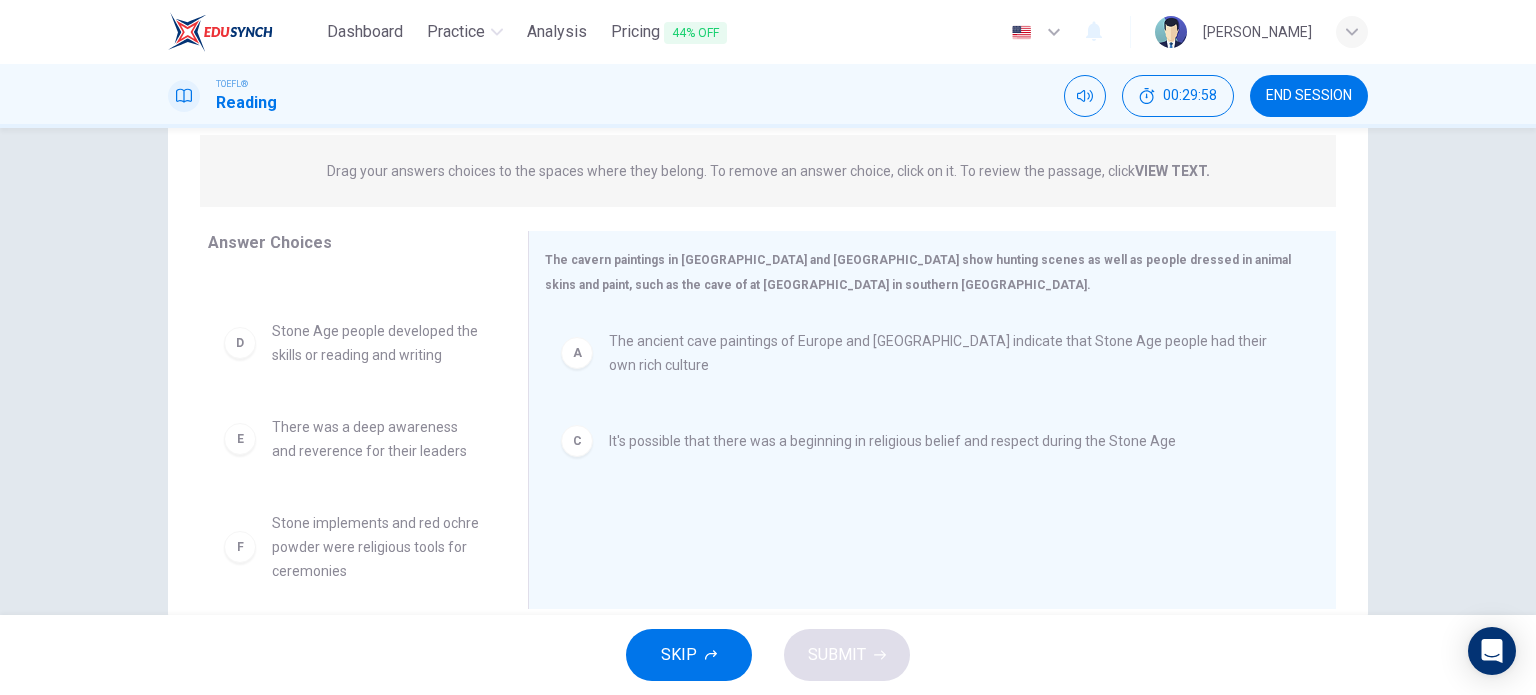 scroll, scrollTop: 108, scrollLeft: 0, axis: vertical 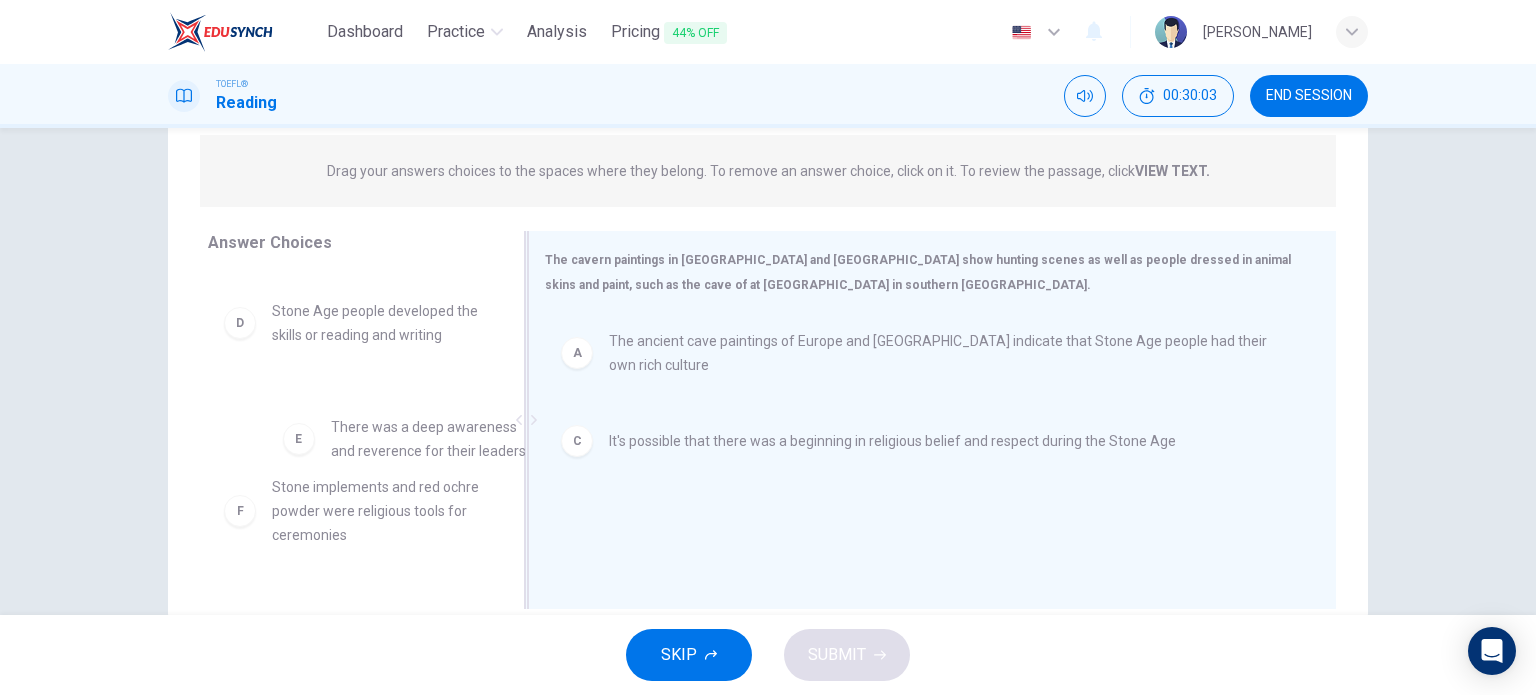 drag, startPoint x: 419, startPoint y: 423, endPoint x: 869, endPoint y: 475, distance: 452.99448 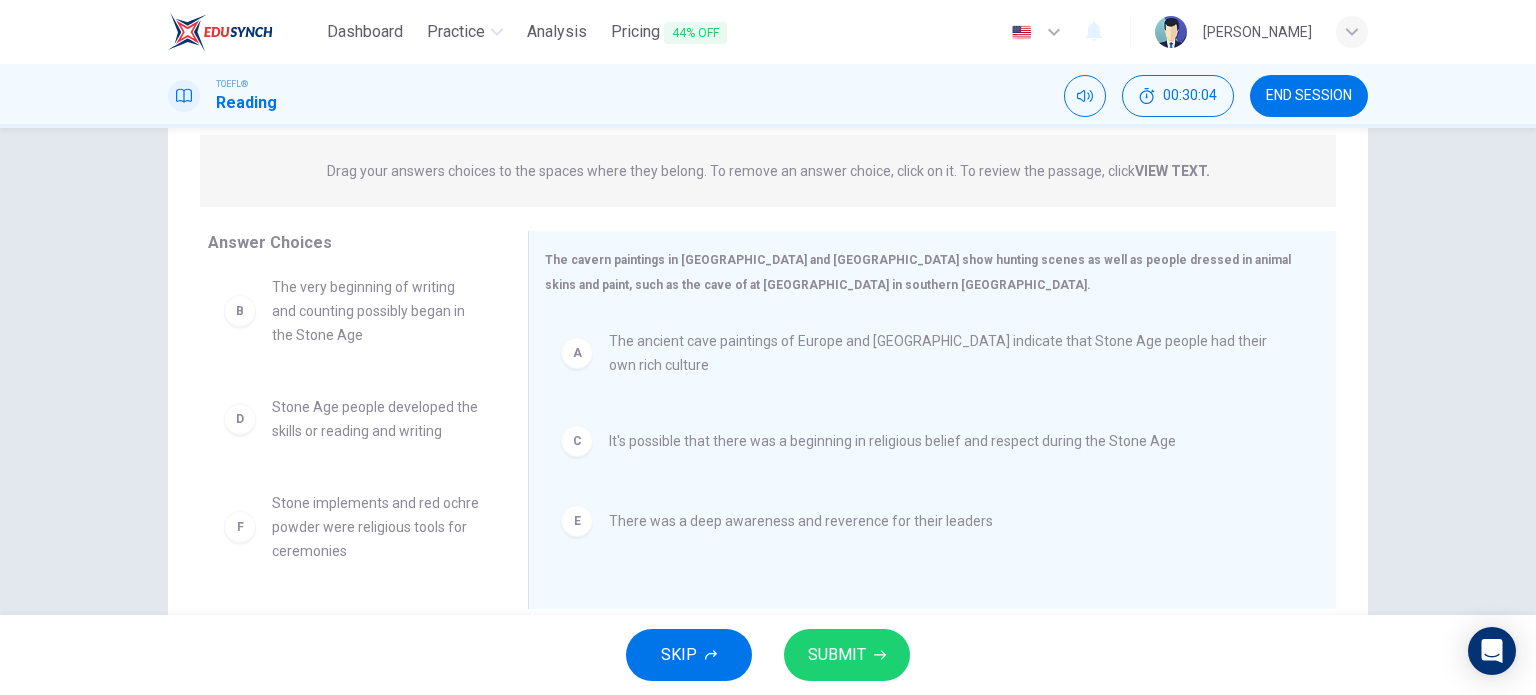 scroll, scrollTop: 12, scrollLeft: 0, axis: vertical 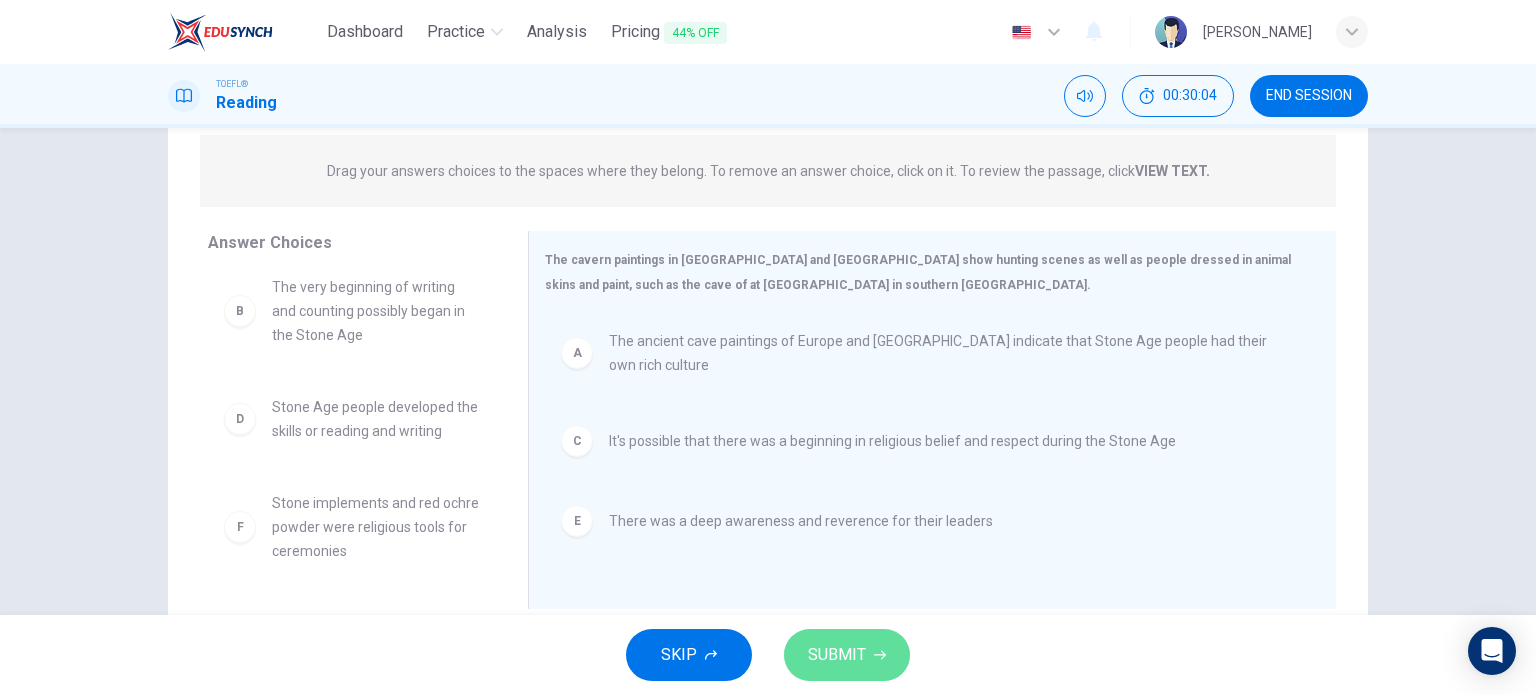click on "SUBMIT" at bounding box center [847, 655] 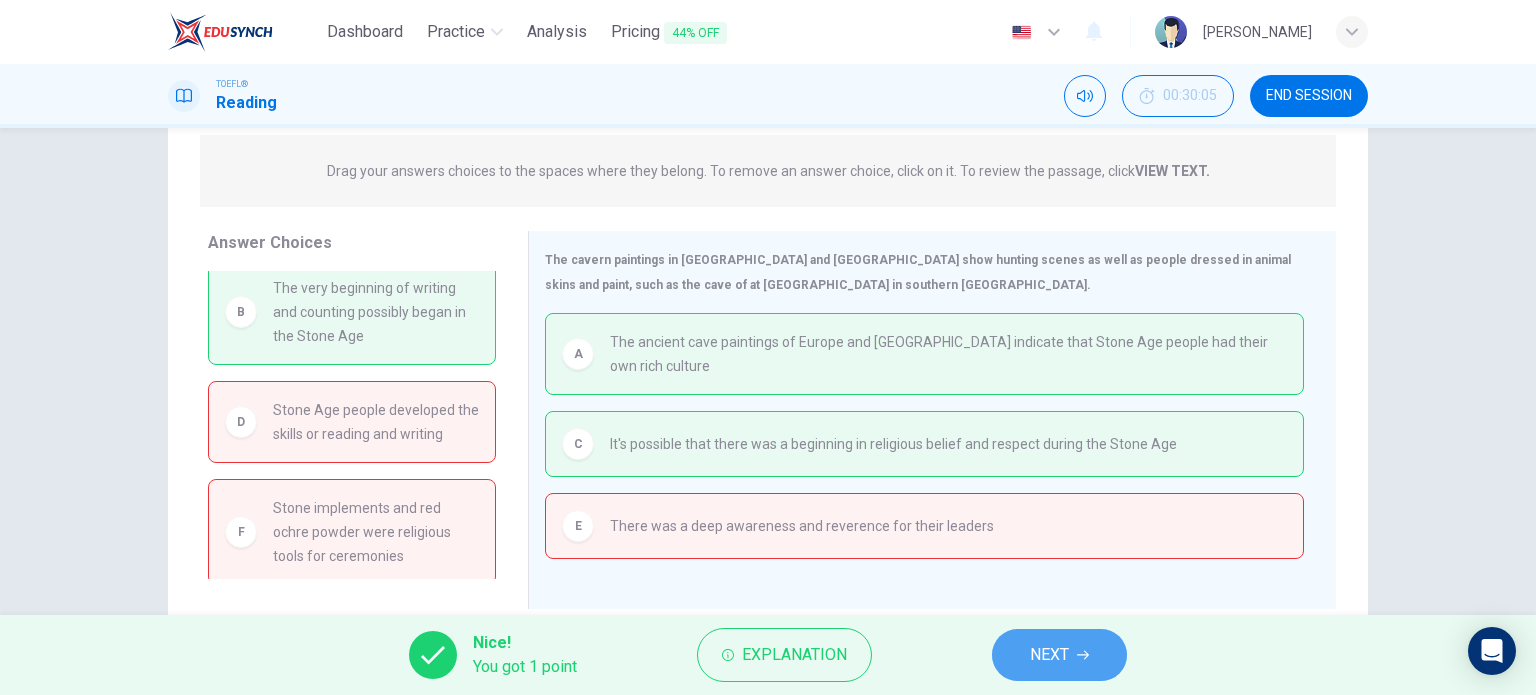click on "NEXT" at bounding box center [1049, 655] 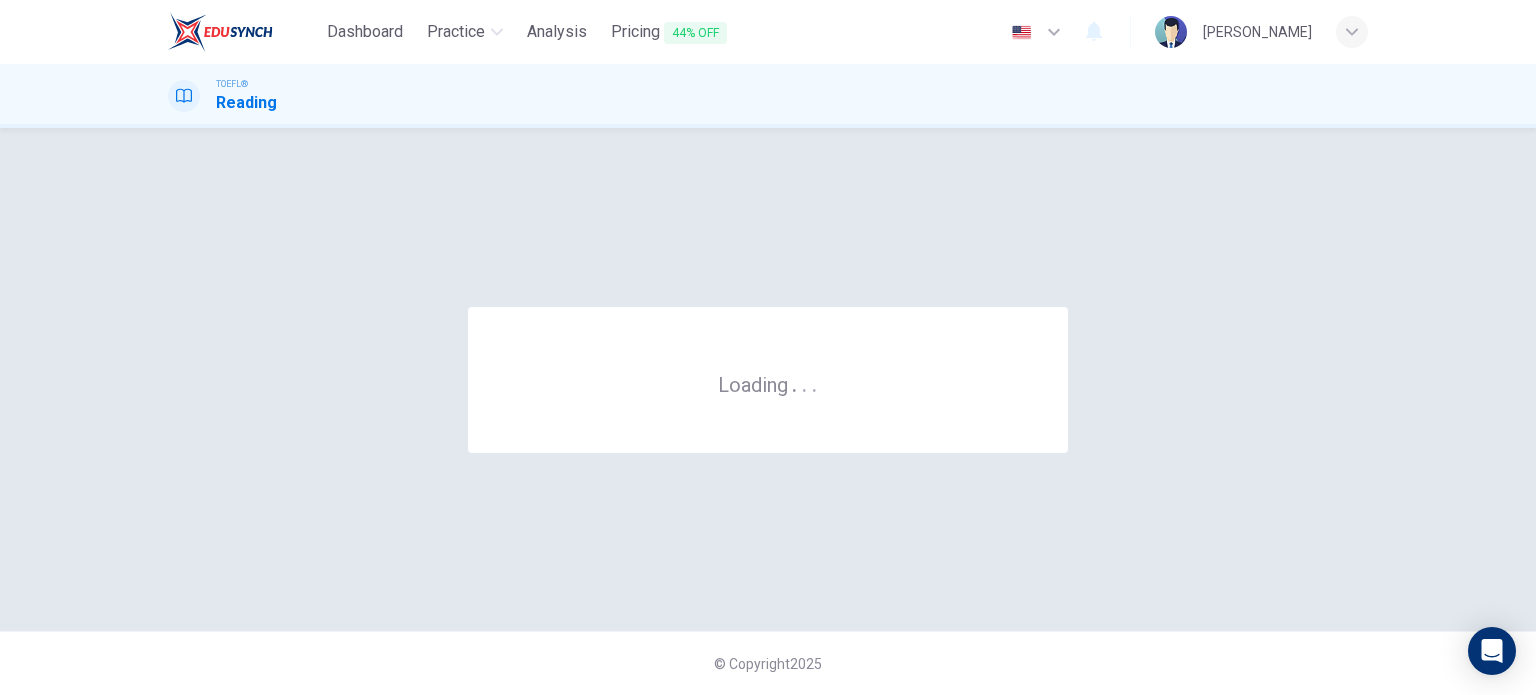 scroll, scrollTop: 0, scrollLeft: 0, axis: both 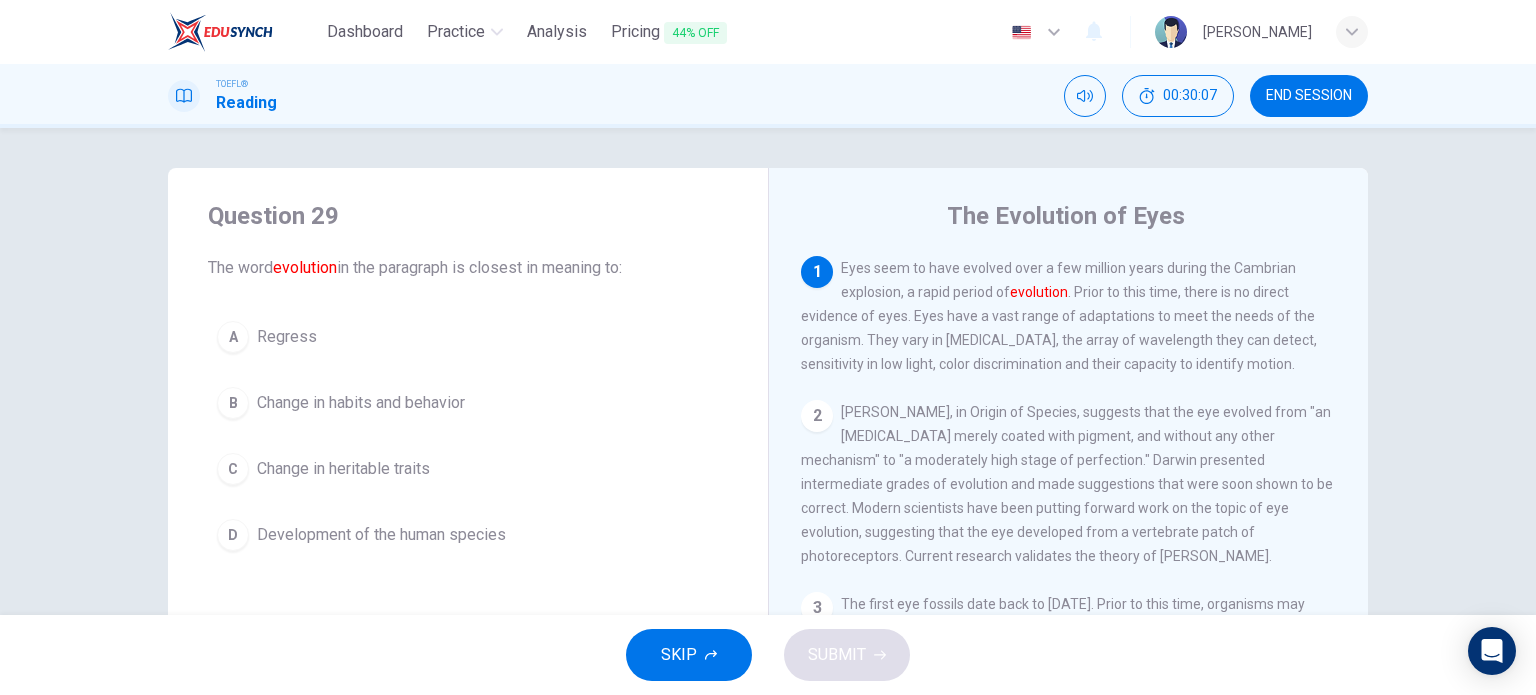 click on "END SESSION" at bounding box center [1309, 96] 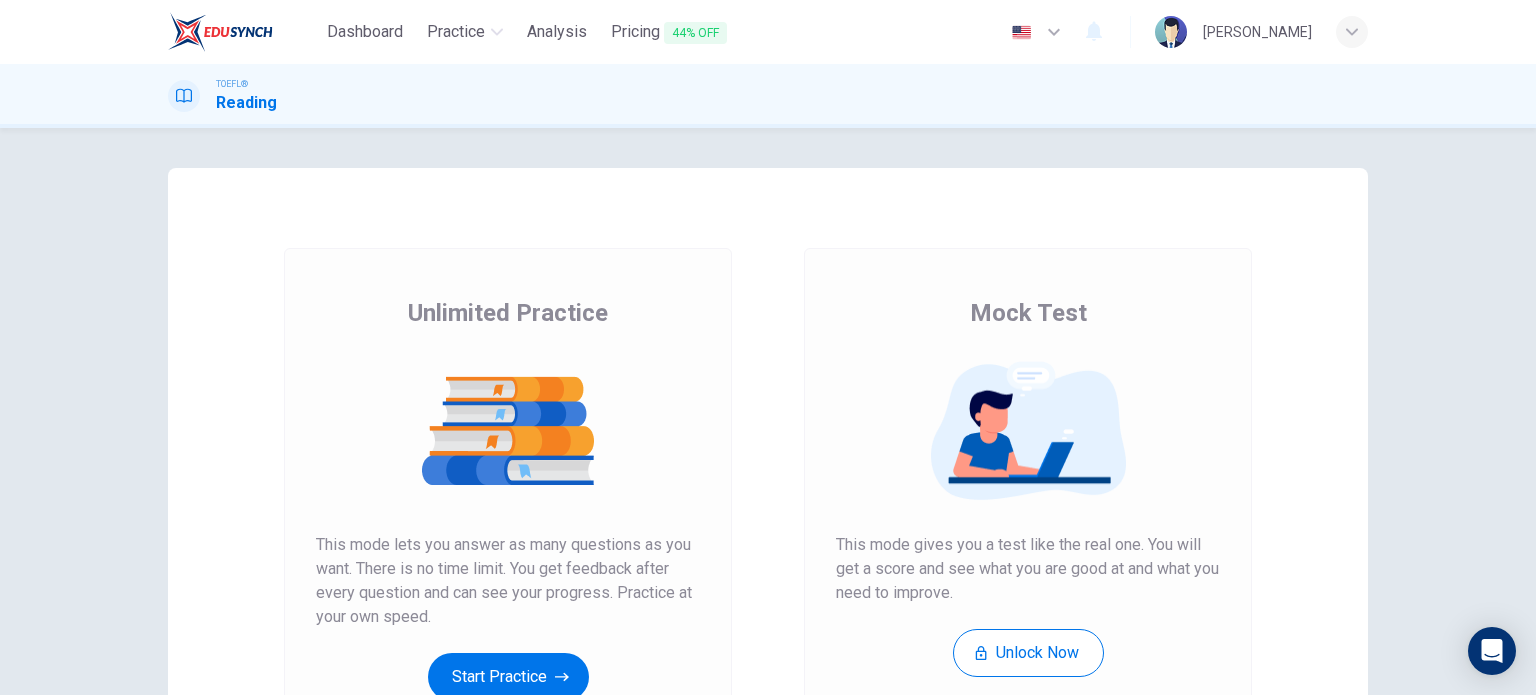 scroll, scrollTop: 0, scrollLeft: 0, axis: both 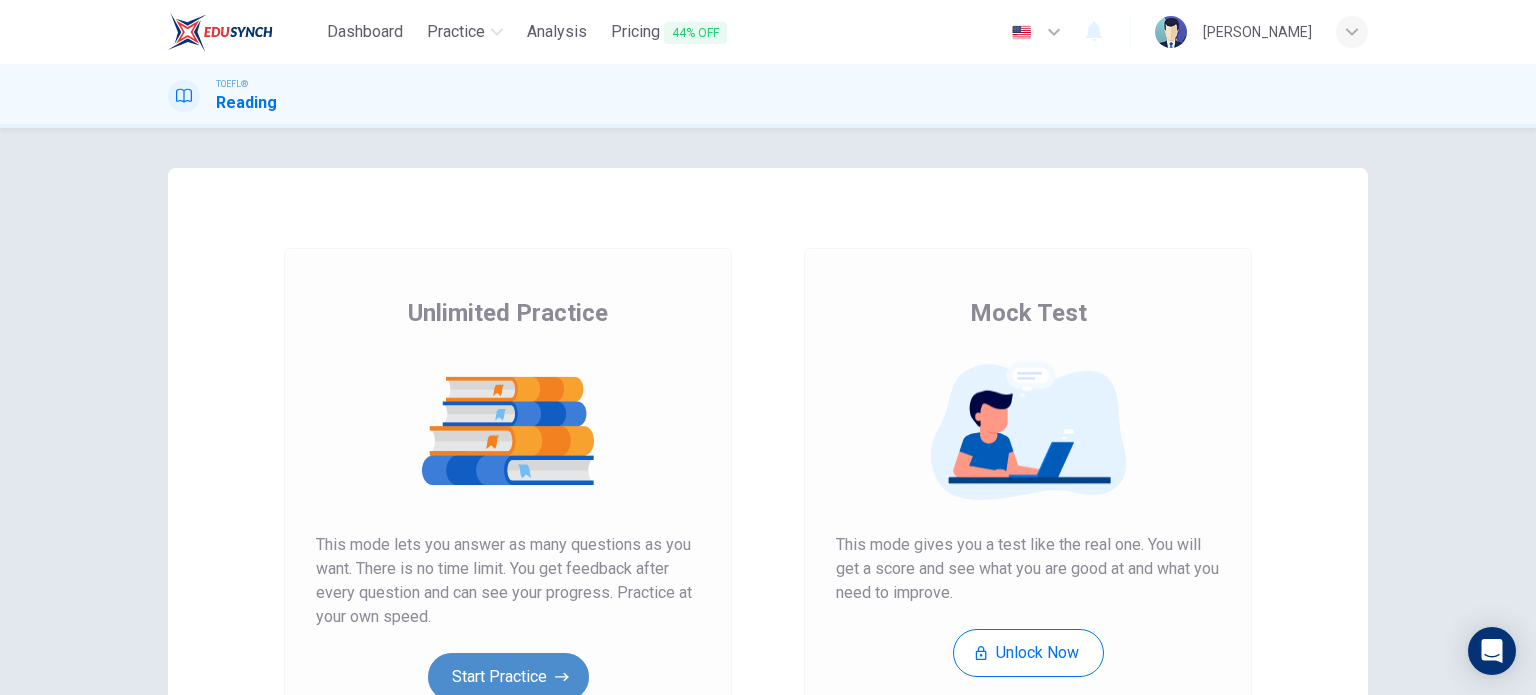 click on "Start Practice" at bounding box center [508, 677] 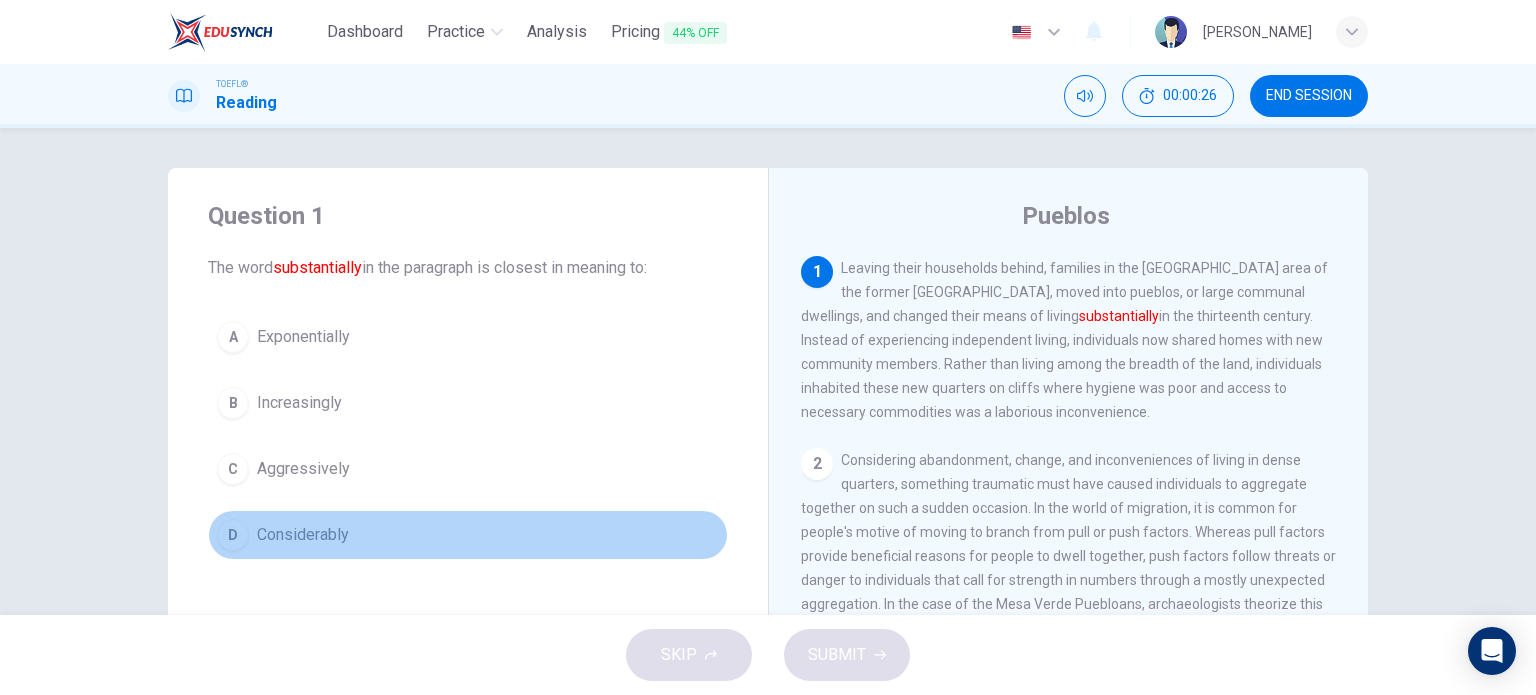 click on "Considerably" at bounding box center (303, 535) 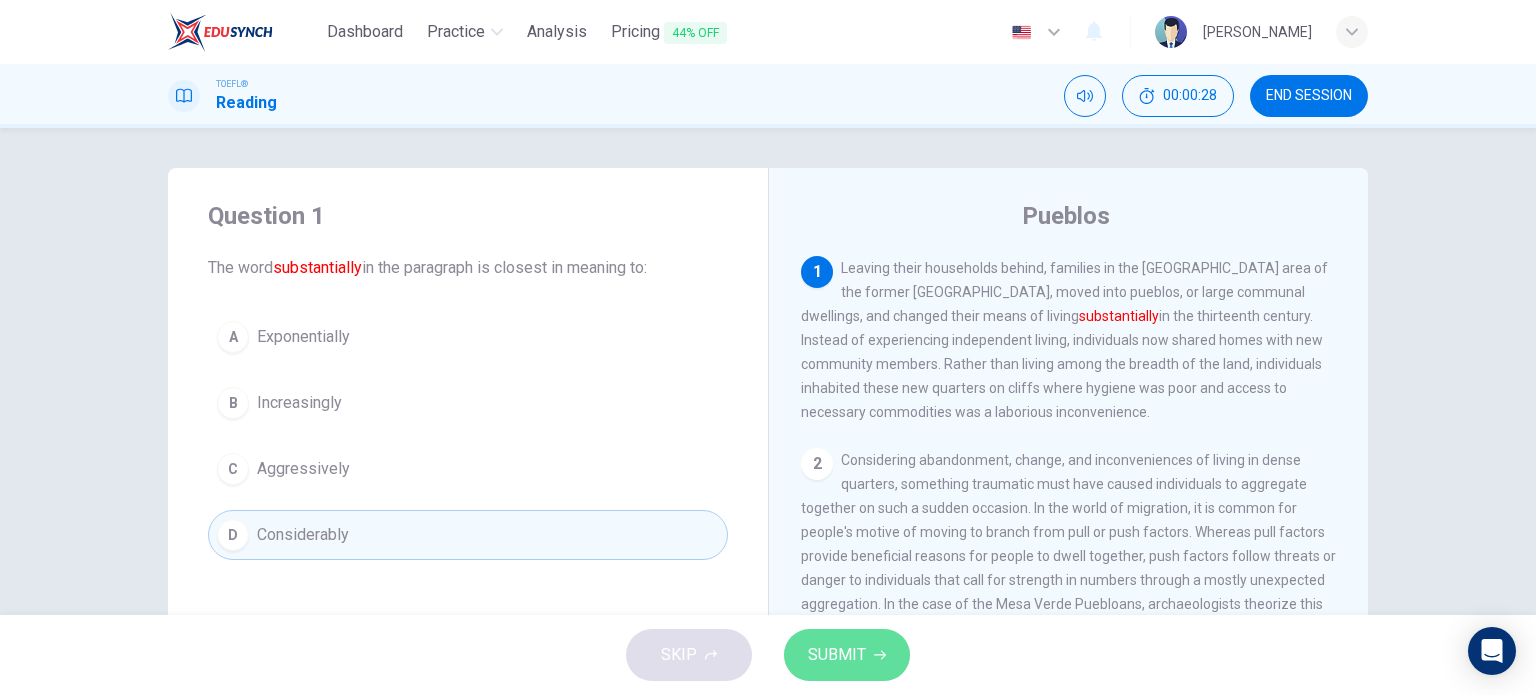 click on "SUBMIT" at bounding box center [837, 655] 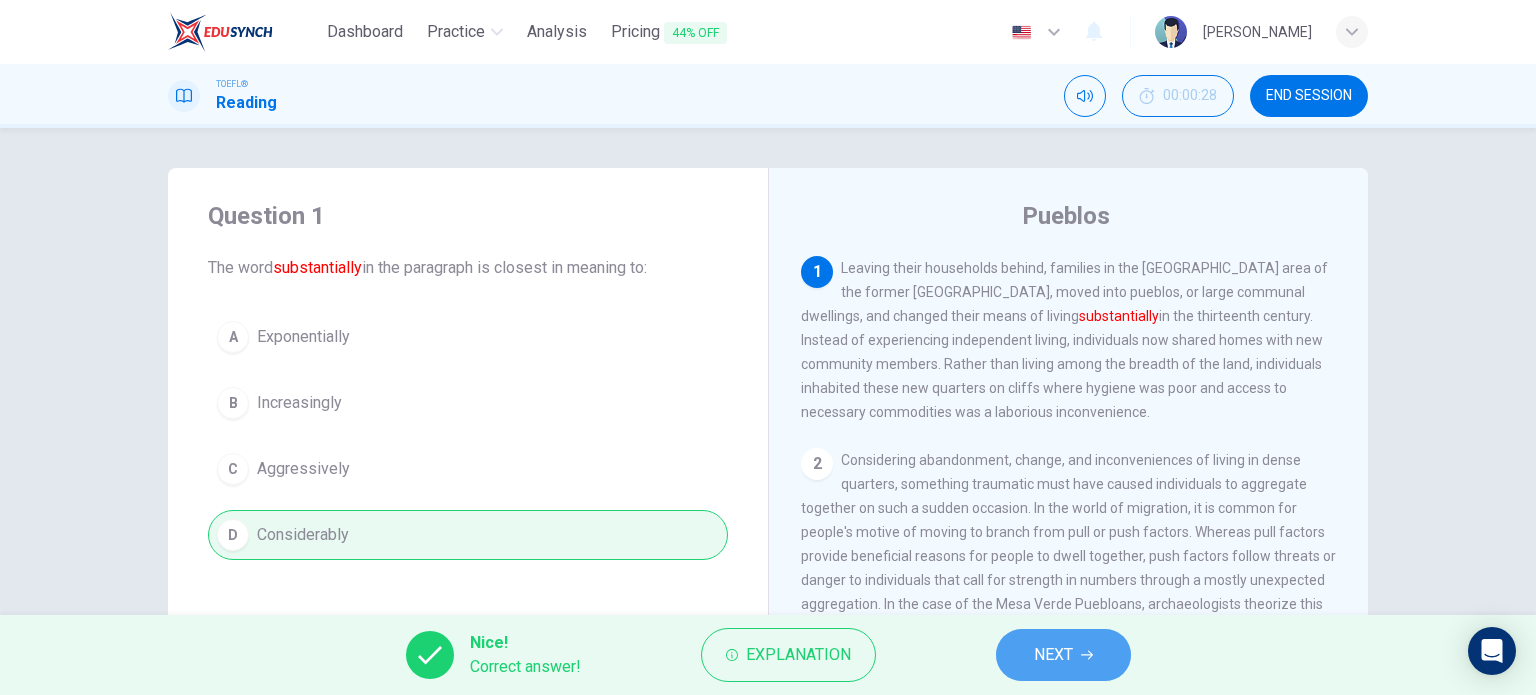 click on "NEXT" at bounding box center (1053, 655) 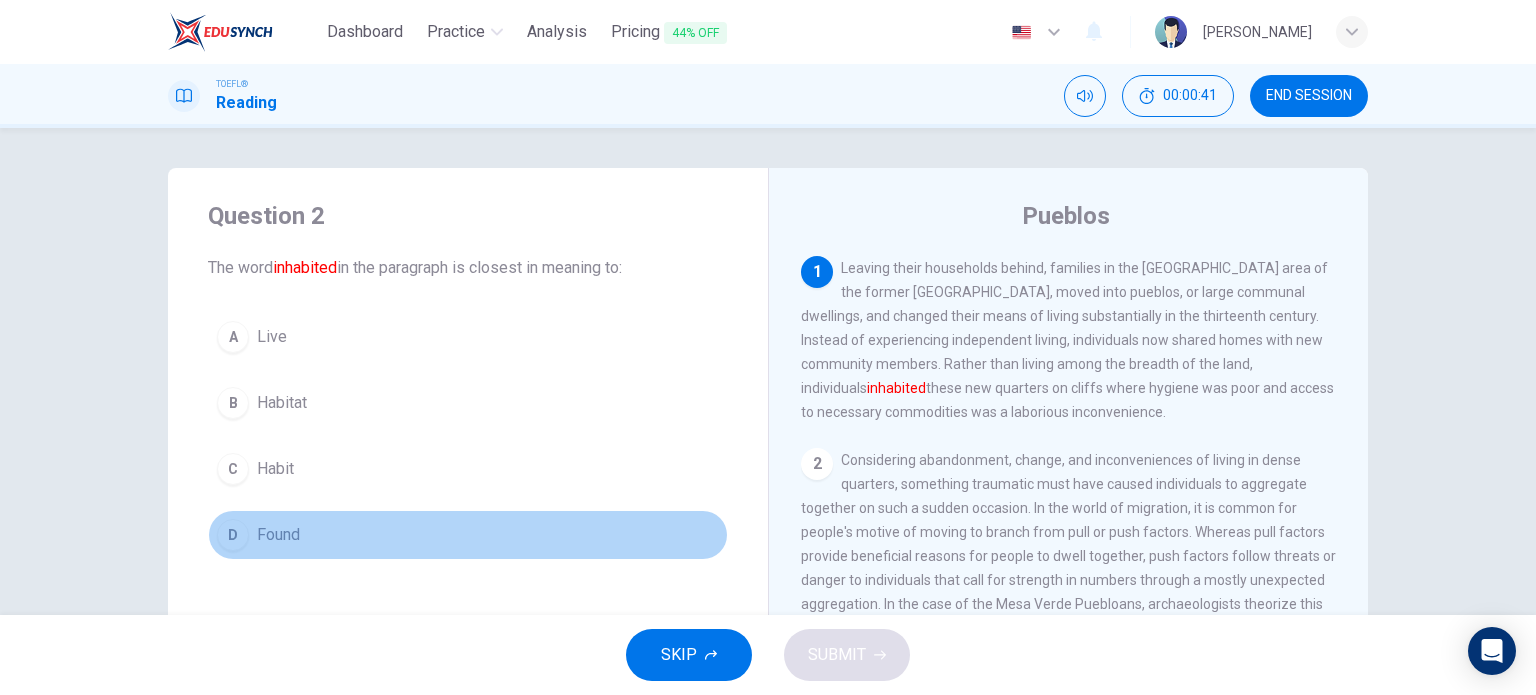 click on "Found" at bounding box center (278, 535) 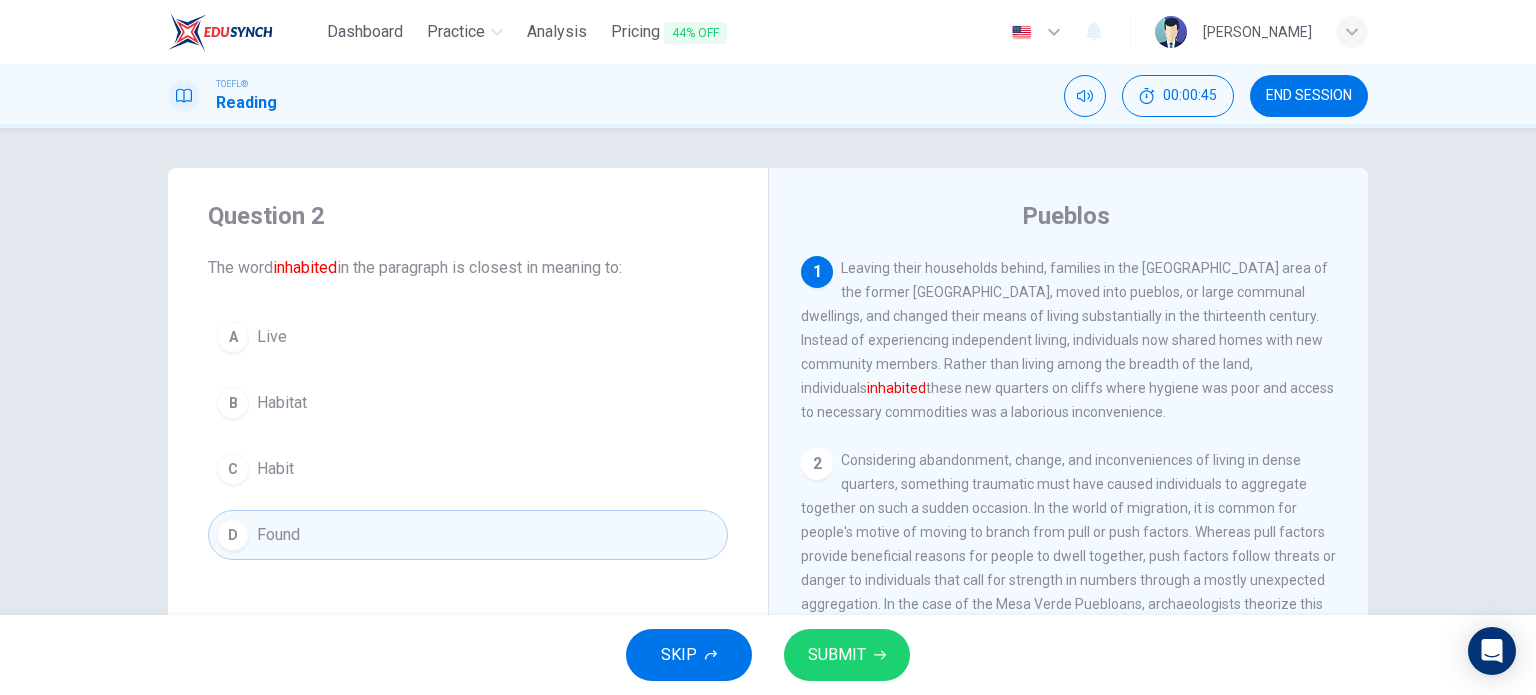 click on "SUBMIT" at bounding box center (847, 655) 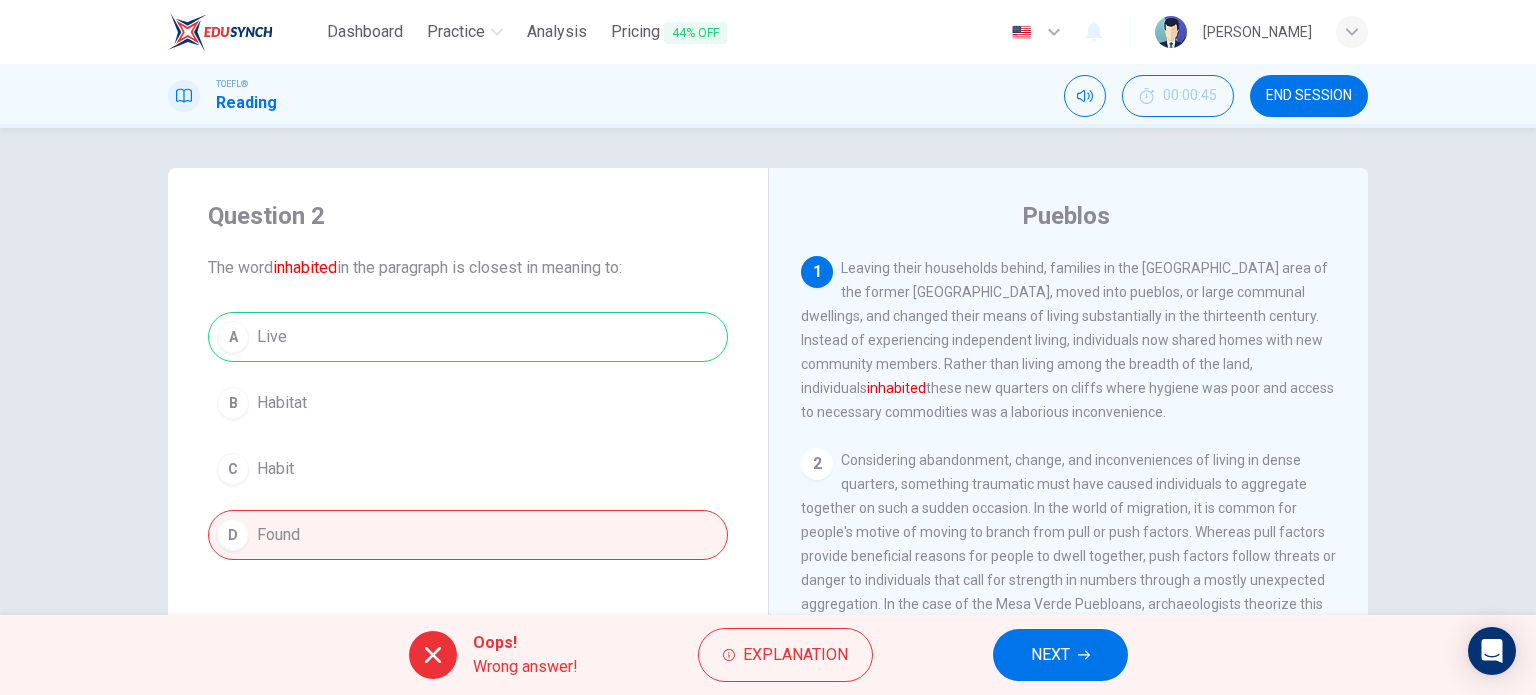 click on "Oops! Wrong answer! Explanation NEXT" at bounding box center [768, 655] 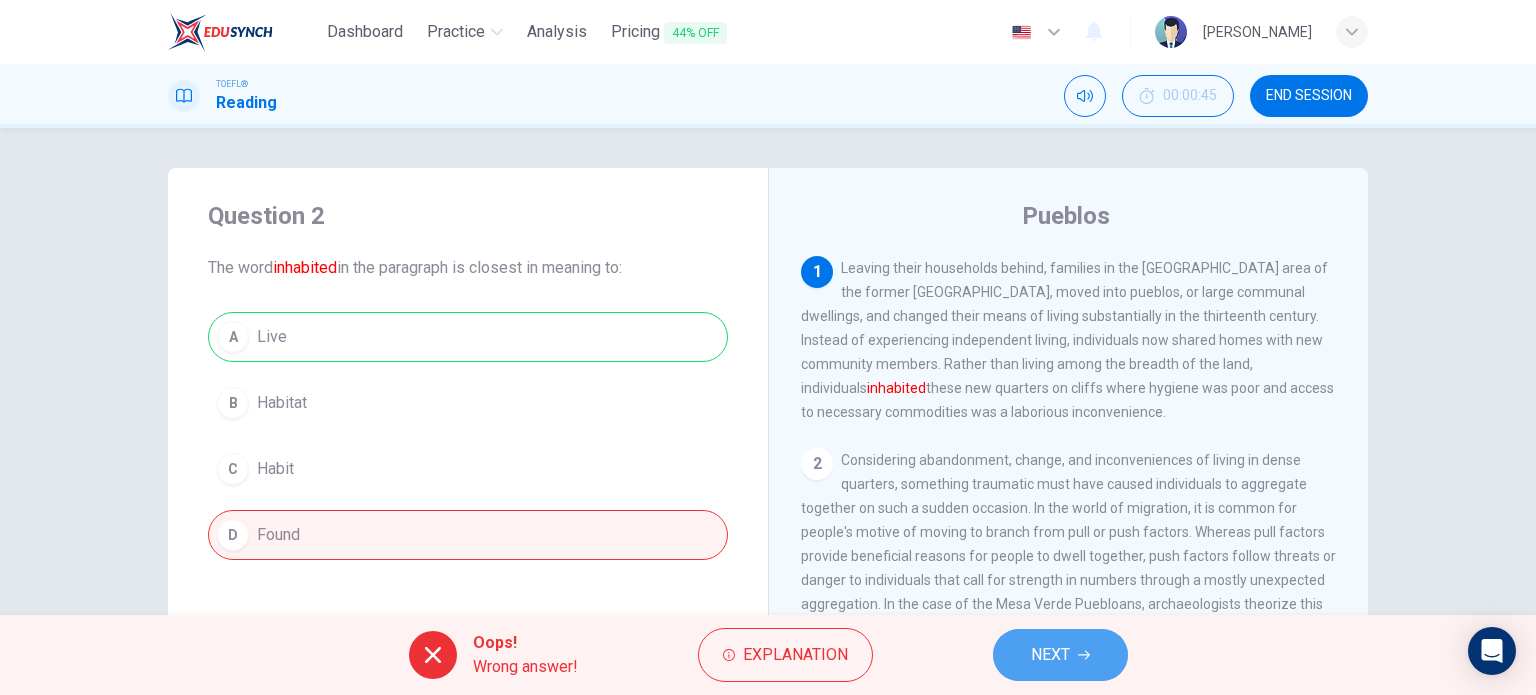 click on "NEXT" at bounding box center [1060, 655] 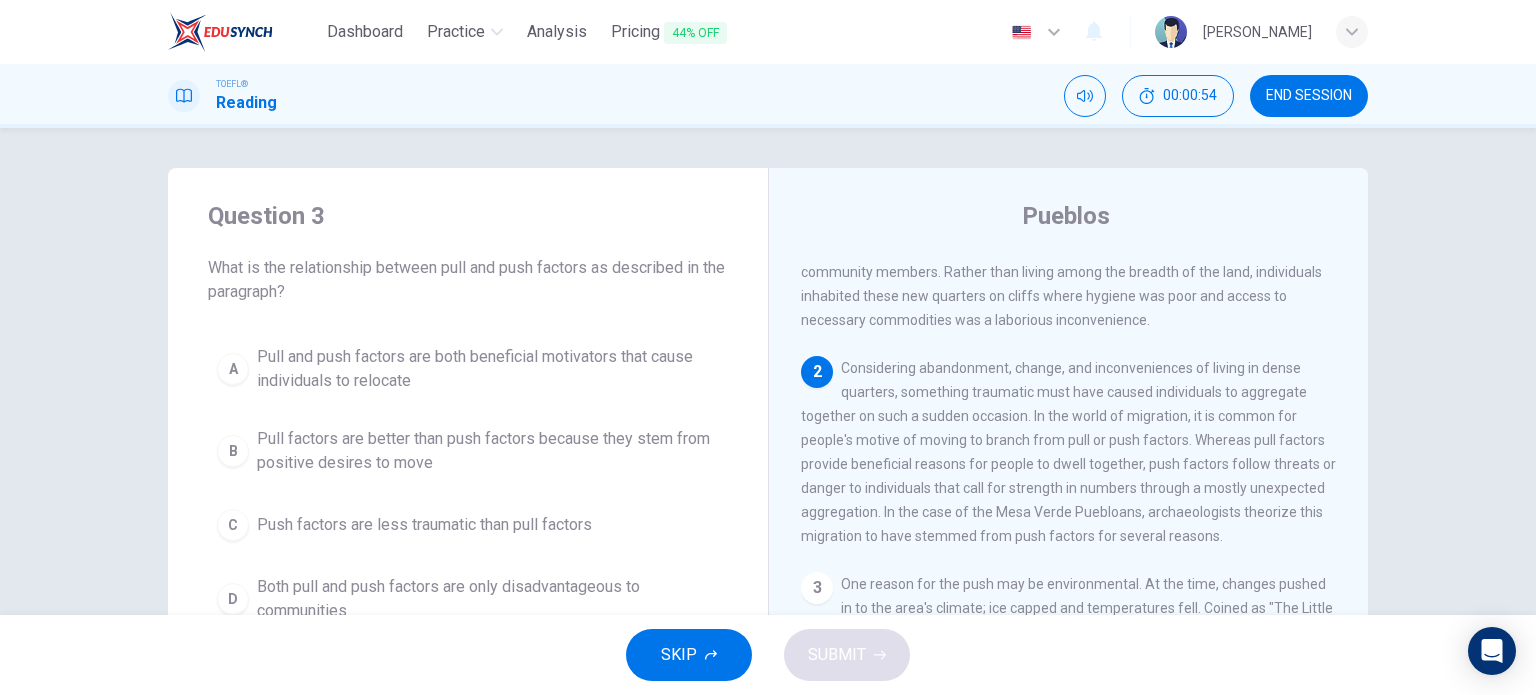 scroll, scrollTop: 100, scrollLeft: 0, axis: vertical 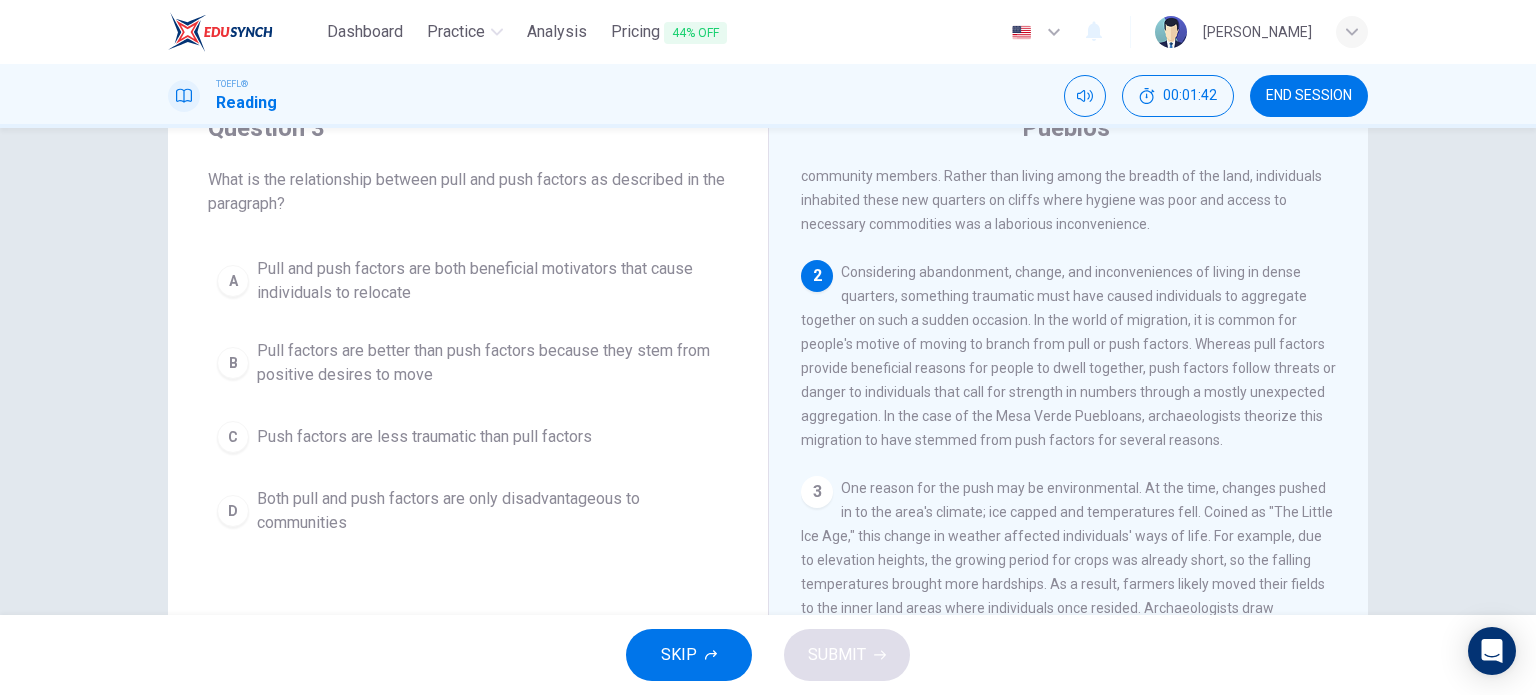 drag, startPoint x: 1190, startPoint y: 354, endPoint x: 1296, endPoint y: 375, distance: 108.060165 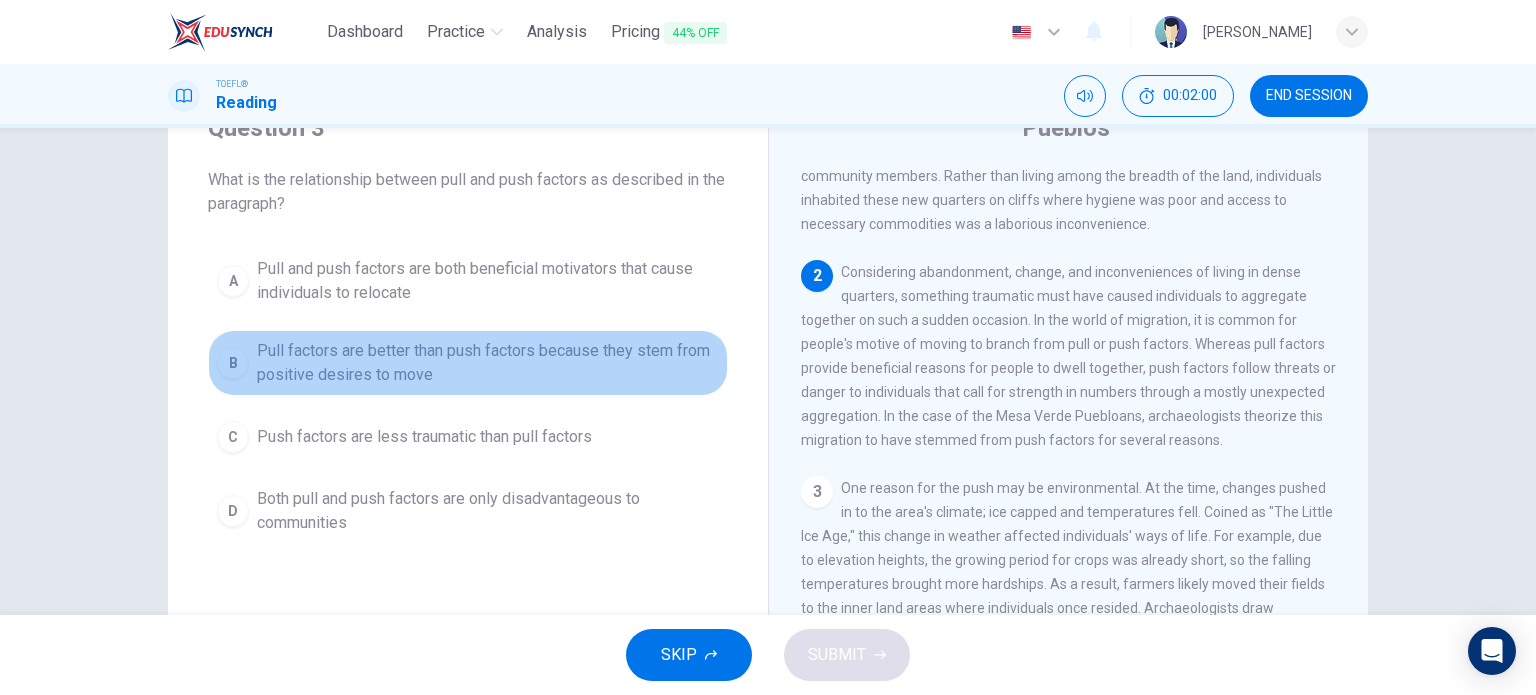 click on "Pull factors are better than push factors because they stem from positive desires to move" at bounding box center (488, 363) 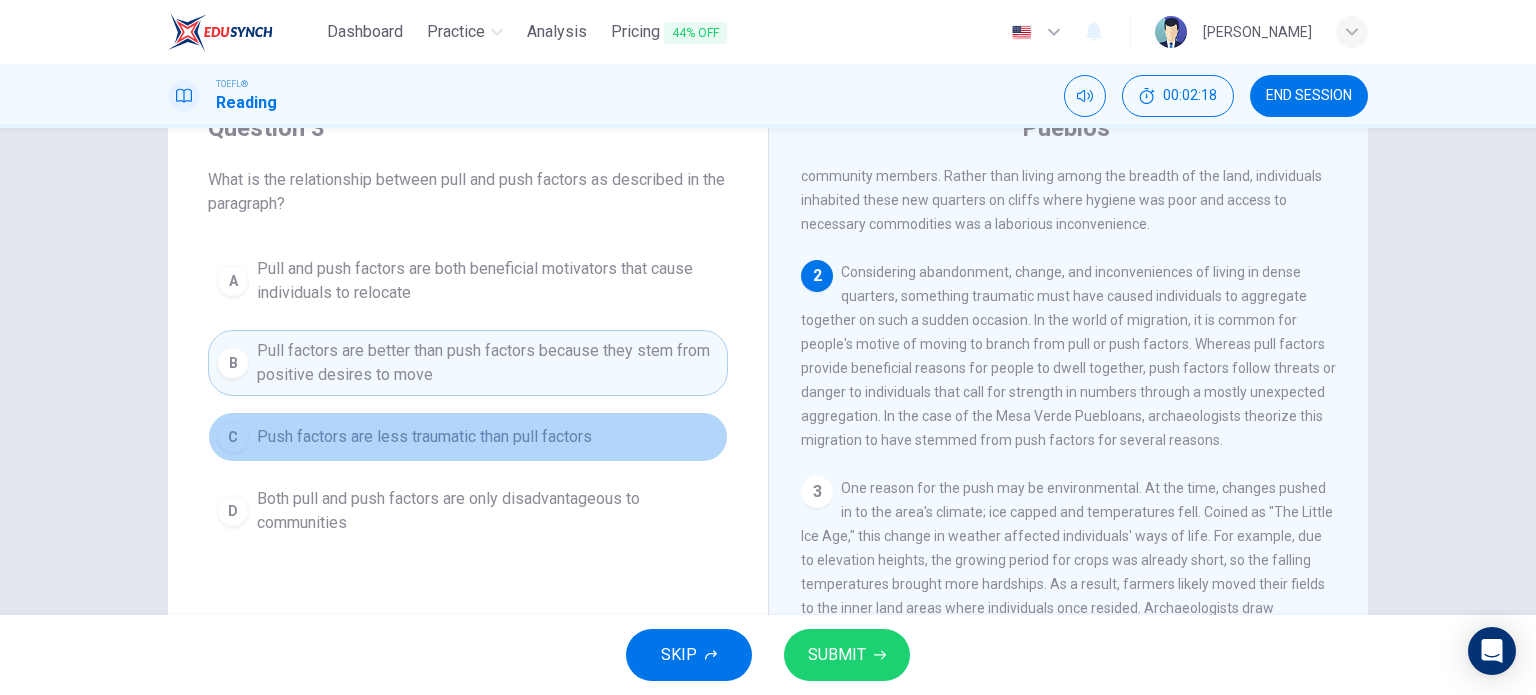 click on "Push factors are less traumatic than pull factors" at bounding box center (424, 437) 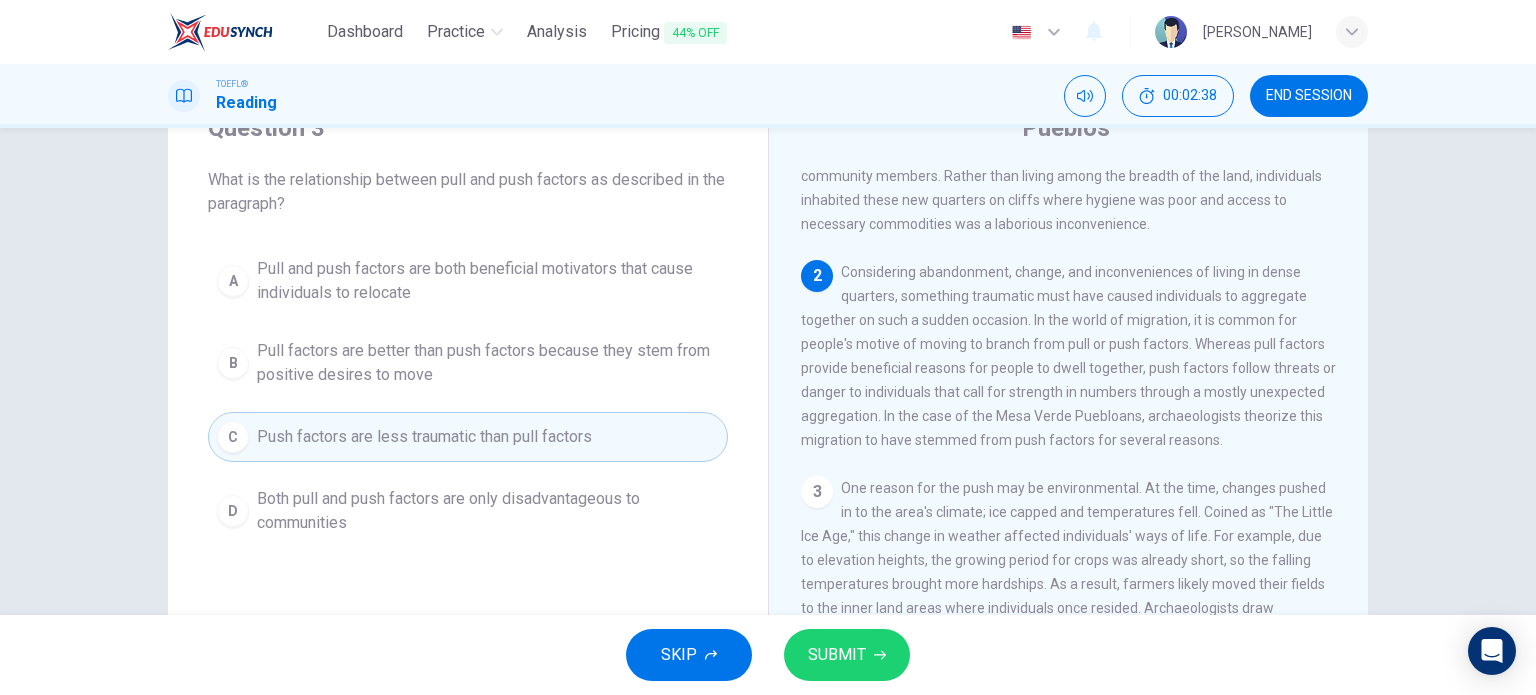 click on "2 Considering abandonment, change, and inconveniences of living in dense quarters, something traumatic must have caused individuals to aggregate together on such a sudden occasion. In the world of migration, it is common for people's motive of moving to branch from pull or push factors. Whereas pull factors provide beneficial reasons for people to dwell together, push factors follow threats or danger to individuals that call for strength in numbers through a mostly unexpected aggregation. In the case of the Mesa Verde Puebloans, archaeologists theorize this migration to have stemmed from push factors for several reasons." at bounding box center (1069, 356) 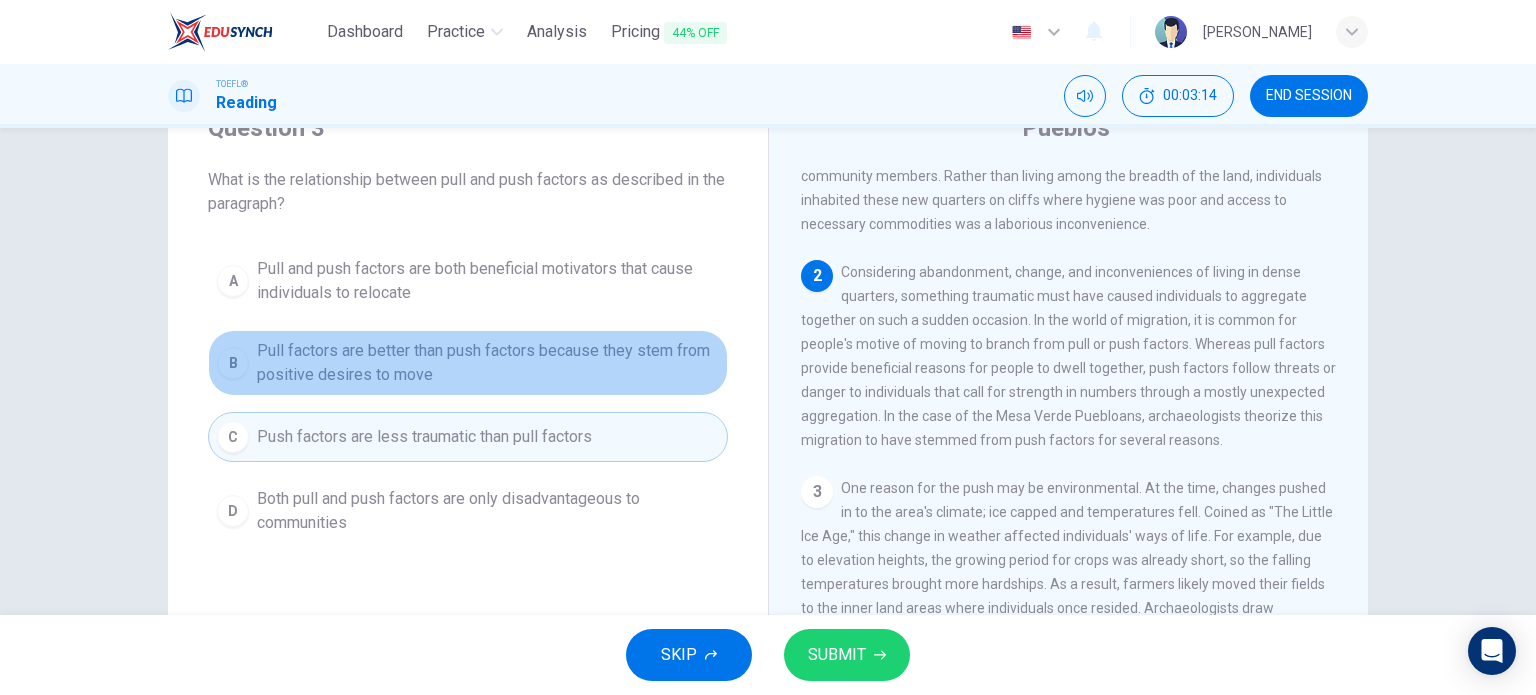 click on "Pull factors are better than push factors because they stem from positive desires to move" at bounding box center (488, 363) 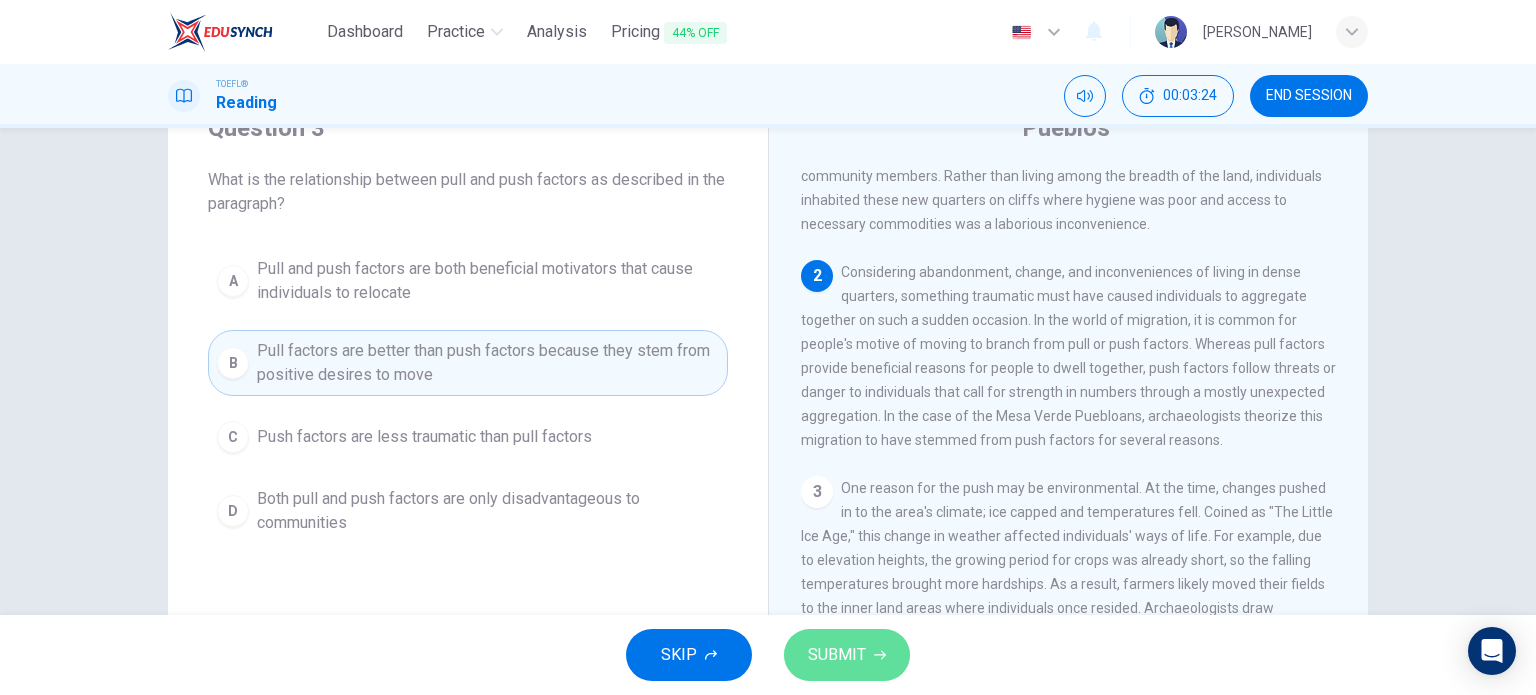 click on "SUBMIT" at bounding box center [837, 655] 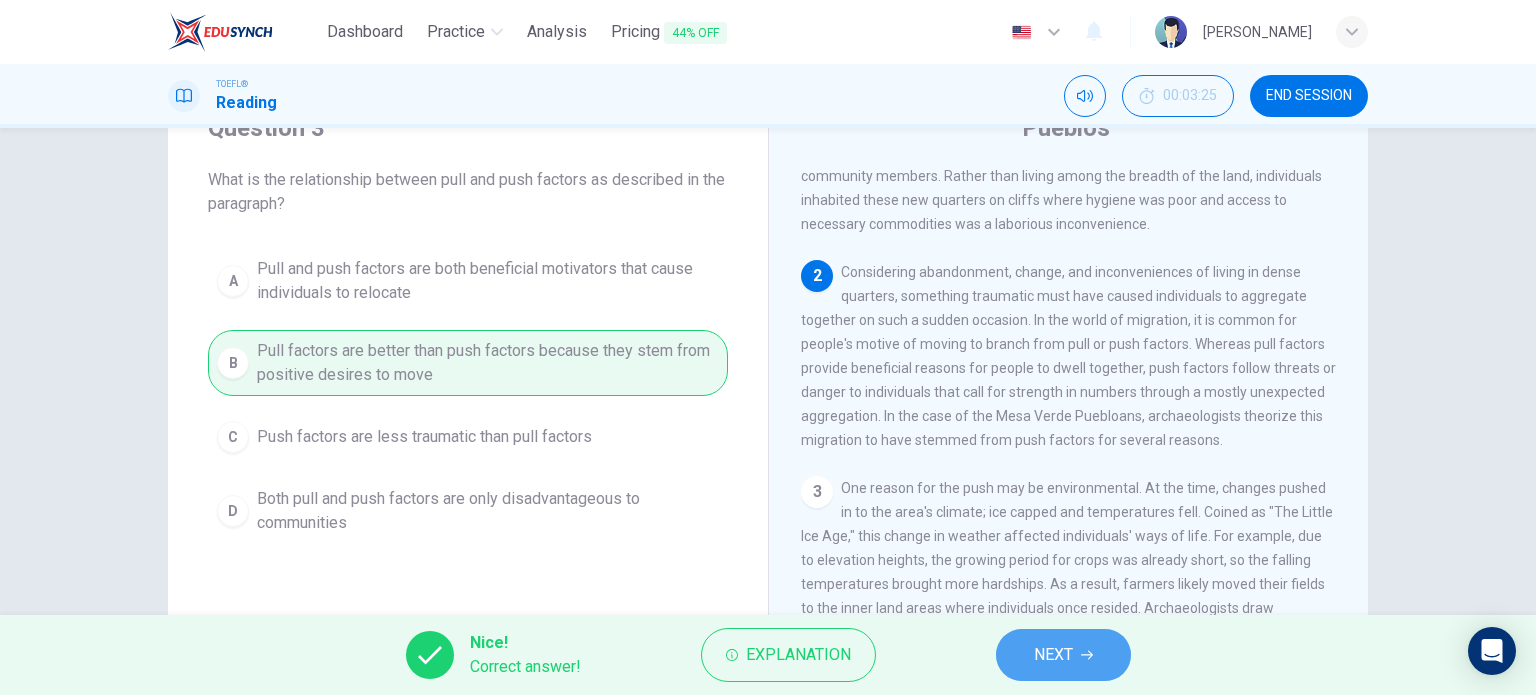click on "NEXT" at bounding box center (1053, 655) 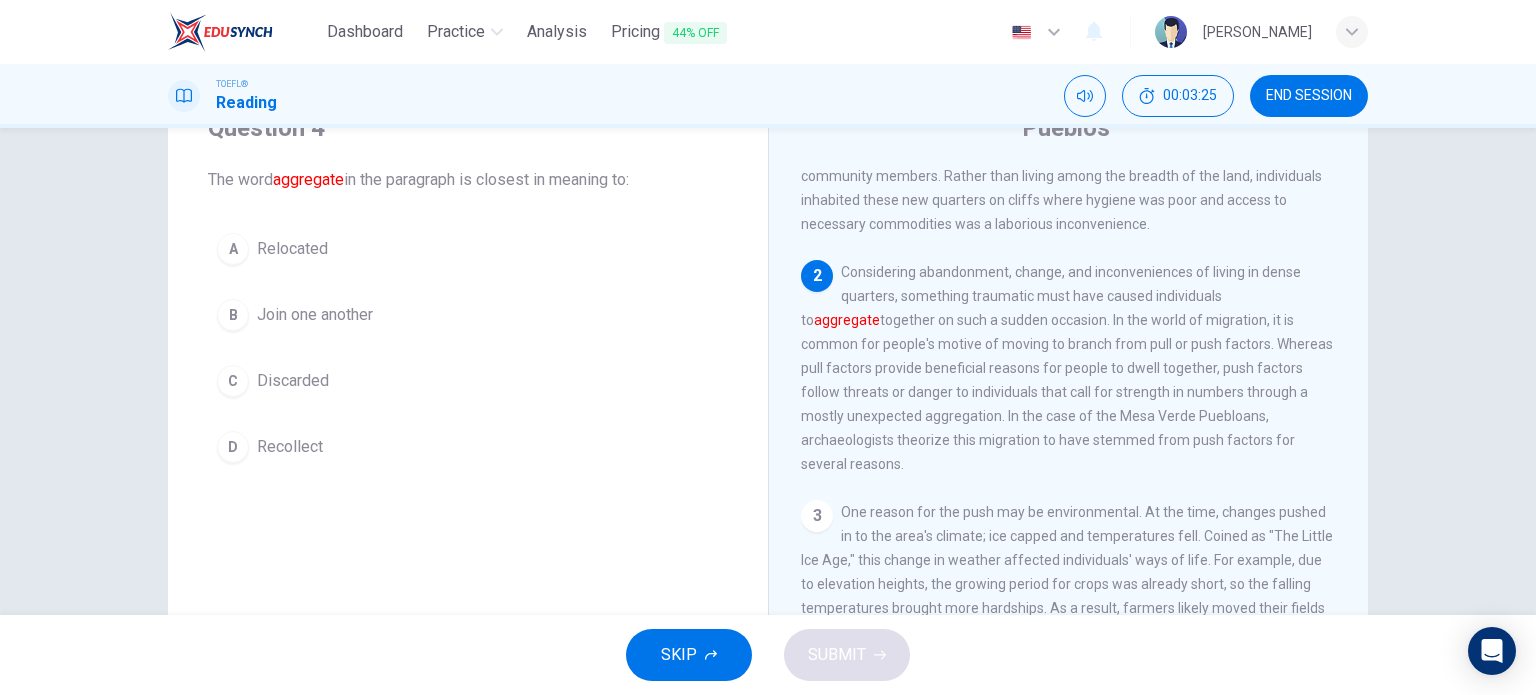 scroll, scrollTop: 197, scrollLeft: 0, axis: vertical 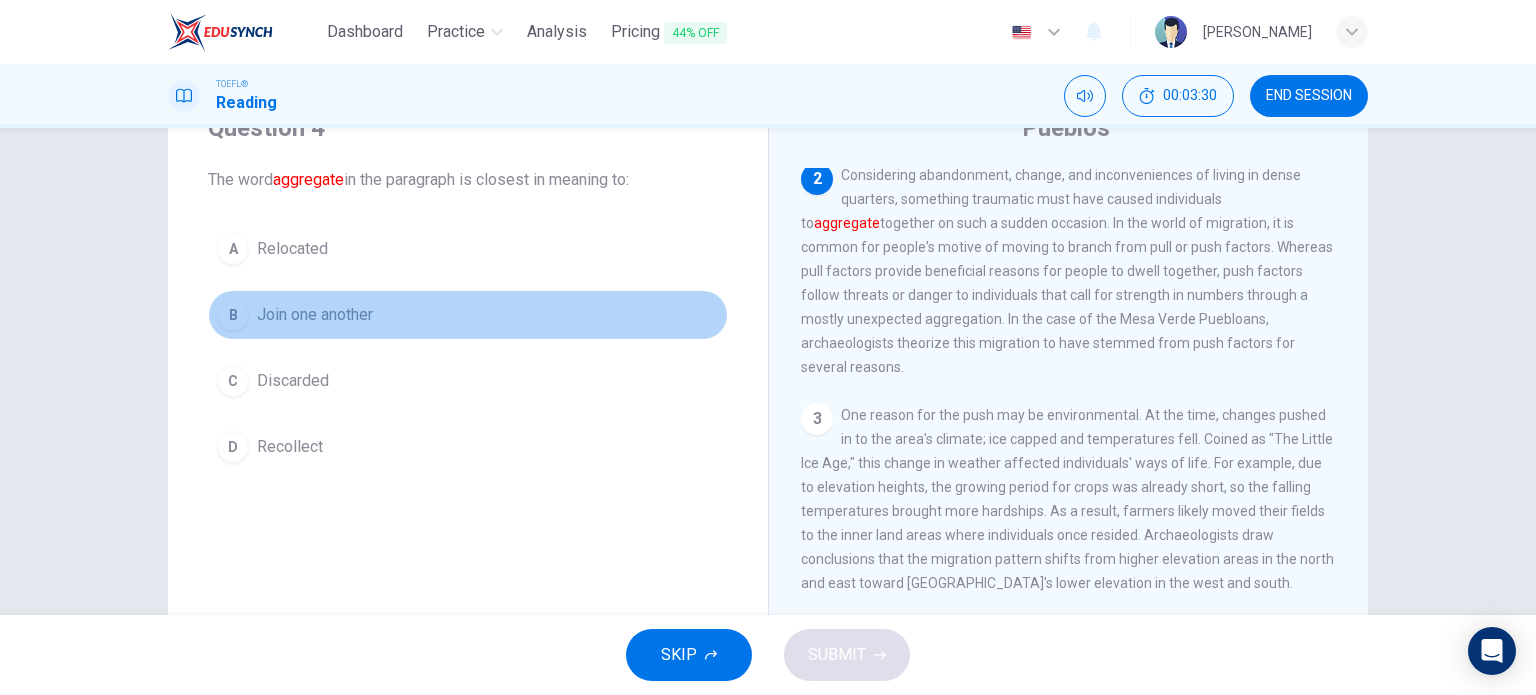 click on "Join one another" at bounding box center (315, 315) 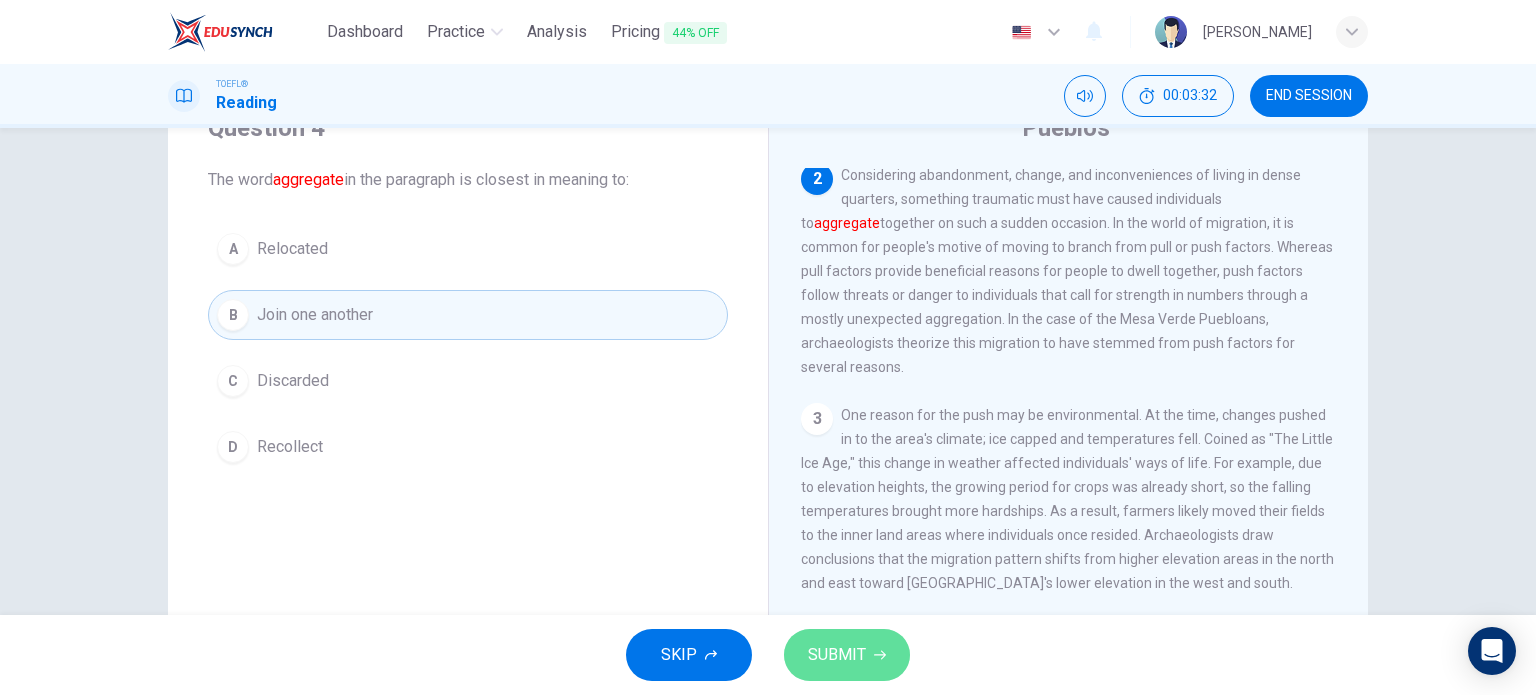 click on "SUBMIT" at bounding box center [847, 655] 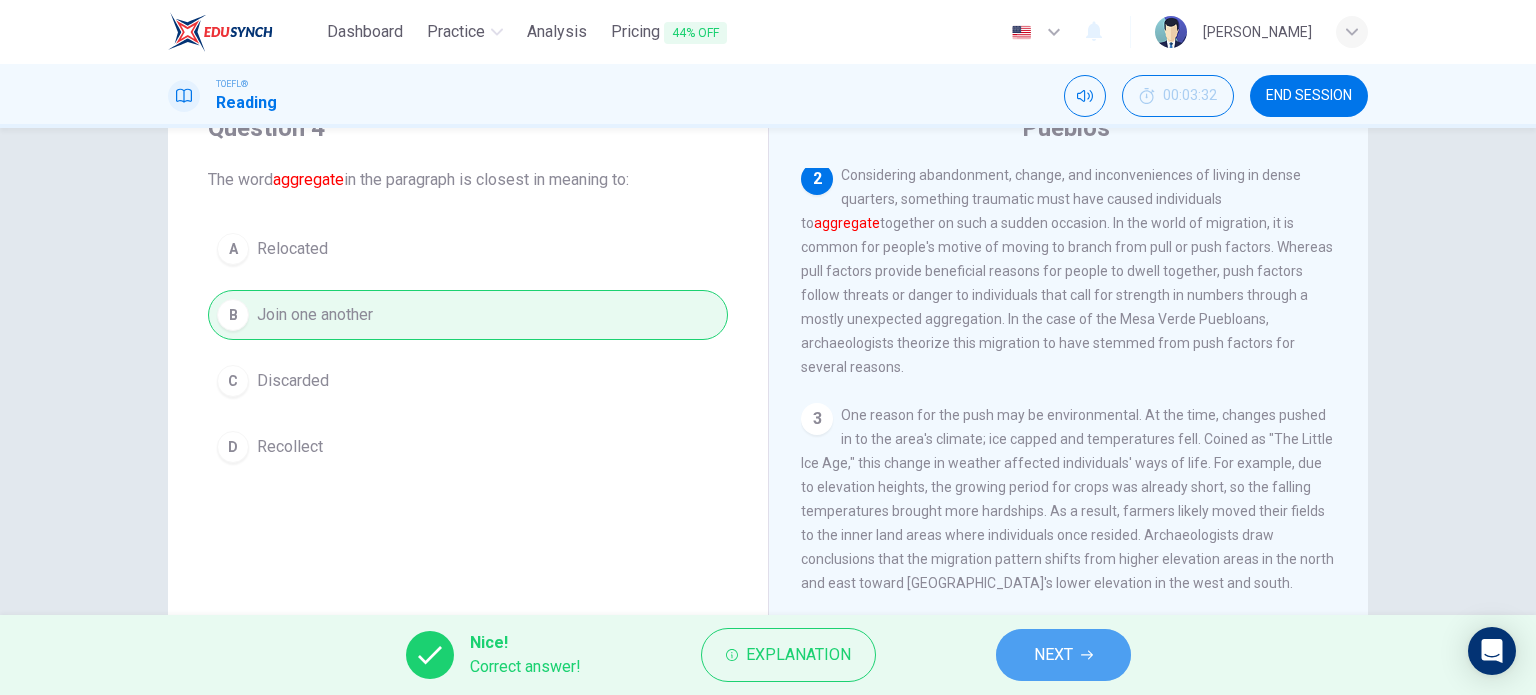 click 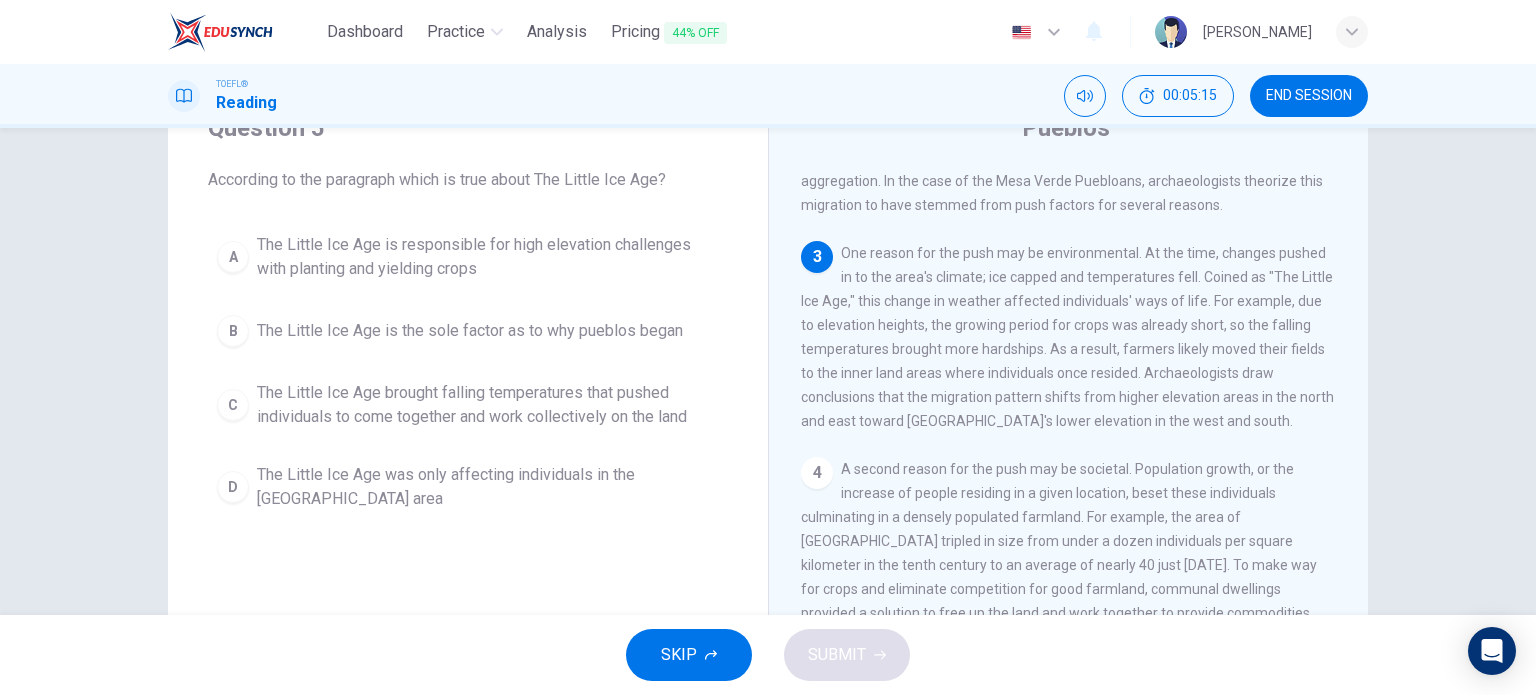 scroll, scrollTop: 337, scrollLeft: 0, axis: vertical 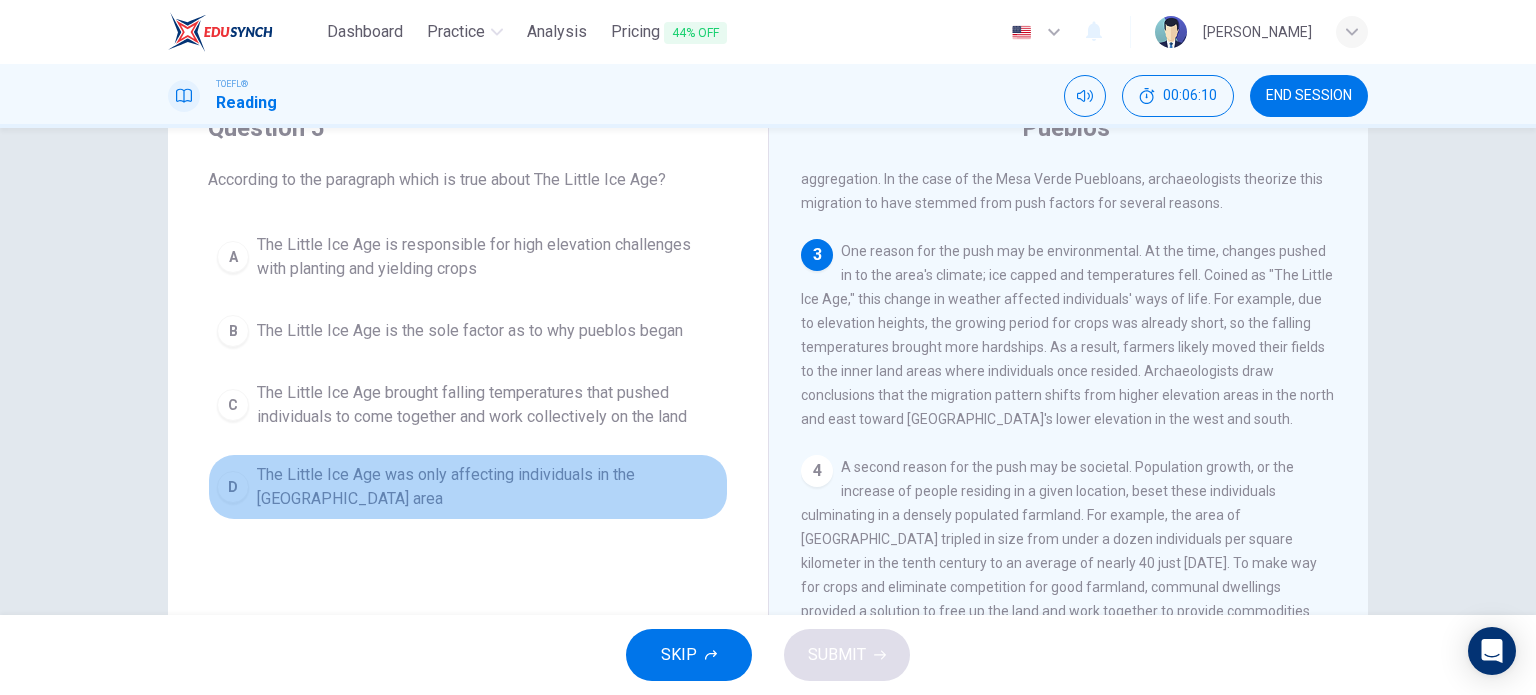 click on "The Little Ice Age was only affecting individuals in the [GEOGRAPHIC_DATA] area" at bounding box center [488, 487] 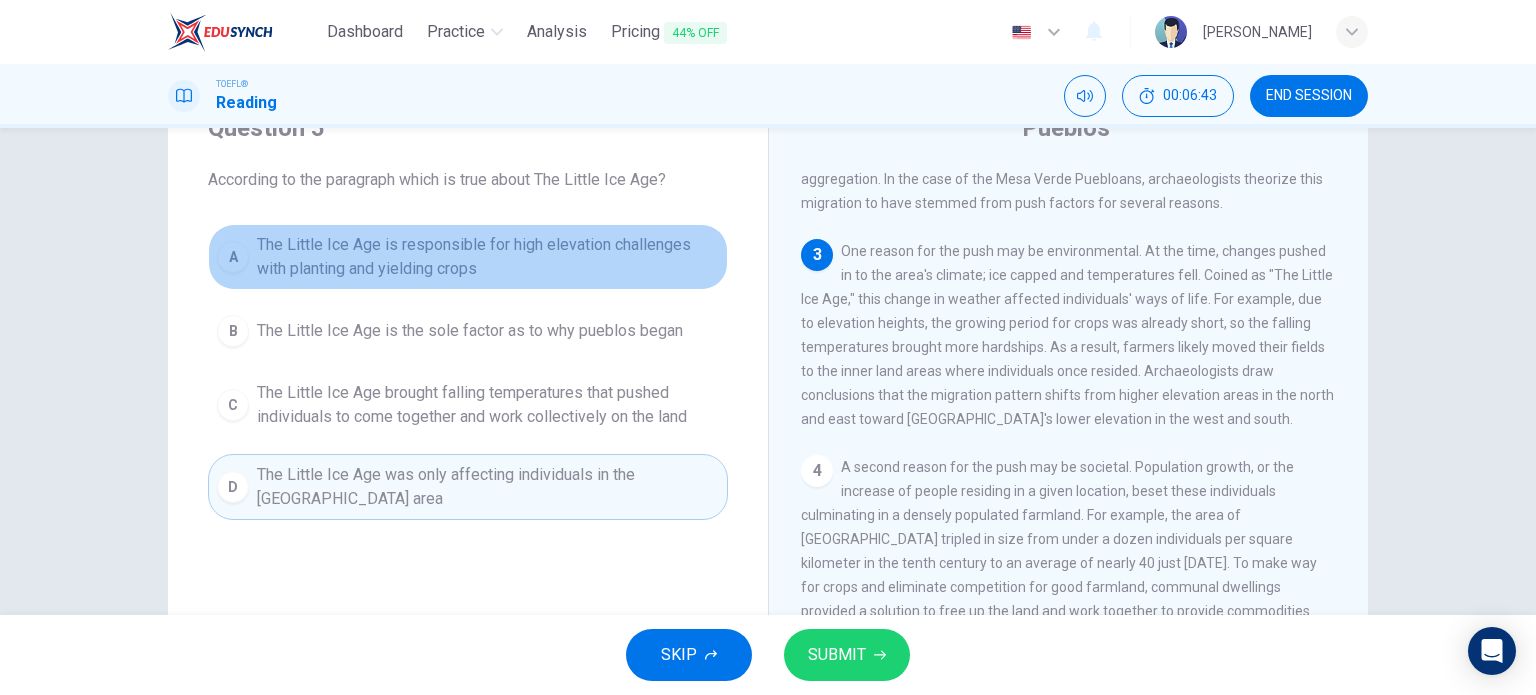 click on "The Little Ice Age is responsible for high elevation challenges with planting and yielding crops" at bounding box center (488, 257) 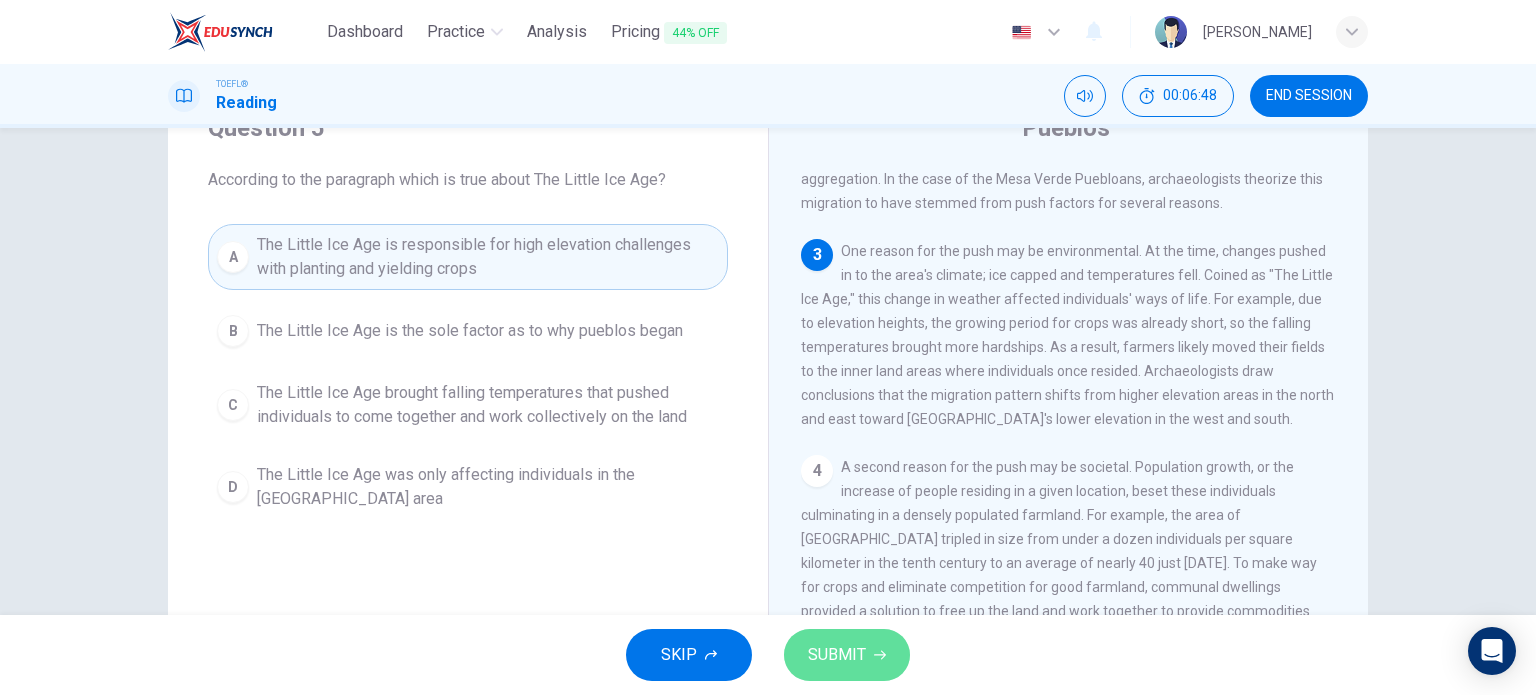 click on "SUBMIT" at bounding box center (837, 655) 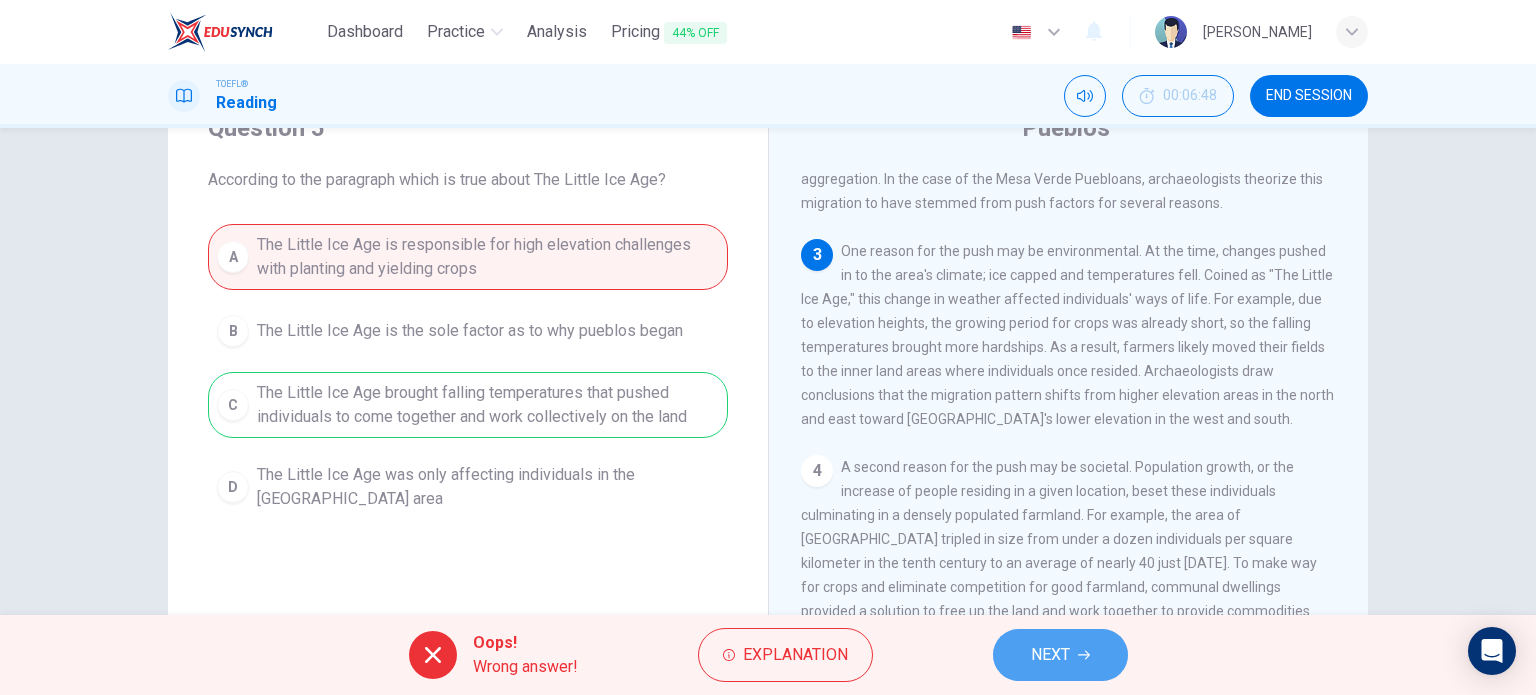 click on "NEXT" at bounding box center [1050, 655] 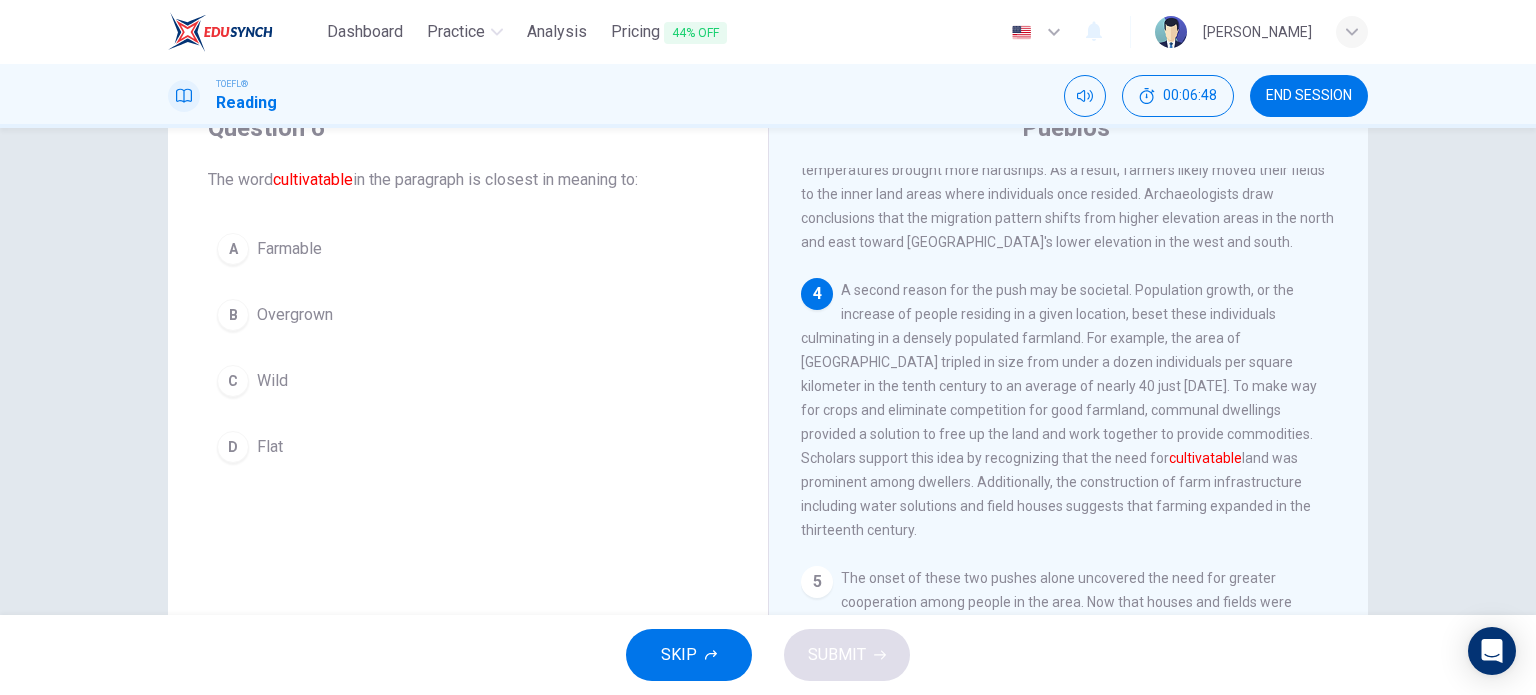 scroll, scrollTop: 515, scrollLeft: 0, axis: vertical 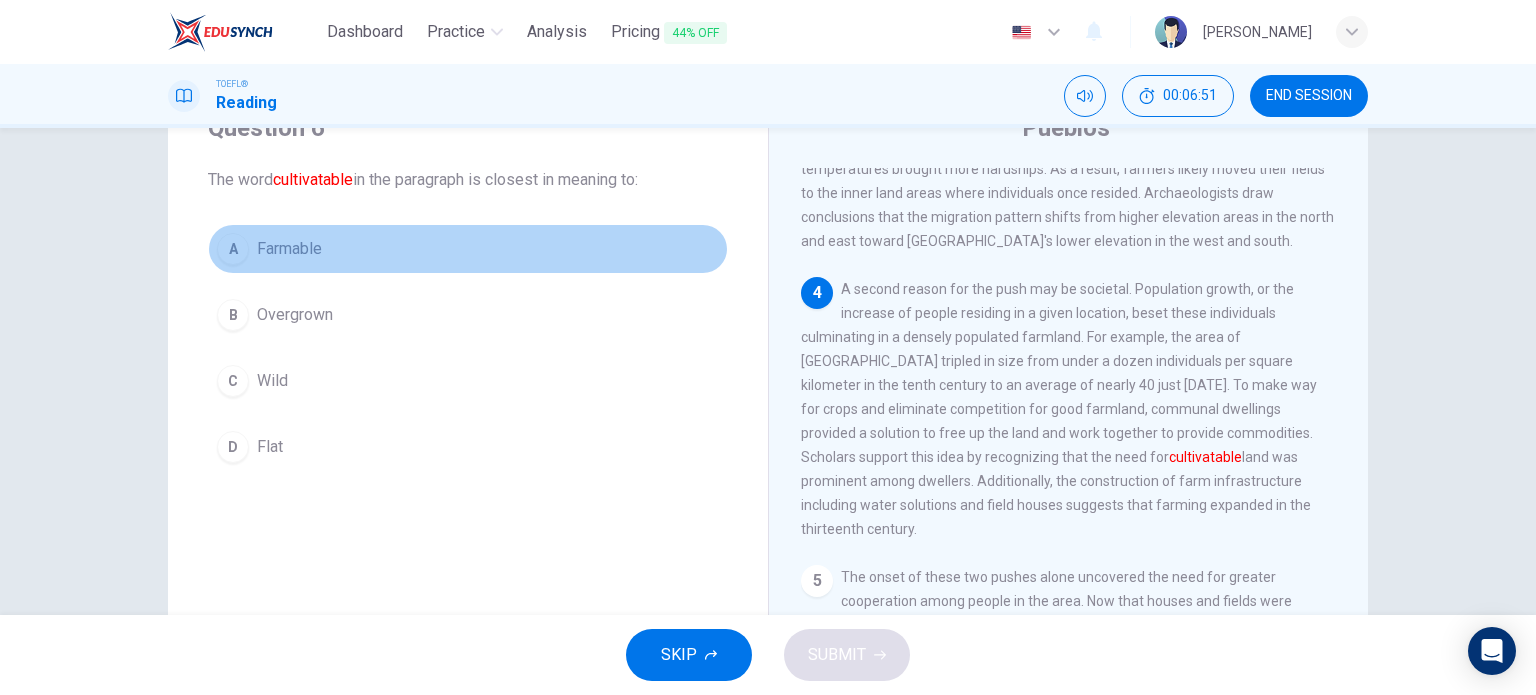 click on "Farmable" at bounding box center (289, 249) 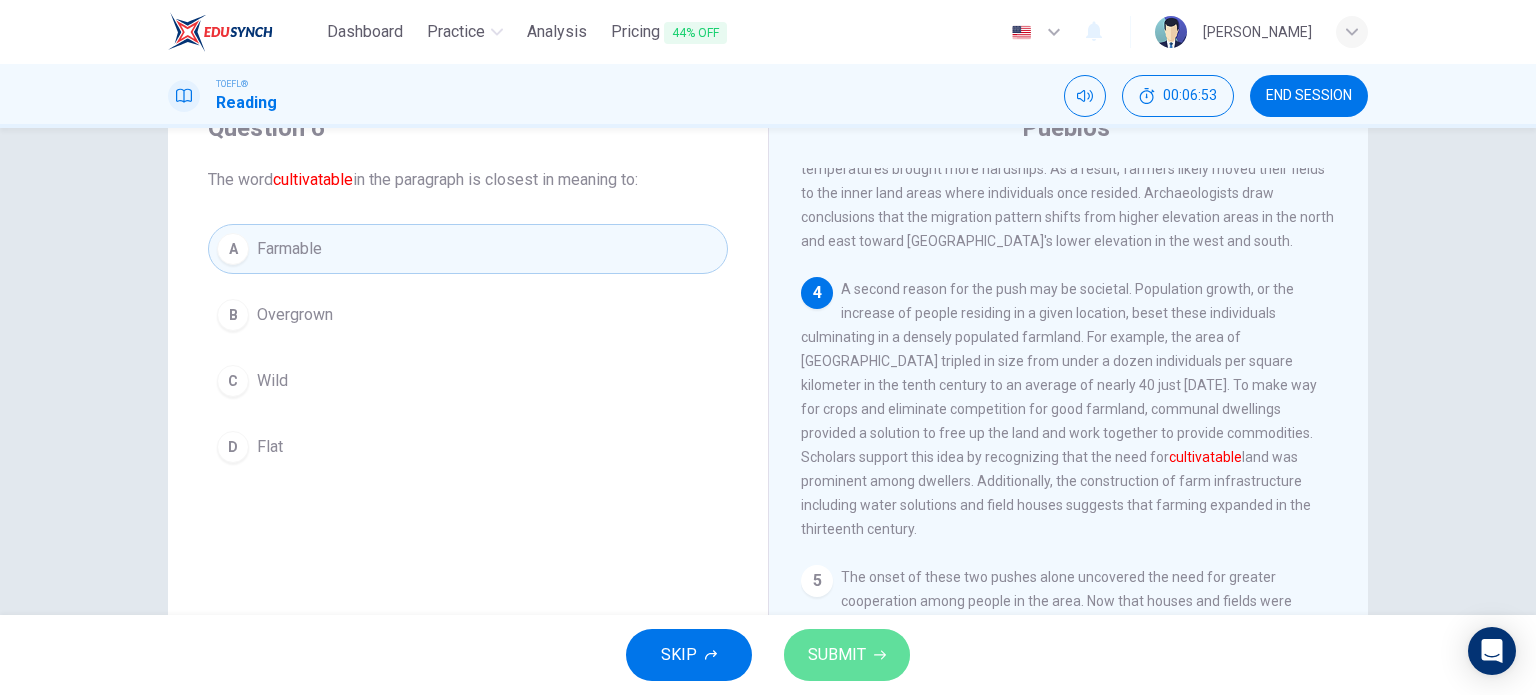 click on "SUBMIT" at bounding box center [837, 655] 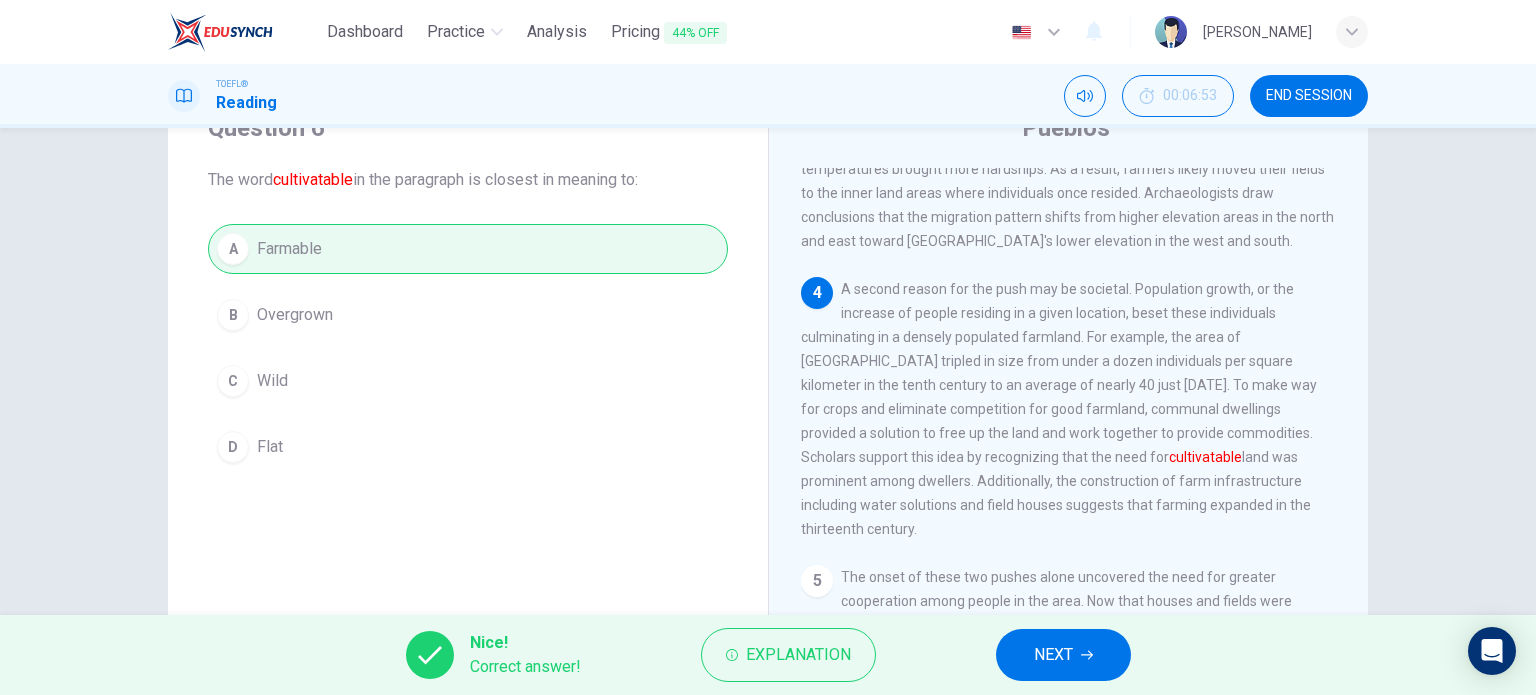 click on "NEXT" at bounding box center (1053, 655) 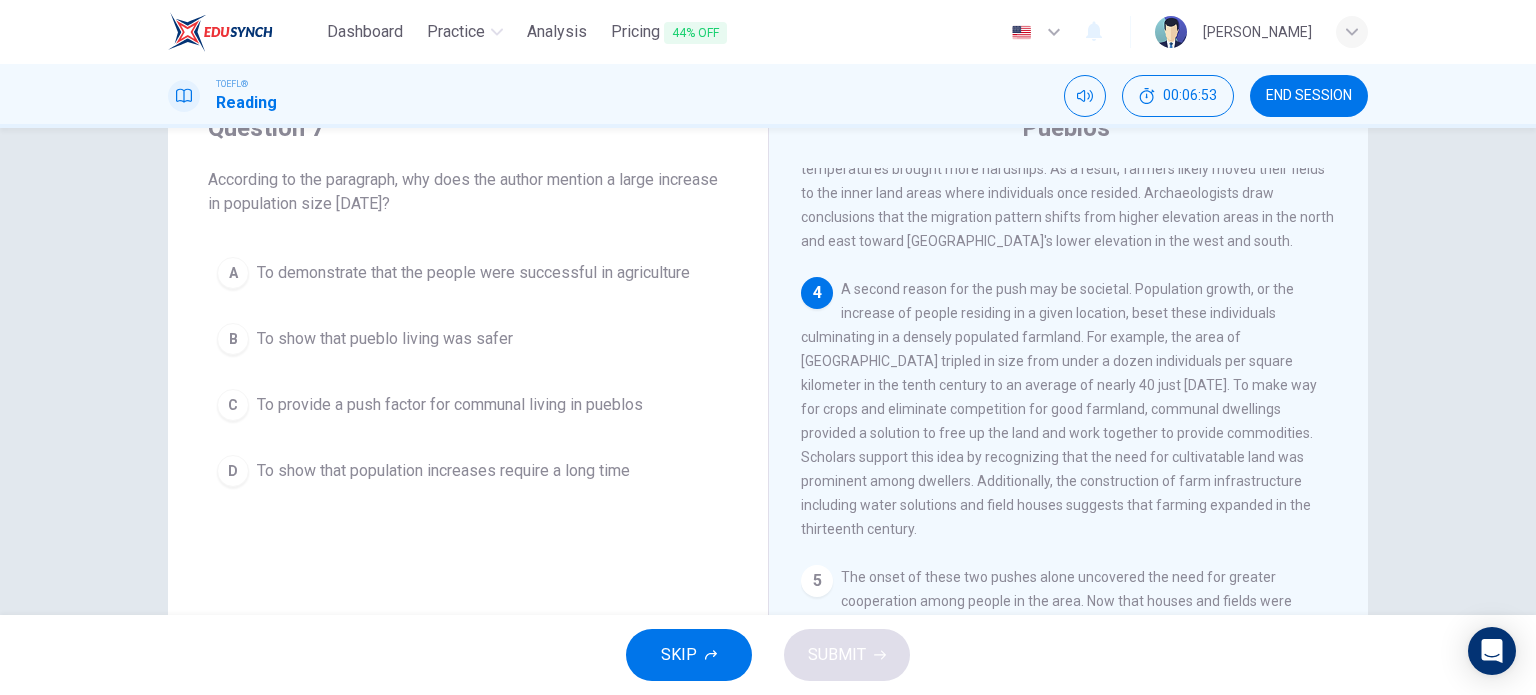 scroll, scrollTop: 636, scrollLeft: 0, axis: vertical 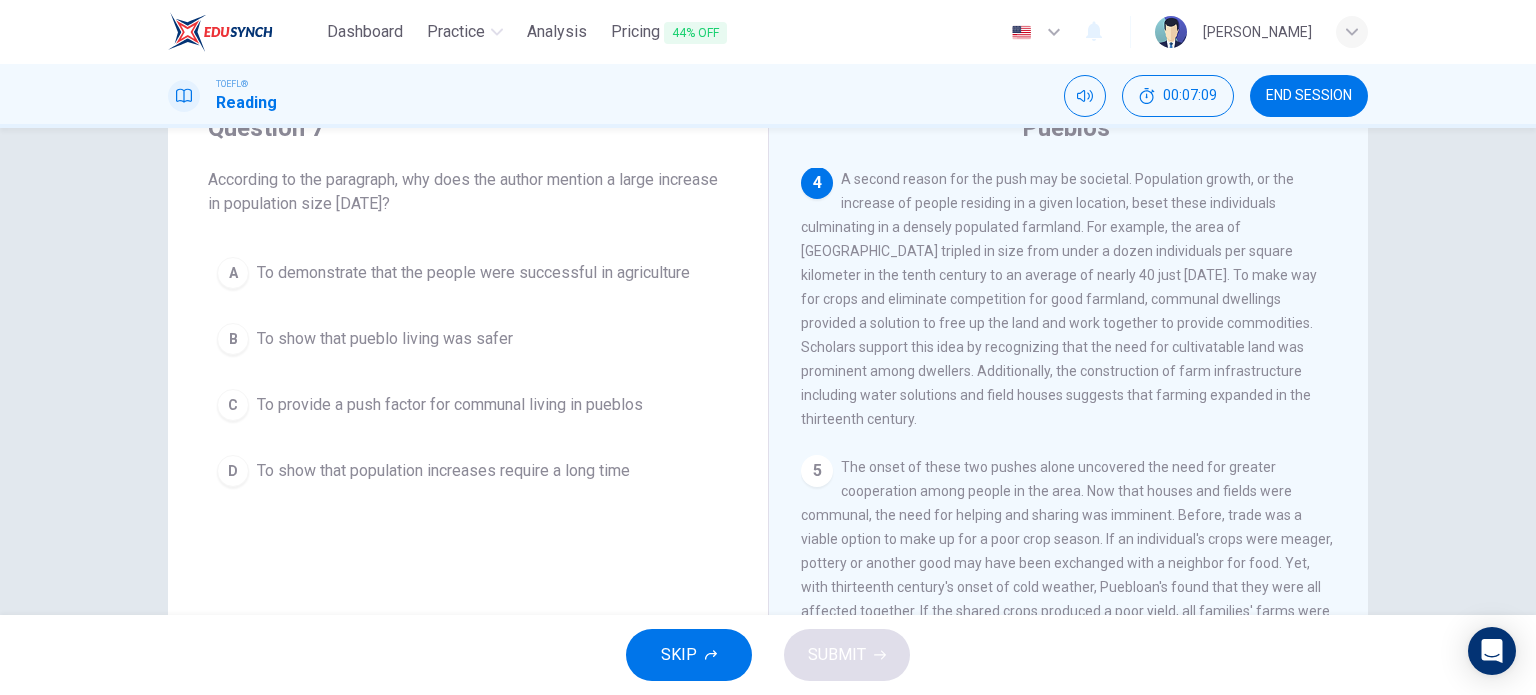 drag, startPoint x: 1132, startPoint y: 180, endPoint x: 1264, endPoint y: 191, distance: 132.45753 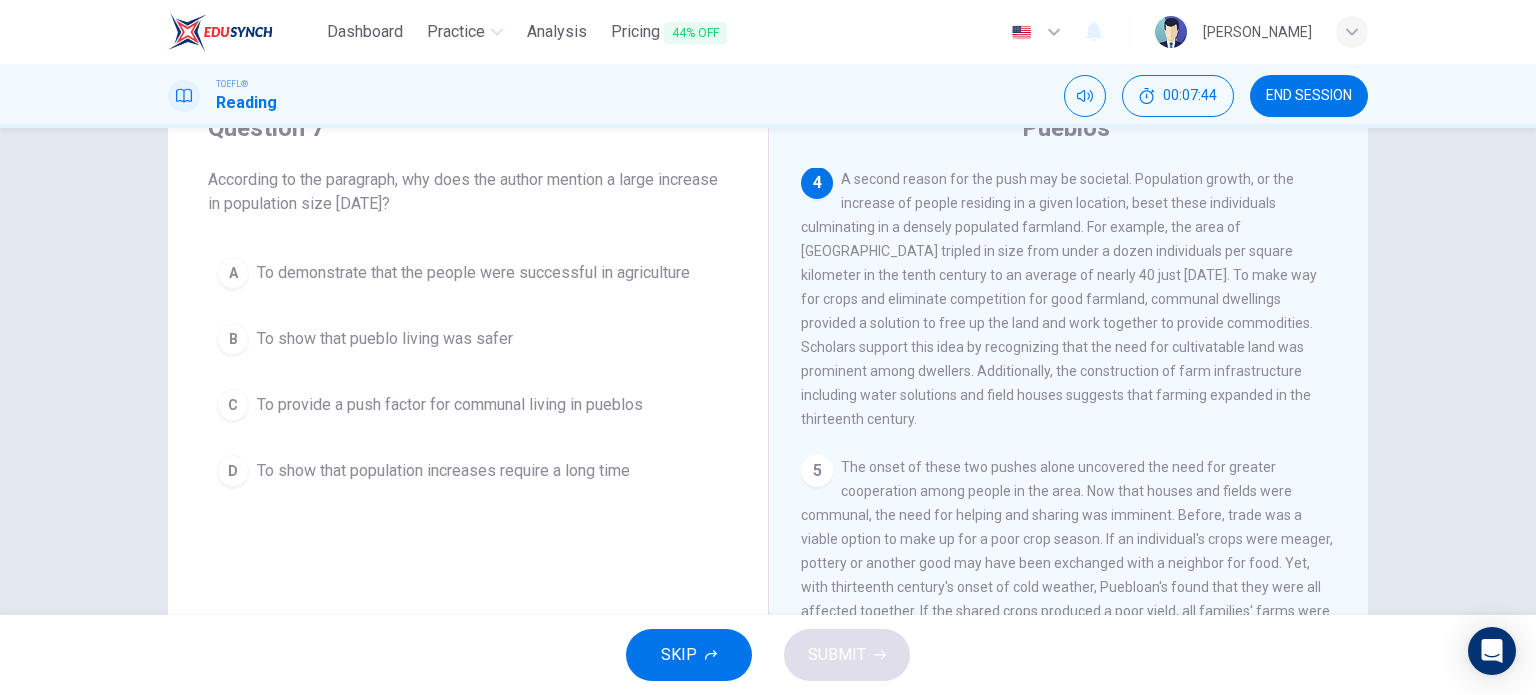 click on "To show that population increases require a long time" at bounding box center [443, 471] 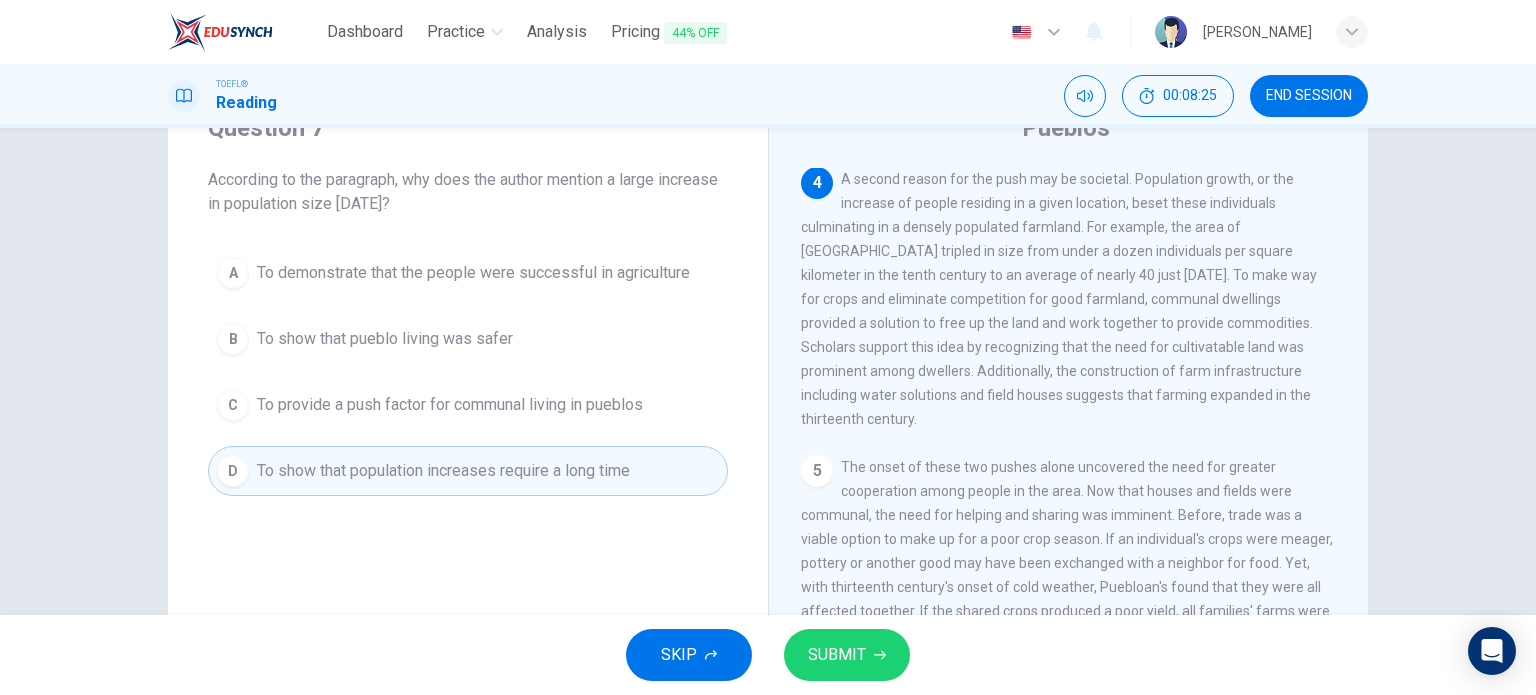 click on "To demonstrate that the people were successful in agriculture" at bounding box center [473, 273] 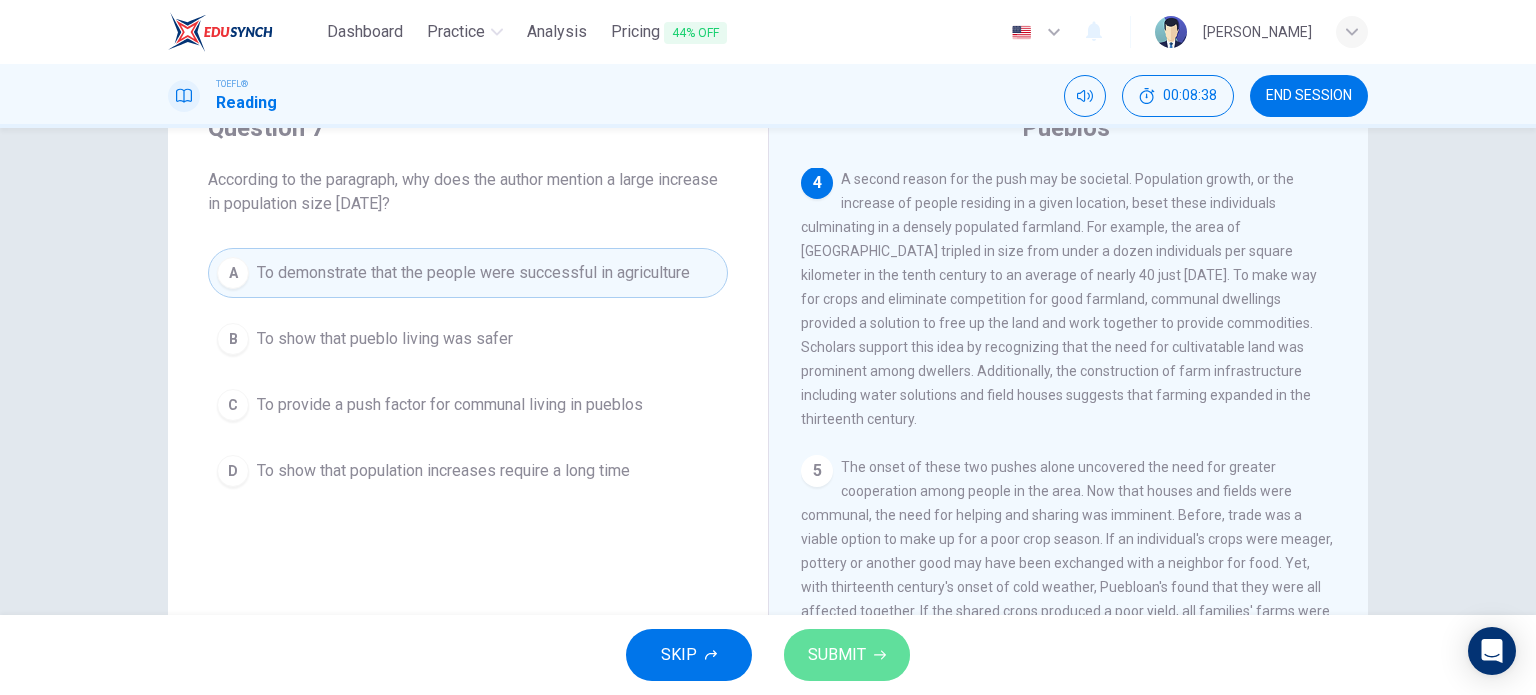 click on "SUBMIT" at bounding box center [837, 655] 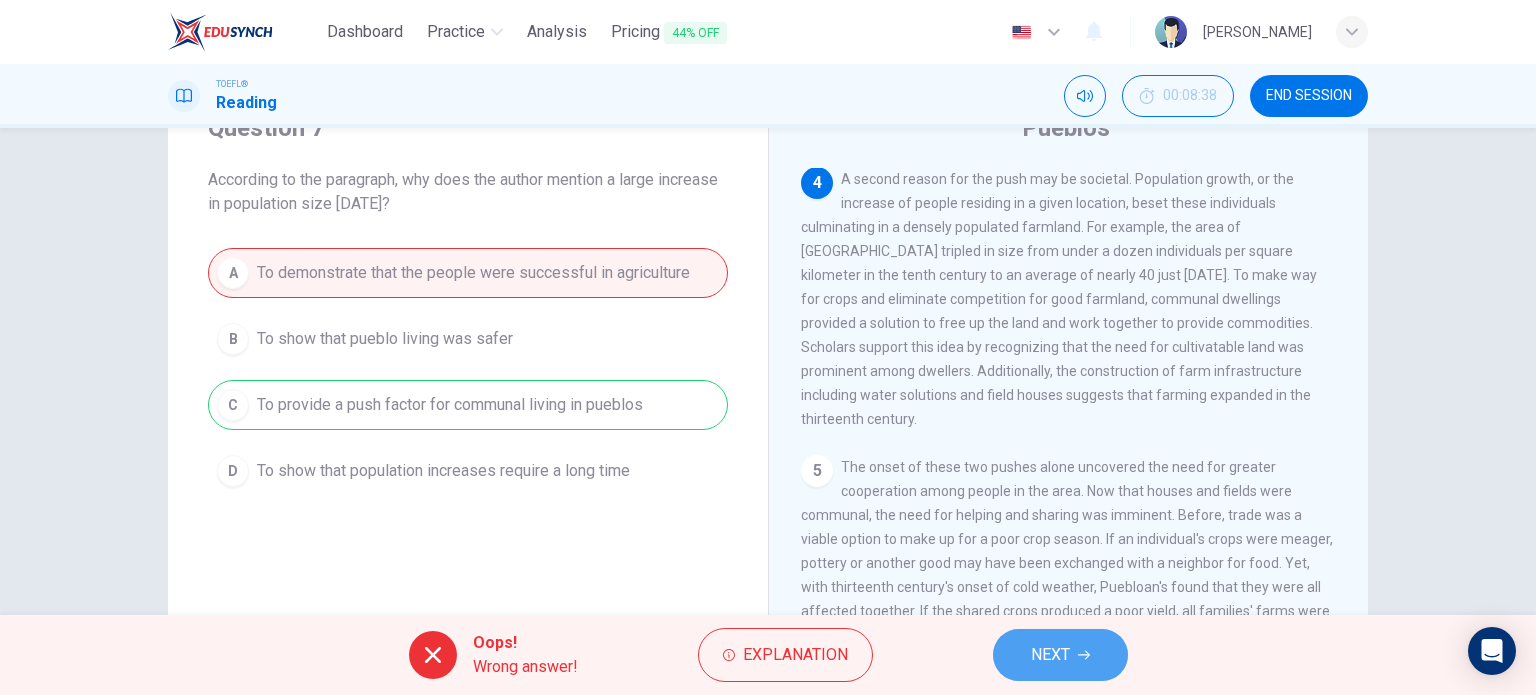 click on "NEXT" at bounding box center [1050, 655] 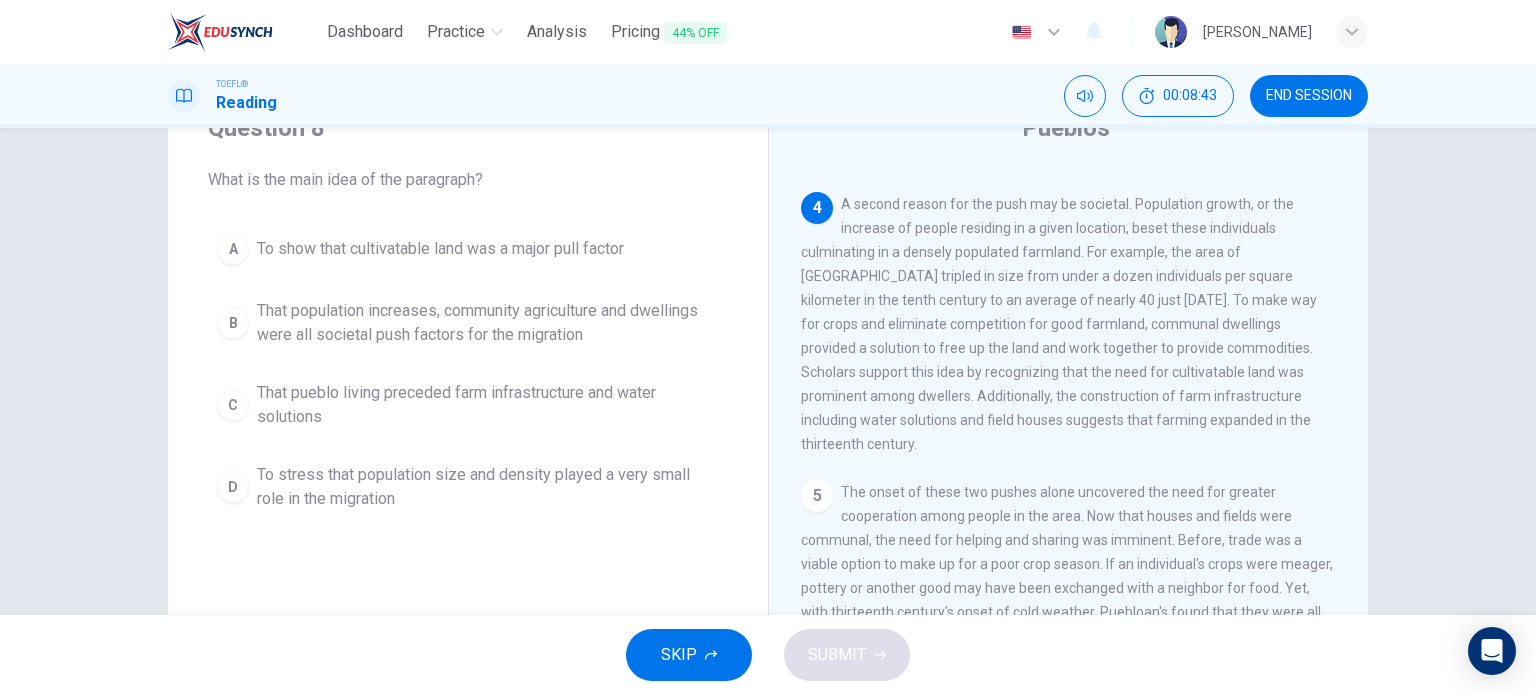 scroll, scrollTop: 606, scrollLeft: 0, axis: vertical 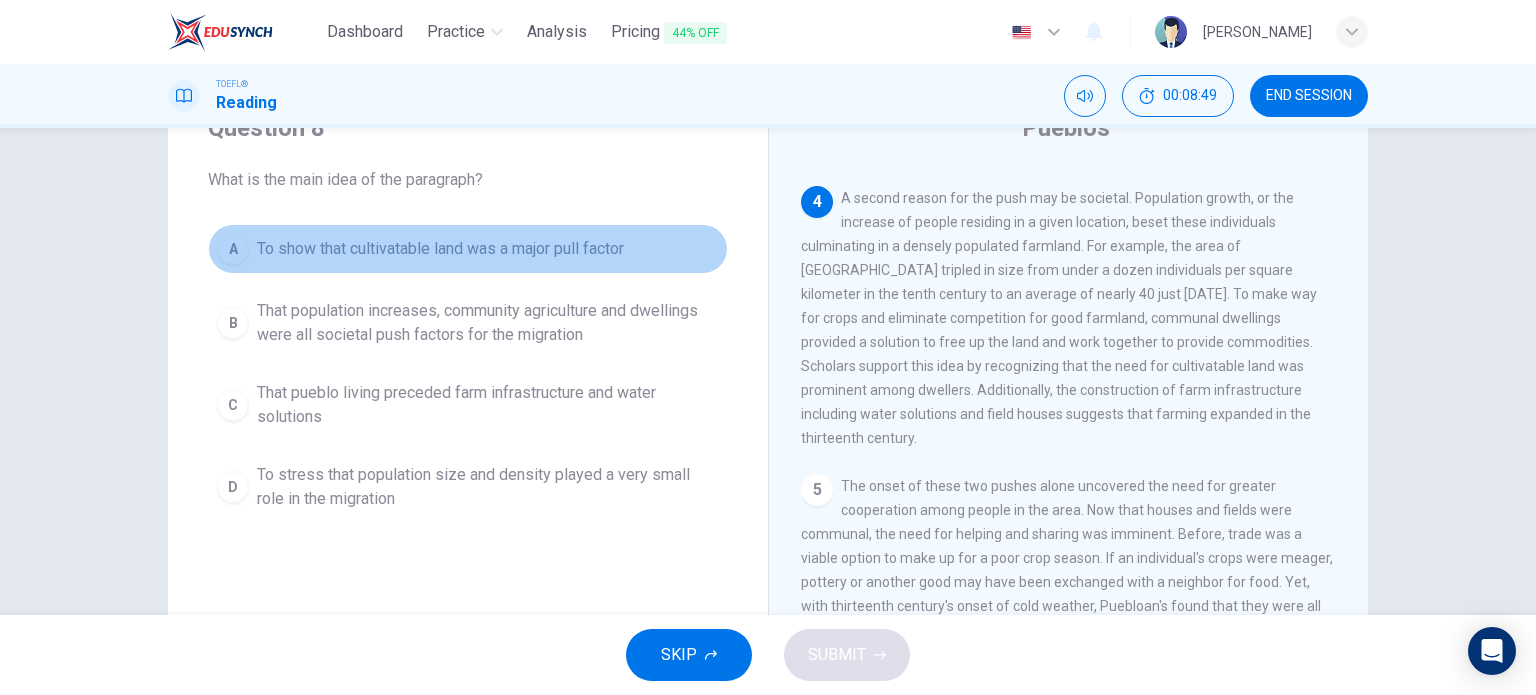 click on "To show that cultivatable land was a major pull factor" at bounding box center [440, 249] 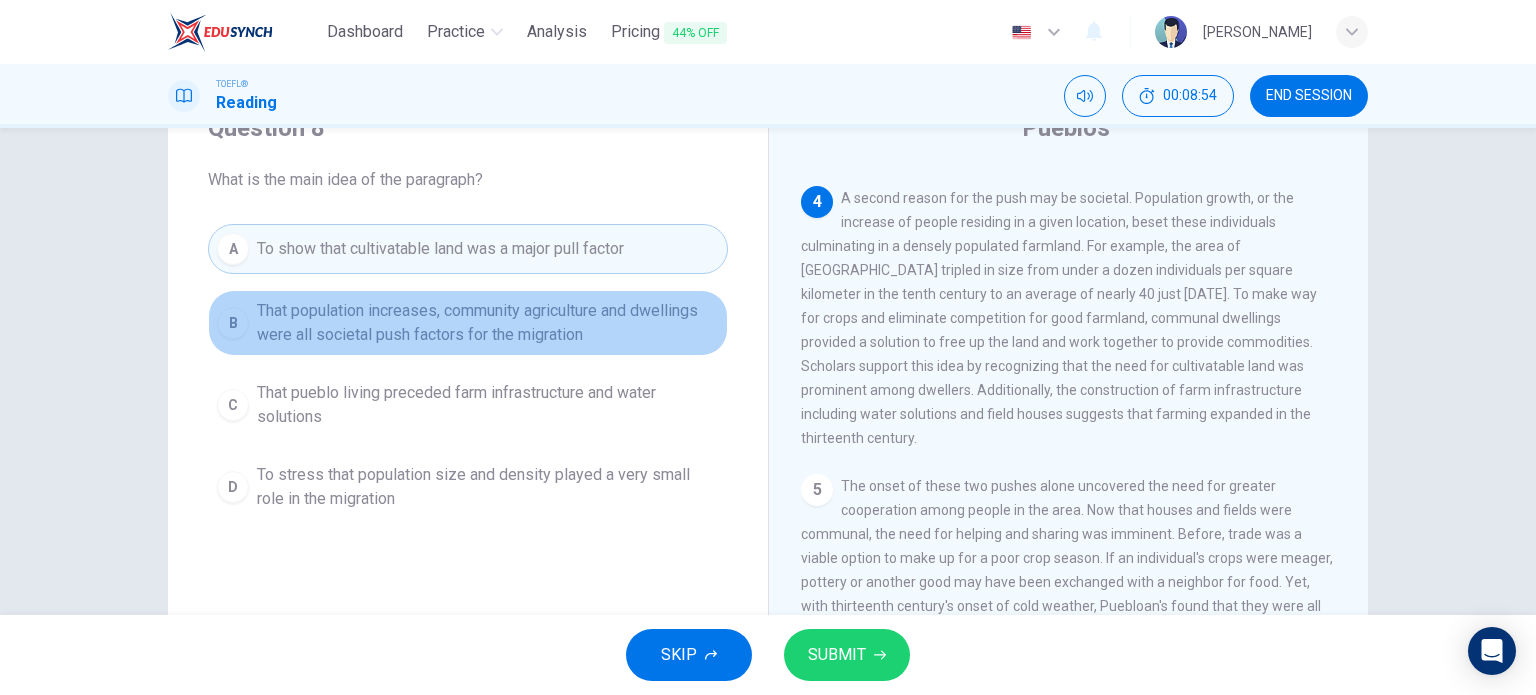 click on "That population increases, community agriculture and dwellings were all societal push factors for the migration" at bounding box center [488, 323] 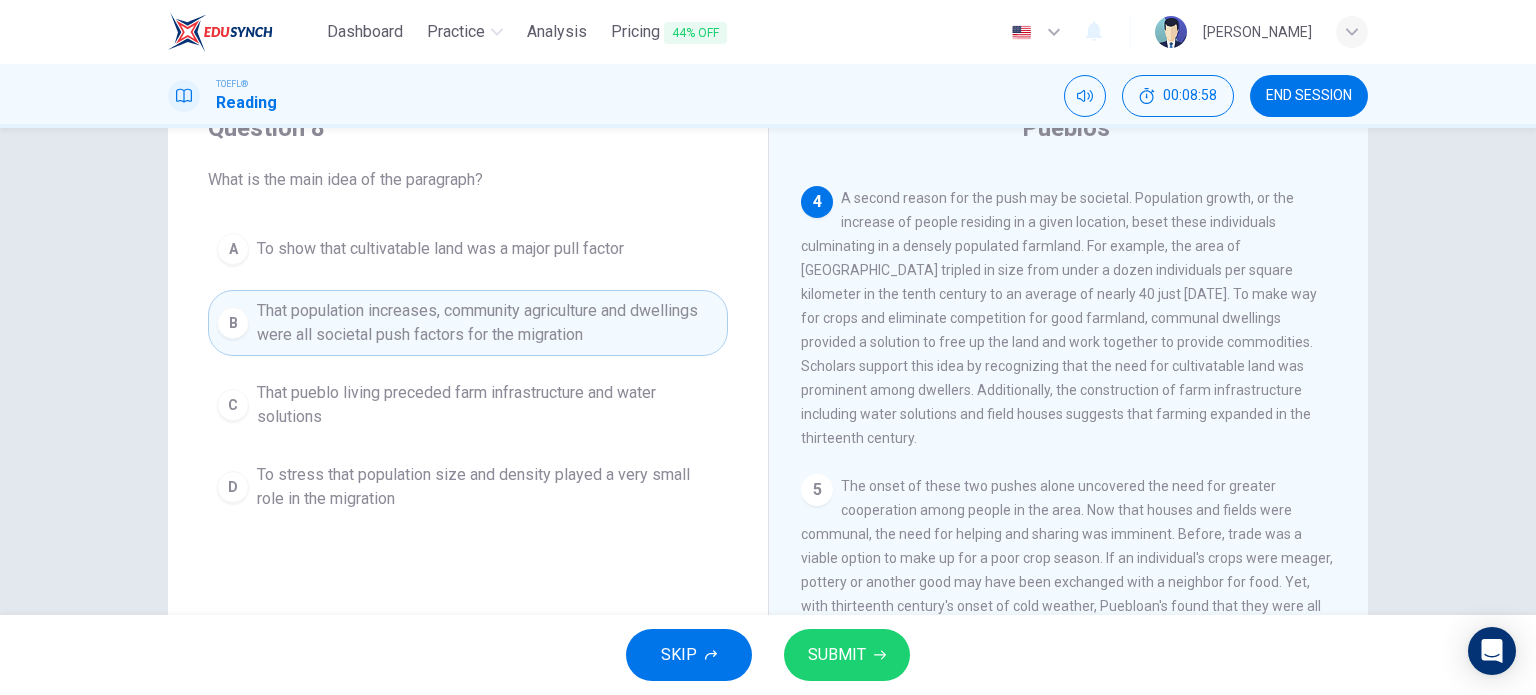 click on "SUBMIT" at bounding box center [847, 655] 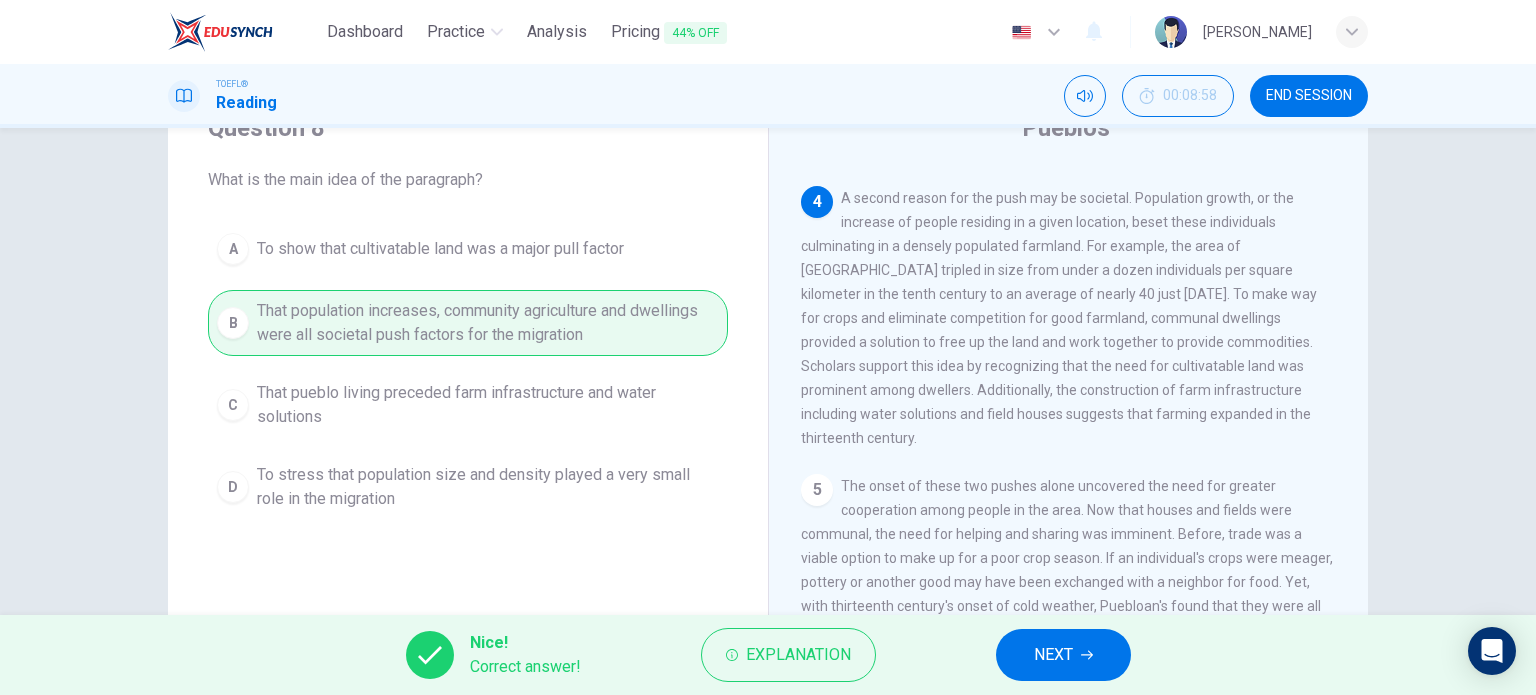 click on "NEXT" at bounding box center [1053, 655] 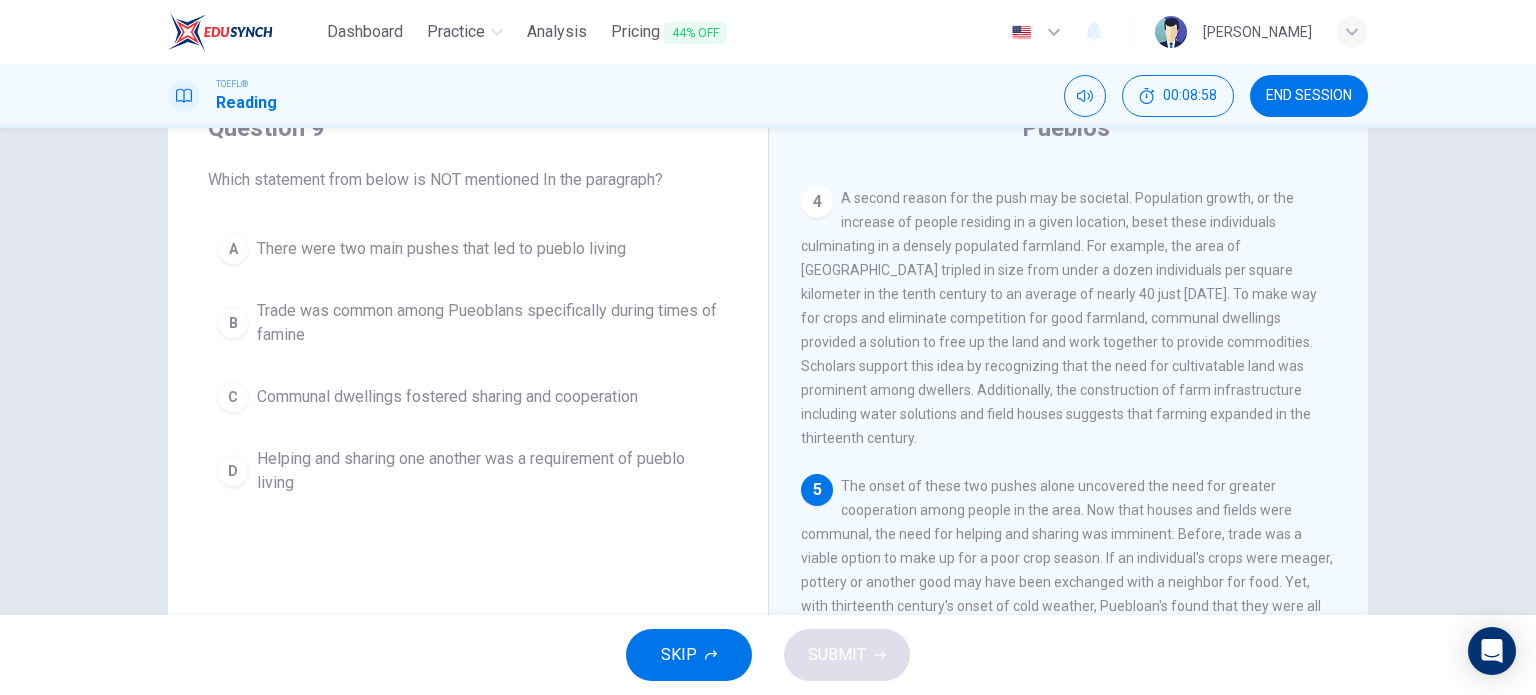 scroll, scrollTop: 636, scrollLeft: 0, axis: vertical 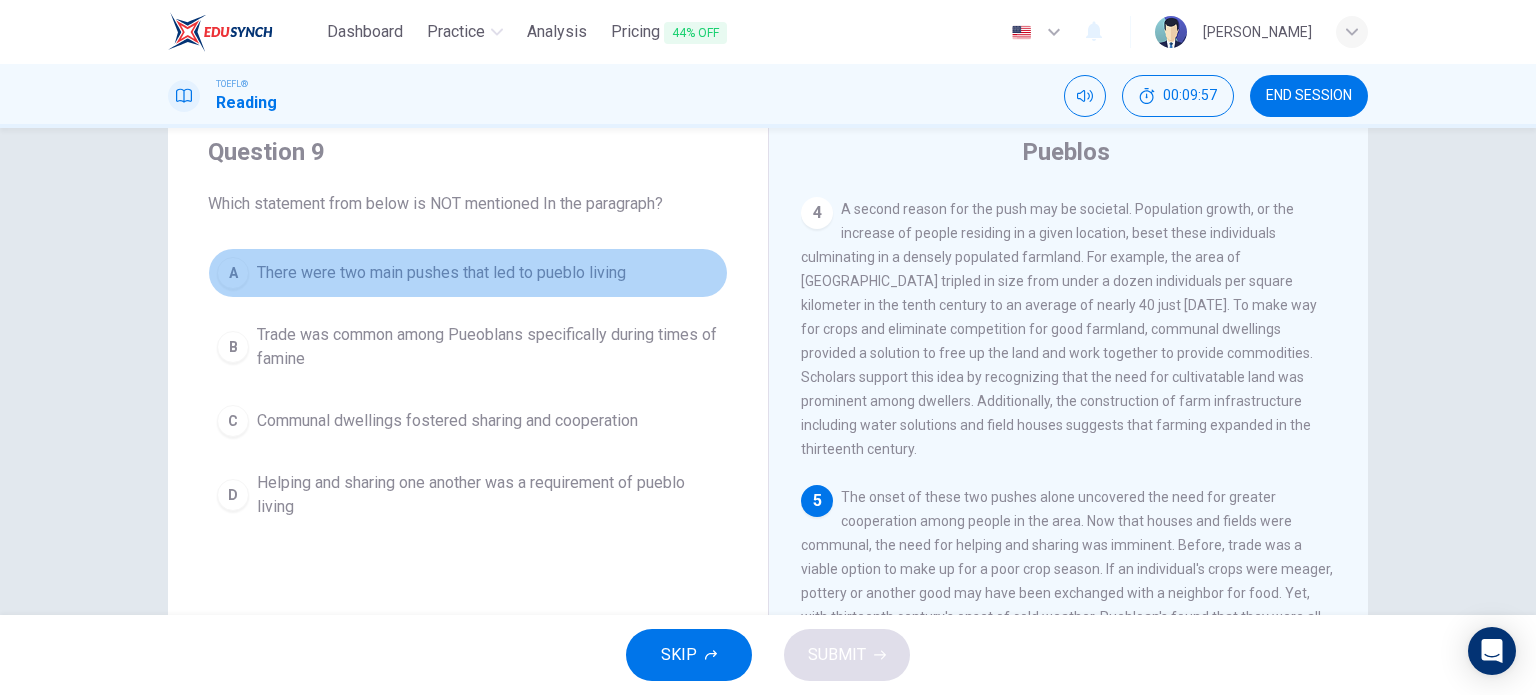 click on "There were two main pushes that led to pueblo living" at bounding box center (441, 273) 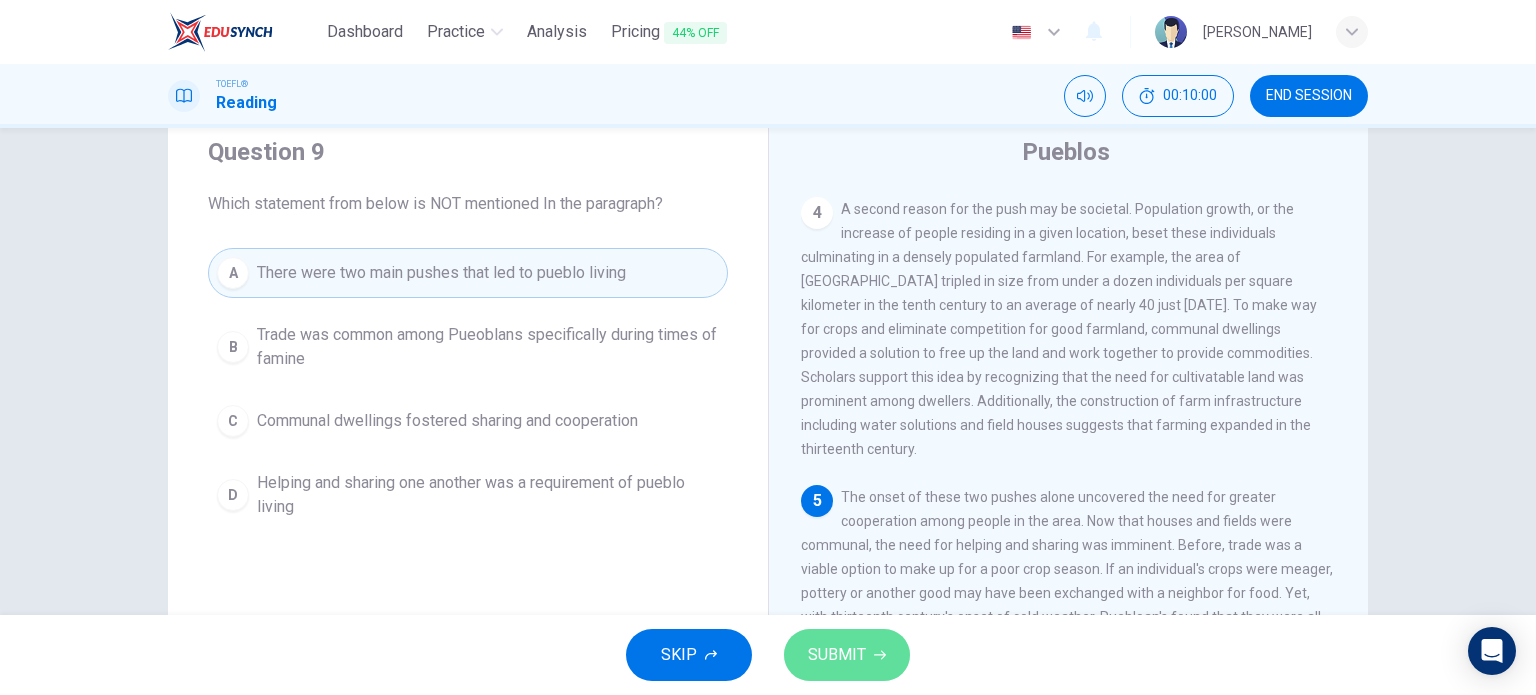 click on "SUBMIT" at bounding box center (837, 655) 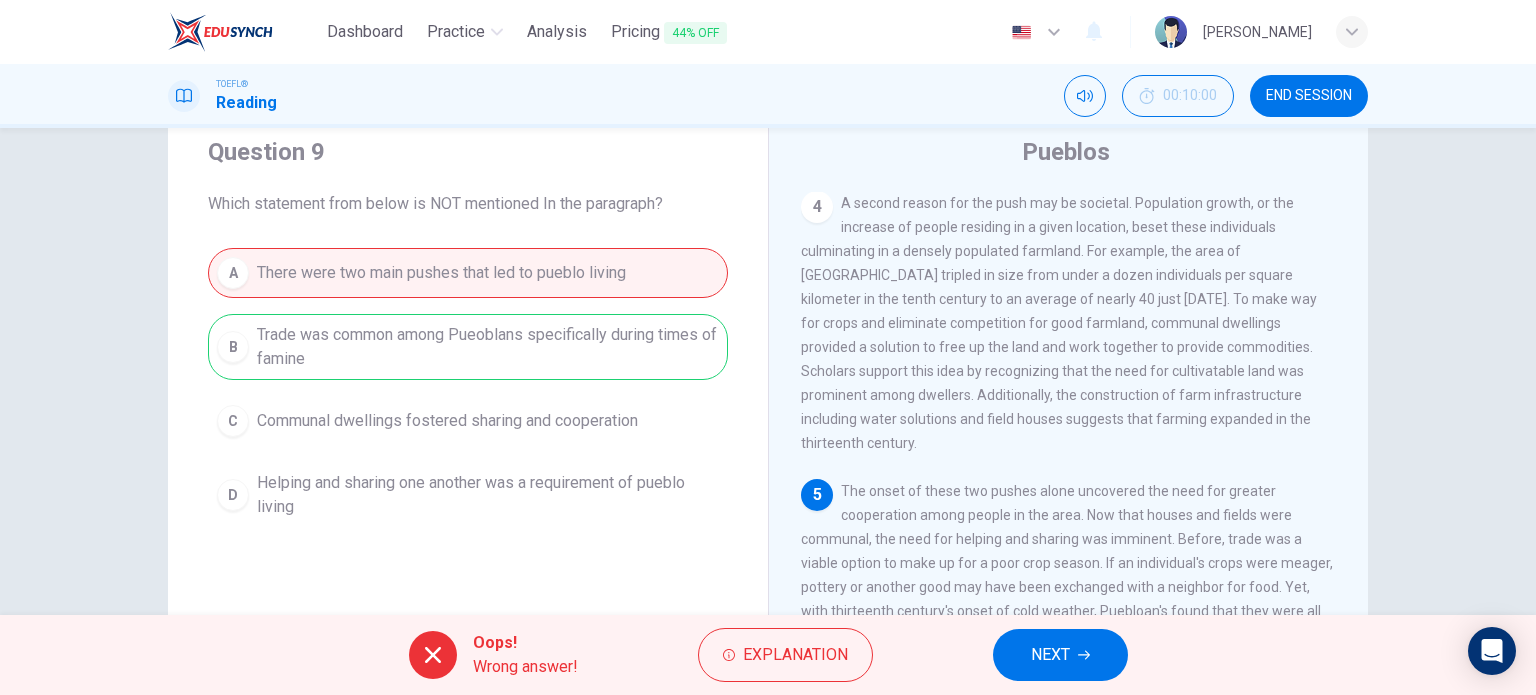 scroll, scrollTop: 636, scrollLeft: 0, axis: vertical 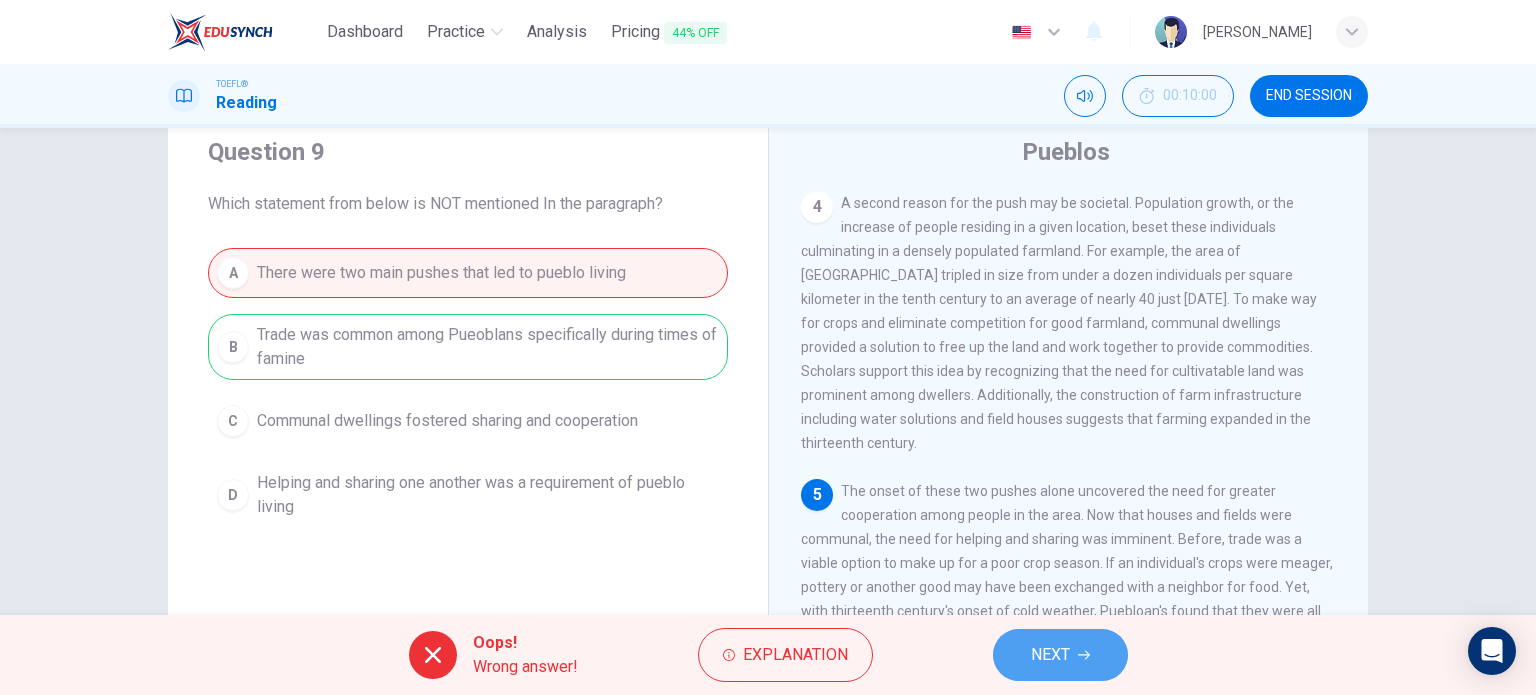 click on "NEXT" at bounding box center (1050, 655) 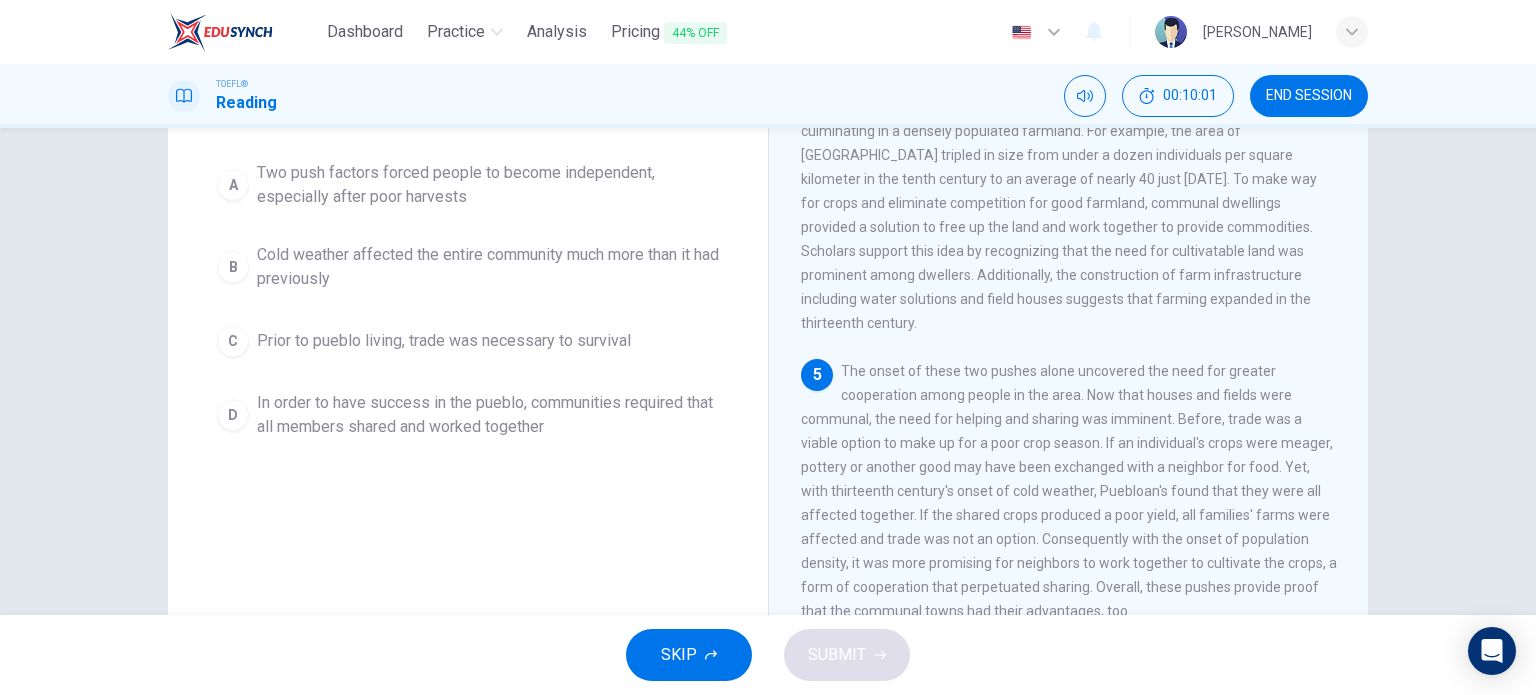 scroll, scrollTop: 184, scrollLeft: 0, axis: vertical 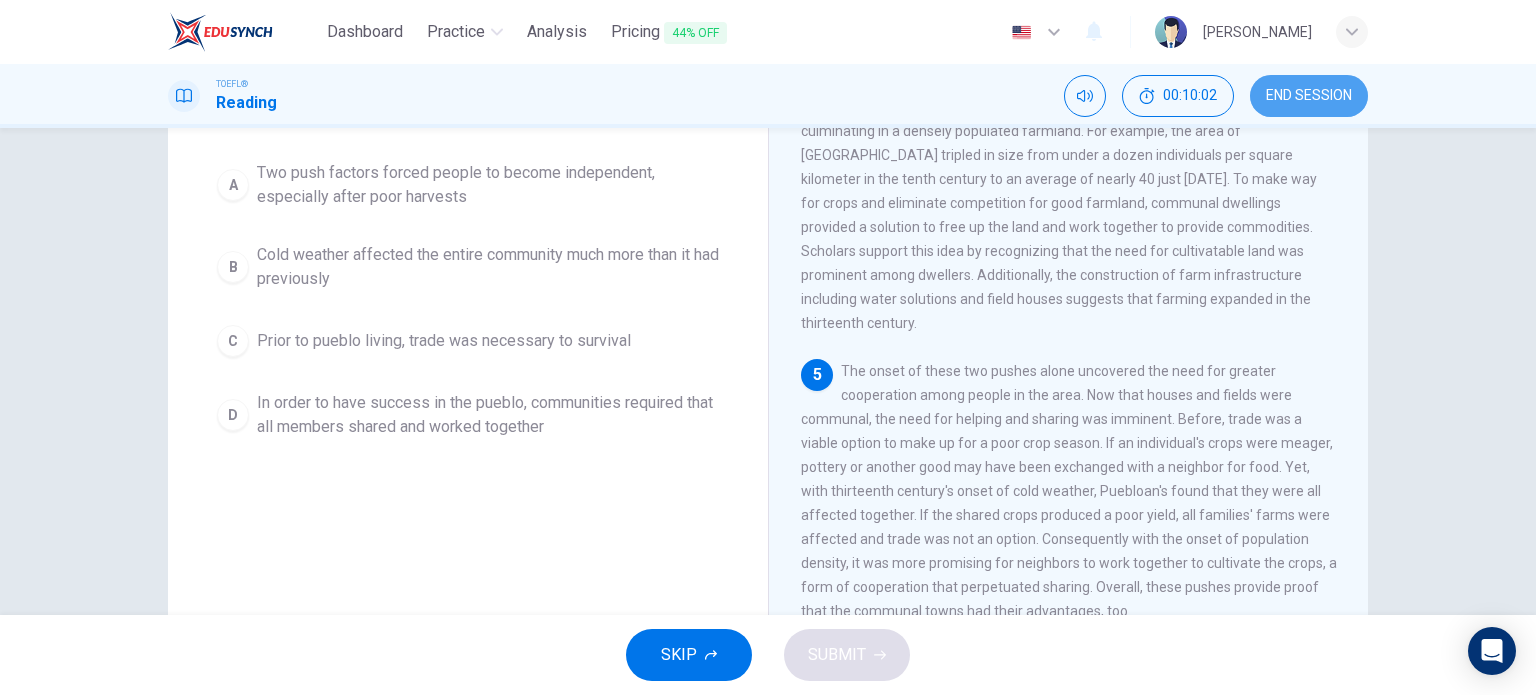 click on "END SESSION" at bounding box center (1309, 96) 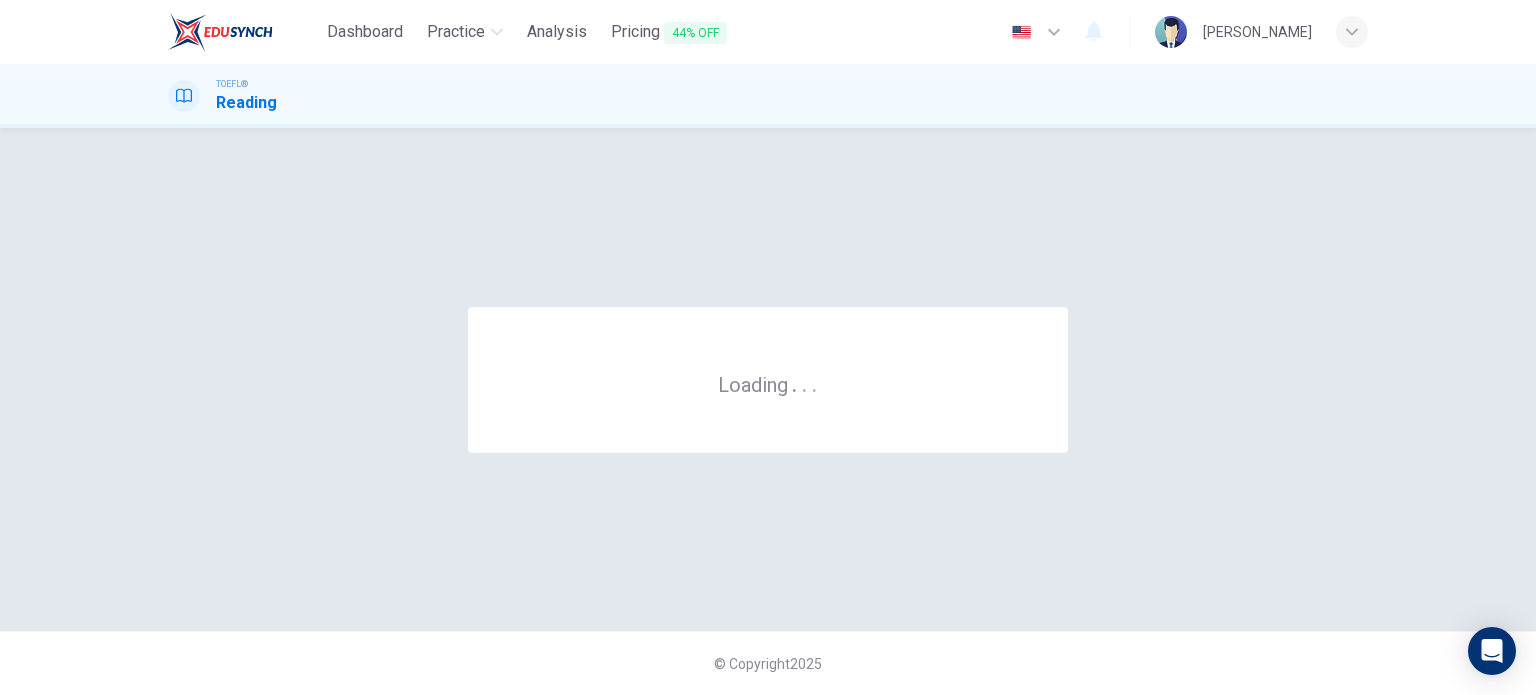 scroll, scrollTop: 0, scrollLeft: 0, axis: both 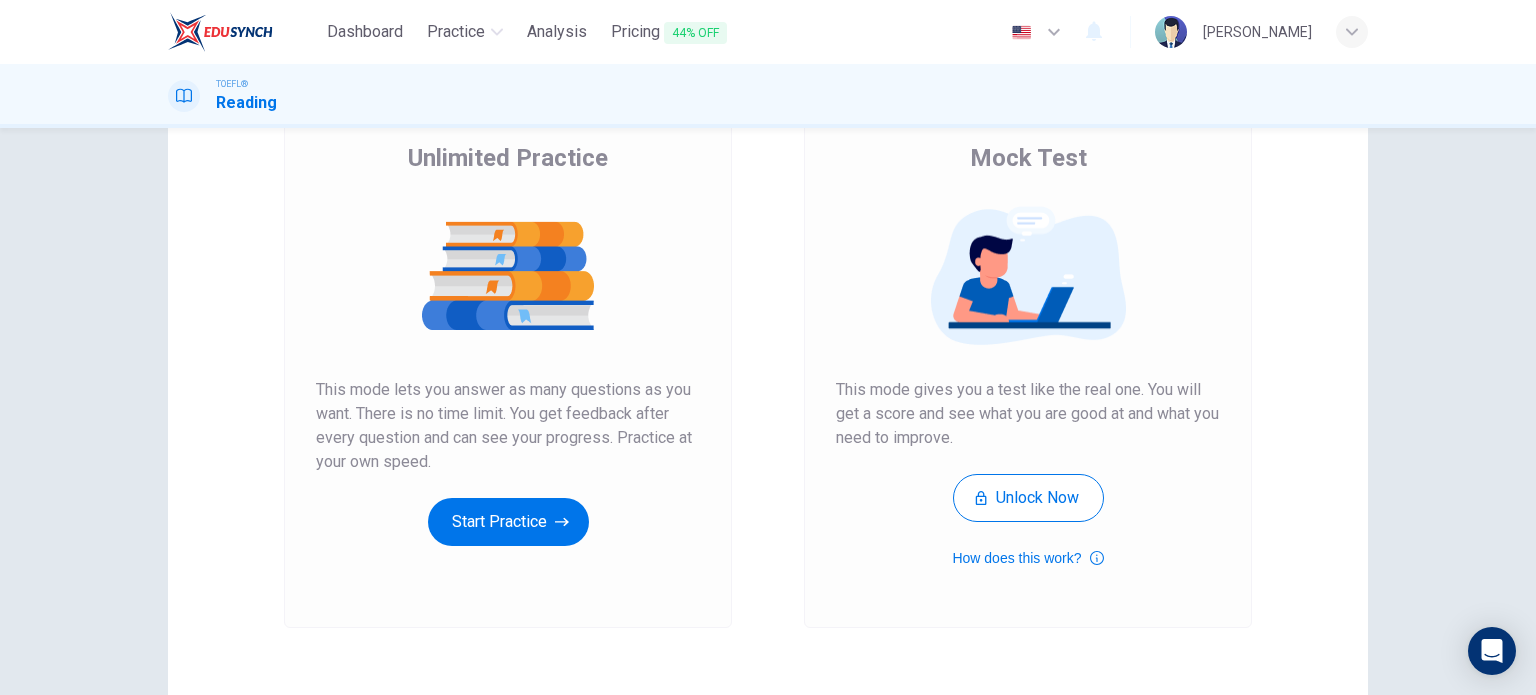 click on "Unlimited Practice This mode lets you answer as many questions as you want. There is no time limit. You get feedback after every question and can see your progress. Practice at your own speed. Start Practice" at bounding box center (508, 344) 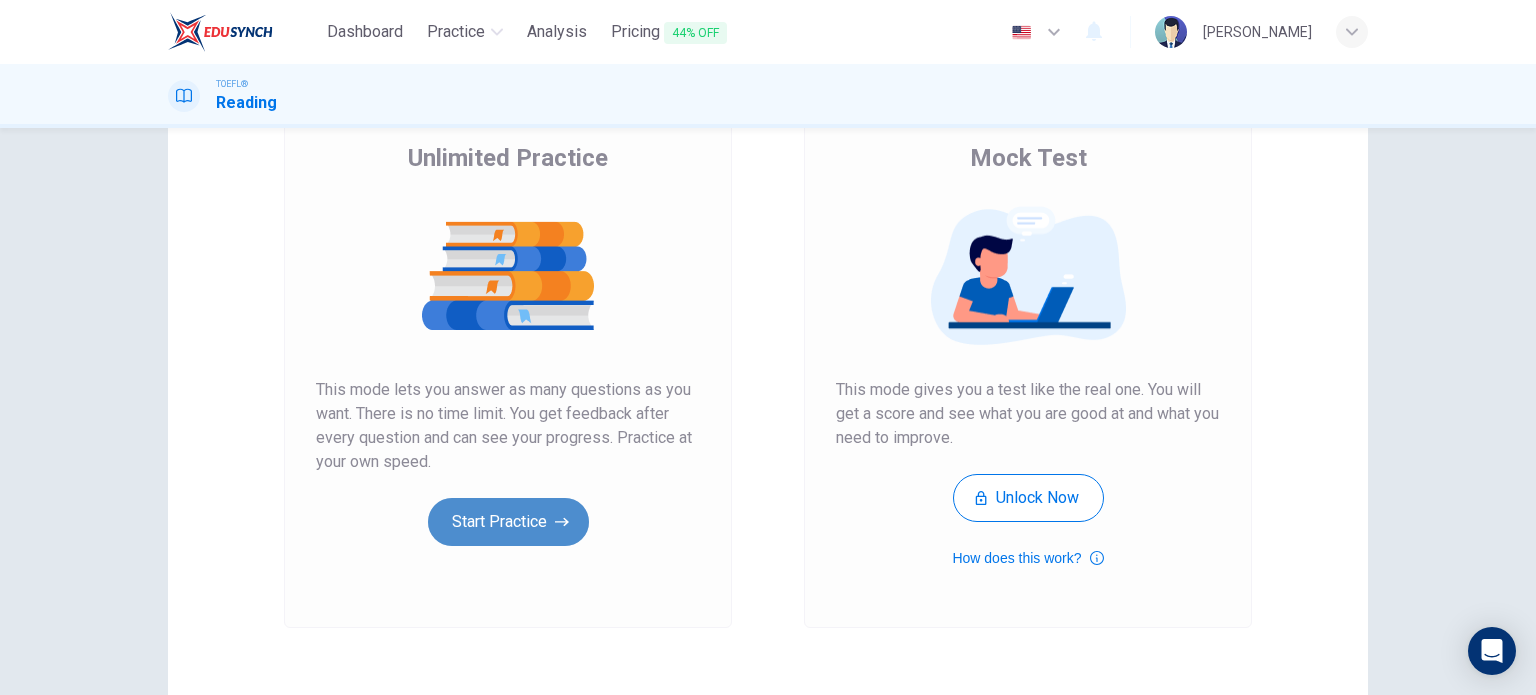 click on "Start Practice" at bounding box center (508, 522) 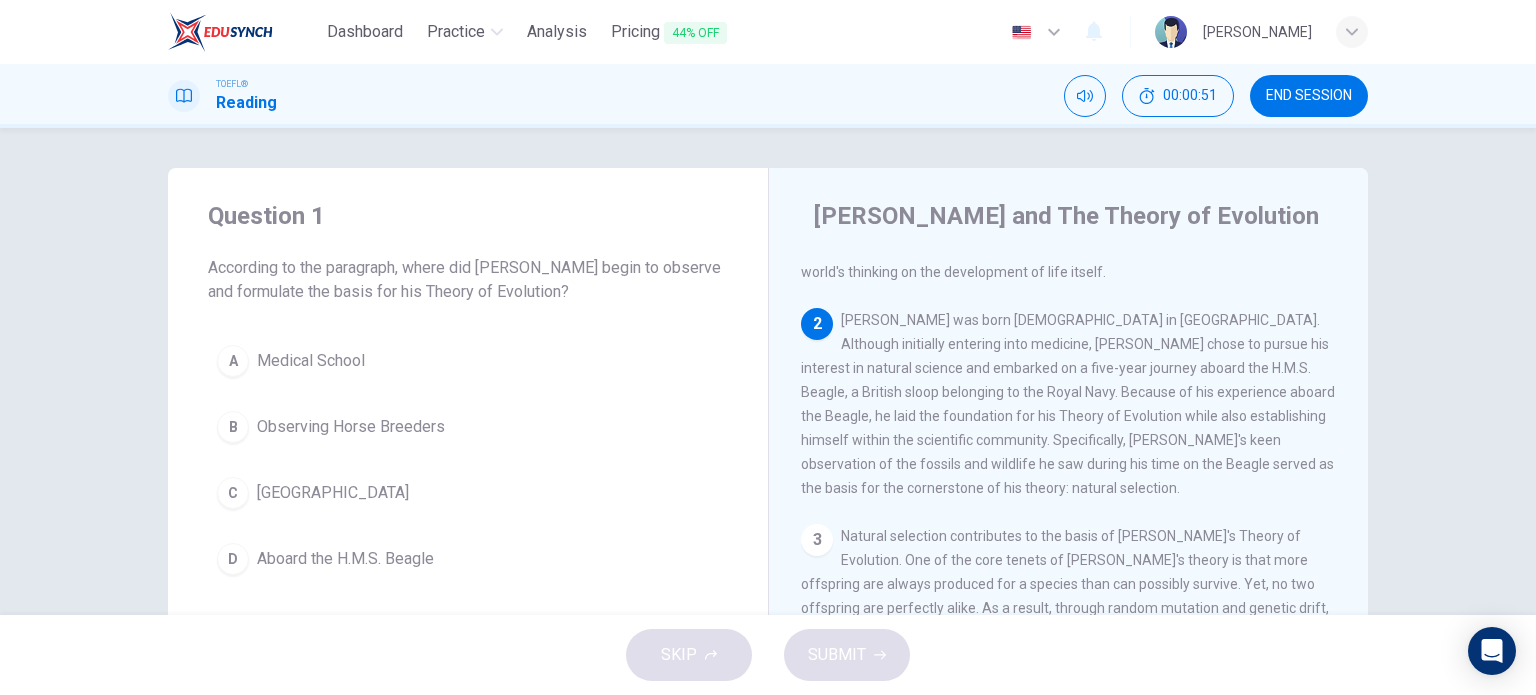 scroll, scrollTop: 212, scrollLeft: 0, axis: vertical 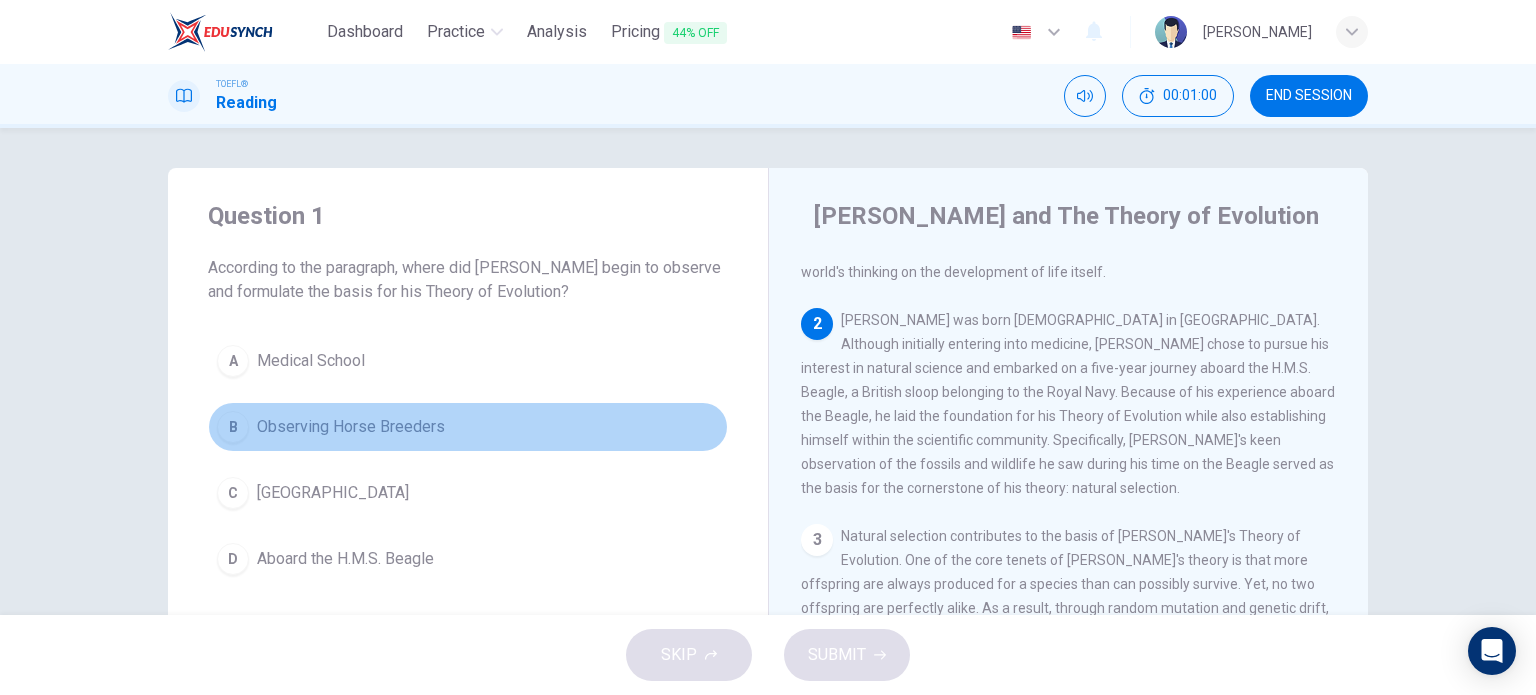 click on "Observing Horse Breeders" at bounding box center [351, 427] 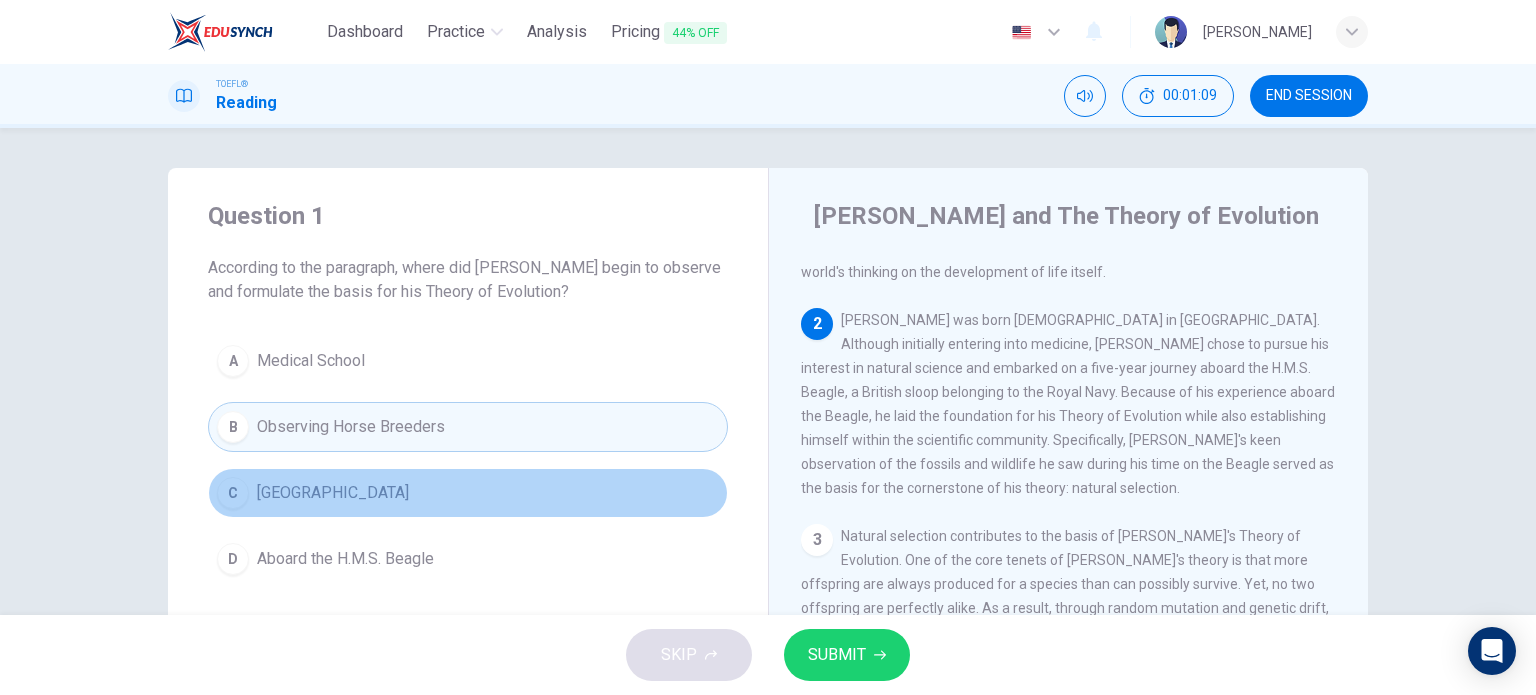 click on "C England" at bounding box center (468, 493) 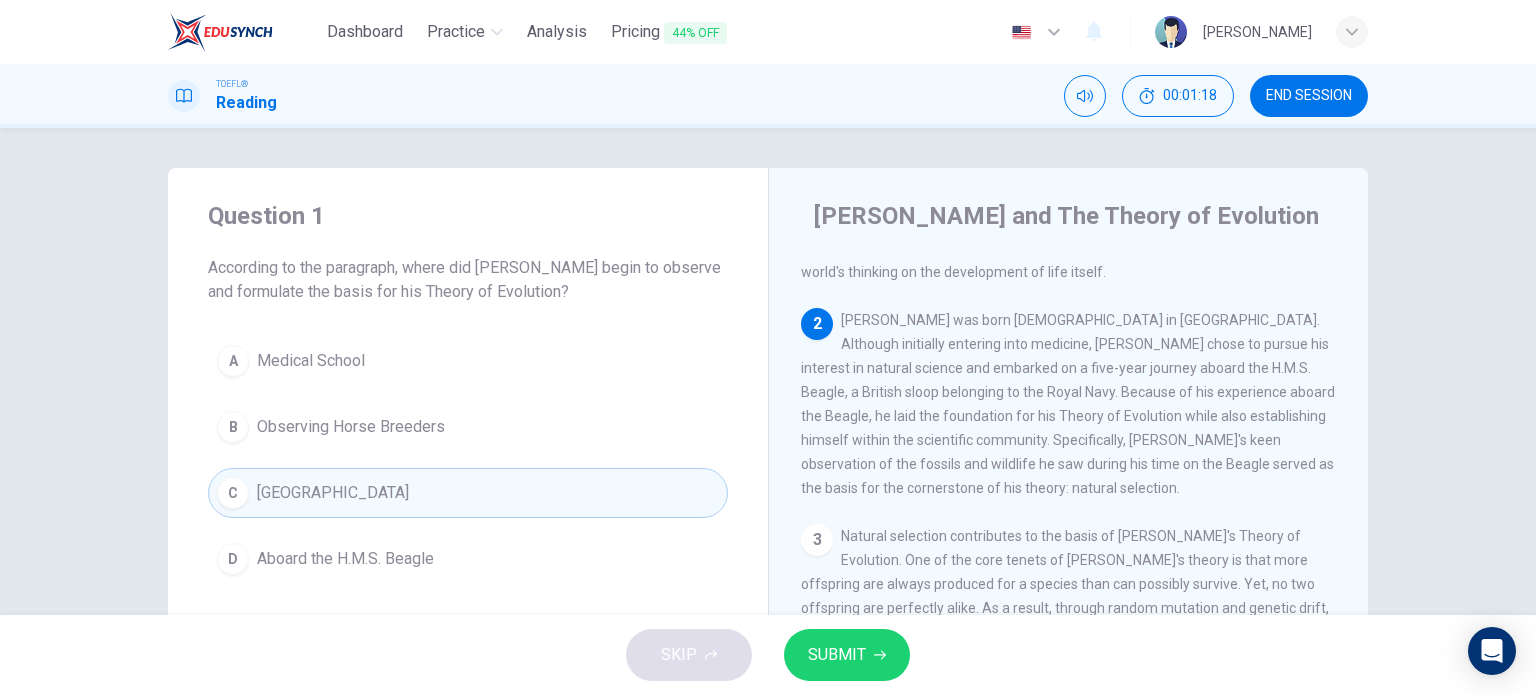 drag, startPoint x: 973, startPoint y: 379, endPoint x: 1107, endPoint y: 383, distance: 134.0597 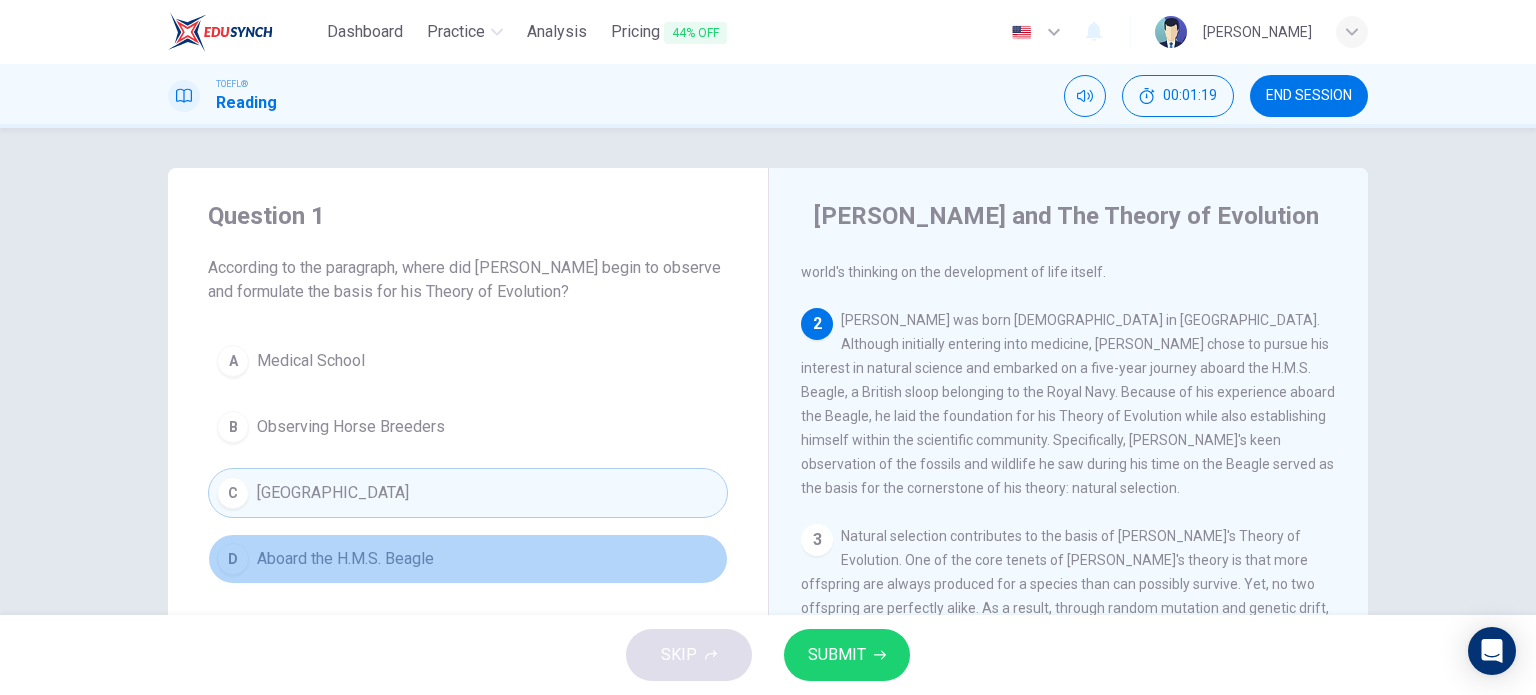 click on "Aboard the H.M.S. Beagle" at bounding box center (345, 559) 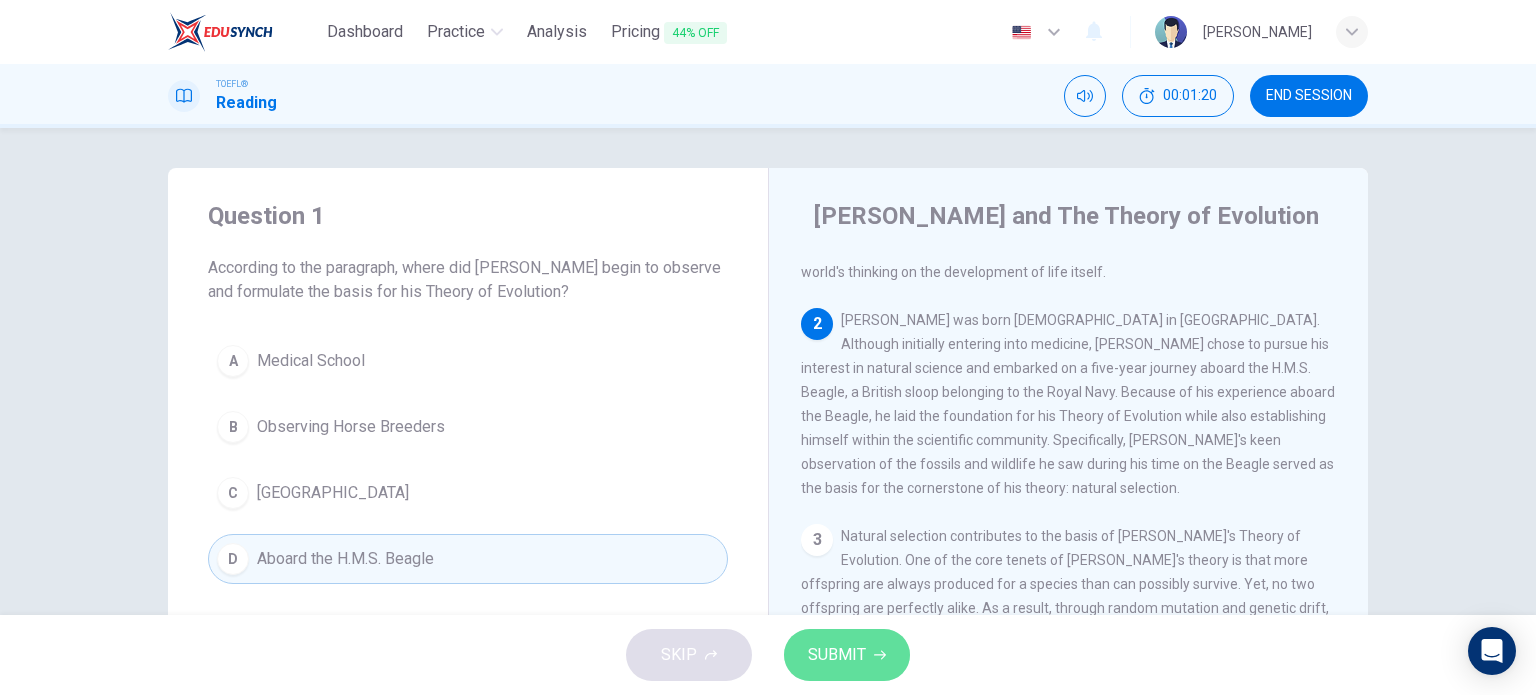 click on "SUBMIT" at bounding box center (847, 655) 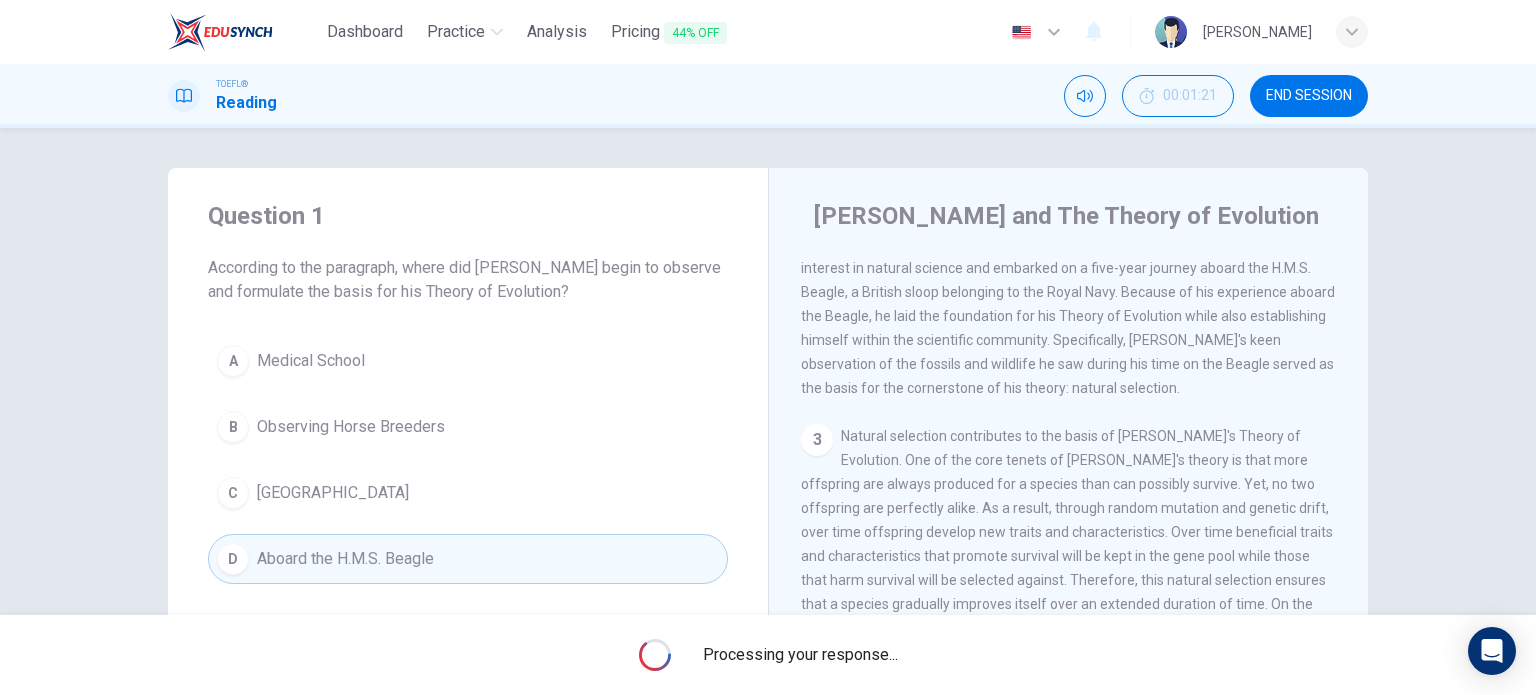 scroll, scrollTop: 308, scrollLeft: 0, axis: vertical 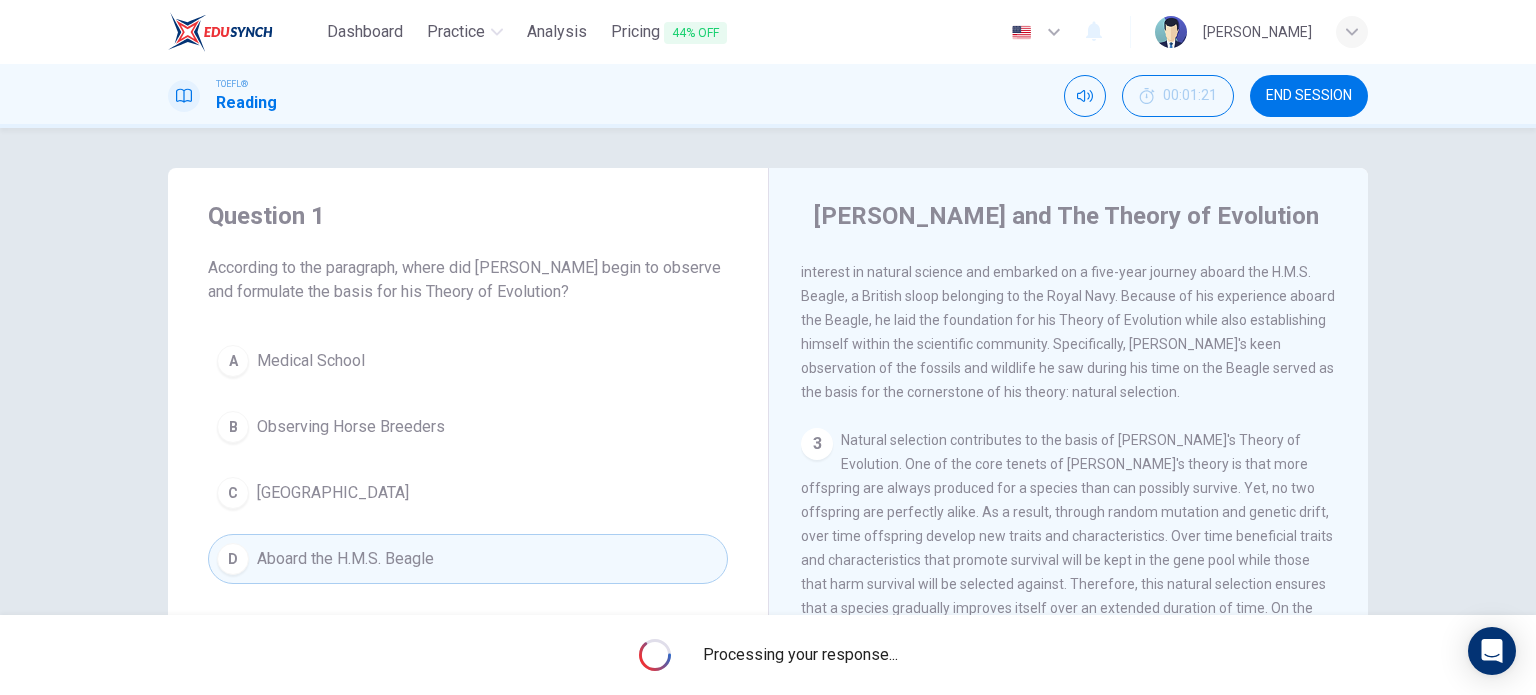 click on "D Aboard the H.M.S. Beagle" at bounding box center [468, 559] 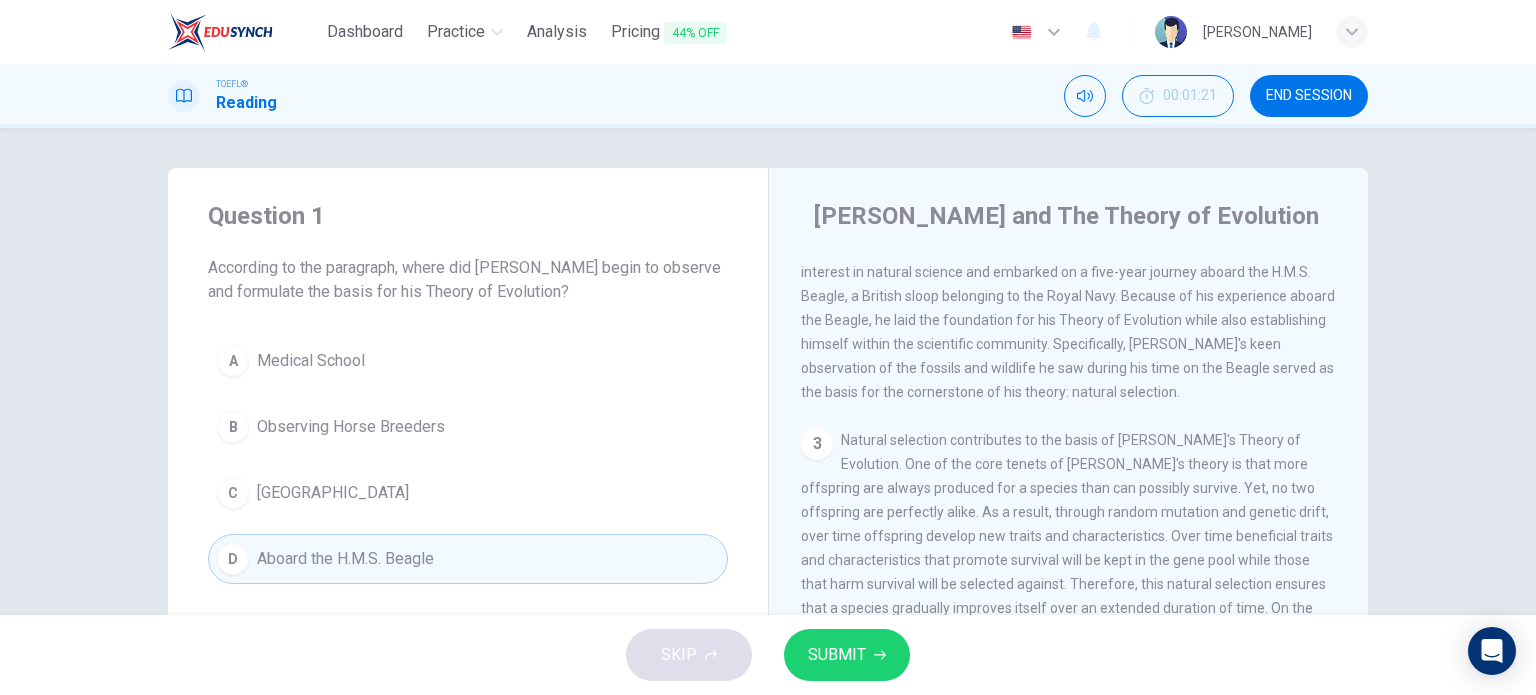 click on "D Aboard the H.M.S. Beagle" at bounding box center [468, 559] 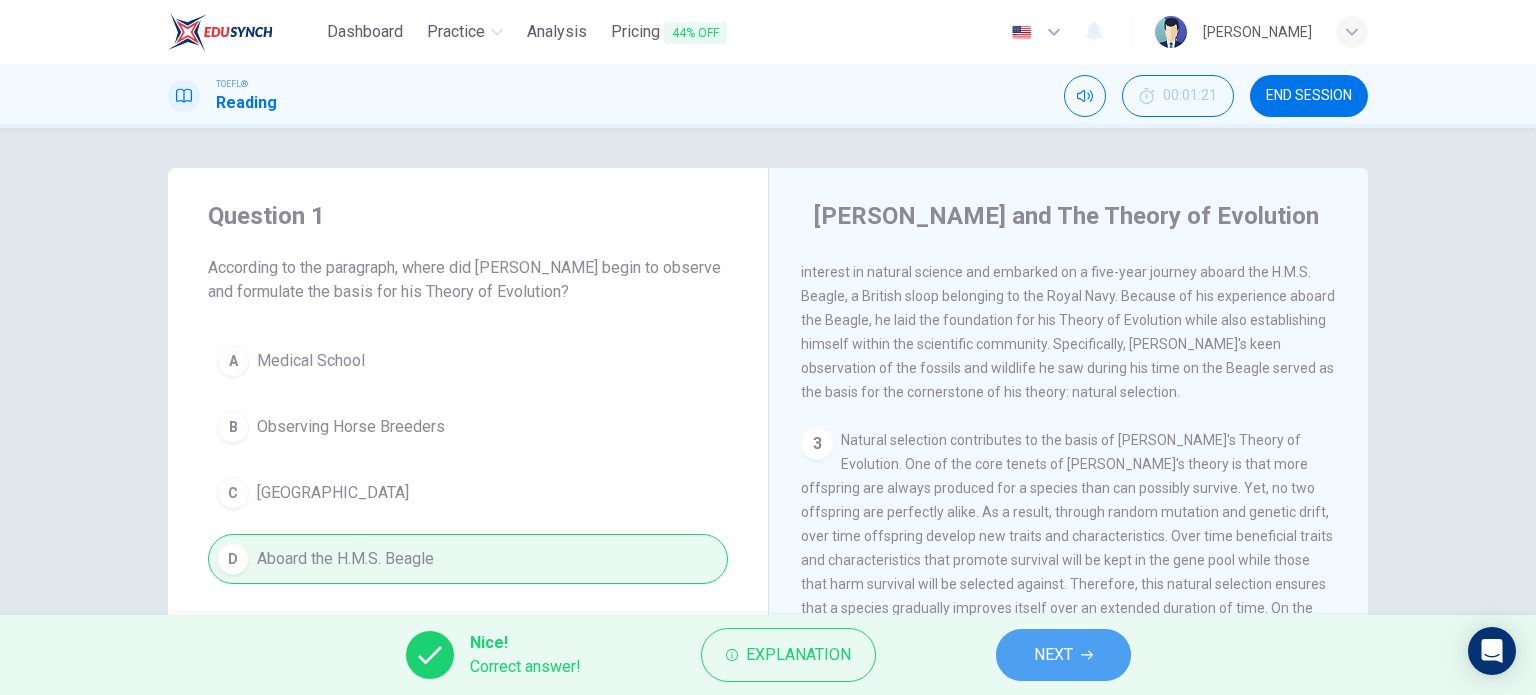 click on "NEXT" at bounding box center (1053, 655) 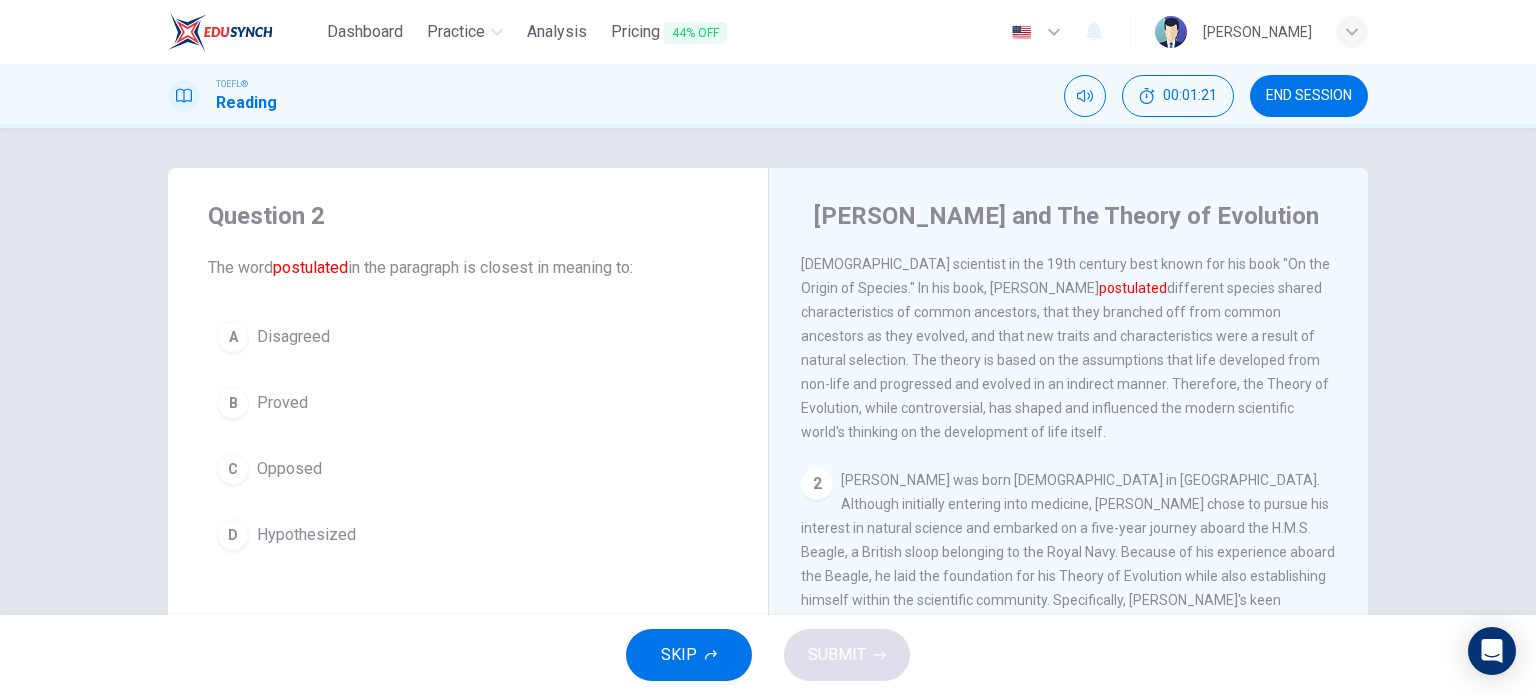 scroll, scrollTop: 0, scrollLeft: 0, axis: both 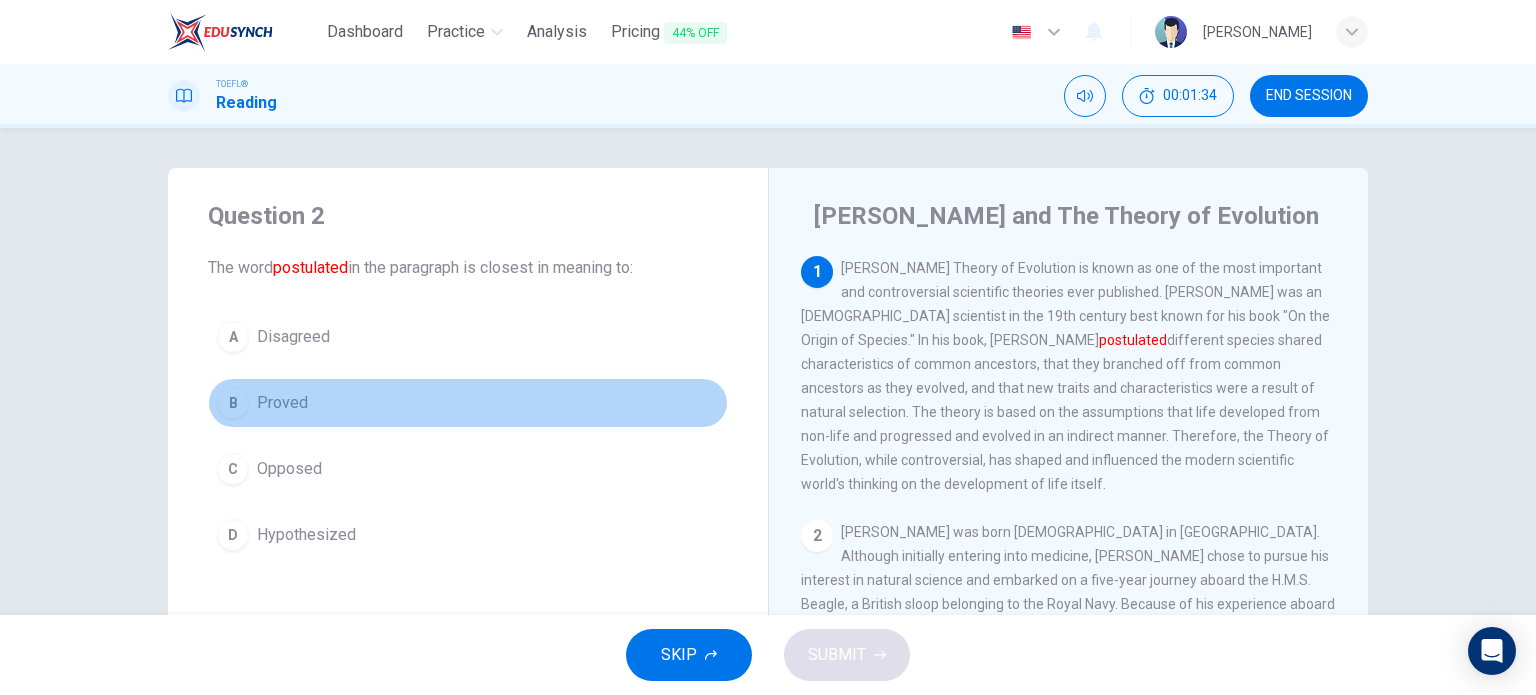 click on "Proved" at bounding box center (282, 403) 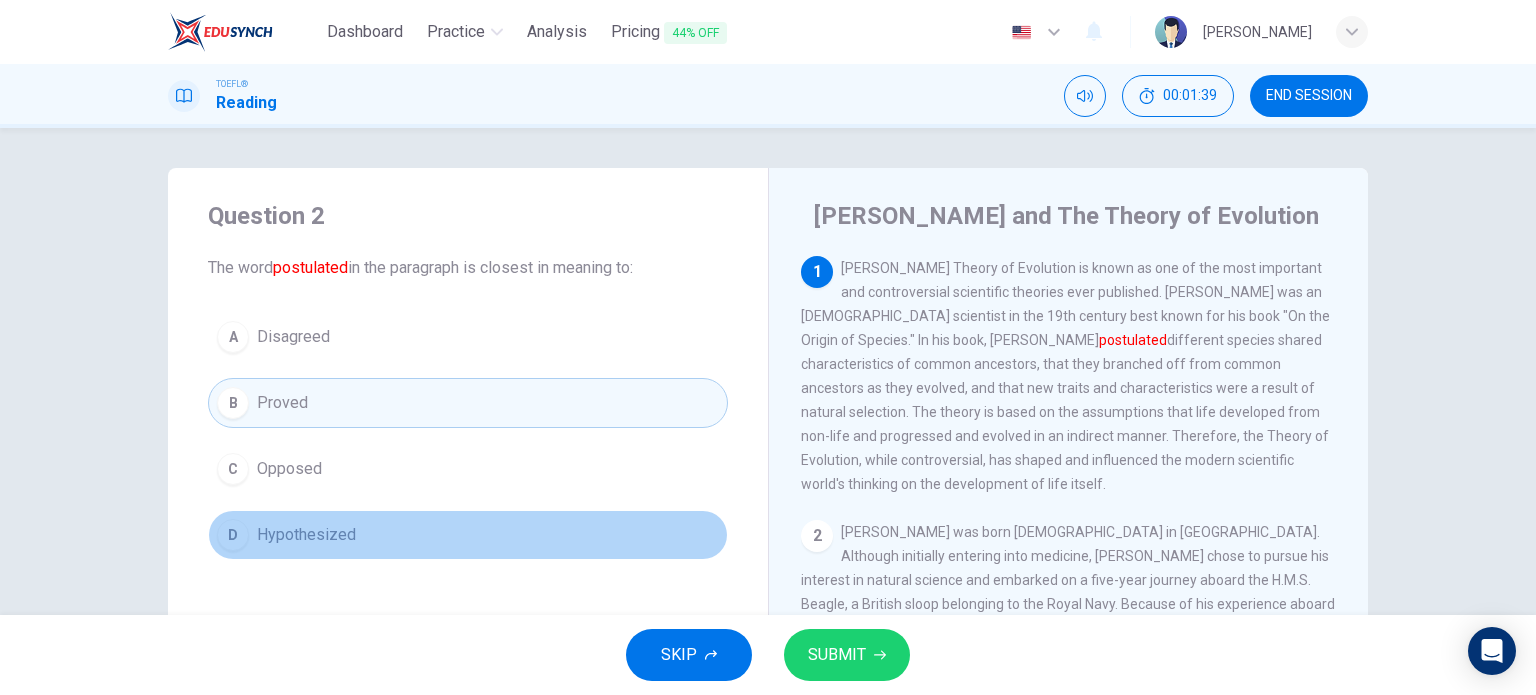 click on "Hypothesized" at bounding box center [306, 535] 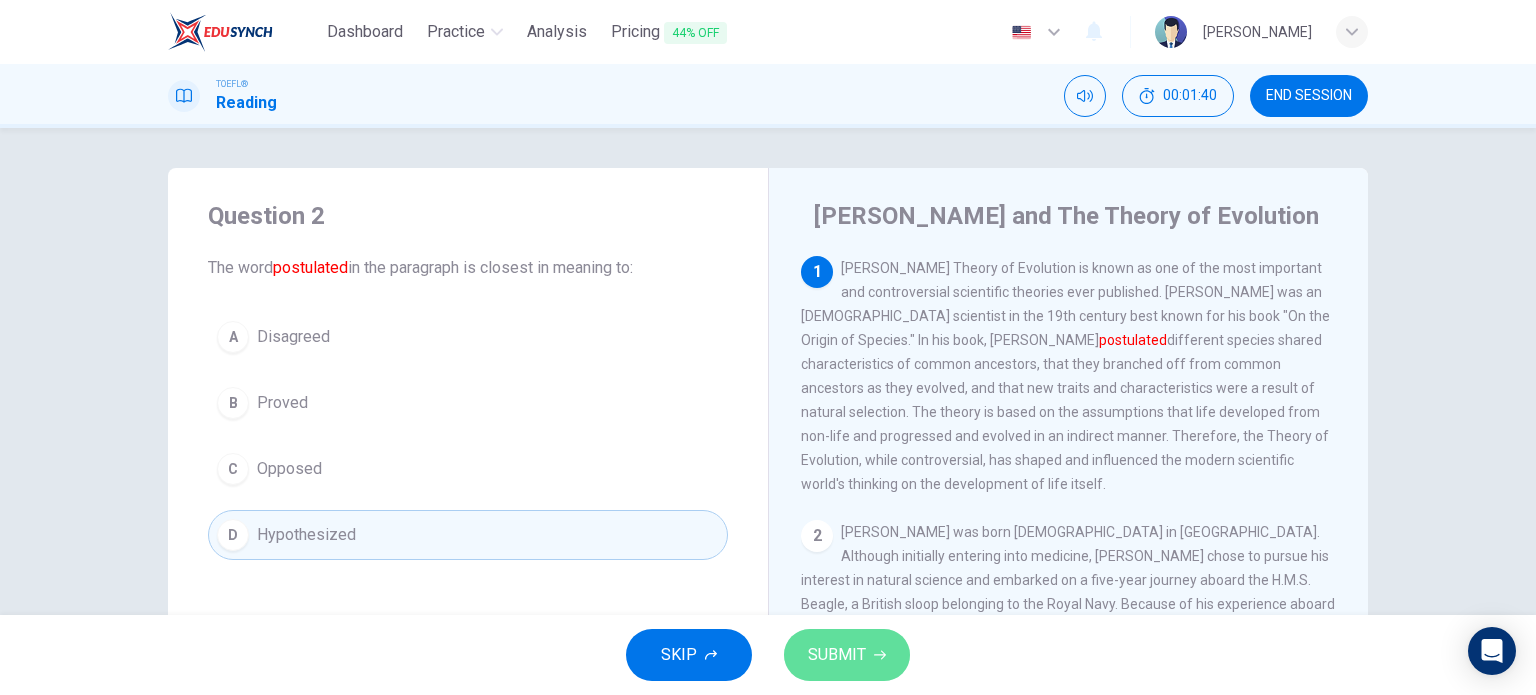click on "SUBMIT" at bounding box center (847, 655) 